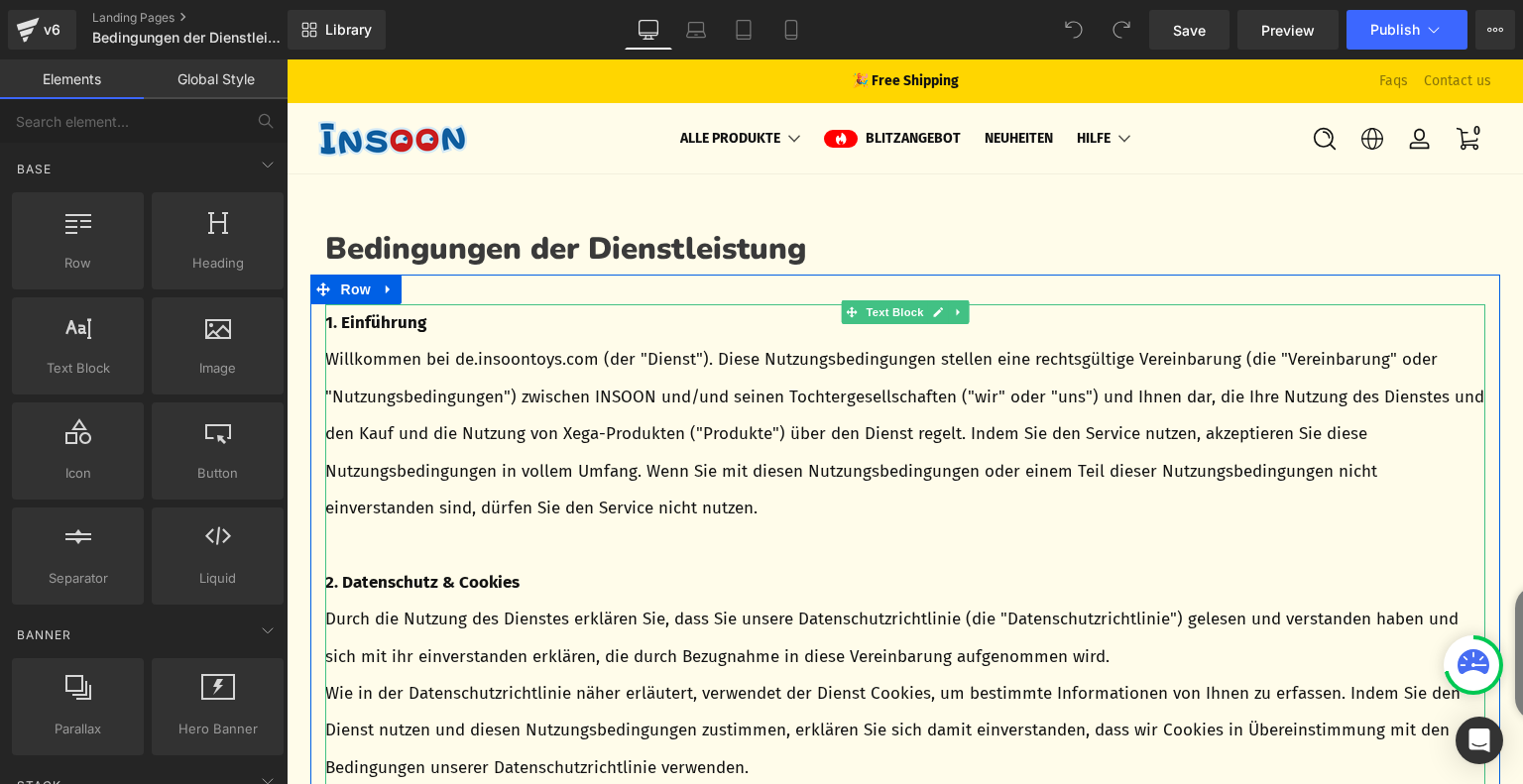 scroll, scrollTop: 0, scrollLeft: 0, axis: both 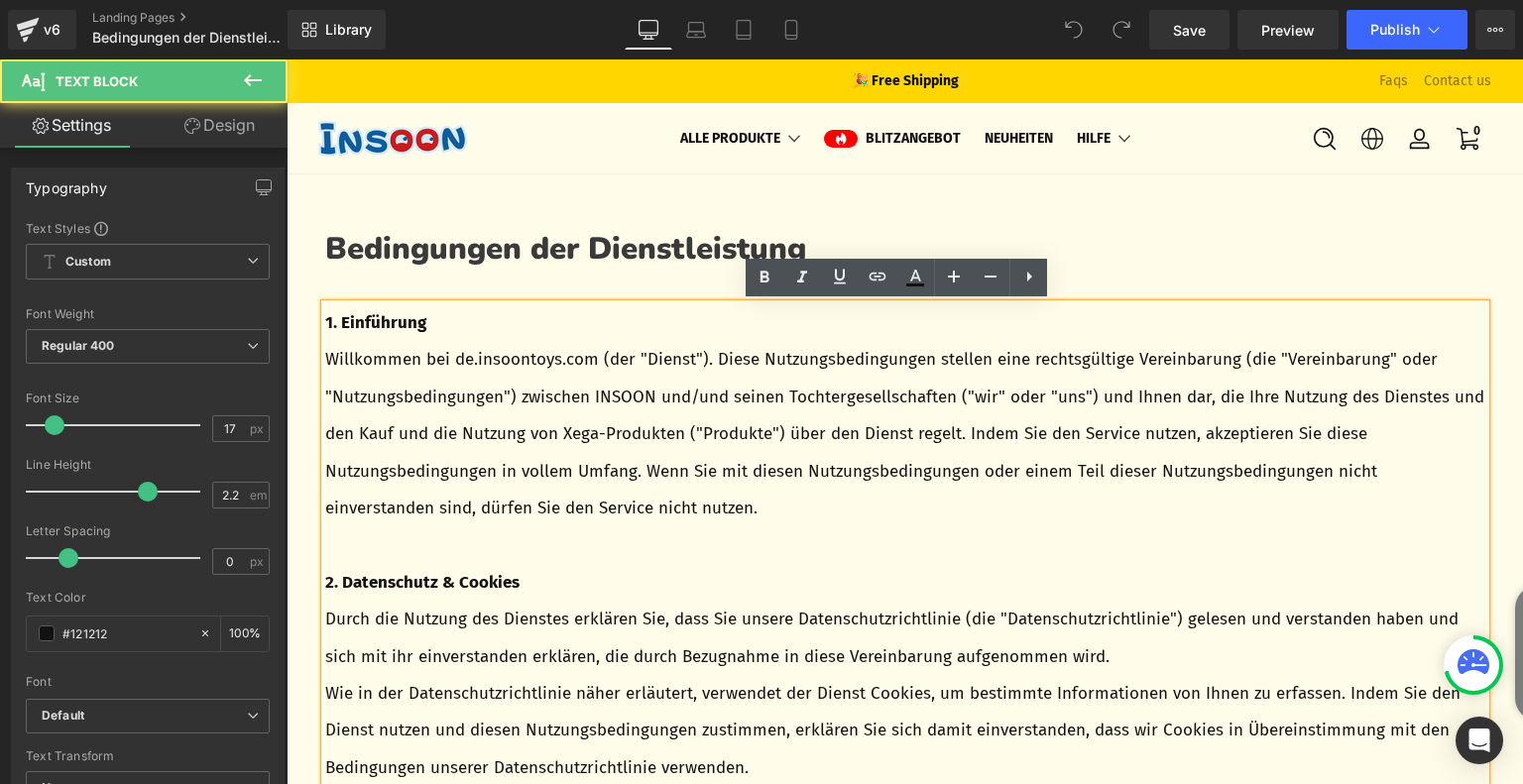click on "Willkommen bei de.insoontoys.com (der "Dienst"). Diese Nutzungsbedingungen stellen eine rechtsgültige Vereinbarung (die "Vereinbarung" oder "Nutzungsbedingungen") zwischen INSOON und/und seinen Tochtergesellschaften ("wir" oder "uns") und Ihnen dar, die Ihre Nutzung des Dienstes und den Kauf und die Nutzung von Xega-Produkten ("Produkte") über den Dienst regelt. Indem Sie den Service nutzen, akzeptieren Sie diese Nutzungsbedingungen in vollem Umfang. Wenn Sie mit diesen Nutzungsbedingungen oder einem Teil dieser Nutzungsbedingungen nicht einverstanden sind, dürfen Sie den Service nicht nutzen." at bounding box center (905, 433) 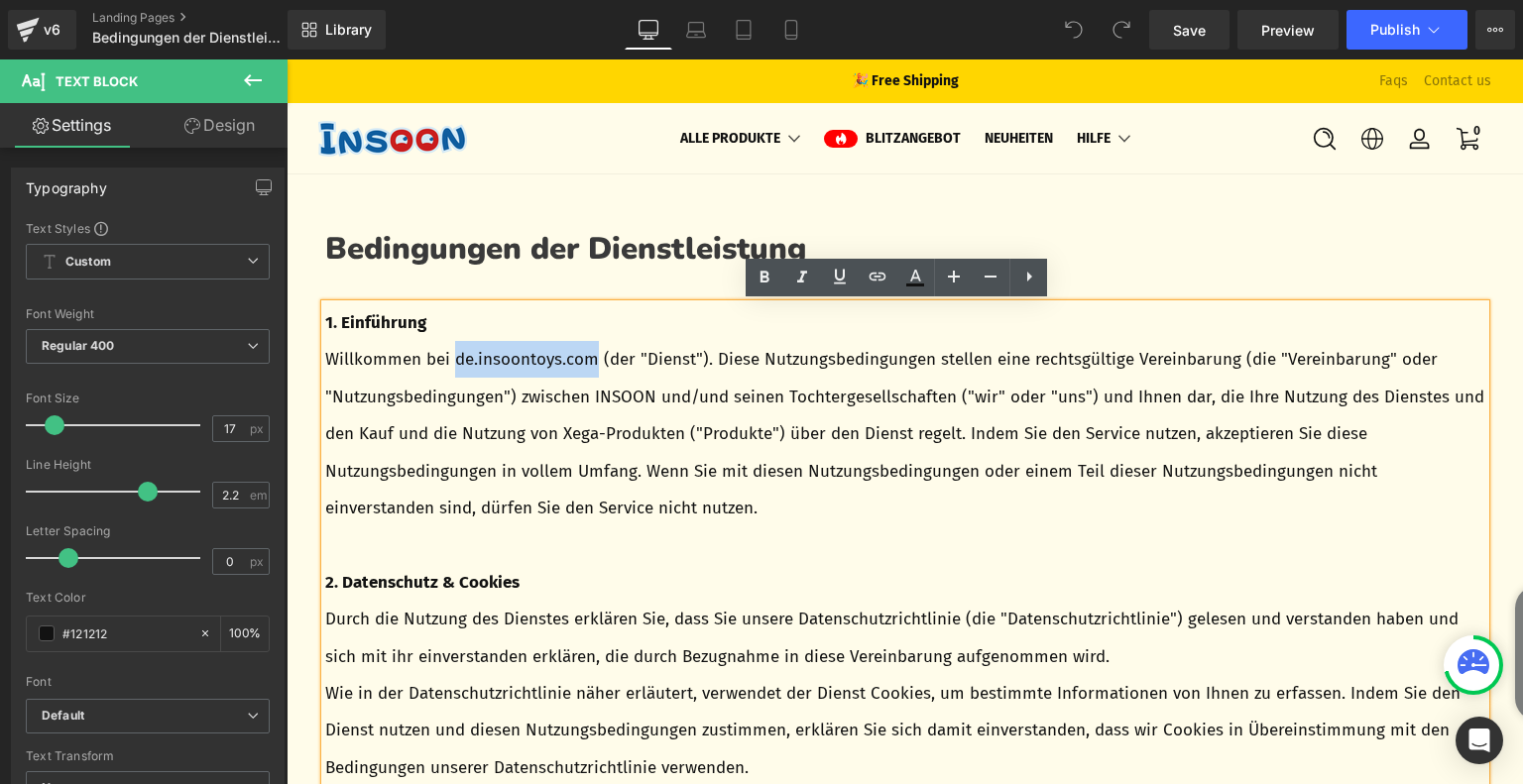 drag, startPoint x: 448, startPoint y: 360, endPoint x: 592, endPoint y: 369, distance: 144.28098 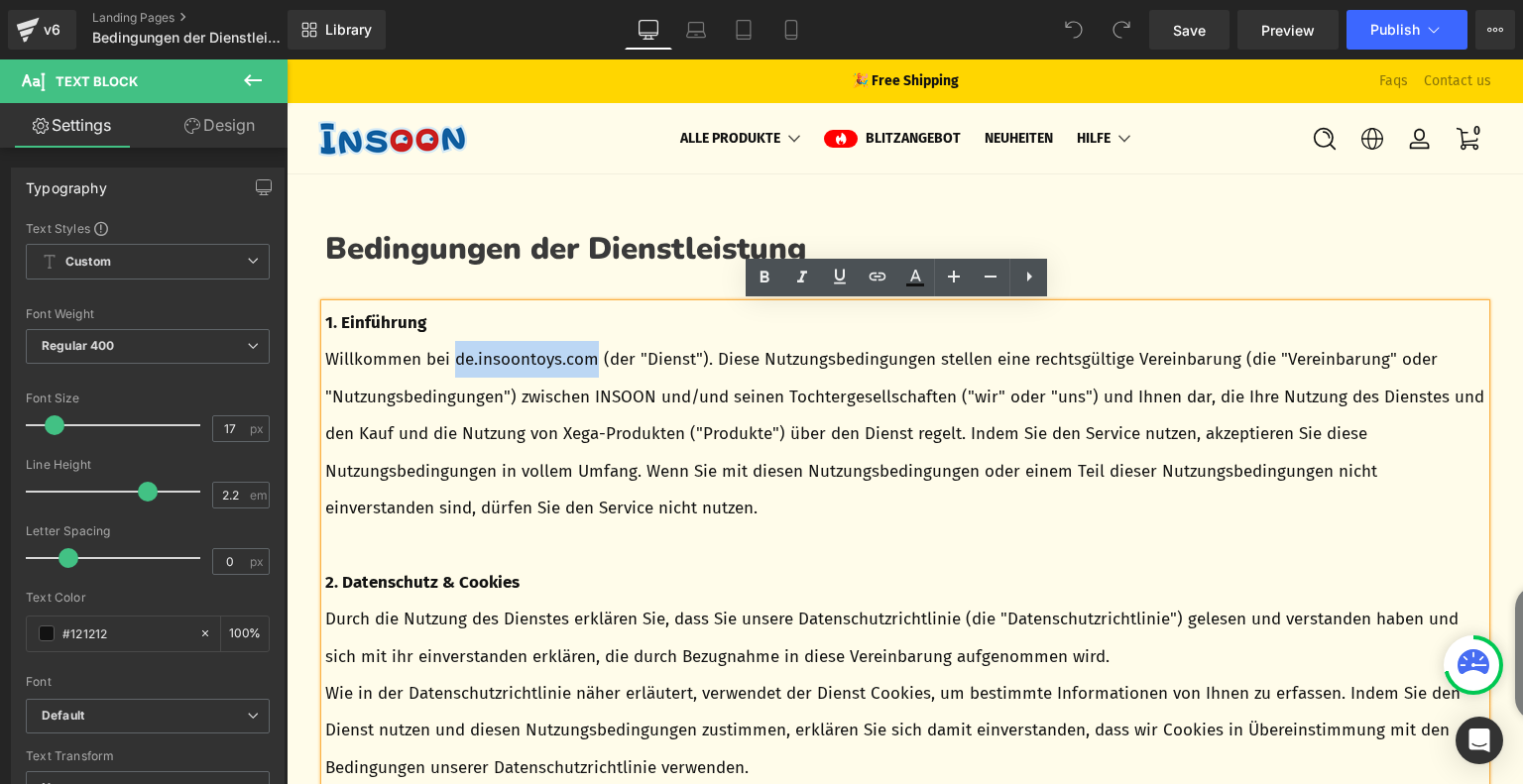 click on "Willkommen bei de.insoontoys.com (der "Dienst"). Diese Nutzungsbedingungen stellen eine rechtsgültige Vereinbarung (die "Vereinbarung" oder "Nutzungsbedingungen") zwischen INSOON und/und seinen Tochtergesellschaften ("wir" oder "uns") und Ihnen dar, die Ihre Nutzung des Dienstes und den Kauf und die Nutzung von Xega-Produkten ("Produkte") über den Dienst regelt. Indem Sie den Service nutzen, akzeptieren Sie diese Nutzungsbedingungen in vollem Umfang. Wenn Sie mit diesen Nutzungsbedingungen oder einem Teil dieser Nutzungsbedingungen nicht einverstanden sind, dürfen Sie den Service nicht nutzen." at bounding box center (905, 433) 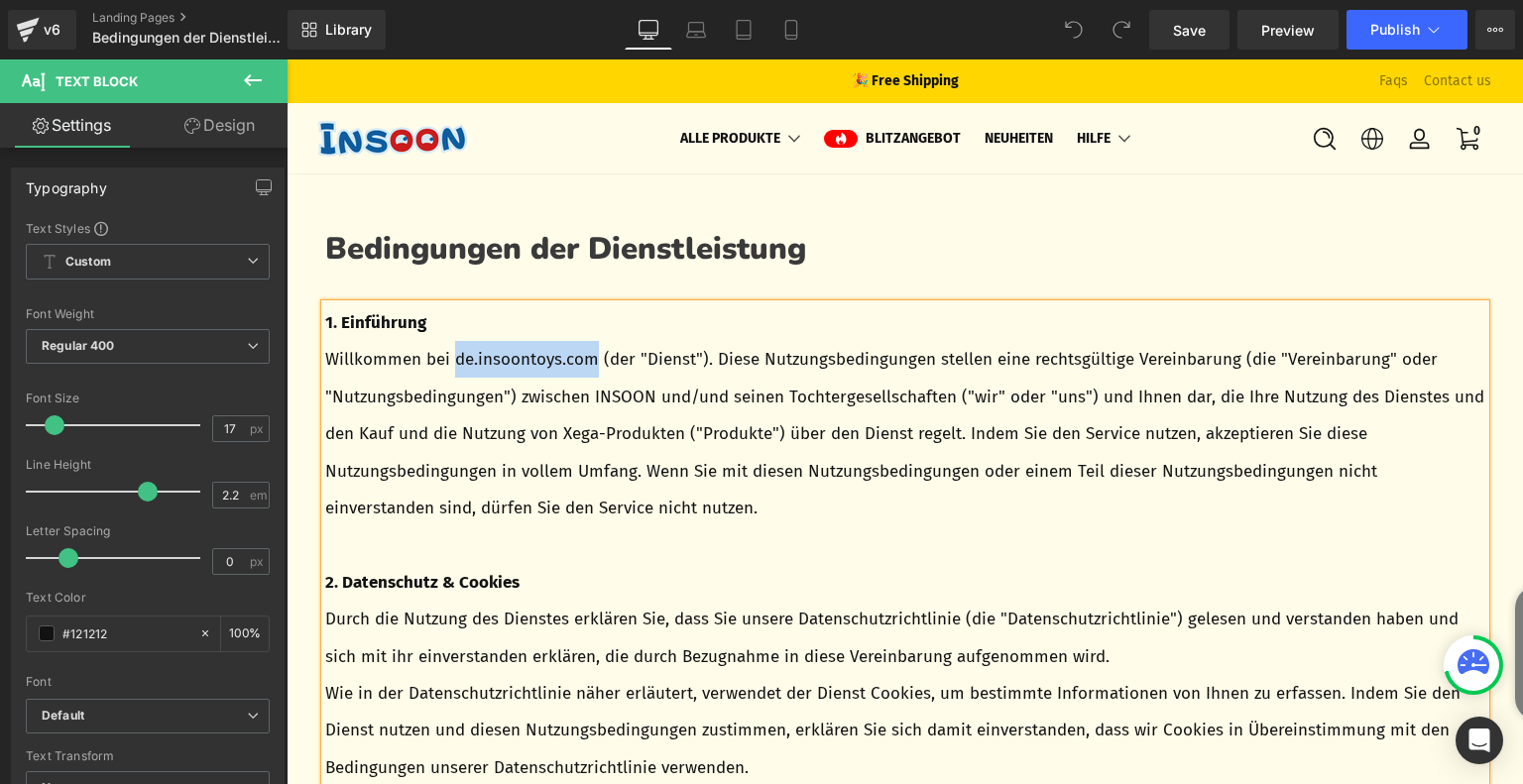 paste 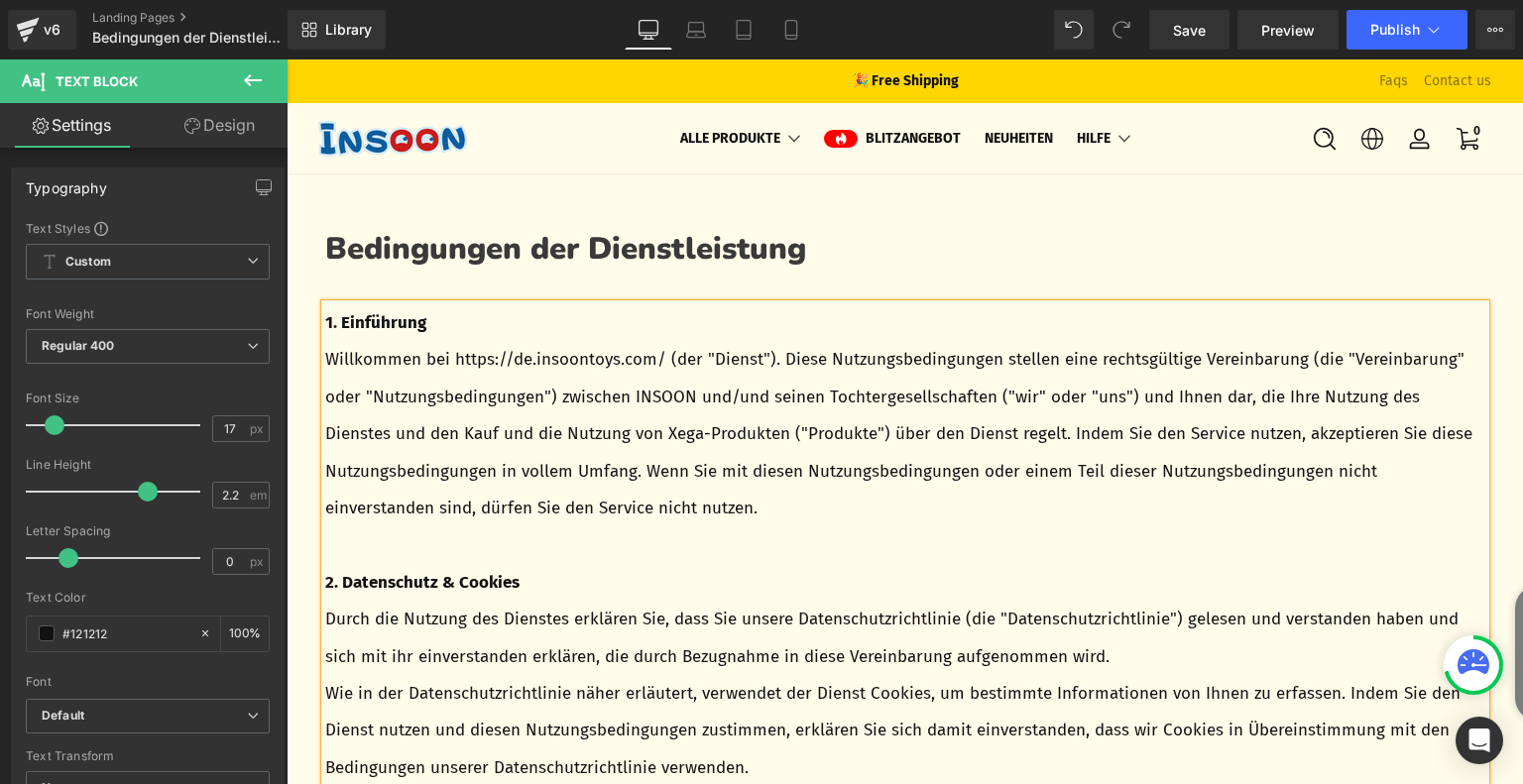 click on "Willkommen bei https://de.insoontoys.com/ (der "Dienst"). Diese Nutzungsbedingungen stellen eine rechtsgültige Vereinbarung (die "Vereinbarung" oder "Nutzungsbedingungen") zwischen INSOON und/und seinen Tochtergesellschaften ("wir" oder "uns") und Ihnen dar, die Ihre Nutzung des Dienstes und den Kauf und die Nutzung von Xega-Produkten ("Produkte") über den Dienst regelt. Indem Sie den Service nutzen, akzeptieren Sie diese Nutzungsbedingungen in vollem Umfang. Wenn Sie mit diesen Nutzungsbedingungen oder einem Teil dieser Nutzungsbedingungen nicht einverstanden sind, dürfen Sie den Service nicht nutzen." at bounding box center (905, 433) 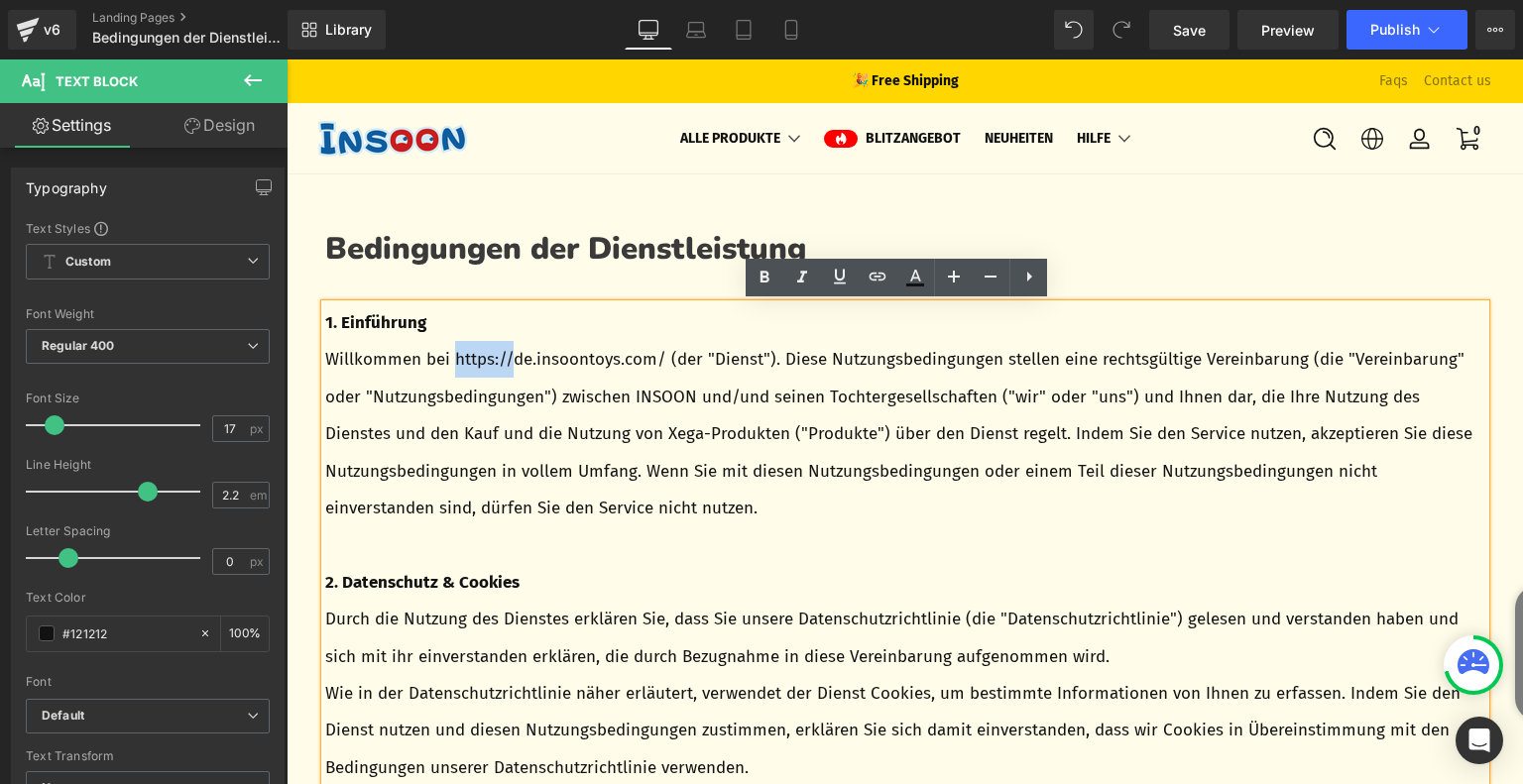drag, startPoint x: 506, startPoint y: 362, endPoint x: 450, endPoint y: 364, distance: 56.0357 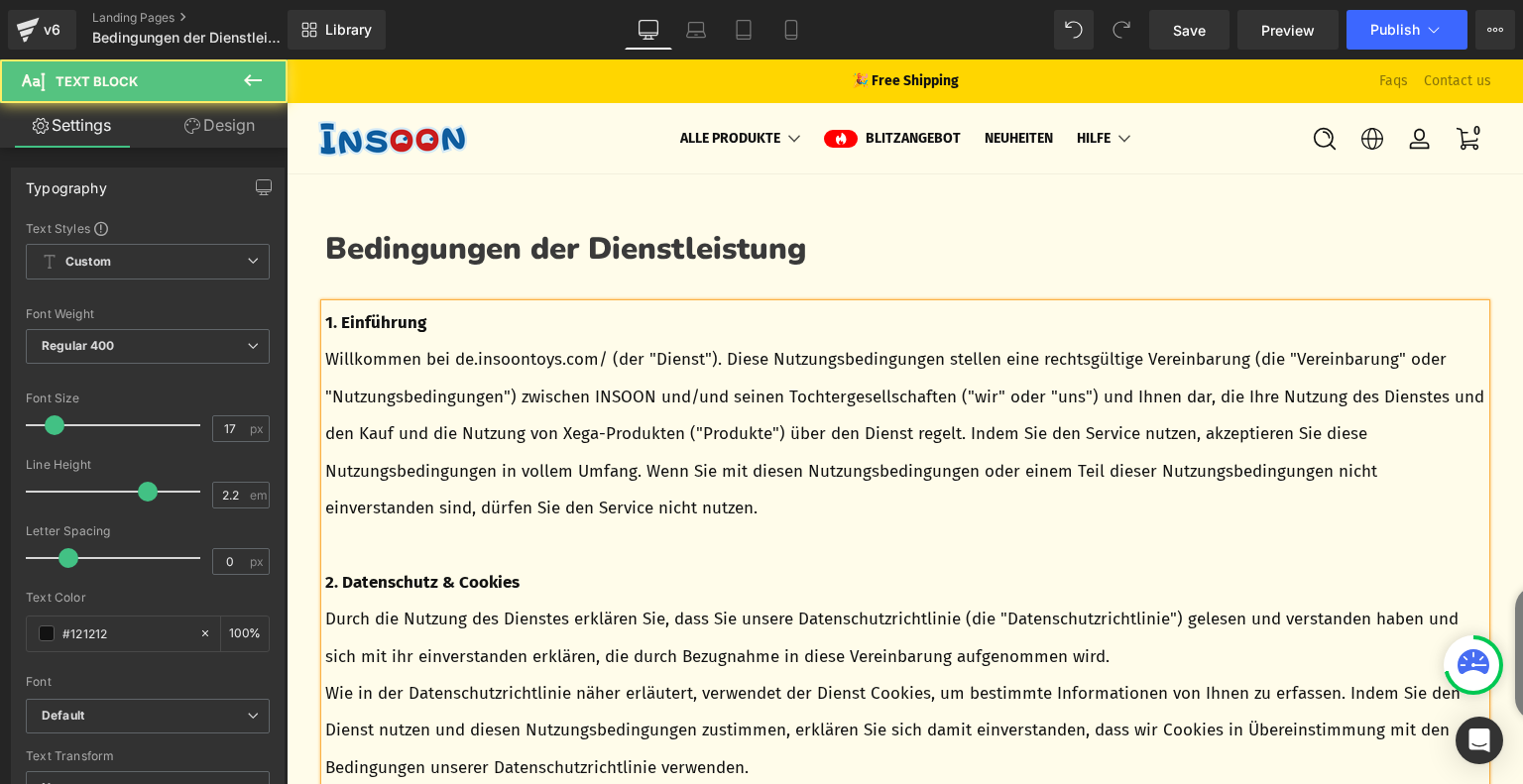 click on "Willkommen bei de.insoontoys.com/ (der "Dienst"). Diese Nutzungsbedingungen stellen eine rechtsgültige Vereinbarung (die "Vereinbarung" oder "Nutzungsbedingungen") zwischen INSOON und/und seinen Tochtergesellschaften ("wir" oder "uns") und Ihnen dar, die Ihre Nutzung des Dienstes und den Kauf und die Nutzung von Xega-Produkten ("Produkte") über den Dienst regelt. Indem Sie den Service nutzen, akzeptieren Sie diese Nutzungsbedingungen in vollem Umfang. Wenn Sie mit diesen Nutzungsbedingungen oder einem Teil dieser Nutzungsbedingungen nicht einverstanden sind, dürfen Sie den Service nicht nutzen." at bounding box center [905, 433] 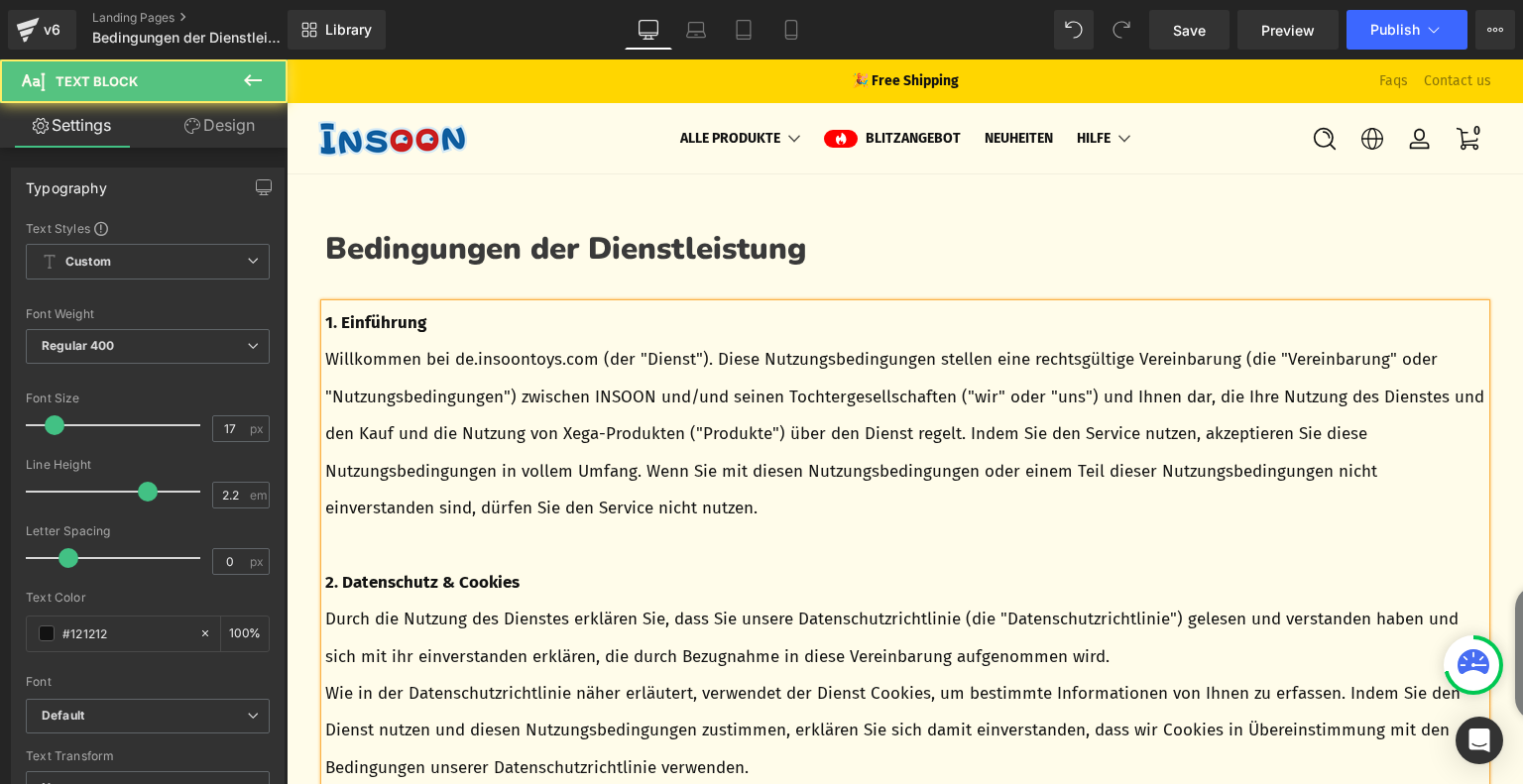 drag, startPoint x: 321, startPoint y: 359, endPoint x: 779, endPoint y: 491, distance: 476.64242 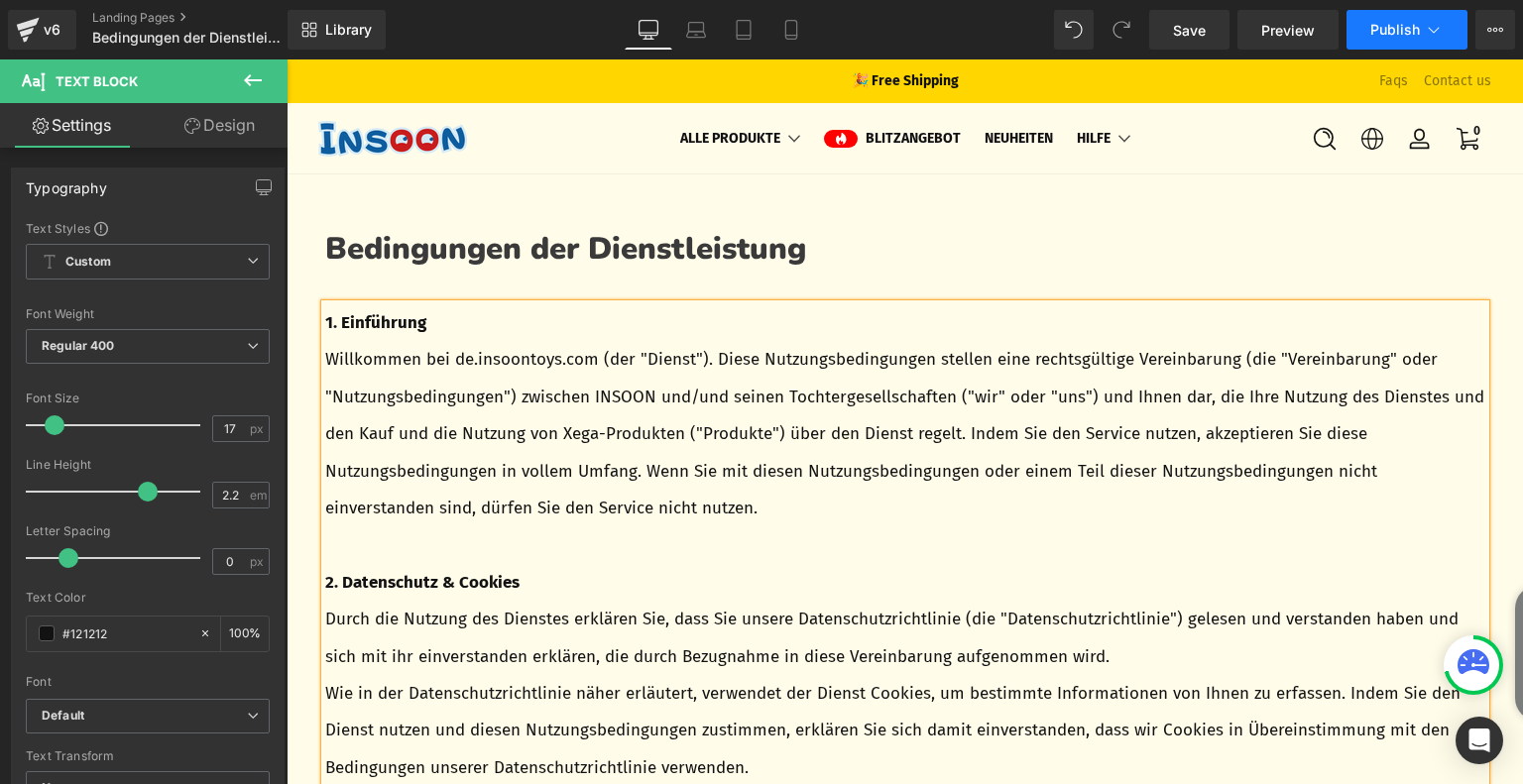 click on "Publish" at bounding box center (1395, 30) 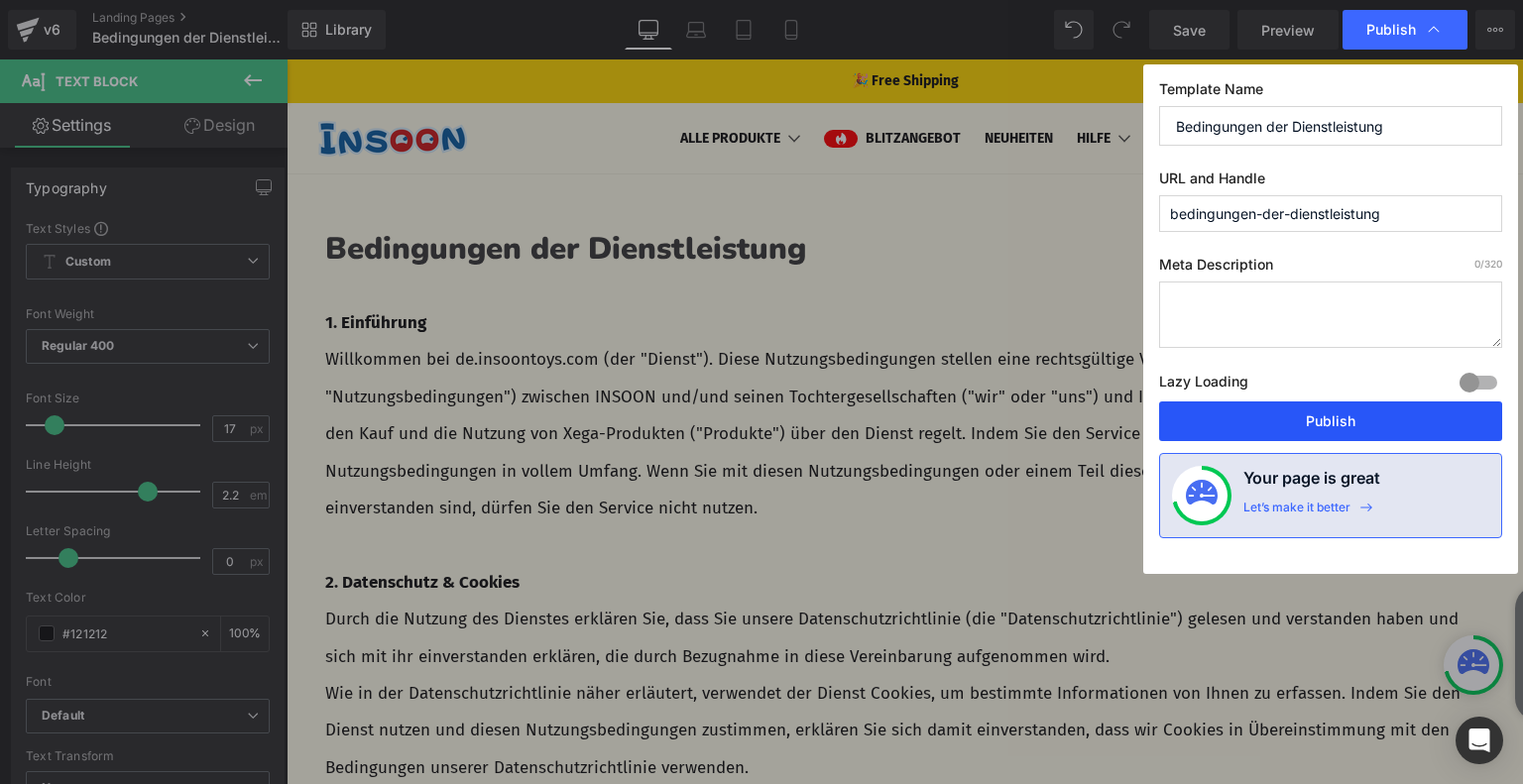 click on "Publish" at bounding box center [1331, 421] 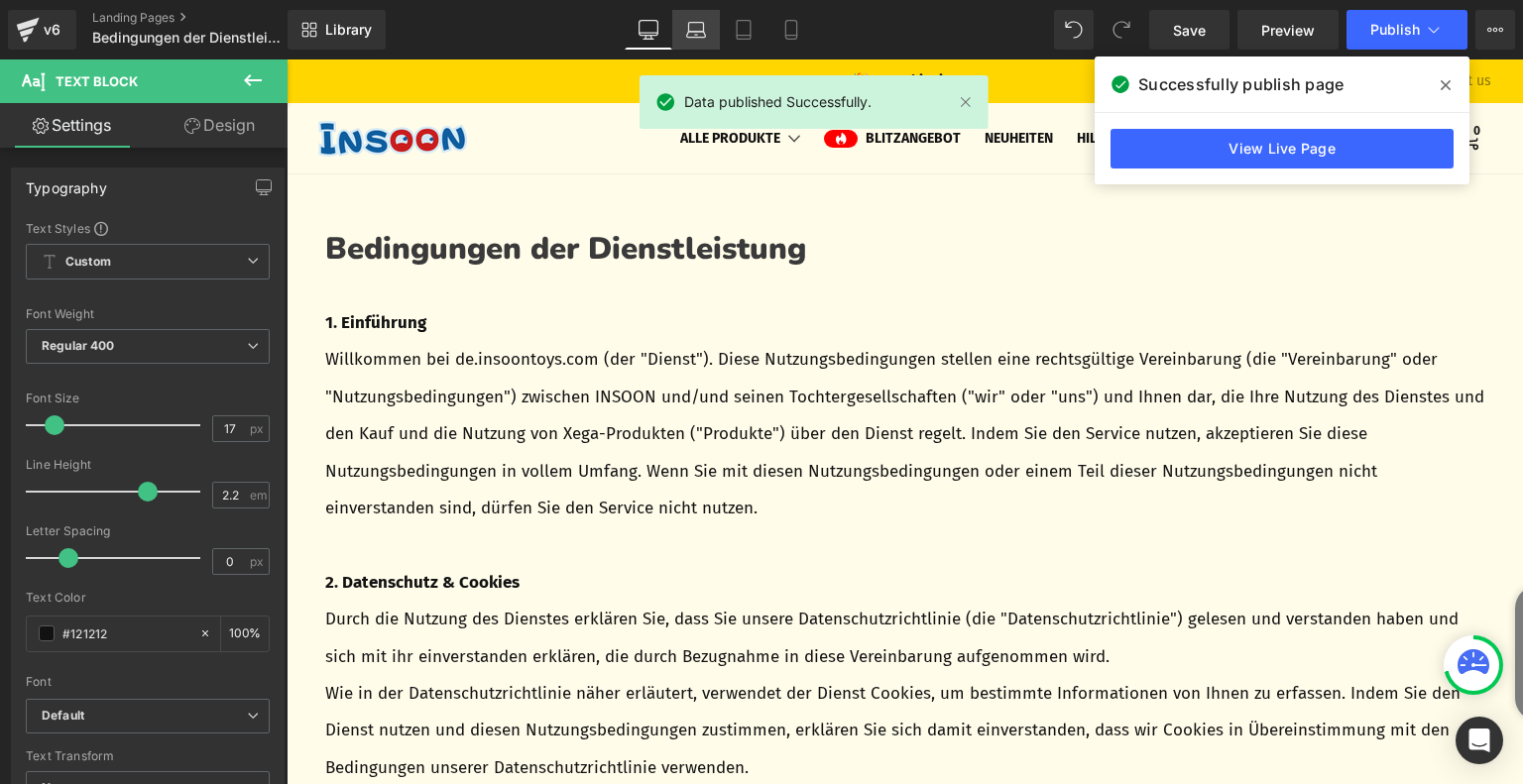 click on "Laptop" at bounding box center [696, 30] 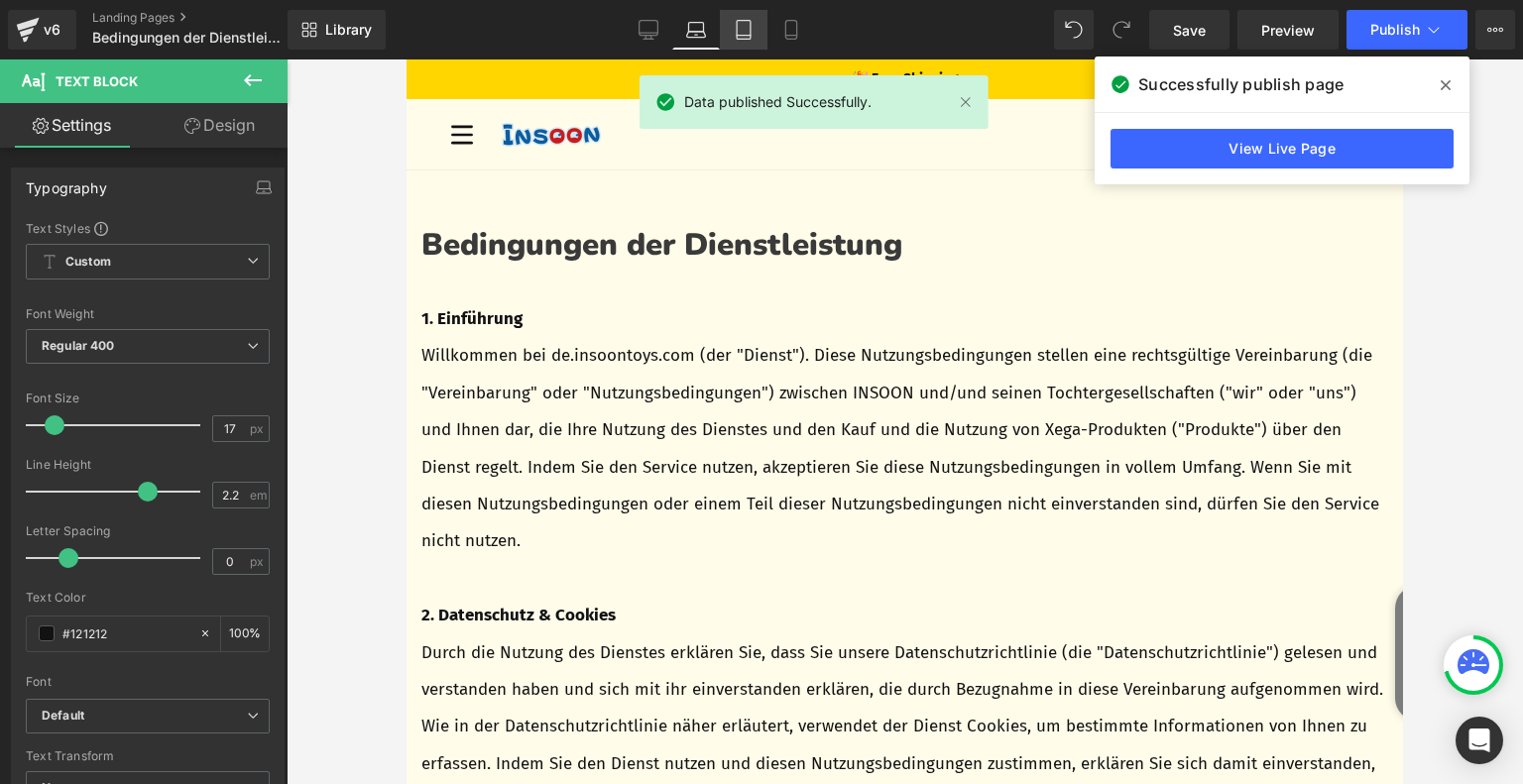 click on "Tablet" at bounding box center (744, 30) 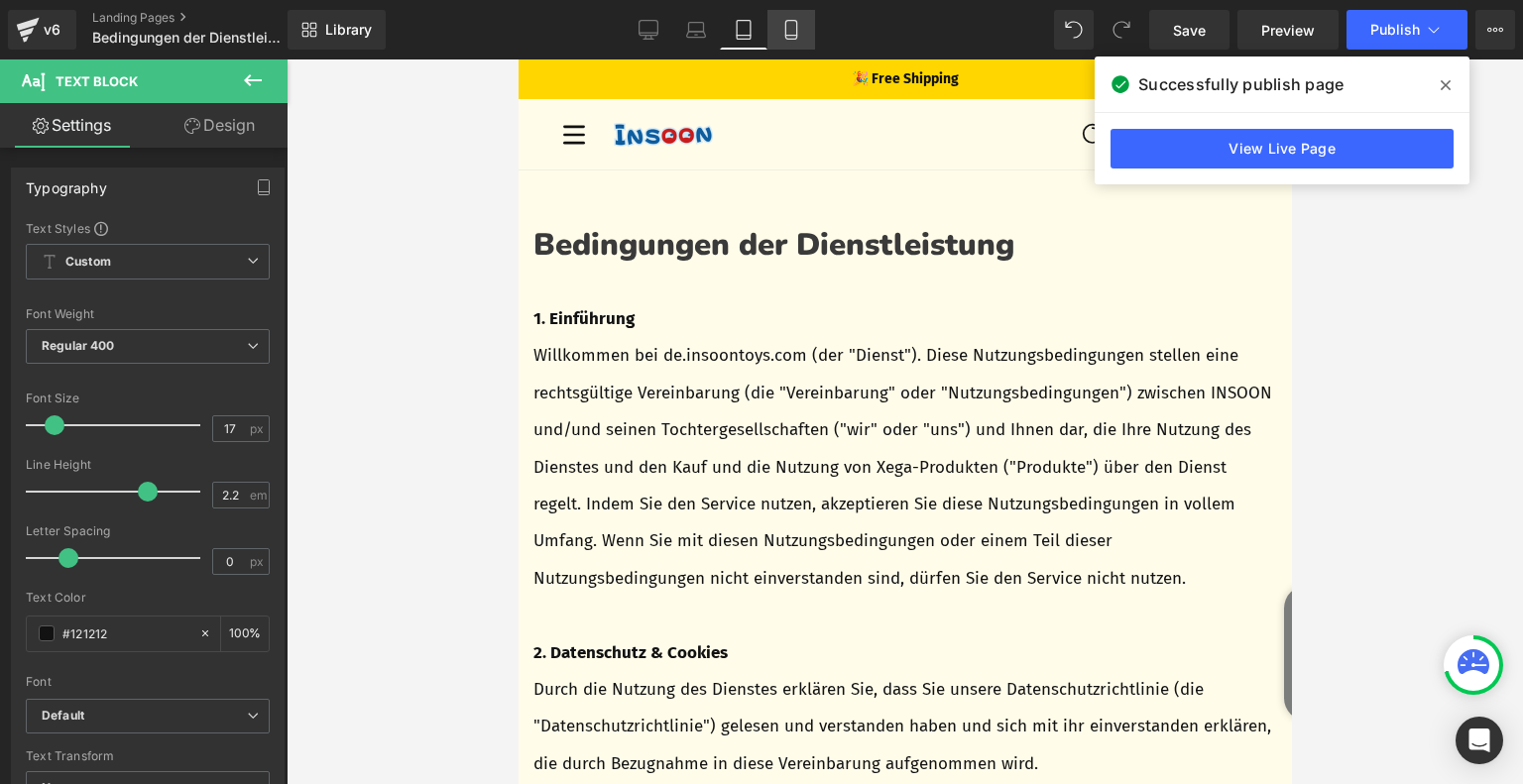 click on "Mobile" at bounding box center (791, 30) 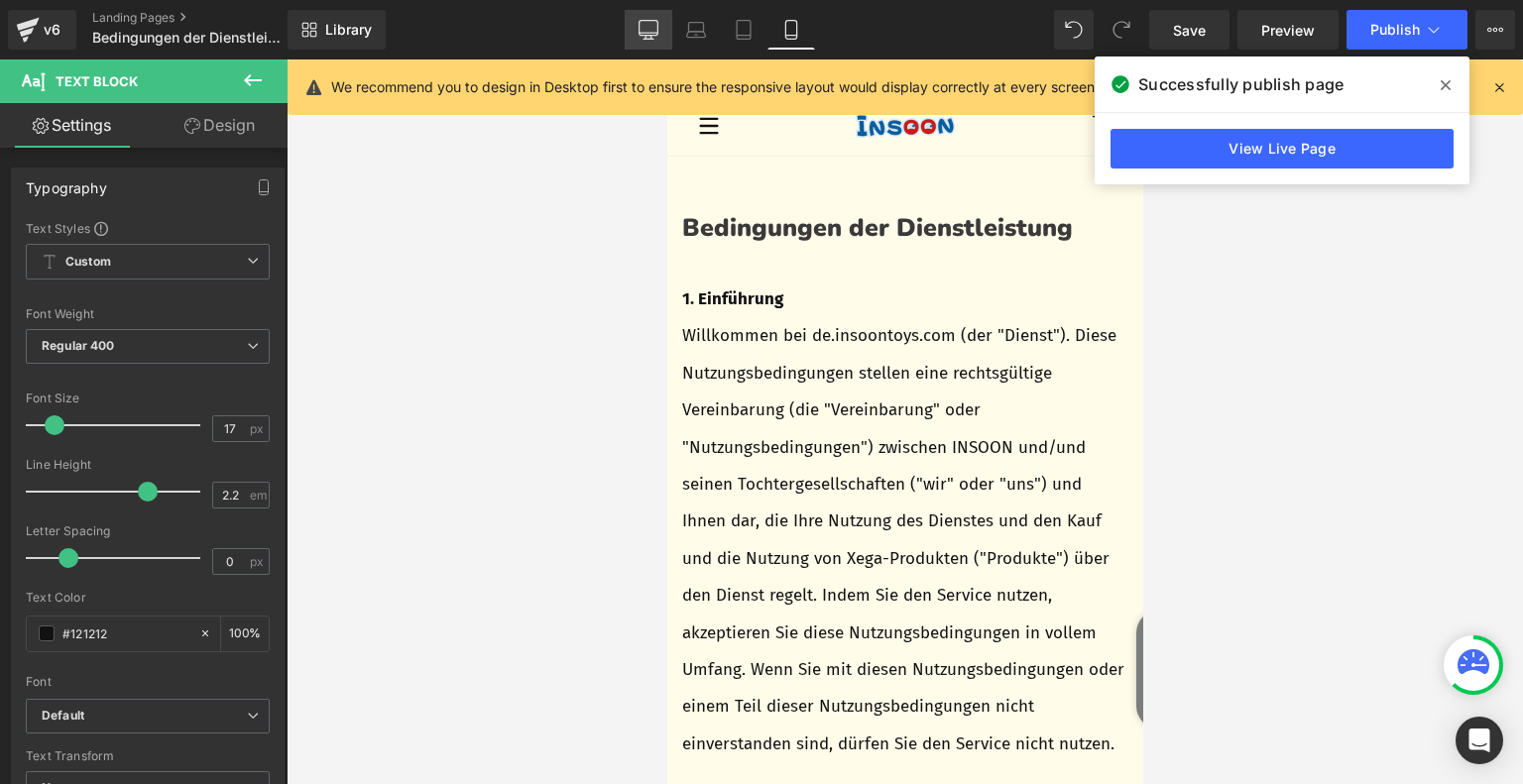 click 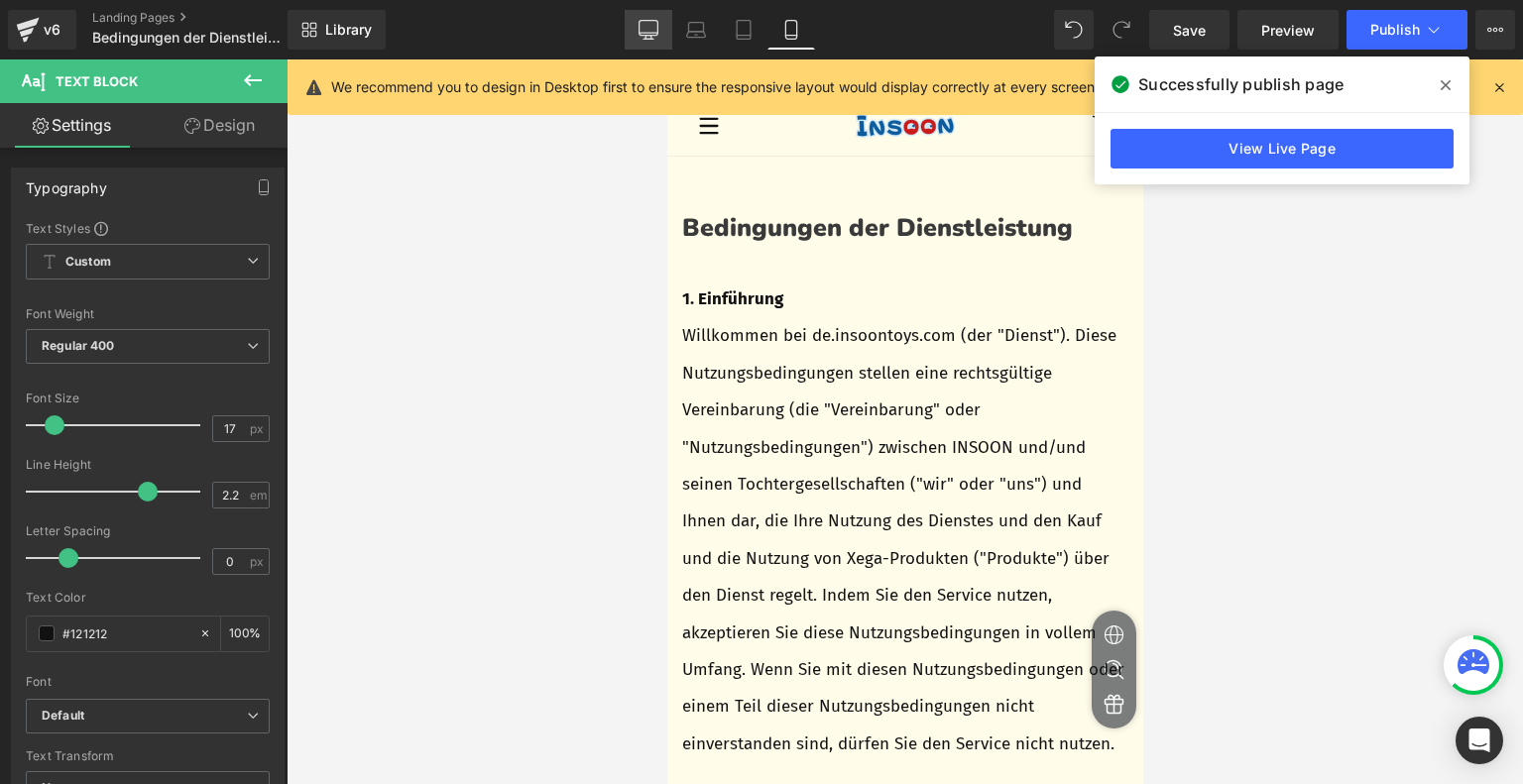 scroll, scrollTop: 24, scrollLeft: 0, axis: vertical 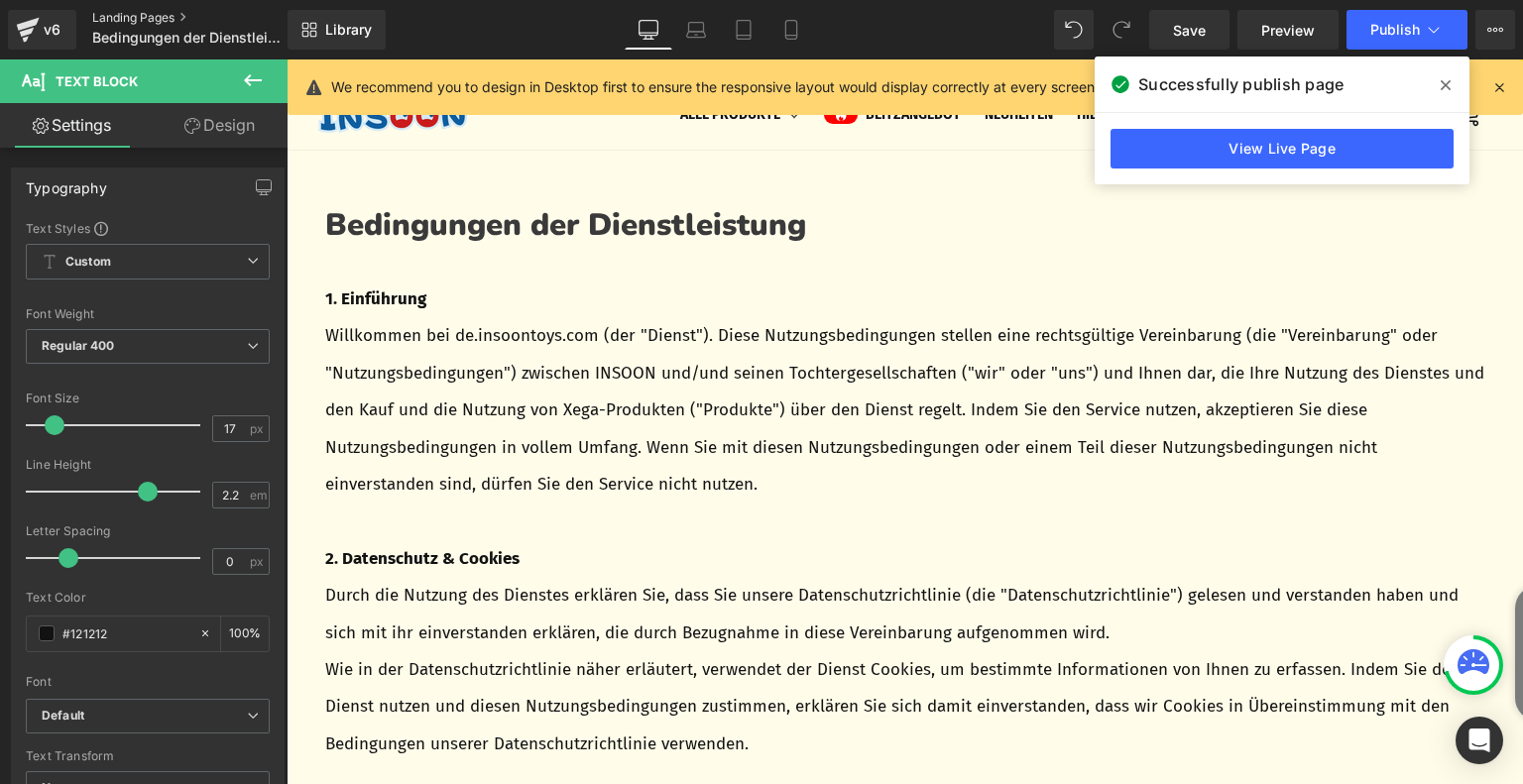 click on "Landing Pages" at bounding box center [206, 18] 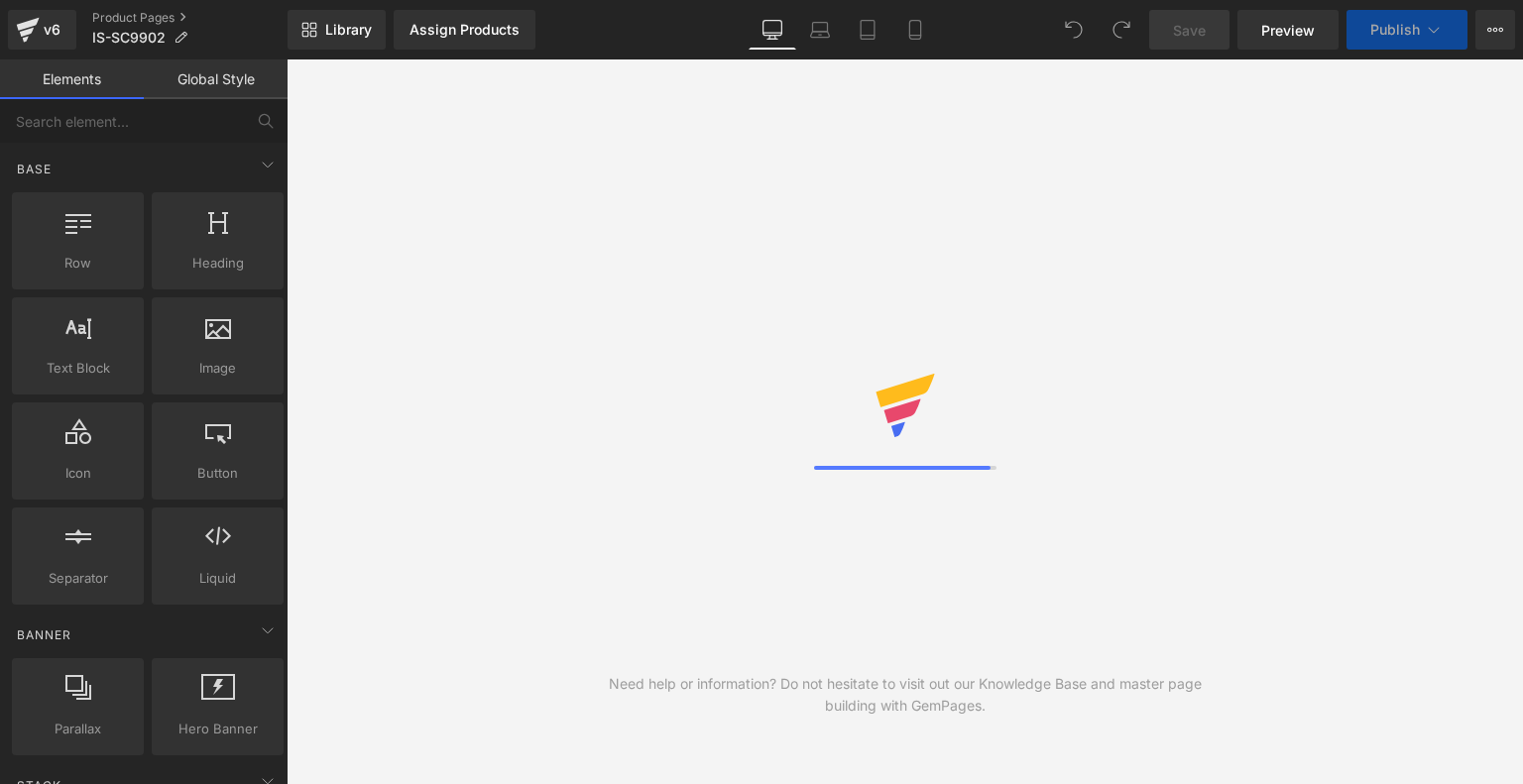 scroll, scrollTop: 0, scrollLeft: 0, axis: both 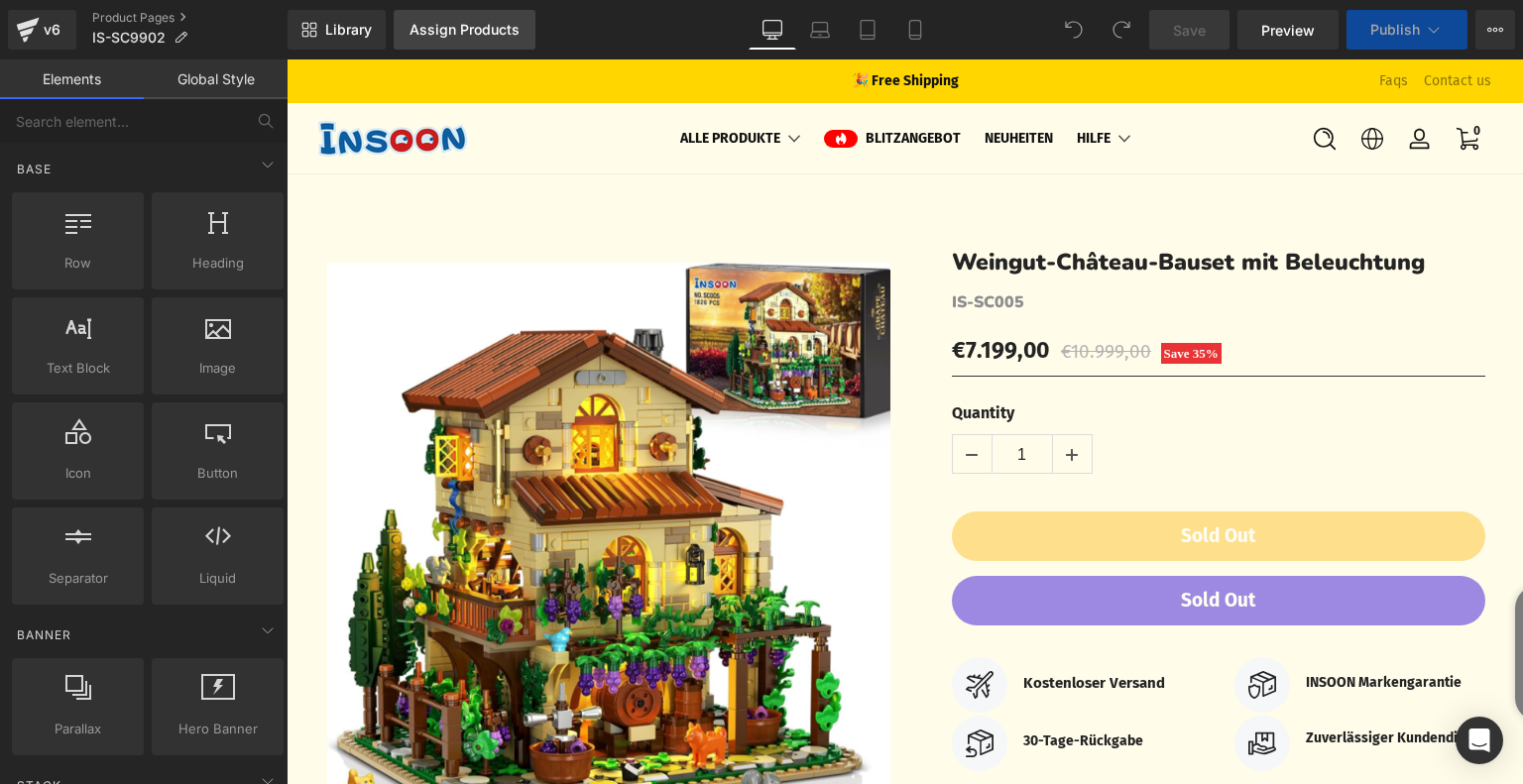 click on "Assign Products" at bounding box center (464, 30) 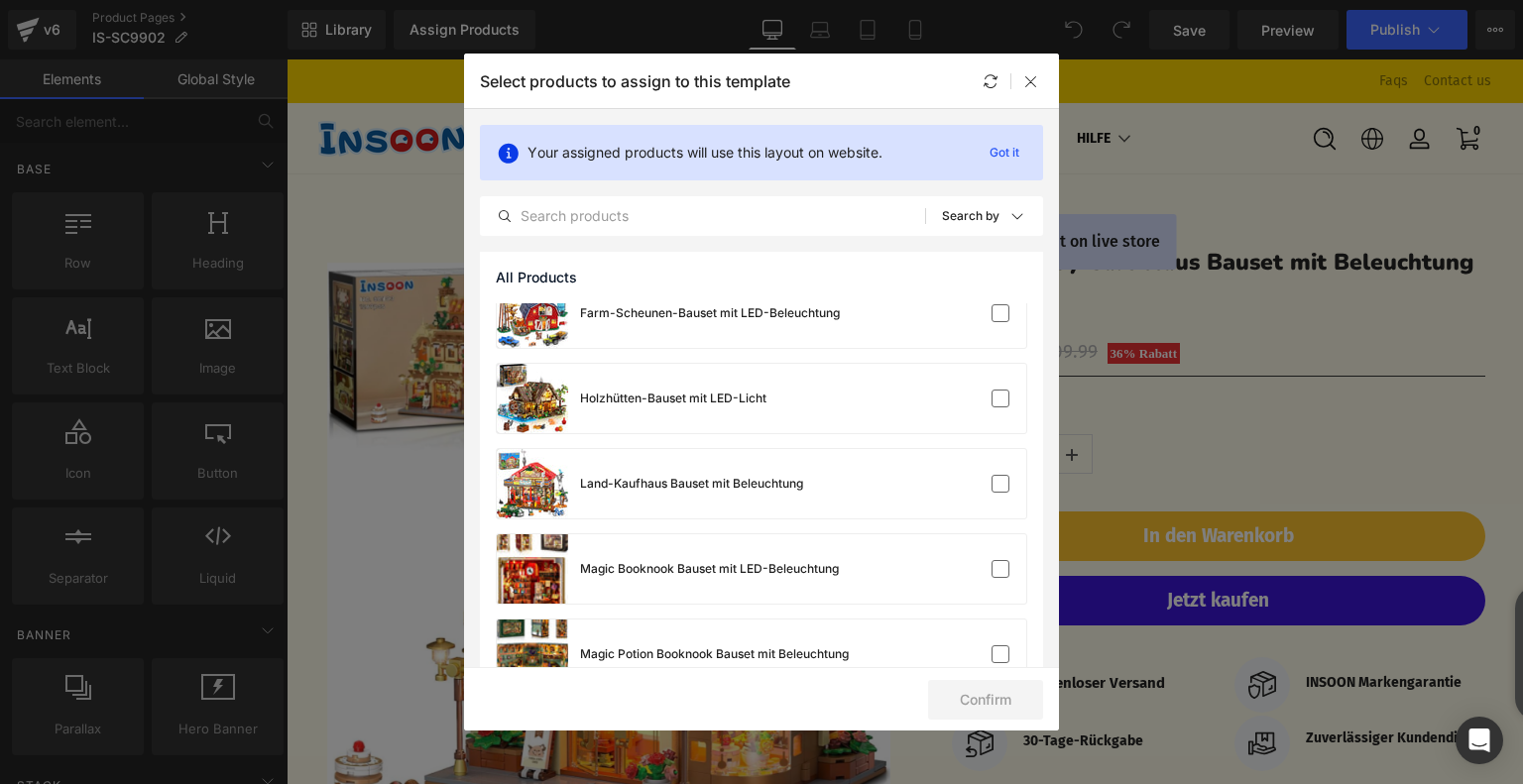scroll, scrollTop: 496, scrollLeft: 0, axis: vertical 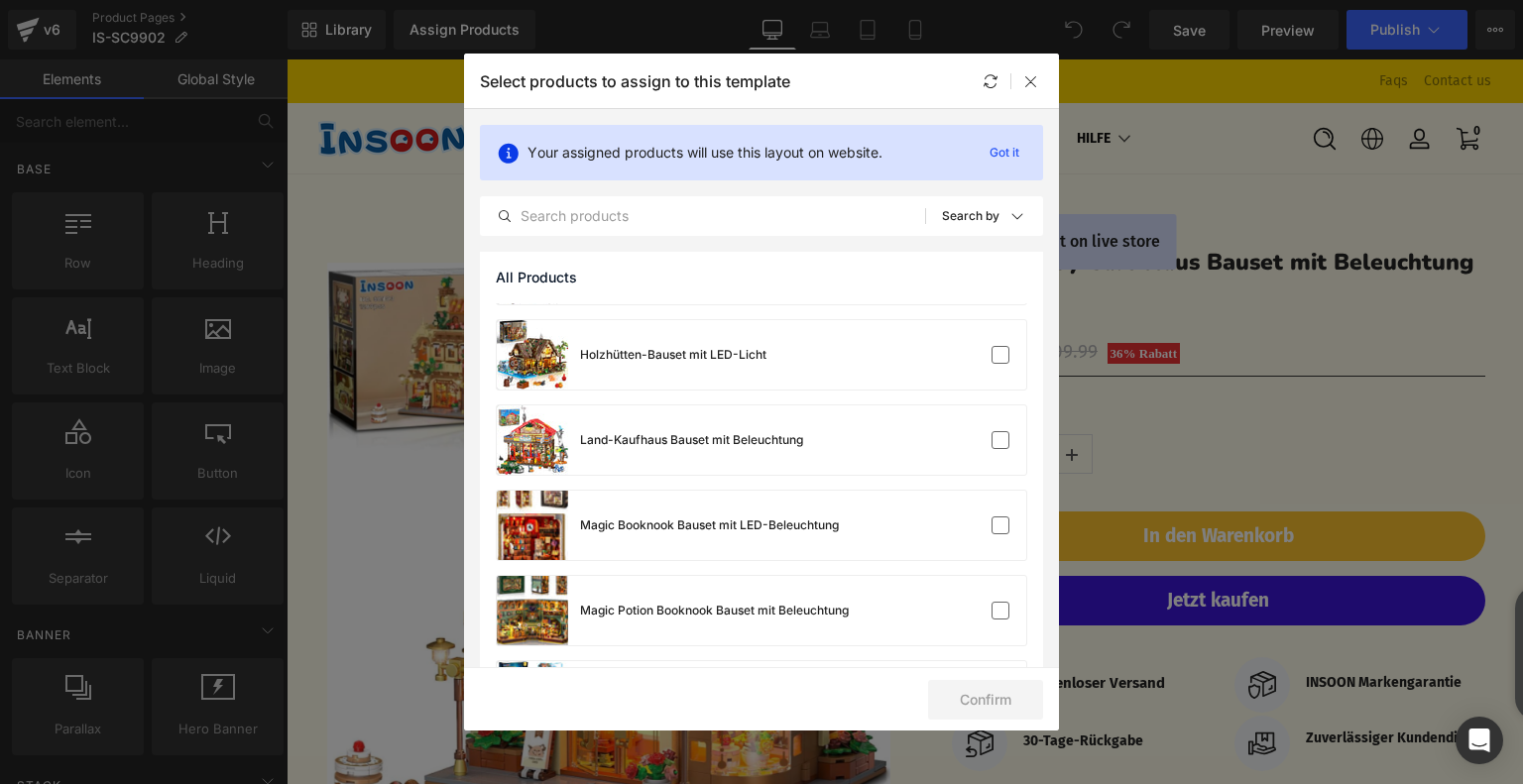 click on "Land-Kaufhaus Bauset mit Beleuchtung" at bounding box center (762, 440) 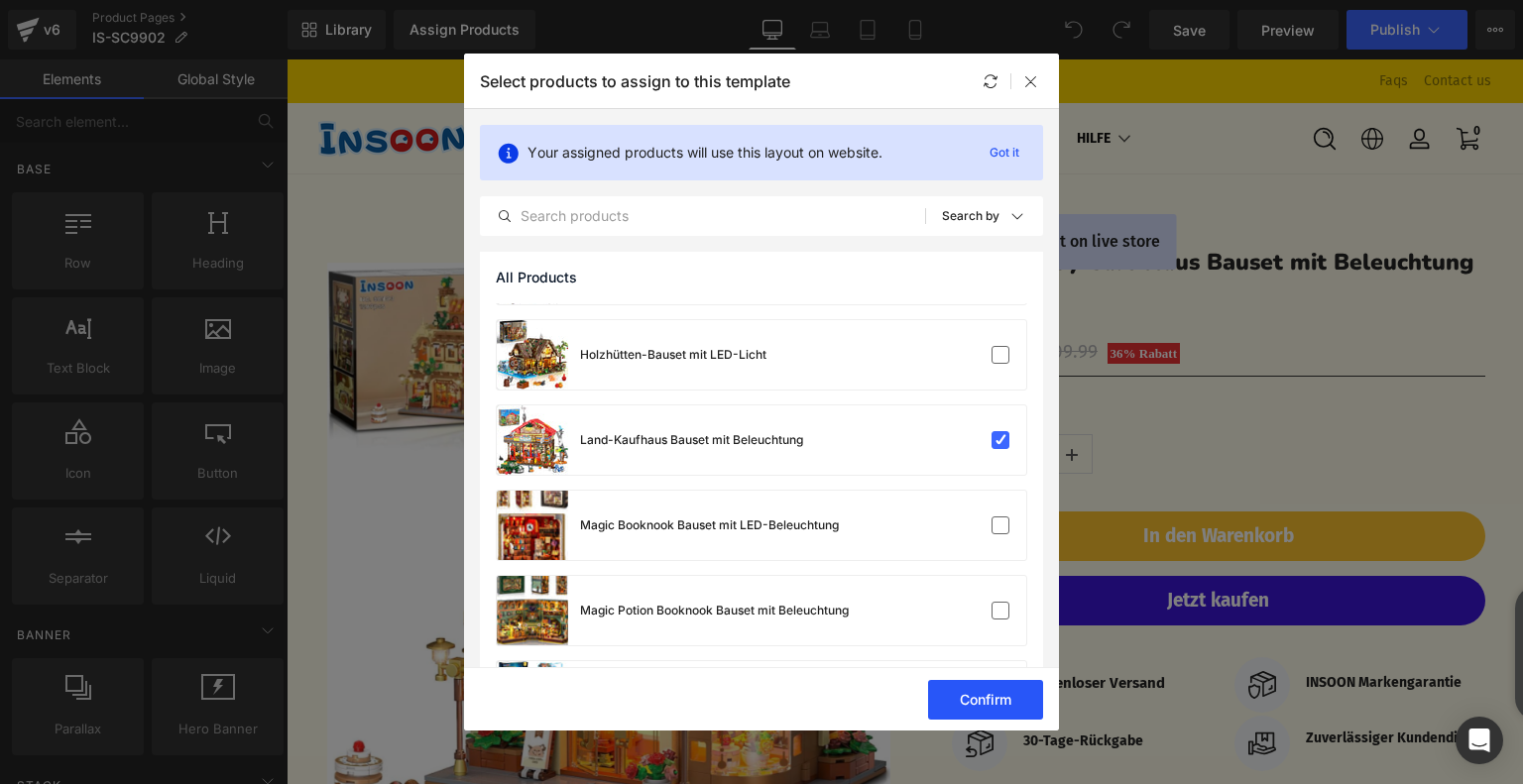 click on "Confirm" at bounding box center (986, 700) 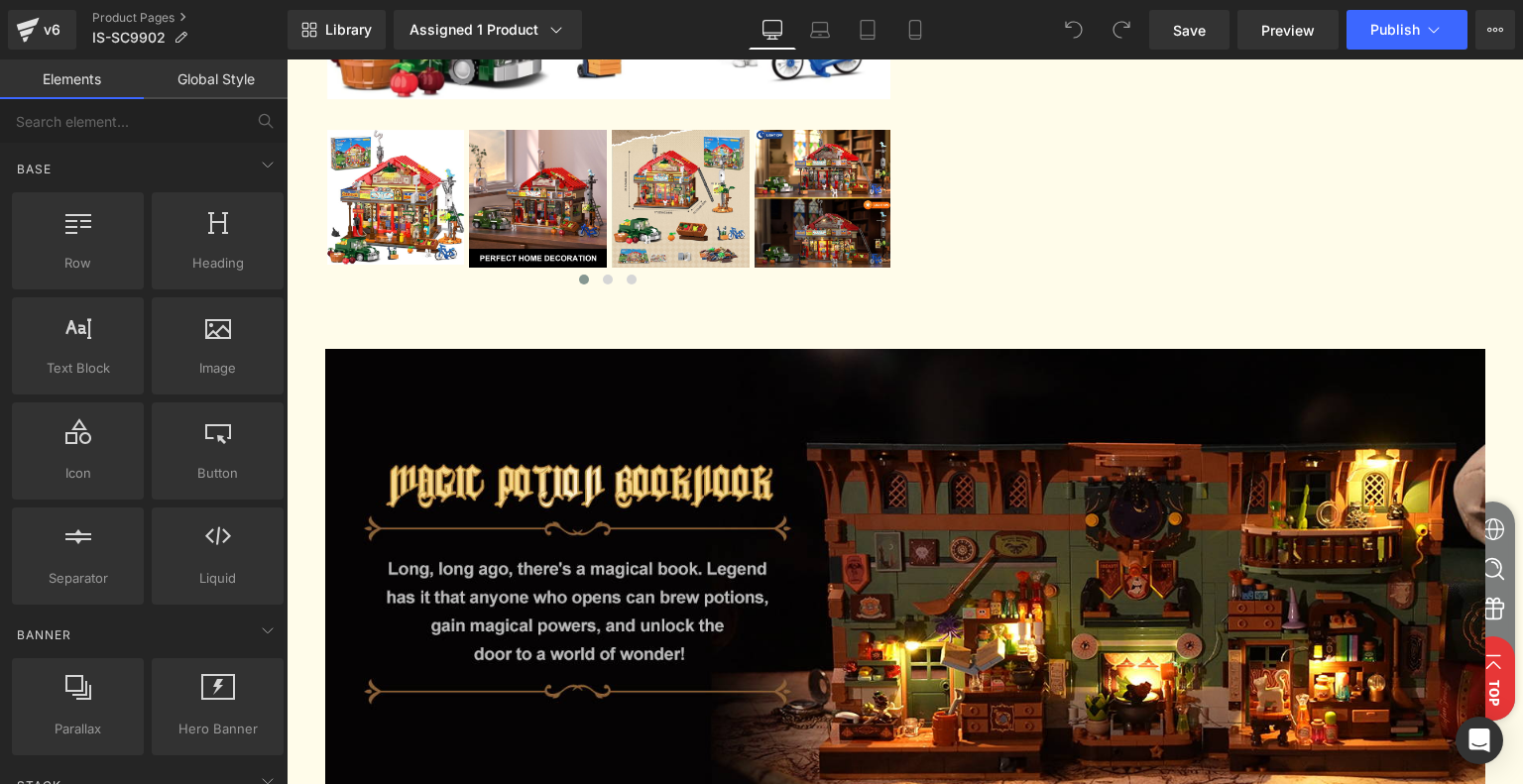 scroll, scrollTop: 892, scrollLeft: 0, axis: vertical 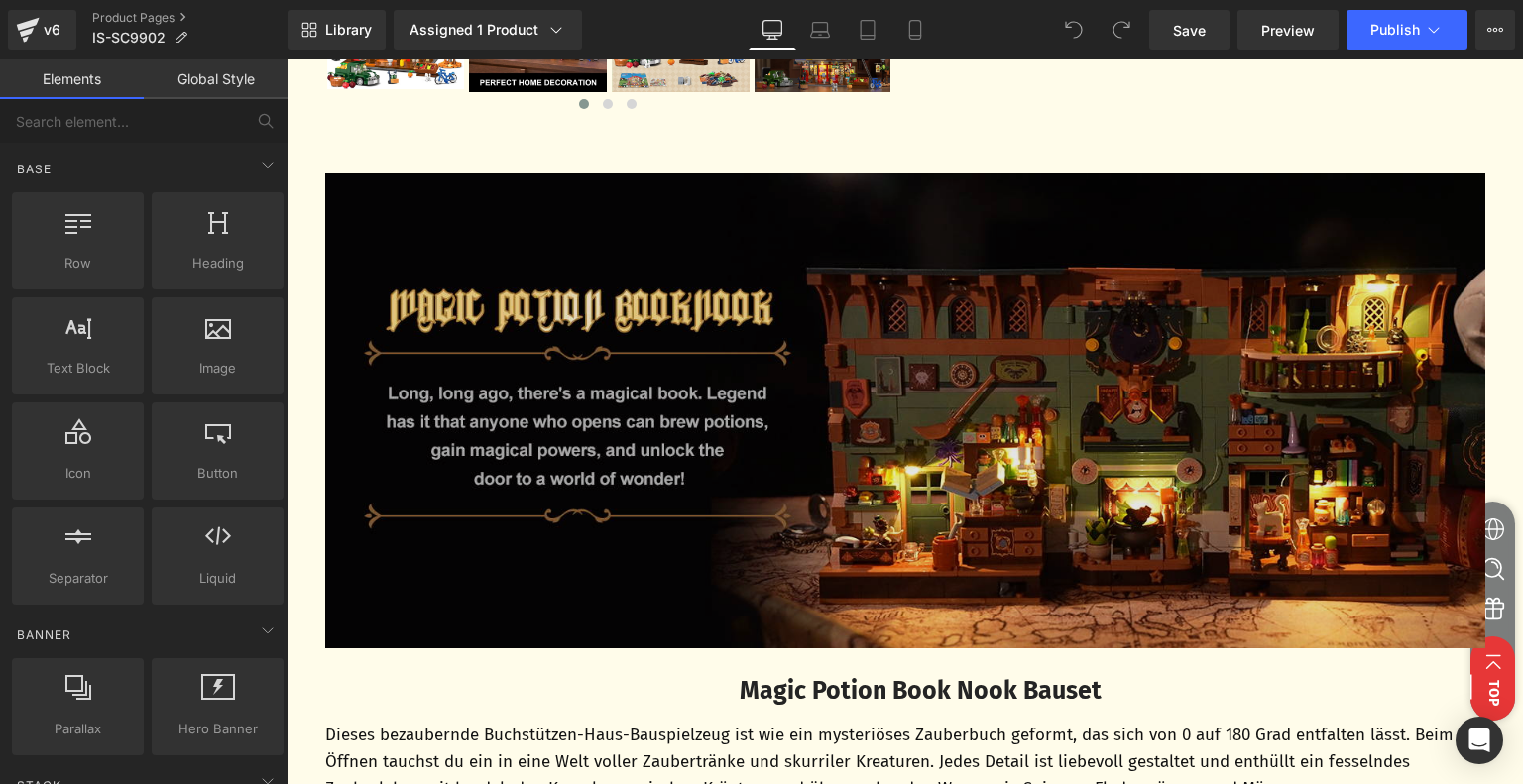 click at bounding box center (905, 411) 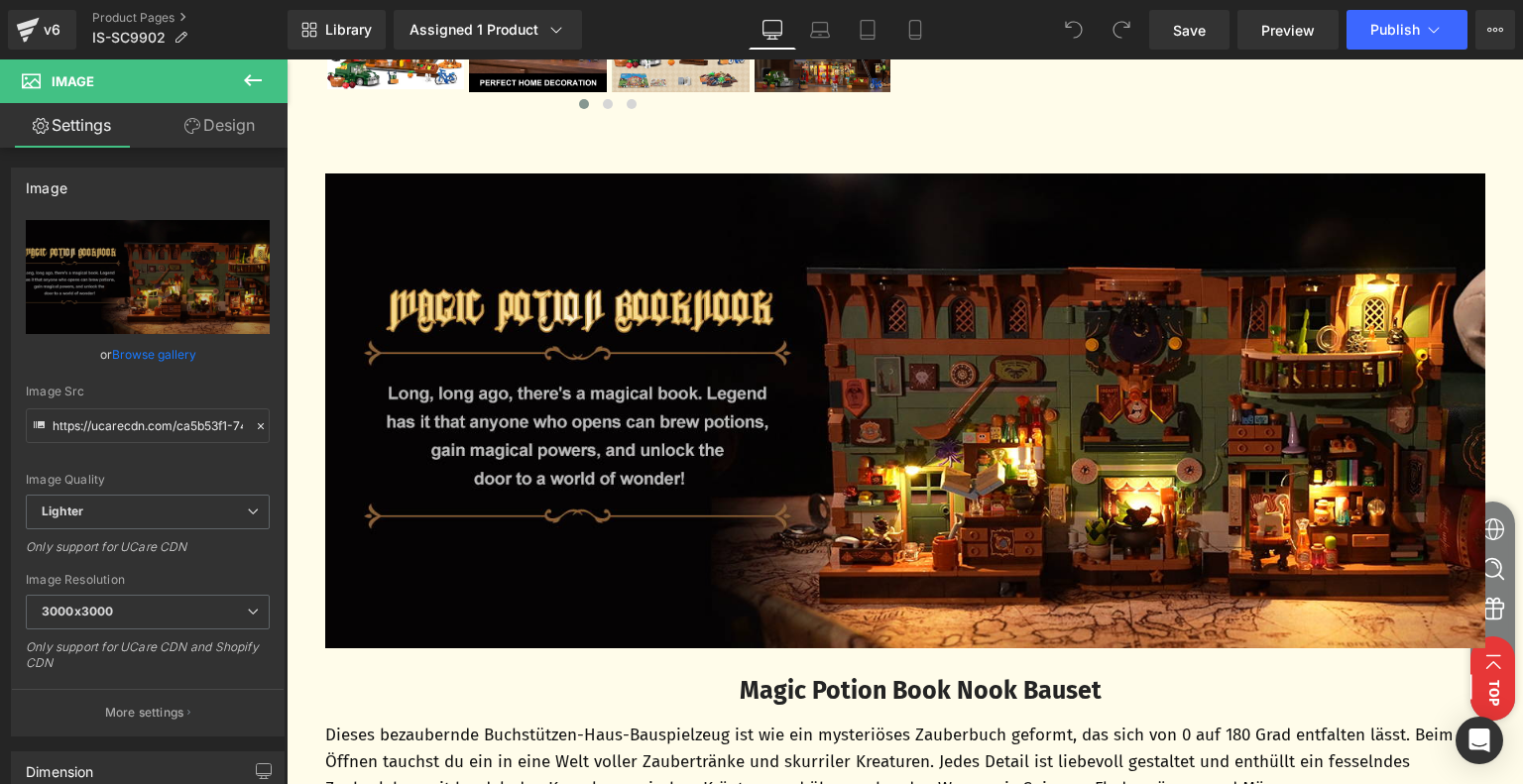 click 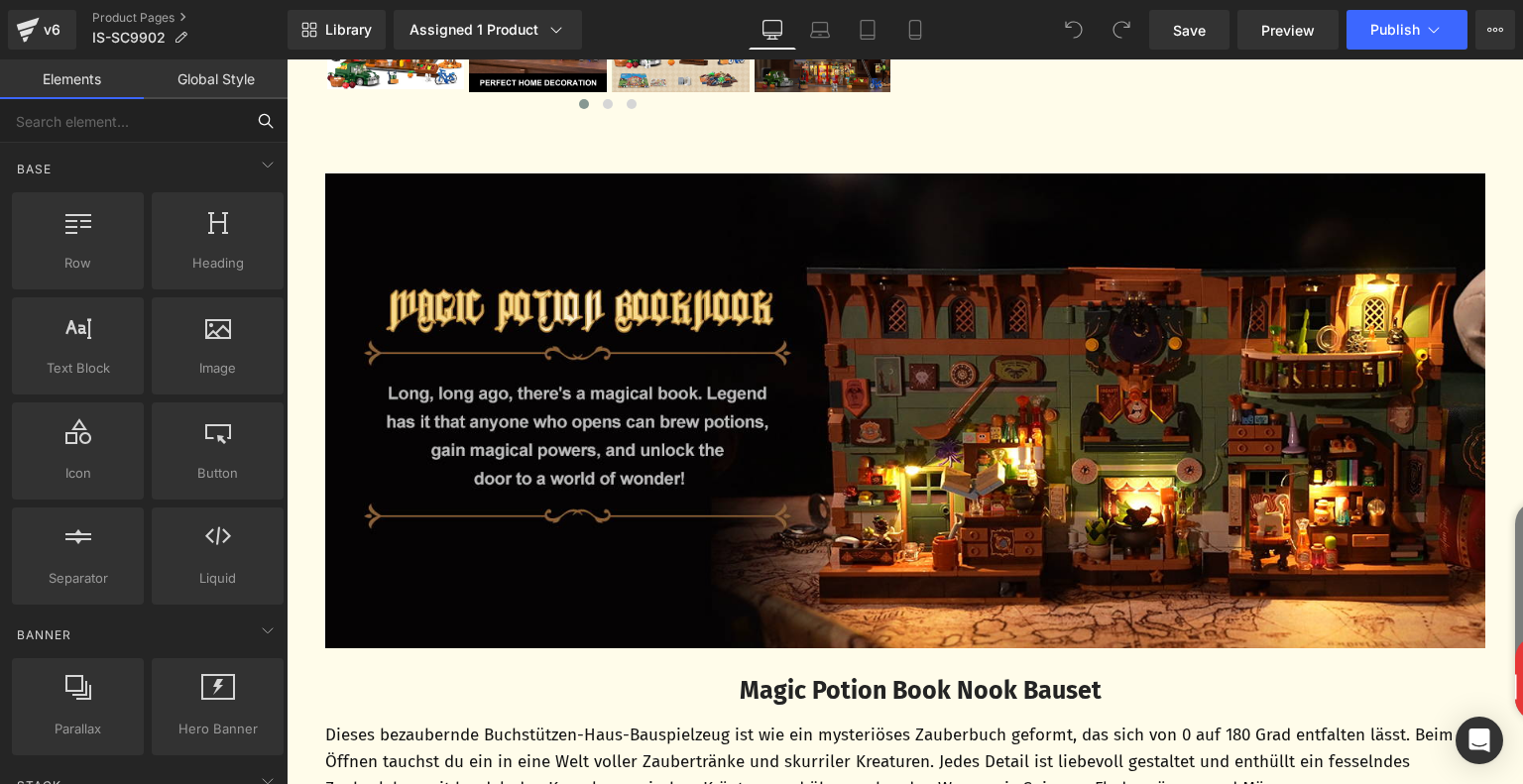 click at bounding box center [122, 121] 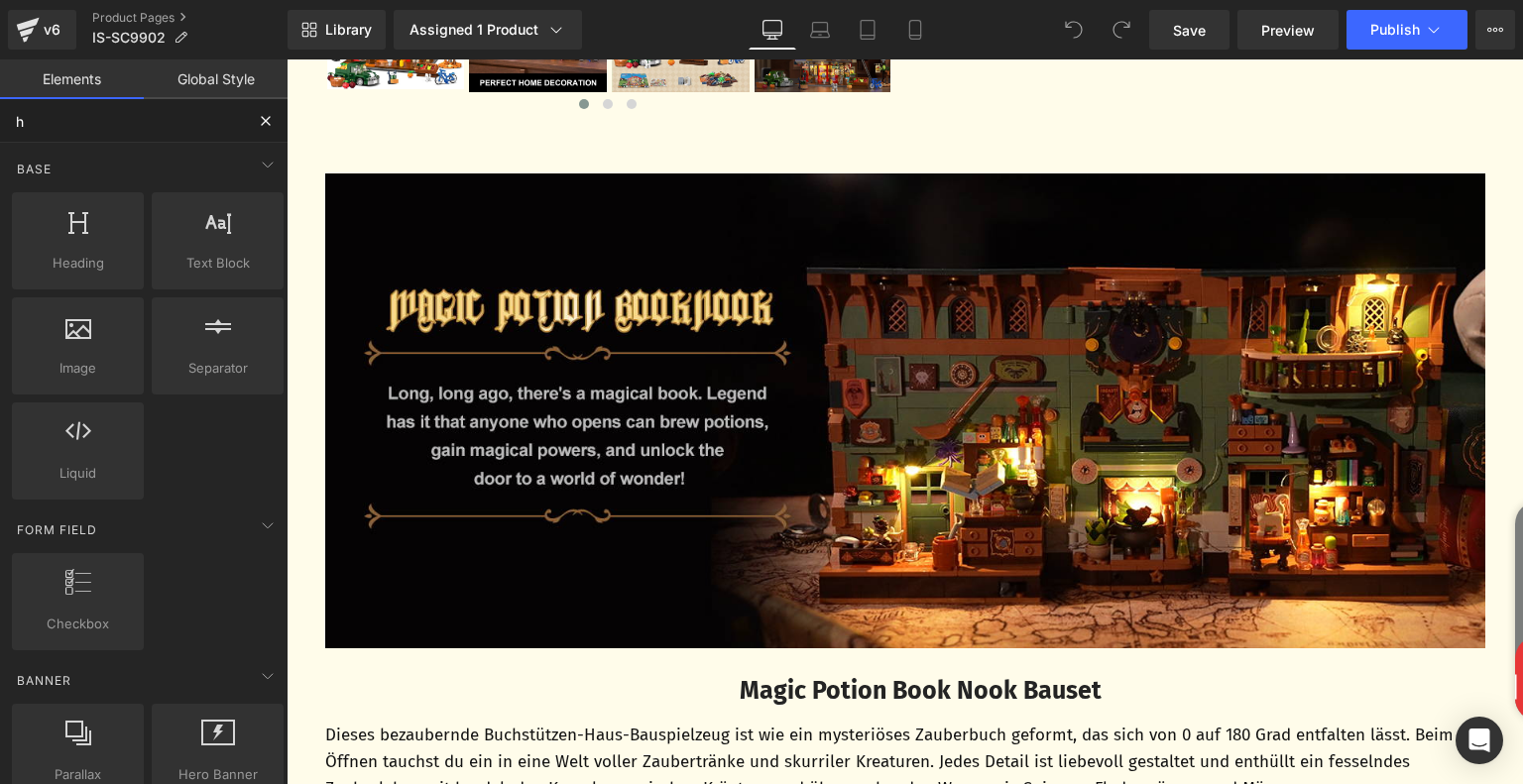 type on "he" 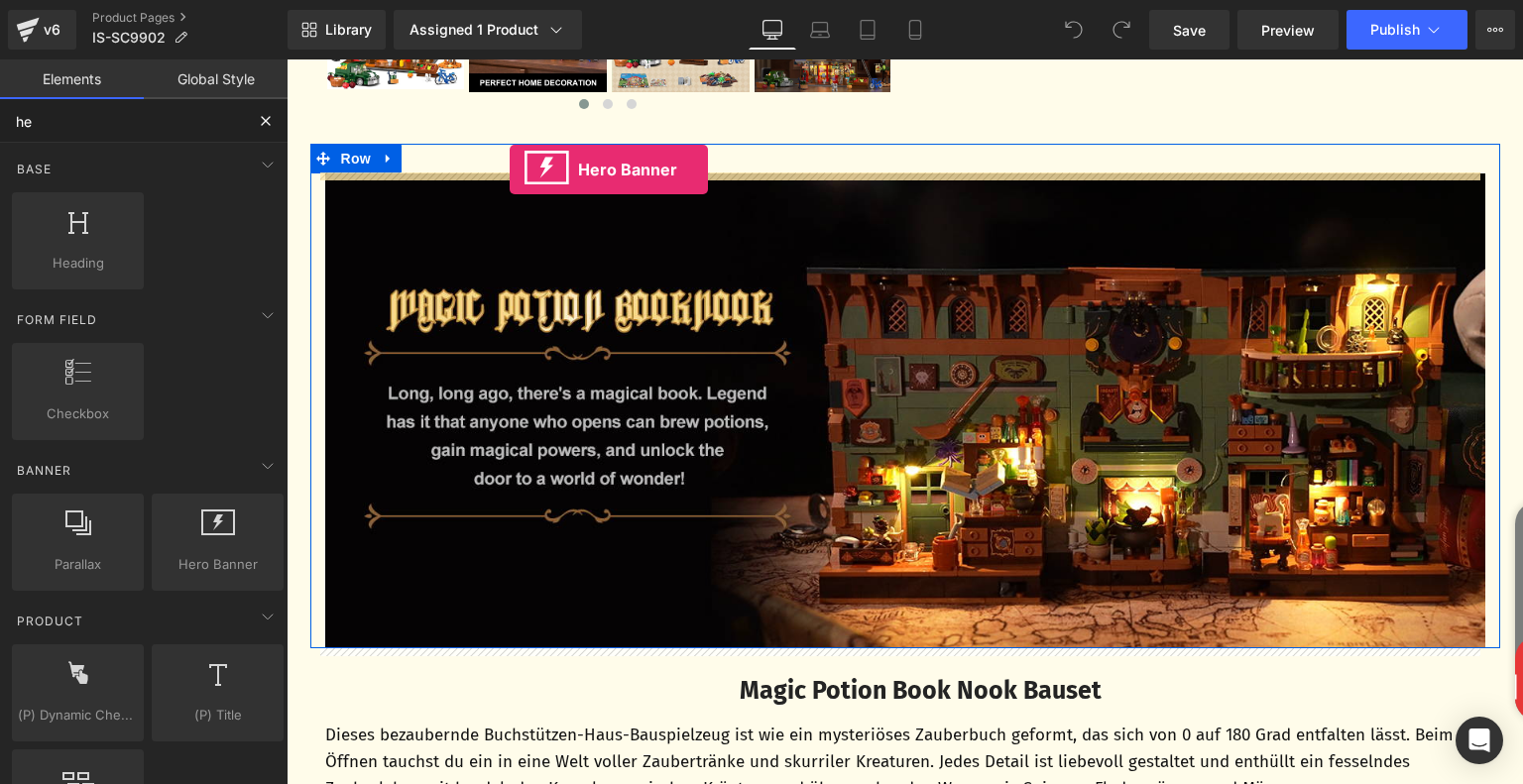 drag, startPoint x: 510, startPoint y: 595, endPoint x: 510, endPoint y: 169, distance: 426 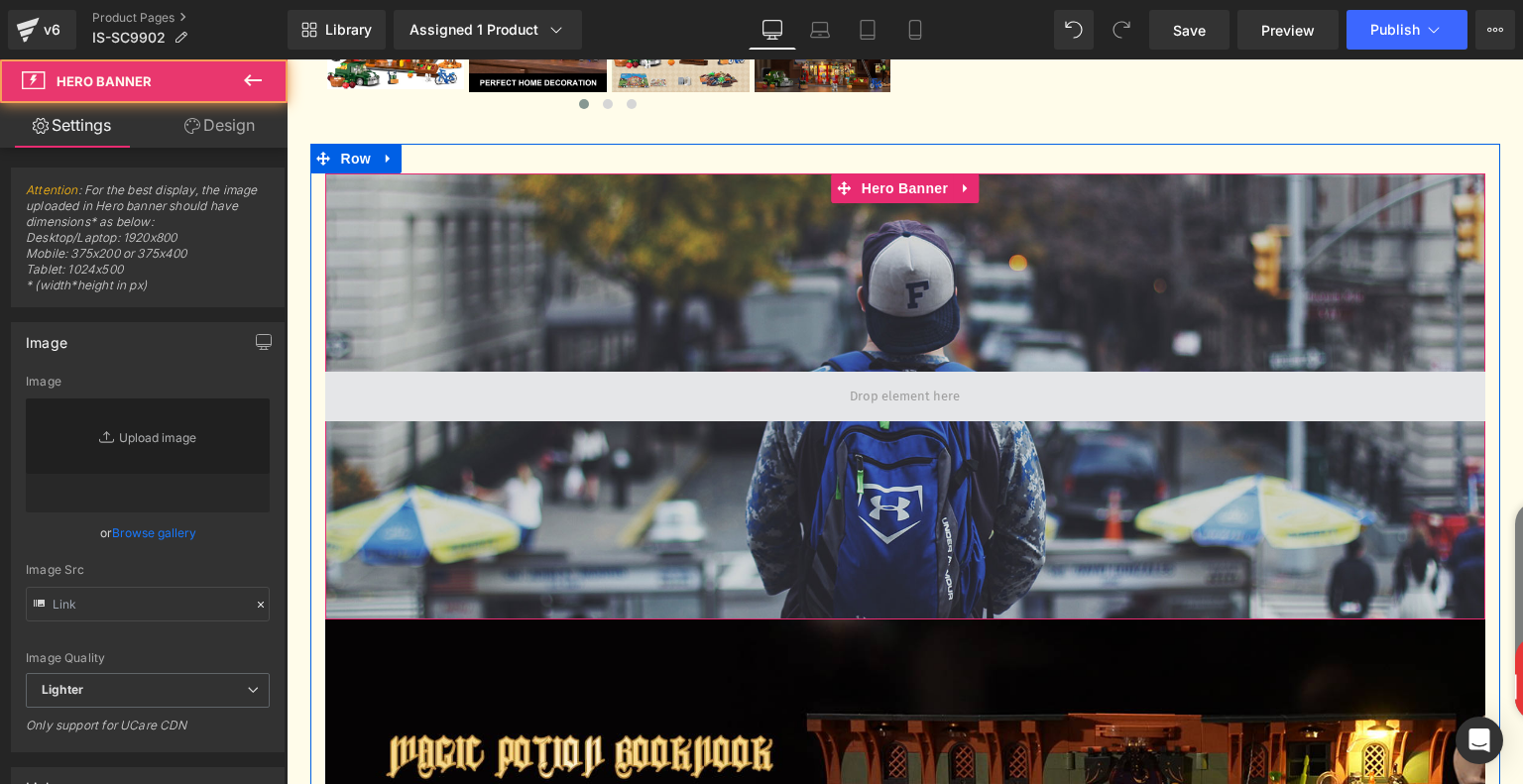 type on "https://d1um8515vdn9kb.cloudfront.net/images/hero.jpg" 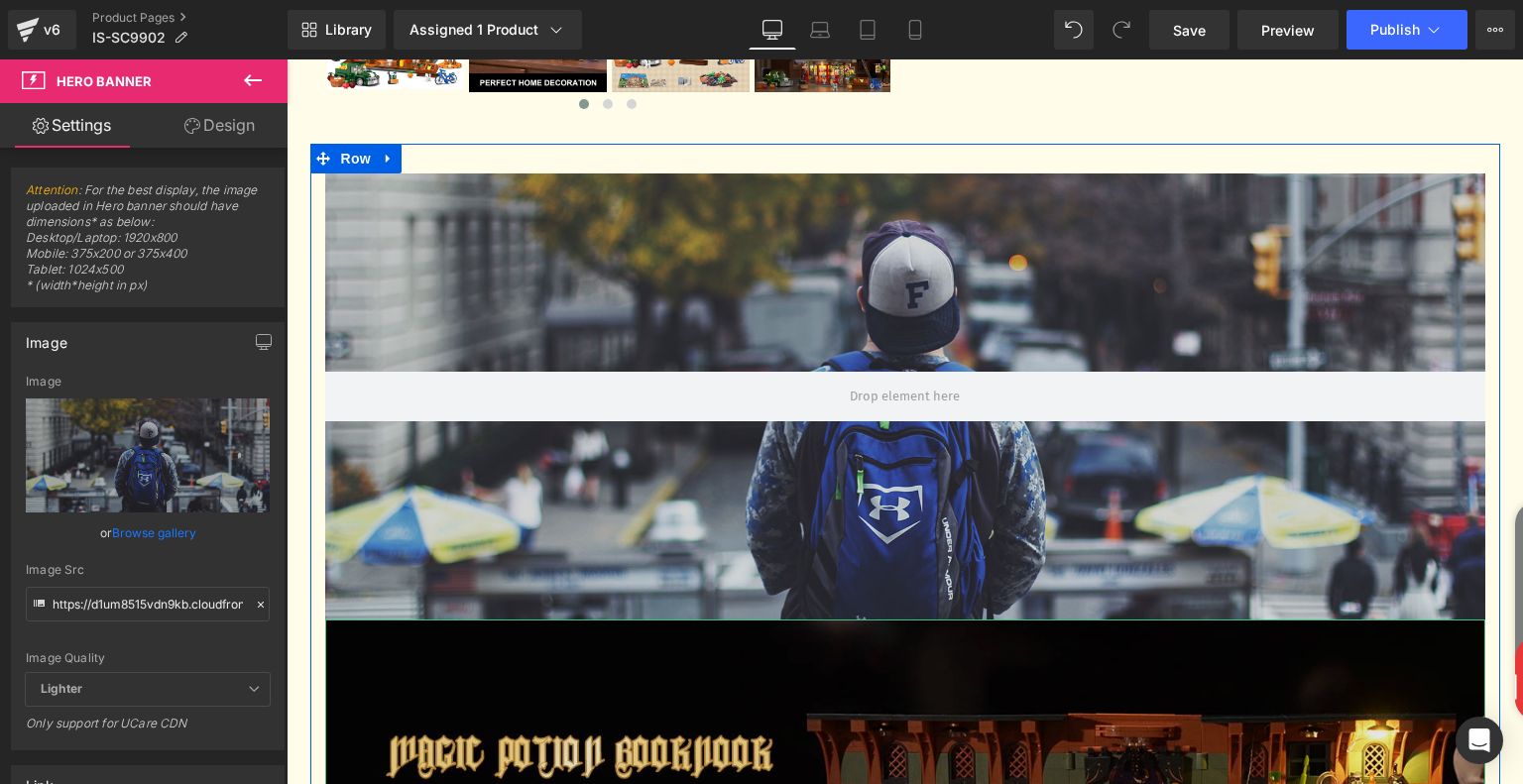 click at bounding box center (905, 857) 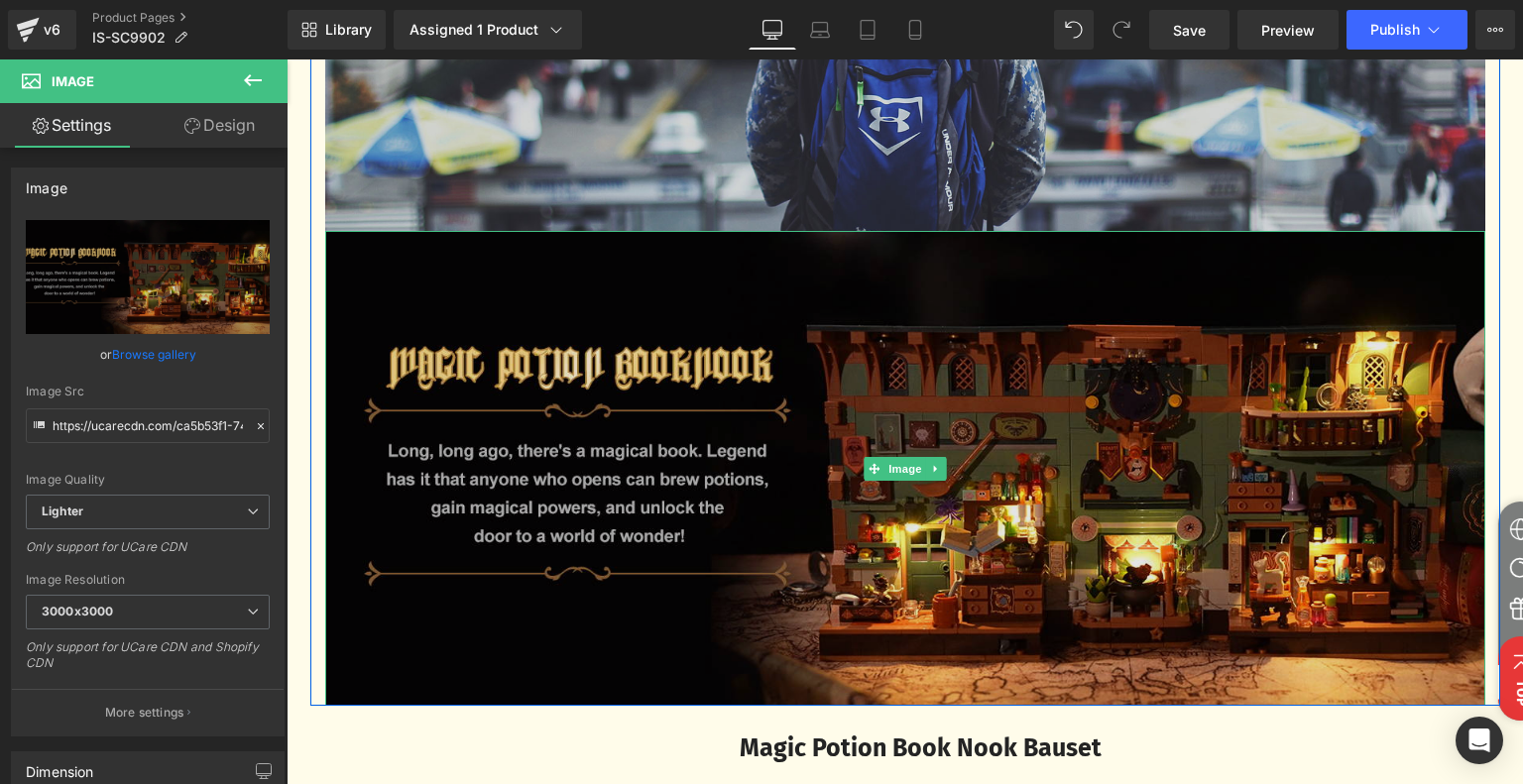 scroll, scrollTop: 1288, scrollLeft: 0, axis: vertical 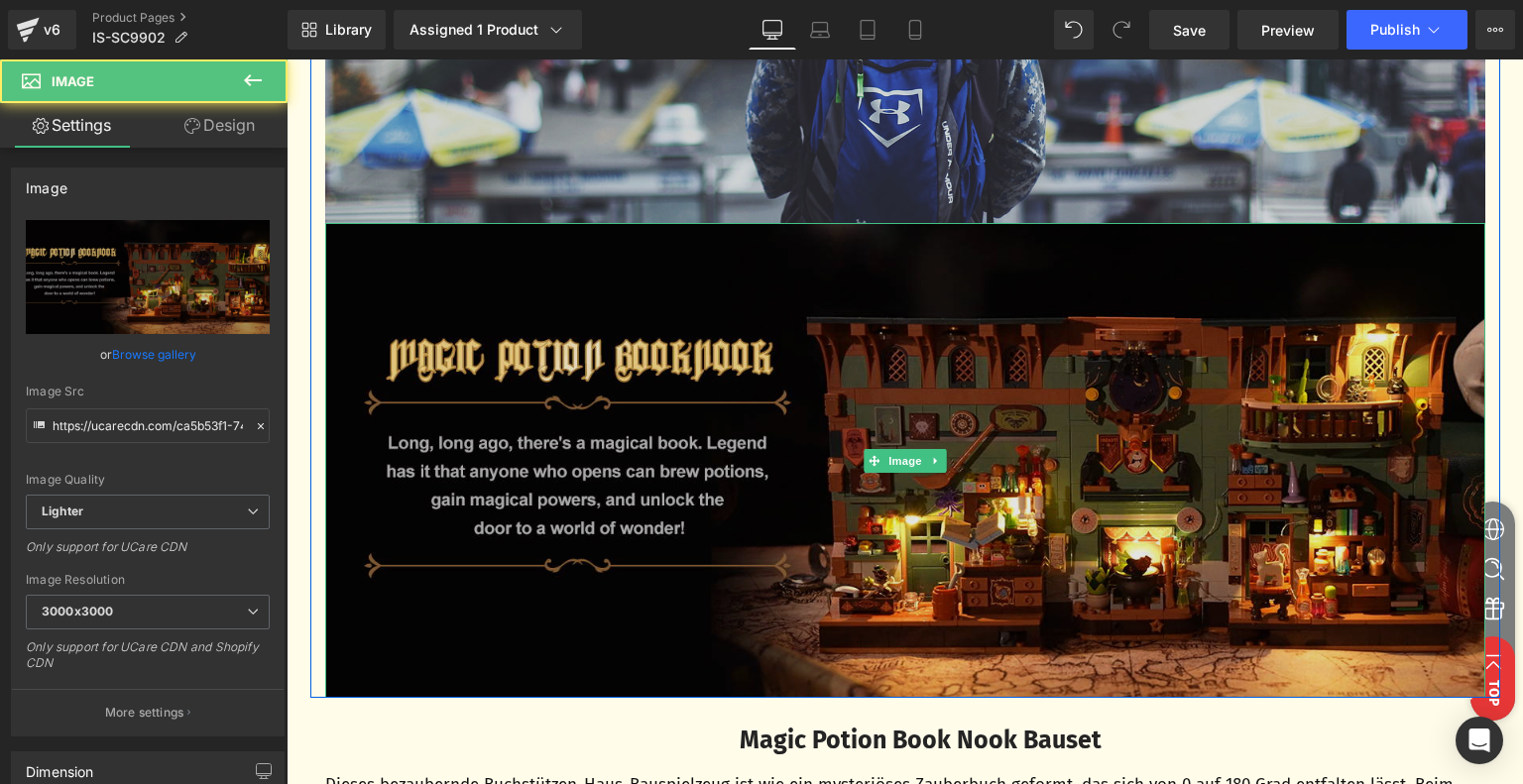 click at bounding box center [905, 461] 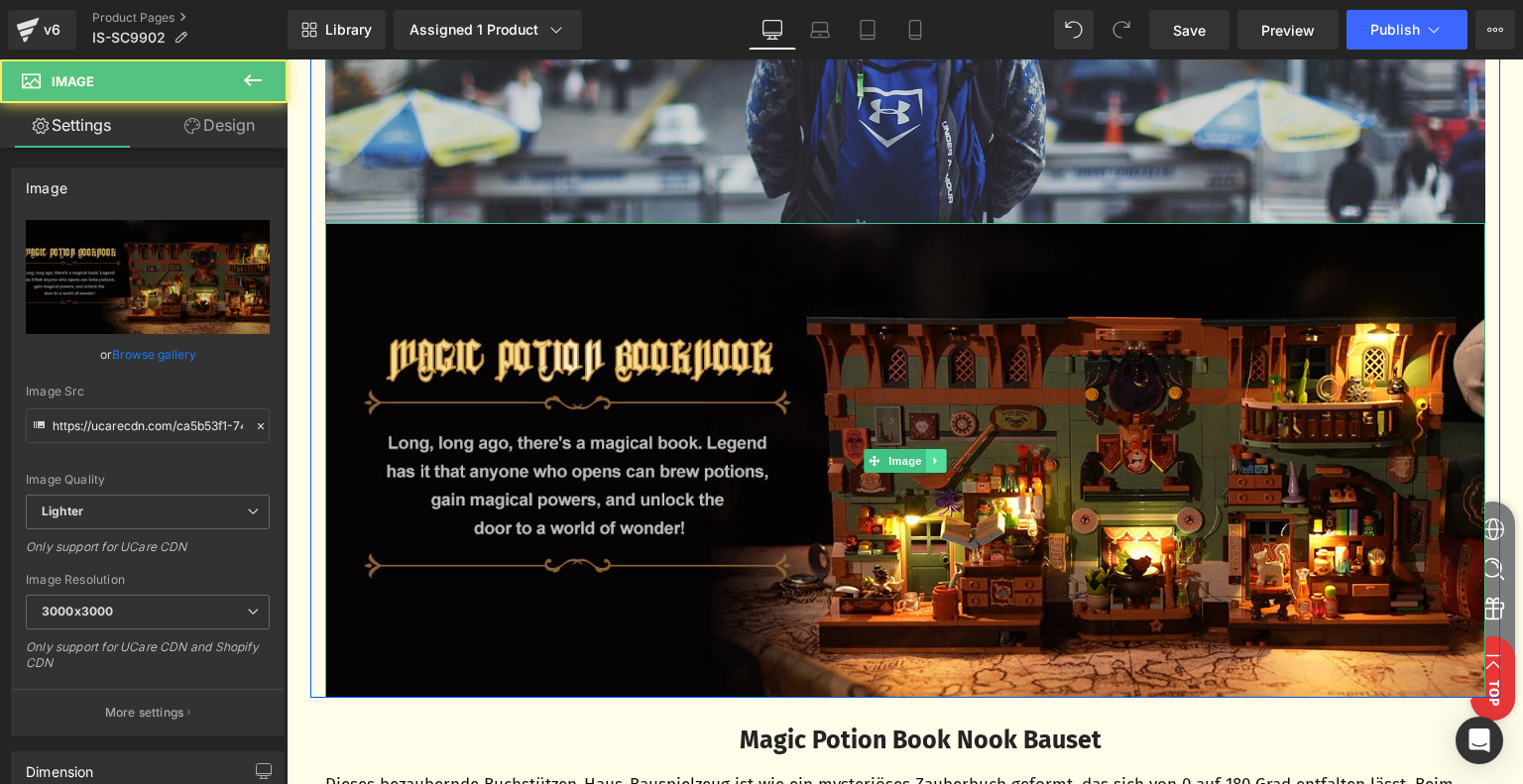 click 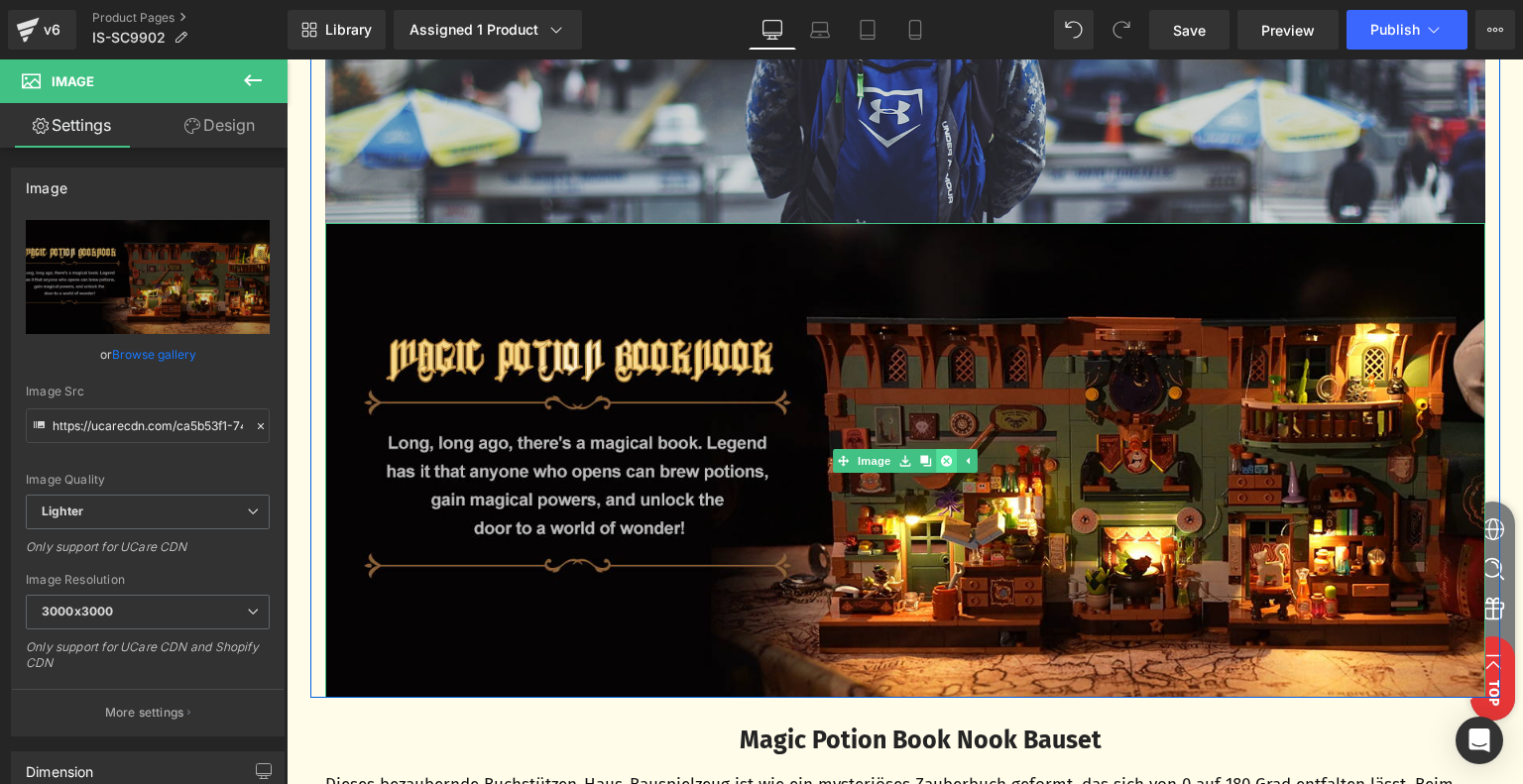 click 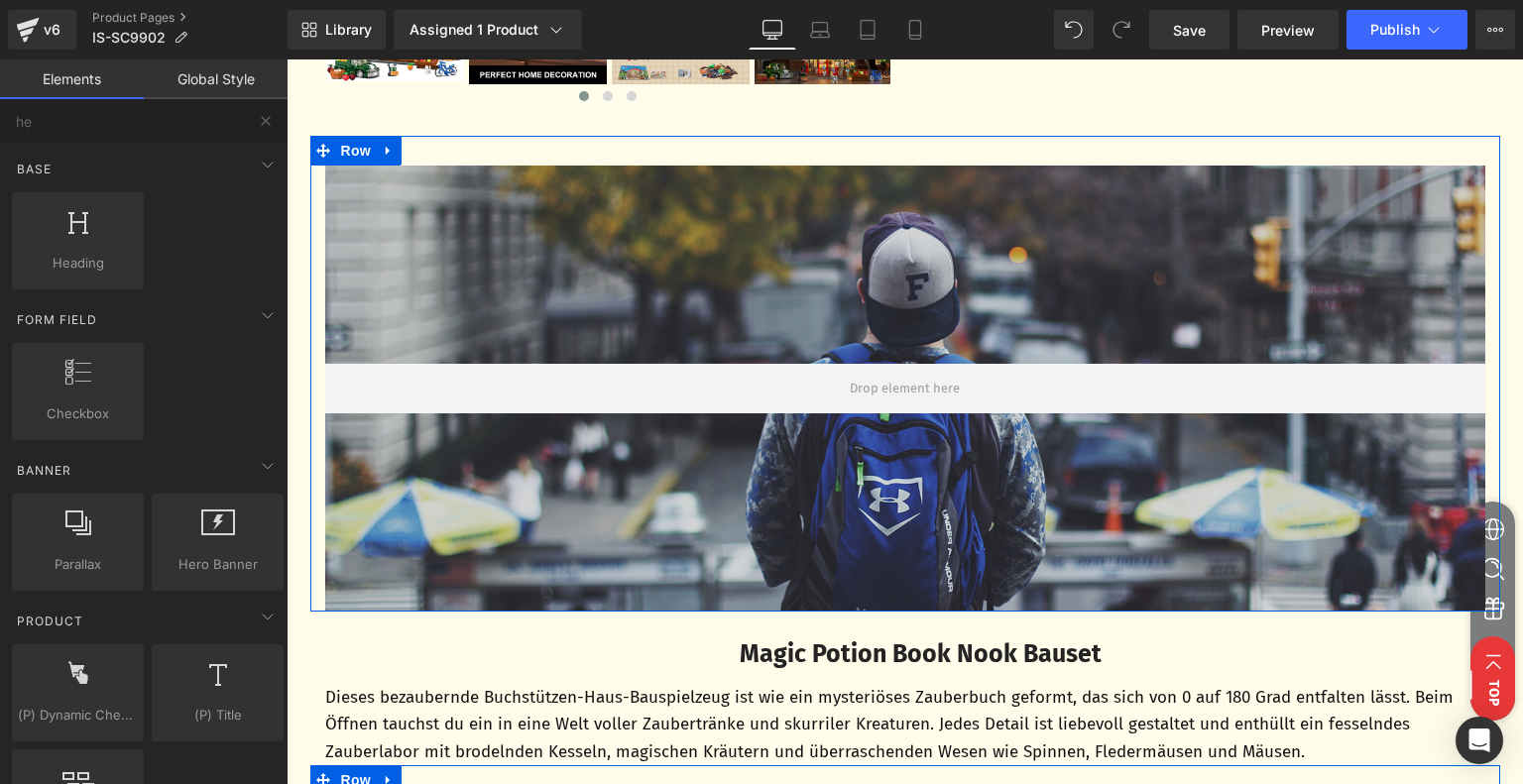 scroll, scrollTop: 892, scrollLeft: 0, axis: vertical 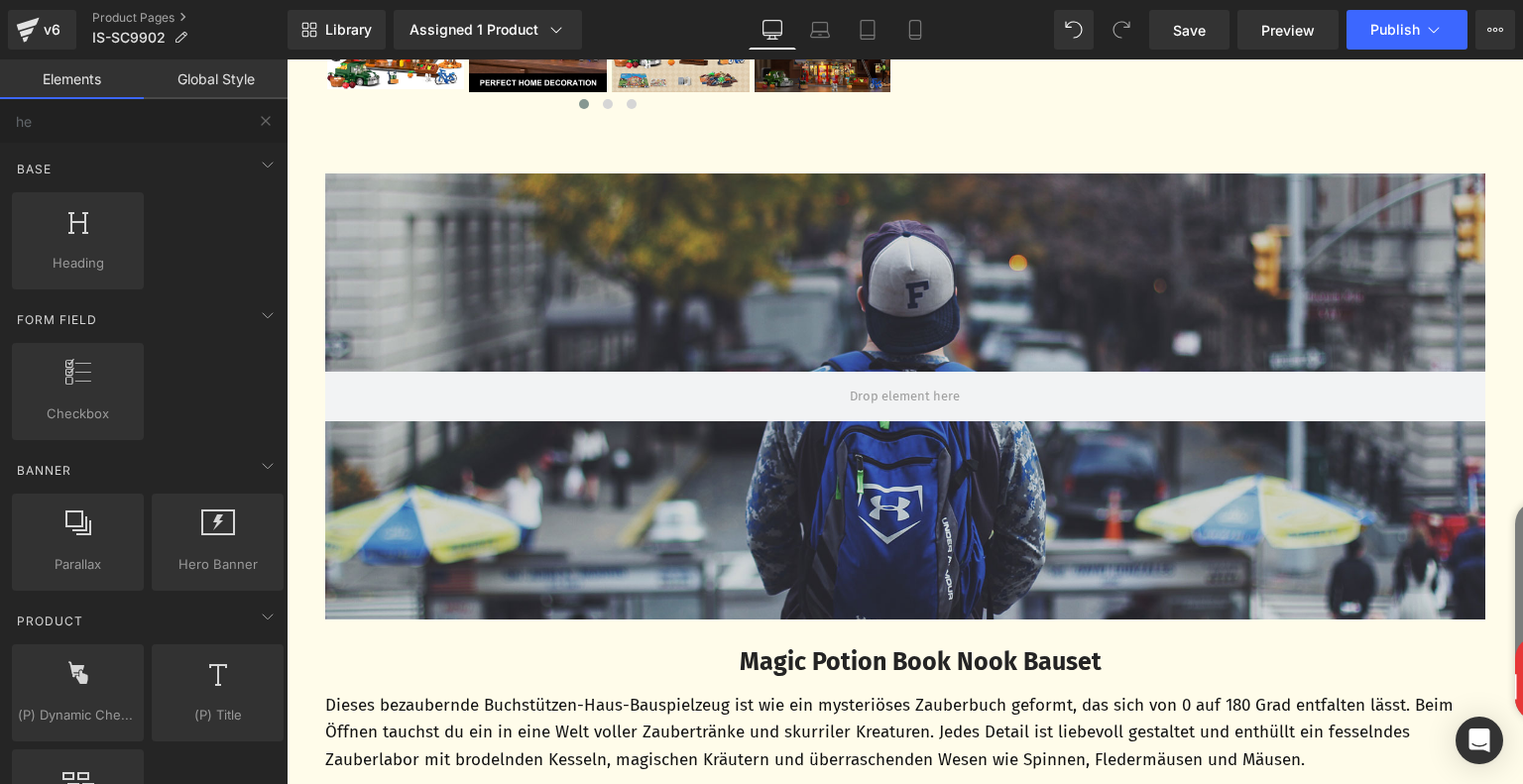 click at bounding box center [905, 396] 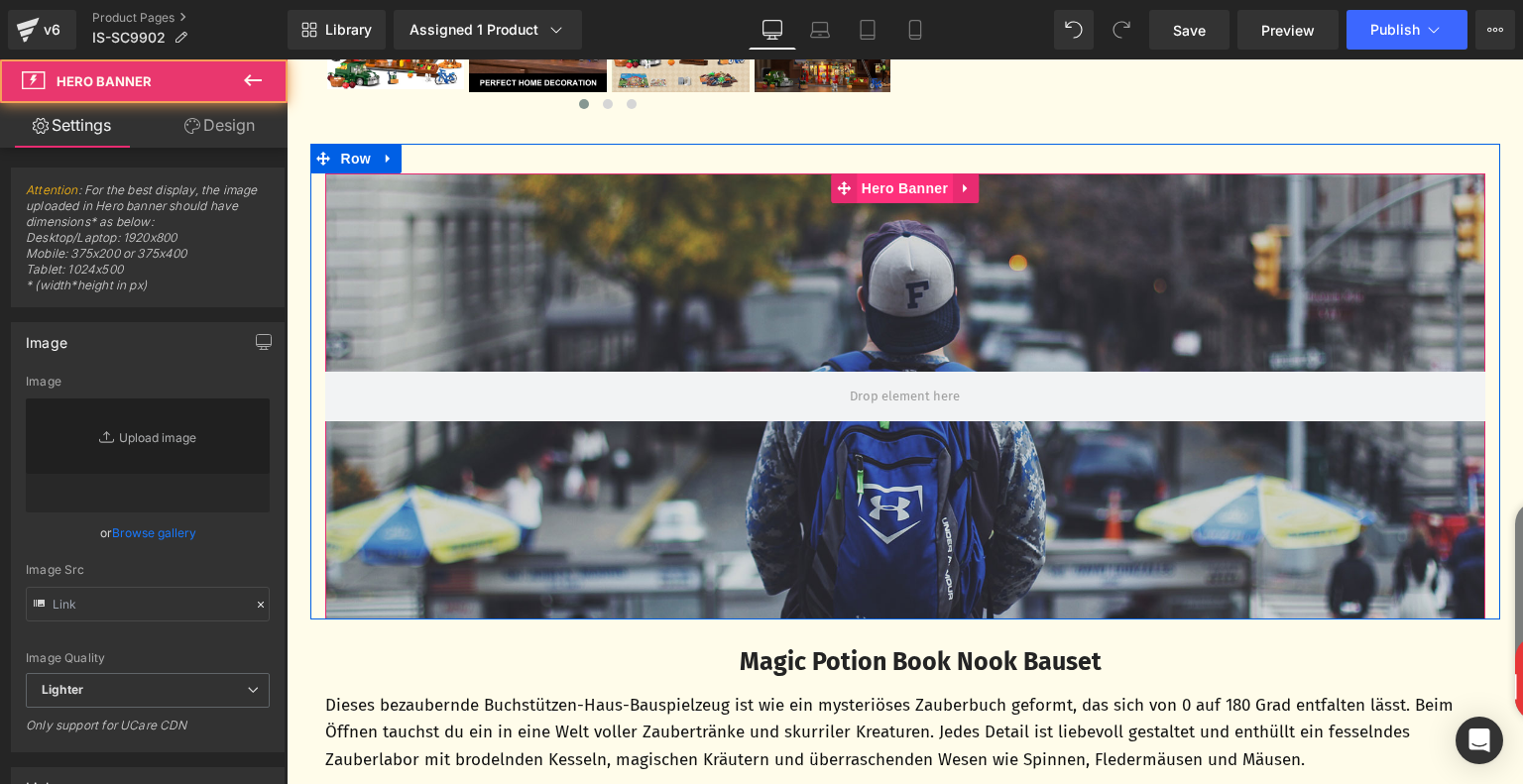 type on "https://d1um8515vdn9kb.cloudfront.net/images/hero.jpg" 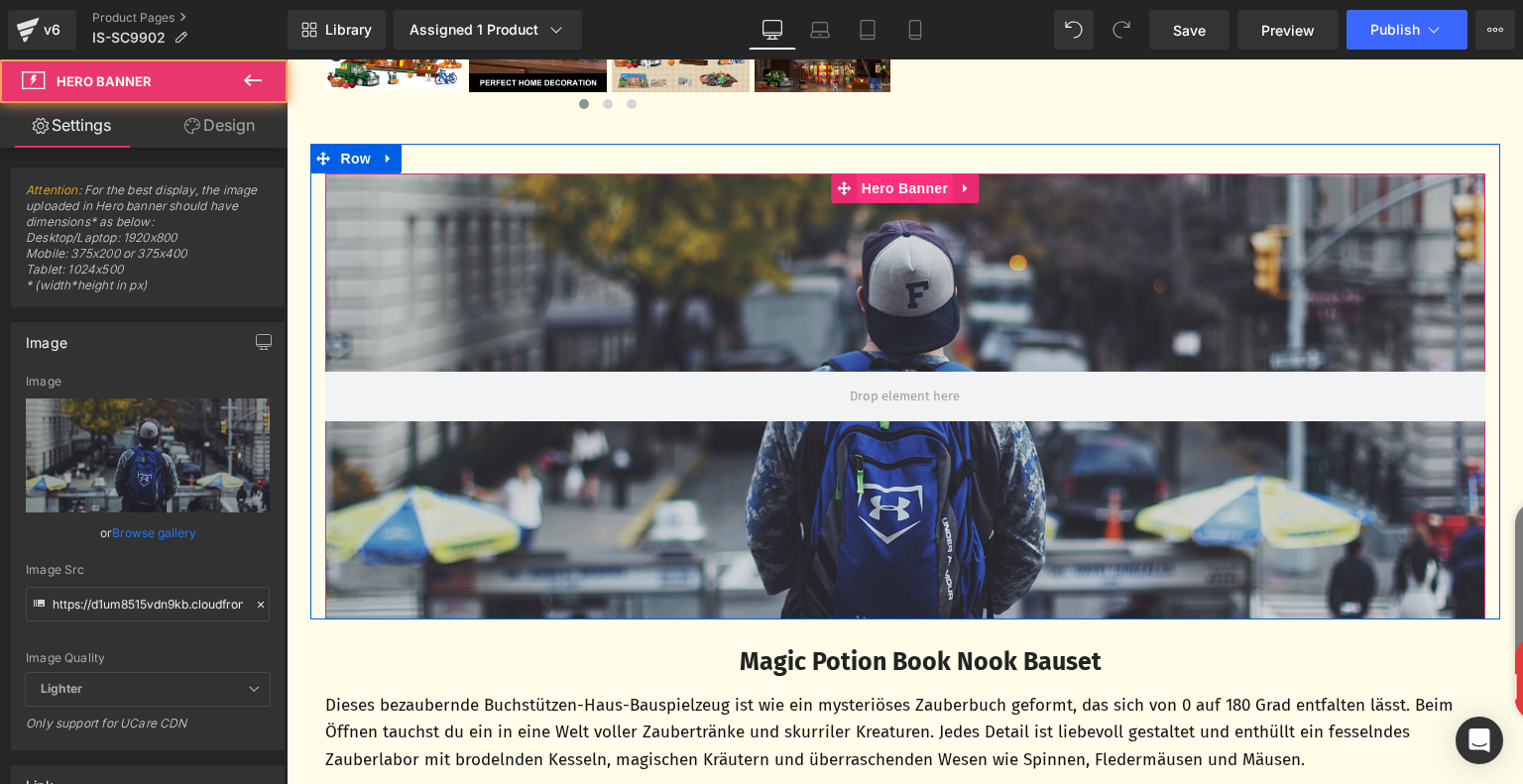 click on "Hero Banner" at bounding box center (904, 188) 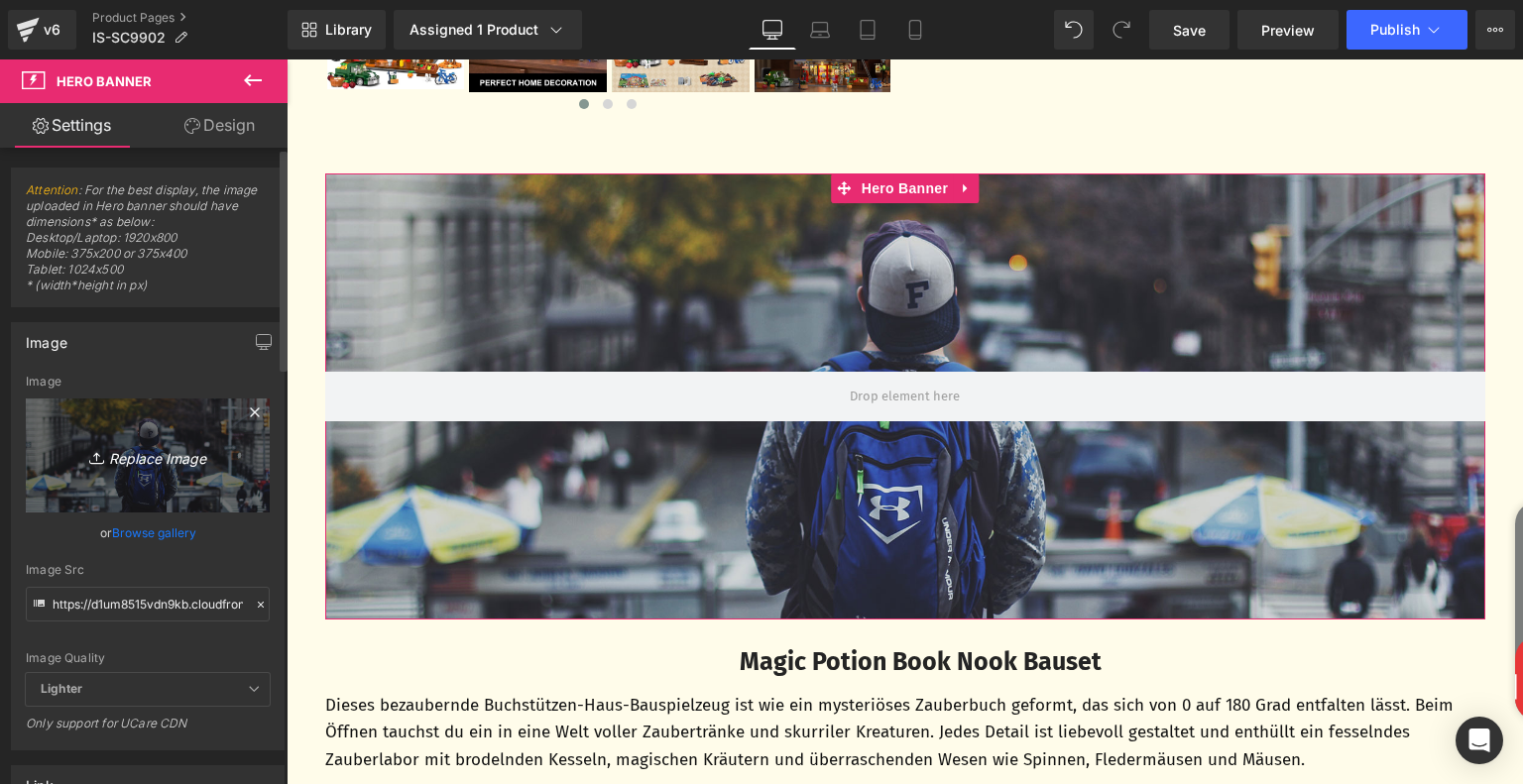 click on "Replace Image" at bounding box center [148, 455] 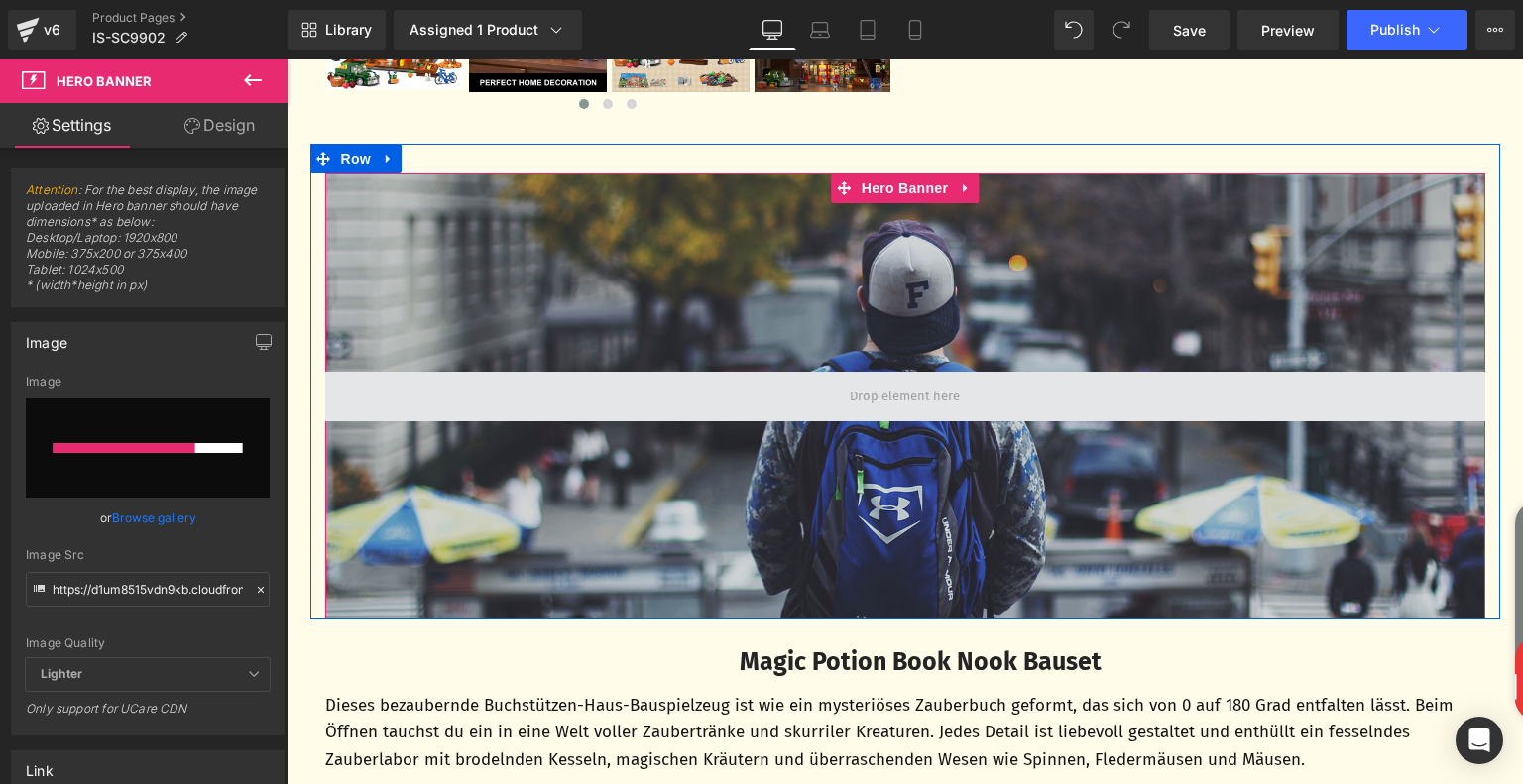 type 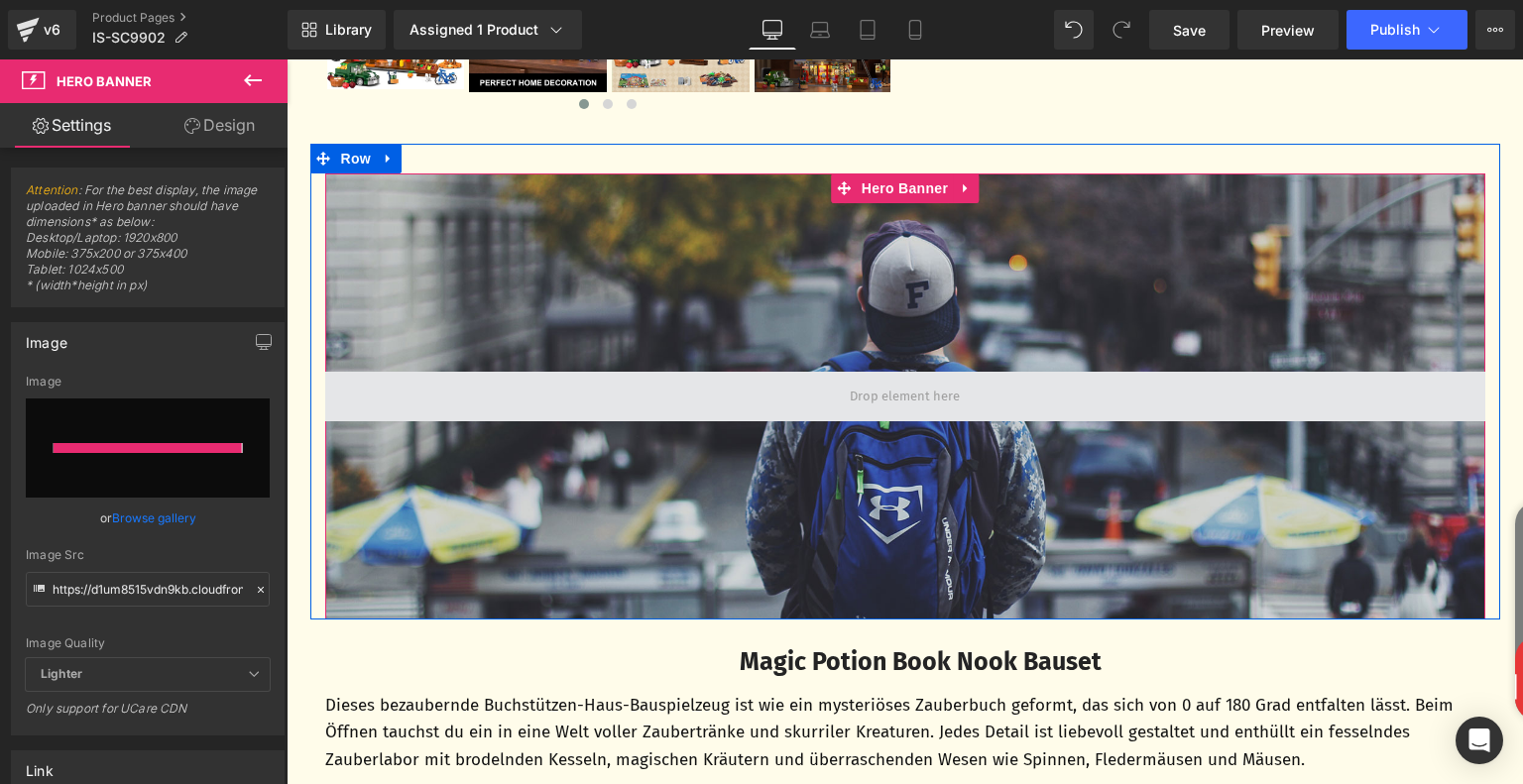 type on "https://ucarecdn.com/a5f707e5-bd7d-4550-8b2e-0a55971bf178/-/format/auto/-/preview/3000x3000/-/quality/lighter/2699518a-a343-400b-9984-9fbf1bf8d426.__CR0,0,1464,600_PT0_SX1464_V1___.jpg" 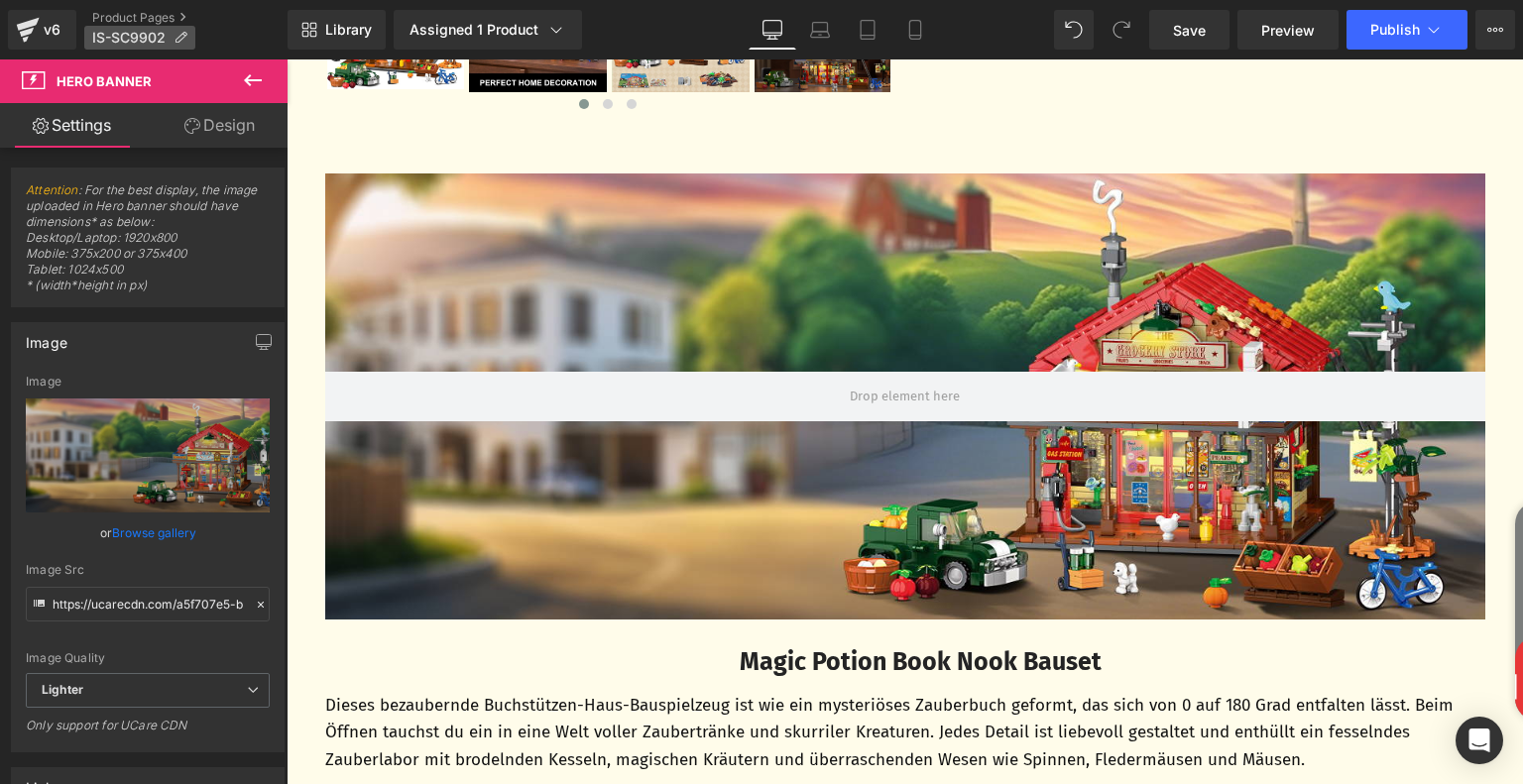 click at bounding box center (180, 38) 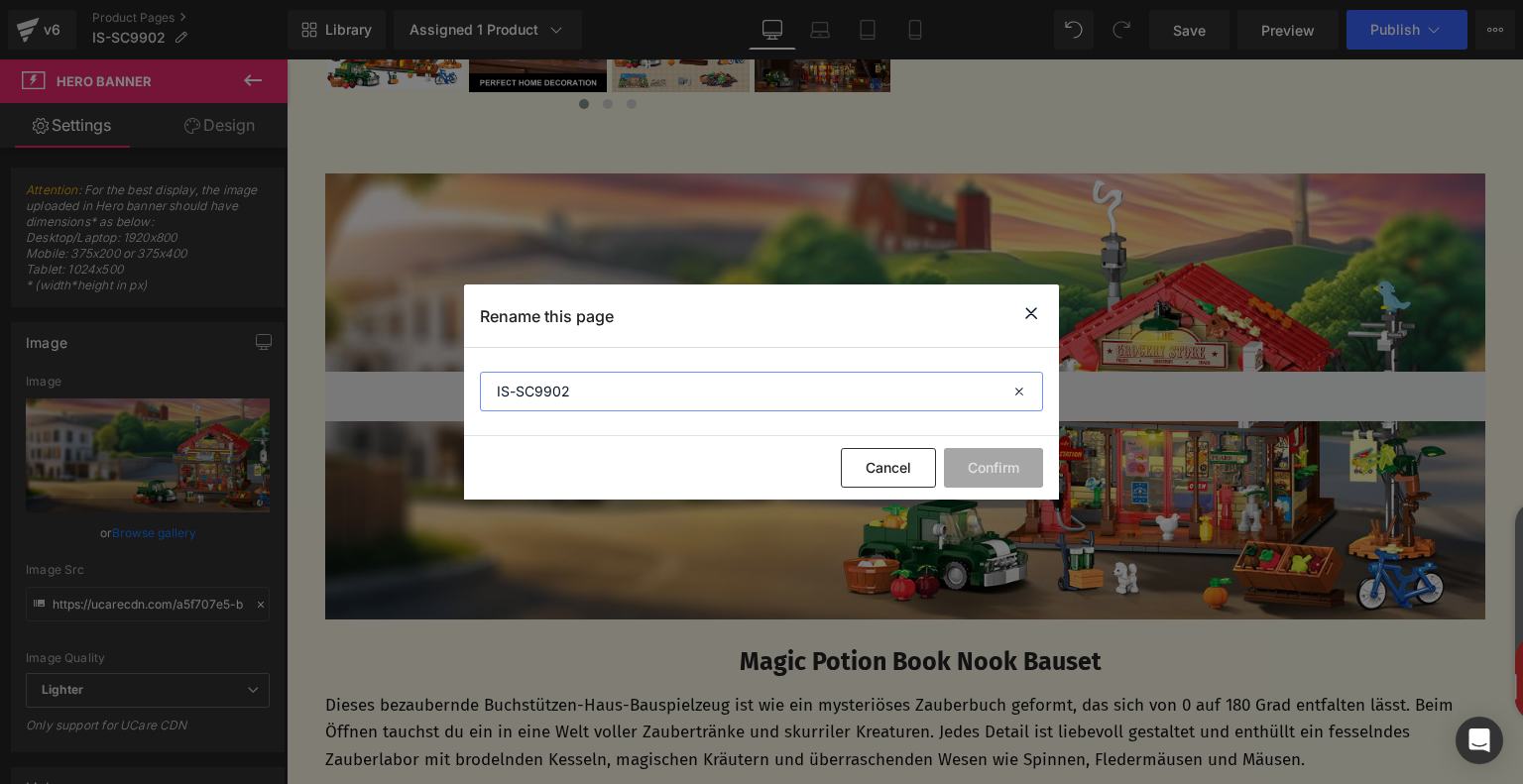 drag, startPoint x: 578, startPoint y: 401, endPoint x: 452, endPoint y: 390, distance: 126.47925 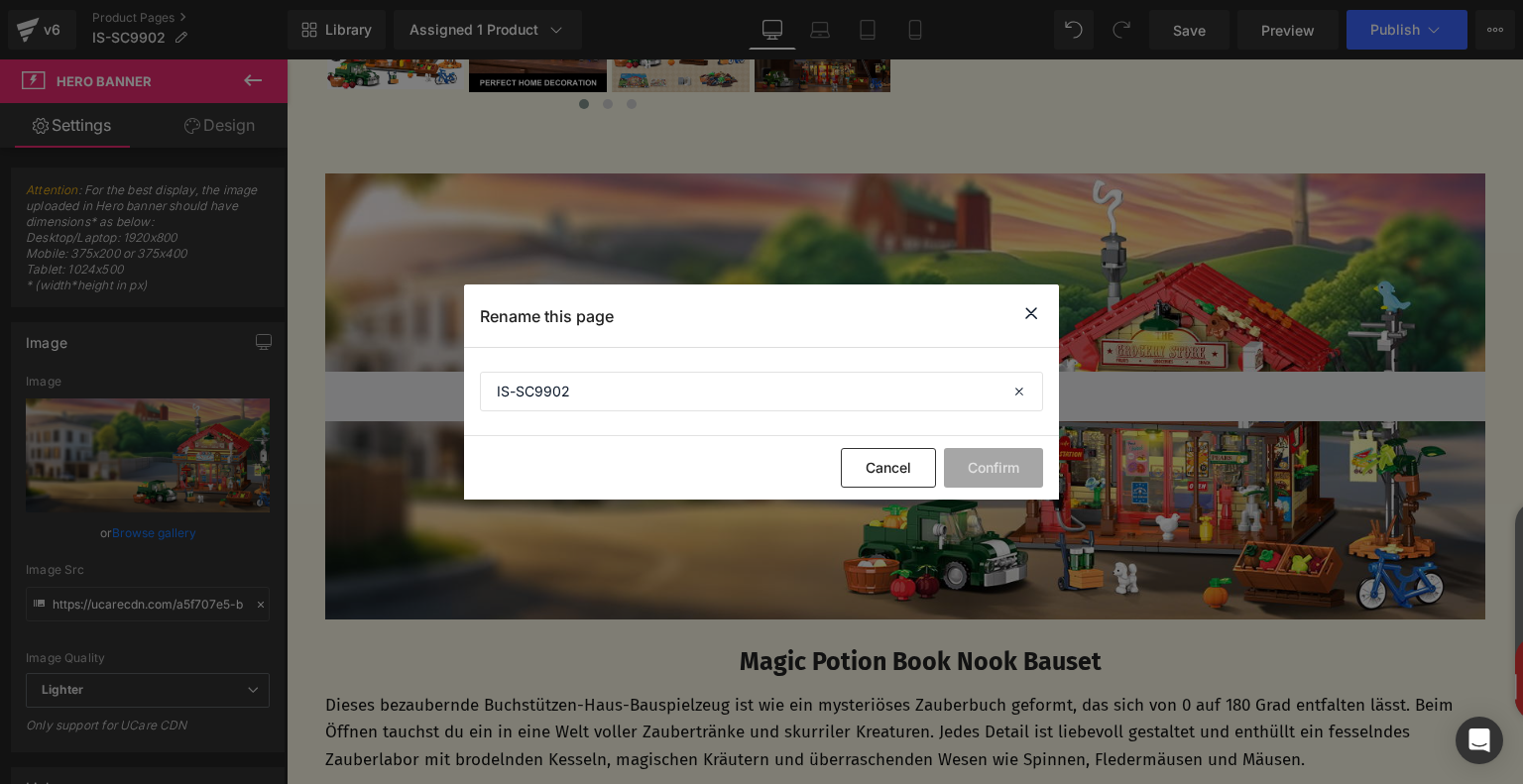 click at bounding box center (1031, 313) 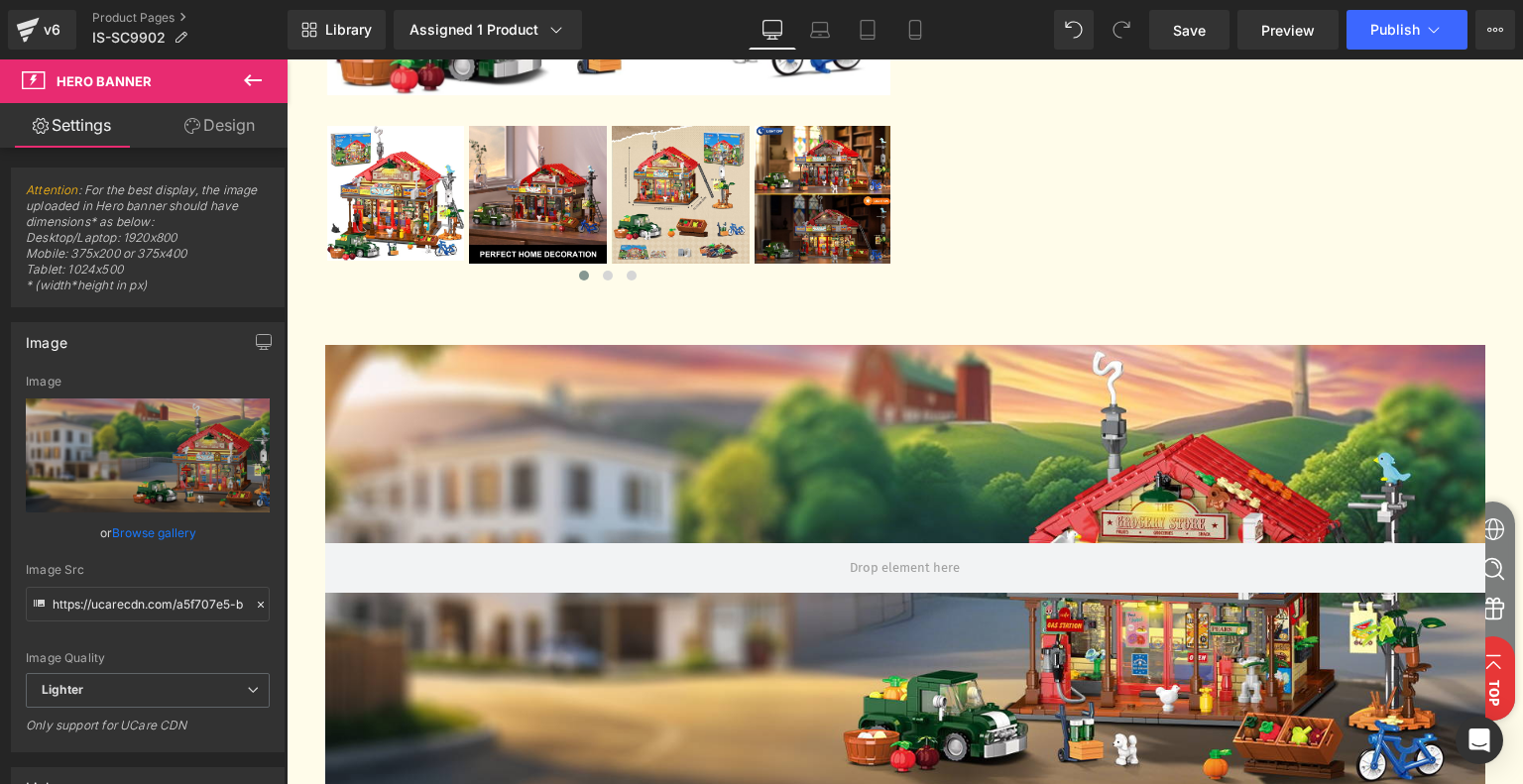 scroll, scrollTop: 892, scrollLeft: 0, axis: vertical 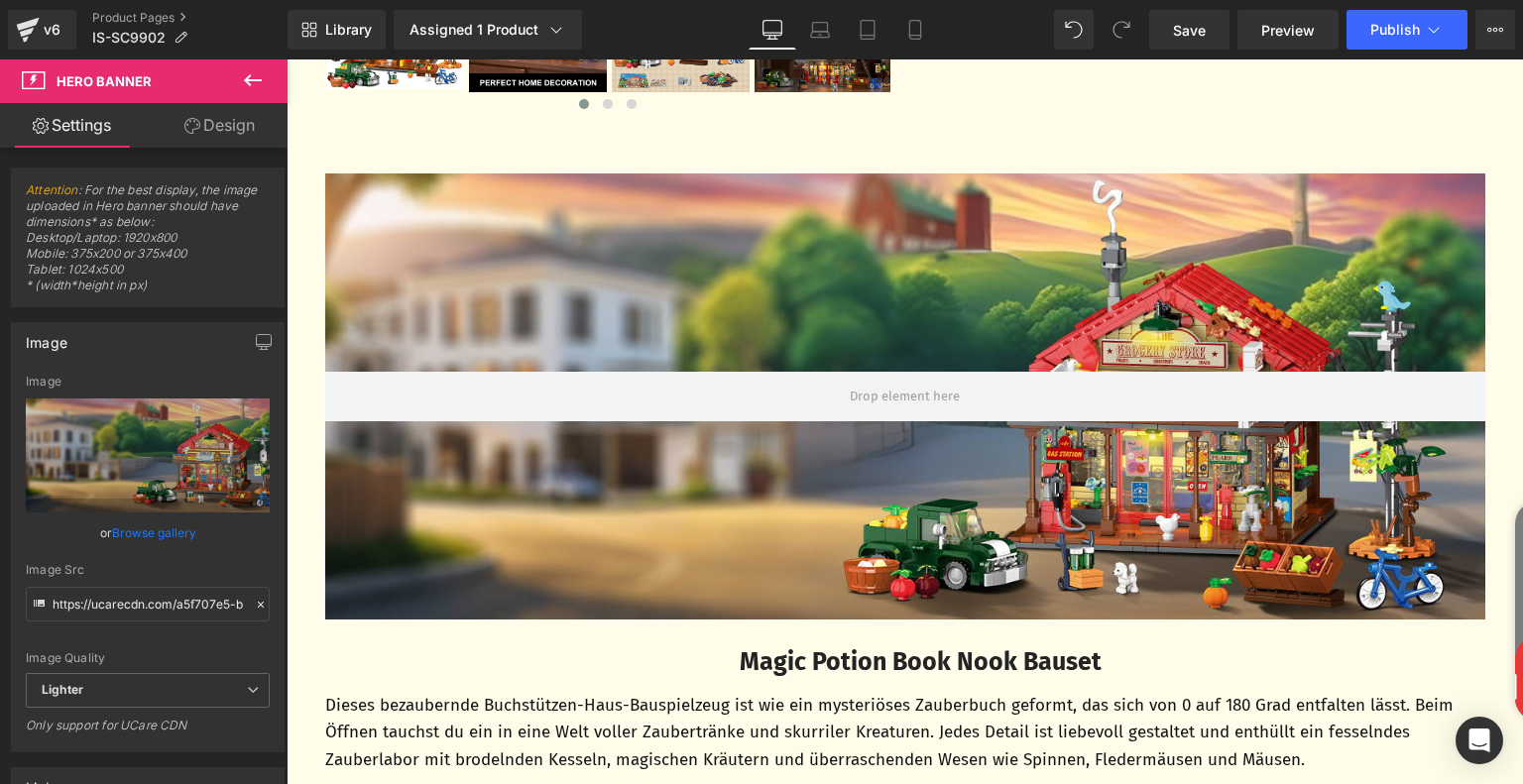 click 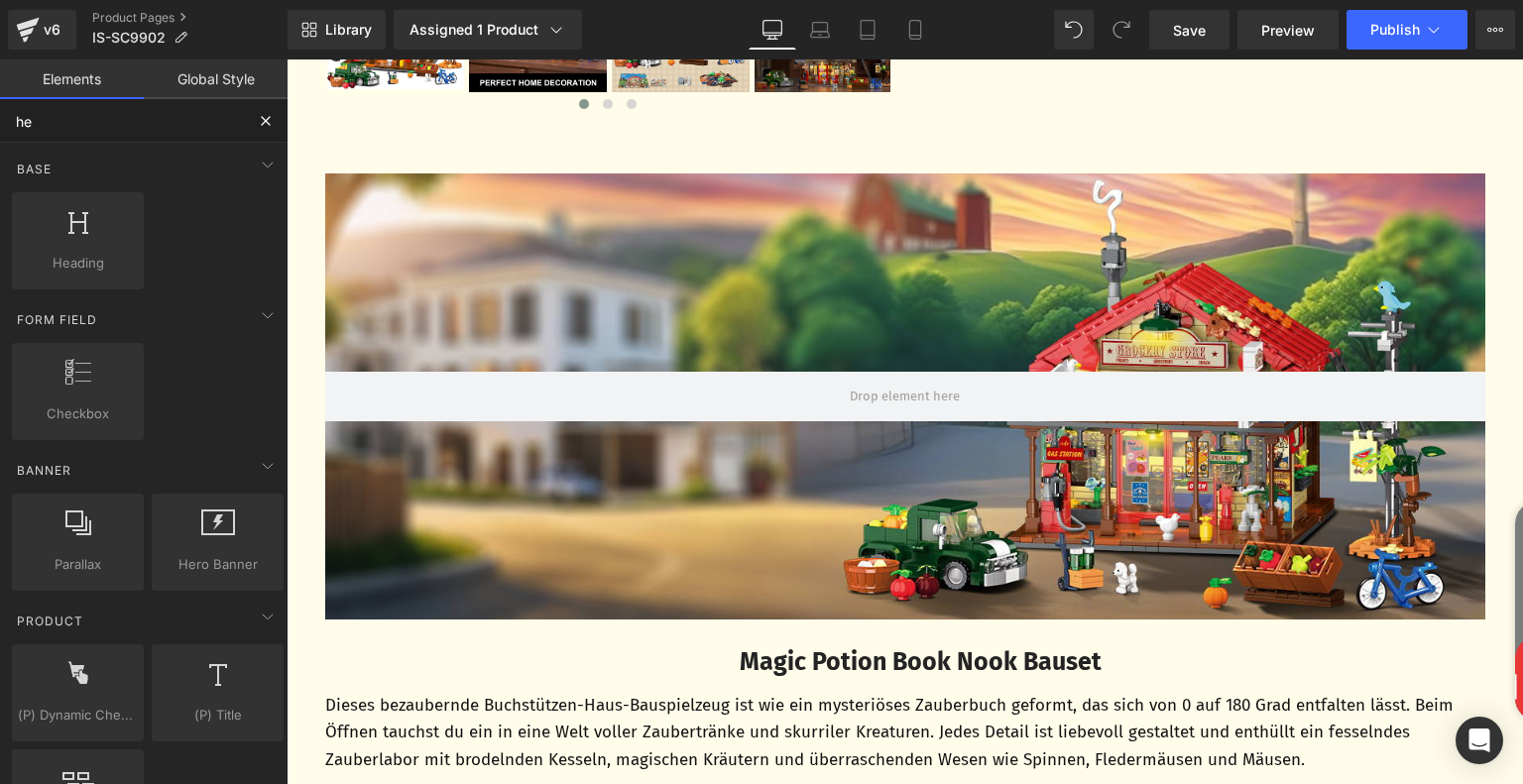 click on "he" at bounding box center (122, 121) 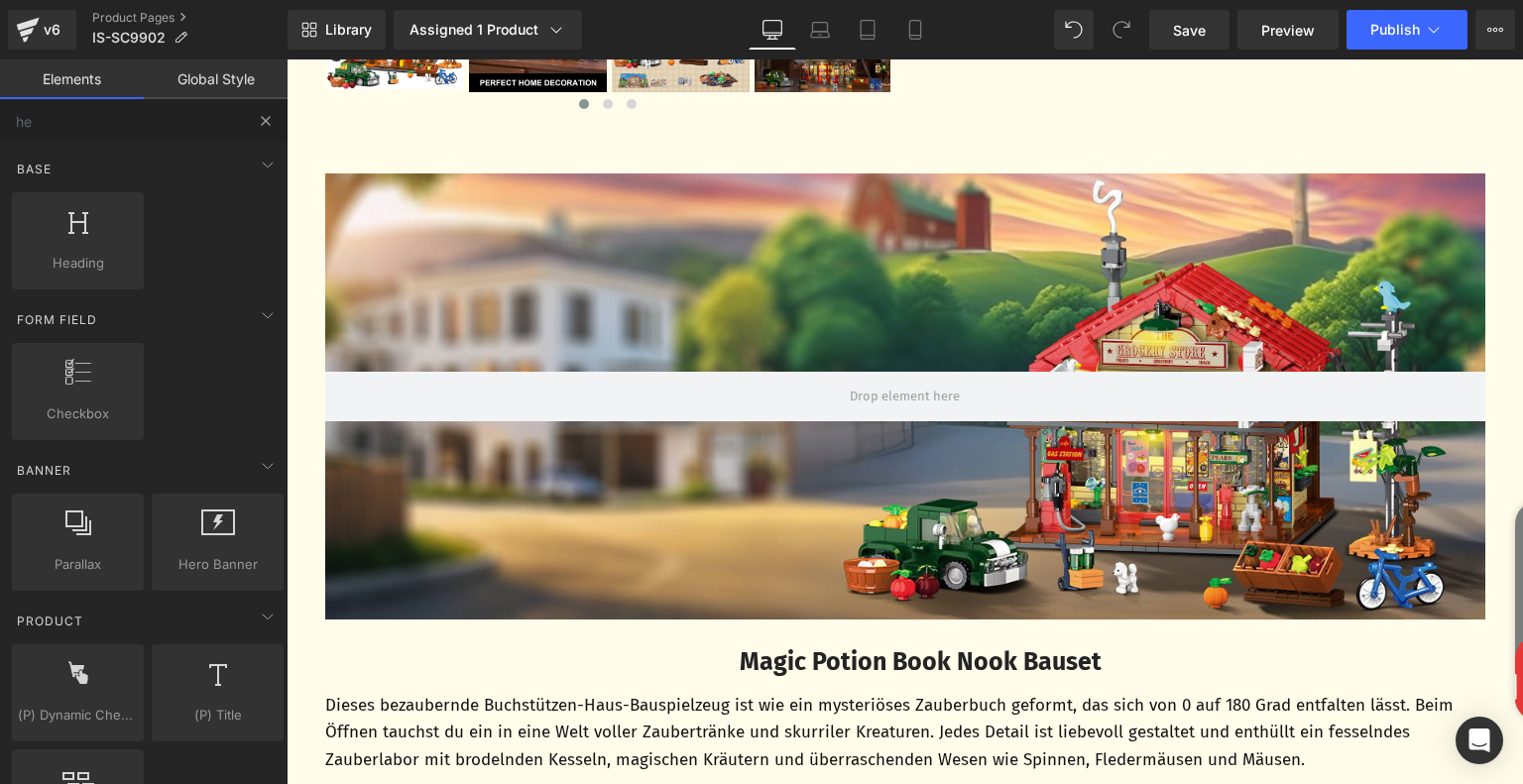 type 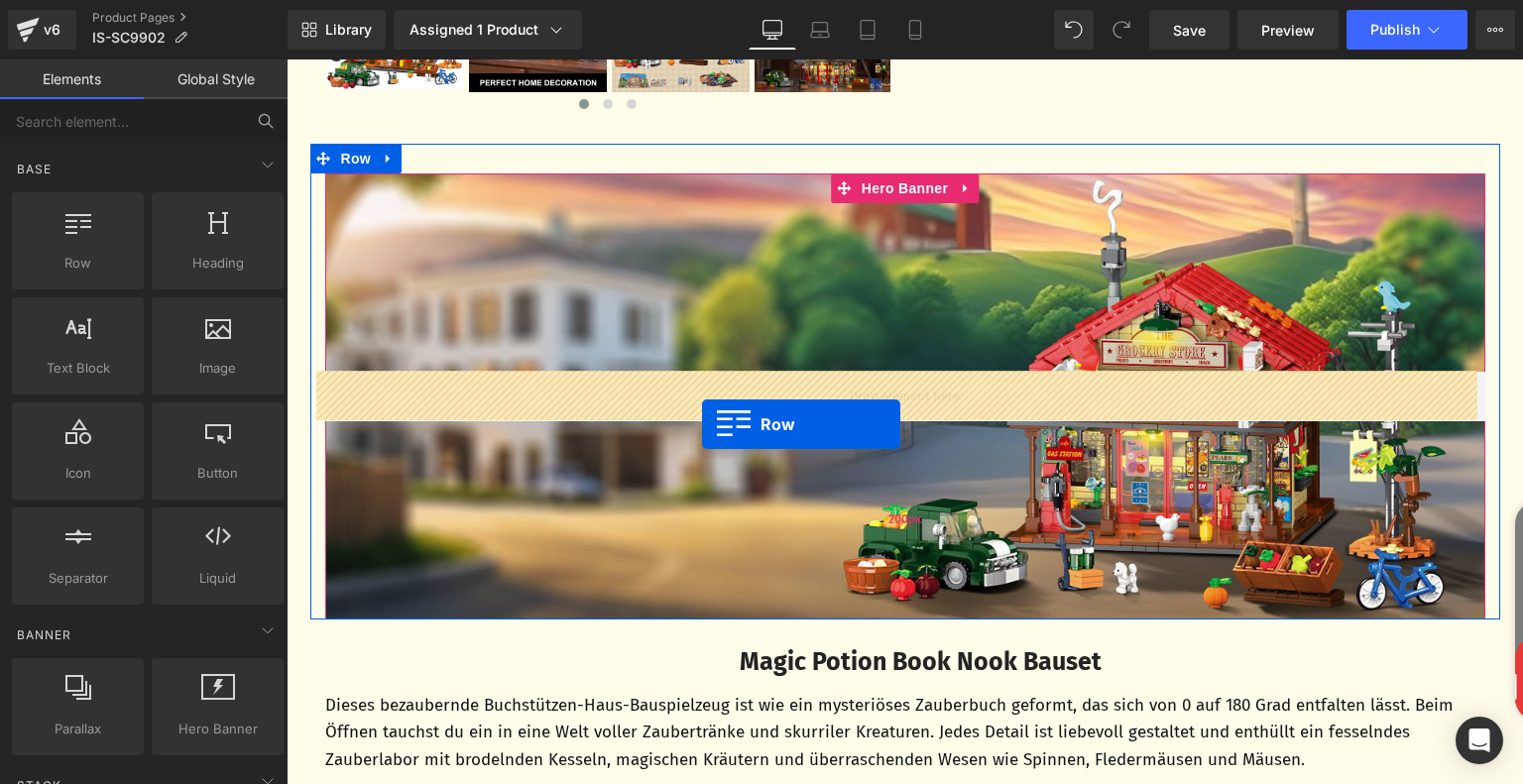 drag, startPoint x: 480, startPoint y: 368, endPoint x: 700, endPoint y: 423, distance: 226.77081 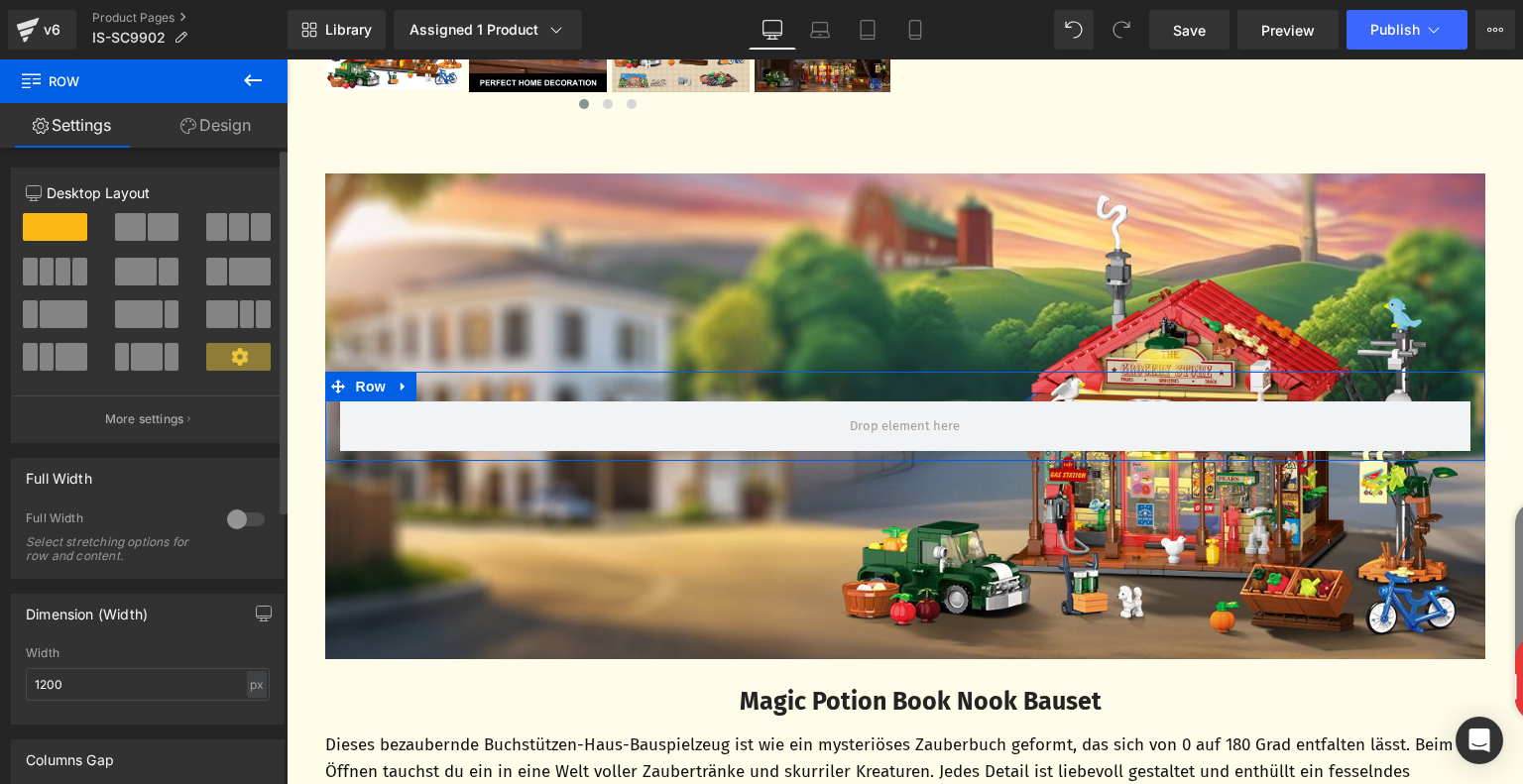 click at bounding box center (163, 227) 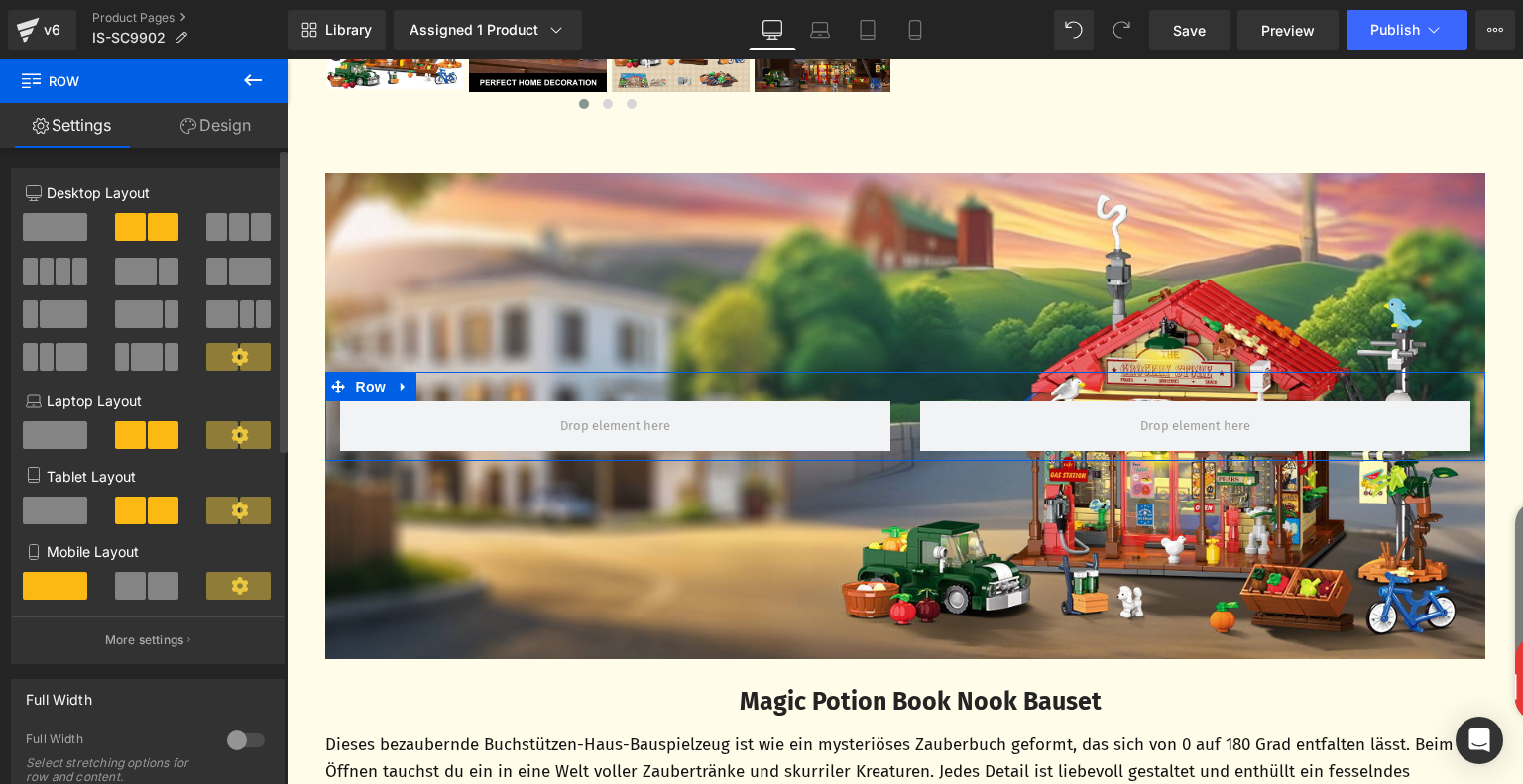 click at bounding box center (163, 586) 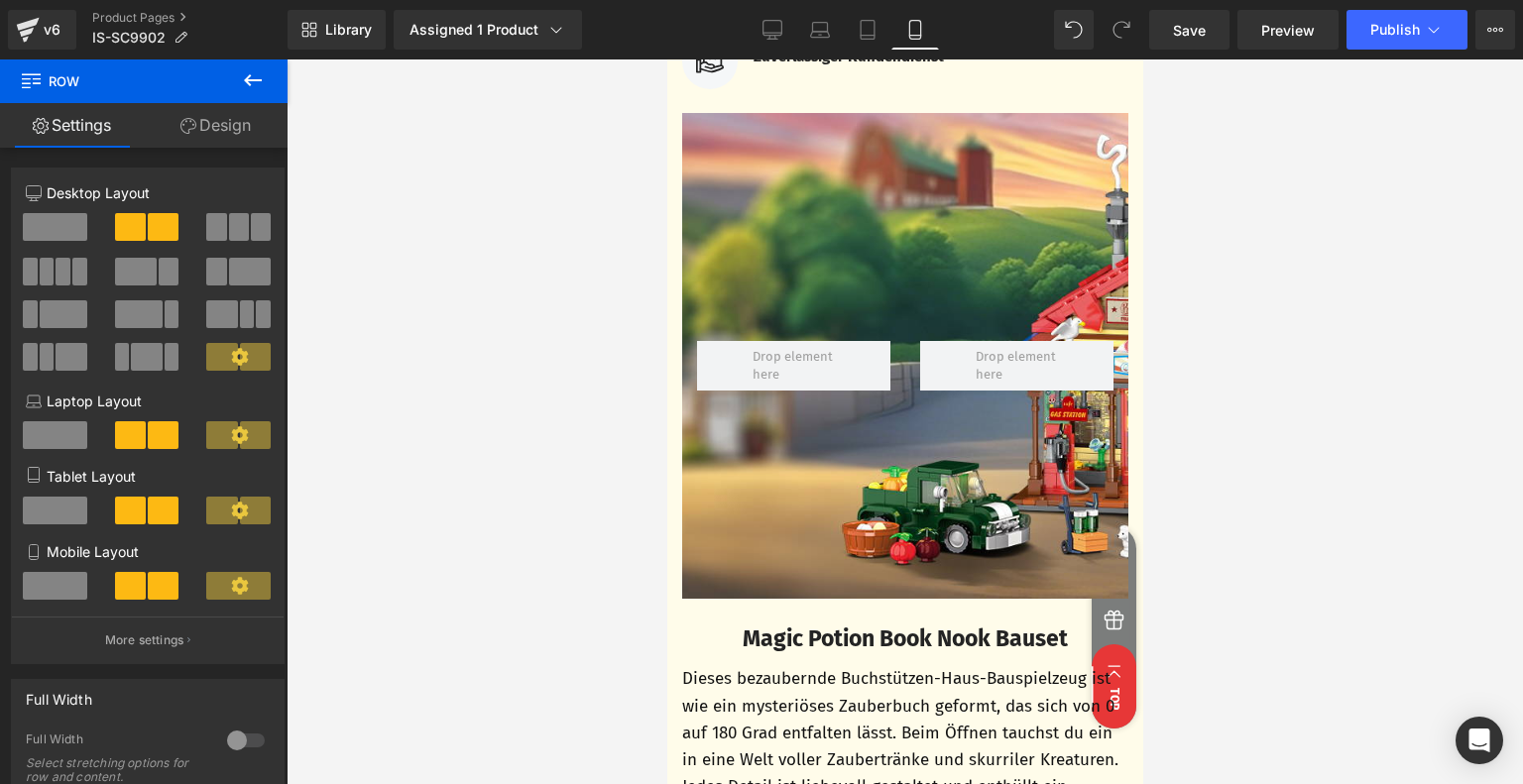 scroll, scrollTop: 1376, scrollLeft: 0, axis: vertical 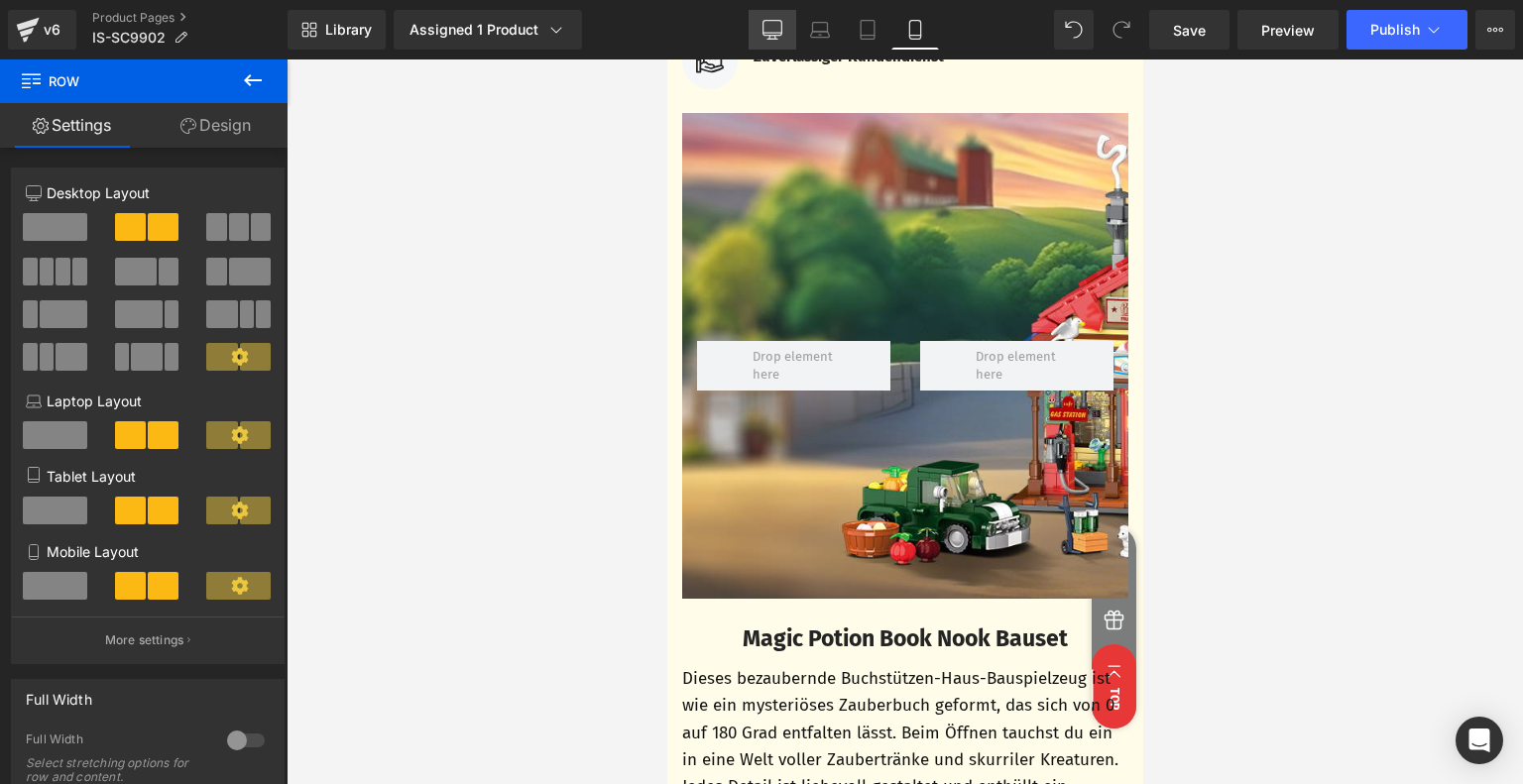 click 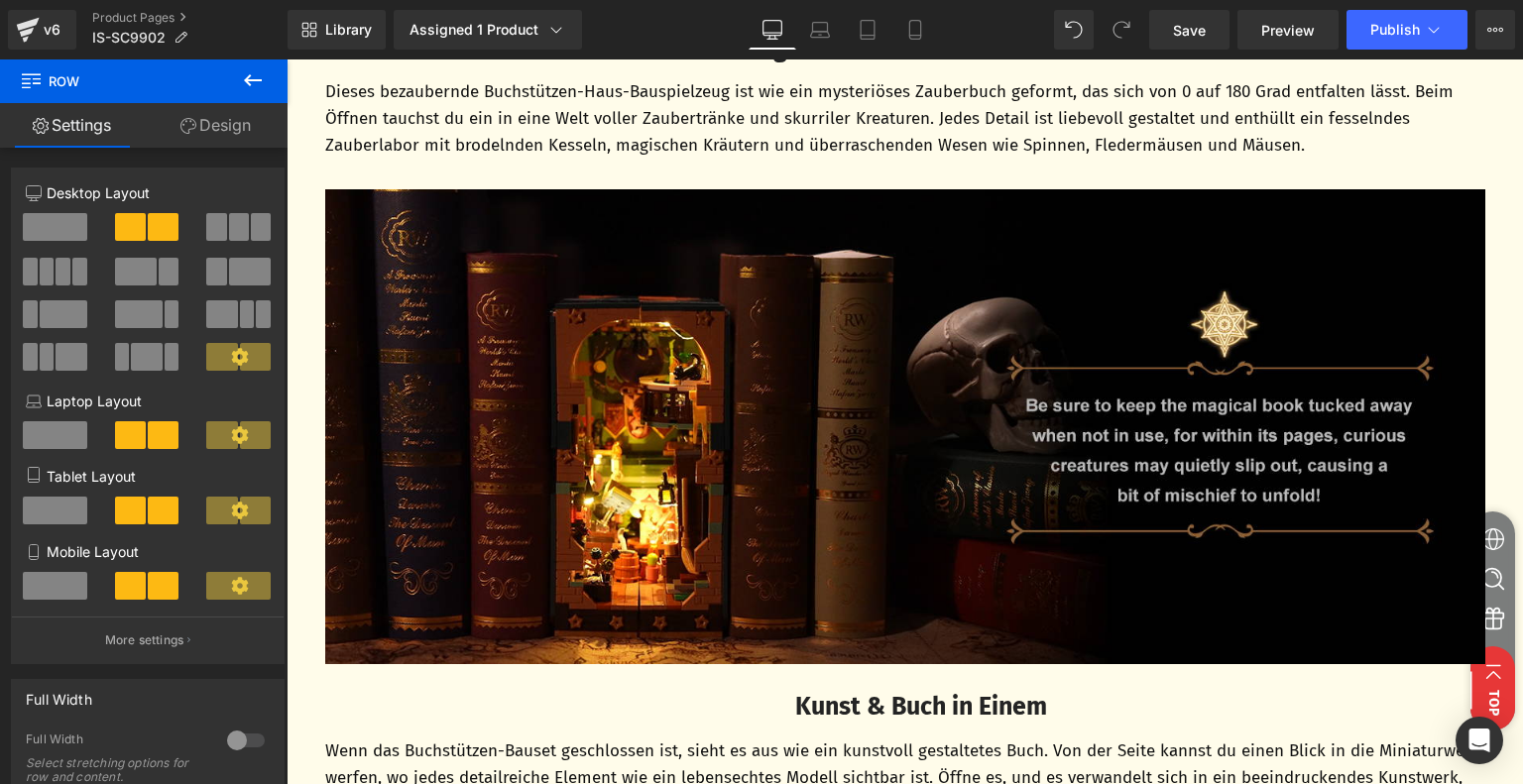scroll, scrollTop: 788, scrollLeft: 0, axis: vertical 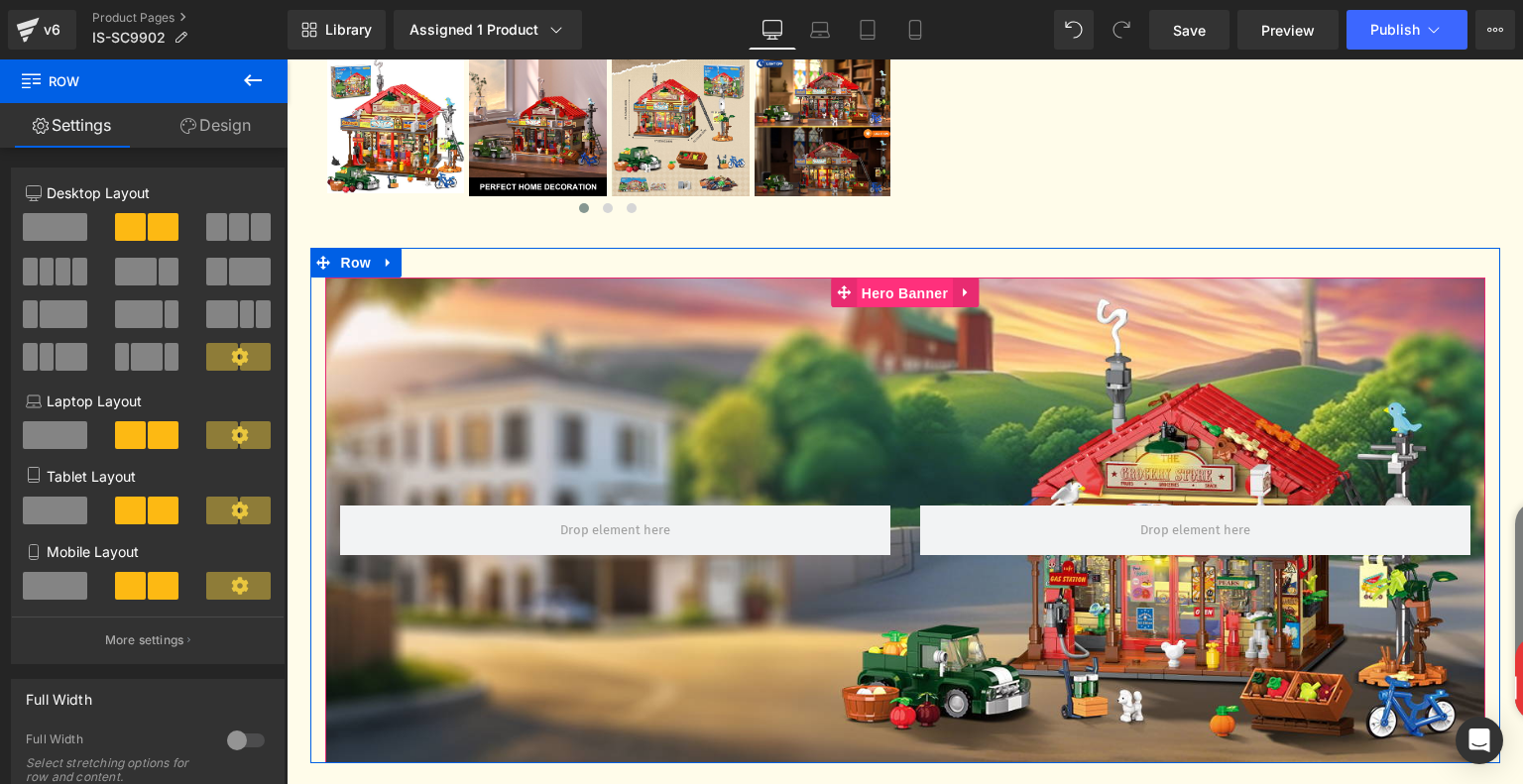 click on "Hero Banner" at bounding box center (904, 293) 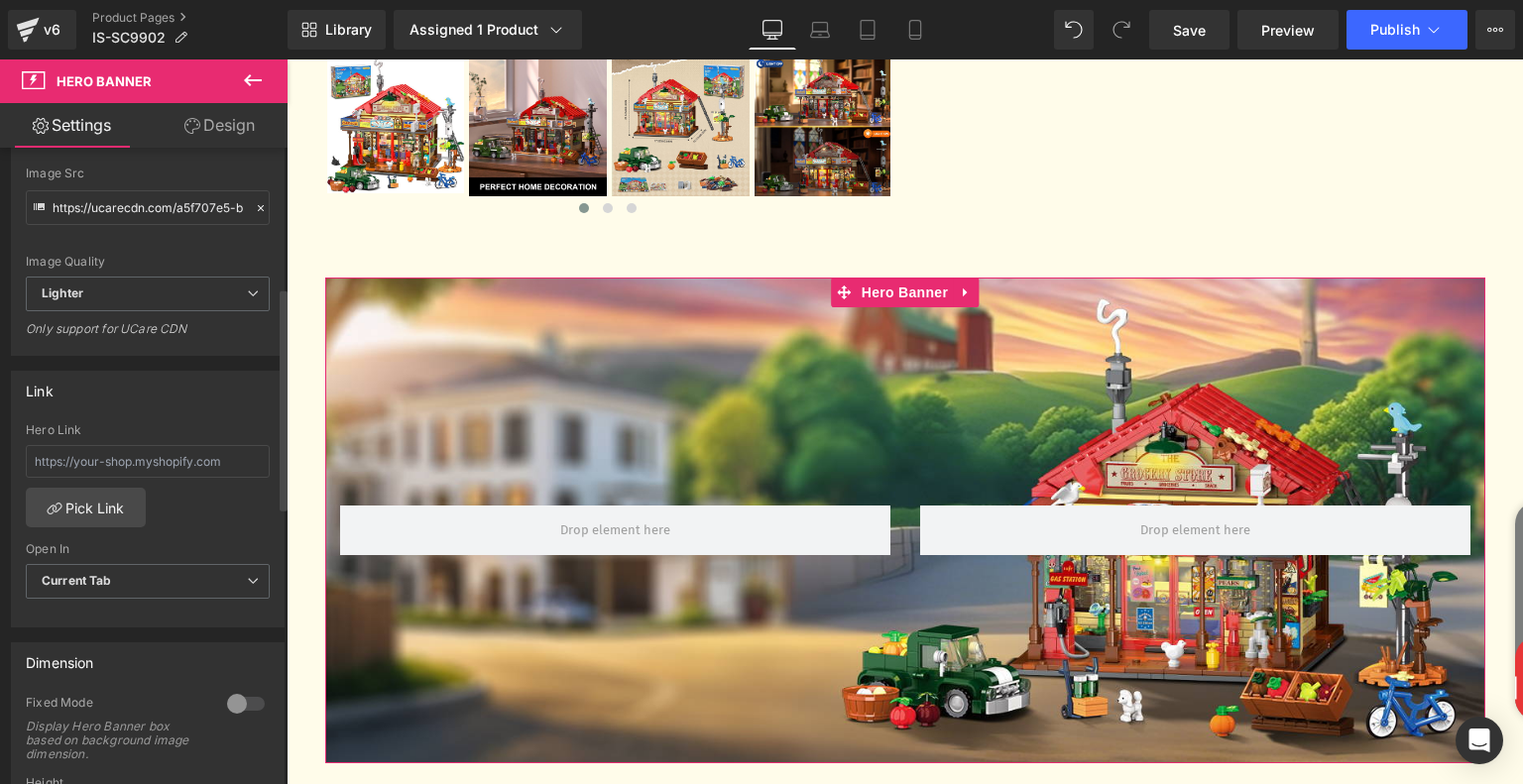 scroll, scrollTop: 595, scrollLeft: 0, axis: vertical 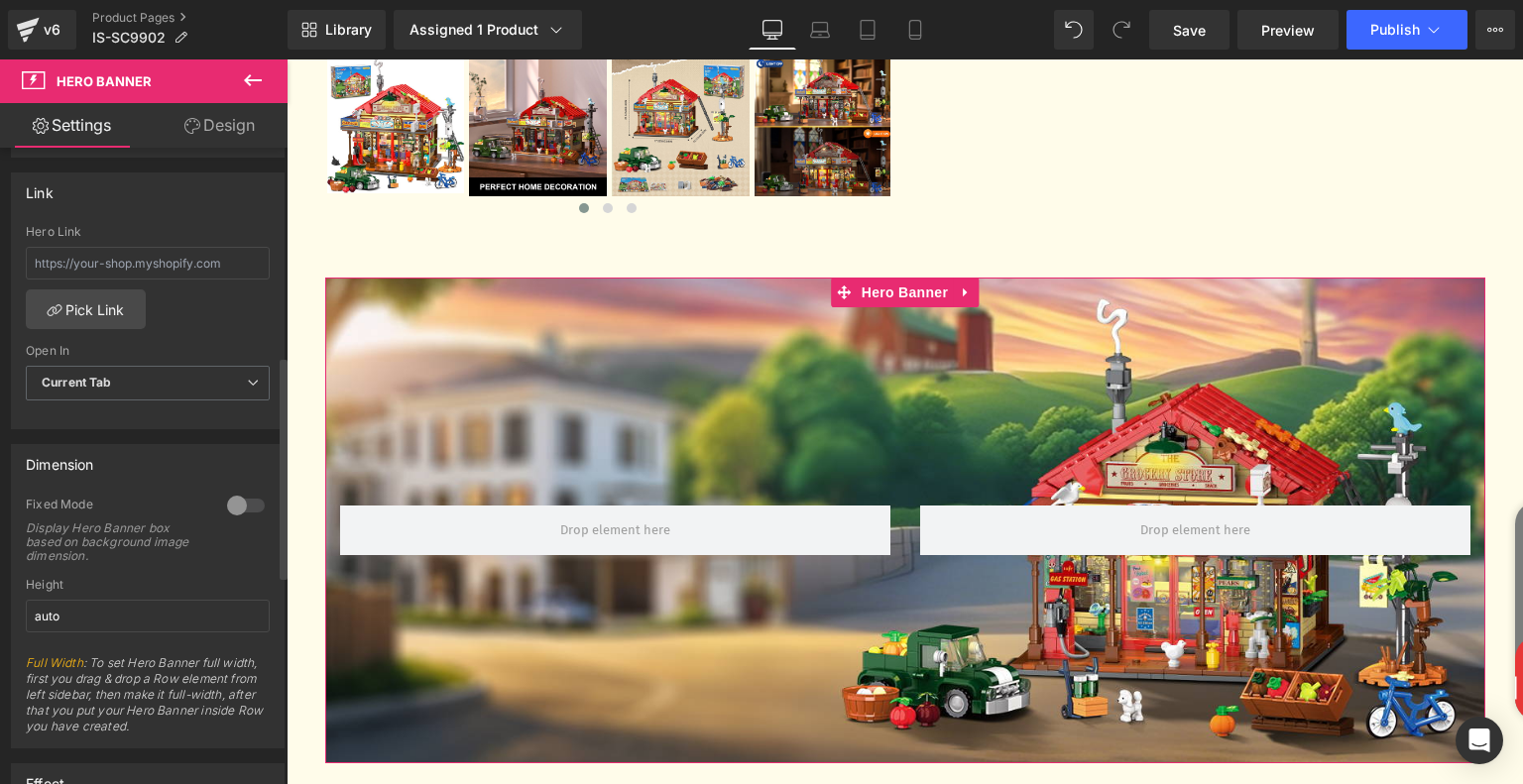 click at bounding box center [246, 505] 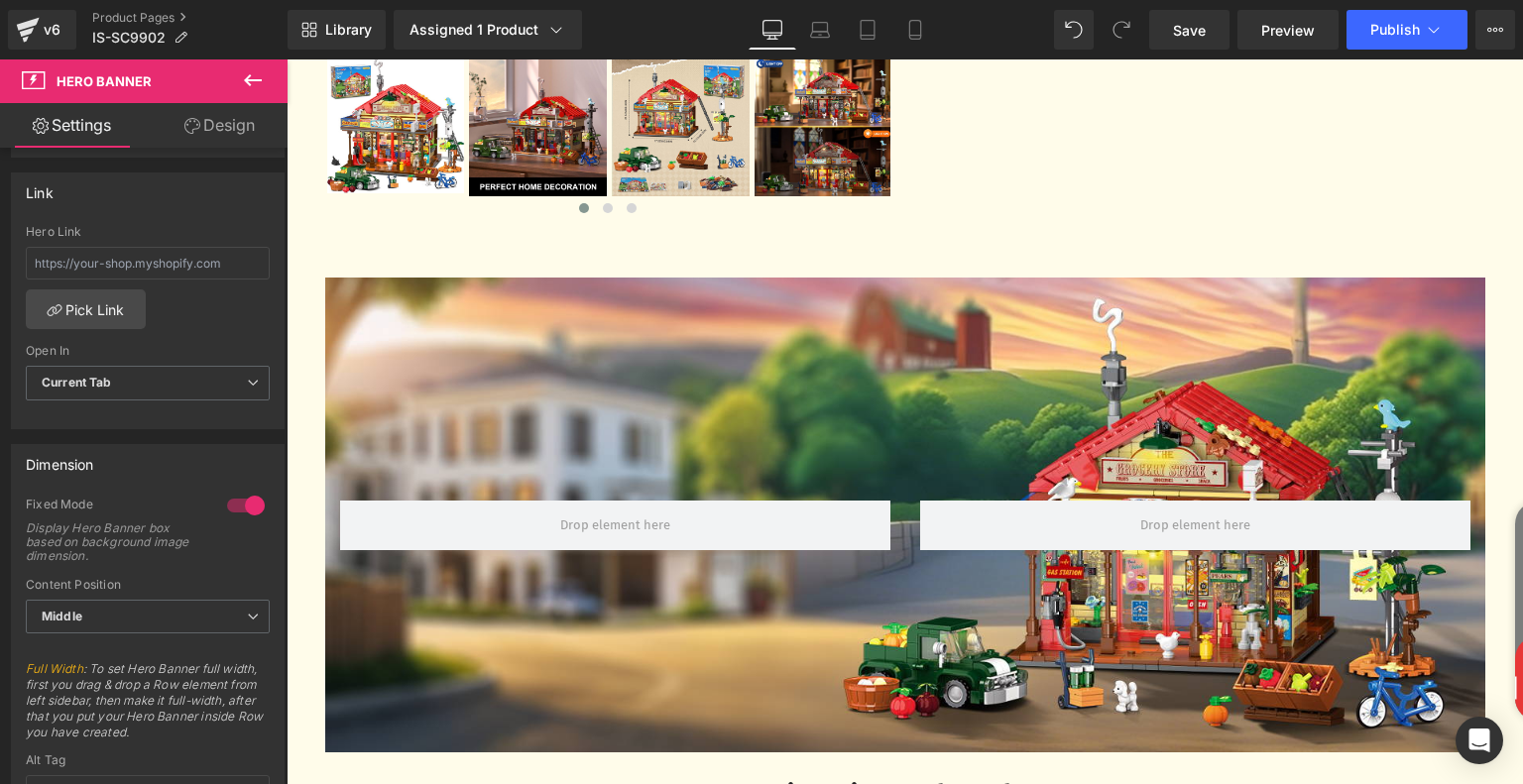 click 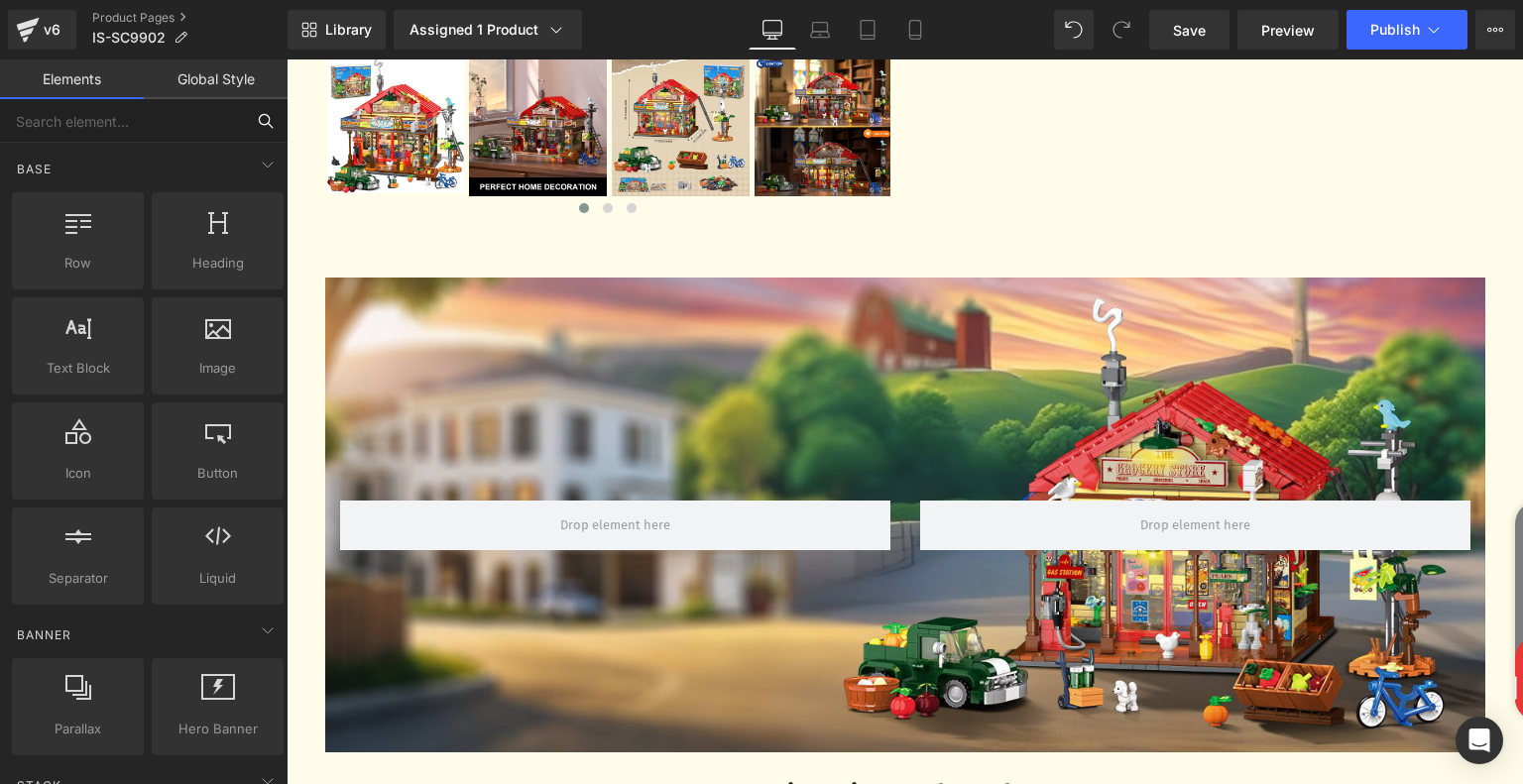 click at bounding box center (122, 121) 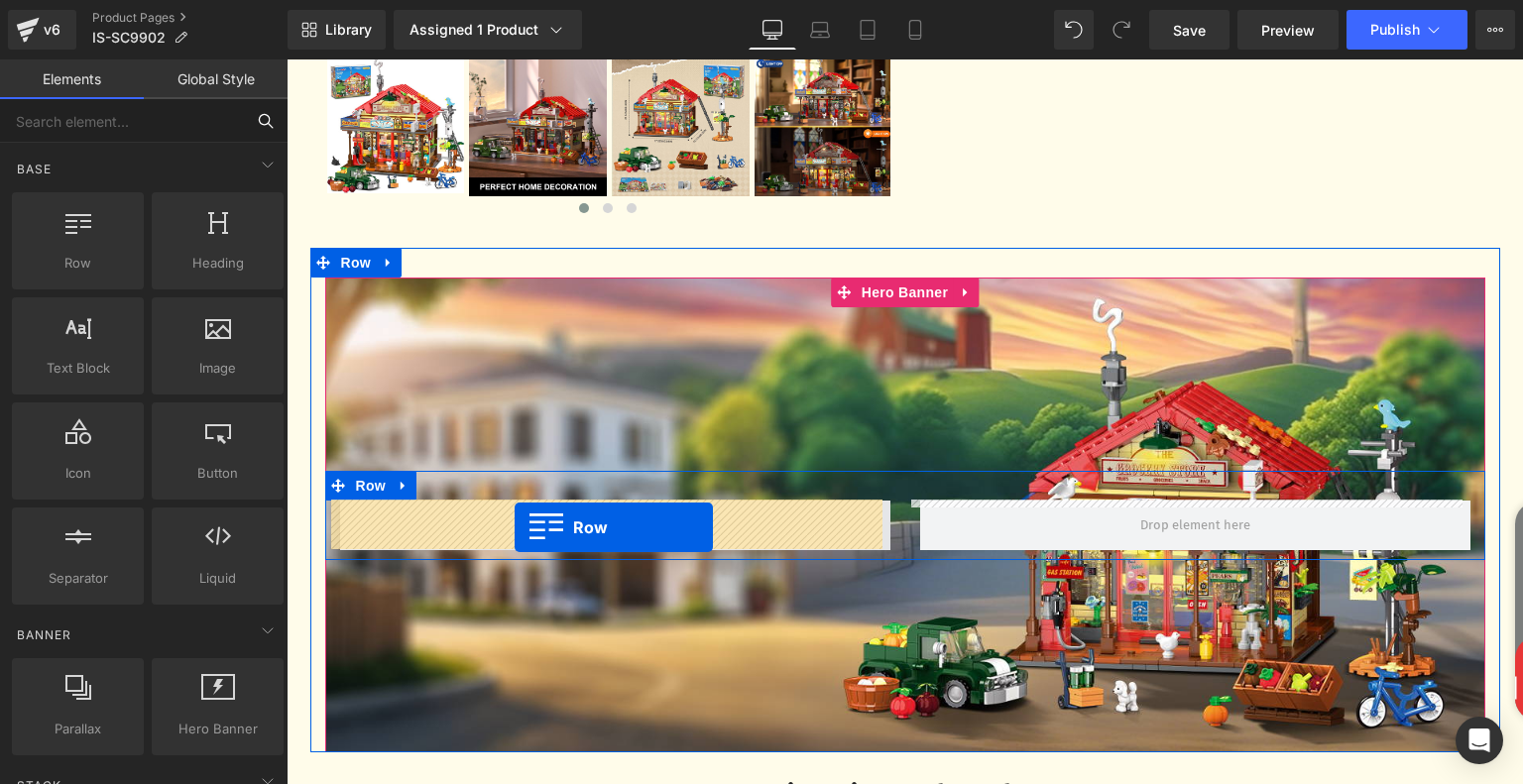 drag, startPoint x: 420, startPoint y: 333, endPoint x: 515, endPoint y: 526, distance: 215.11392 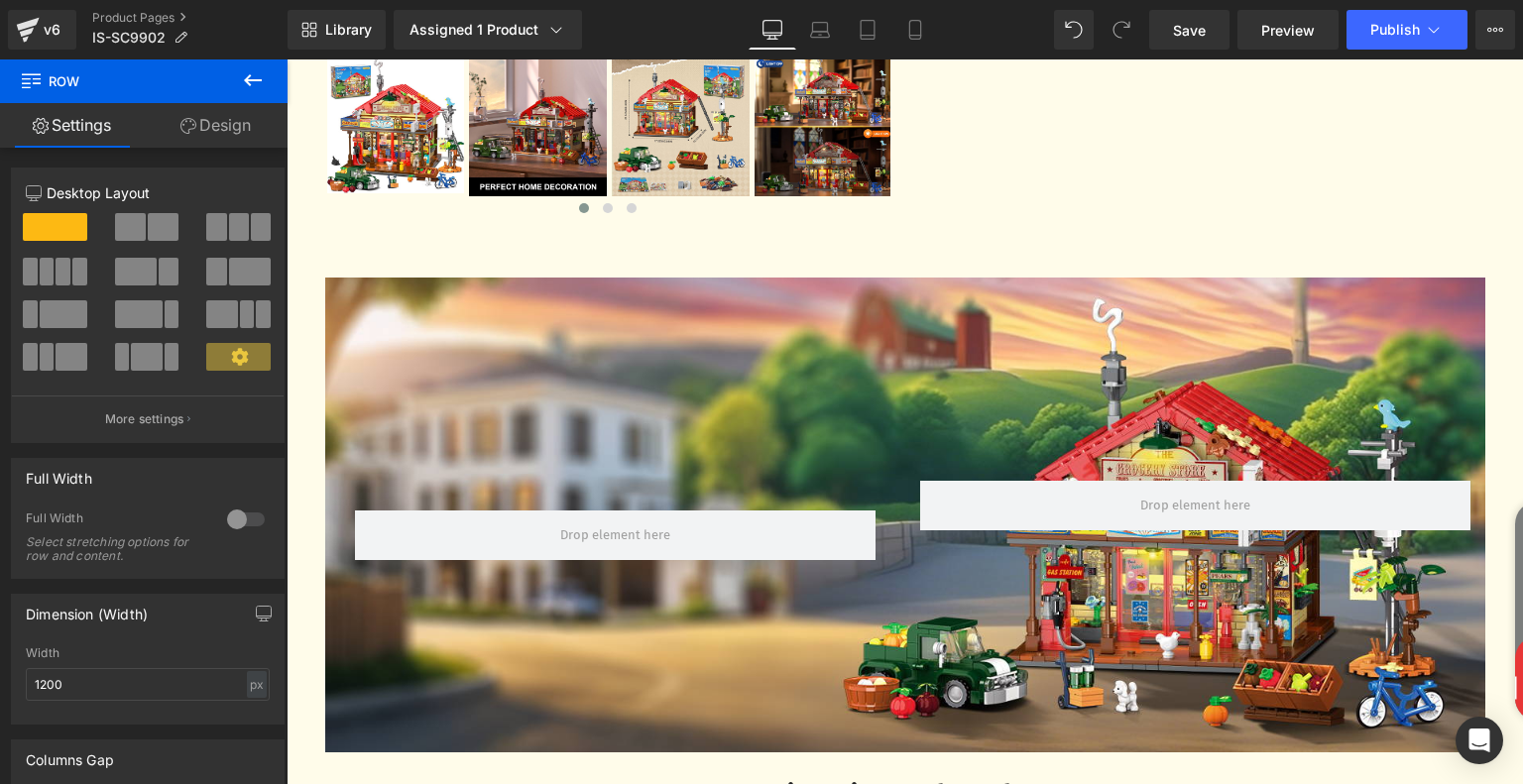 click 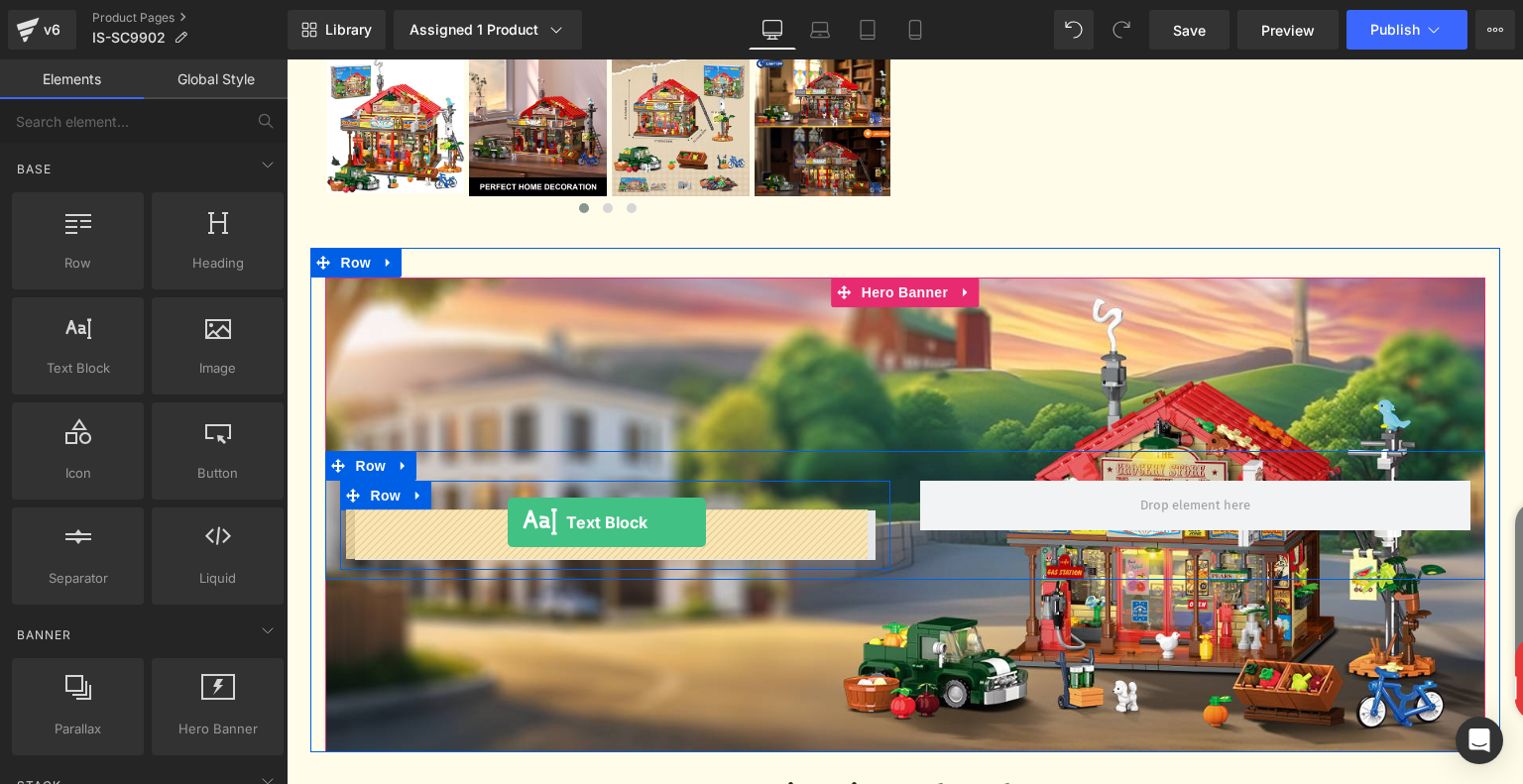 drag, startPoint x: 481, startPoint y: 447, endPoint x: 508, endPoint y: 522, distance: 79.71198 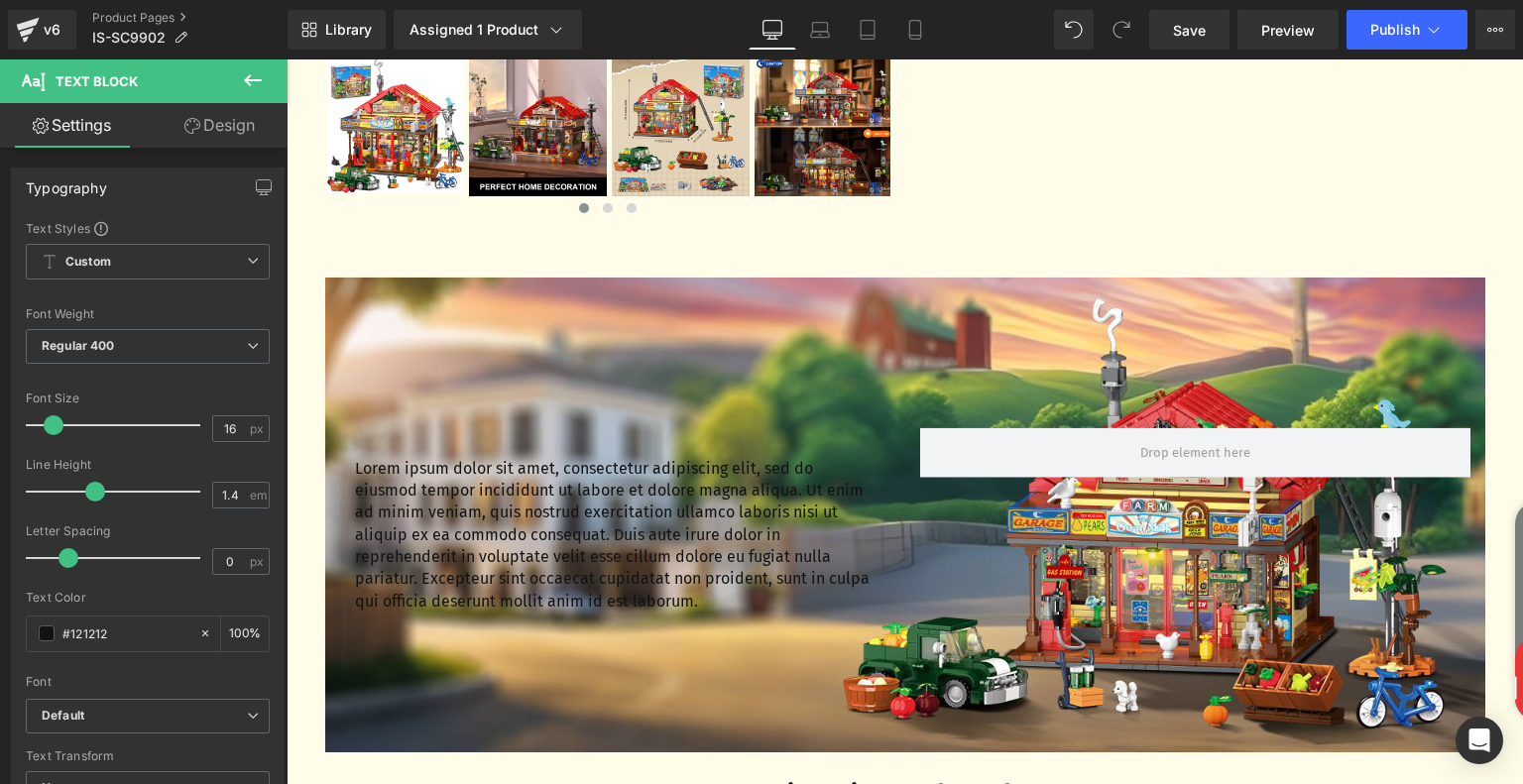click 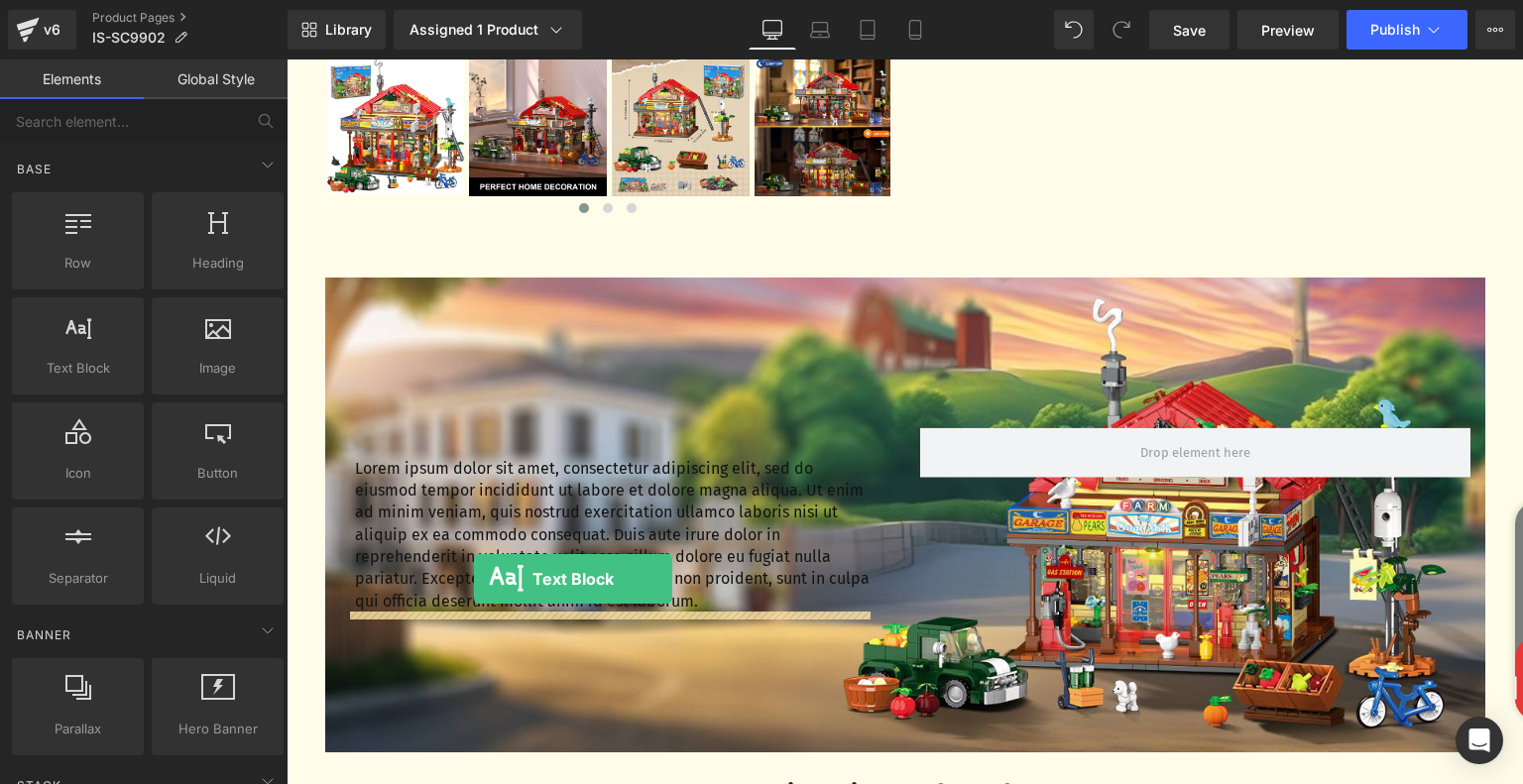drag, startPoint x: 382, startPoint y: 412, endPoint x: 474, endPoint y: 579, distance: 190.66463 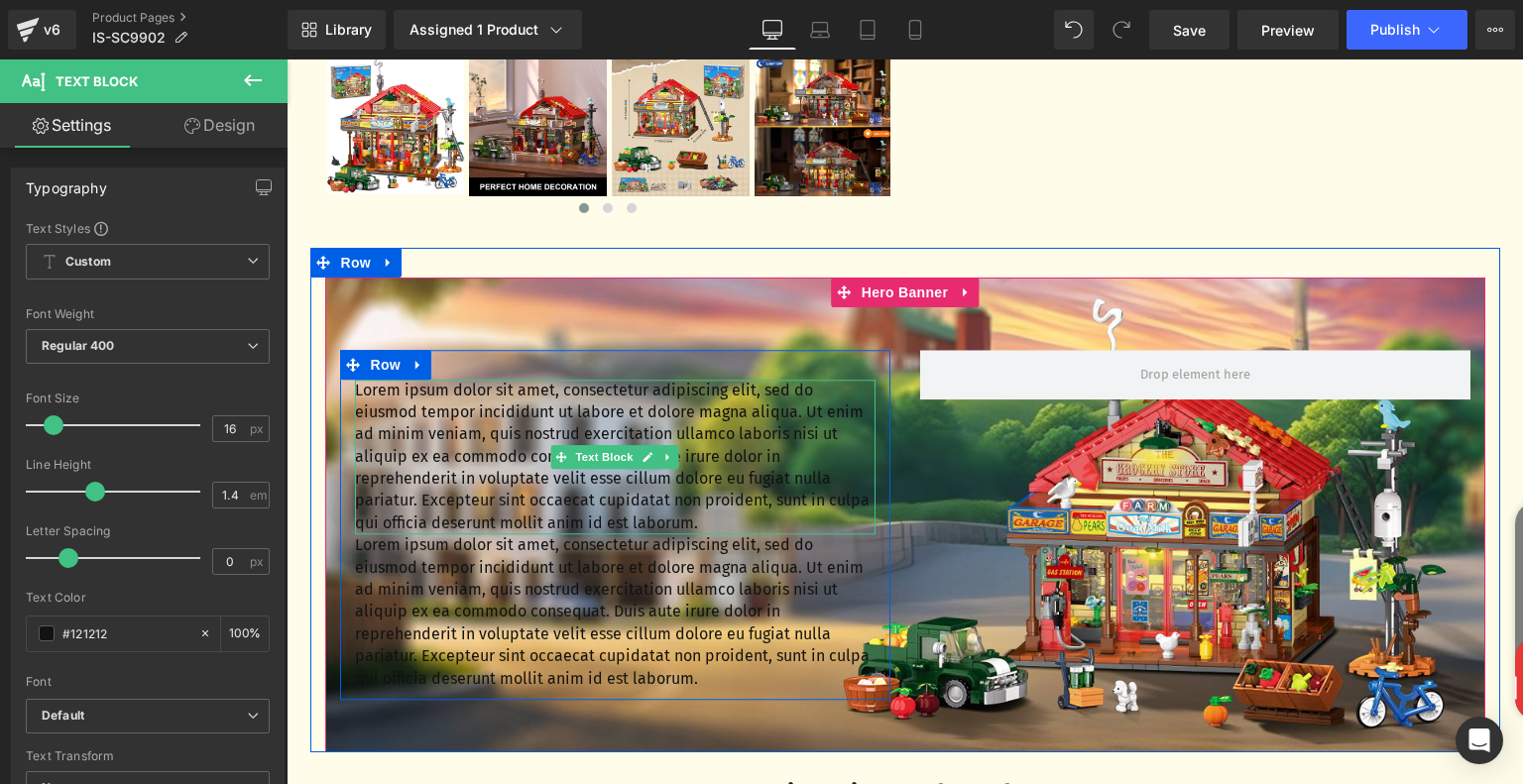 click on "Lorem ipsum dolor sit amet, consectetur adipiscing elit, sed do eiusmod tempor incididunt ut labore et dolore magna aliqua. Ut enim ad minim veniam, quis nostrud exercitation ullamco laboris nisi ut aliquip ex ea commodo consequat. Duis aute irure dolor in reprehenderit in voluptate velit esse cillum dolore eu fugiat nulla pariatur. Excepteur sint occaecat cupidatat non proident, sunt in culpa qui officia deserunt mollit anim id est laborum." at bounding box center [615, 457] 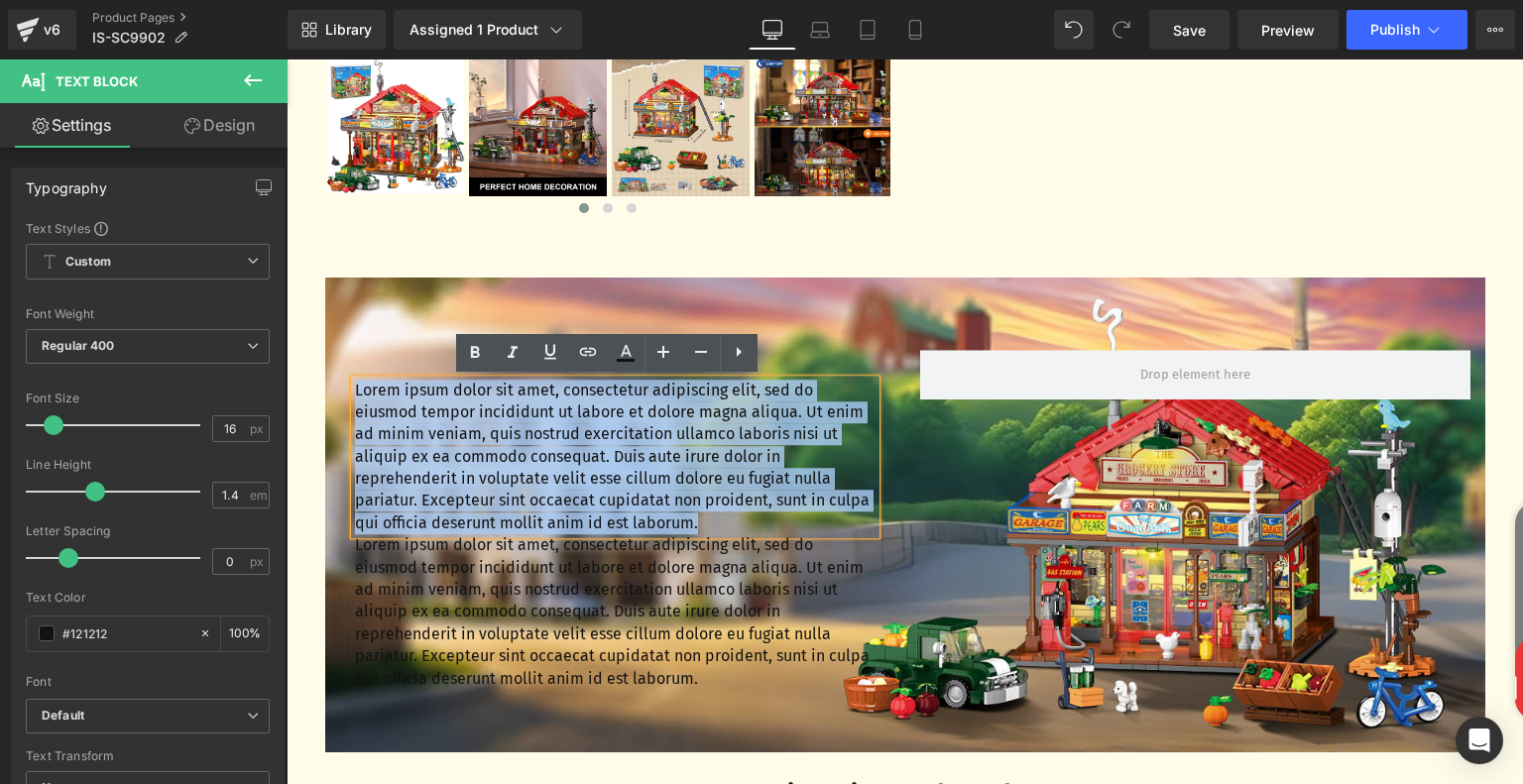 drag, startPoint x: 349, startPoint y: 393, endPoint x: 812, endPoint y: 522, distance: 480.635 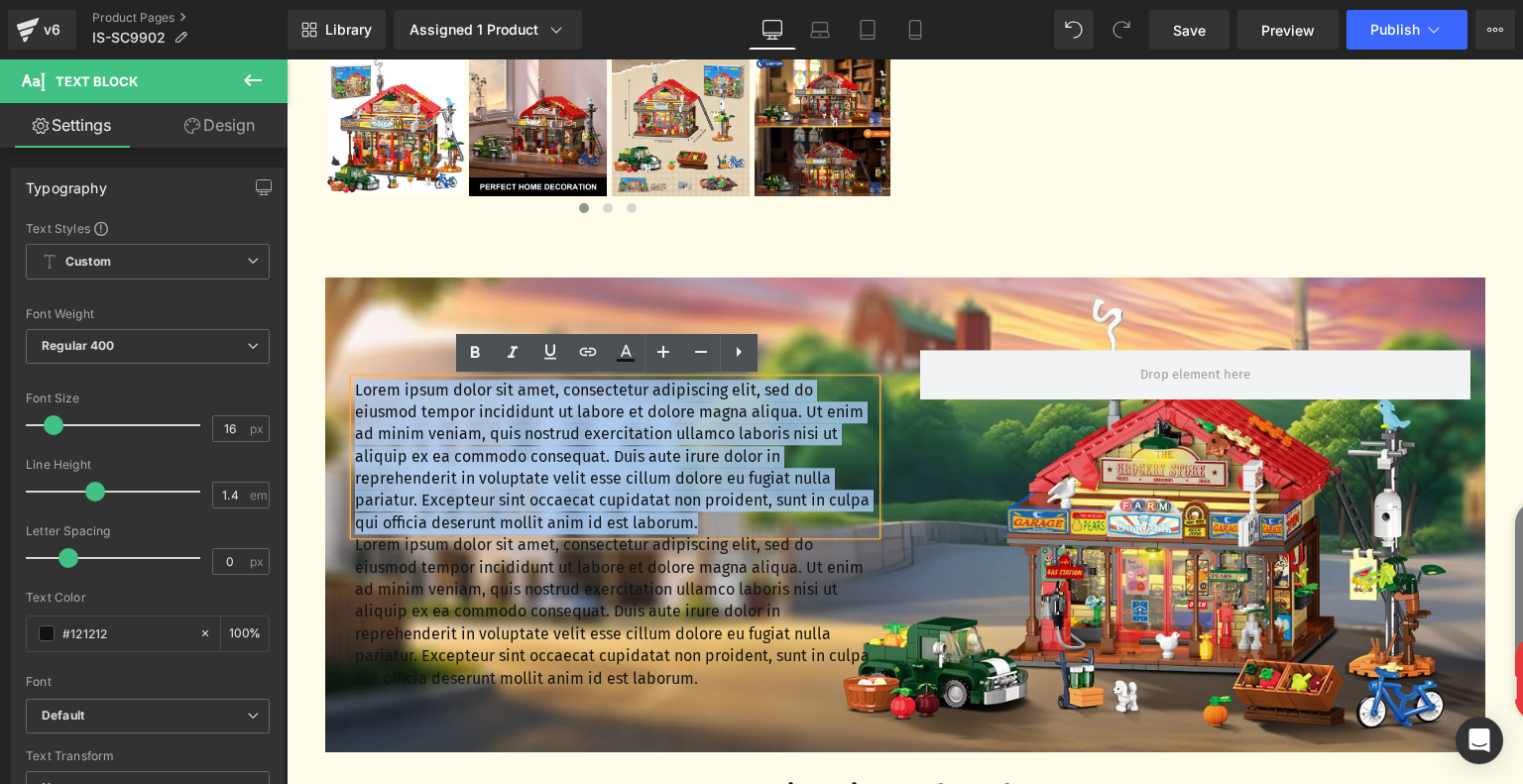 click on "Lorem ipsum dolor sit amet, consectetur adipiscing elit, sed do eiusmod tempor incididunt ut labore et dolore magna aliqua. Ut enim ad minim veniam, quis nostrud exercitation ullamco laboris nisi ut aliquip ex ea commodo consequat. Duis aute irure dolor in reprehenderit in voluptate velit esse cillum dolore eu fugiat nulla pariatur. Excepteur sint occaecat cupidatat non proident, sunt in culpa qui officia deserunt mollit anim id est laborum." at bounding box center [615, 457] 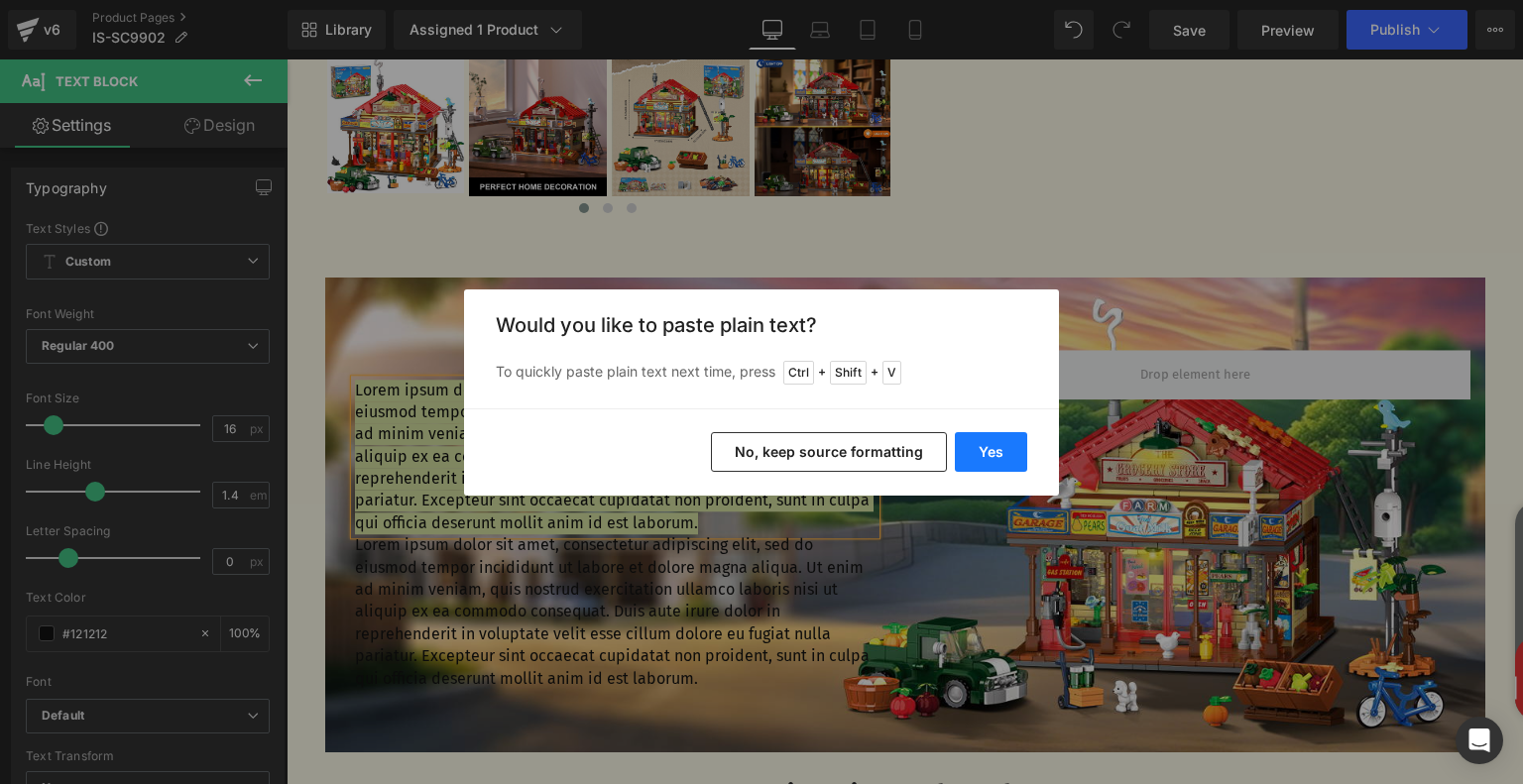 click on "Yes" at bounding box center (991, 452) 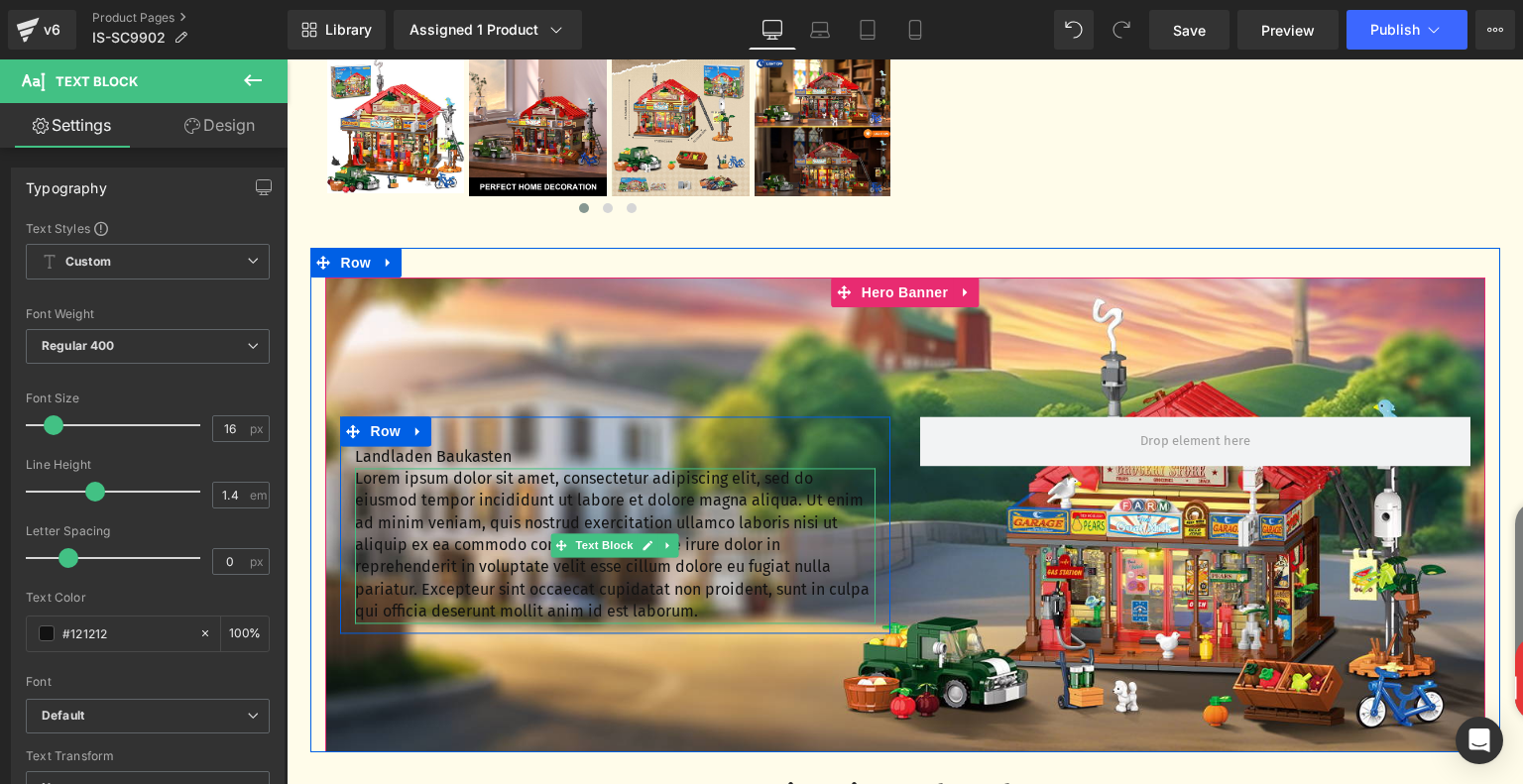 click on "Lorem ipsum dolor sit amet, consectetur adipiscing elit, sed do eiusmod tempor incididunt ut labore et dolore magna aliqua. Ut enim ad minim veniam, quis nostrud exercitation ullamco laboris nisi ut aliquip ex ea commodo consequat. Duis aute irure dolor in reprehenderit in voluptate velit esse cillum dolore eu fugiat nulla pariatur. Excepteur sint occaecat cupidatat non proident, sunt in culpa qui officia deserunt mollit anim id est laborum." at bounding box center (615, 545) 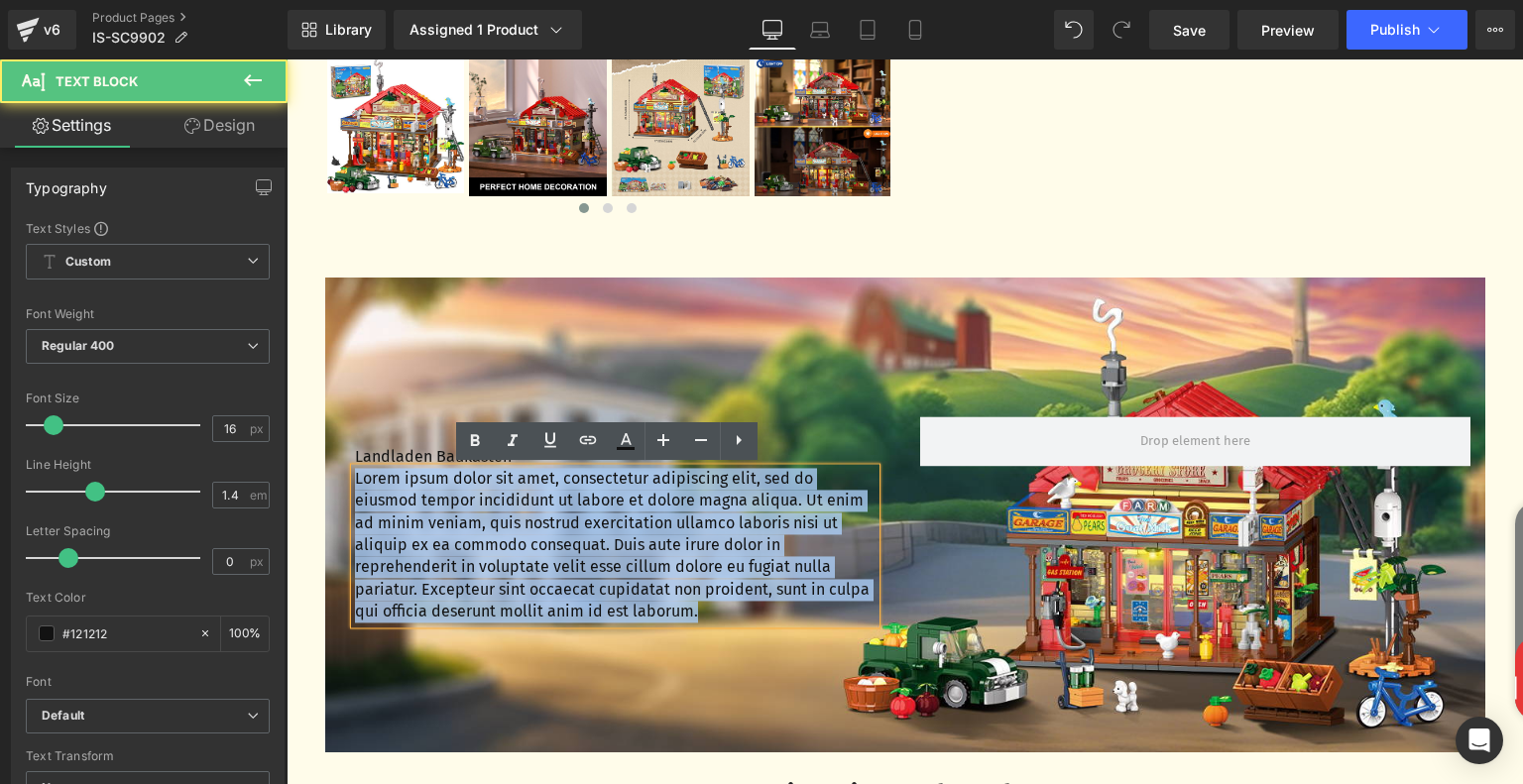 drag, startPoint x: 709, startPoint y: 612, endPoint x: 347, endPoint y: 483, distance: 384.2981 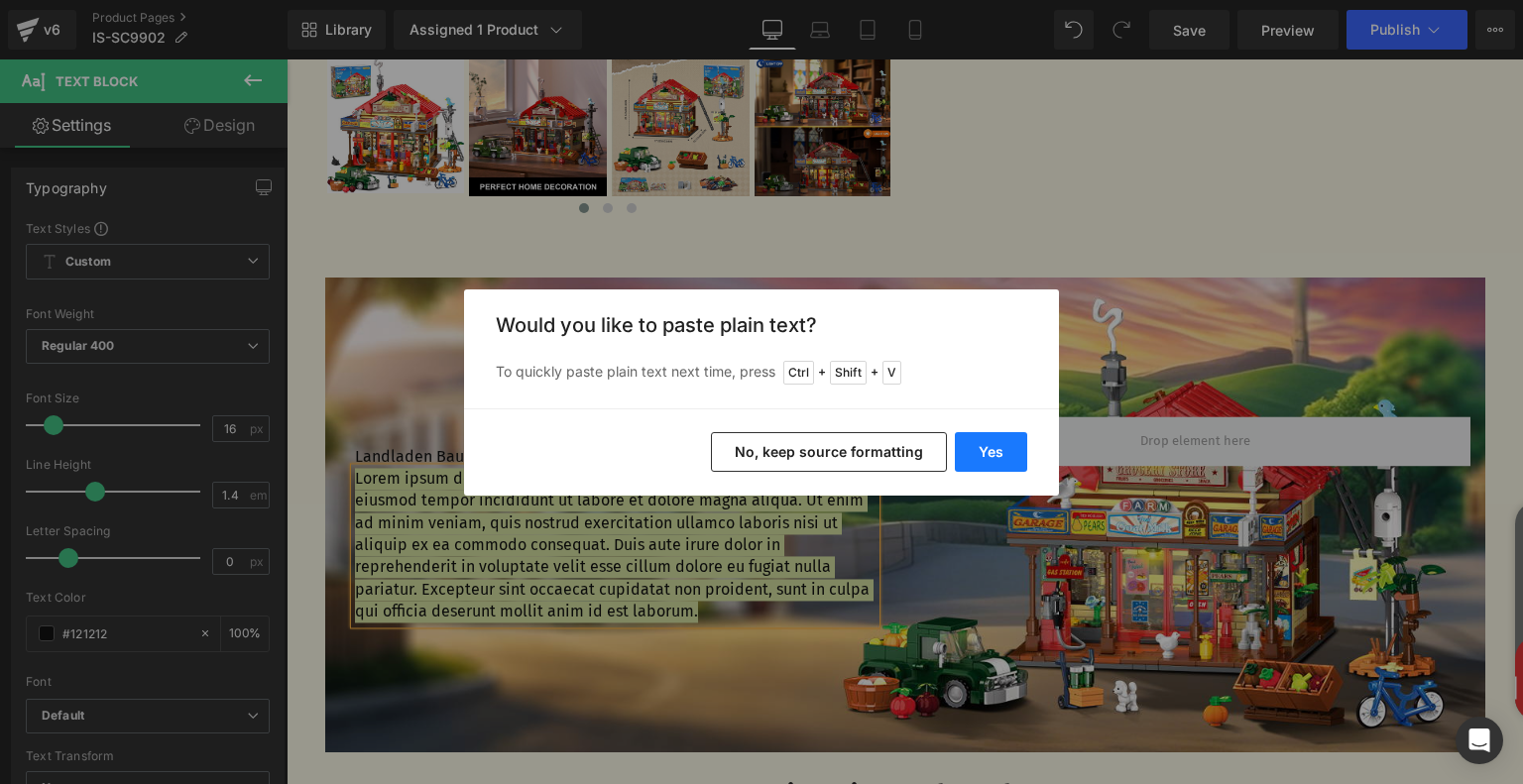 click on "Yes" at bounding box center [991, 452] 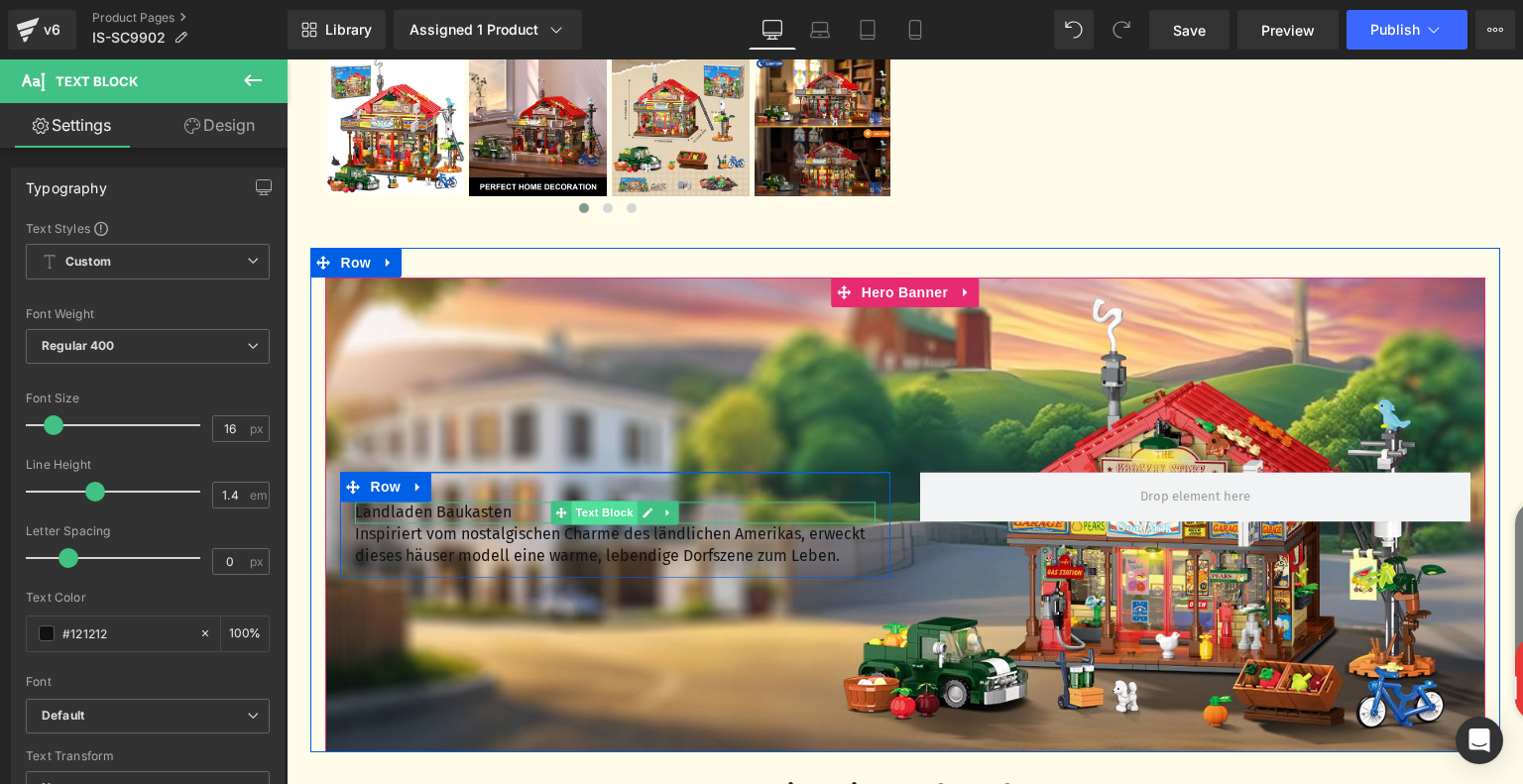 click on "Text Block" at bounding box center (604, 512) 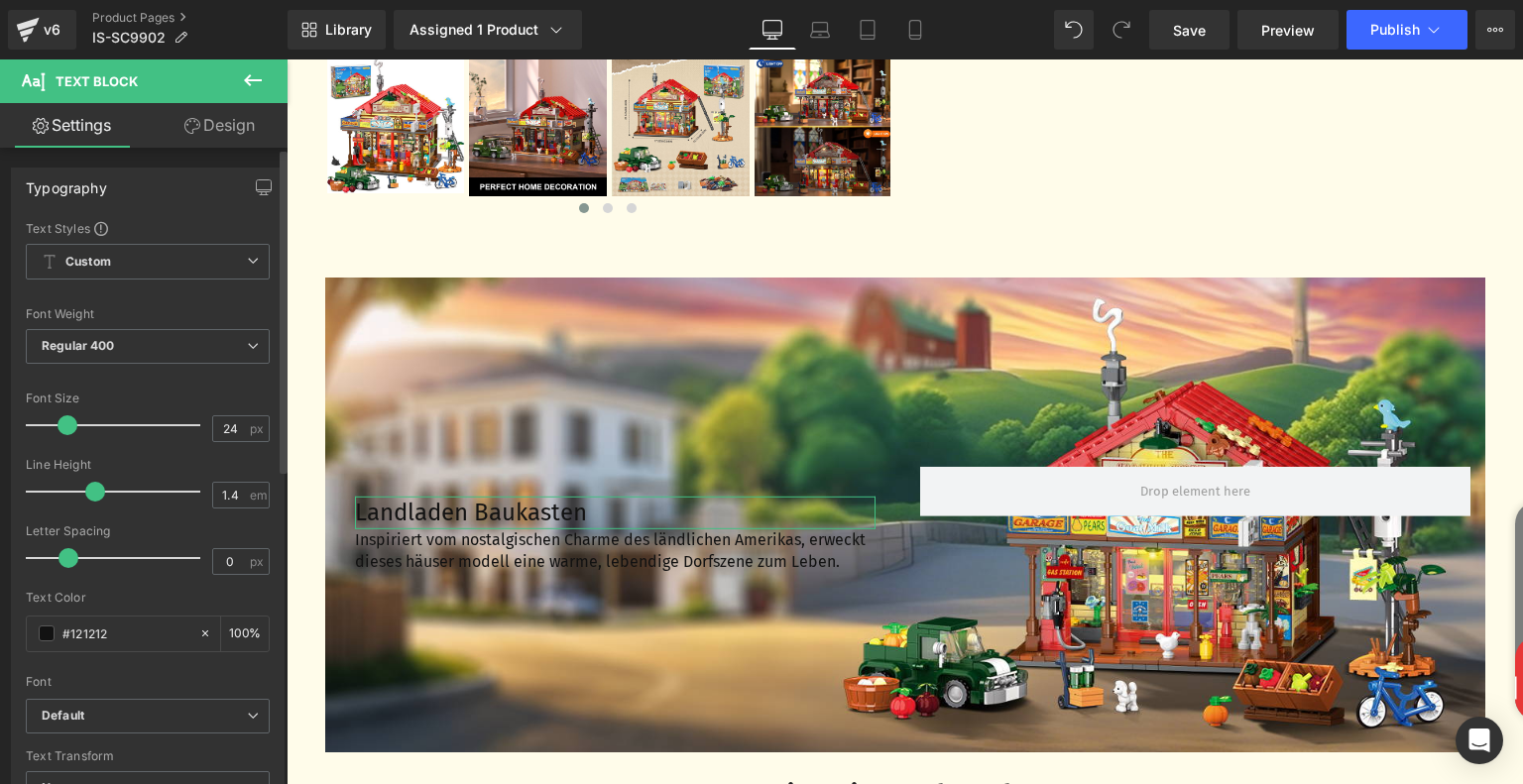 type on "23" 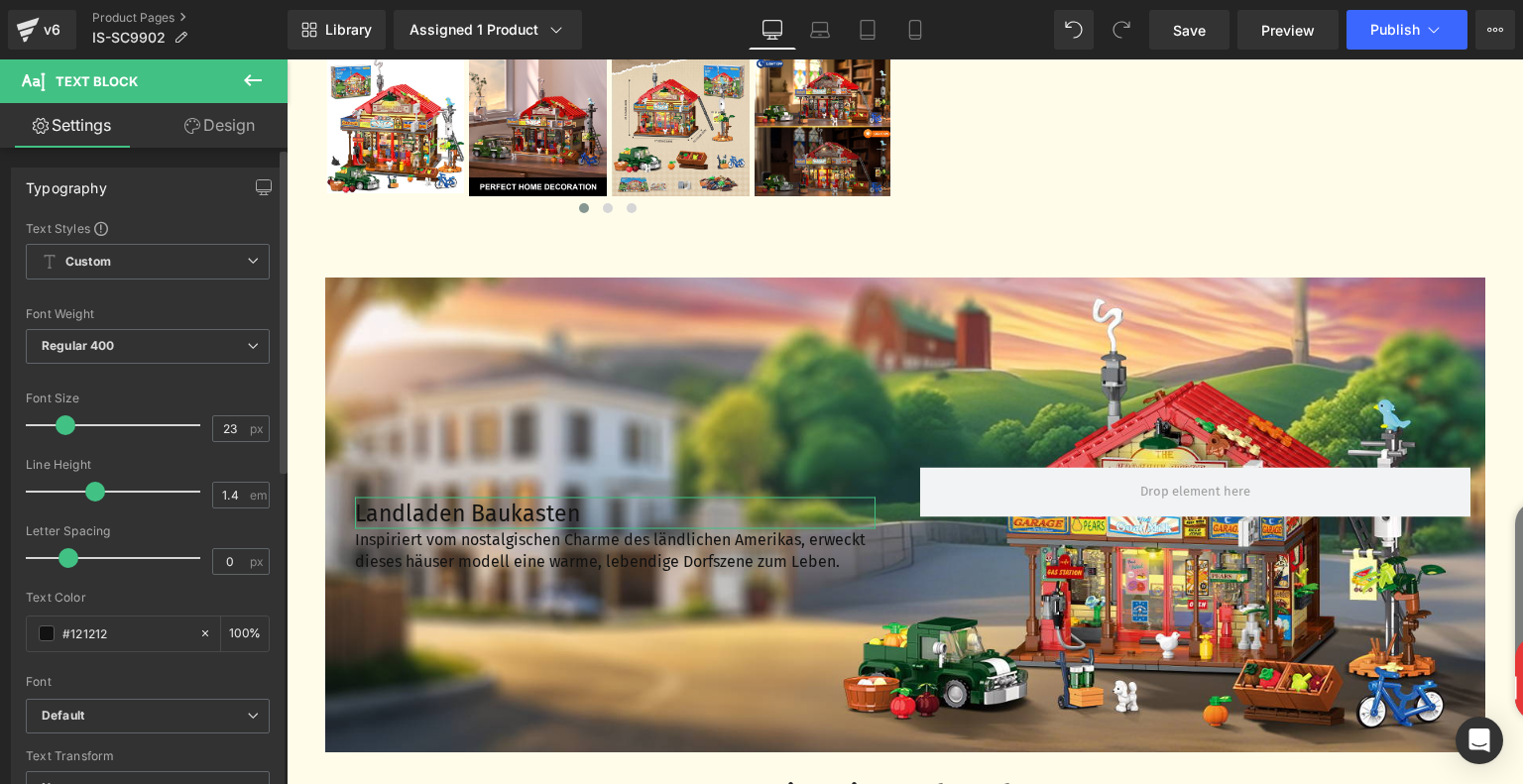 click at bounding box center [65, 425] 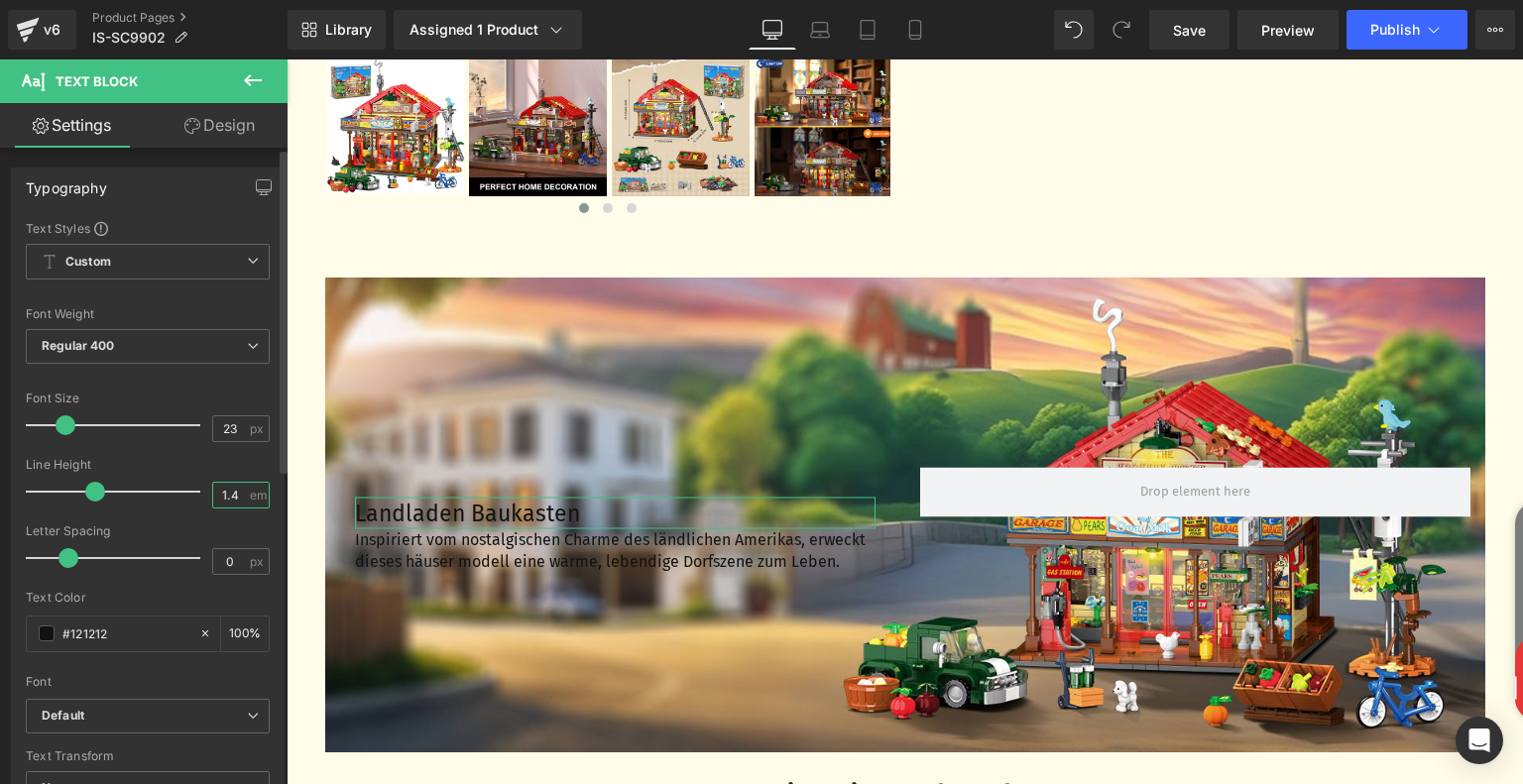click on "1.4" at bounding box center [230, 495] 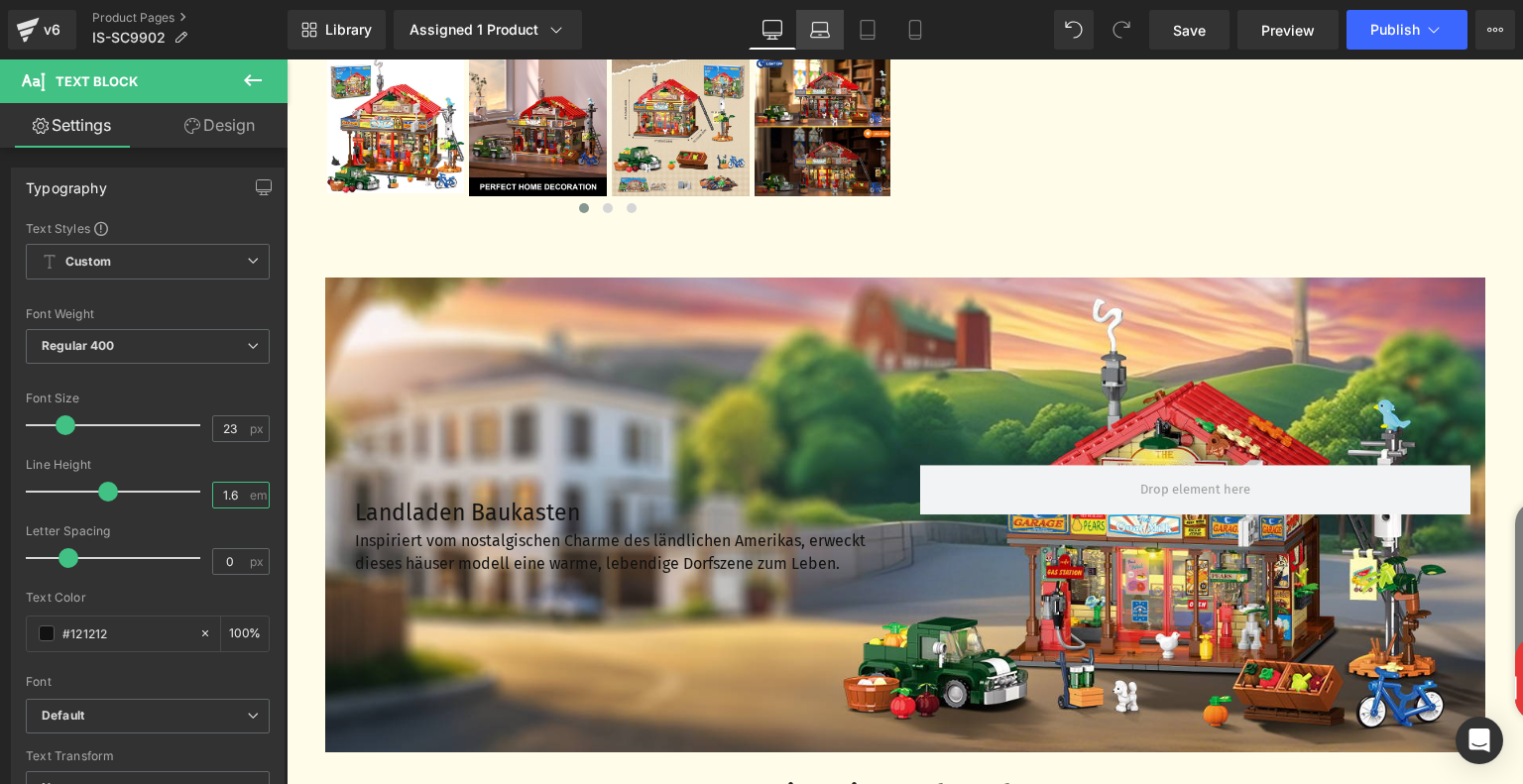type on "1.6" 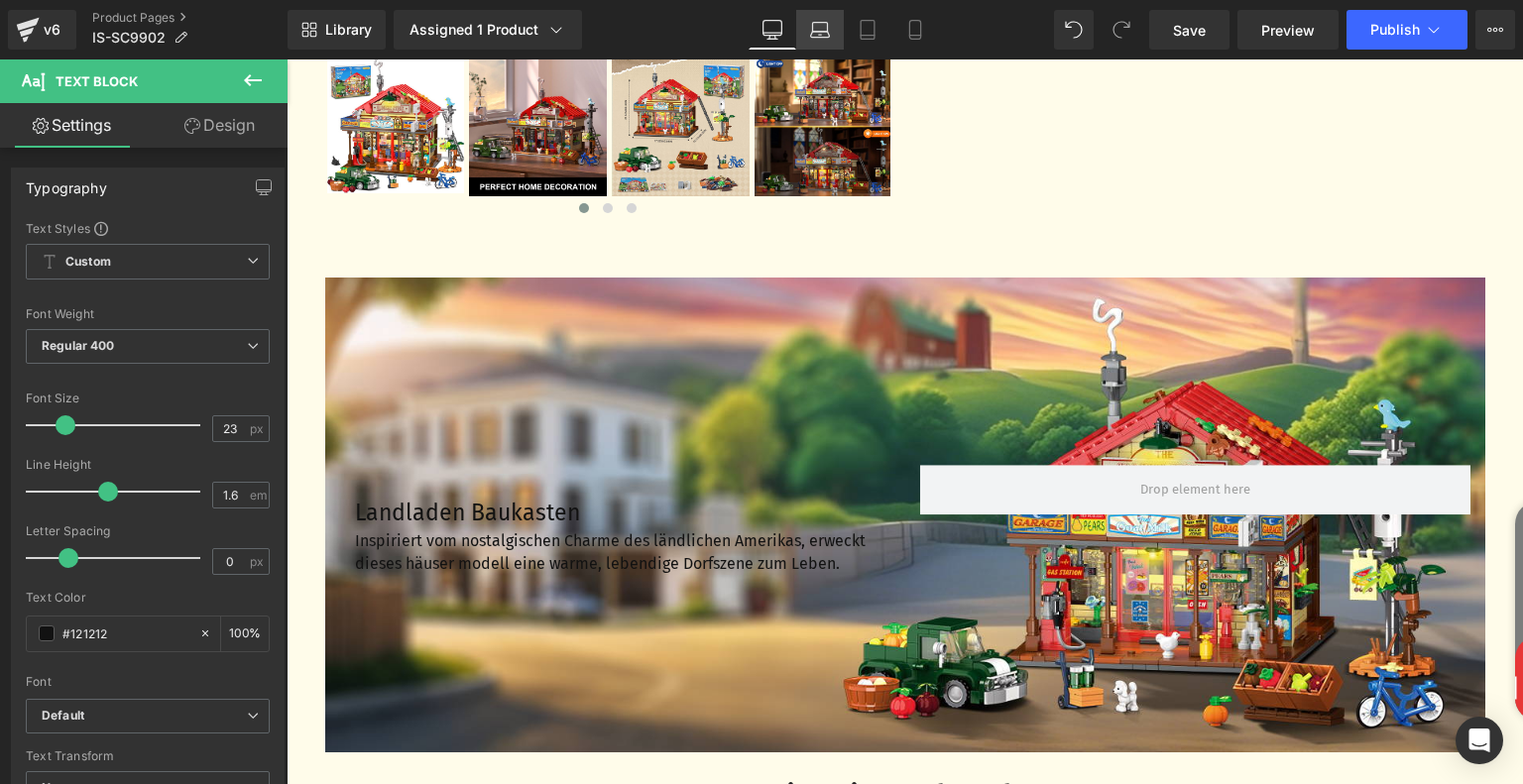 click 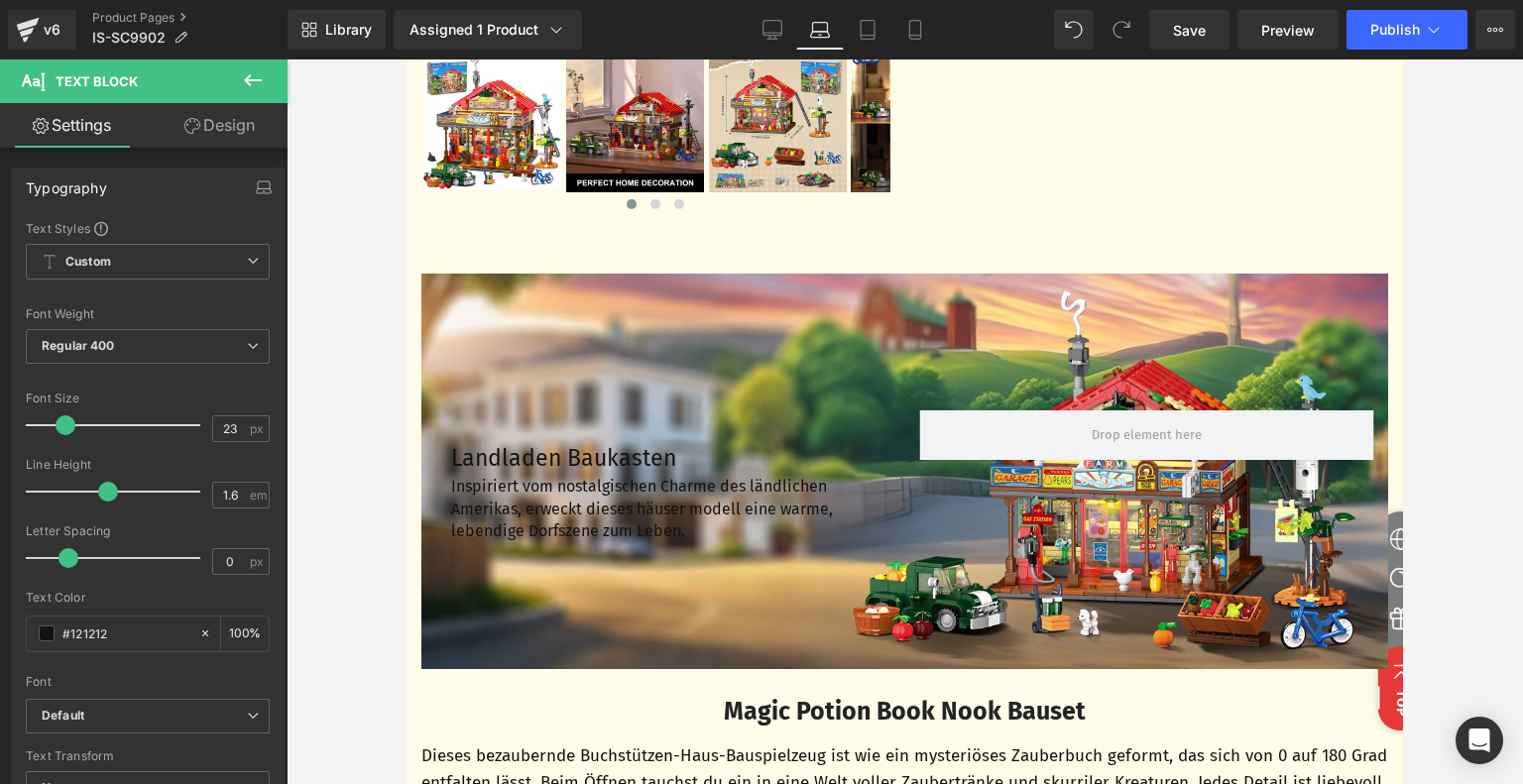 scroll, scrollTop: 740, scrollLeft: 0, axis: vertical 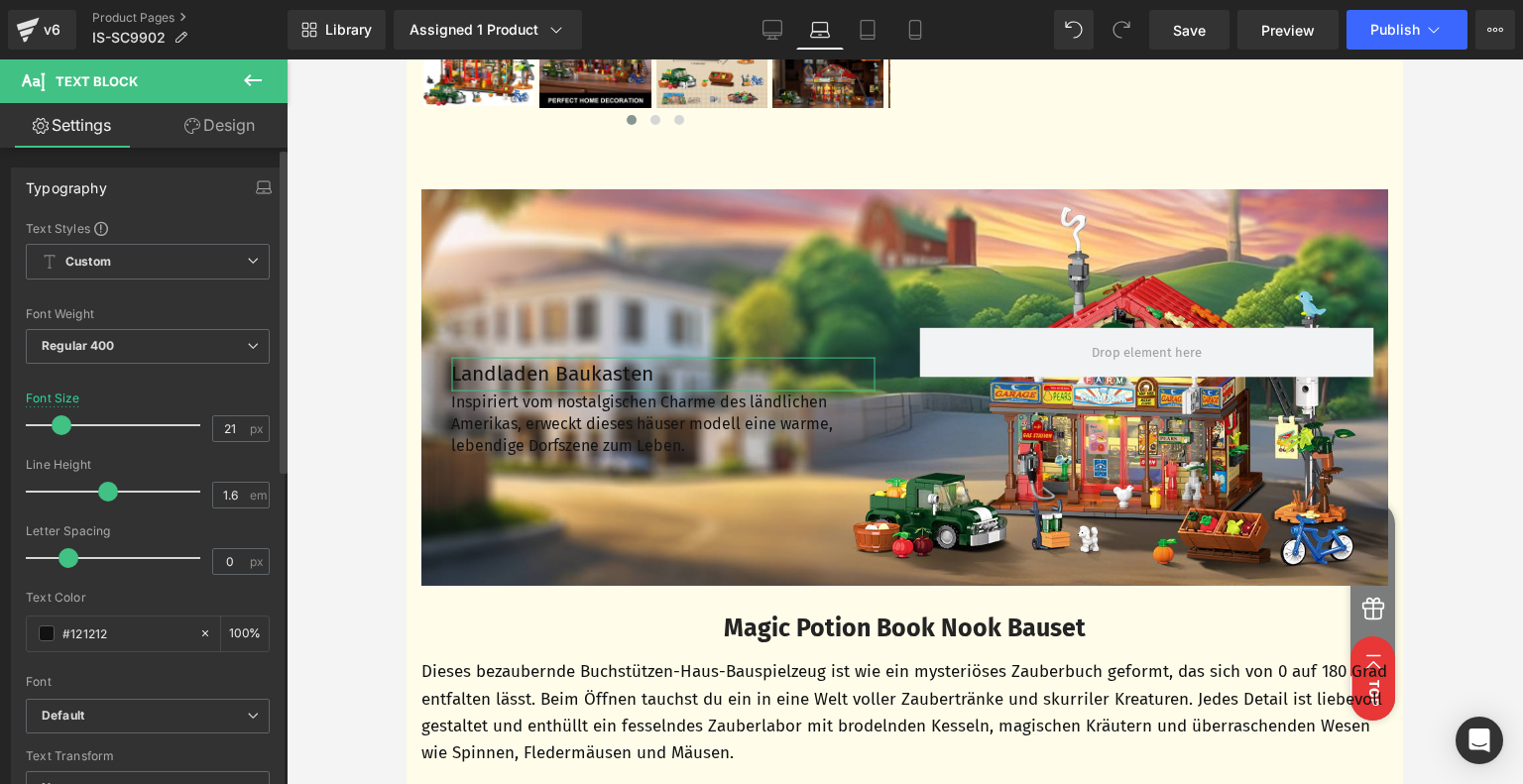 click at bounding box center (61, 425) 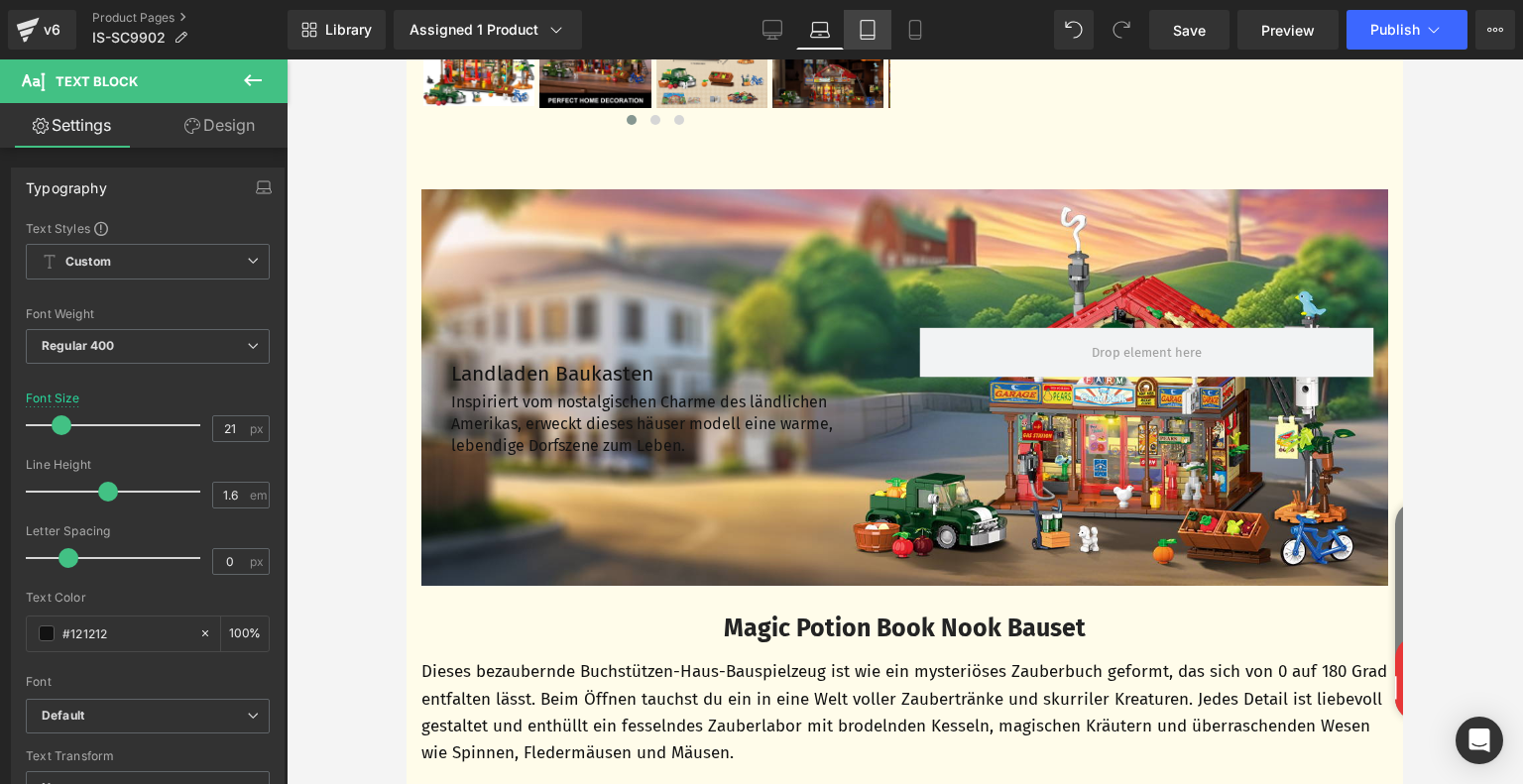 click 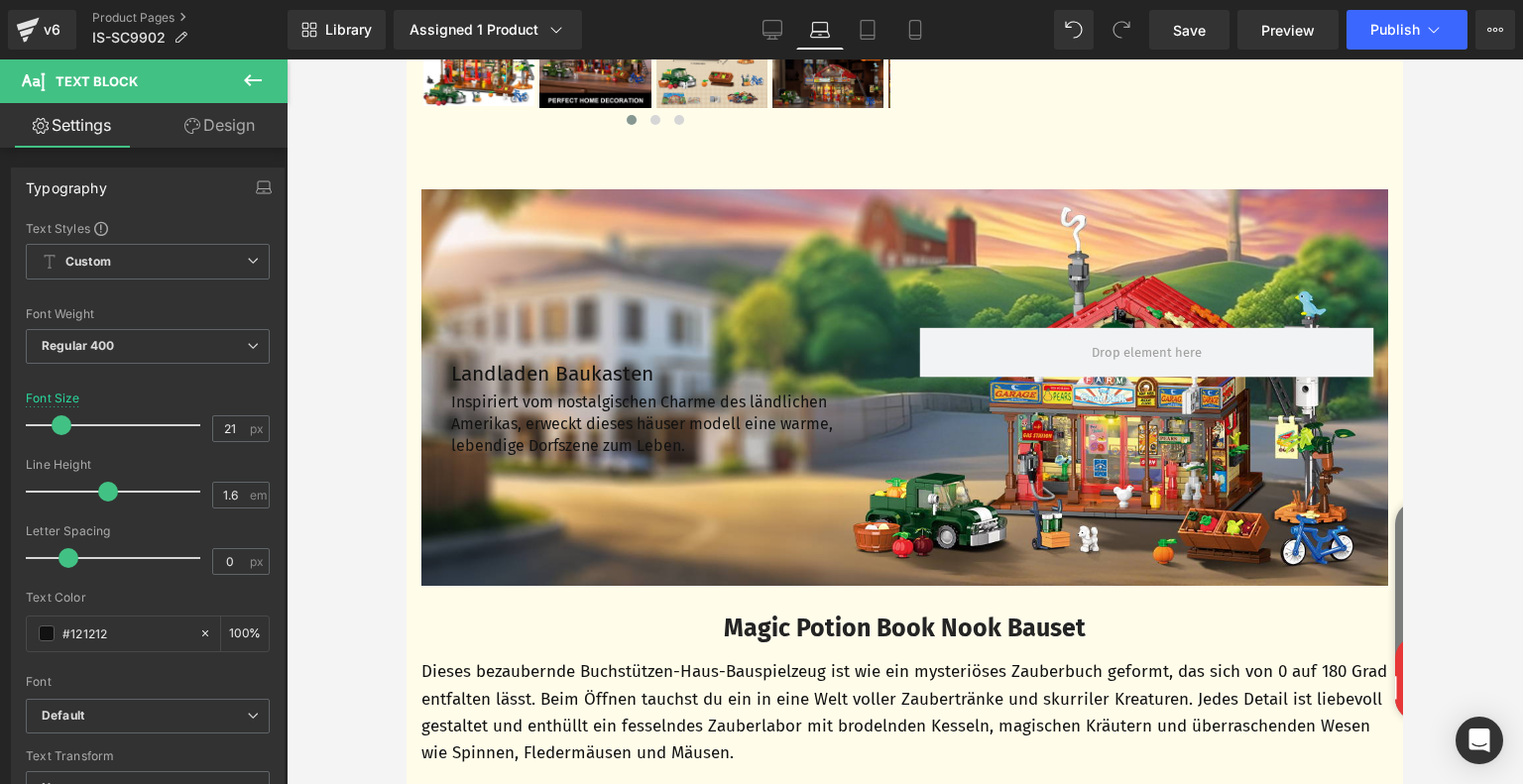 type on "23" 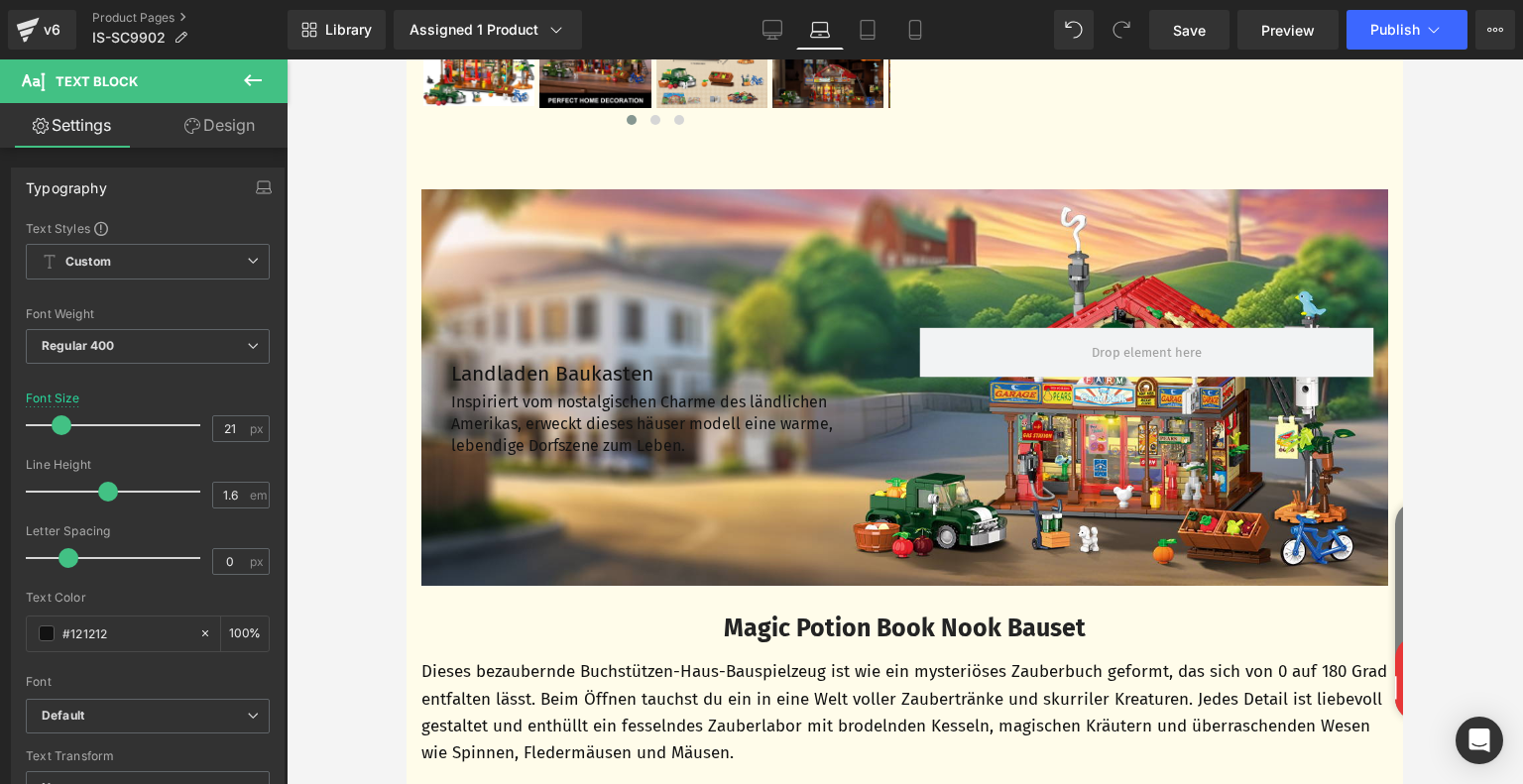 type on "100" 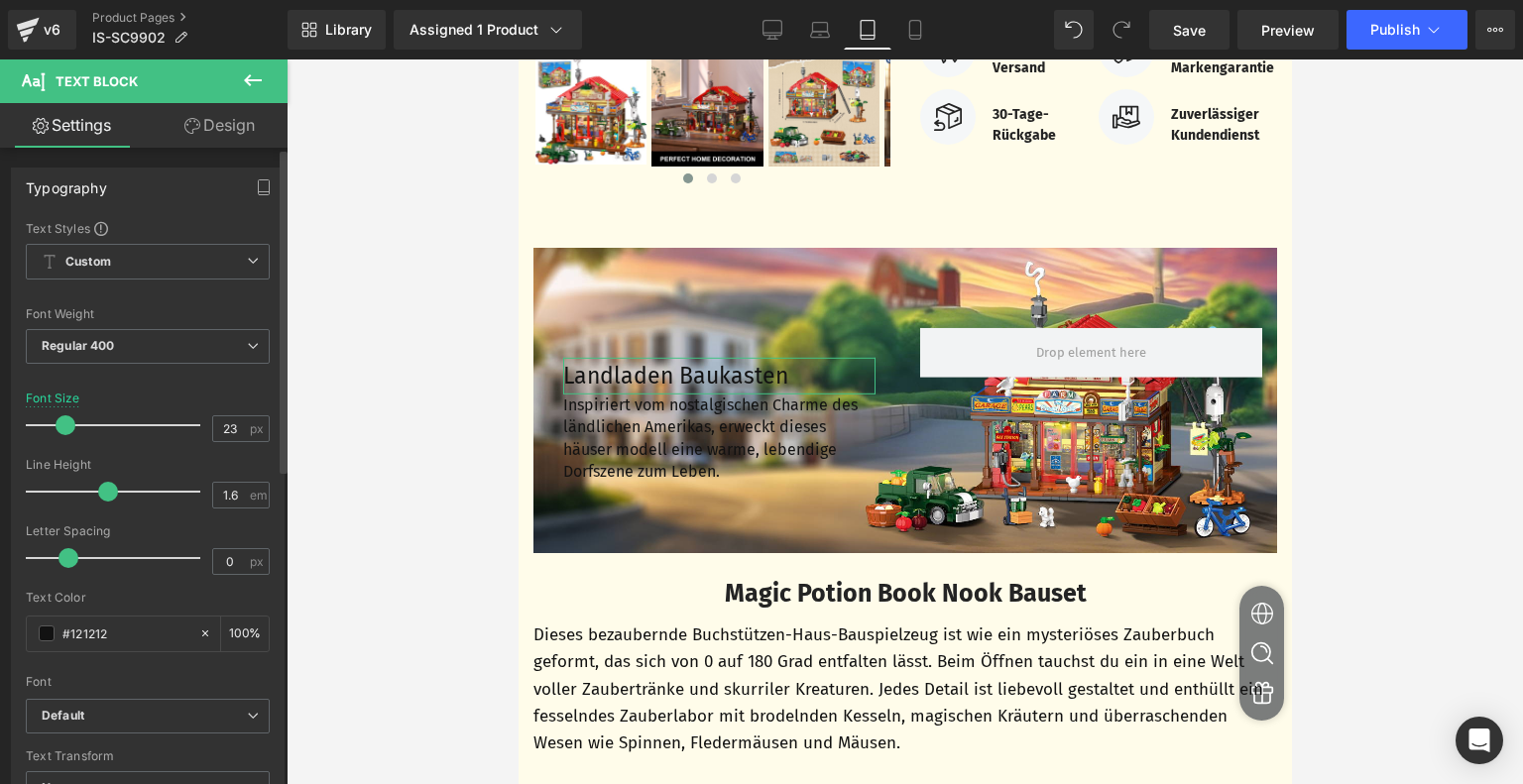 scroll, scrollTop: 562, scrollLeft: 0, axis: vertical 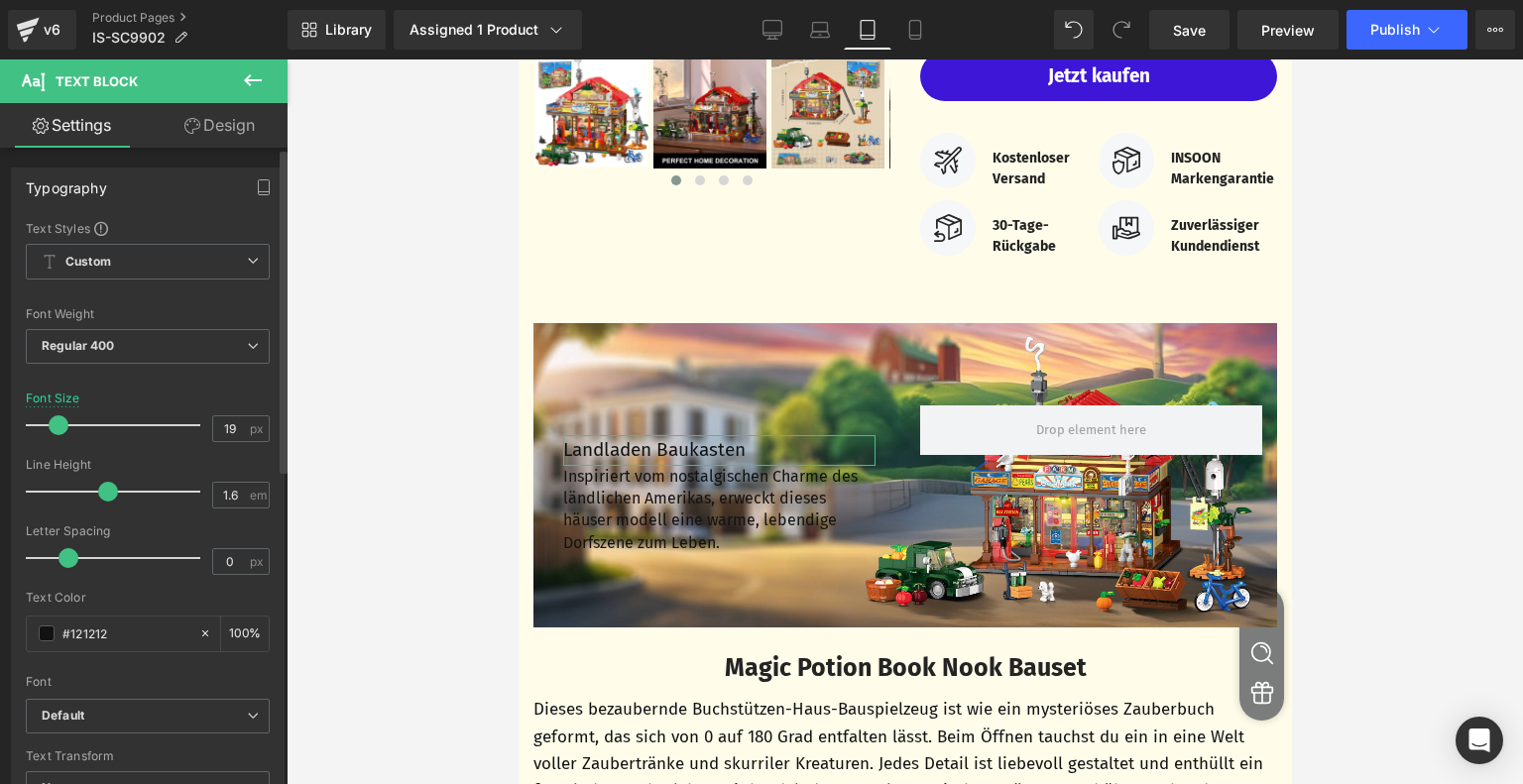 click at bounding box center [59, 425] 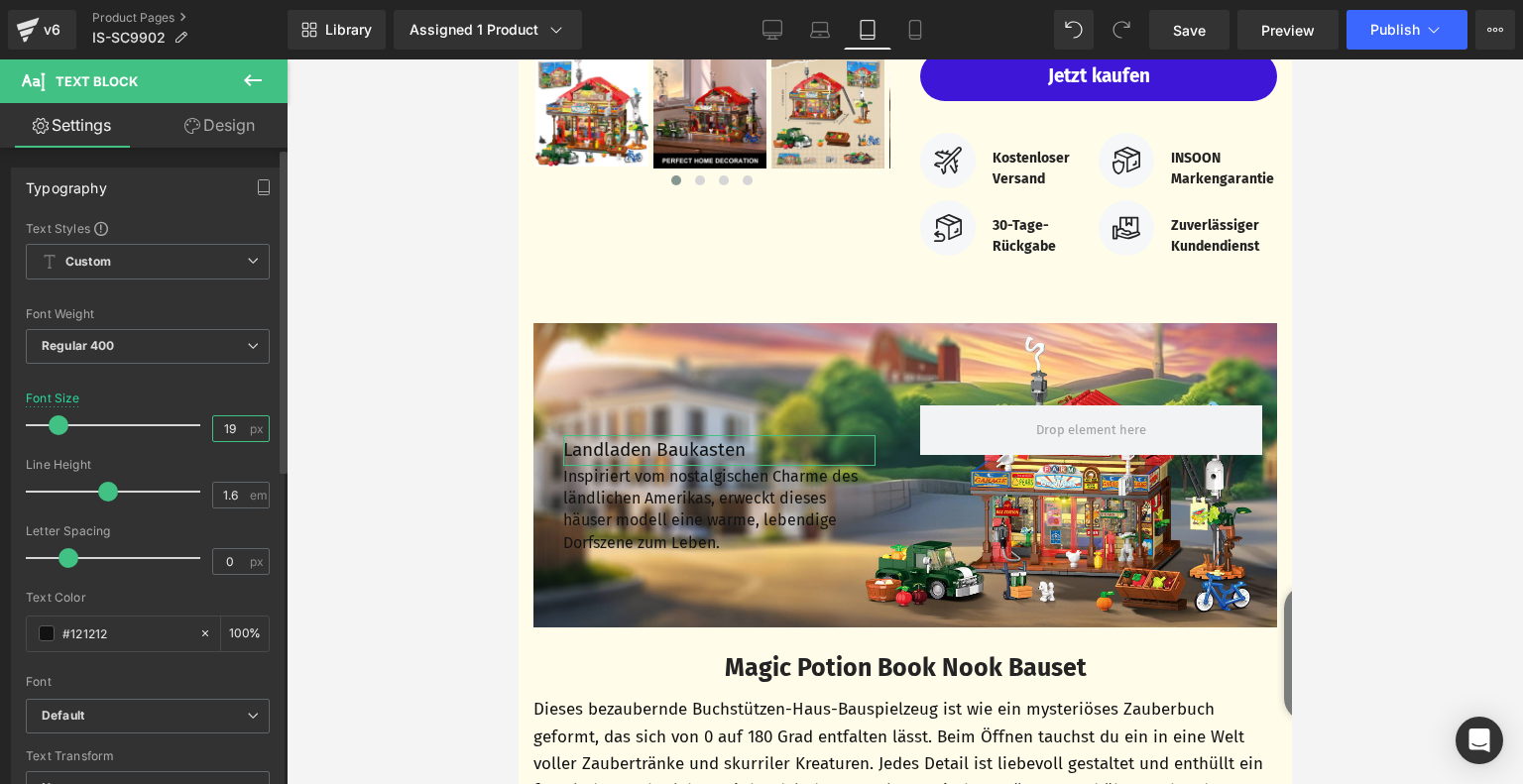 drag, startPoint x: 237, startPoint y: 427, endPoint x: 222, endPoint y: 431, distance: 15.524175 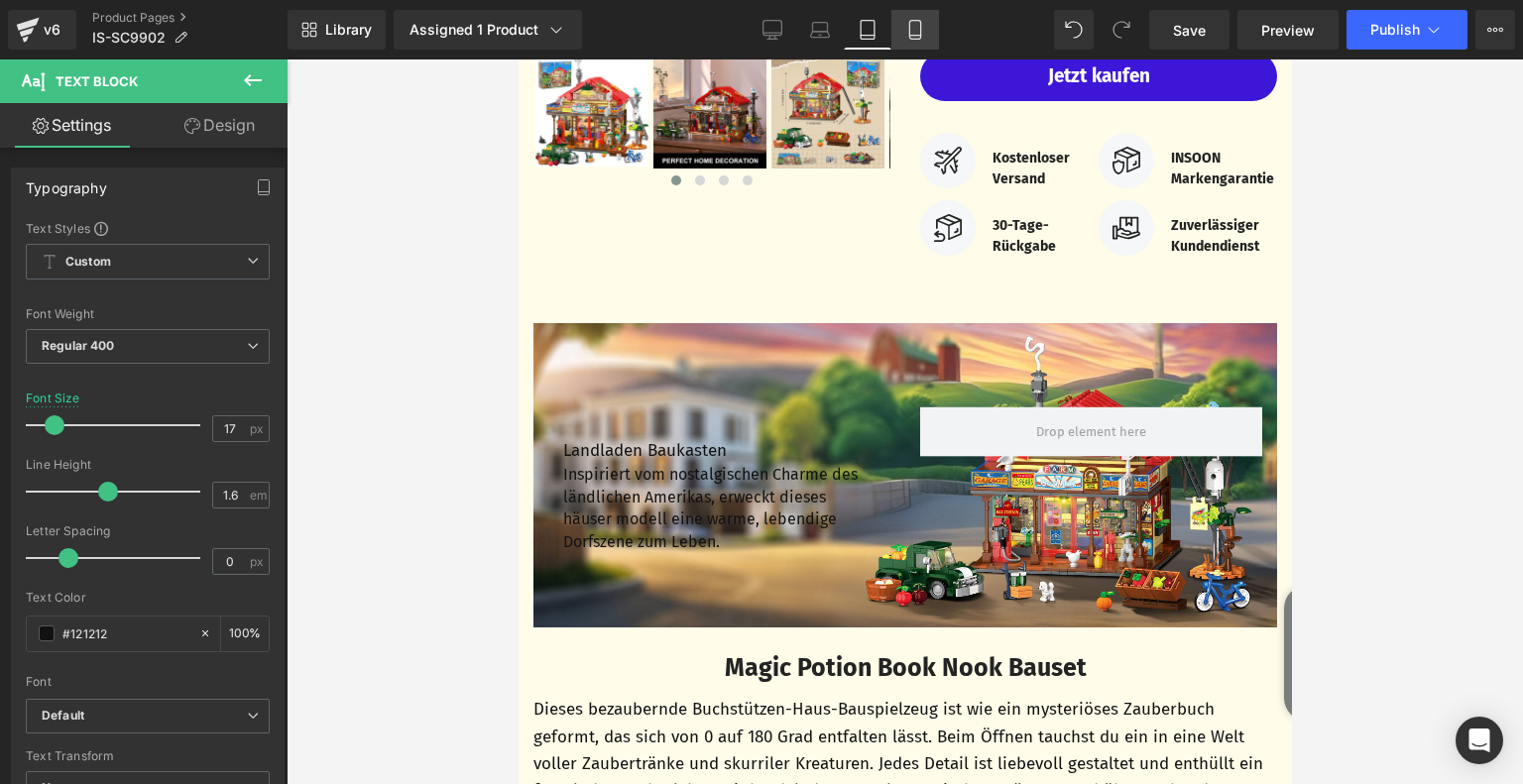 click 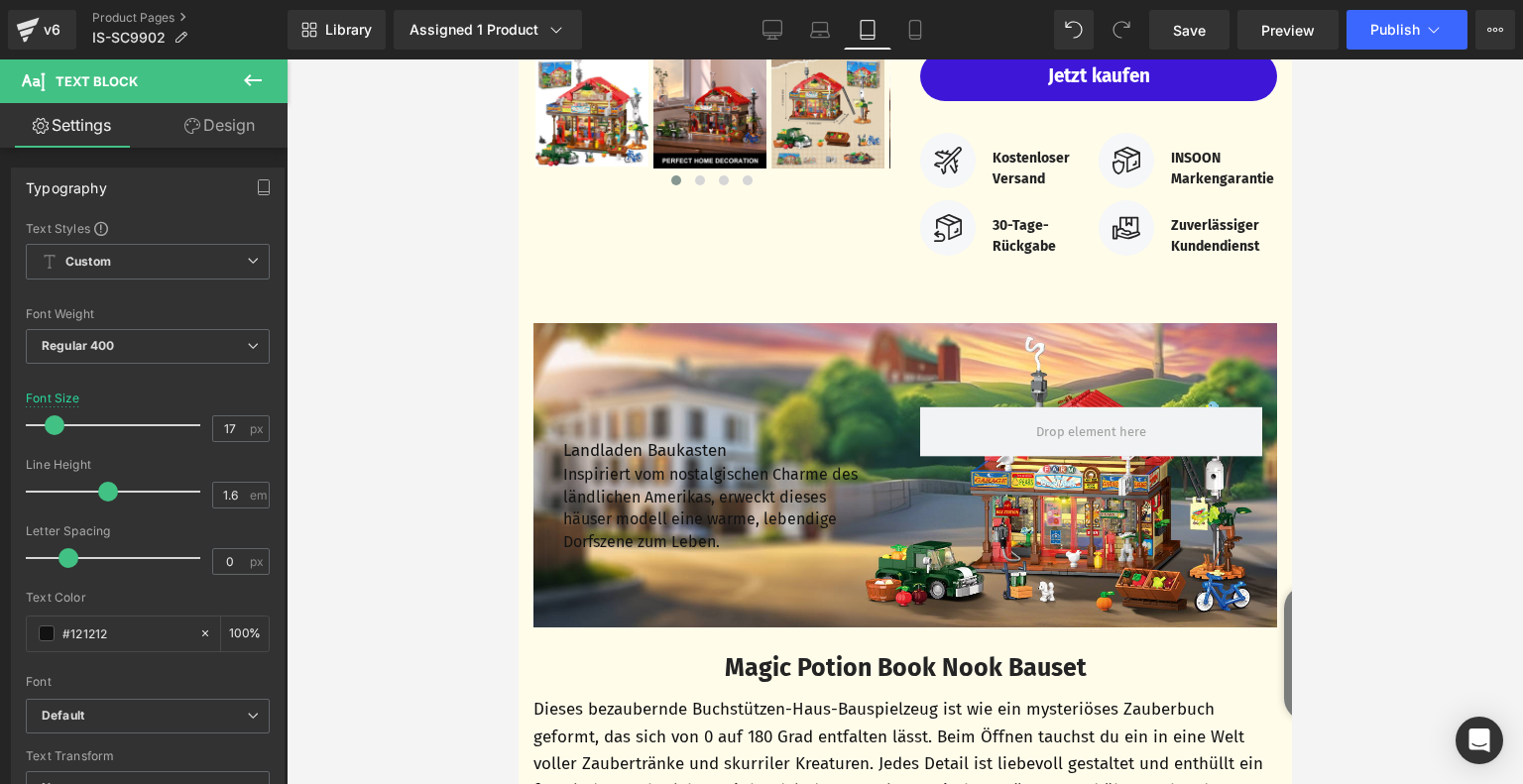 type on "23" 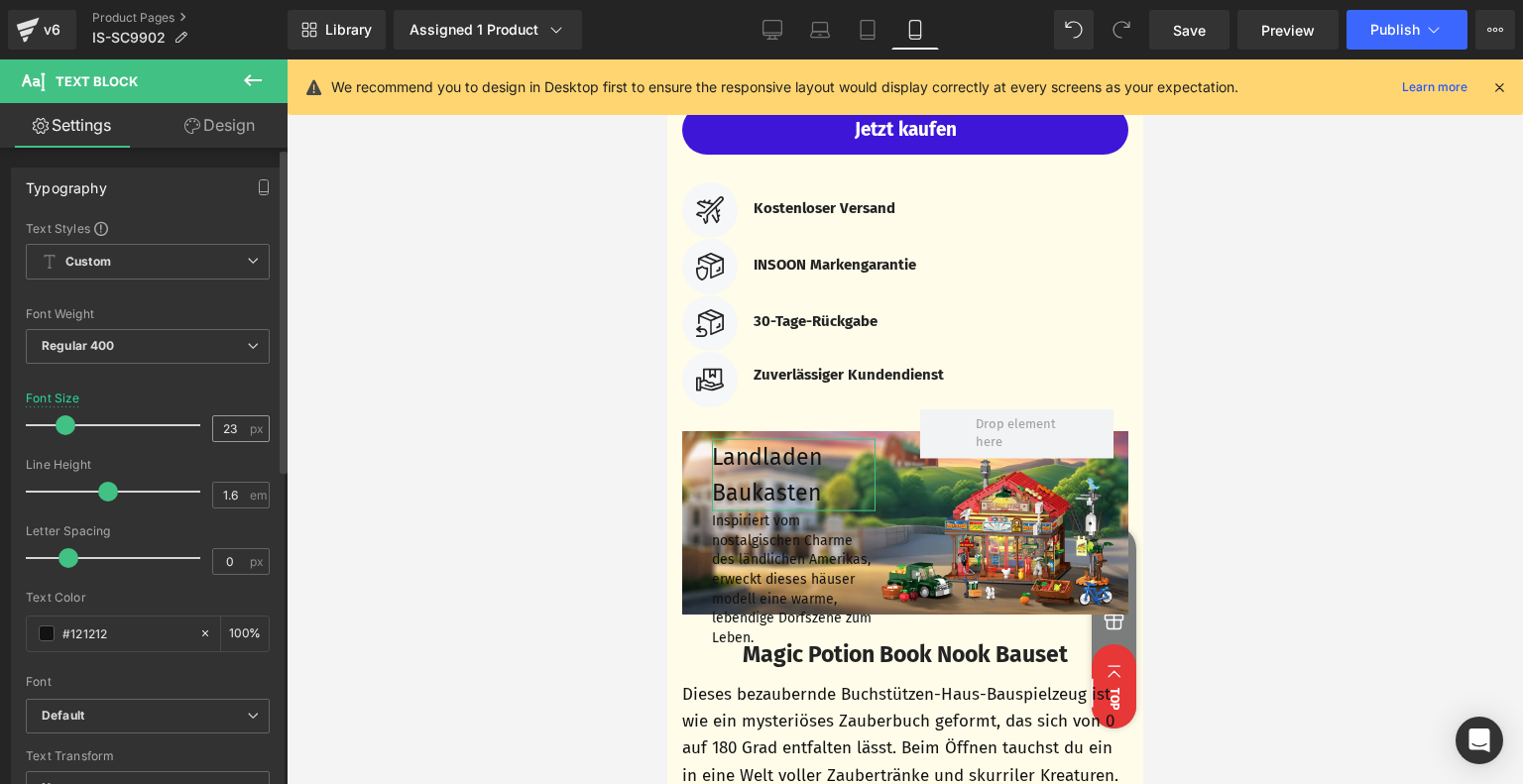 scroll, scrollTop: 1058, scrollLeft: 0, axis: vertical 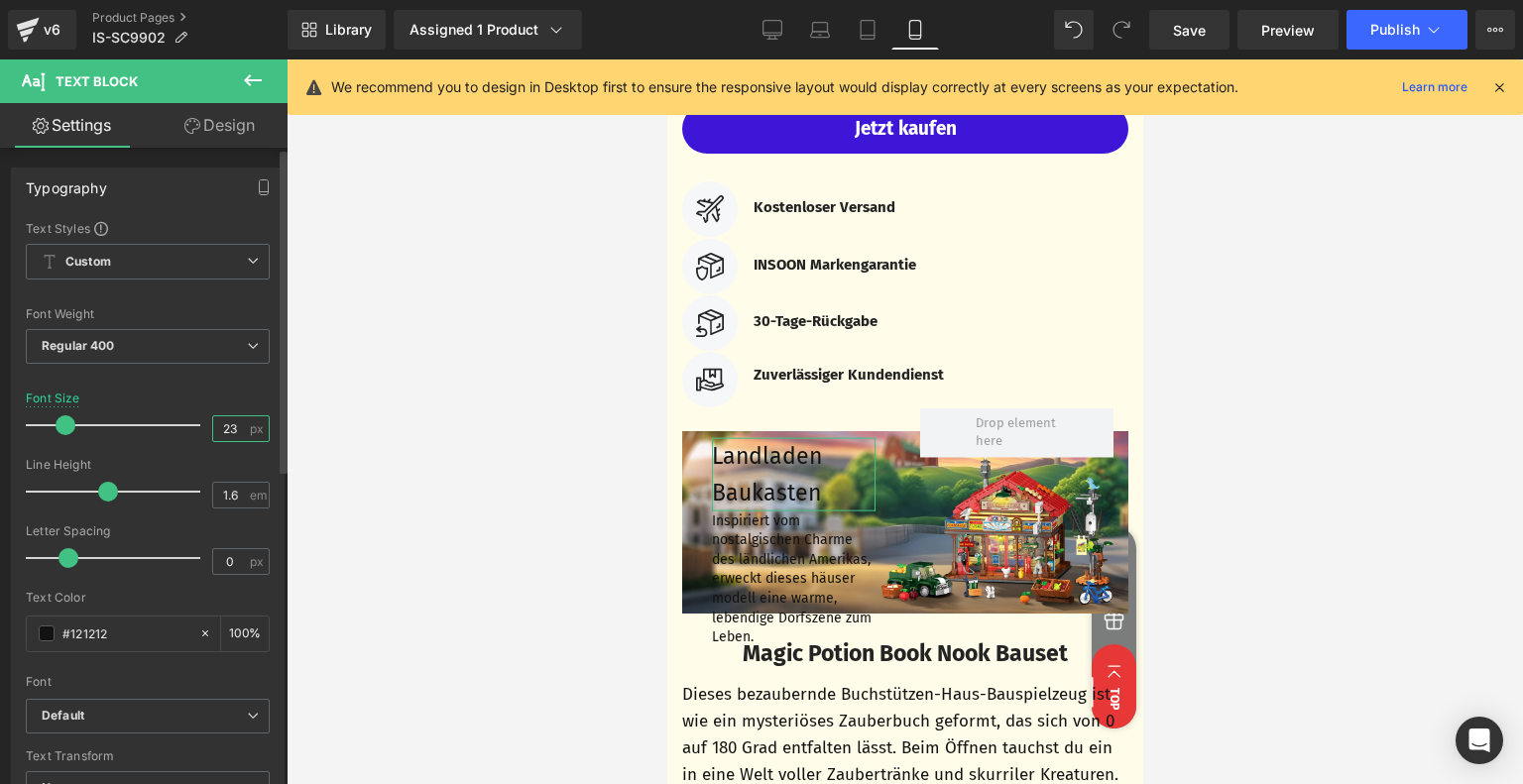 drag, startPoint x: 227, startPoint y: 425, endPoint x: 213, endPoint y: 425, distance: 14 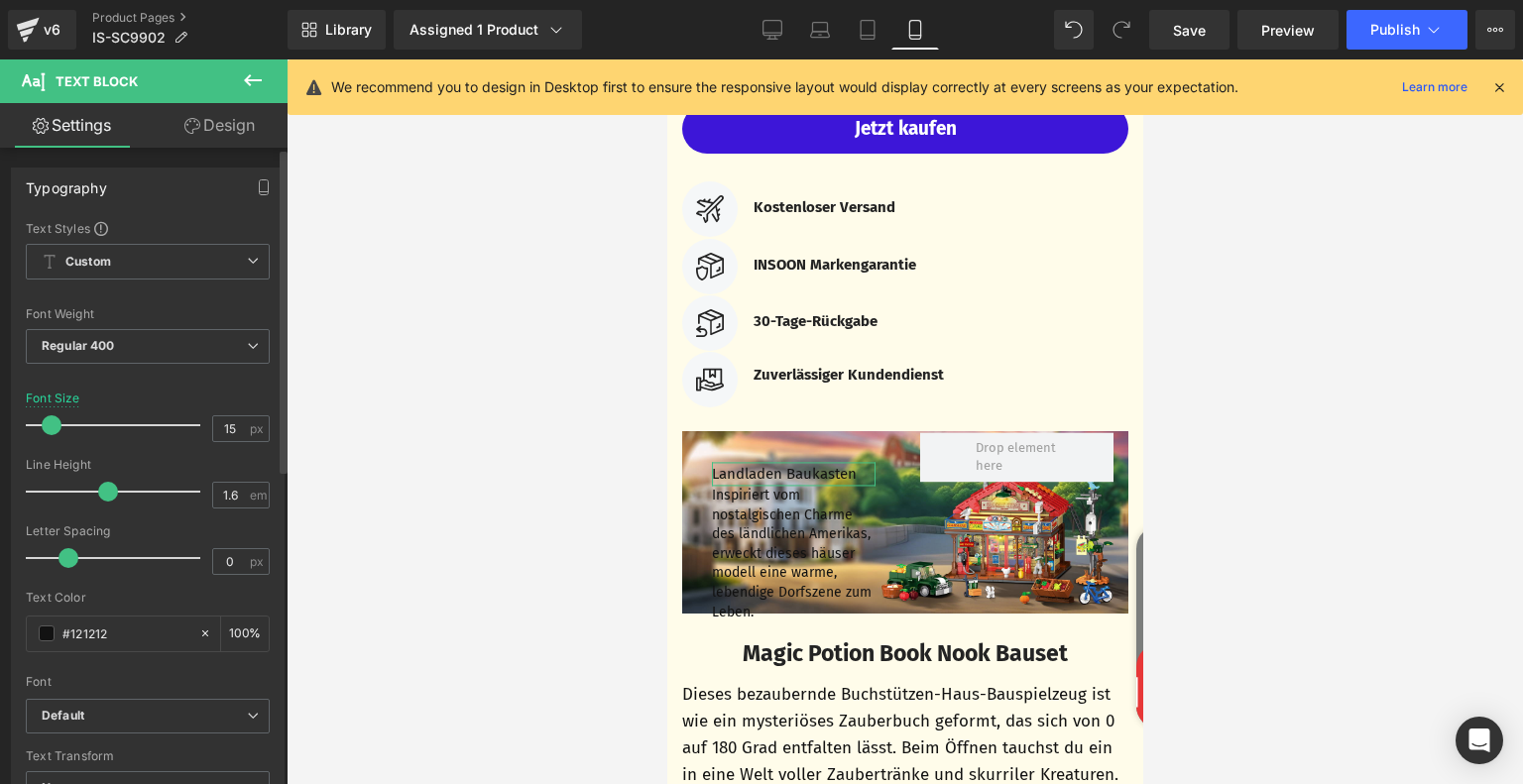 drag, startPoint x: 135, startPoint y: 425, endPoint x: 52, endPoint y: 438, distance: 84 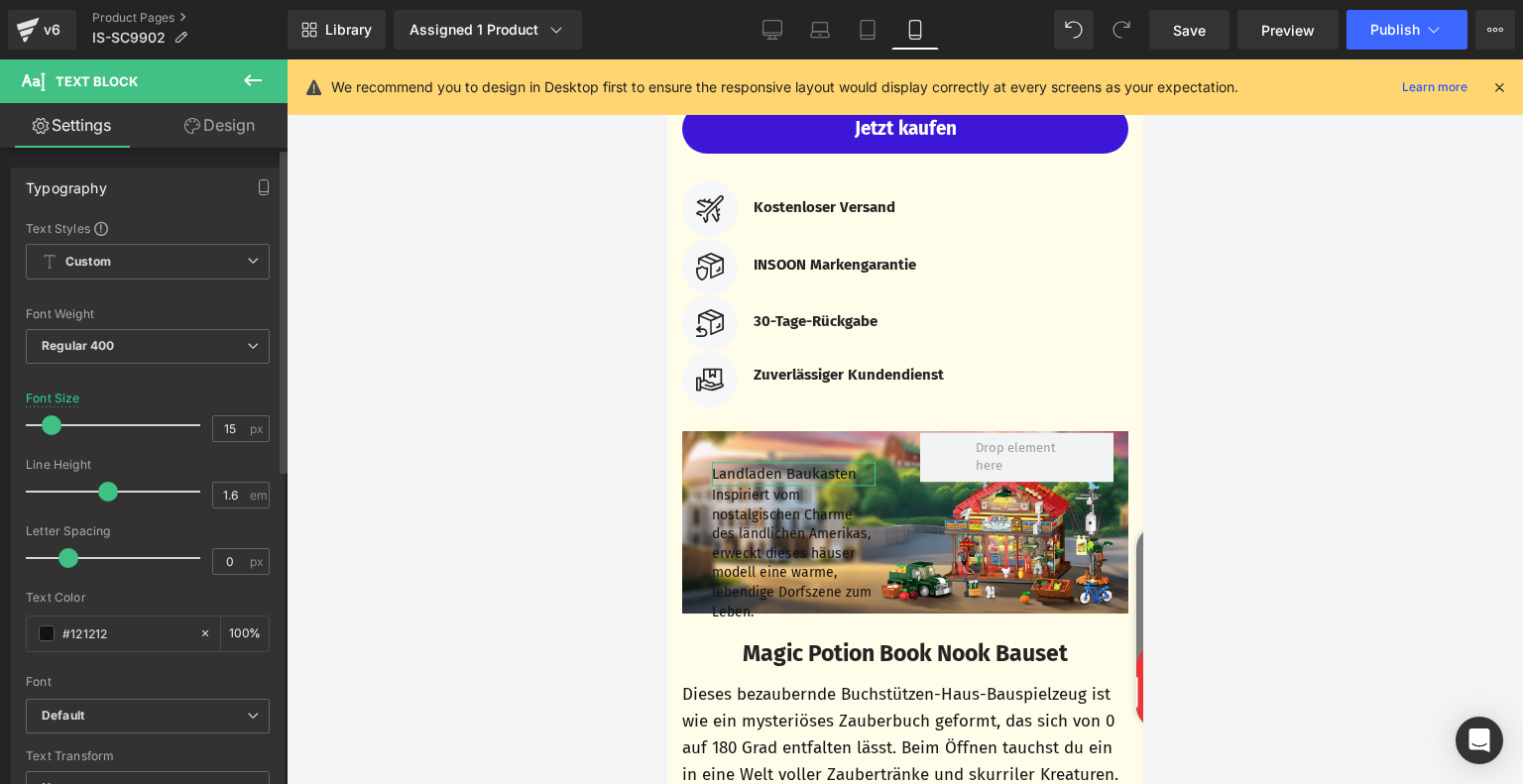 click at bounding box center [118, 425] 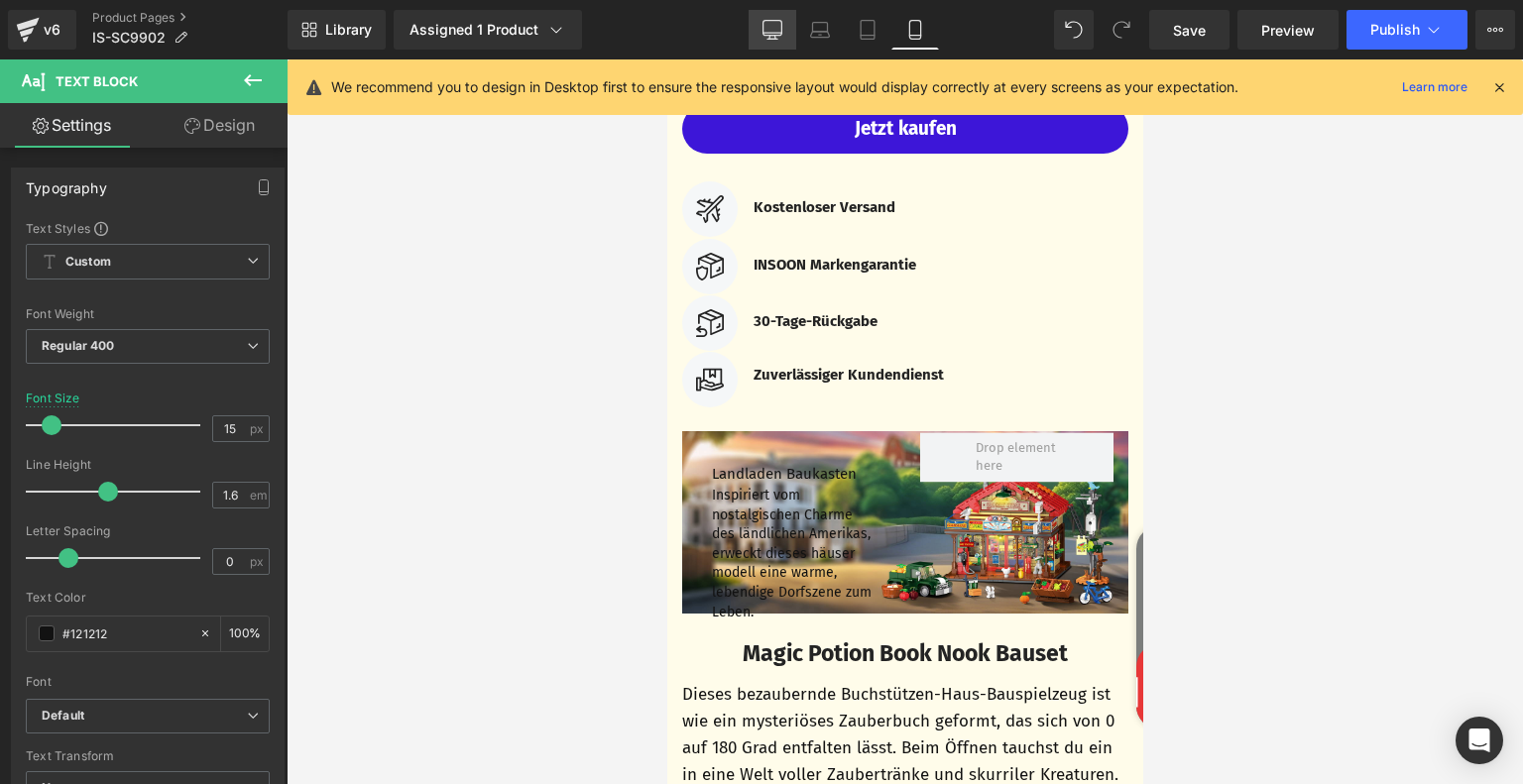 click 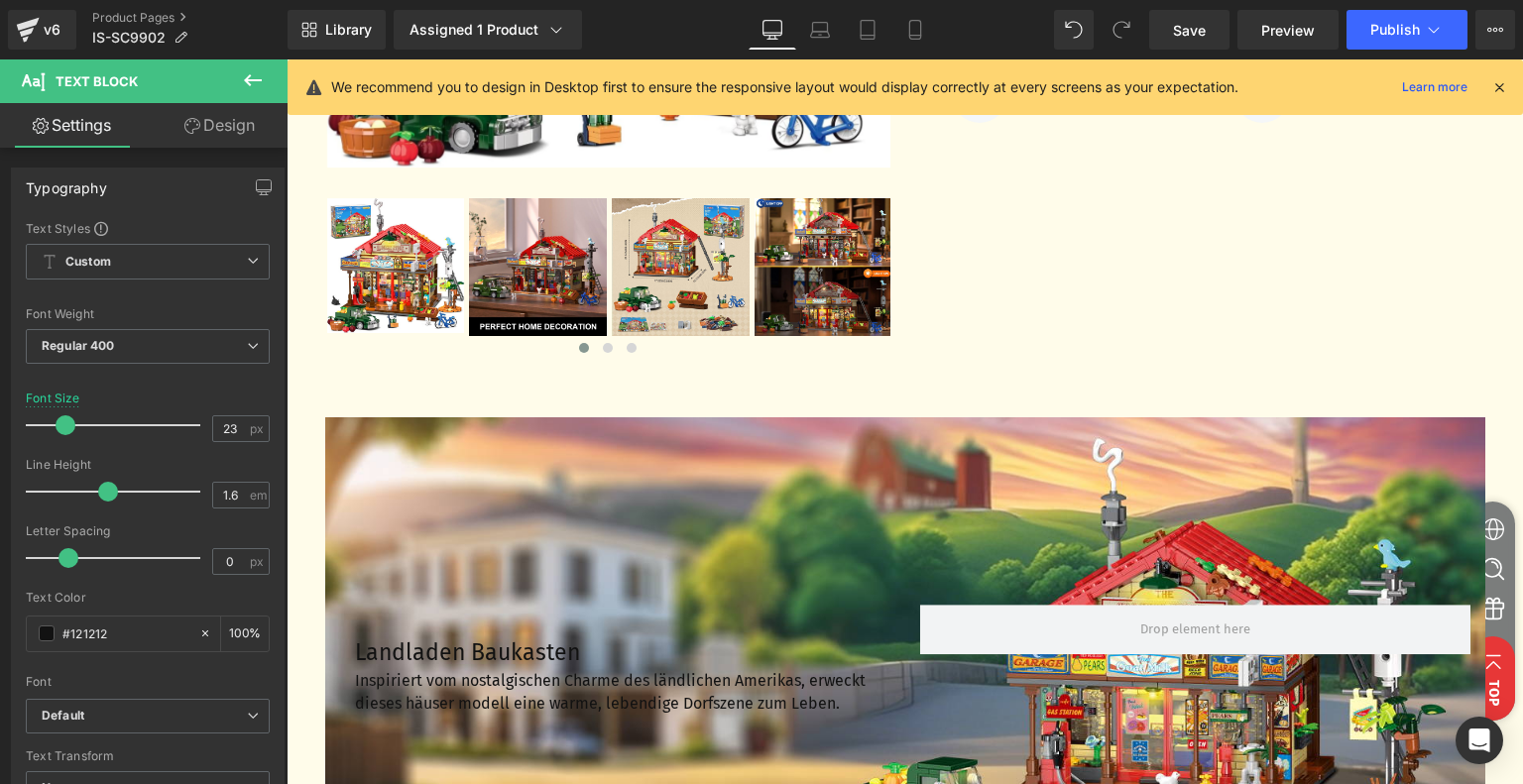 scroll, scrollTop: 784, scrollLeft: 0, axis: vertical 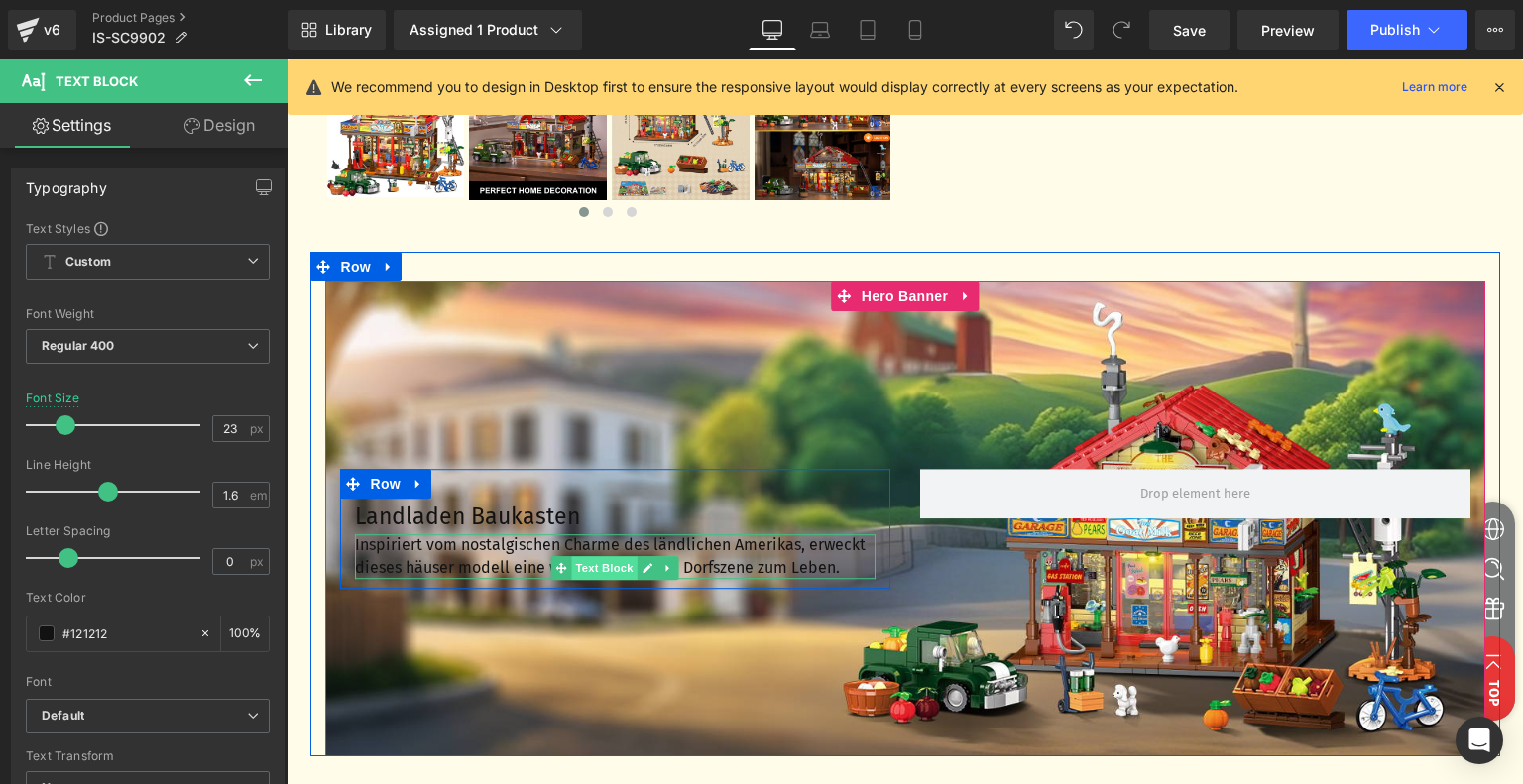 click on "Text Block" at bounding box center [604, 568] 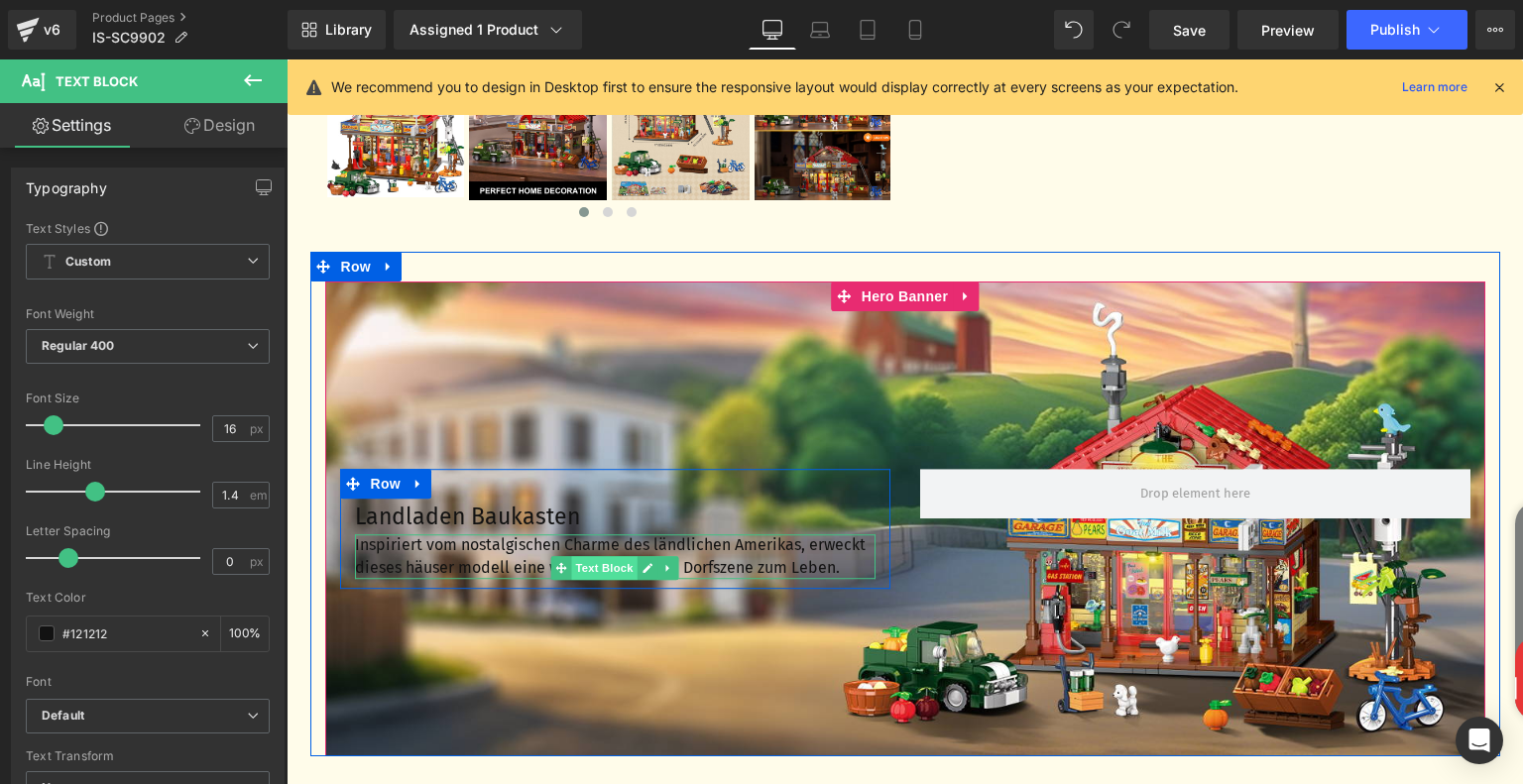 click on "Text Block" at bounding box center [604, 568] 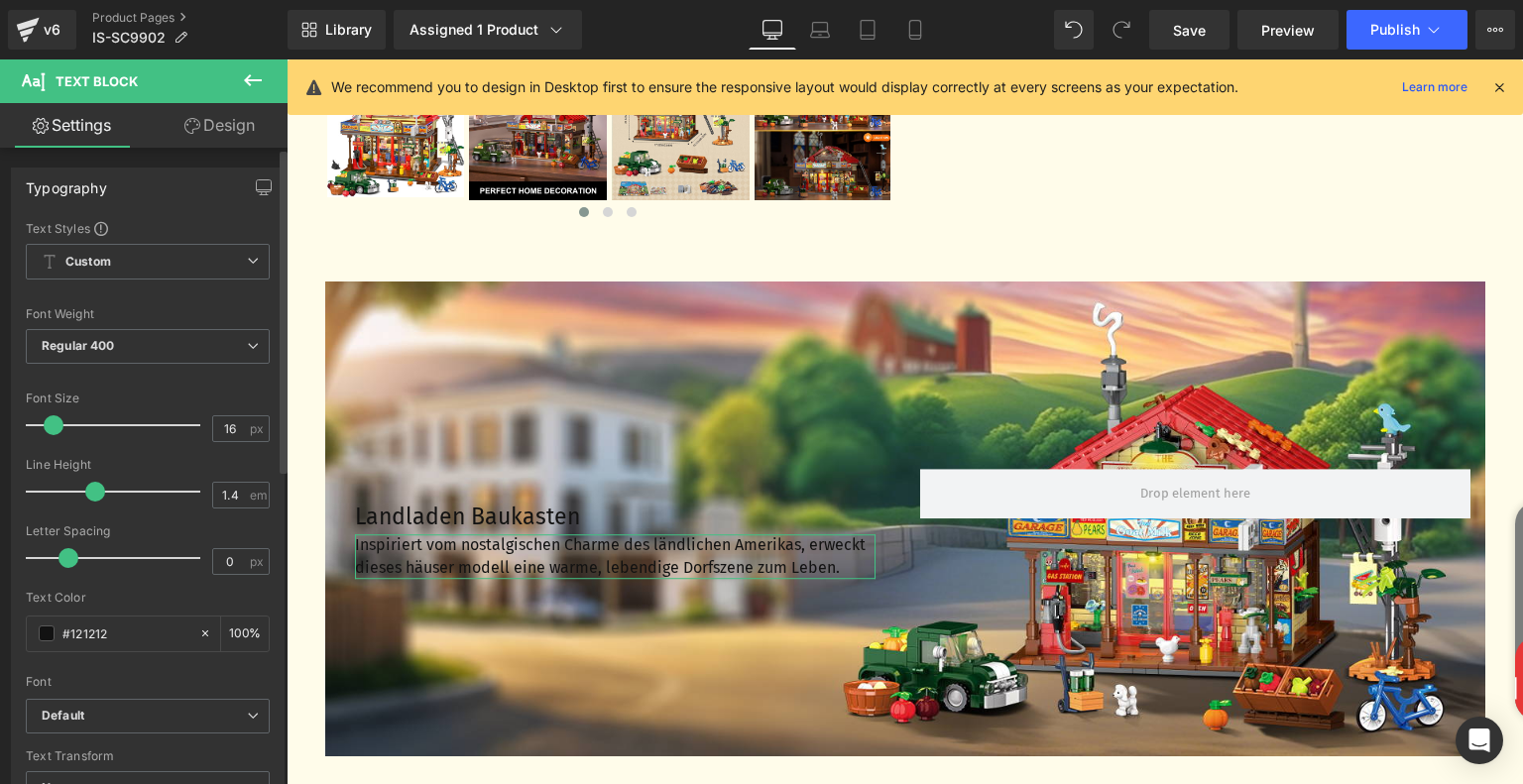 type on "17" 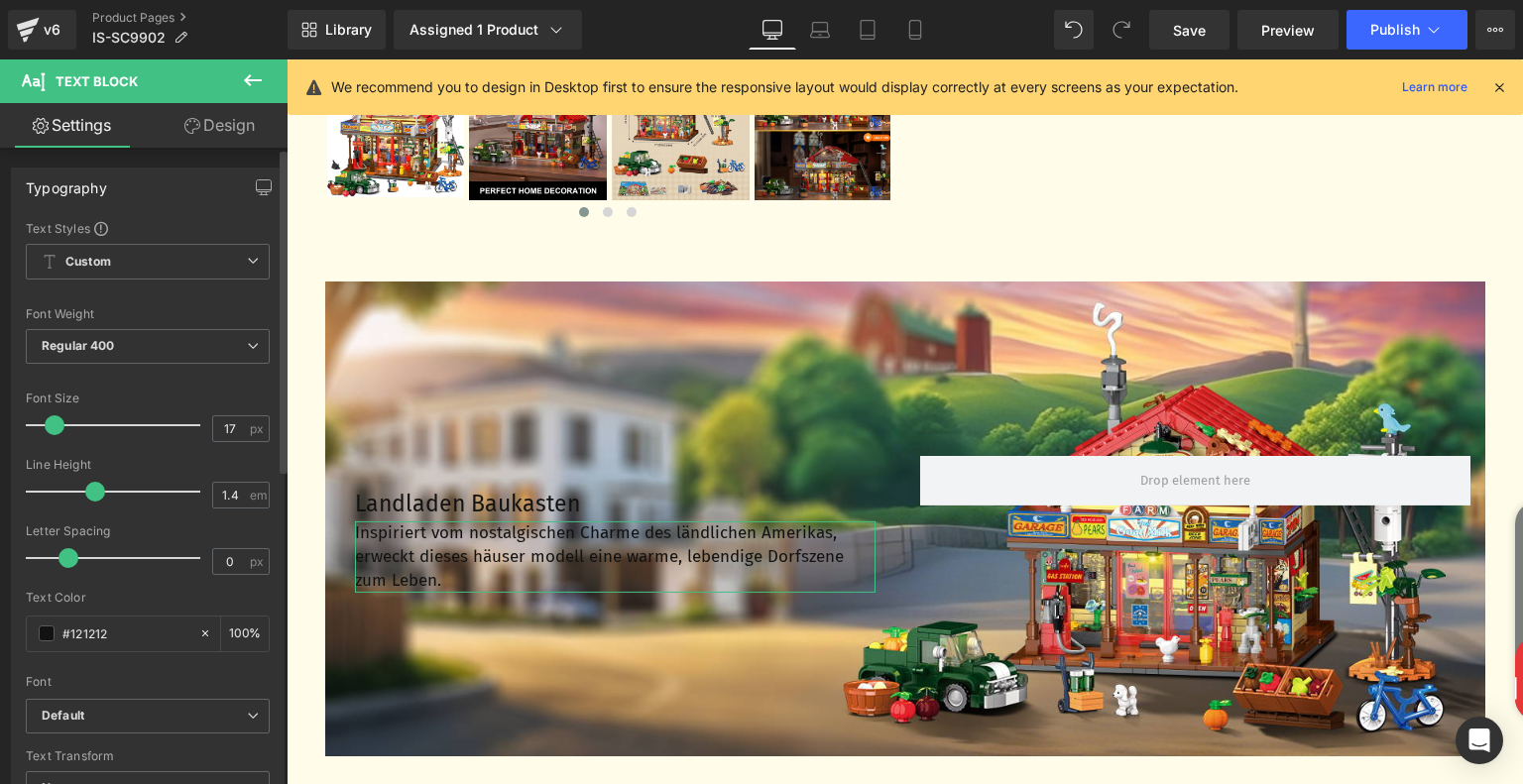 click at bounding box center [55, 425] 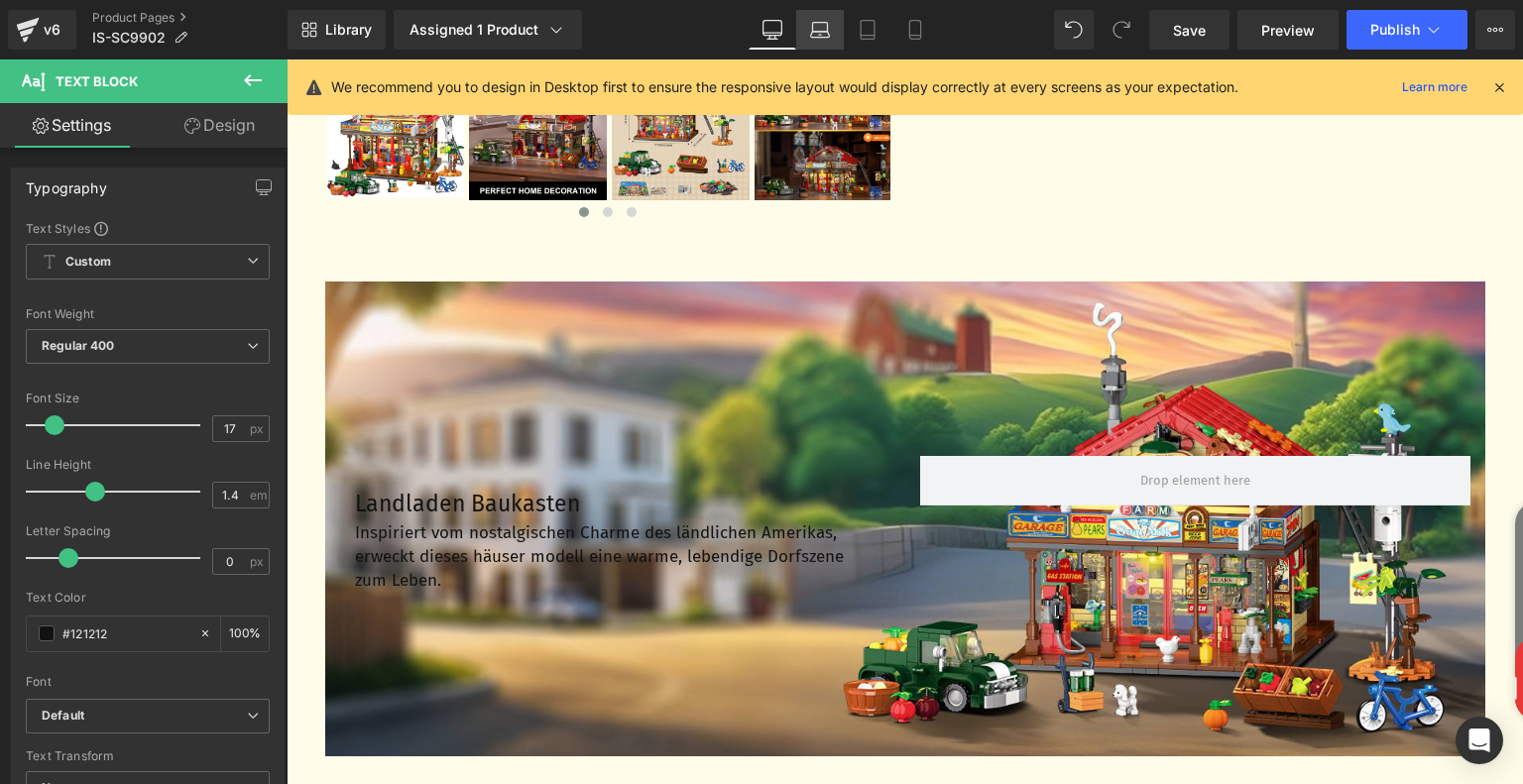 click 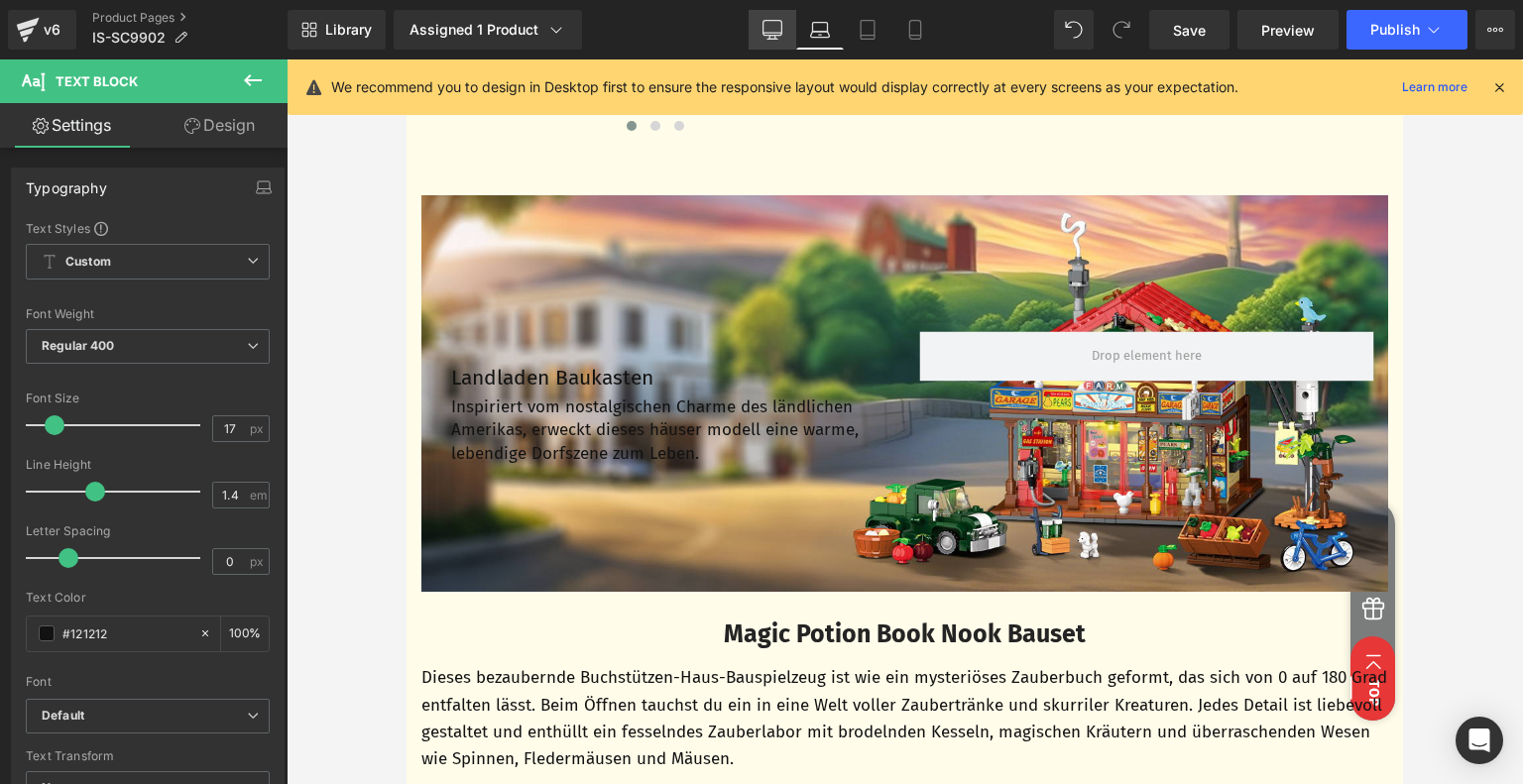 click on "Desktop" at bounding box center [772, 30] 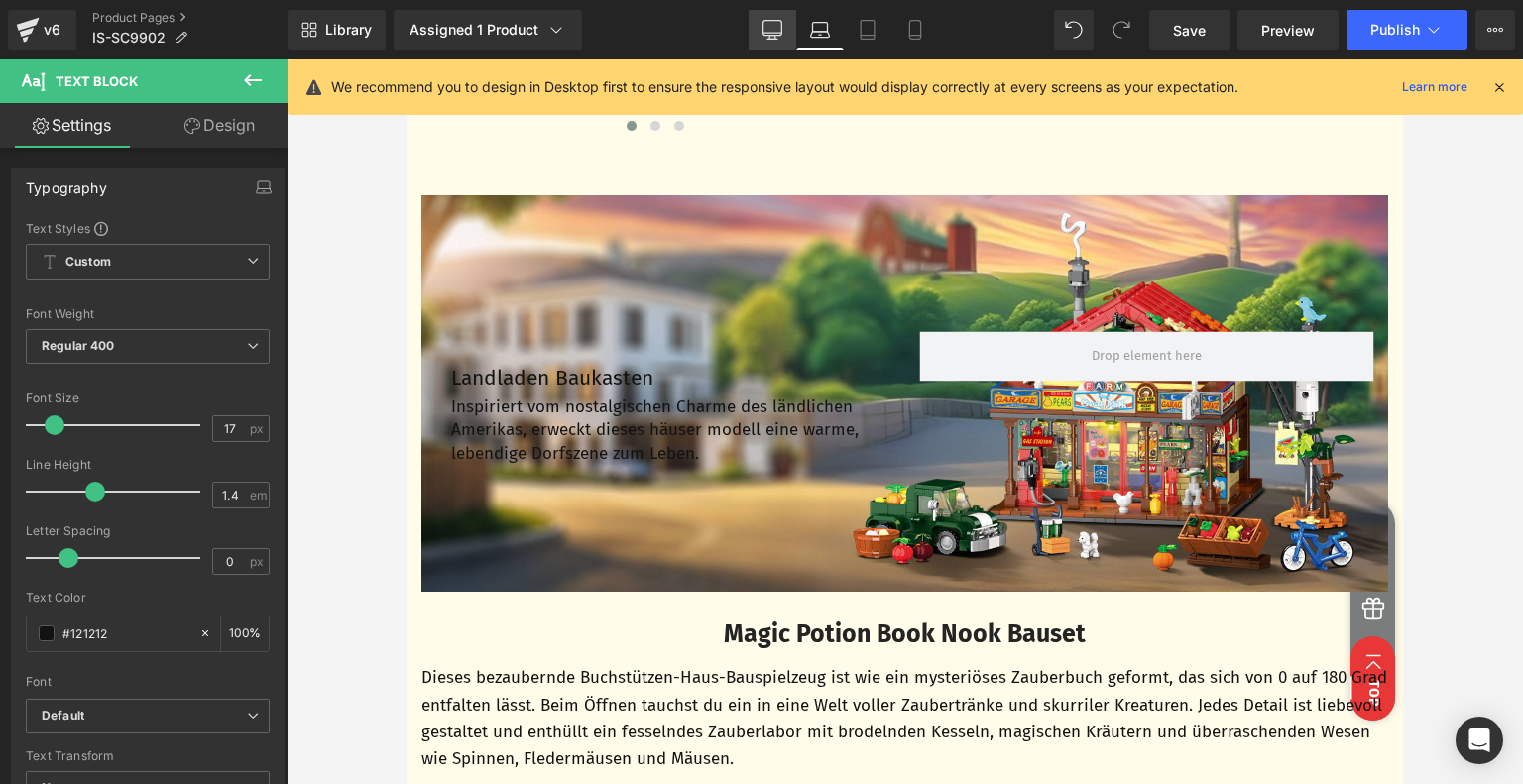 type on "100" 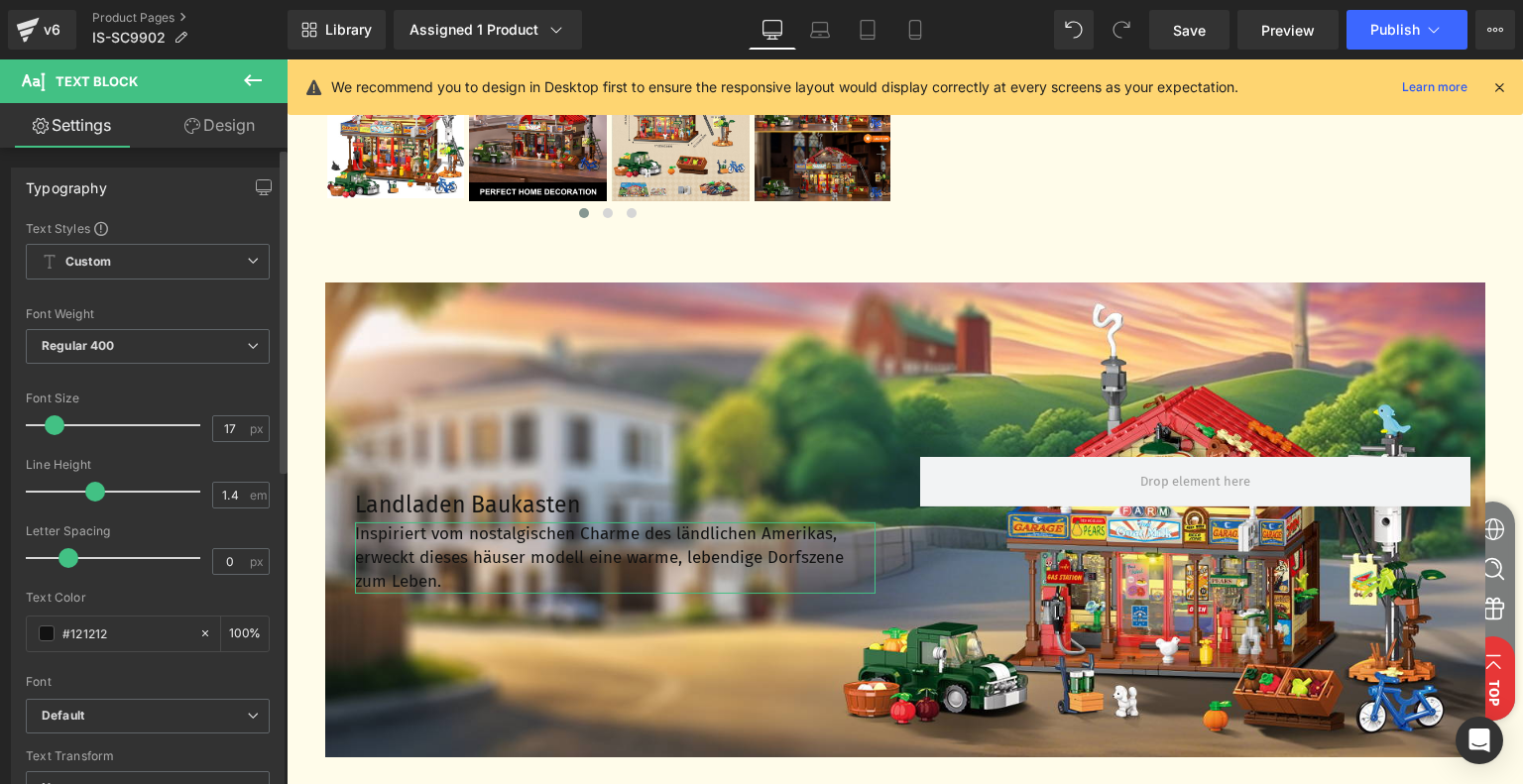 scroll, scrollTop: 888, scrollLeft: 0, axis: vertical 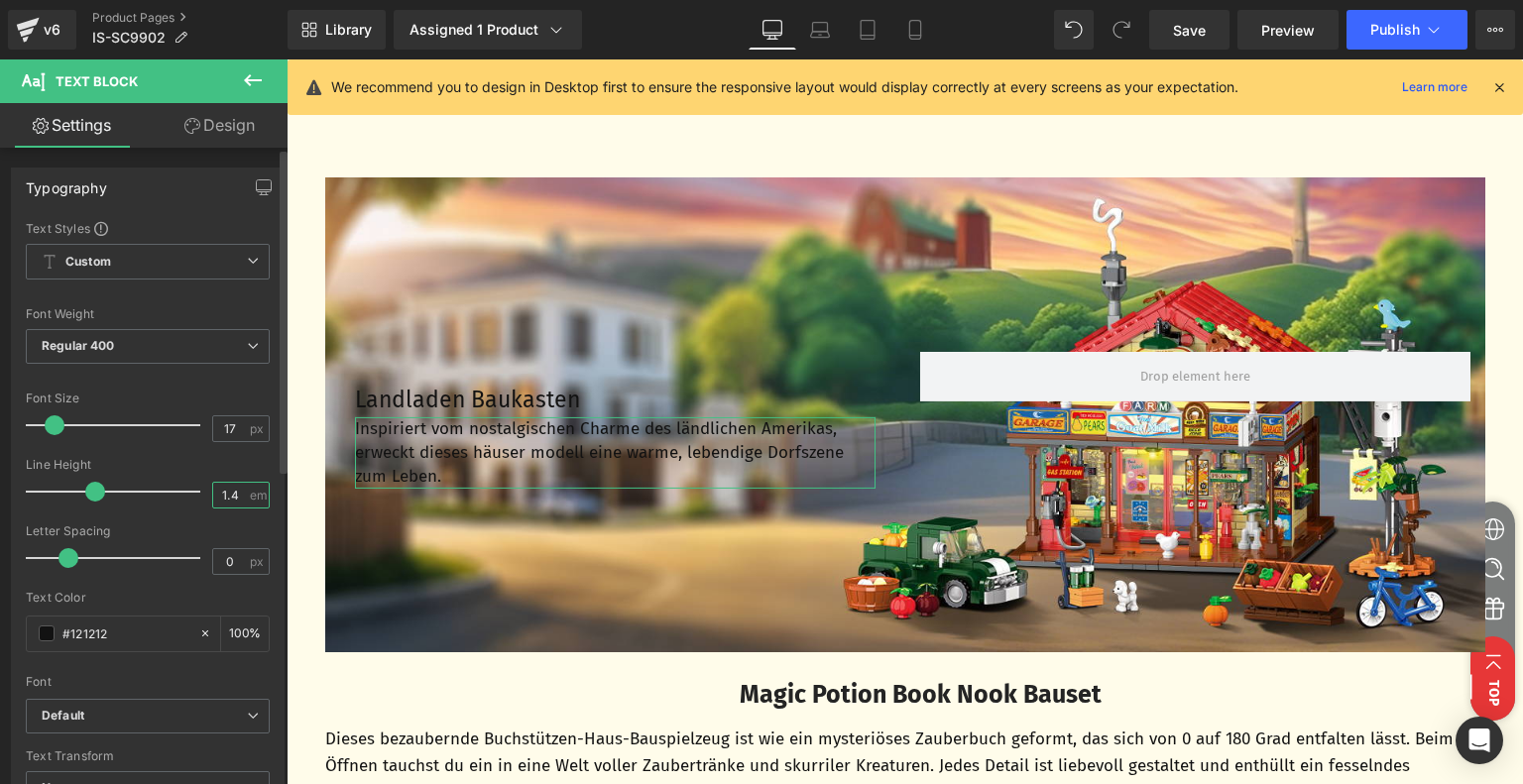 click on "1.4" at bounding box center (230, 495) 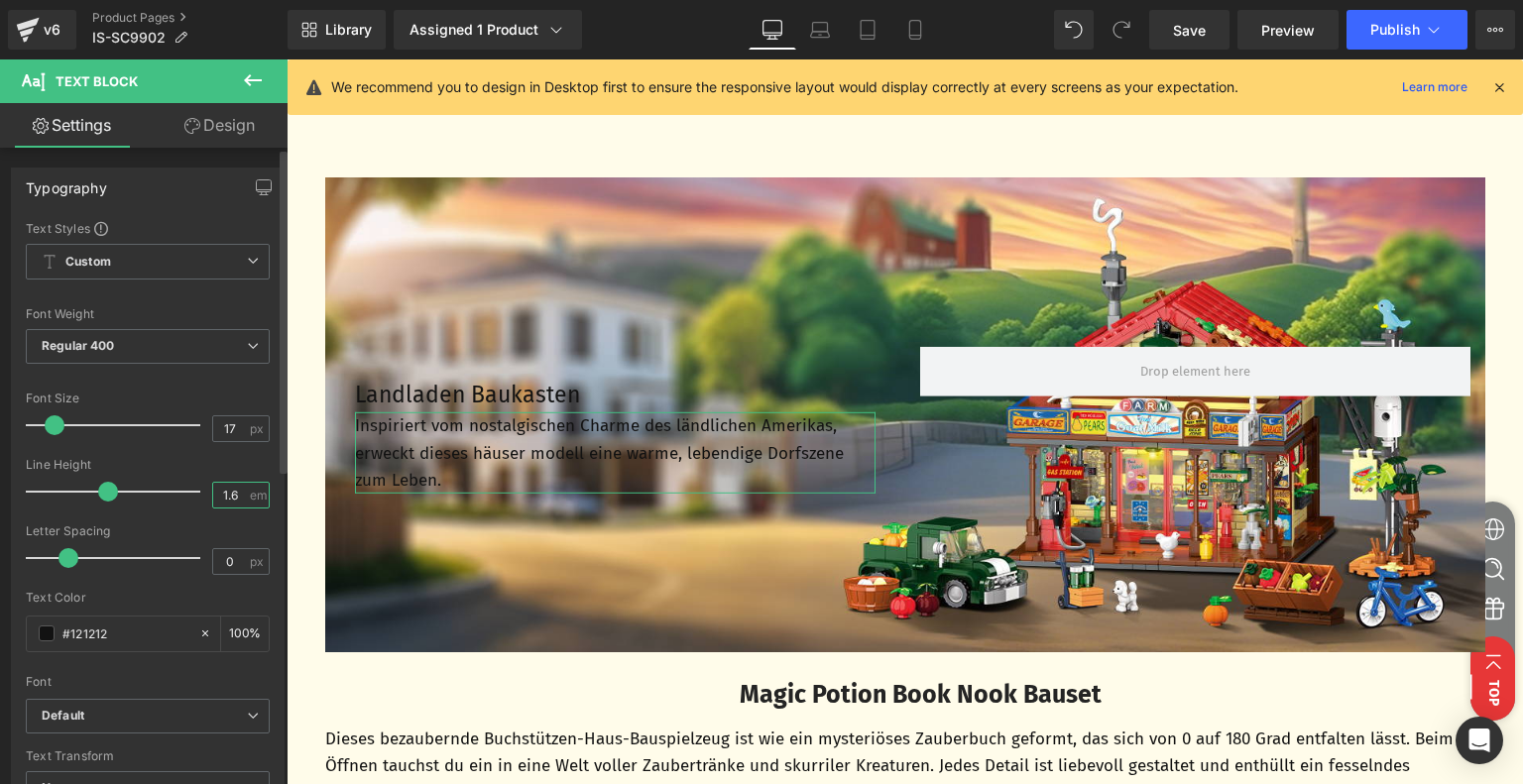 type on "1.6" 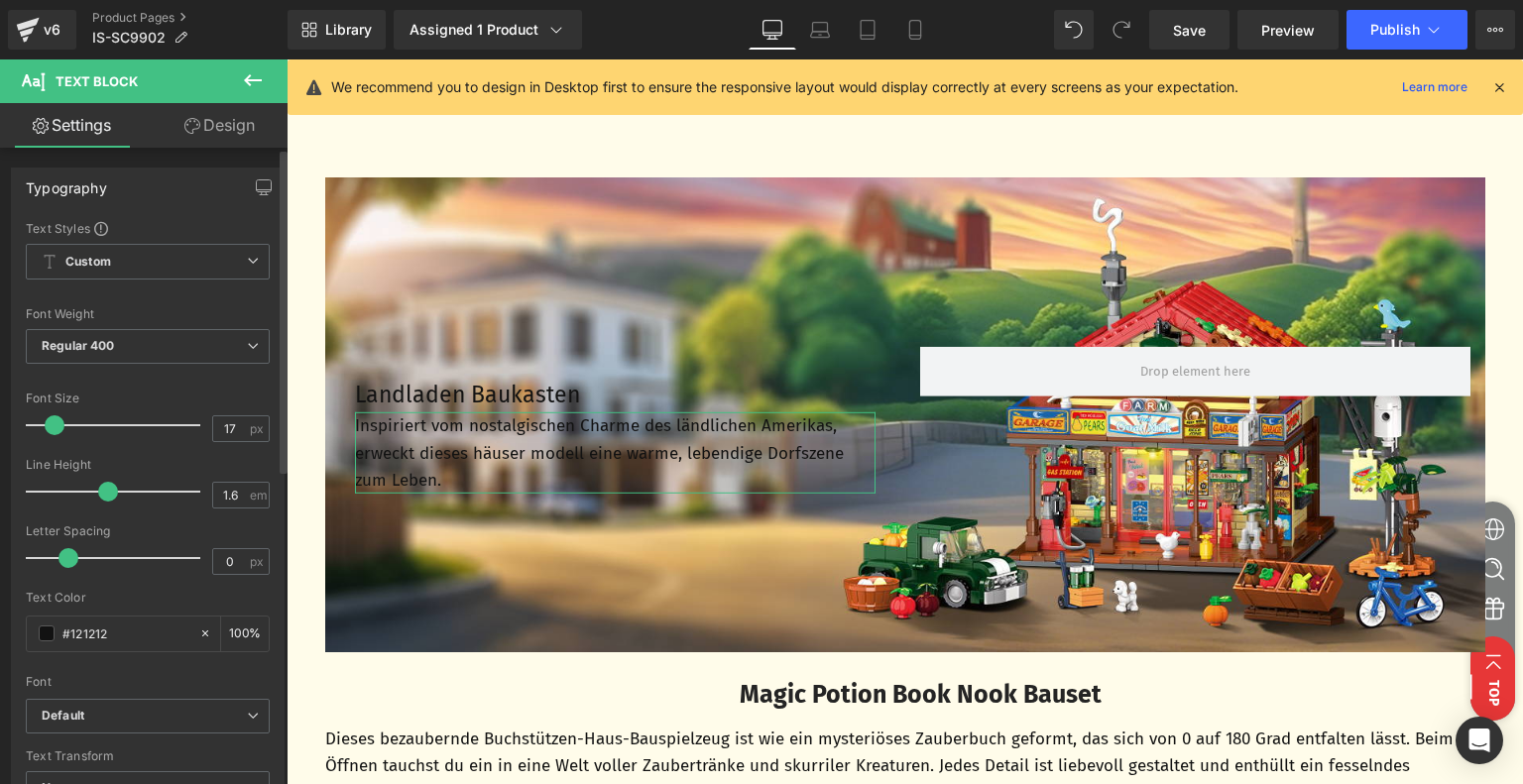 click on "Line Height" at bounding box center [148, 465] 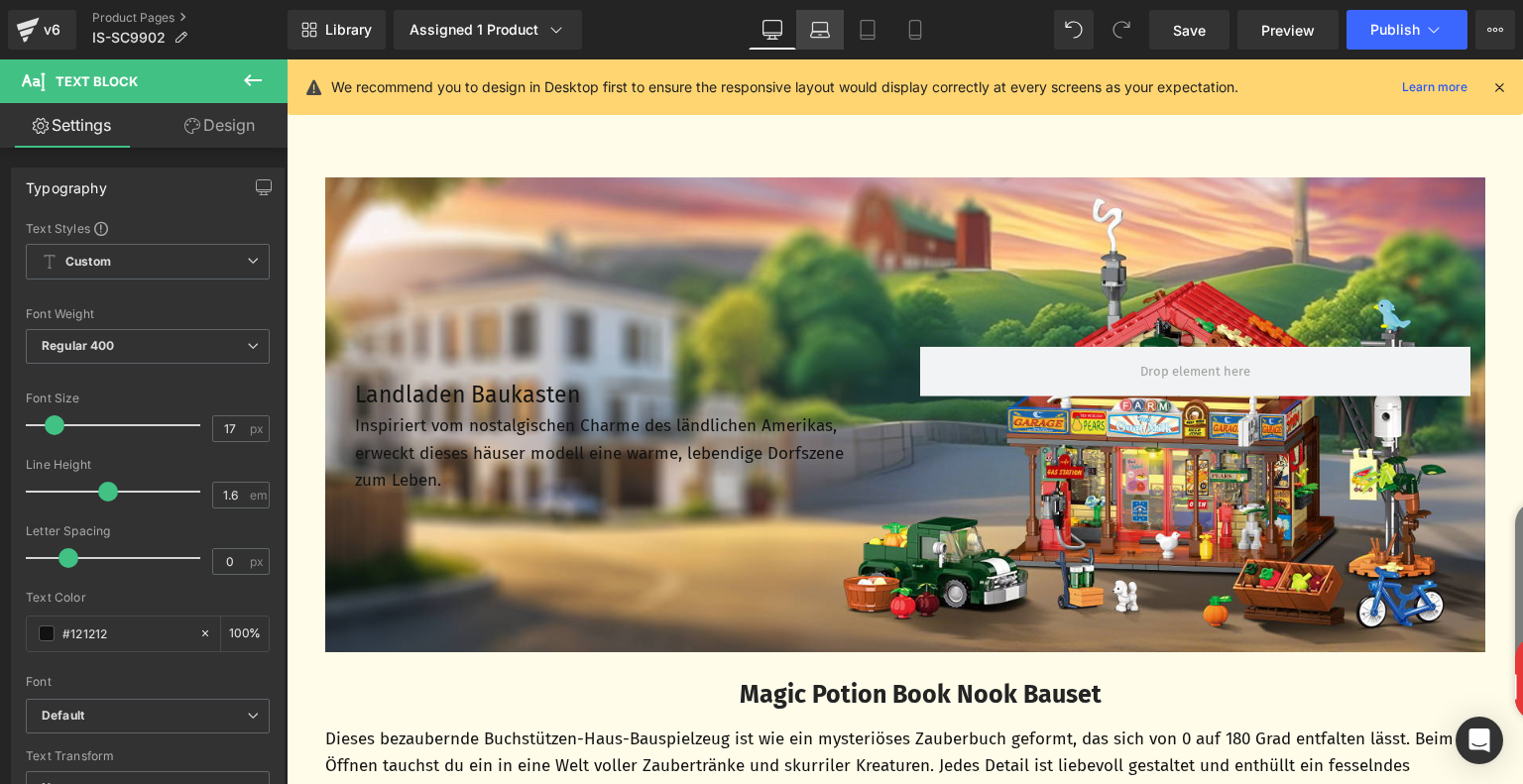 click 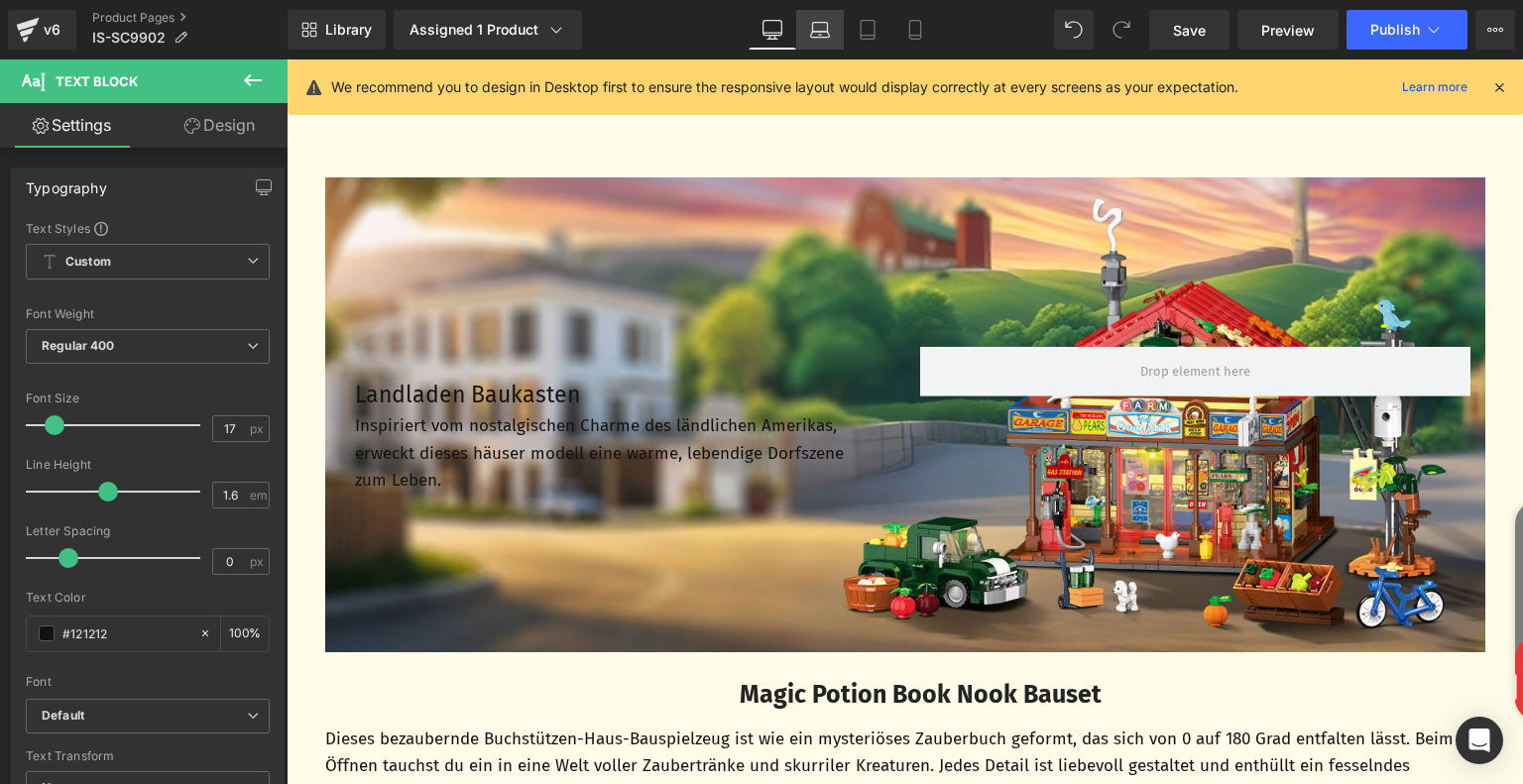 type on "100" 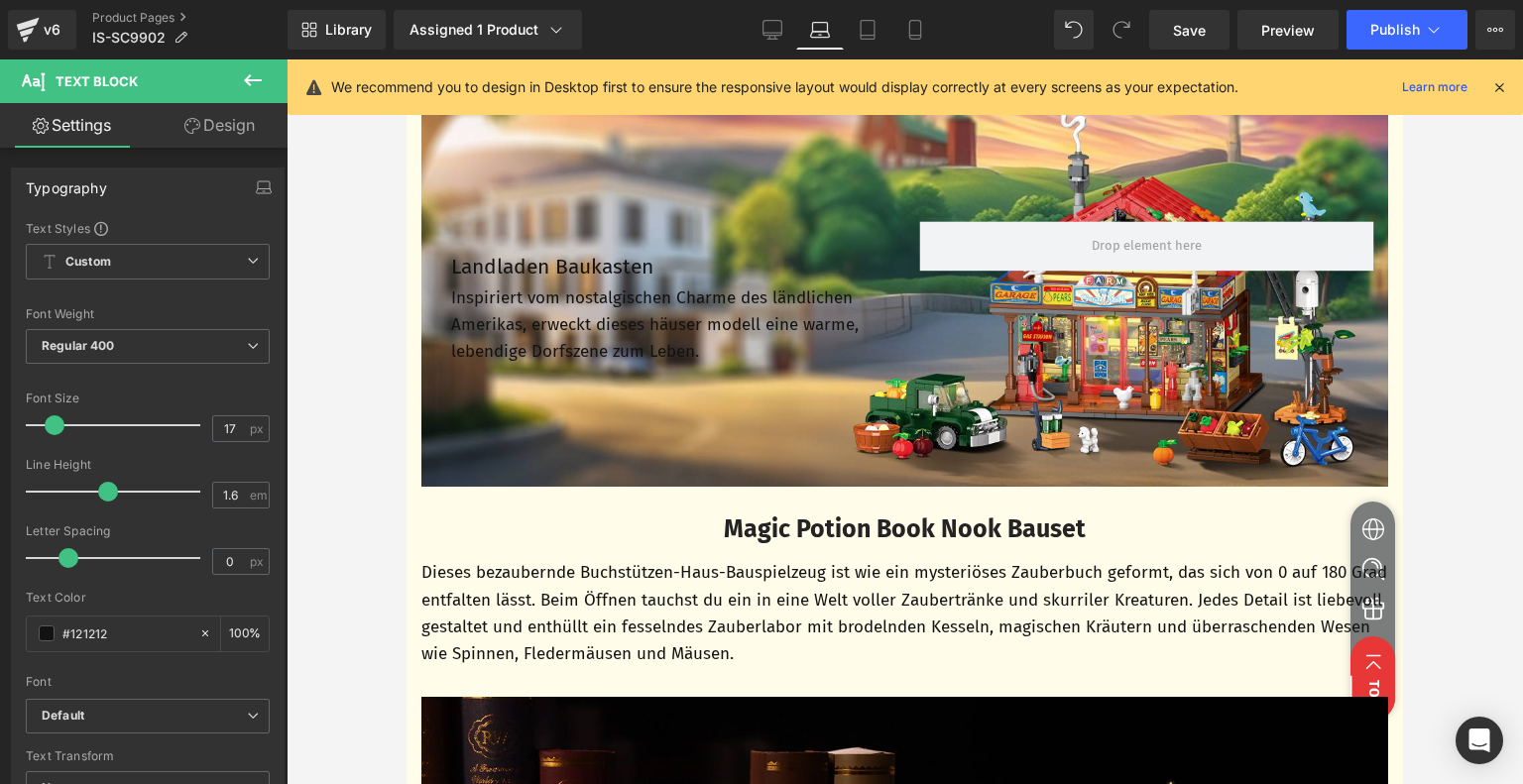 scroll, scrollTop: 733, scrollLeft: 0, axis: vertical 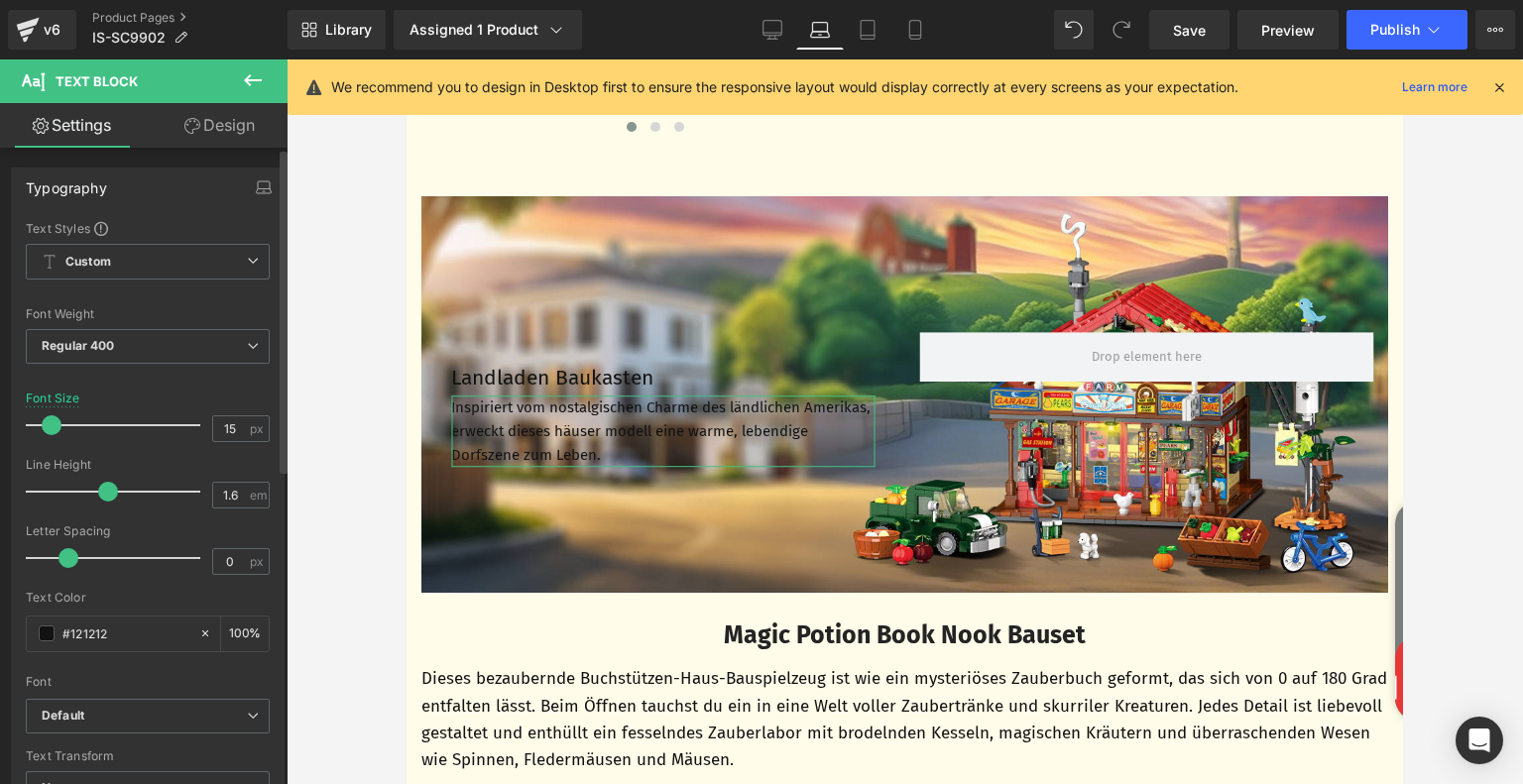 click at bounding box center [52, 425] 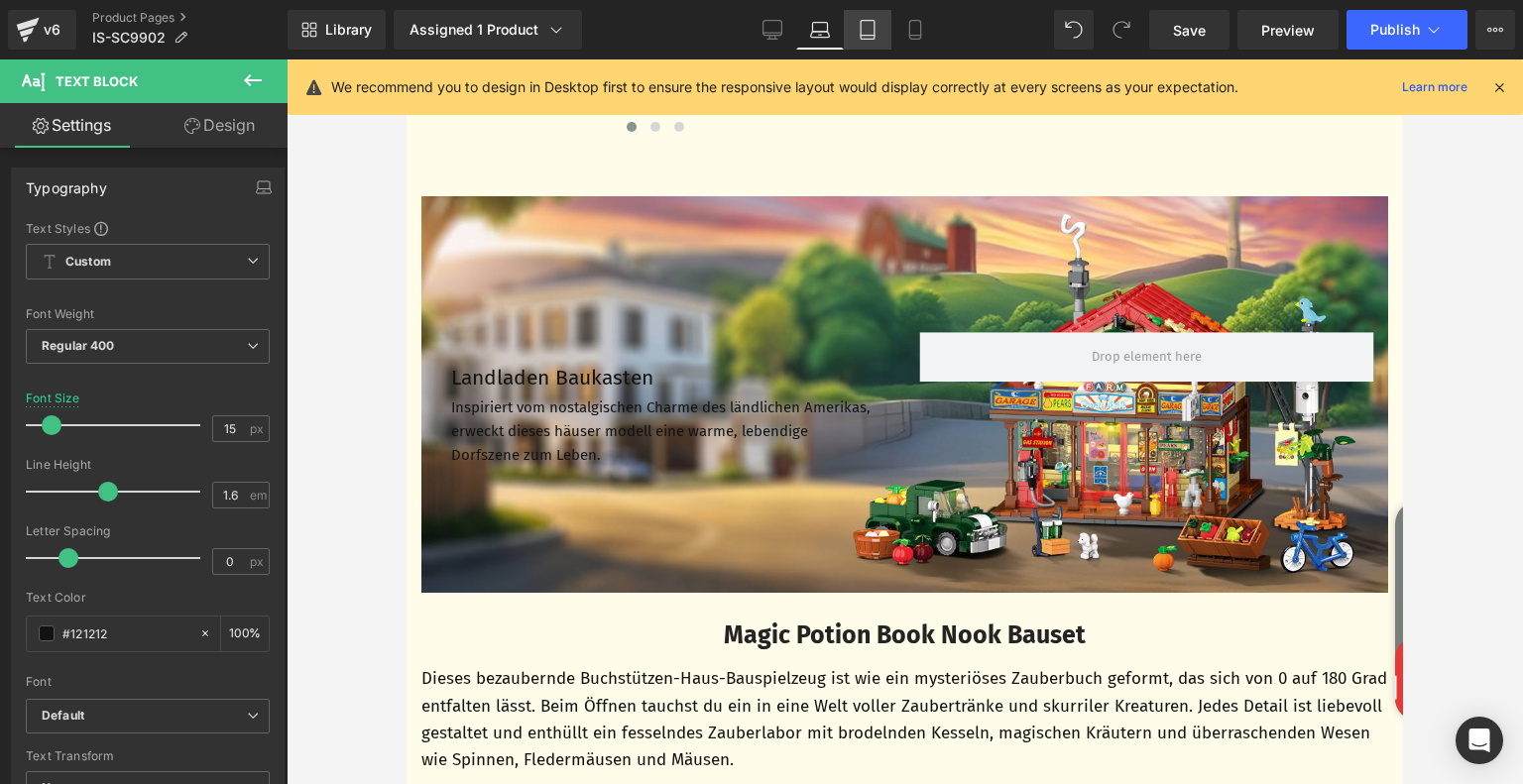 click 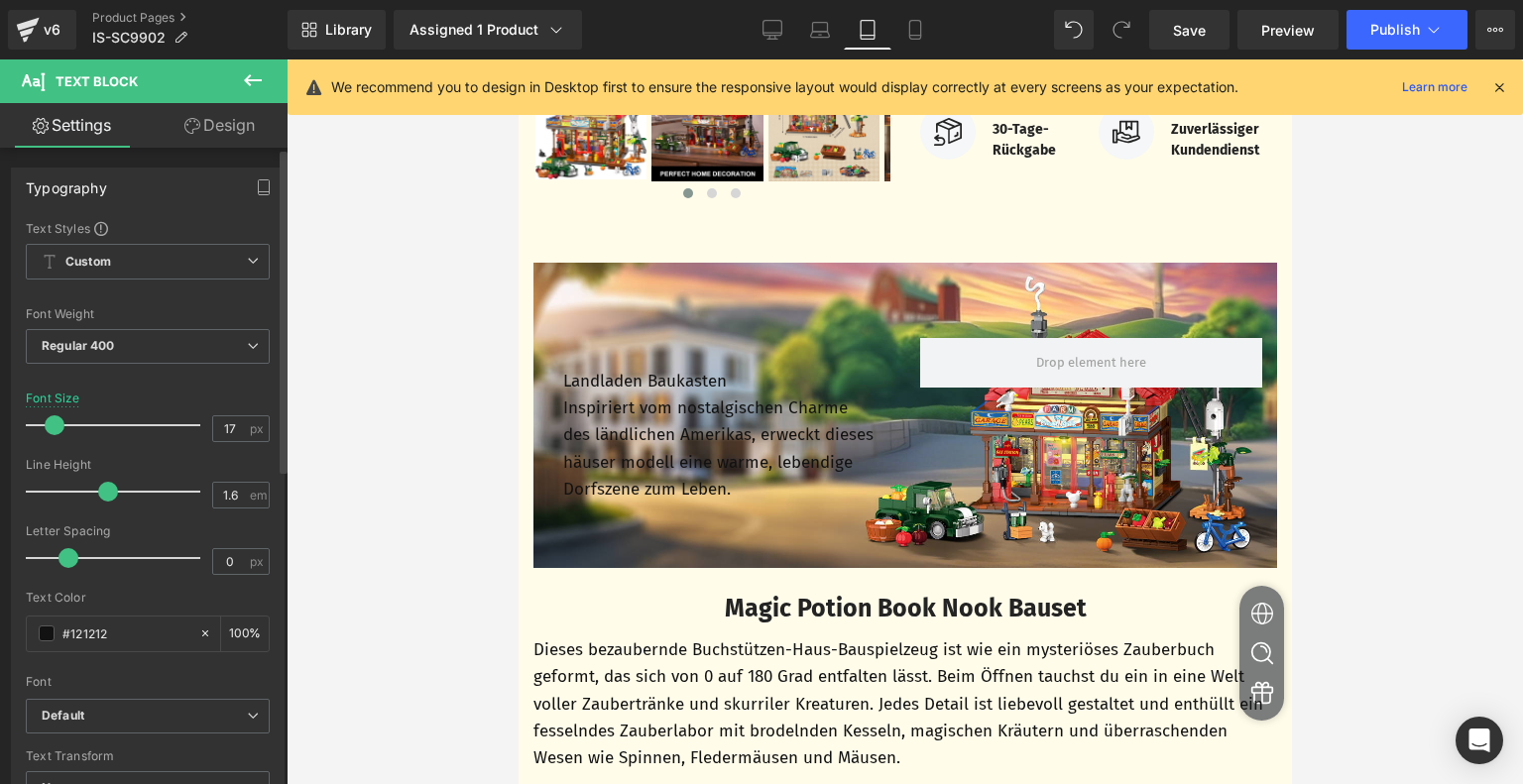 scroll, scrollTop: 547, scrollLeft: 0, axis: vertical 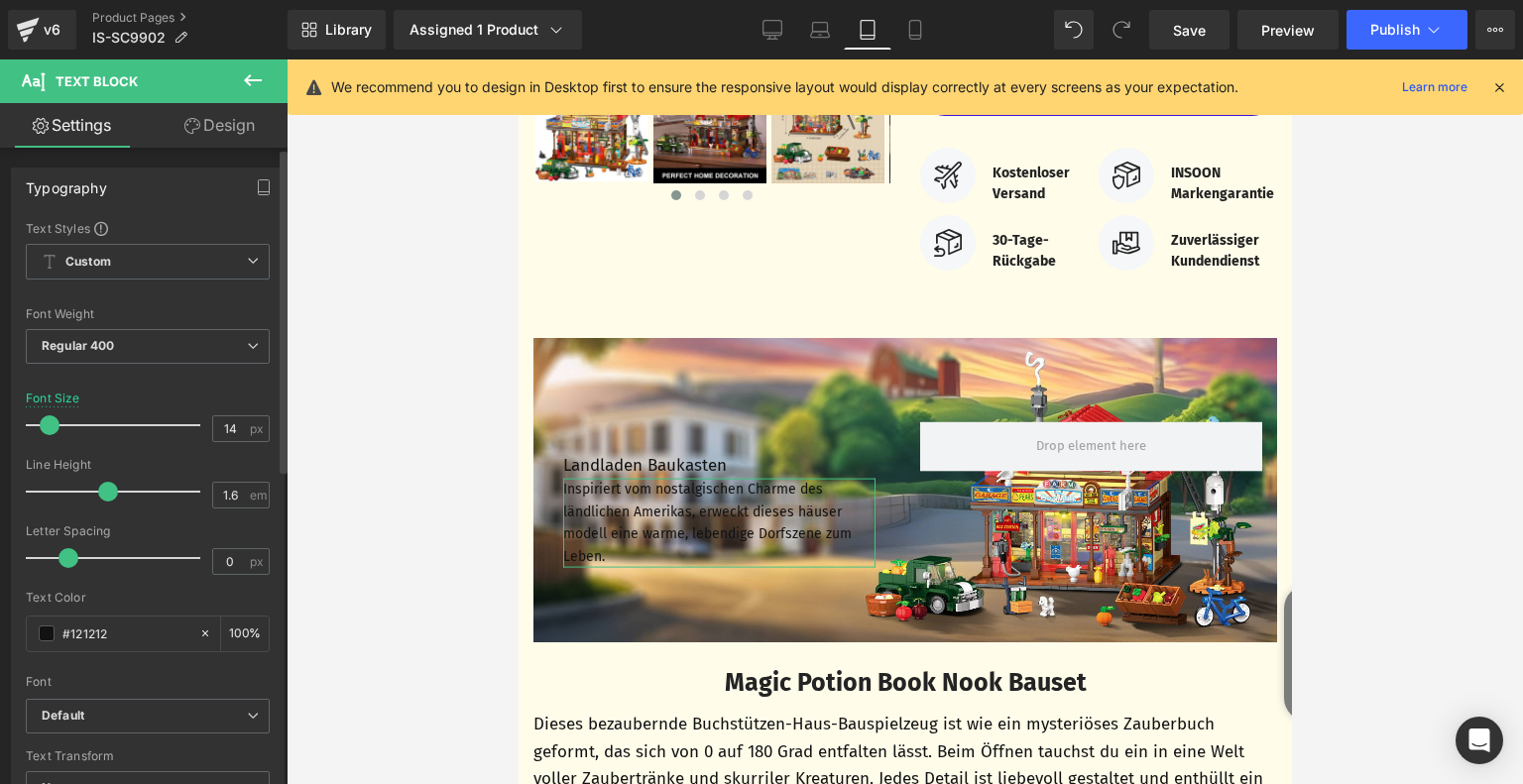 click at bounding box center (50, 425) 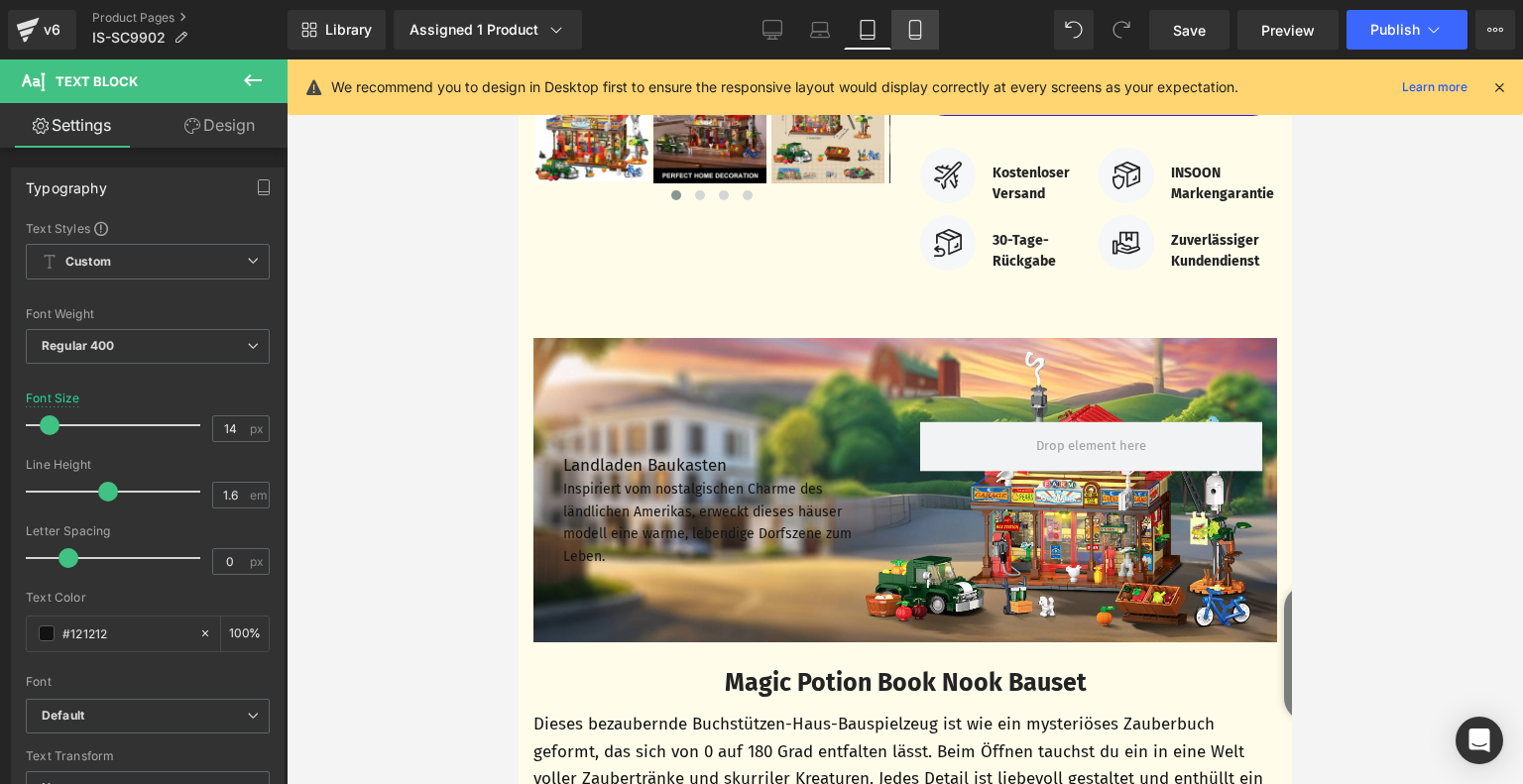 click on "Mobile" at bounding box center (915, 30) 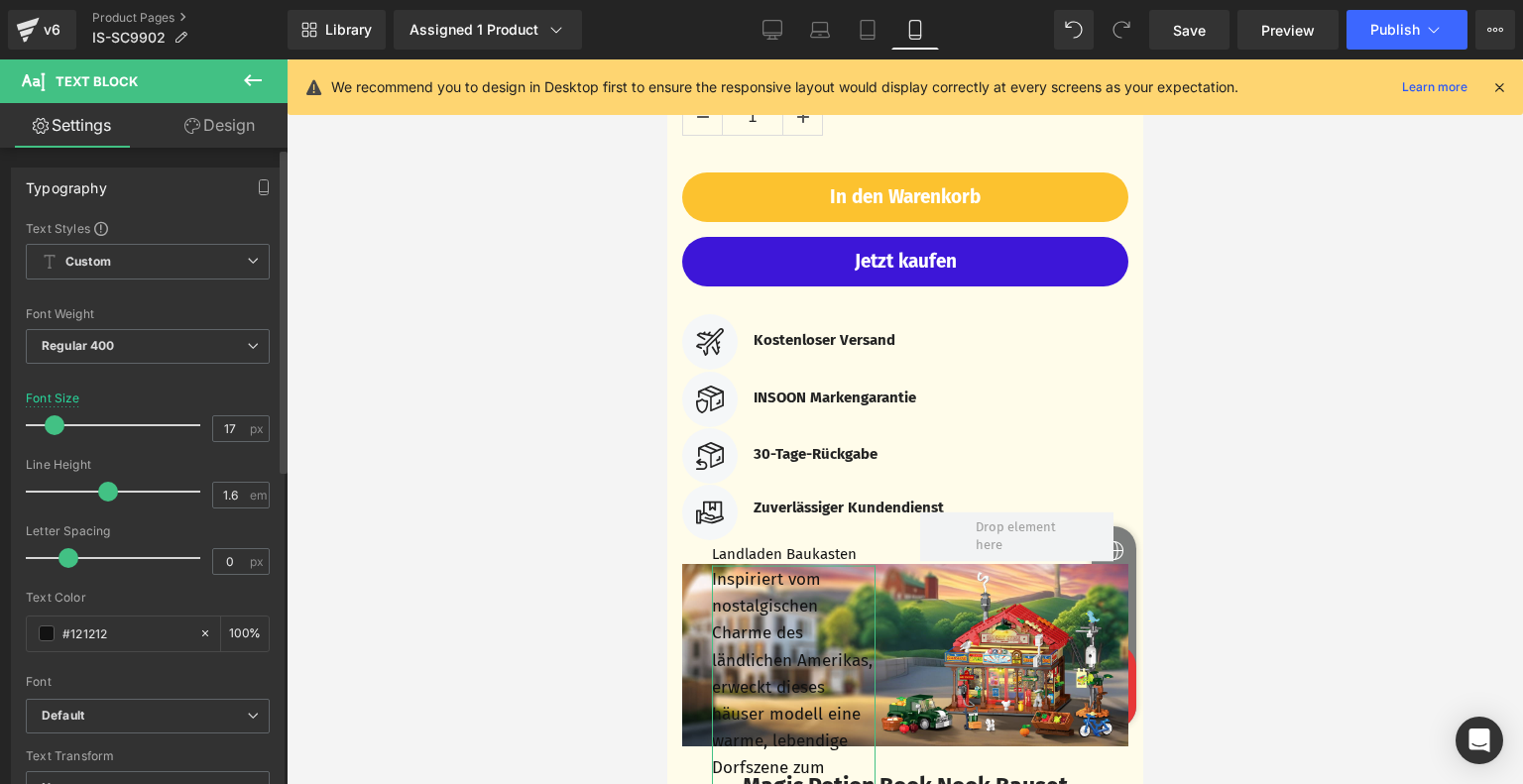 scroll, scrollTop: 995, scrollLeft: 0, axis: vertical 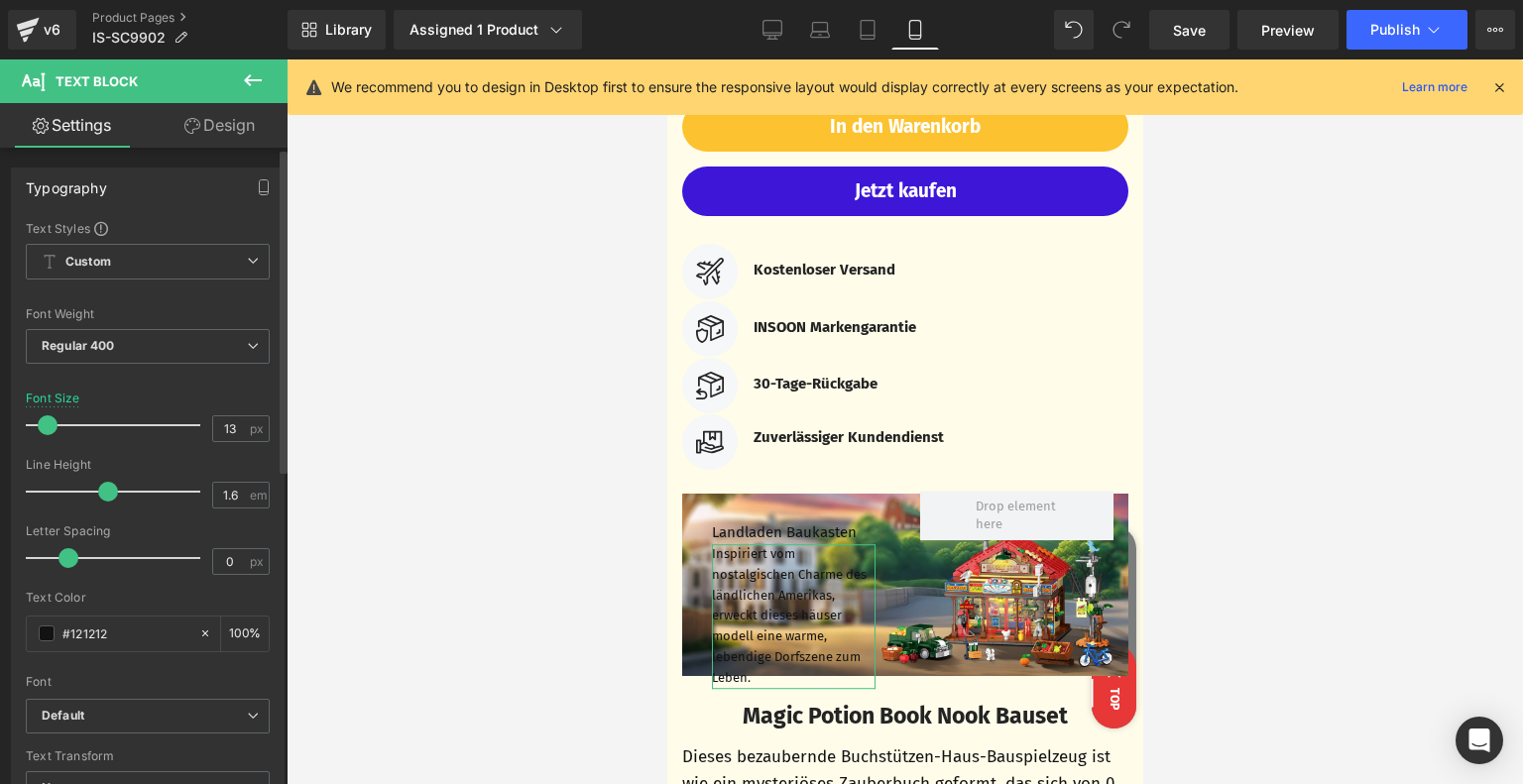 click at bounding box center [48, 425] 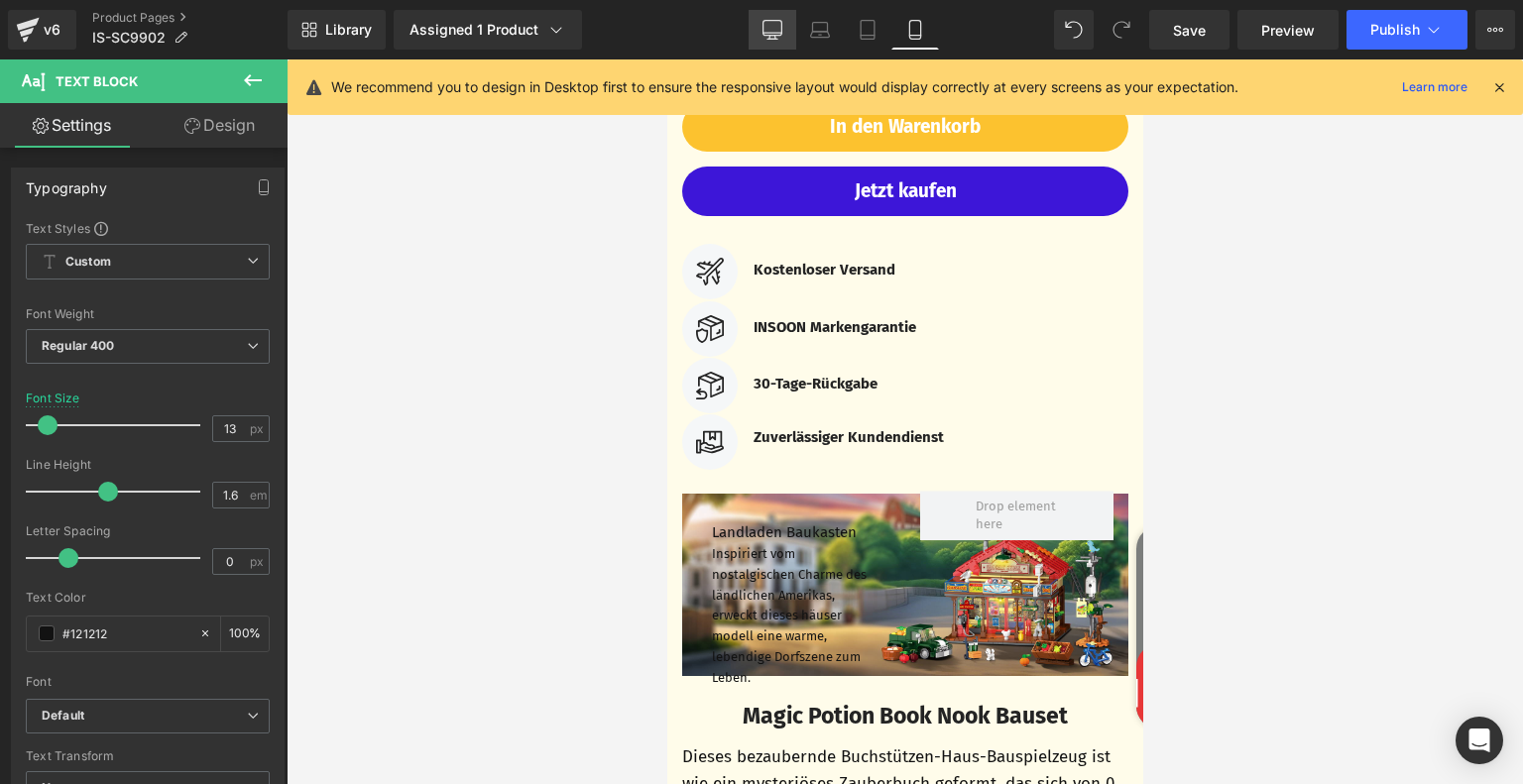 click 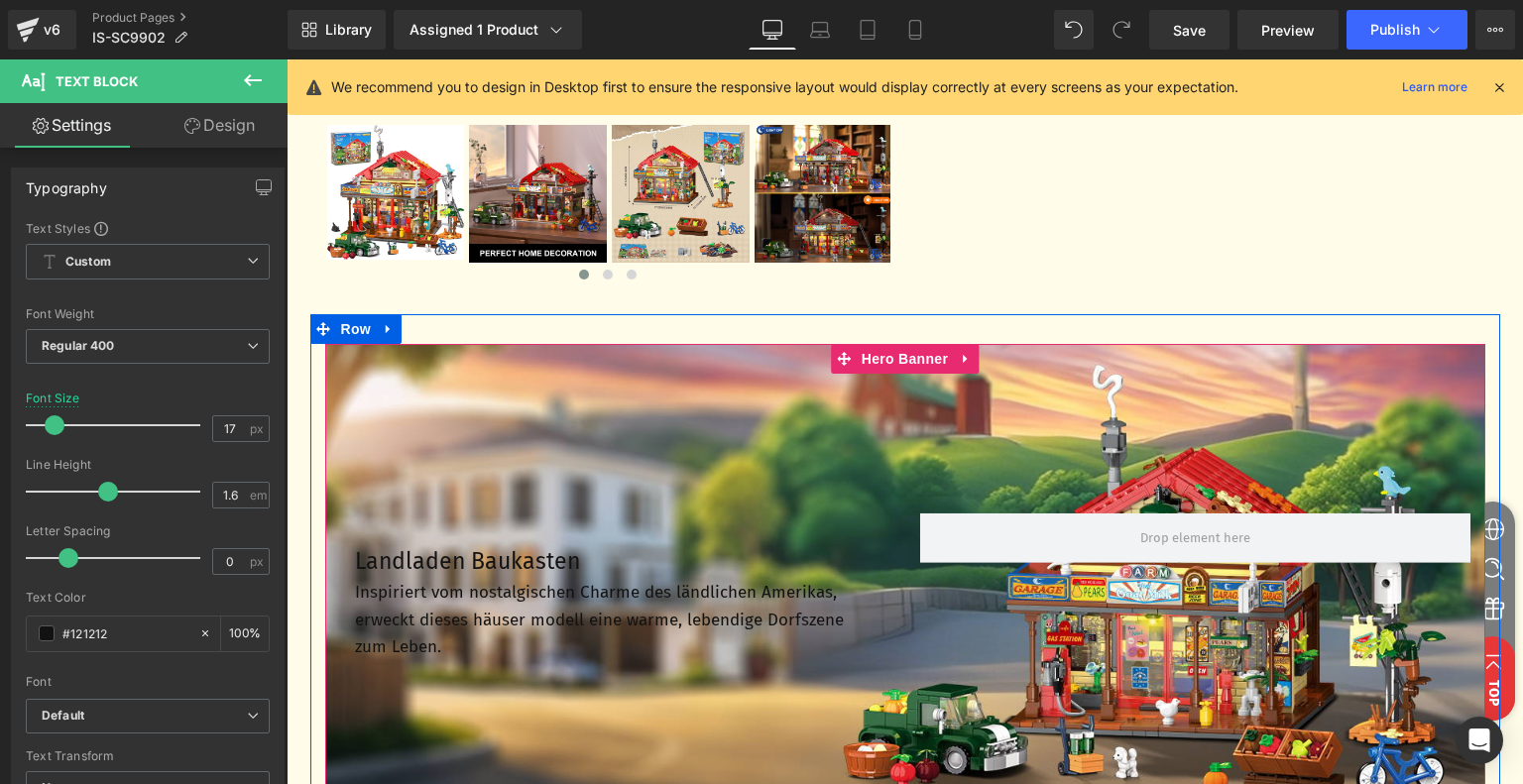 scroll, scrollTop: 893, scrollLeft: 0, axis: vertical 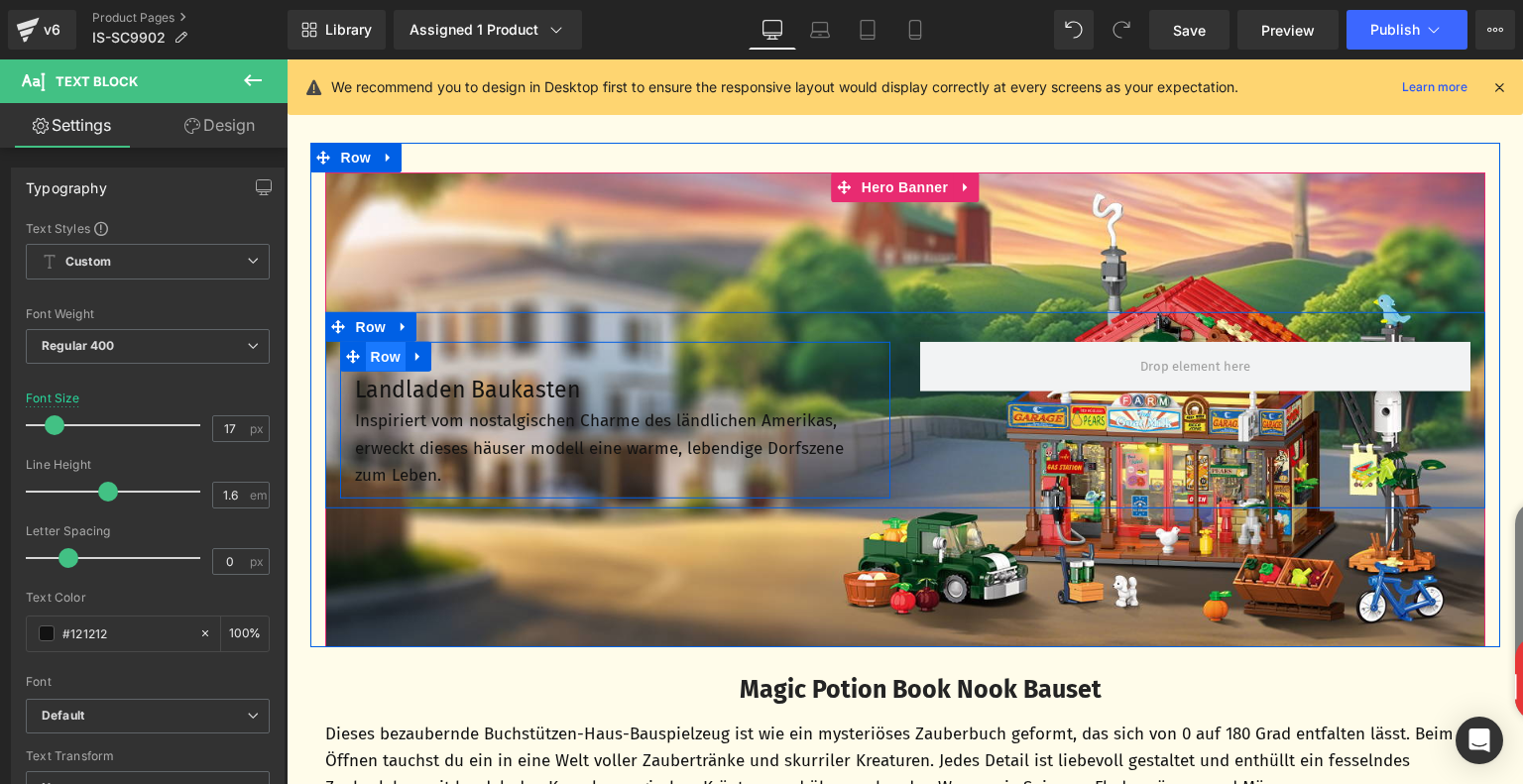 click on "Row" at bounding box center (386, 356) 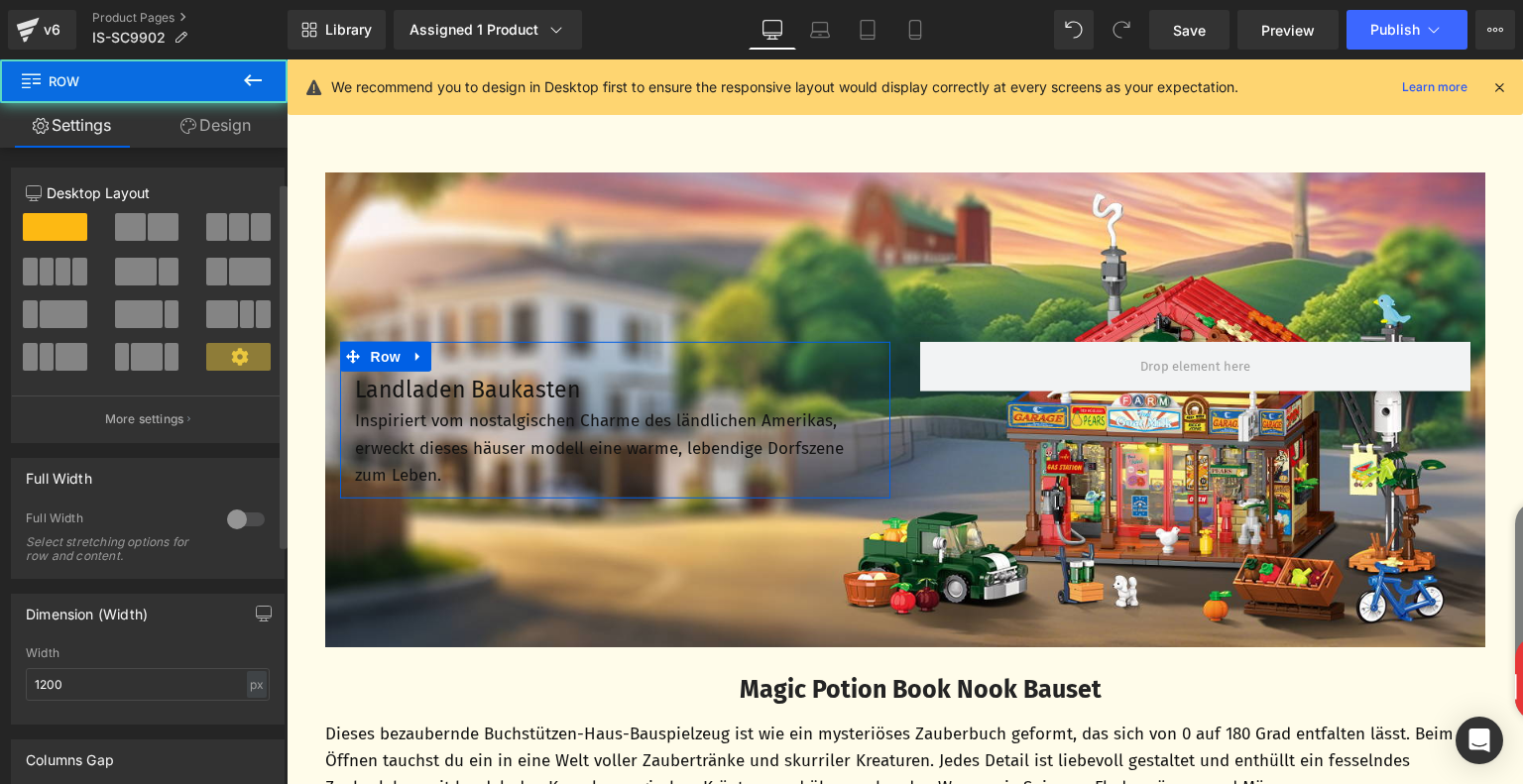 scroll, scrollTop: 198, scrollLeft: 0, axis: vertical 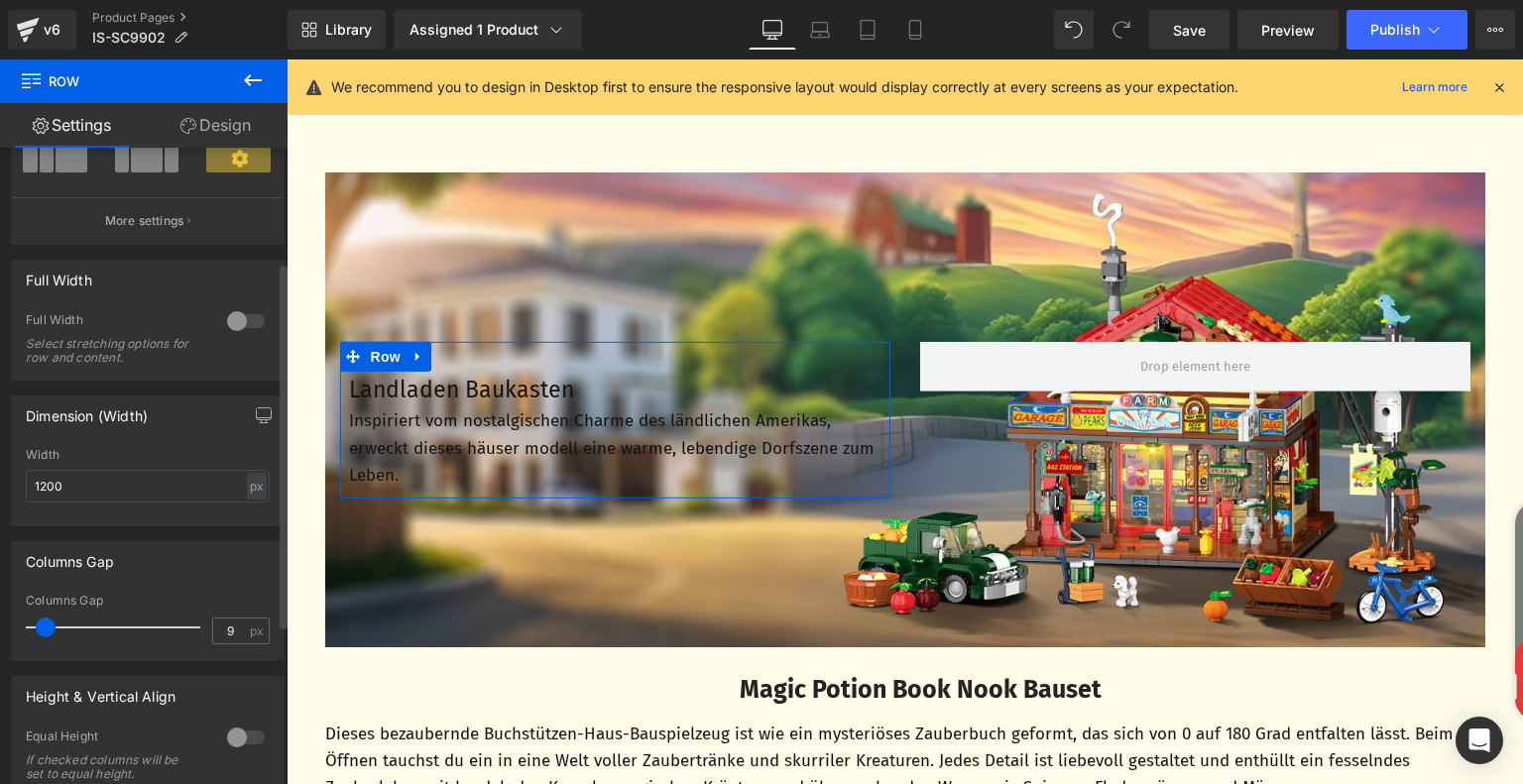 type on "10" 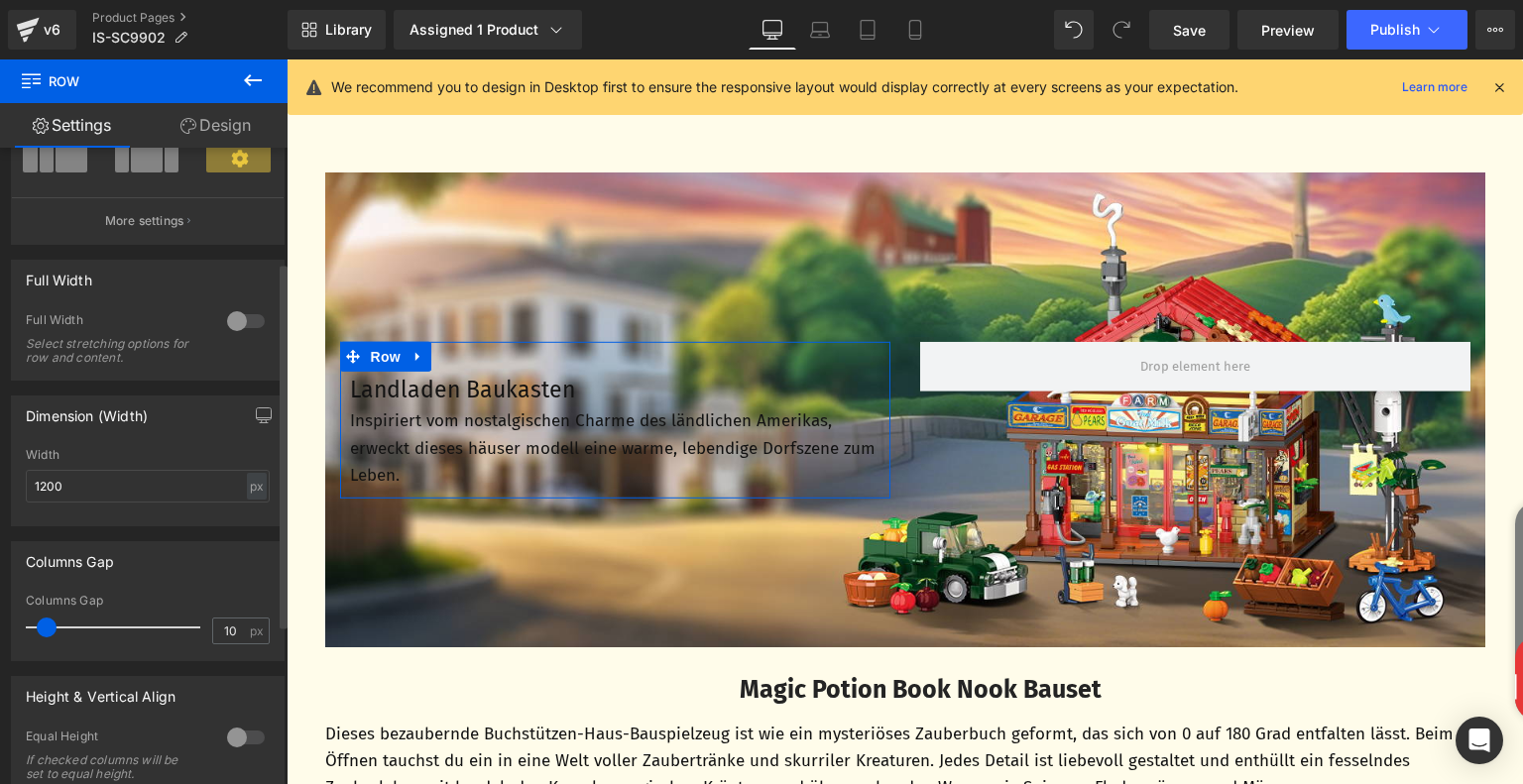 click at bounding box center (47, 627) 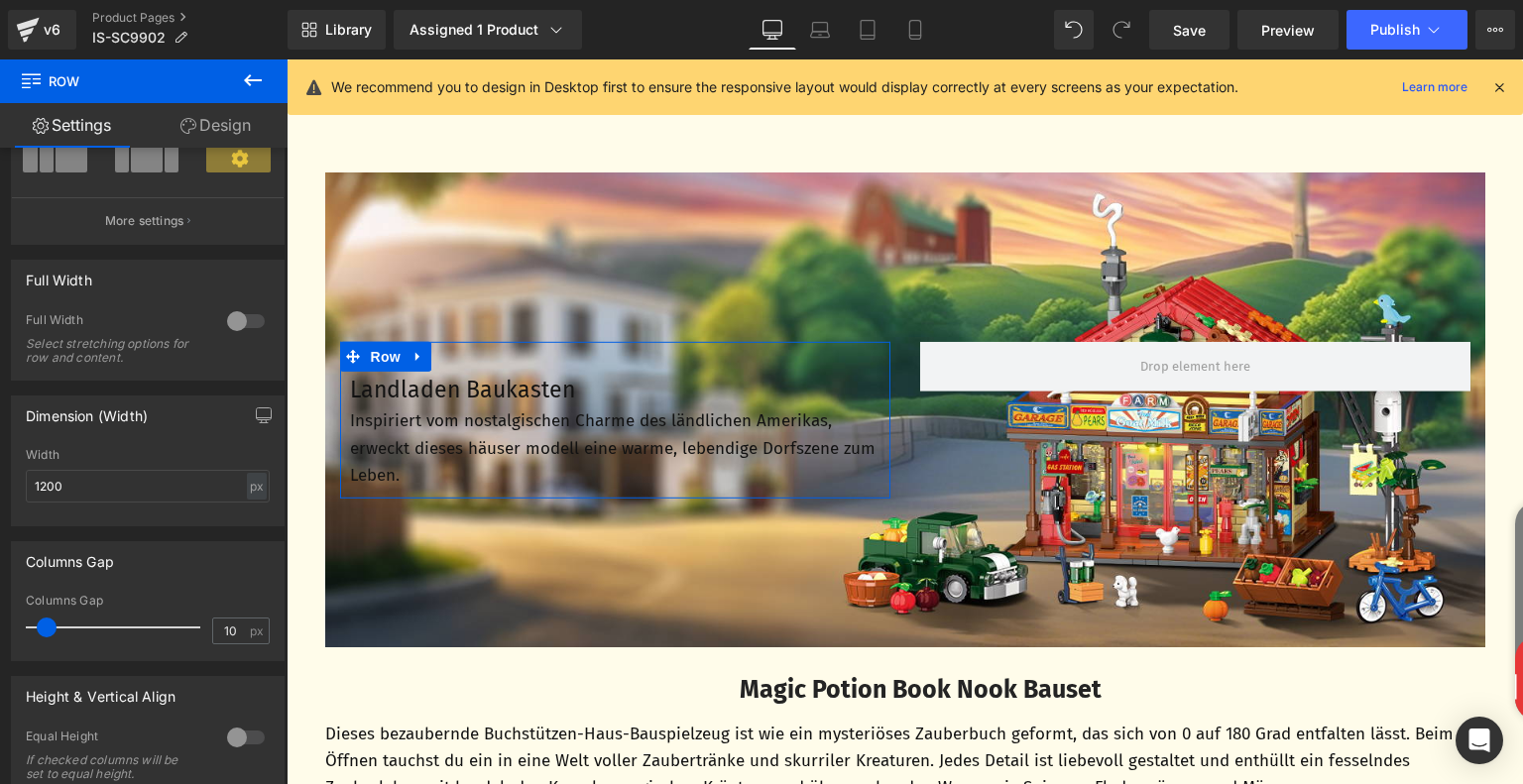 click on "Design" at bounding box center (215, 125) 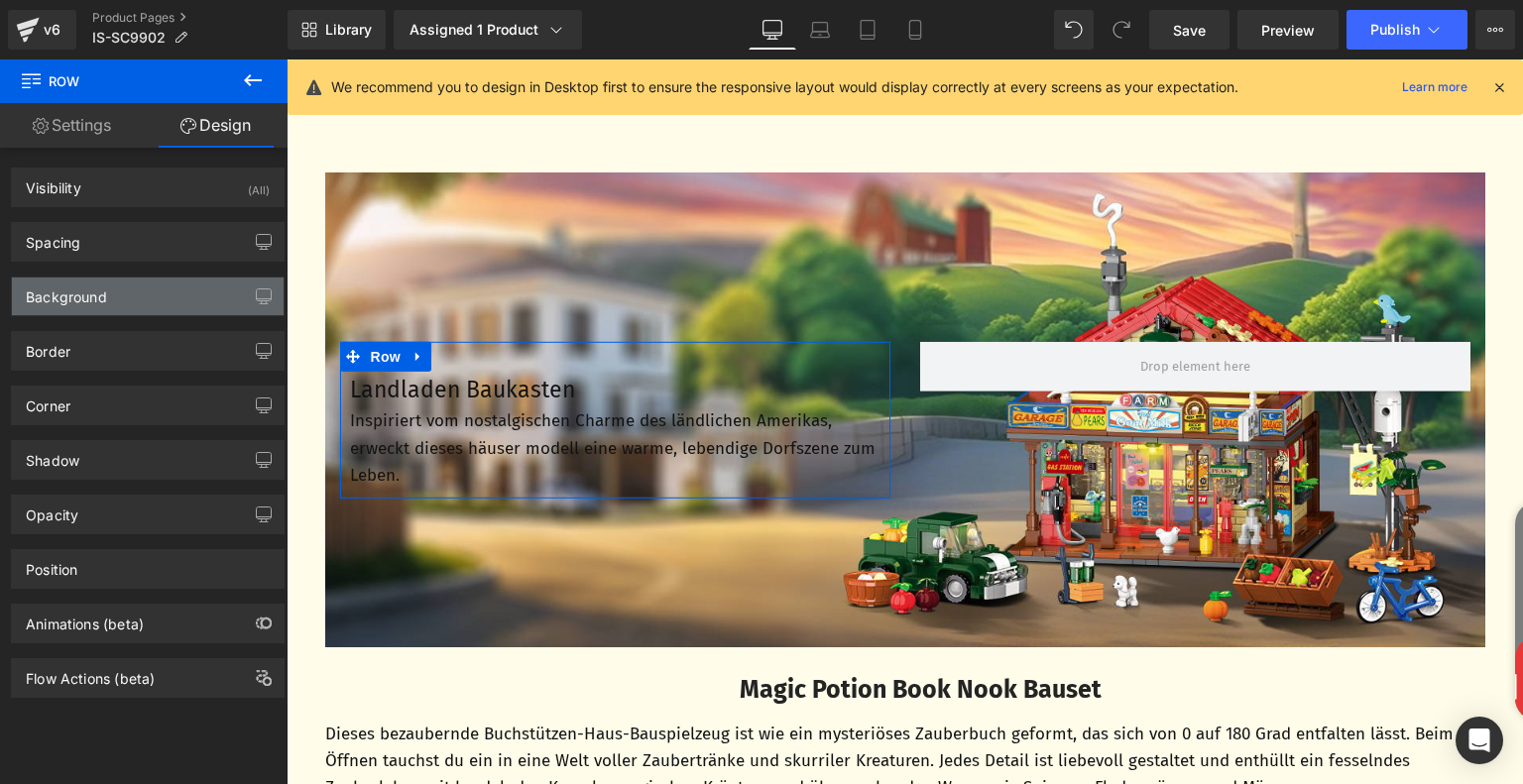 click on "Background" at bounding box center (148, 296) 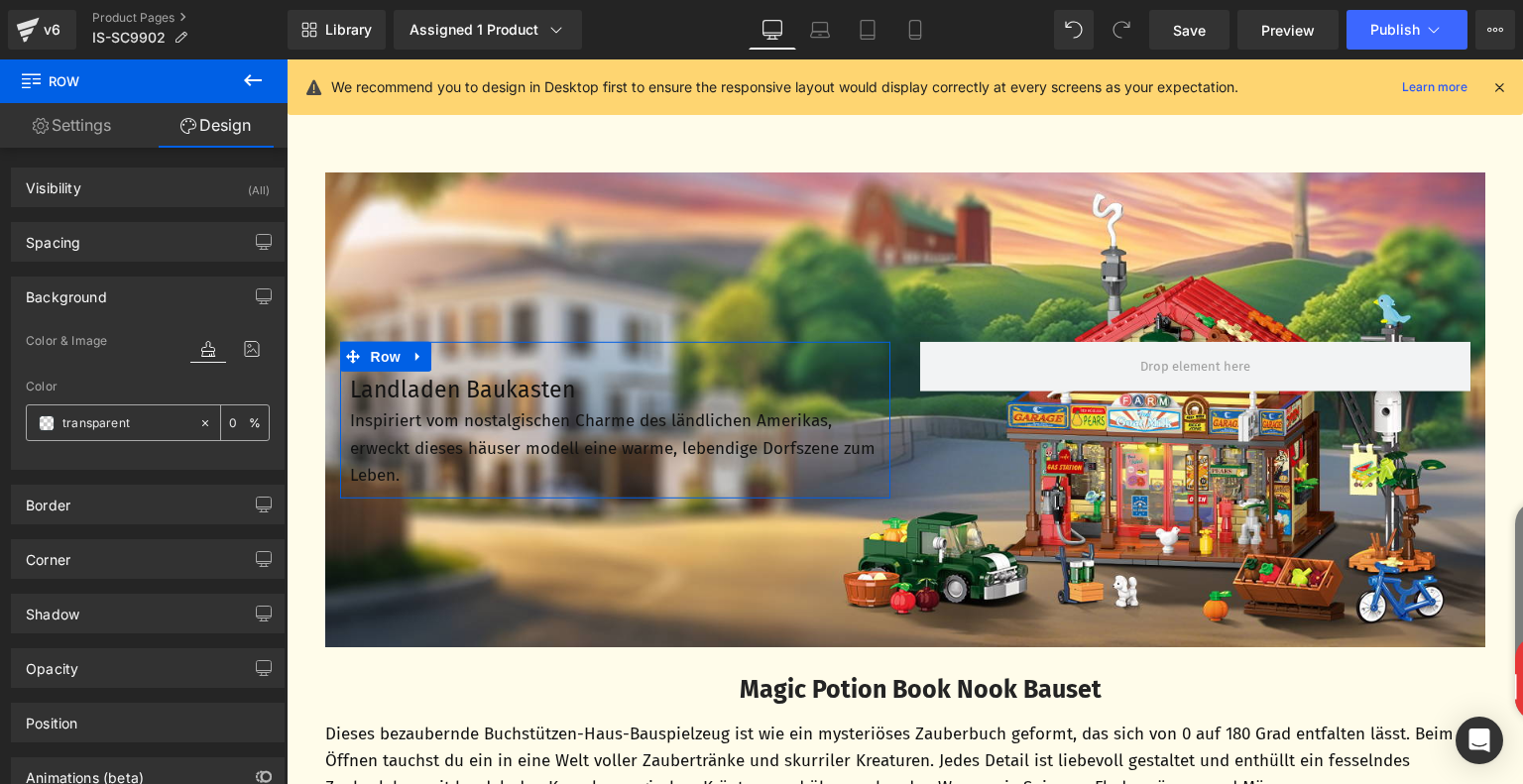 click on "transparent" at bounding box center [126, 423] 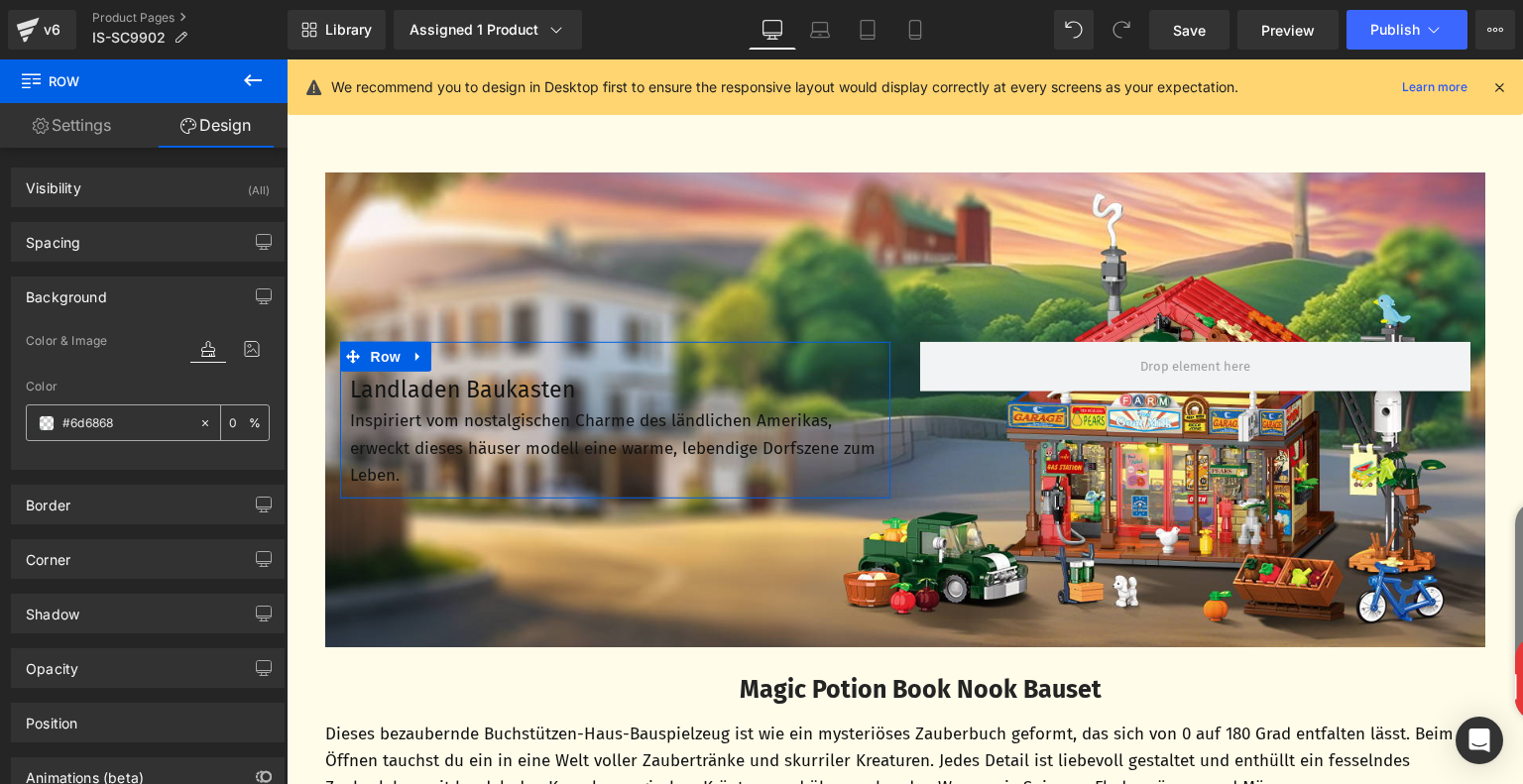 type on "100" 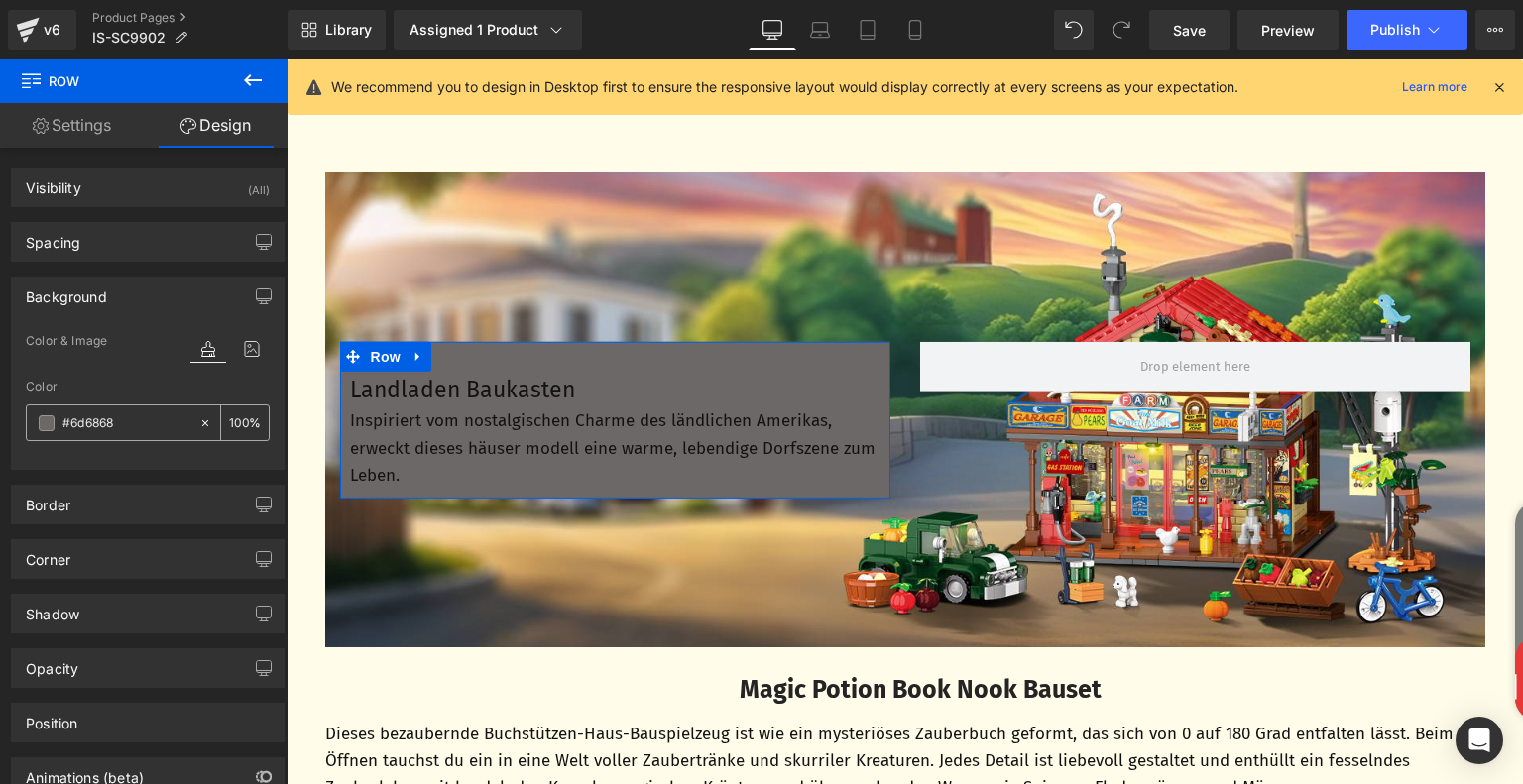 type on "#6d6868" 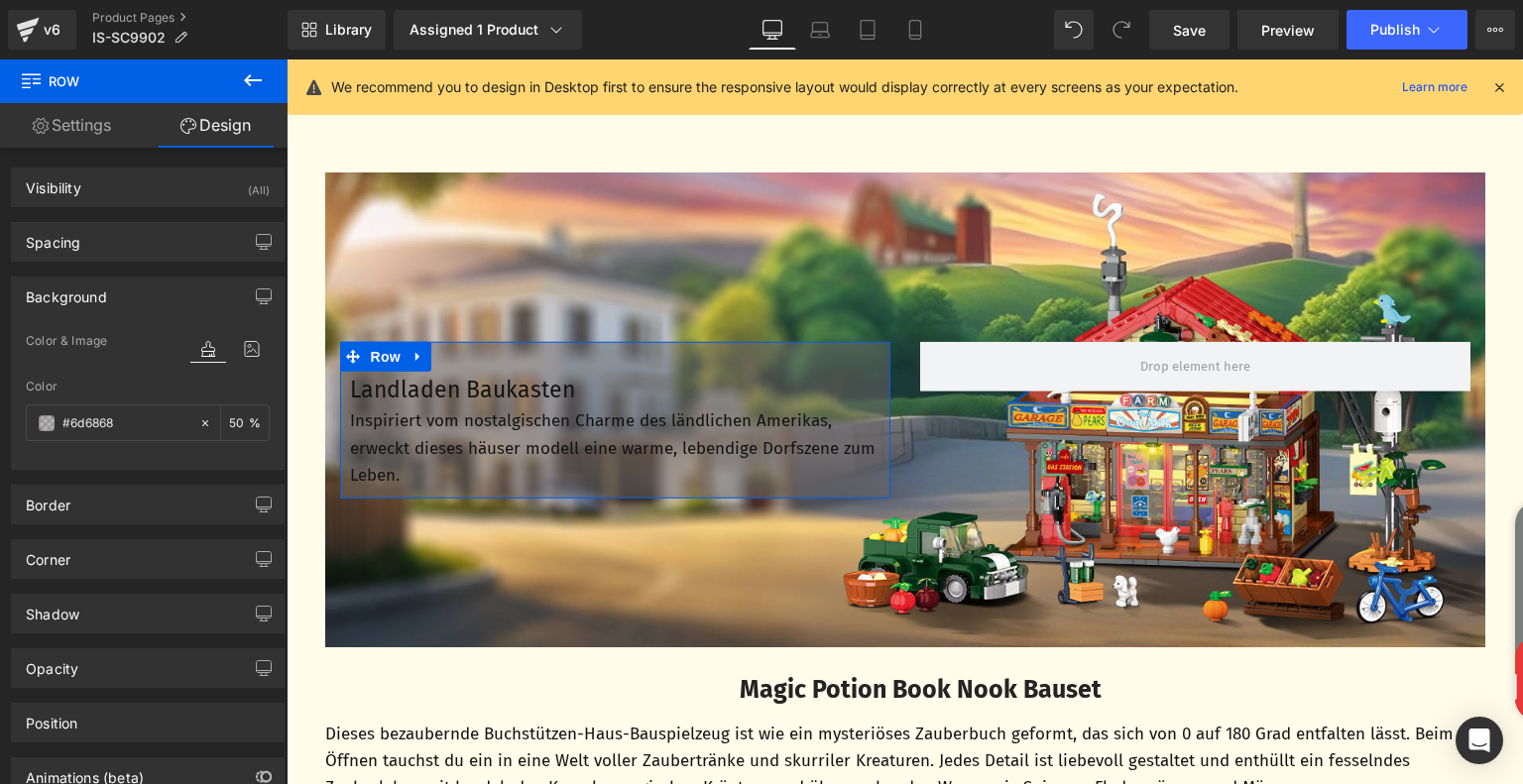 type on "50" 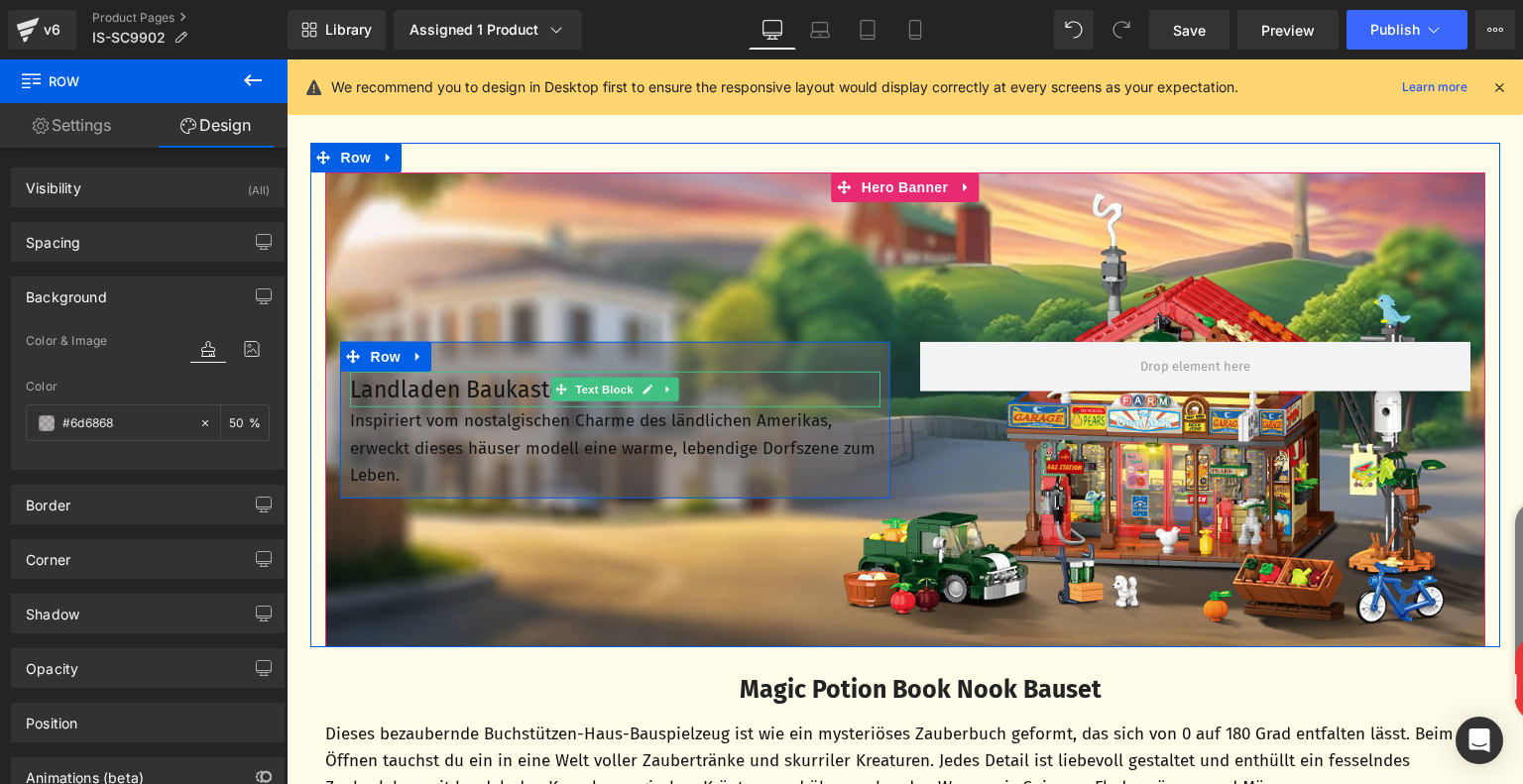 click on "Landladen Baukasten" at bounding box center [615, 389] 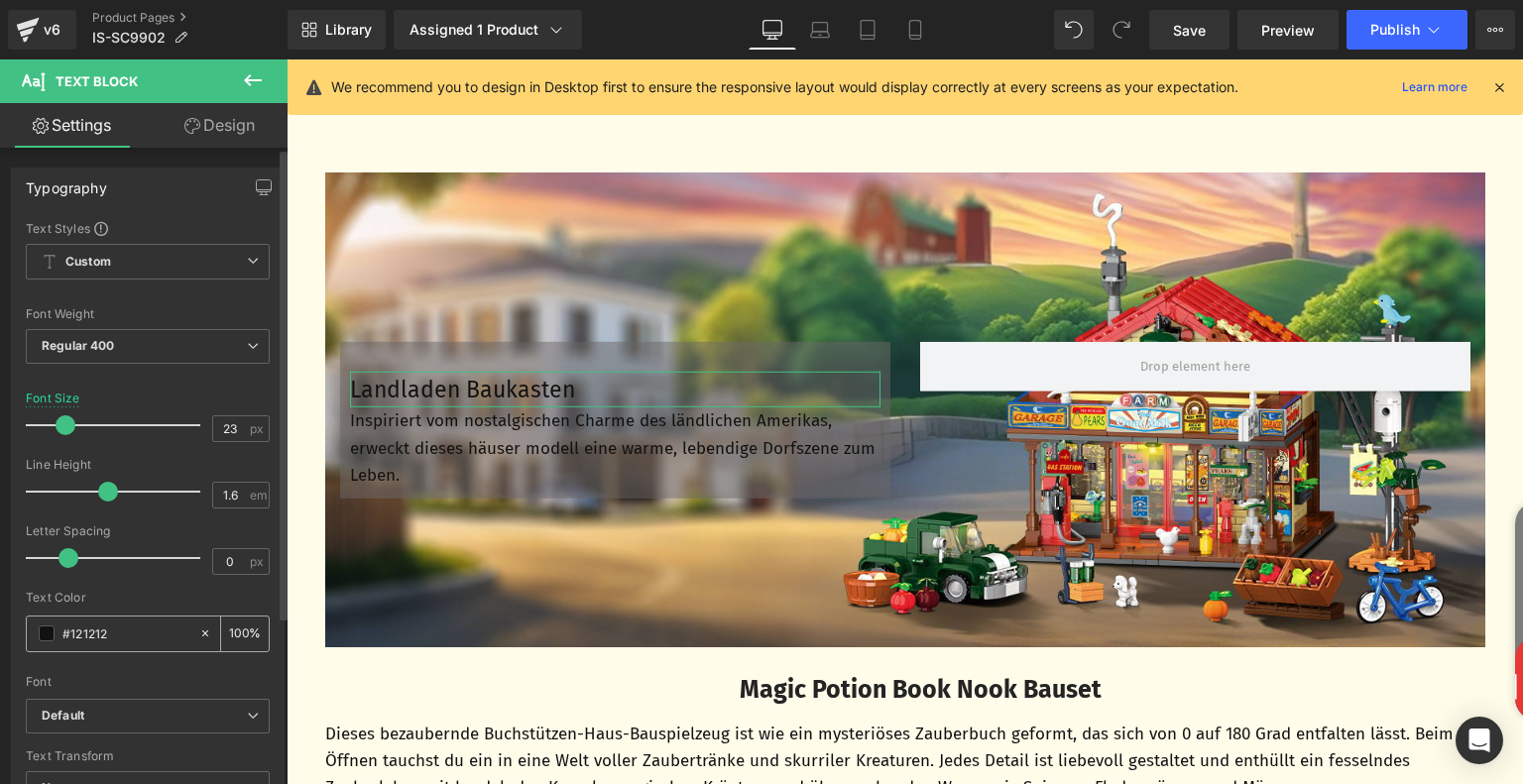 click at bounding box center [47, 633] 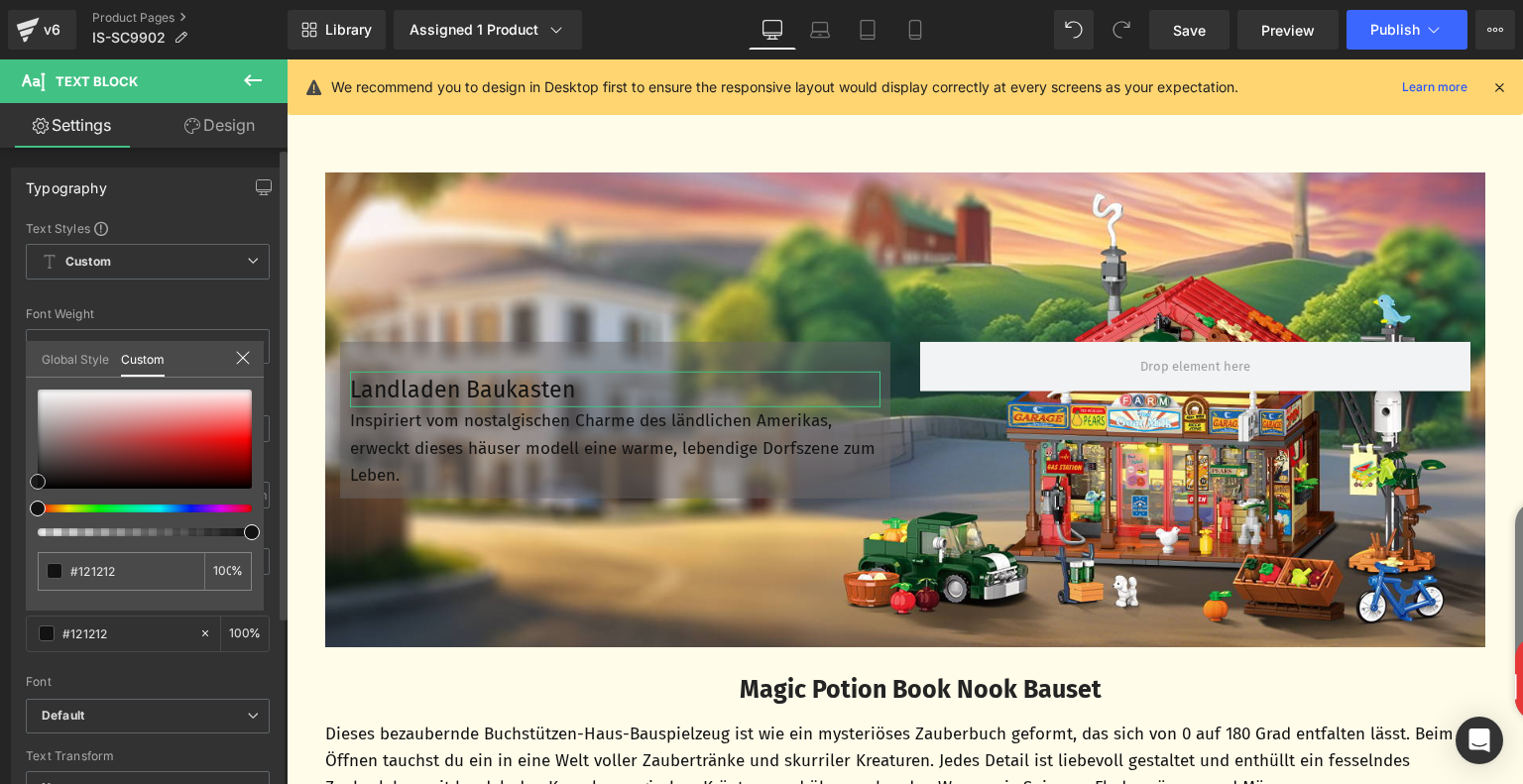 click at bounding box center (145, 439) 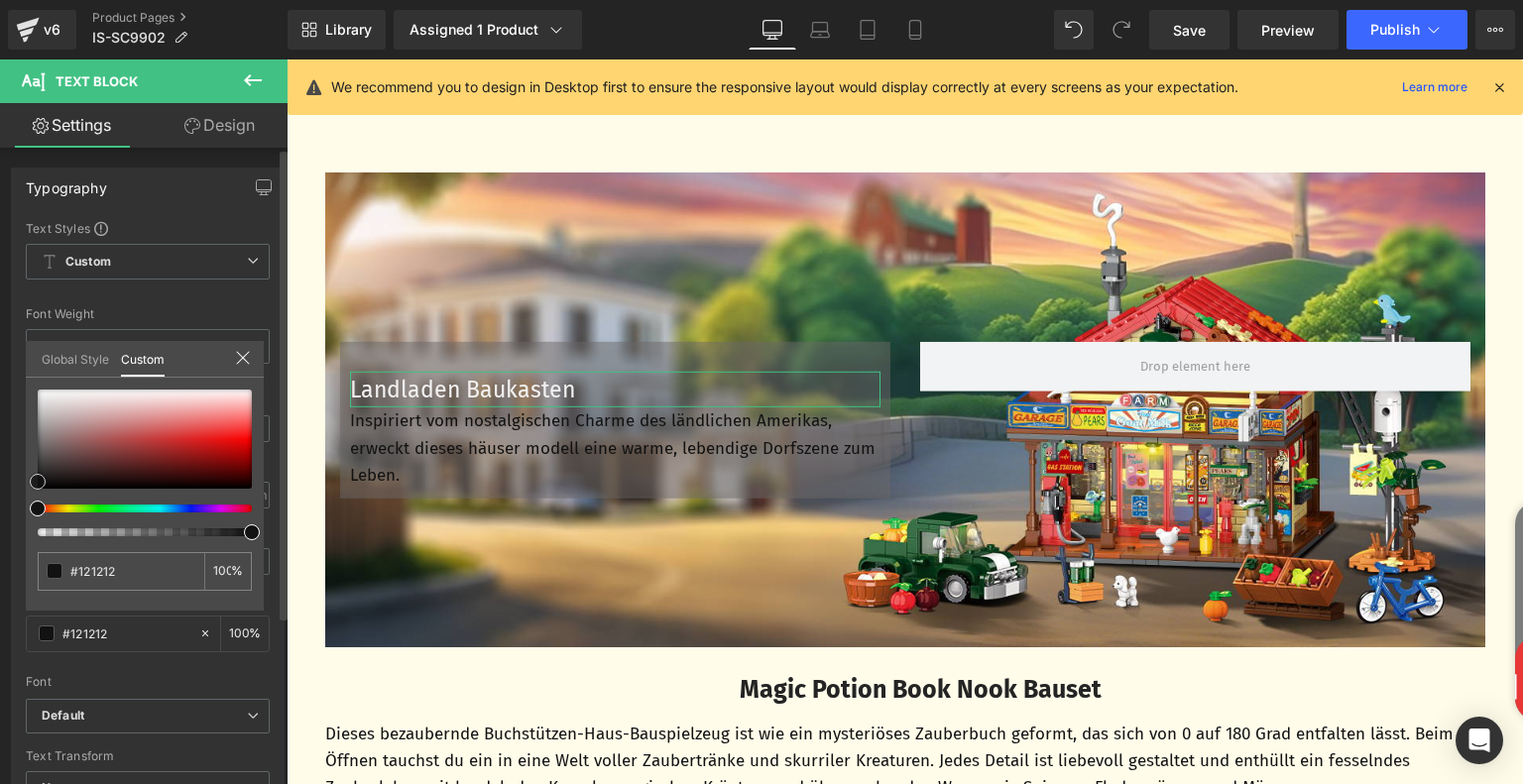 type on "#f2f1f1" 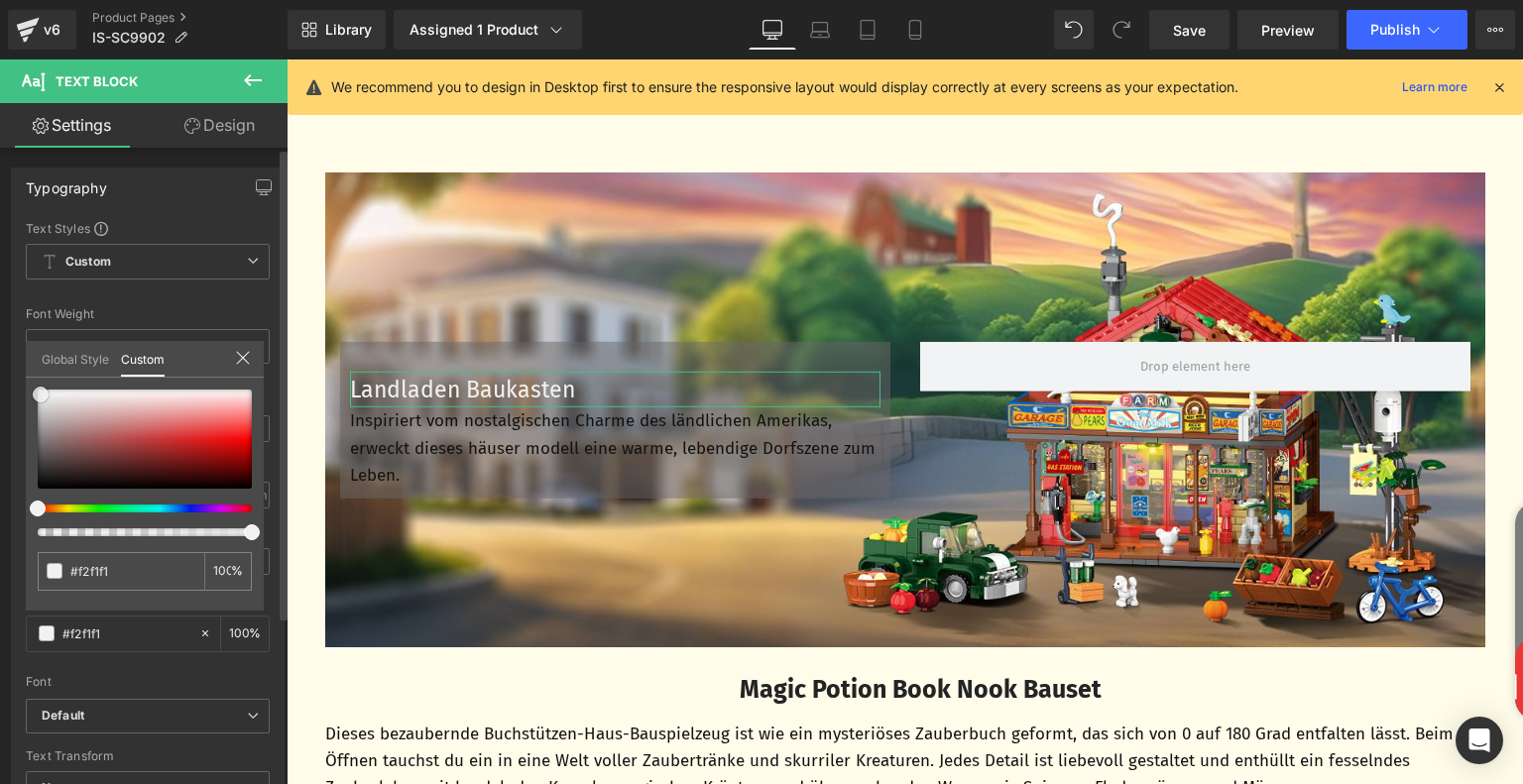 type on "#ffffff" 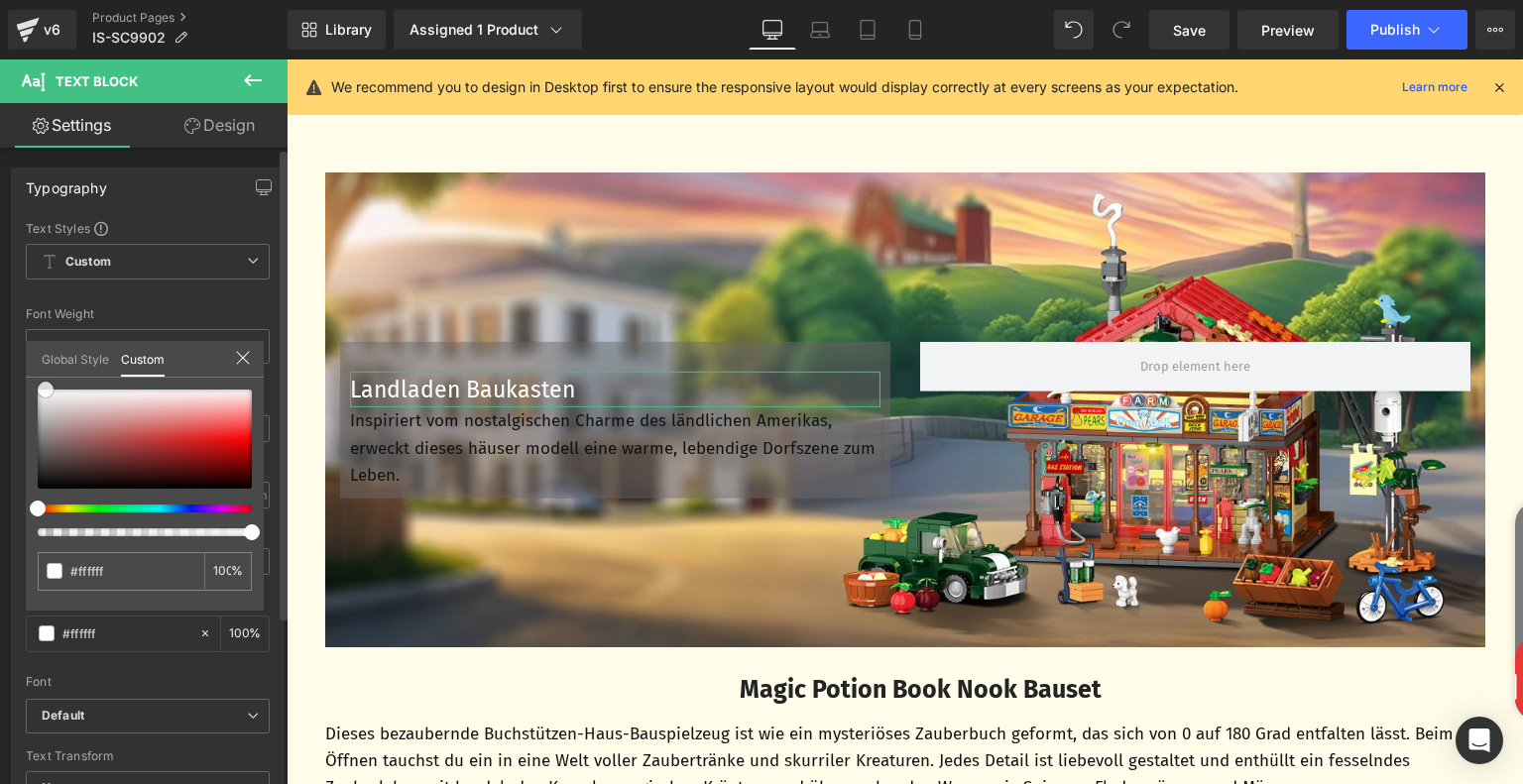 drag, startPoint x: 39, startPoint y: 397, endPoint x: 44, endPoint y: 386, distance: 12 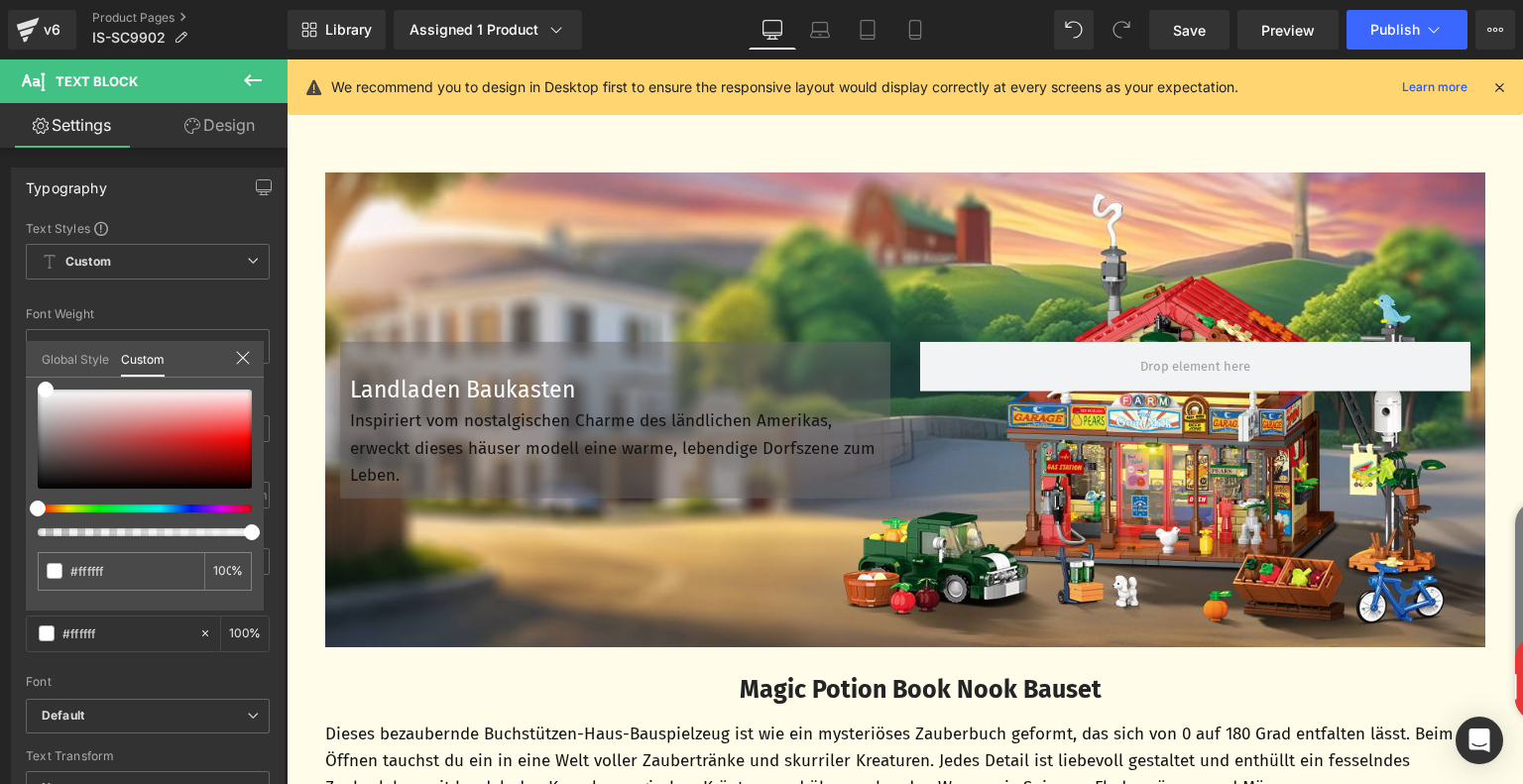 click on "Zum Inhalt springen
🎉 Free Shipping
Faqs
Contact us
Anmelden
ALLE PRODUKTE
hot" at bounding box center (904, 3378) 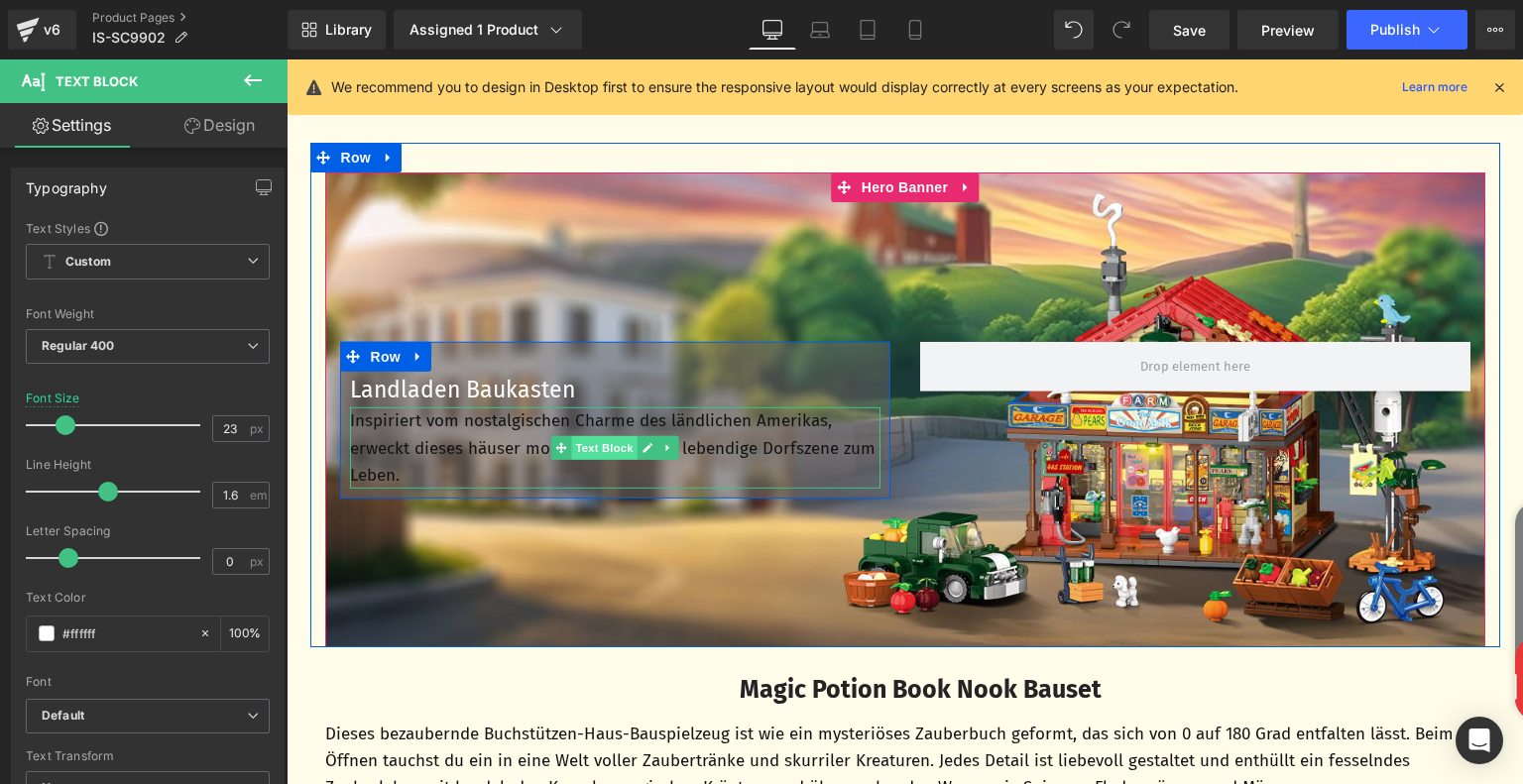 click on "Text Block" at bounding box center [604, 448] 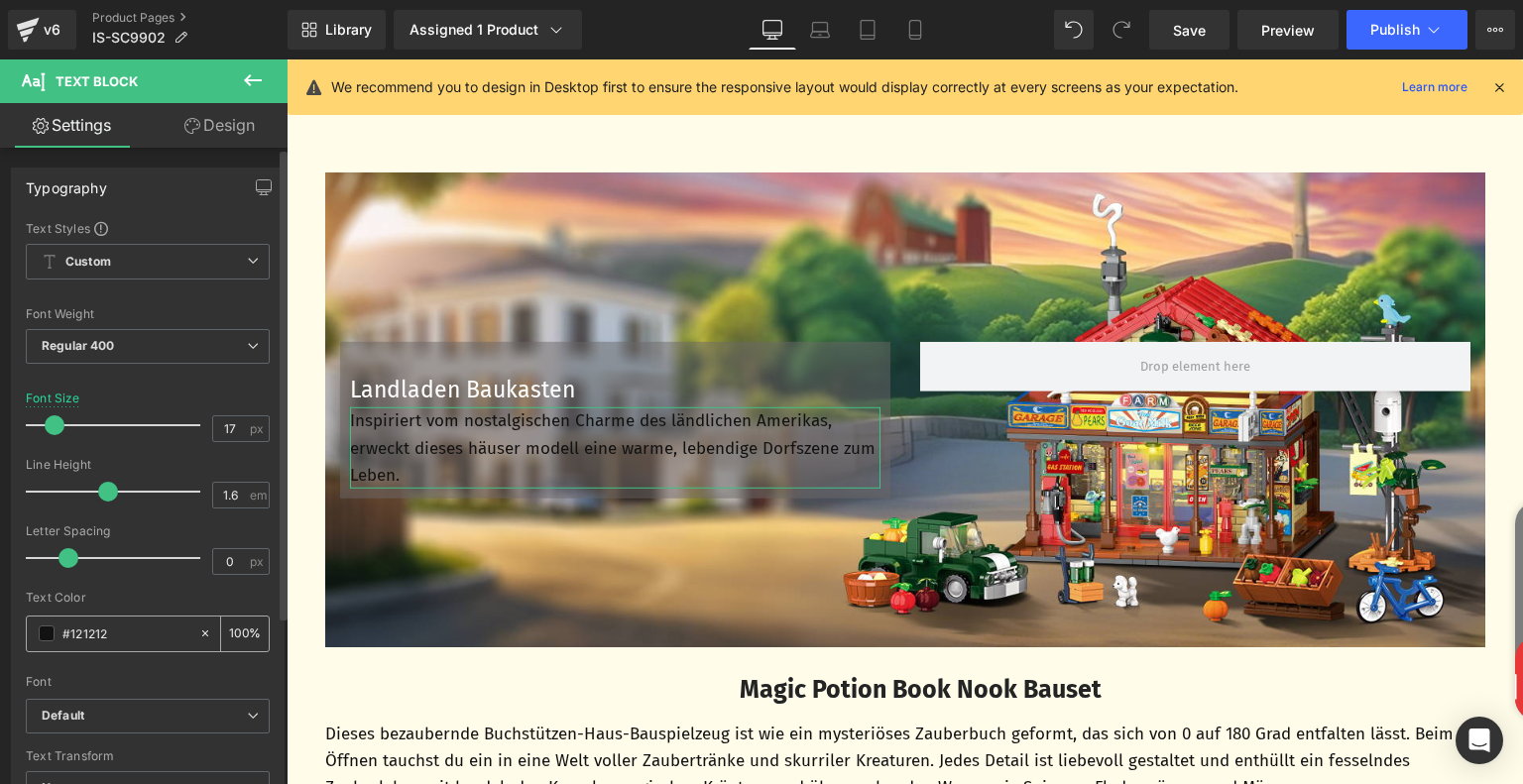 click on "#121212" at bounding box center [112, 633] 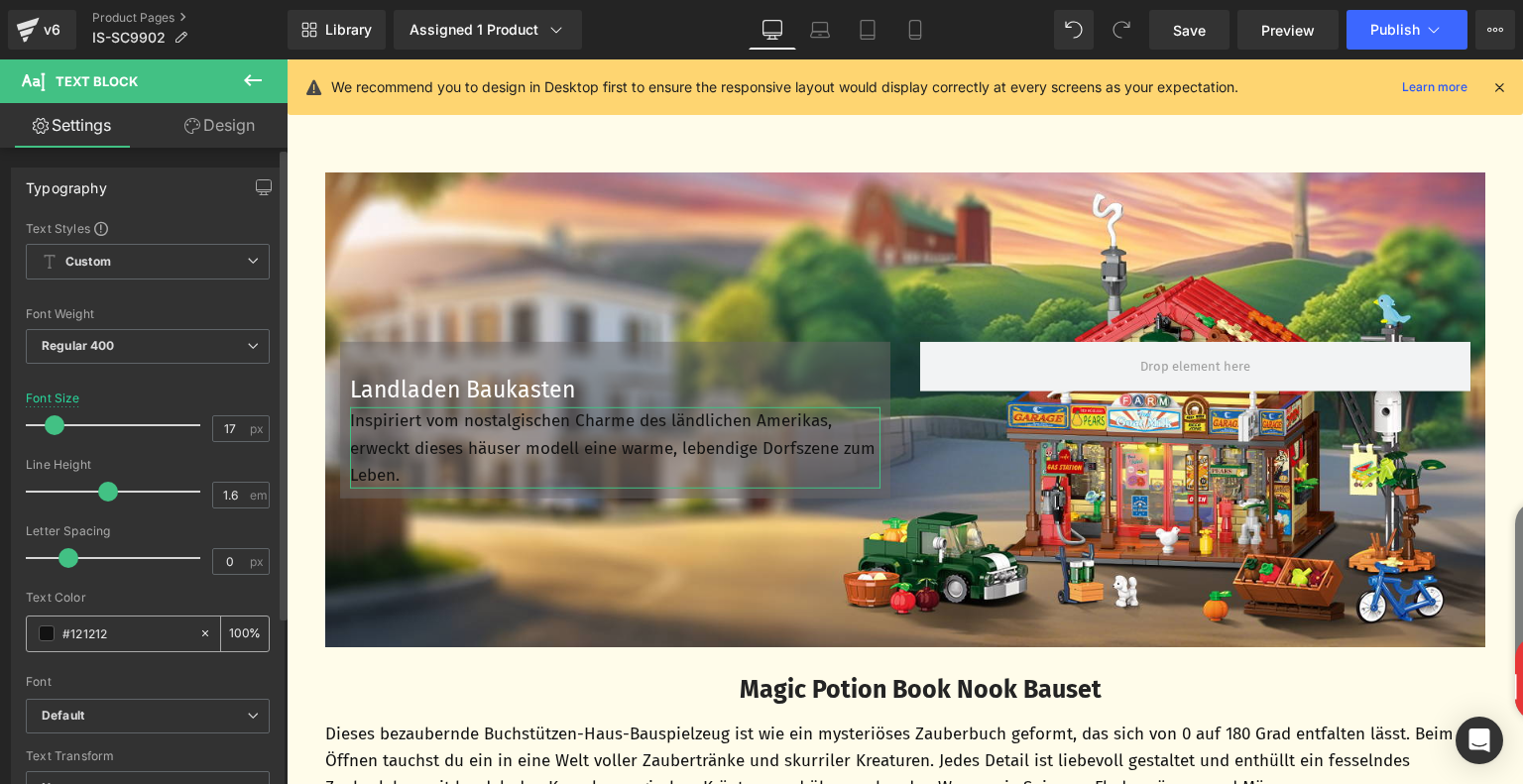 click at bounding box center [47, 633] 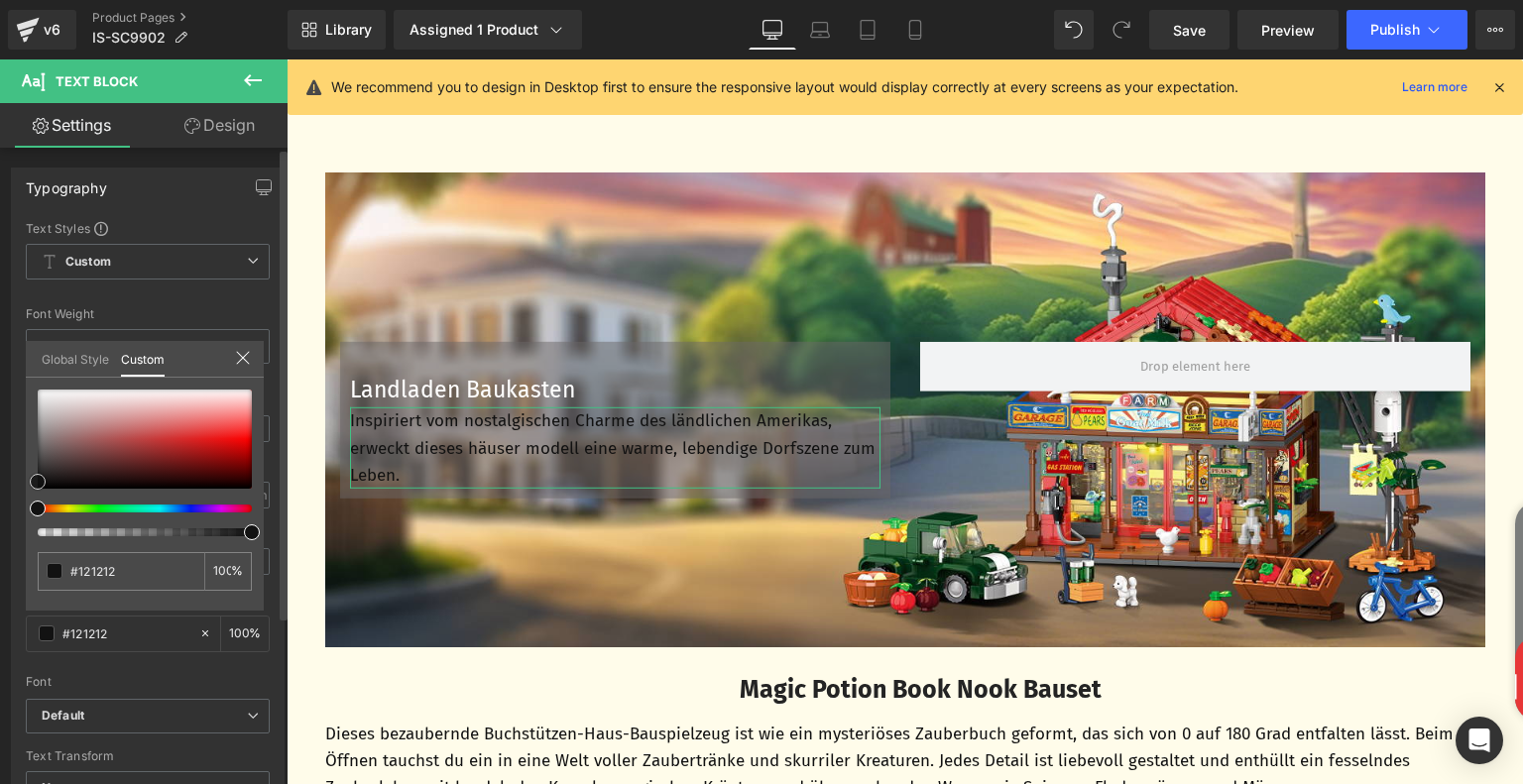 type on "#141414" 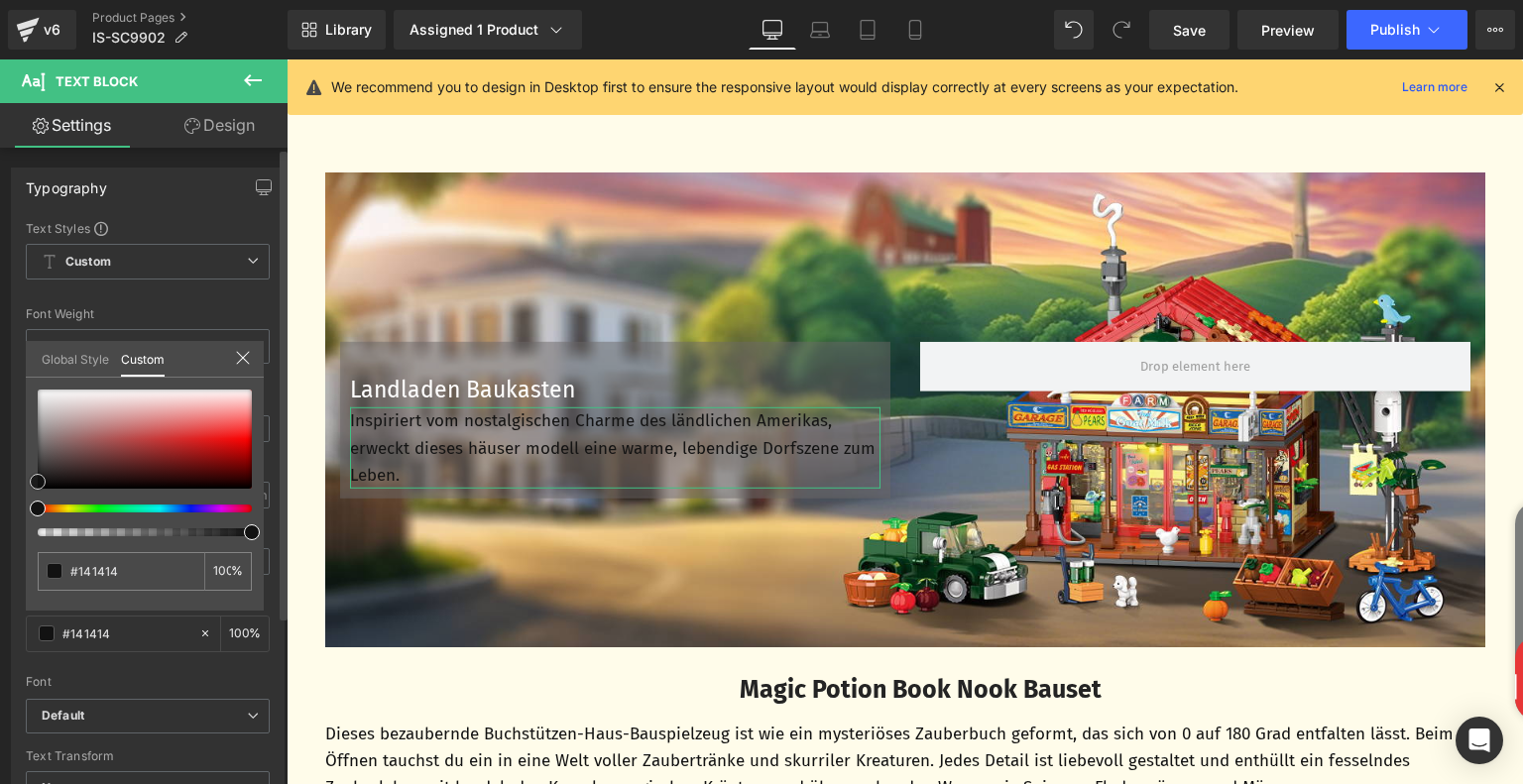 type on "#d5d1d1" 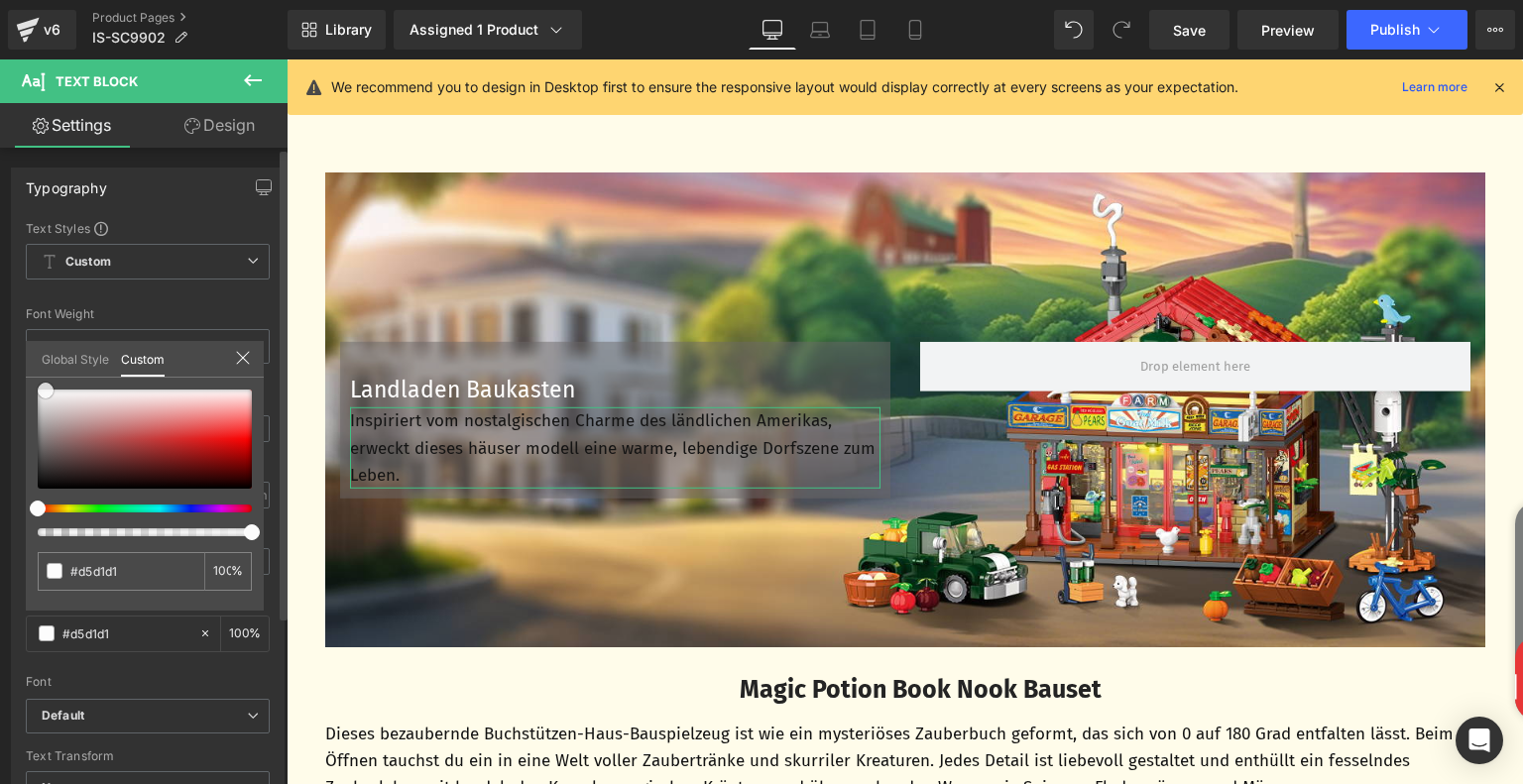 type on "#fcfcfc" 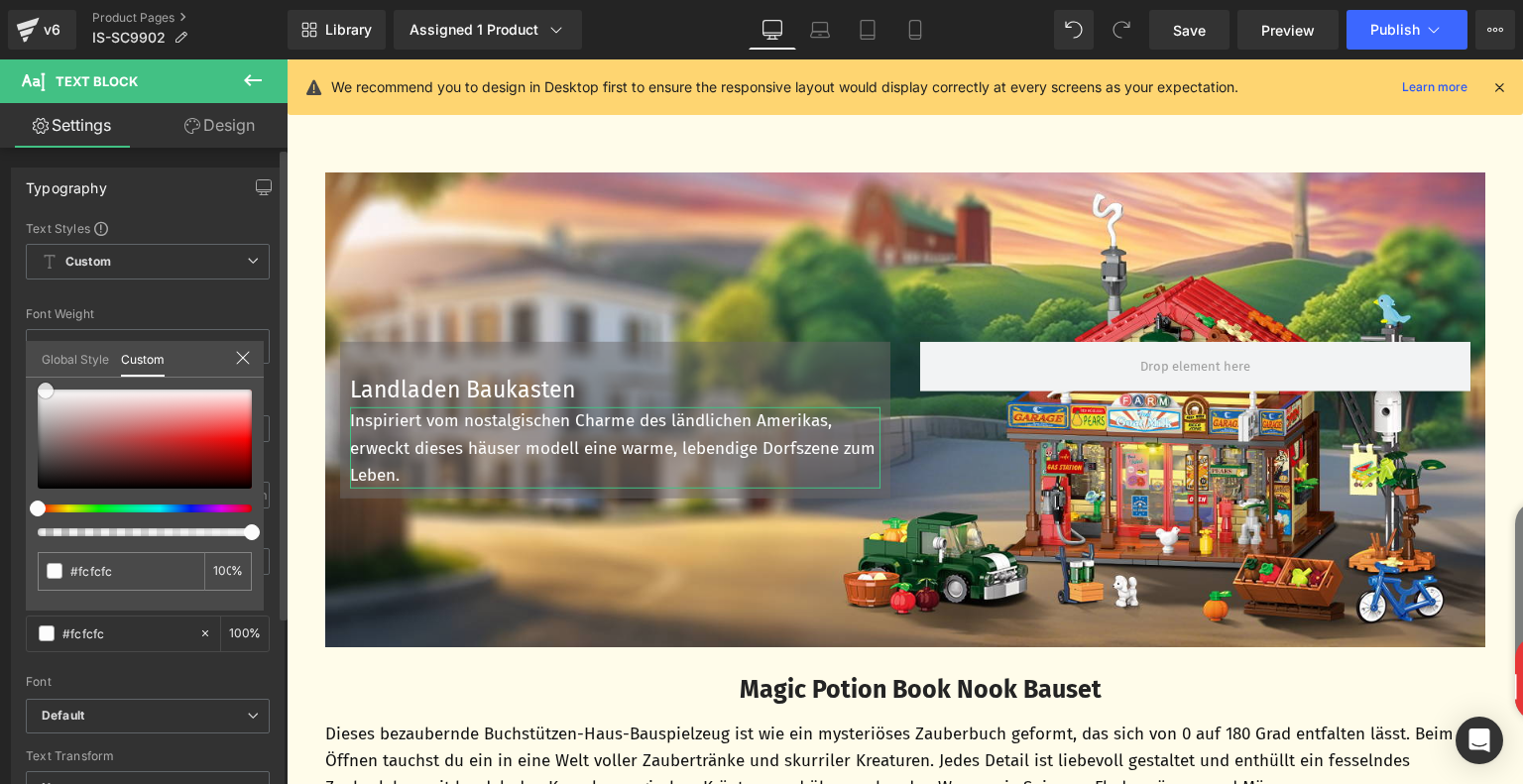 type on "#ffffff" 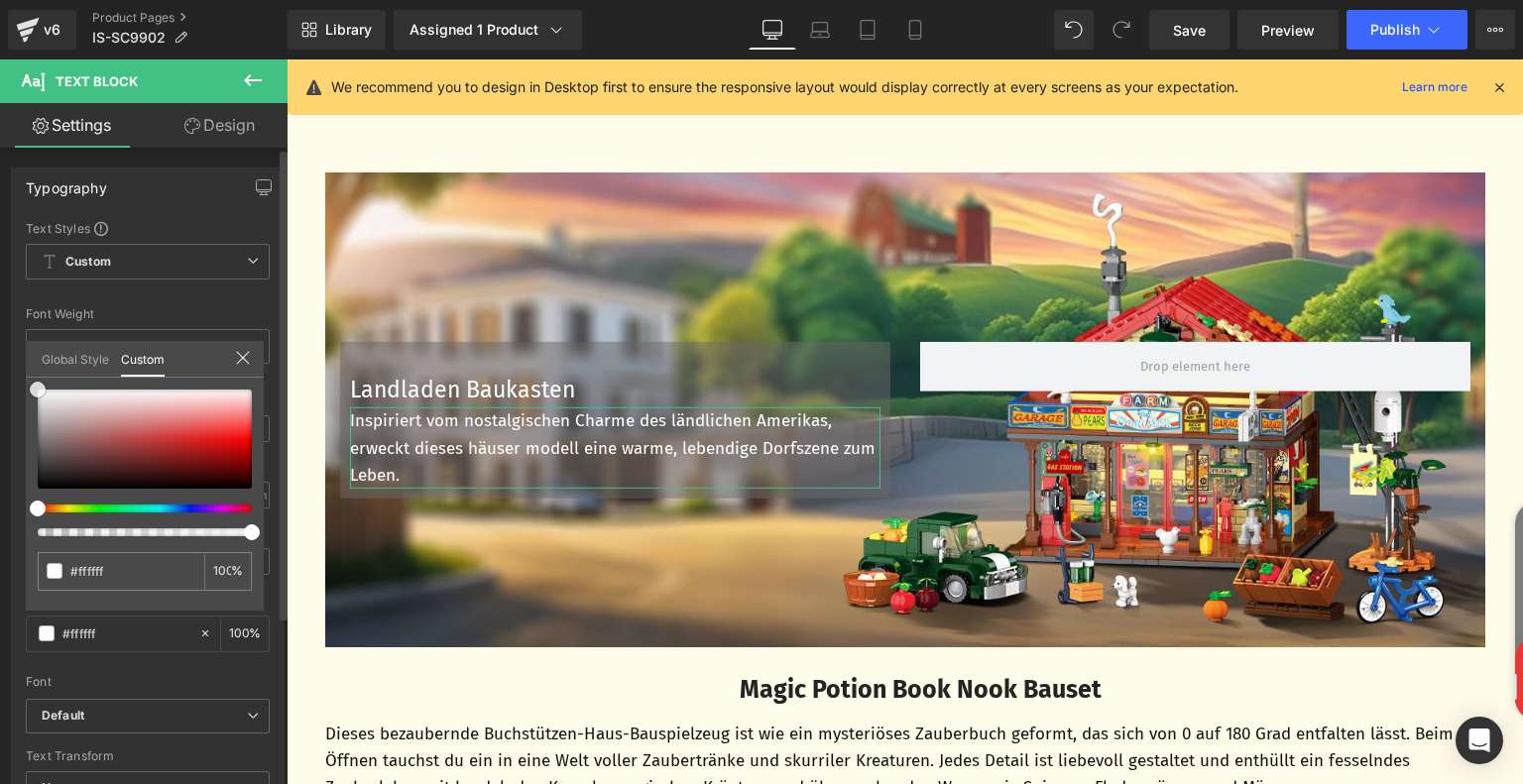 drag, startPoint x: 32, startPoint y: 478, endPoint x: 31, endPoint y: 380, distance: 98.0051 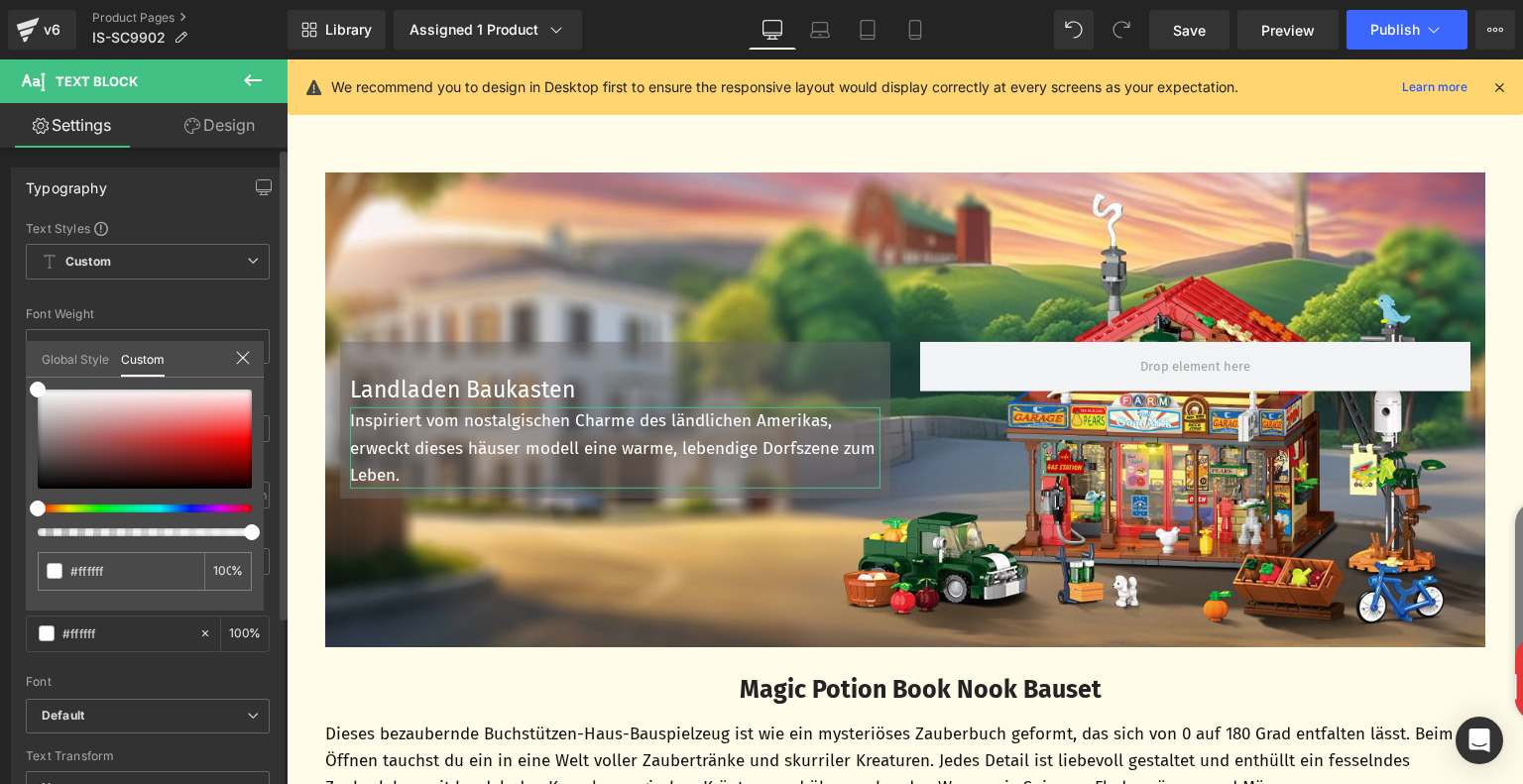 click 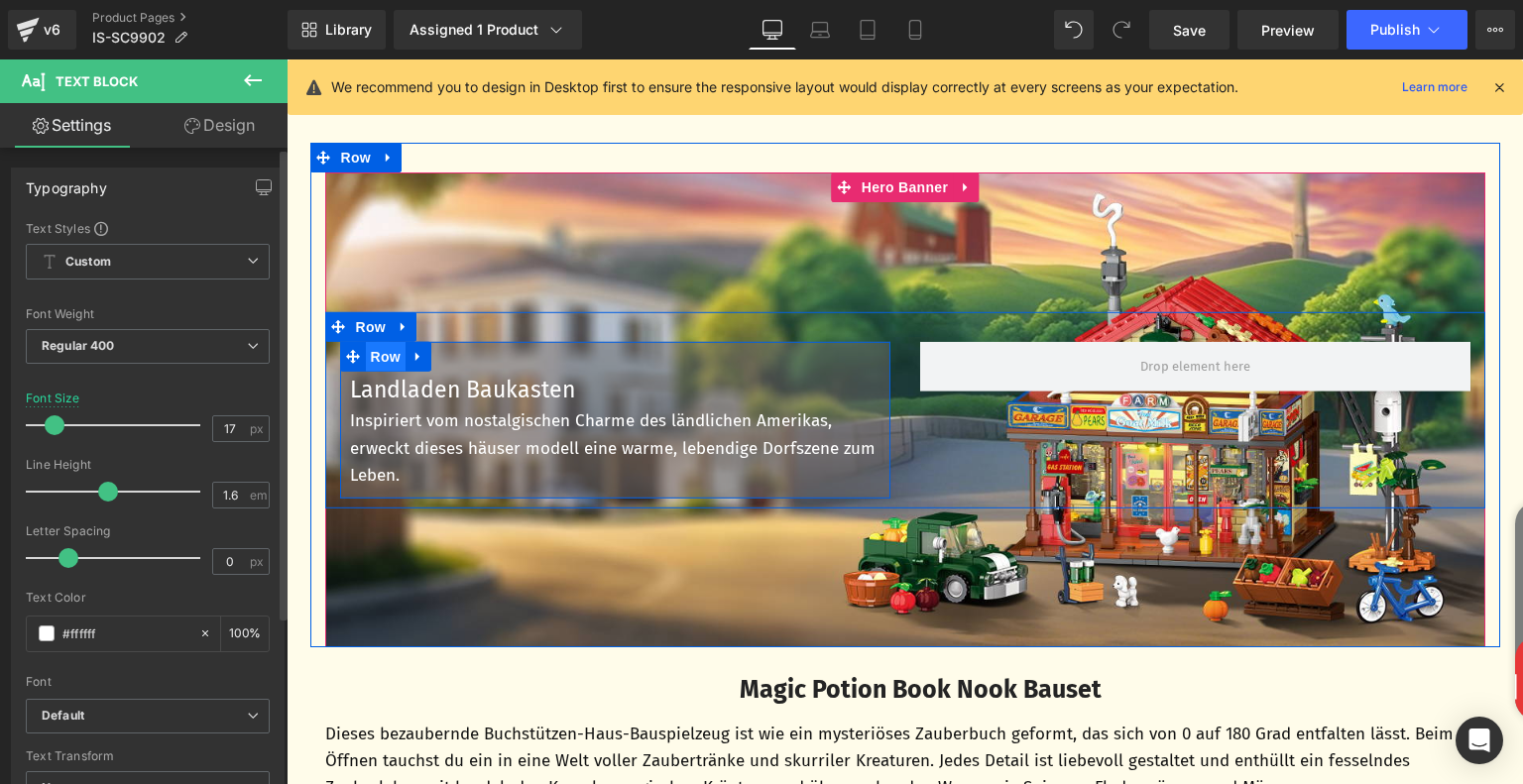click on "Row" at bounding box center [386, 356] 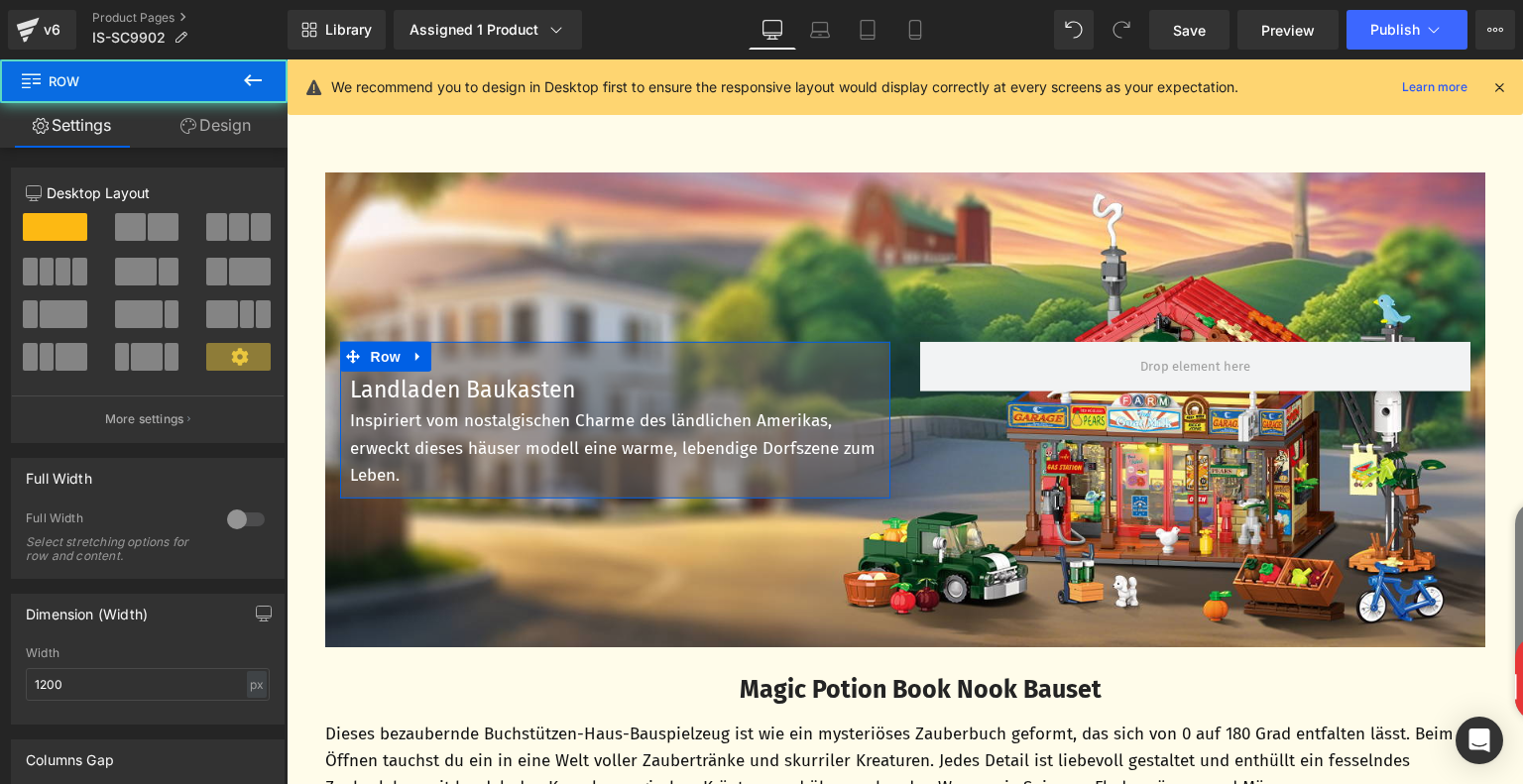 click on "Design" at bounding box center (215, 125) 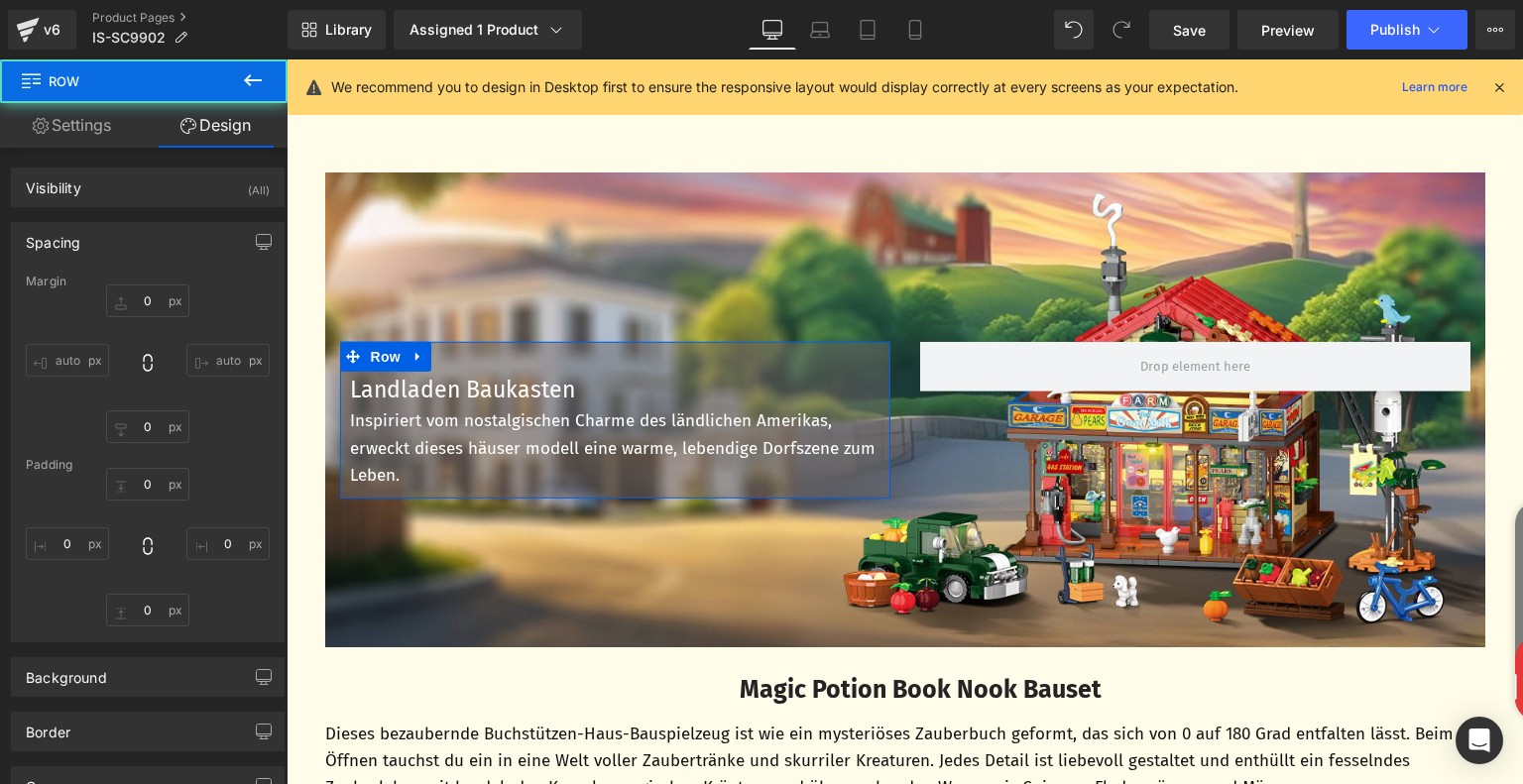 type on "0" 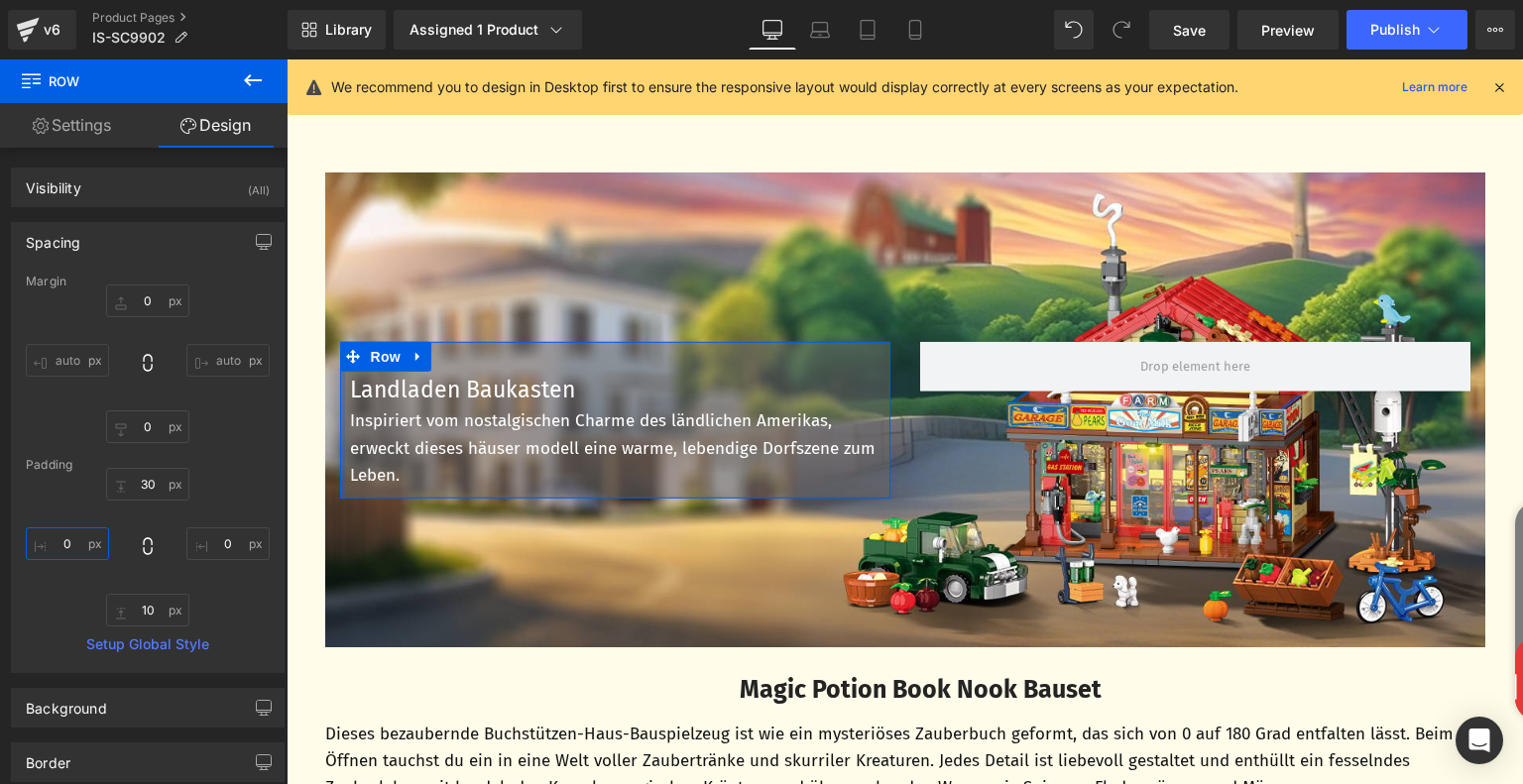 click on "0" at bounding box center (67, 543) 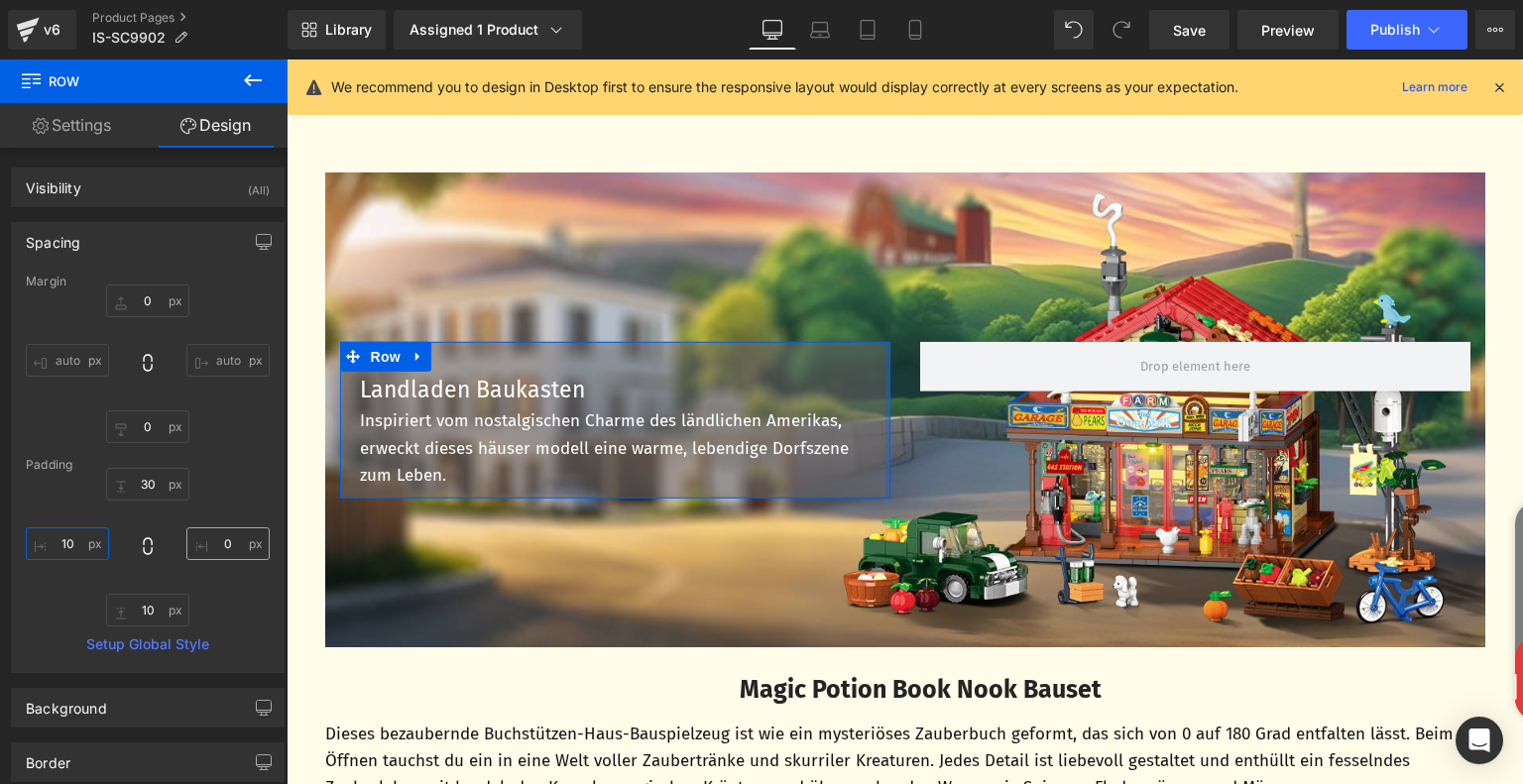 type on "10" 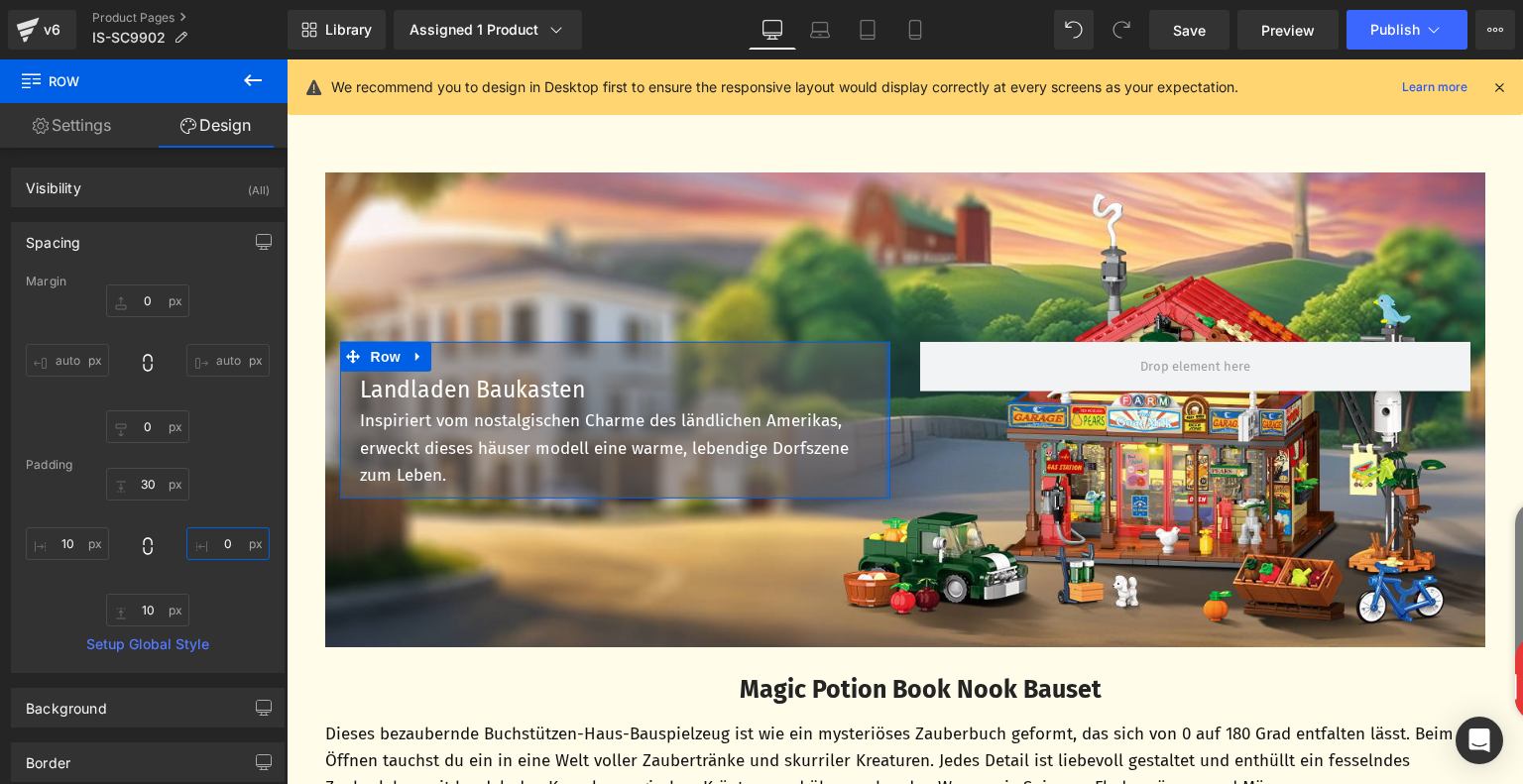 click on "0" at bounding box center [228, 543] 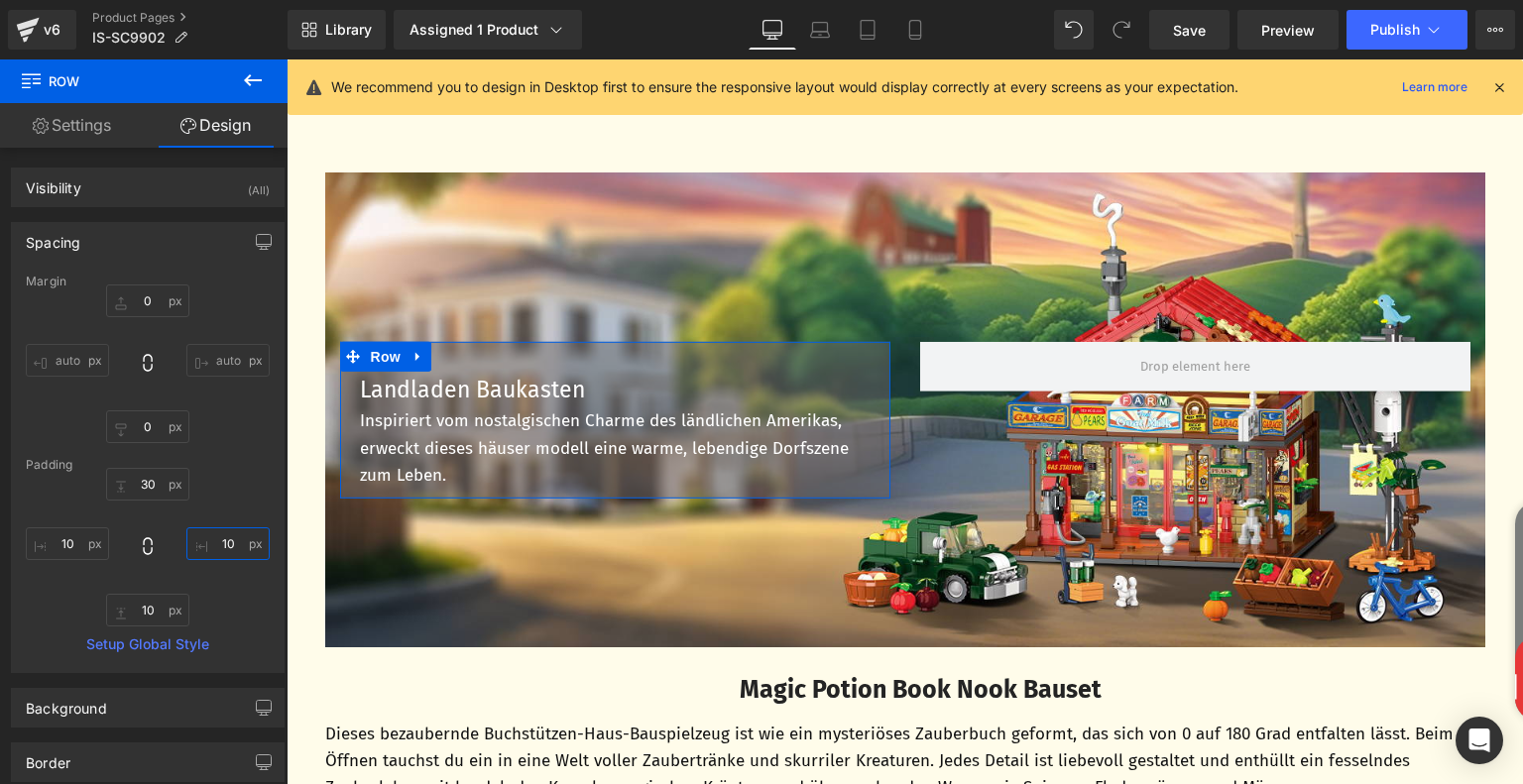 type on "10" 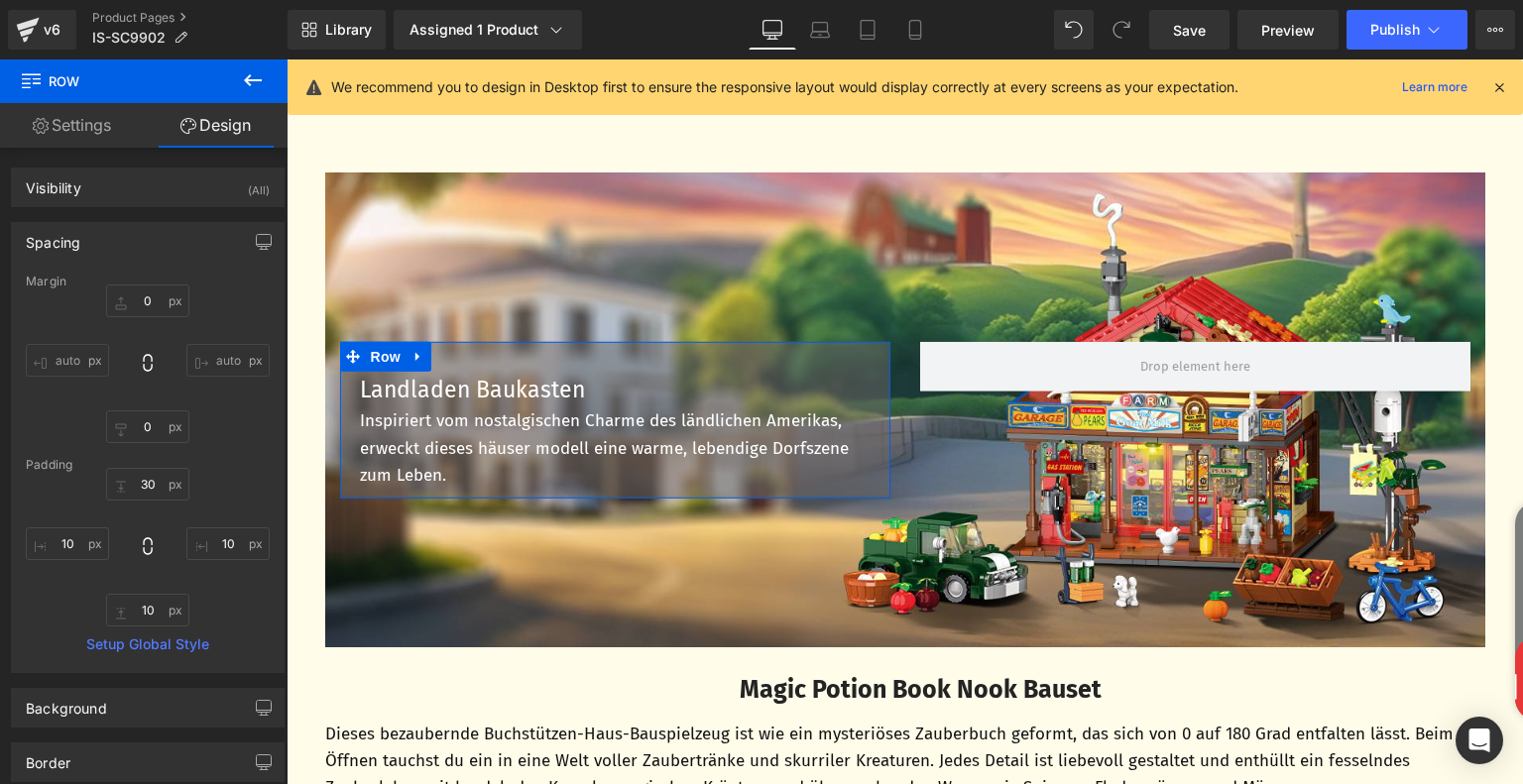 click on "30px 30
10 10
10px 10
10 10" at bounding box center (148, 547) 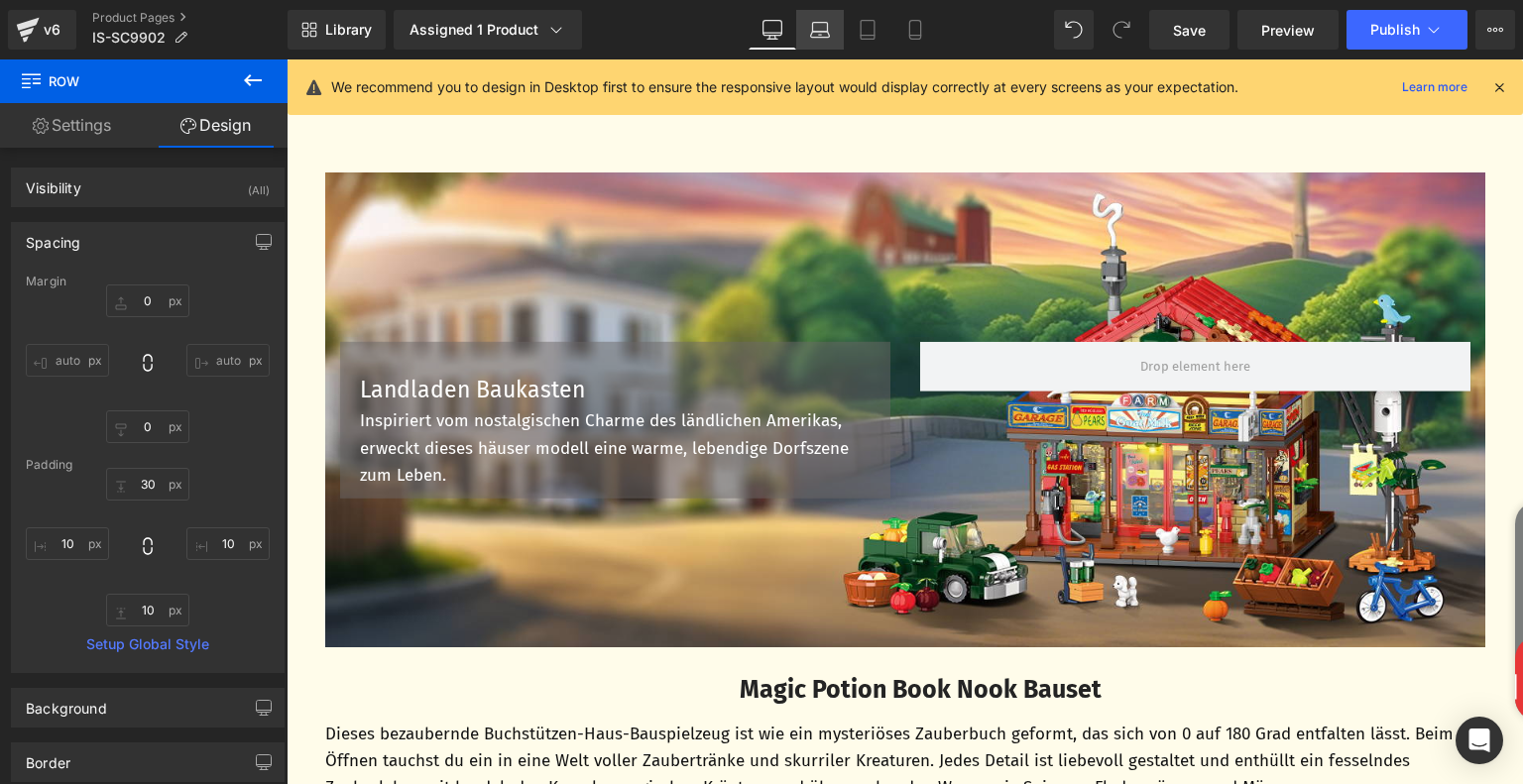 click 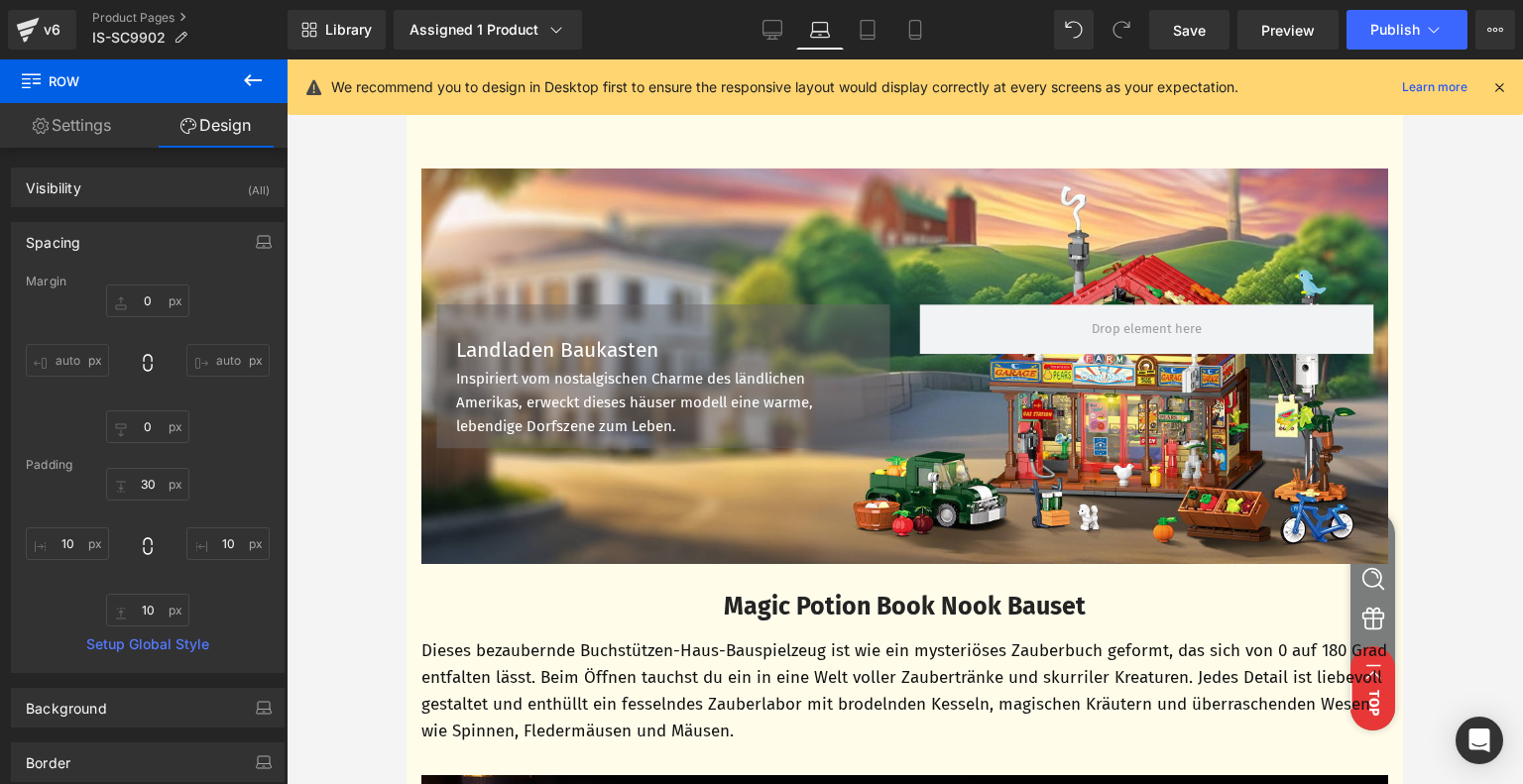 type on "0" 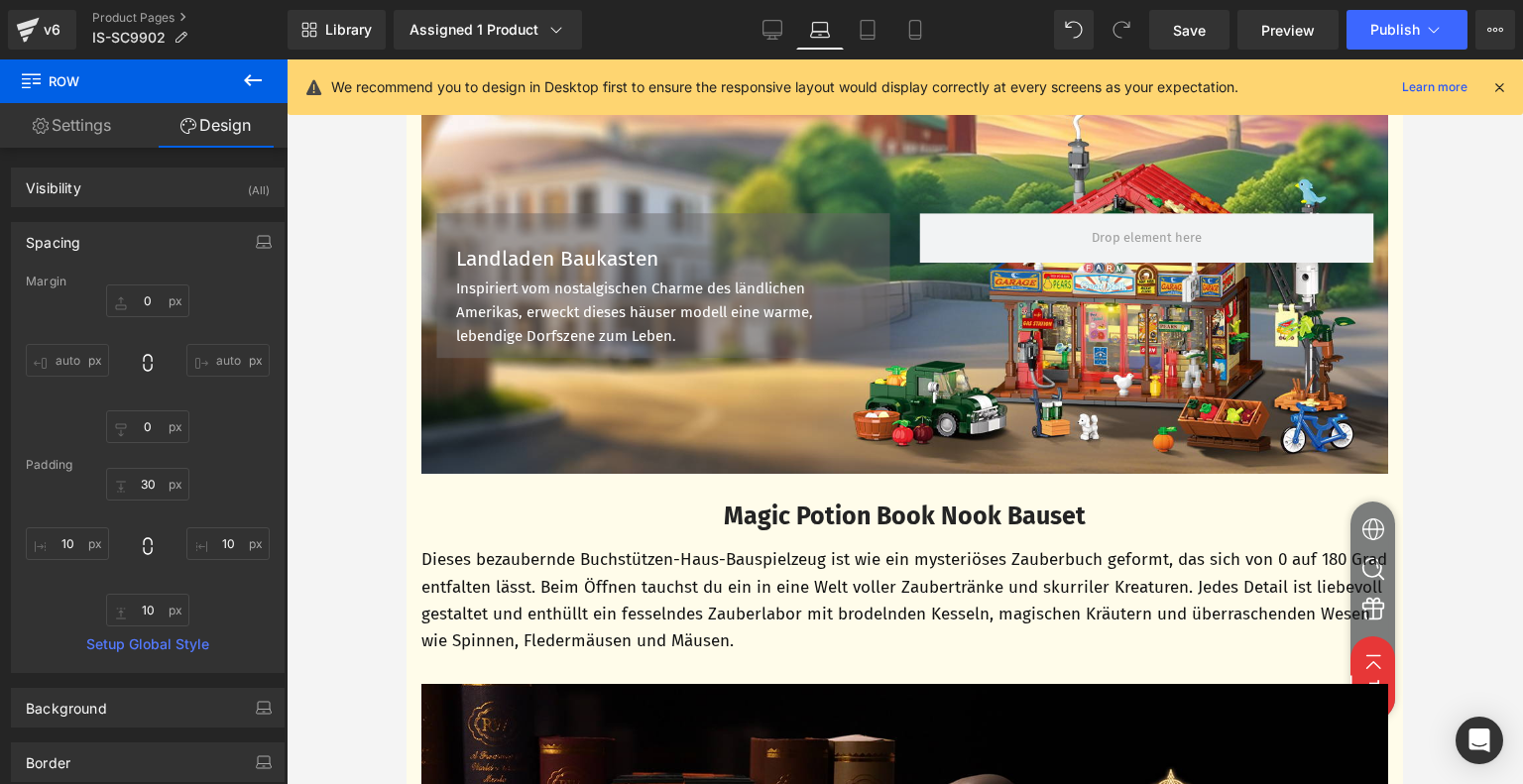 scroll, scrollTop: 746, scrollLeft: 0, axis: vertical 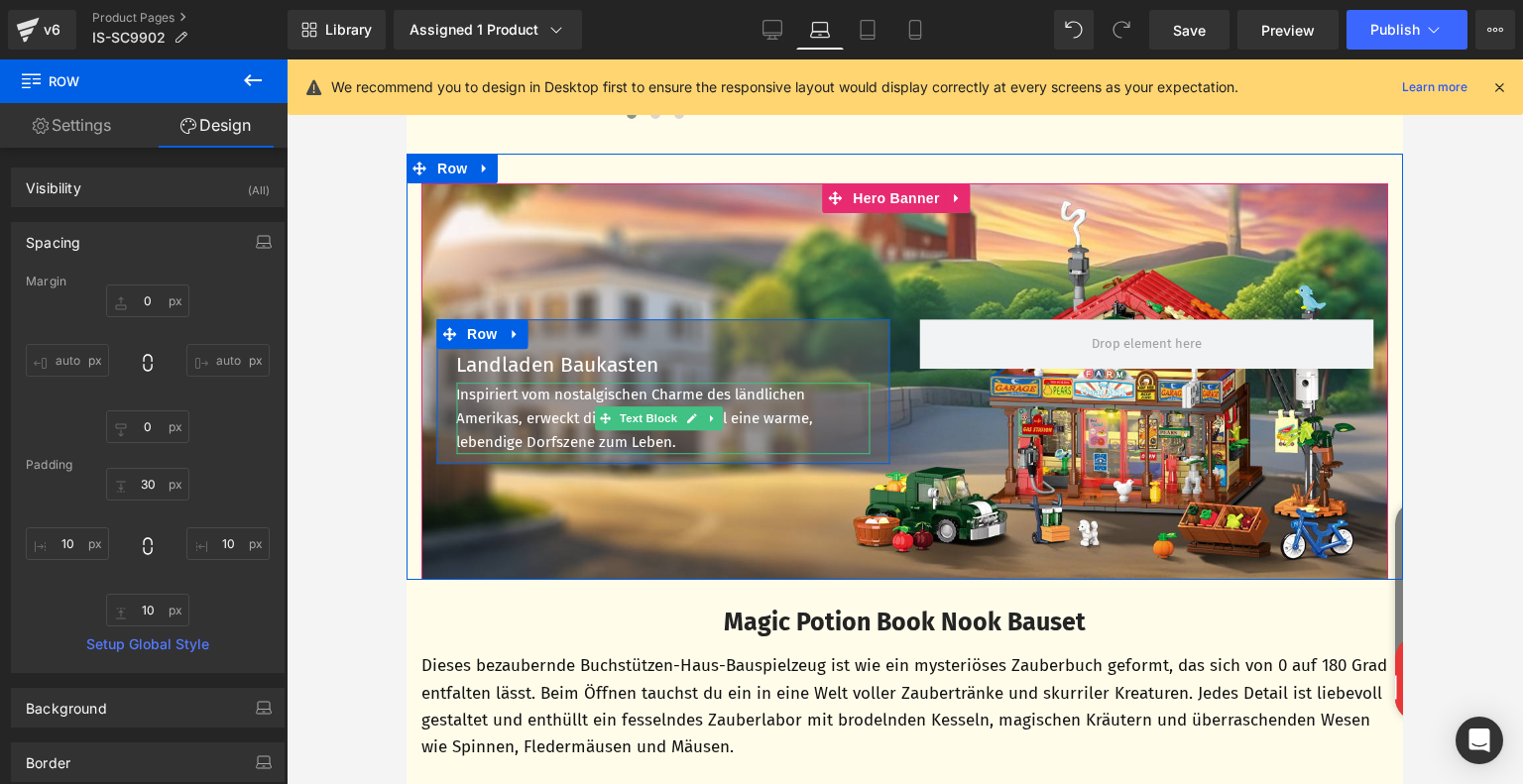 click on "Inspiriert vom nostalgischen Charme des ländlichen Amerikas, erweckt dieses häuser modell eine warme, lebendige Dorfszene zum Leben." at bounding box center [663, 418] 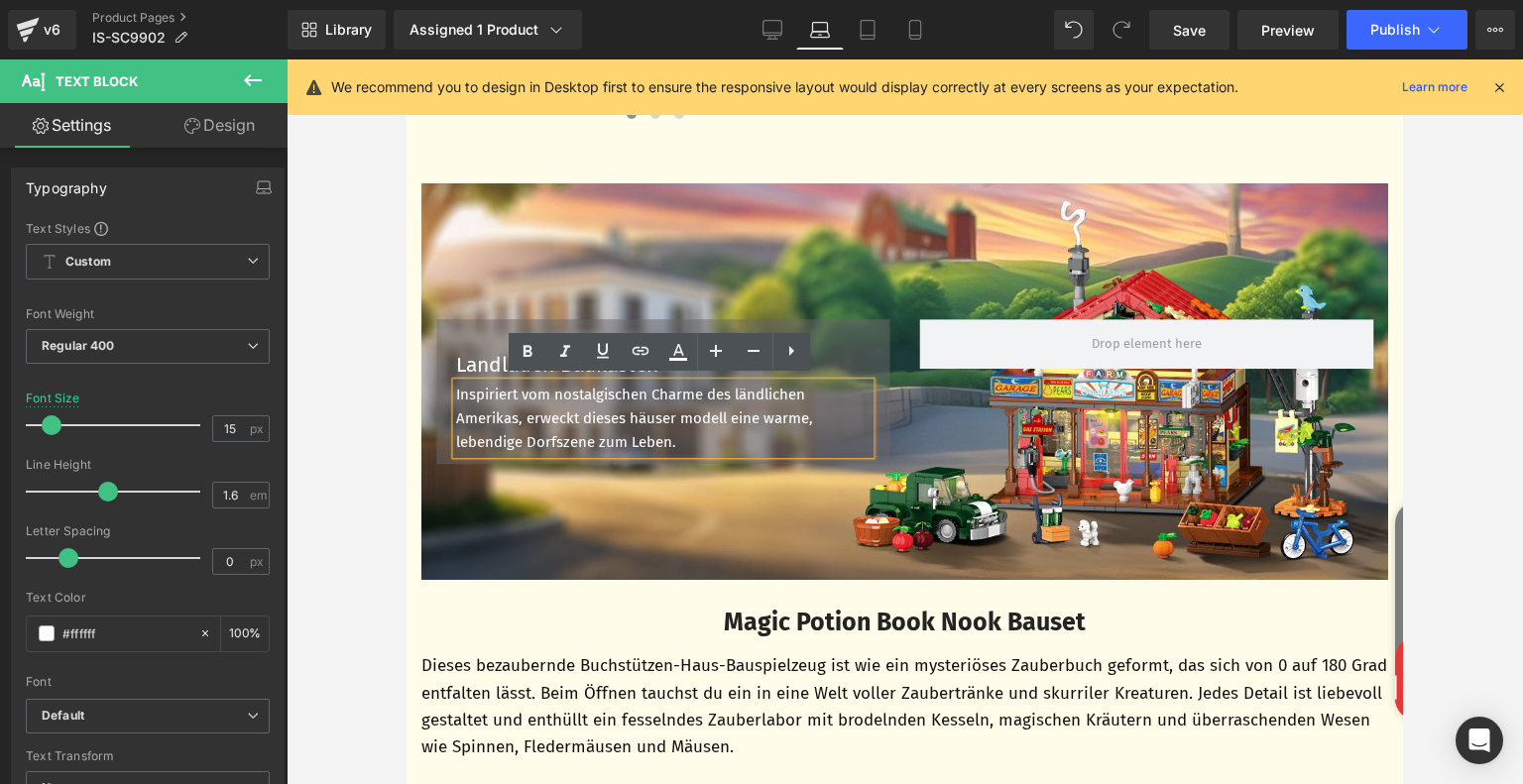 click on "Design" at bounding box center [219, 125] 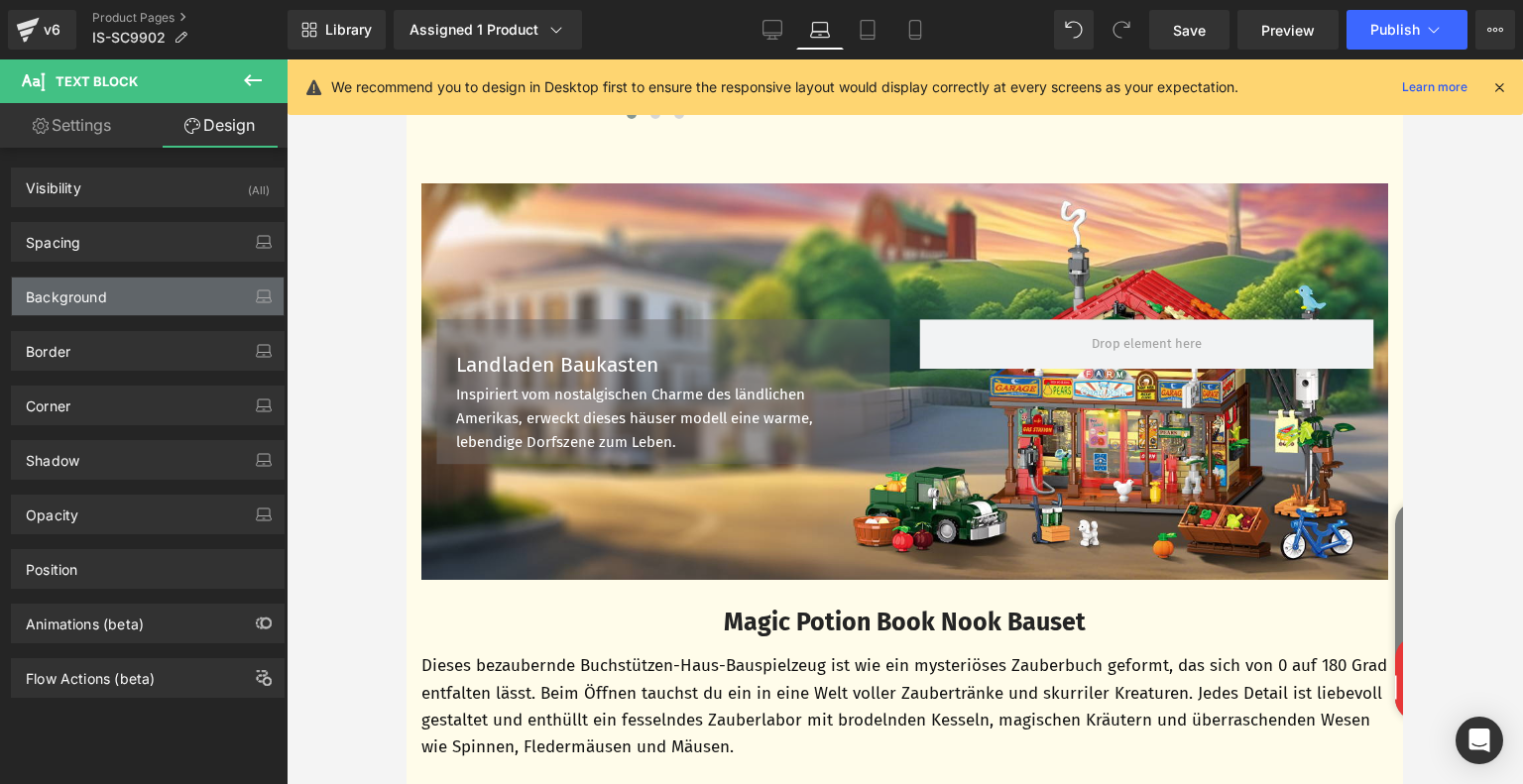 click on "Background" at bounding box center (148, 296) 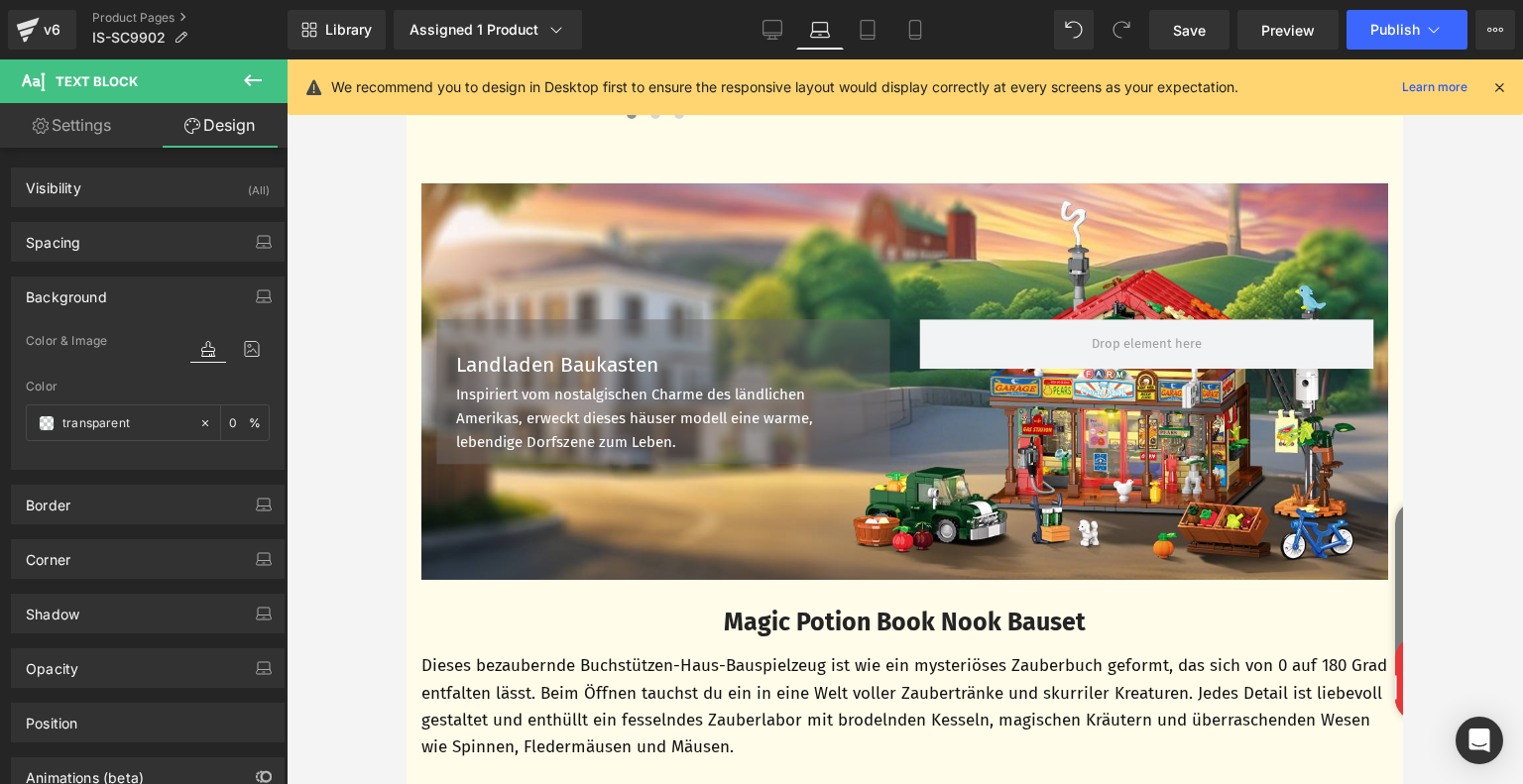 type on "0" 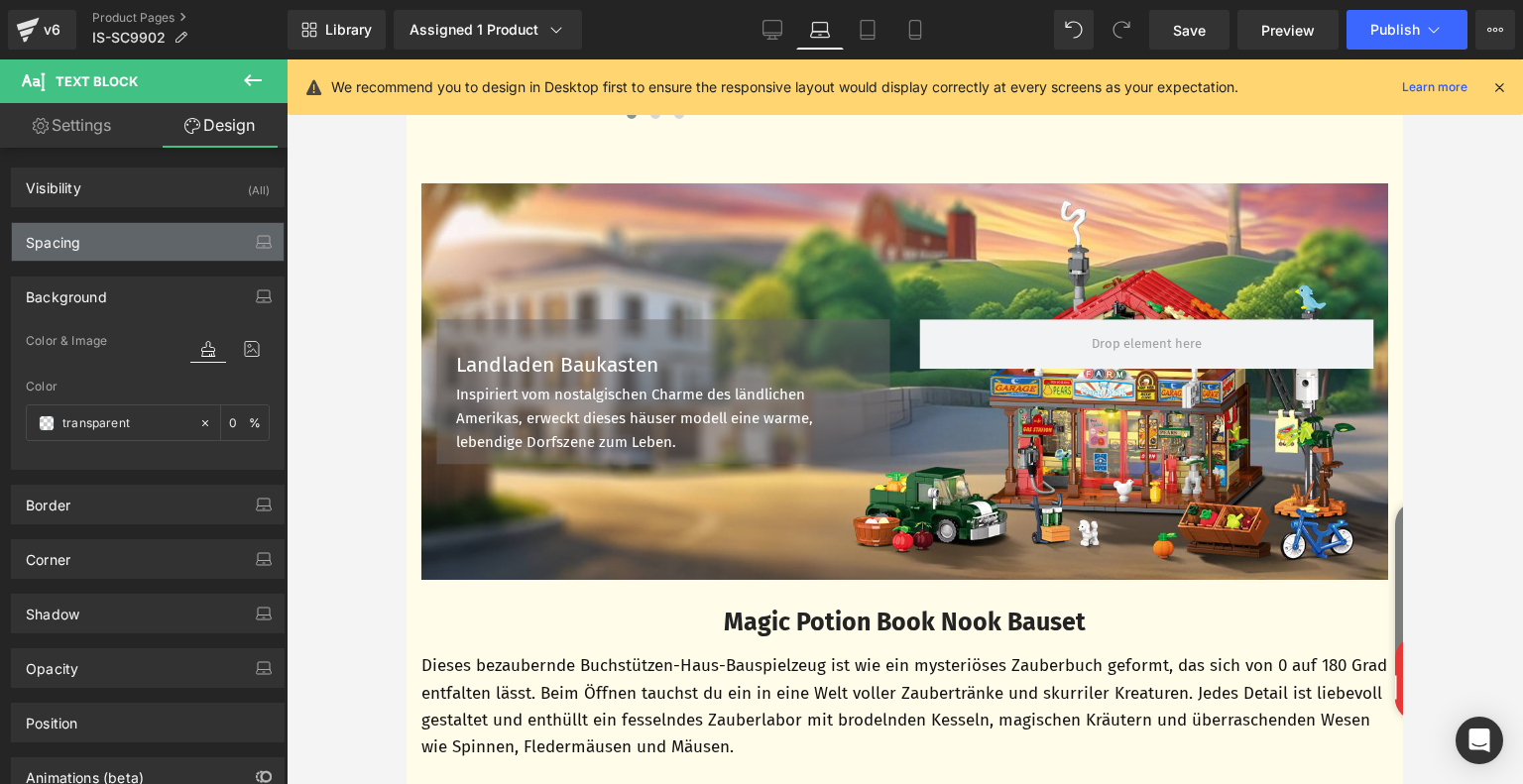 click on "Spacing" at bounding box center [148, 242] 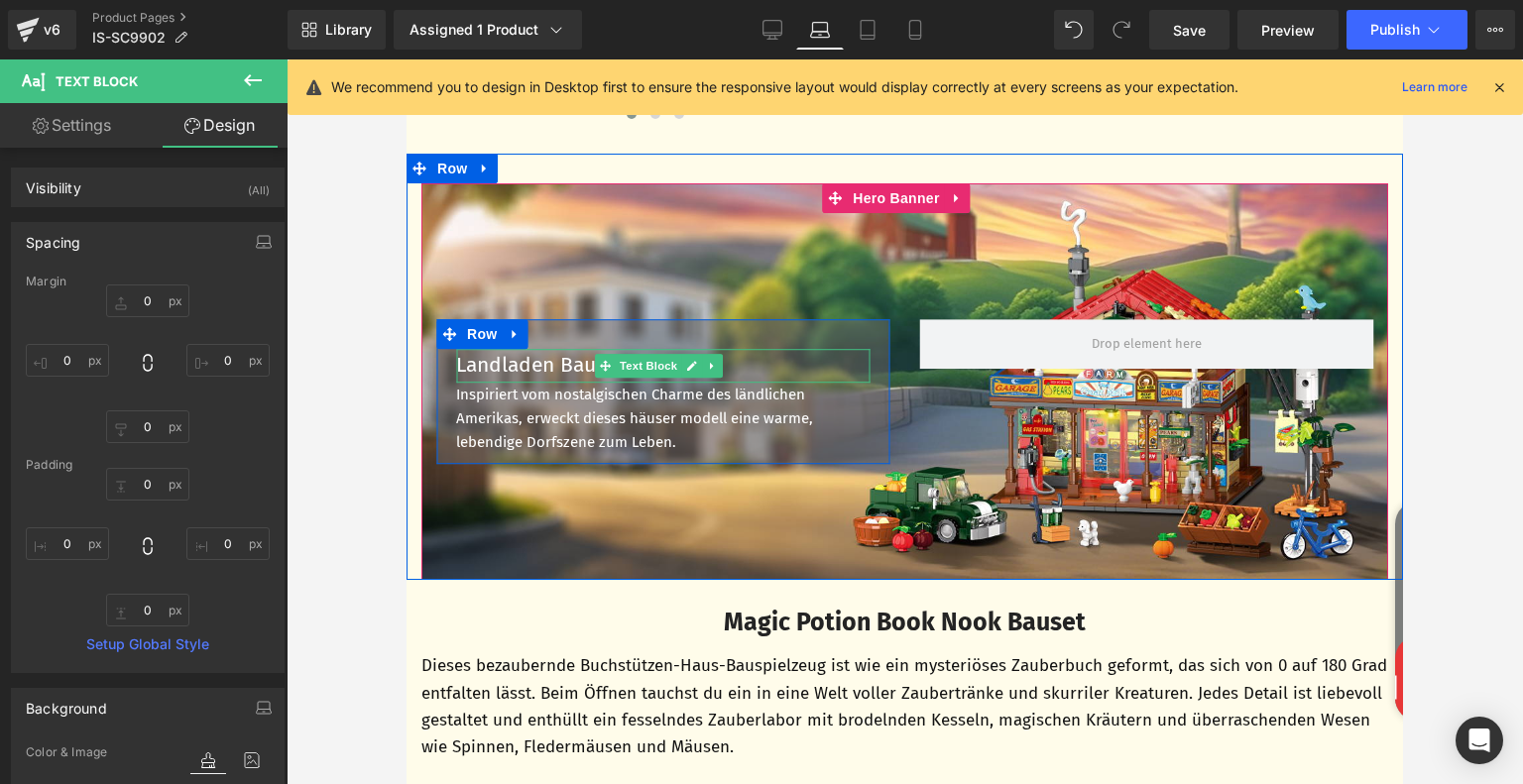 click on "Landladen Baukasten" at bounding box center [663, 366] 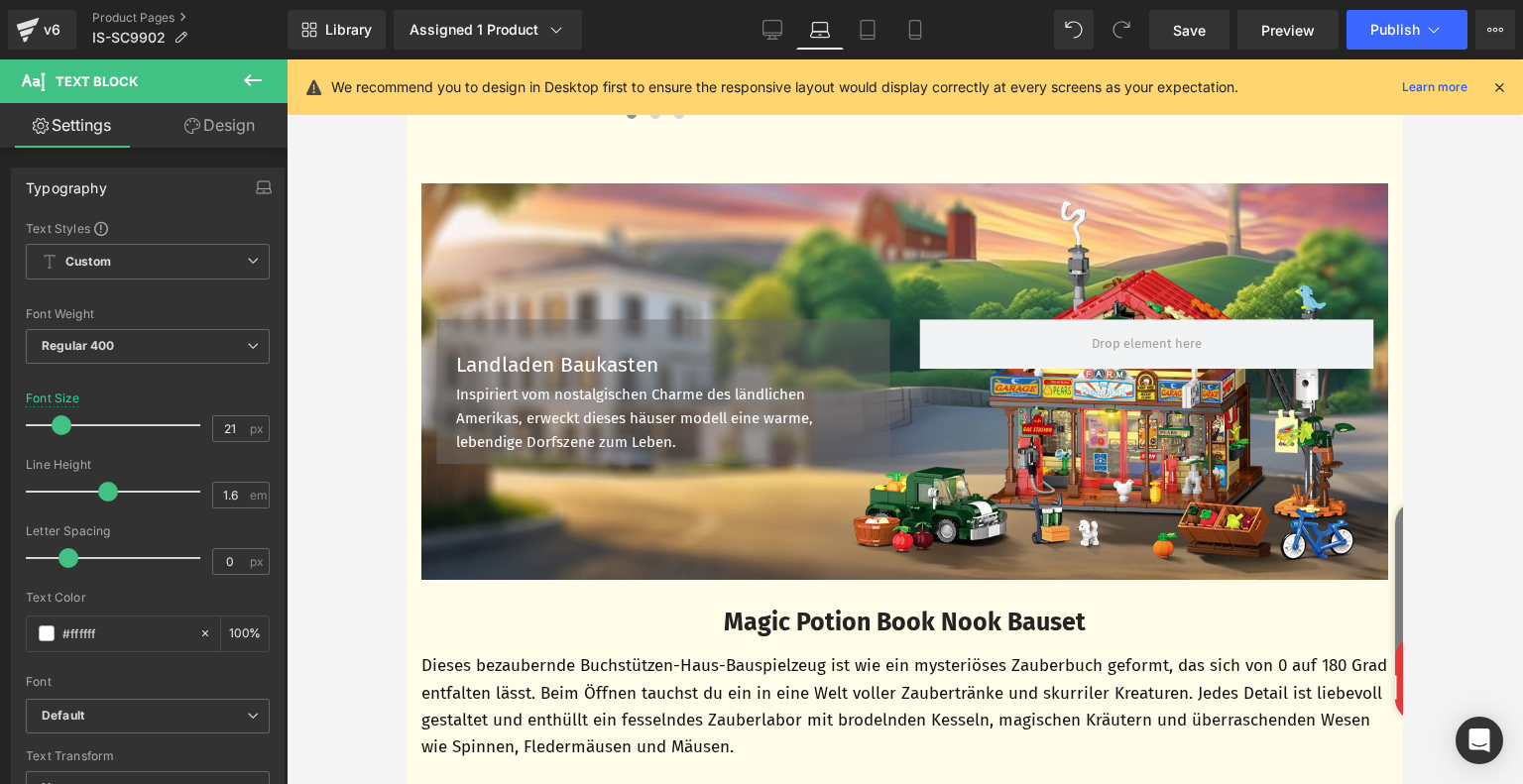 click on "Design" at bounding box center [219, 125] 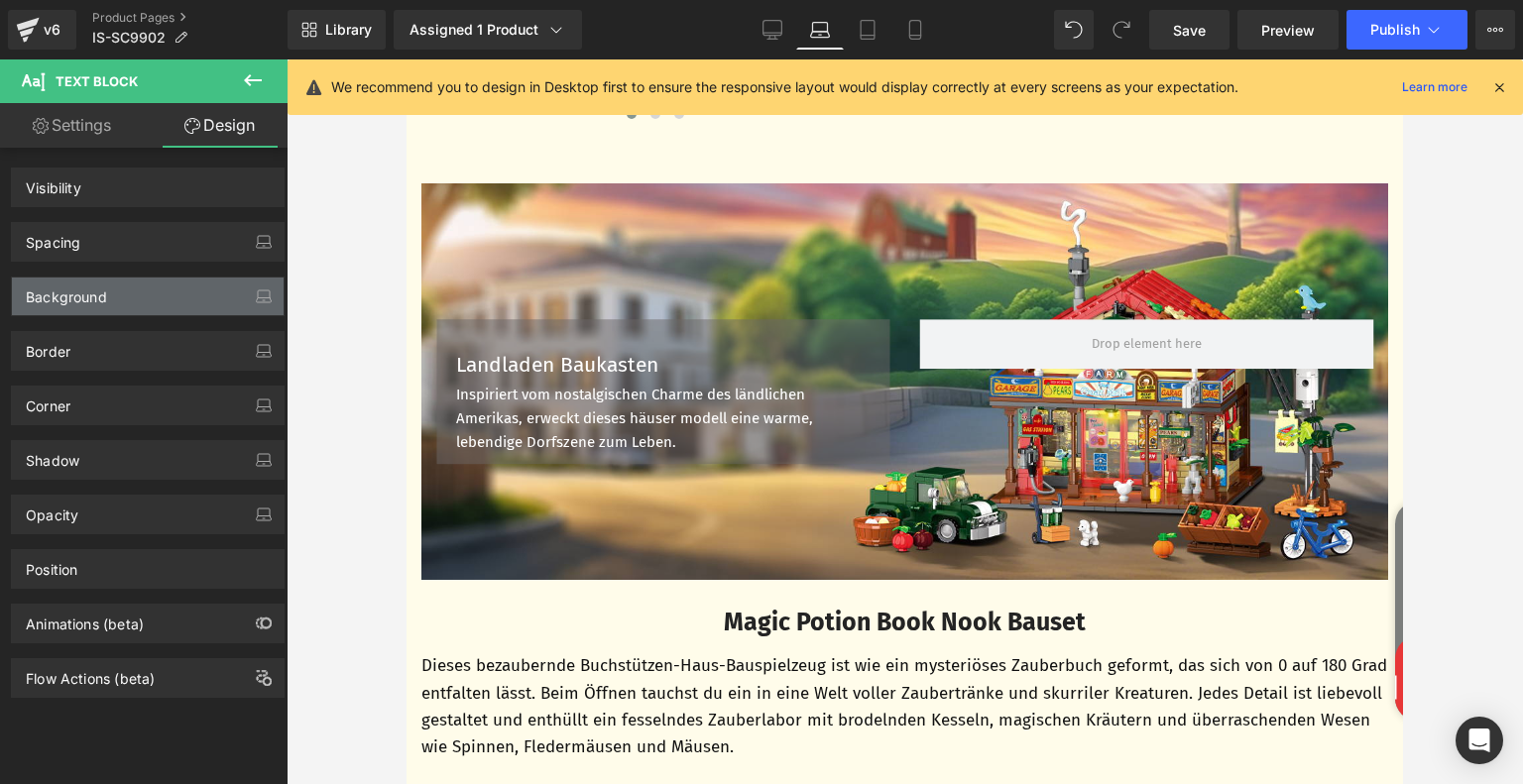 click on "Background" at bounding box center (148, 296) 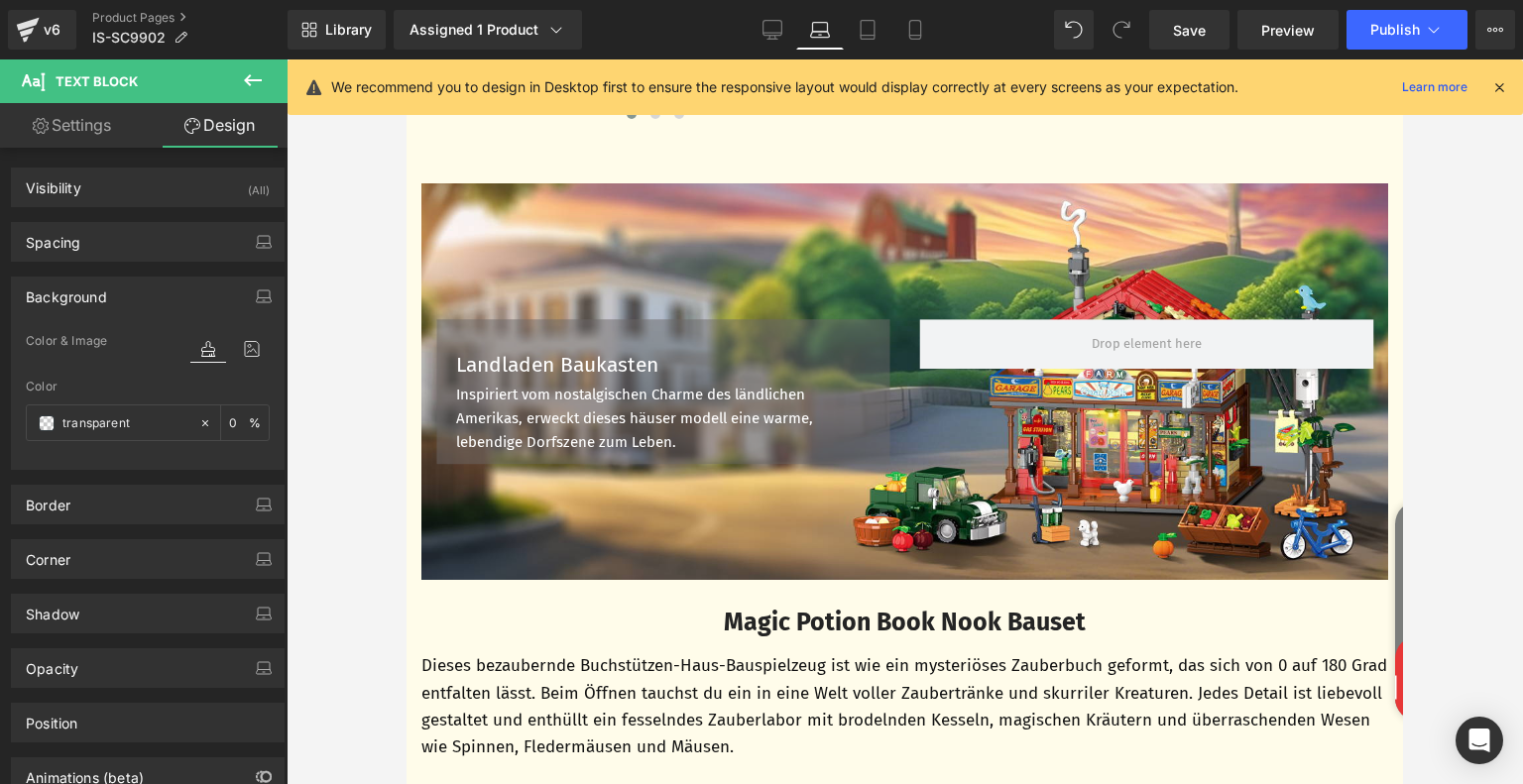 type on "transparent" 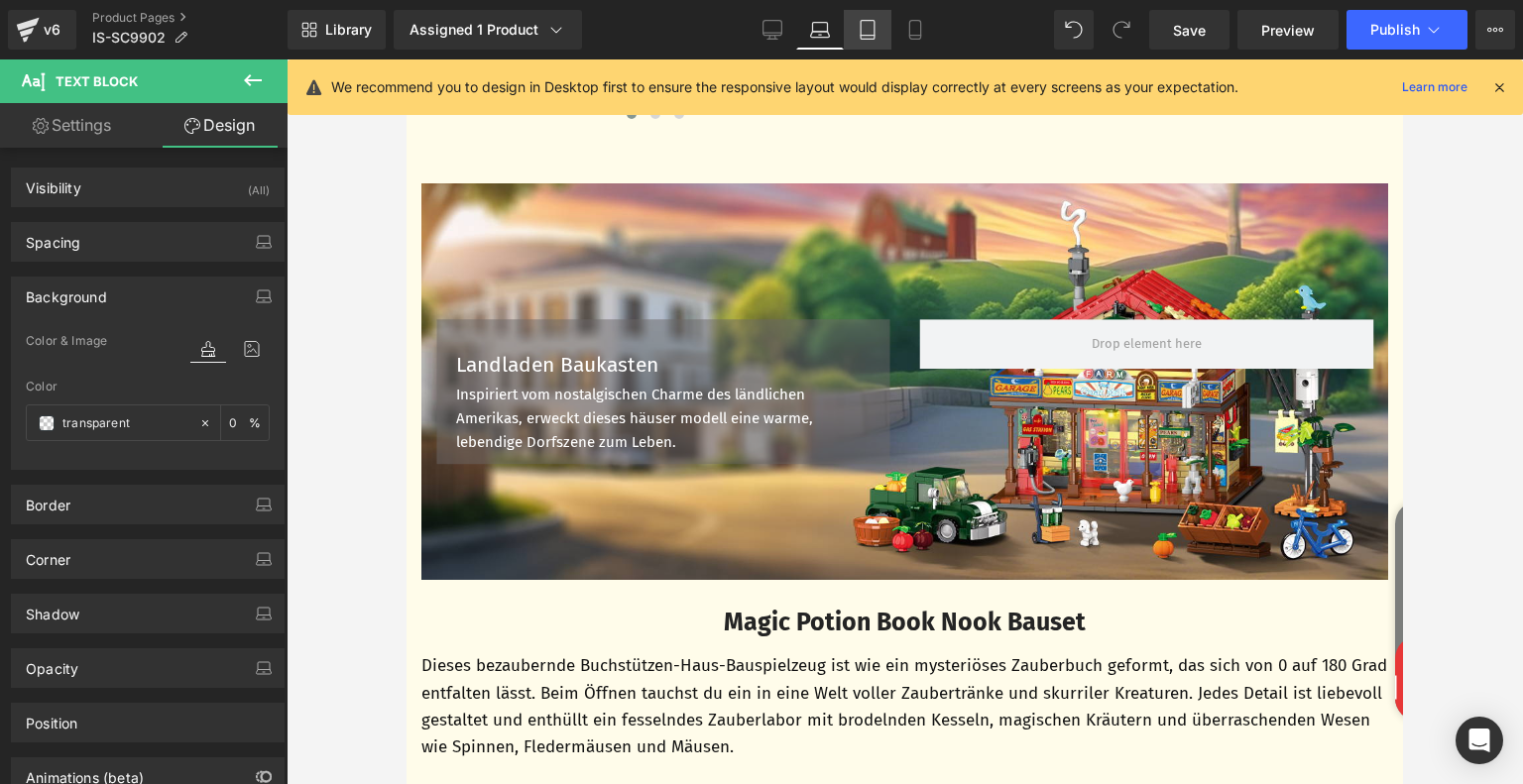 click on "Tablet" at bounding box center [868, 30] 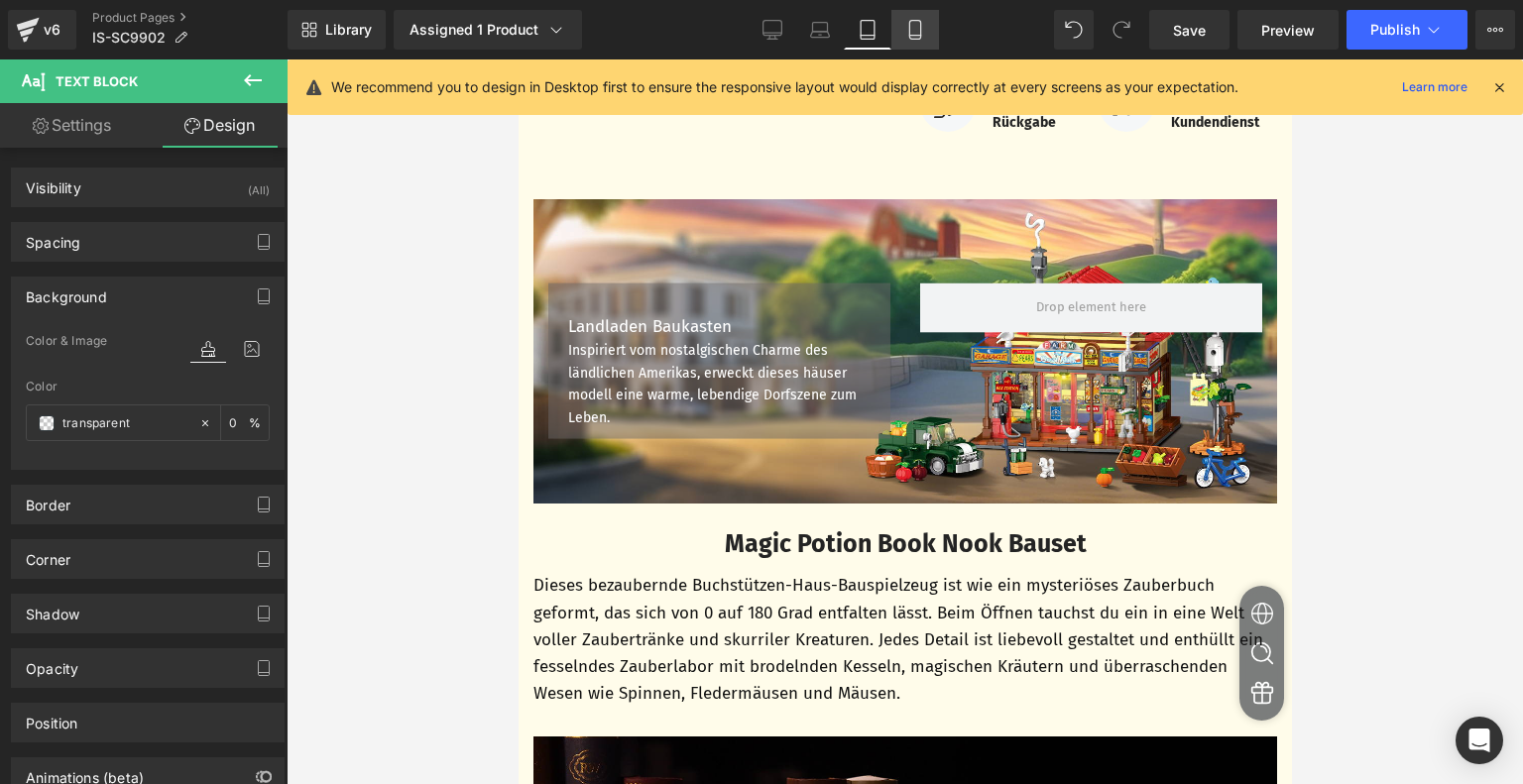 scroll, scrollTop: 575, scrollLeft: 0, axis: vertical 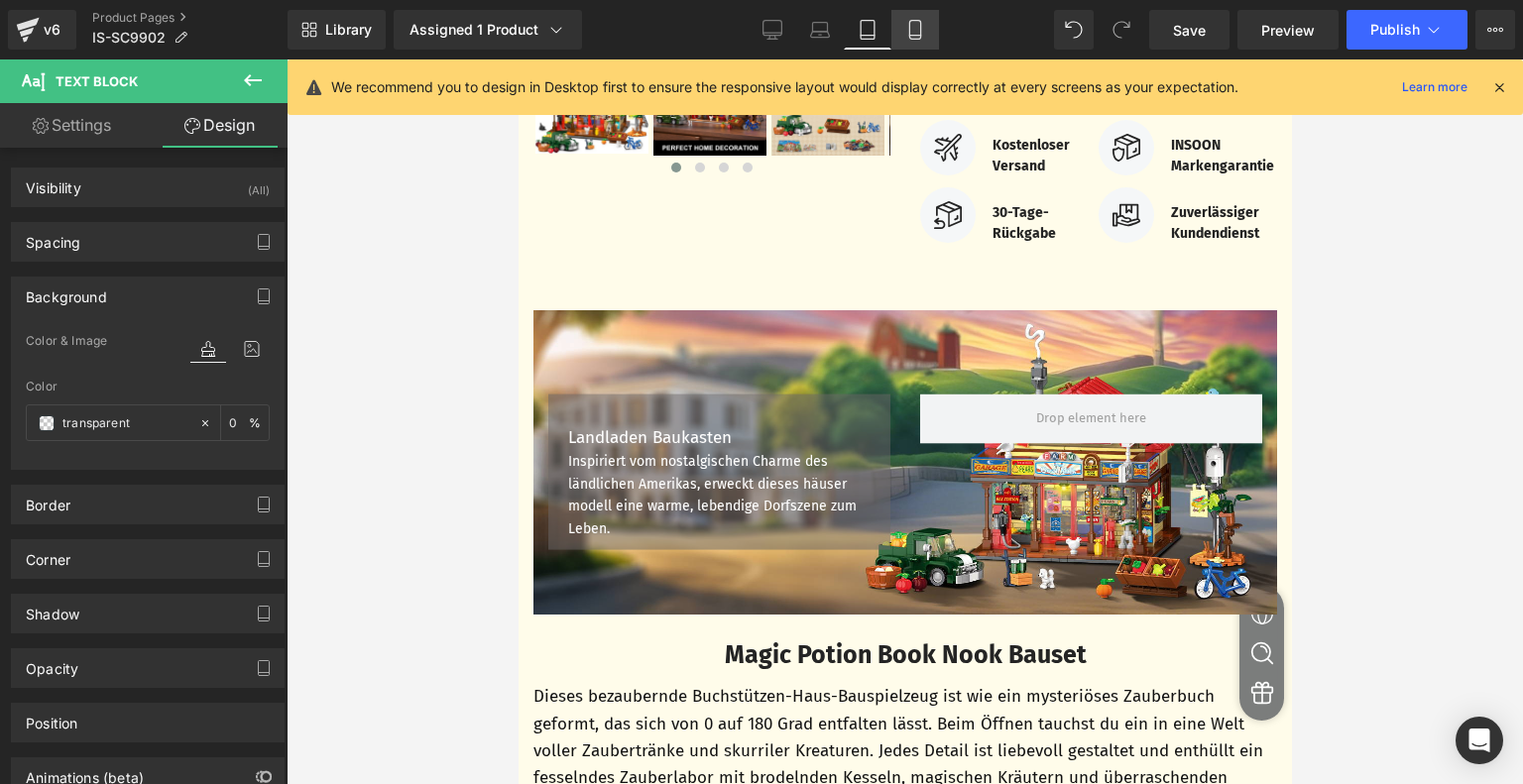 click 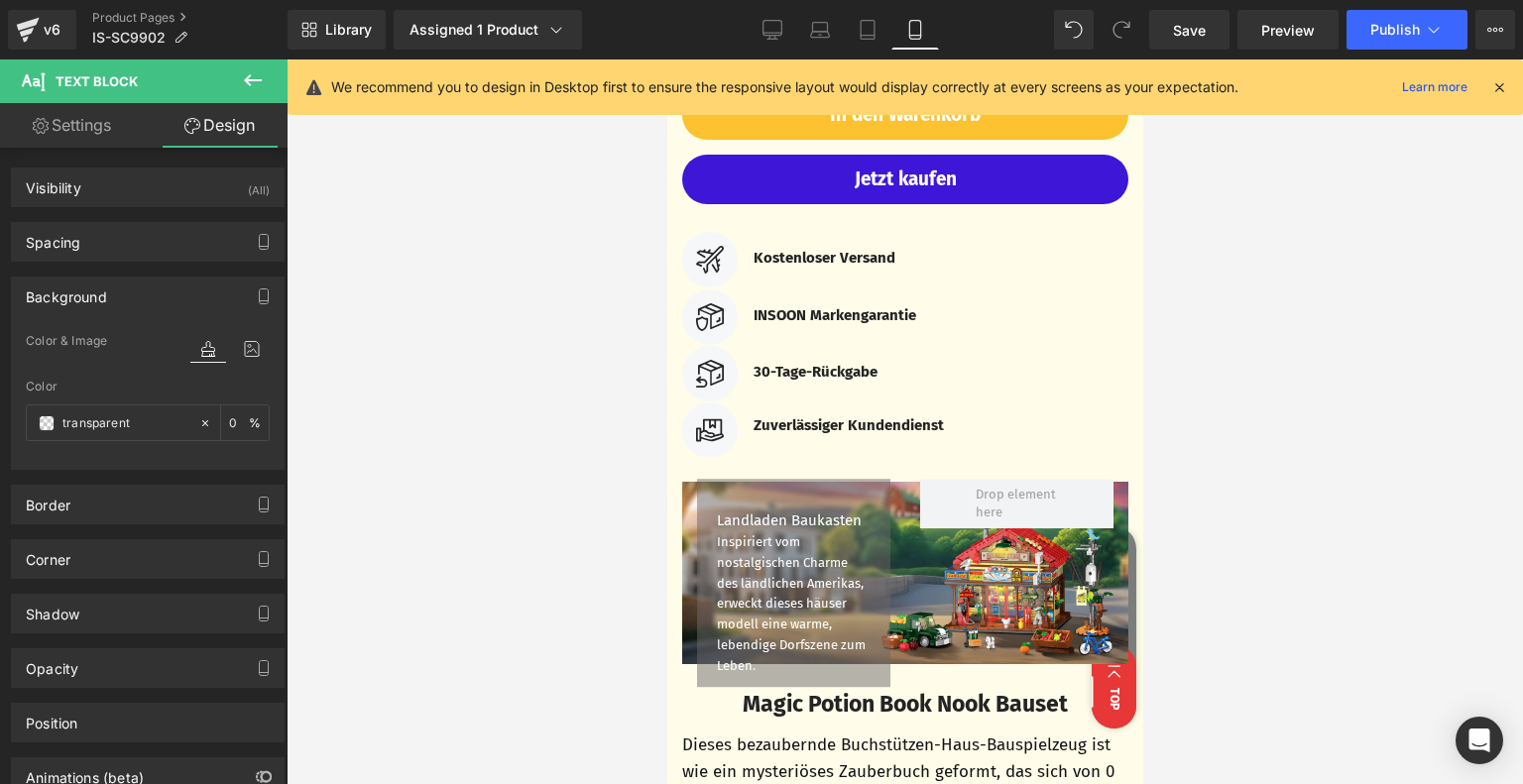 scroll, scrollTop: 1078, scrollLeft: 0, axis: vertical 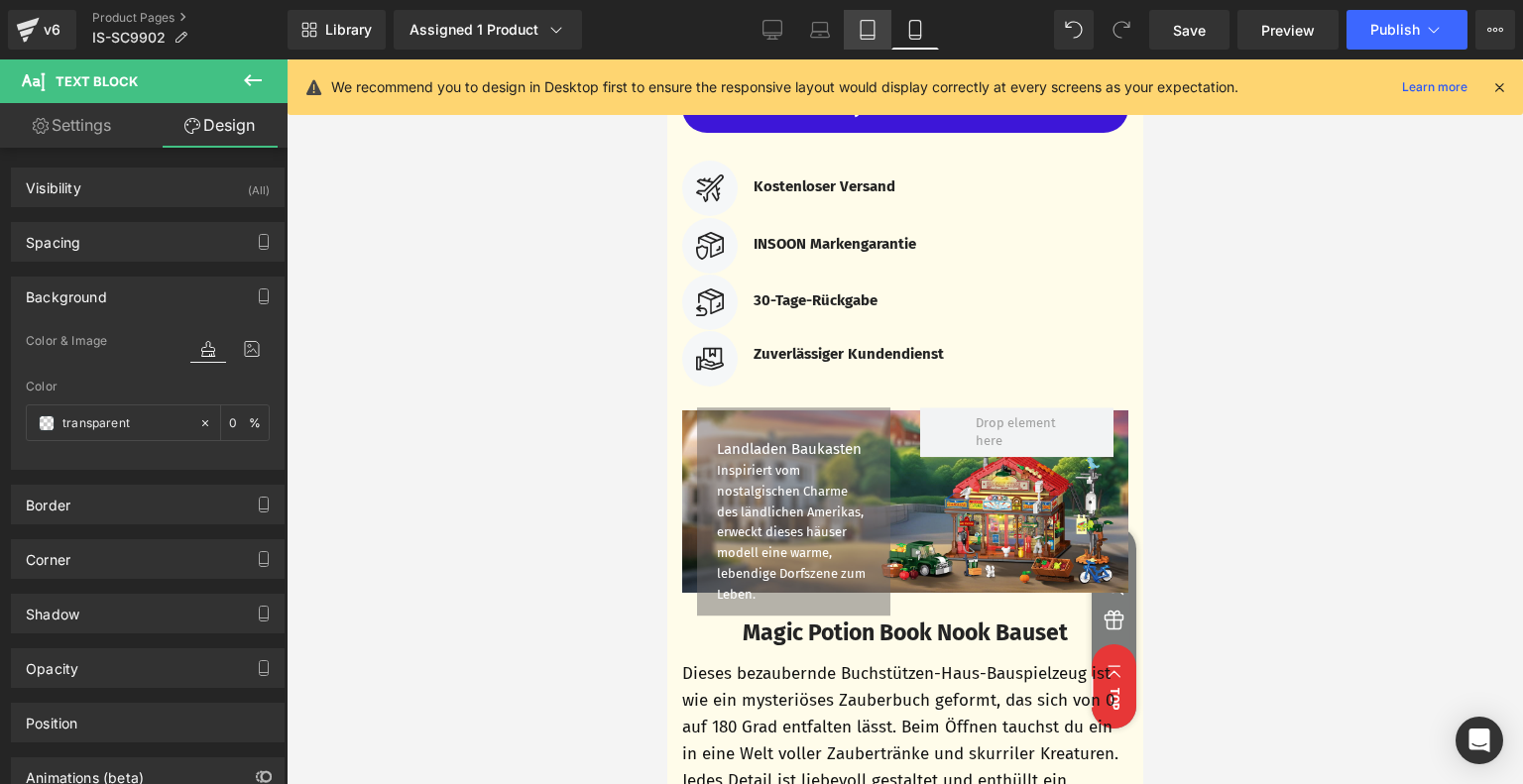 click on "Tablet" at bounding box center [868, 30] 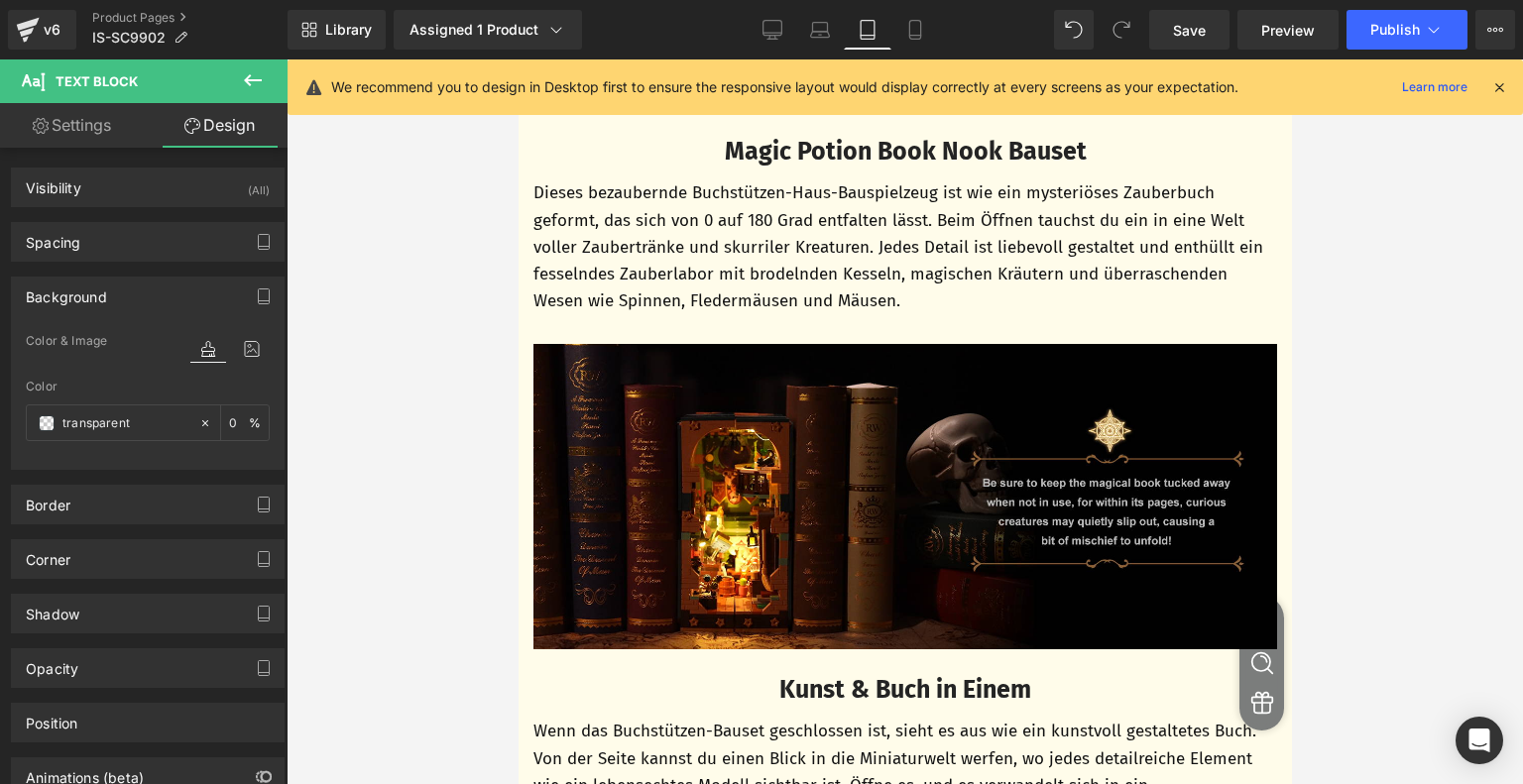 scroll, scrollTop: 578, scrollLeft: 0, axis: vertical 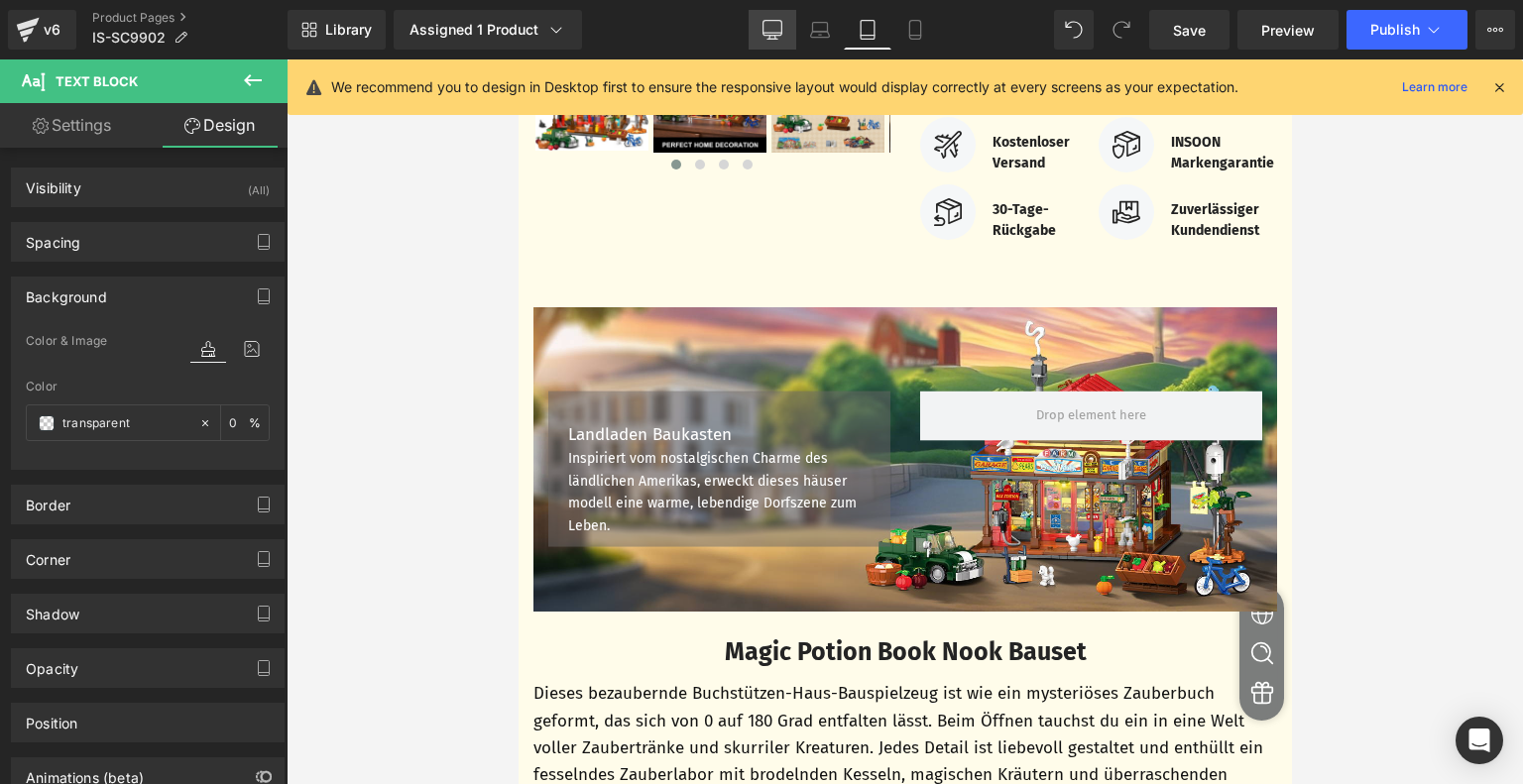 click 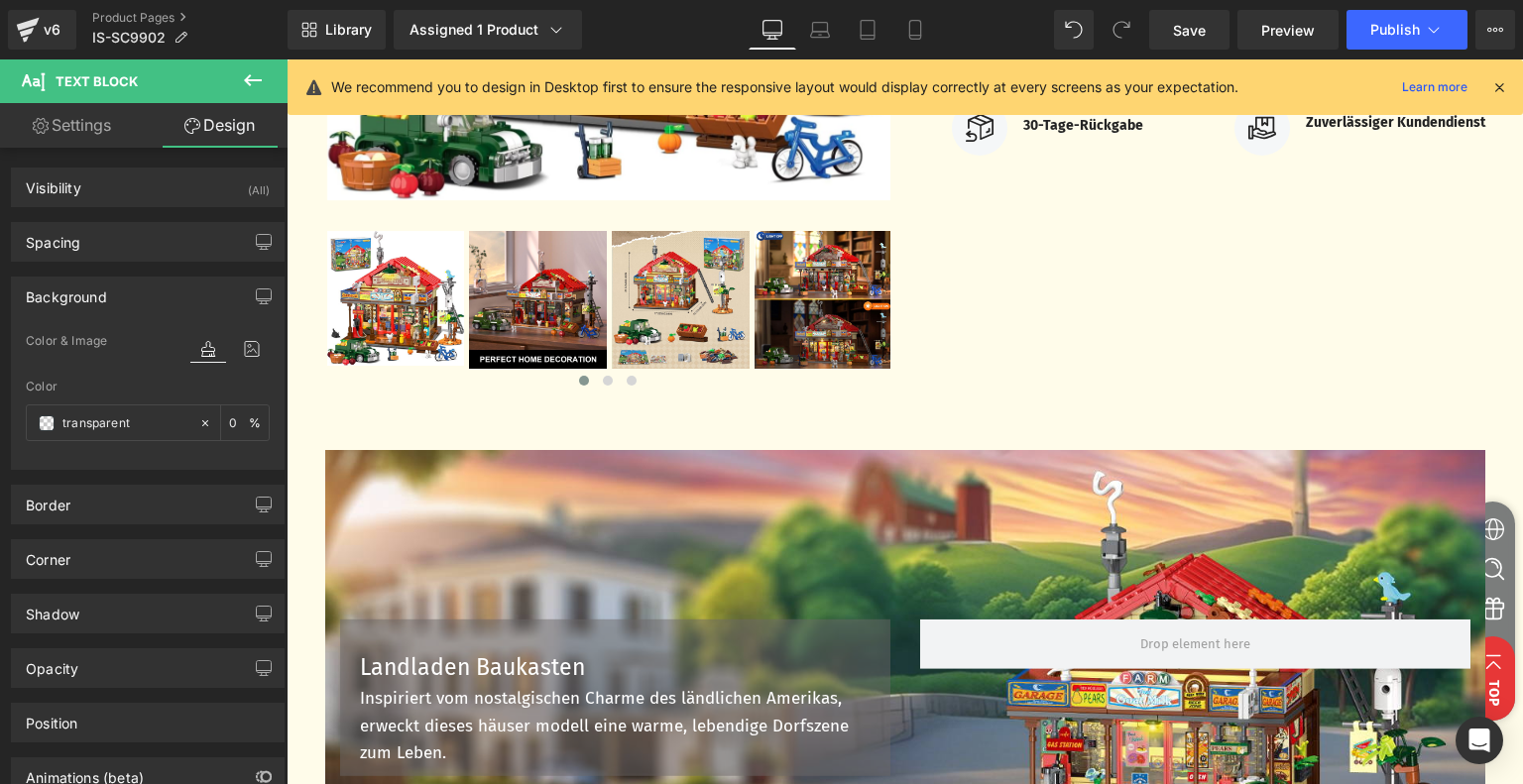 scroll, scrollTop: 833, scrollLeft: 0, axis: vertical 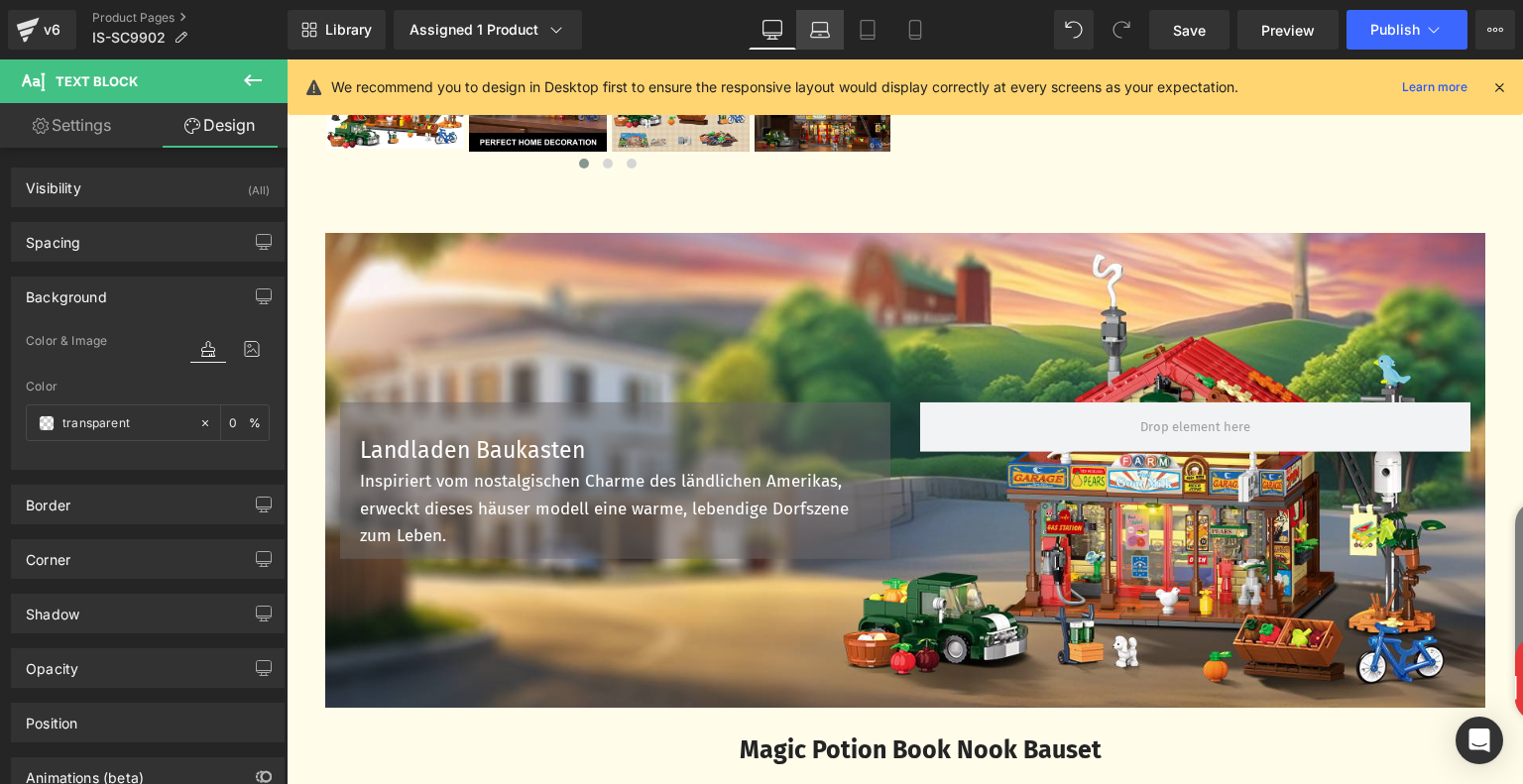 click 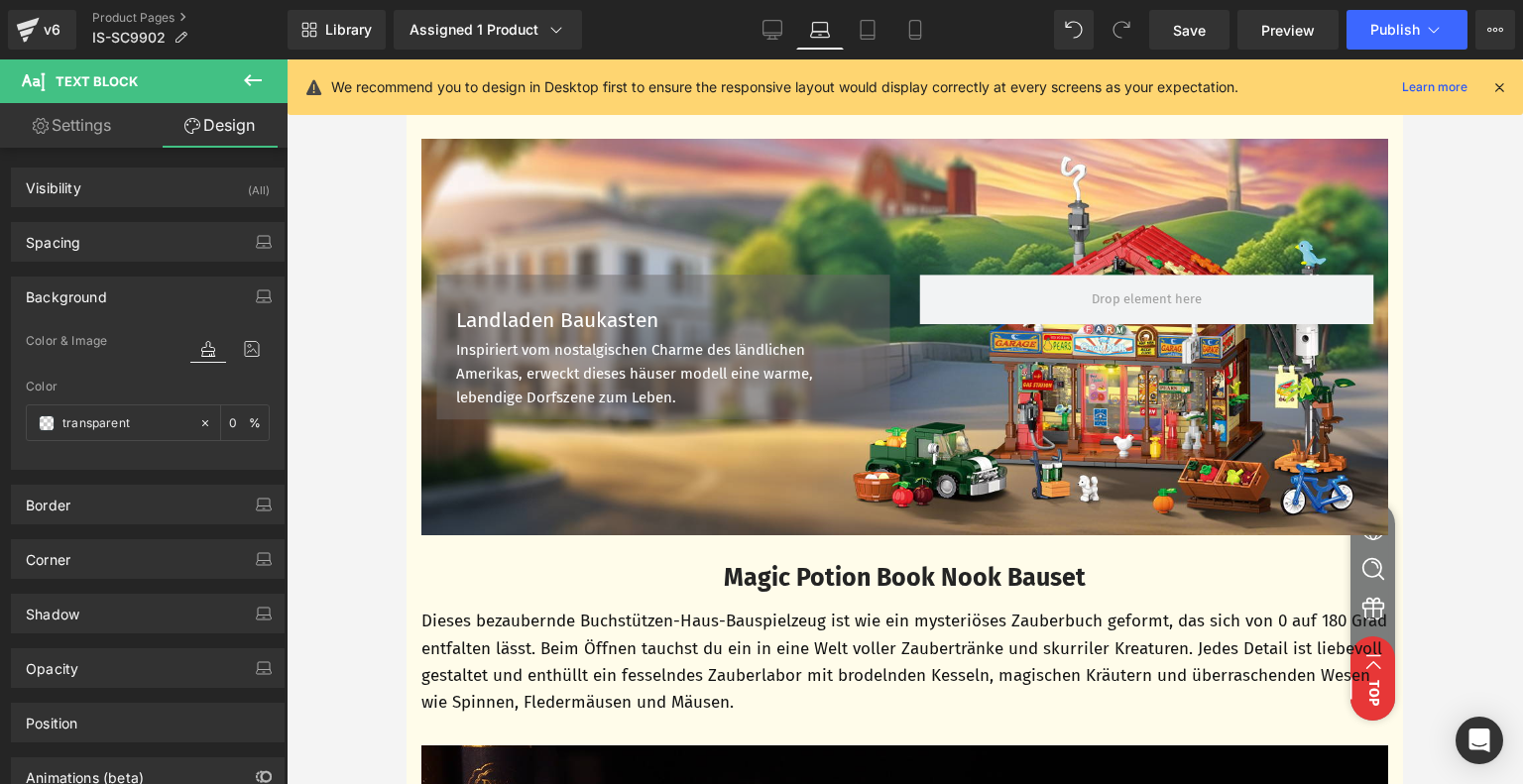 scroll, scrollTop: 686, scrollLeft: 0, axis: vertical 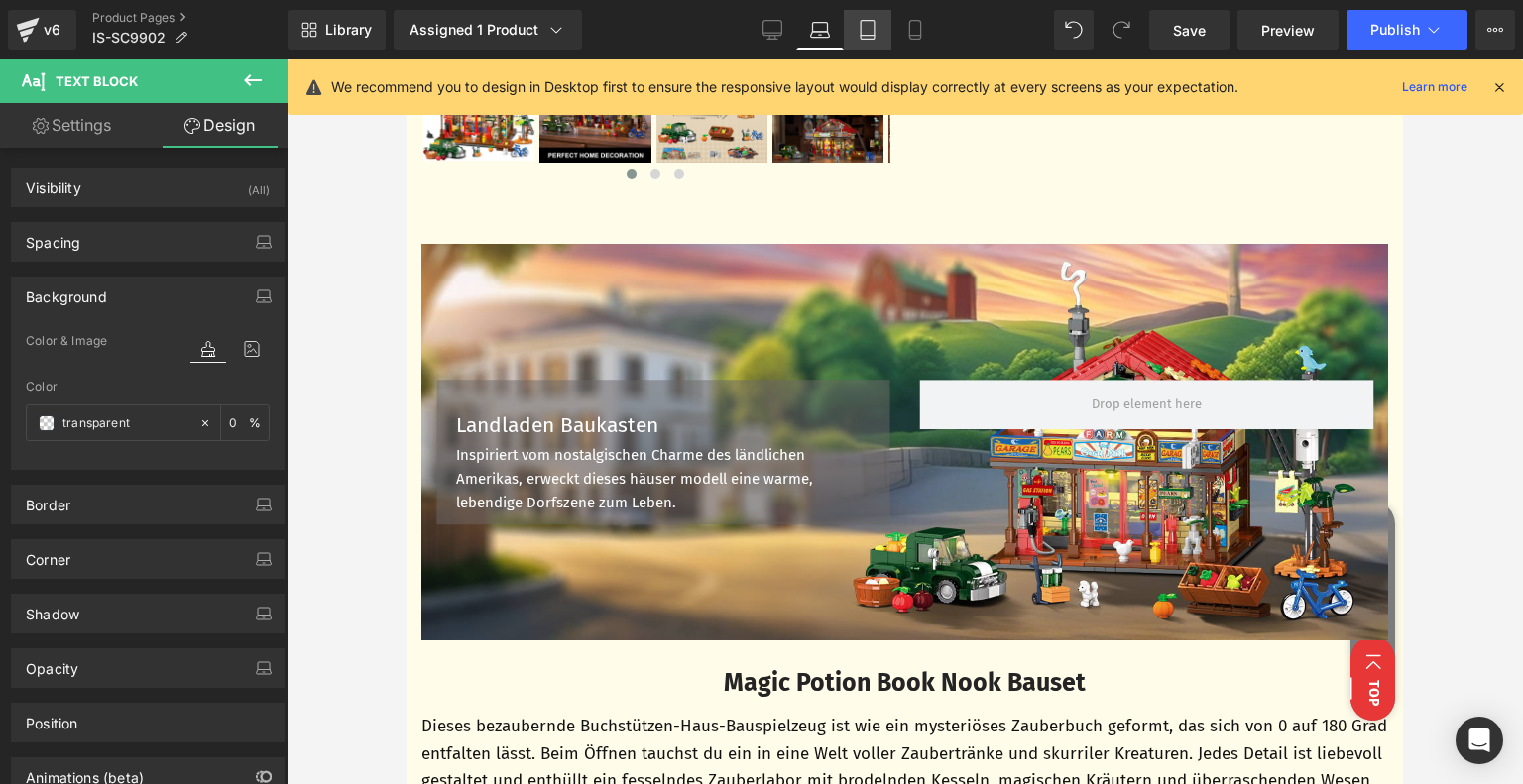 click on "Tablet" at bounding box center (868, 30) 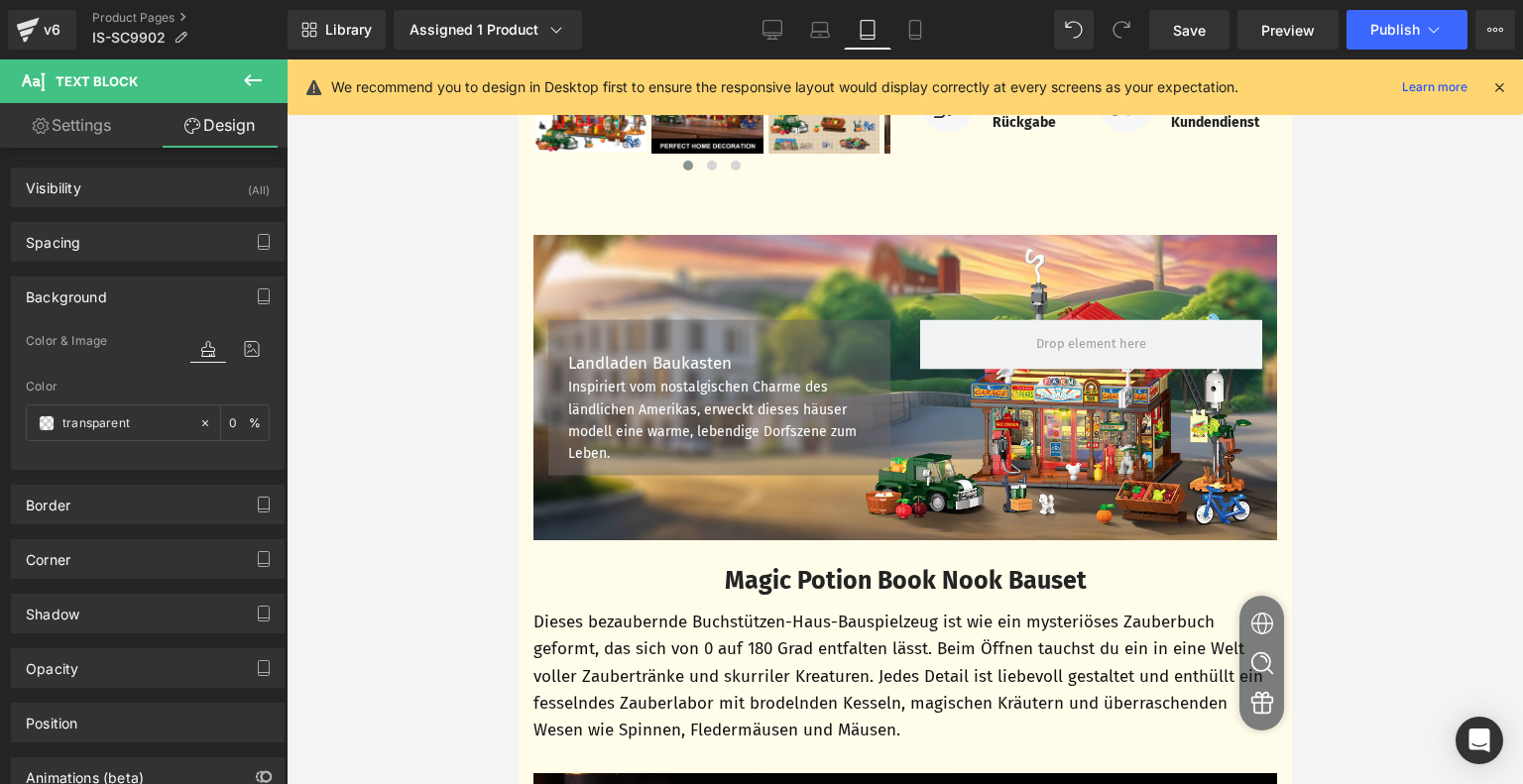 type on "0" 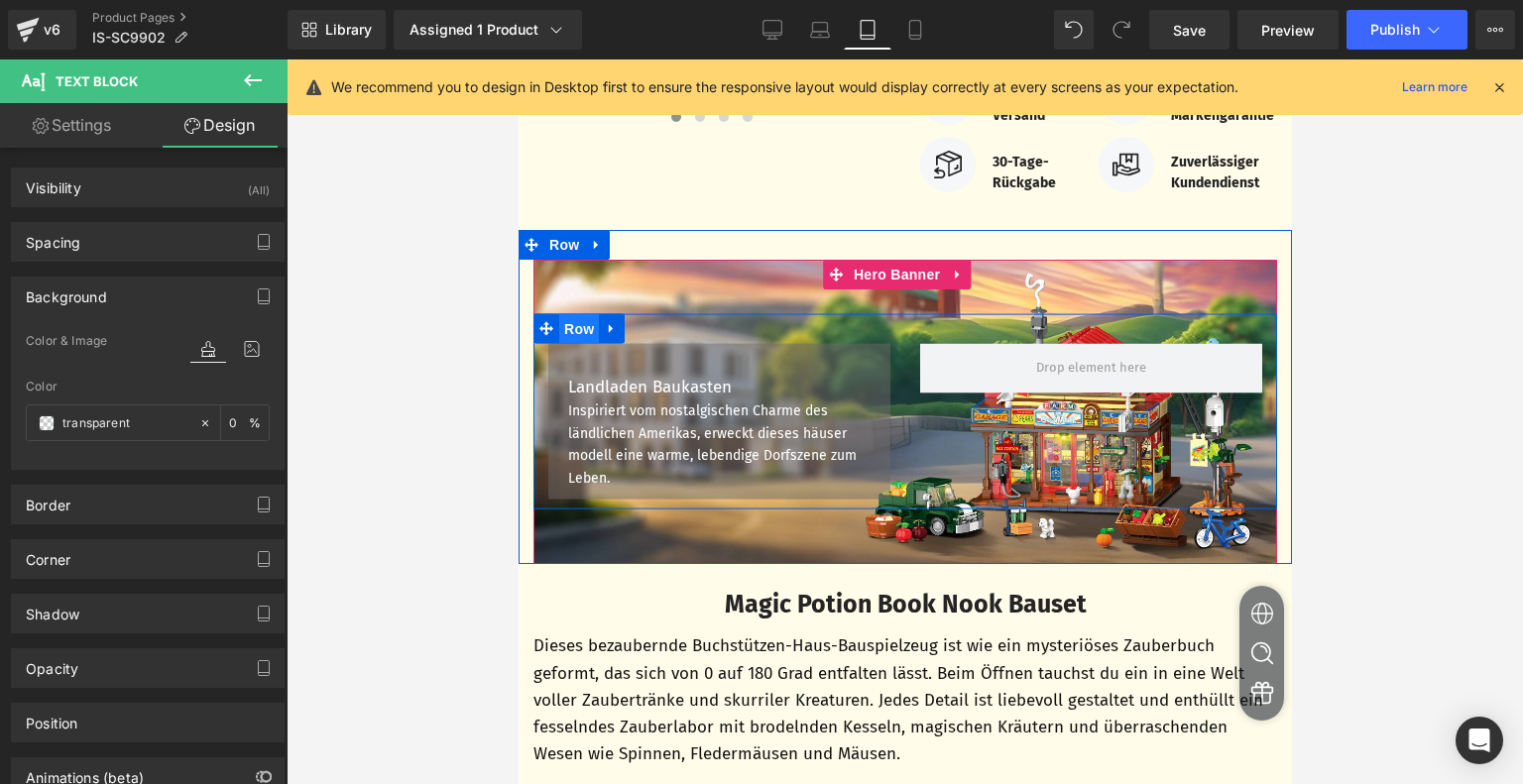 click on "Row" at bounding box center (578, 329) 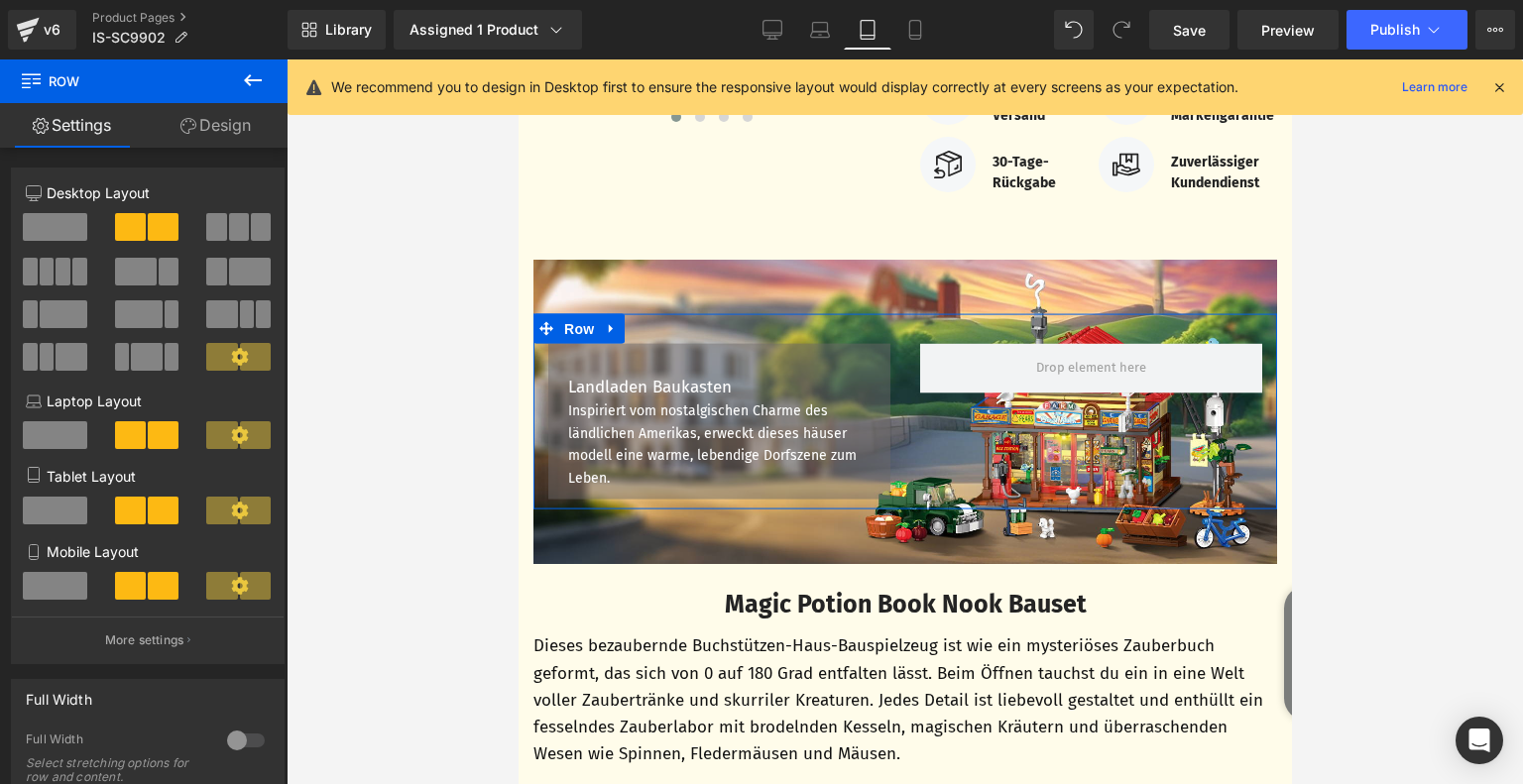click 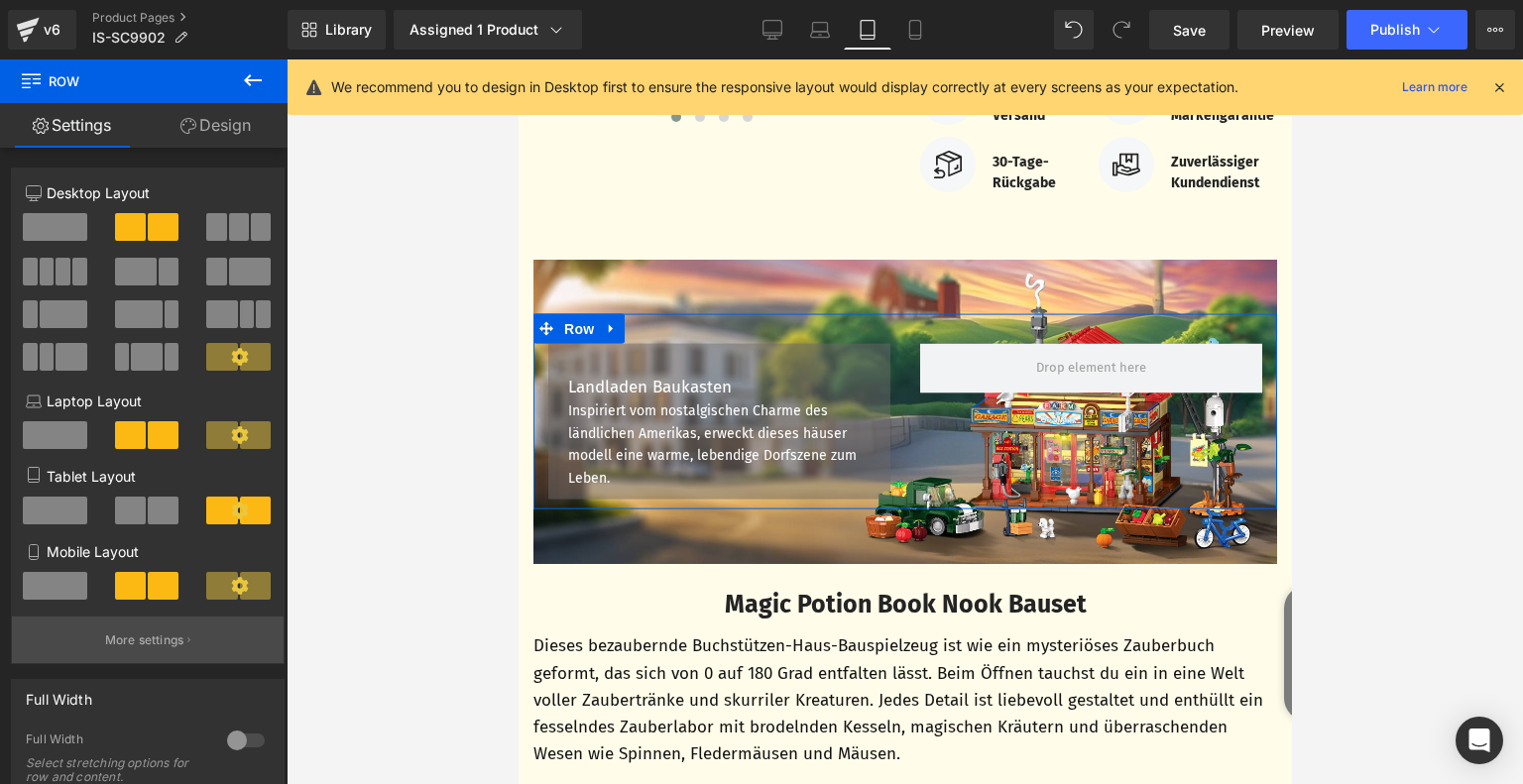 click on "More settings" at bounding box center [145, 640] 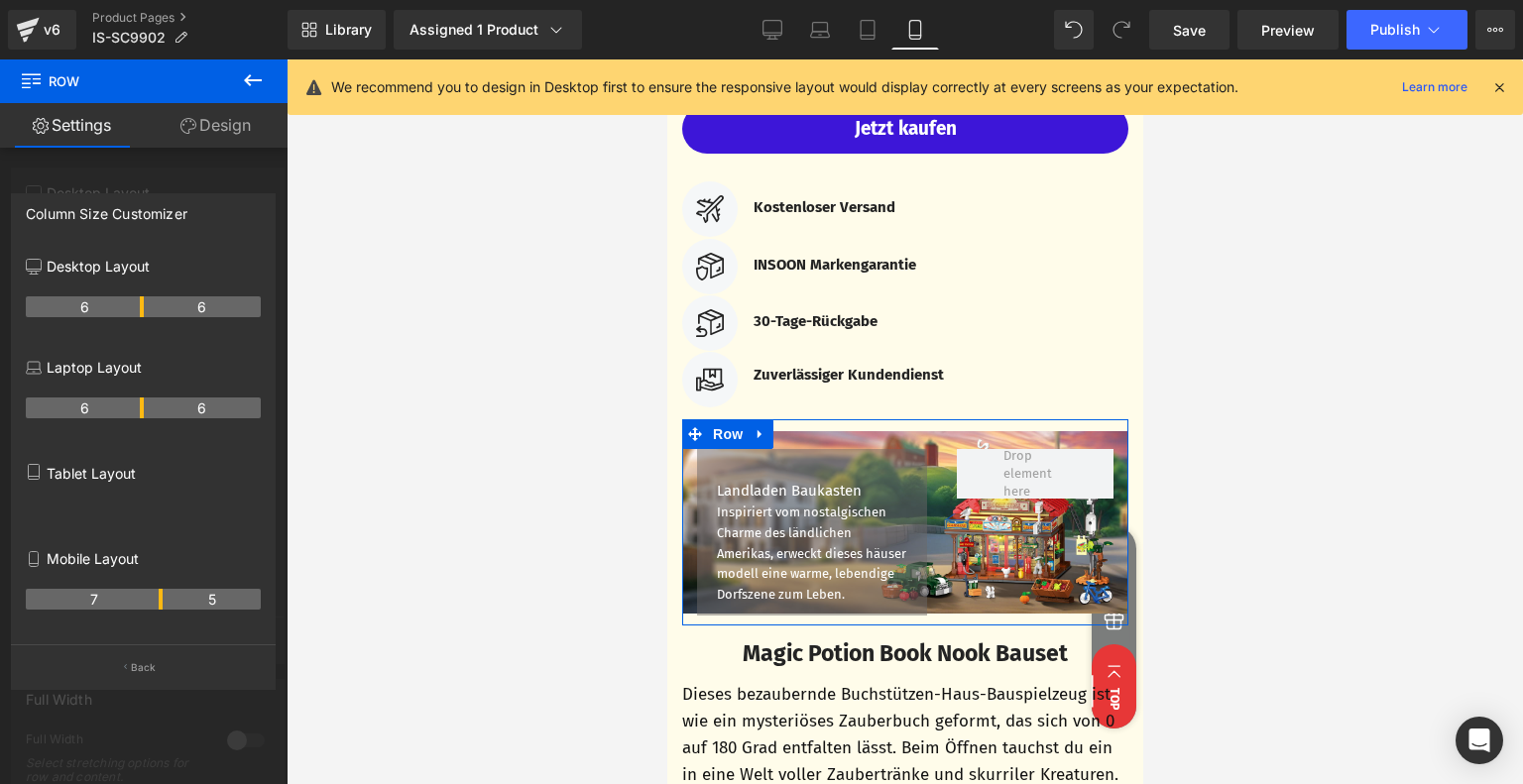 scroll, scrollTop: 1128, scrollLeft: 0, axis: vertical 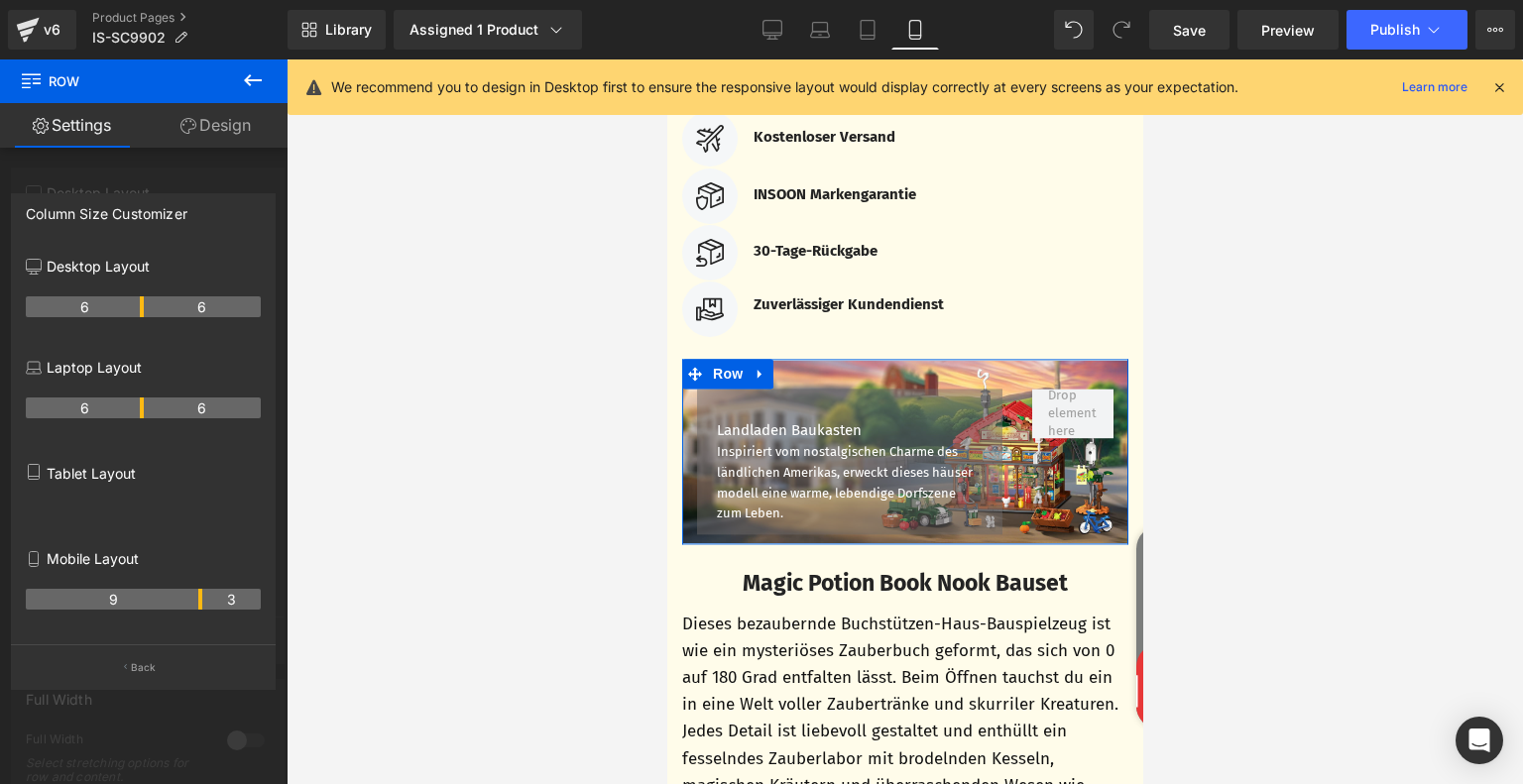 drag, startPoint x: 140, startPoint y: 595, endPoint x: 208, endPoint y: 604, distance: 68.593 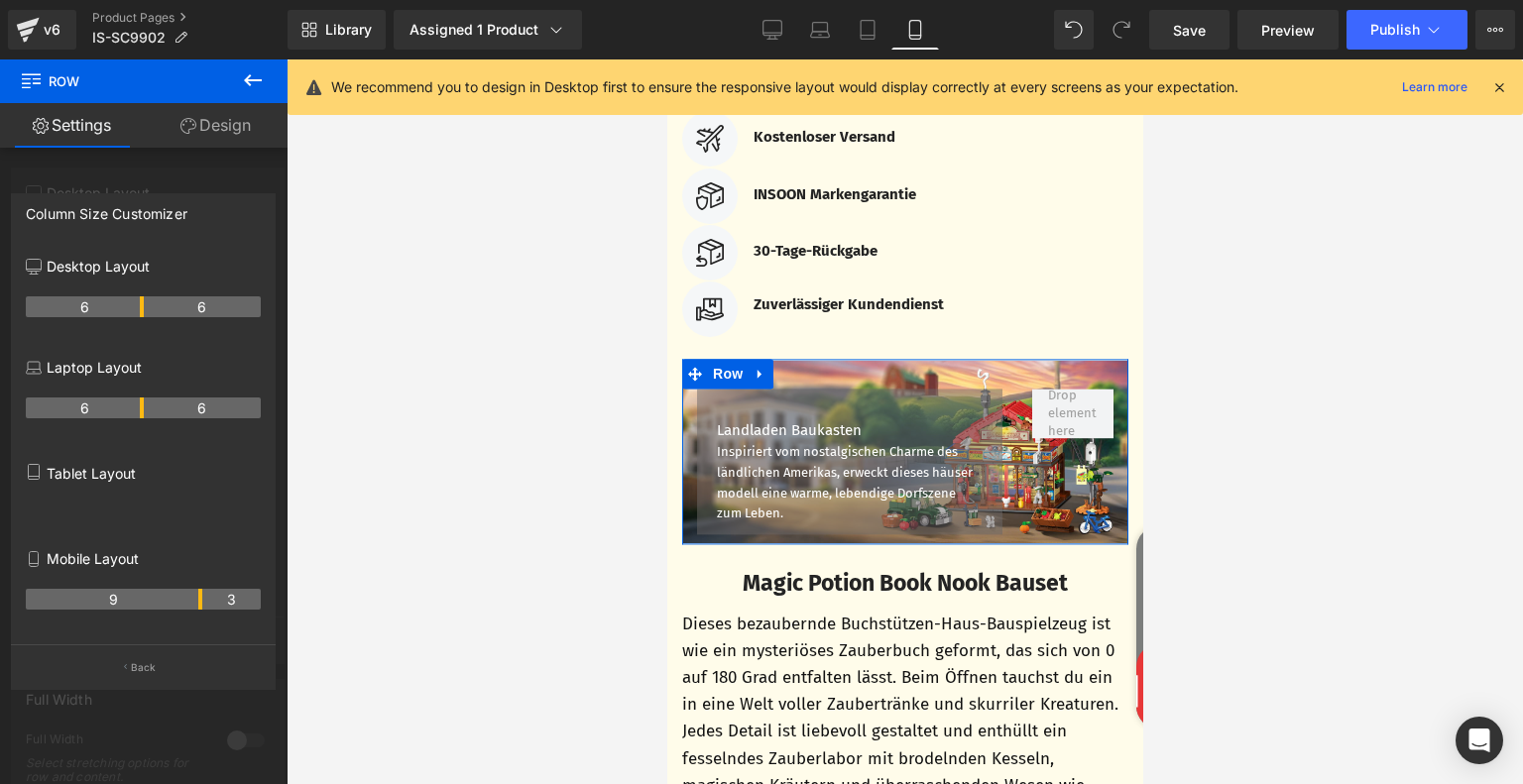 click on "9 3" at bounding box center (143, 599) 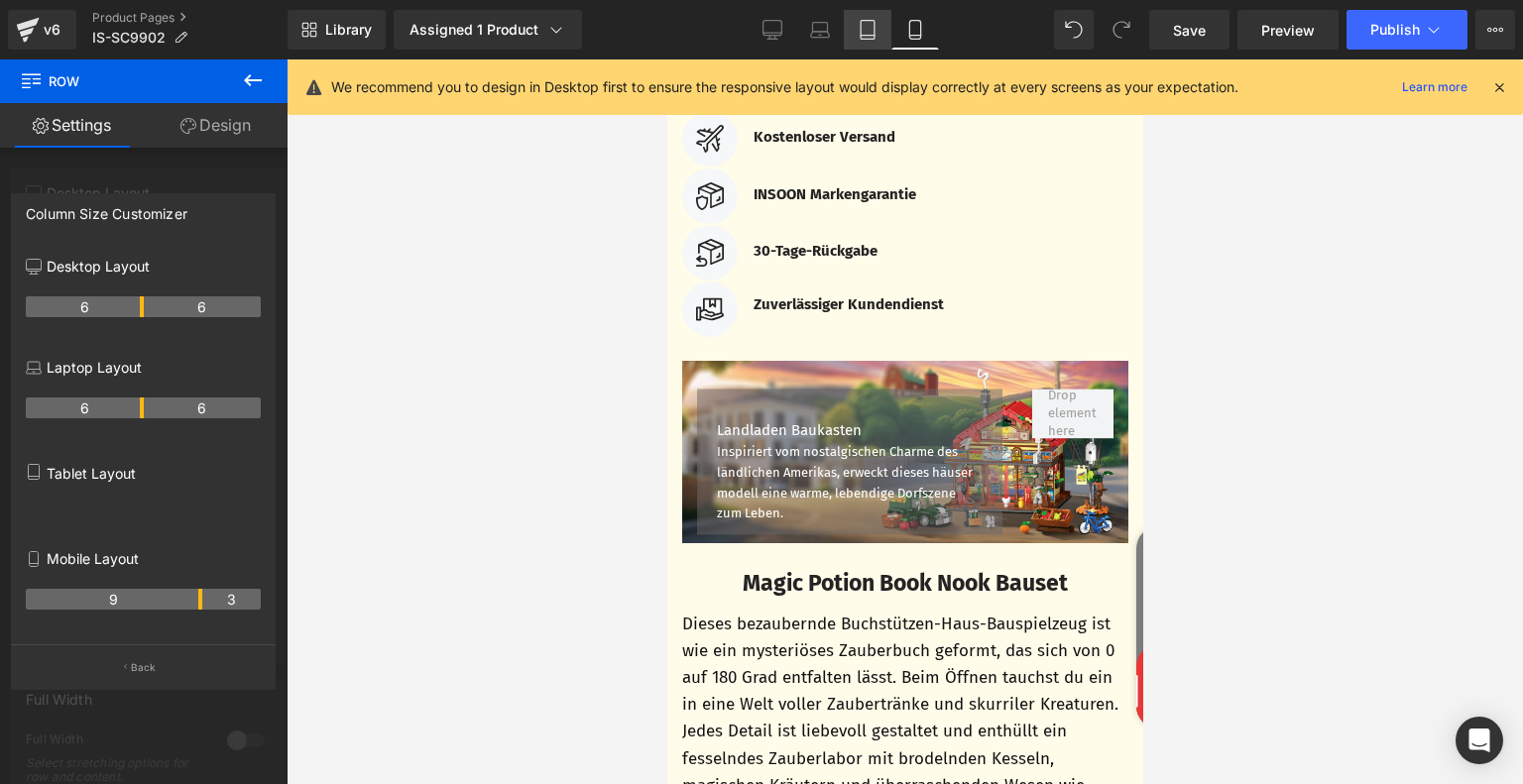 click on "Tablet" at bounding box center (868, 30) 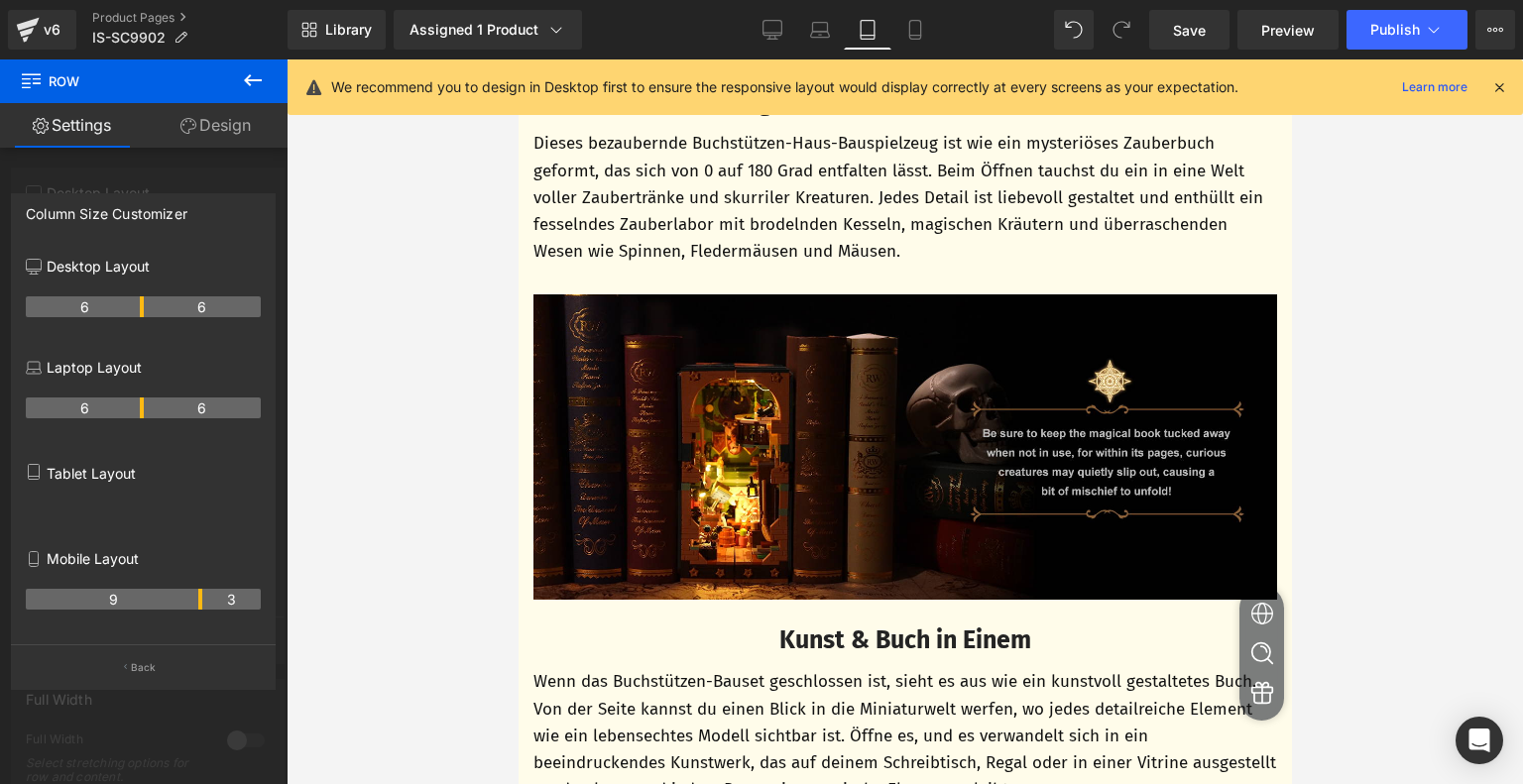 scroll, scrollTop: 582, scrollLeft: 0, axis: vertical 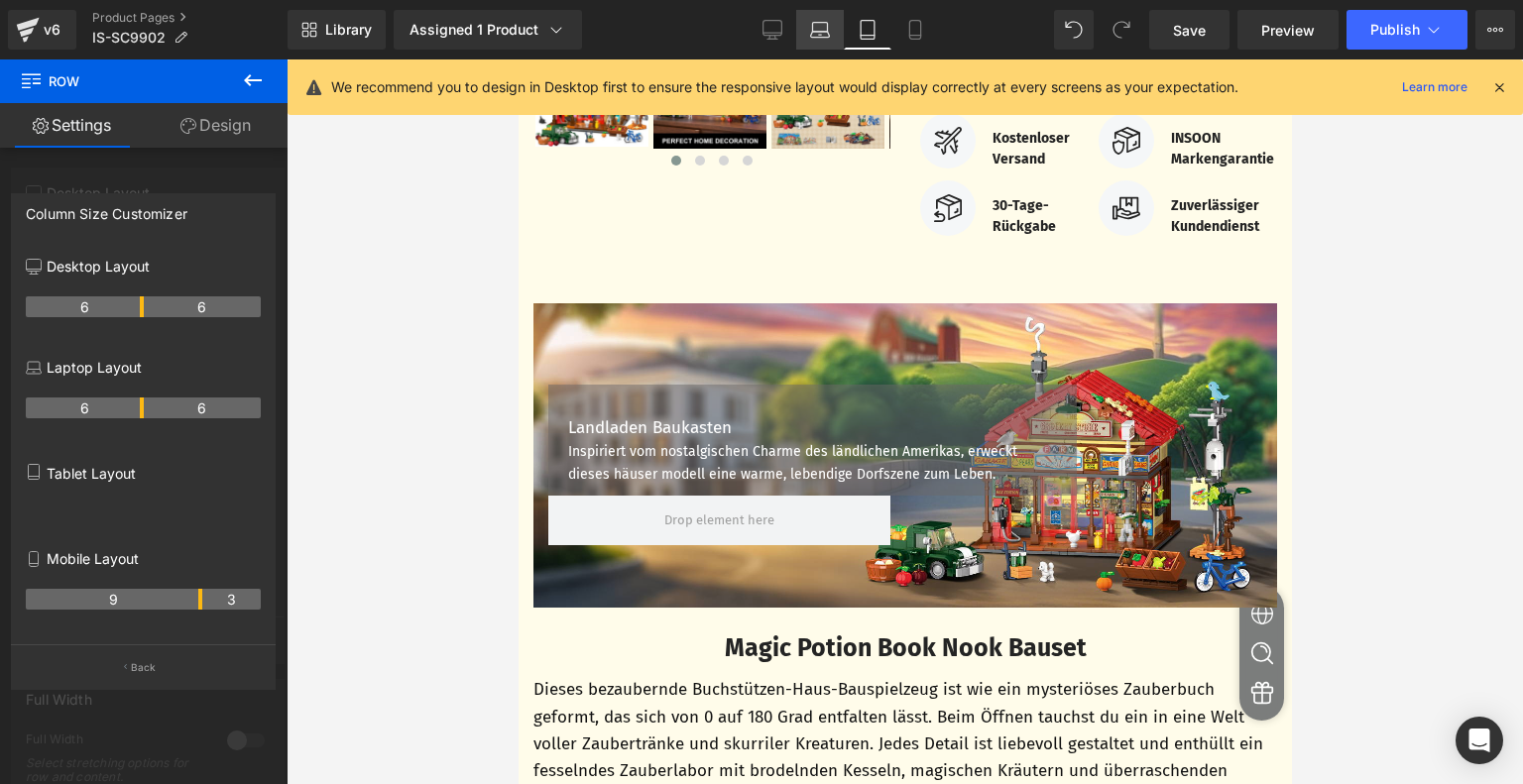 click on "Laptop" at bounding box center (820, 30) 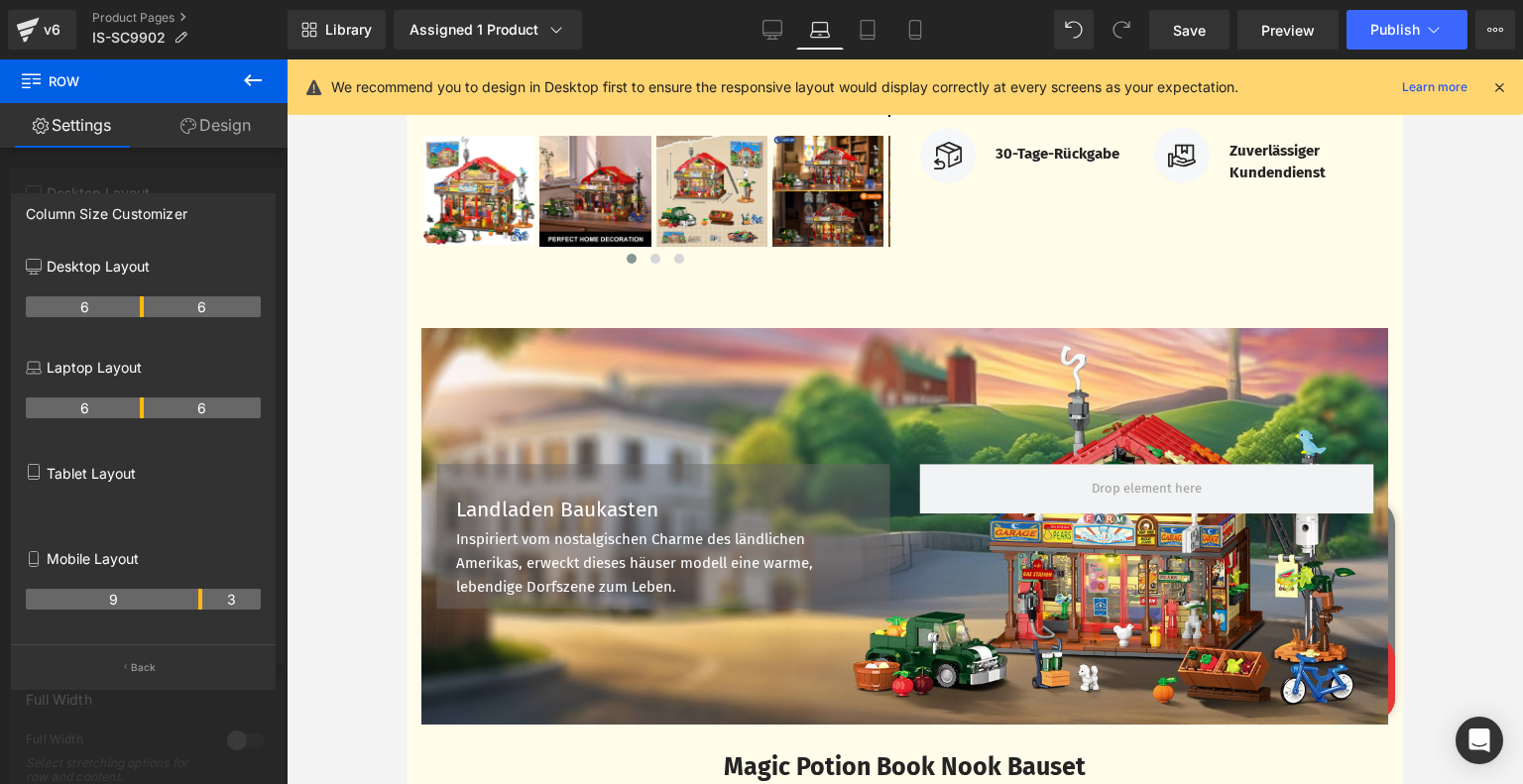 scroll, scrollTop: 713, scrollLeft: 0, axis: vertical 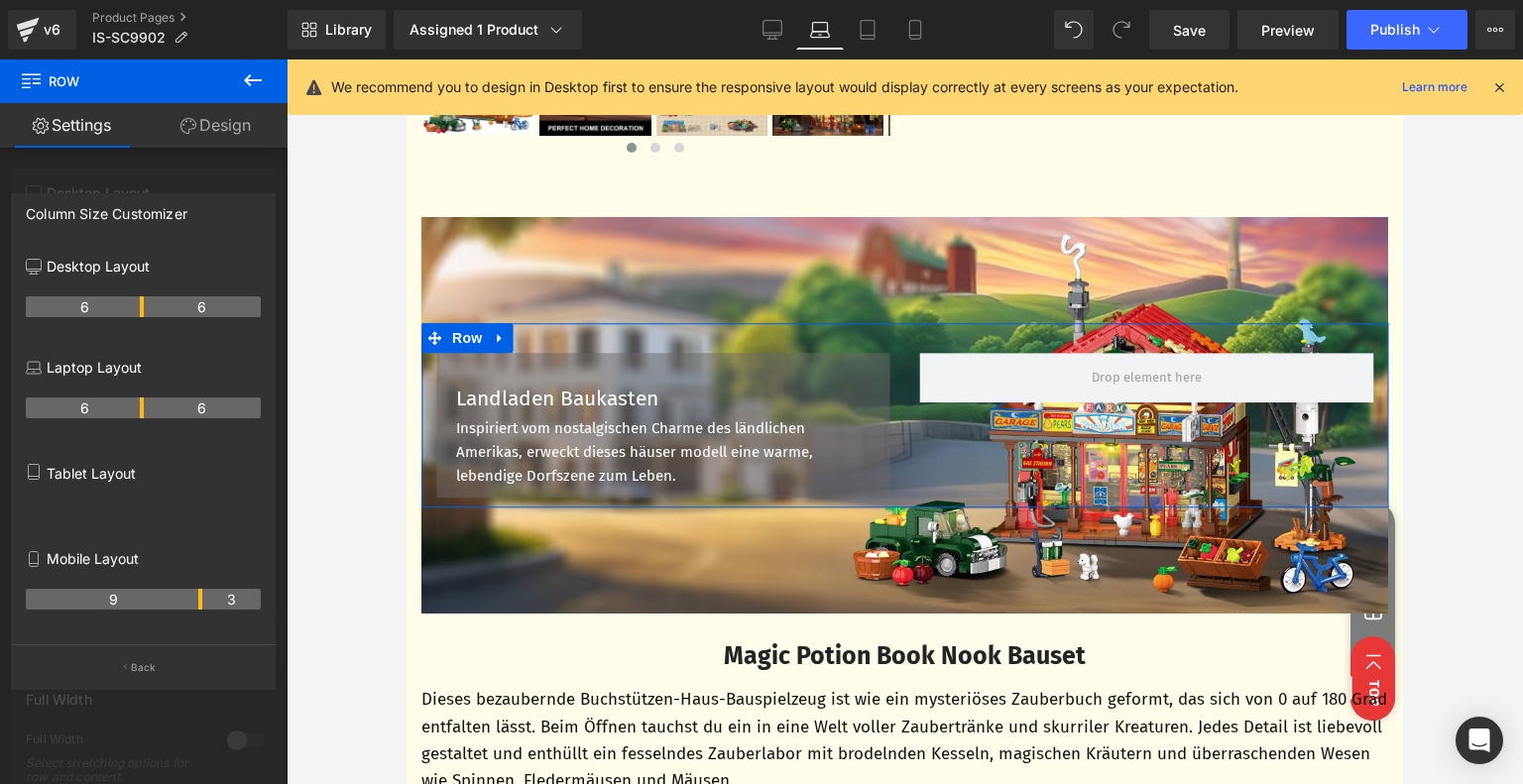 click at bounding box center [144, 426] 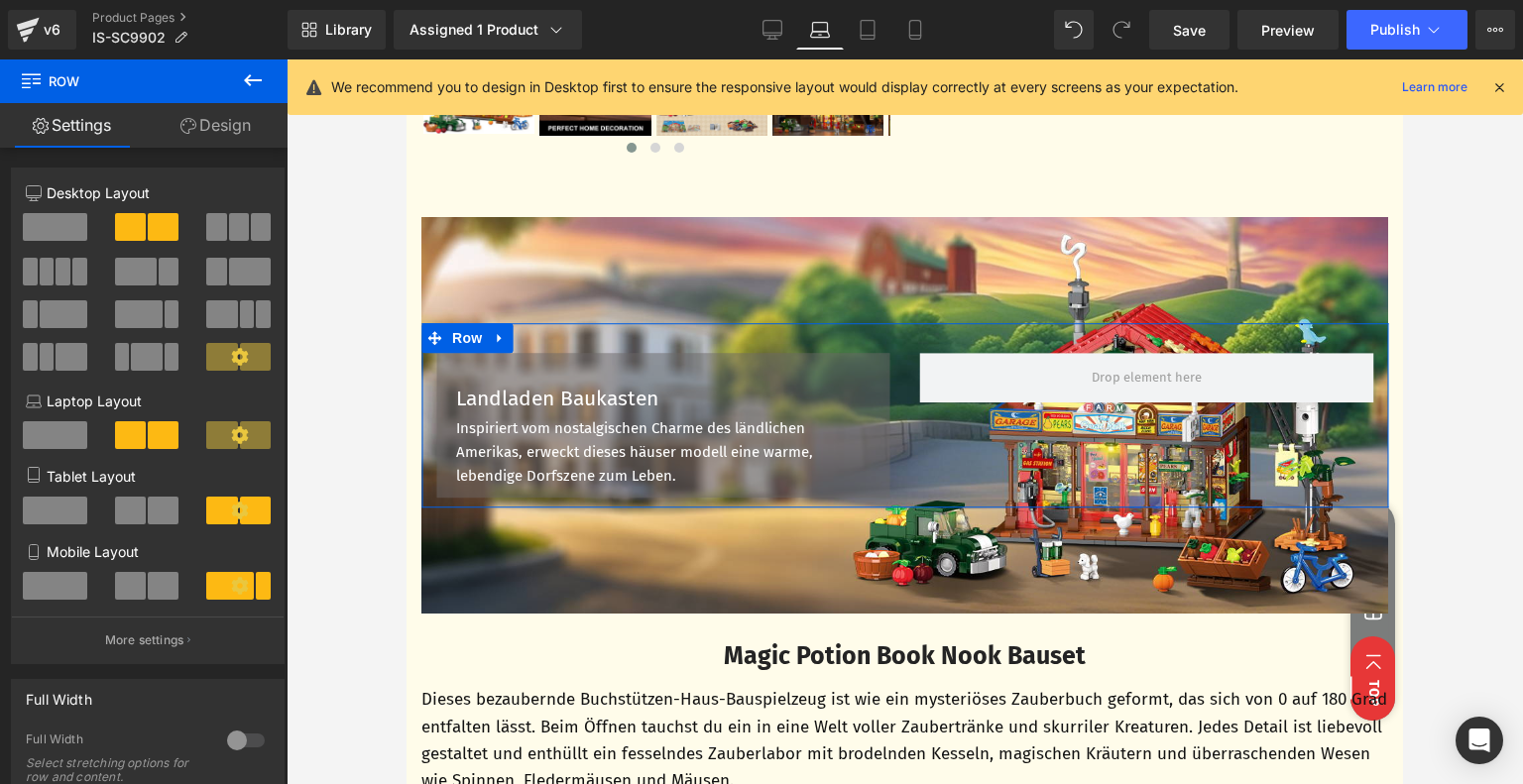 click 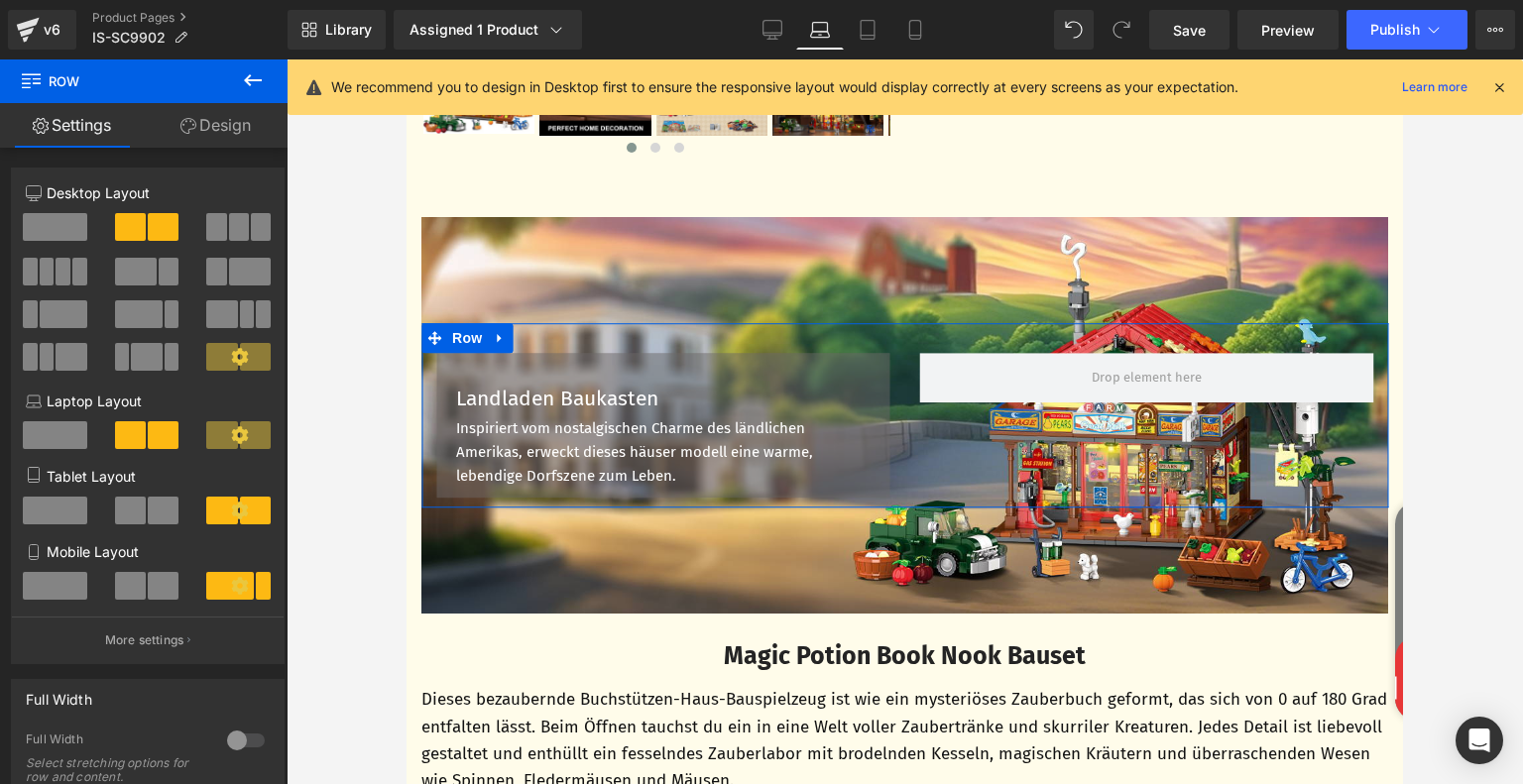 click at bounding box center (130, 510) 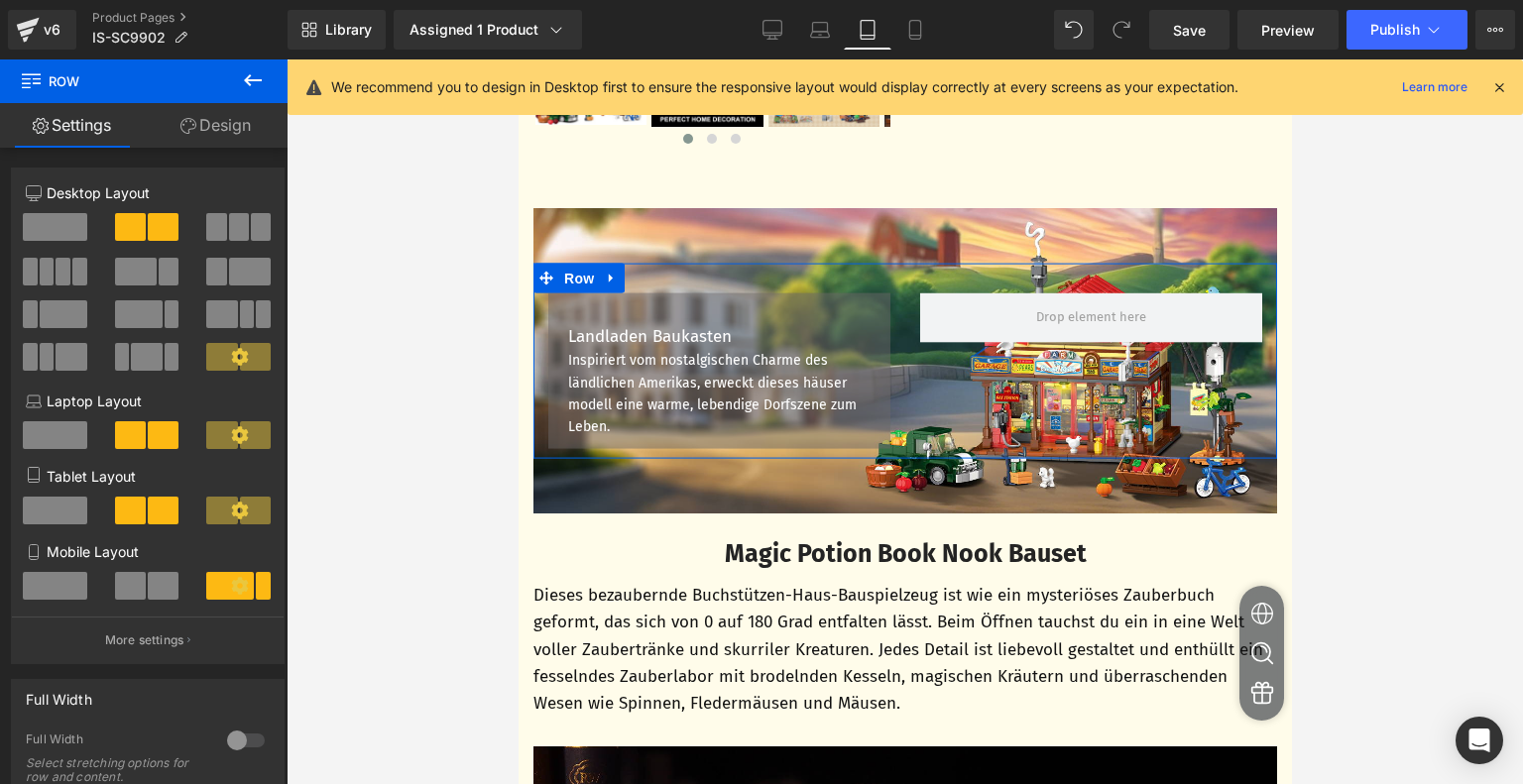 scroll, scrollTop: 649, scrollLeft: 0, axis: vertical 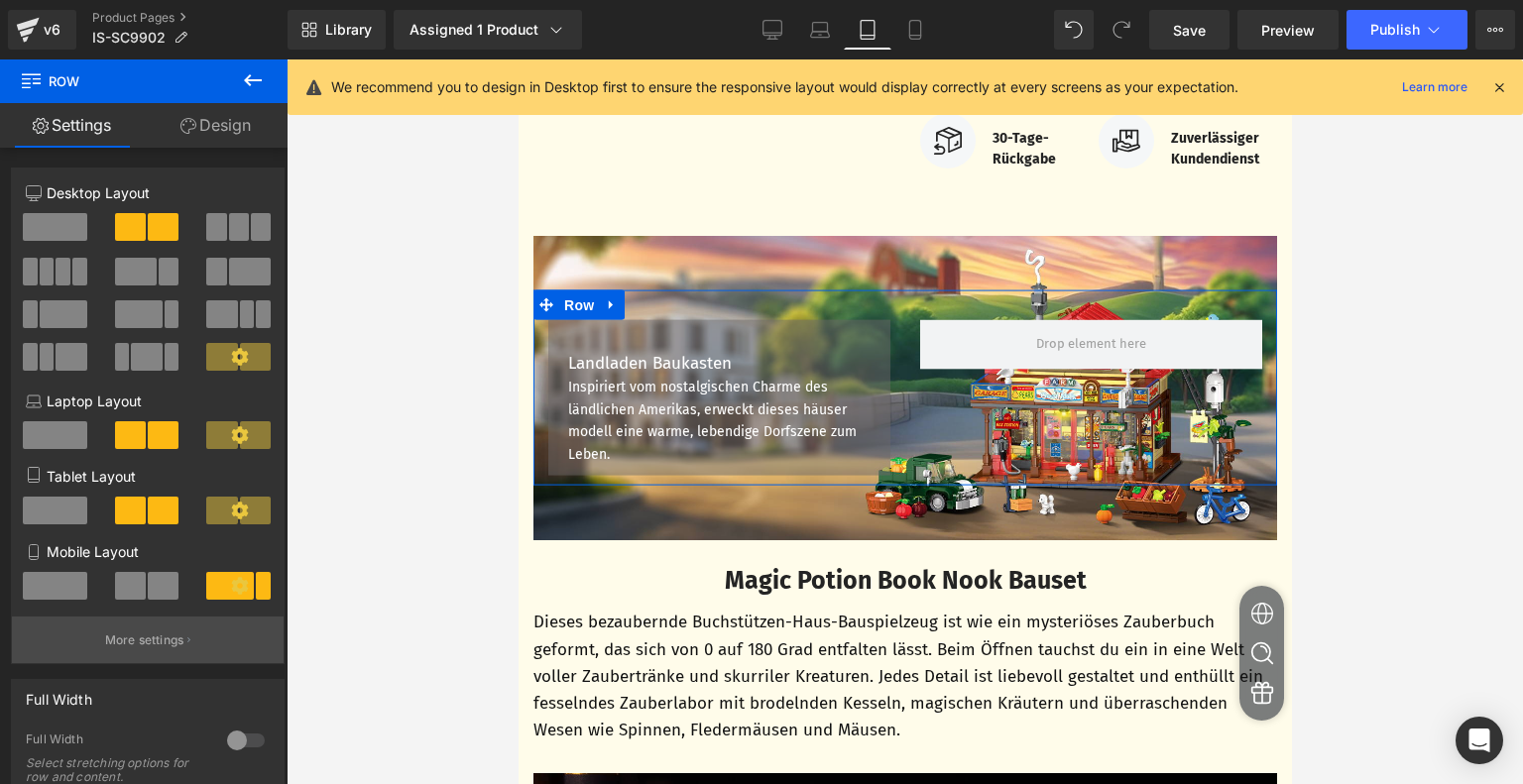 click on "More settings" at bounding box center (145, 640) 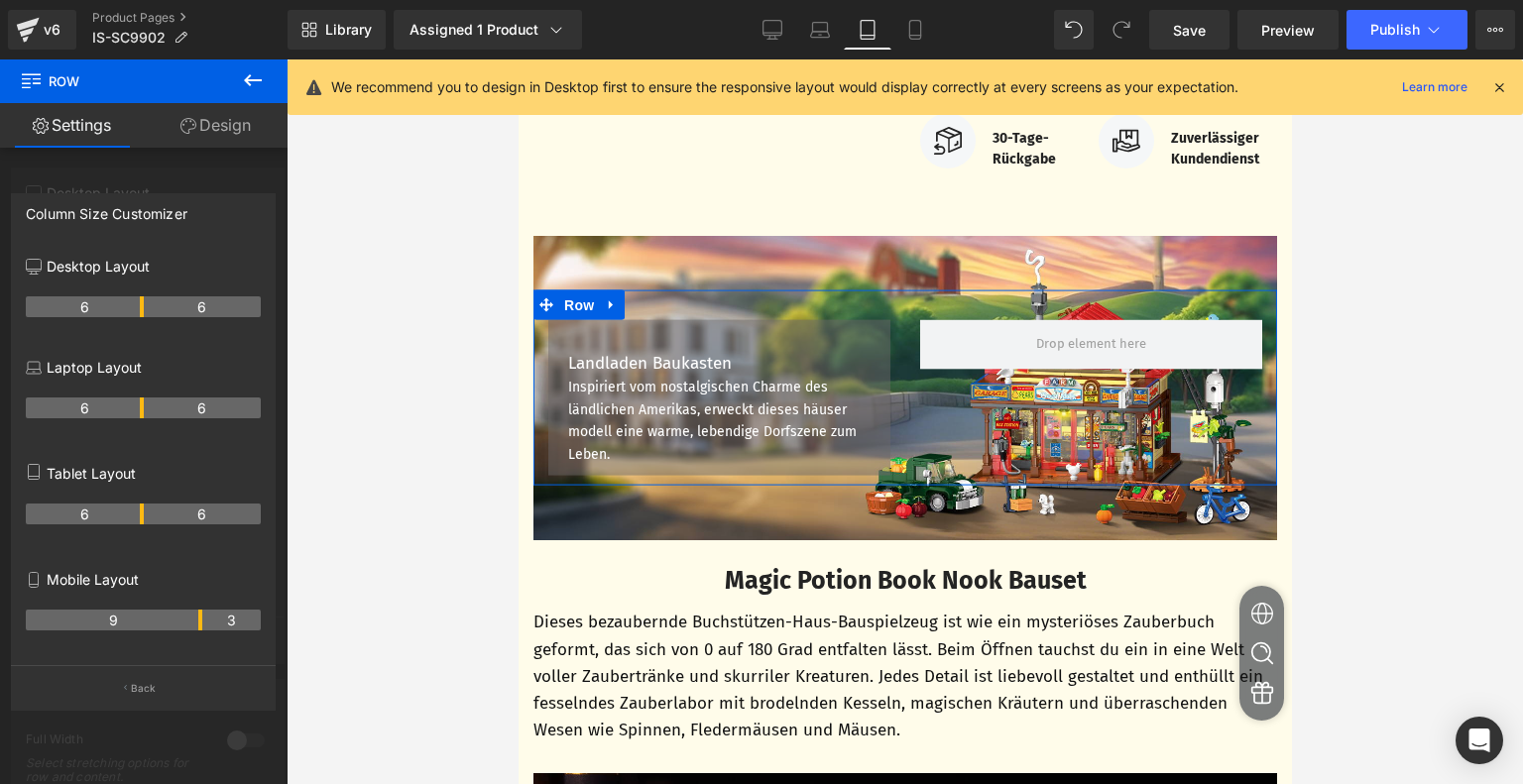 click on "6" at bounding box center (202, 513) 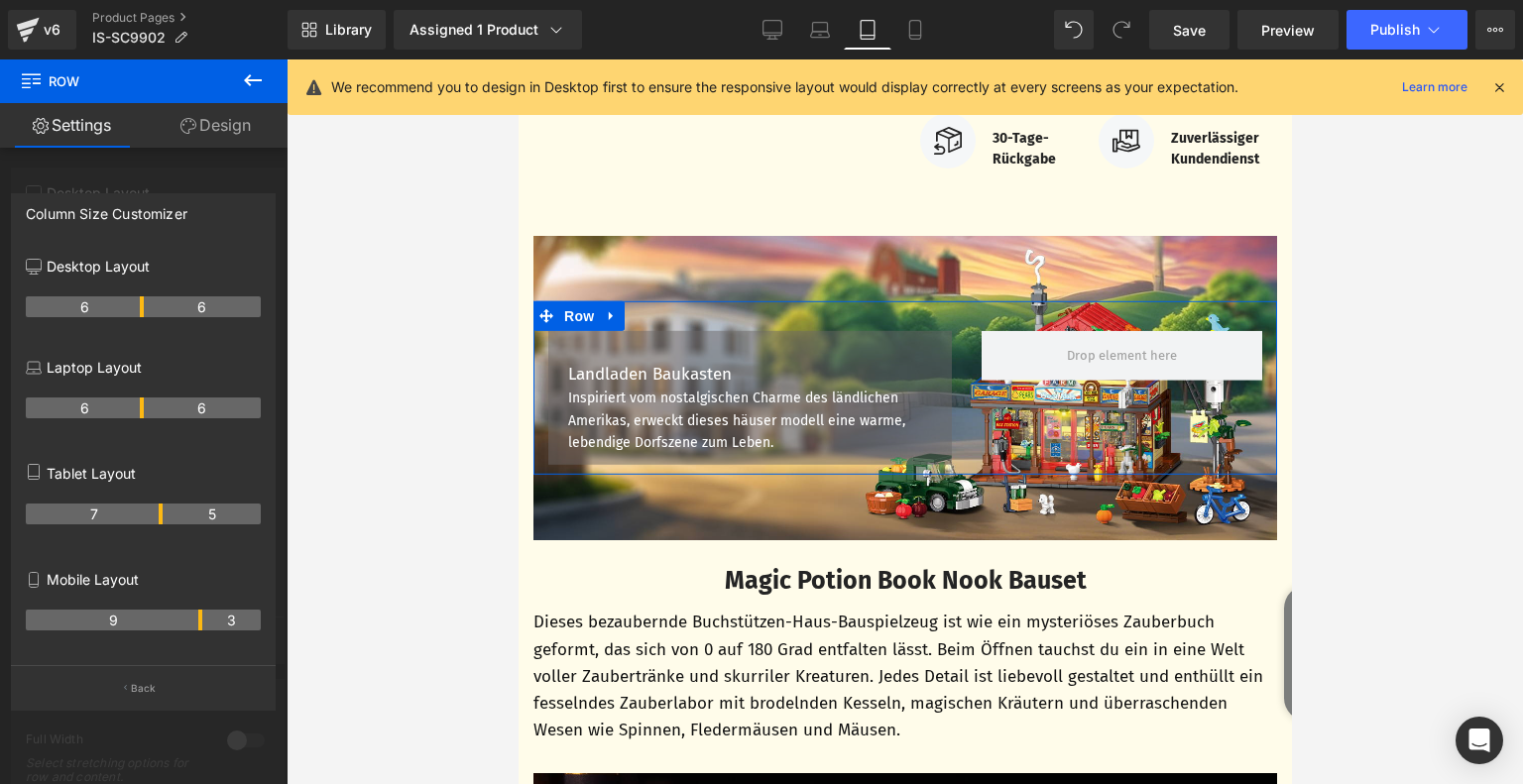 drag, startPoint x: 138, startPoint y: 515, endPoint x: 150, endPoint y: 515, distance: 12 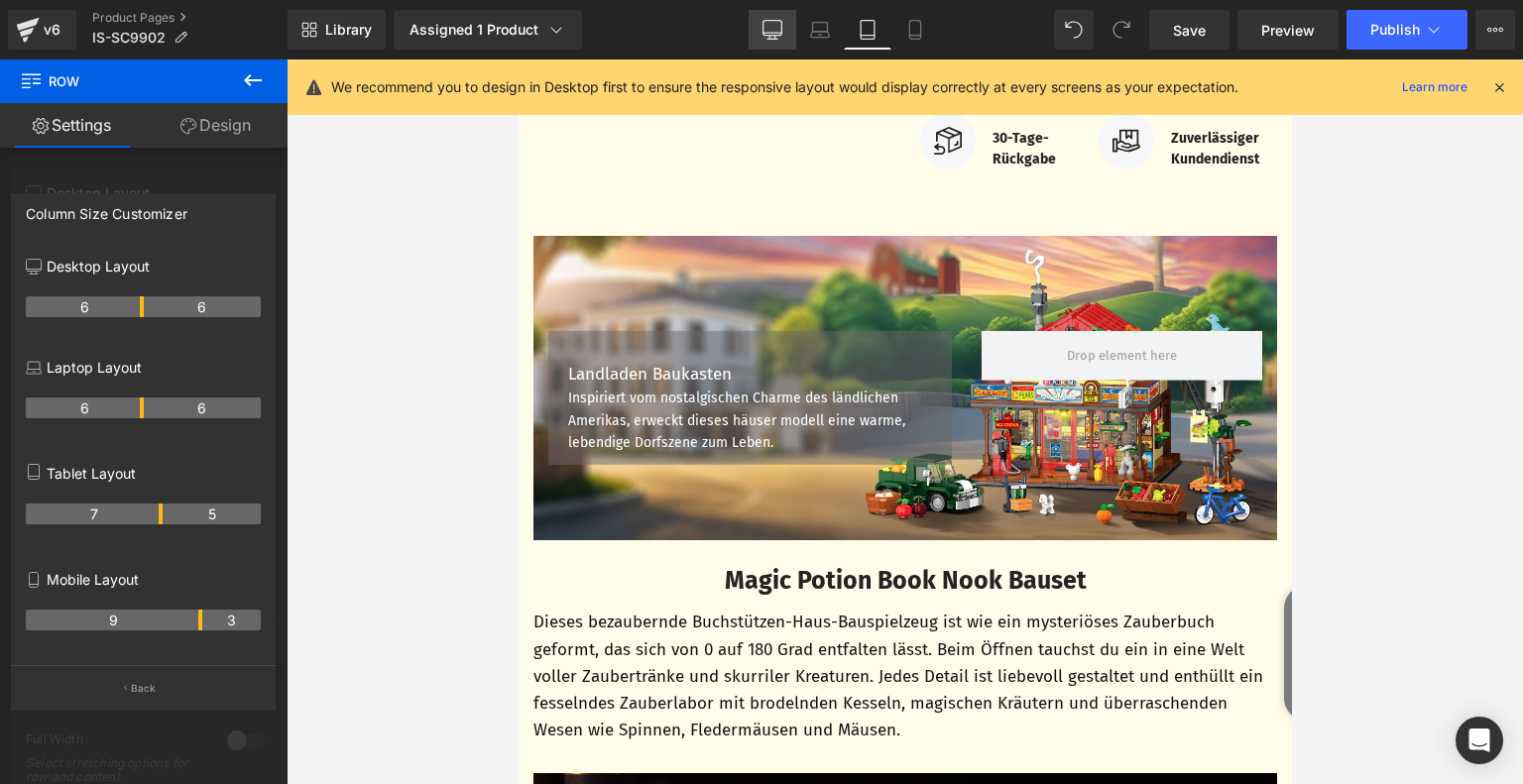 click on "Desktop" at bounding box center (772, 30) 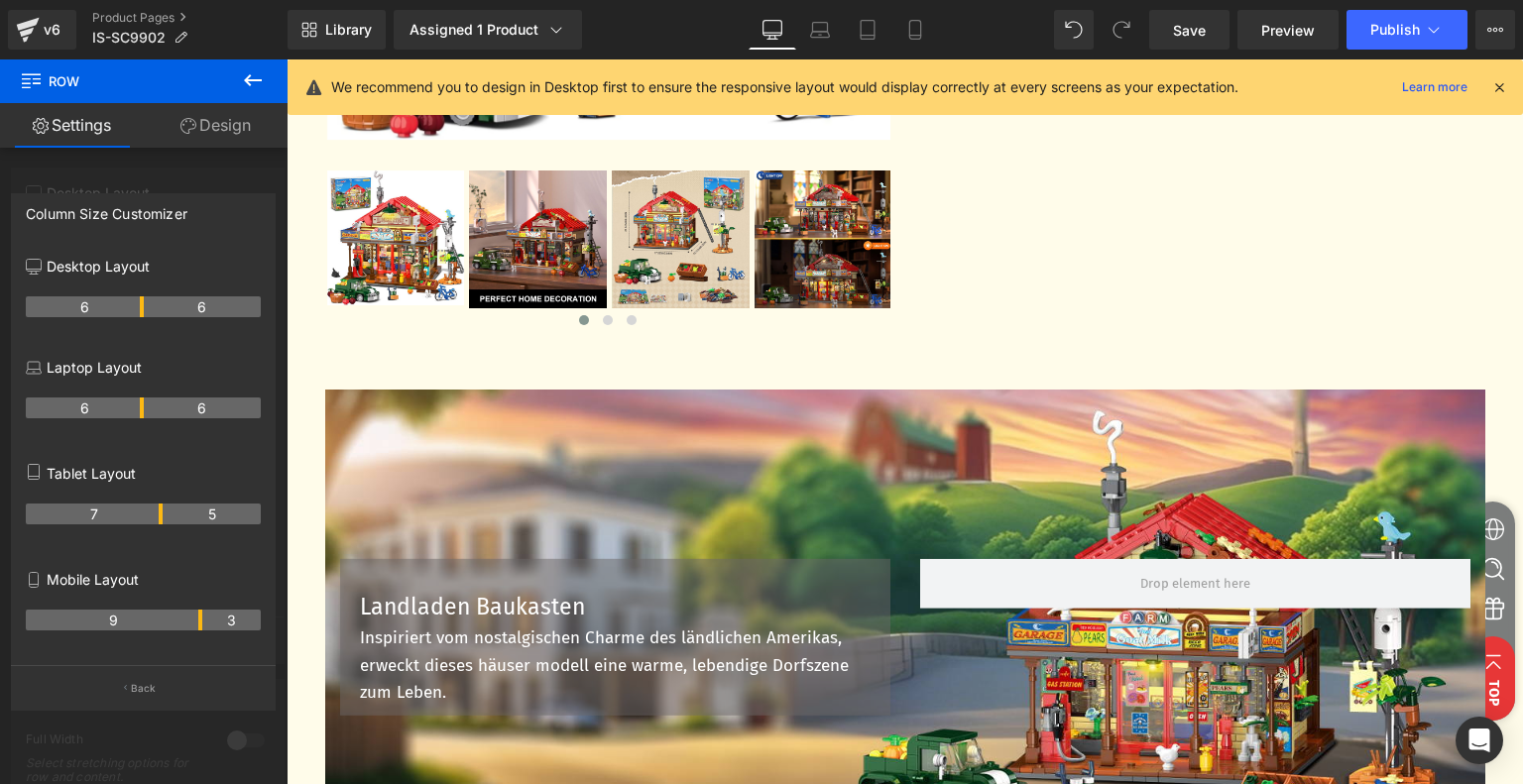 scroll, scrollTop: 892, scrollLeft: 0, axis: vertical 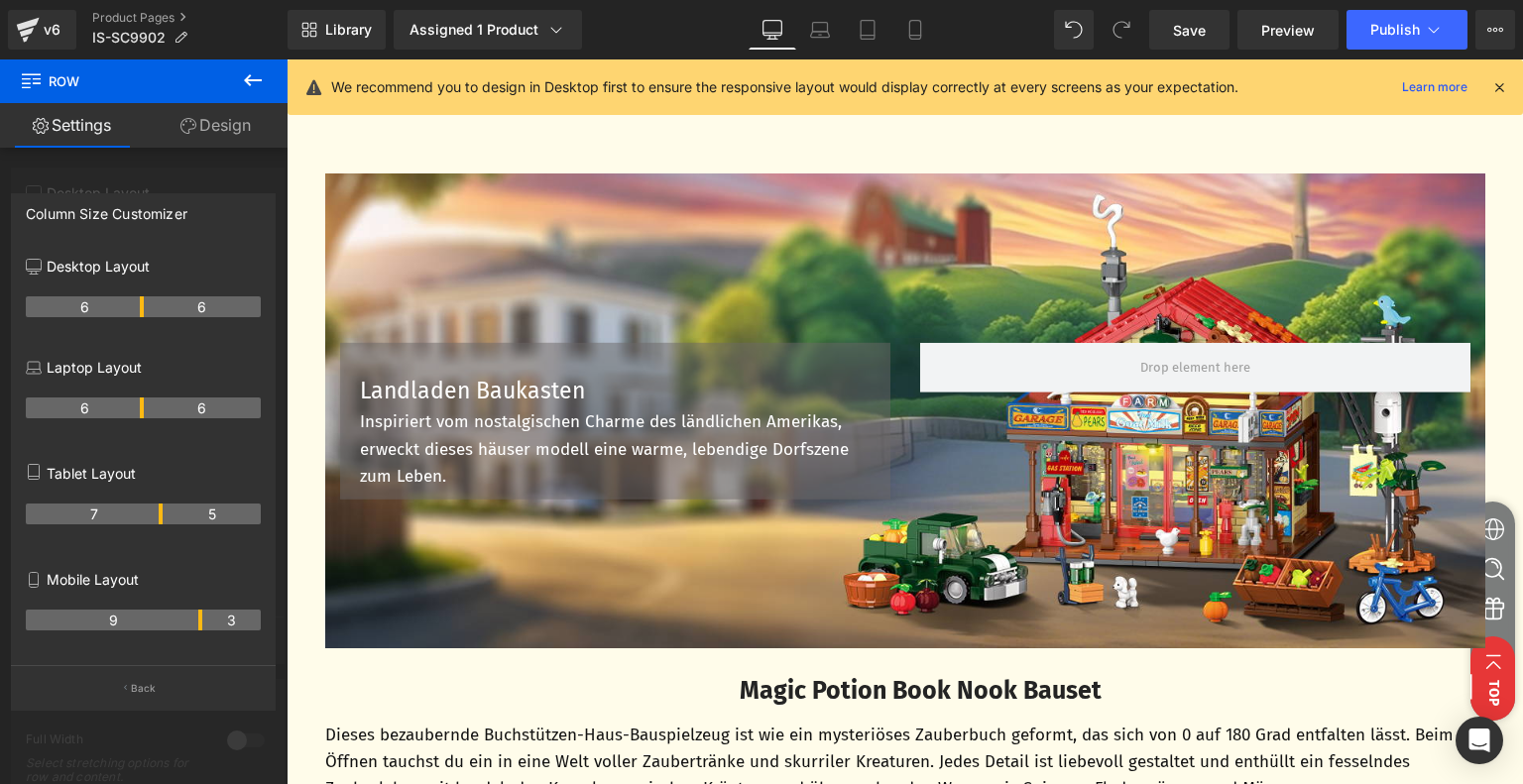 click on "Zum Inhalt springen
🎉 Free Shipping
Faqs
Contact us
Anmelden
ALLE PRODUKTE
hot" at bounding box center (904, 3379) 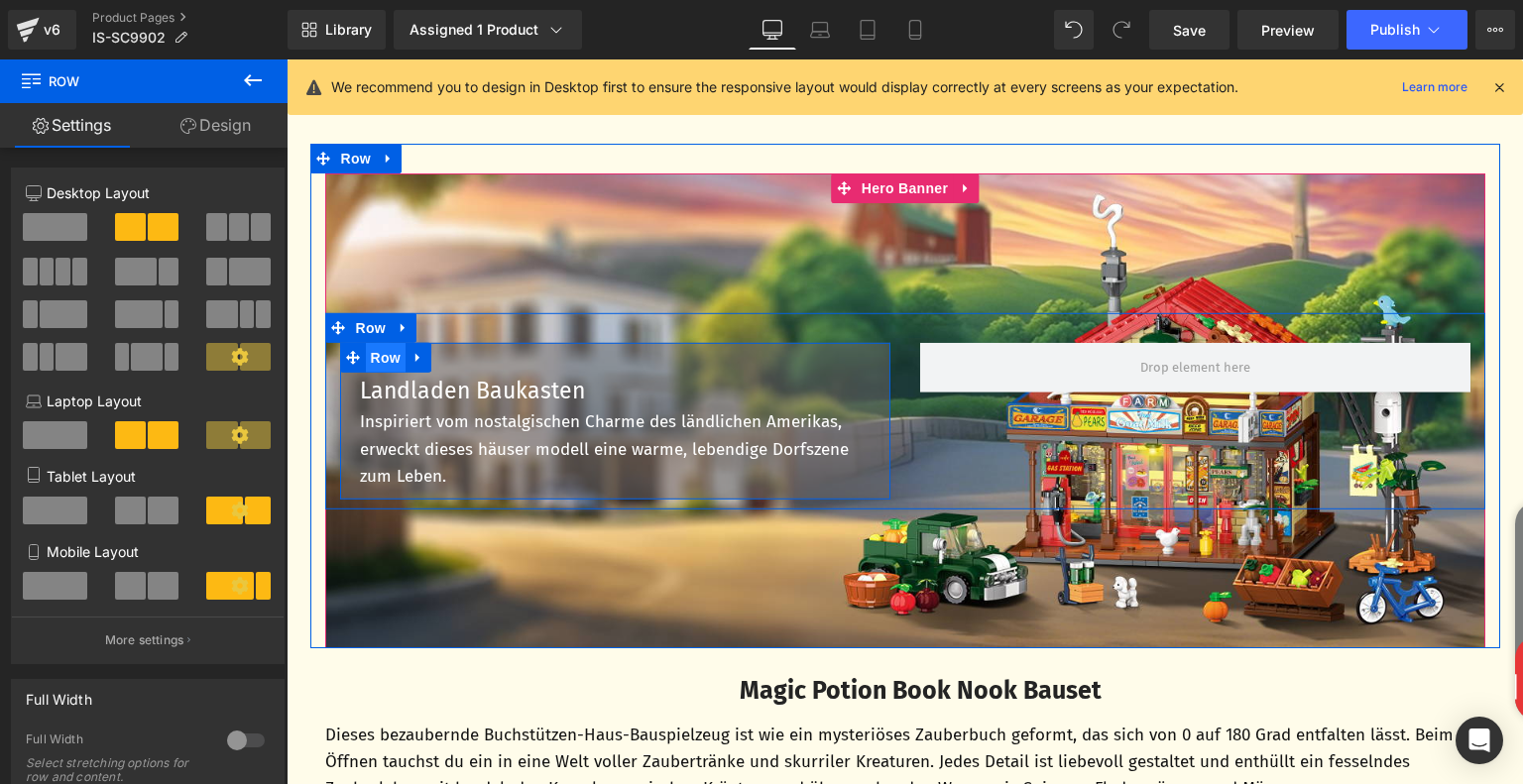 click on "Row" at bounding box center [386, 357] 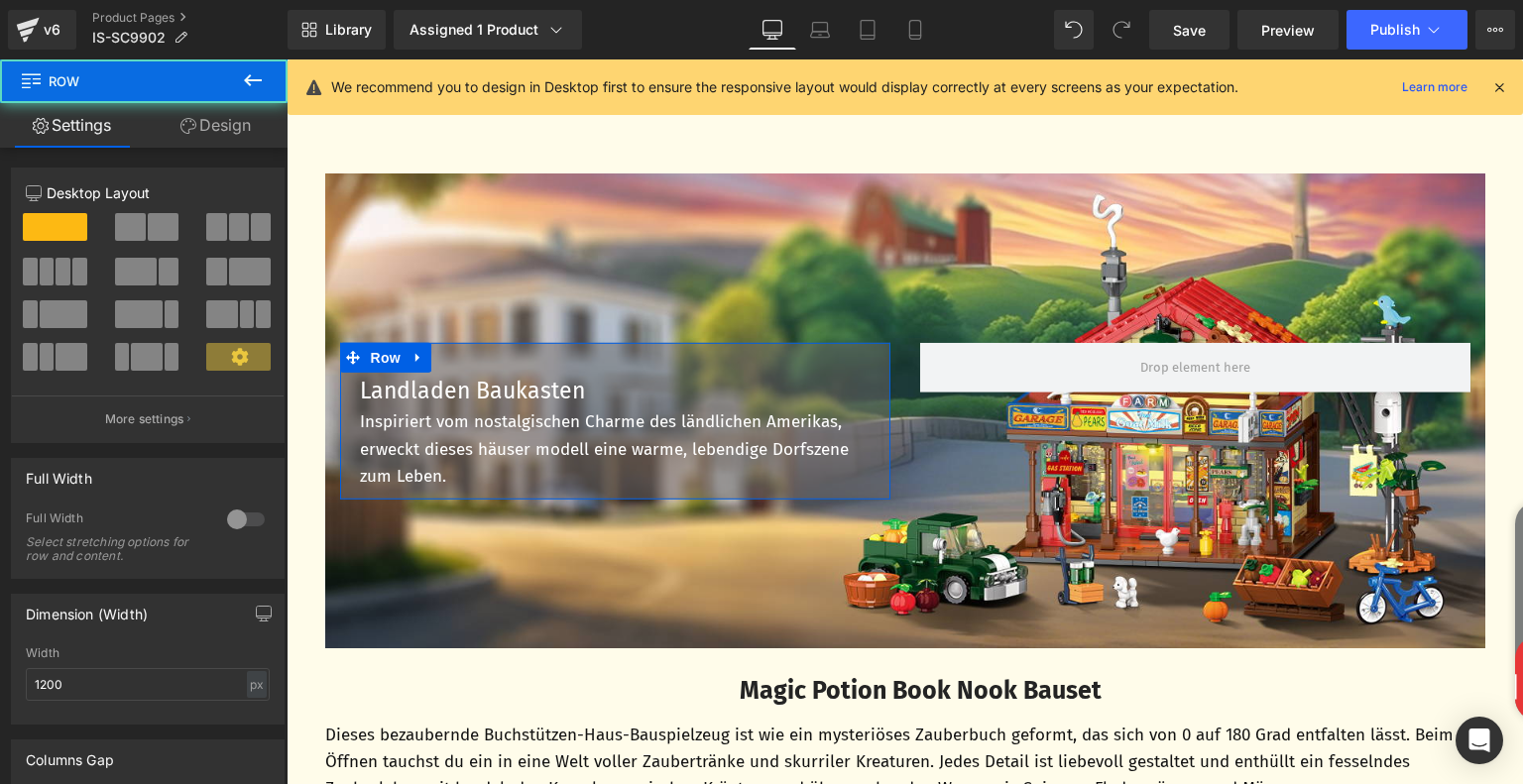 click on "Design" at bounding box center (215, 125) 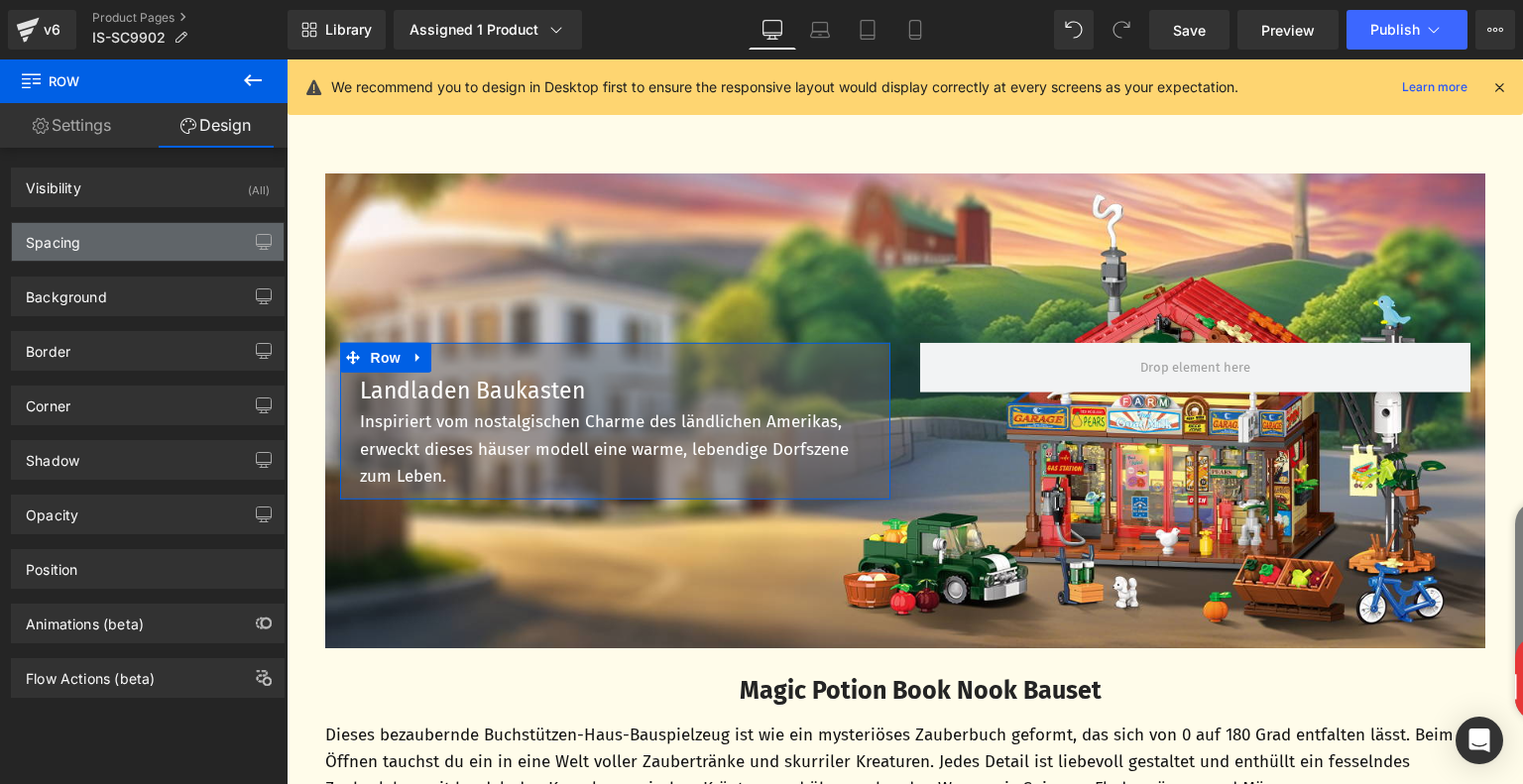 click on "Spacing" at bounding box center [148, 242] 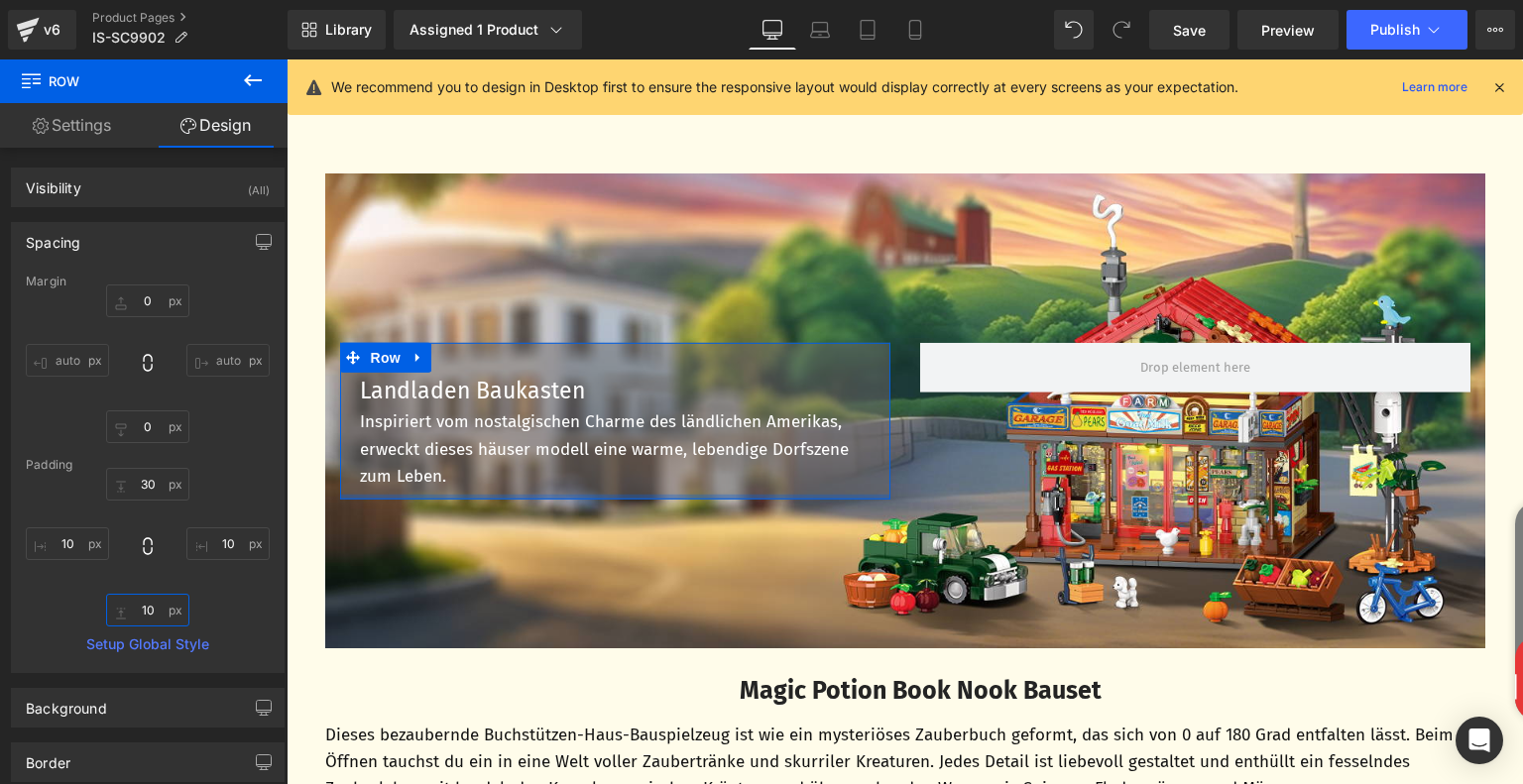 click on "10" at bounding box center [148, 610] 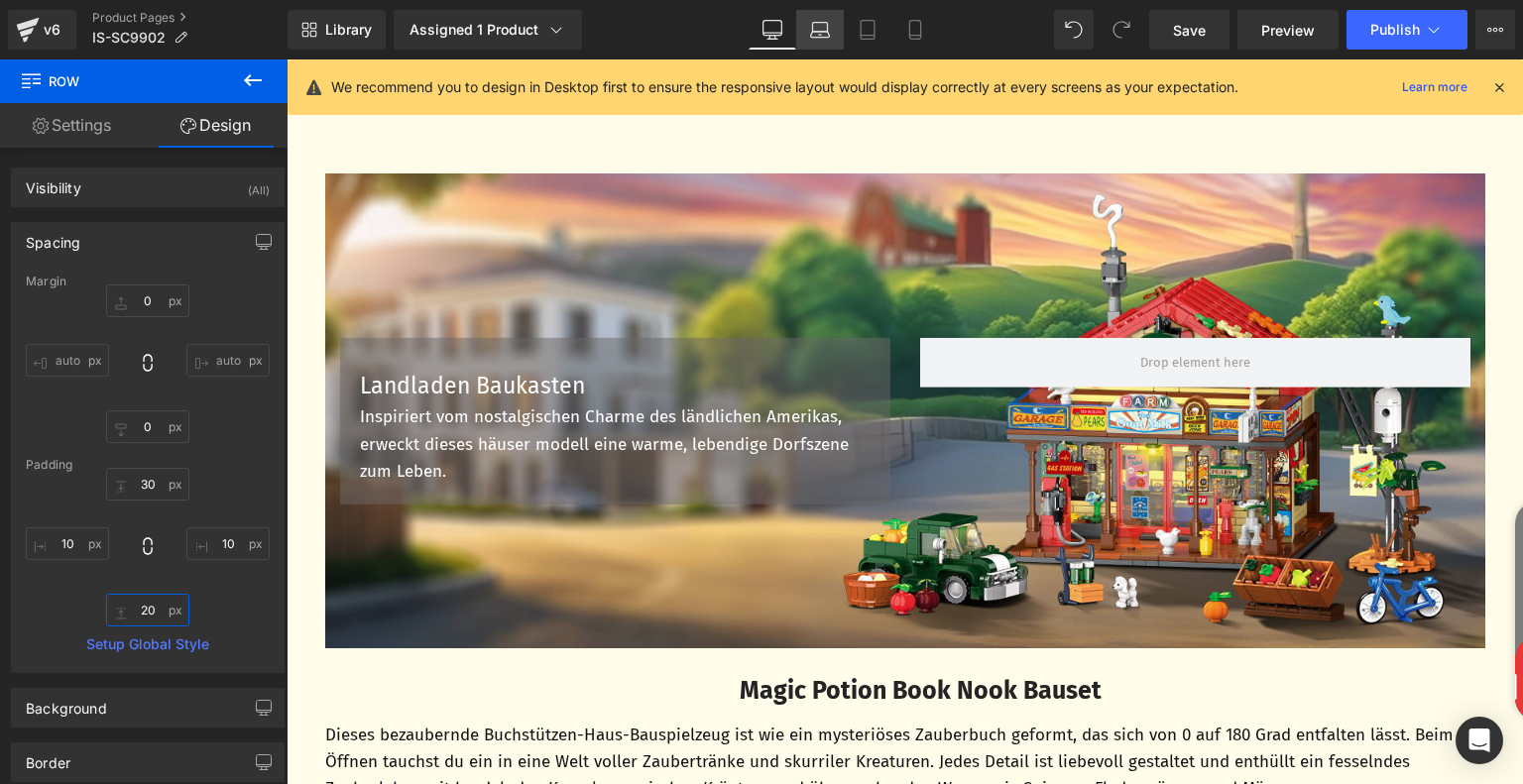 type on "20" 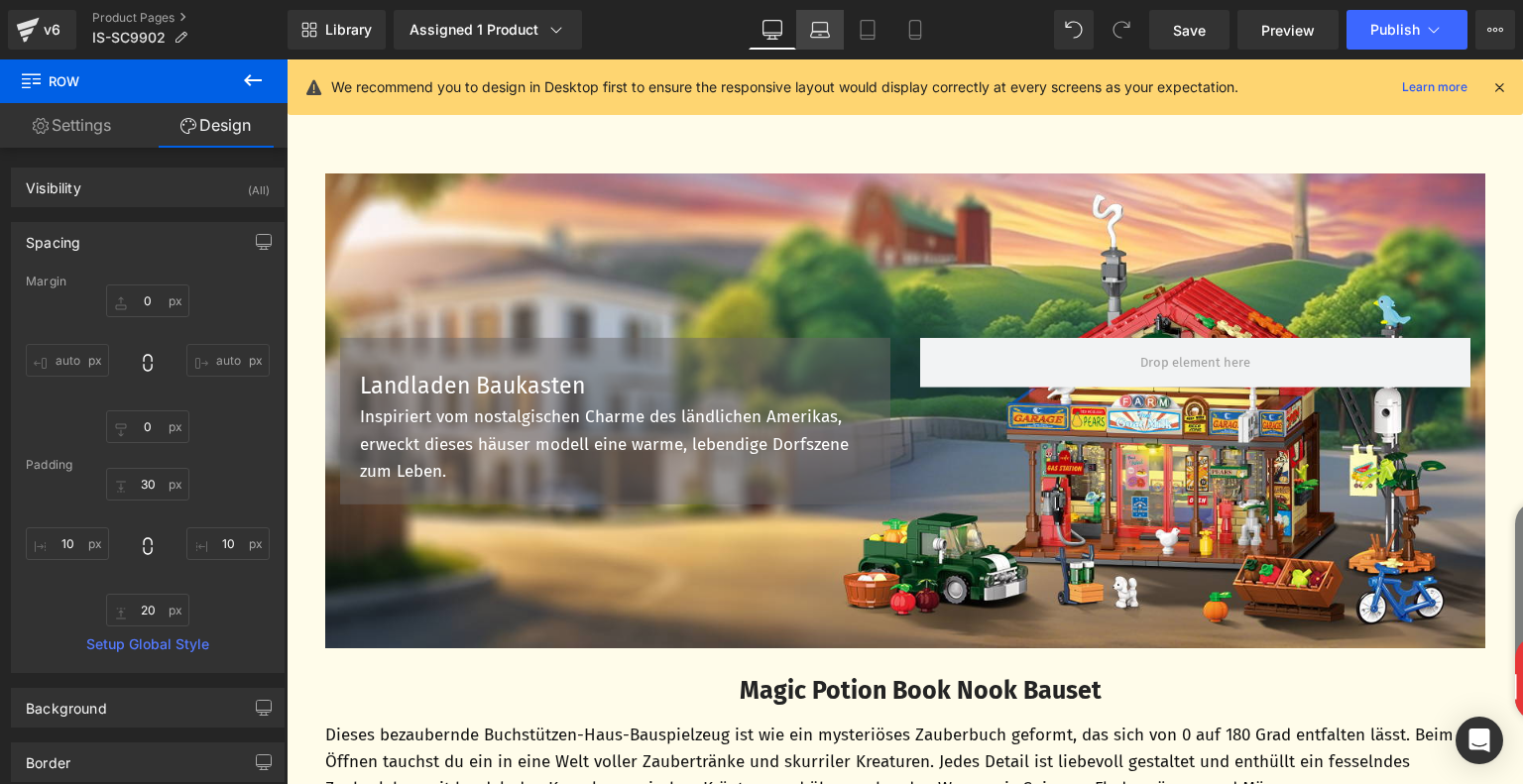 click 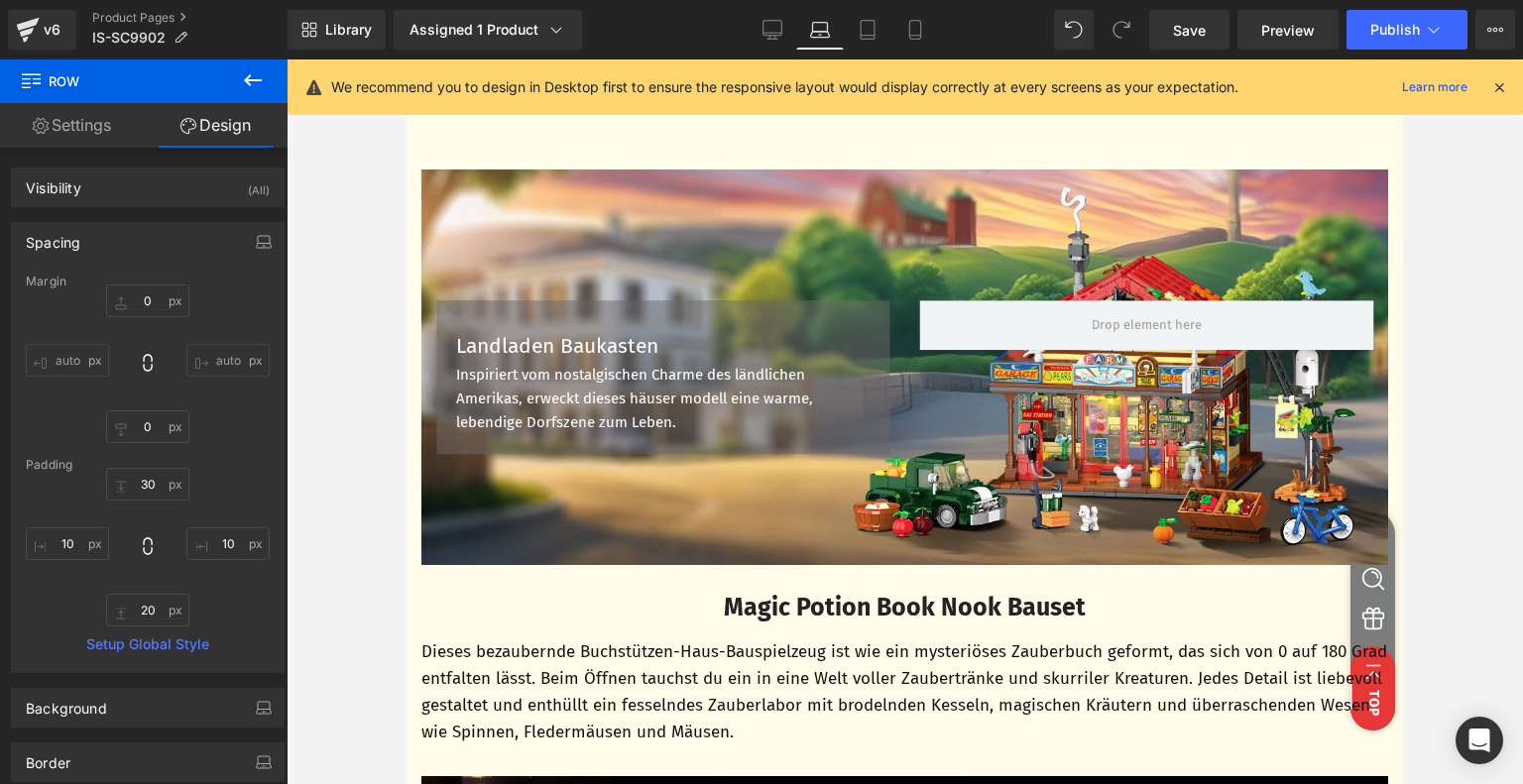 type on "0" 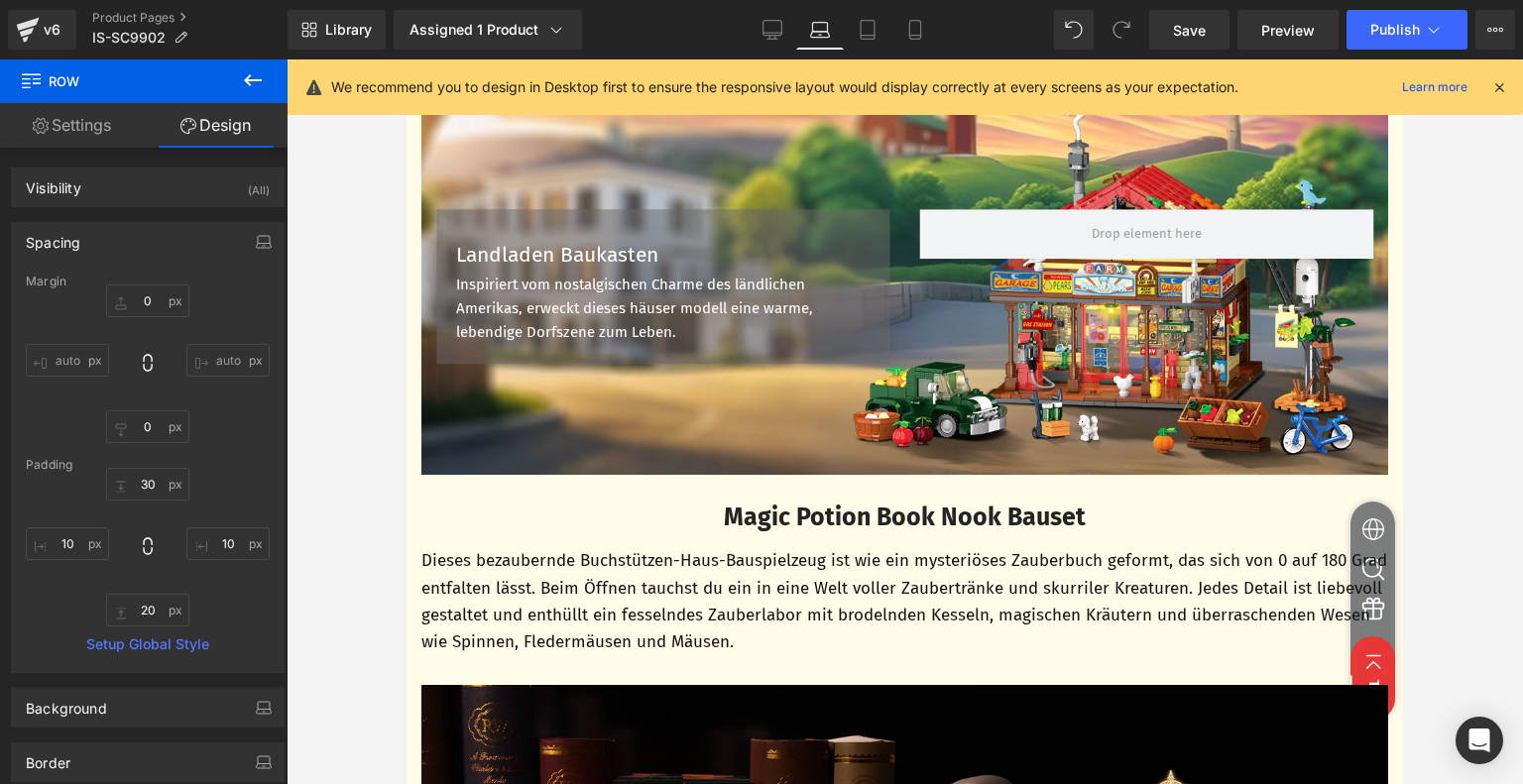 scroll, scrollTop: 745, scrollLeft: 0, axis: vertical 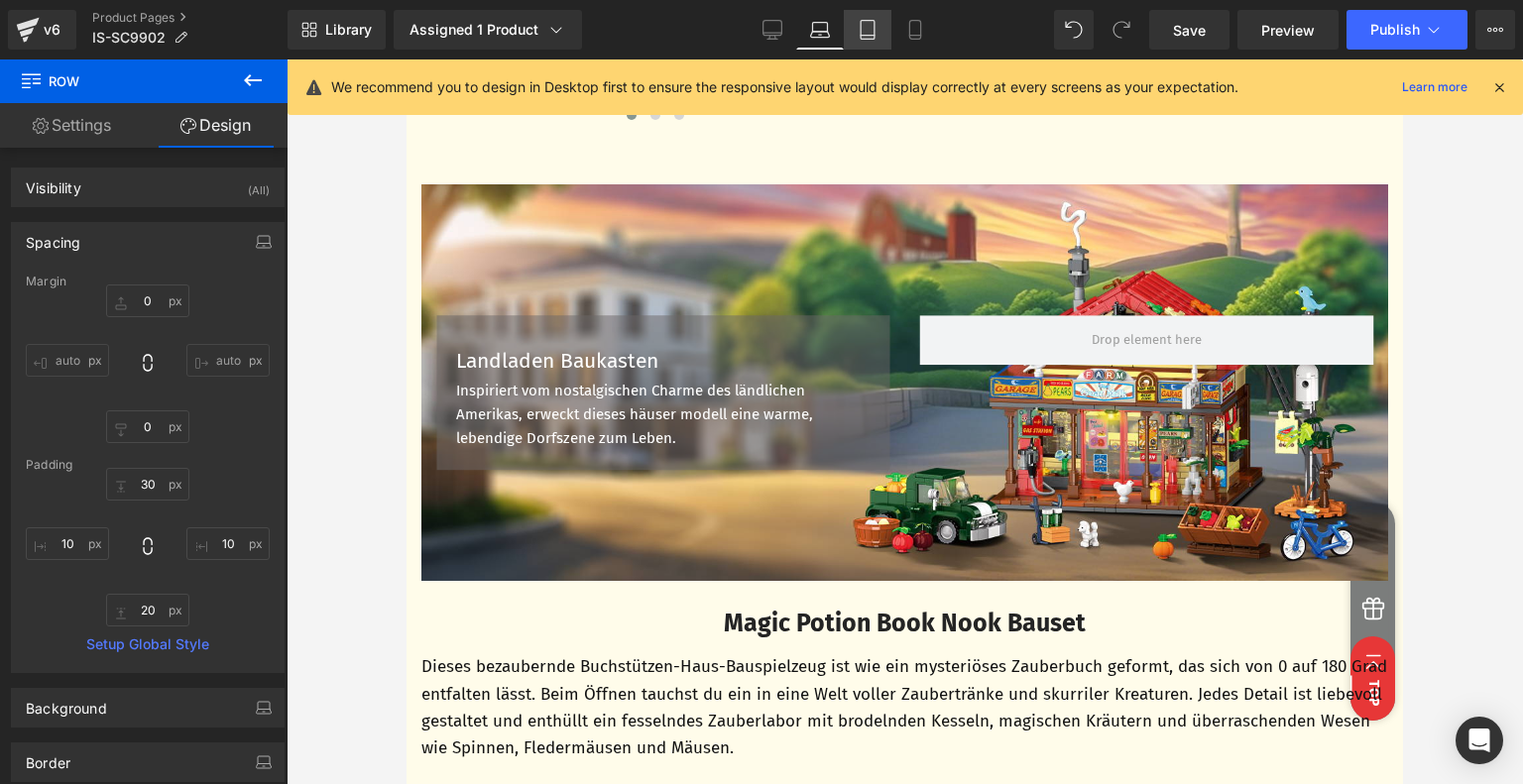 click 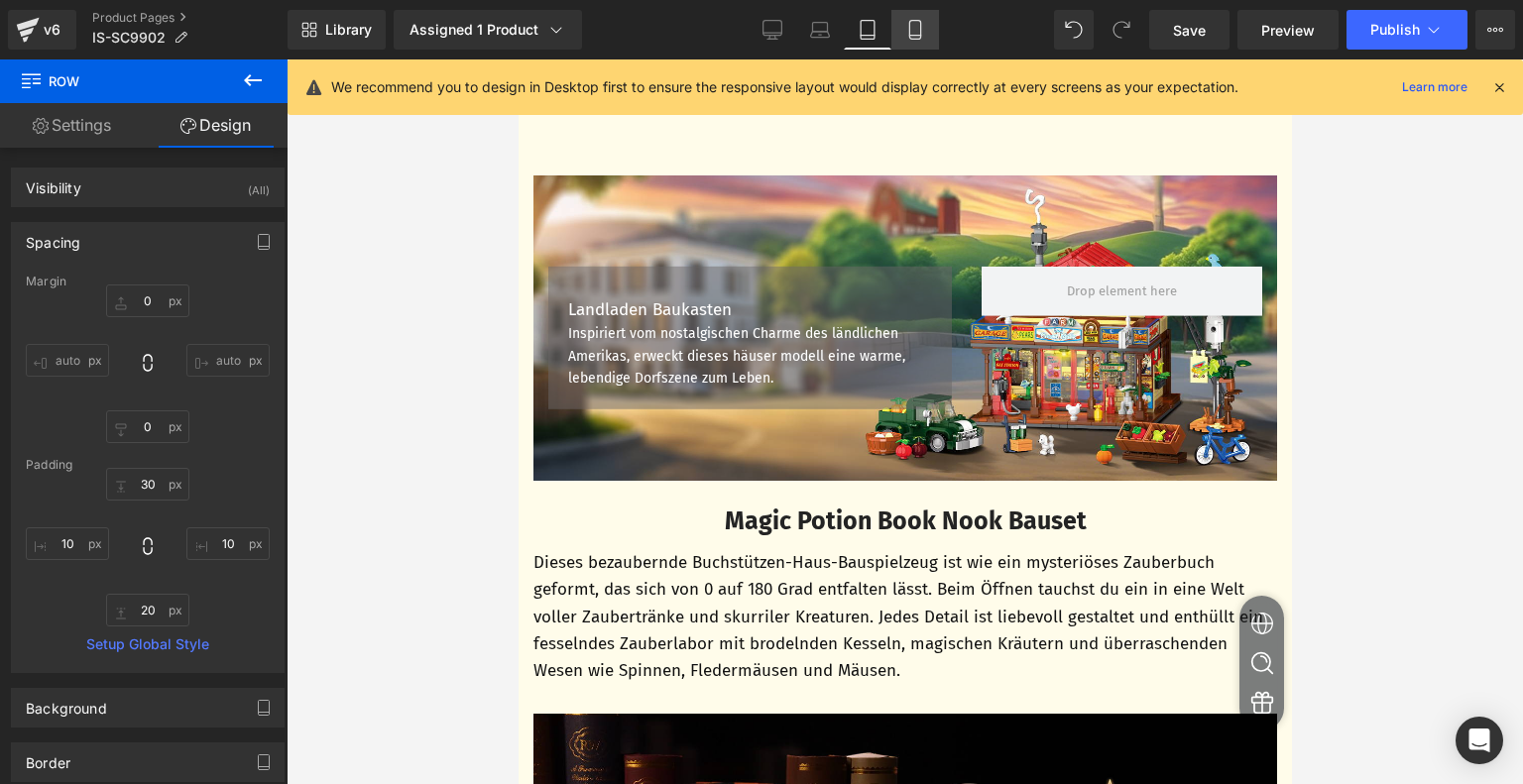 type on "0" 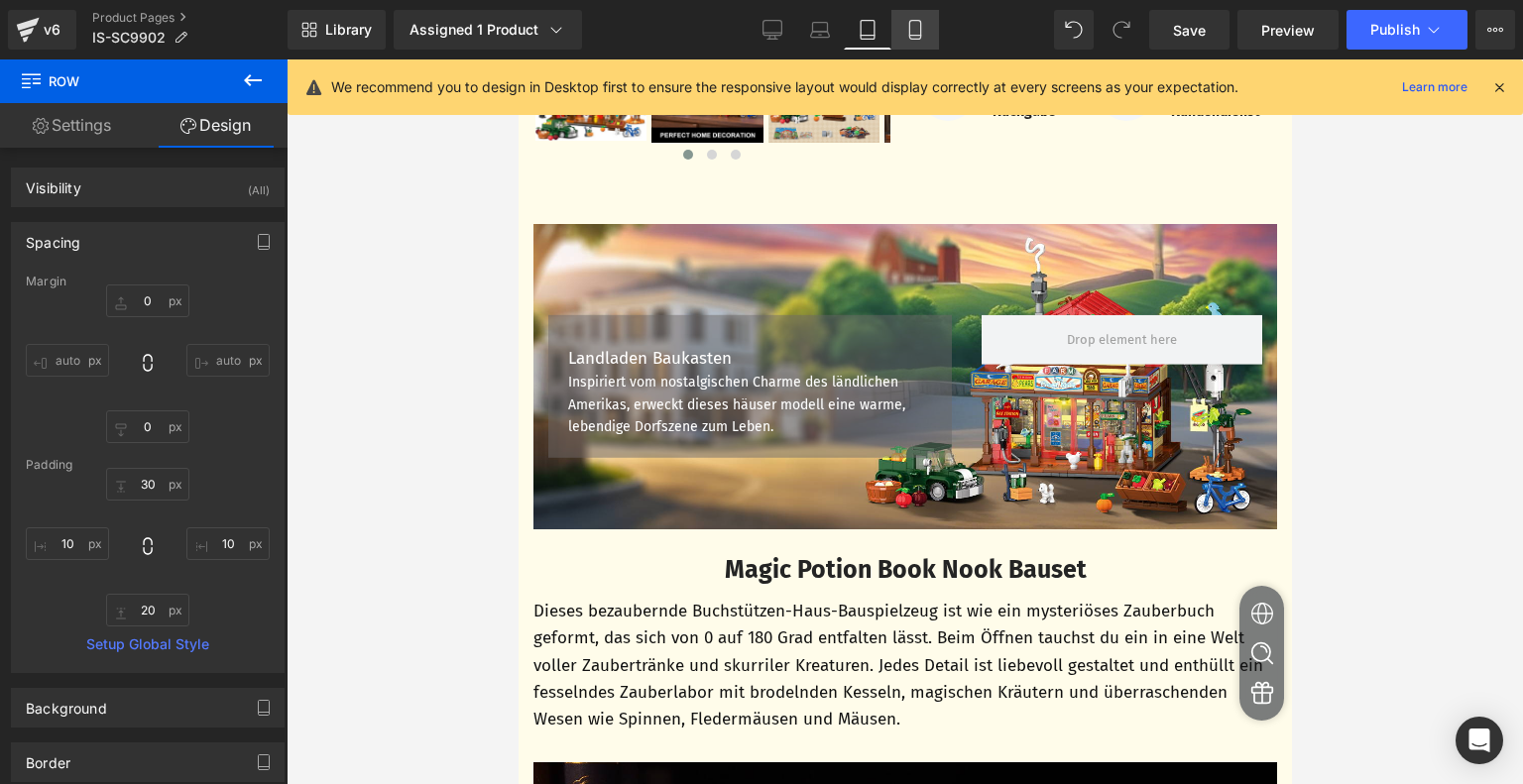 click 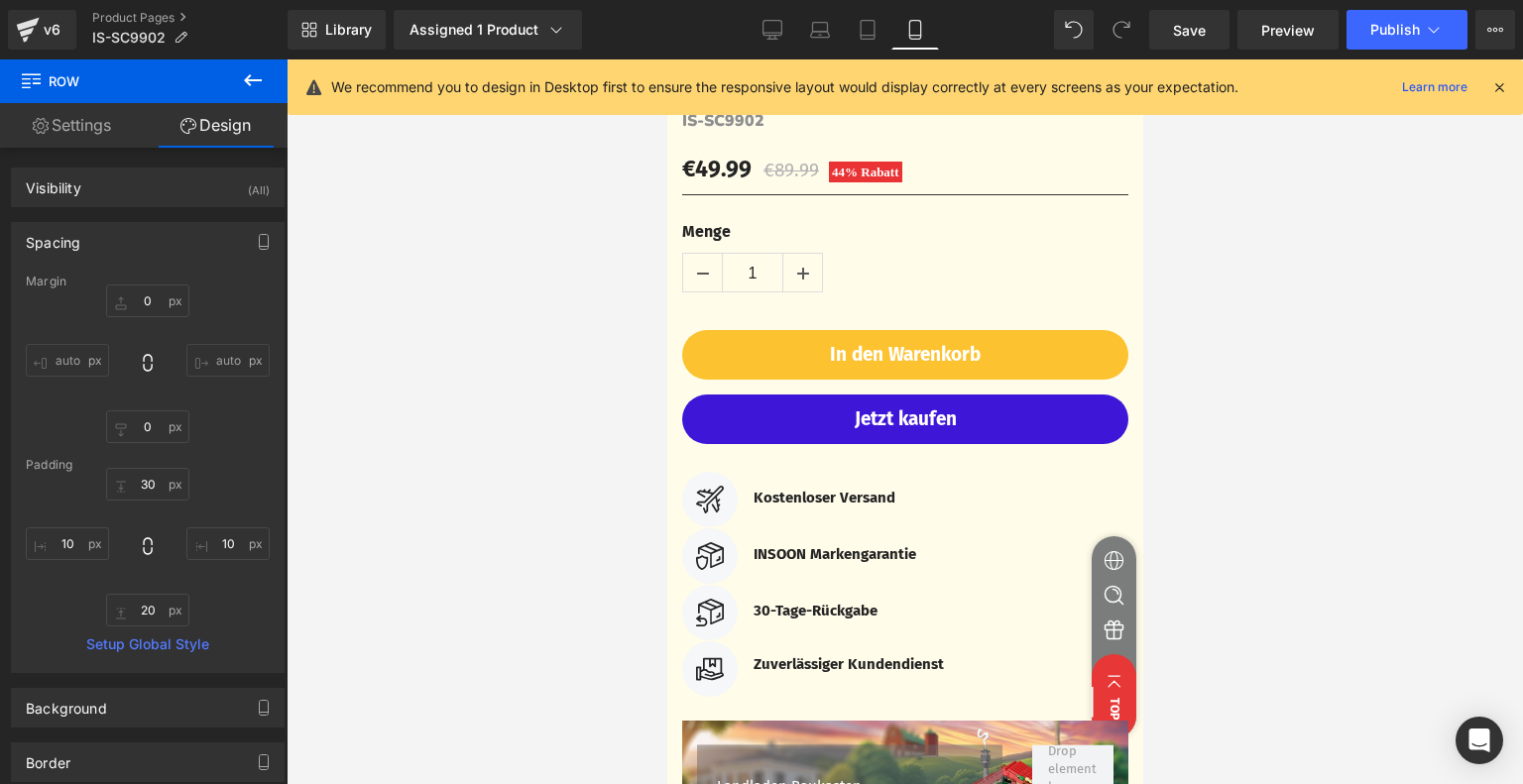 type on "0" 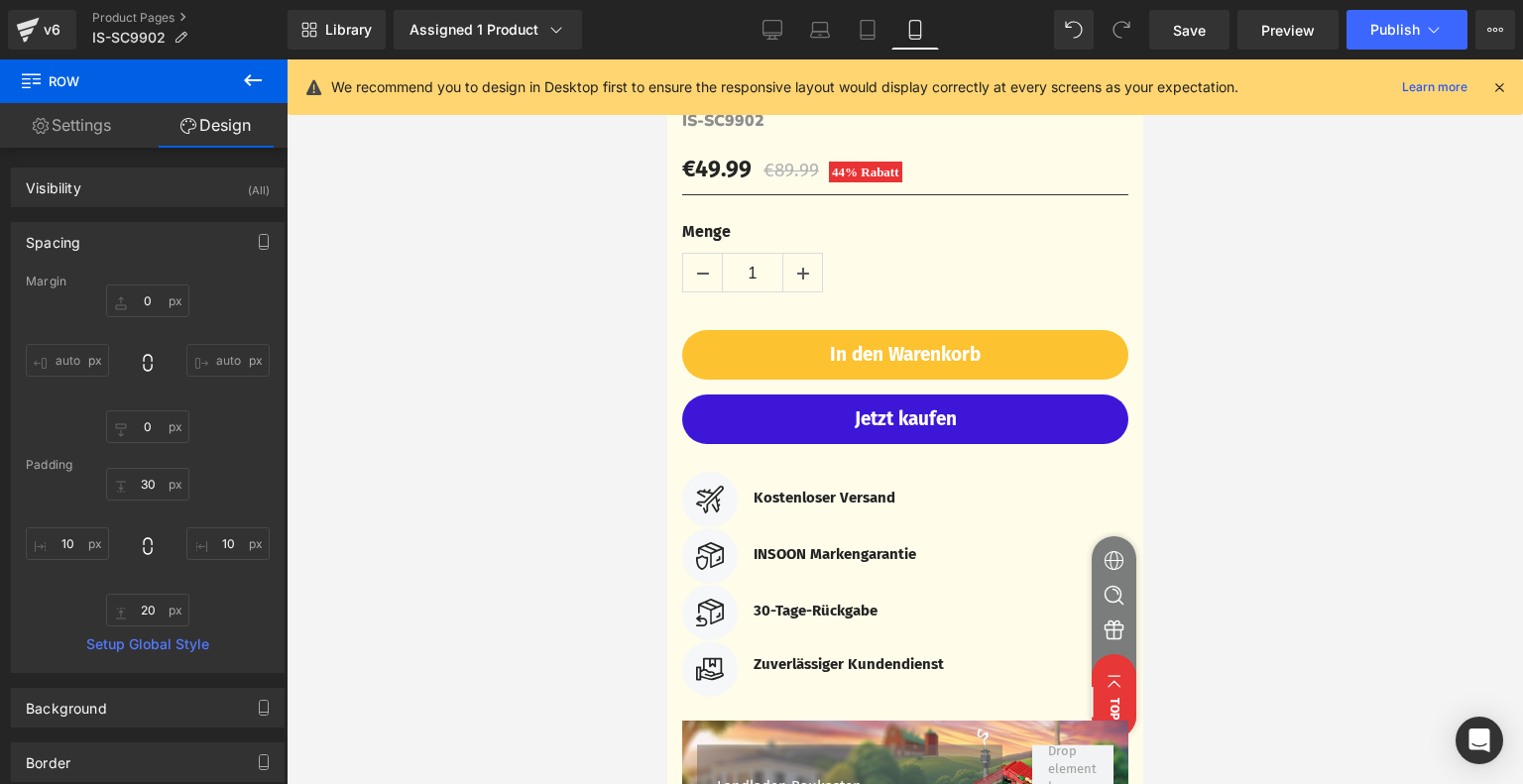 type on "0" 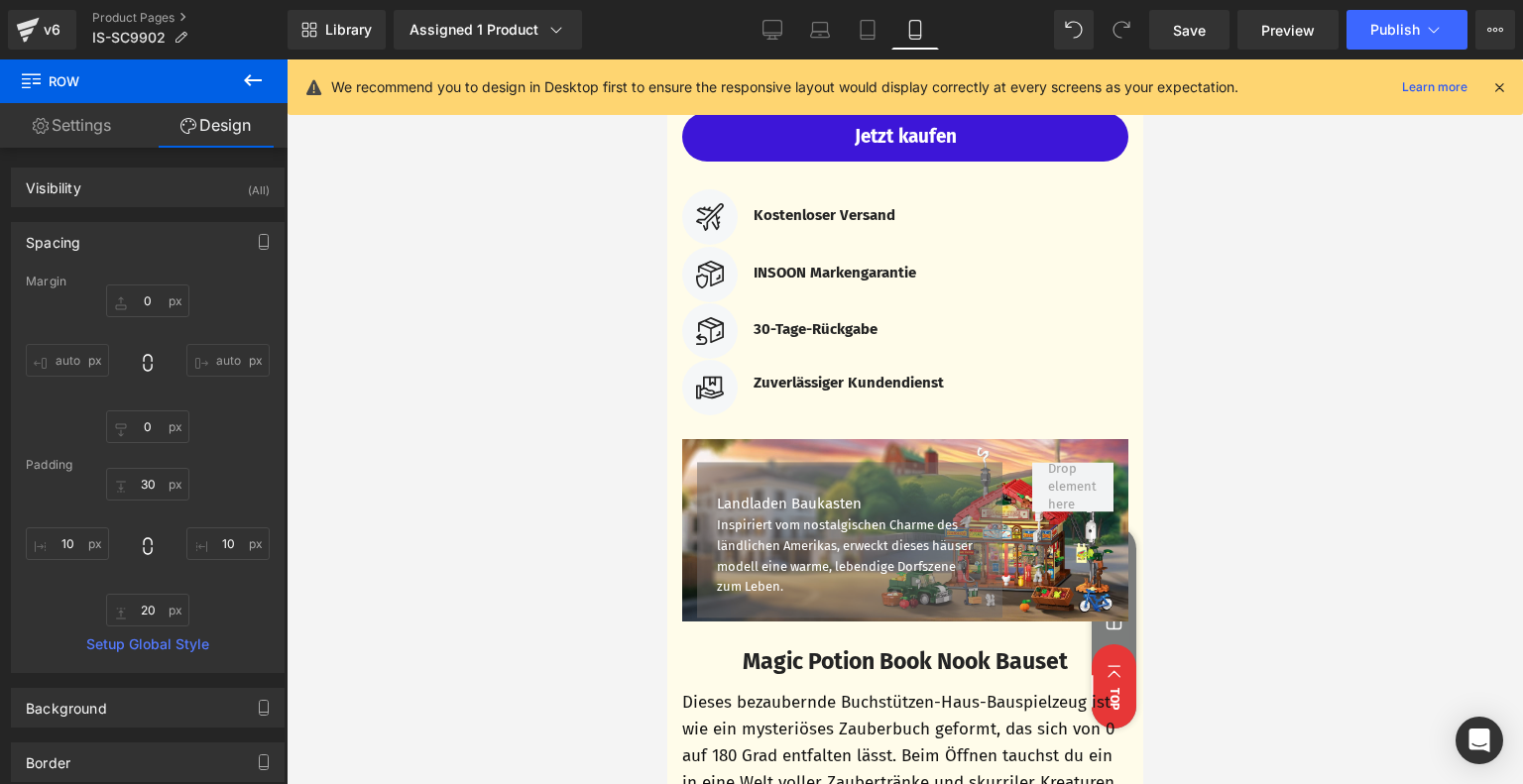 scroll, scrollTop: 1120, scrollLeft: 0, axis: vertical 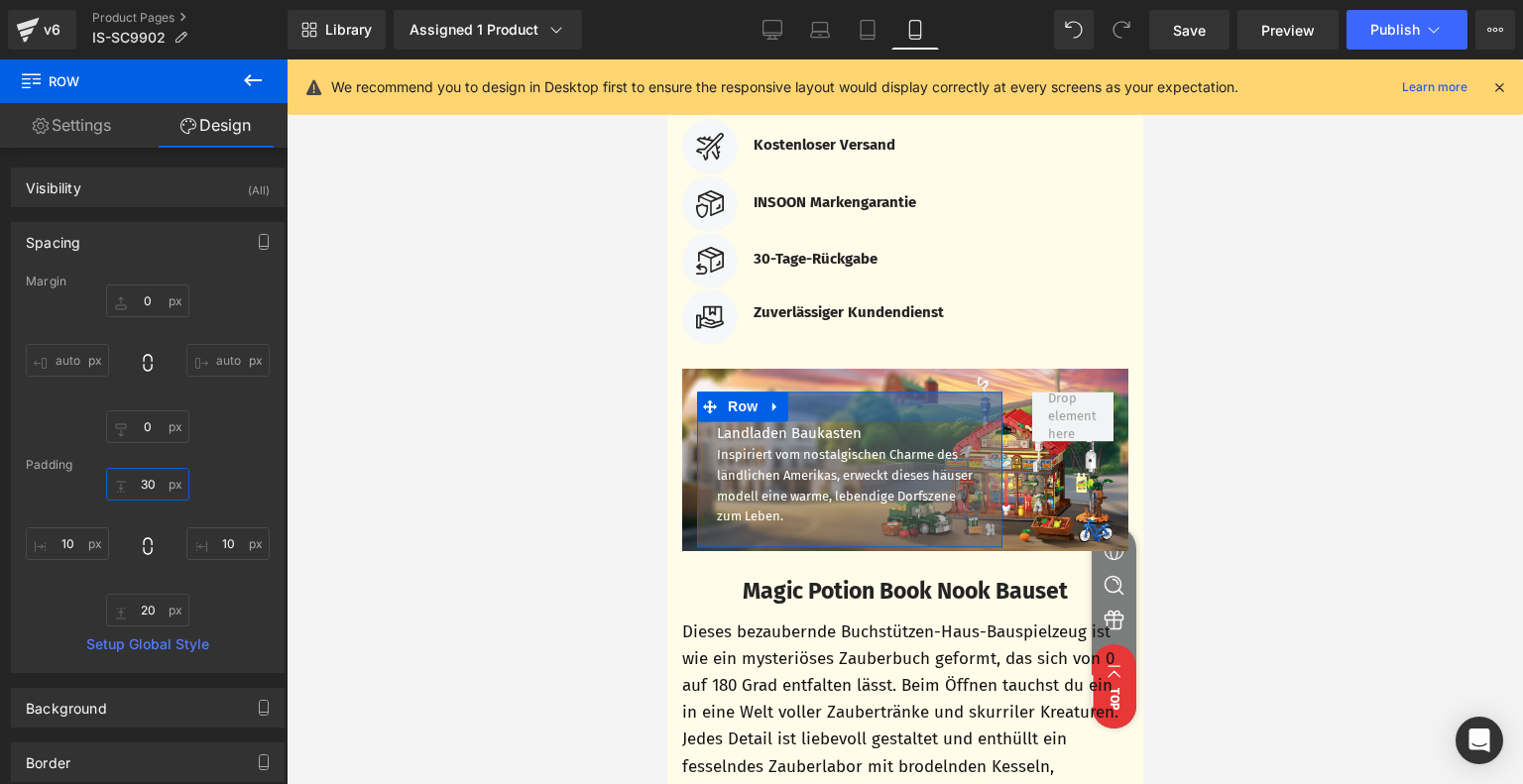 click on "30" at bounding box center (148, 484) 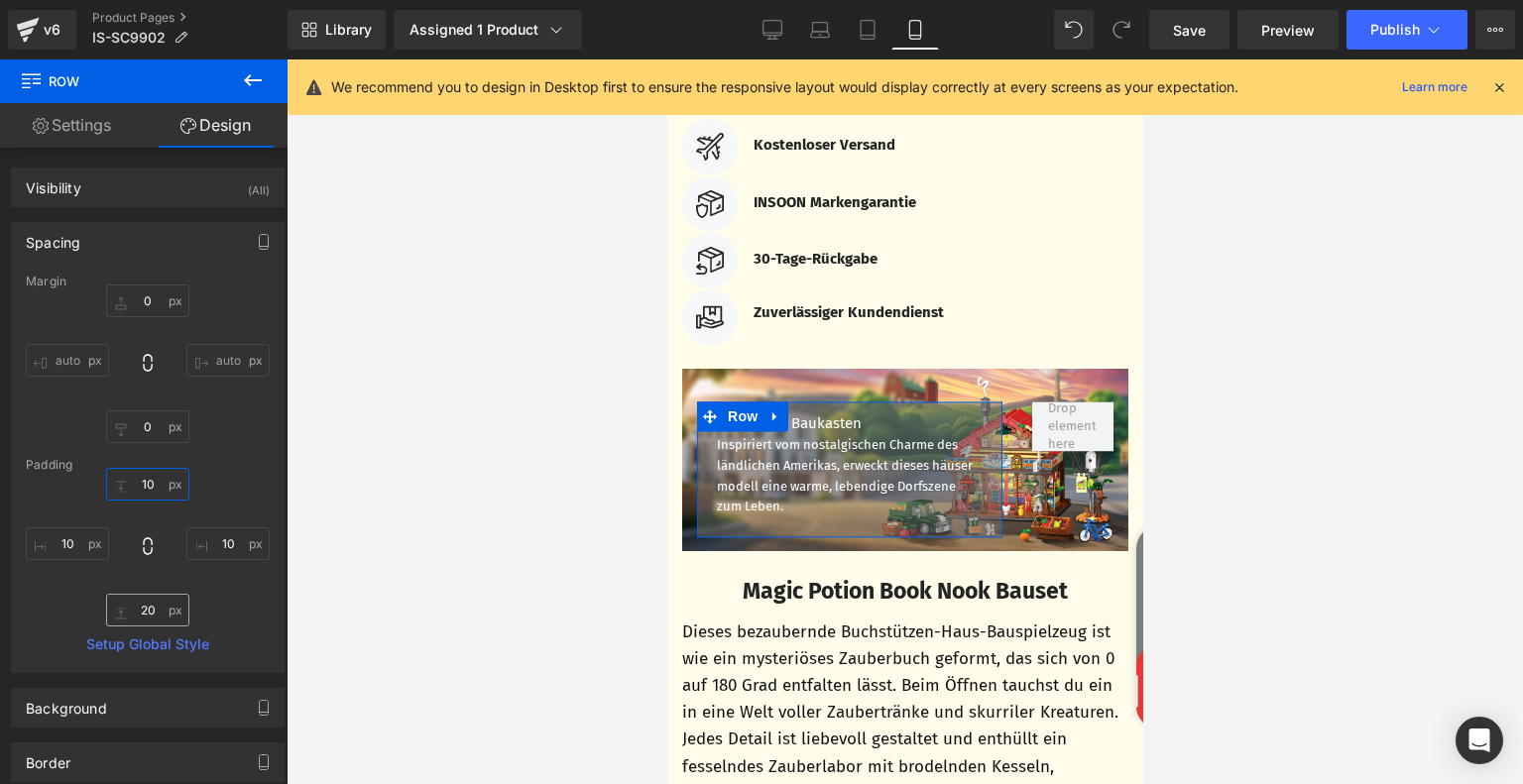 type on "10" 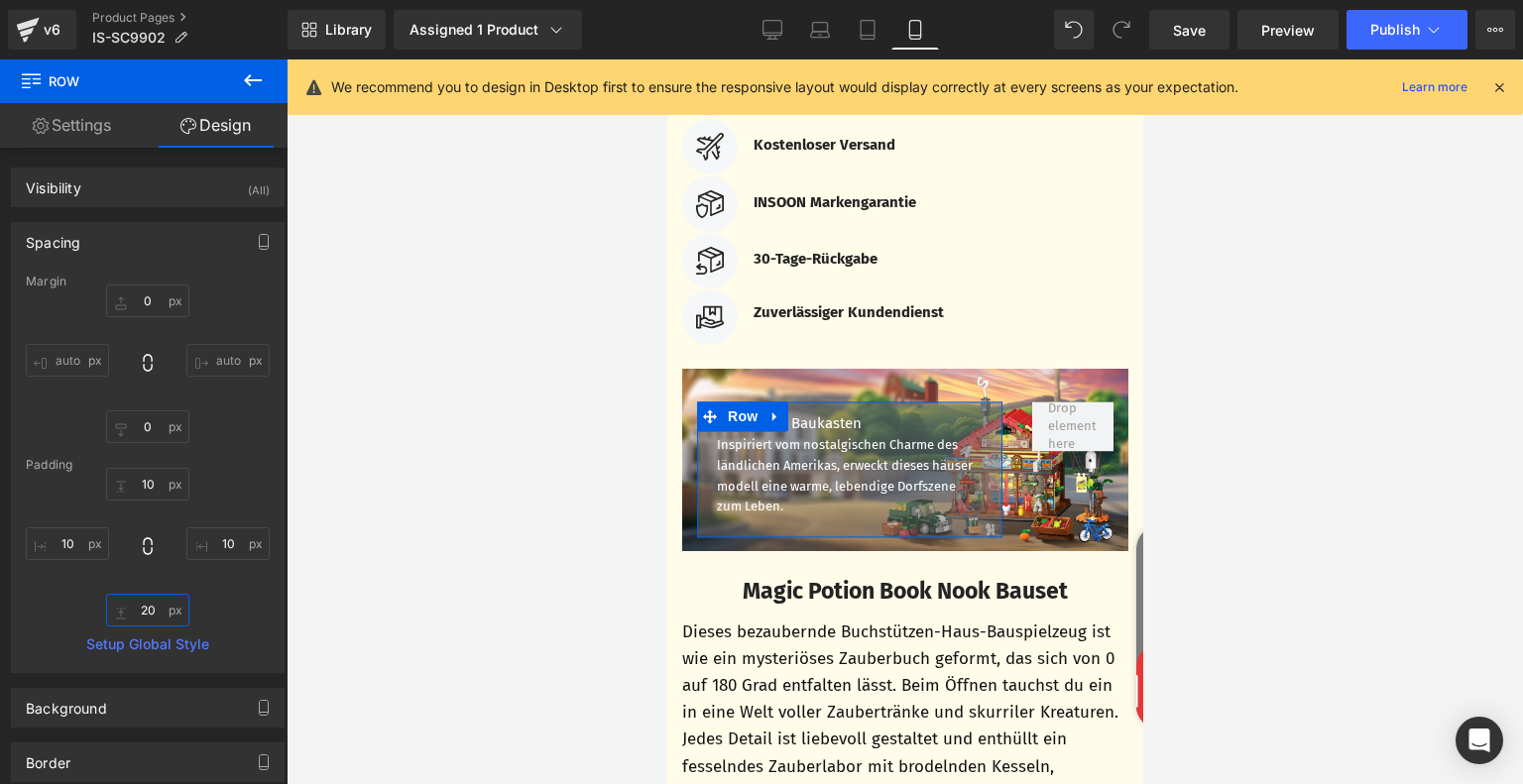 click on "20" at bounding box center [148, 610] 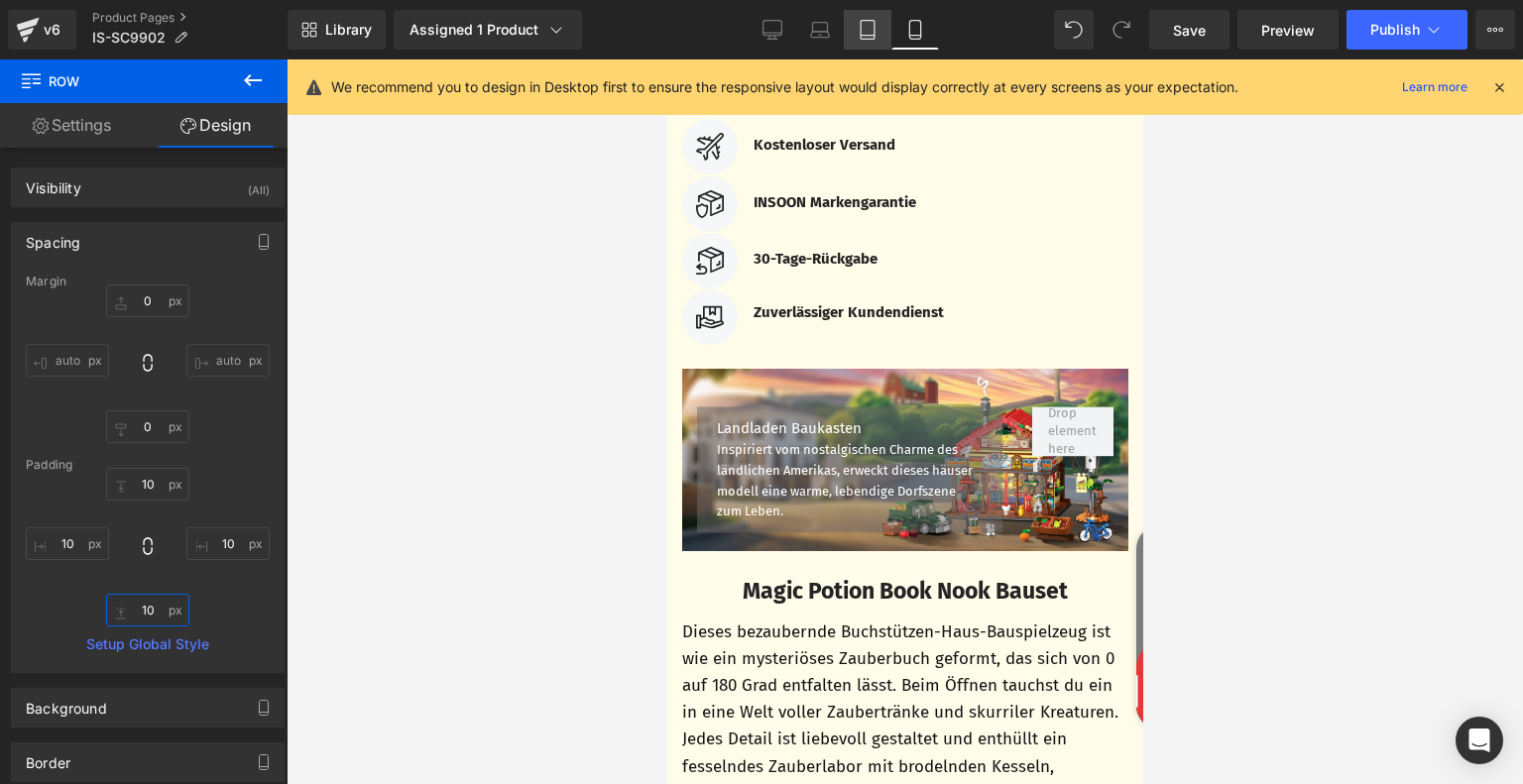 type on "10" 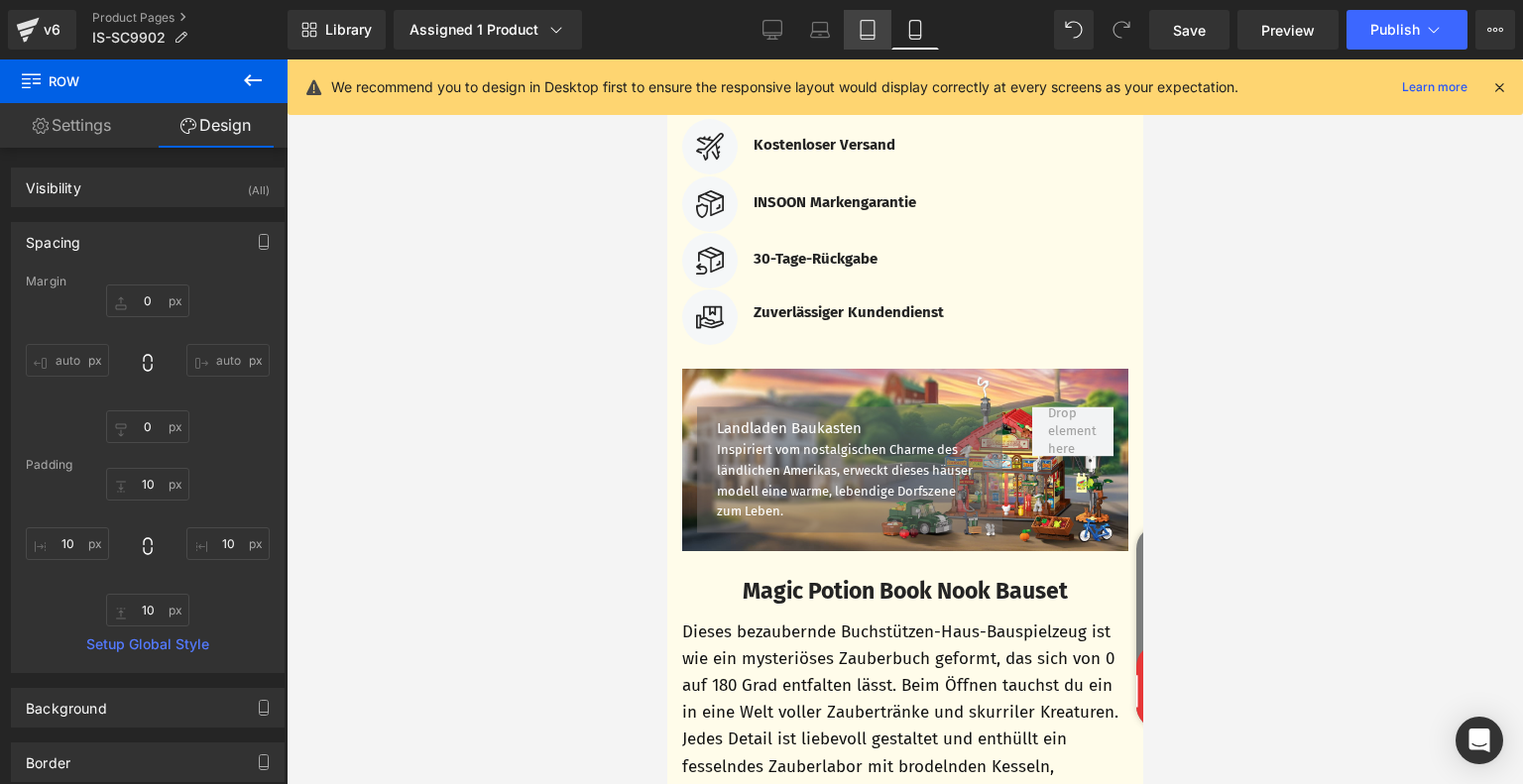 click on "Tablet" at bounding box center [868, 30] 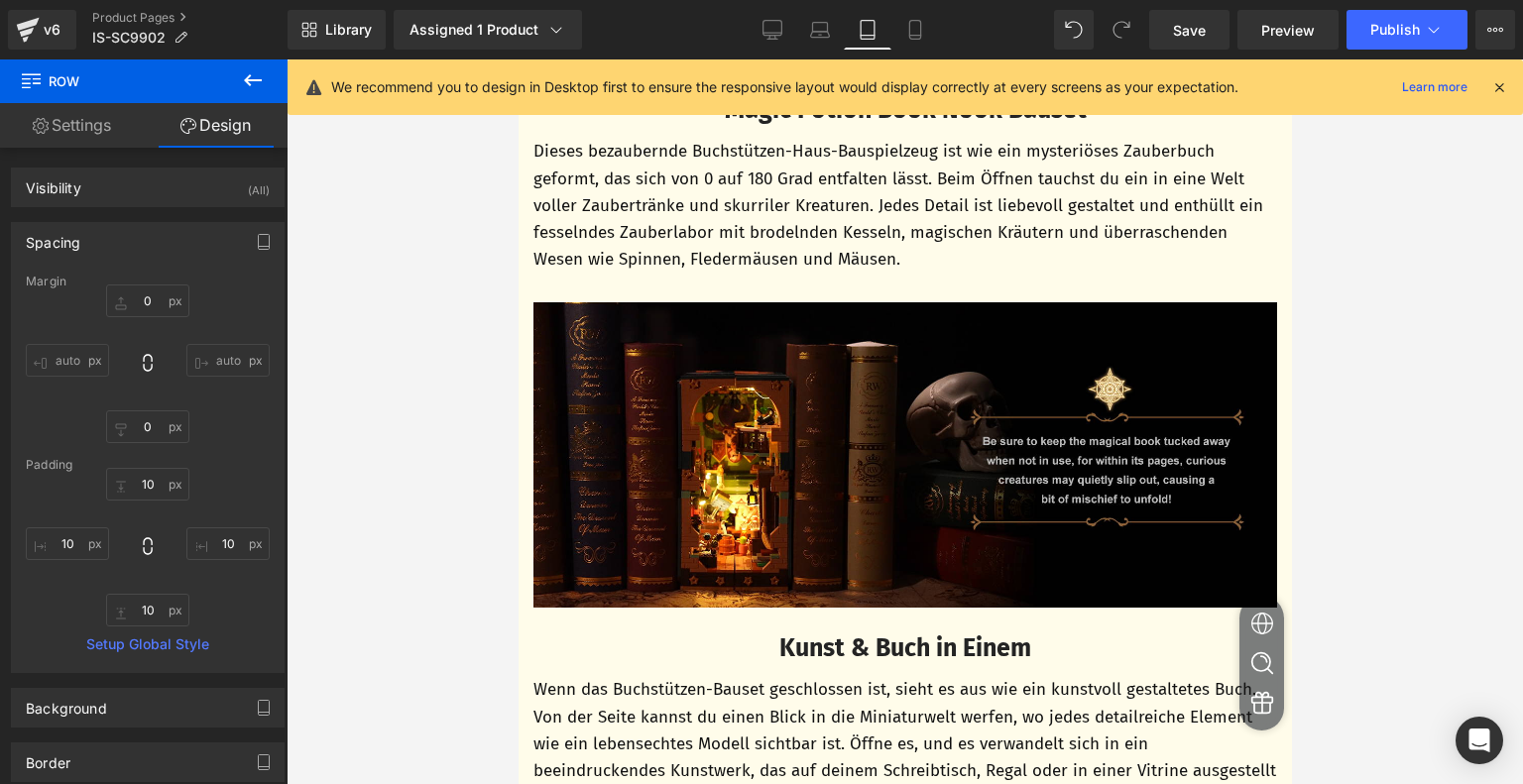 type on "0" 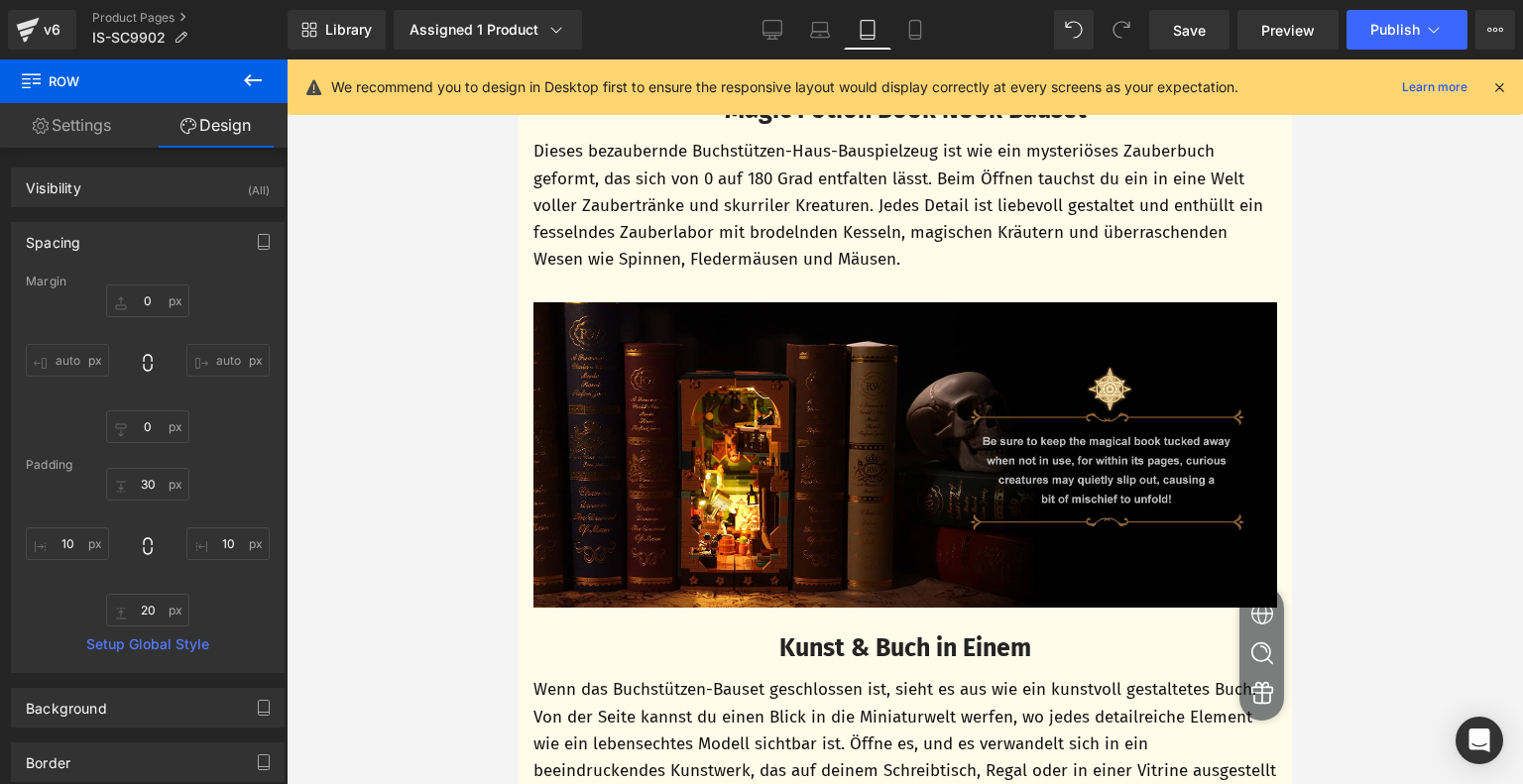 scroll, scrollTop: 572, scrollLeft: 0, axis: vertical 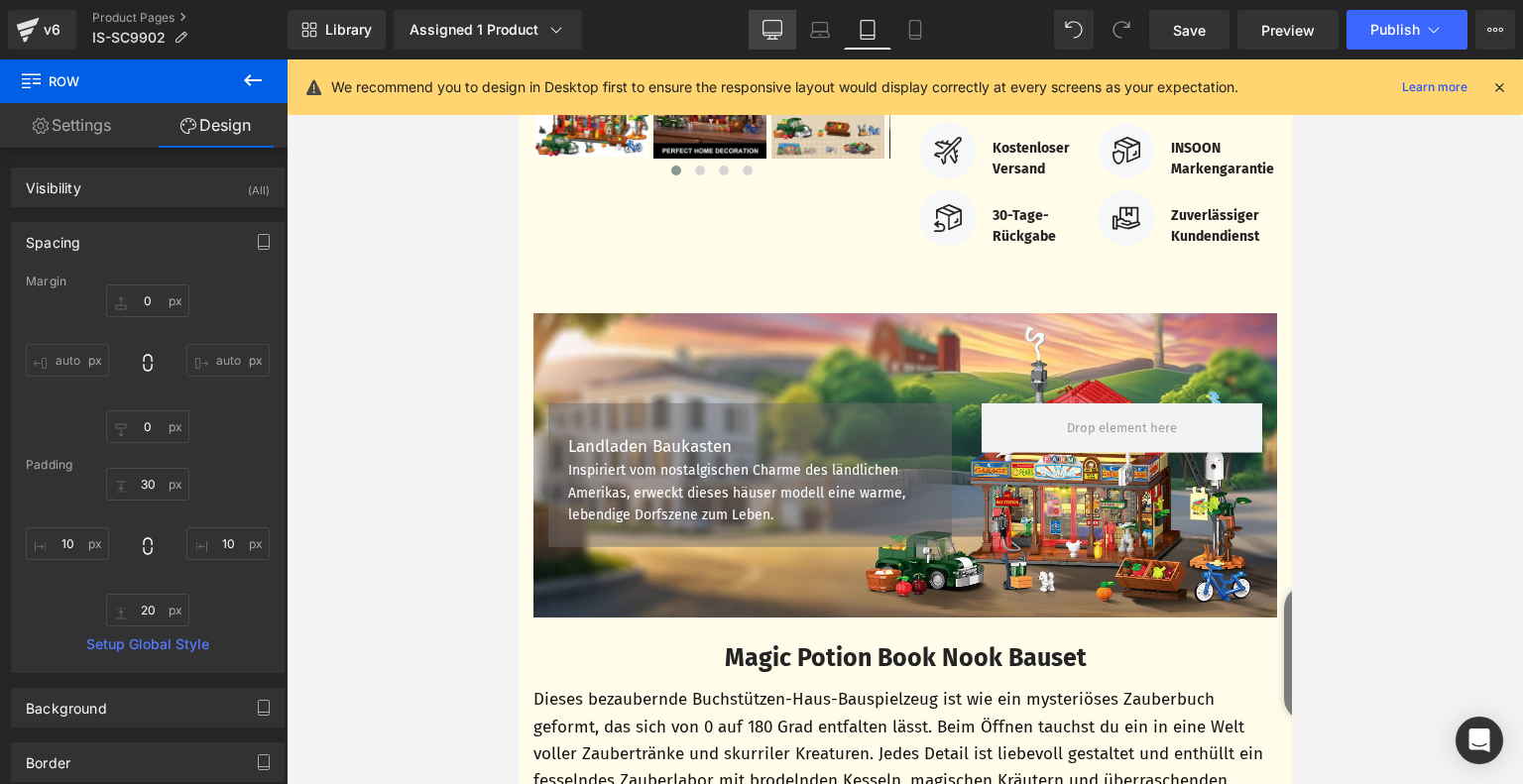 click 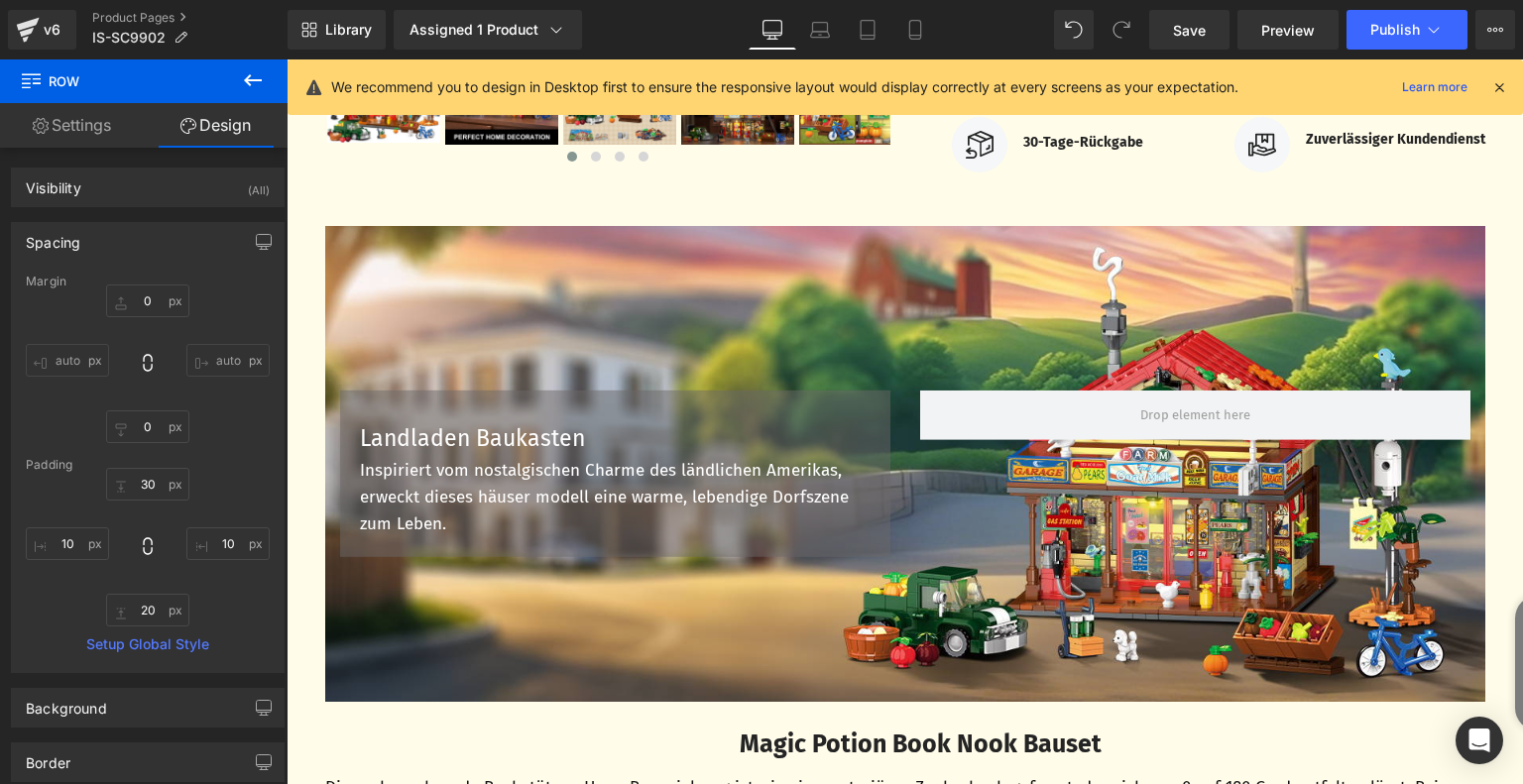 type on "0" 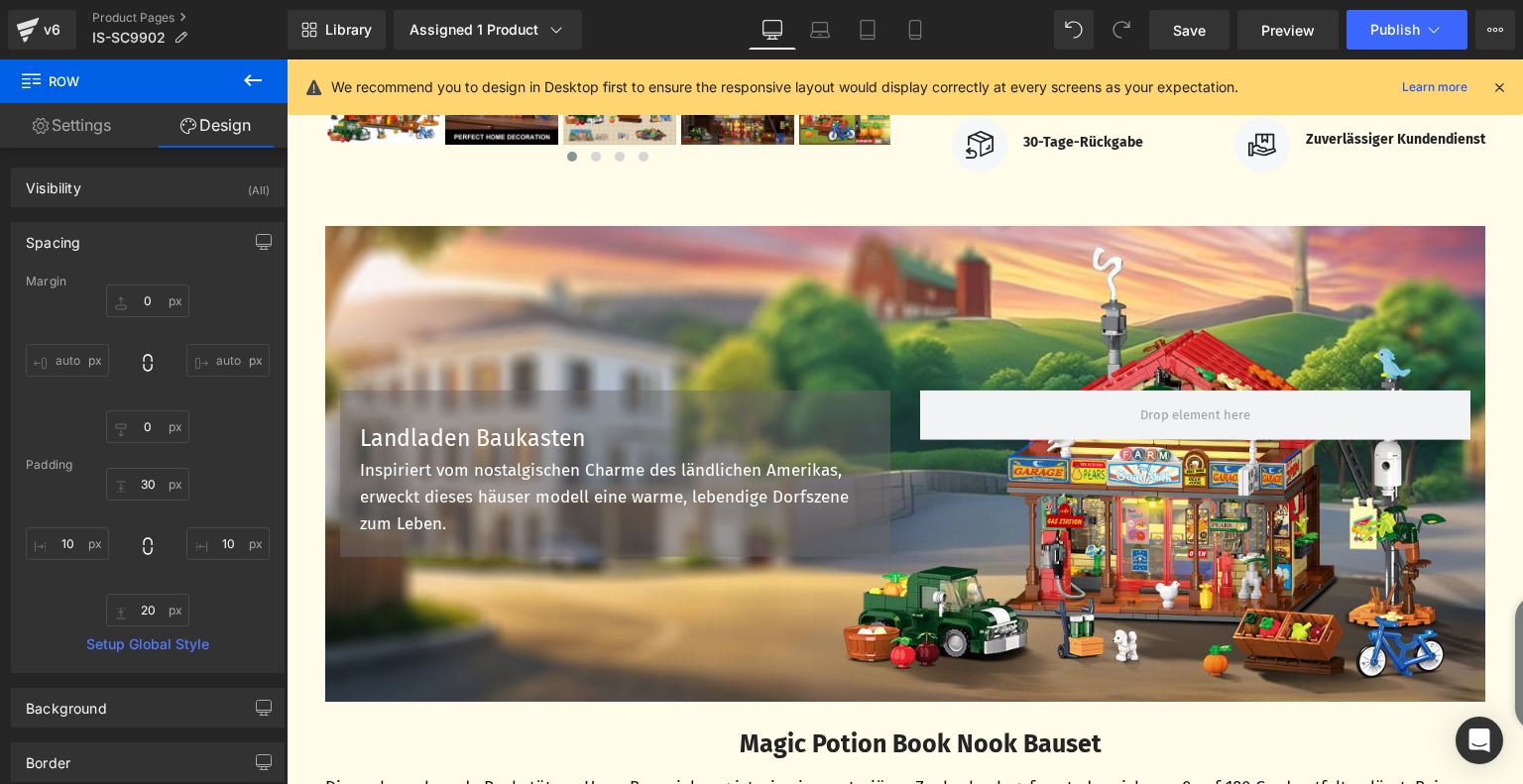 type on "0" 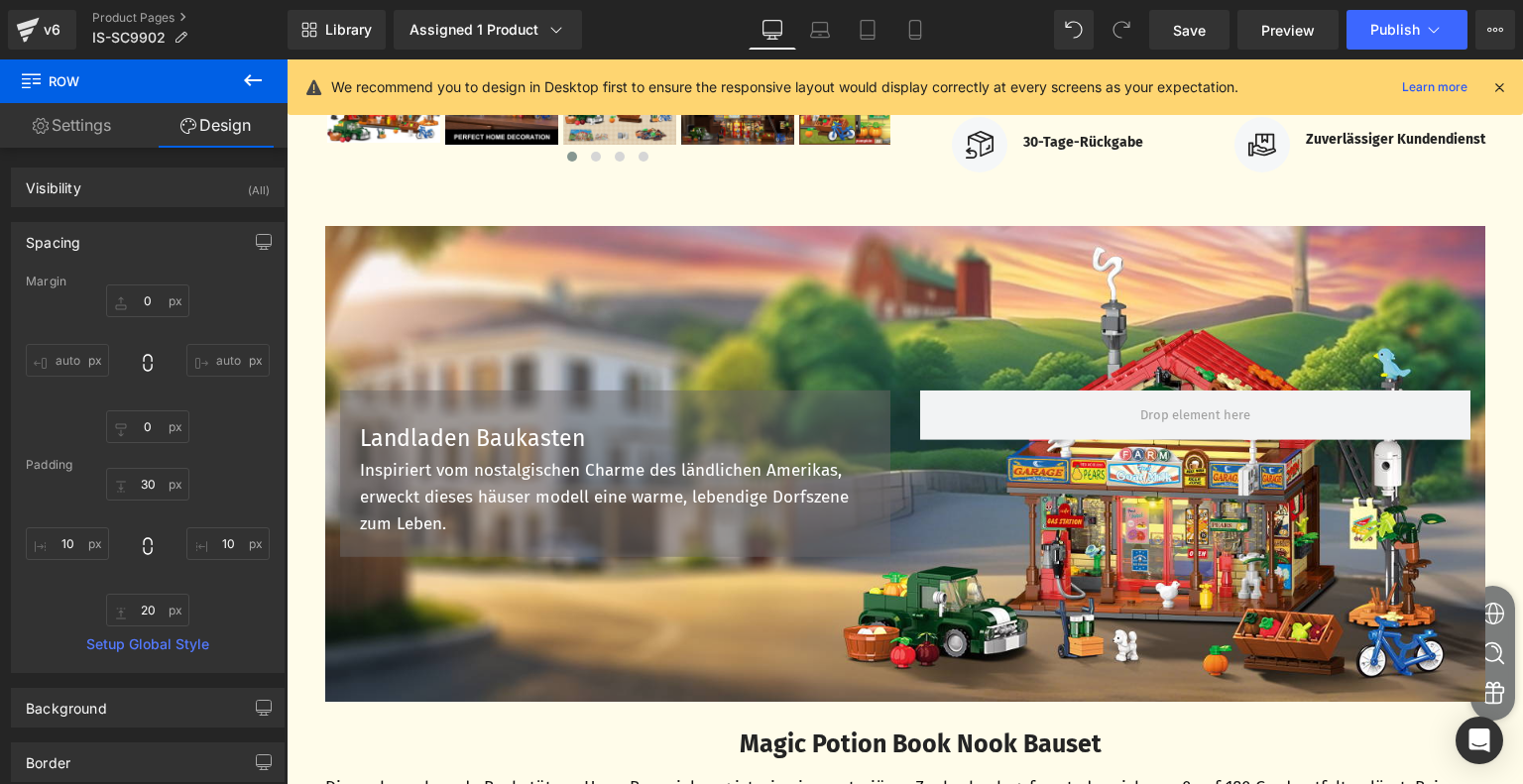 scroll, scrollTop: 816, scrollLeft: 0, axis: vertical 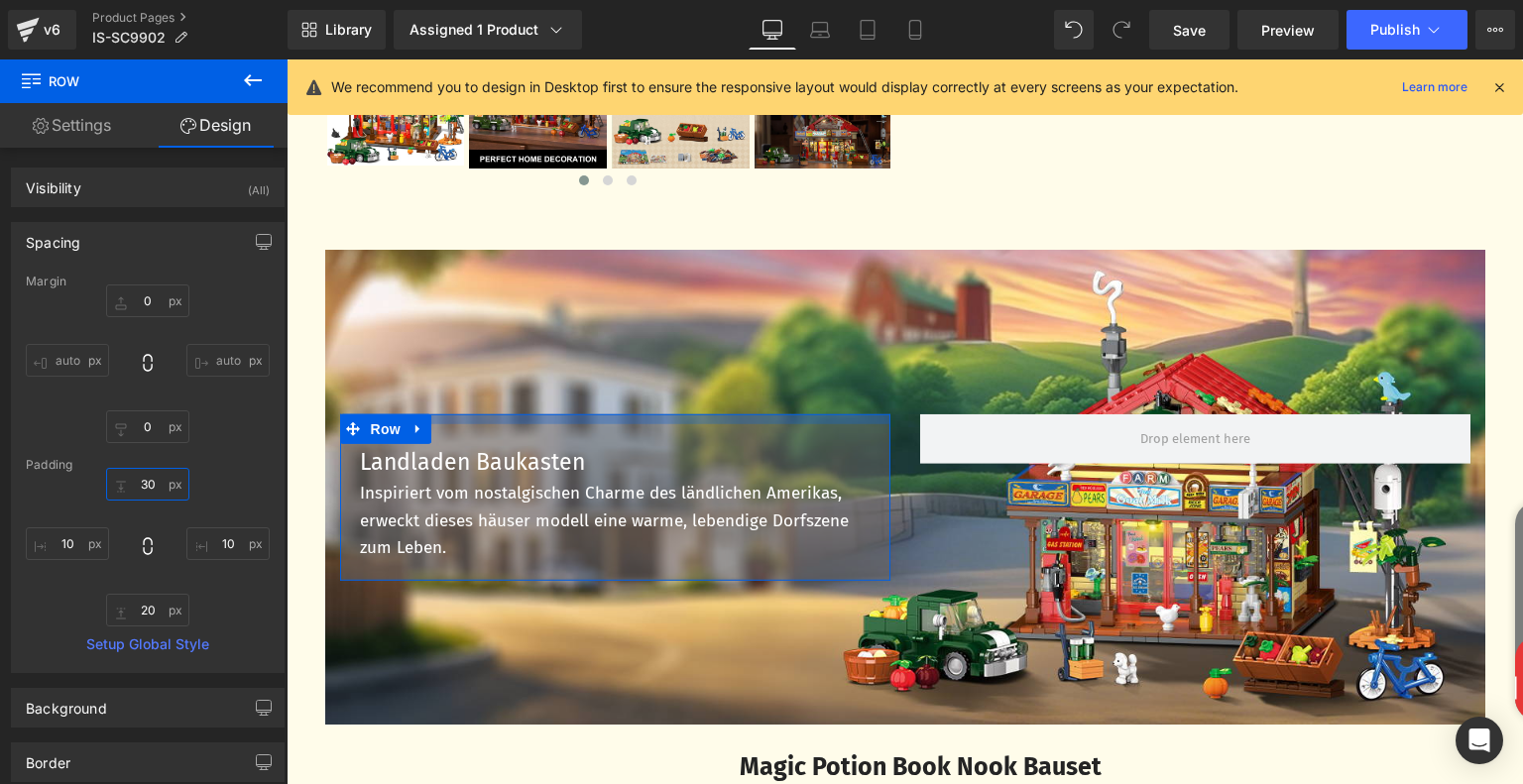 click on "30" at bounding box center (148, 484) 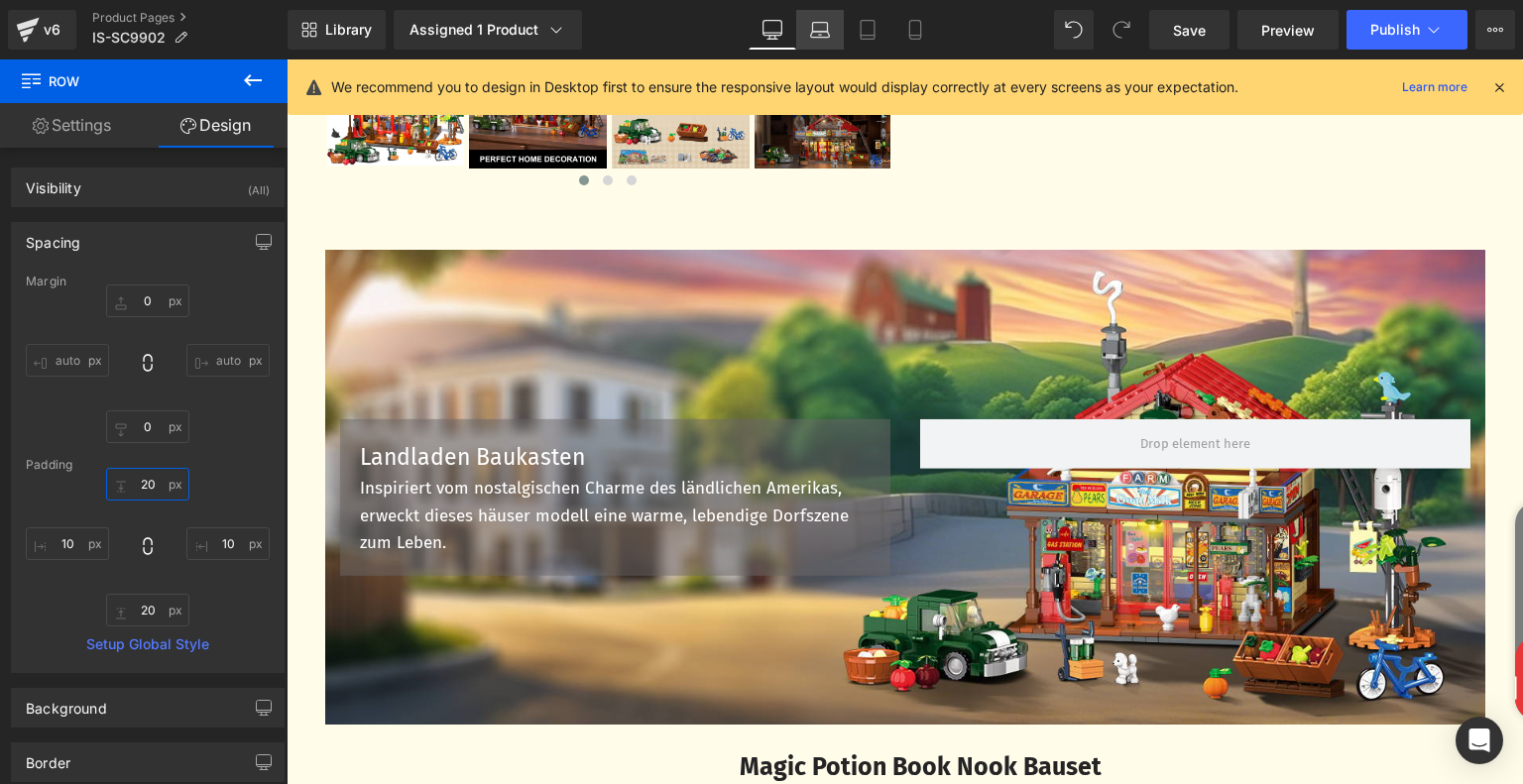 type on "20" 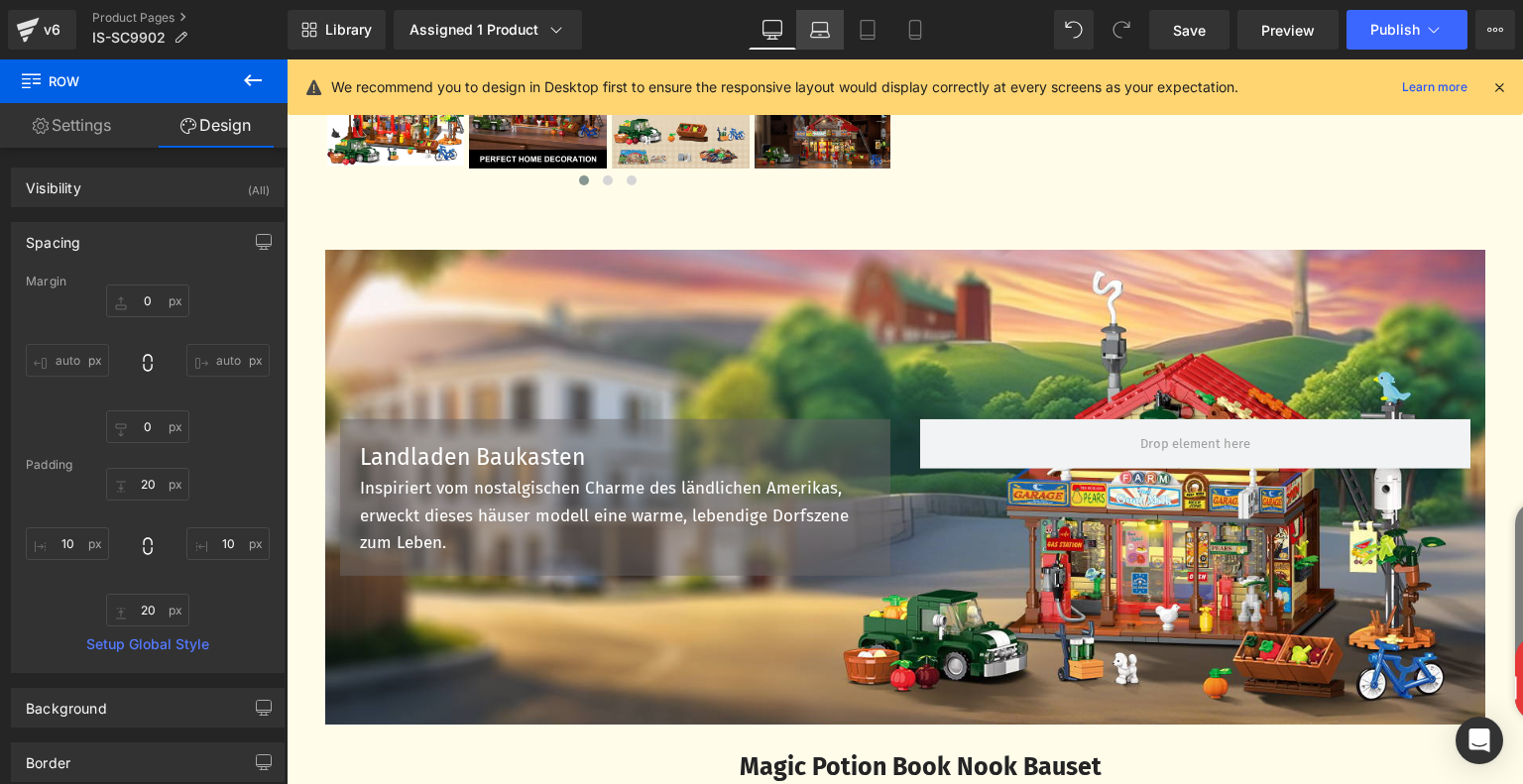 click on "Laptop" at bounding box center (820, 30) 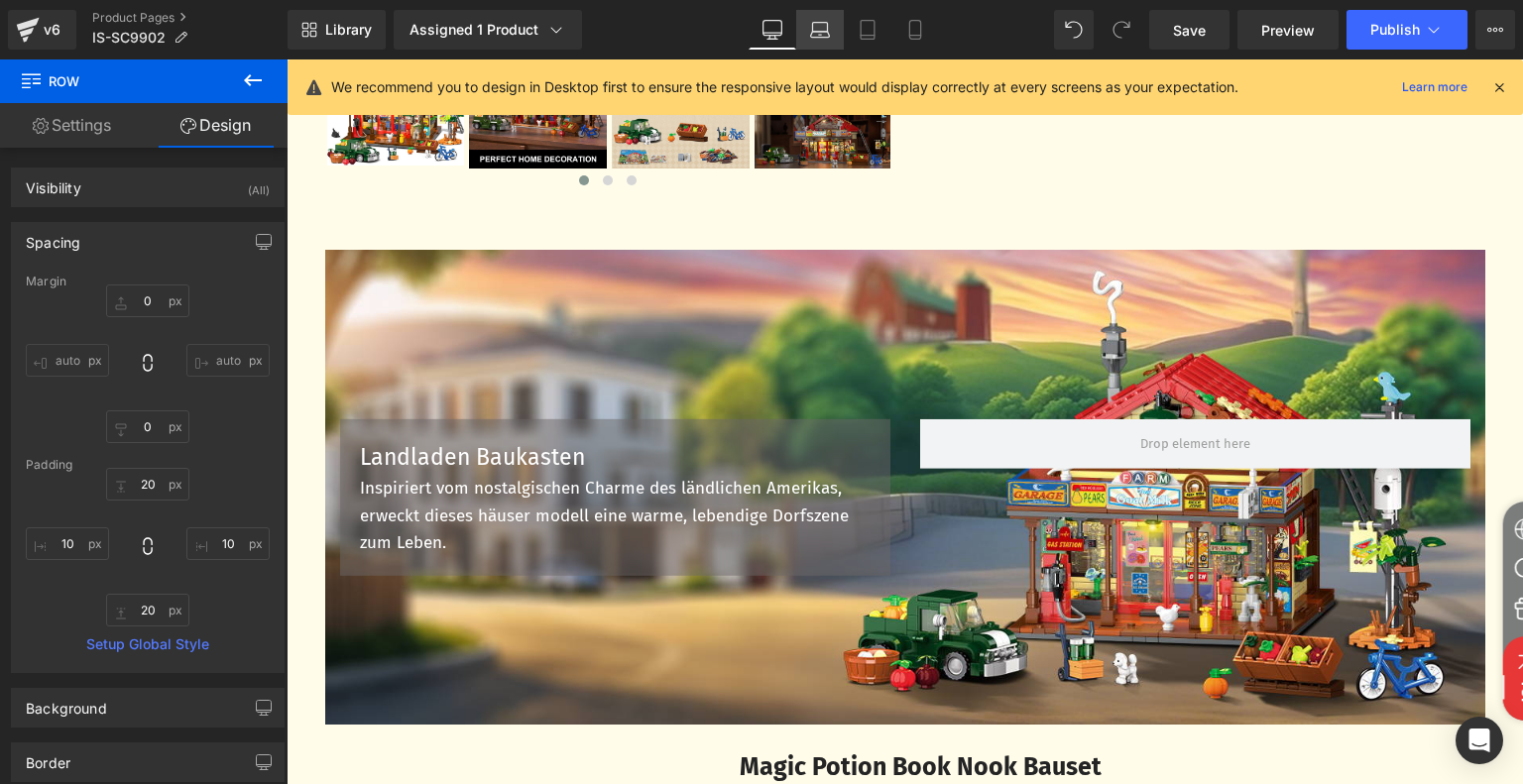 type on "0" 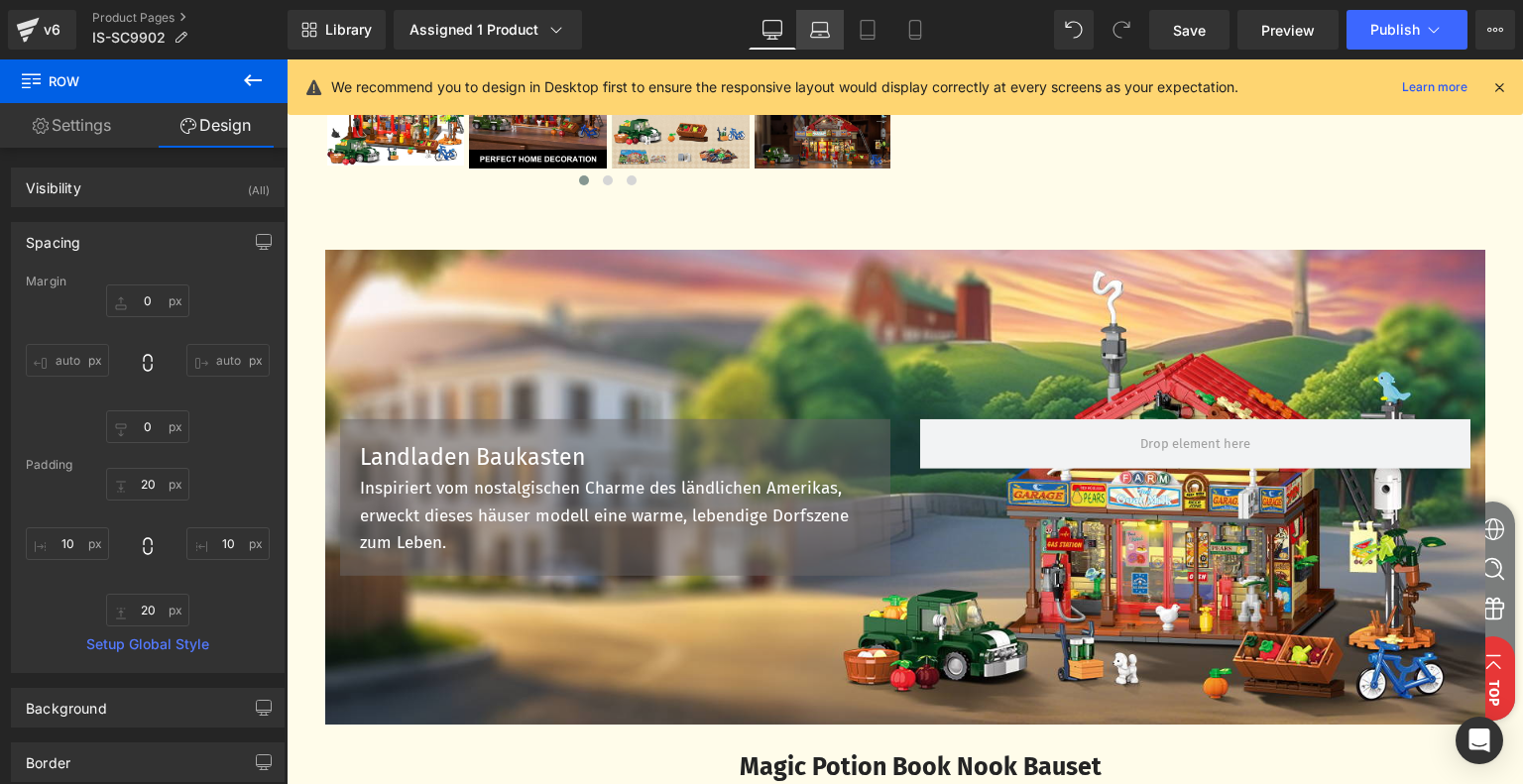 type on "0" 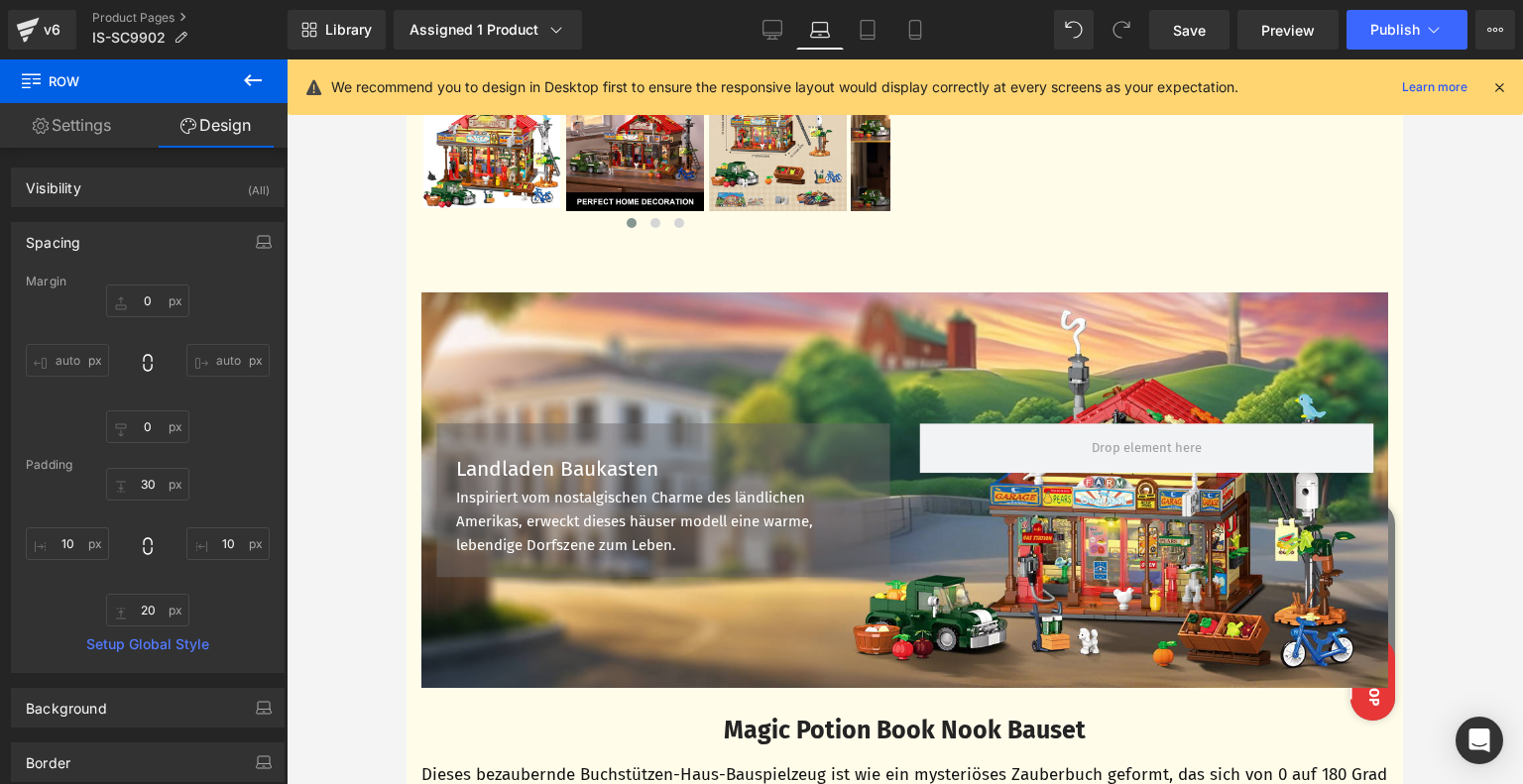 scroll, scrollTop: 665, scrollLeft: 0, axis: vertical 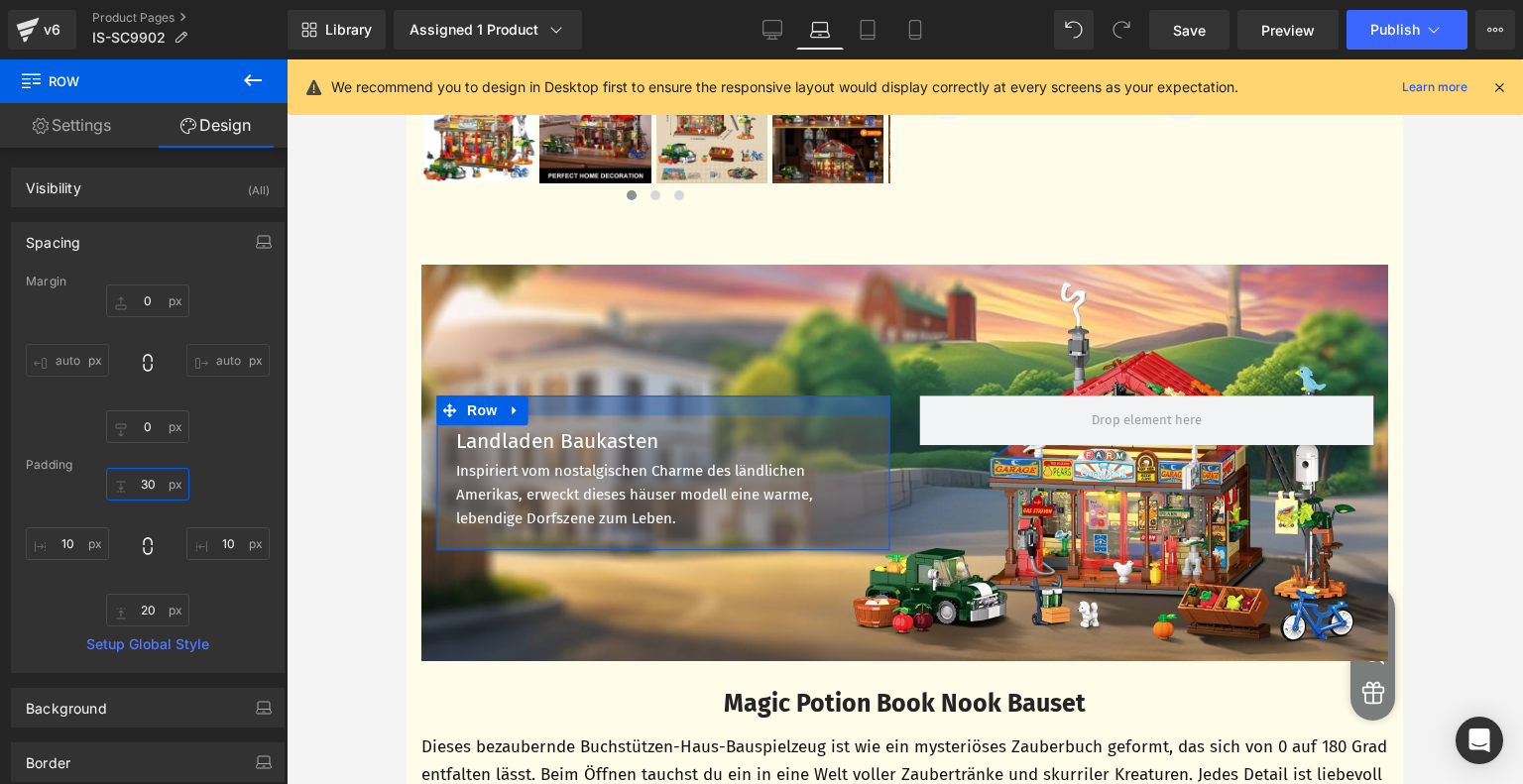 click on "30" at bounding box center [148, 484] 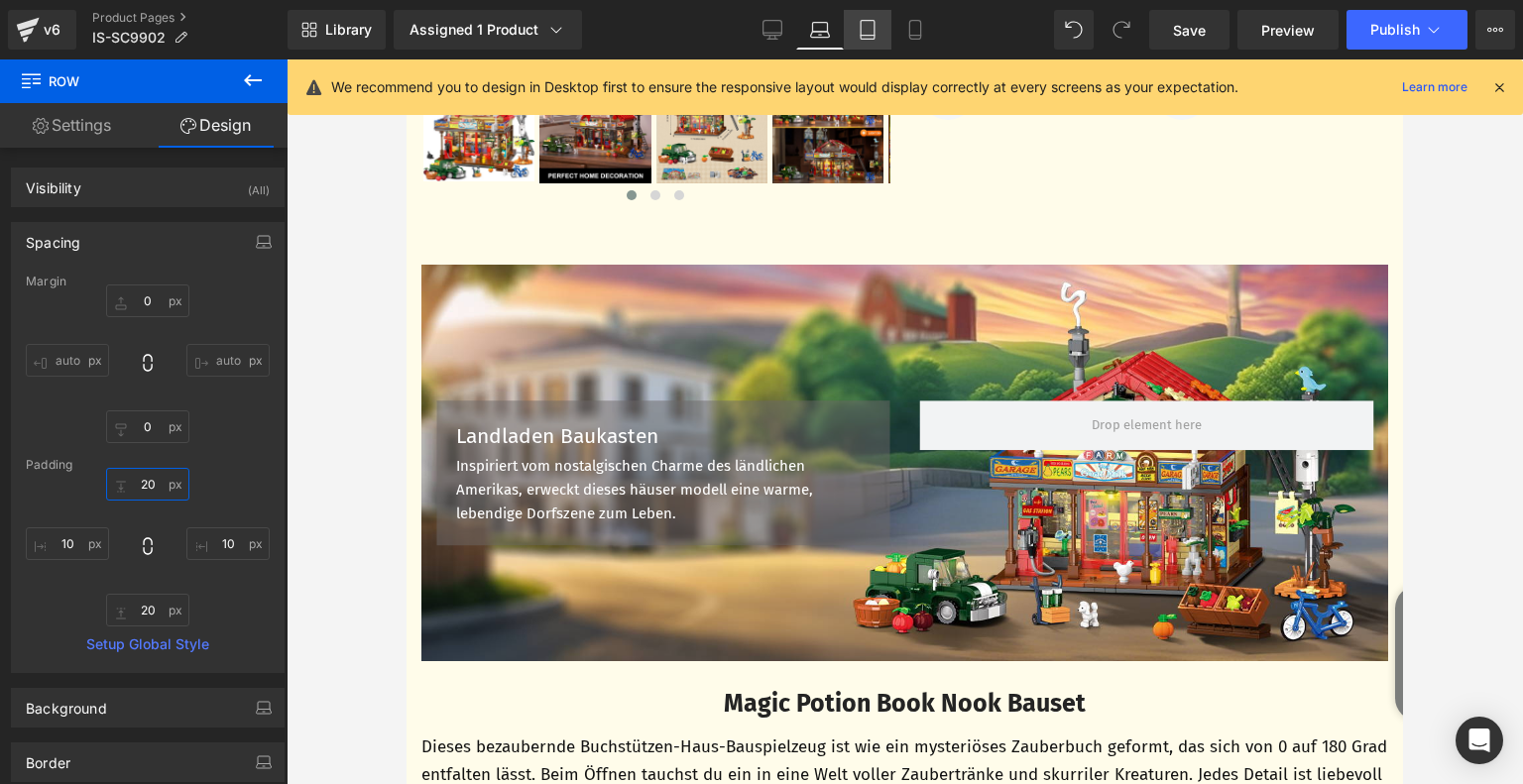 type on "20" 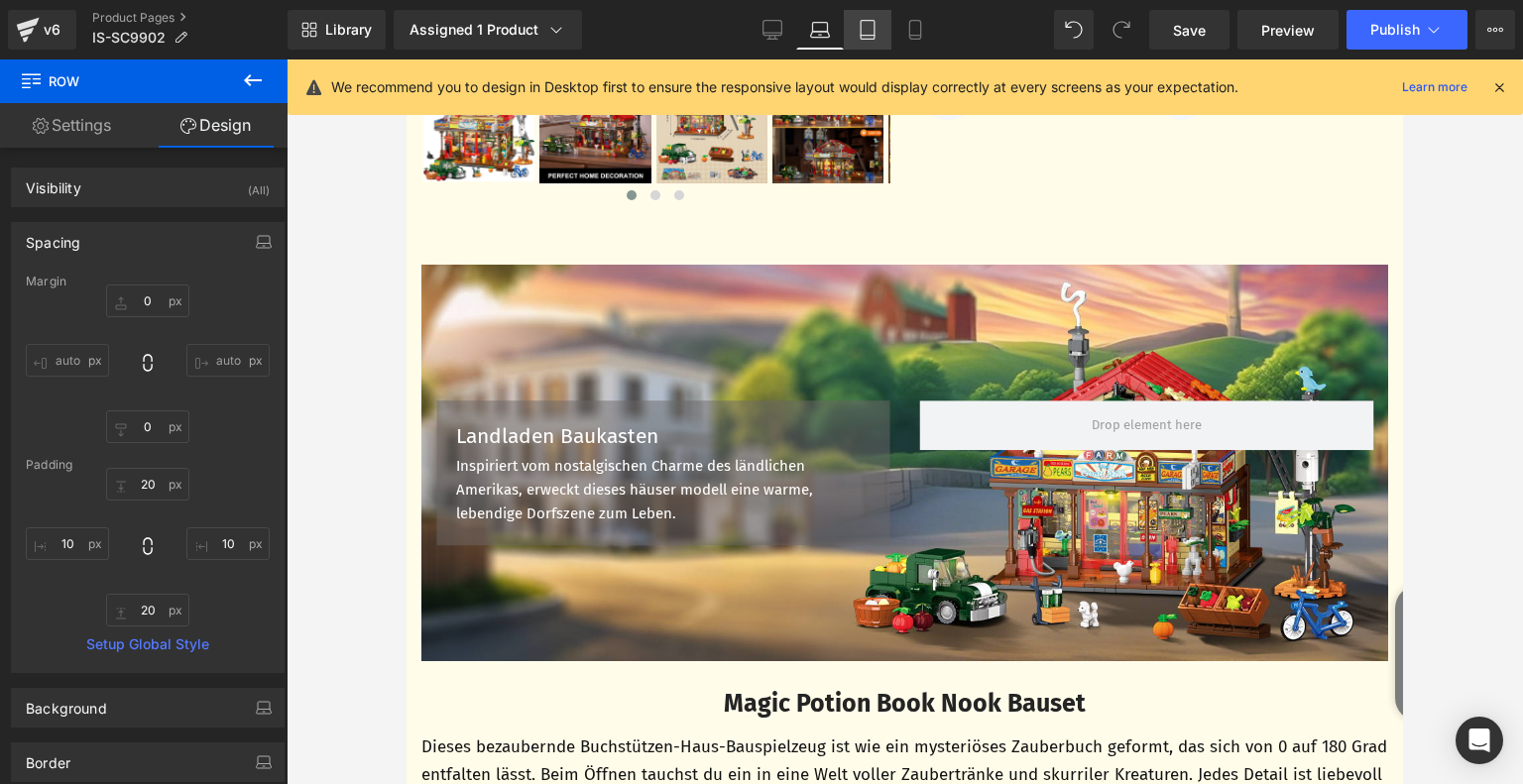 click 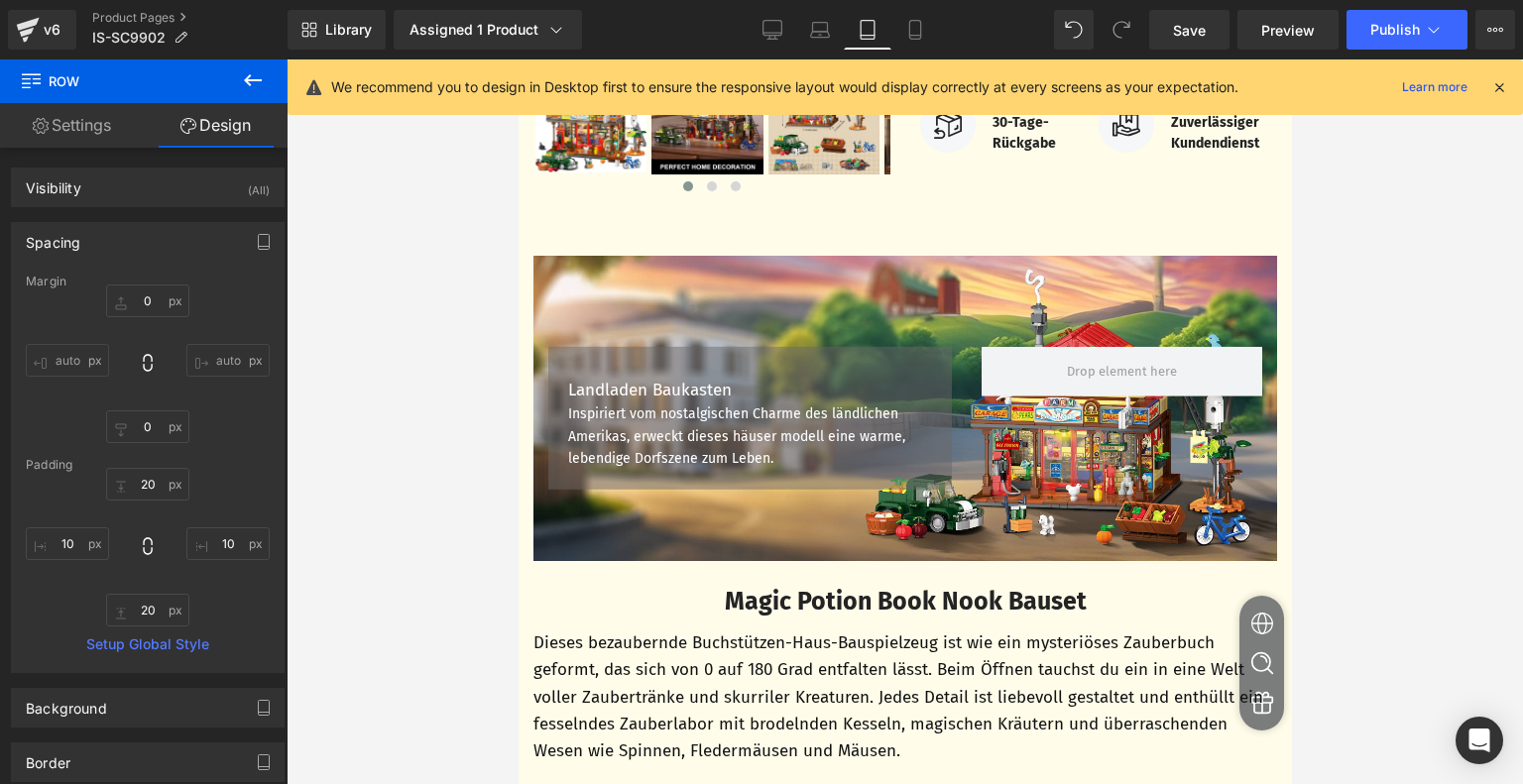 type on "0" 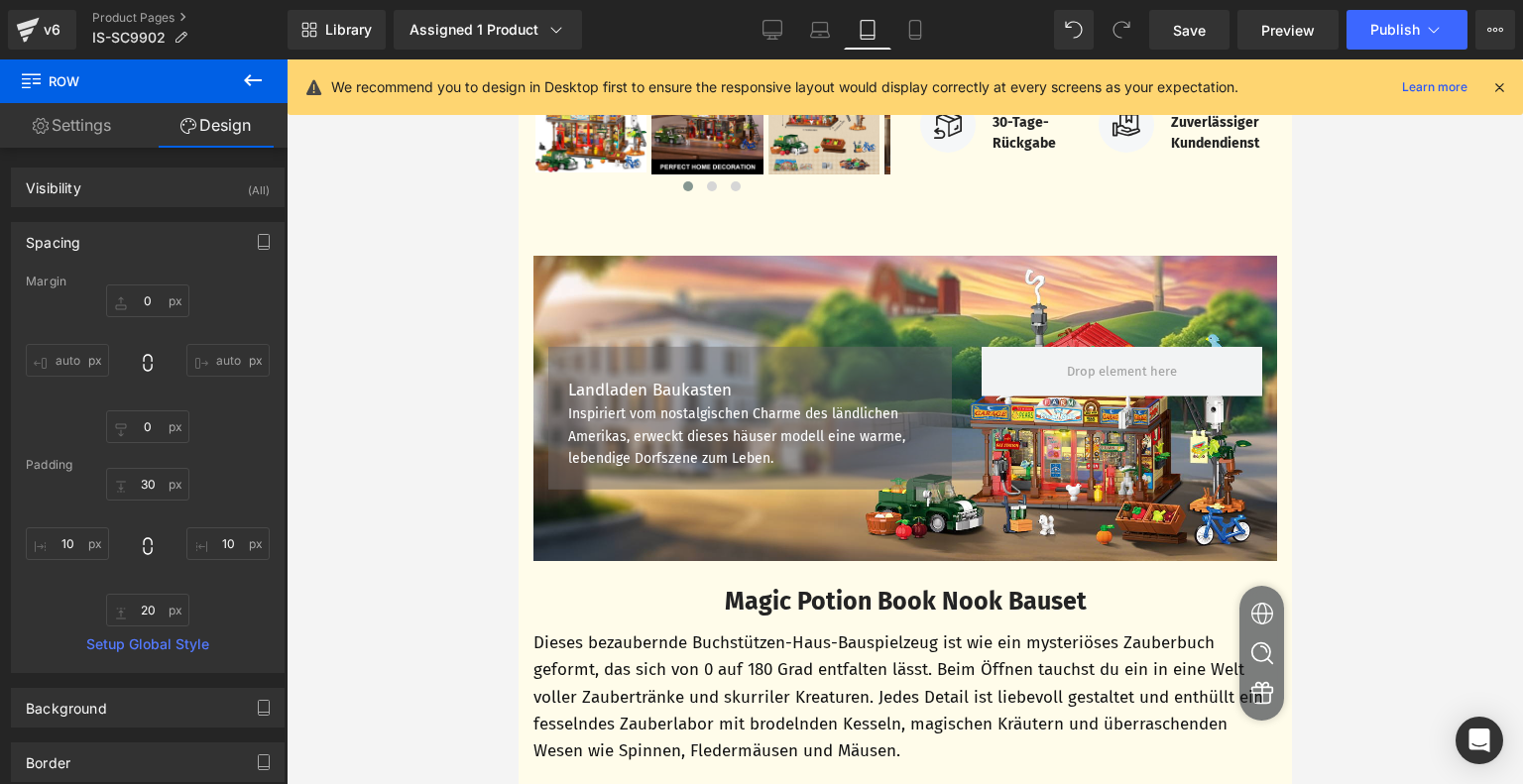 scroll, scrollTop: 611, scrollLeft: 0, axis: vertical 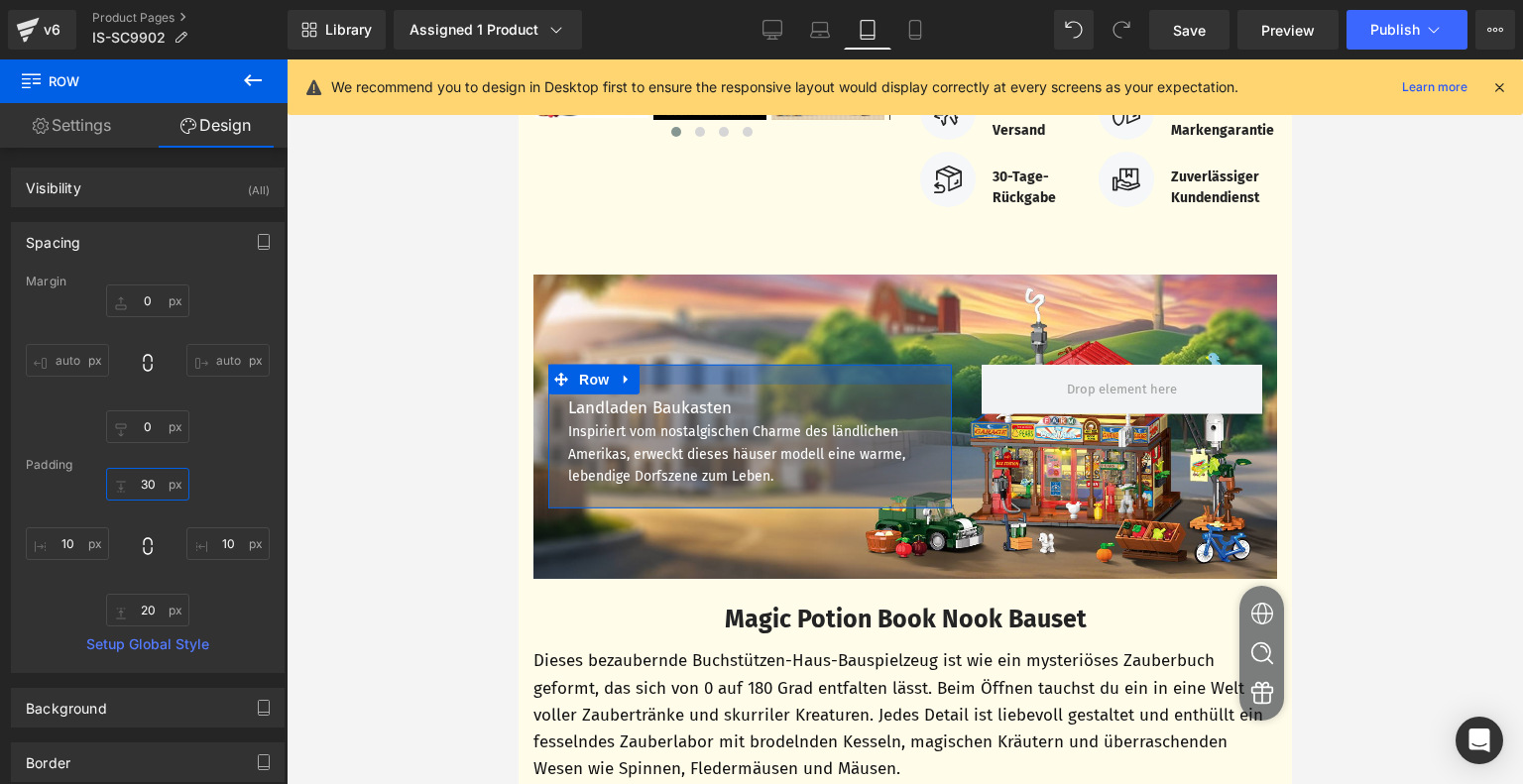click on "30" at bounding box center [148, 484] 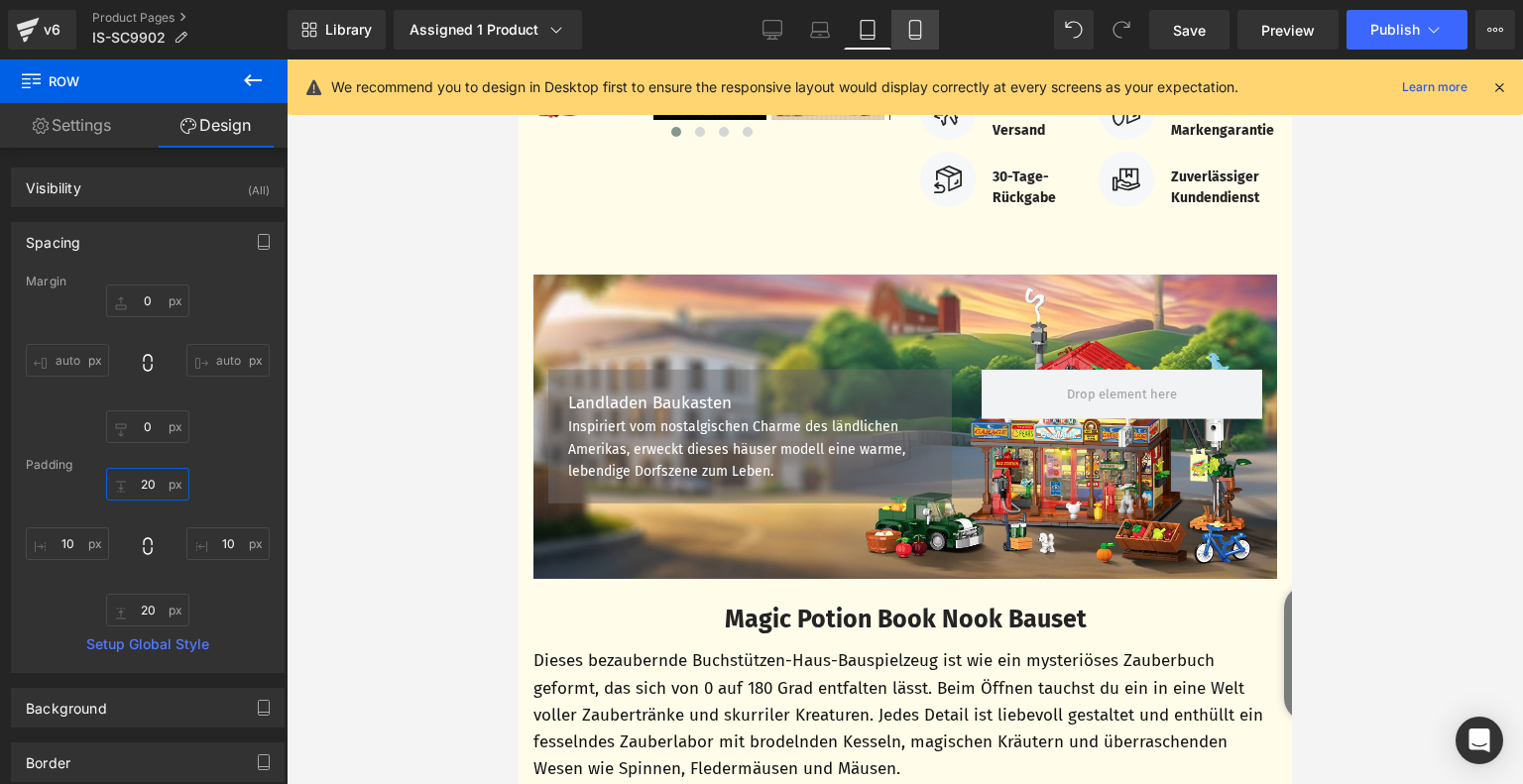 type on "20" 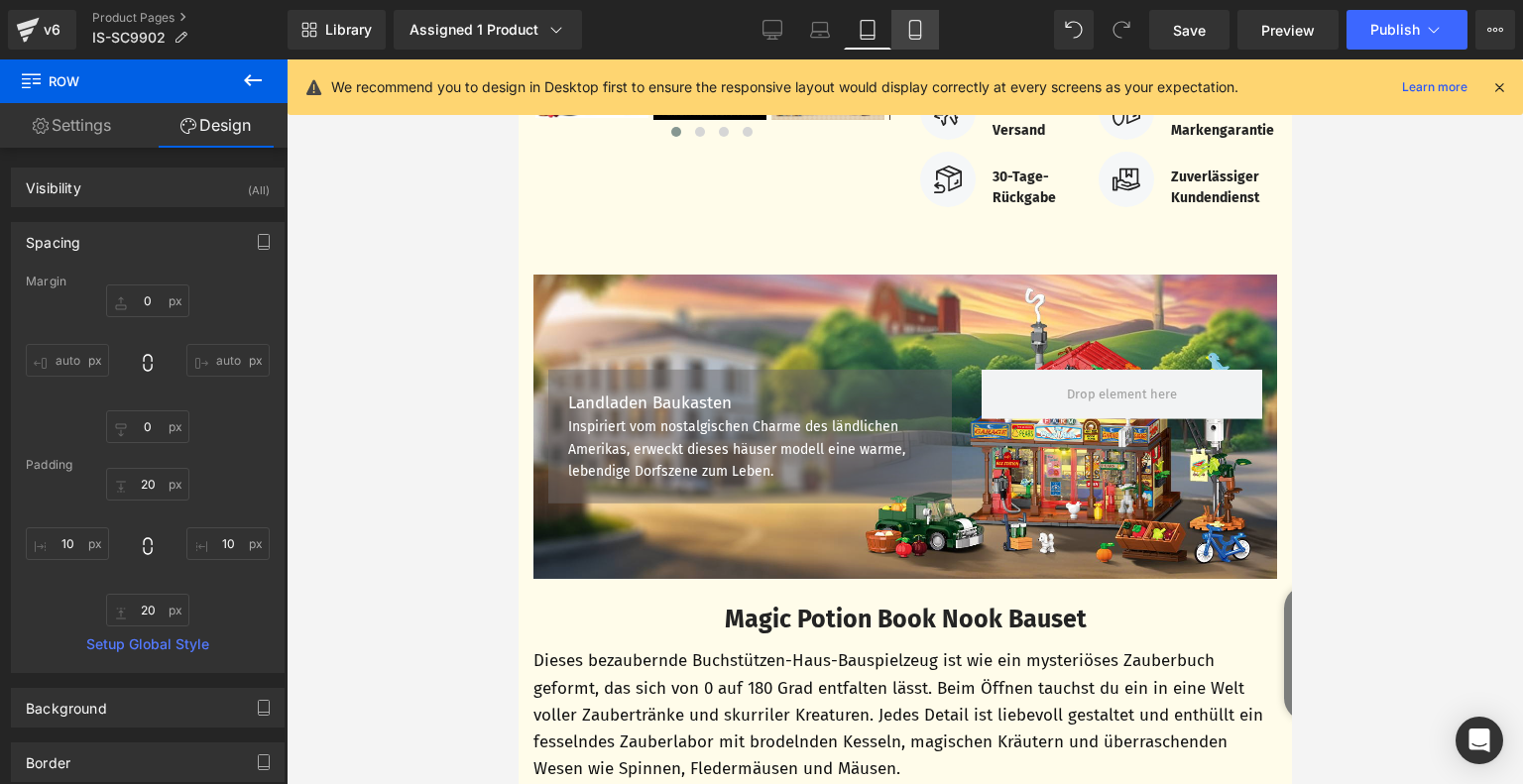 click 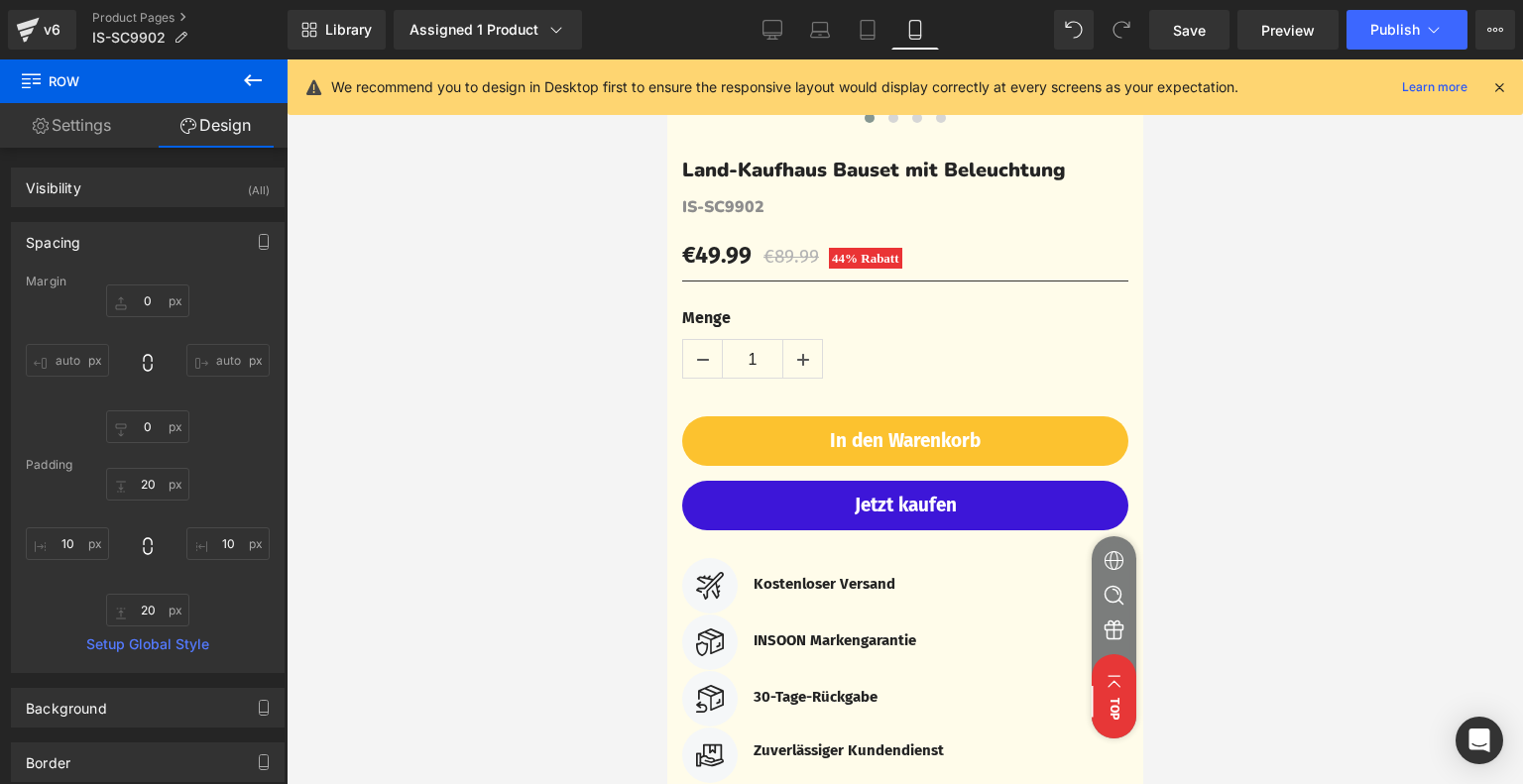 type on "0" 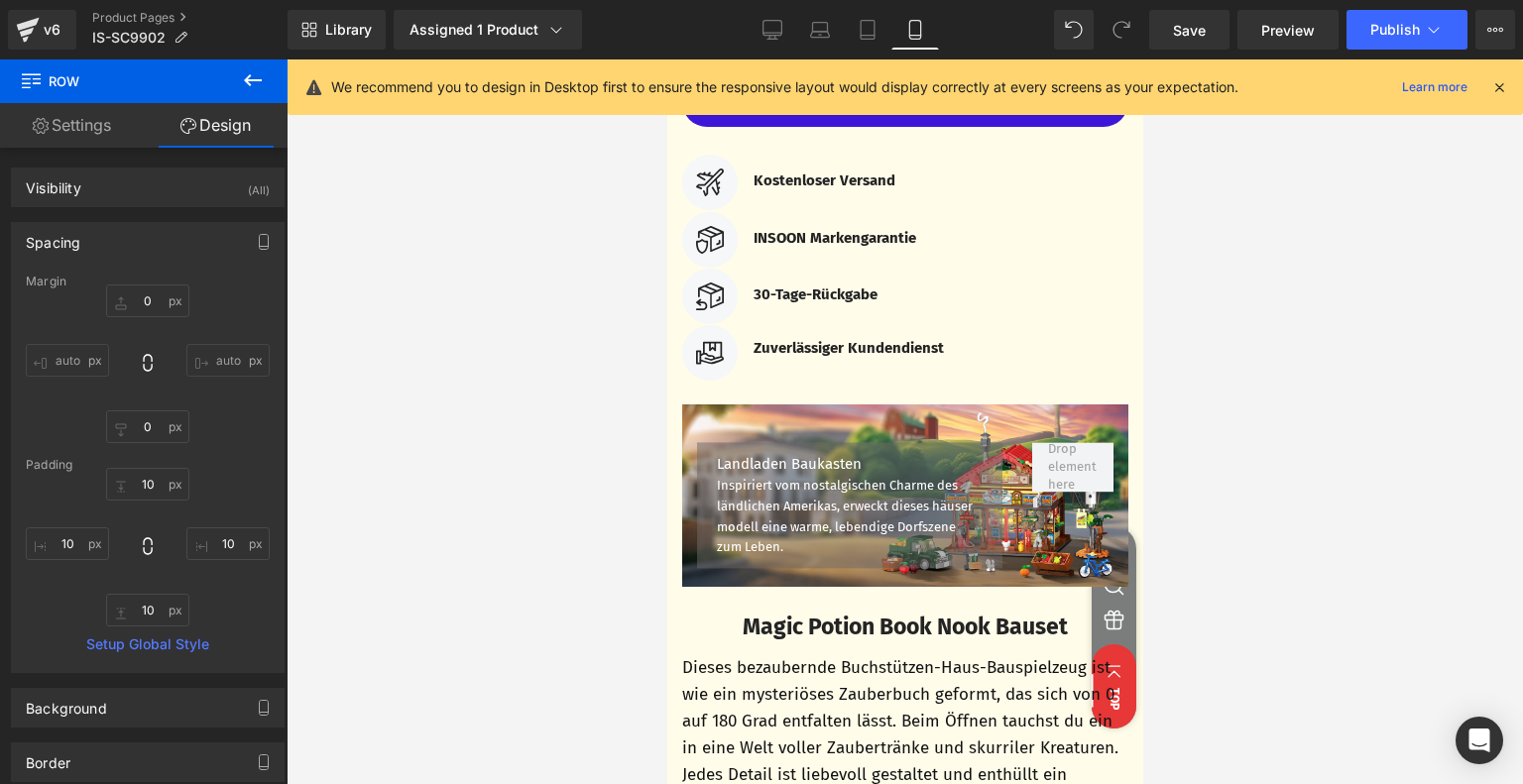 scroll, scrollTop: 1155, scrollLeft: 0, axis: vertical 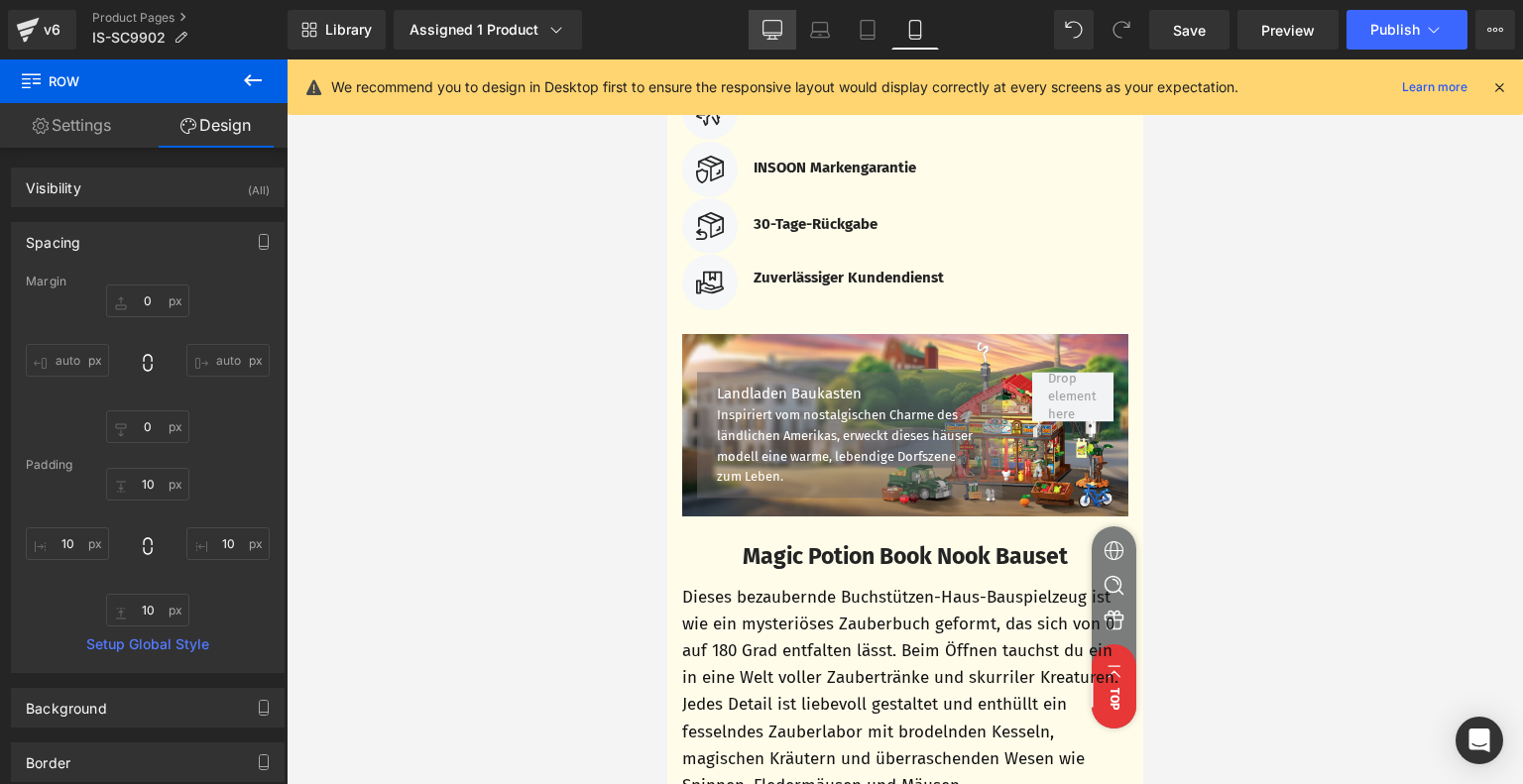 click on "Desktop" at bounding box center [772, 30] 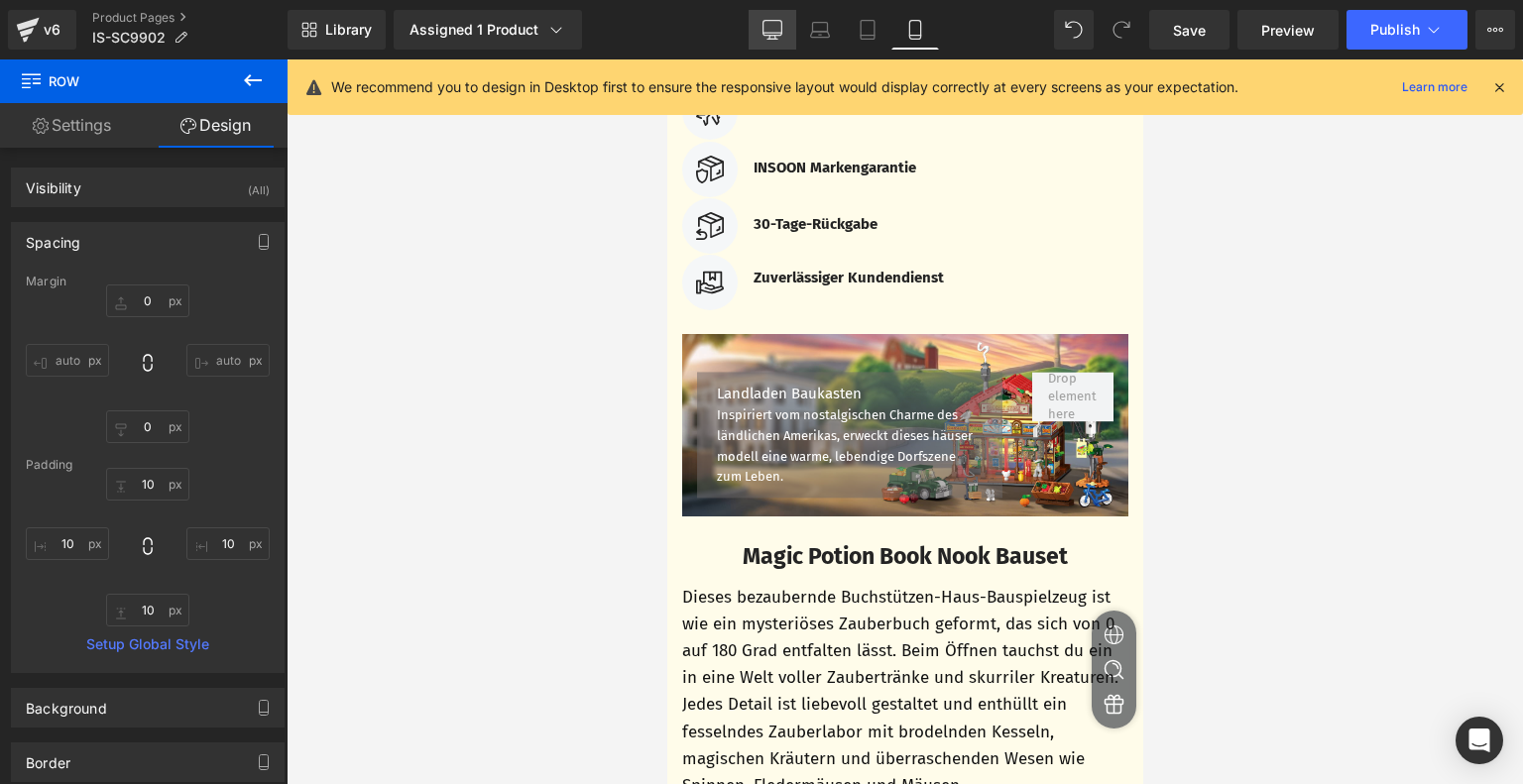 type on "0" 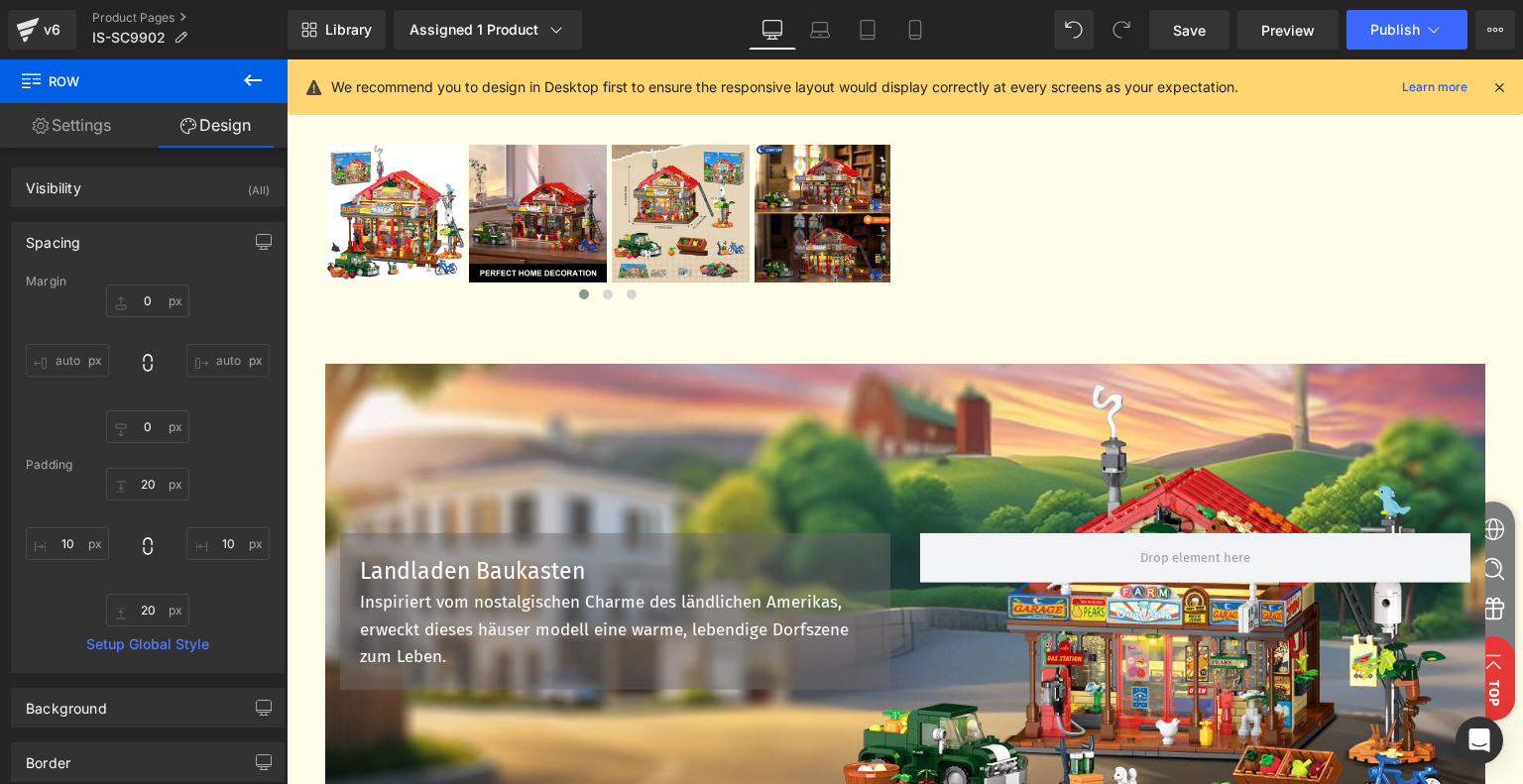 scroll, scrollTop: 838, scrollLeft: 0, axis: vertical 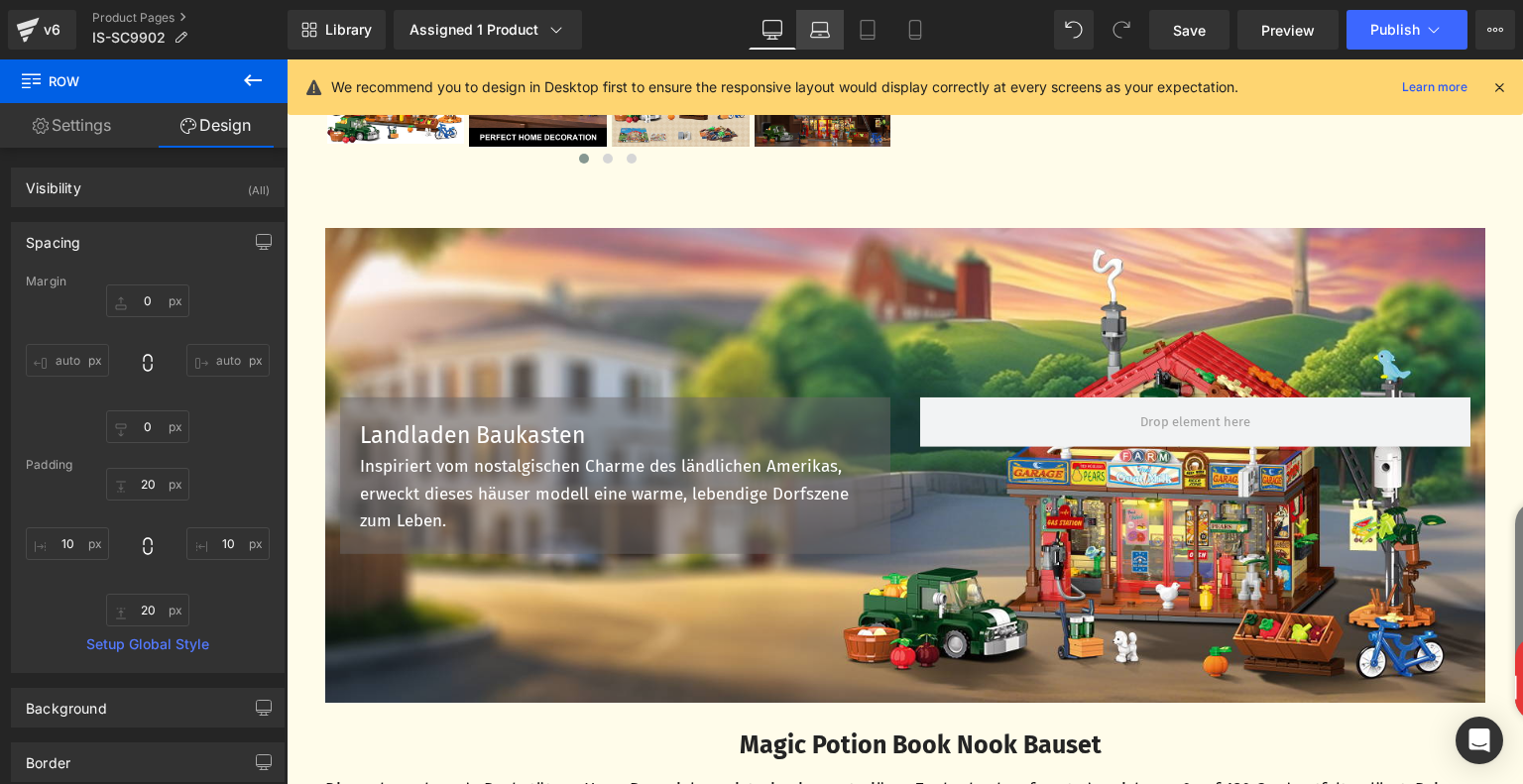 click 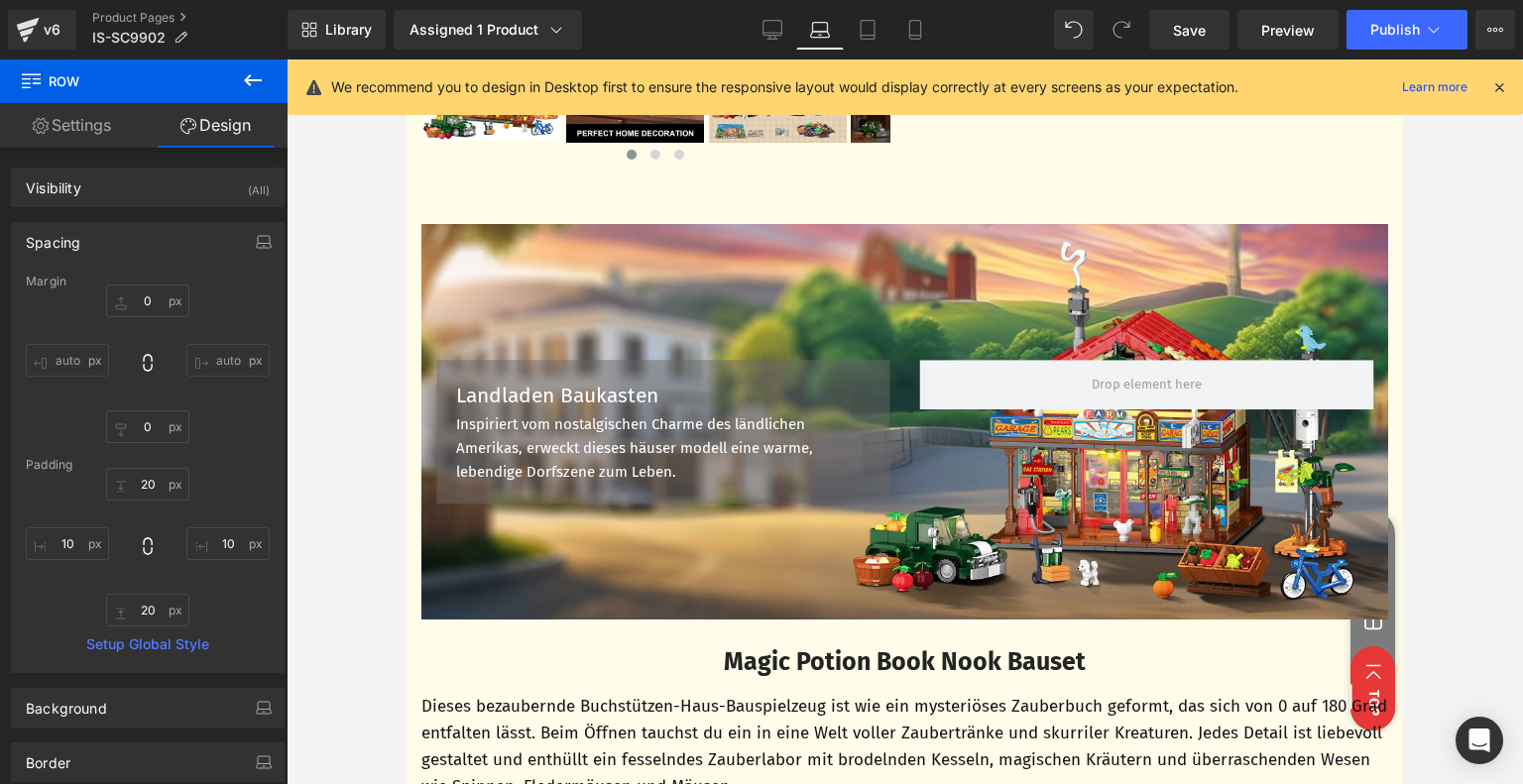 type on "0" 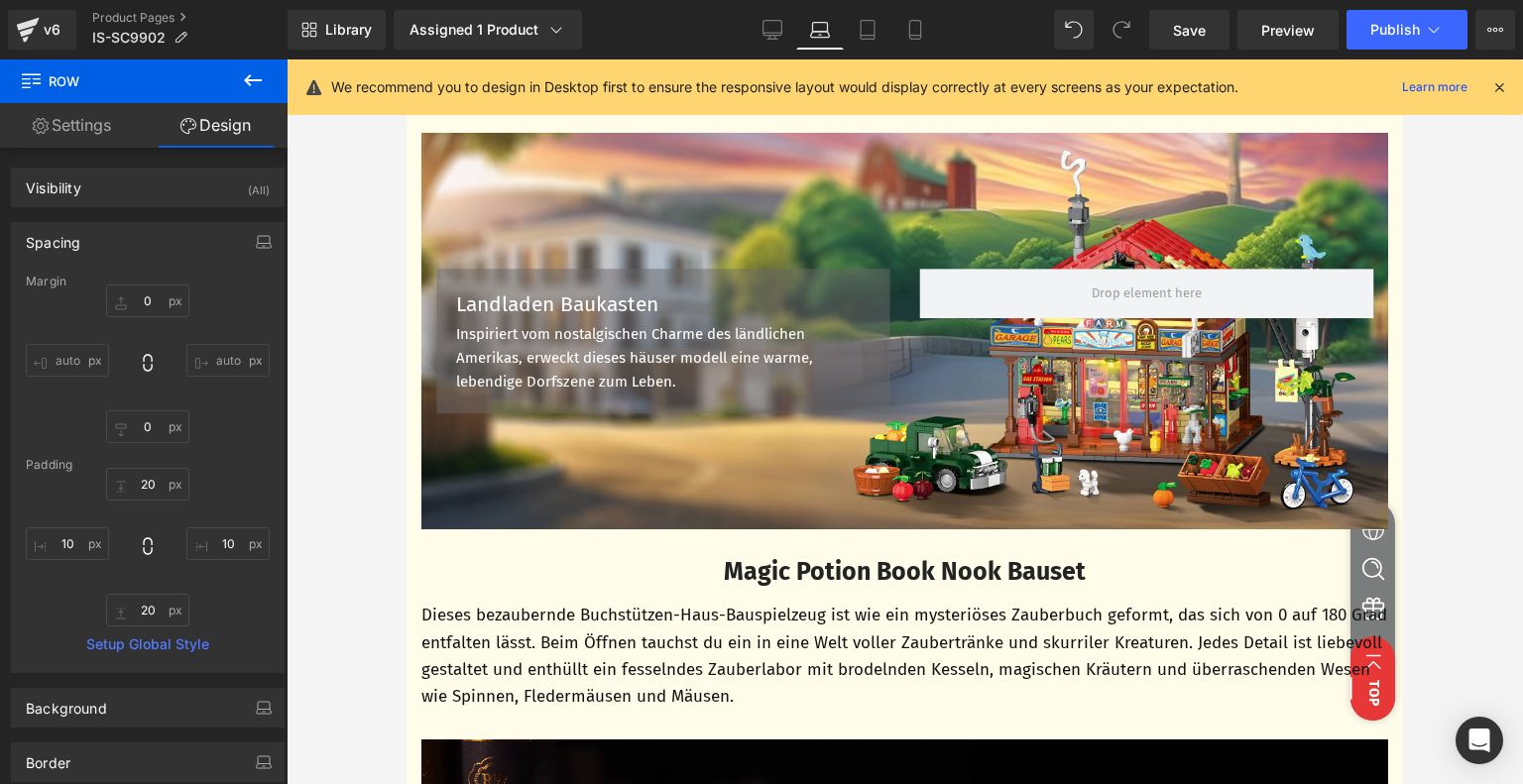 scroll, scrollTop: 691, scrollLeft: 0, axis: vertical 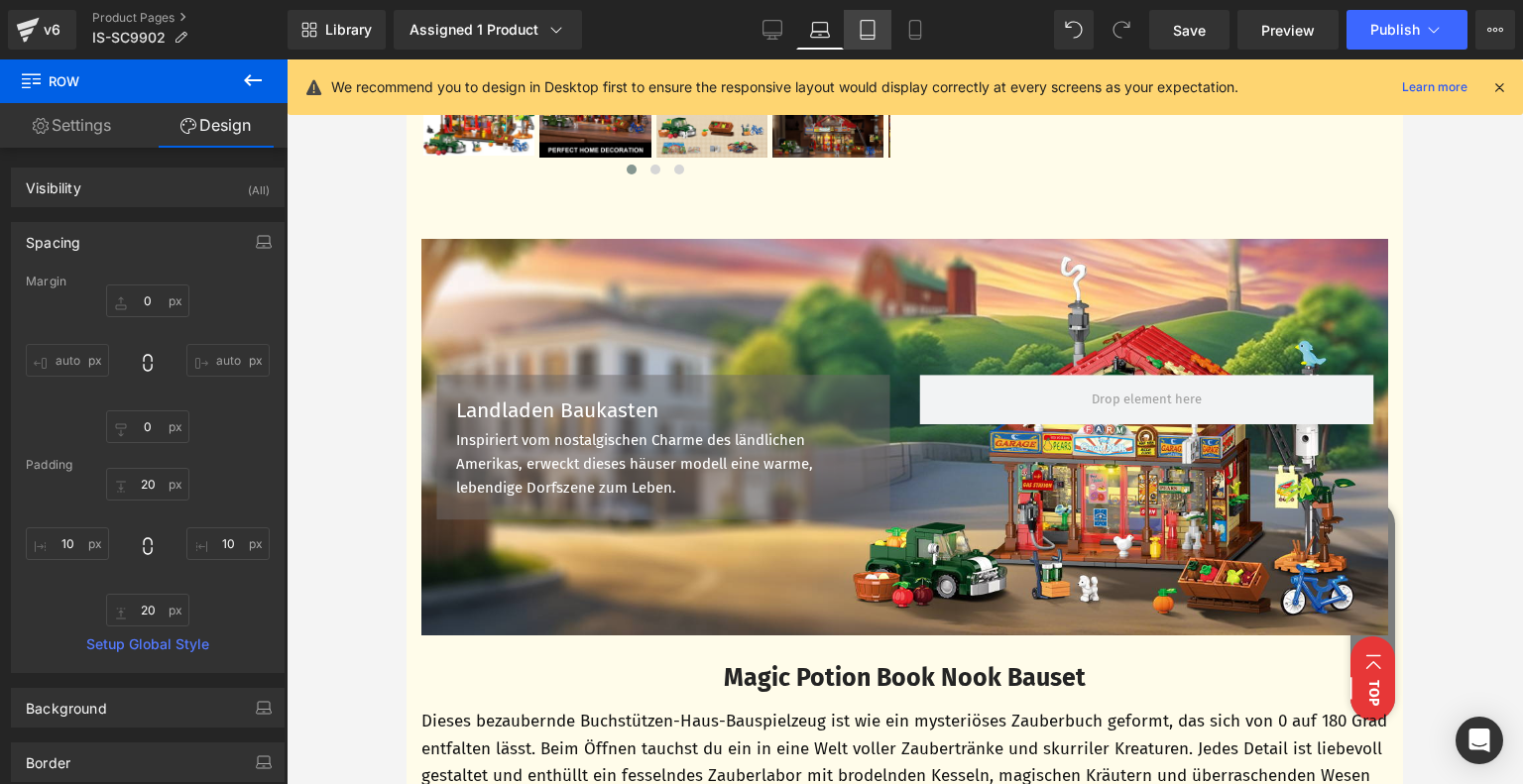 click 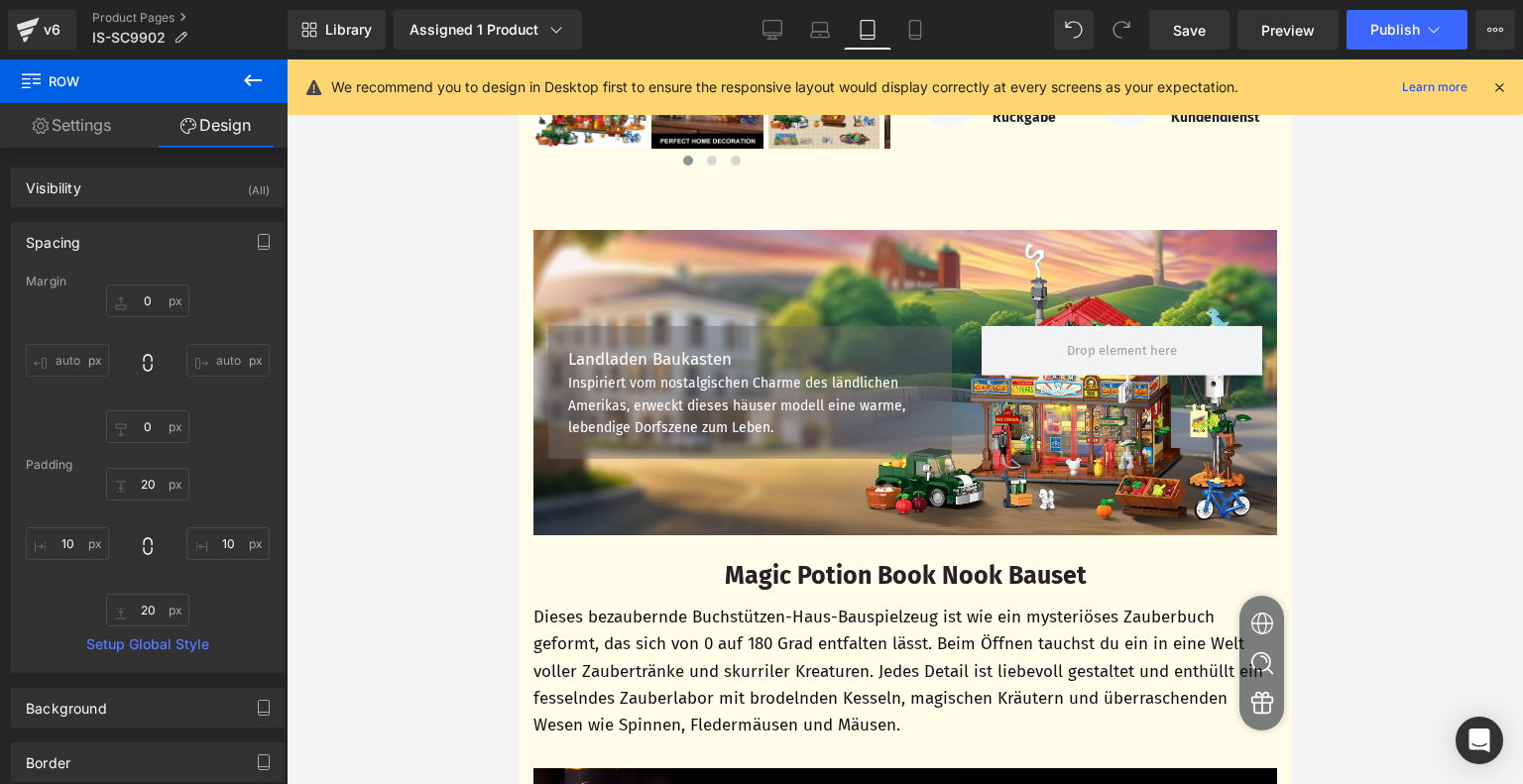 type on "0" 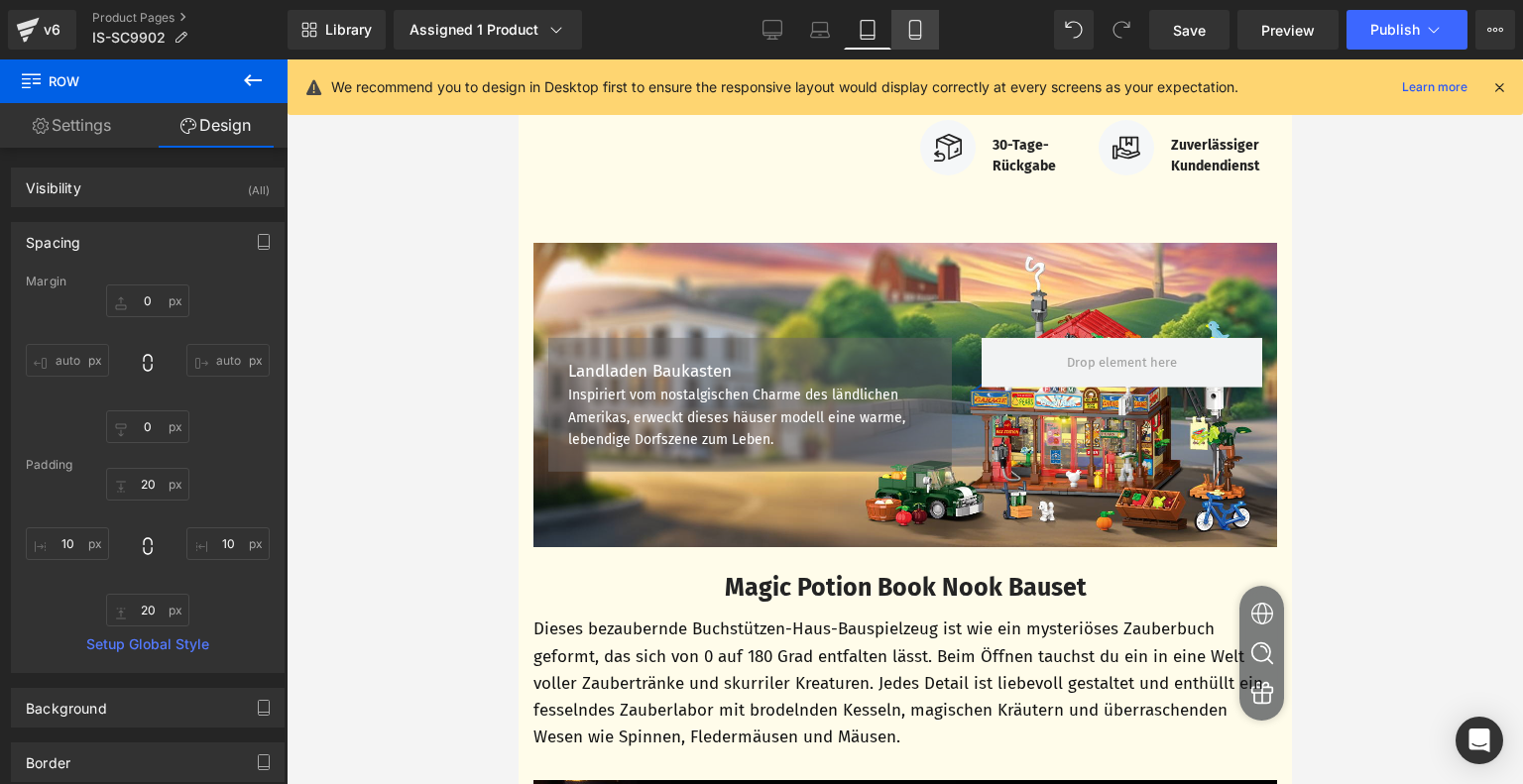 click 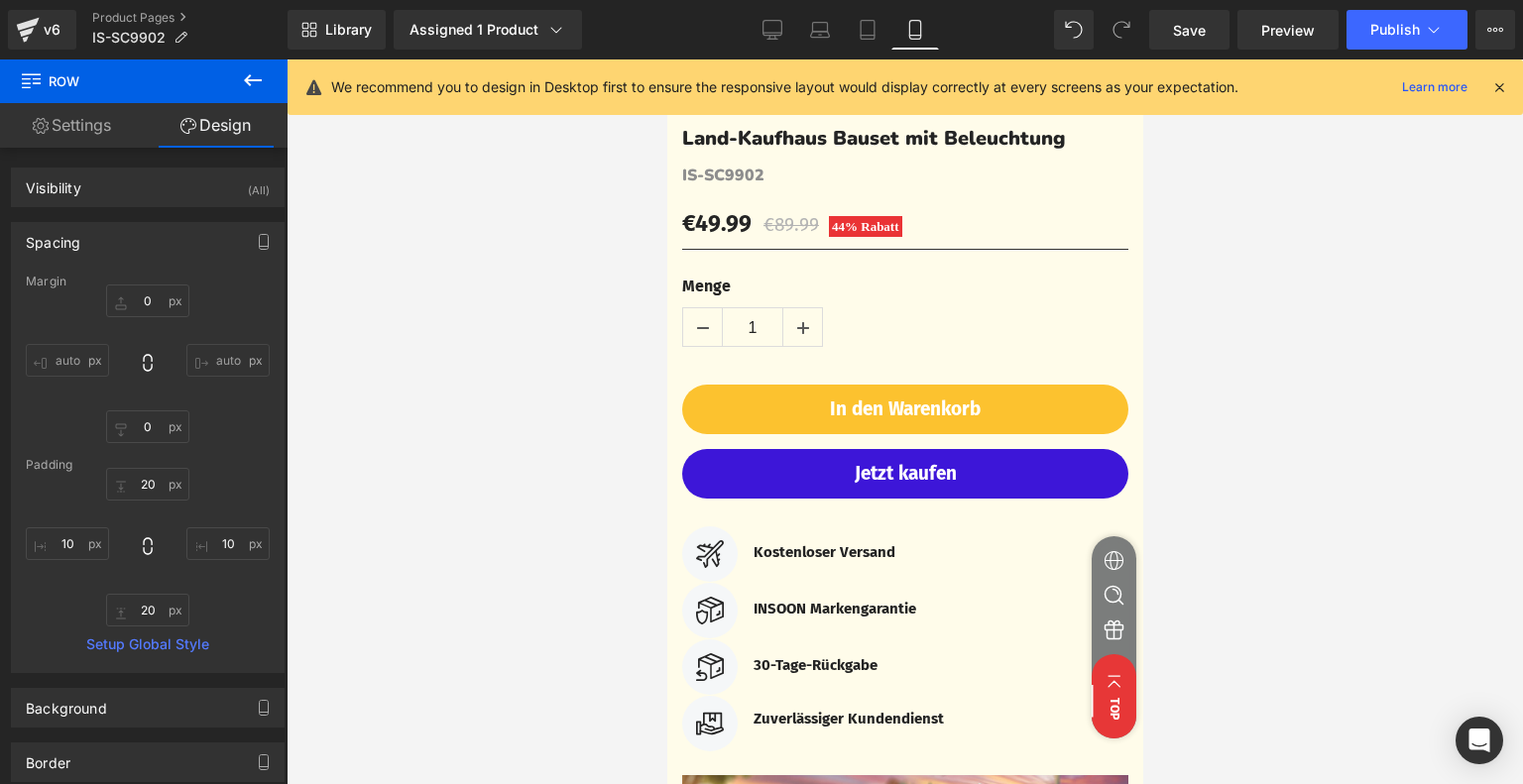 type on "0" 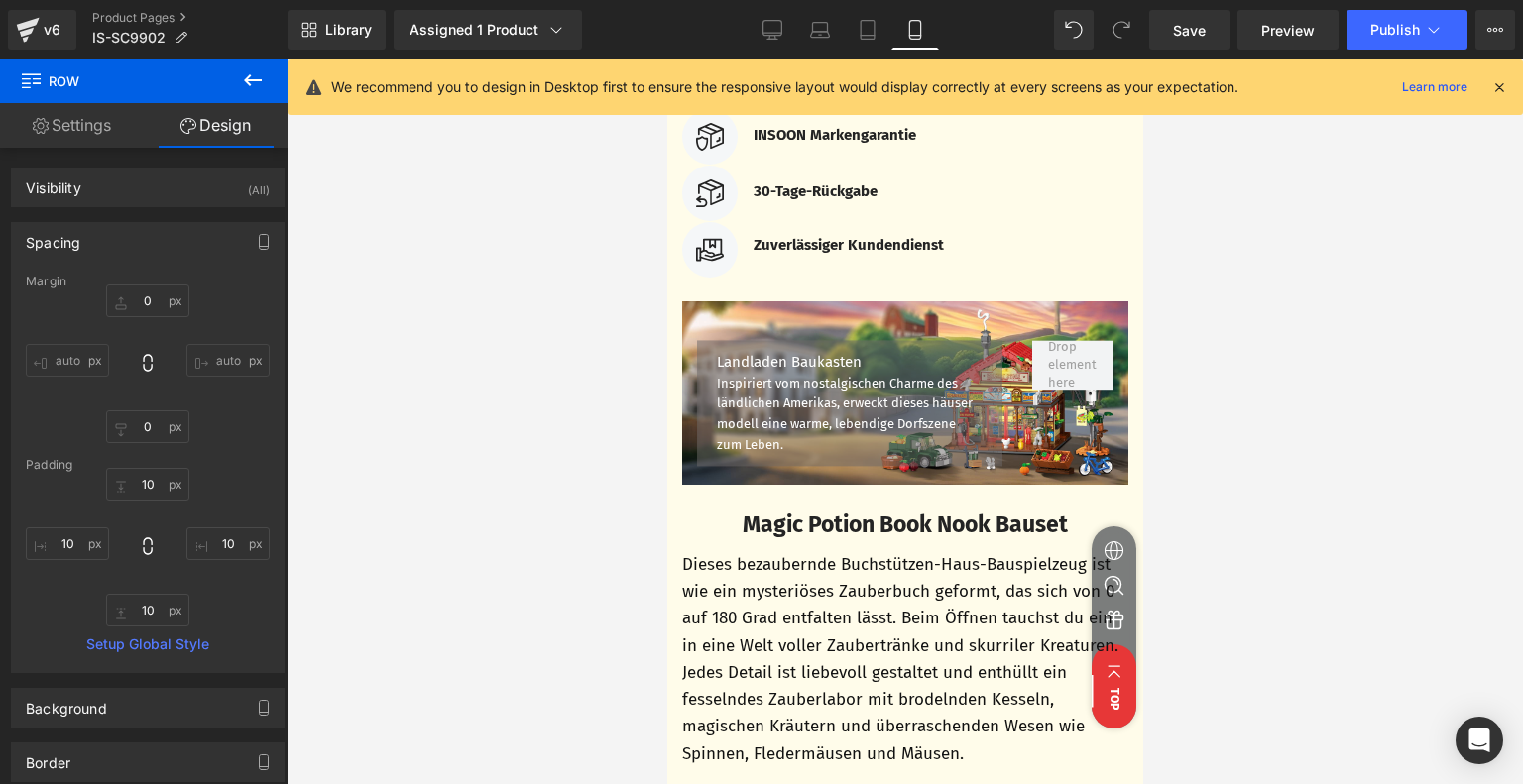 scroll, scrollTop: 1186, scrollLeft: 0, axis: vertical 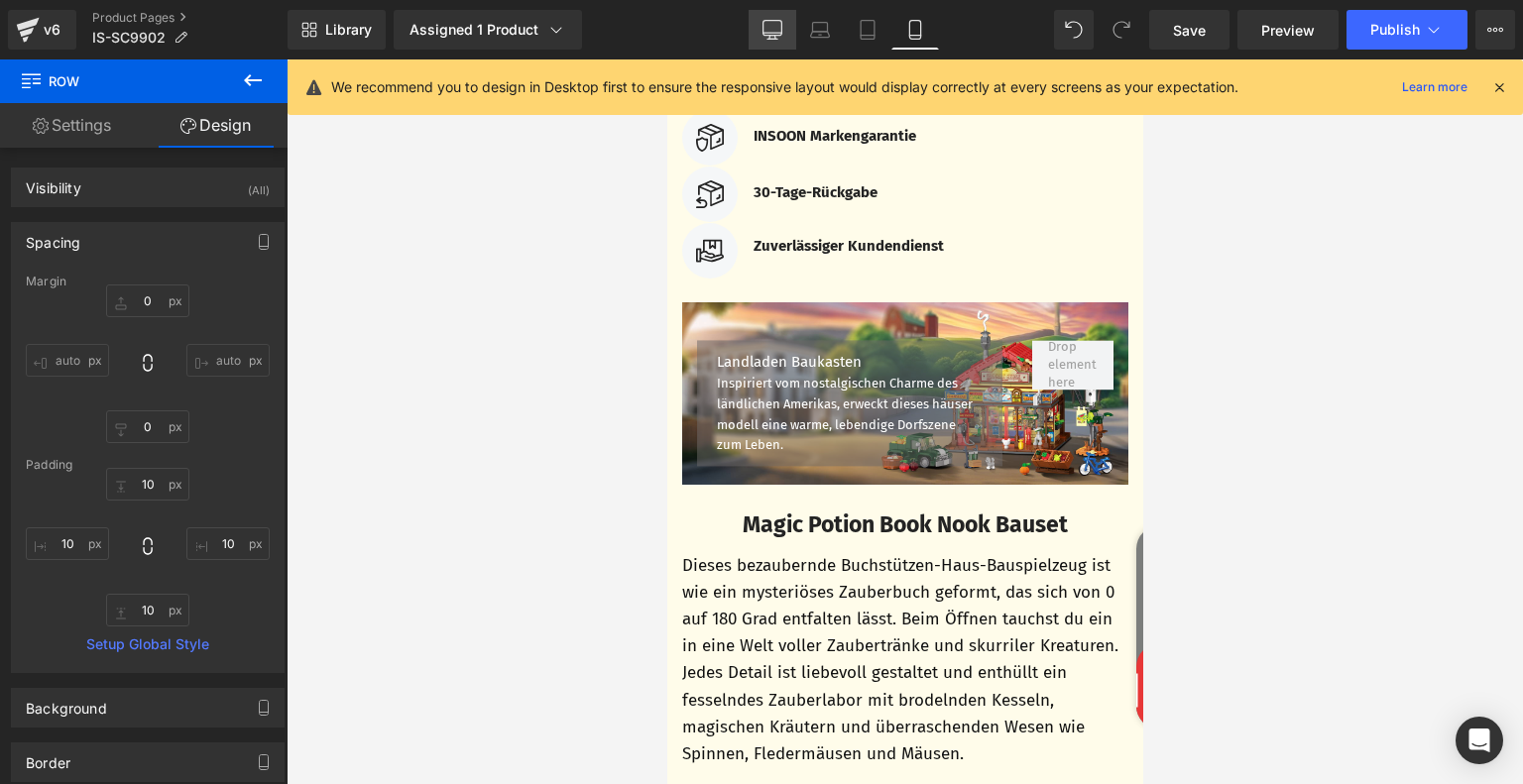 click 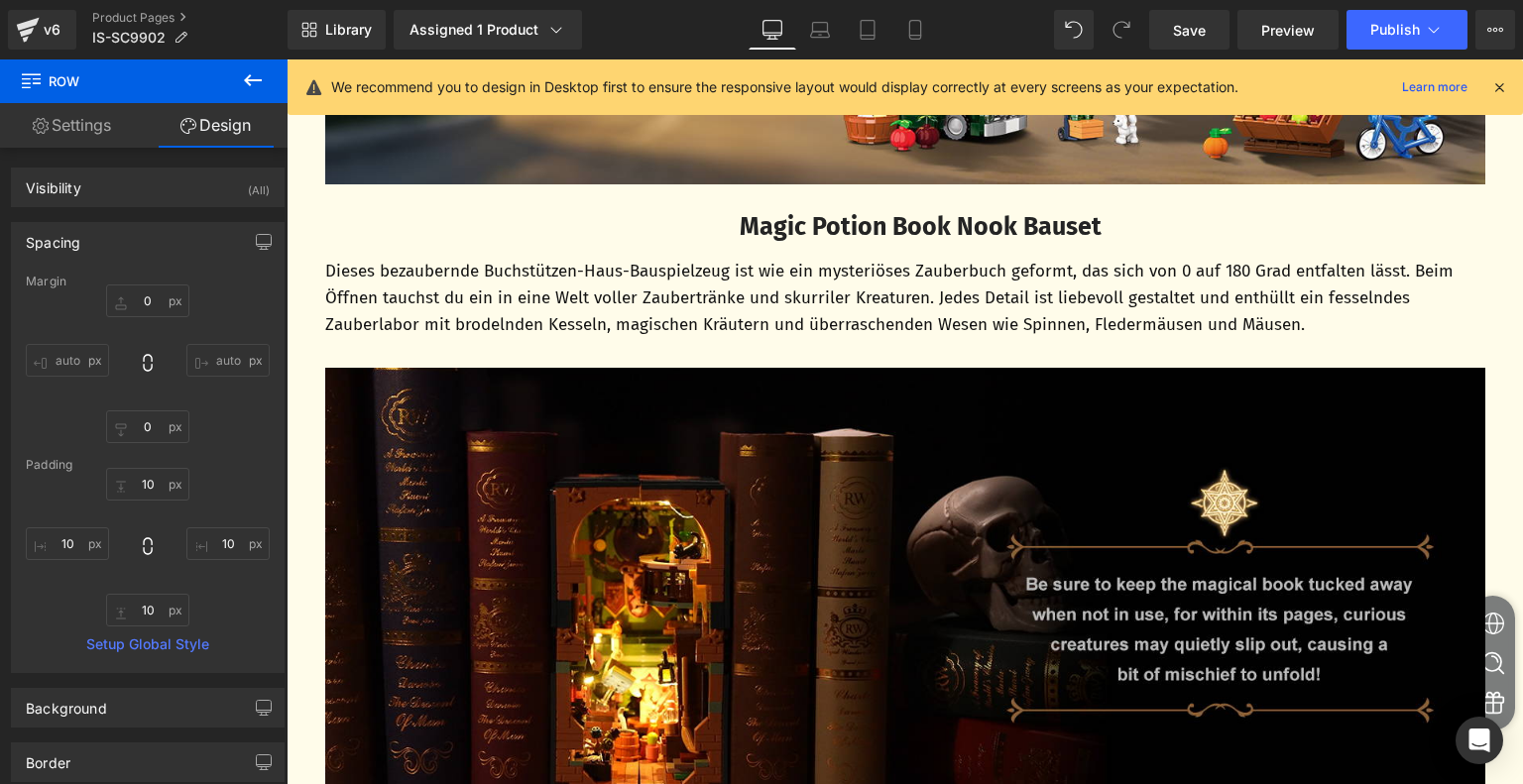 type on "0" 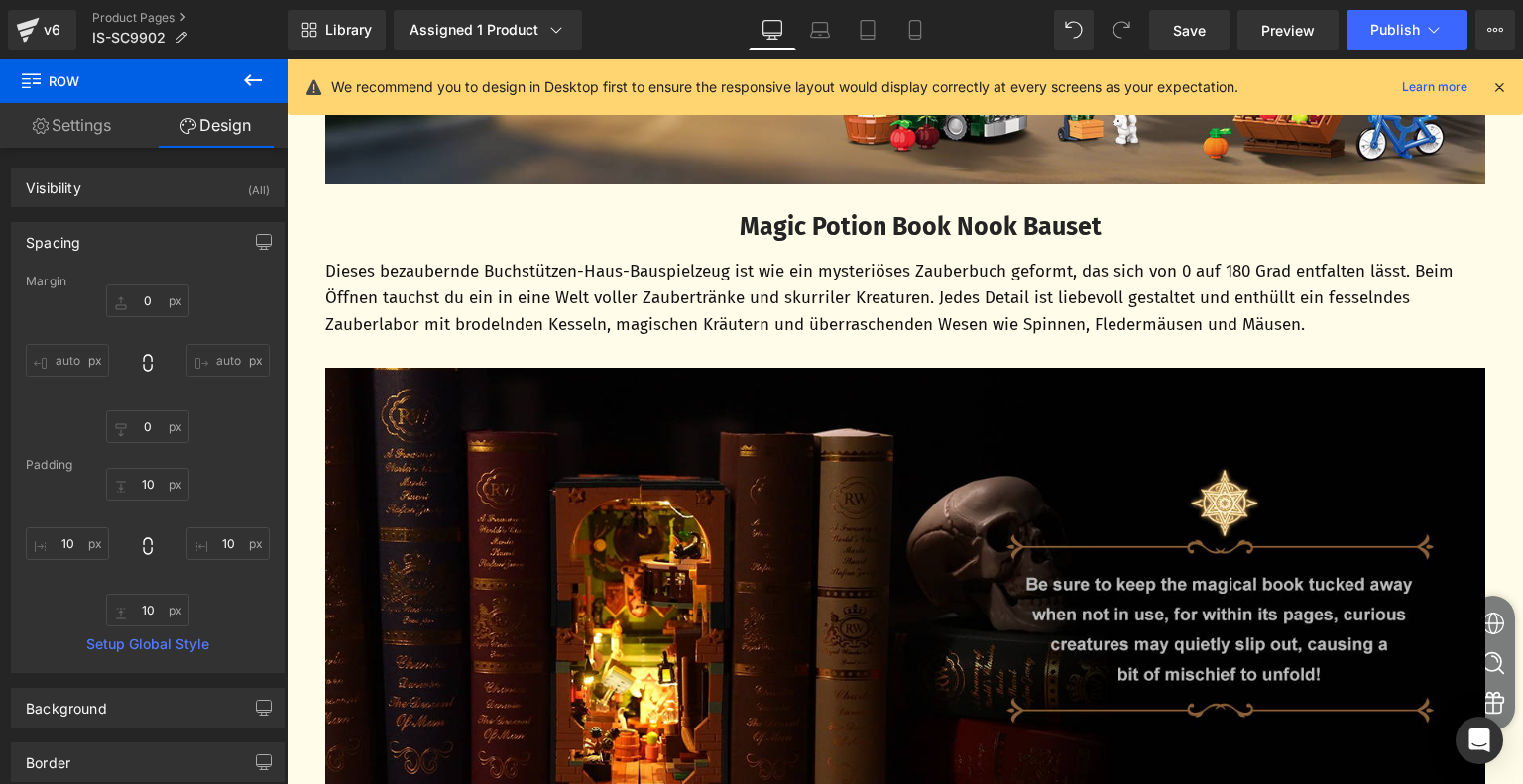 type on "0" 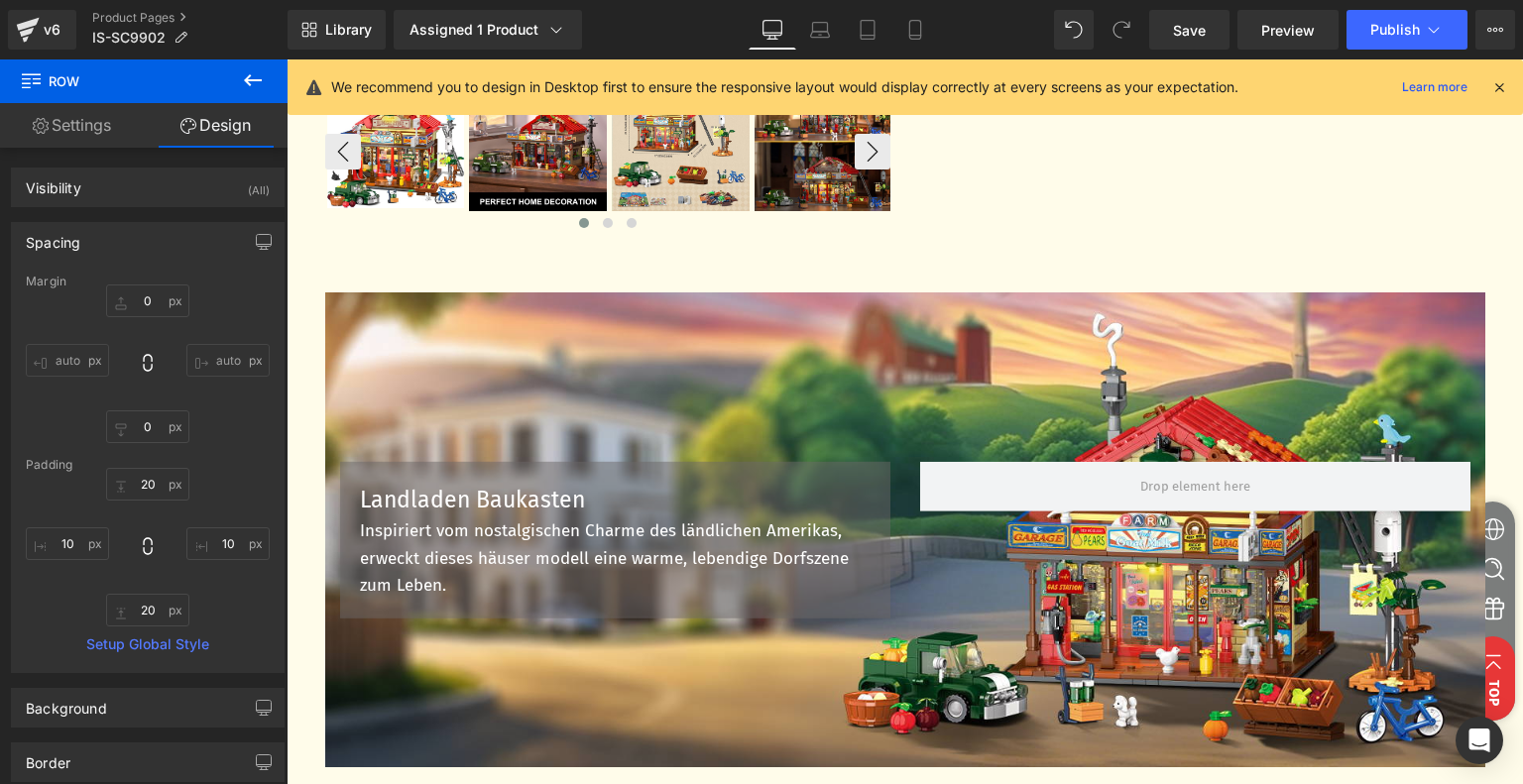 scroll, scrollTop: 671, scrollLeft: 0, axis: vertical 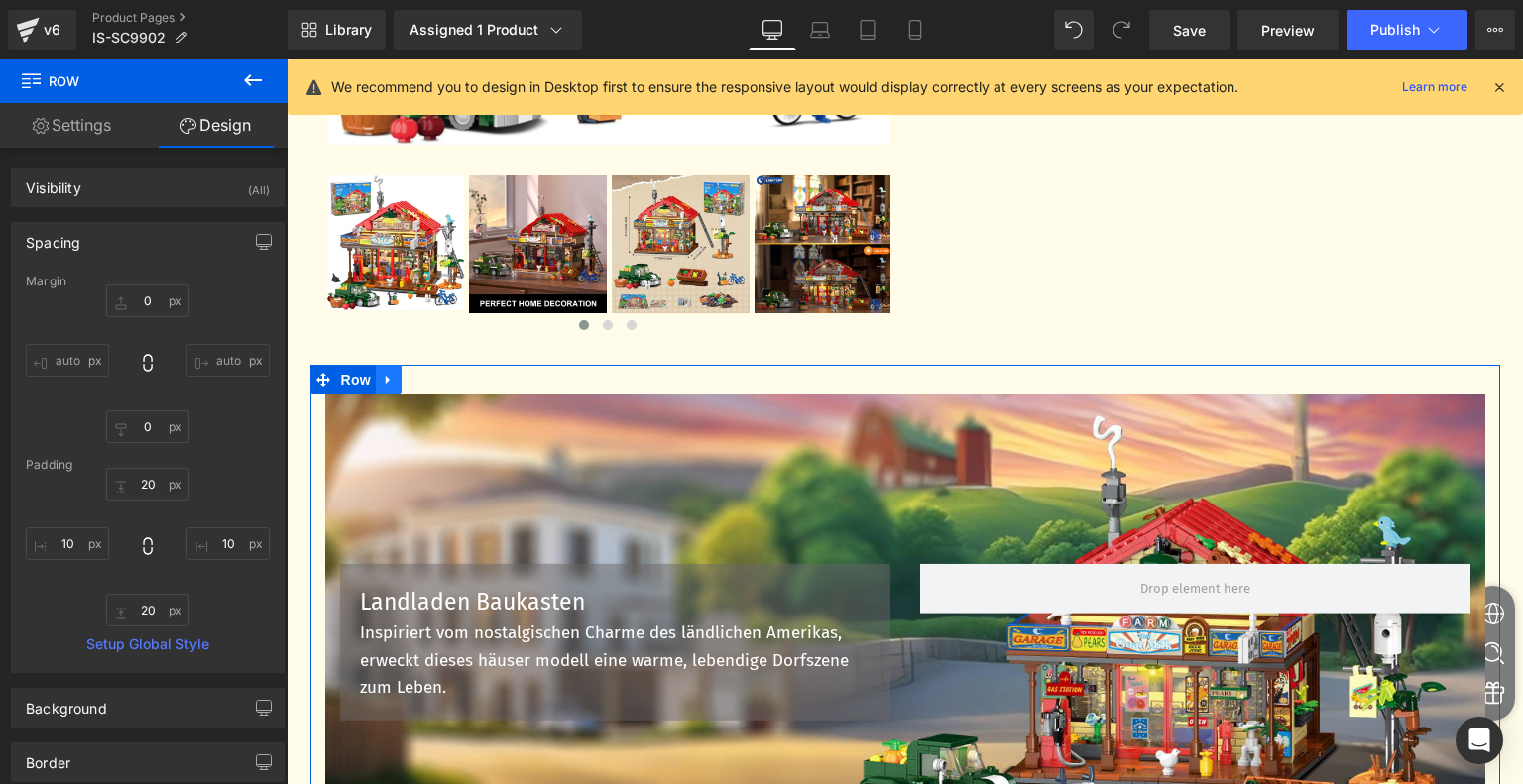 click 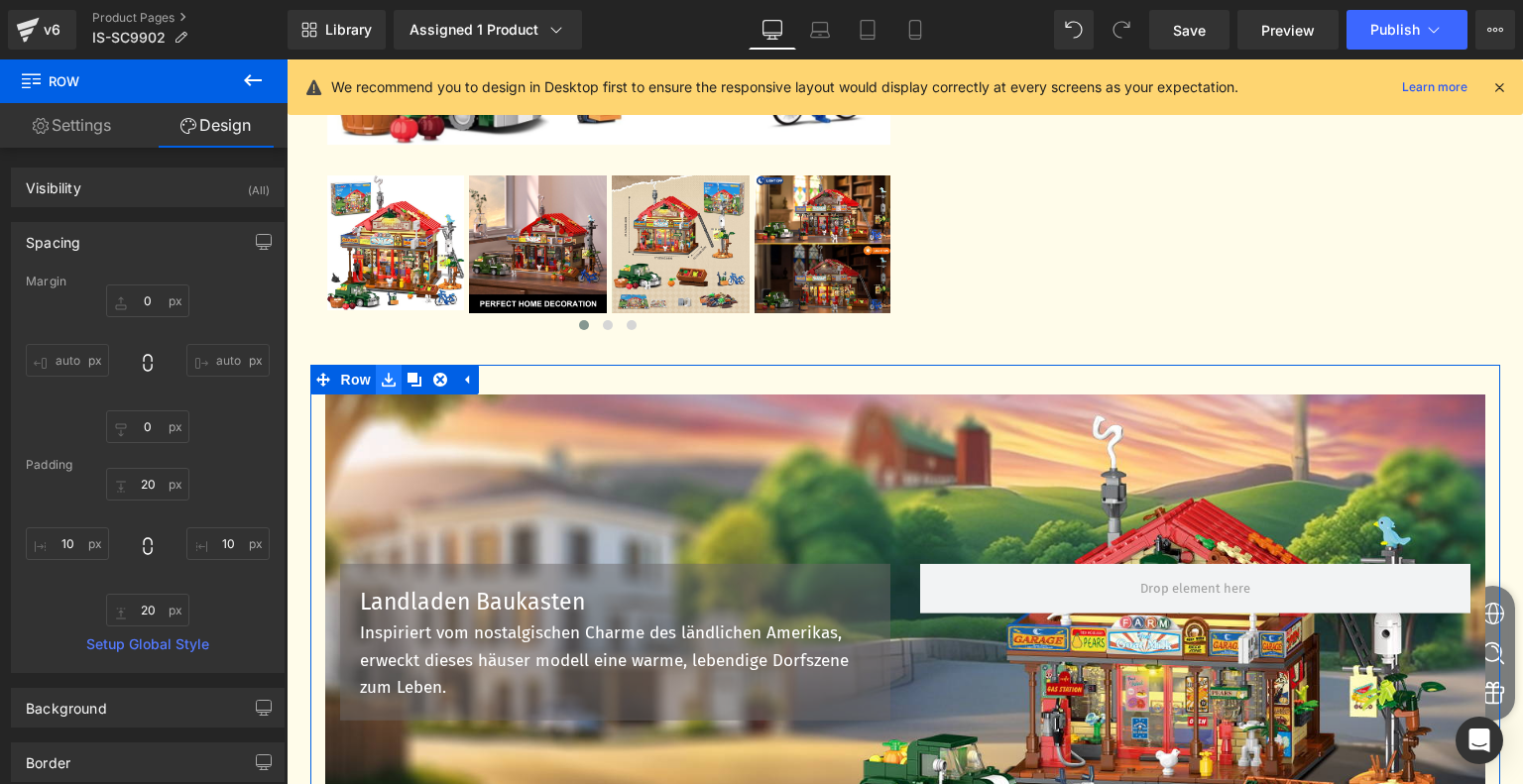click 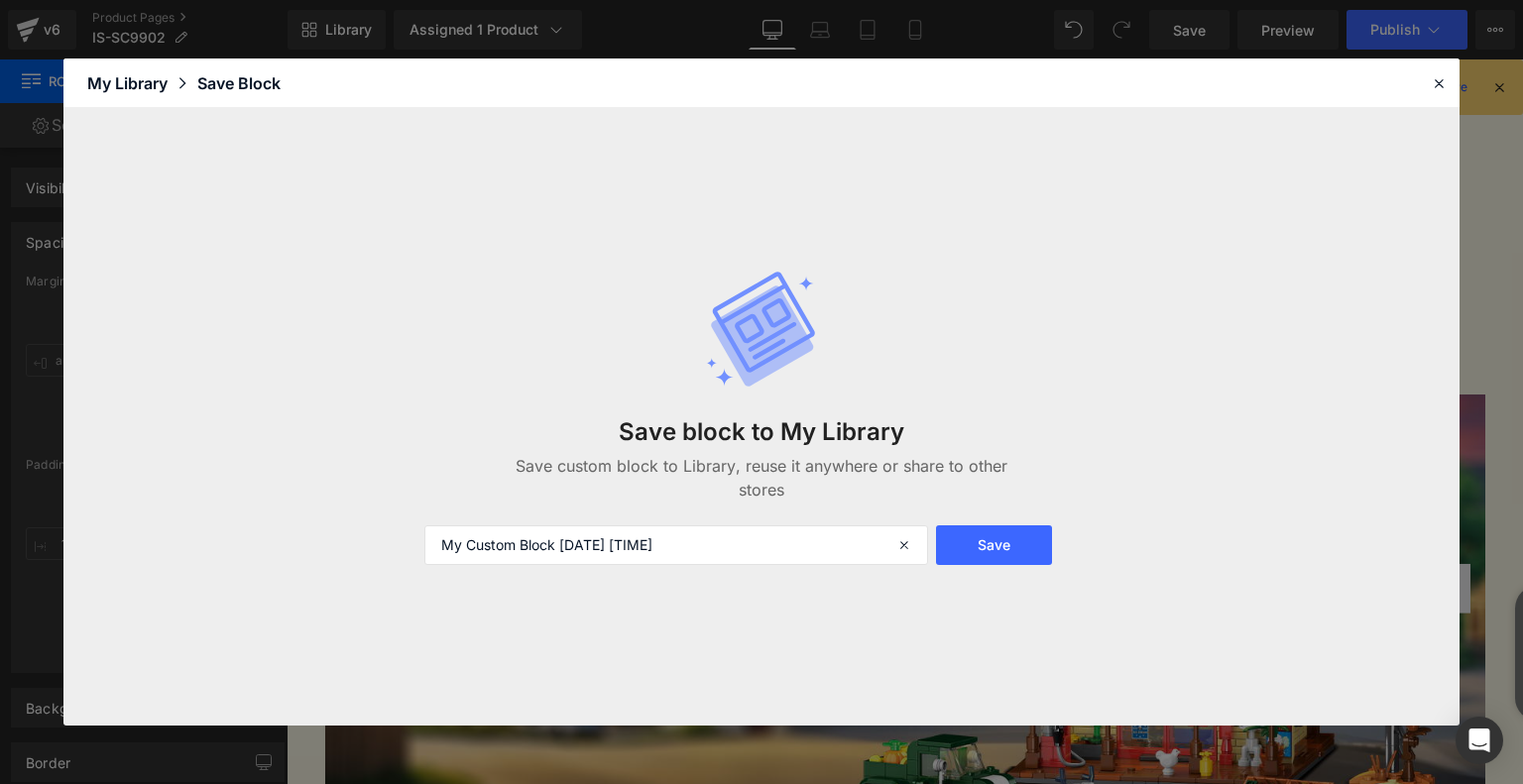 click on "Save block to My Library  Save custom block to Library, reuse it anywhere or share to other stores  My Custom Block 2025-08-06 20:01:40 Save" at bounding box center [762, 416] 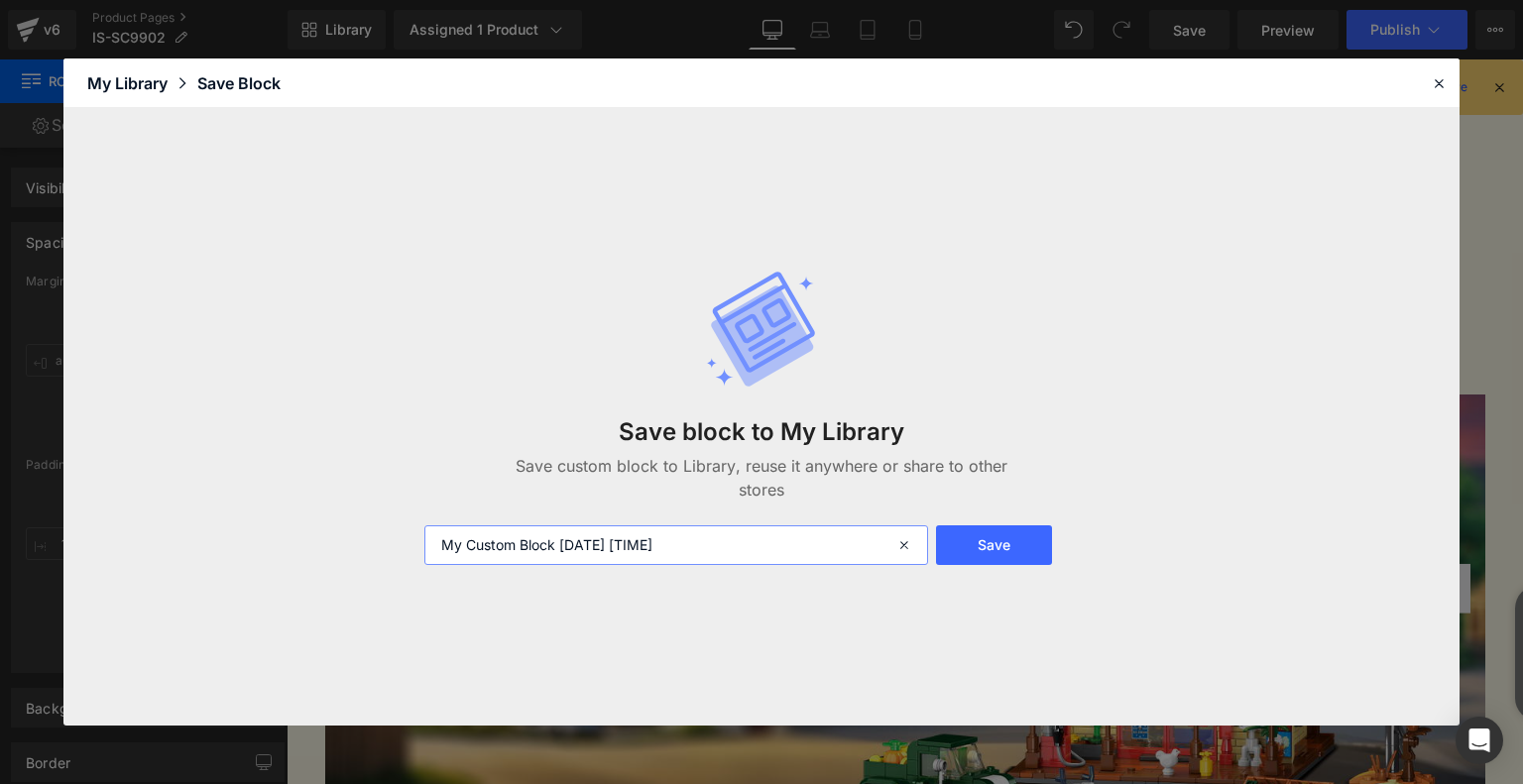 drag, startPoint x: 749, startPoint y: 546, endPoint x: 412, endPoint y: 544, distance: 337.0059 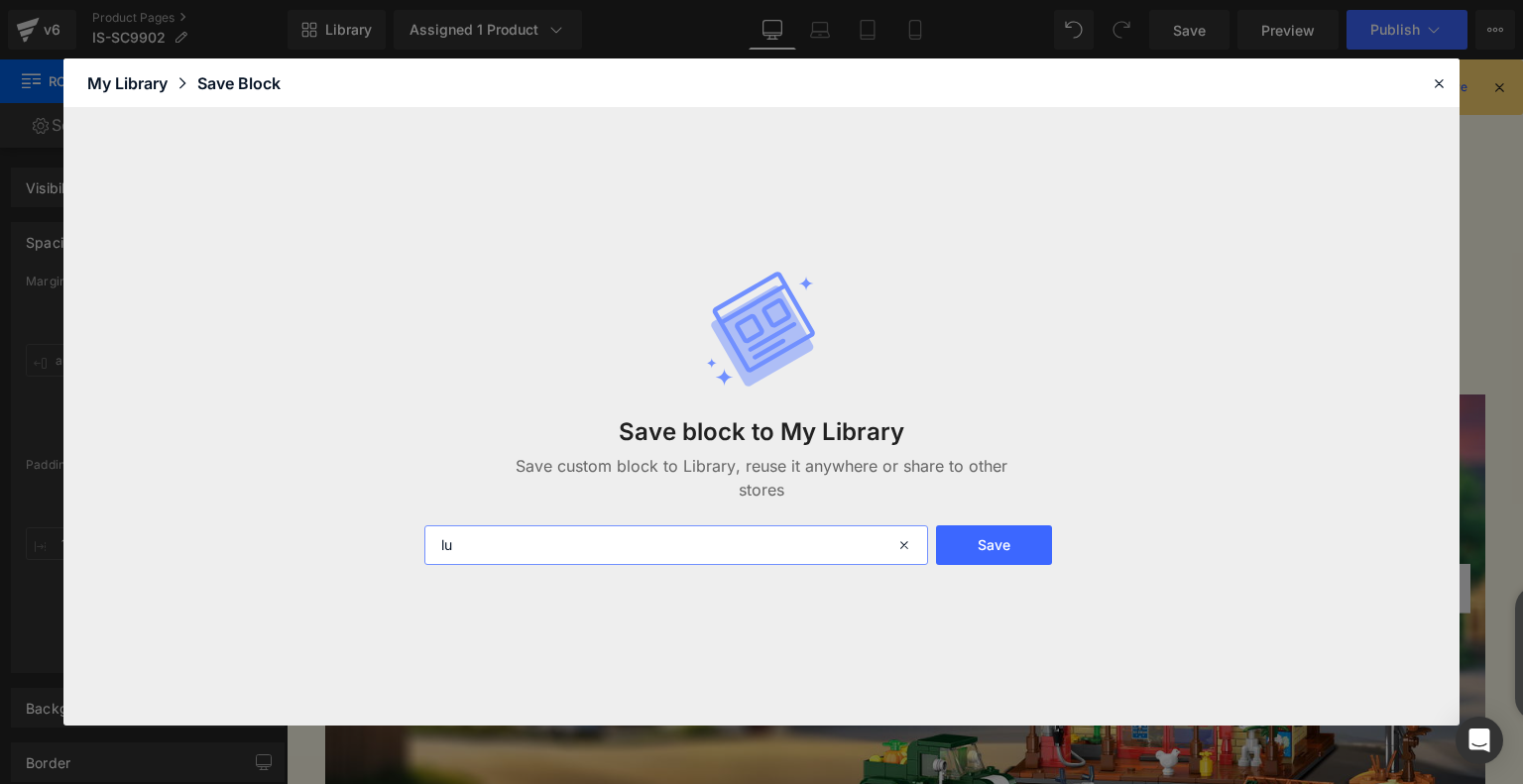type on "l" 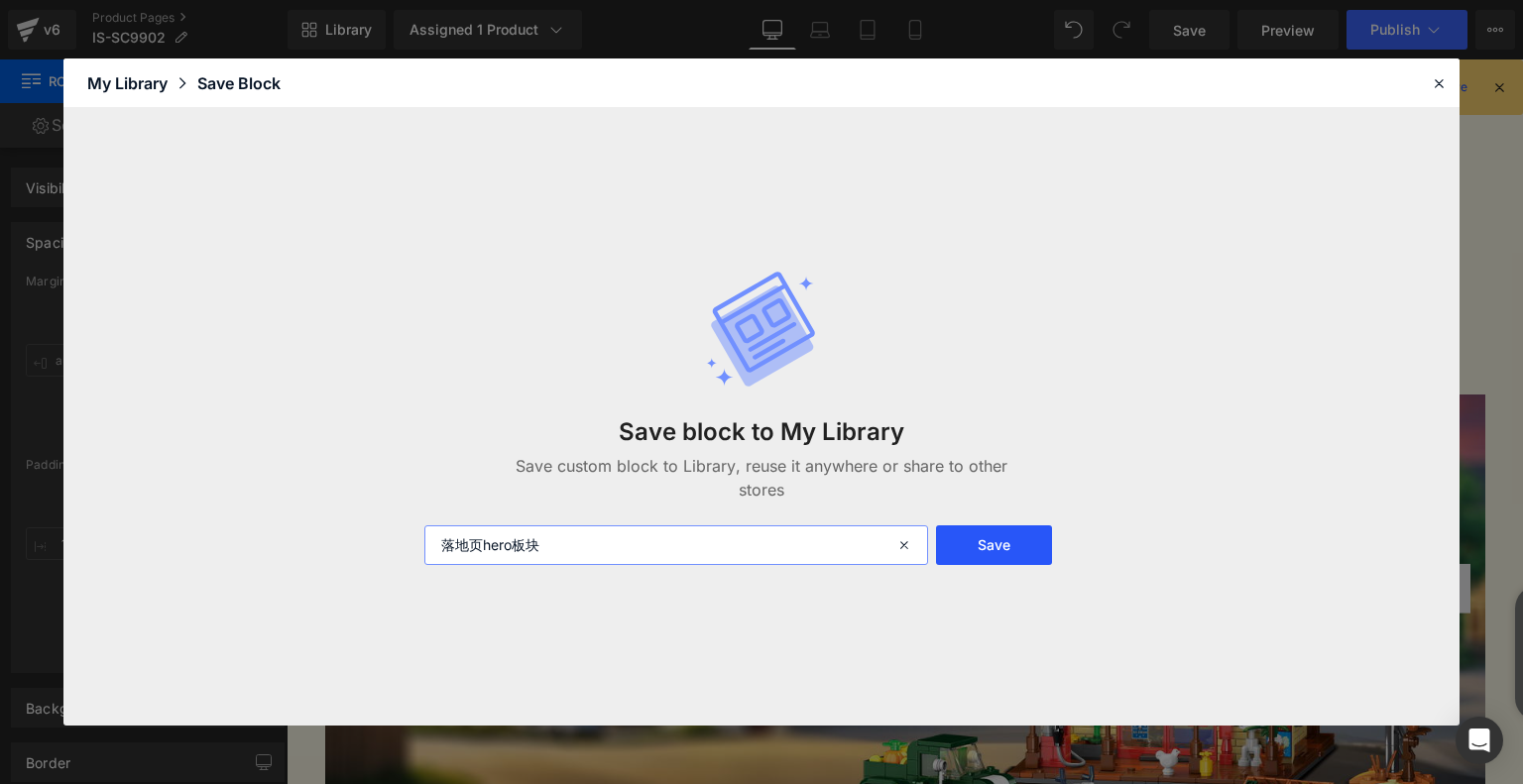 type on "落地页hero板块" 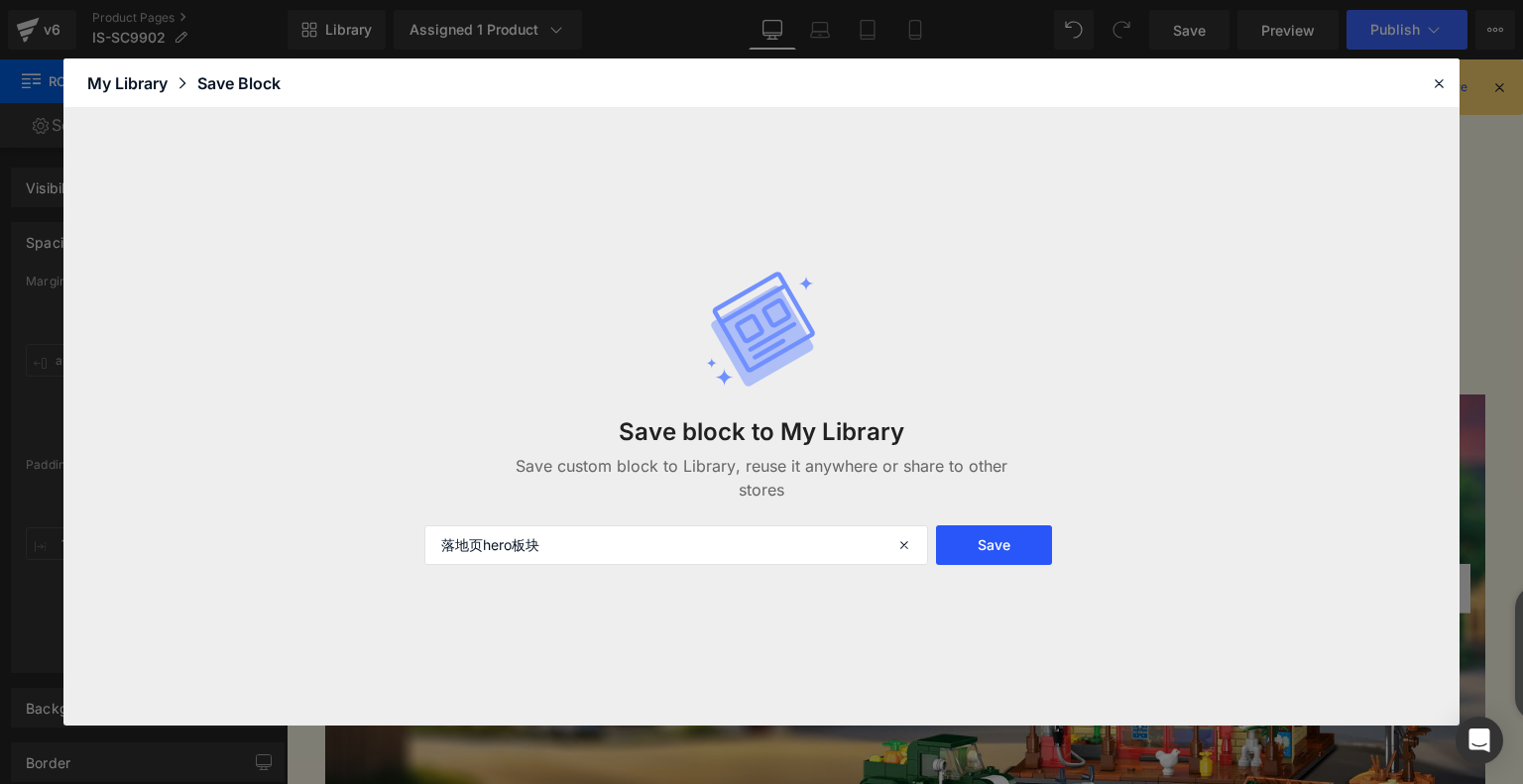 click on "Save" at bounding box center (994, 545) 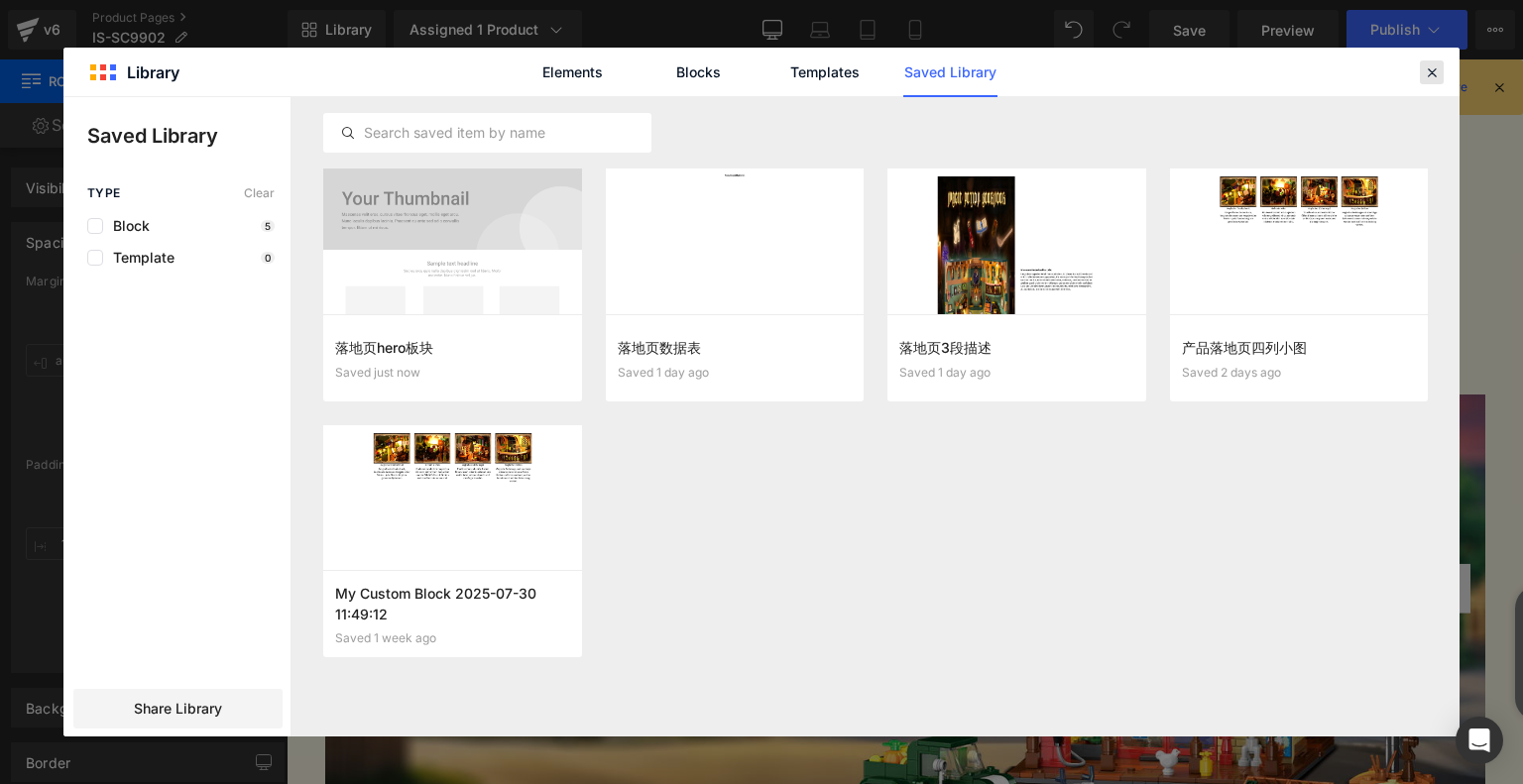 click at bounding box center (1432, 72) 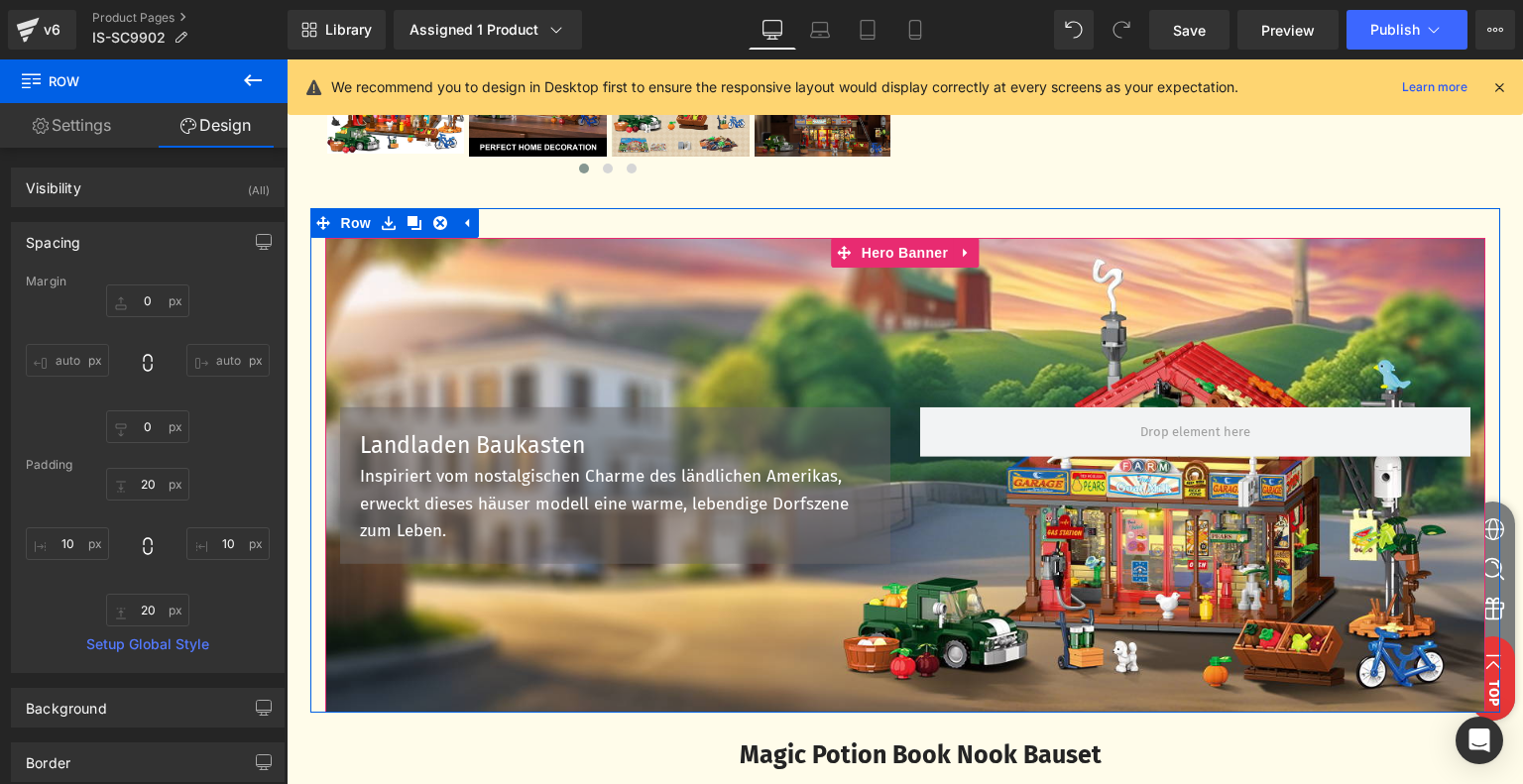 scroll, scrollTop: 968, scrollLeft: 0, axis: vertical 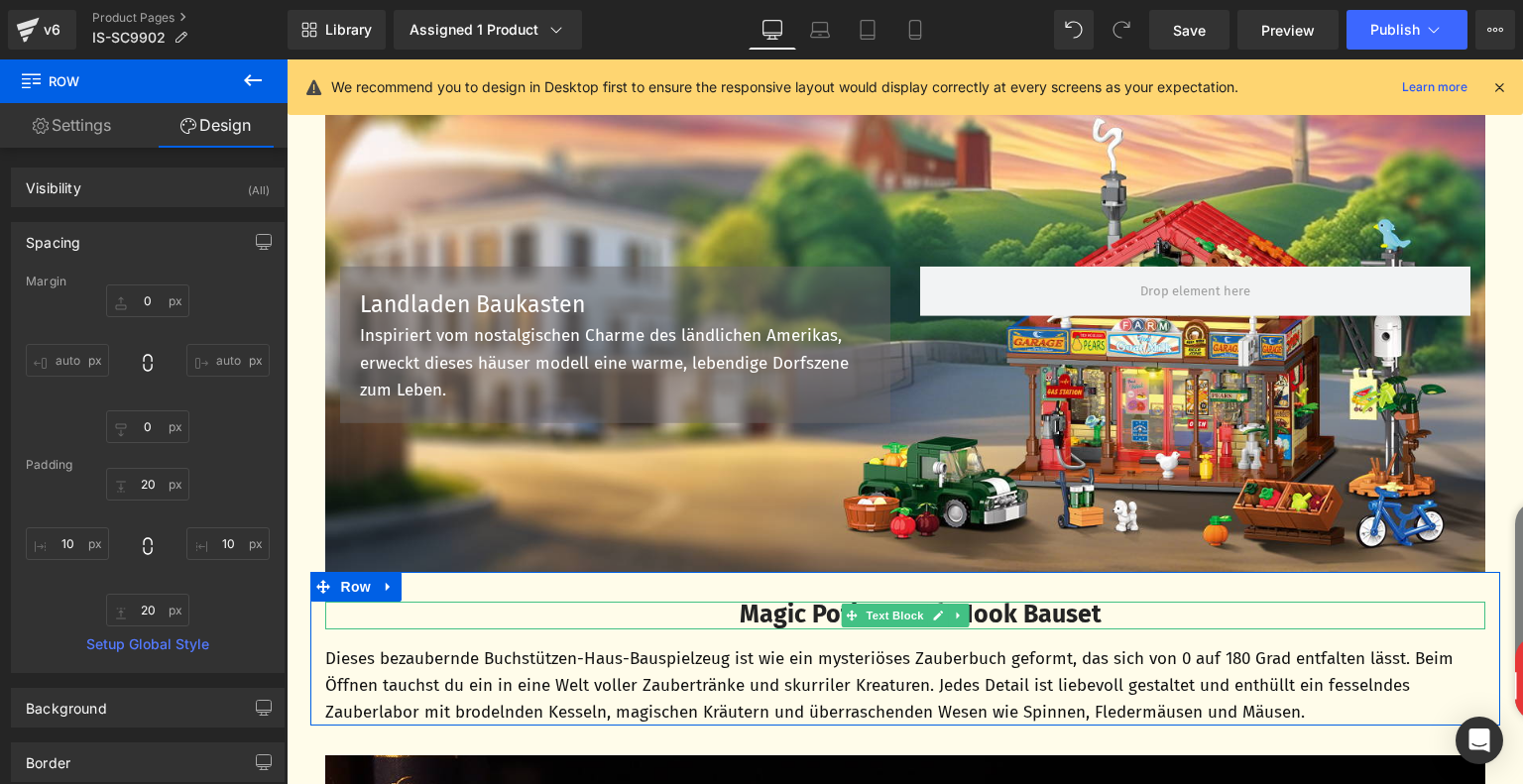 click on "Magic Potion Book Nook Bauset" at bounding box center (920, 615) 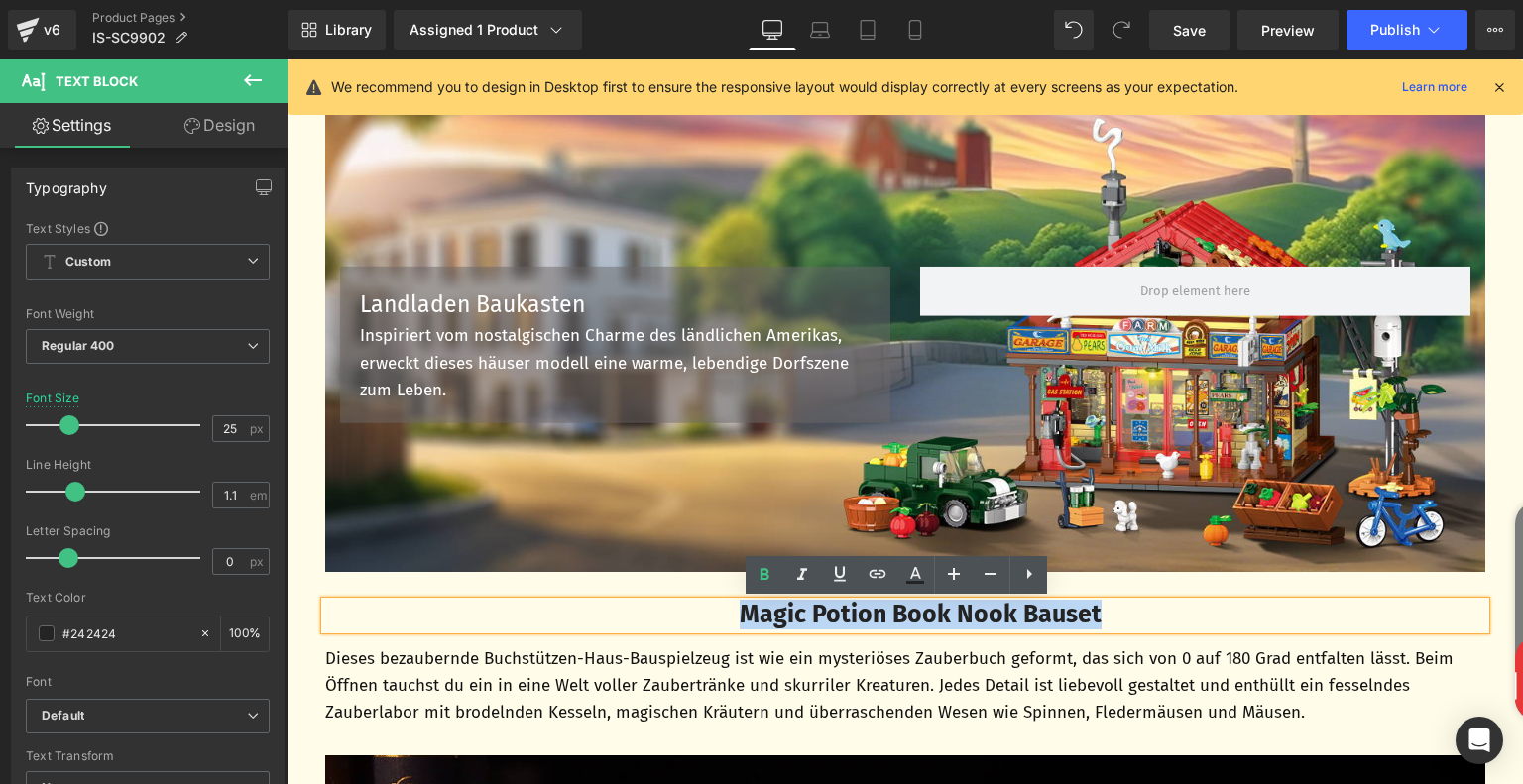 drag, startPoint x: 724, startPoint y: 614, endPoint x: 1134, endPoint y: 618, distance: 410.01951 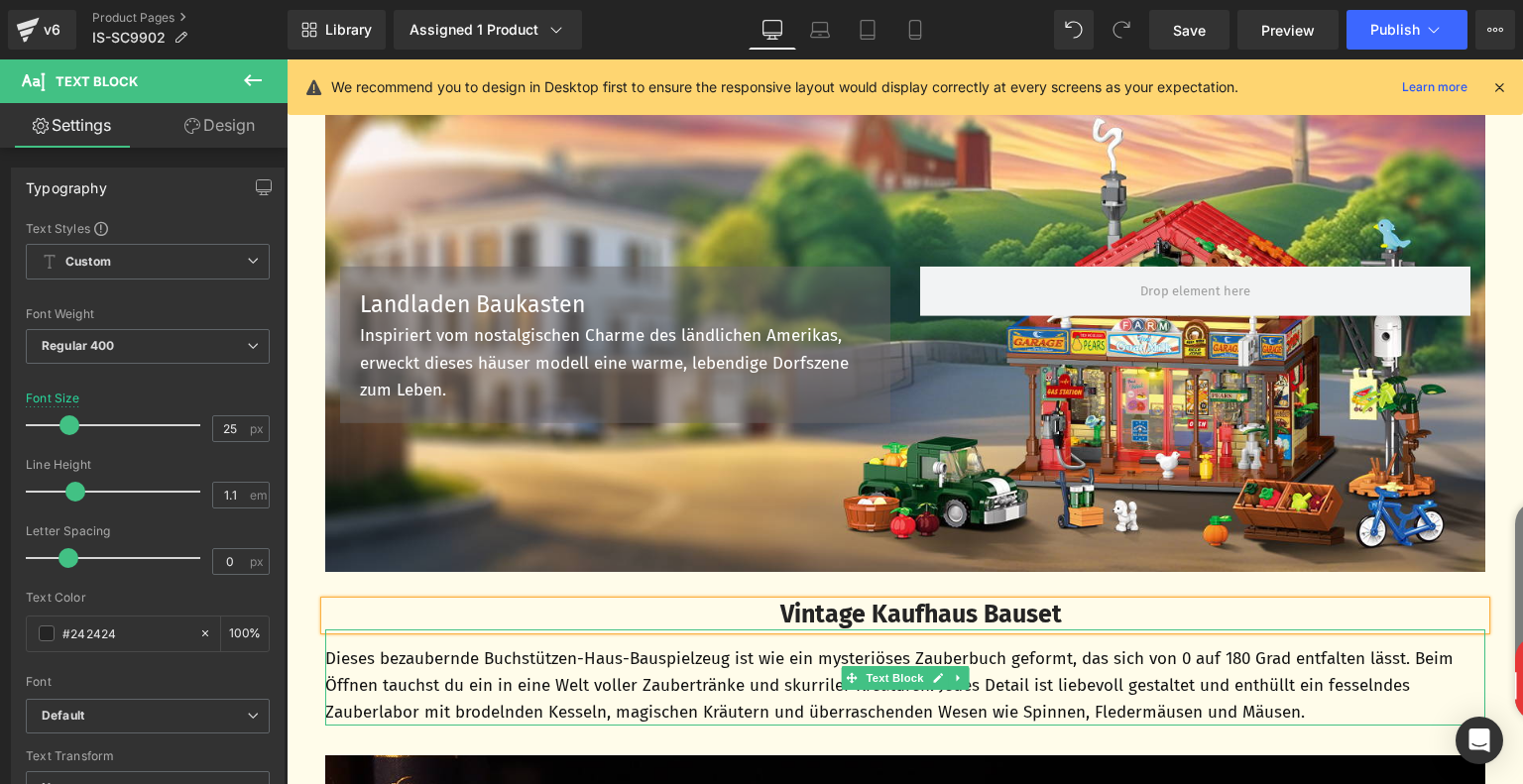 click on "Dieses bezaubernde Buchstützen-Haus-Bauspielzeug ist wie ein mysteriöses Zauberbuch geformt, das sich von 0 auf 180 Grad entfalten lässt. Beim Öffnen tauchst du ein in eine Welt voller Zaubertränke und skurriler Kreaturen. Jedes Detail ist liebevoll gestaltet und enthüllt ein fesselndes Zauberlabor mit brodelnden Kesseln, magischen Kräutern und überraschenden Wesen wie Spinnen, Fledermäusen und Mäusen." at bounding box center [905, 686] 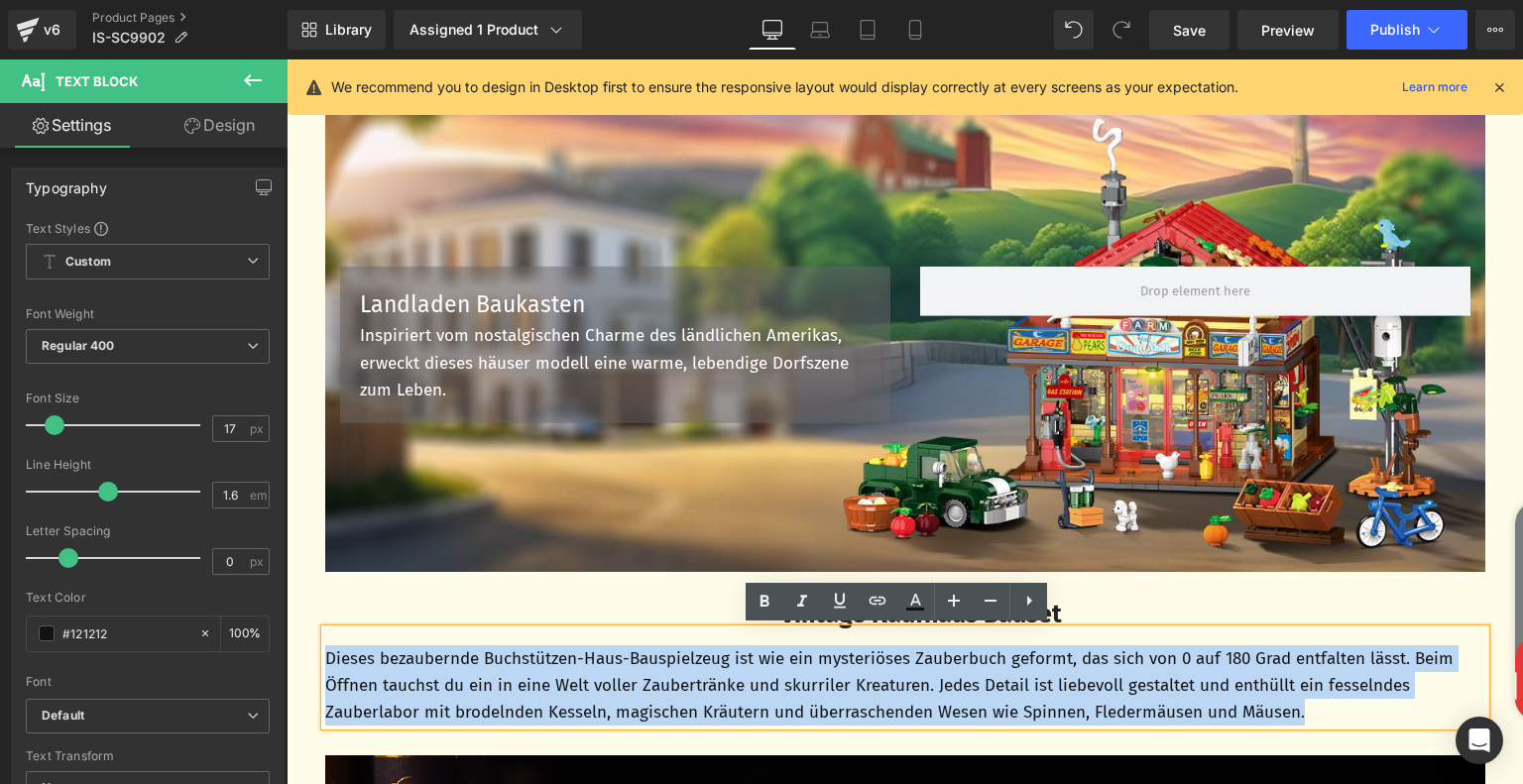 drag, startPoint x: 1344, startPoint y: 715, endPoint x: 320, endPoint y: 663, distance: 1025.3195 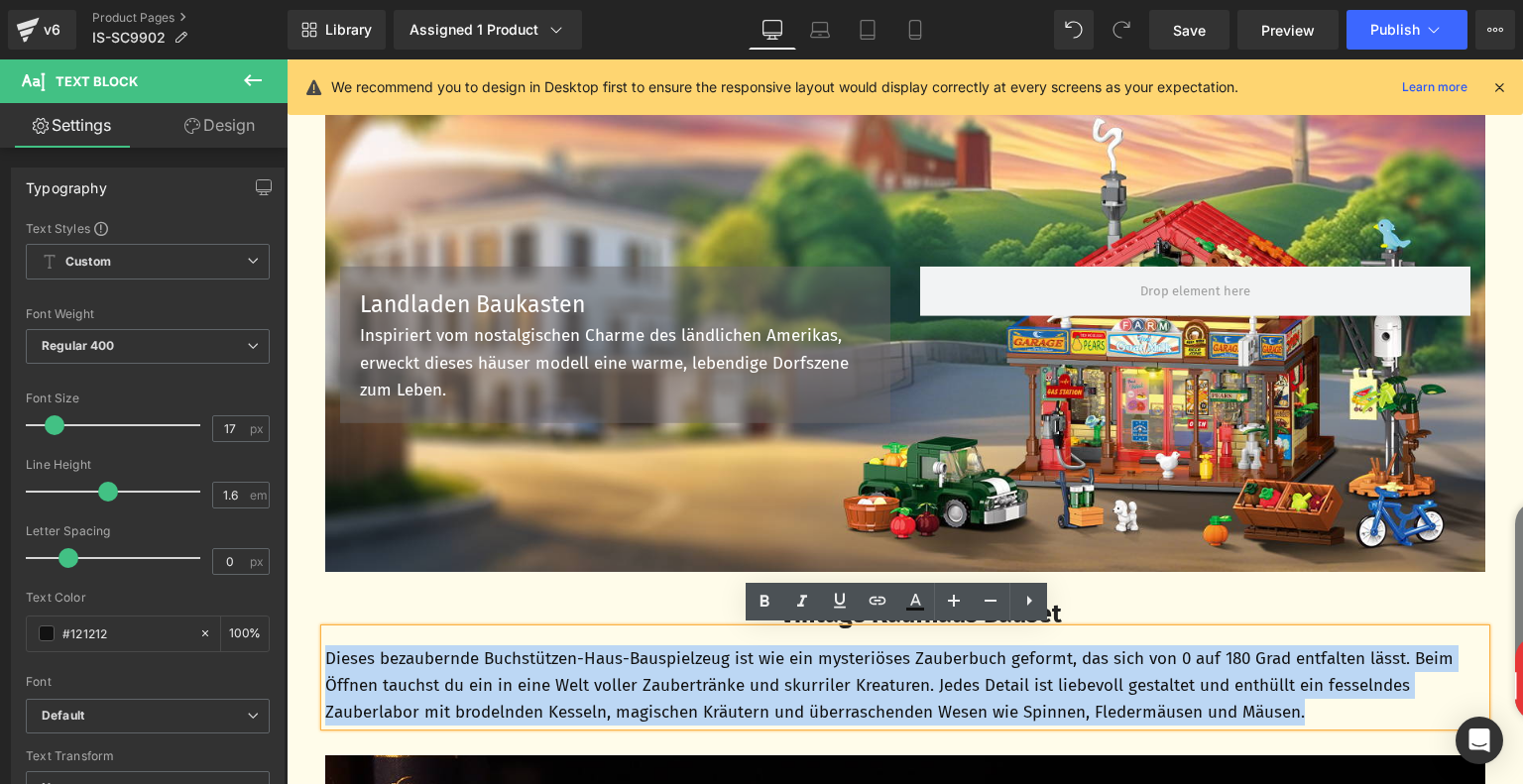 click on "Dieses bezaubernde Buchstützen-Haus-Bauspielzeug ist wie ein mysteriöses Zauberbuch geformt, das sich von 0 auf 180 Grad entfalten lässt. Beim Öffnen tauchst du ein in eine Welt voller Zaubertränke und skurriler Kreaturen. Jedes Detail ist liebevoll gestaltet und enthüllt ein fesselndes Zauberlabor mit brodelnden Kesseln, magischen Kräutern und überraschenden Wesen wie Spinnen, Fledermäusen und Mäusen." at bounding box center [905, 686] 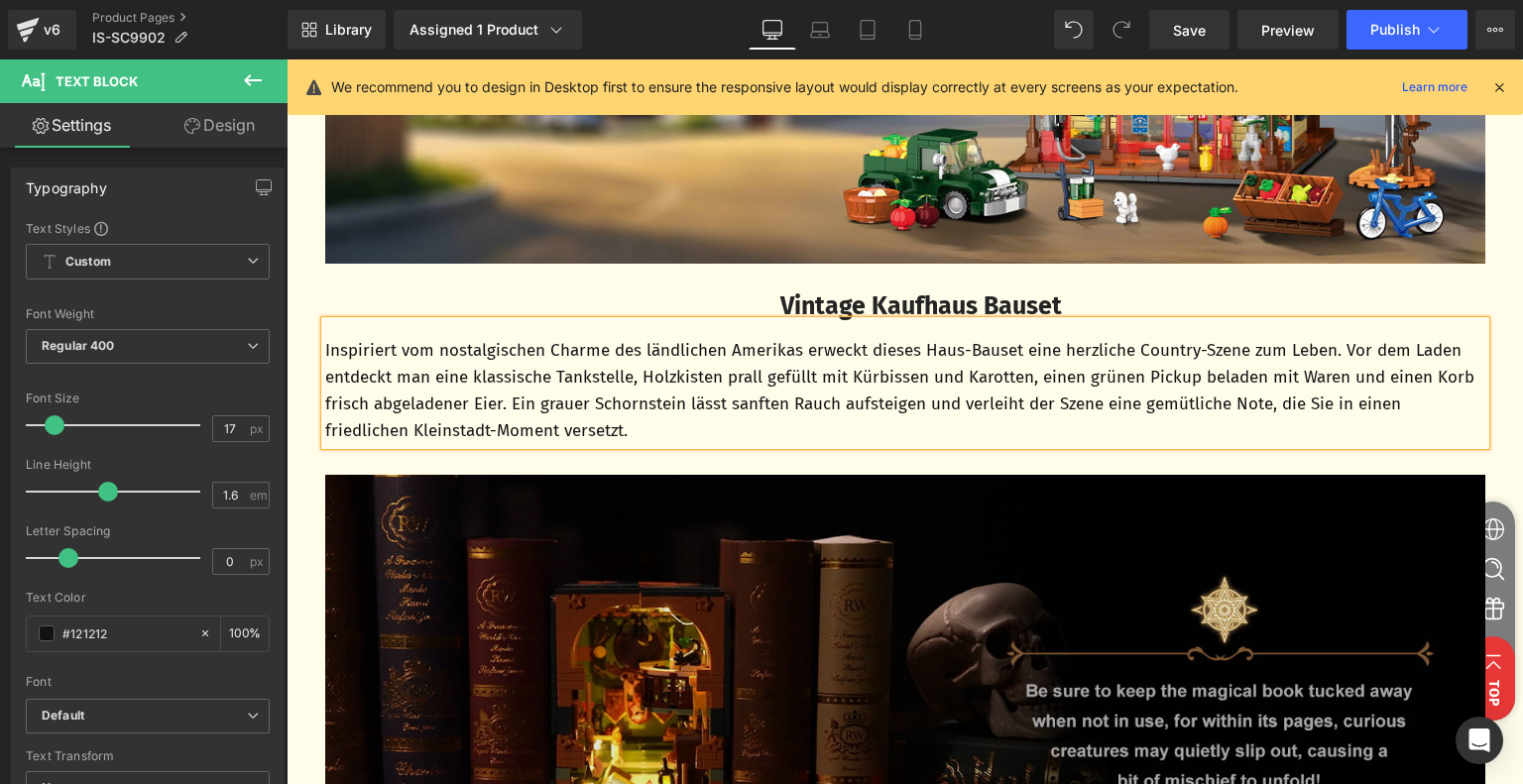 scroll, scrollTop: 1365, scrollLeft: 0, axis: vertical 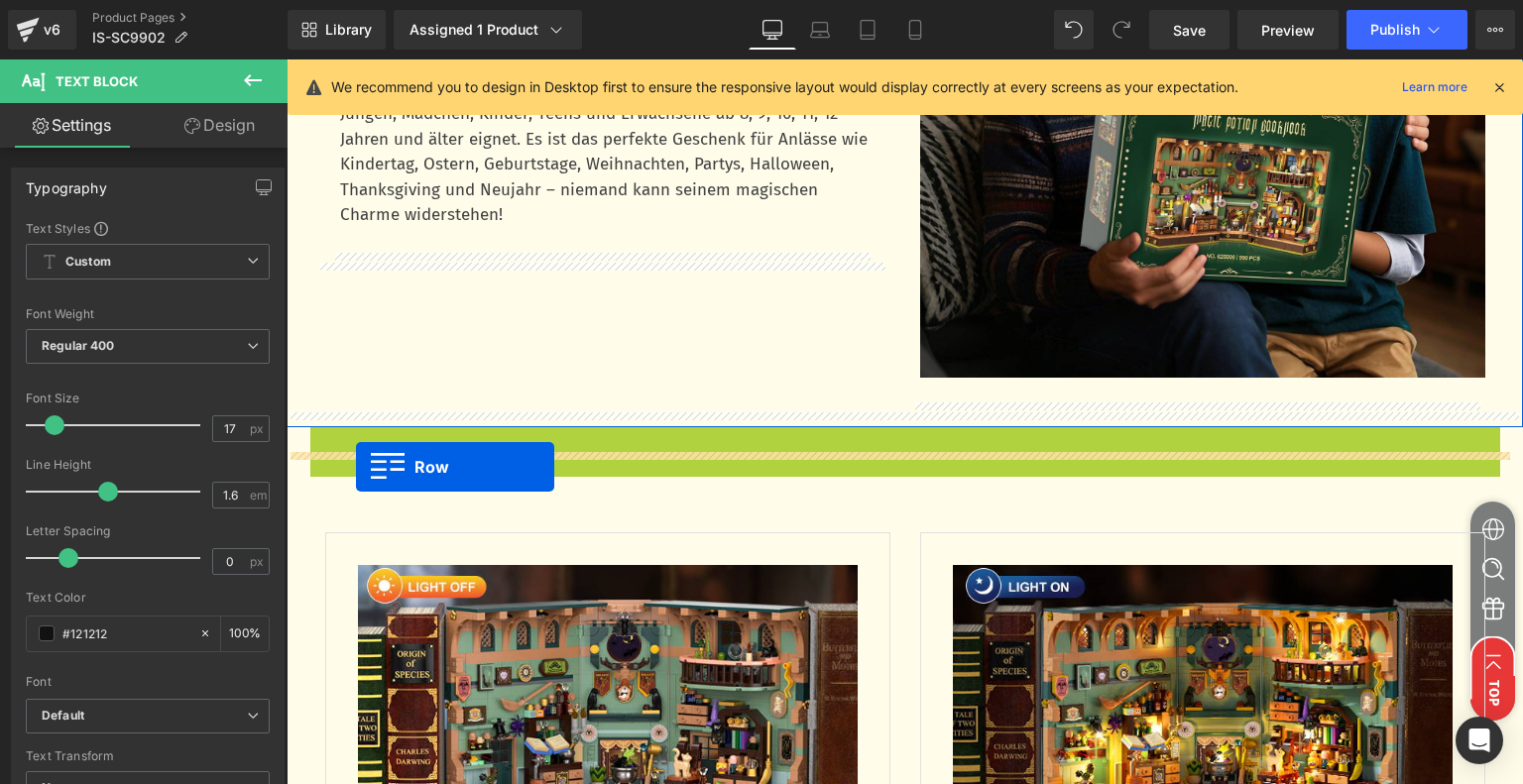 drag, startPoint x: 309, startPoint y: 465, endPoint x: 356, endPoint y: 467, distance: 47.042534 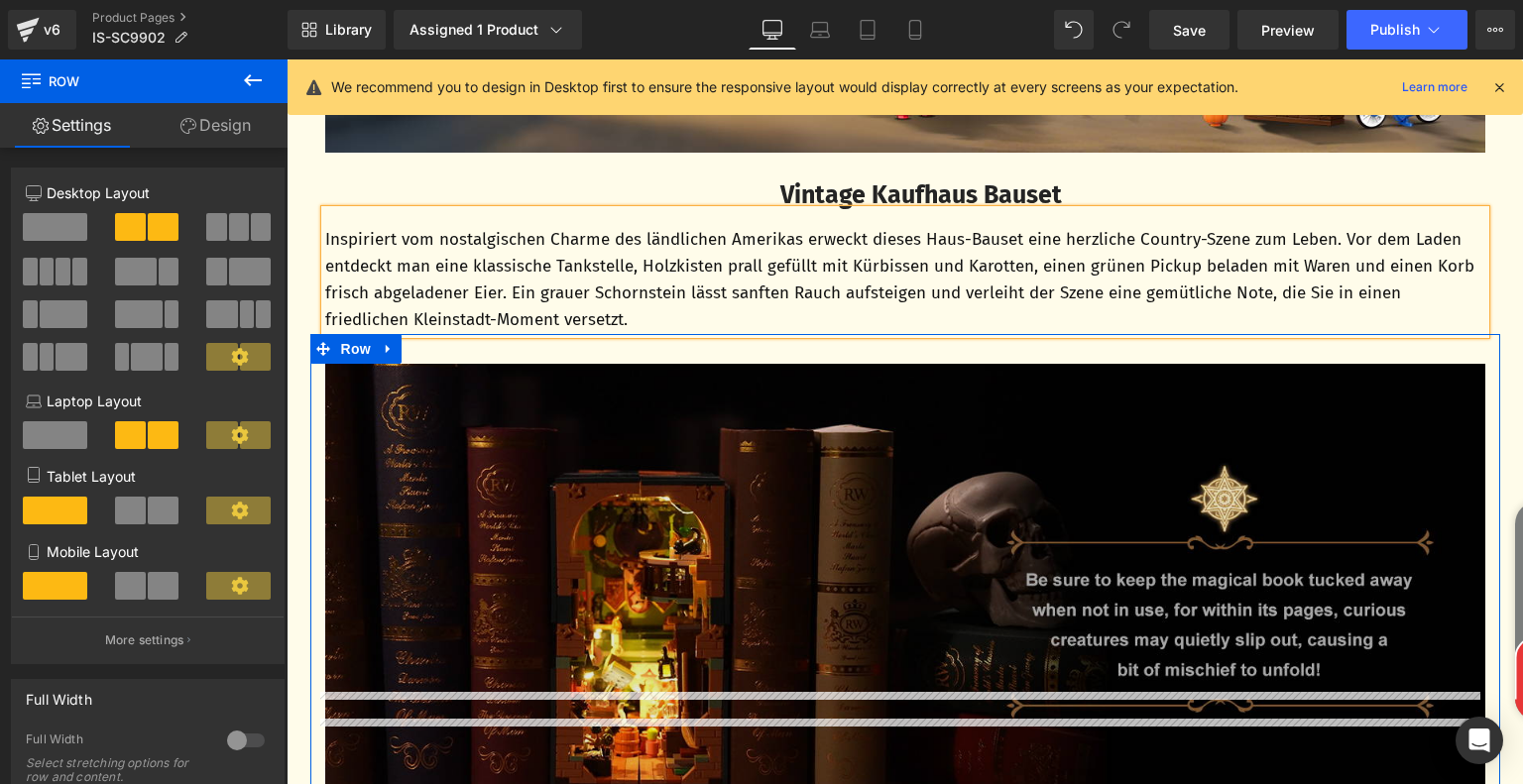 scroll, scrollTop: 1266, scrollLeft: 0, axis: vertical 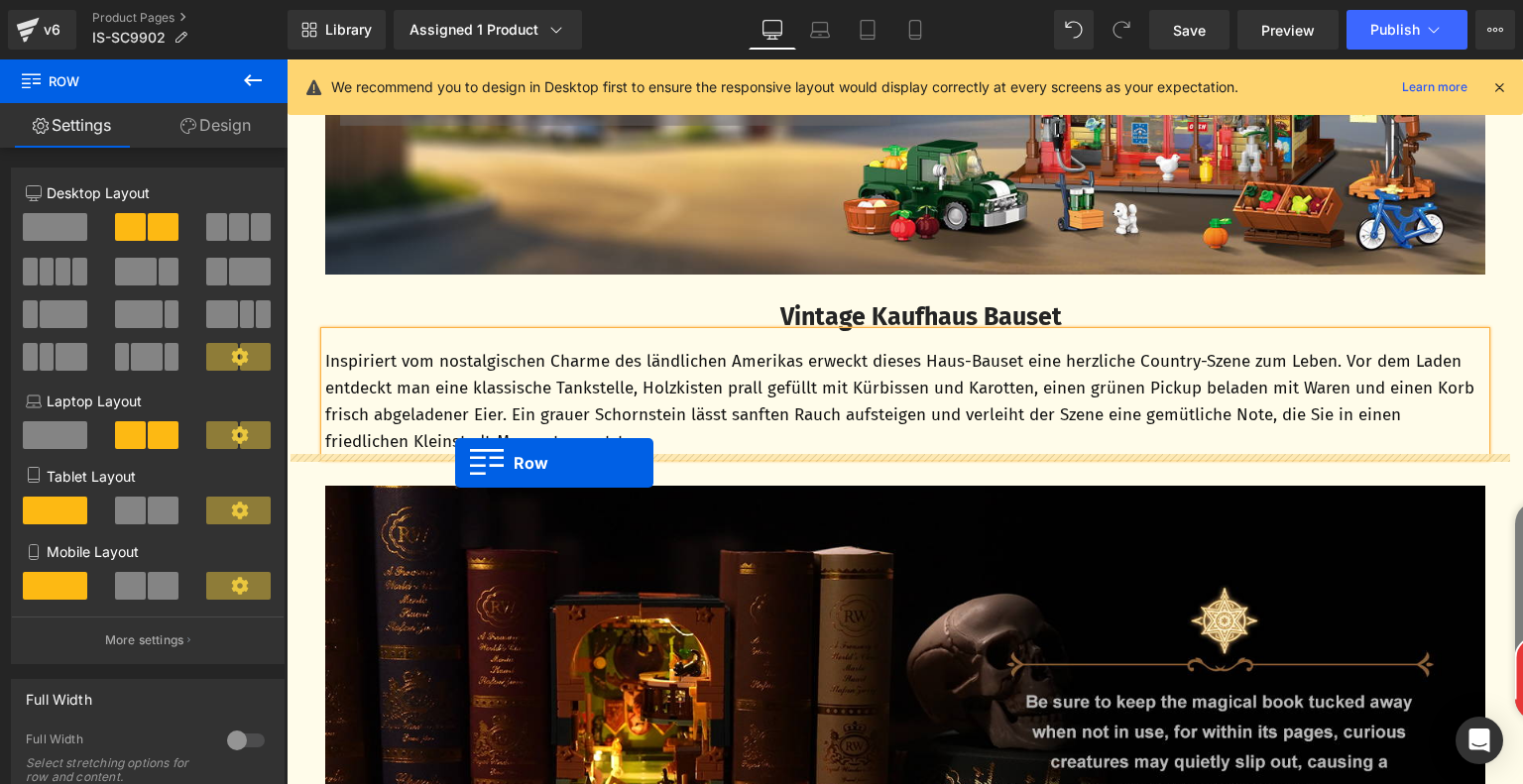 drag, startPoint x: 317, startPoint y: 475, endPoint x: 455, endPoint y: 463, distance: 138.52076 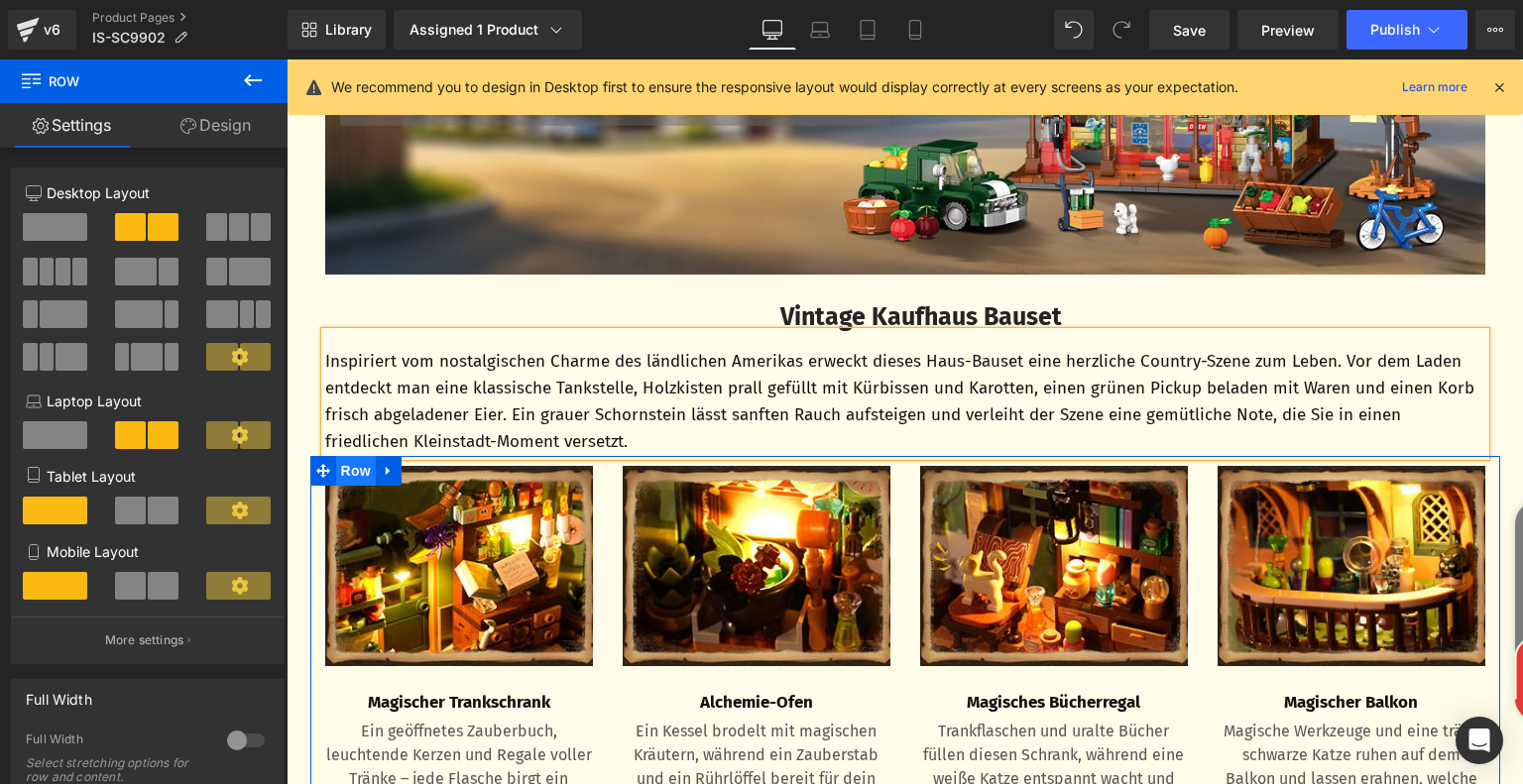 click on "Row" at bounding box center (356, 471) 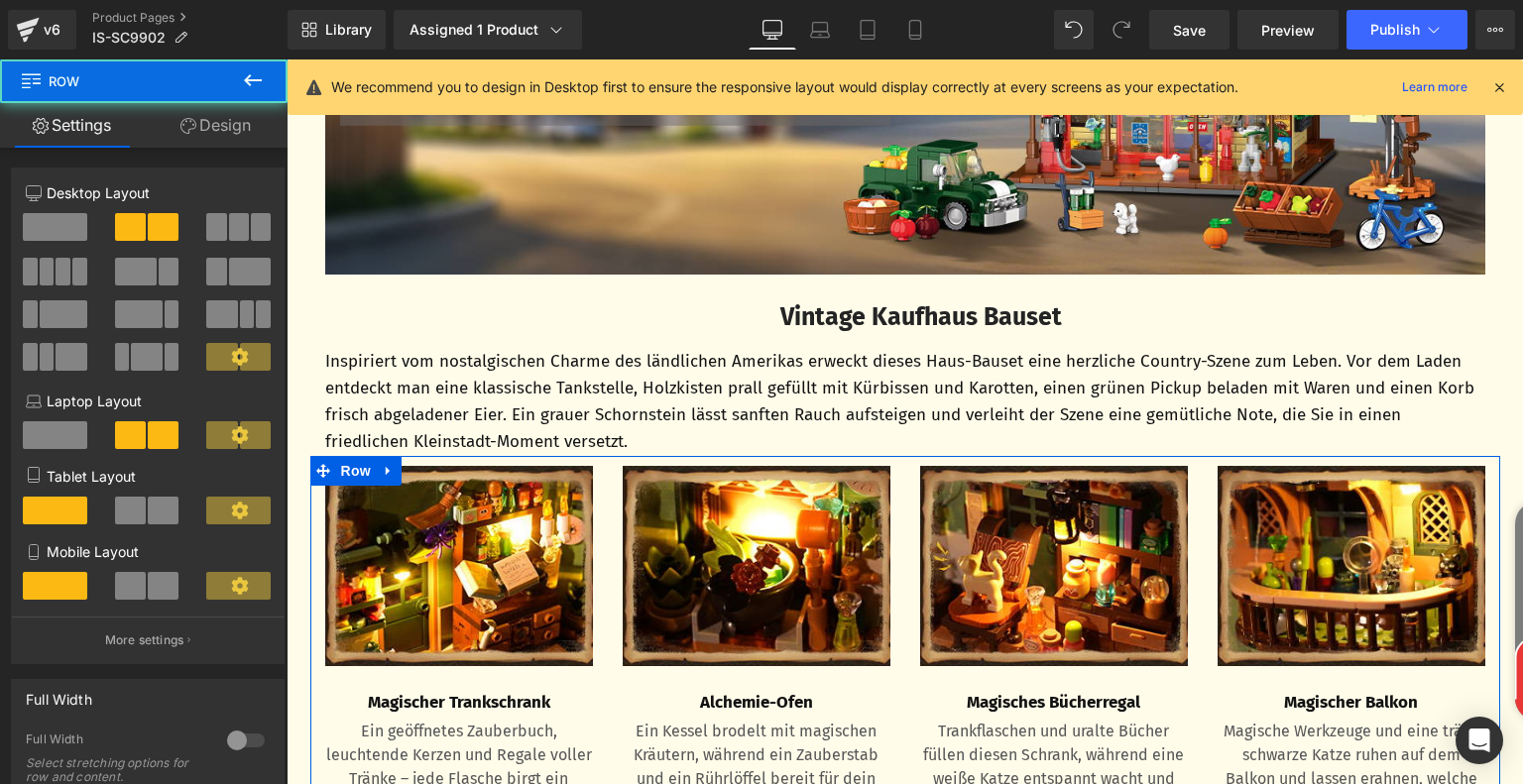 click on "Design" at bounding box center [215, 125] 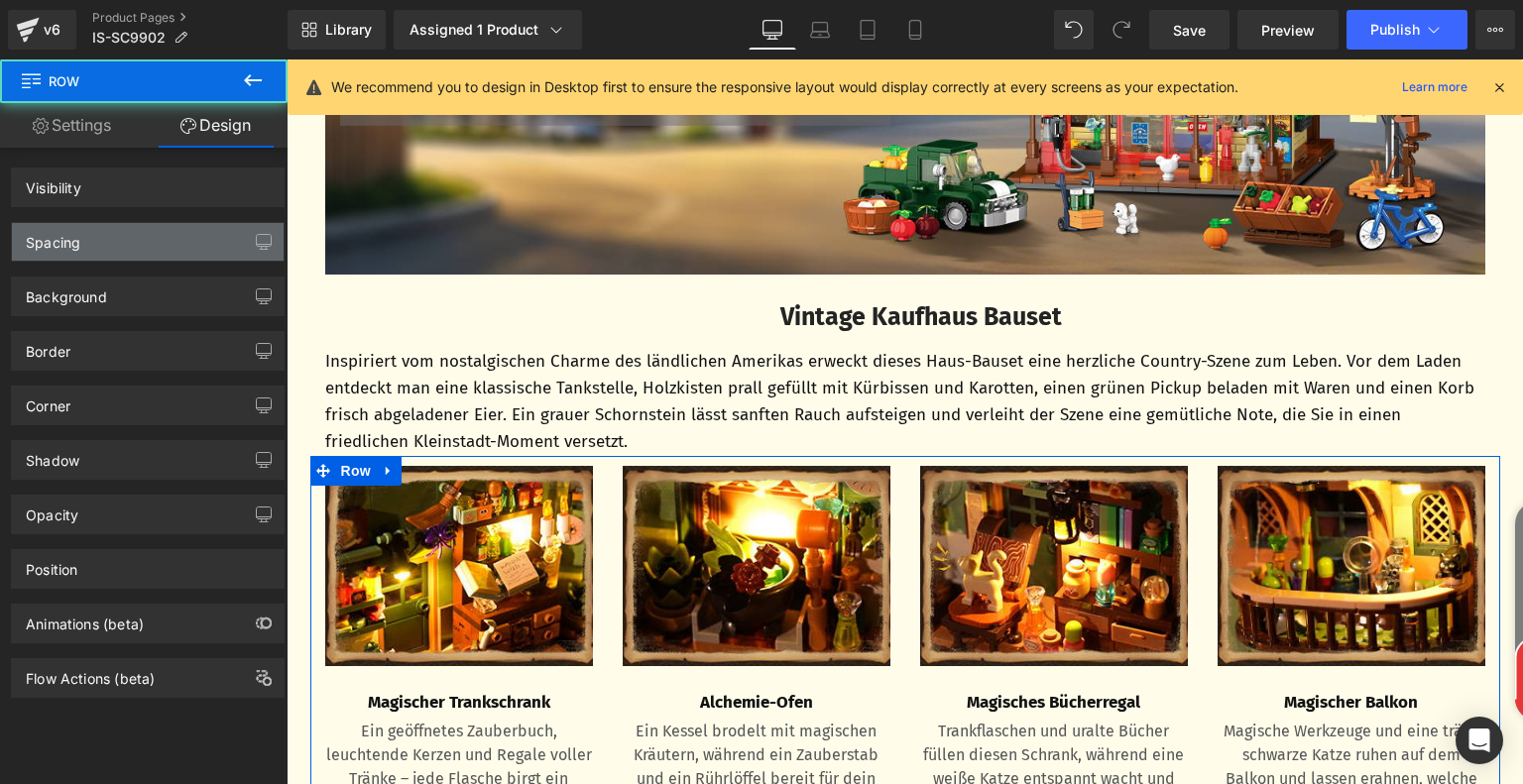 click on "Spacing" at bounding box center (148, 242) 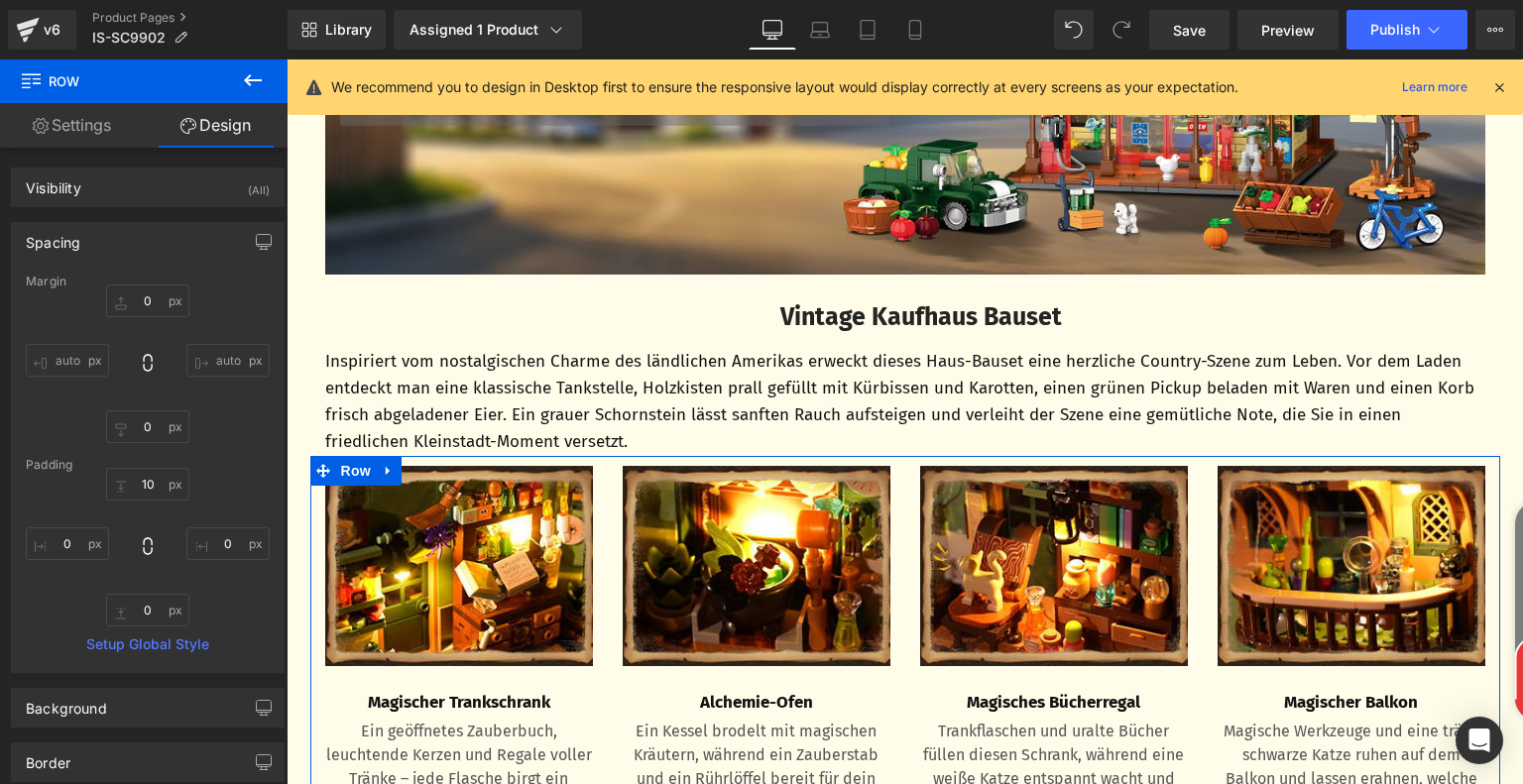 type on "0" 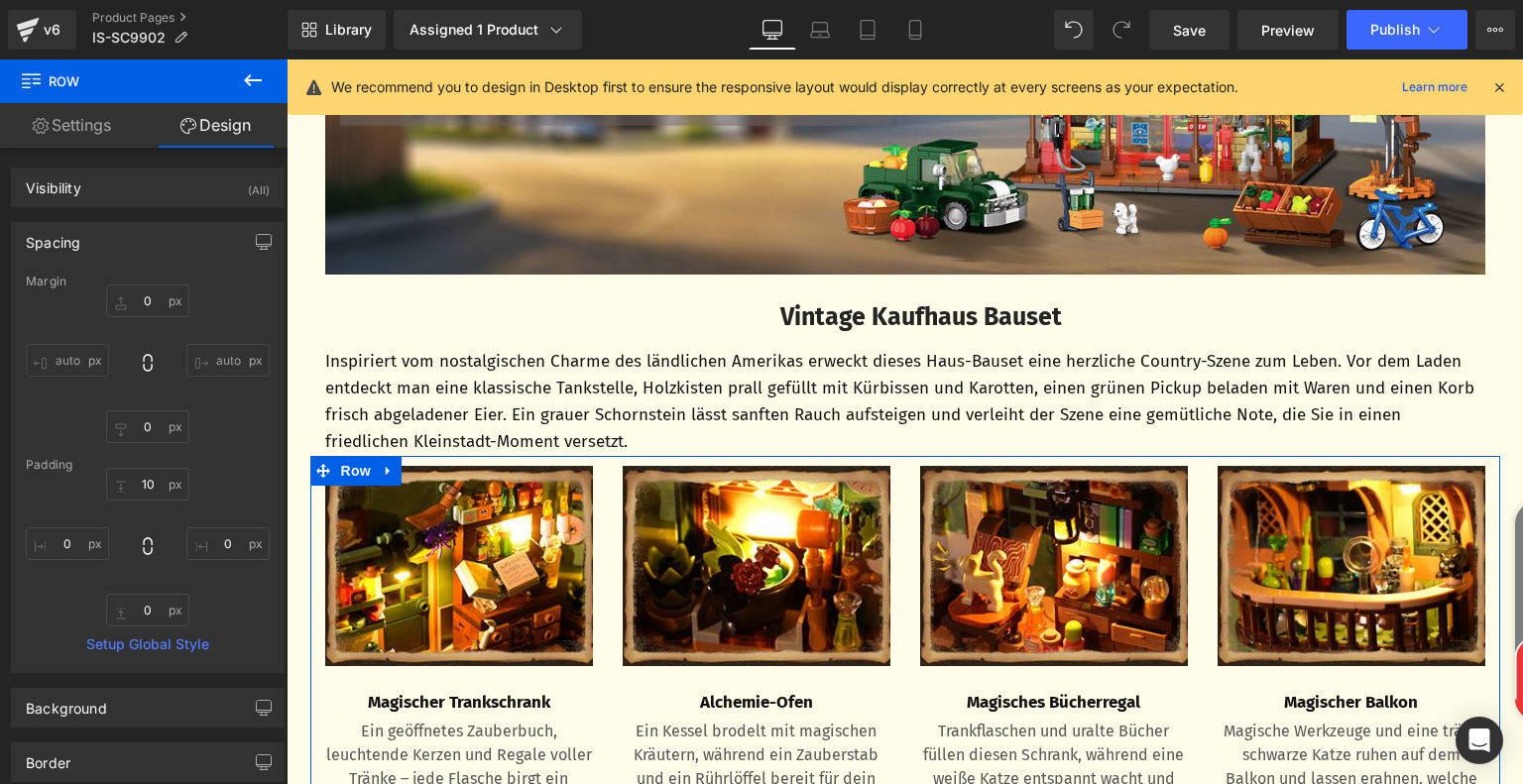 type on "0" 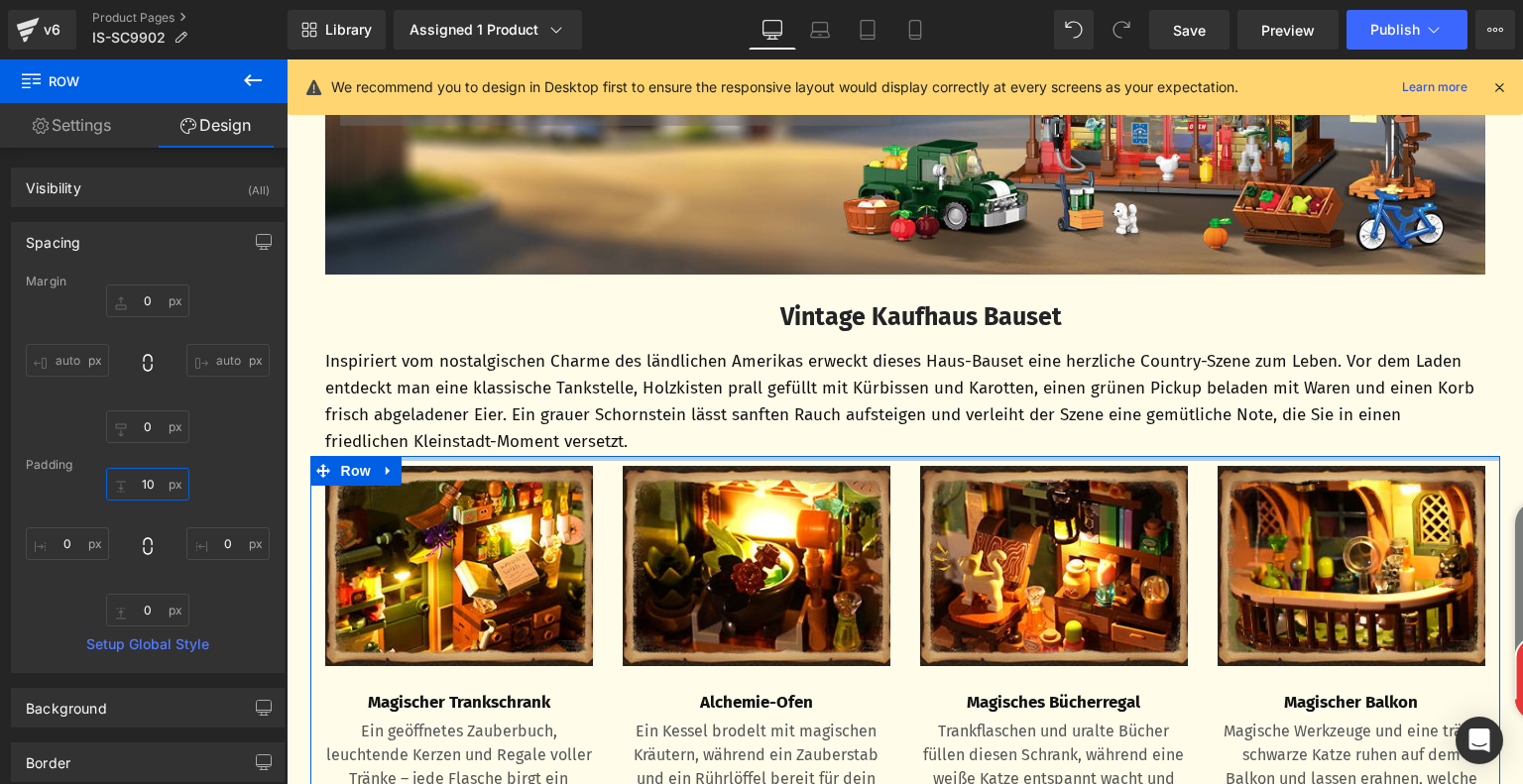click on "10" at bounding box center [148, 484] 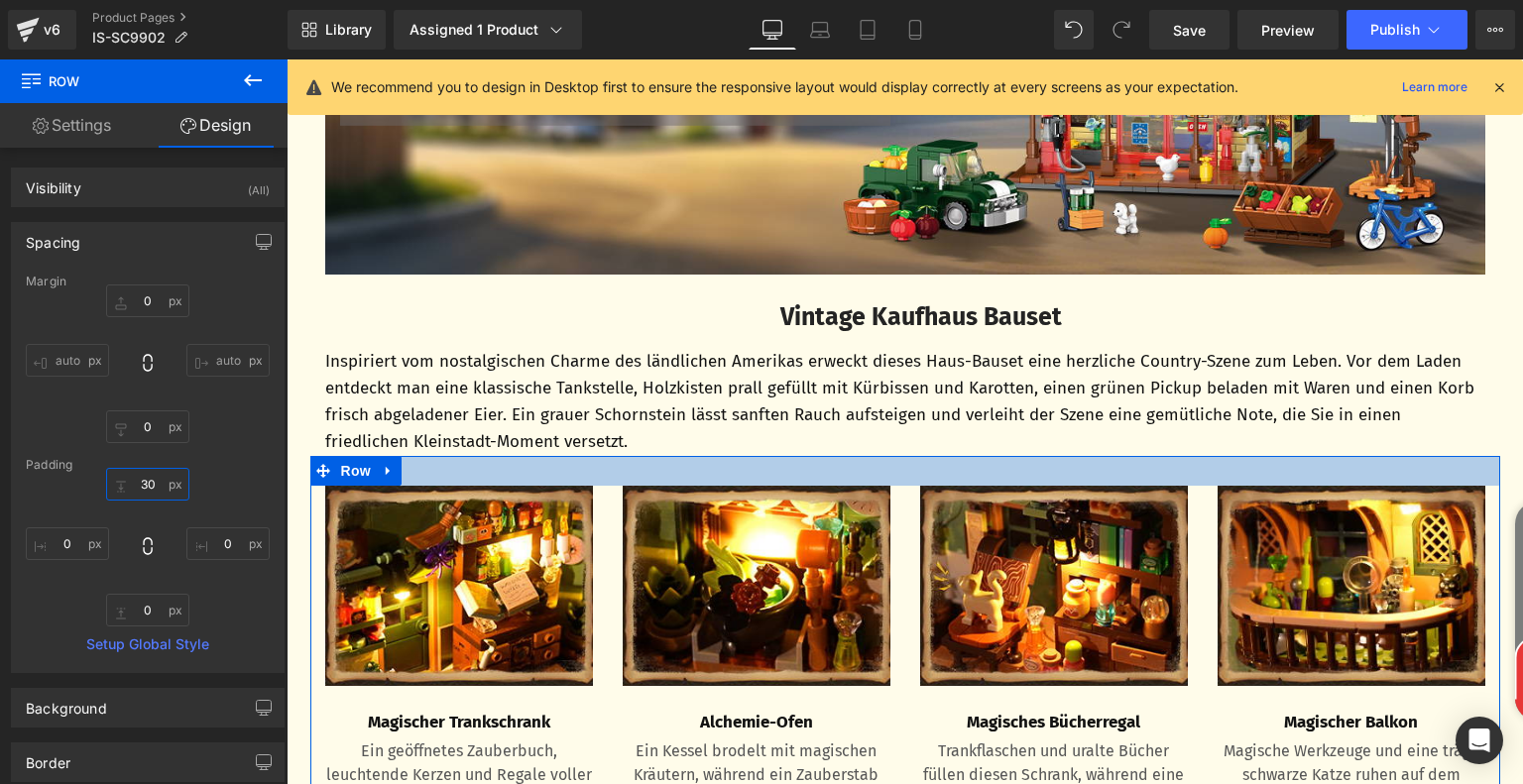 drag, startPoint x: 157, startPoint y: 481, endPoint x: 146, endPoint y: 485, distance: 11.7046999 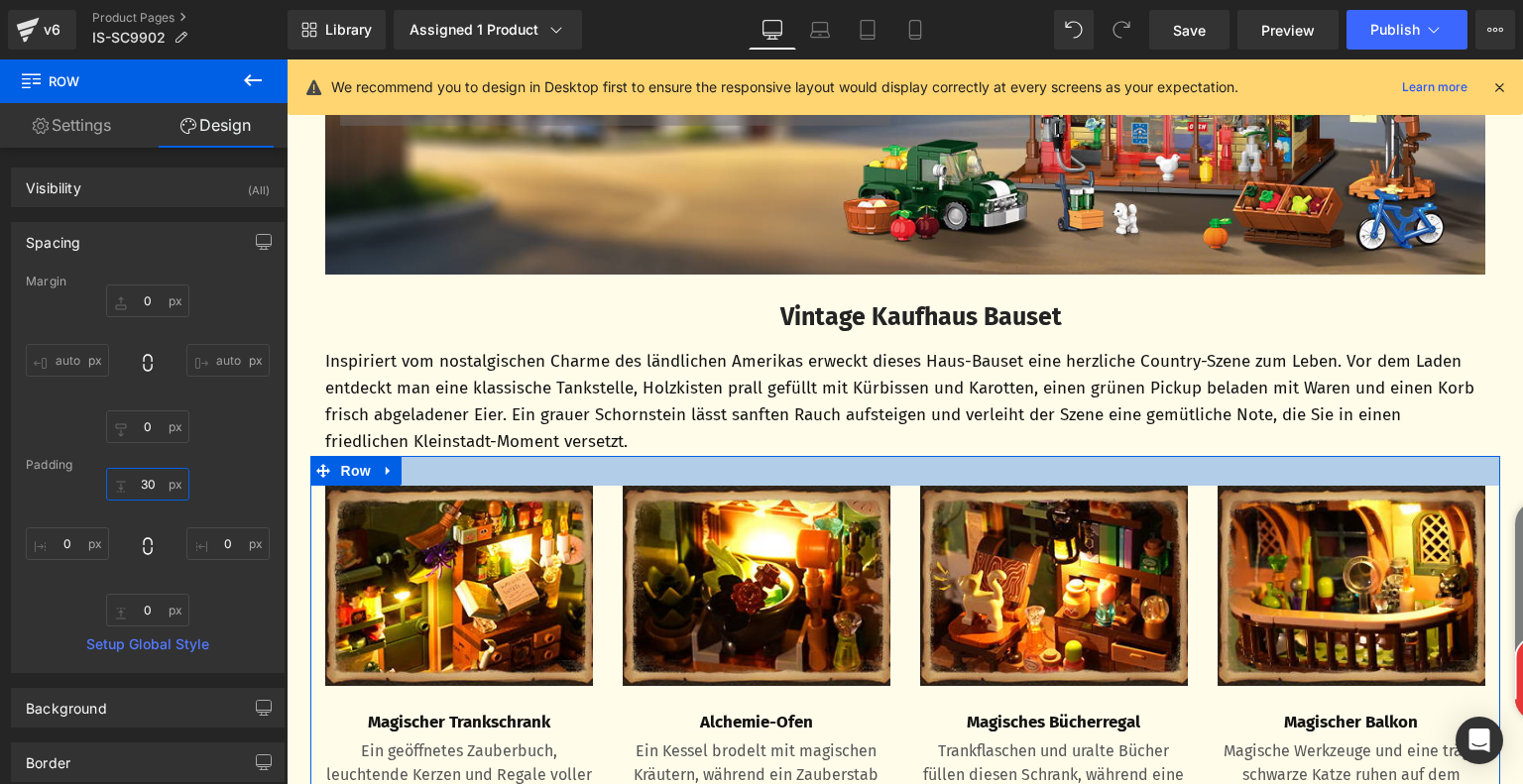 click on "30" at bounding box center [148, 484] 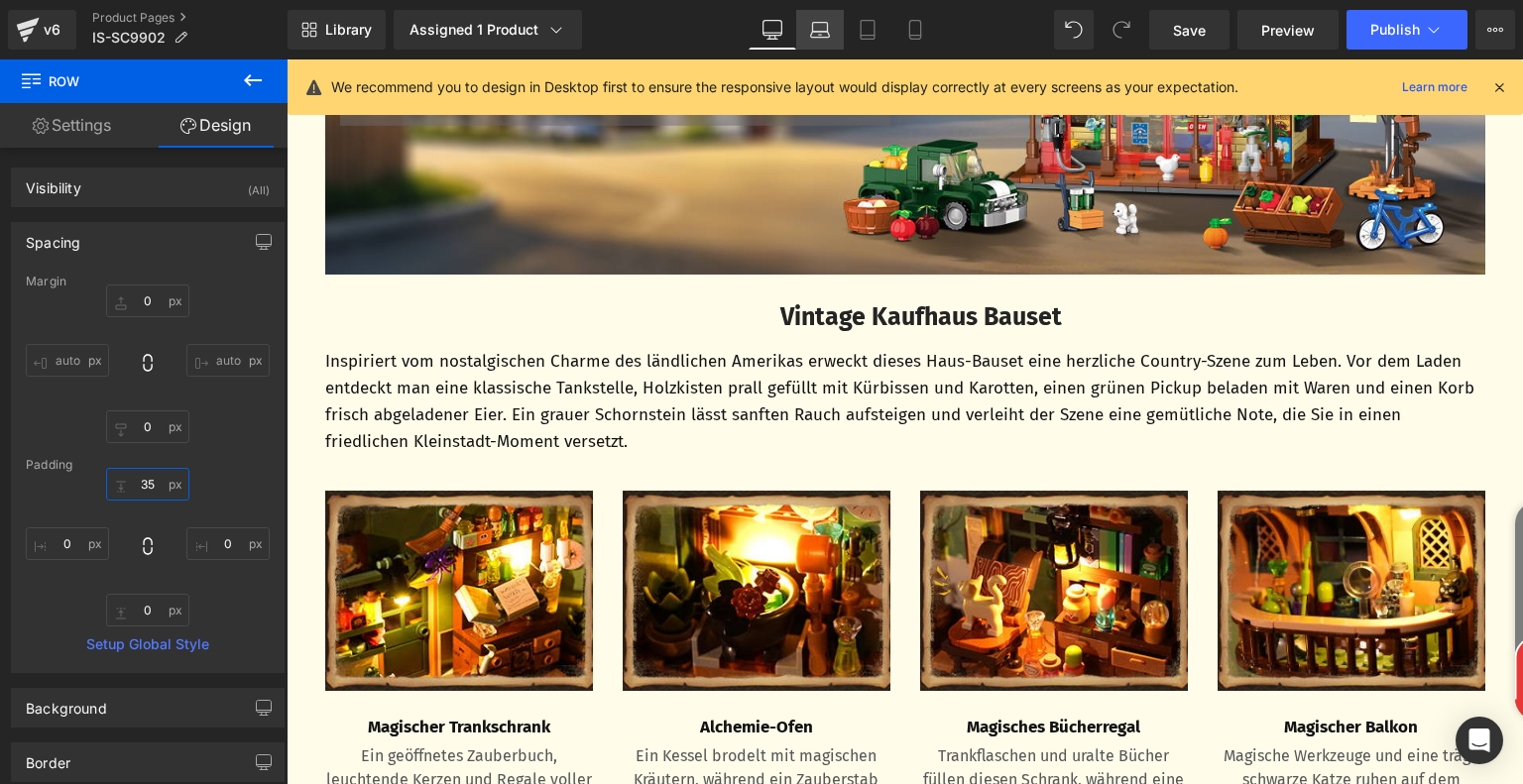 type on "35" 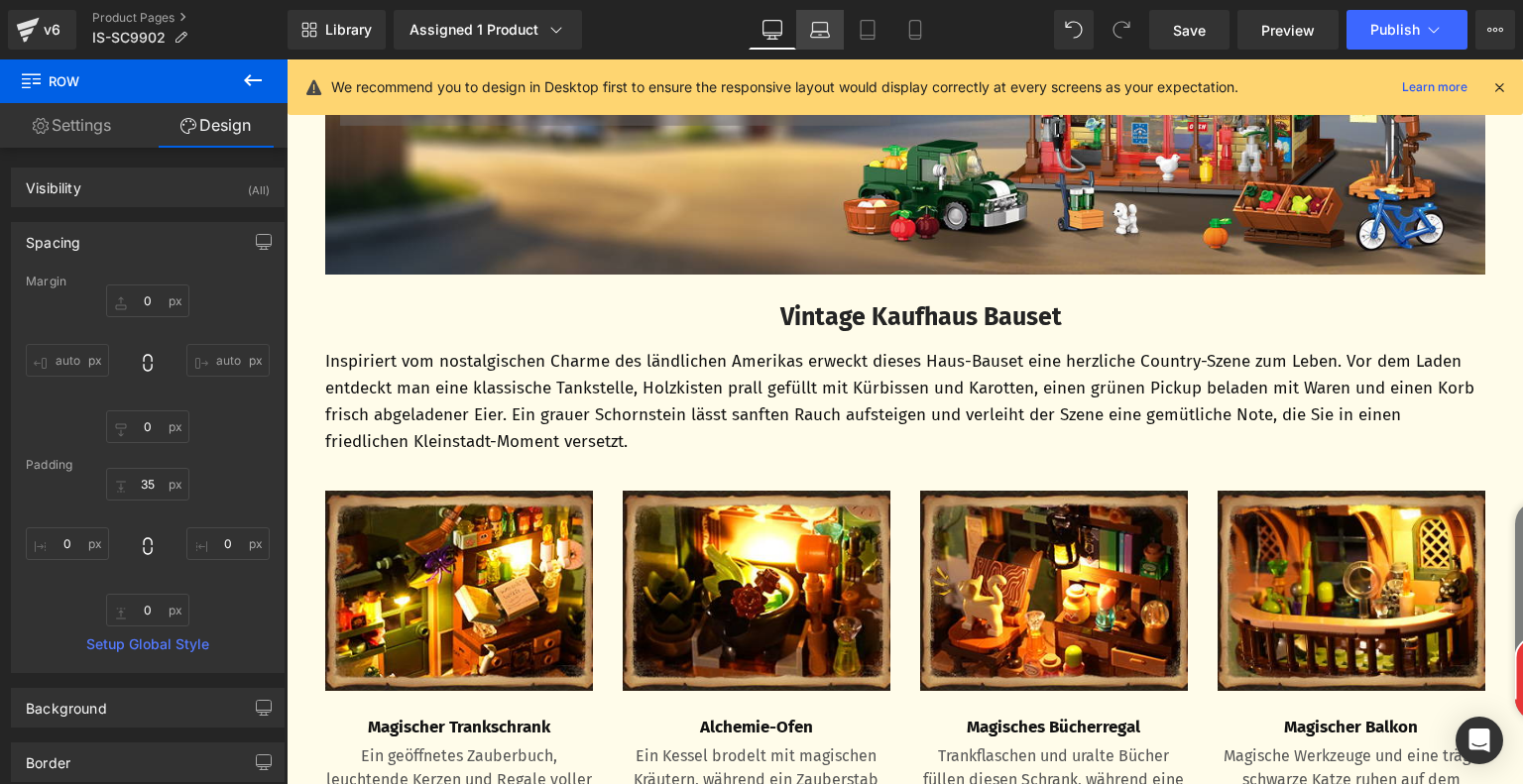 click 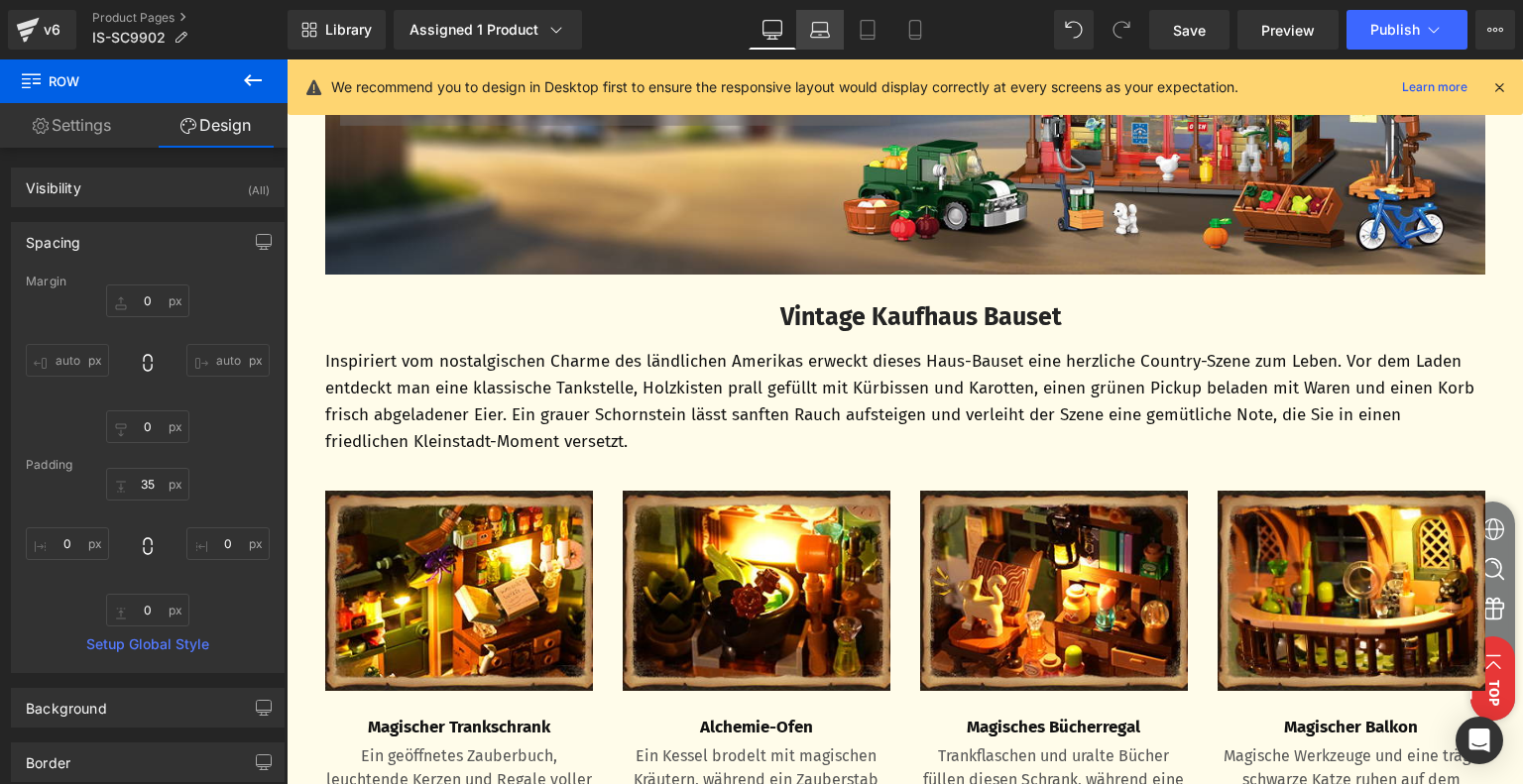 type on "0" 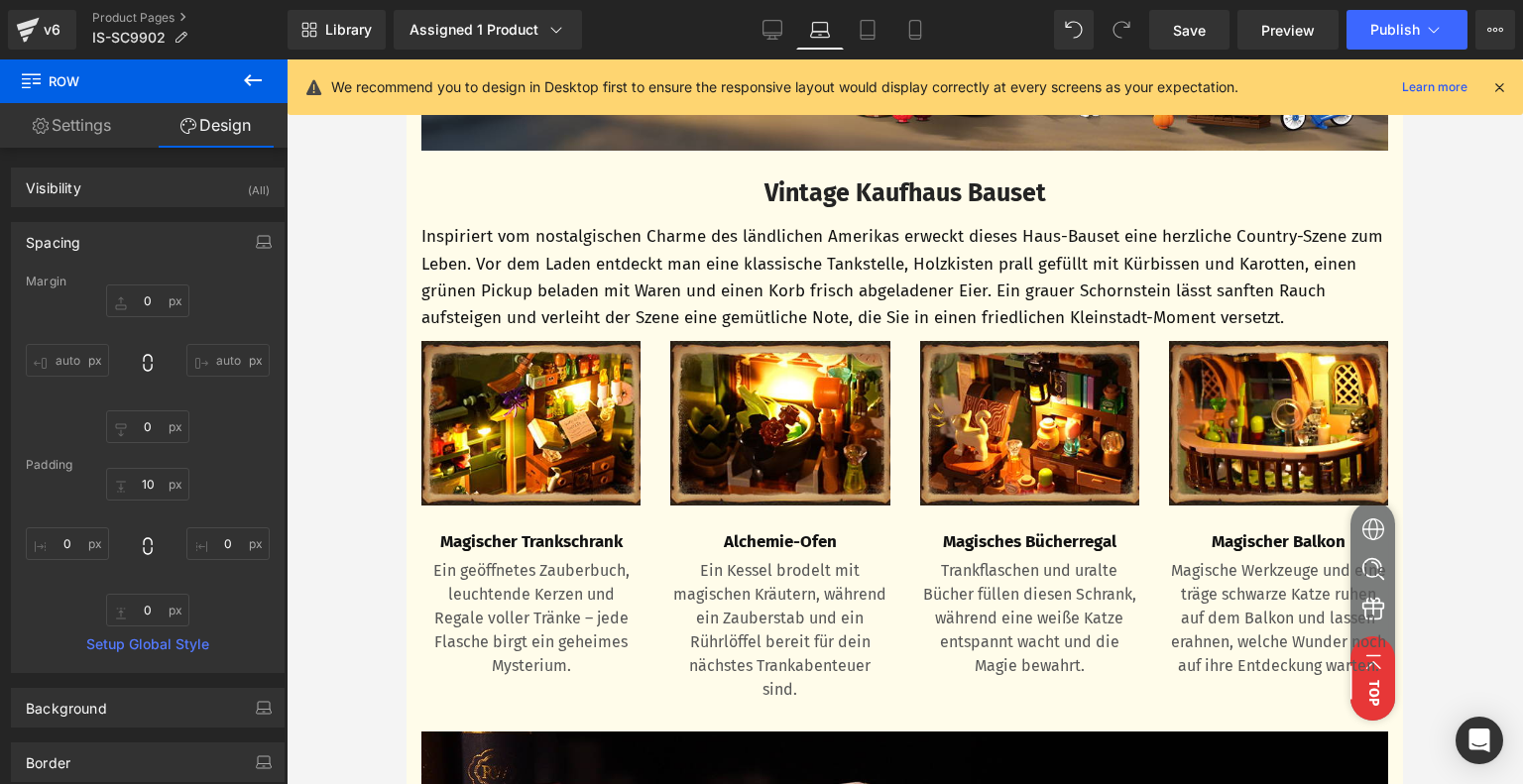 scroll, scrollTop: 1045, scrollLeft: 0, axis: vertical 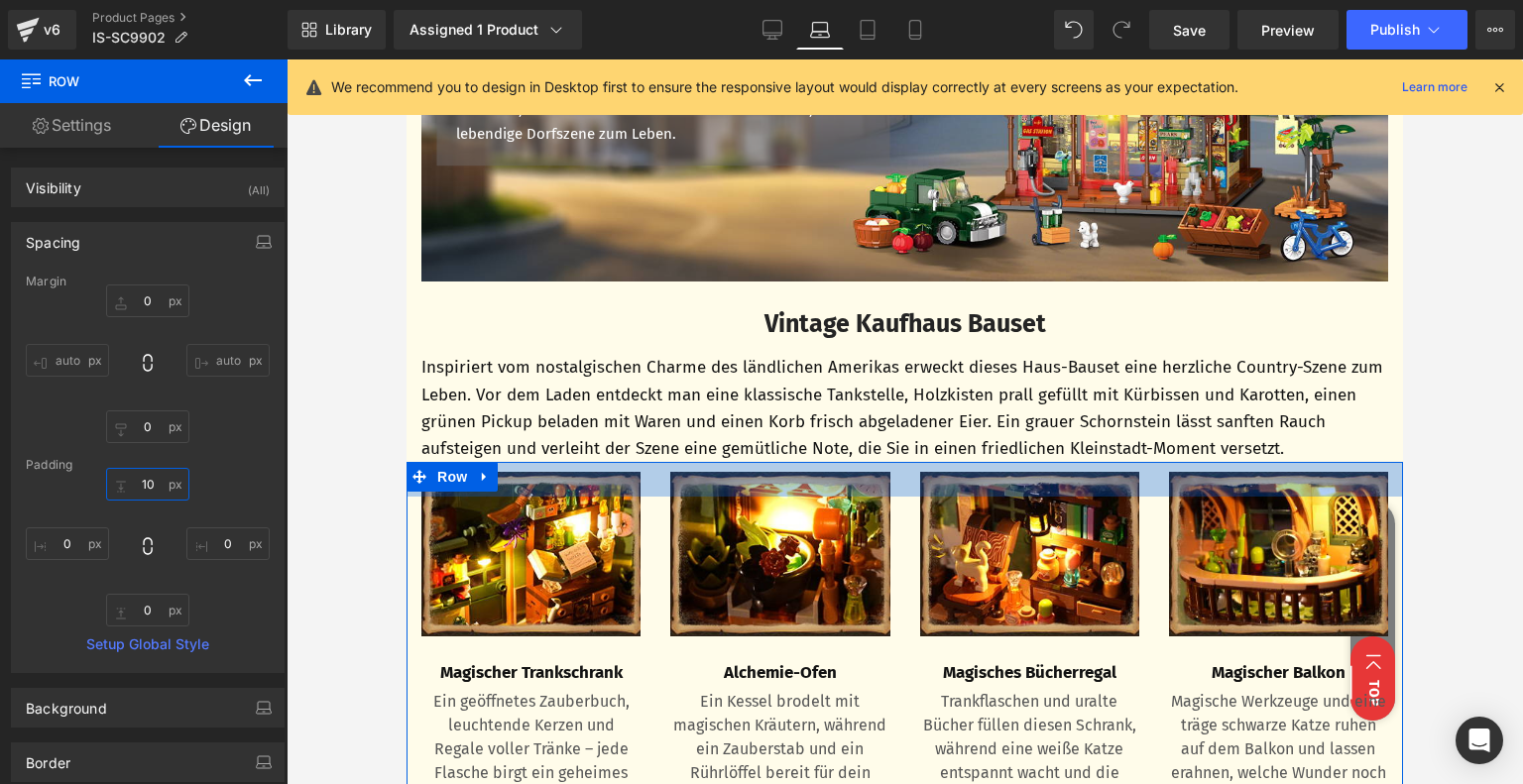 click on "10" at bounding box center [148, 484] 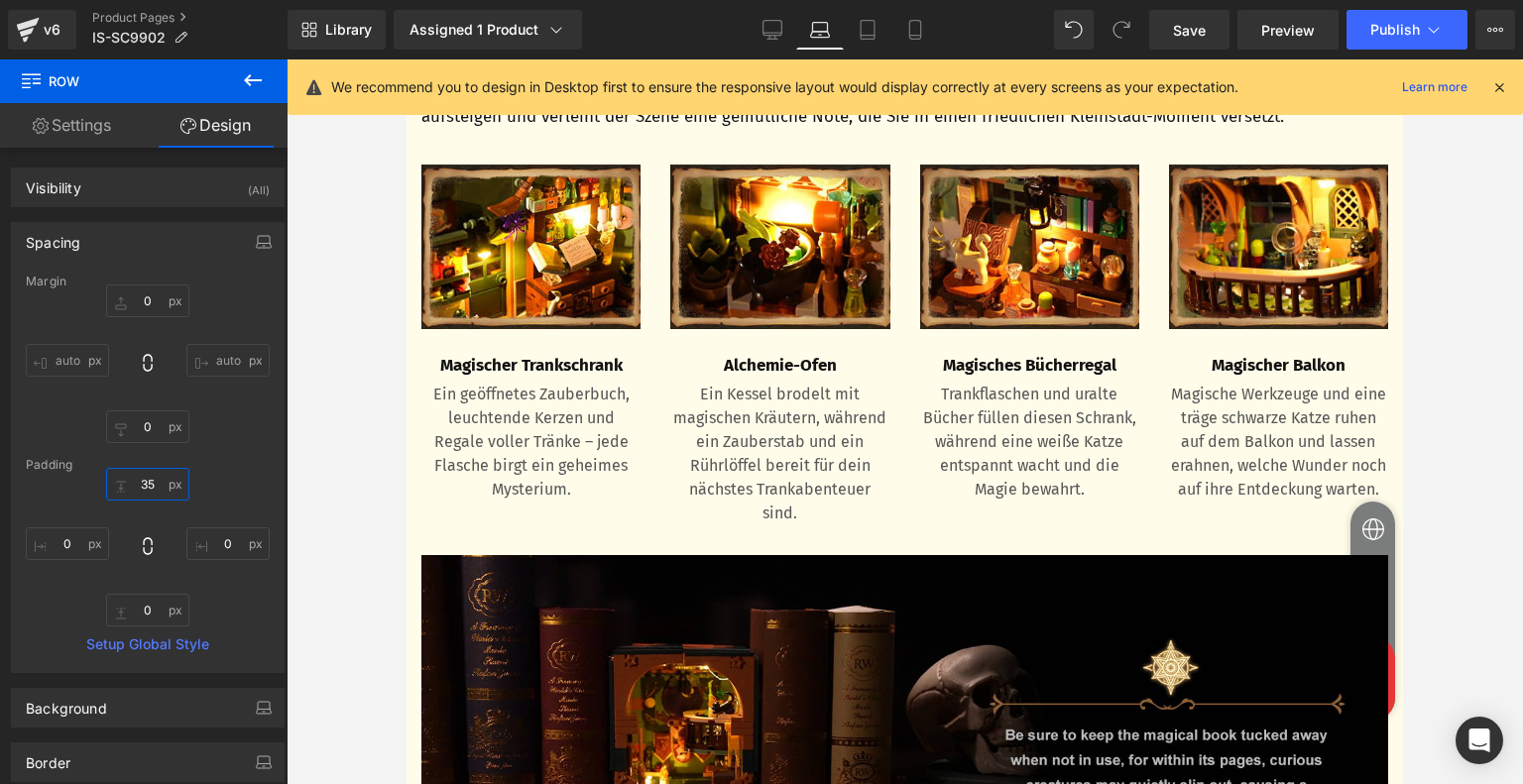 scroll, scrollTop: 1144, scrollLeft: 0, axis: vertical 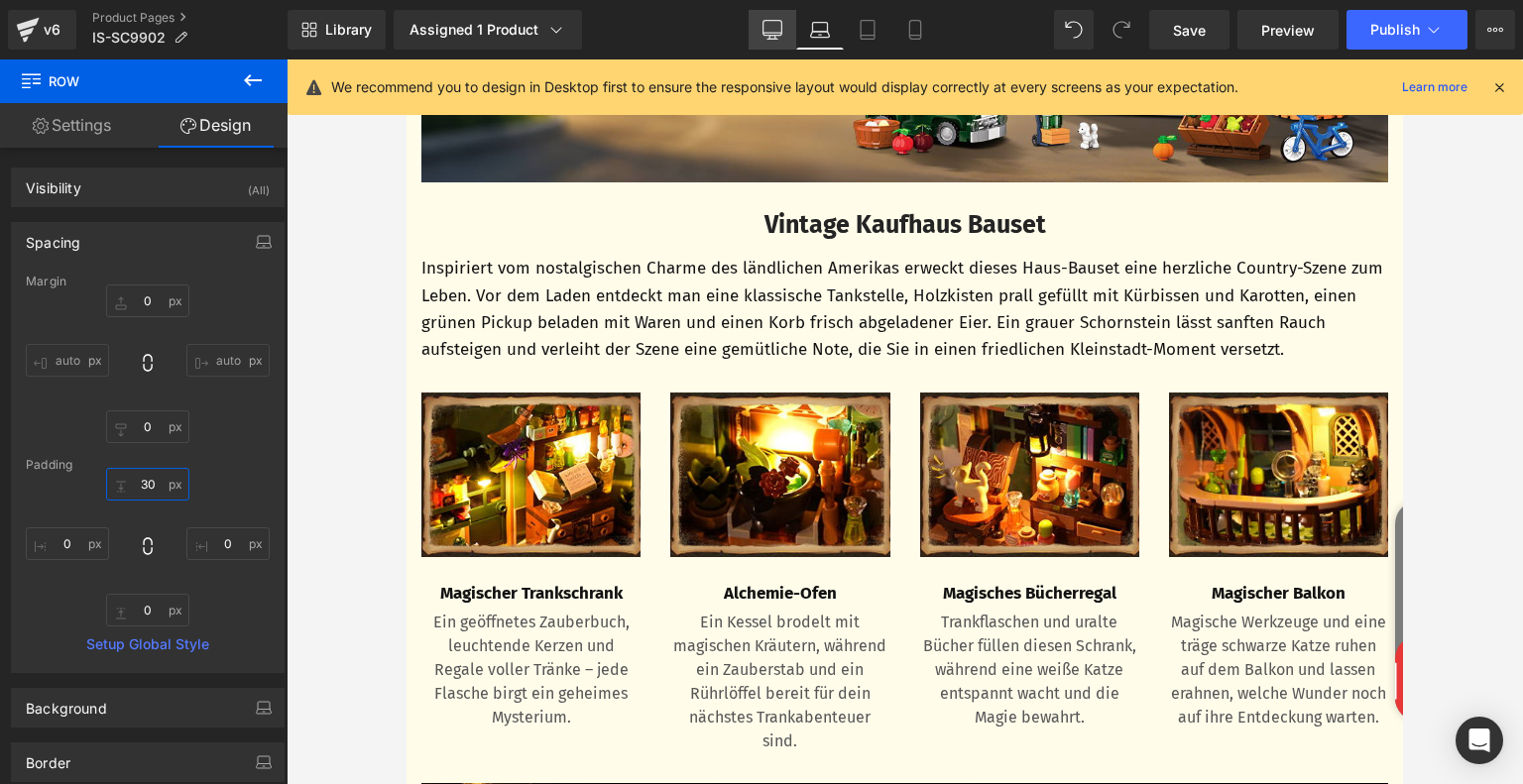 type on "30" 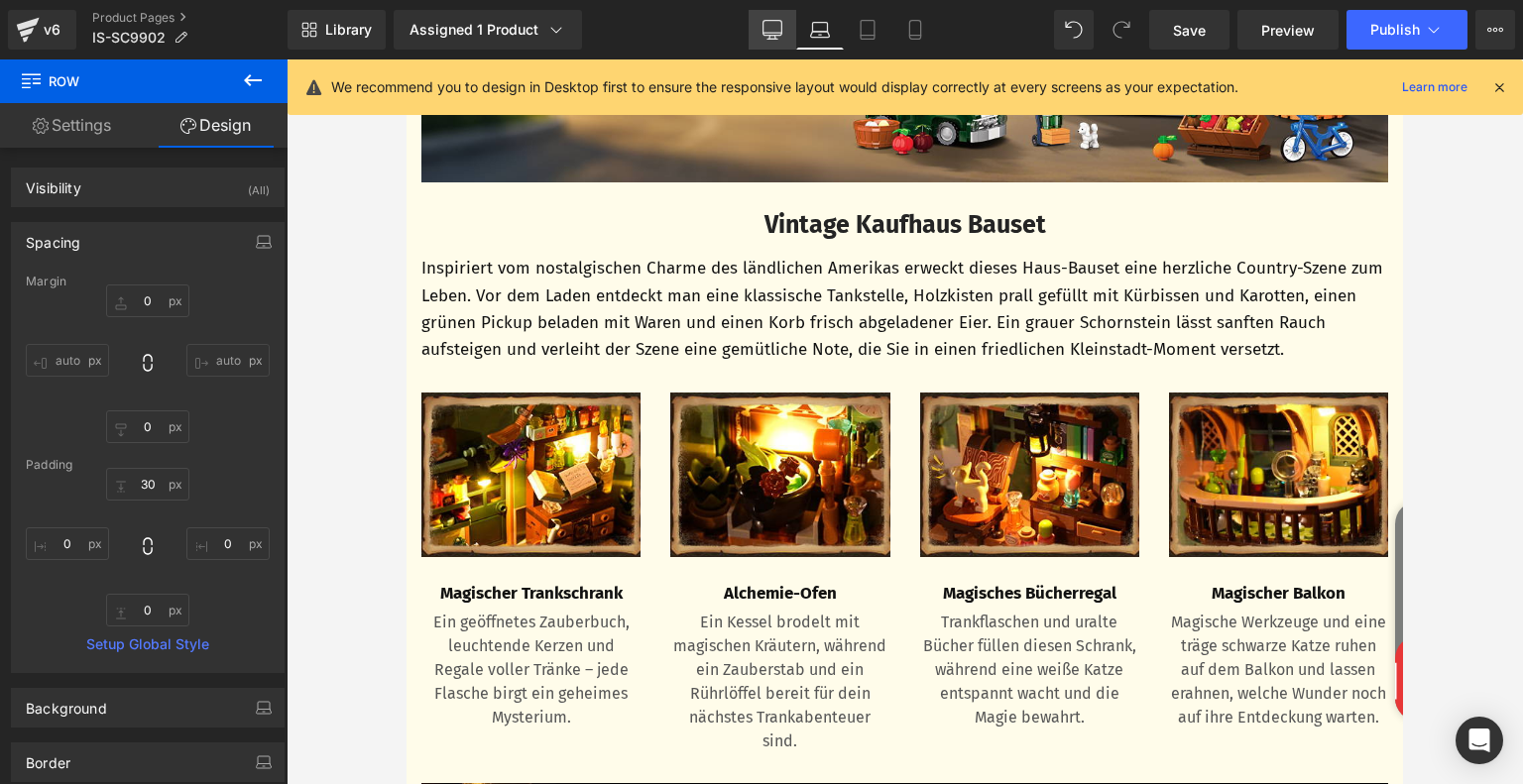click 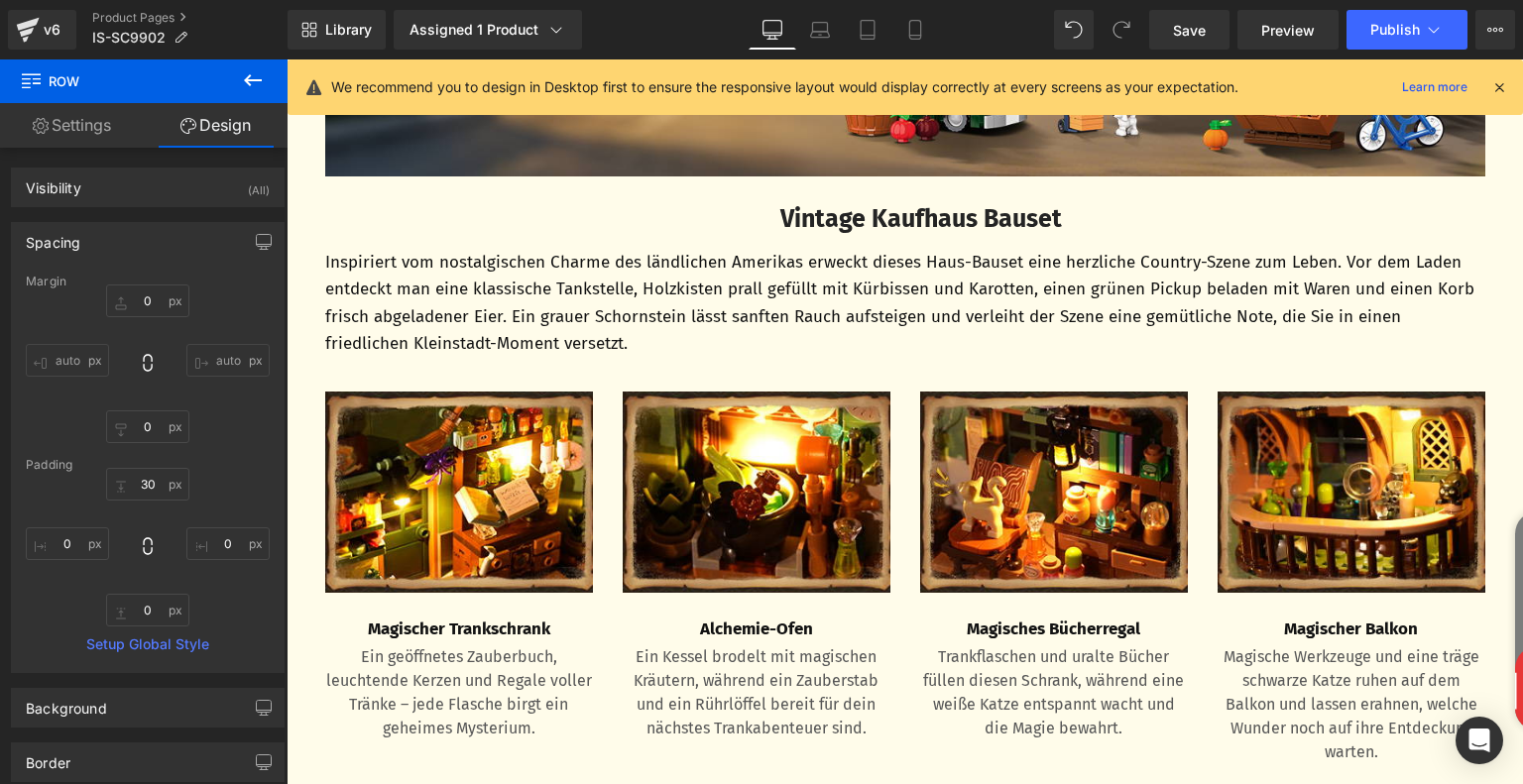 type on "0" 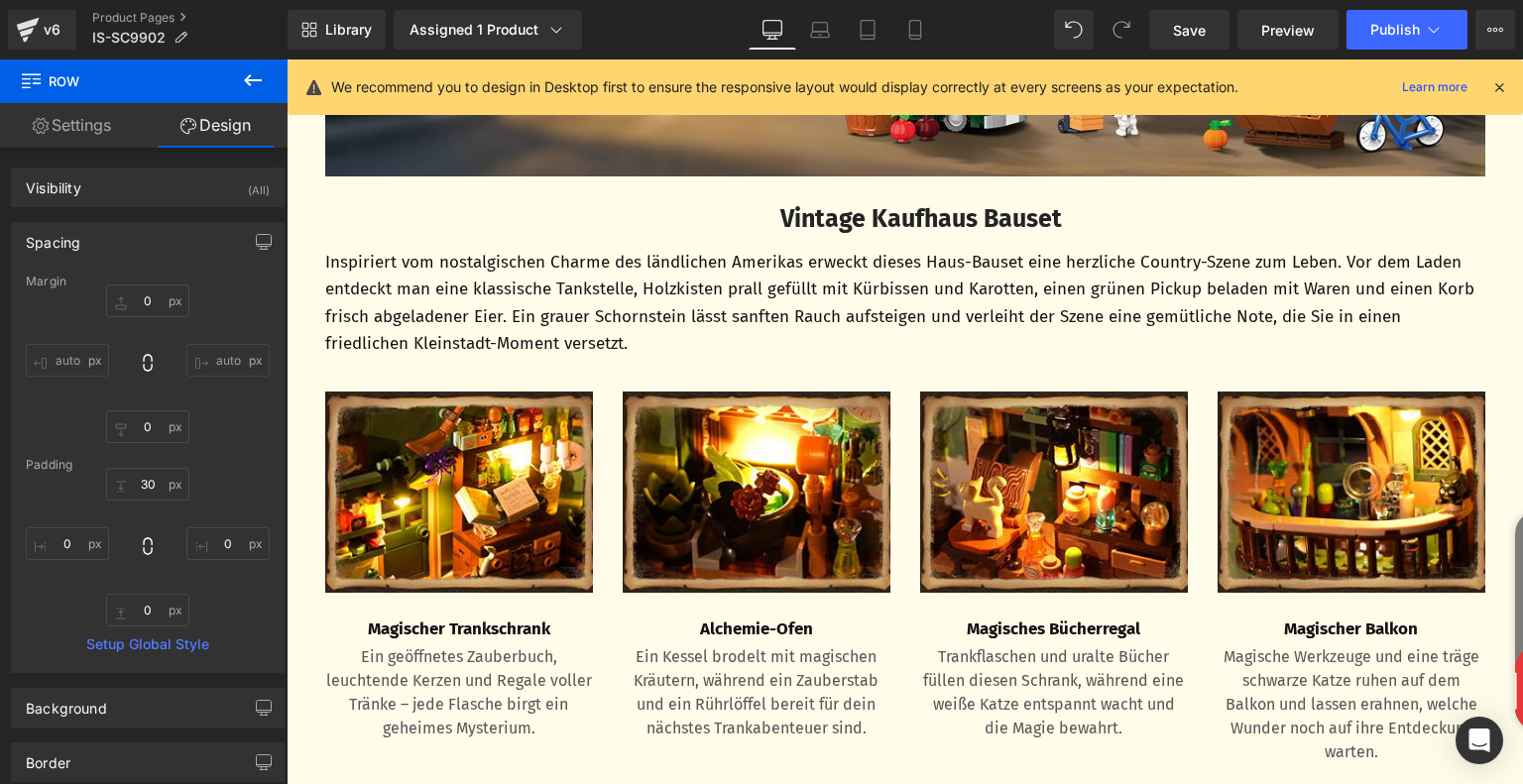 type on "0" 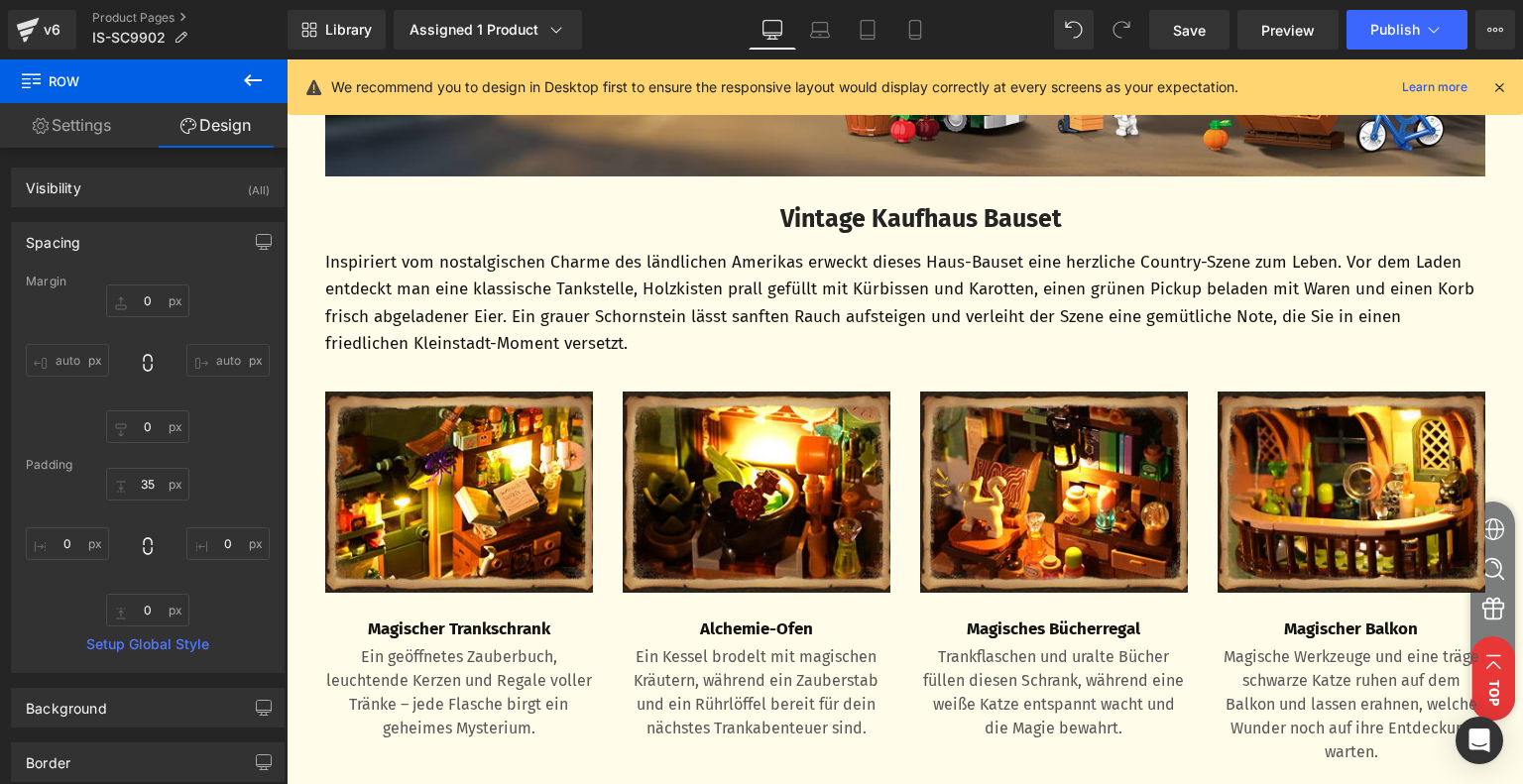 scroll, scrollTop: 1364, scrollLeft: 0, axis: vertical 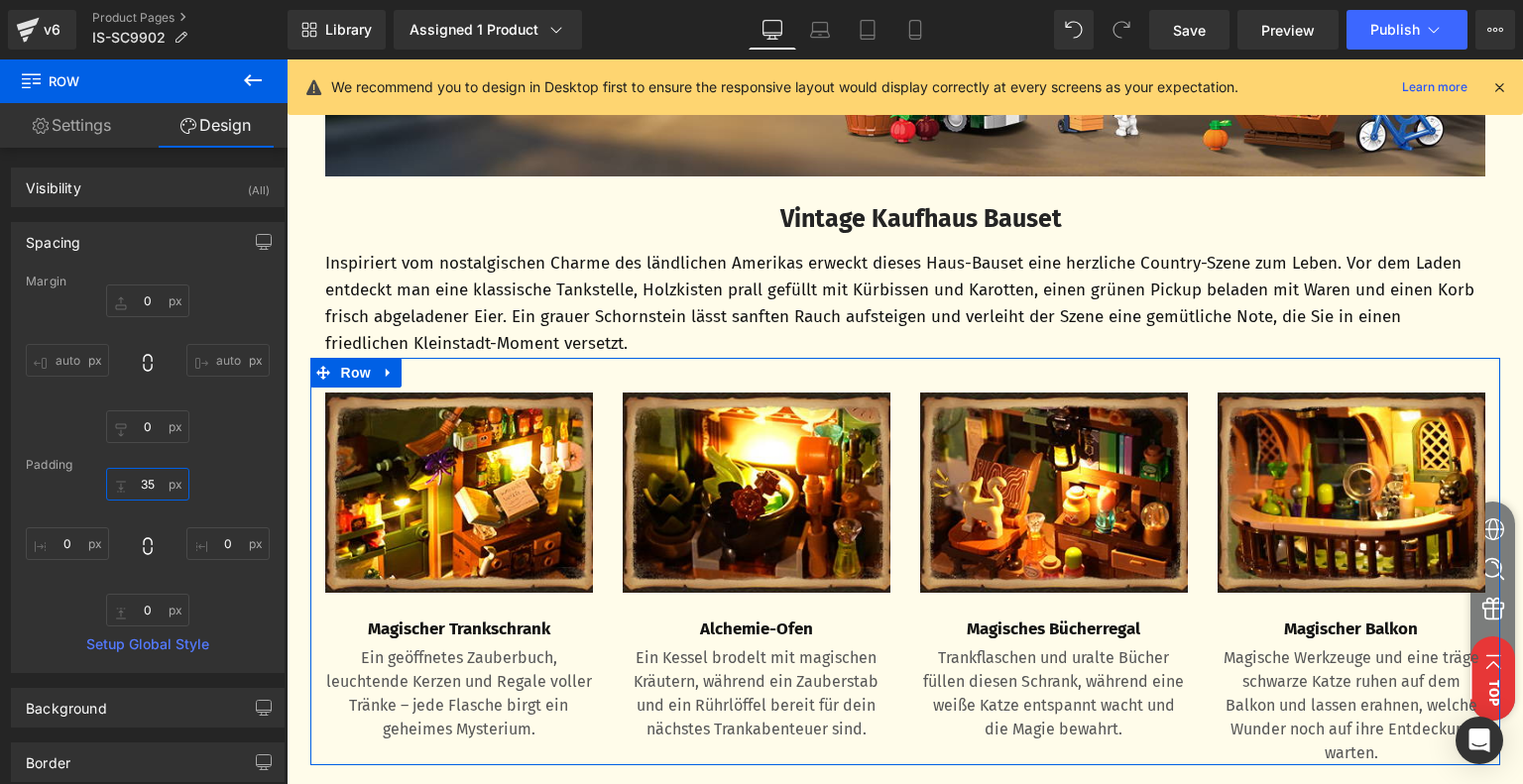 click on "35" at bounding box center (148, 484) 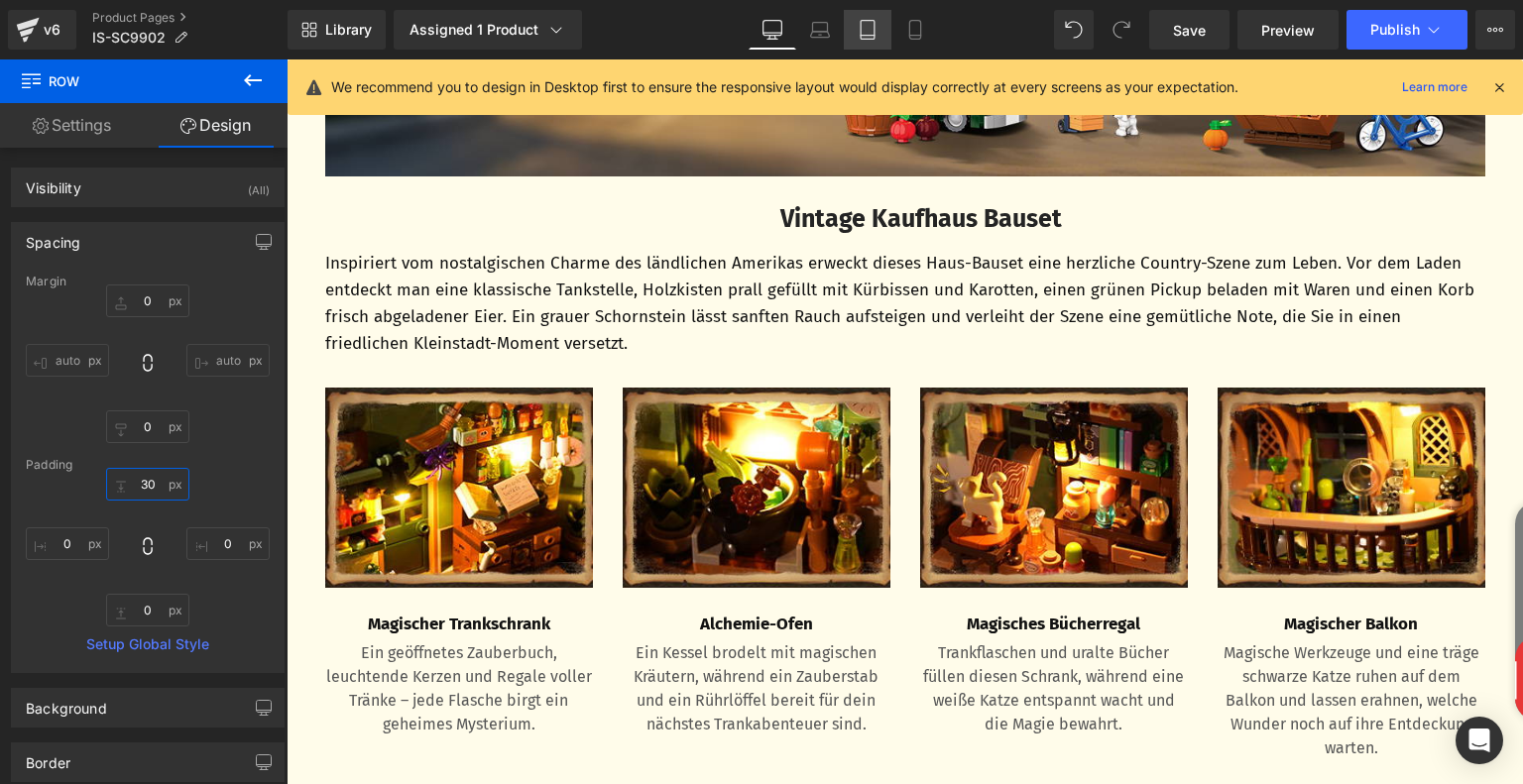 type on "30" 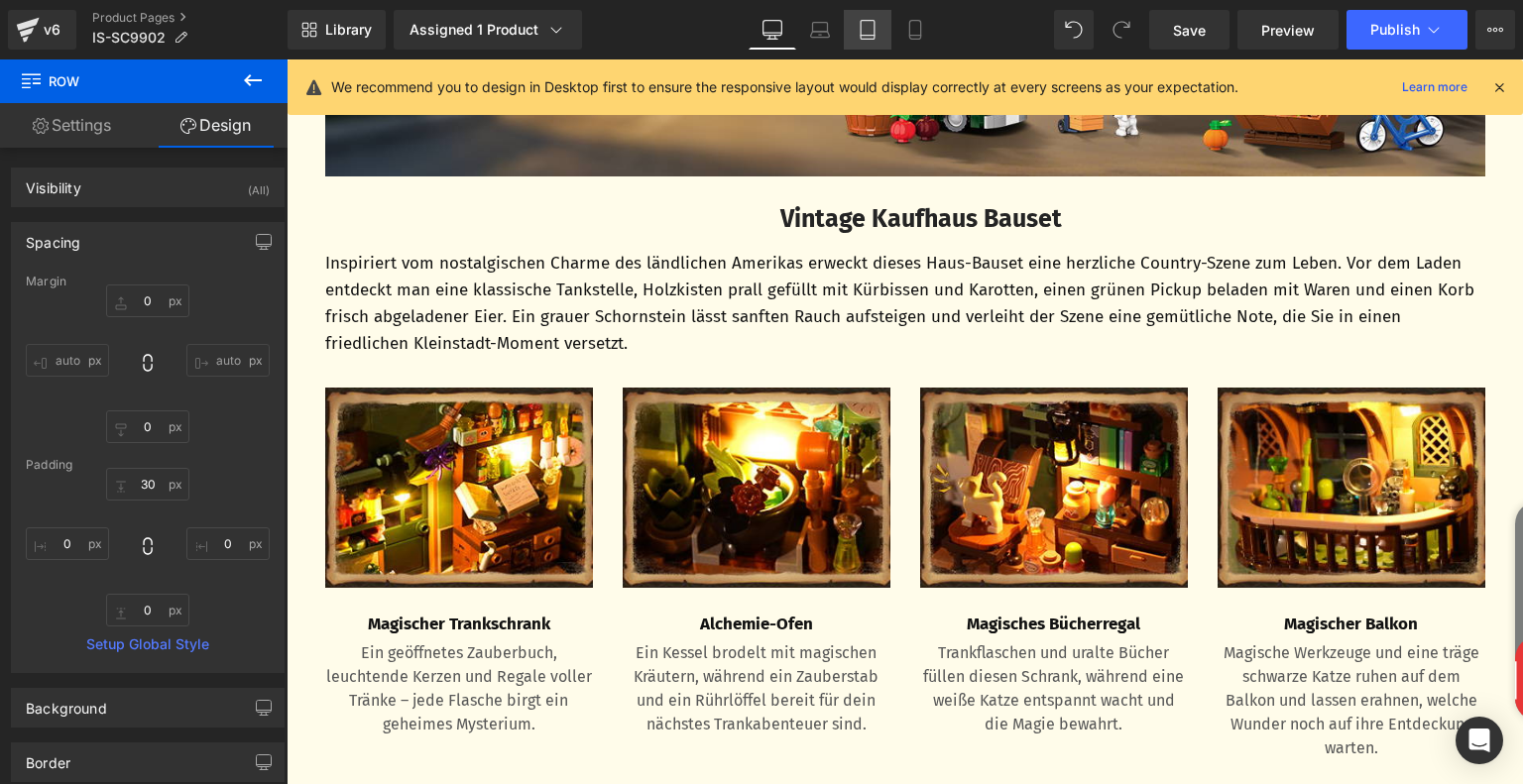 click 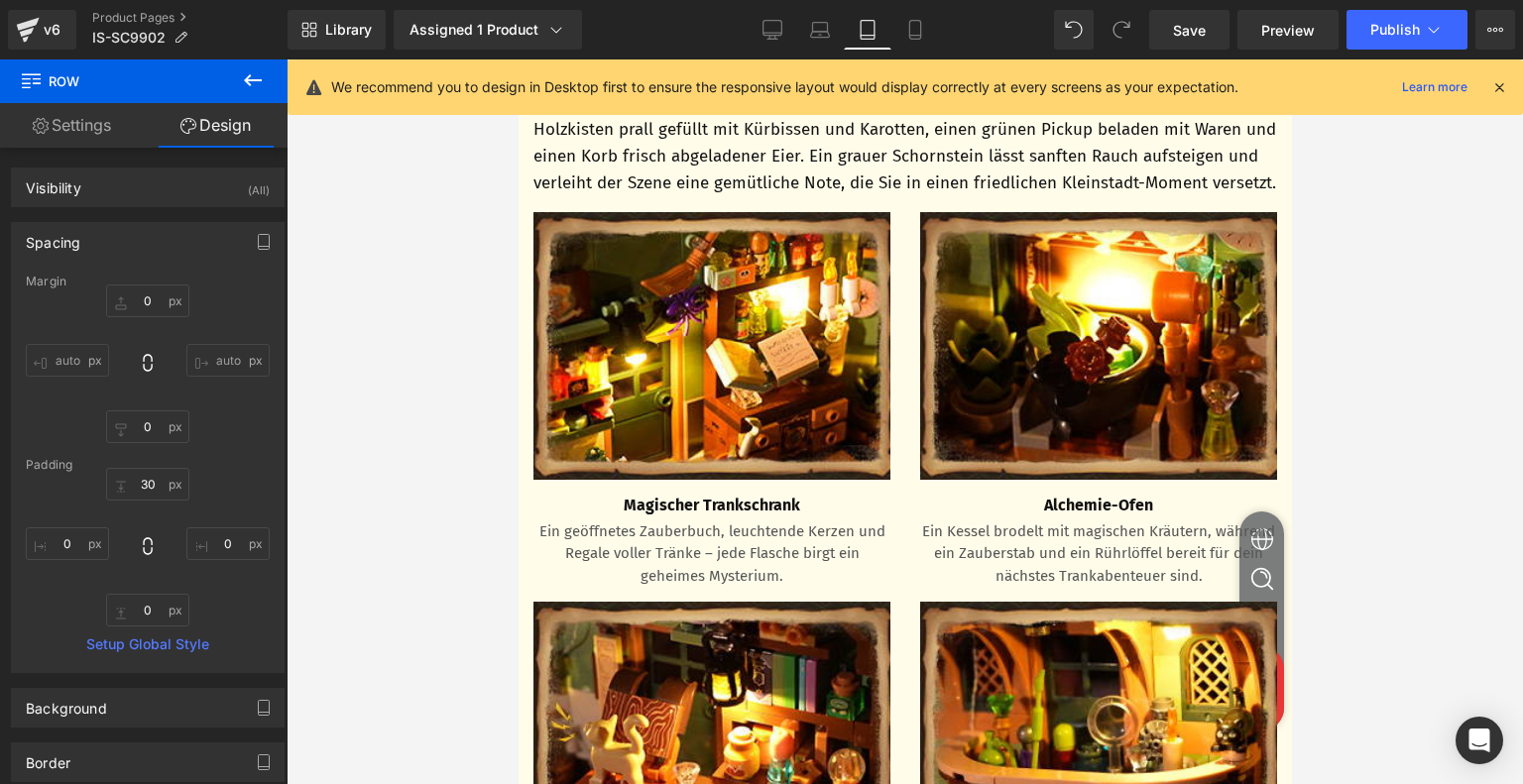 type on "0" 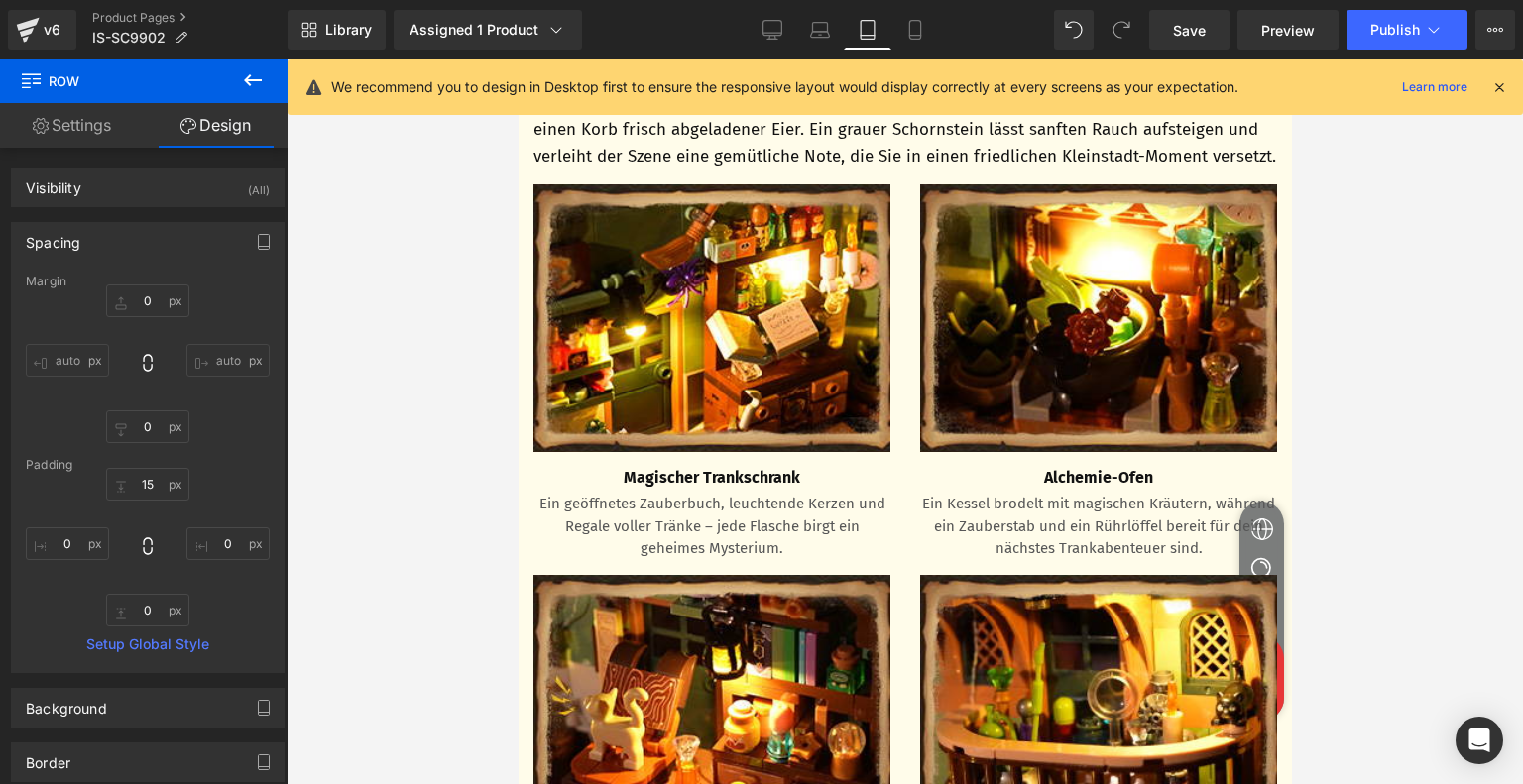 scroll, scrollTop: 1051, scrollLeft: 0, axis: vertical 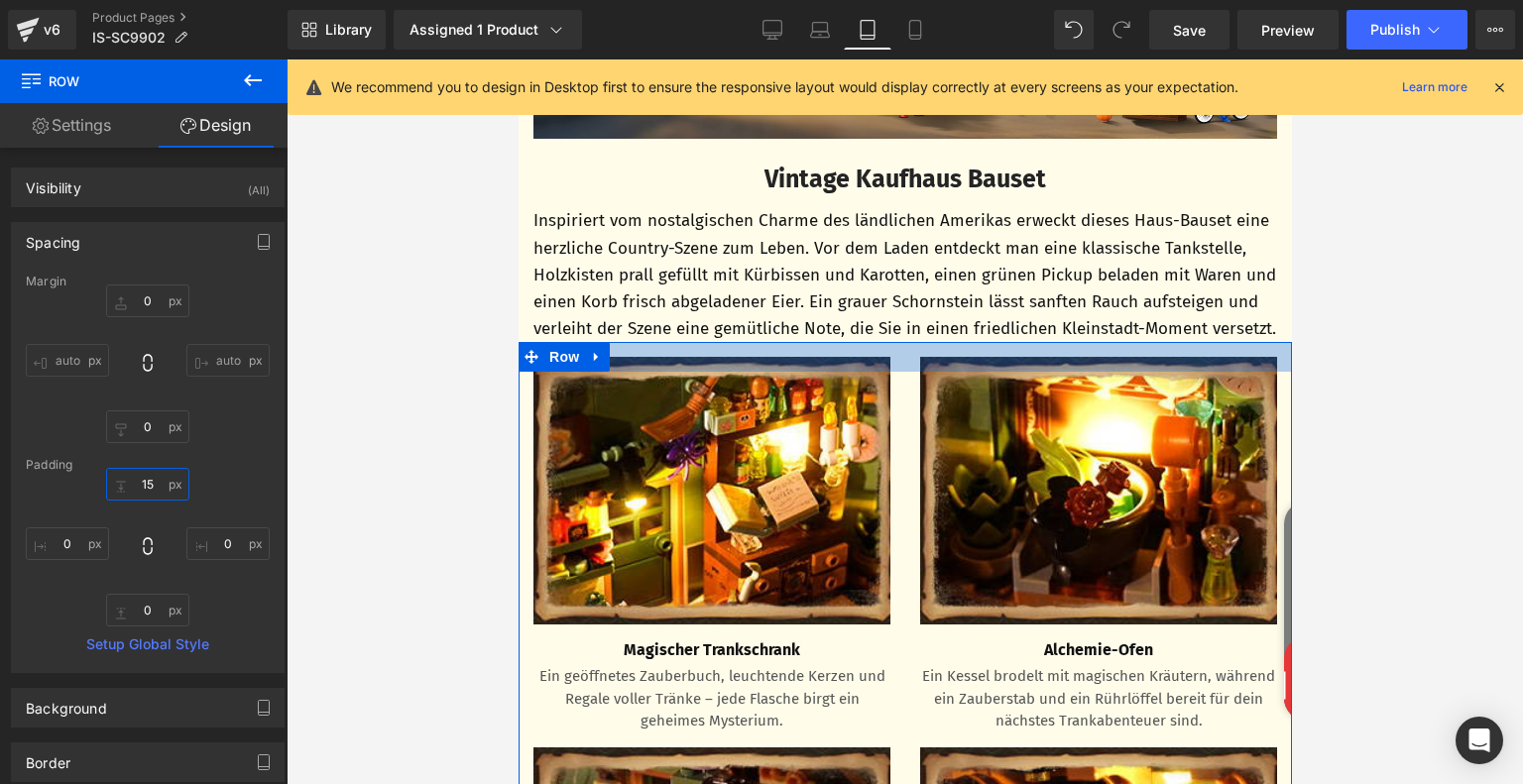 click on "15" at bounding box center (148, 484) 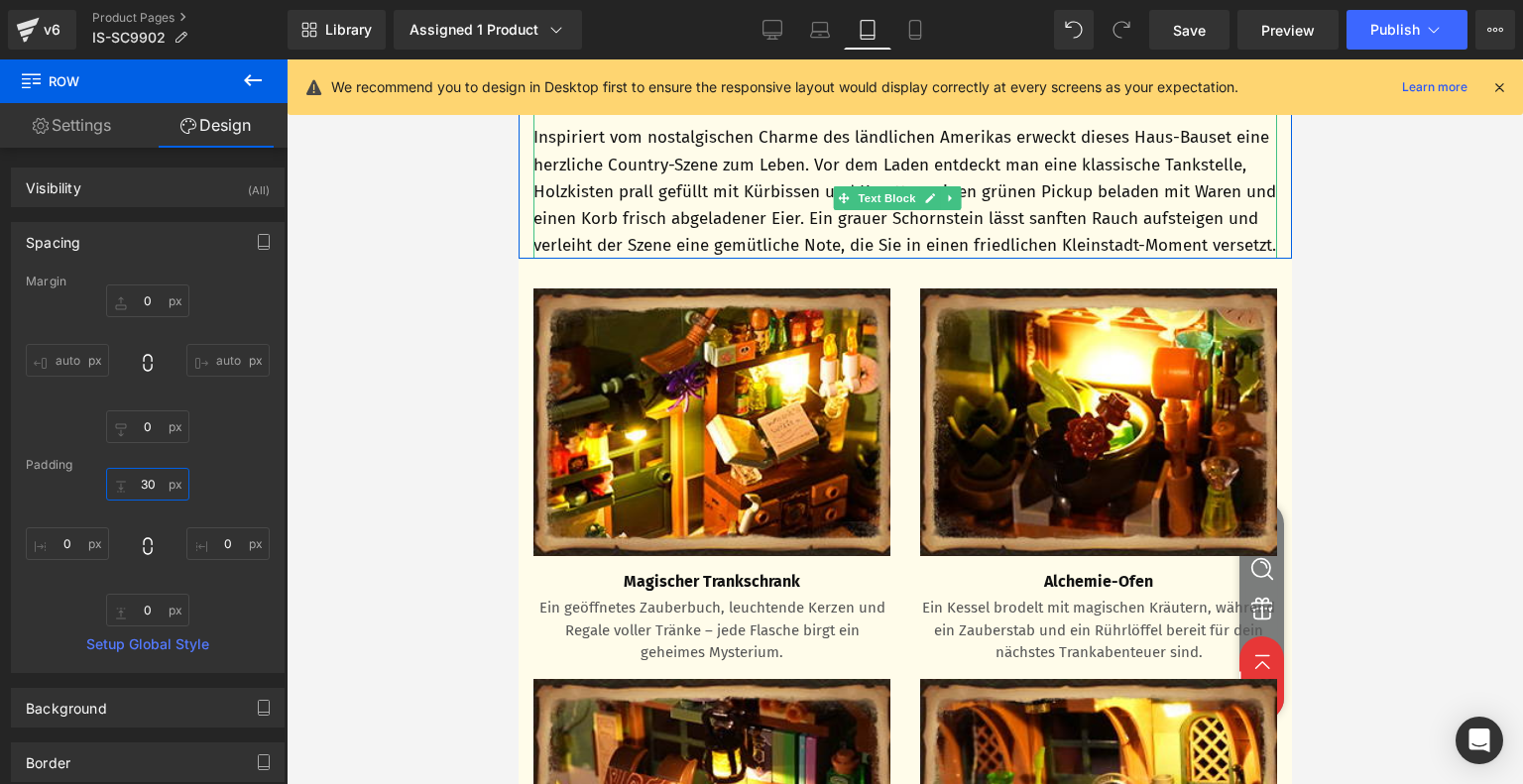 scroll, scrollTop: 1249, scrollLeft: 0, axis: vertical 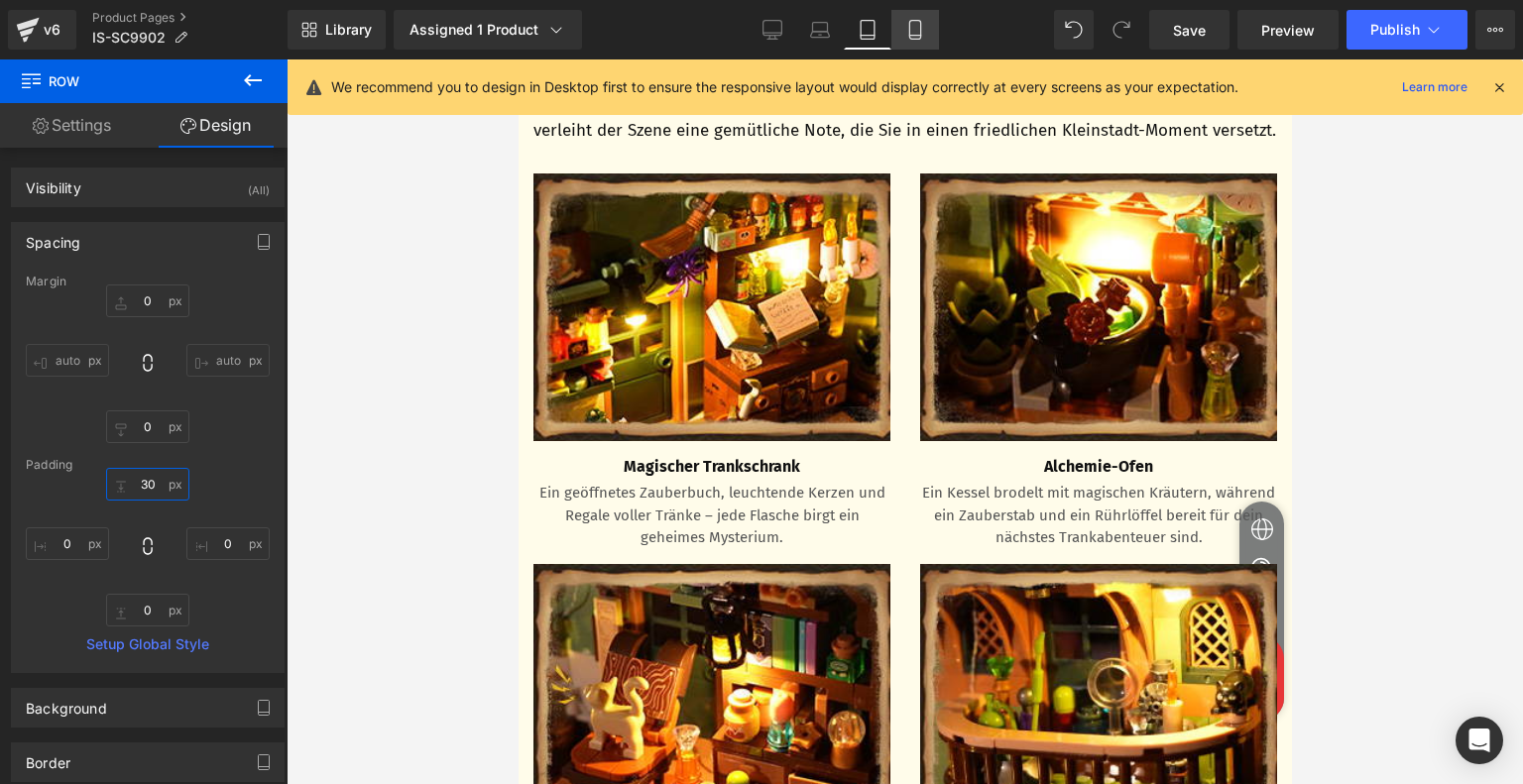 type on "30" 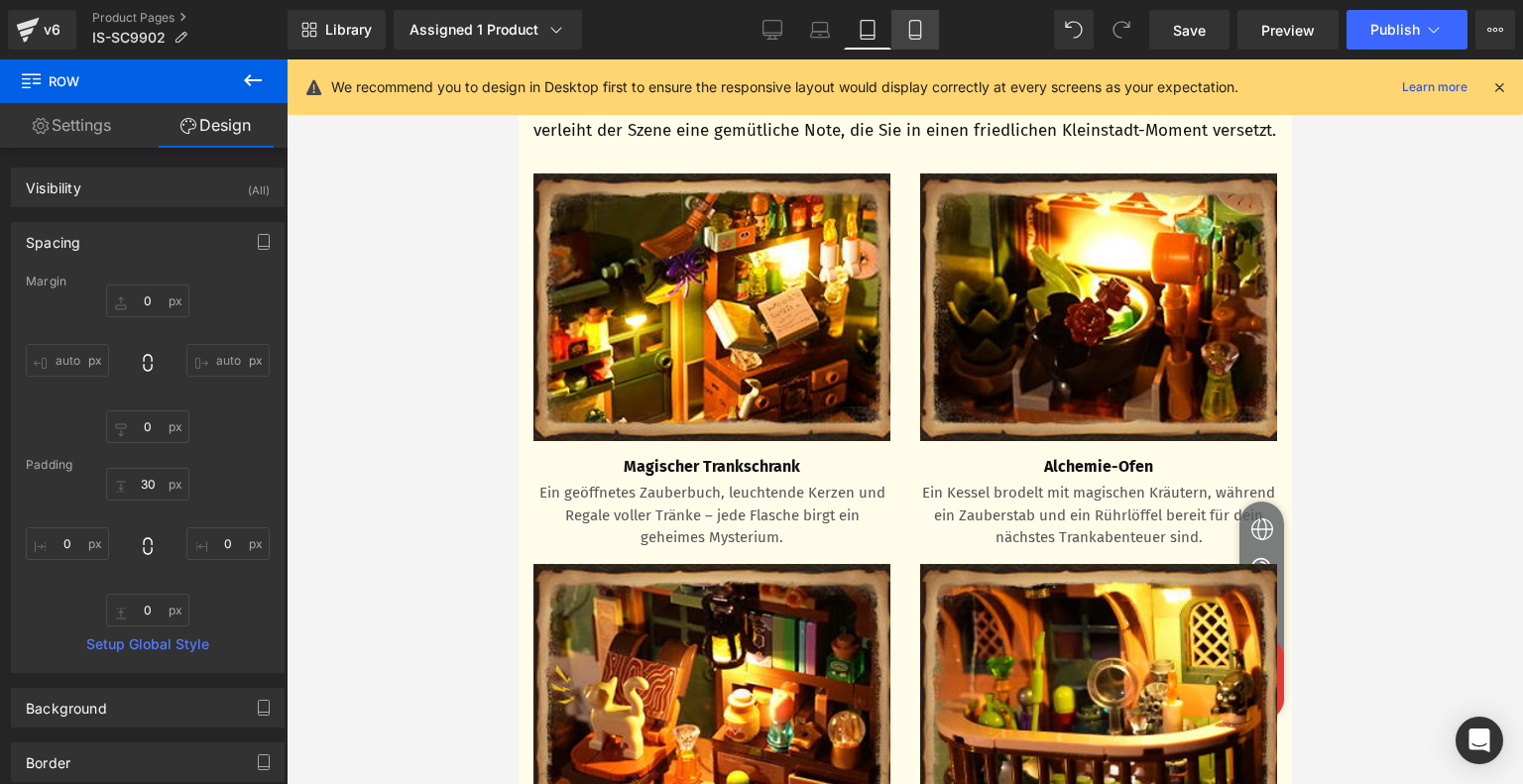 click 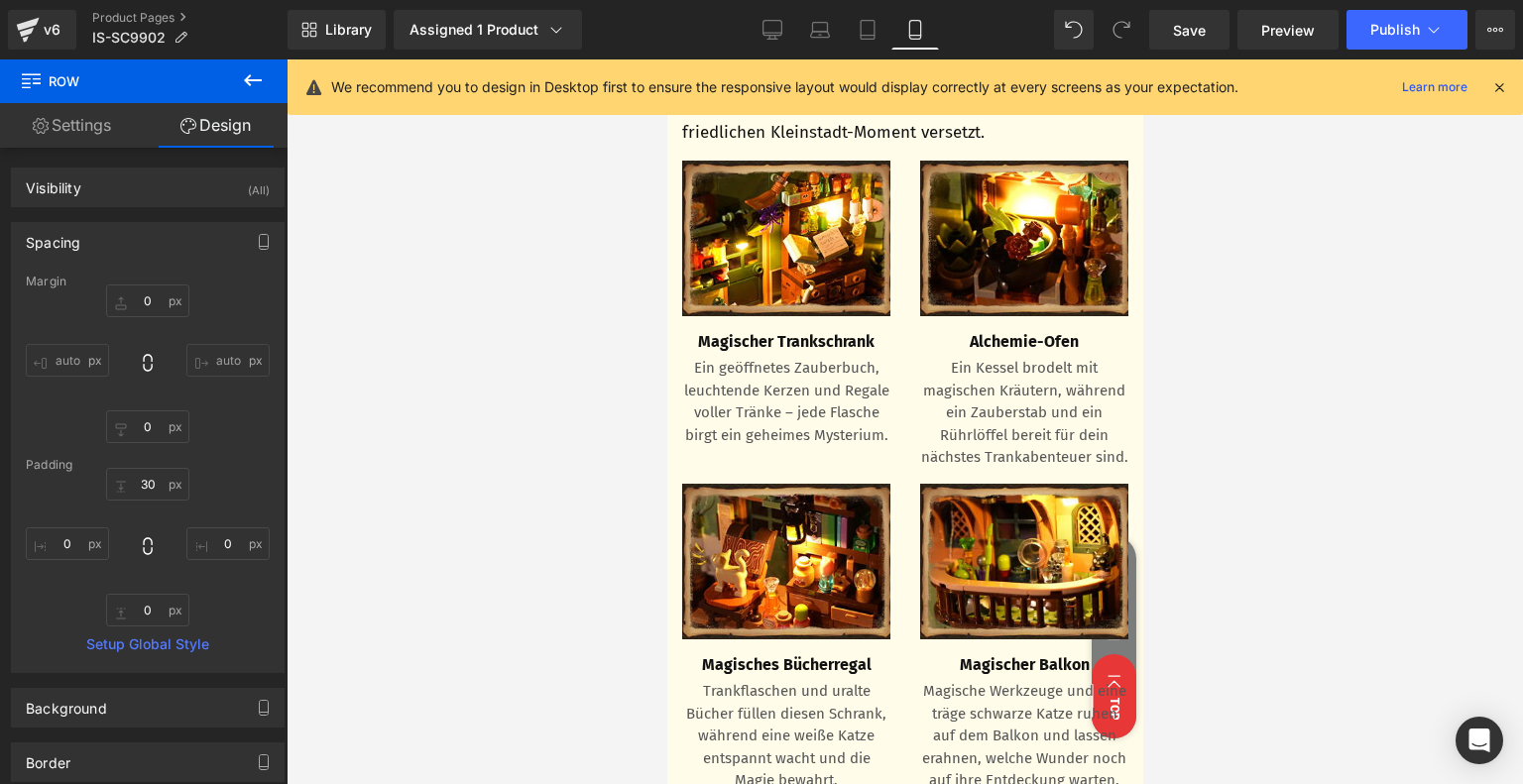 type on "0" 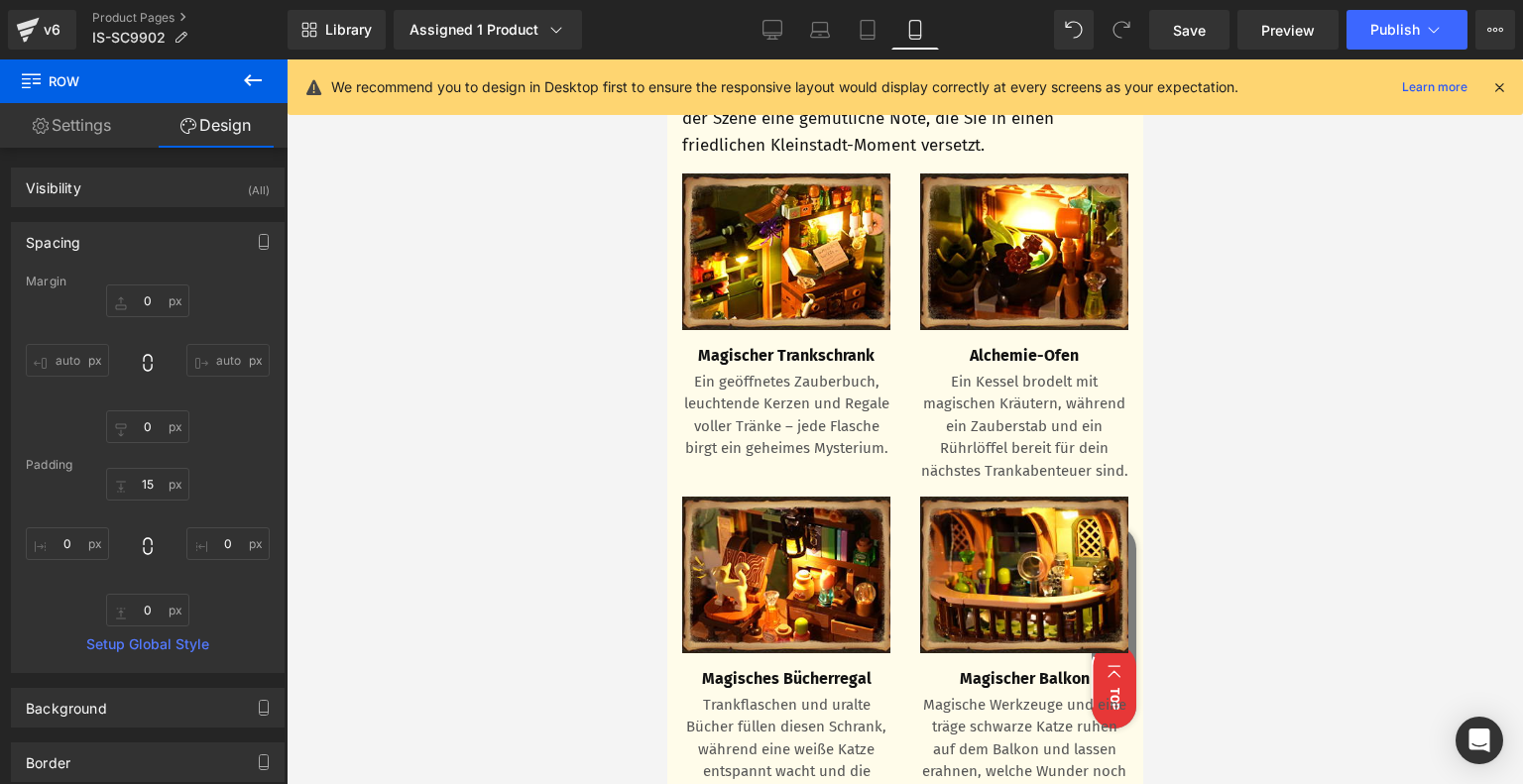 scroll, scrollTop: 1538, scrollLeft: 0, axis: vertical 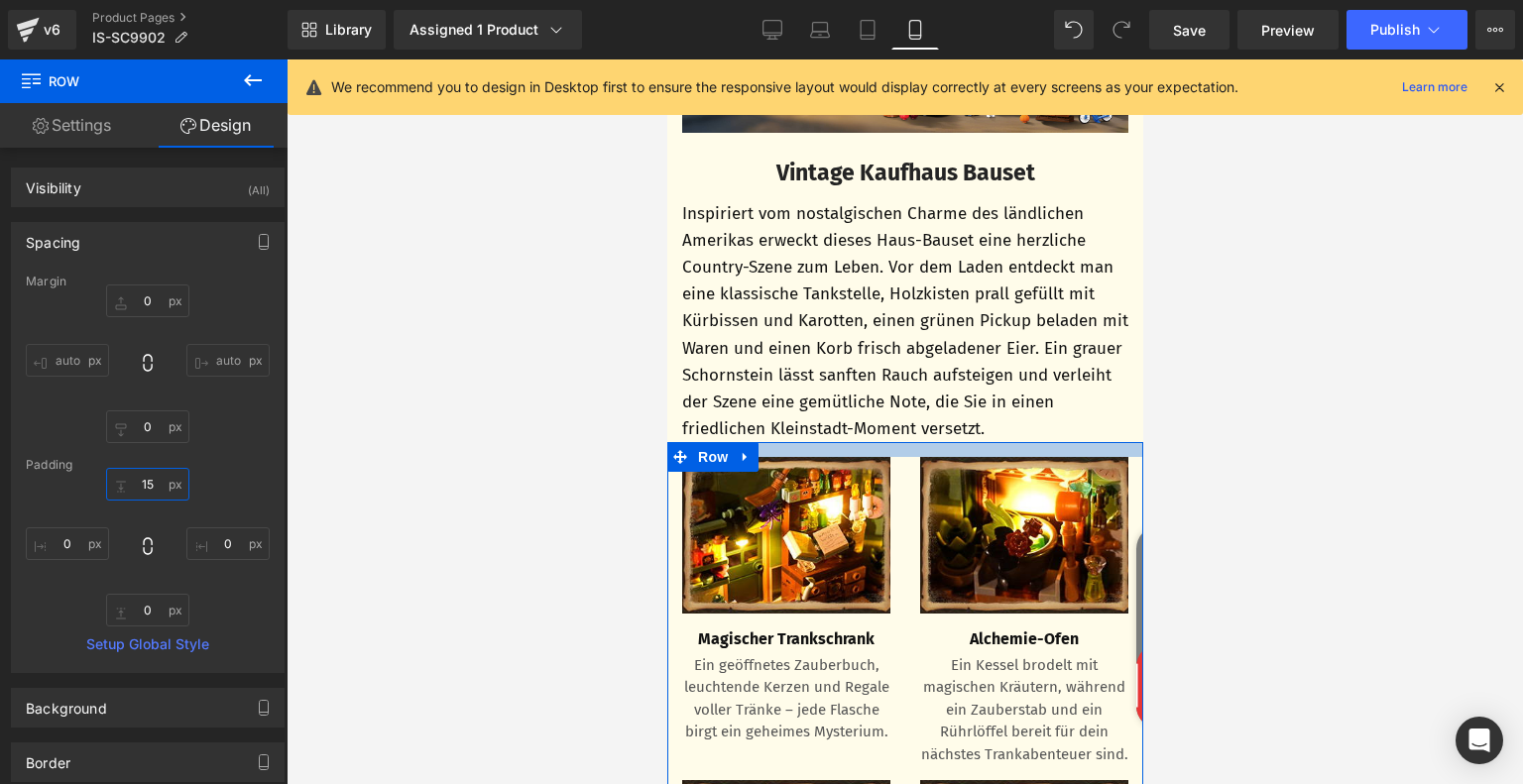 click on "15" at bounding box center [148, 484] 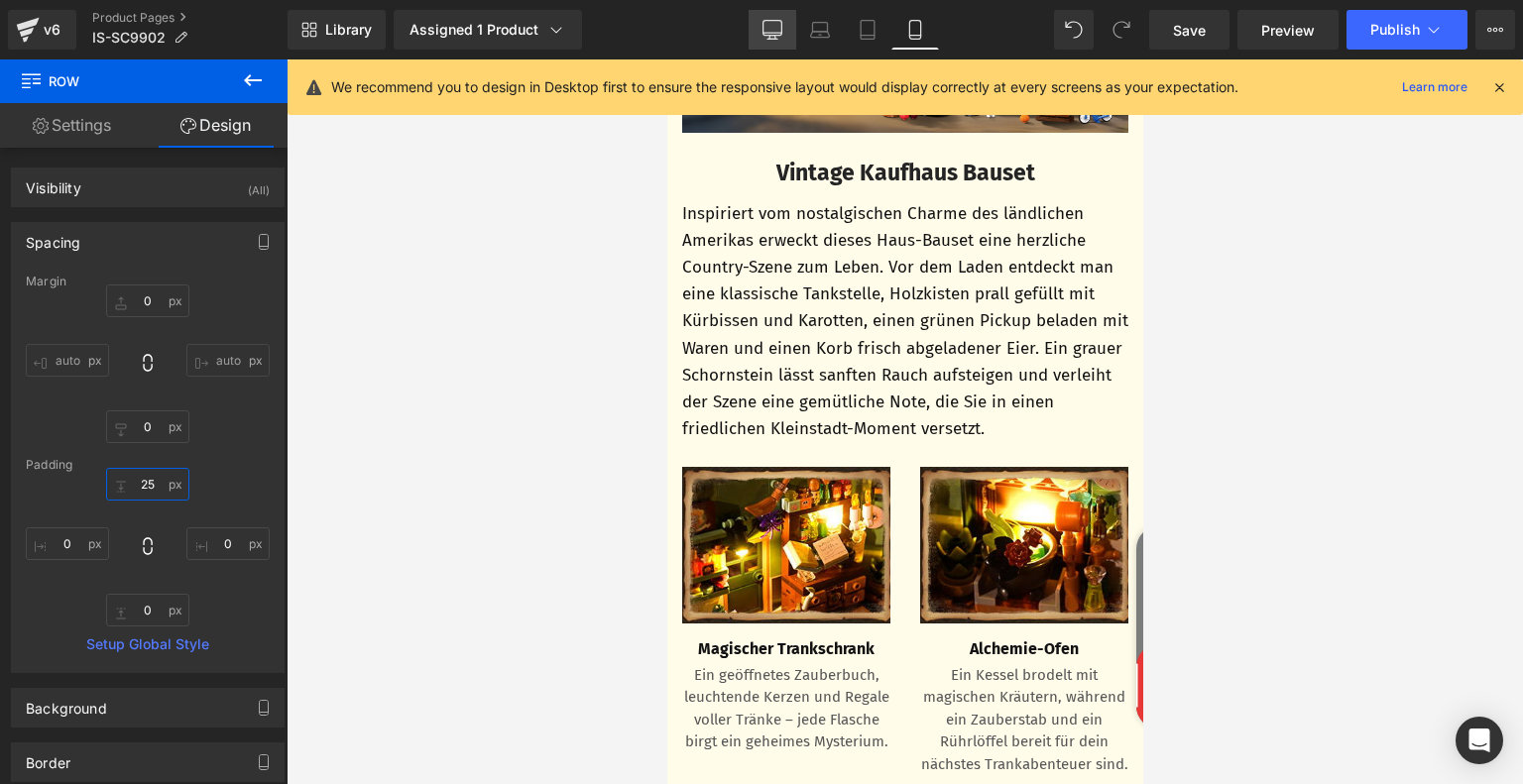 type on "25" 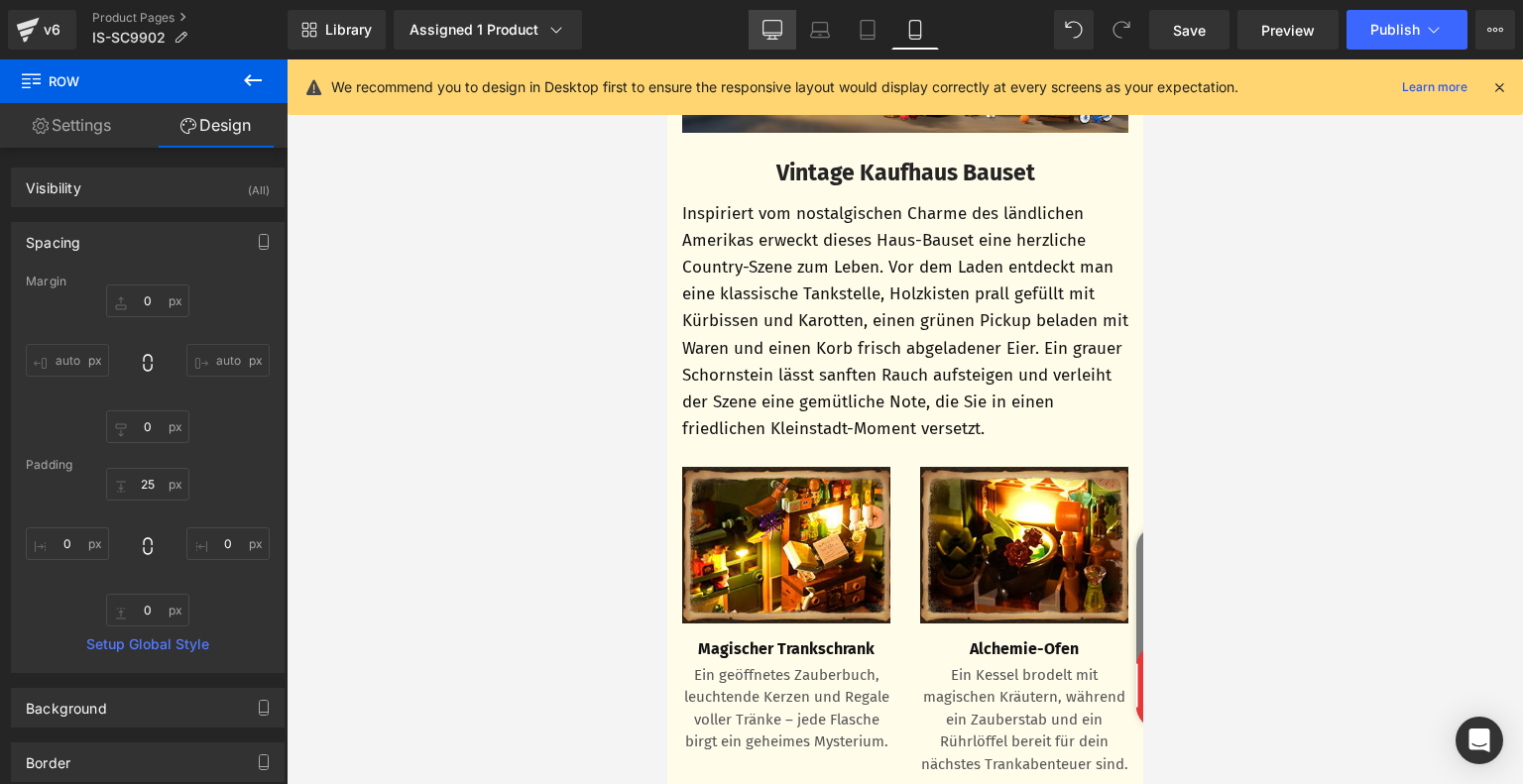 click 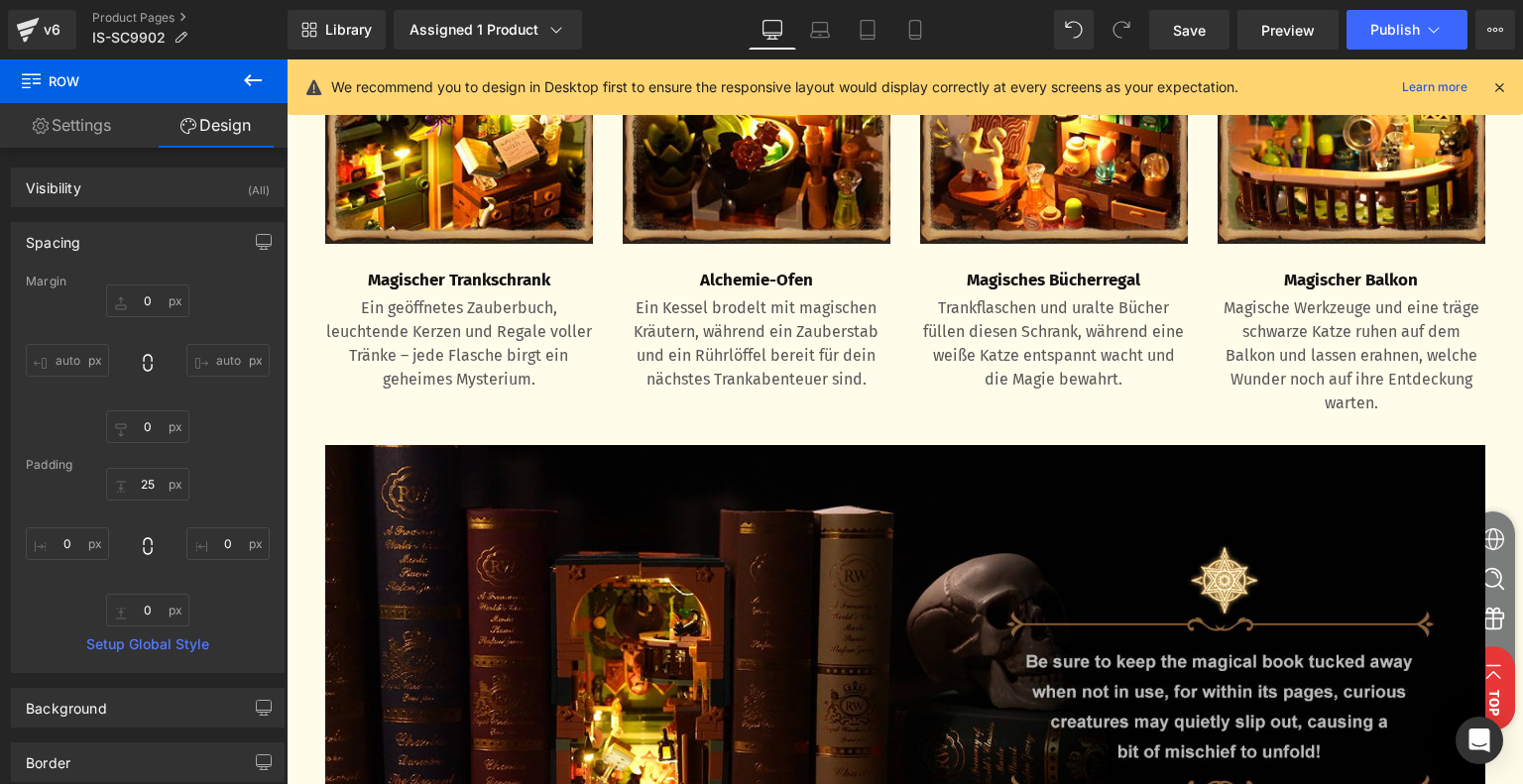 type on "0" 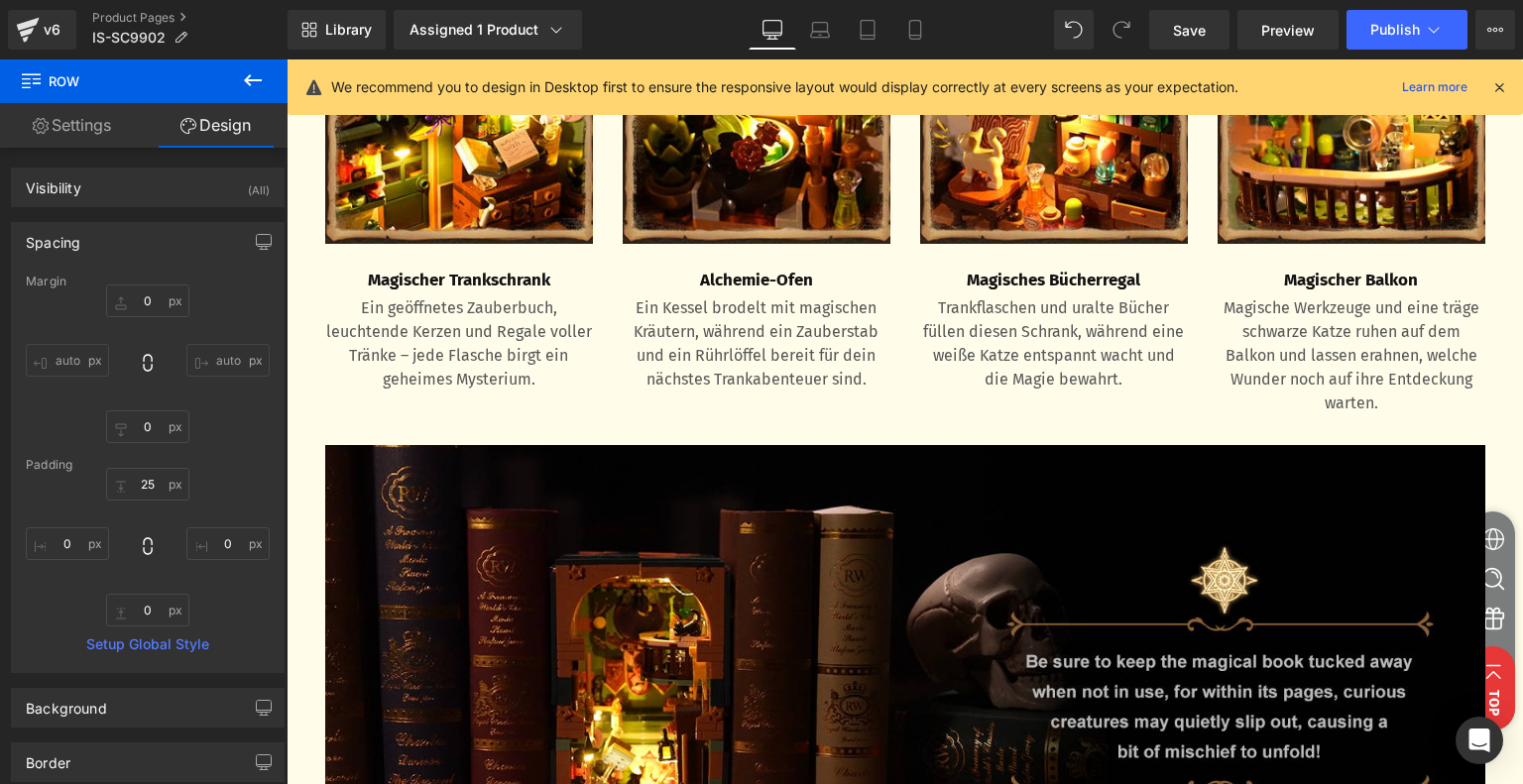 type on "0" 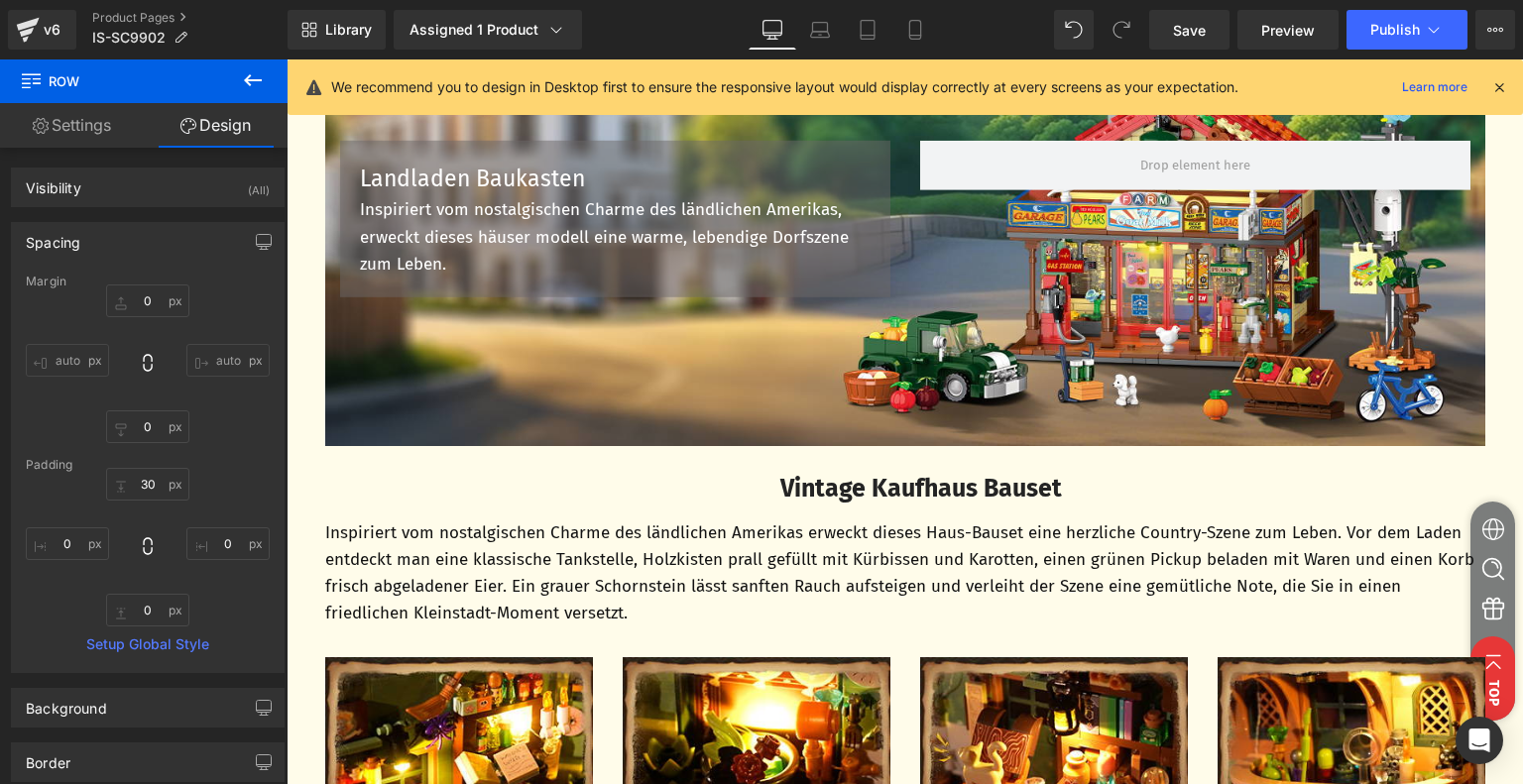 scroll, scrollTop: 1264, scrollLeft: 0, axis: vertical 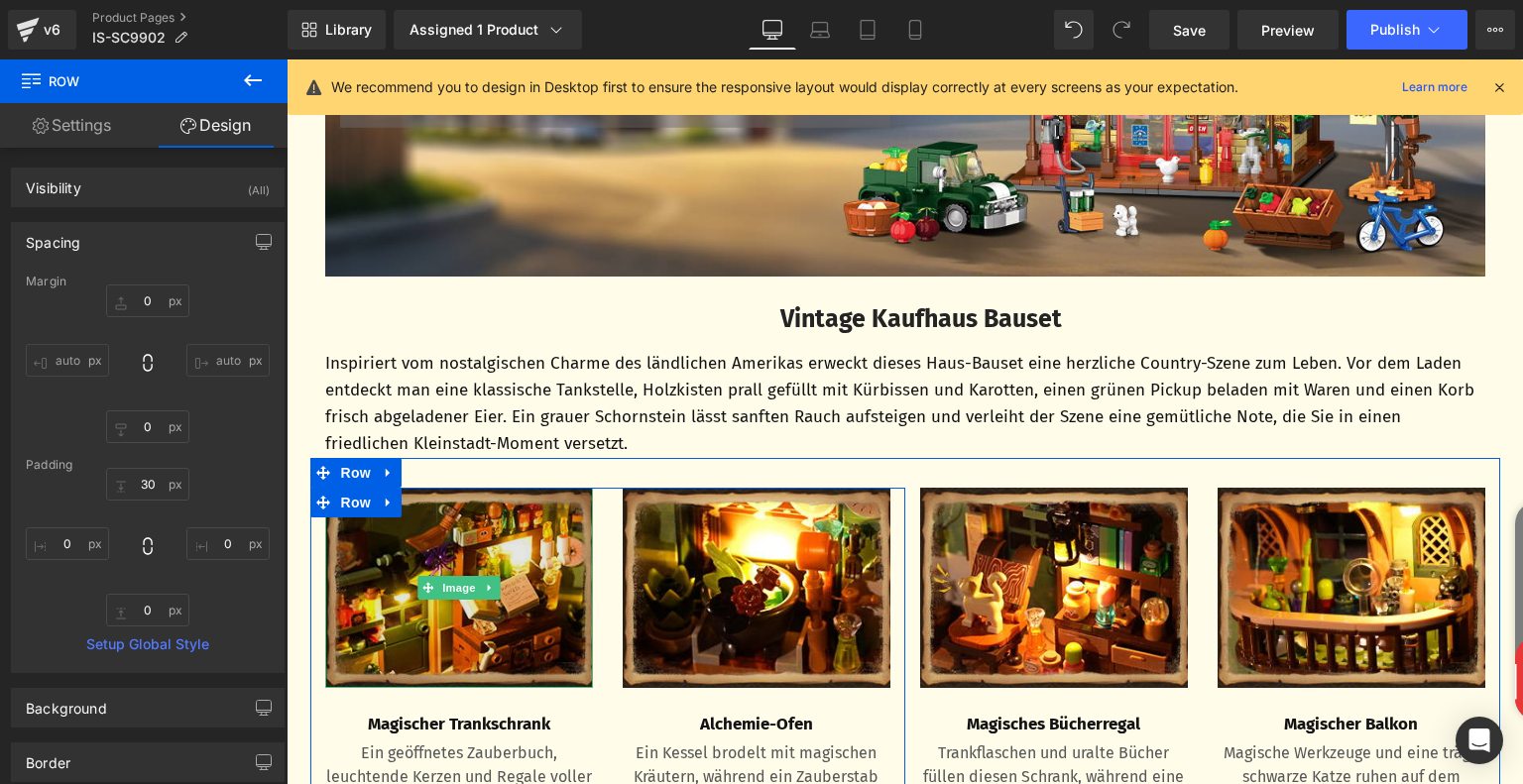 click at bounding box center [459, 588] 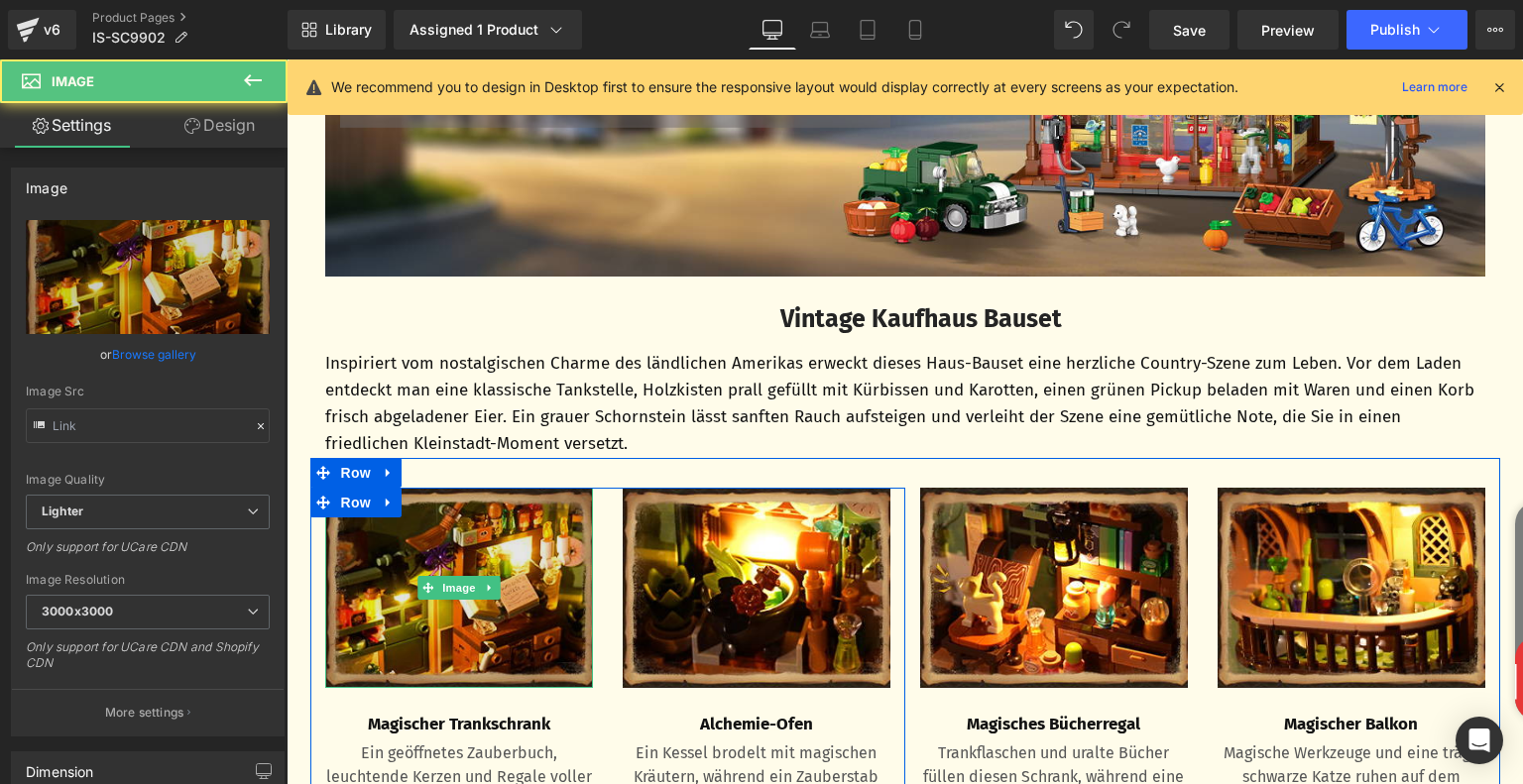 type on "https://ucarecdn.com/2797ab4d-8b81-454f-8c38-411a63a44b17/-/format/auto/-/preview/3000x3000/-/quality/lighter/68712f75-4bfe-4805-bb6d-09188c76afcc.__CR0,0,300,225_PT0_SX300_V1___.jpg" 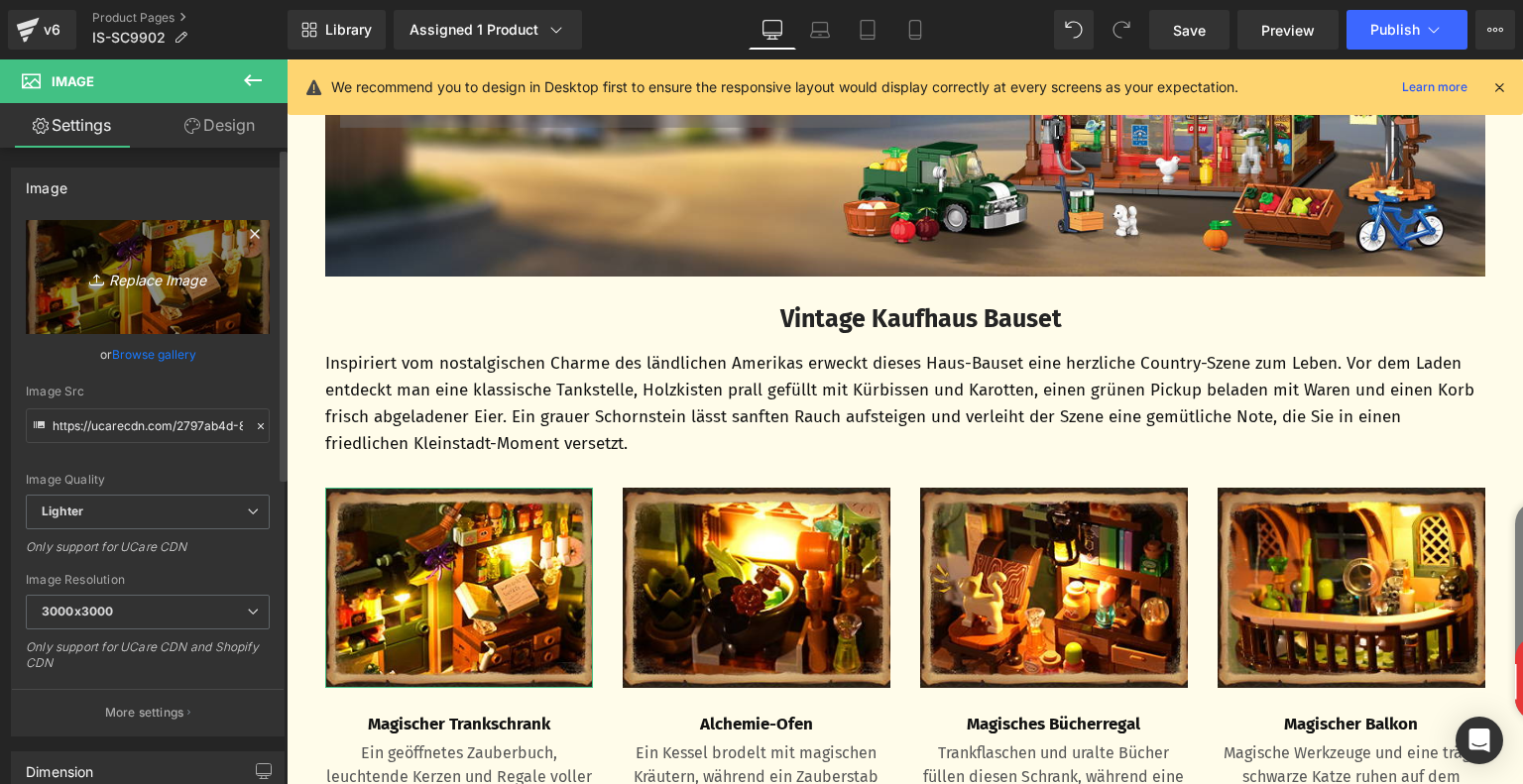 click on "Replace Image" at bounding box center (148, 277) 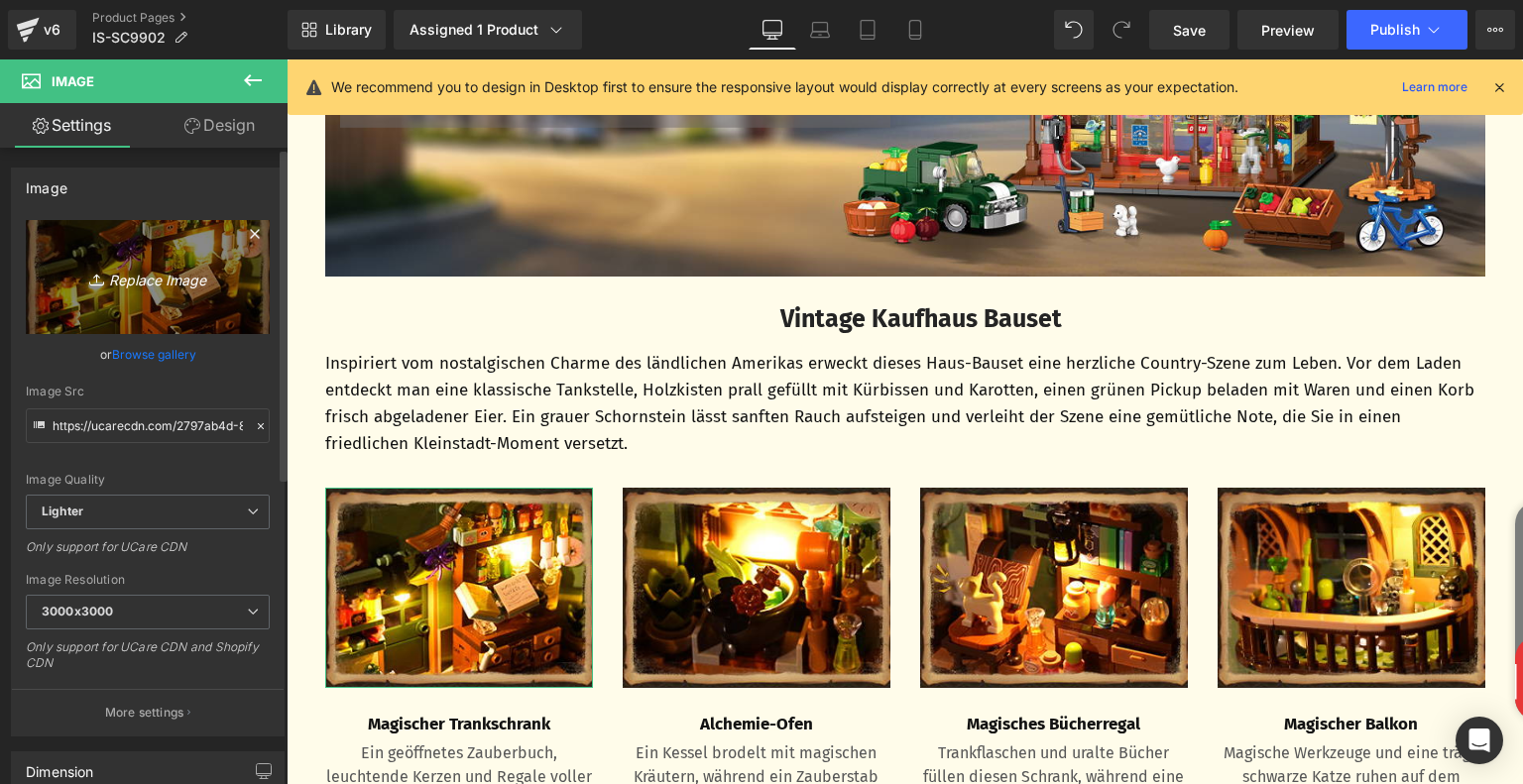 type 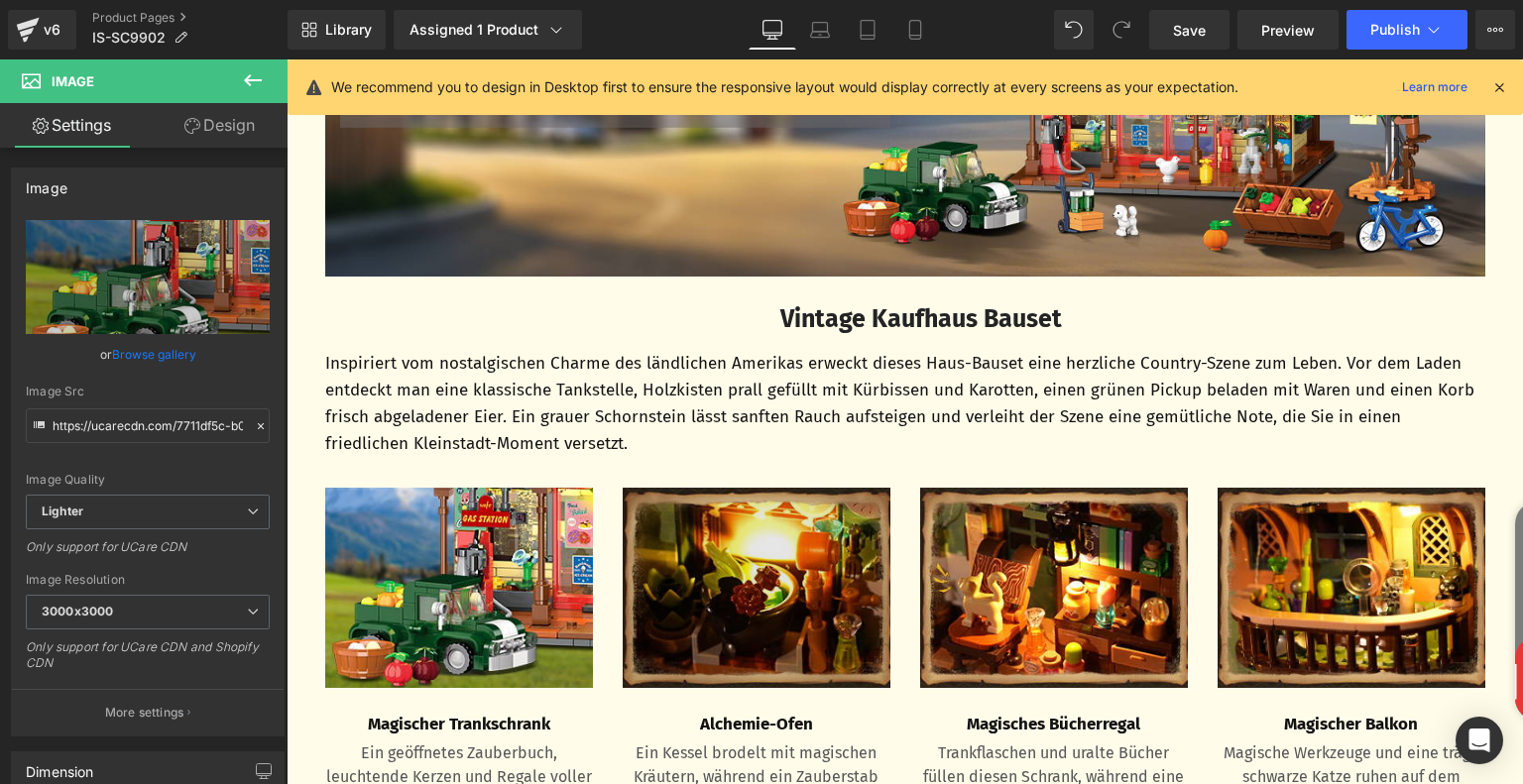 click at bounding box center [757, 588] 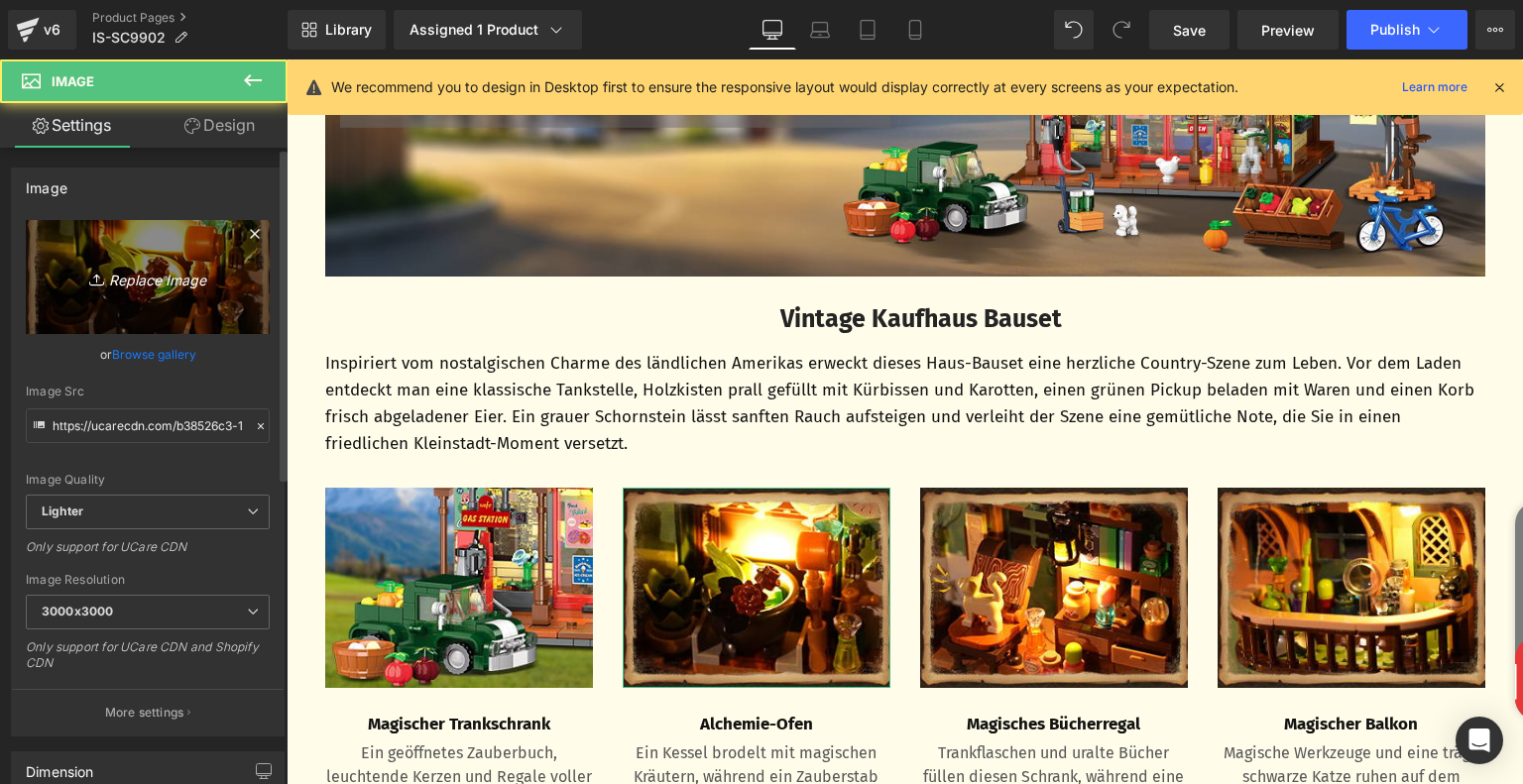 click on "Replace Image" at bounding box center [148, 277] 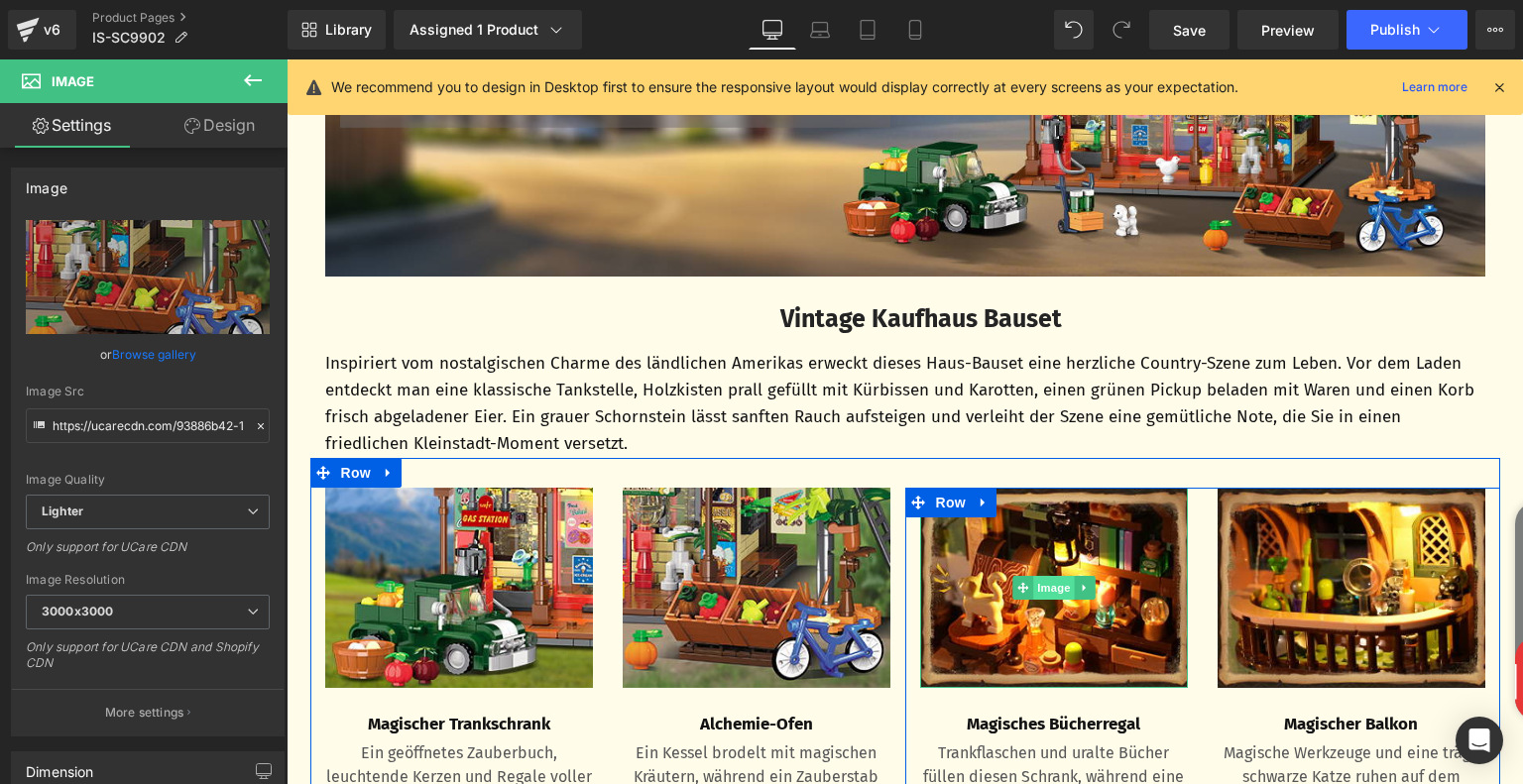 click on "Image" at bounding box center (1054, 588) 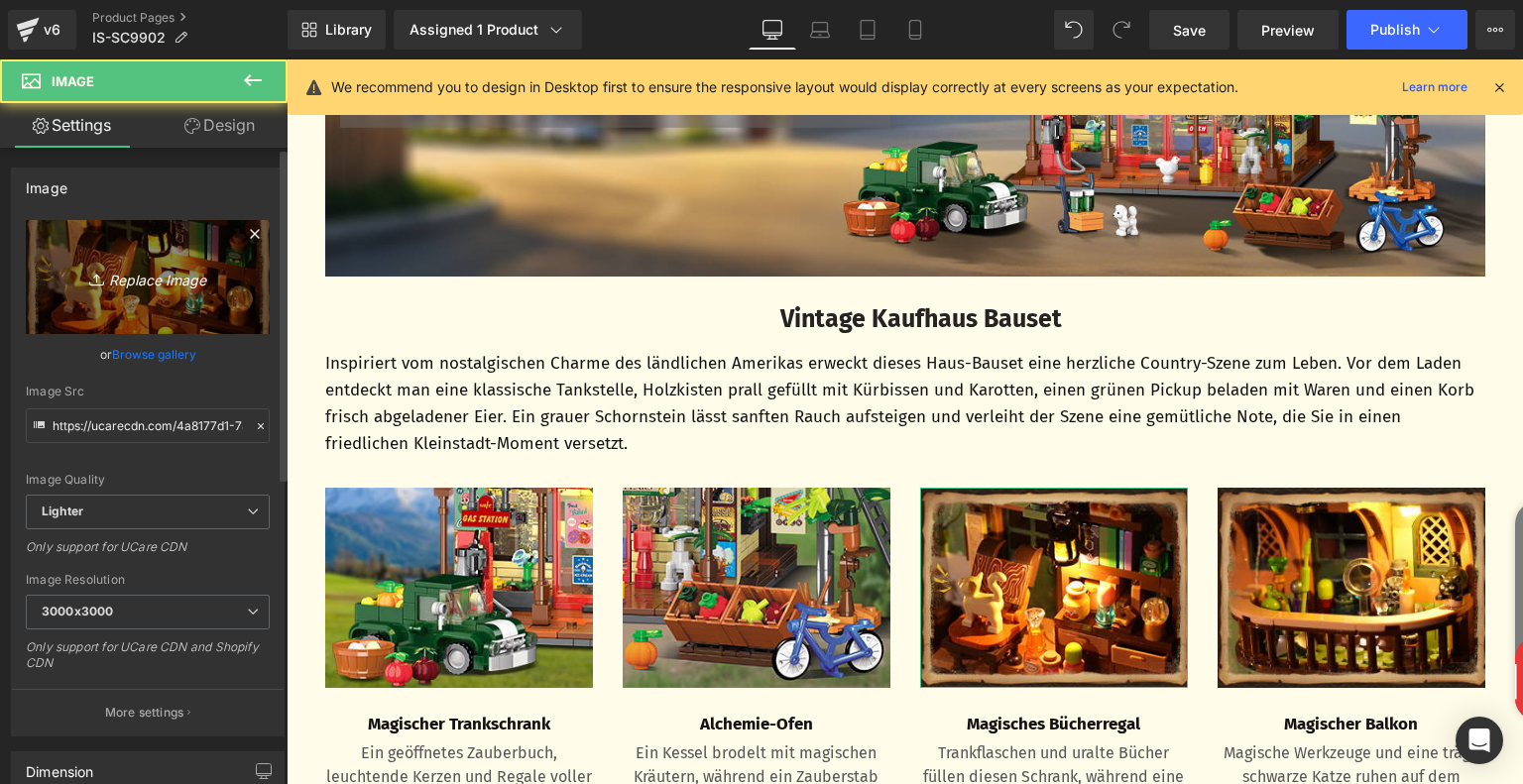 click on "Replace Image" at bounding box center [148, 277] 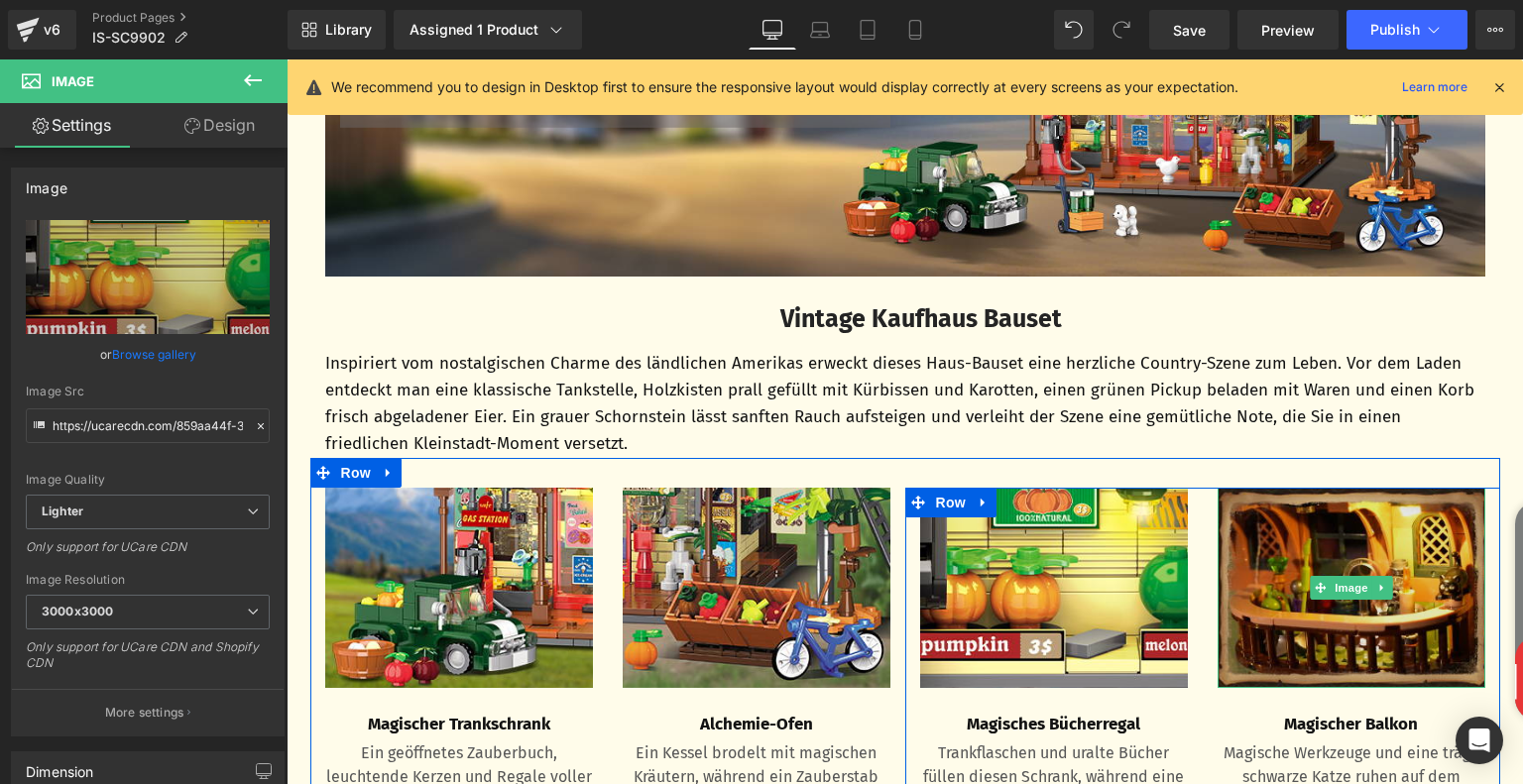 click at bounding box center [1351, 588] 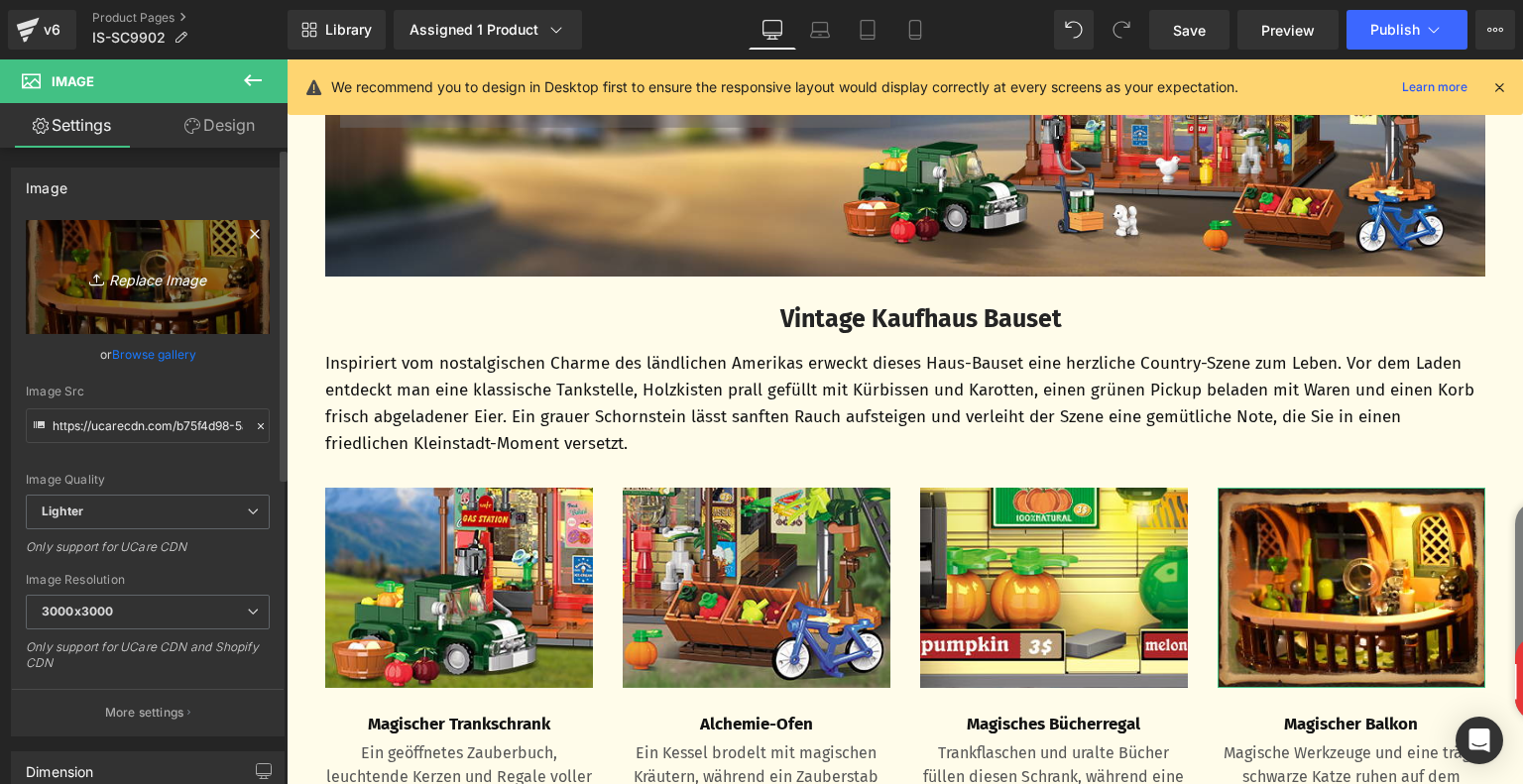 click on "Replace Image" at bounding box center [148, 277] 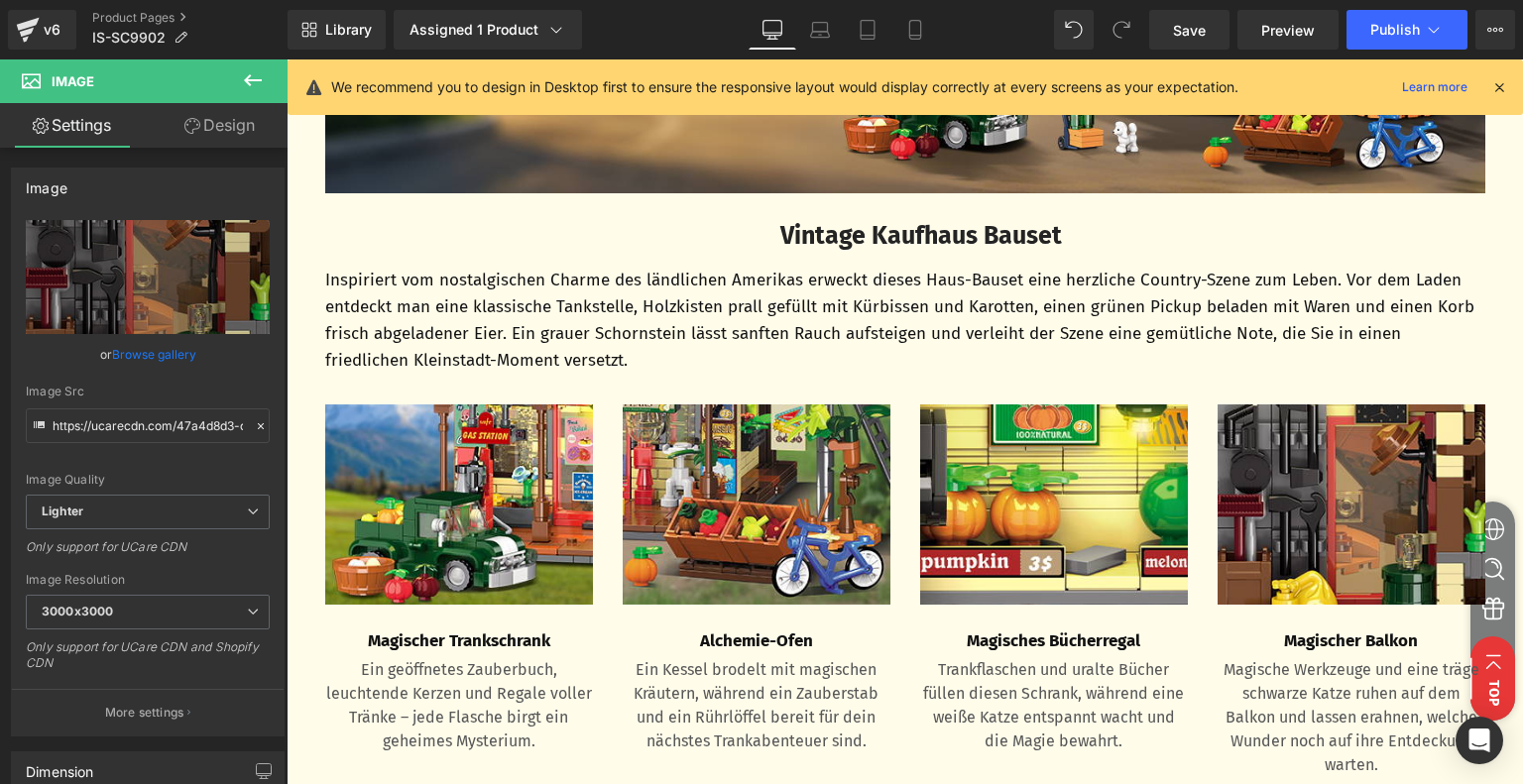 scroll, scrollTop: 1561, scrollLeft: 0, axis: vertical 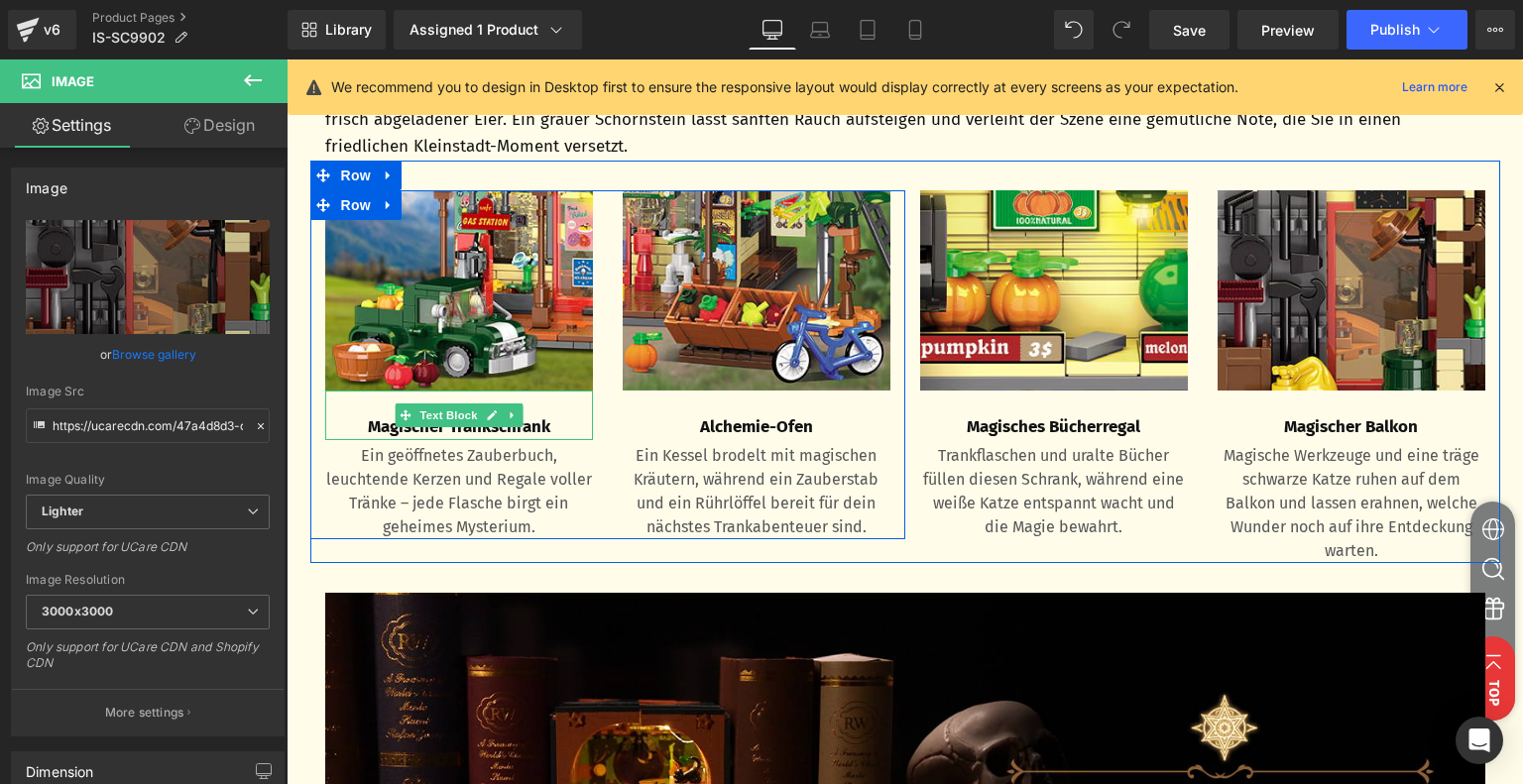 click on "Magischer Trankschrank" at bounding box center [459, 427] 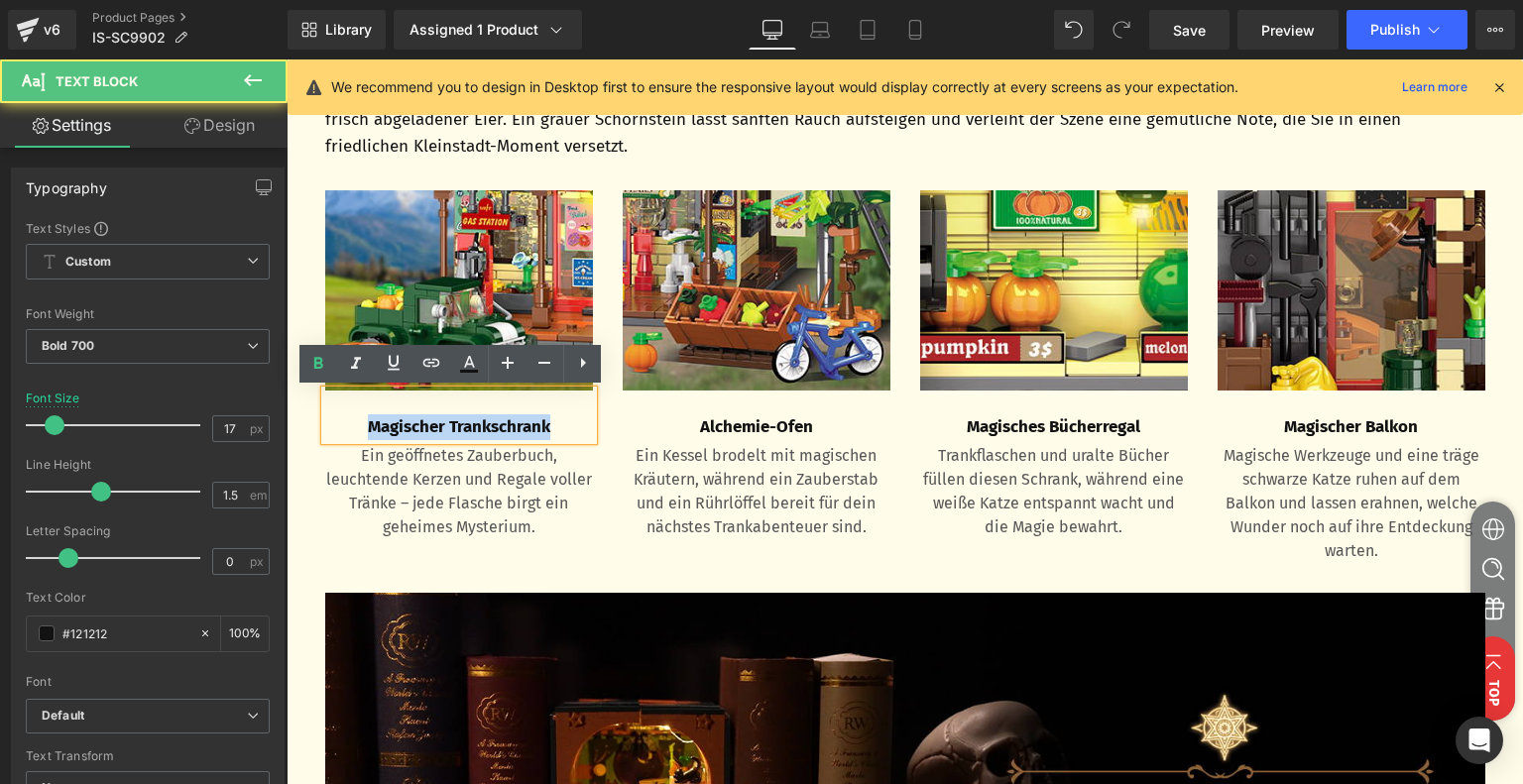 drag, startPoint x: 357, startPoint y: 426, endPoint x: 575, endPoint y: 433, distance: 218.11236 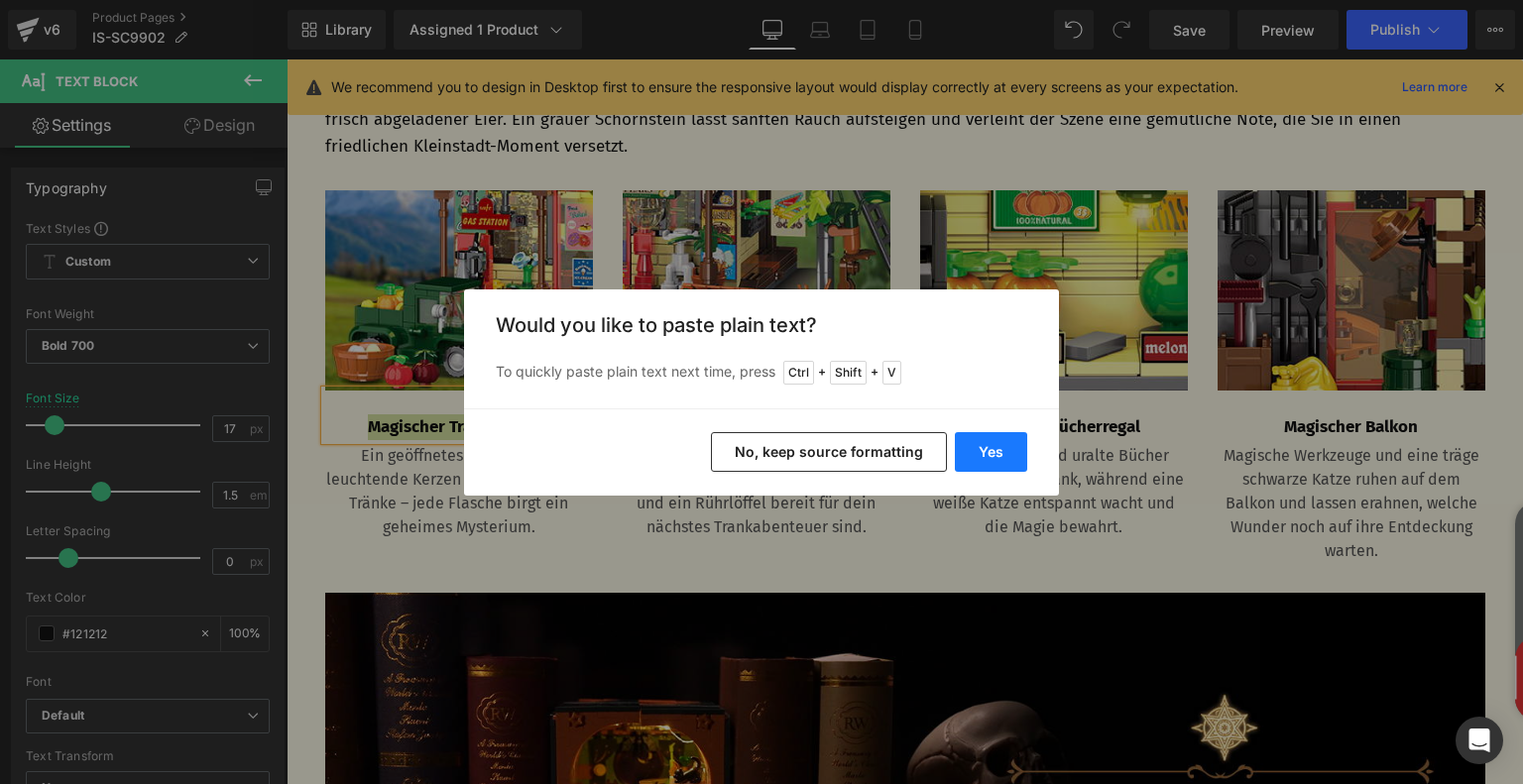 click on "Yes" at bounding box center (991, 452) 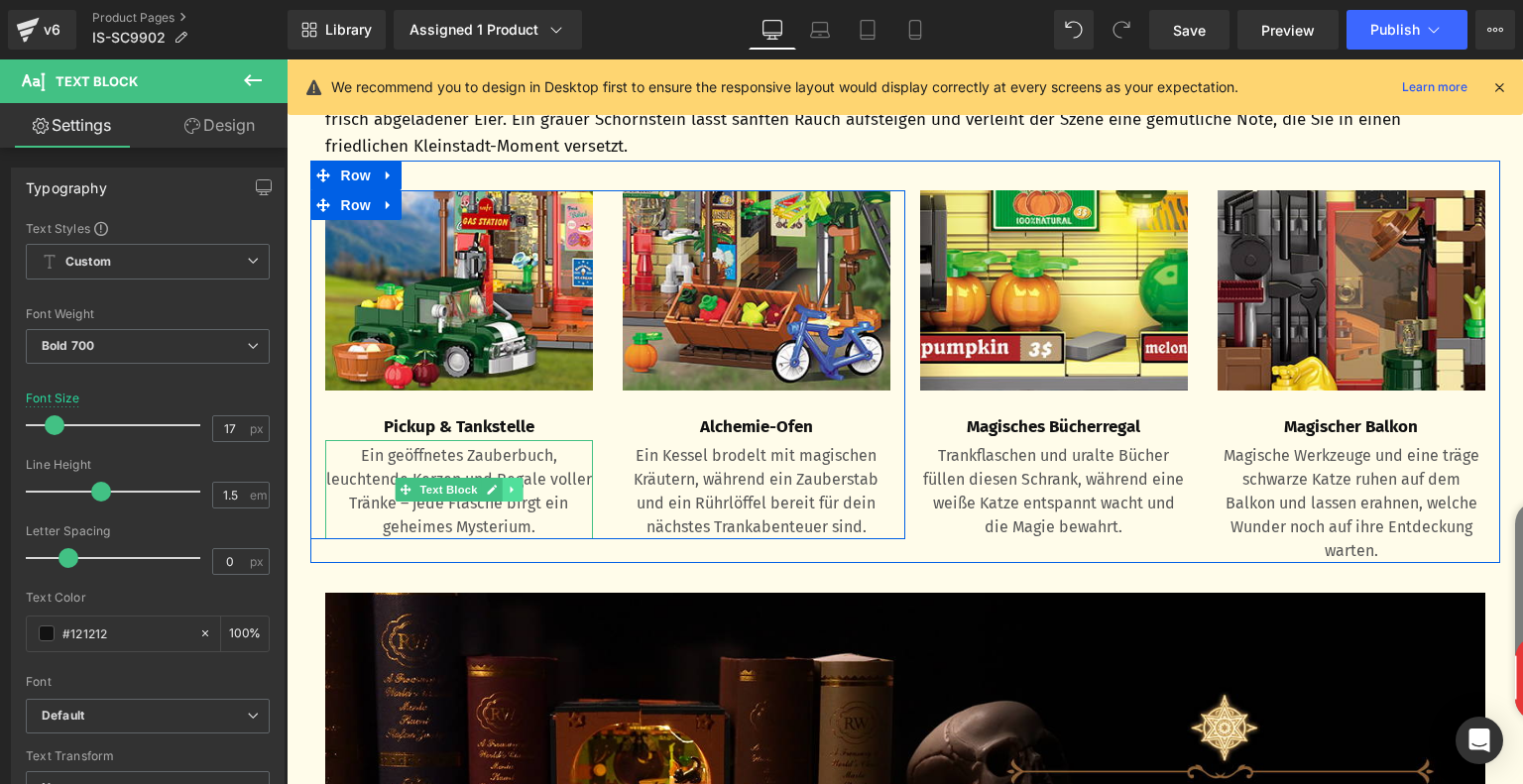 click 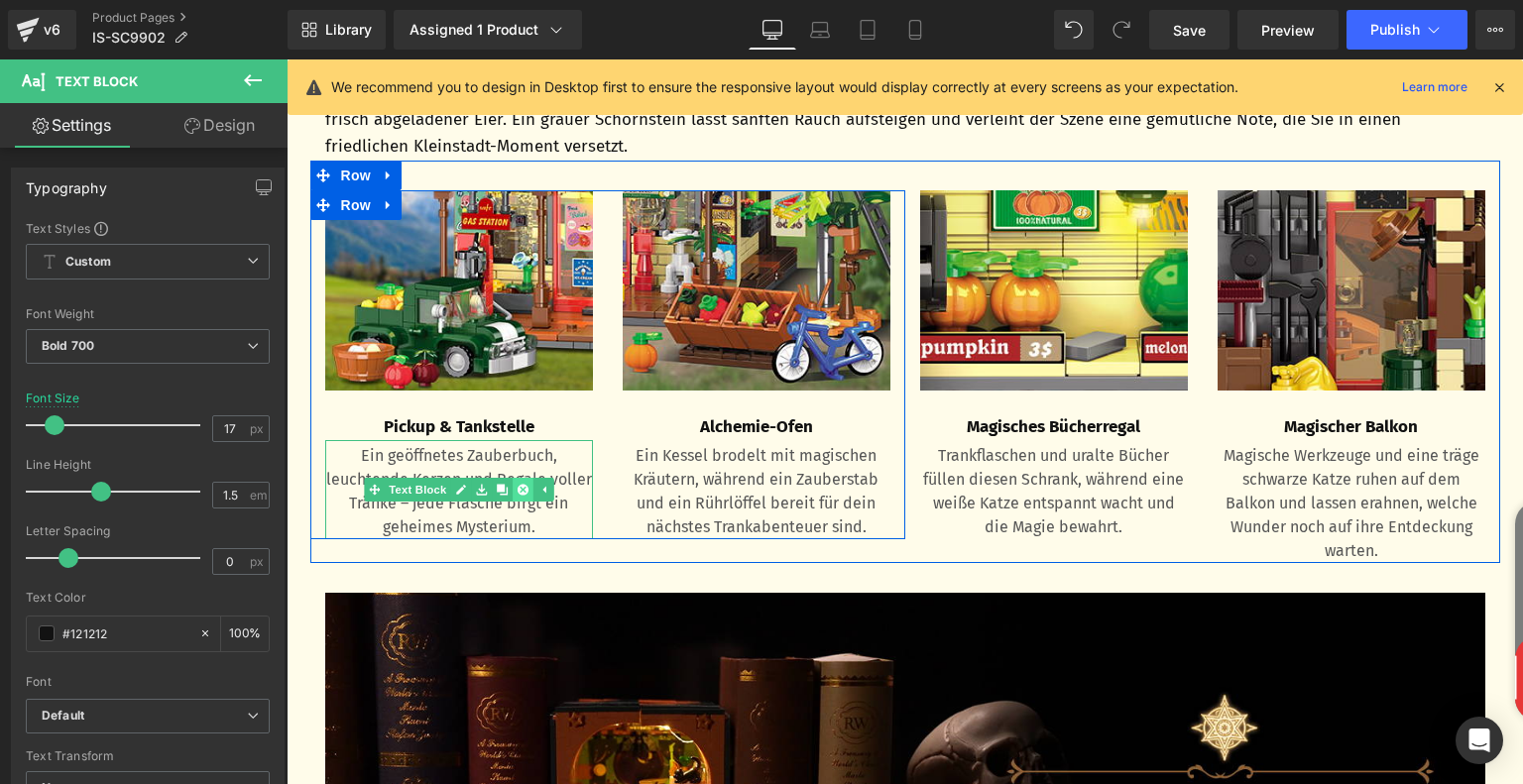 click 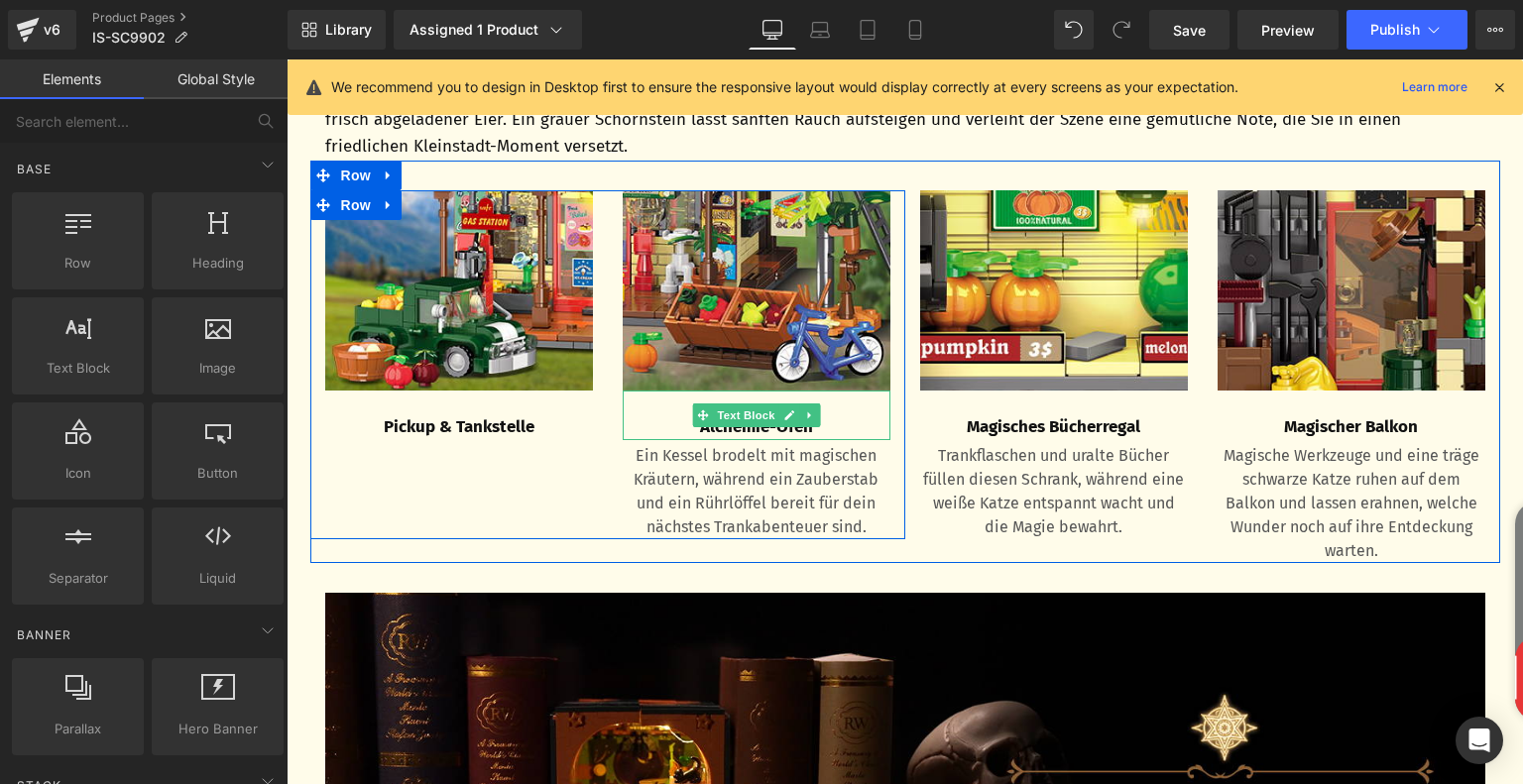 click on "Alchemie-Ofen" at bounding box center (757, 427) 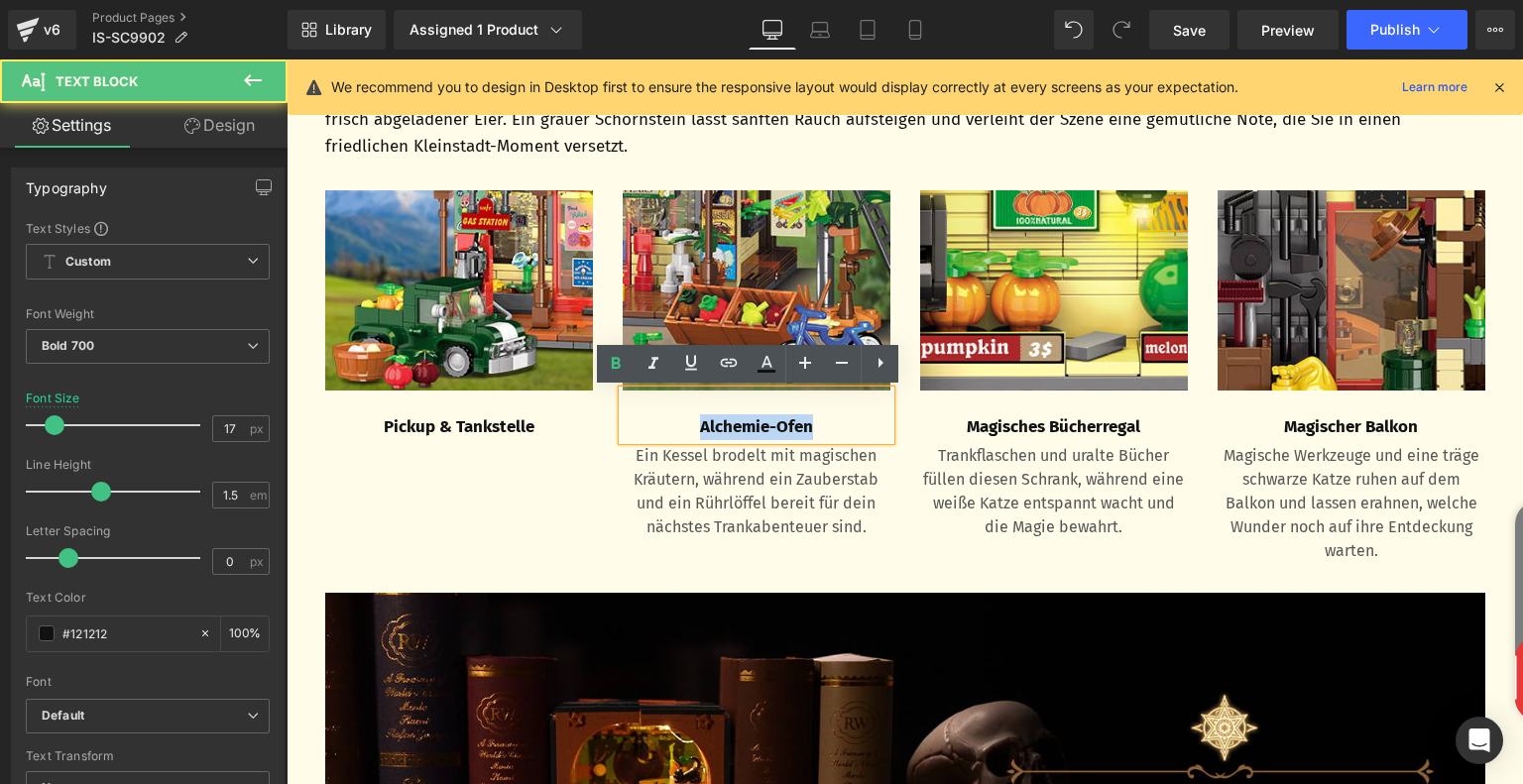 drag, startPoint x: 687, startPoint y: 427, endPoint x: 825, endPoint y: 433, distance: 138.13037 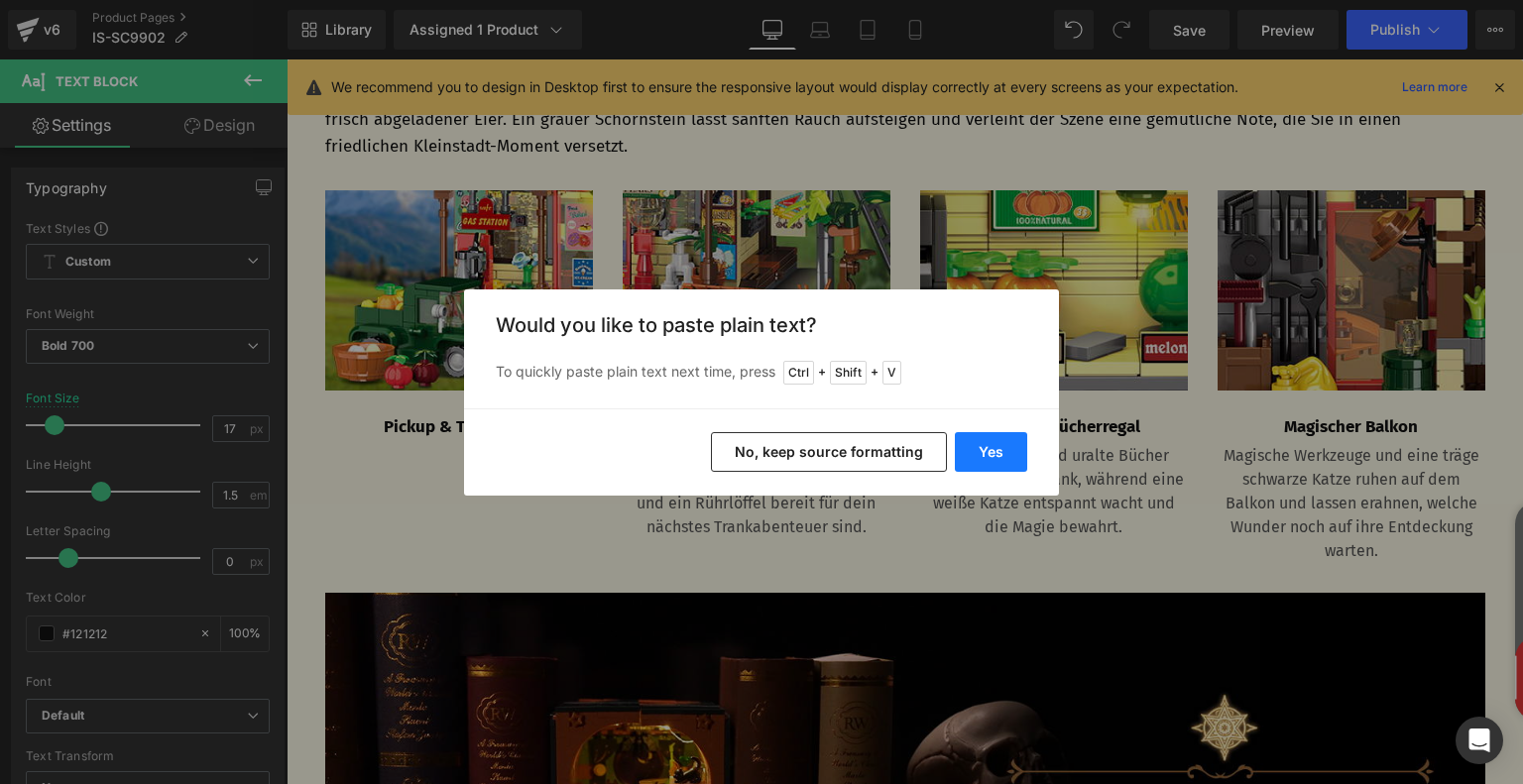 drag, startPoint x: 988, startPoint y: 455, endPoint x: 697, endPoint y: 397, distance: 296.72378 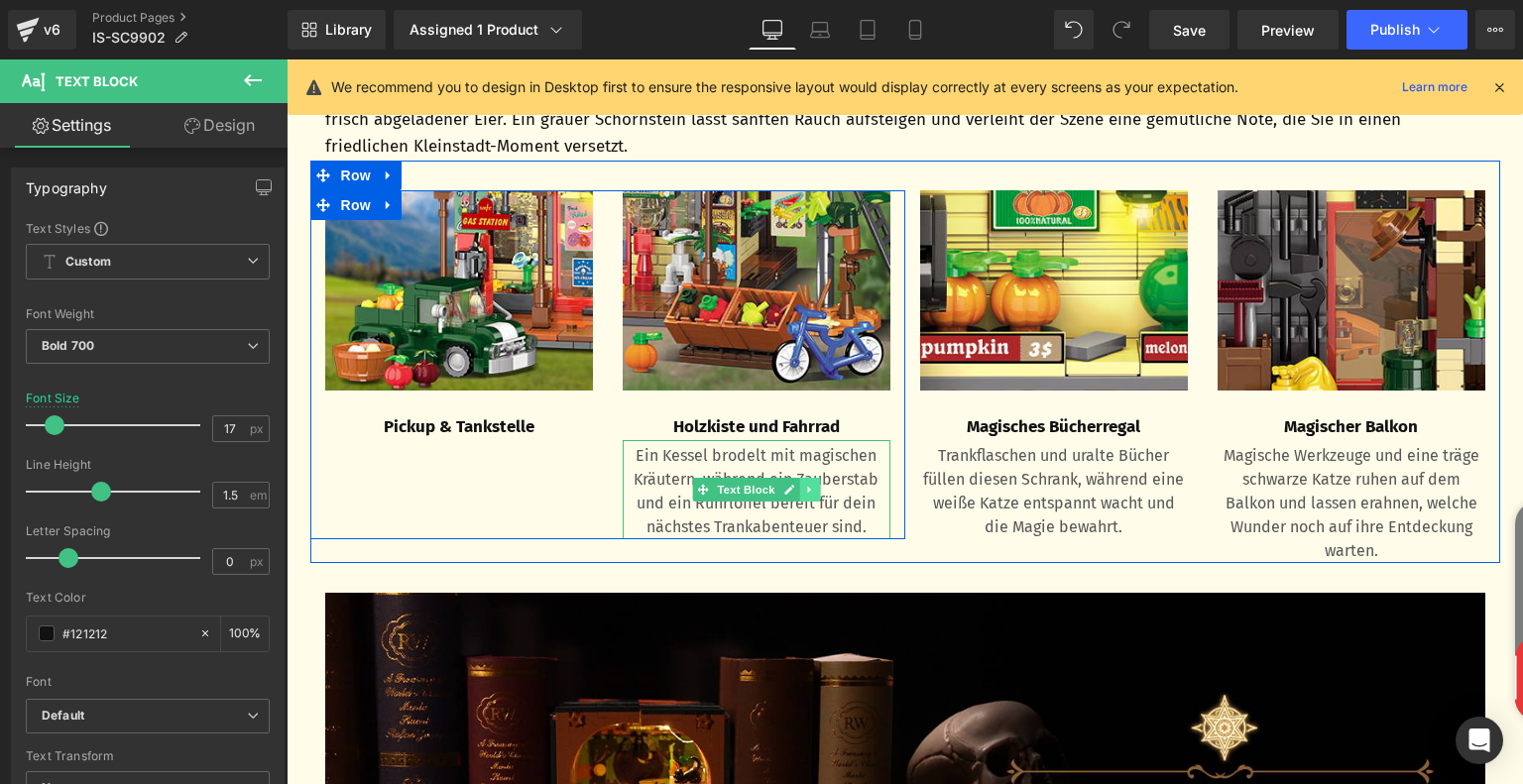 click 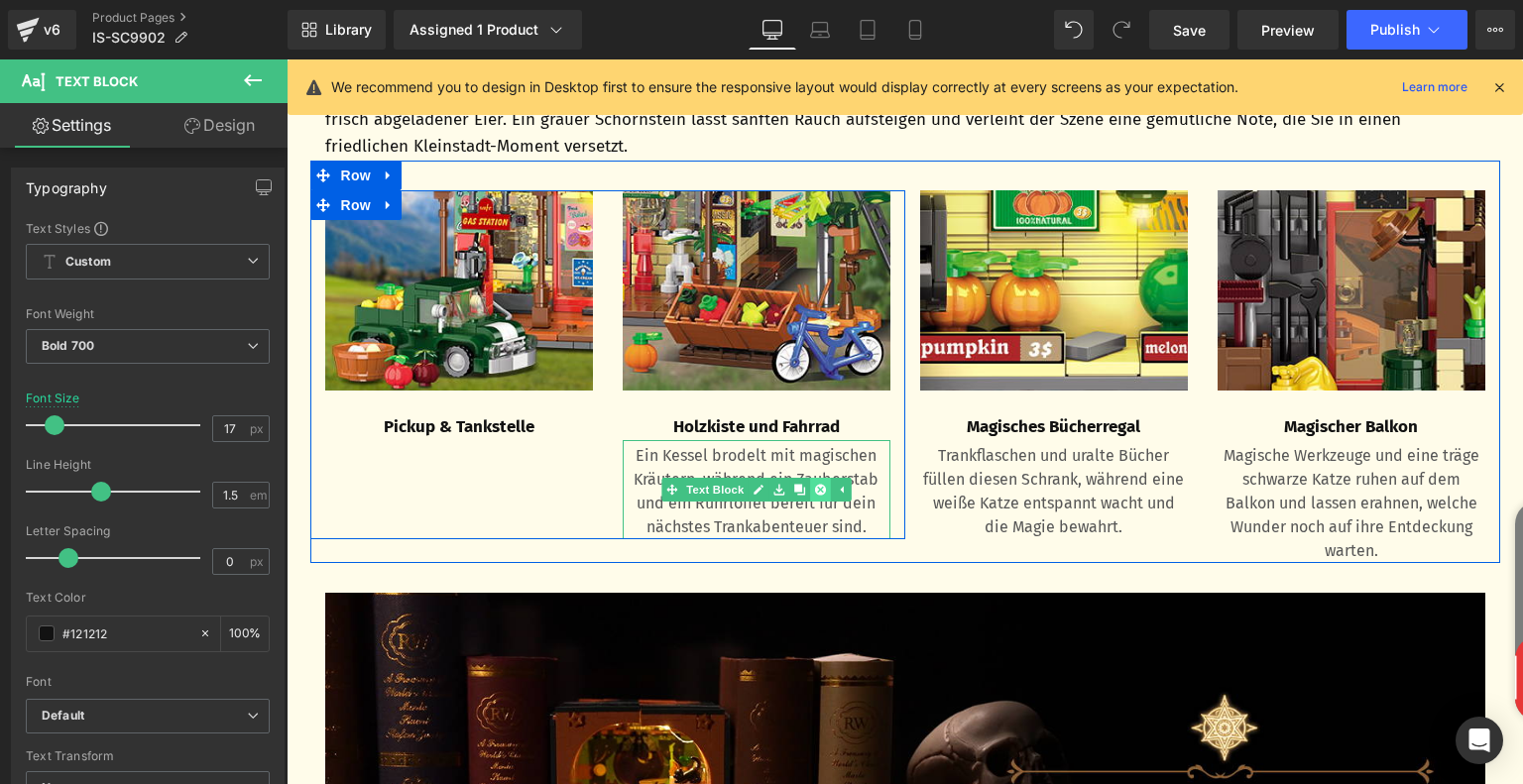 click 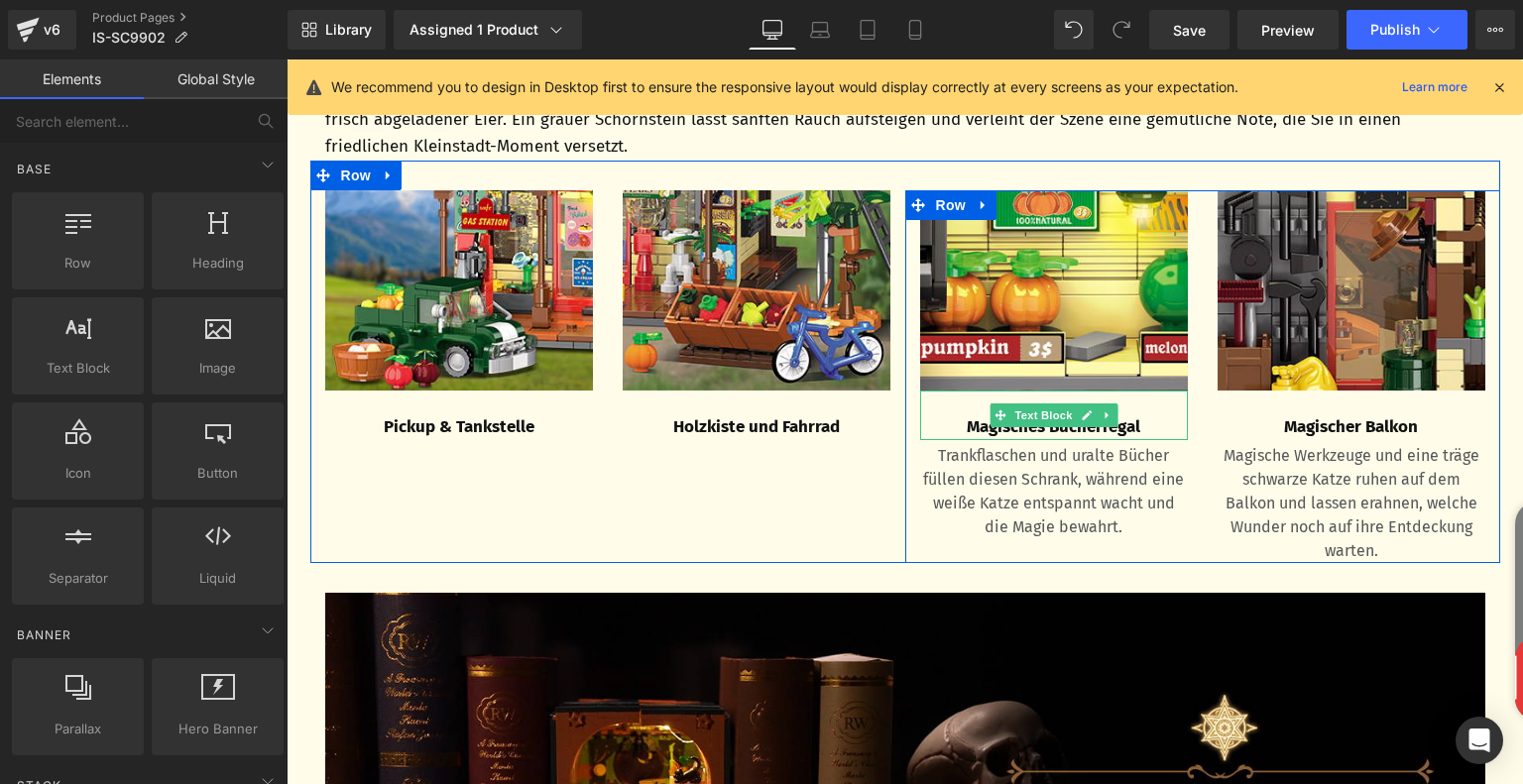 click on "Magisches Bücherregal" at bounding box center (1054, 427) 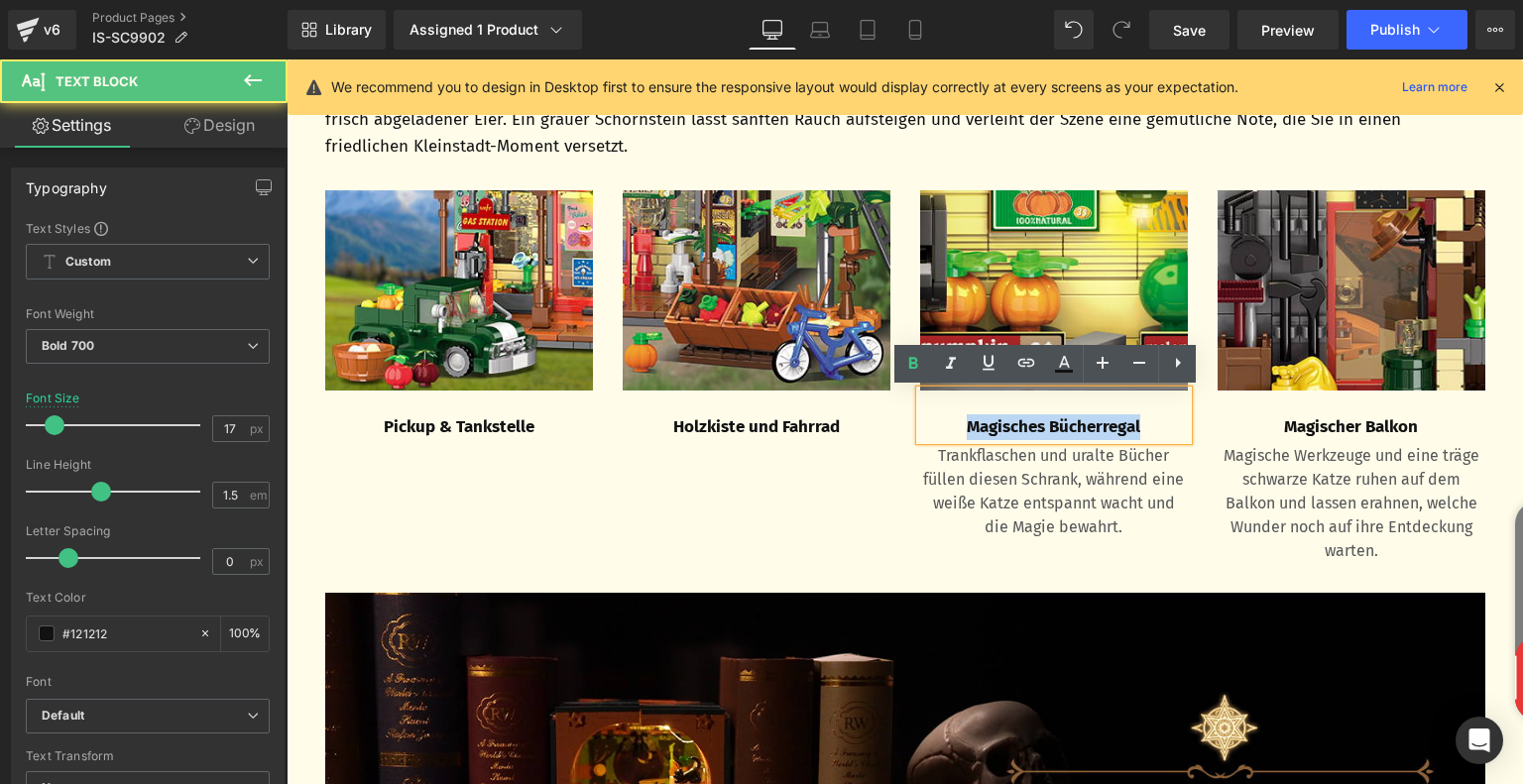 drag, startPoint x: 954, startPoint y: 427, endPoint x: 1146, endPoint y: 430, distance: 192.0234 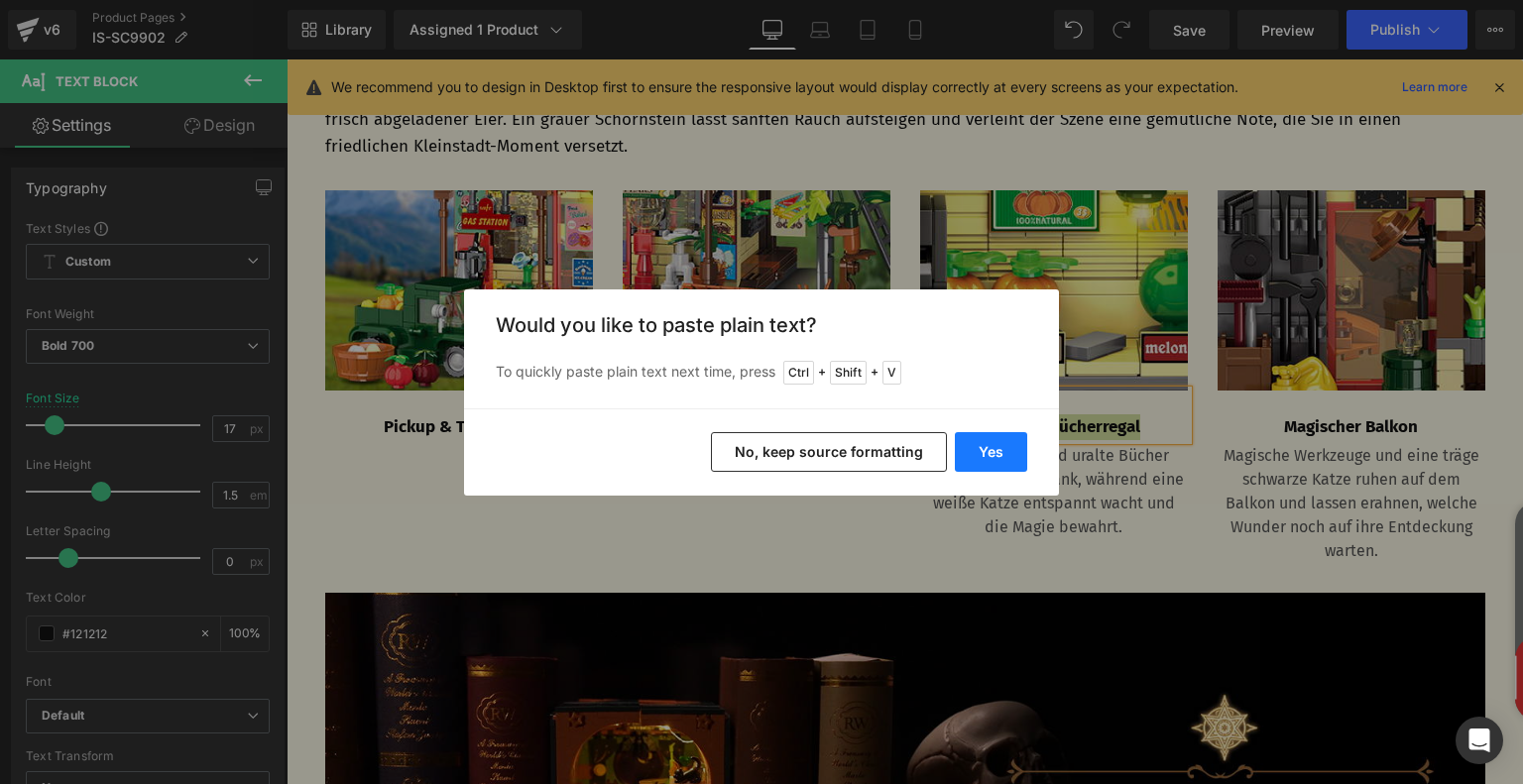 click on "Yes" at bounding box center [991, 452] 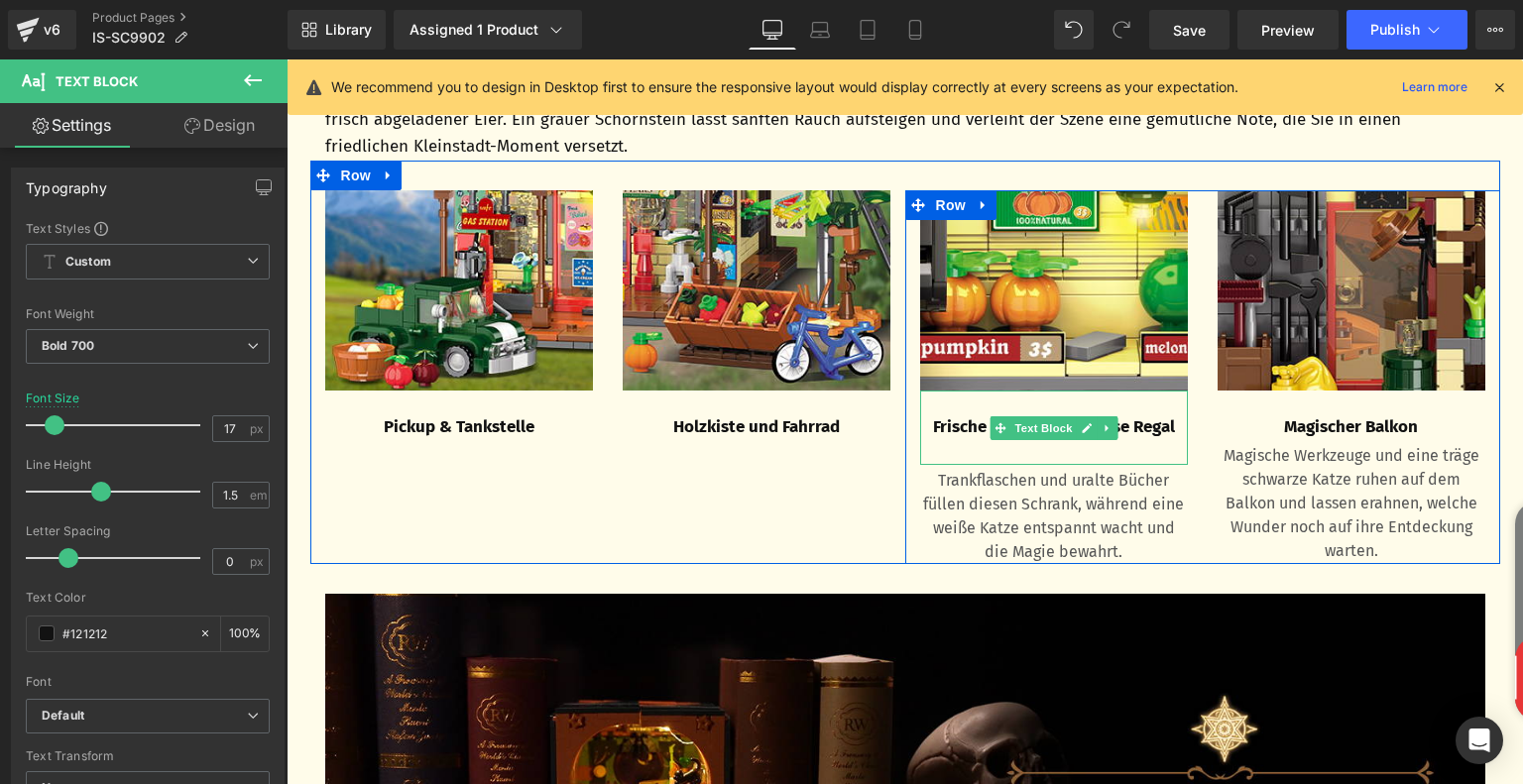 click at bounding box center [1054, 453] 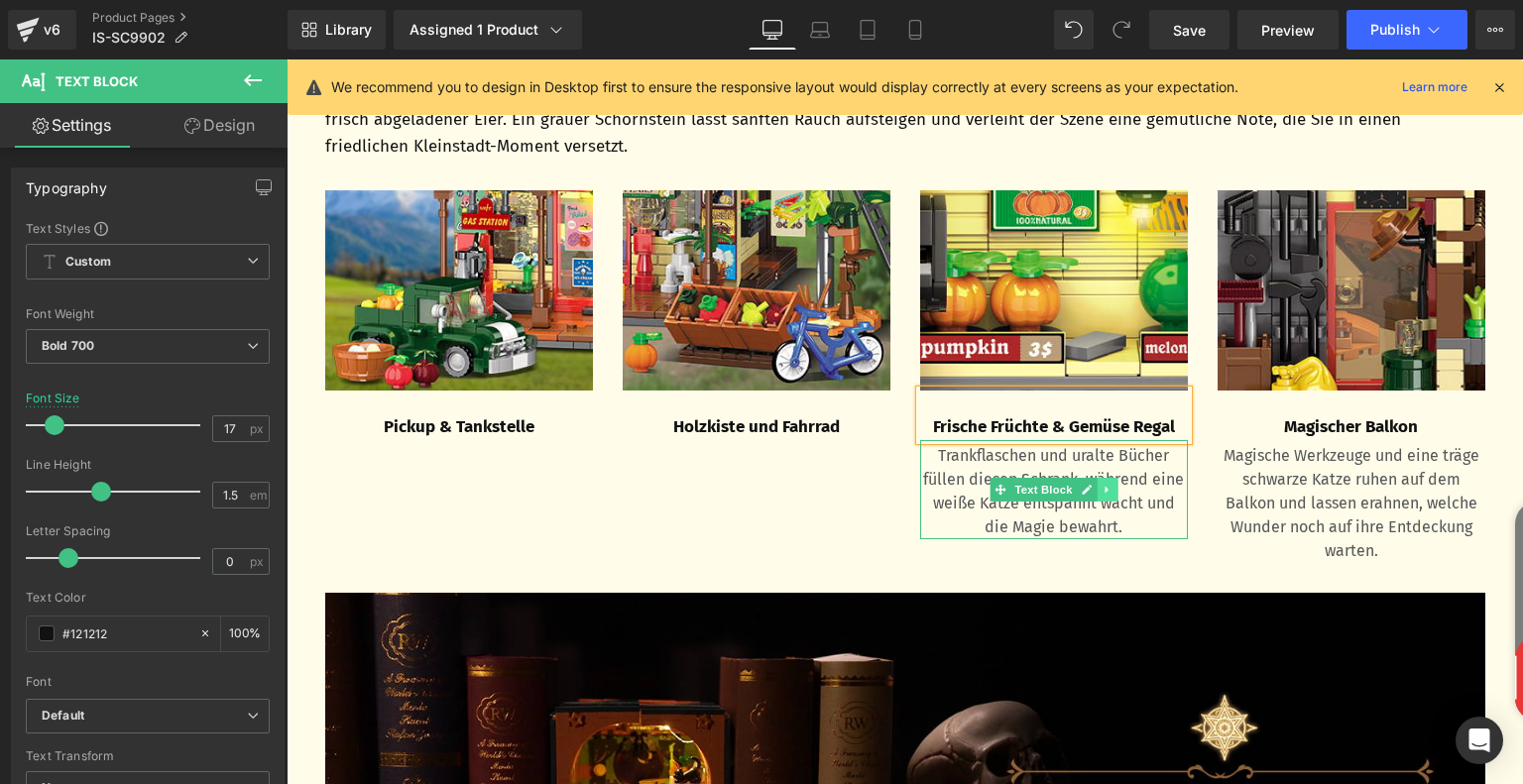 click 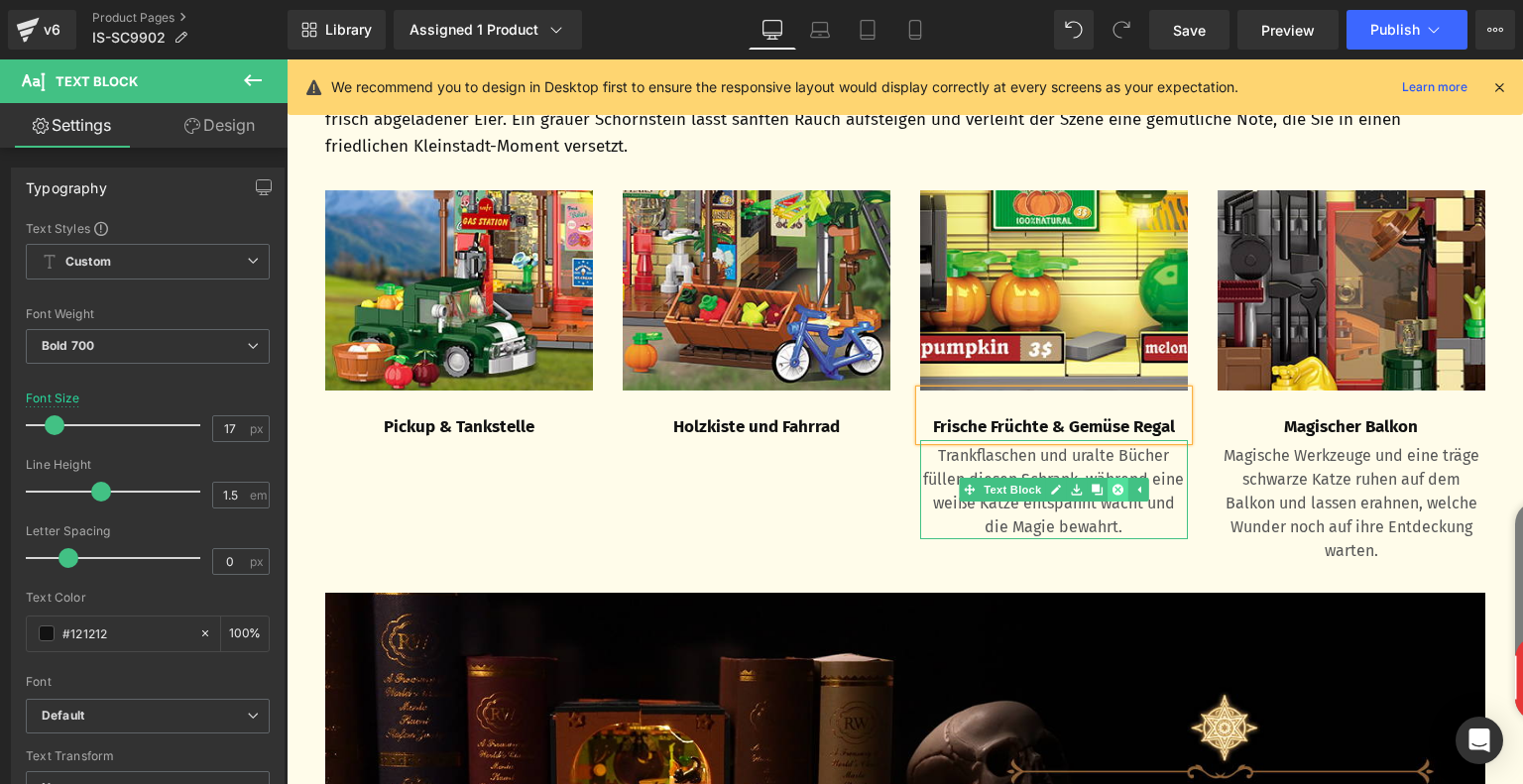 click 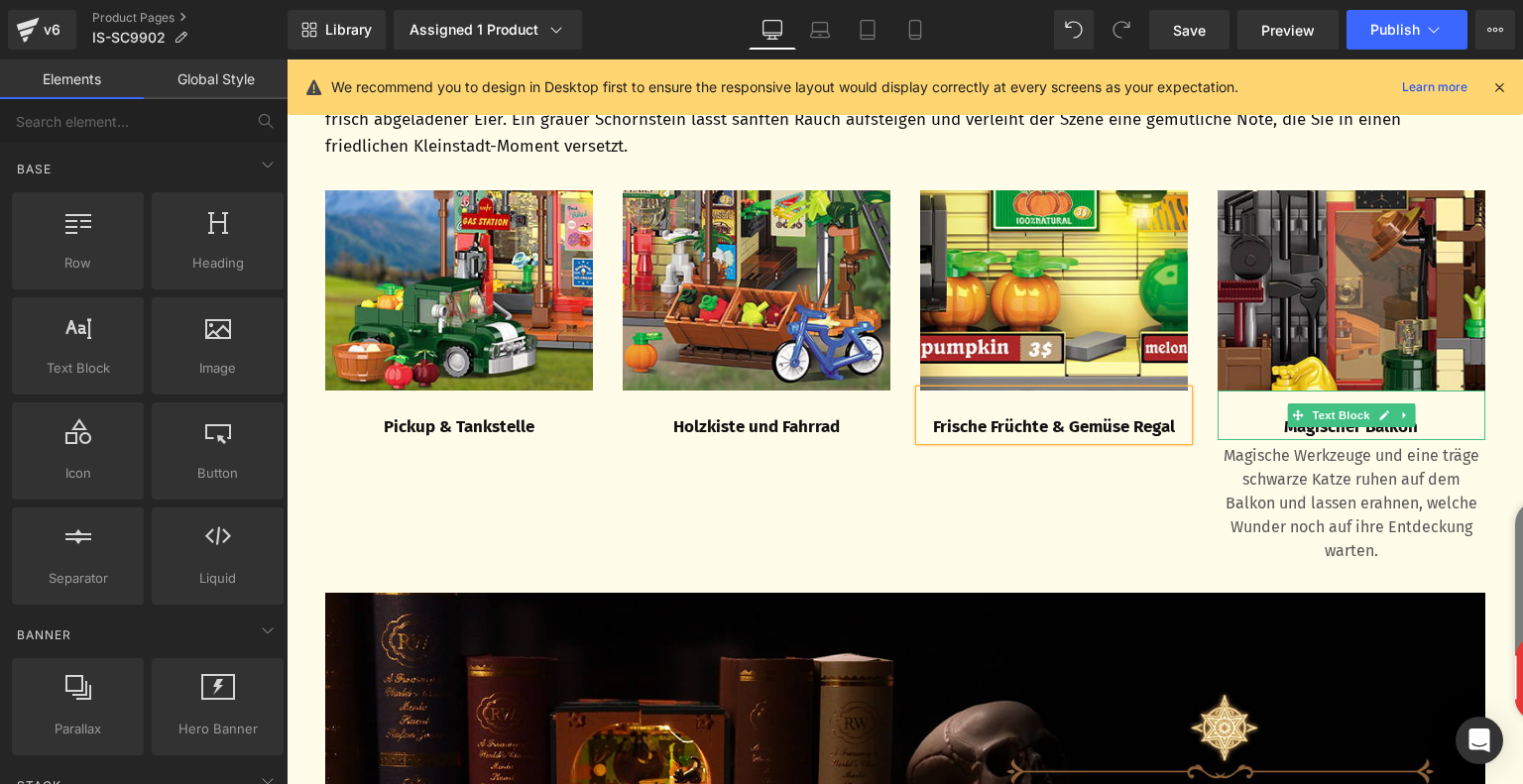 click on "Magischer Balkon" at bounding box center (1351, 427) 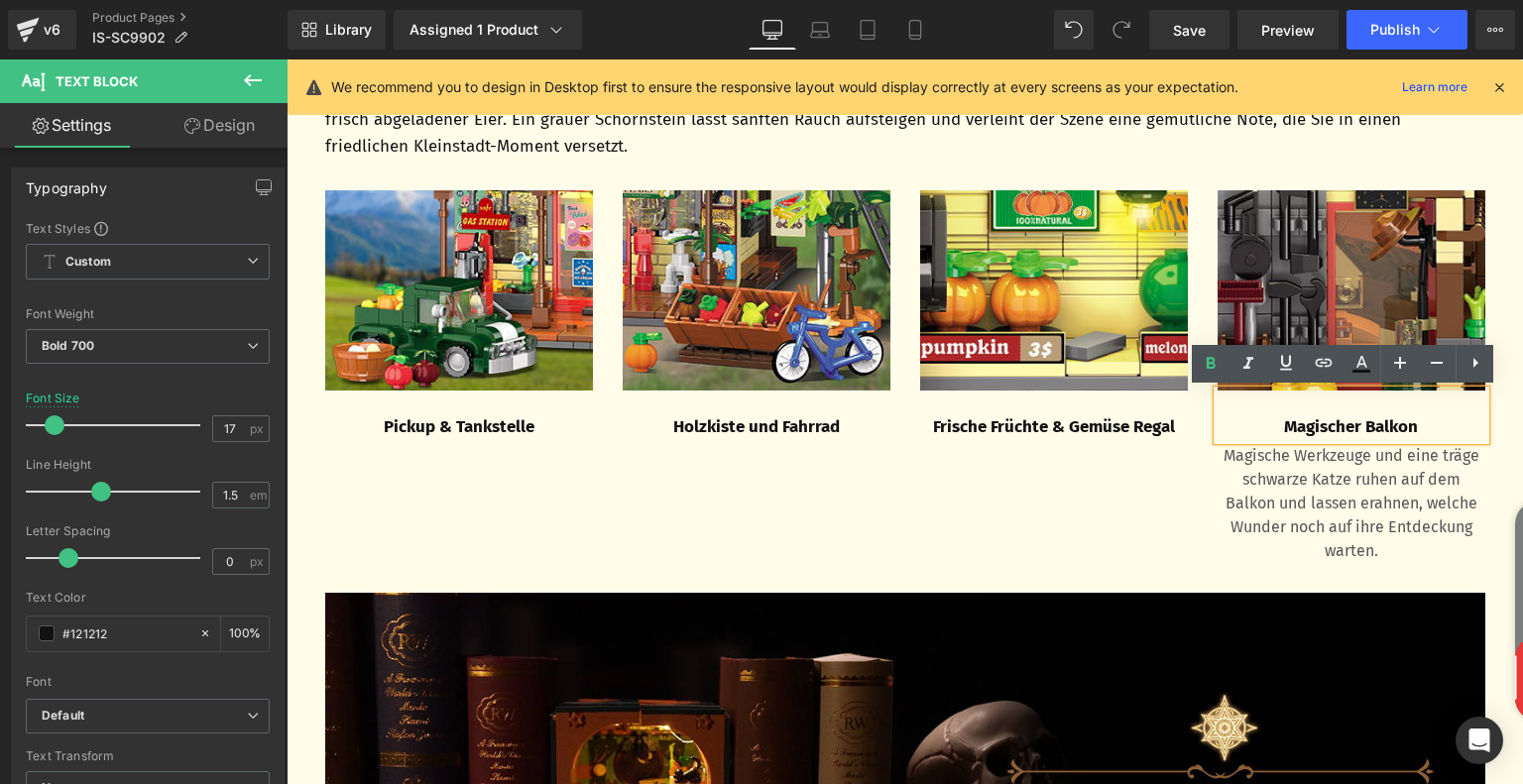 click on "Magischer Balkon" at bounding box center [1351, 427] 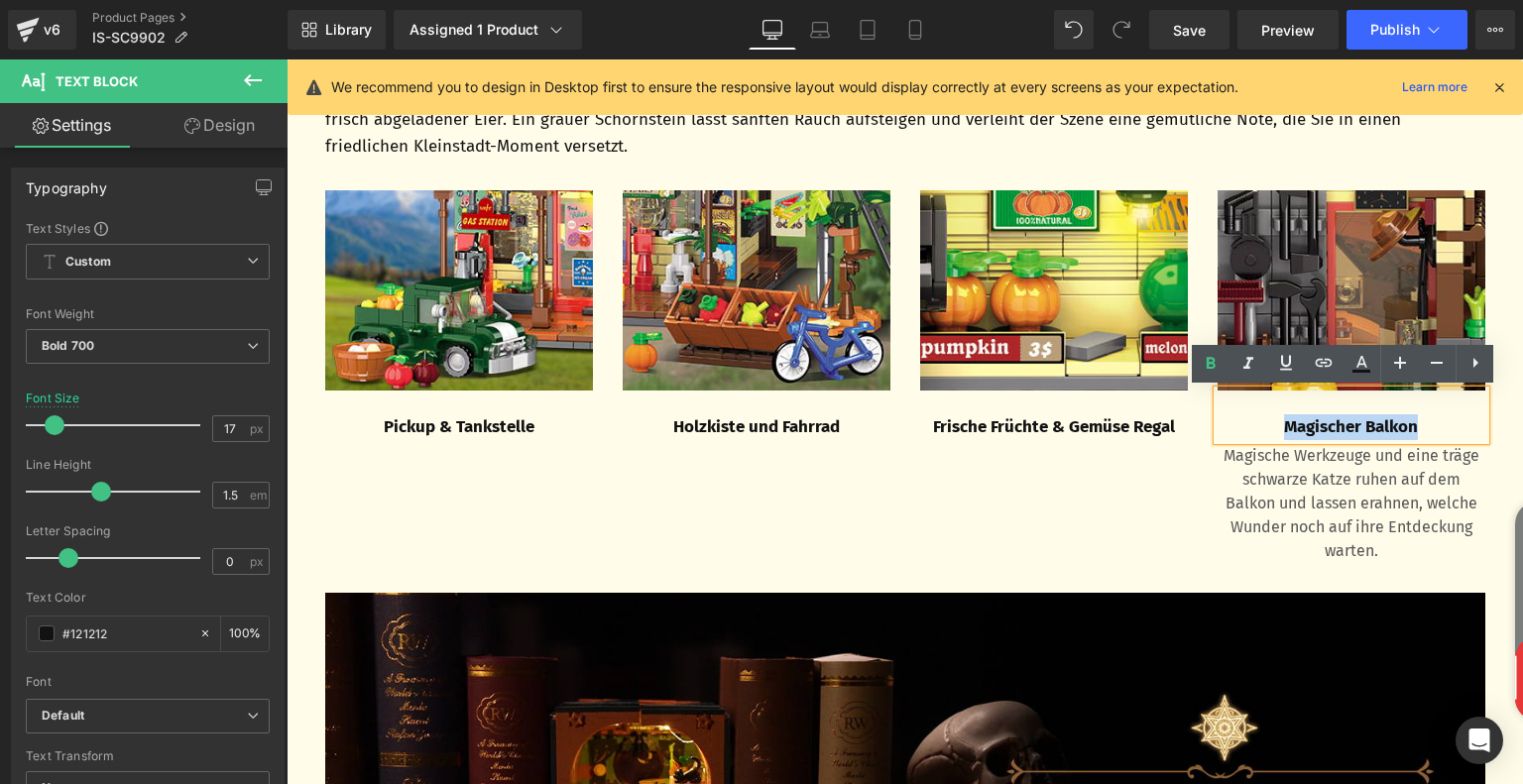 drag, startPoint x: 1273, startPoint y: 426, endPoint x: 1423, endPoint y: 427, distance: 150.00333 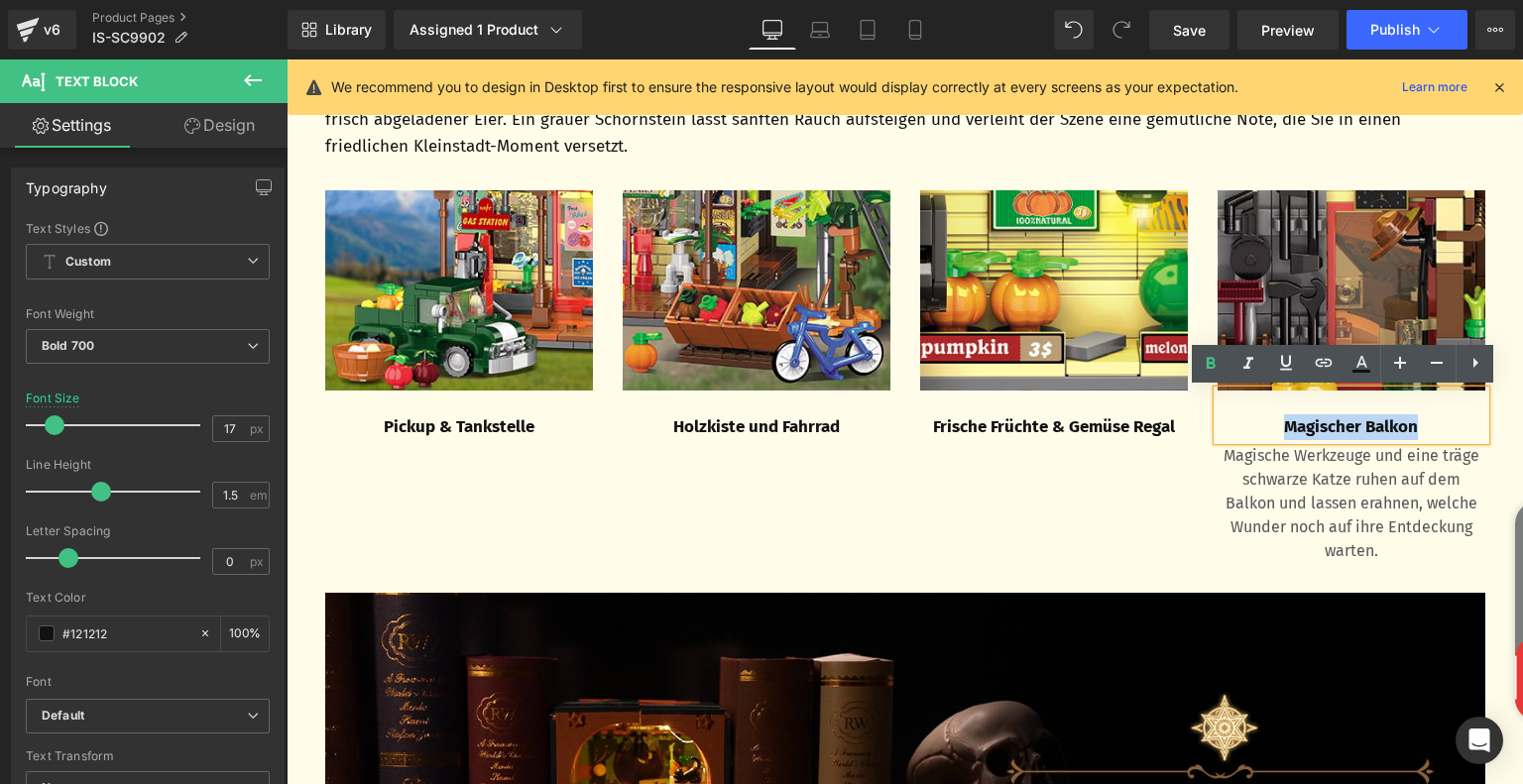 click on "Magischer Balkon" at bounding box center (1351, 427) 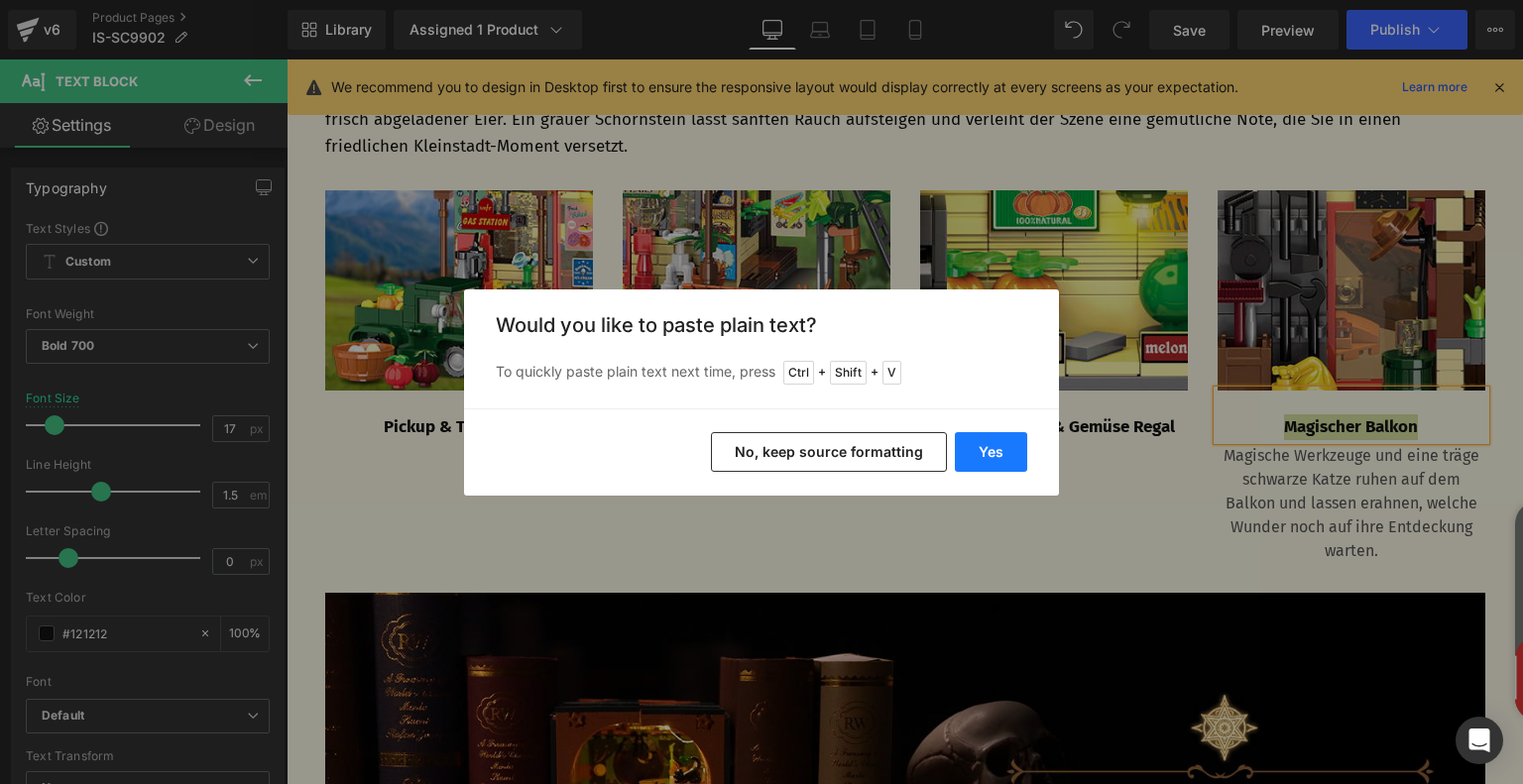 click on "Yes" at bounding box center [991, 452] 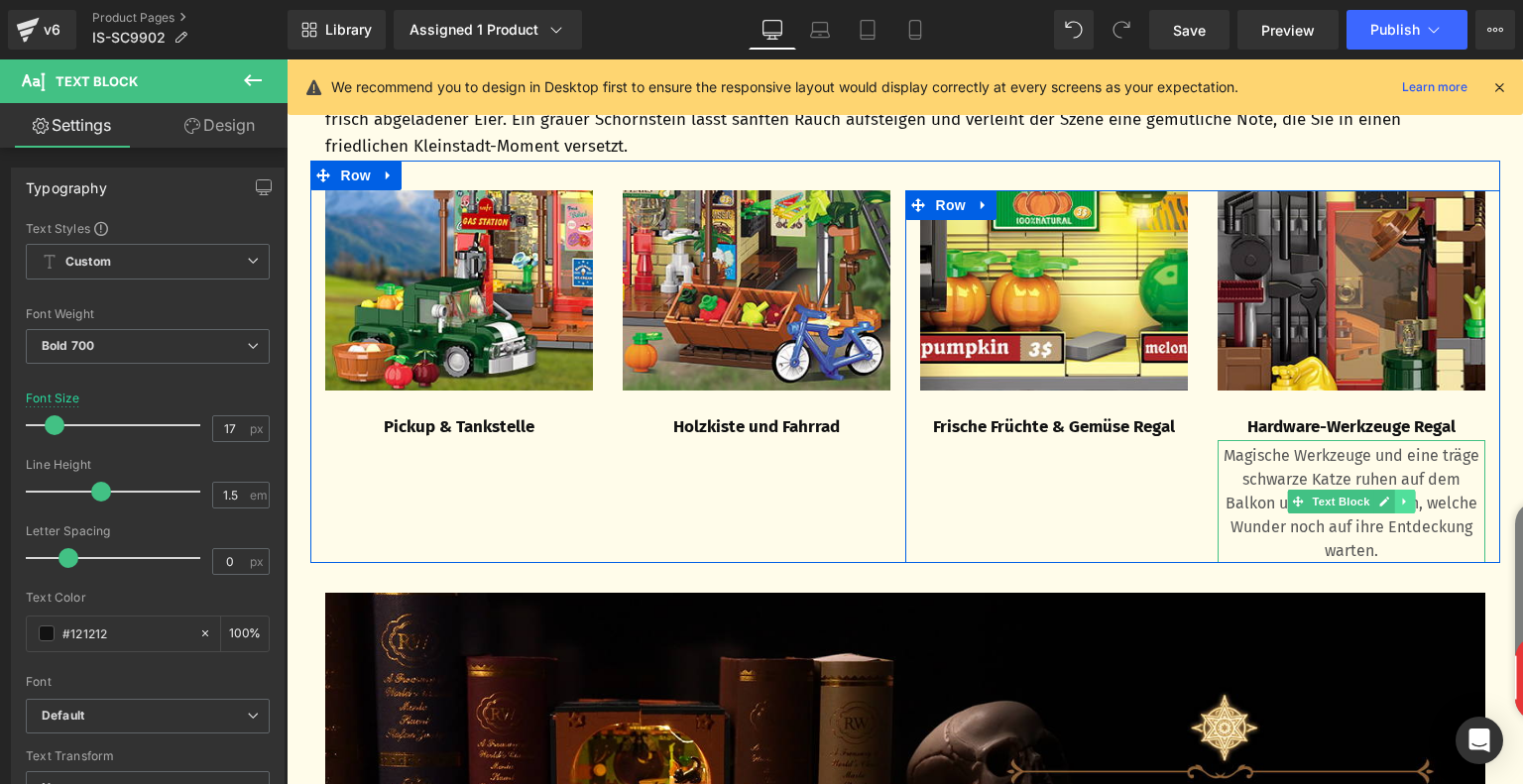 click at bounding box center [1404, 502] 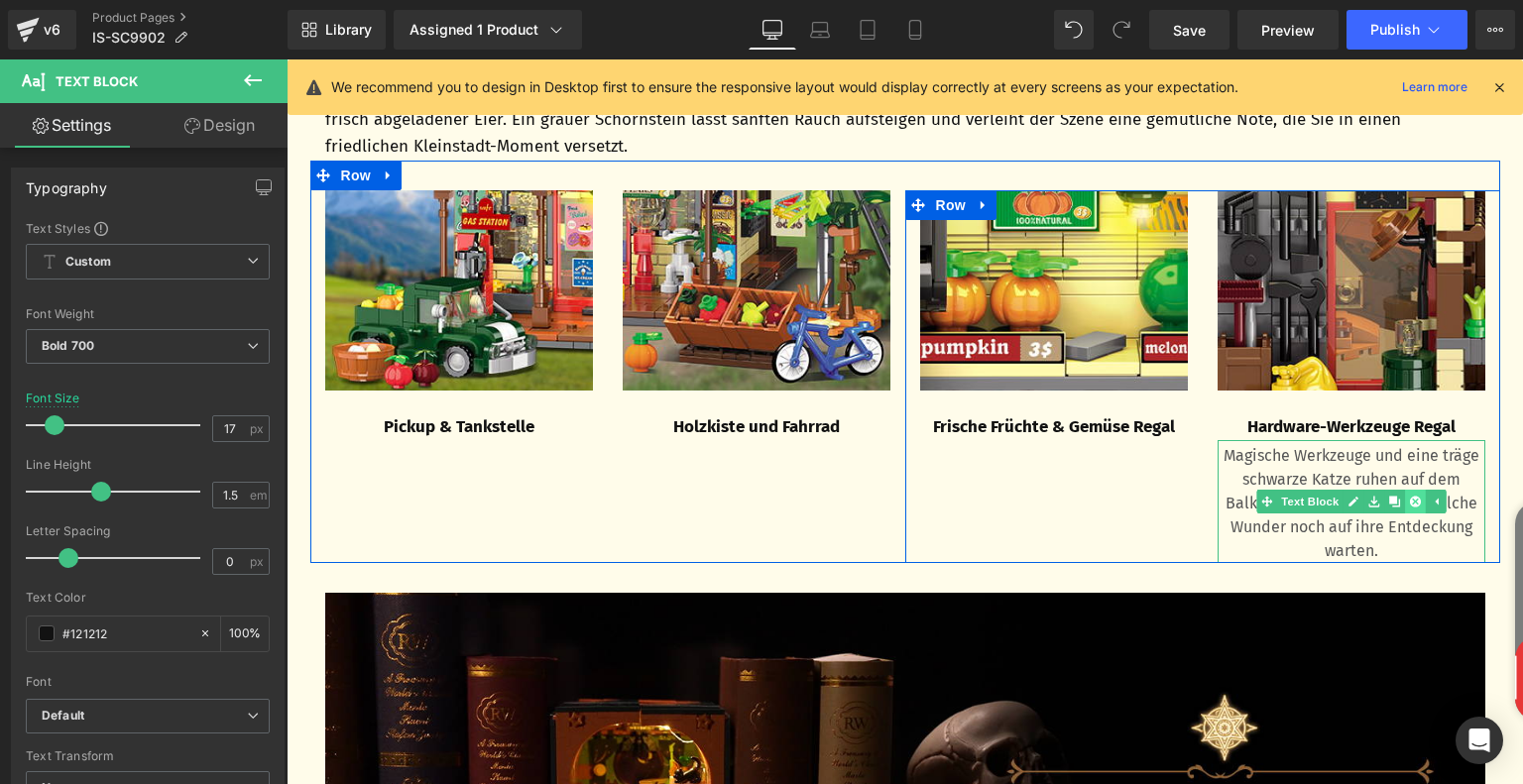 click 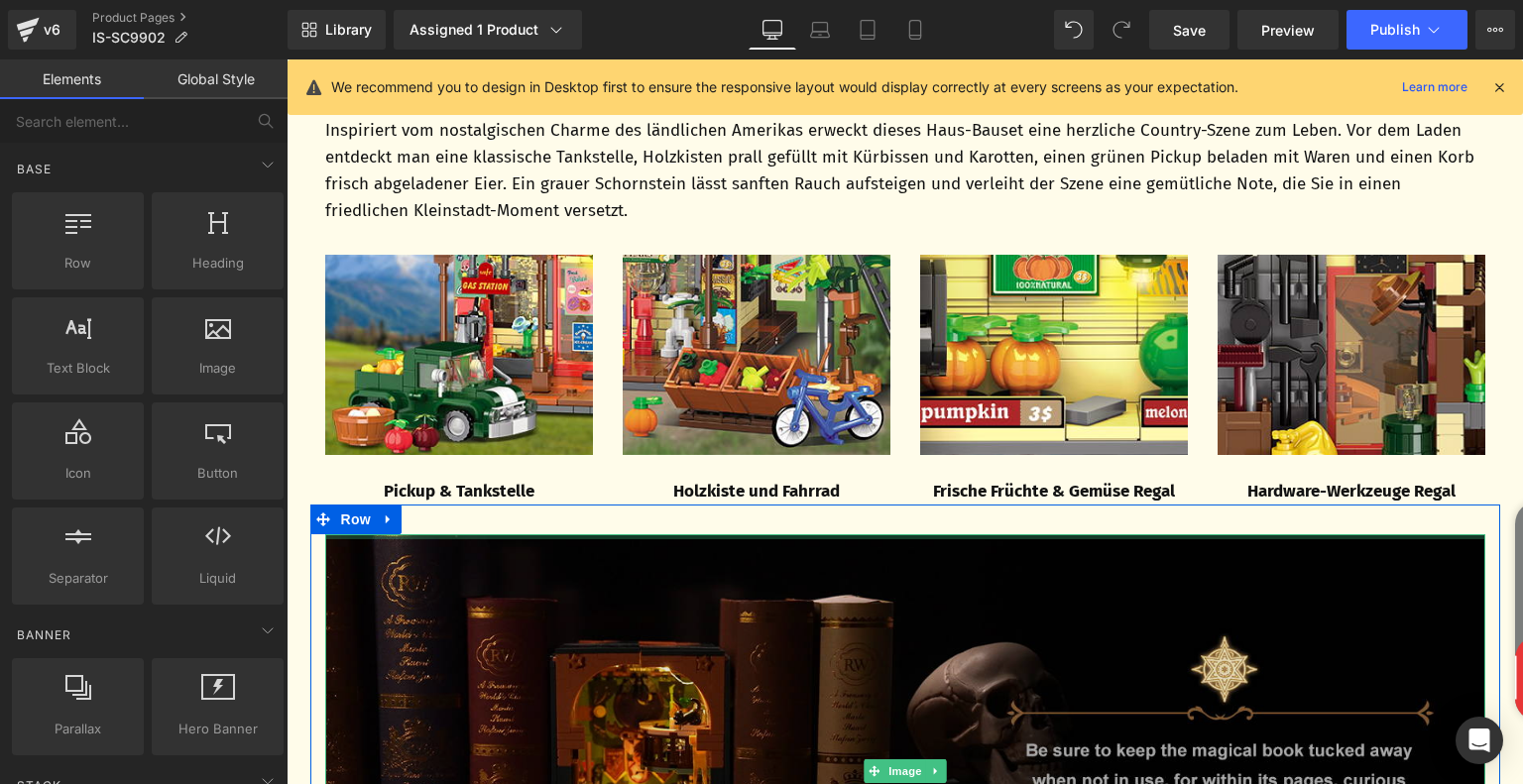 scroll, scrollTop: 1462, scrollLeft: 0, axis: vertical 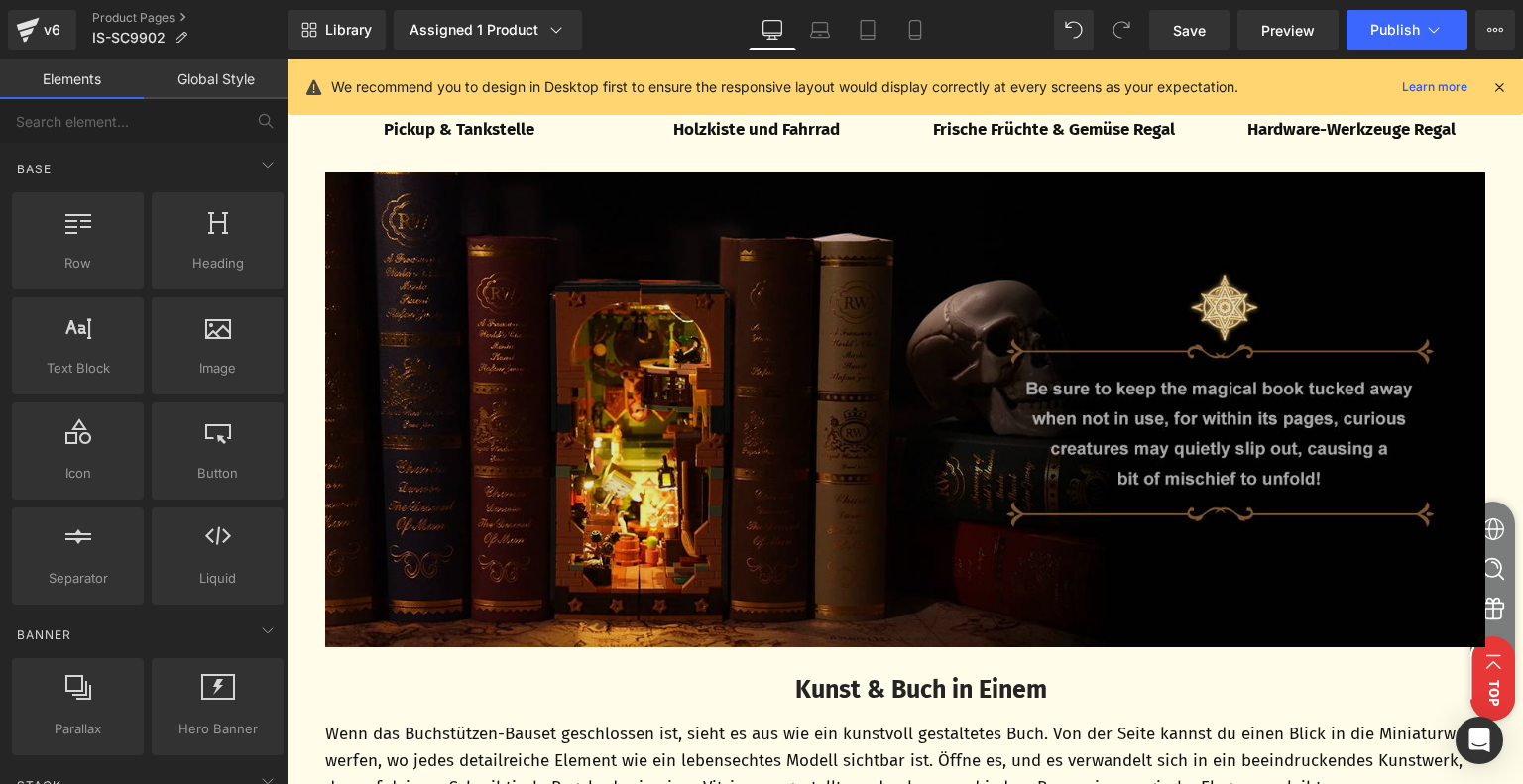 click at bounding box center [905, 410] 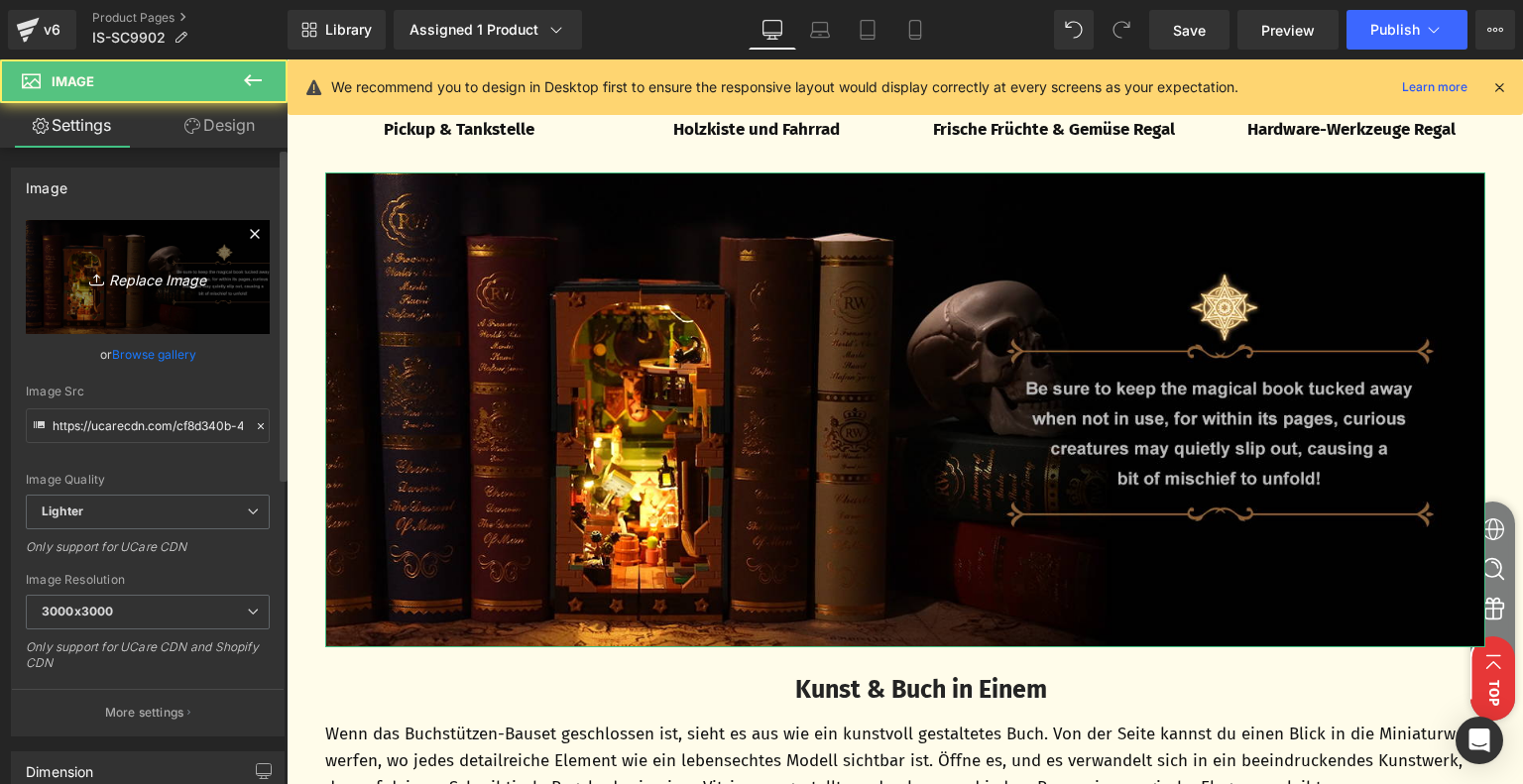 click on "Replace Image" at bounding box center [148, 277] 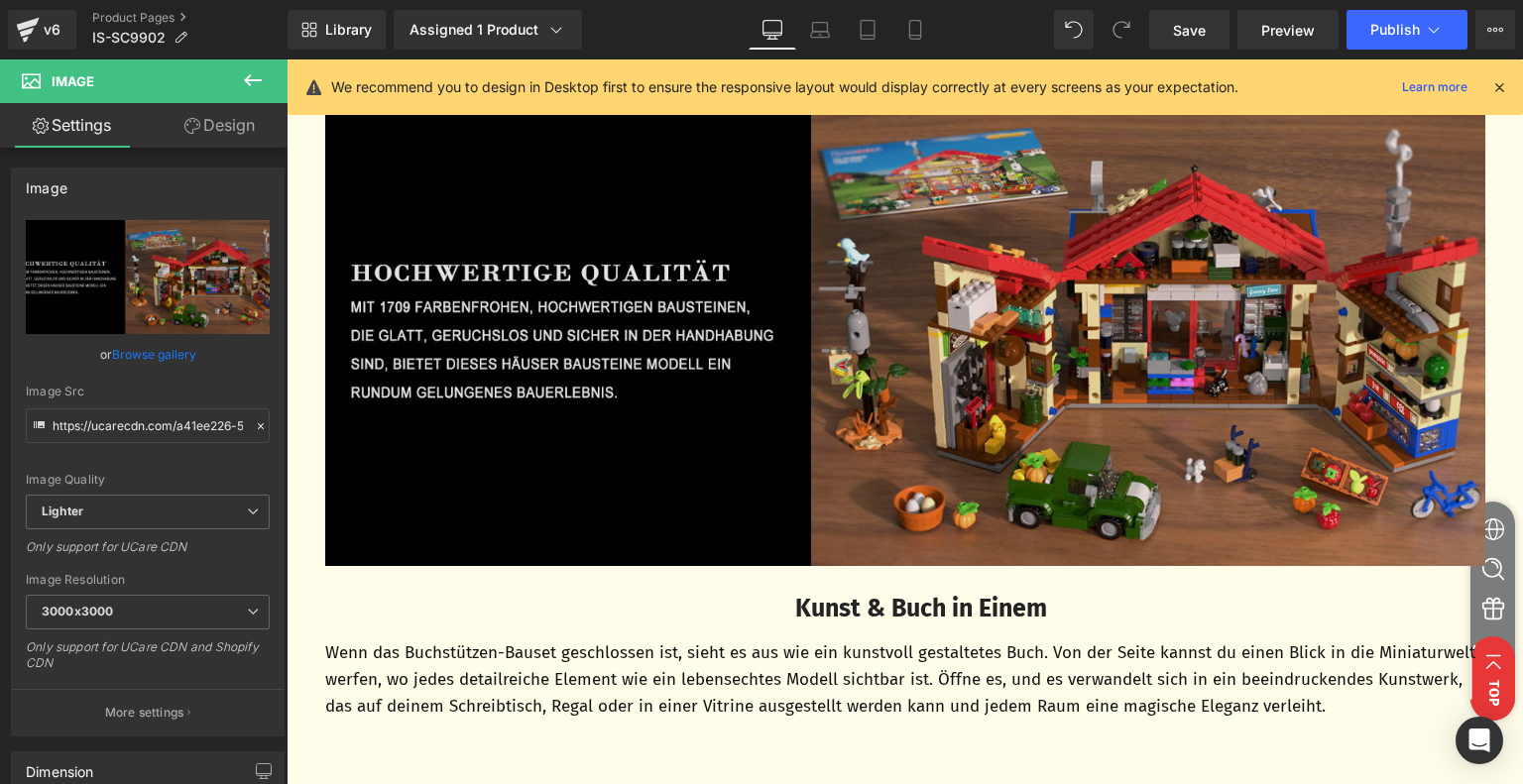 scroll, scrollTop: 2156, scrollLeft: 0, axis: vertical 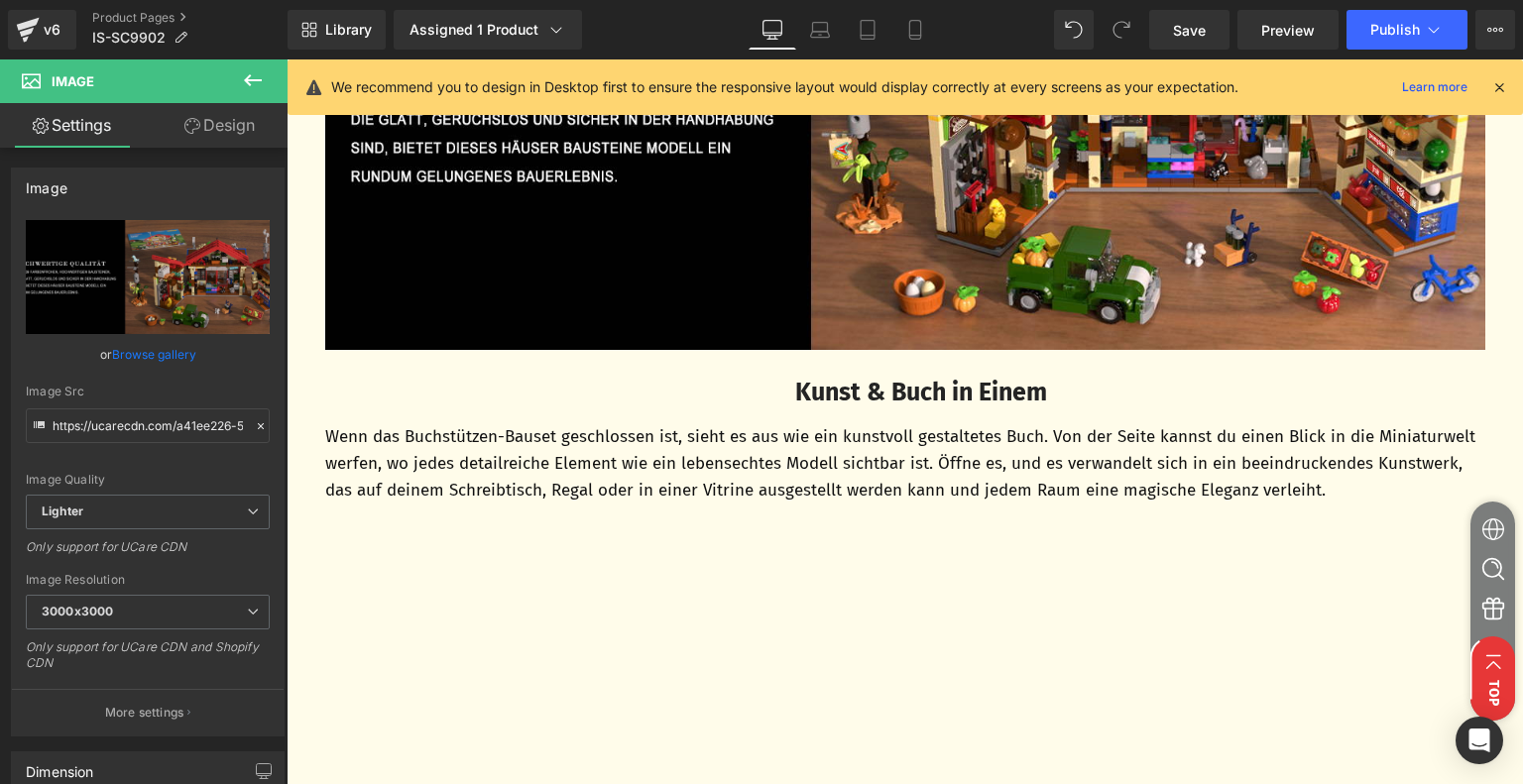 click on "Kunst & Buch in Einem" at bounding box center [921, 392] 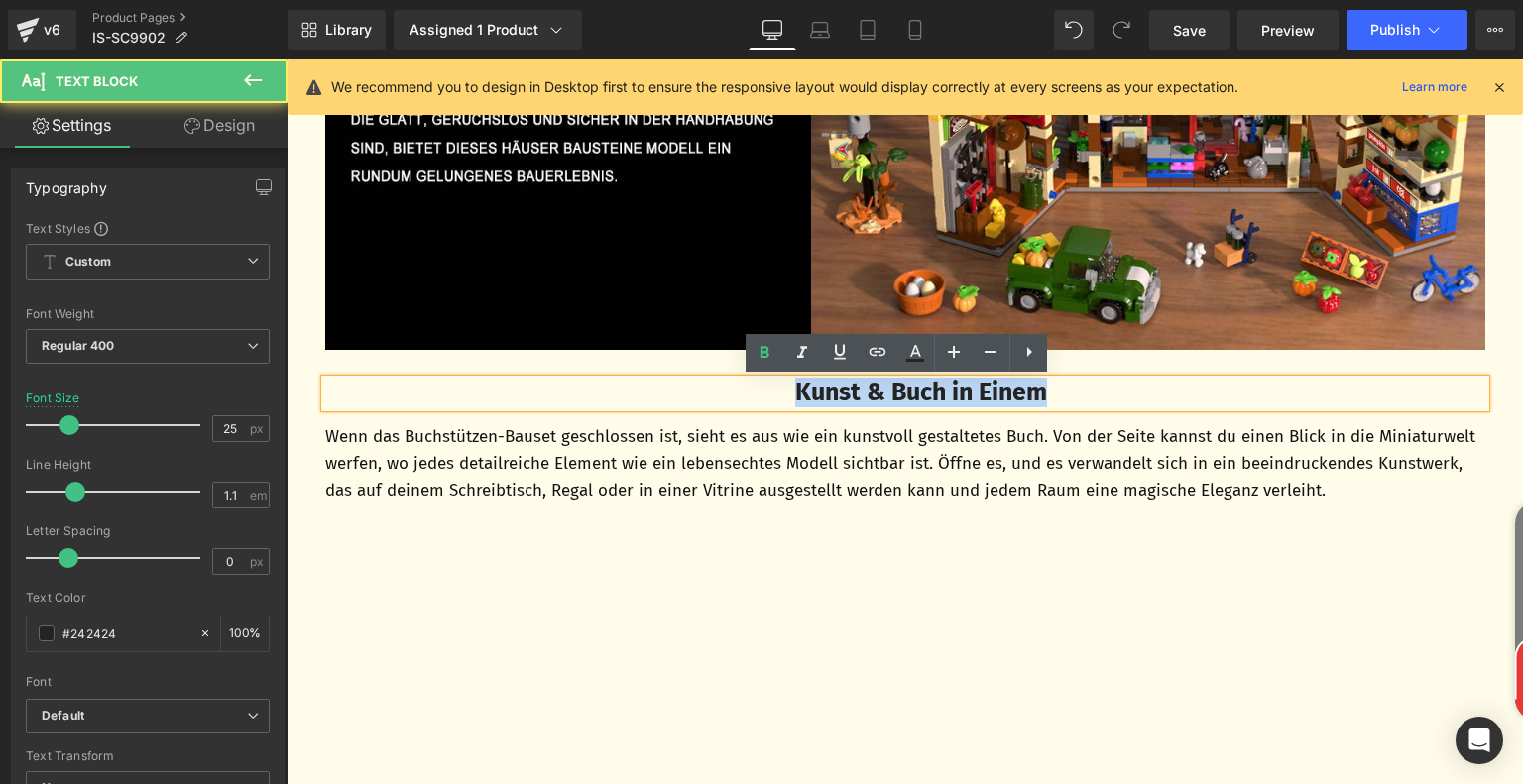 drag, startPoint x: 789, startPoint y: 395, endPoint x: 1047, endPoint y: 405, distance: 258.19373 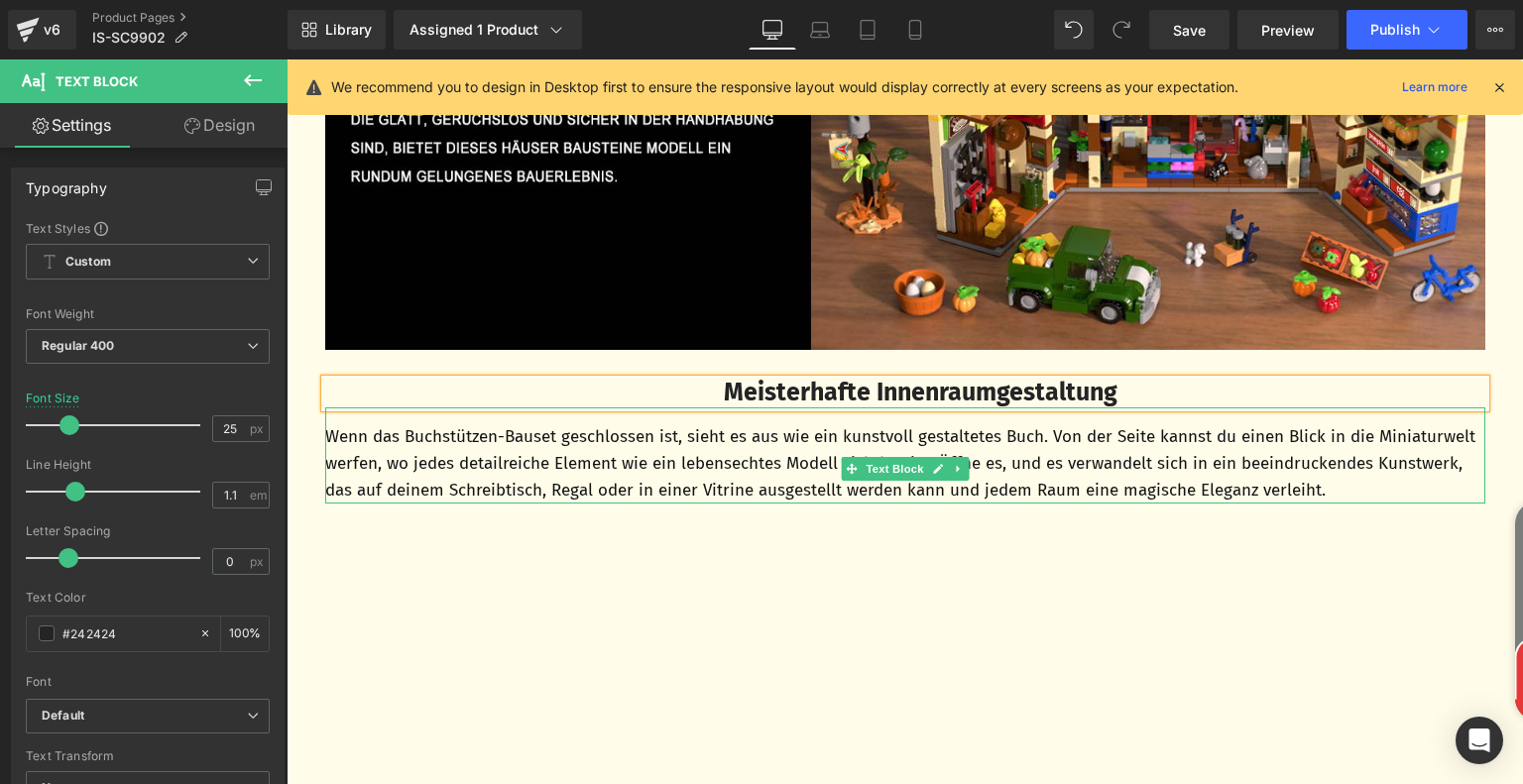 click on "Wenn das Buchstützen-Bauset geschlossen ist, sieht es aus wie ein kunstvoll gestaltetes Buch. Von der Seite kannst du einen Blick in die Miniaturwelt werfen, wo jedes detailreiche Element wie ein lebensechtes Modell sichtbar ist. Öffne es, und es verwandelt sich in ein beeindruckendes Kunstwerk, das auf deinem Schreibtisch, Regal oder in einer Vitrine ausgestellt werden kann und jedem Raum eine magische Eleganz verleiht." at bounding box center (905, 464) 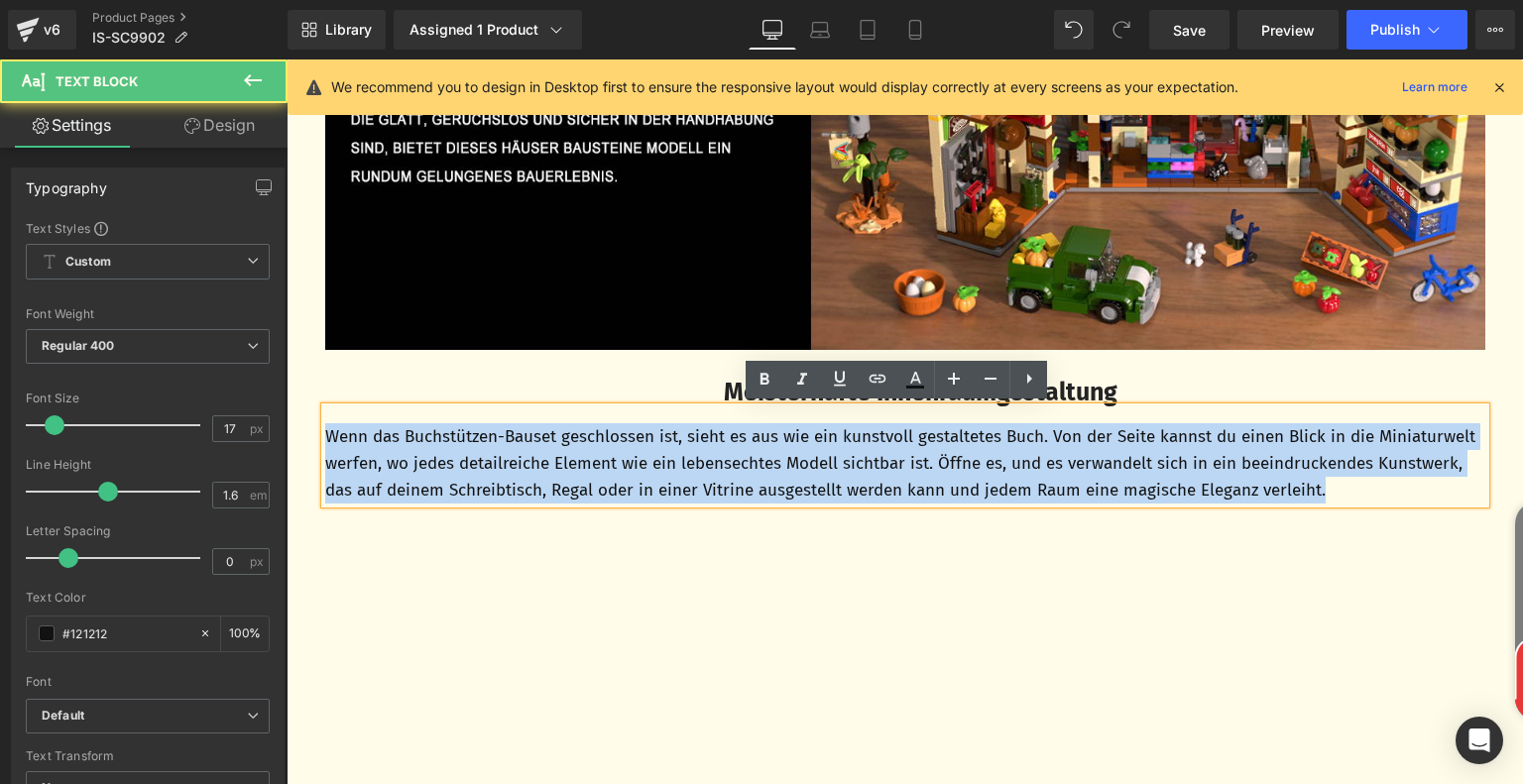 drag, startPoint x: 456, startPoint y: 517, endPoint x: 290, endPoint y: 439, distance: 183.4121 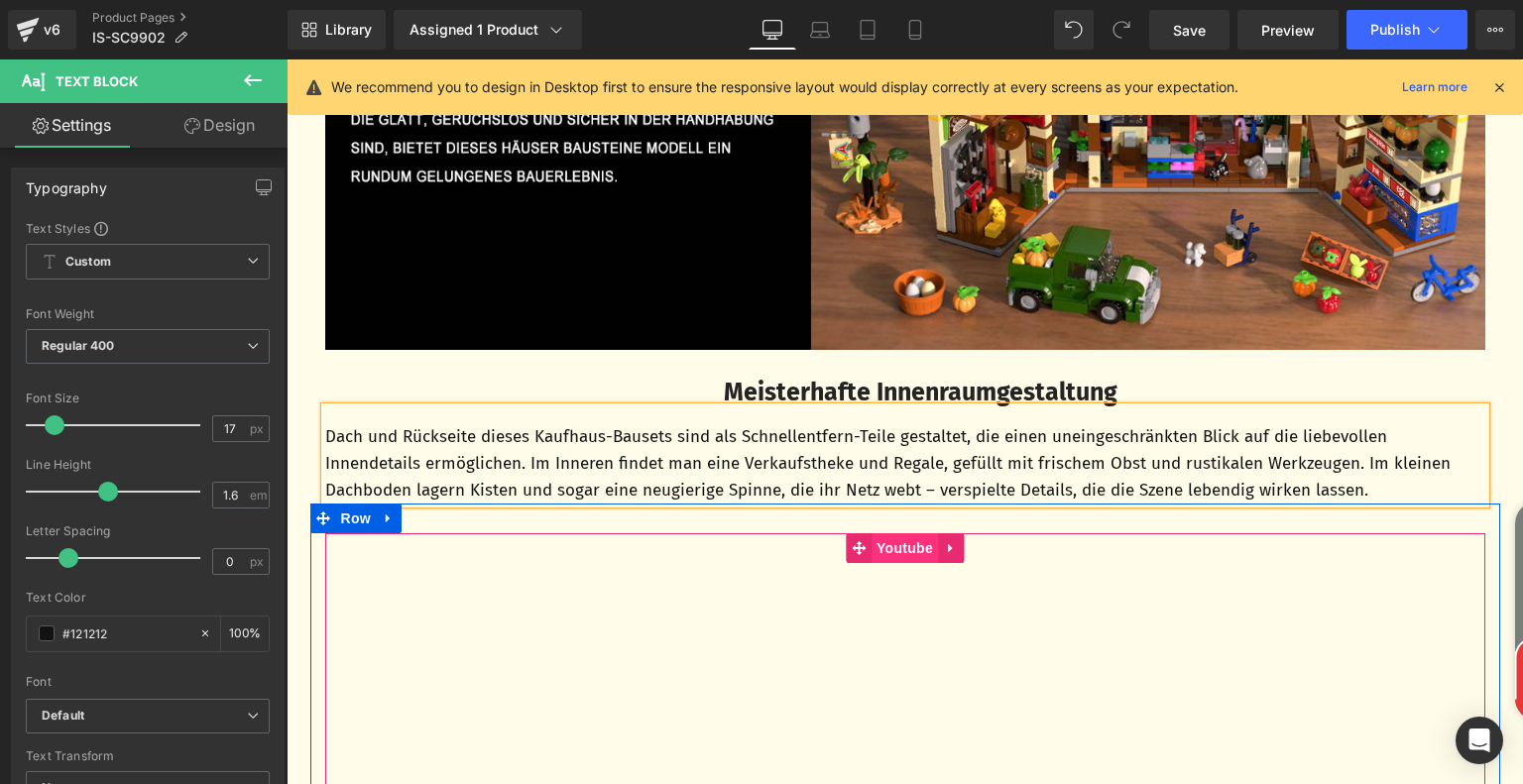 click on "Youtube" at bounding box center [904, 548] 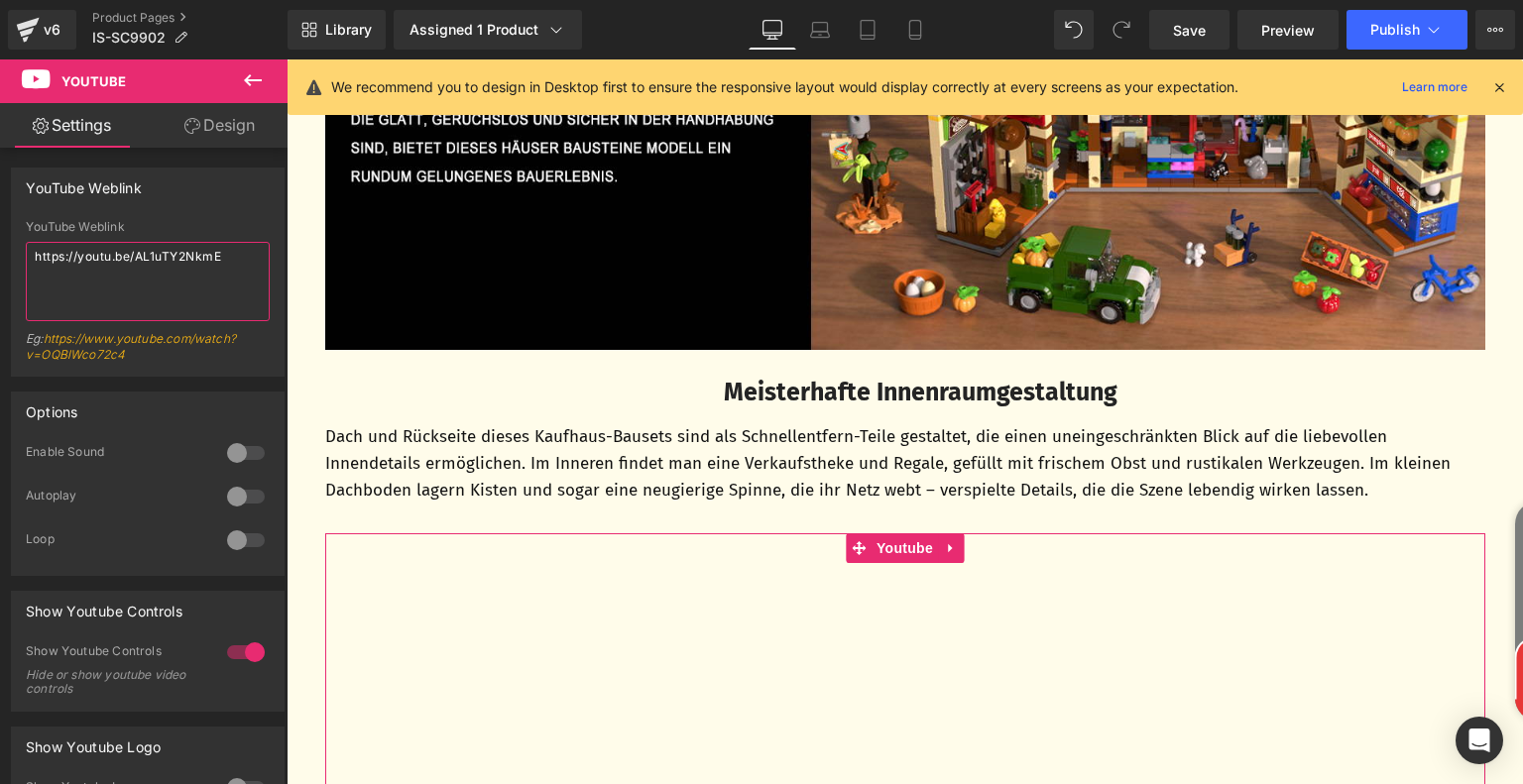 drag, startPoint x: 237, startPoint y: 257, endPoint x: 0, endPoint y: 239, distance: 237.68256 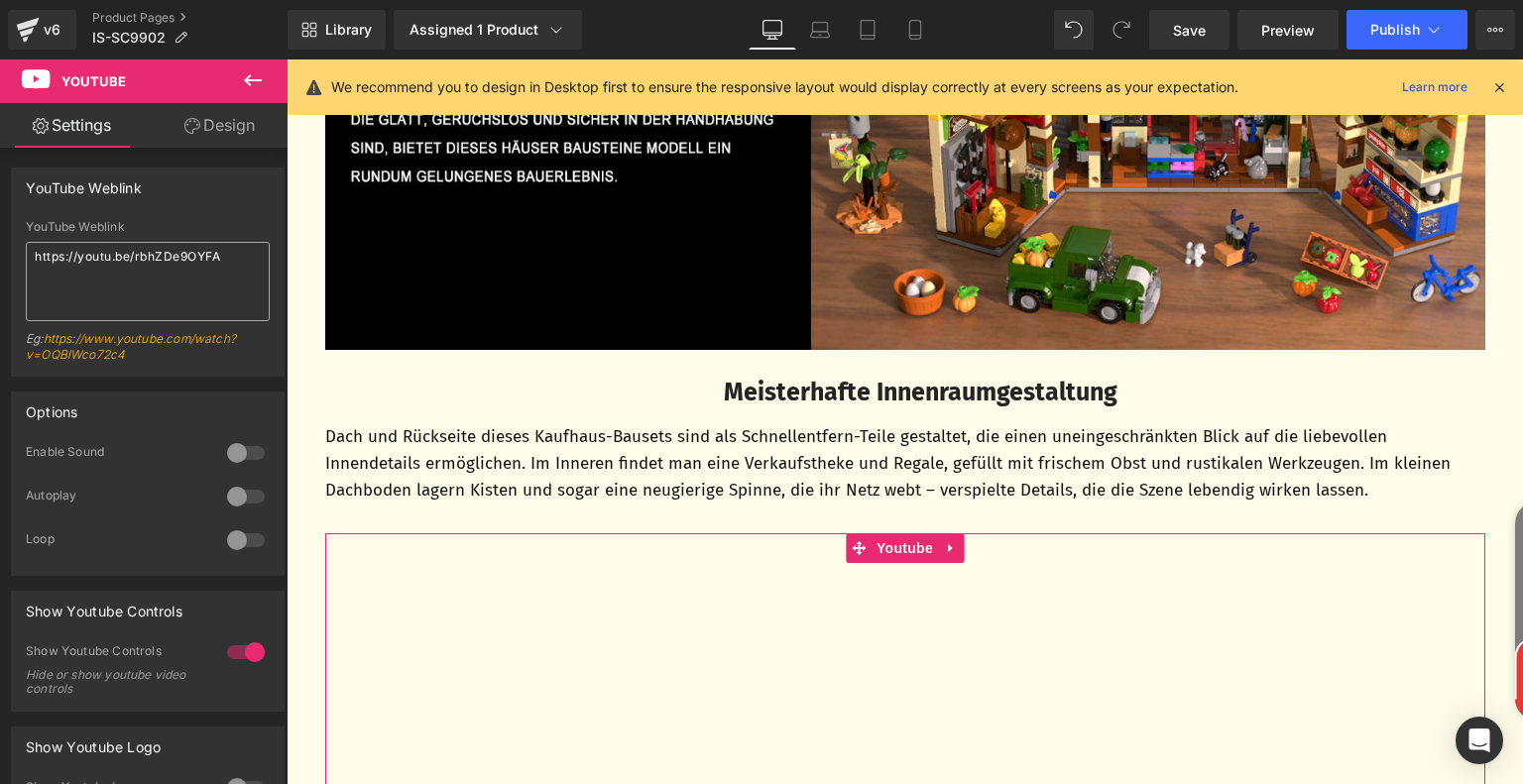 drag, startPoint x: 12, startPoint y: 277, endPoint x: 154, endPoint y: 295, distance: 143.1363 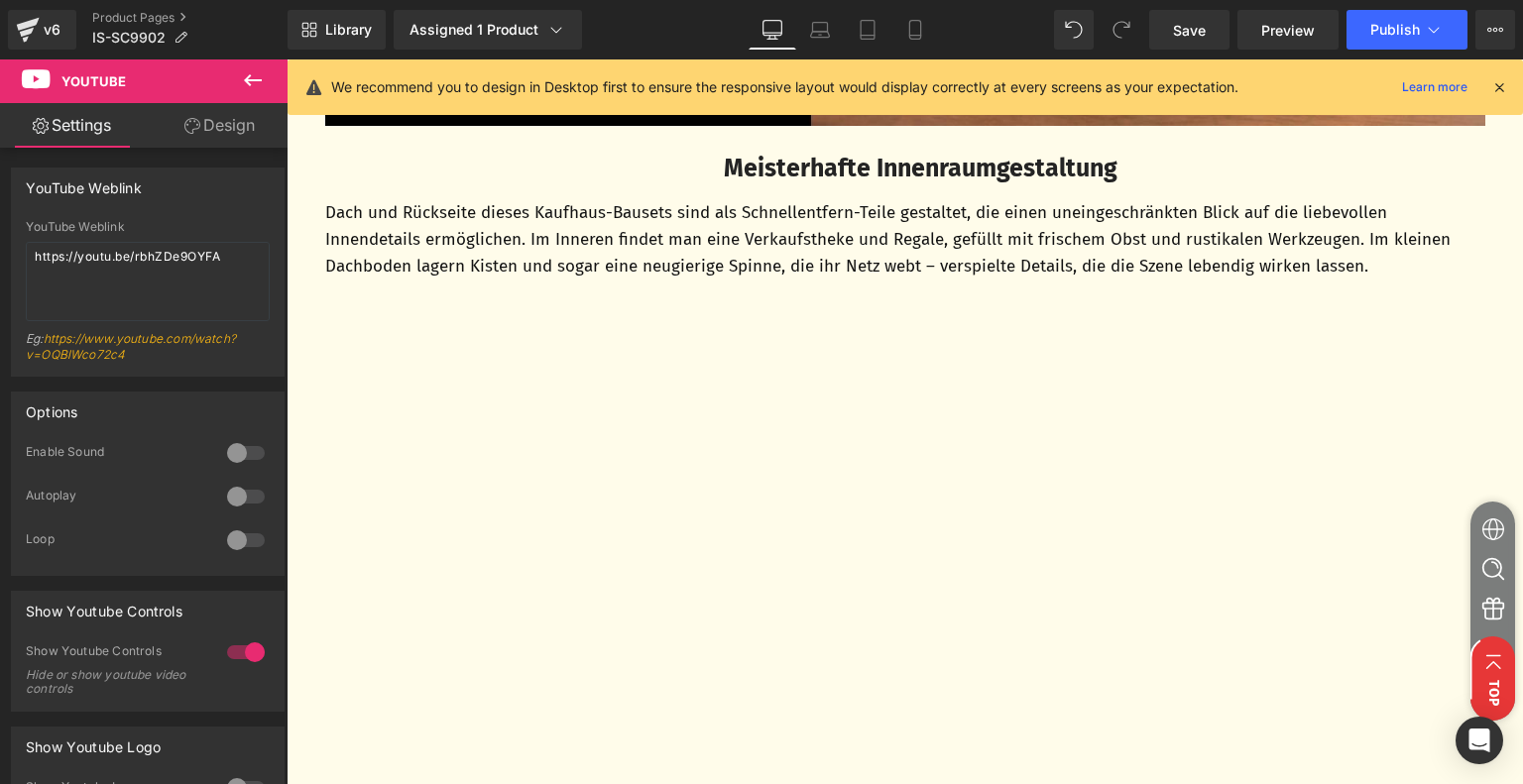 scroll, scrollTop: 2156, scrollLeft: 0, axis: vertical 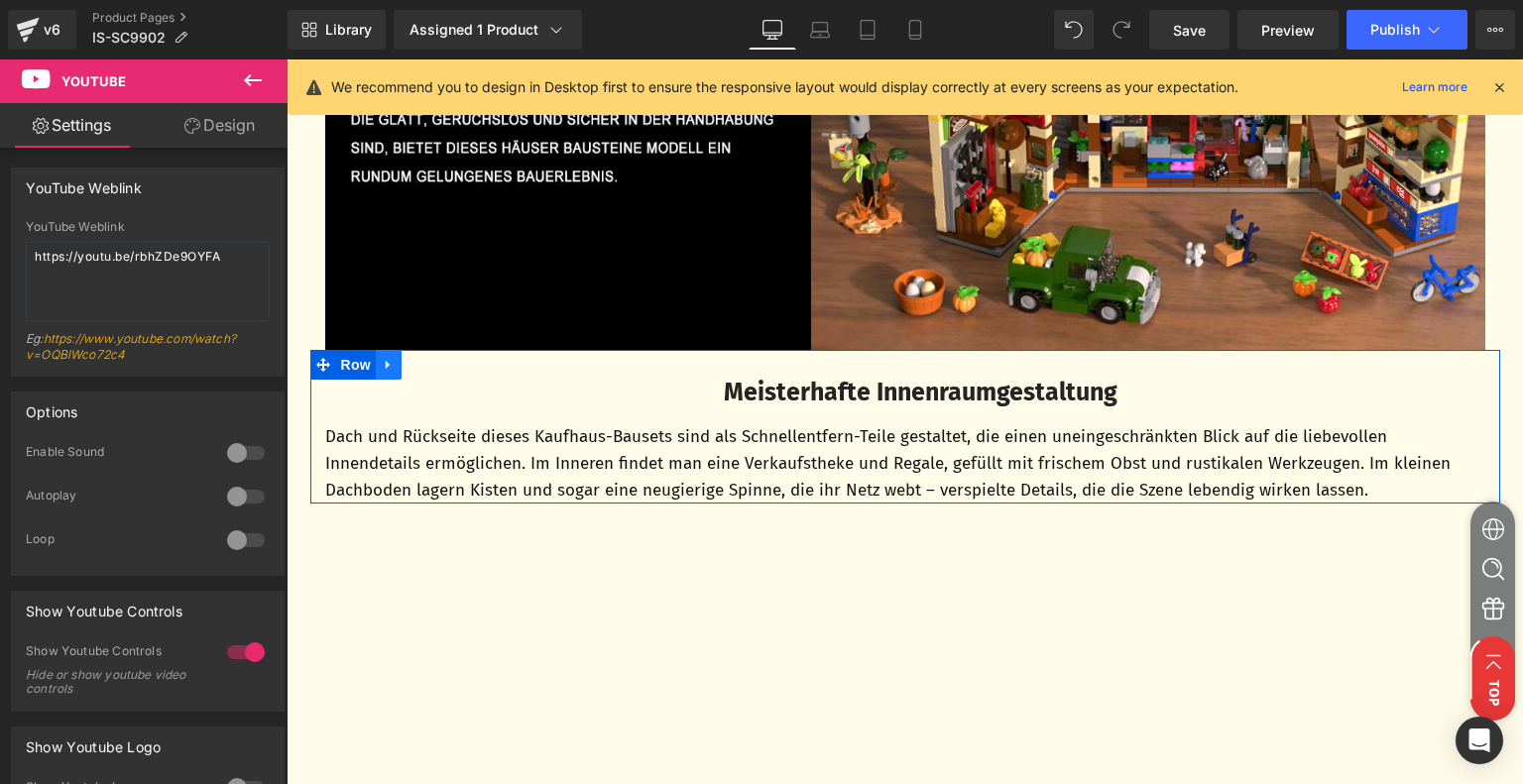 click 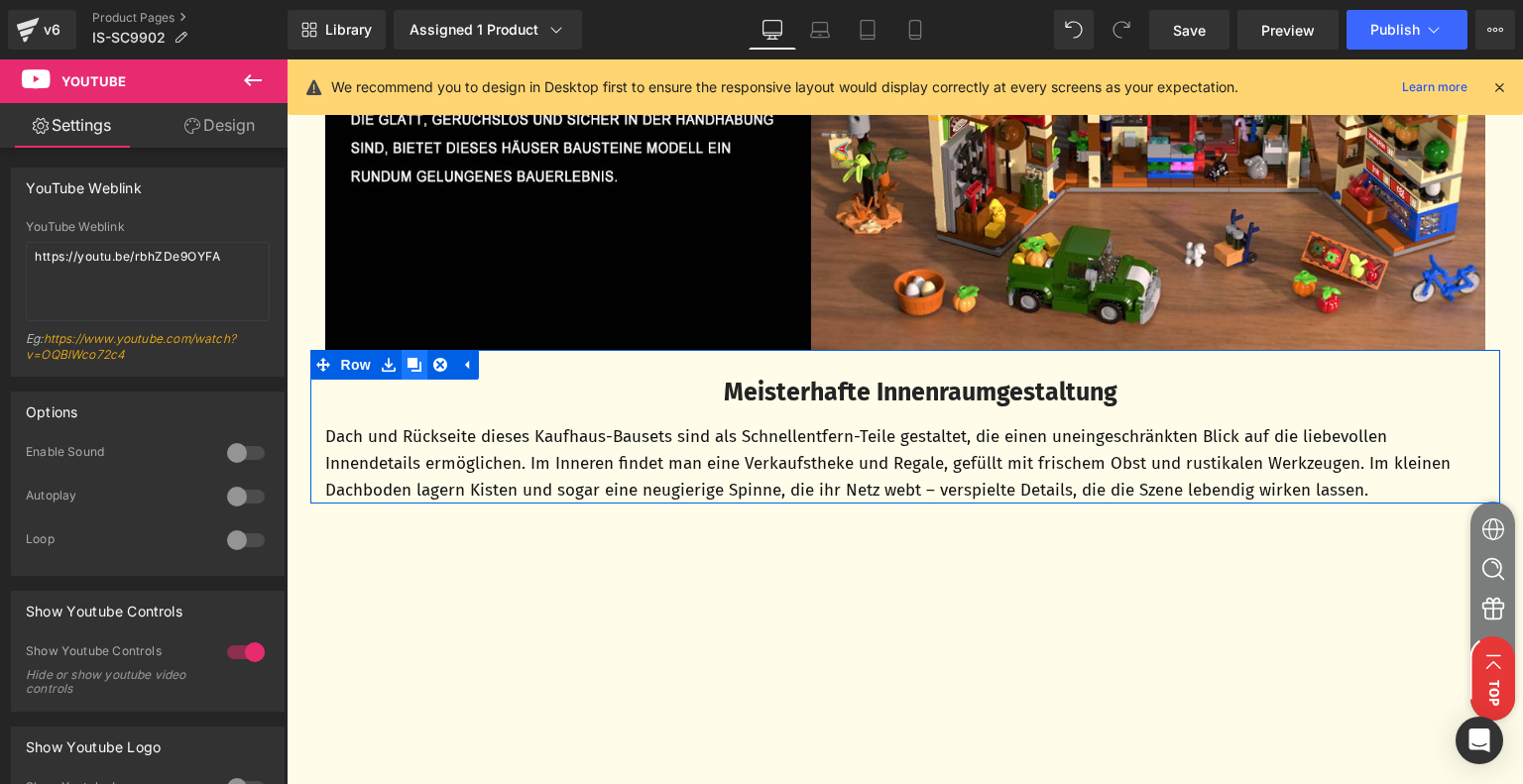 click 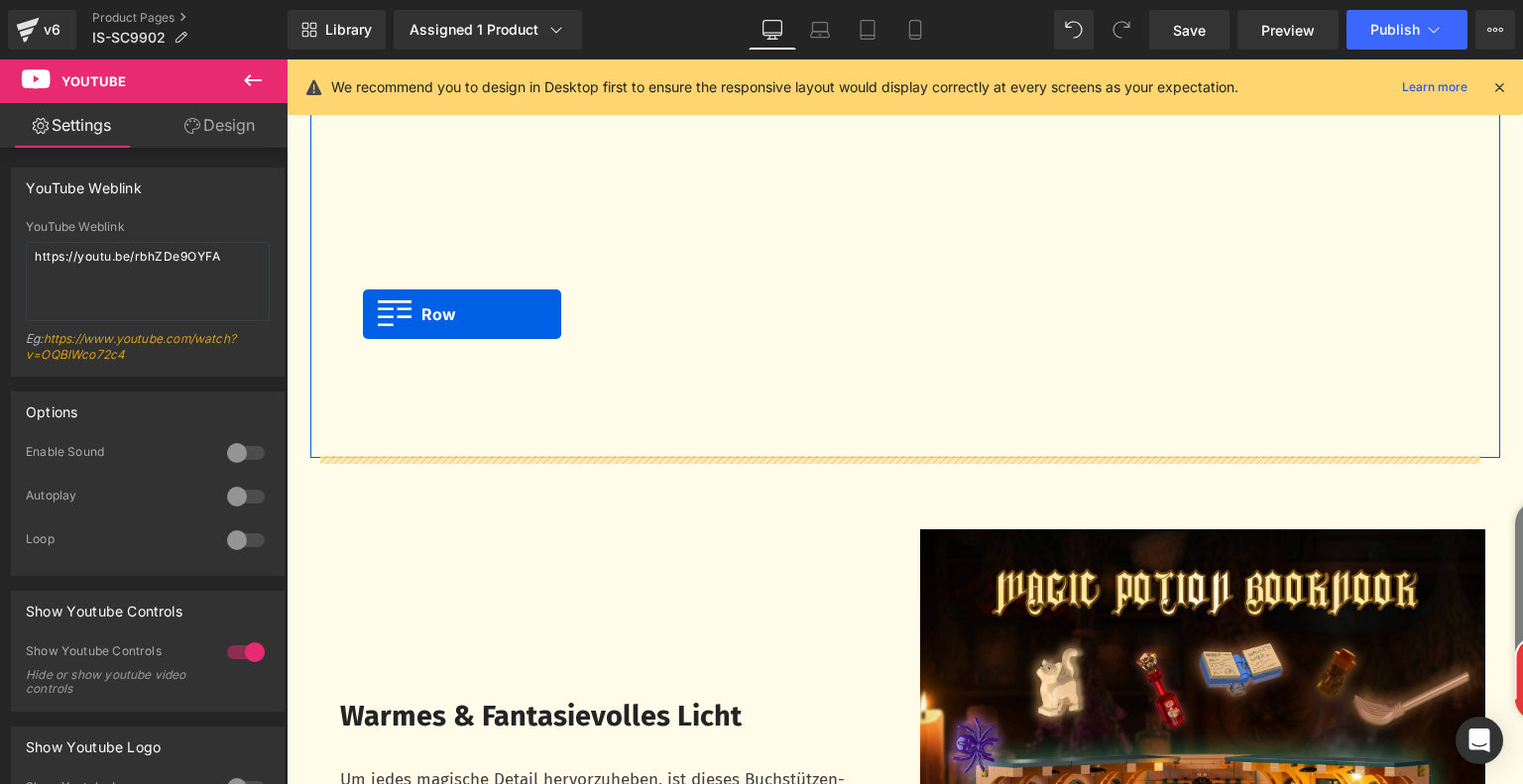 scroll, scrollTop: 2949, scrollLeft: 0, axis: vertical 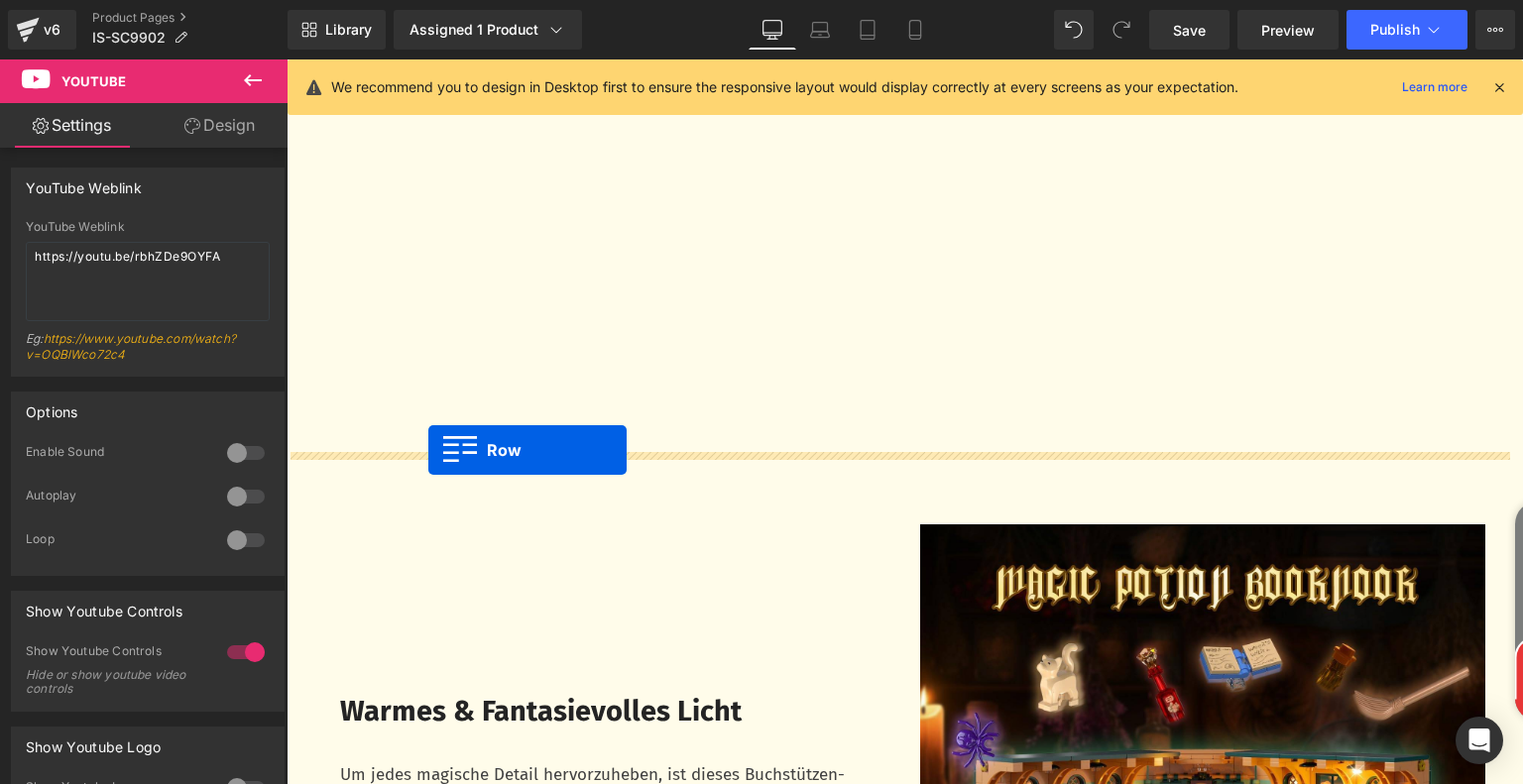 drag, startPoint x: 317, startPoint y: 519, endPoint x: 428, endPoint y: 450, distance: 130.69813 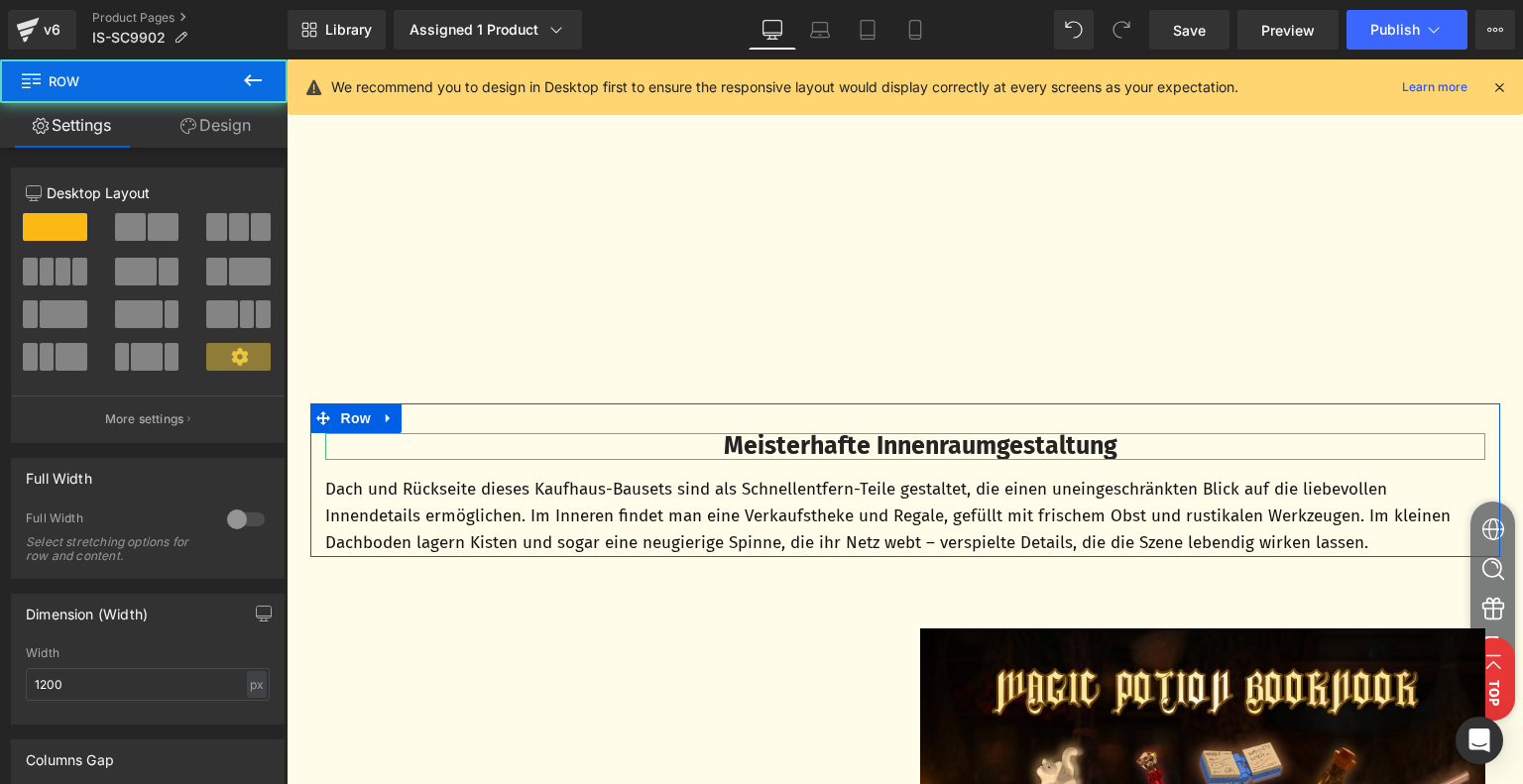 scroll, scrollTop: 2898, scrollLeft: 0, axis: vertical 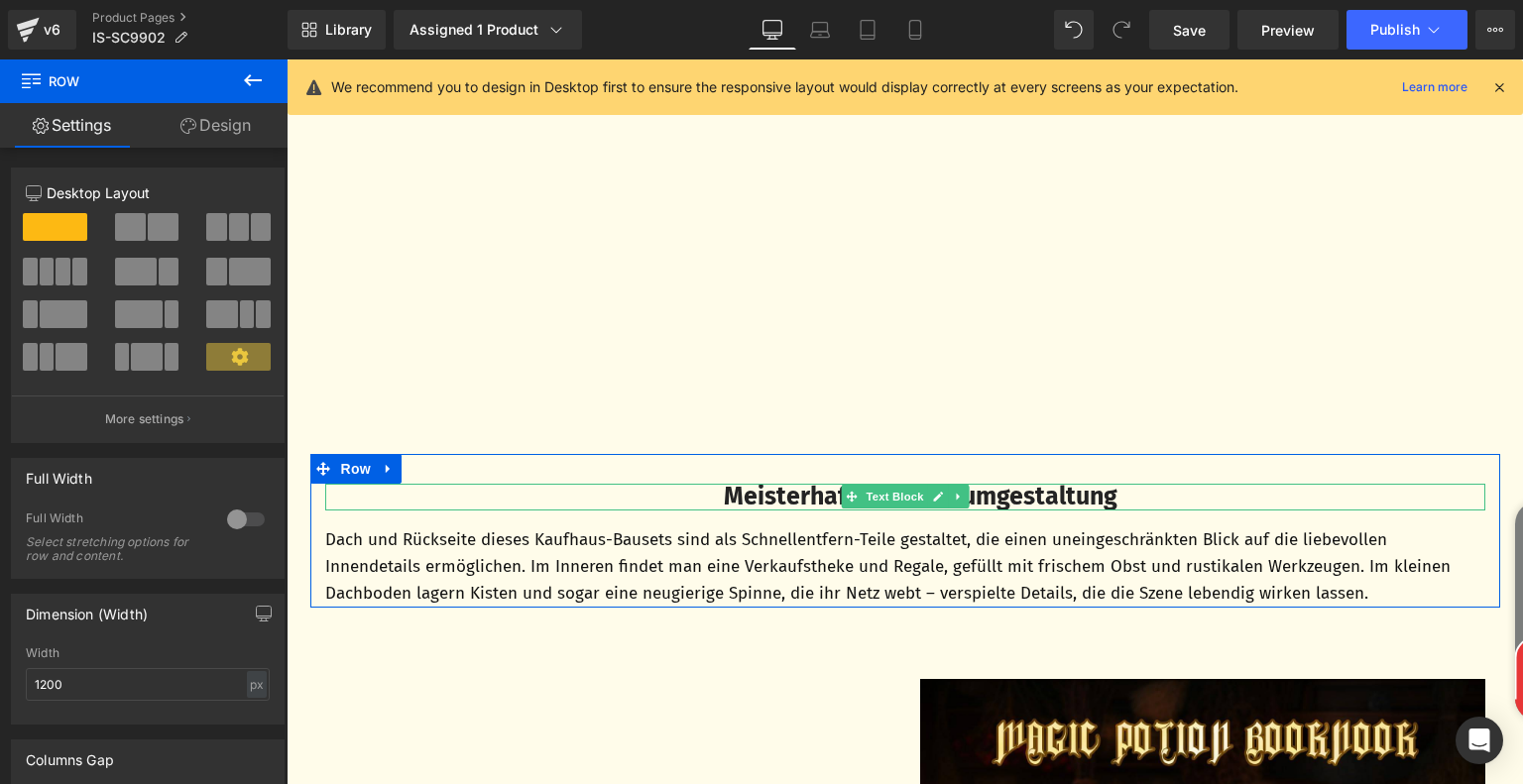 click on "Meisterhafte Innenraumgestaltung" at bounding box center [920, 497] 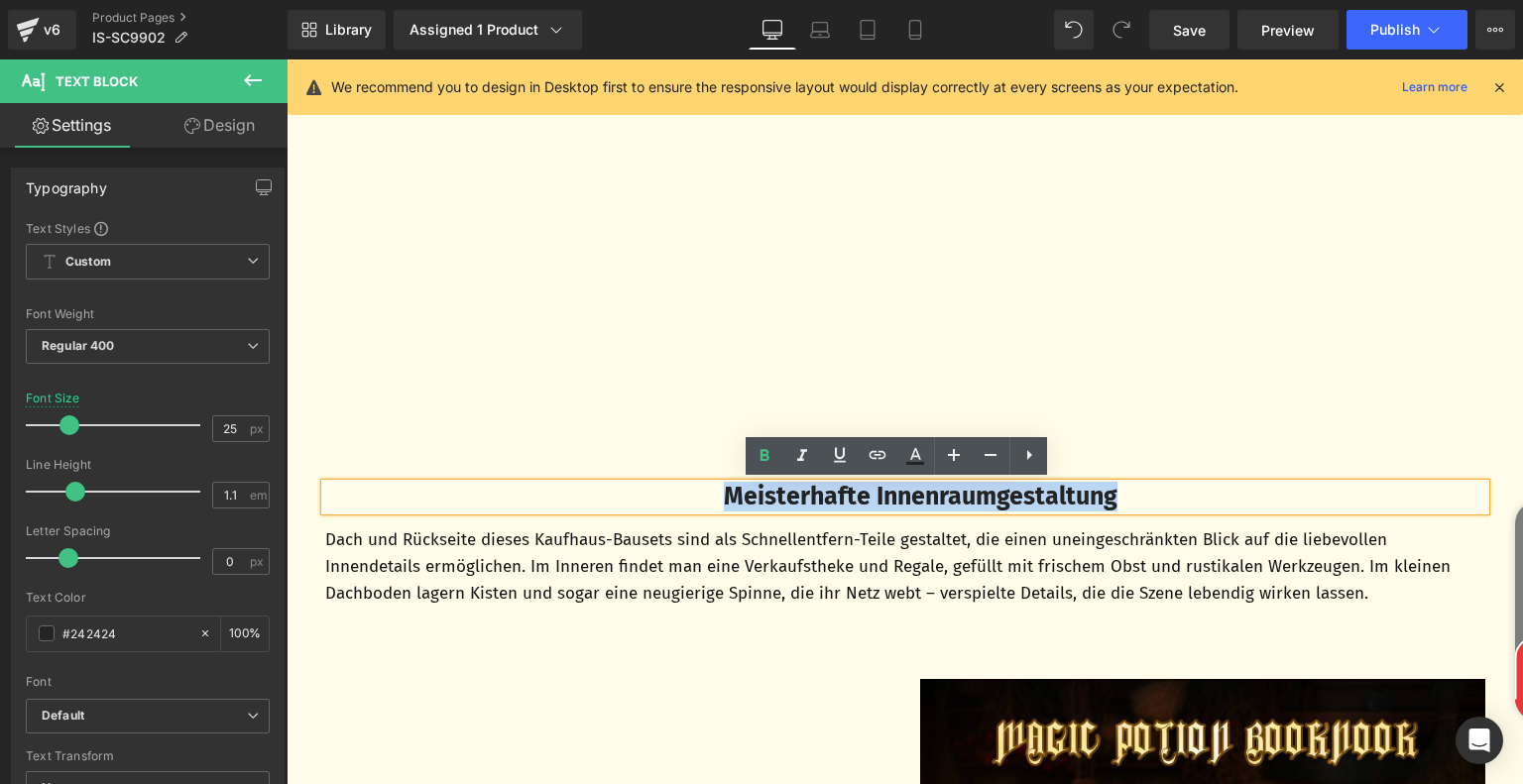 drag, startPoint x: 702, startPoint y: 495, endPoint x: 1126, endPoint y: 508, distance: 424.1992 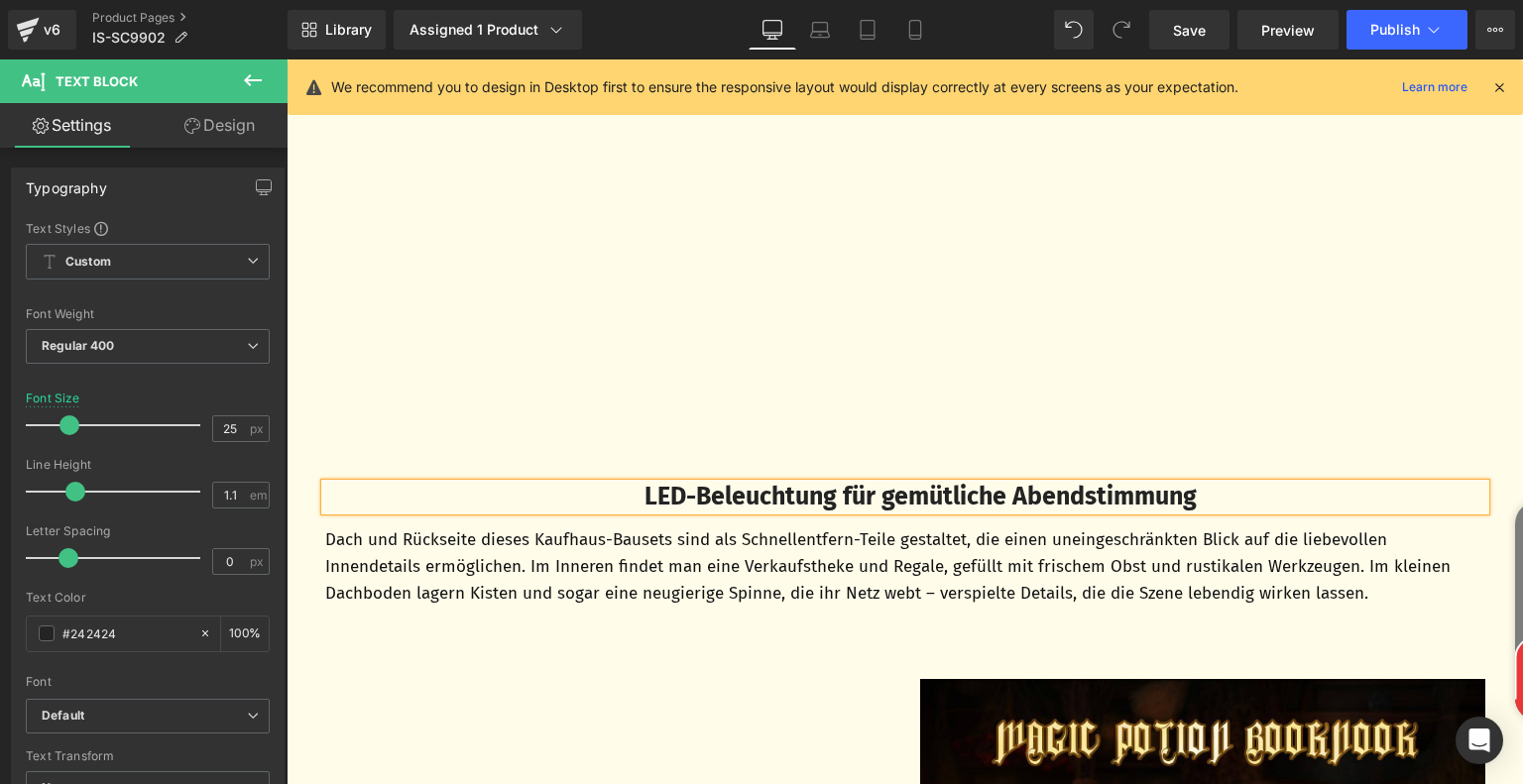 click on "Dach und Rückseite dieses Kaufhaus-Bausets sind als Schnellentfern-Teile gestaltet, die einen uneingeschränkten Blick auf die liebevollen Innendetails ermöglichen. Im Inneren findet man eine Verkaufstheke und Regale, gefüllt mit frischem Obst und rustikalen Werkzeugen. Im kleinen Dachboden lagern Kisten und sogar eine neugierige Spinne, die ihr Netz webt – verspielte Details, die die Szene lebendig wirken lassen." at bounding box center [905, 567] 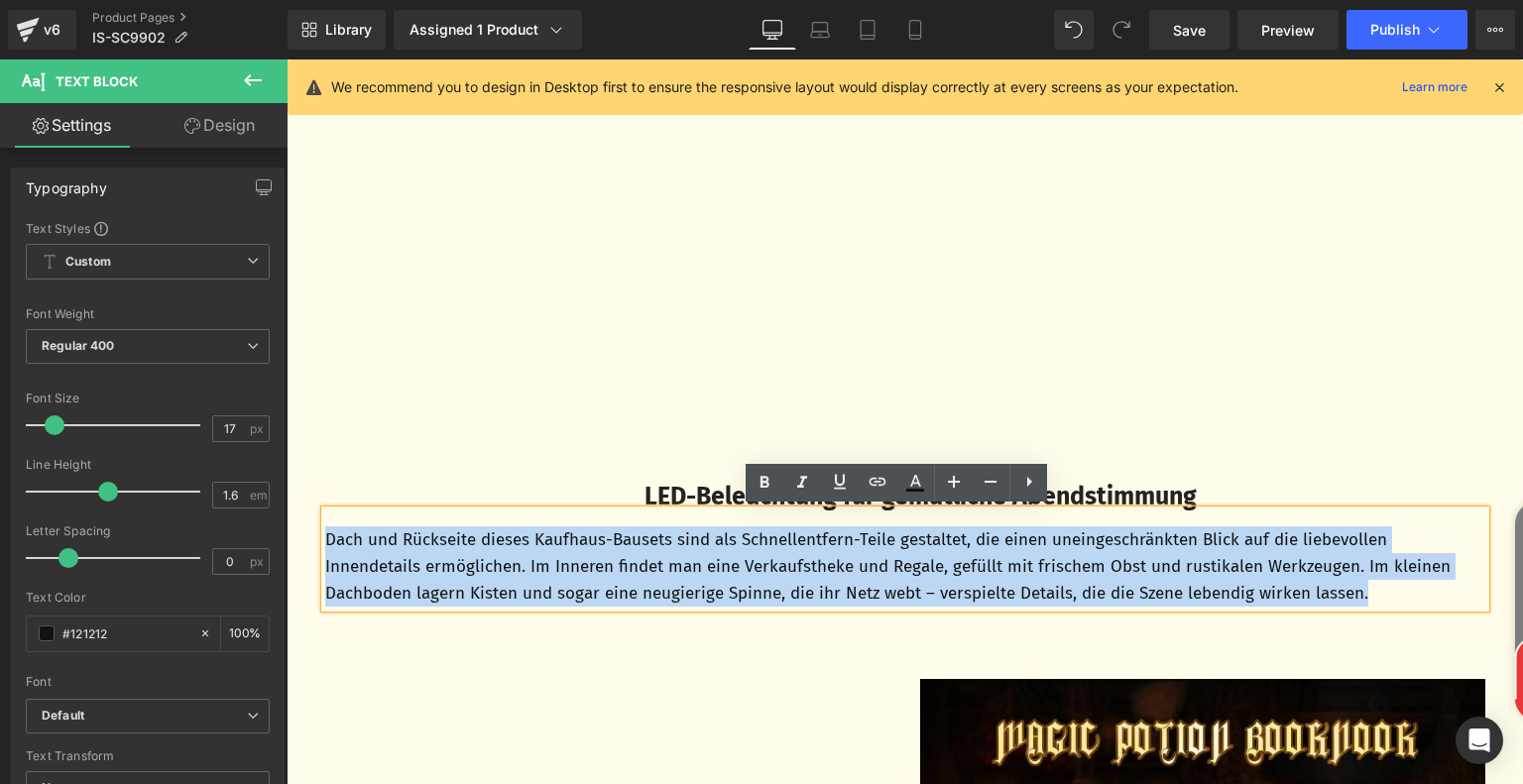 drag, startPoint x: 319, startPoint y: 536, endPoint x: 1376, endPoint y: 606, distance: 1059.3153 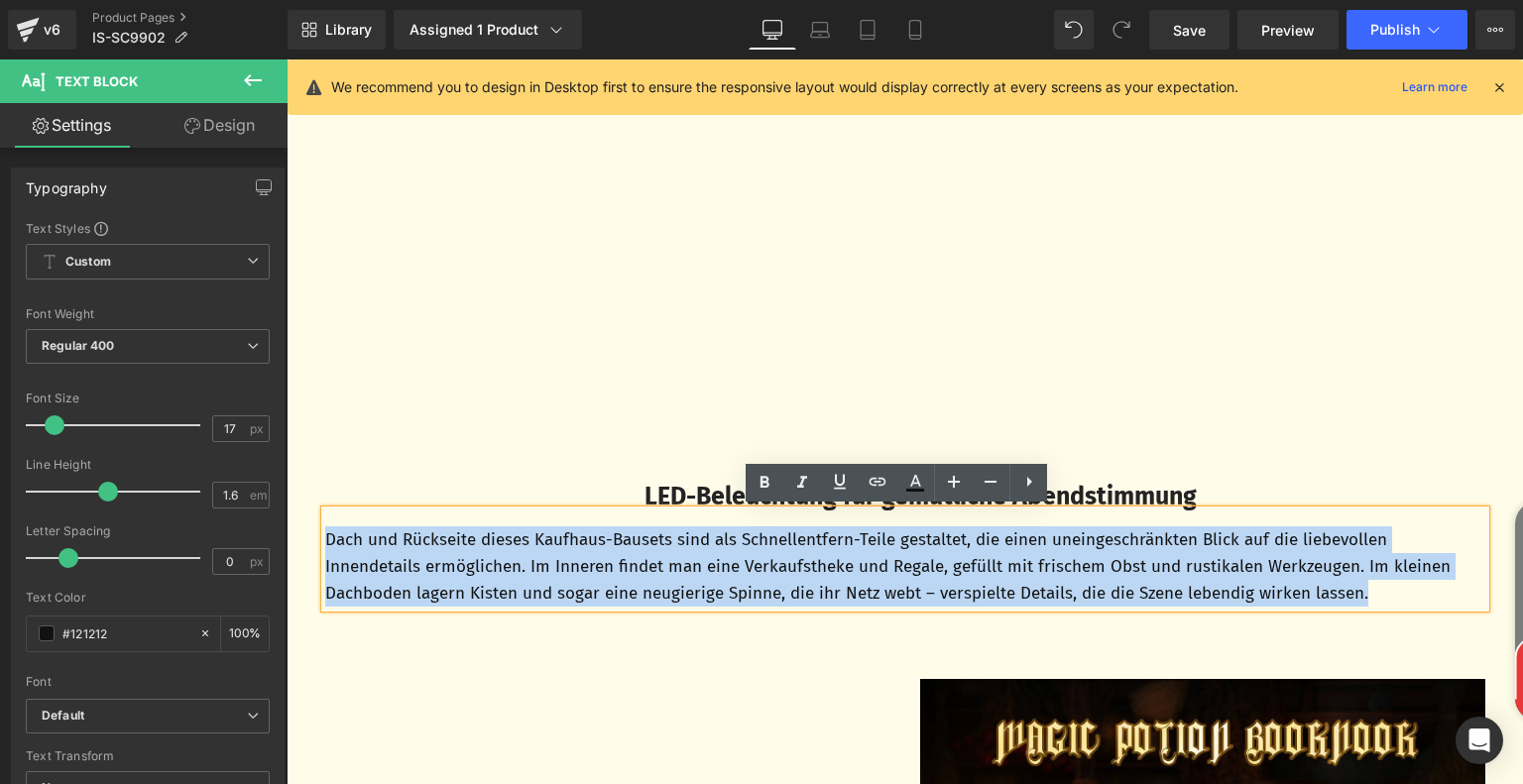 click on "Dach und Rückseite dieses Kaufhaus-Bausets sind als Schnellentfern-Teile gestaltet, die einen uneingeschränkten Blick auf die liebevollen Innendetails ermöglichen. Im Inneren findet man eine Verkaufstheke und Regale, gefüllt mit frischem Obst und rustikalen Werkzeugen. Im kleinen Dachboden lagern Kisten und sogar eine neugierige Spinne, die ihr Netz webt – verspielte Details, die die Szene lebendig wirken lassen." at bounding box center (905, 567) 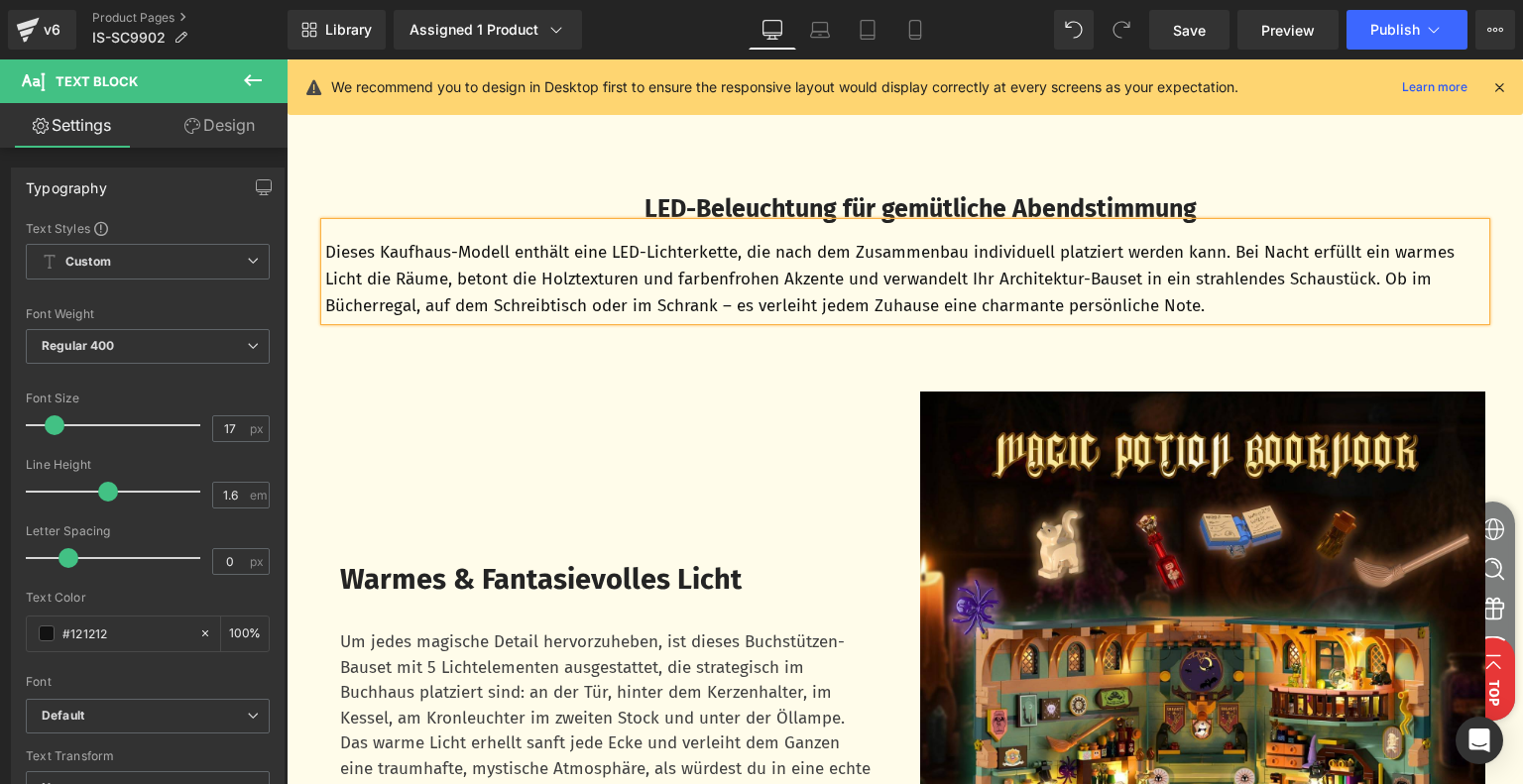 scroll, scrollTop: 3195, scrollLeft: 0, axis: vertical 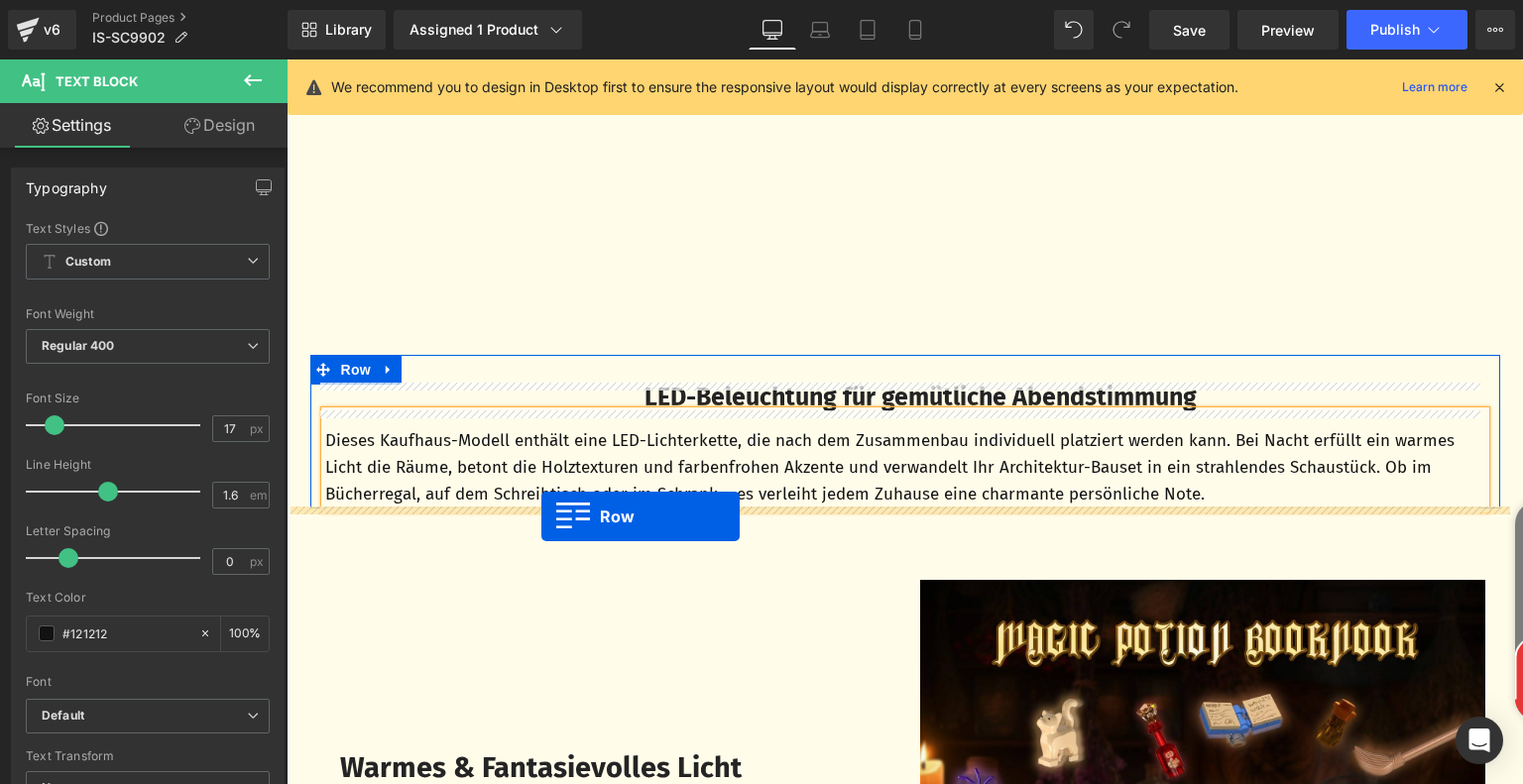 drag, startPoint x: 316, startPoint y: 235, endPoint x: 541, endPoint y: 516, distance: 359.98056 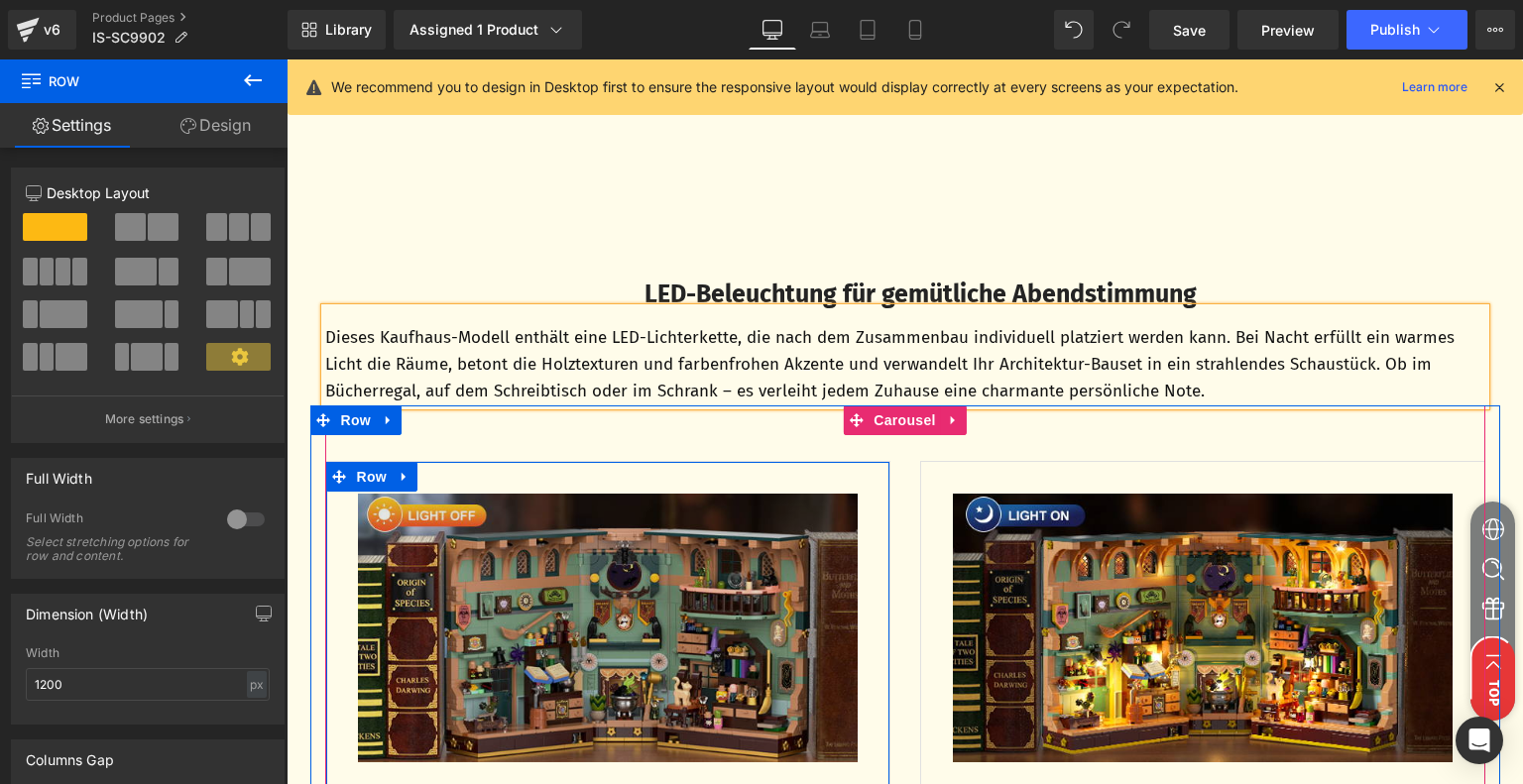 scroll, scrollTop: 3295, scrollLeft: 0, axis: vertical 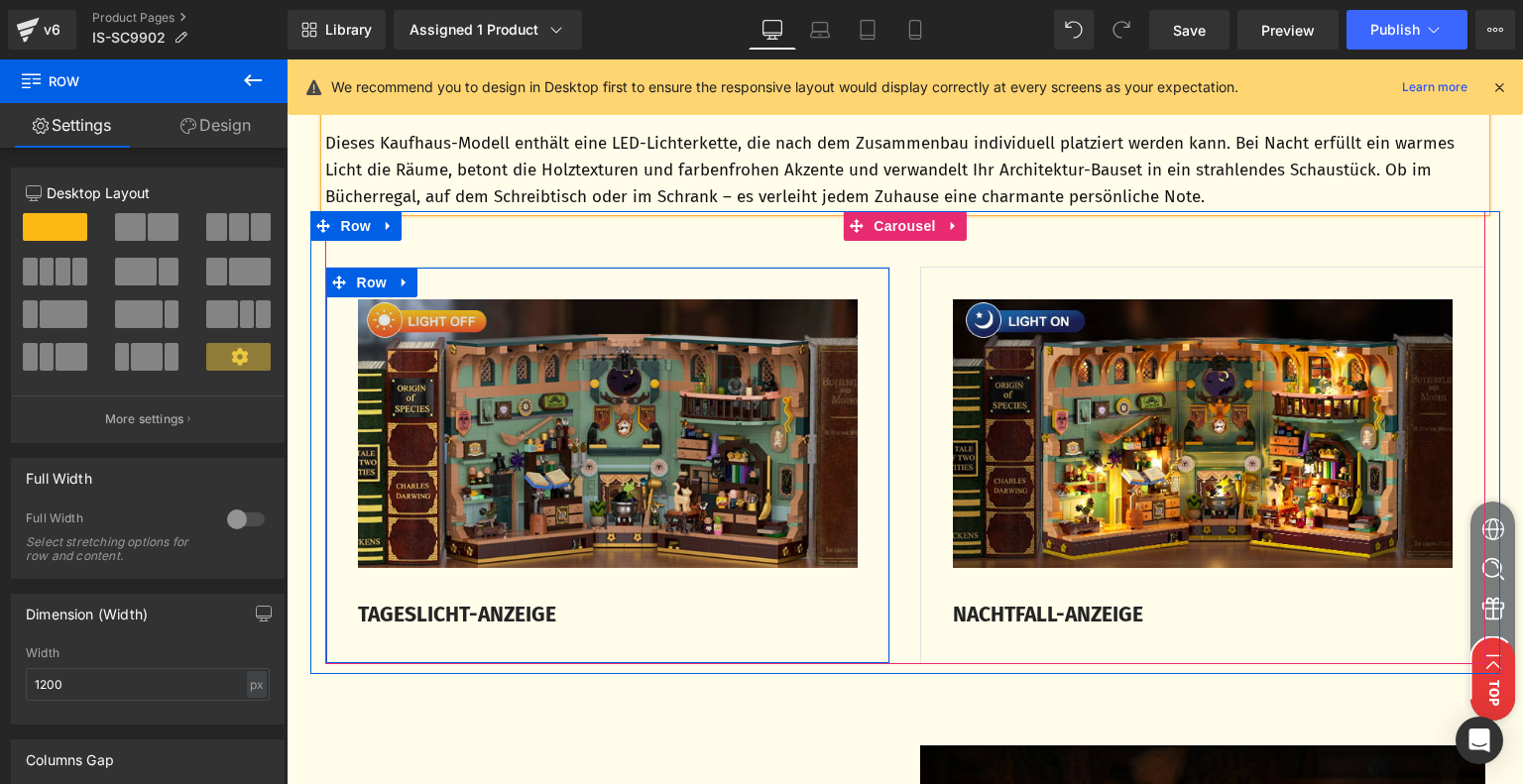 click at bounding box center (608, 433) 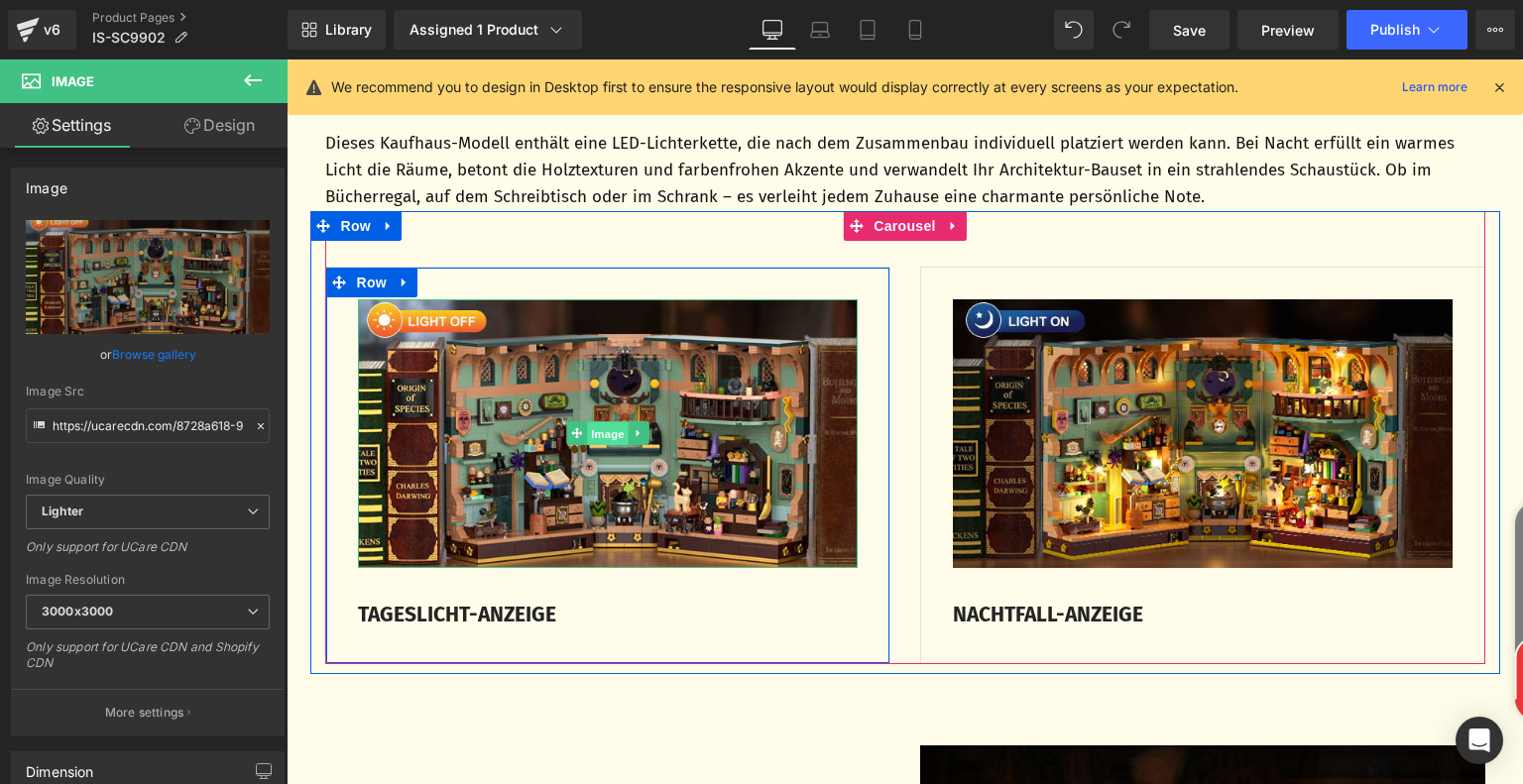 click on "Image" at bounding box center (608, 434) 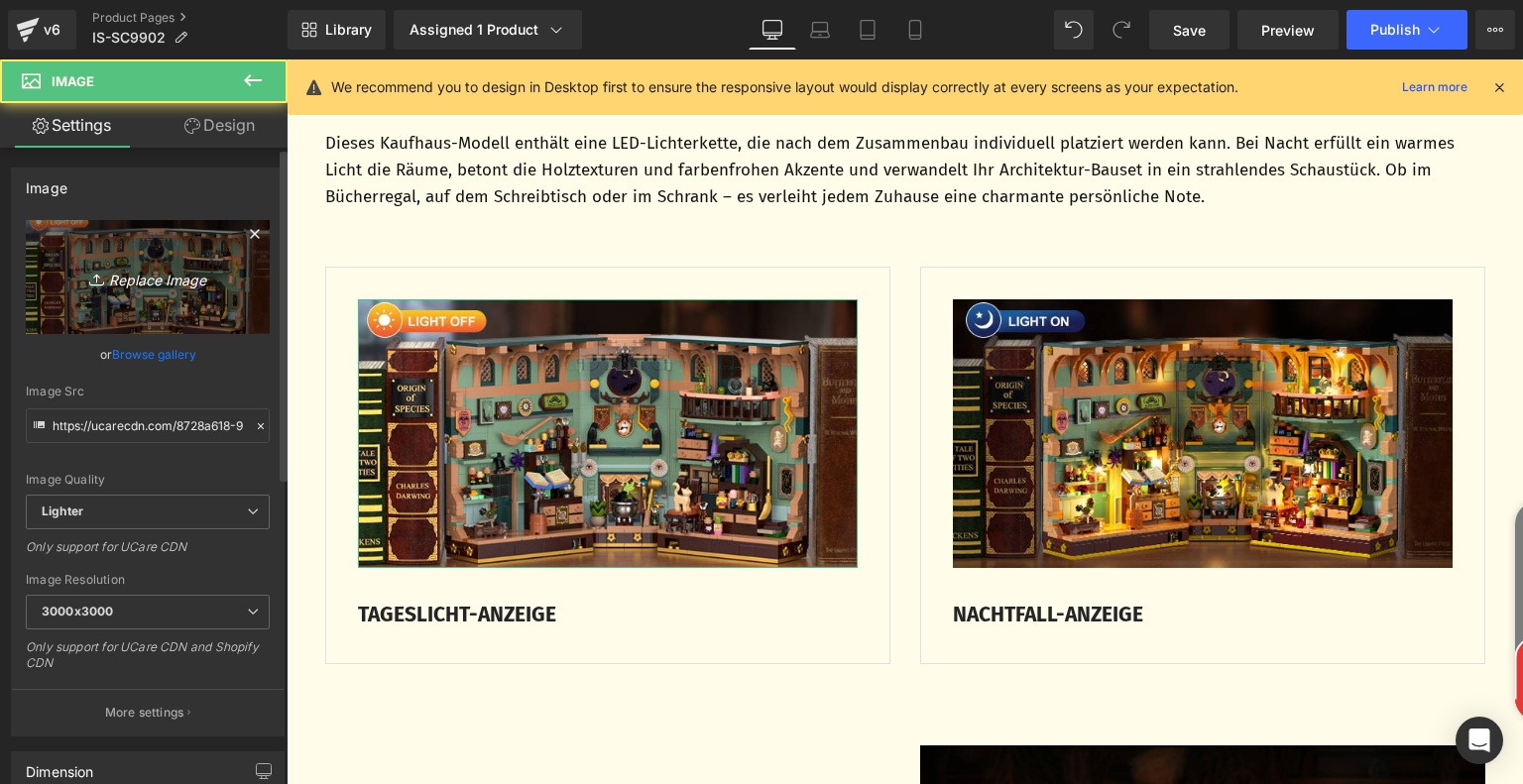 click on "Replace Image" at bounding box center (148, 277) 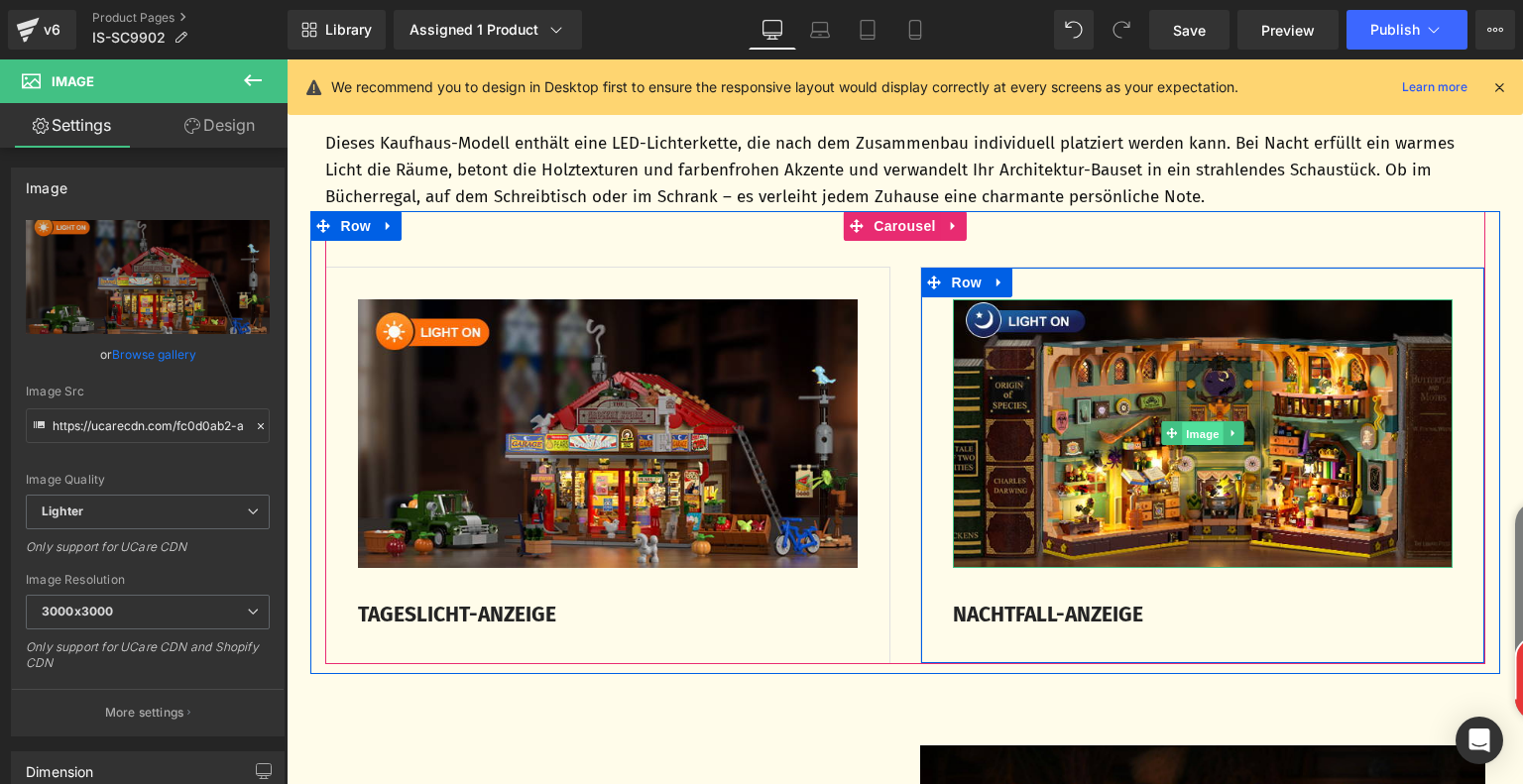 click on "Image" at bounding box center (1203, 434) 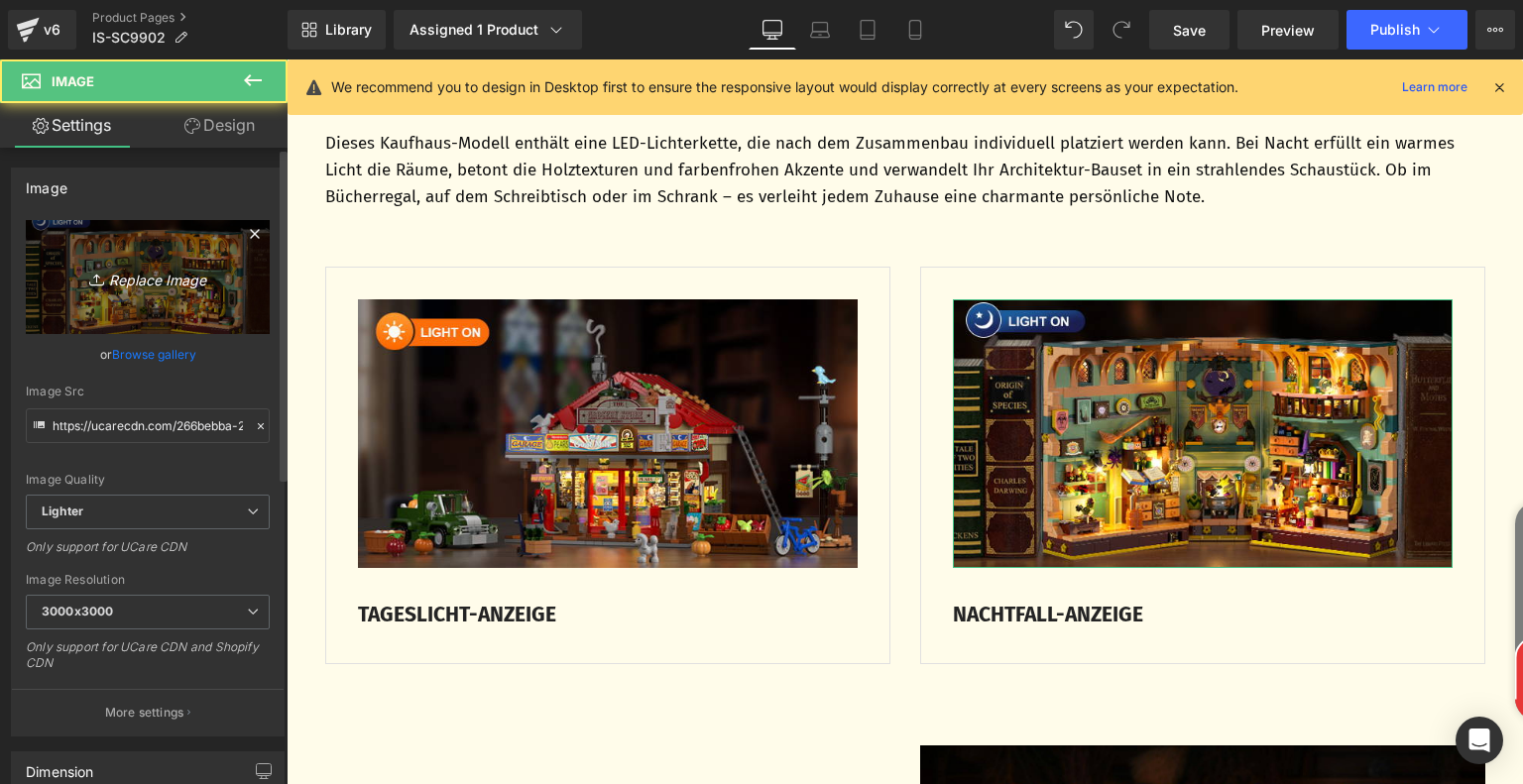 click on "Replace Image" at bounding box center [148, 277] 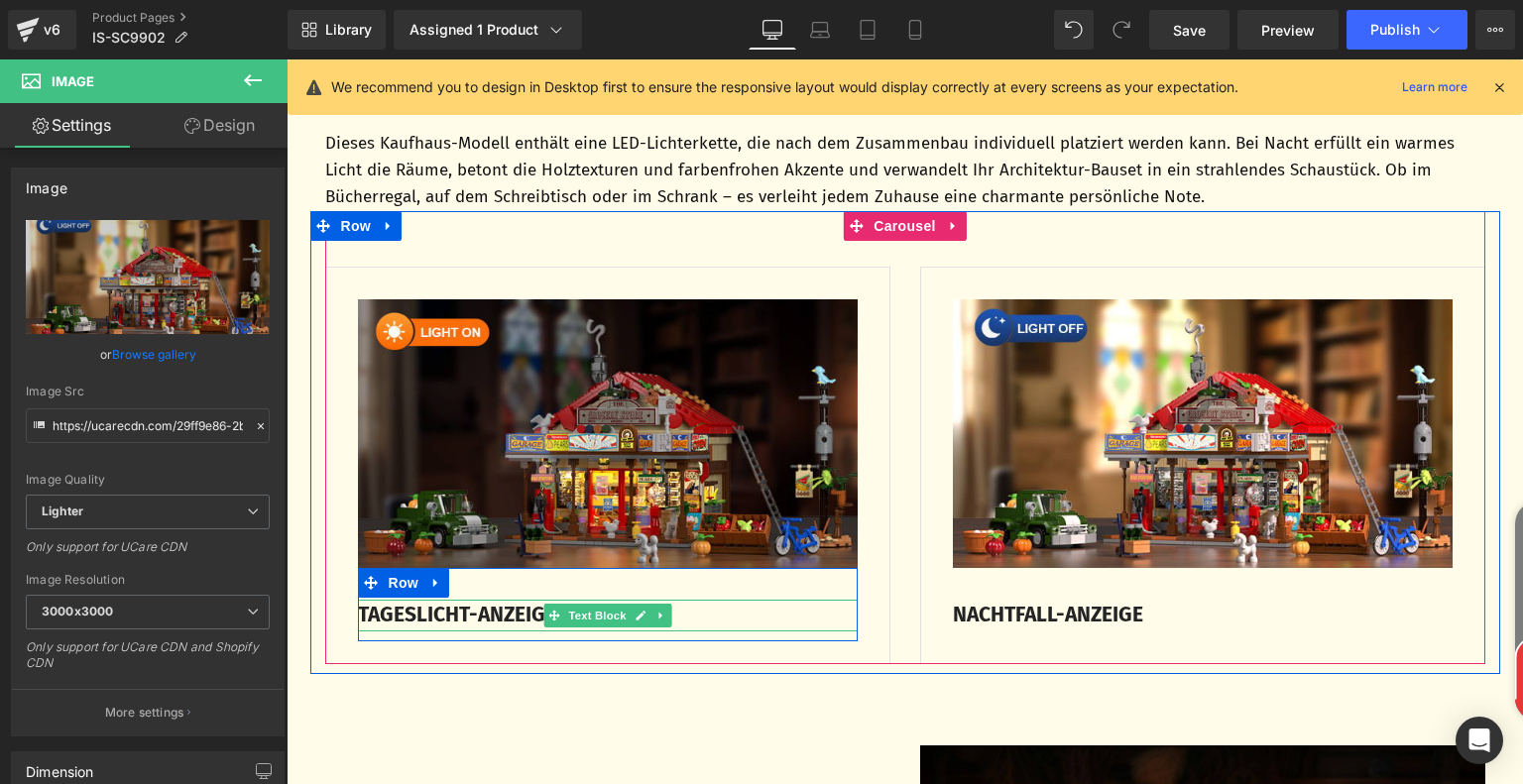 click on "TAGESLICHT-ANZEIGE" at bounding box center (457, 615) 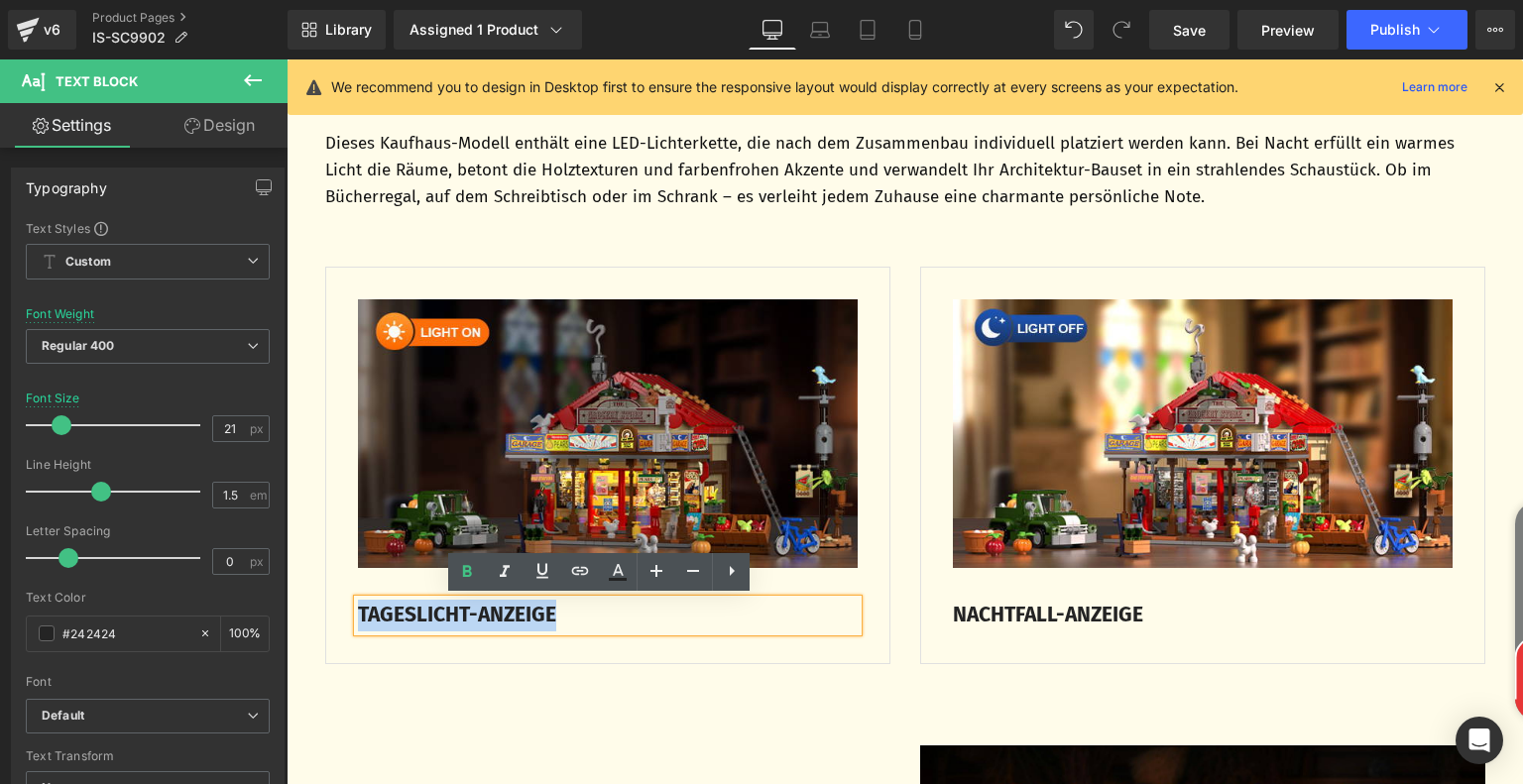drag, startPoint x: 578, startPoint y: 616, endPoint x: 352, endPoint y: 617, distance: 226.00221 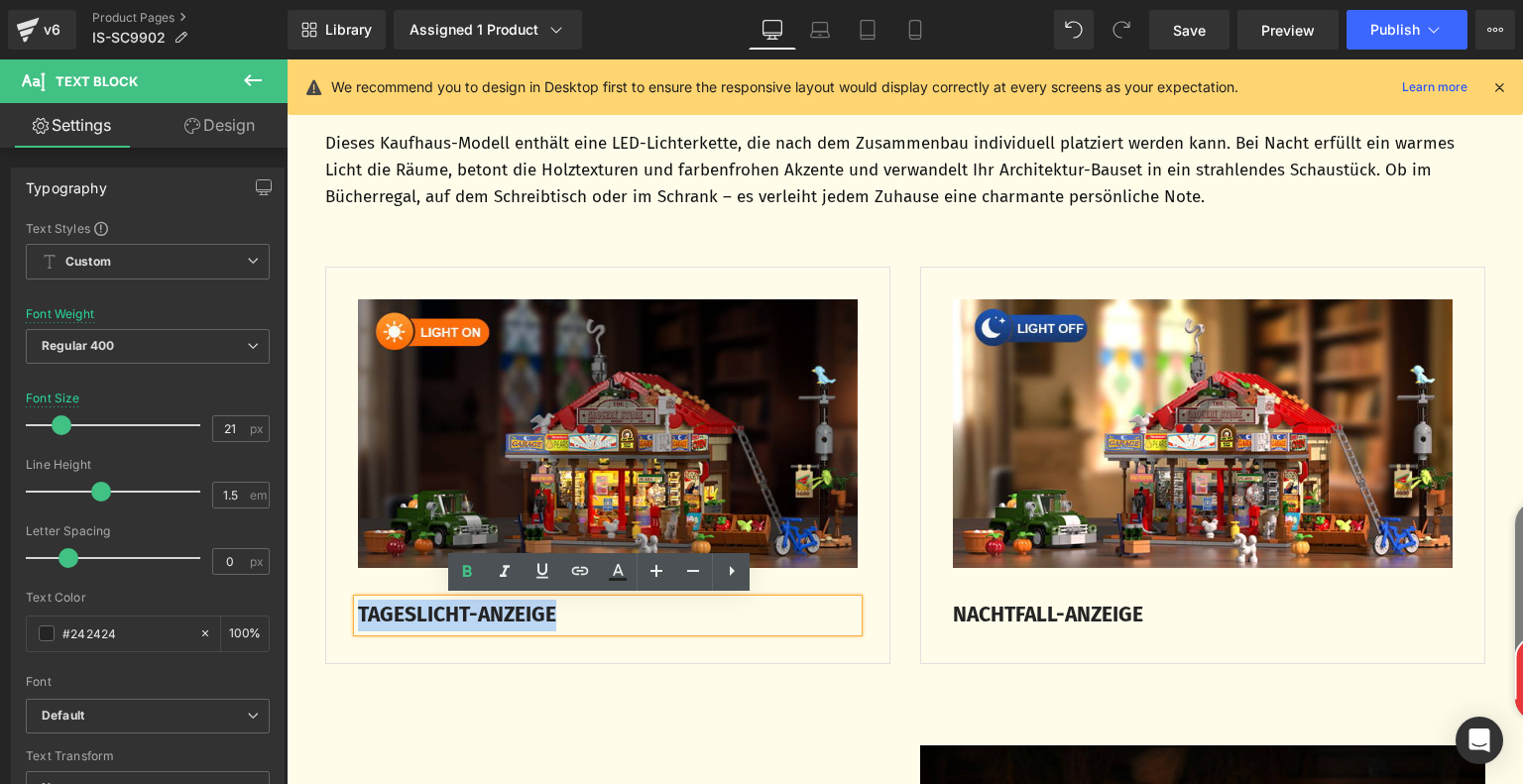 click on "TAGESLICHT-ANZEIGE" at bounding box center [608, 616] 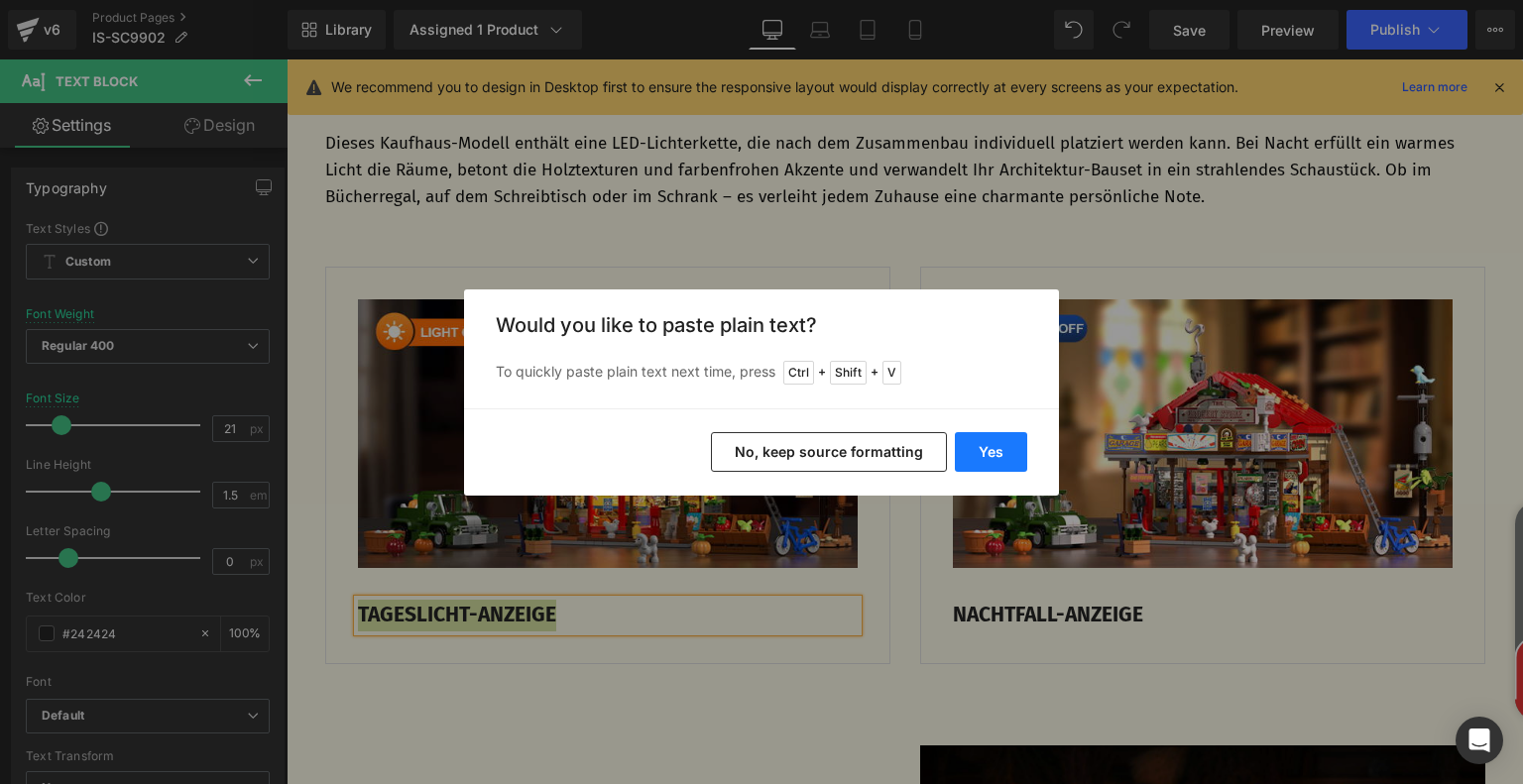 click on "Yes" at bounding box center (991, 452) 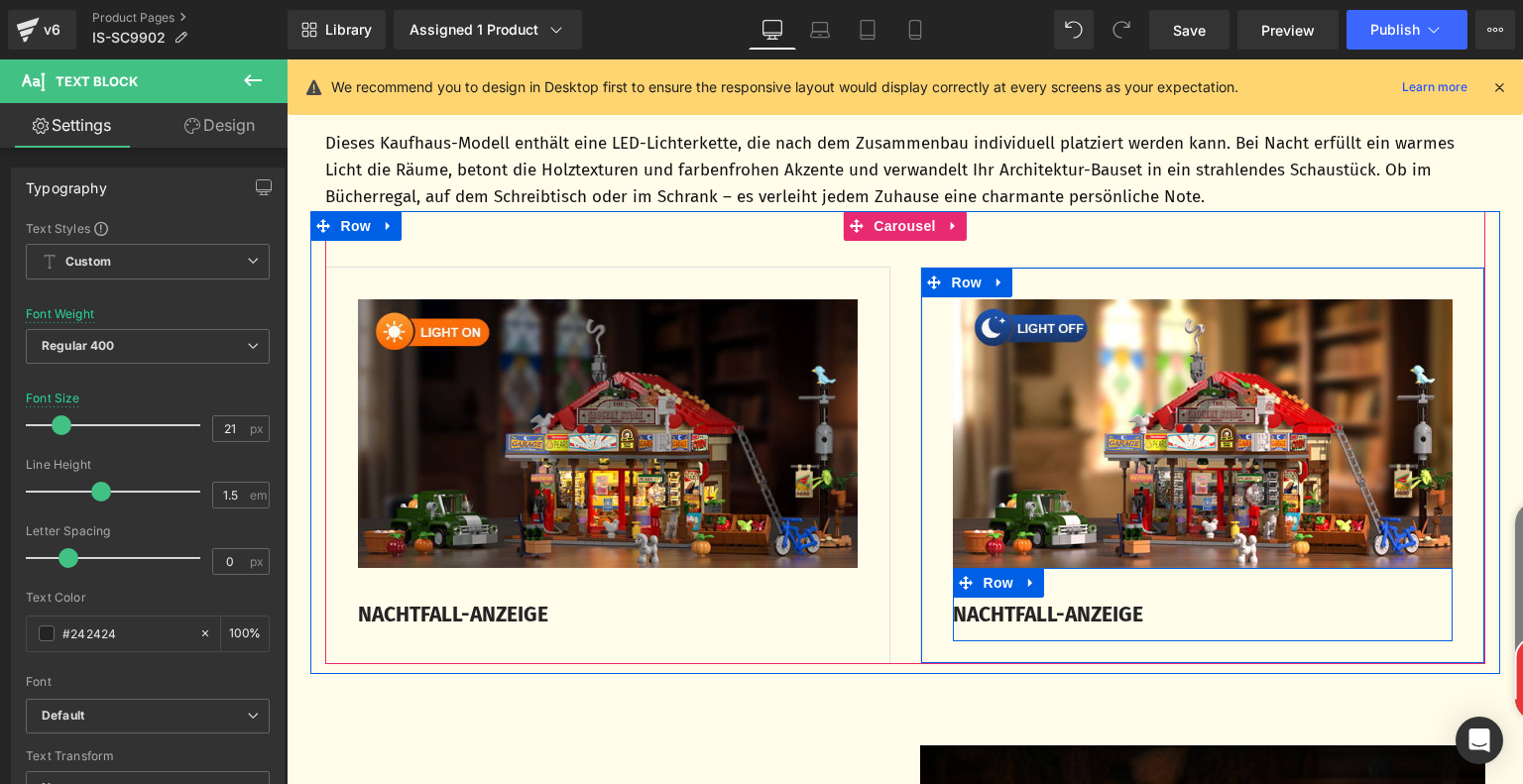 click at bounding box center [287, 59] 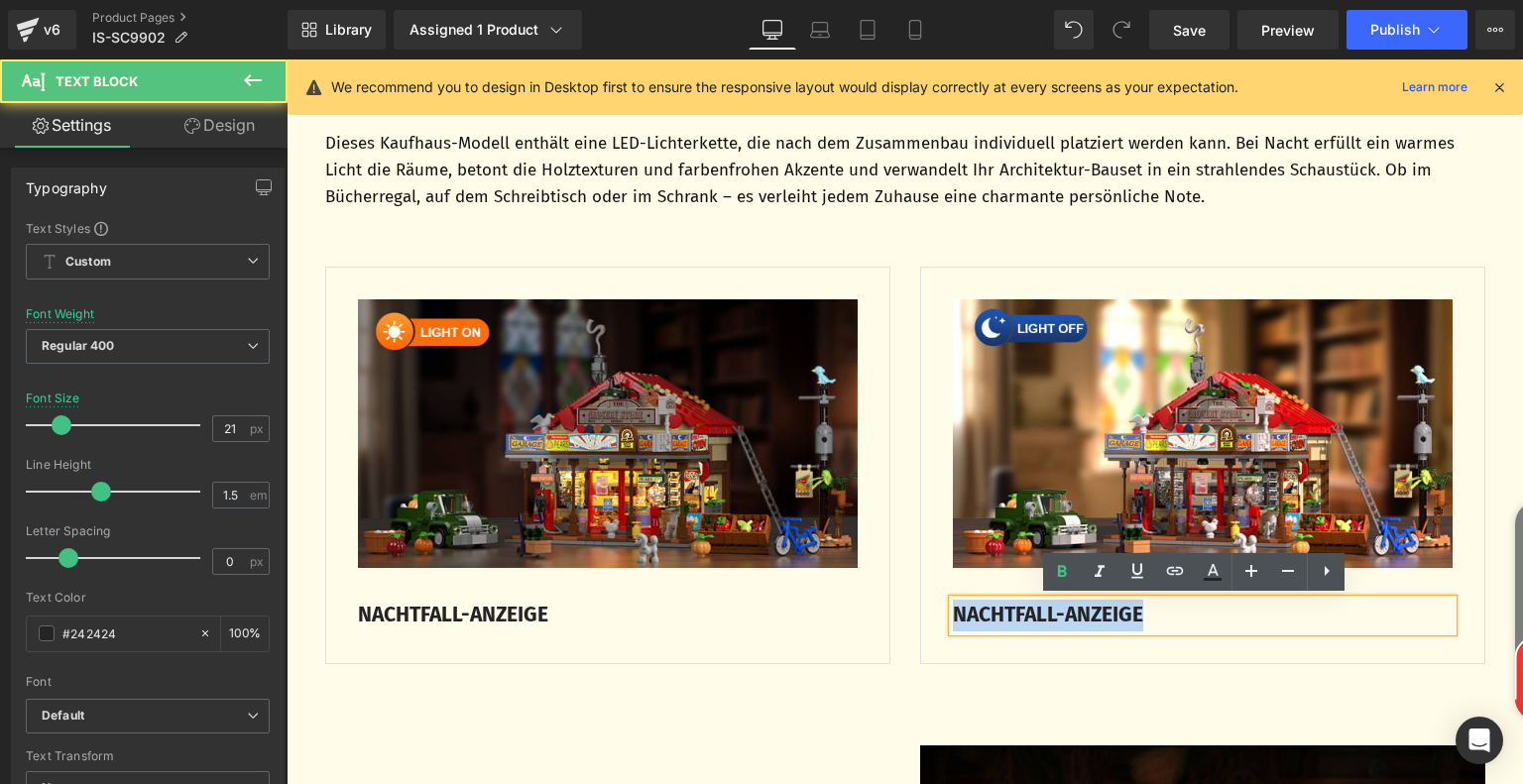 drag, startPoint x: 1161, startPoint y: 615, endPoint x: 935, endPoint y: 615, distance: 226 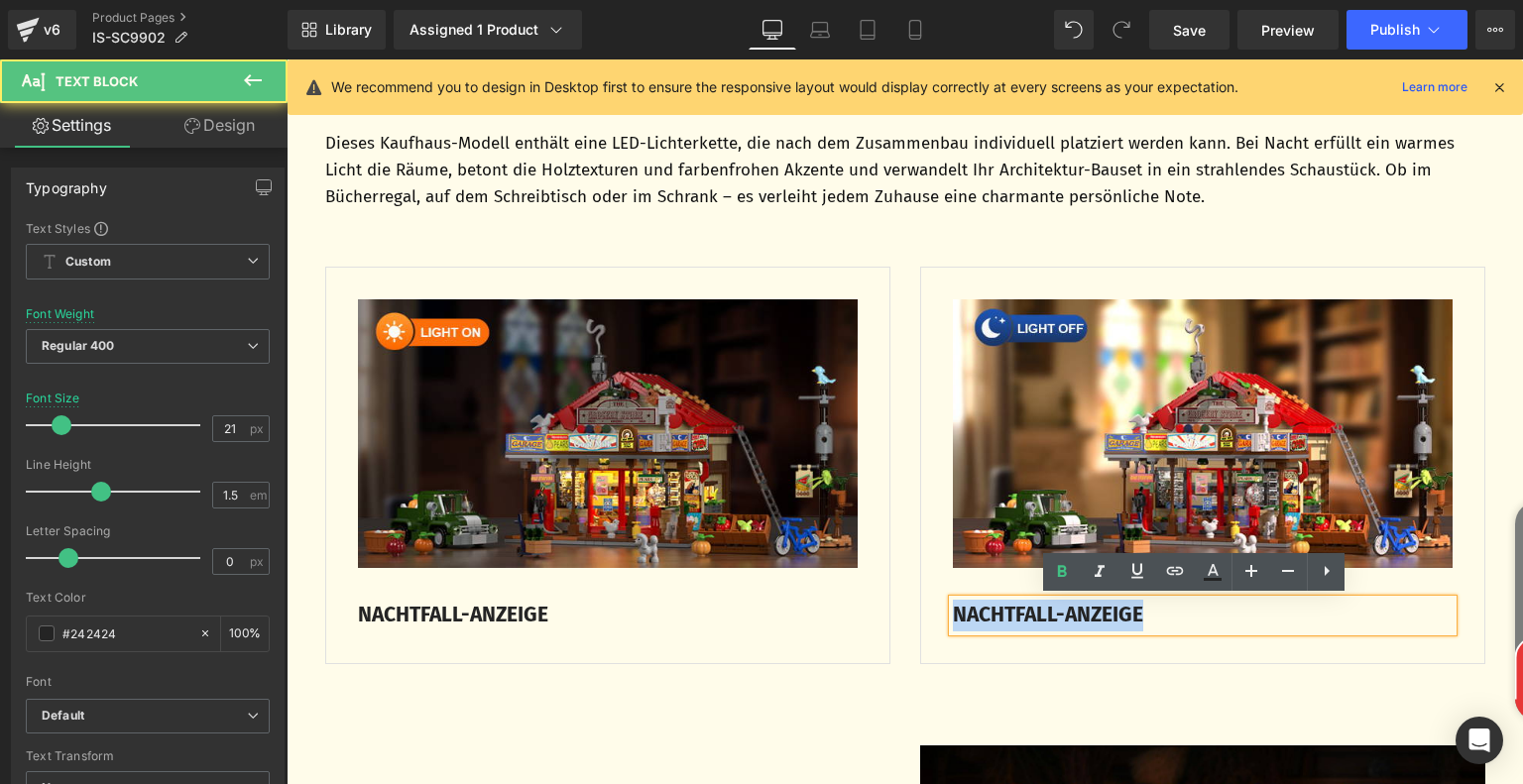 click on "Image
NACHTFALL-ANZEIGE
Text Block
Row" at bounding box center [1203, 470] 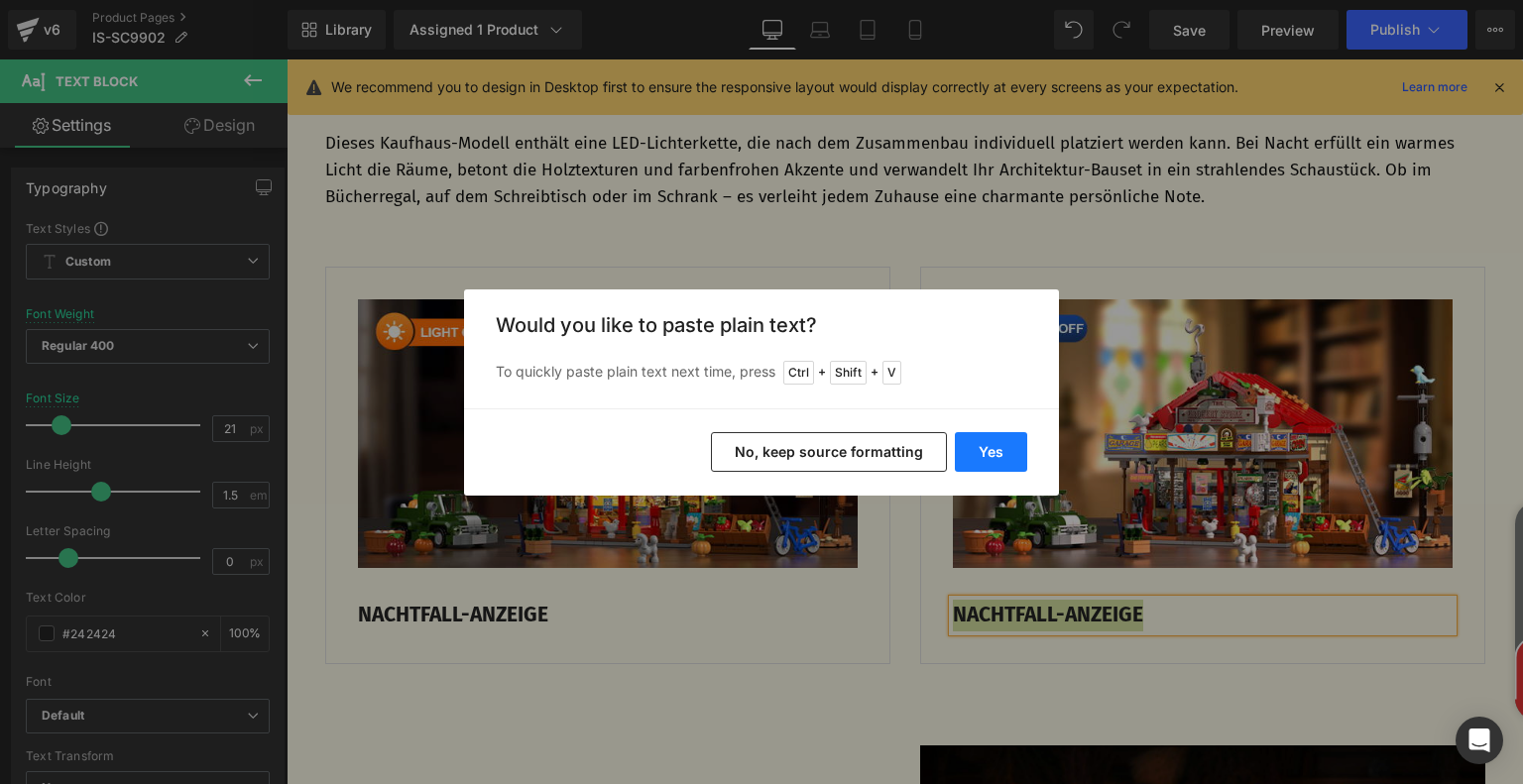 click on "Yes" at bounding box center [991, 452] 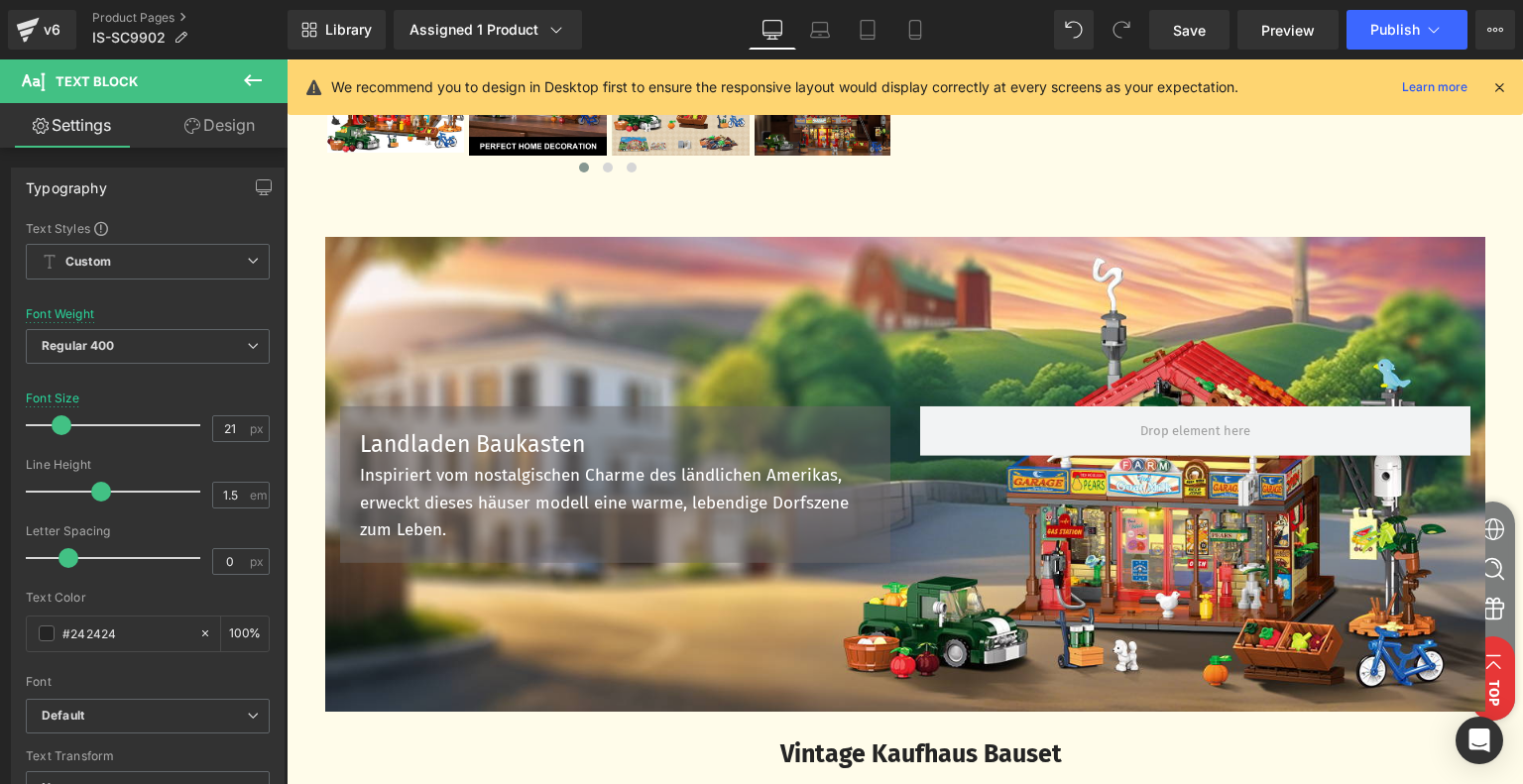 scroll, scrollTop: 718, scrollLeft: 0, axis: vertical 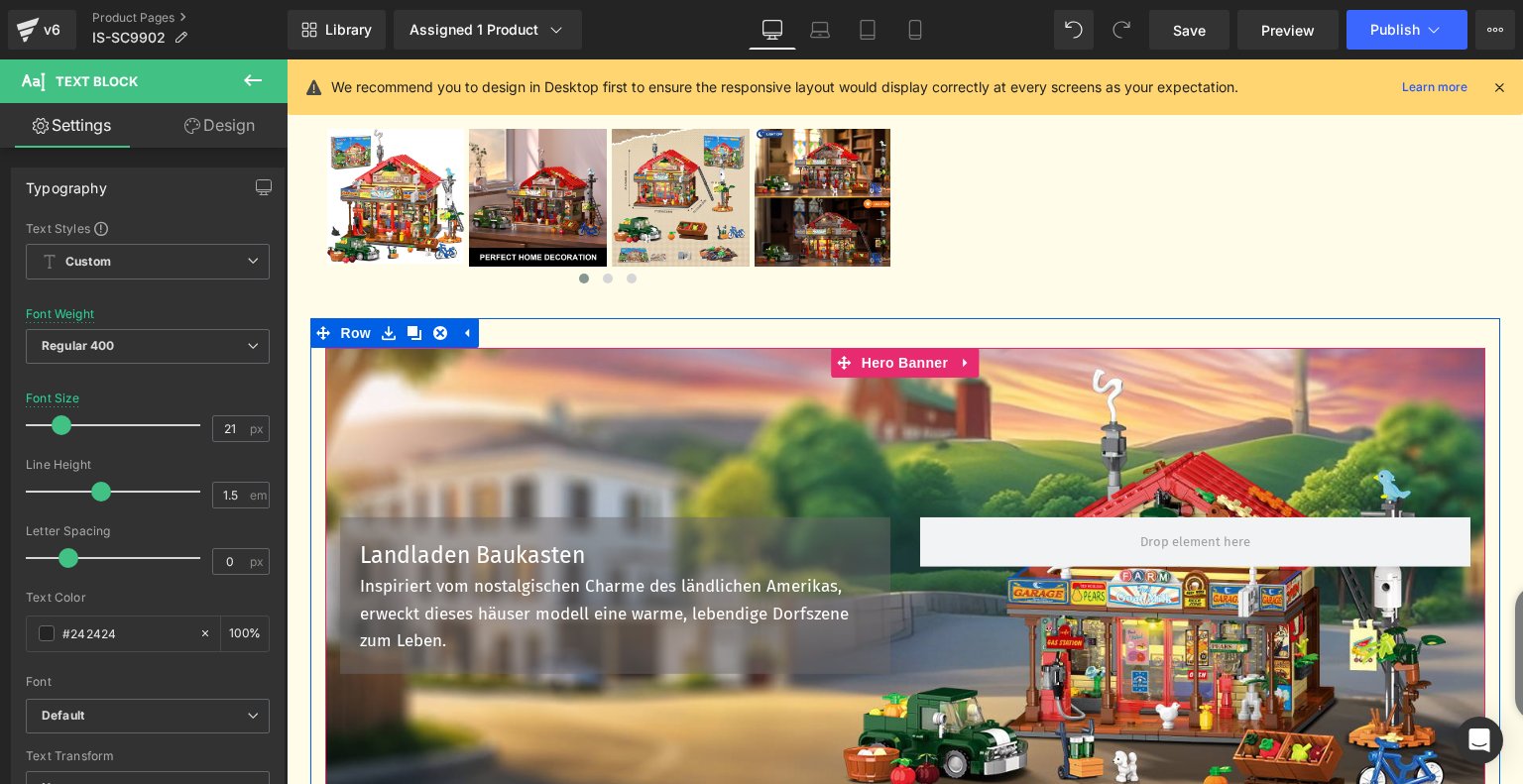 click on "Landladen Baukasten
Text Block
Inspiriert vom nostalgischen Charme des ländlichen Amerikas, erweckt dieses häuser modell eine warme, lebendige Dorfszene zum Leben.
Text Block
Row
Row" at bounding box center [905, 586] 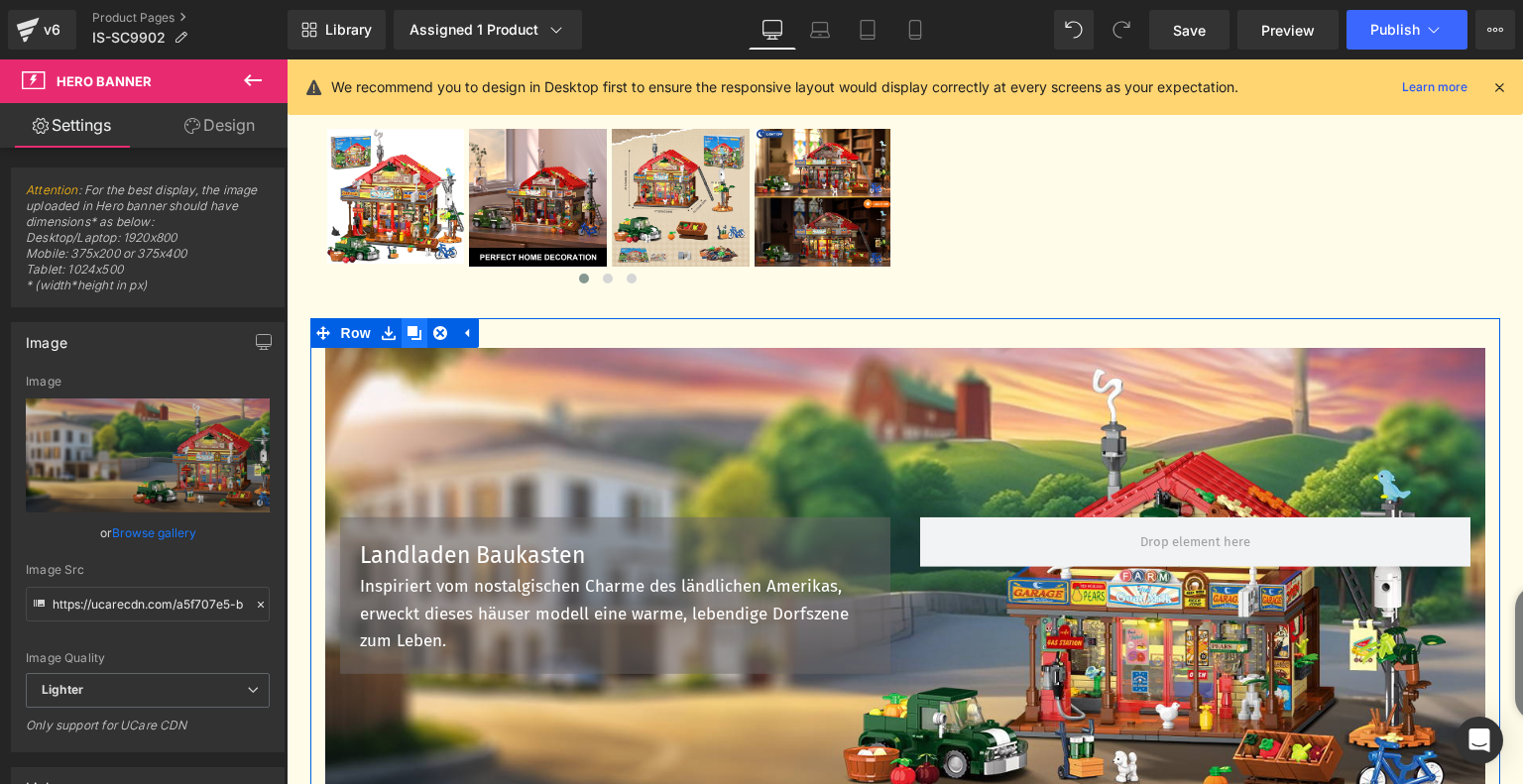 click 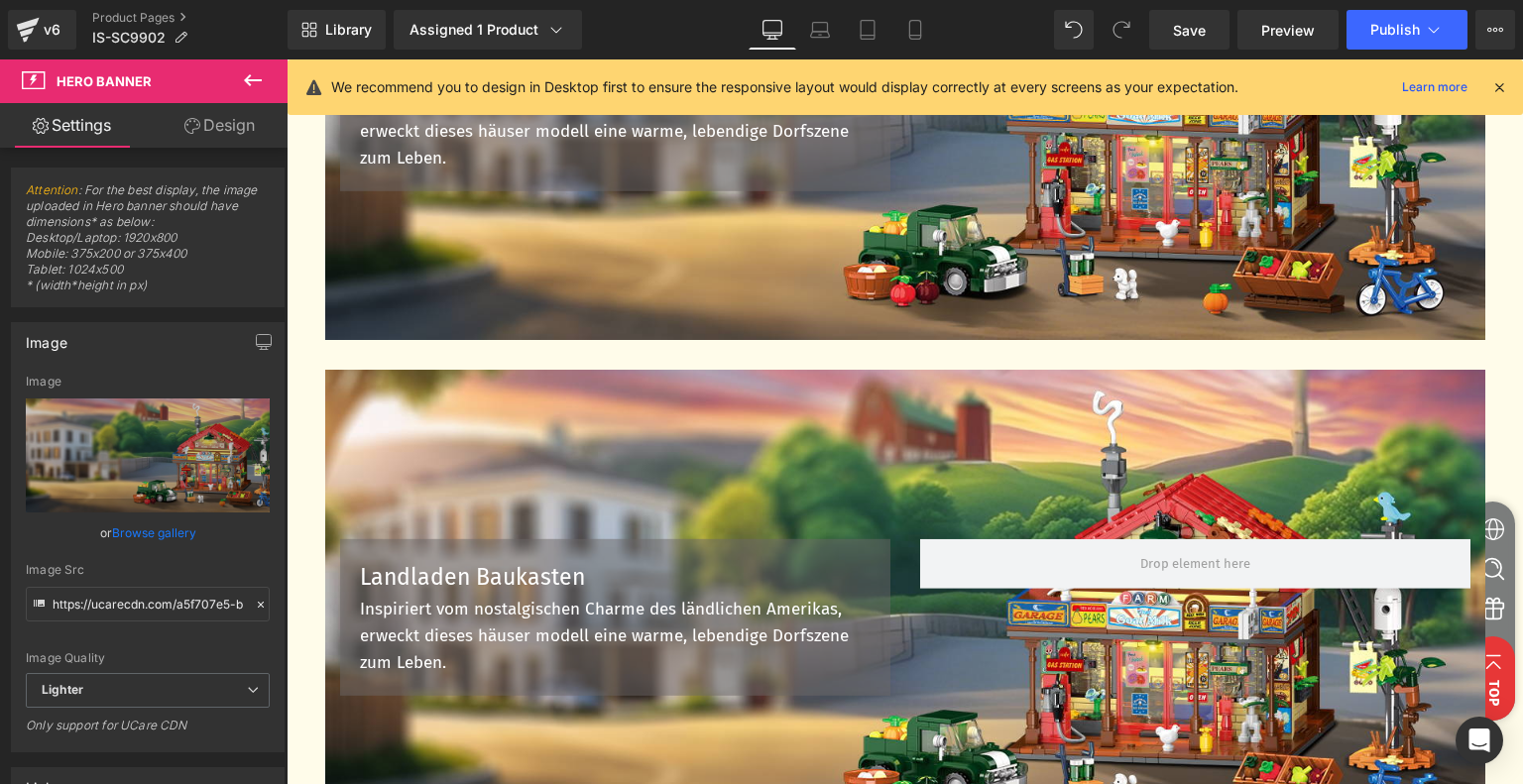 scroll, scrollTop: 1152, scrollLeft: 0, axis: vertical 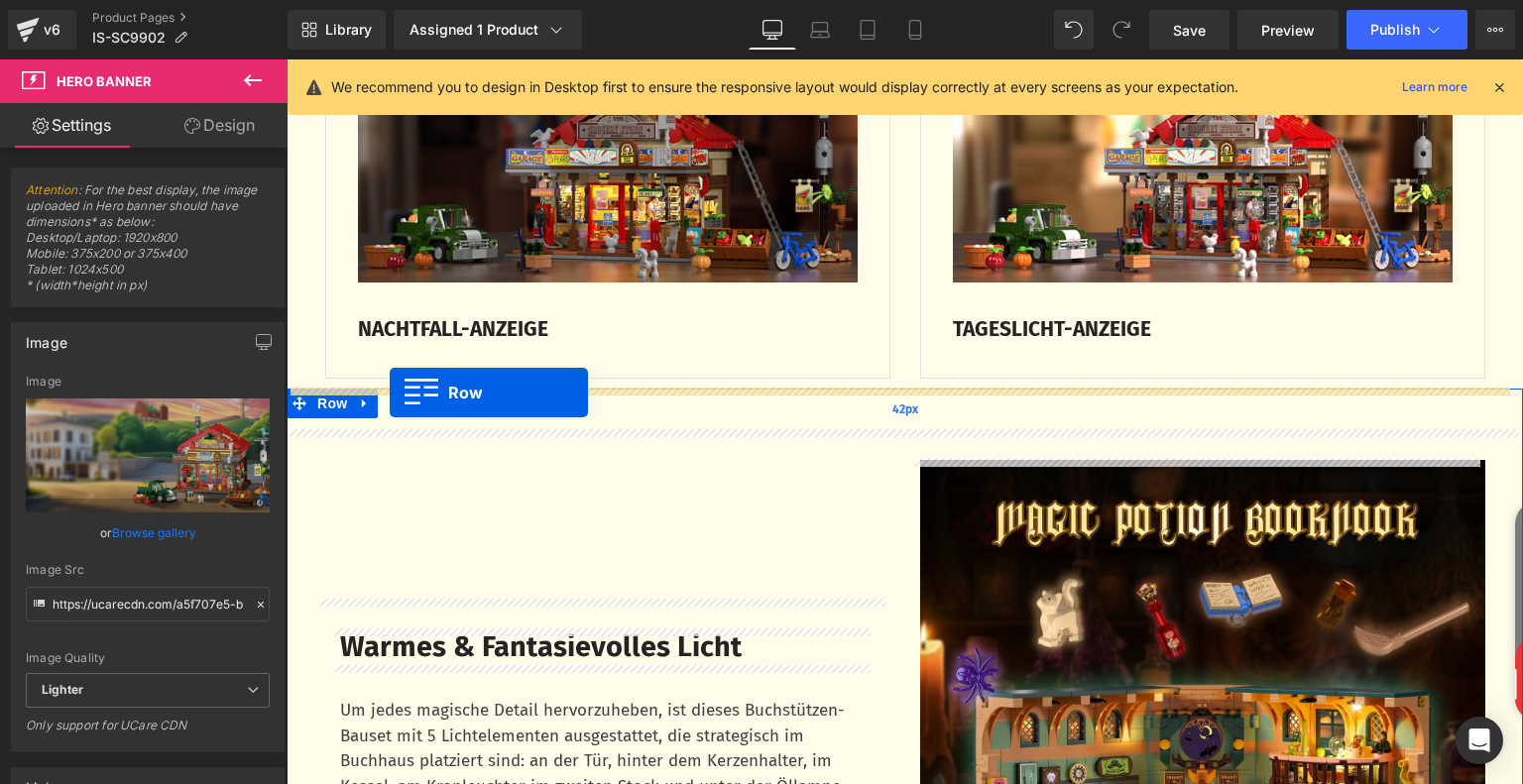 drag, startPoint x: 318, startPoint y: 399, endPoint x: 390, endPoint y: 392, distance: 72.33948 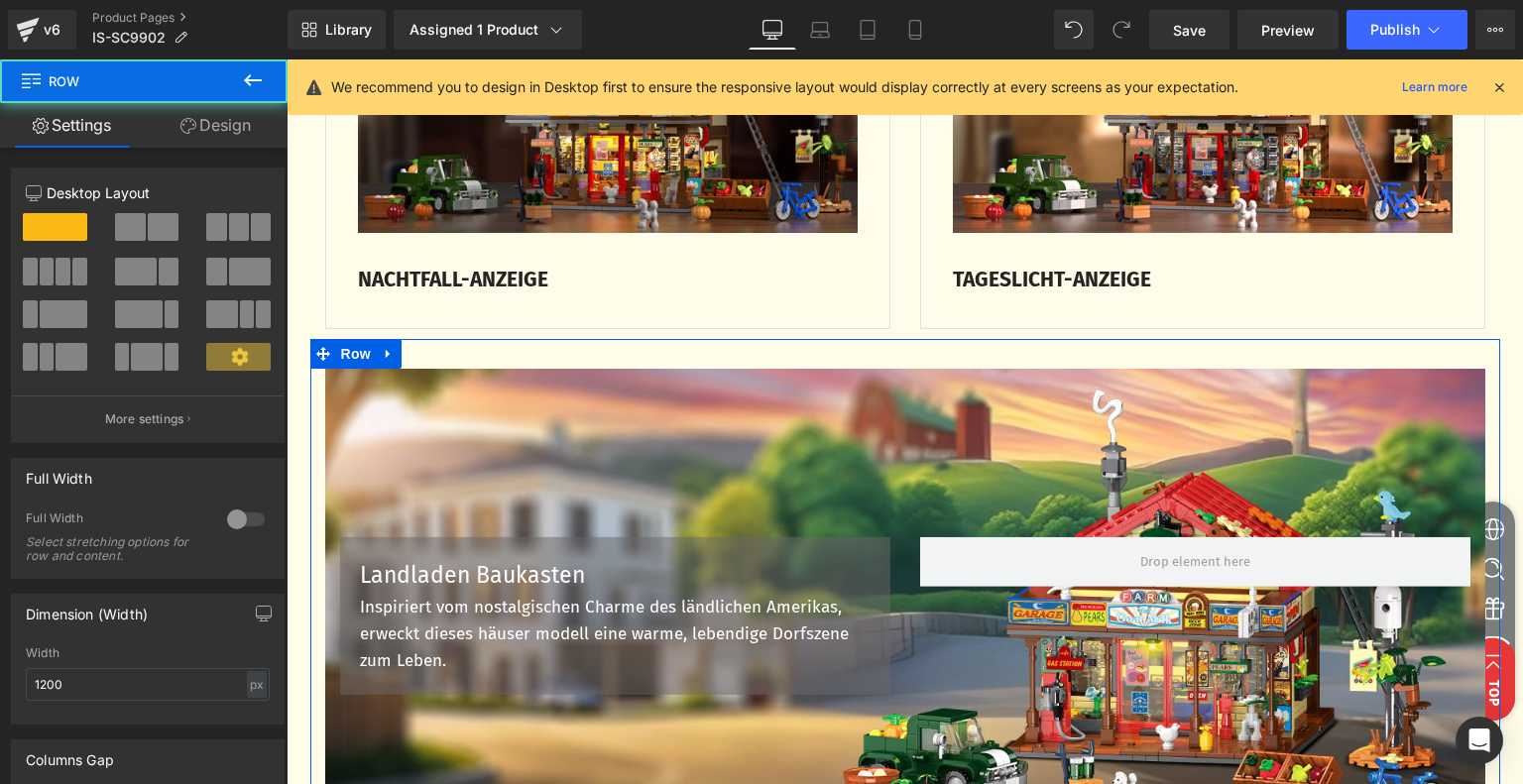 scroll, scrollTop: 3580, scrollLeft: 0, axis: vertical 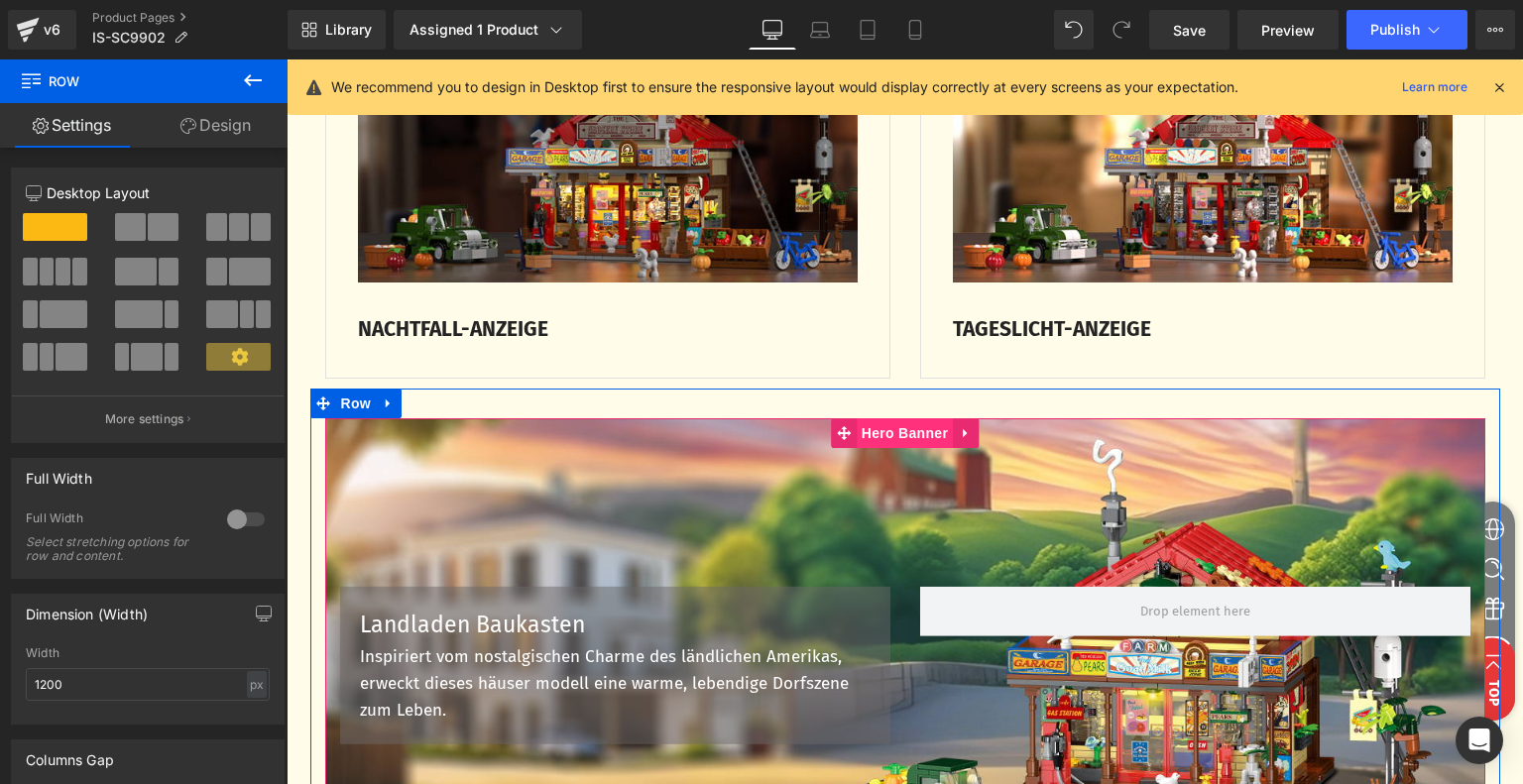 click on "Hero Banner" at bounding box center [904, 433] 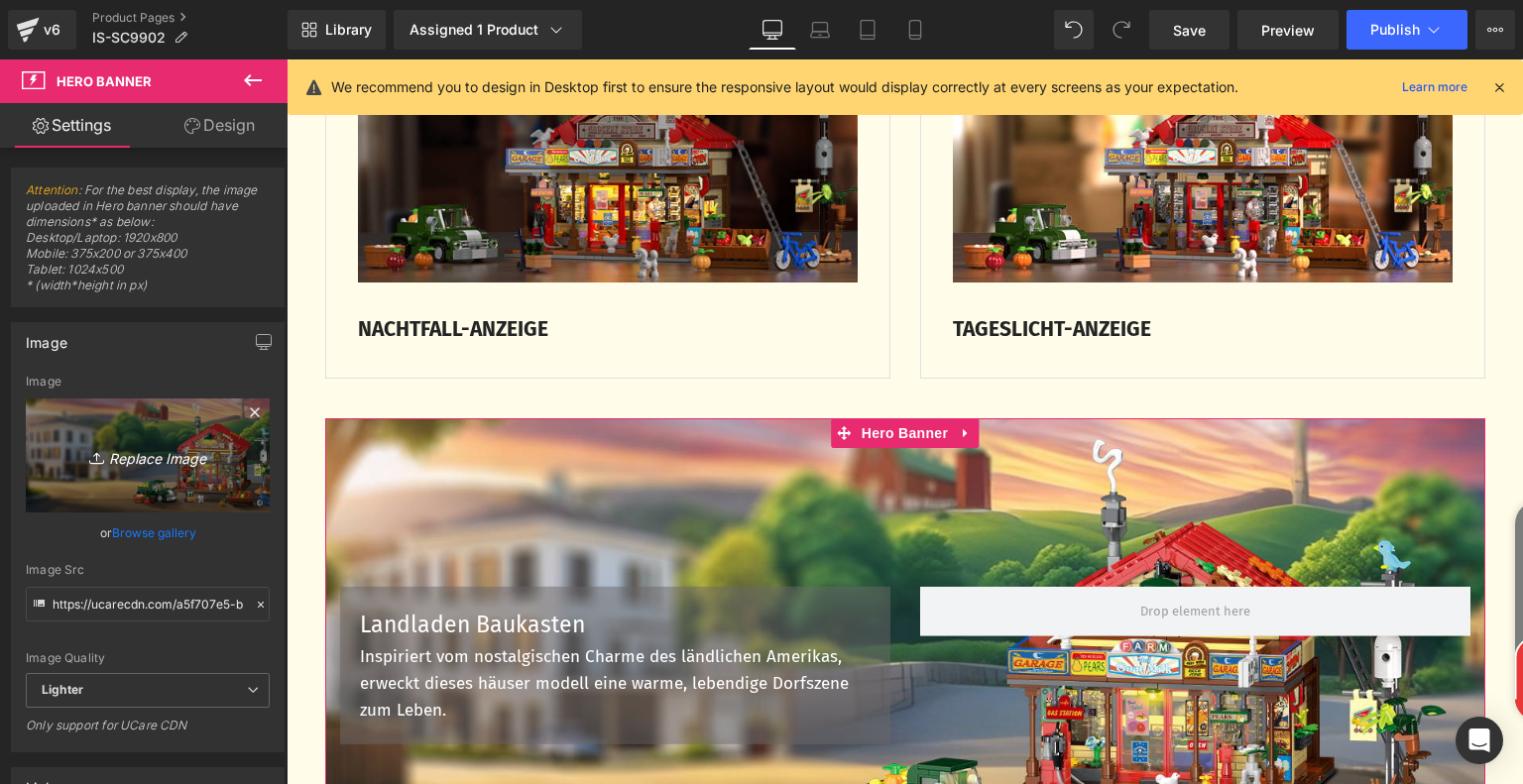 click on "Replace Image" at bounding box center (148, 455) 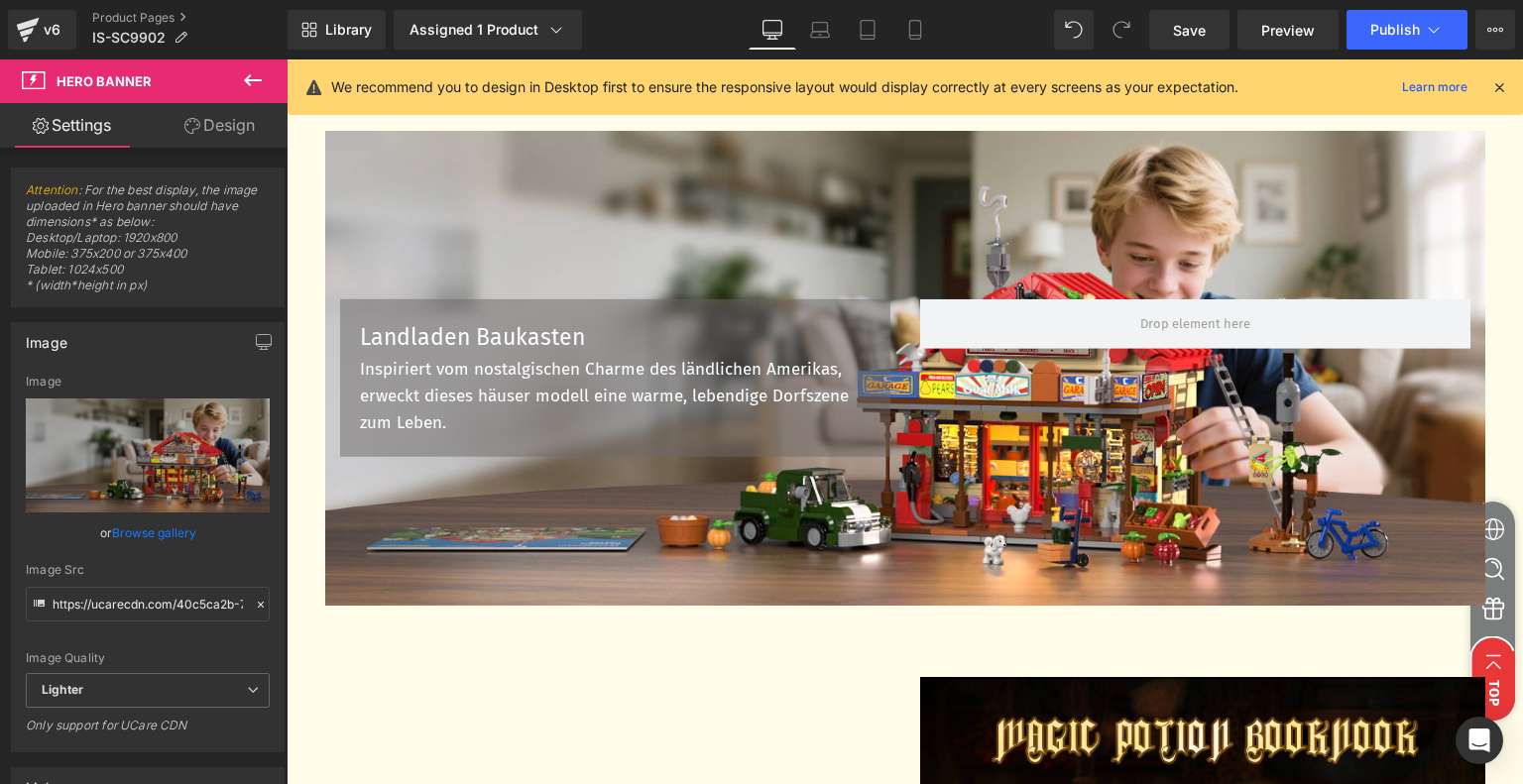 scroll, scrollTop: 3877, scrollLeft: 0, axis: vertical 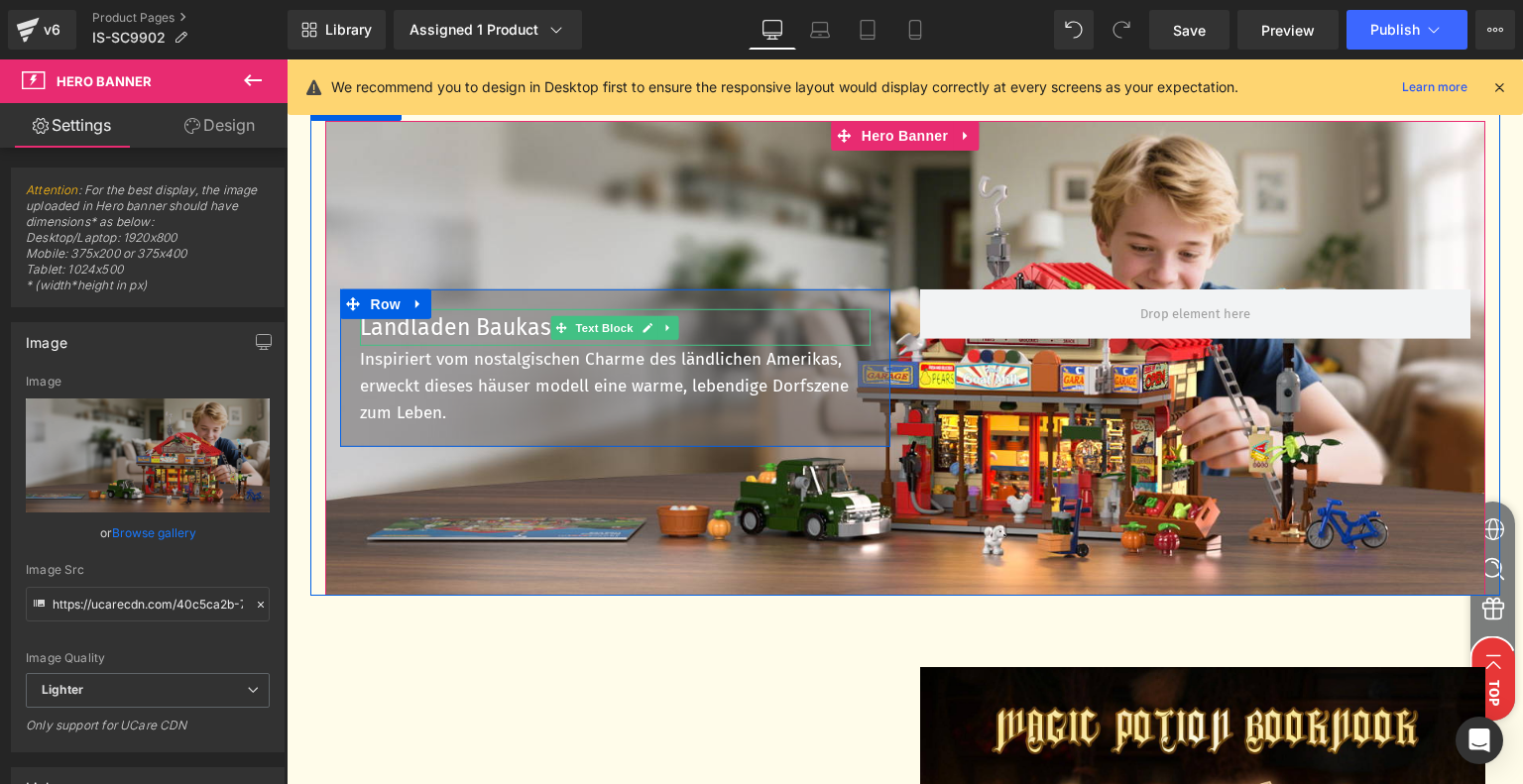 click on "Landladen Baukasten" at bounding box center [615, 327] 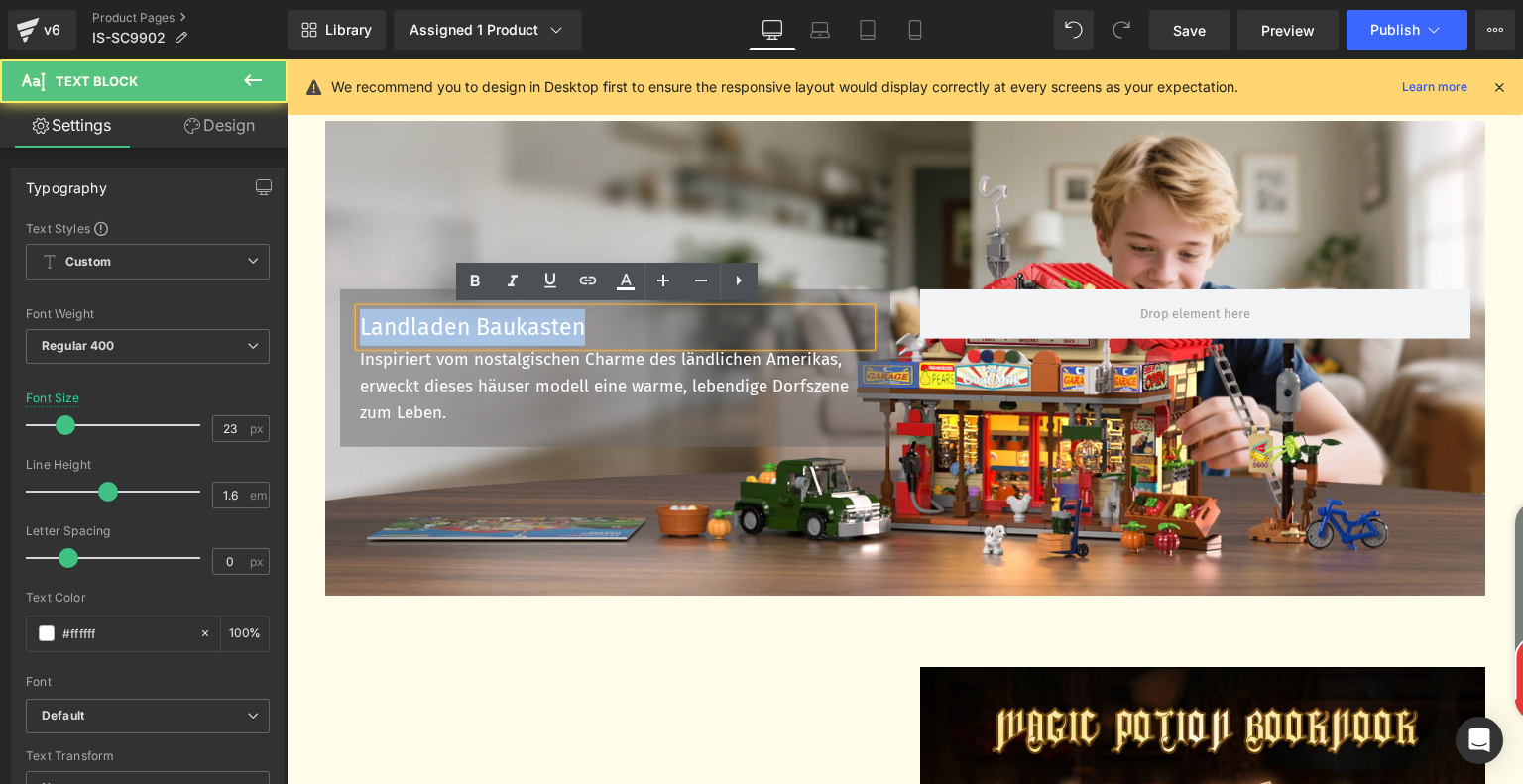 drag, startPoint x: 580, startPoint y: 330, endPoint x: 338, endPoint y: 334, distance: 242.03306 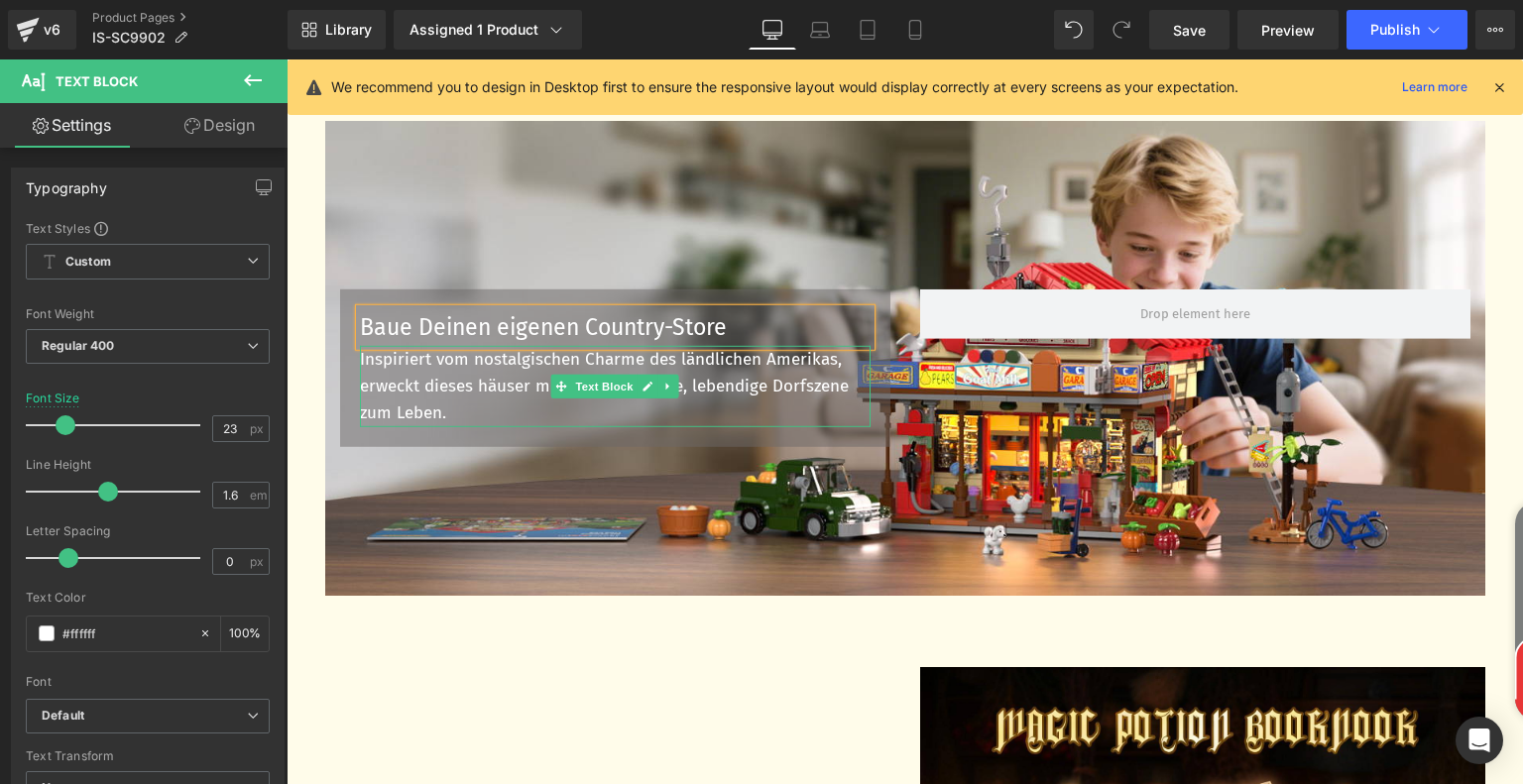 click on "Inspiriert vom nostalgischen Charme des ländlichen Amerikas, erweckt dieses häuser modell eine warme, lebendige Dorfszene zum Leben." at bounding box center (615, 387) 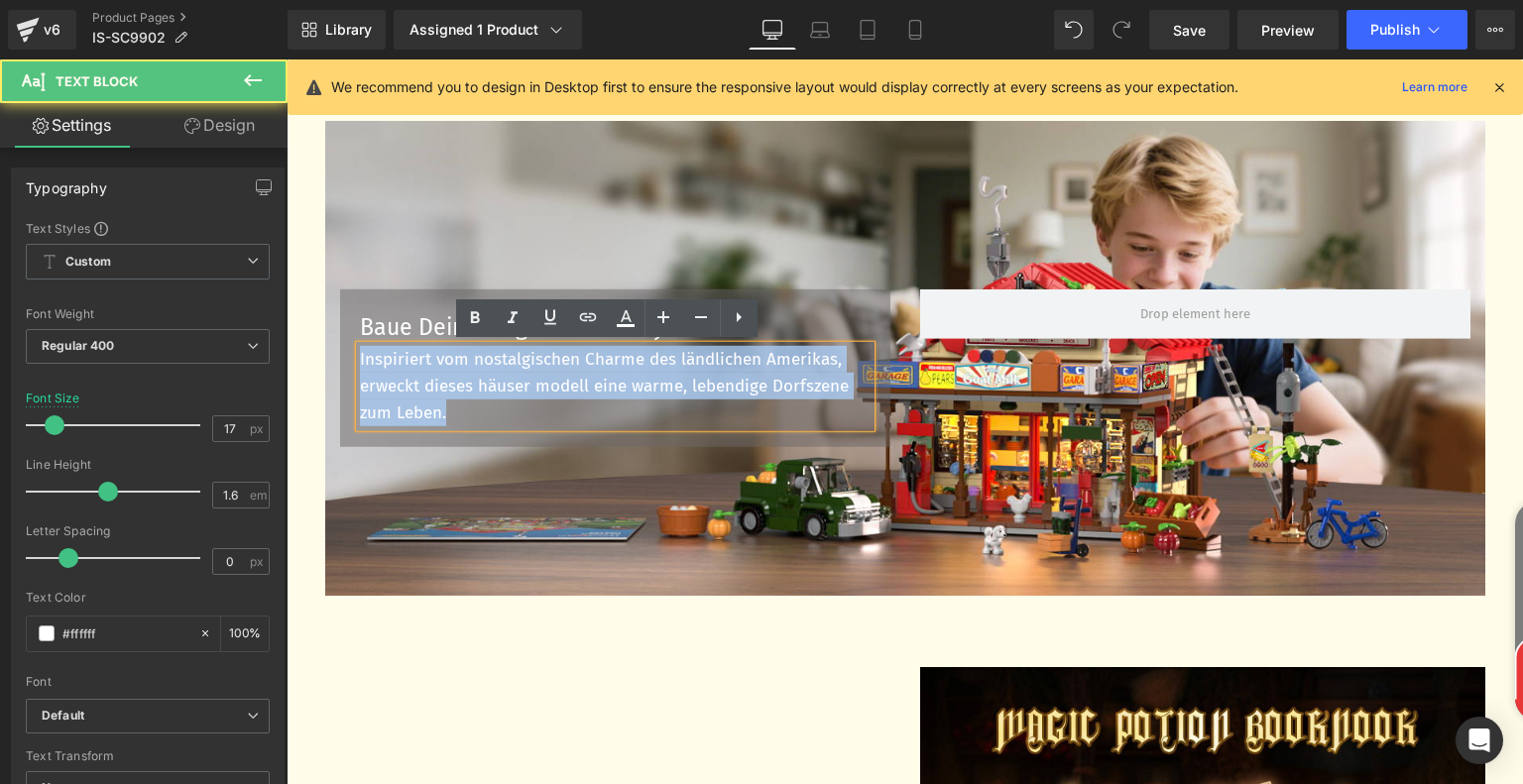 drag, startPoint x: 445, startPoint y: 414, endPoint x: 344, endPoint y: 345, distance: 122.319254 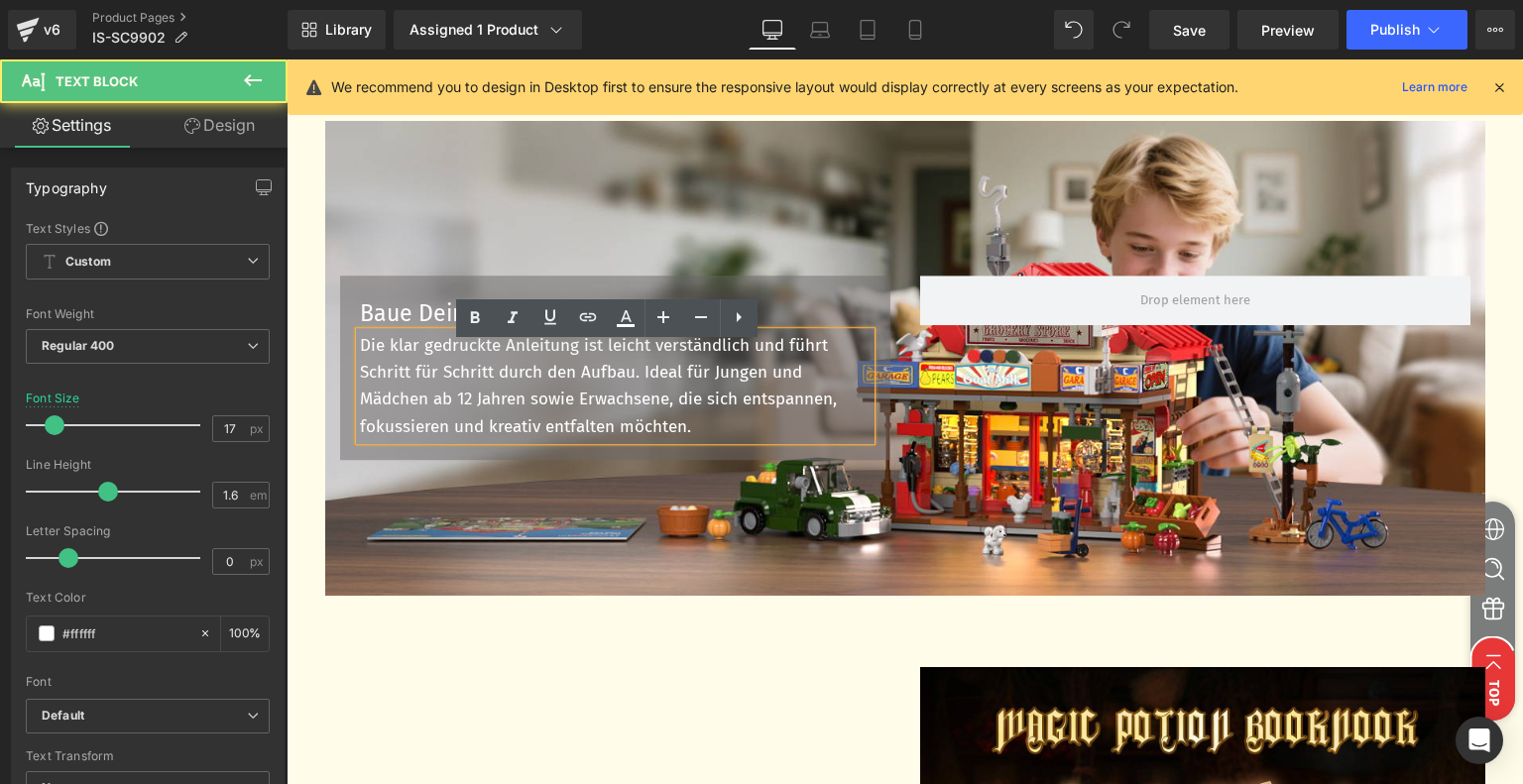 scroll, scrollTop: 3864, scrollLeft: 0, axis: vertical 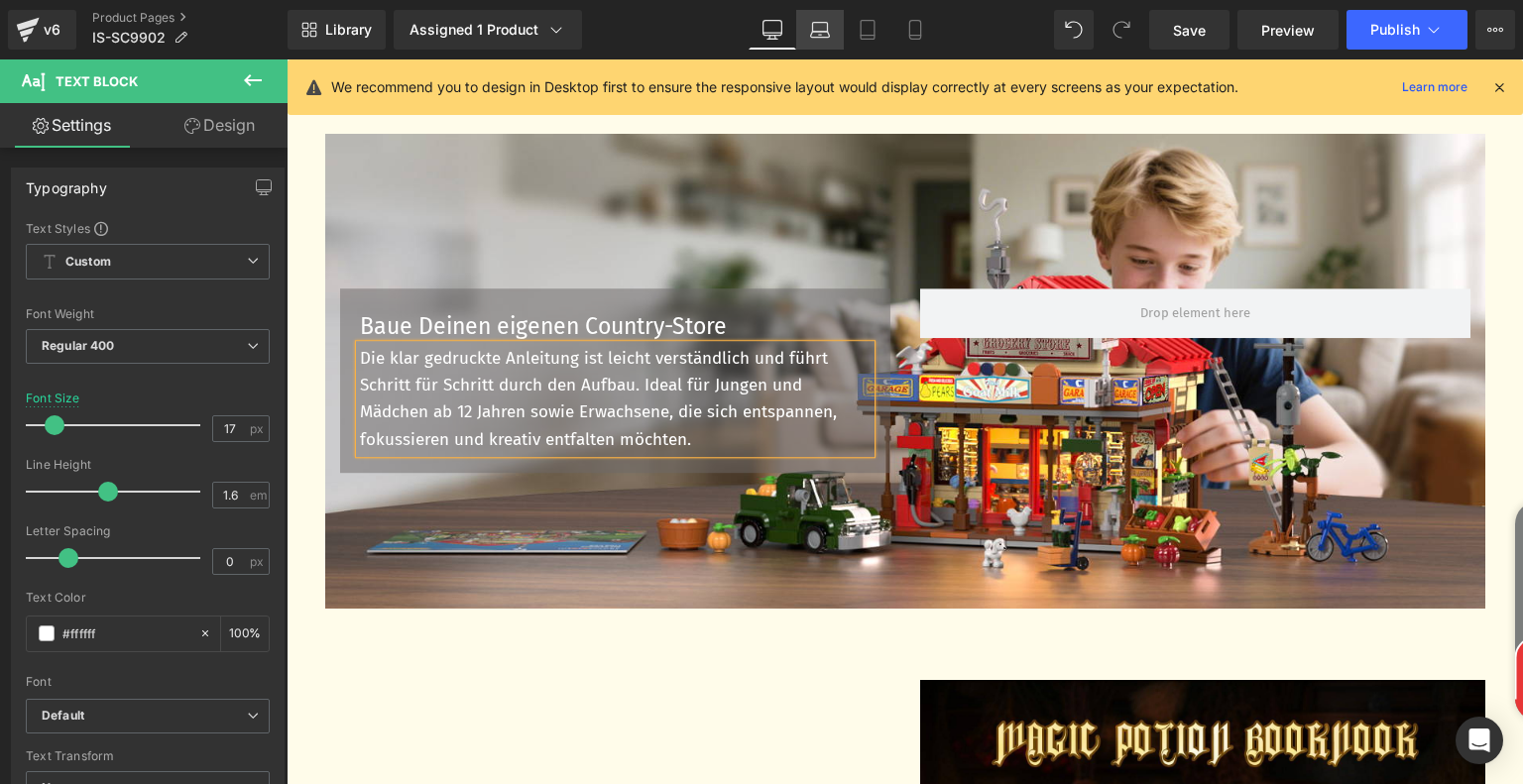 click on "Laptop" at bounding box center [820, 30] 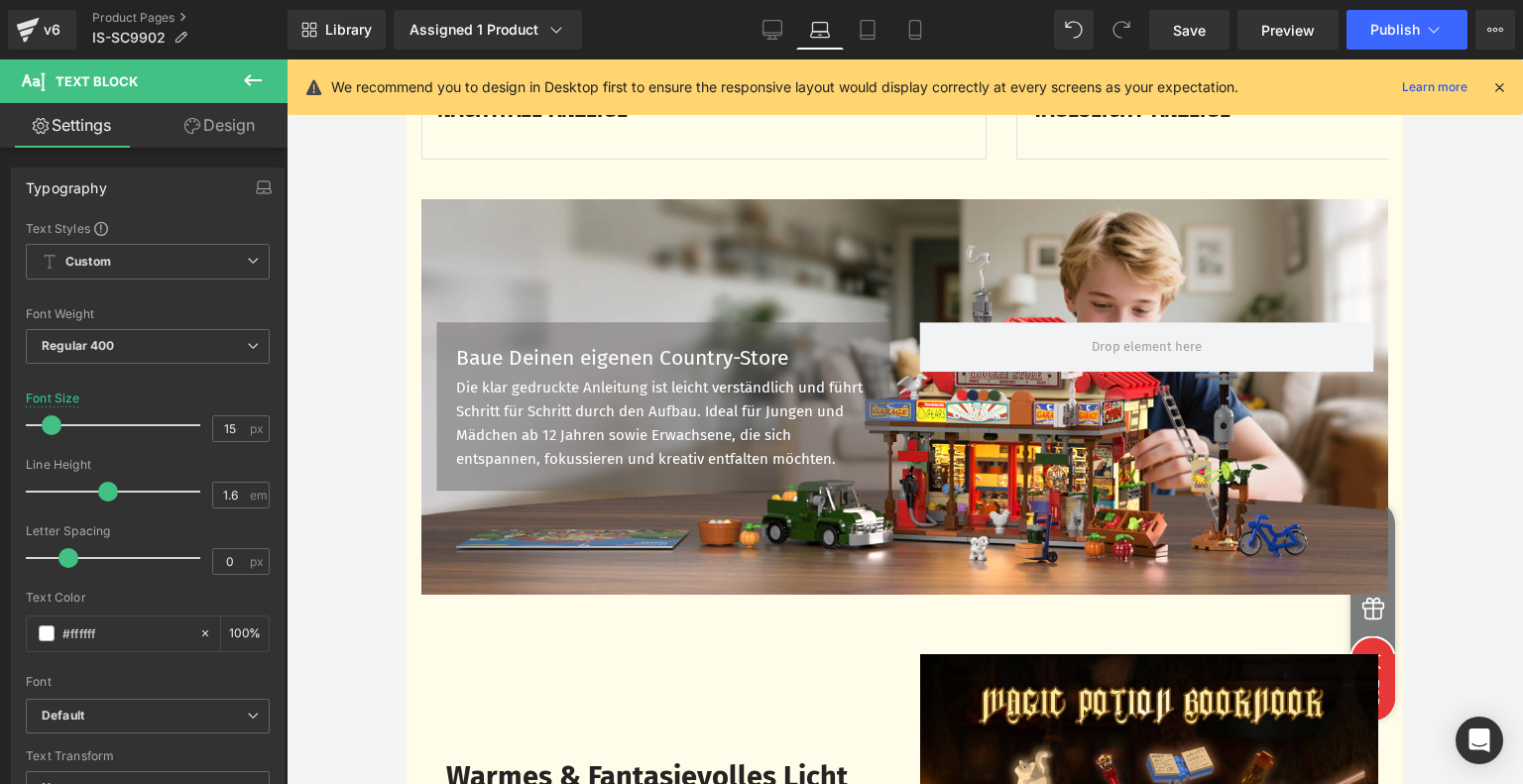 scroll, scrollTop: 3457, scrollLeft: 0, axis: vertical 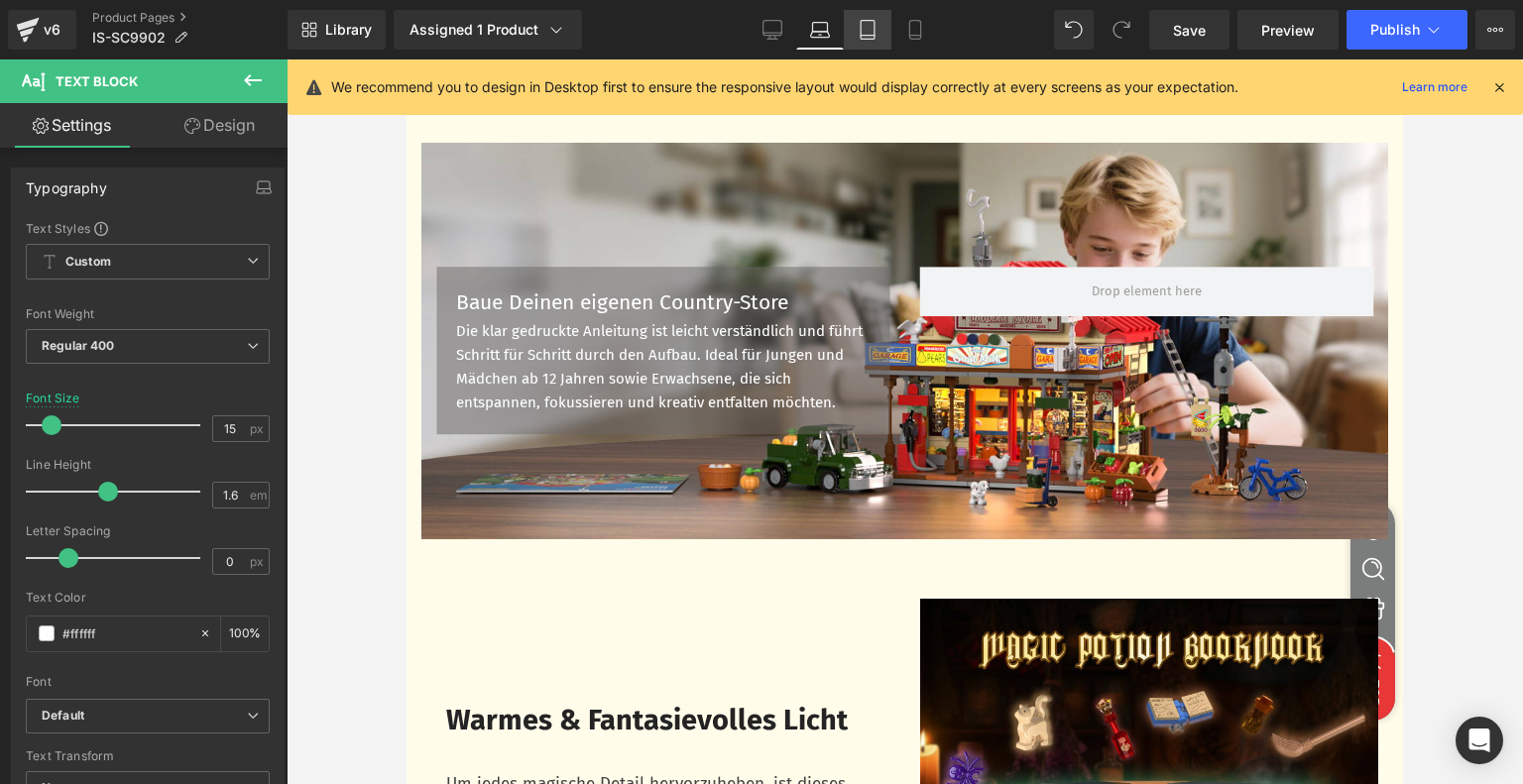 click 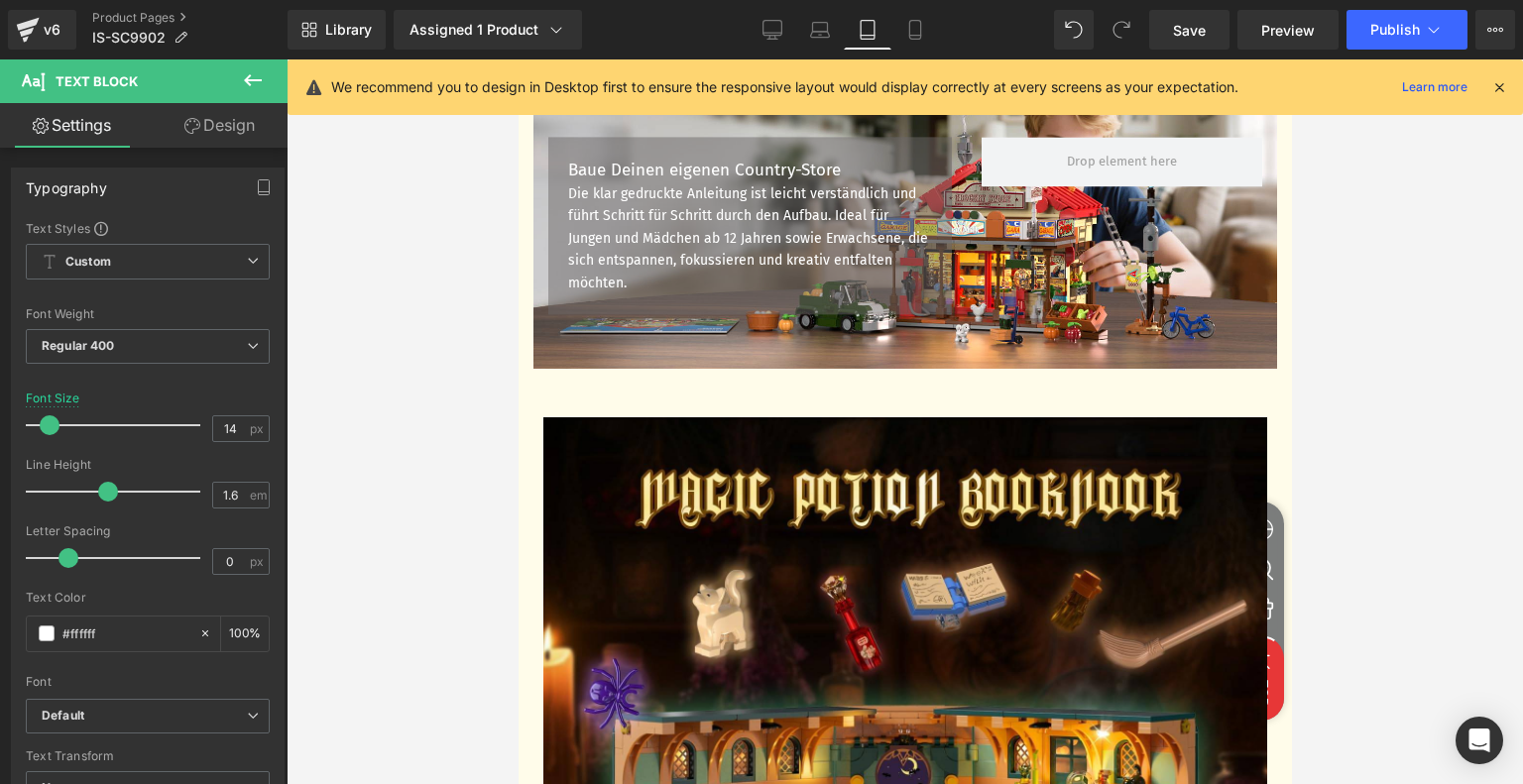scroll, scrollTop: 3495, scrollLeft: 0, axis: vertical 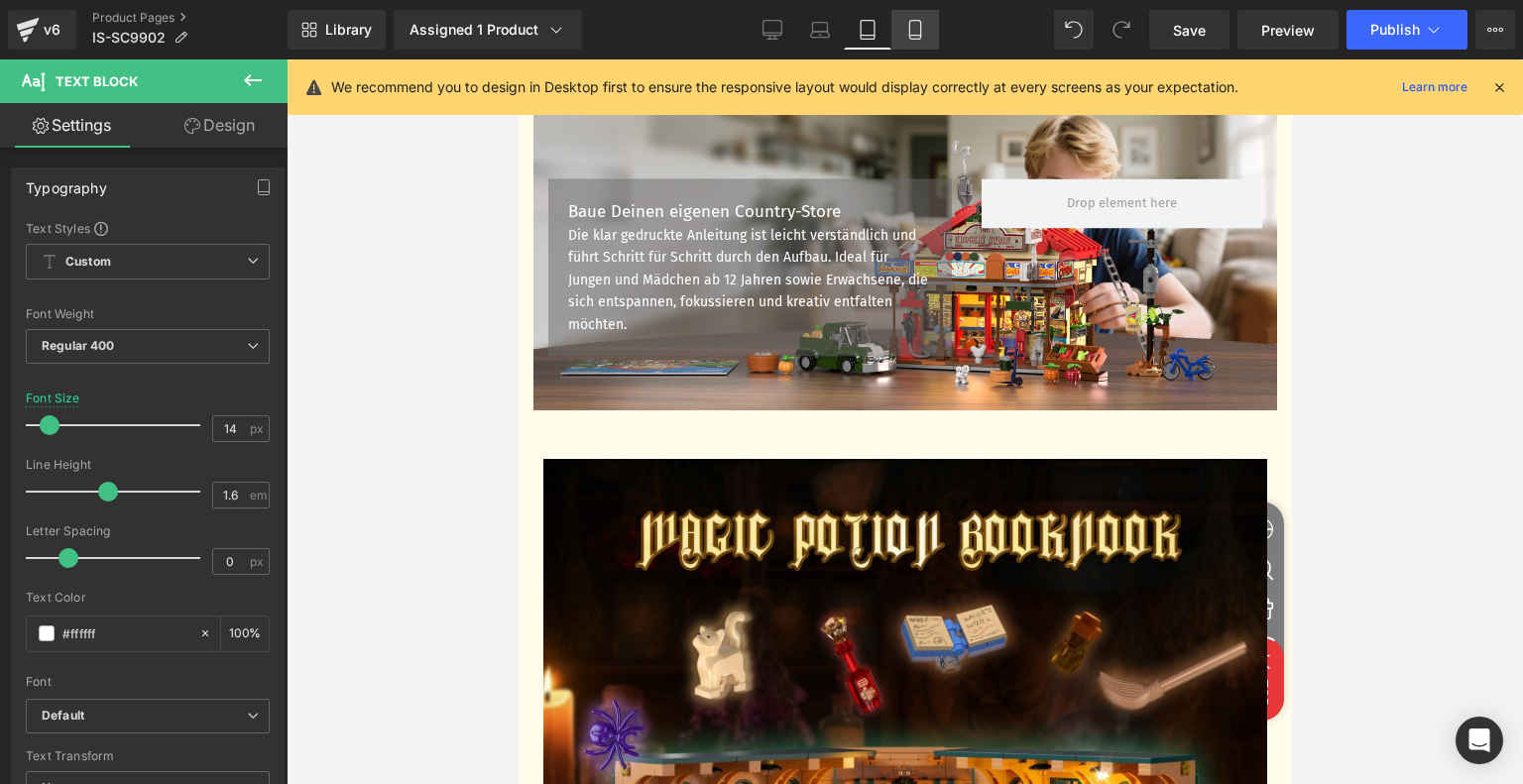 click 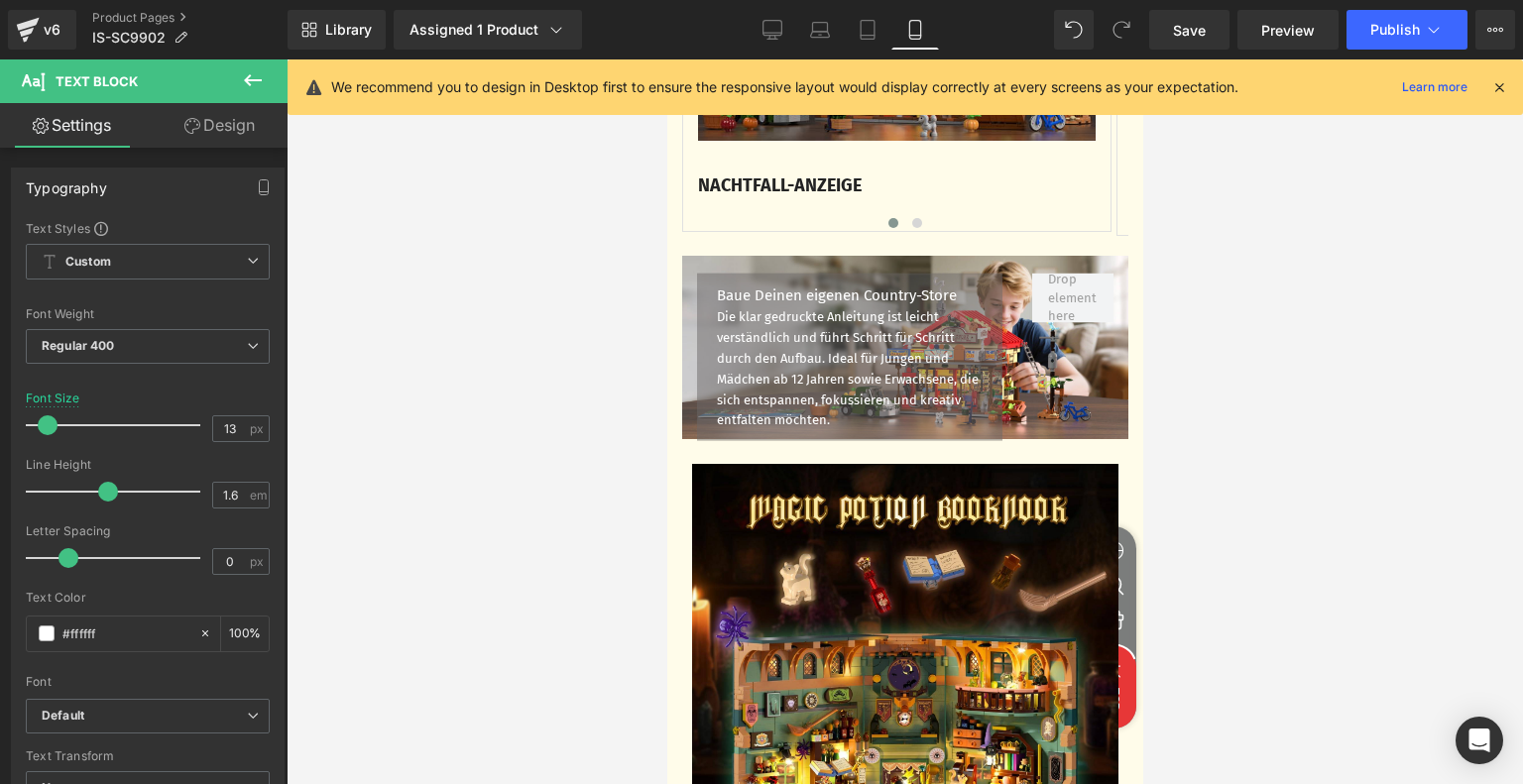scroll, scrollTop: 3710, scrollLeft: 0, axis: vertical 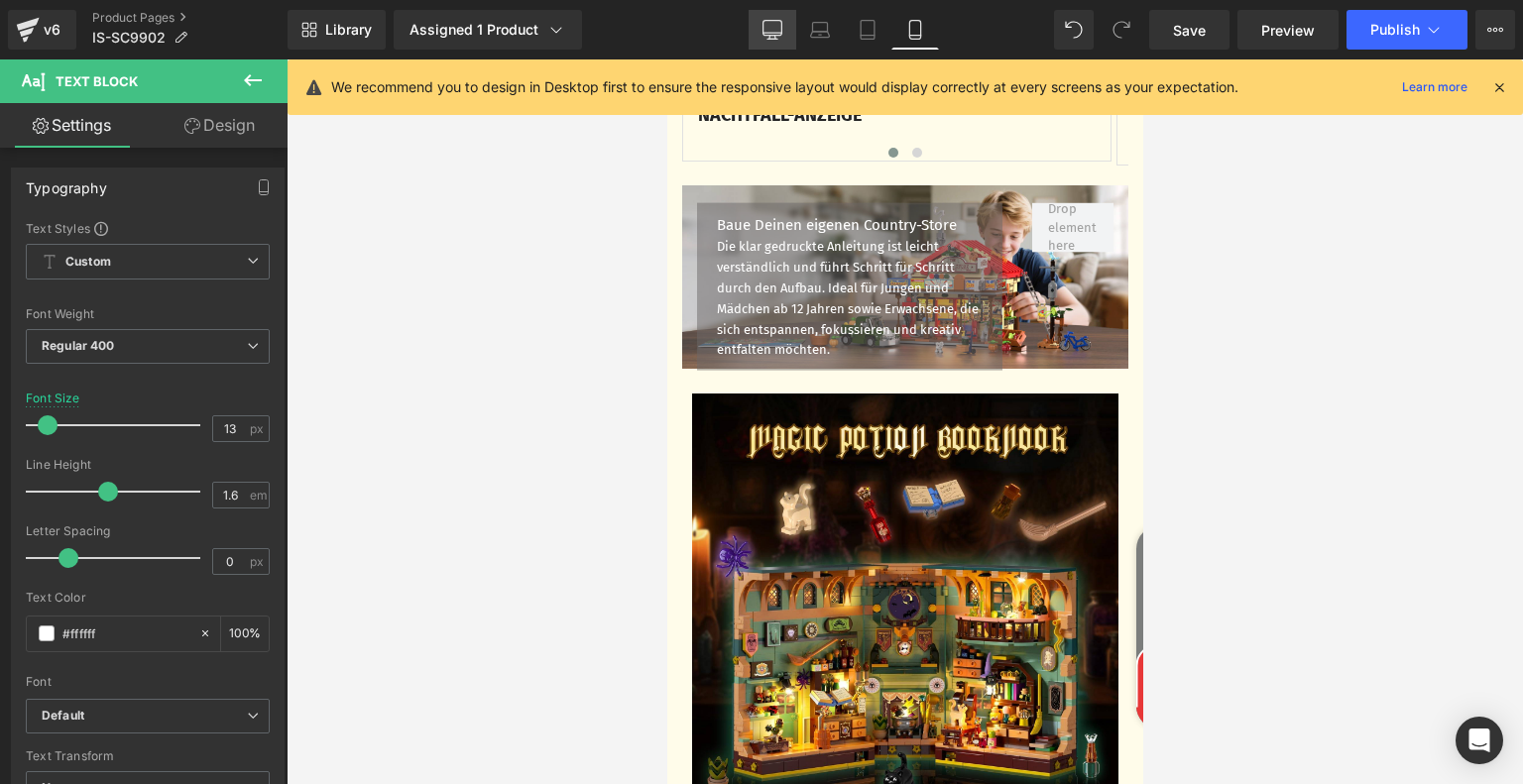 click on "Desktop" at bounding box center (772, 30) 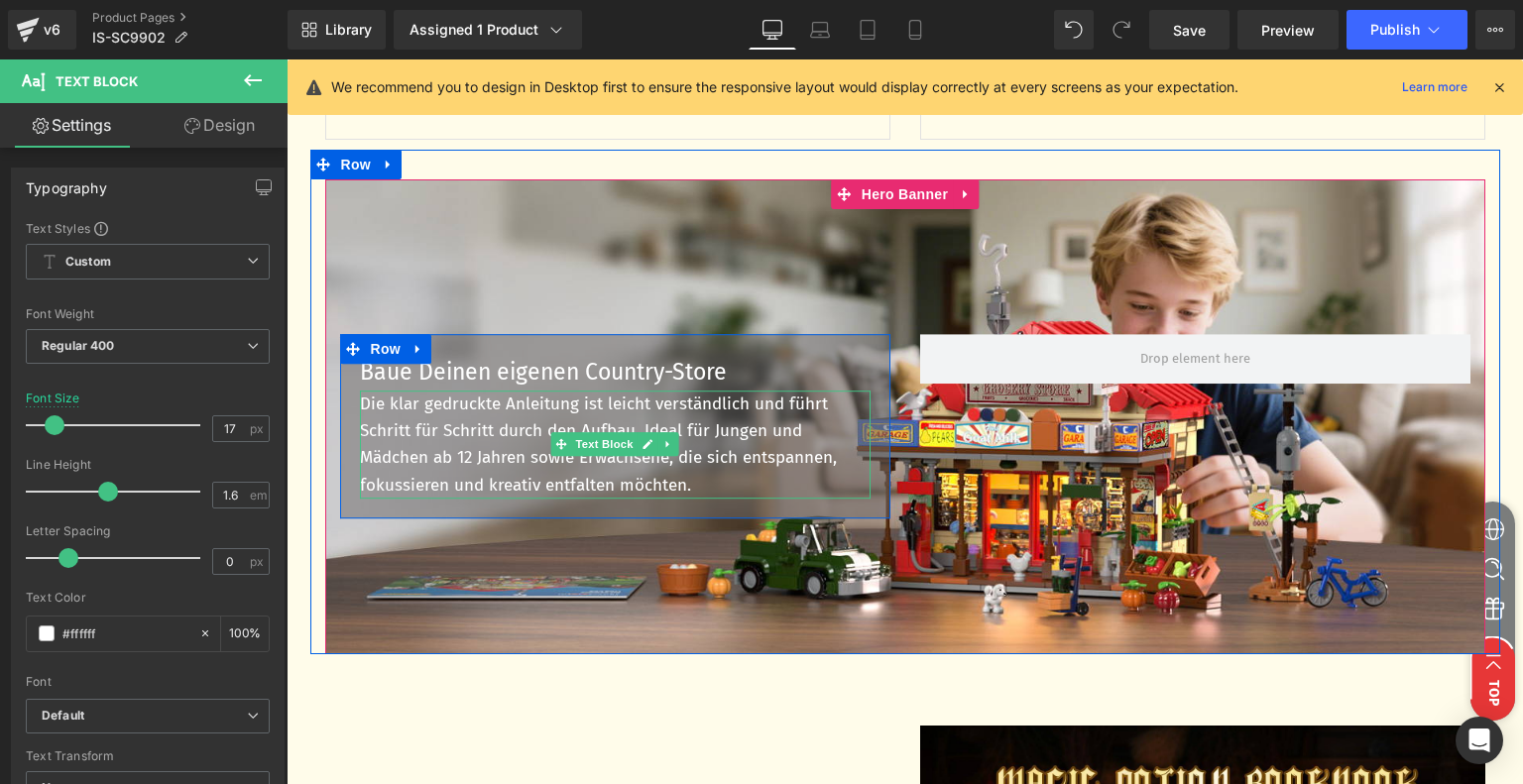 scroll, scrollTop: 3765, scrollLeft: 0, axis: vertical 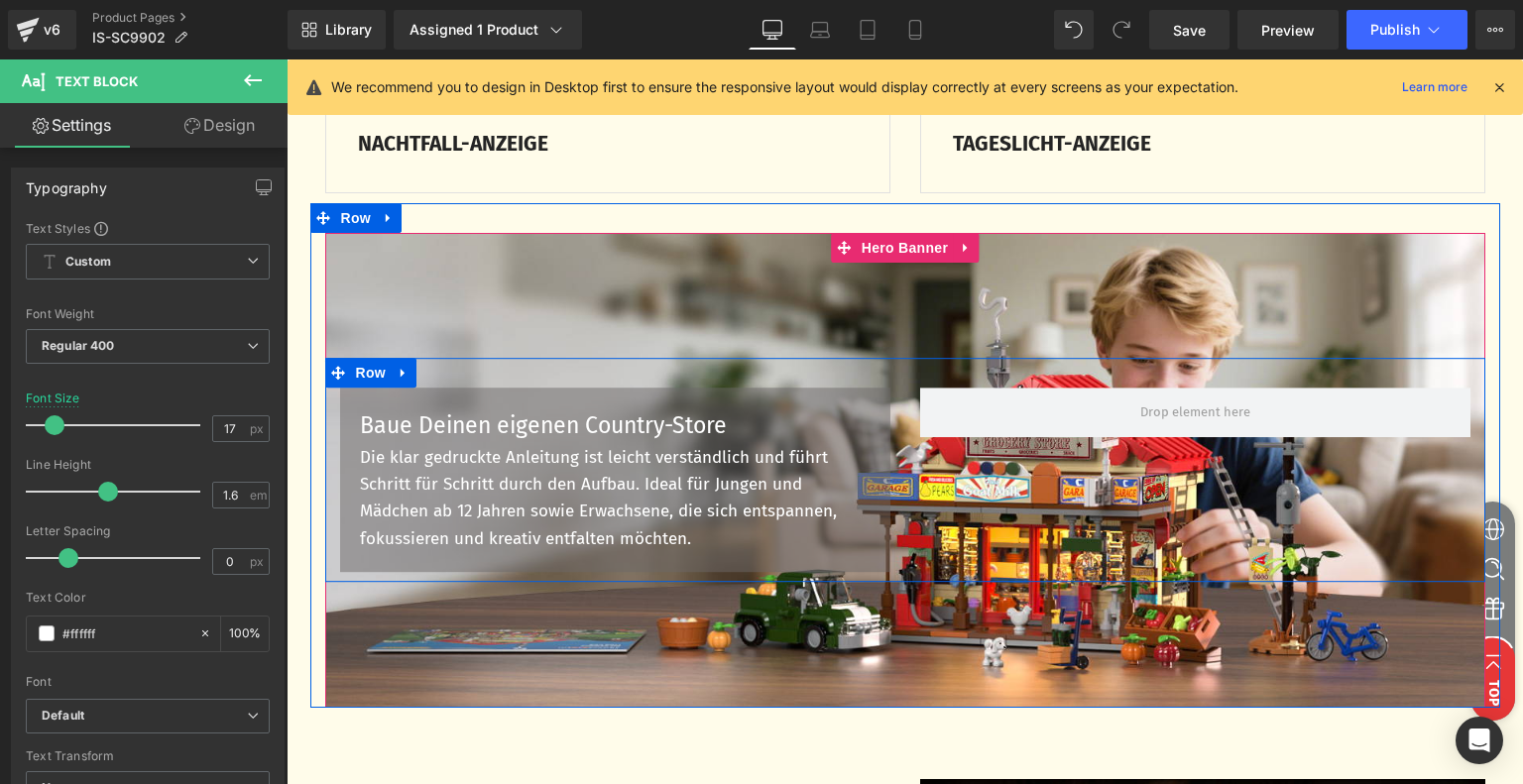 click on "Row" at bounding box center (371, 373) 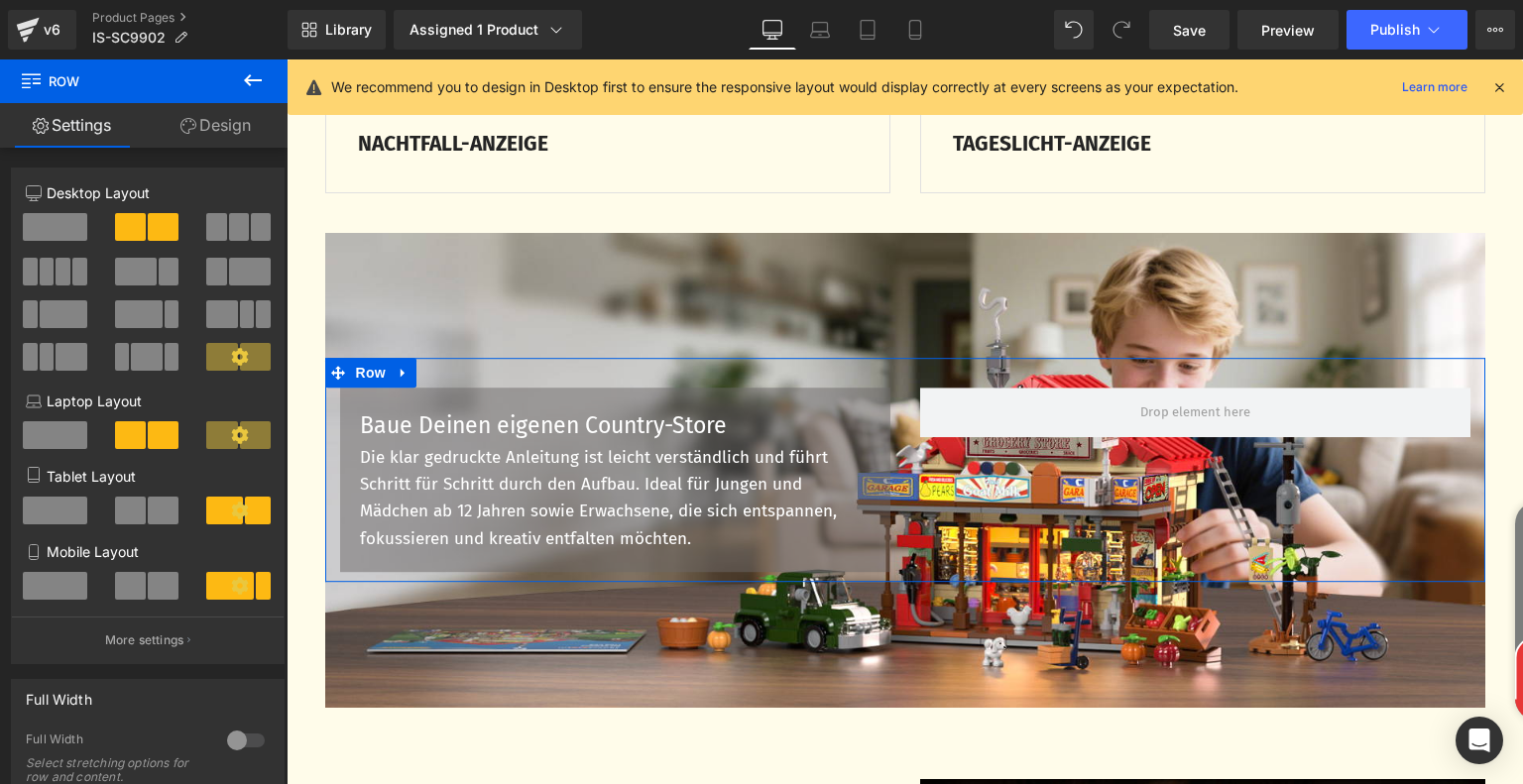 click 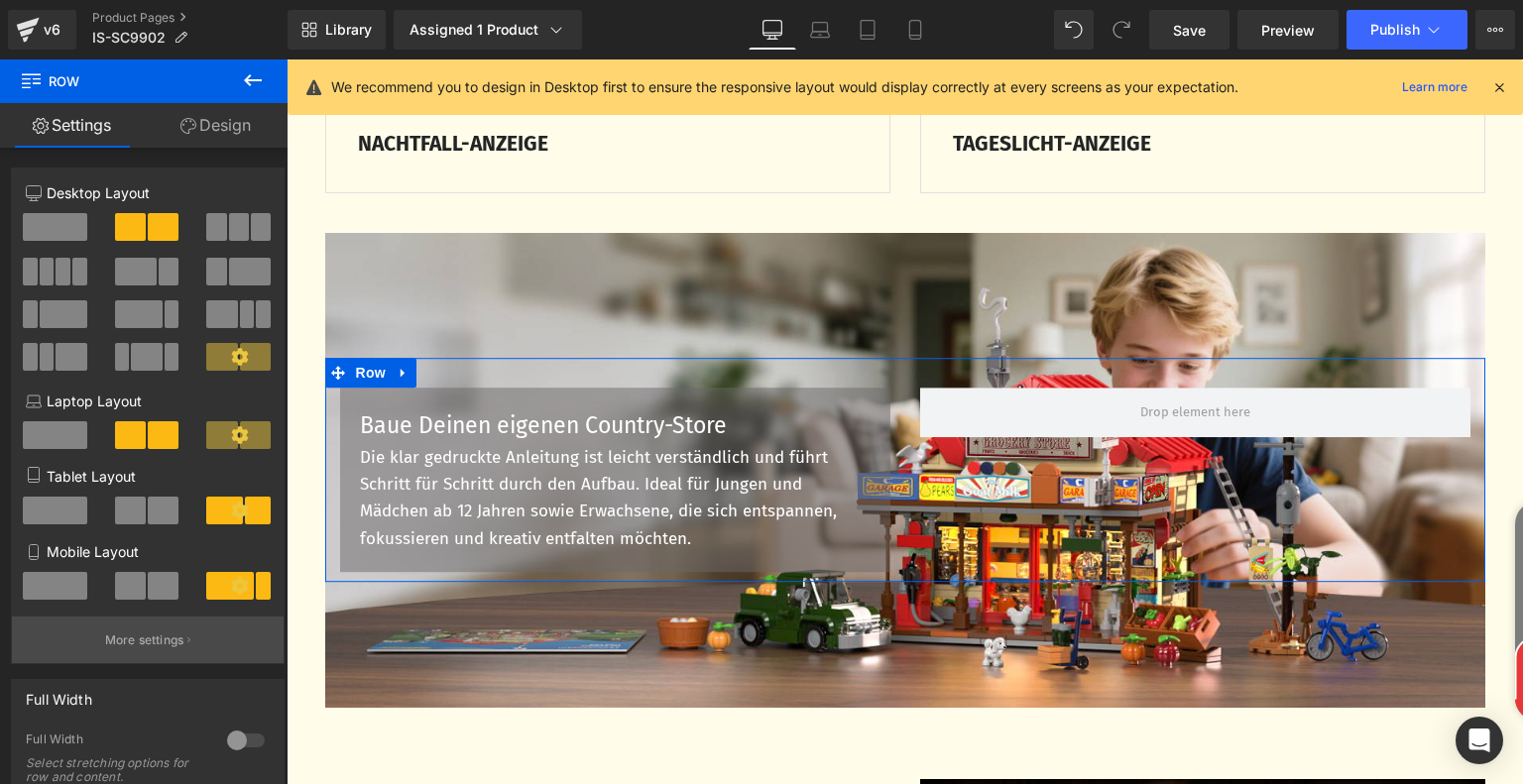 click on "More settings" at bounding box center (145, 640) 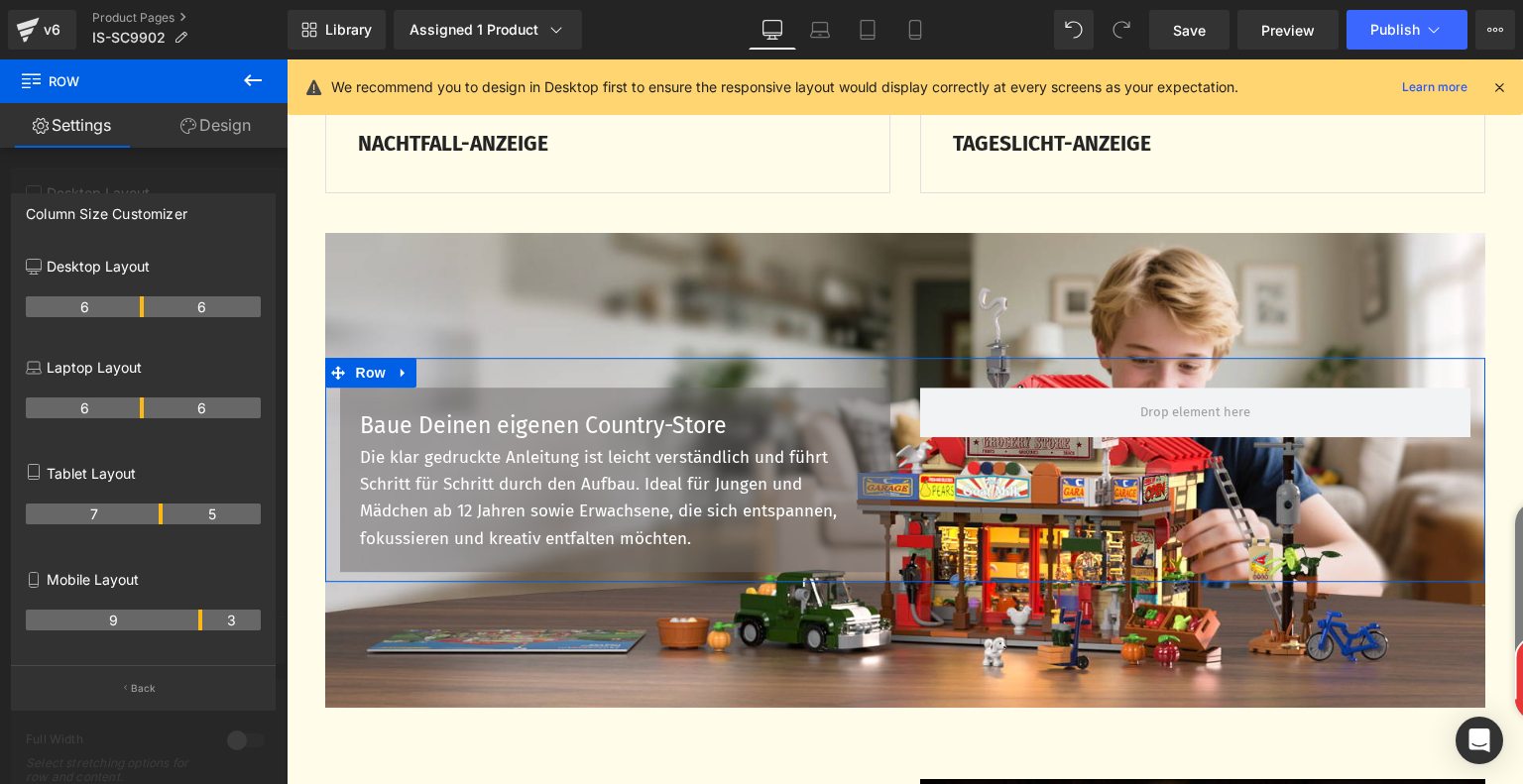 click on "9 3" at bounding box center [143, 619] 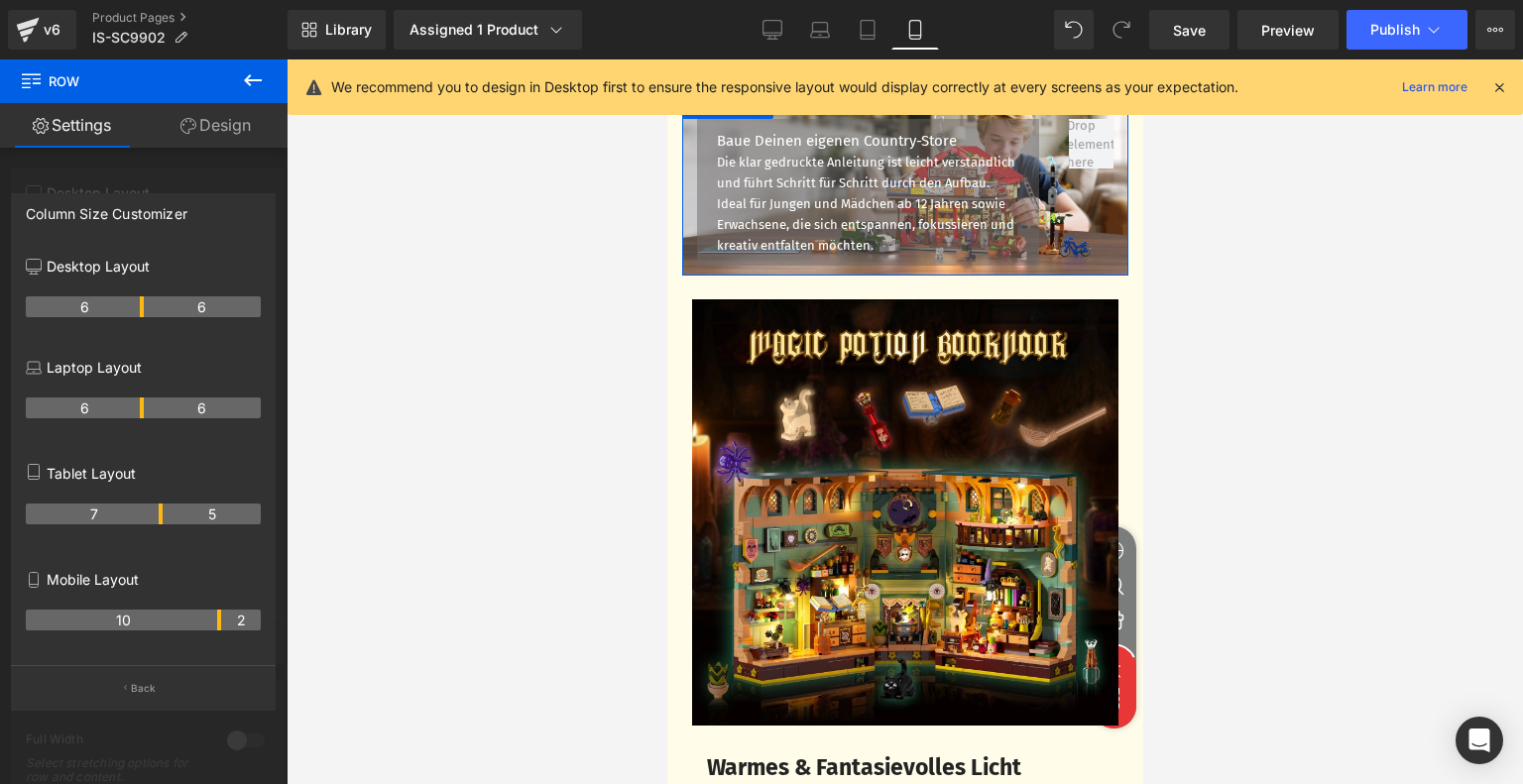 scroll, scrollTop: 3635, scrollLeft: 0, axis: vertical 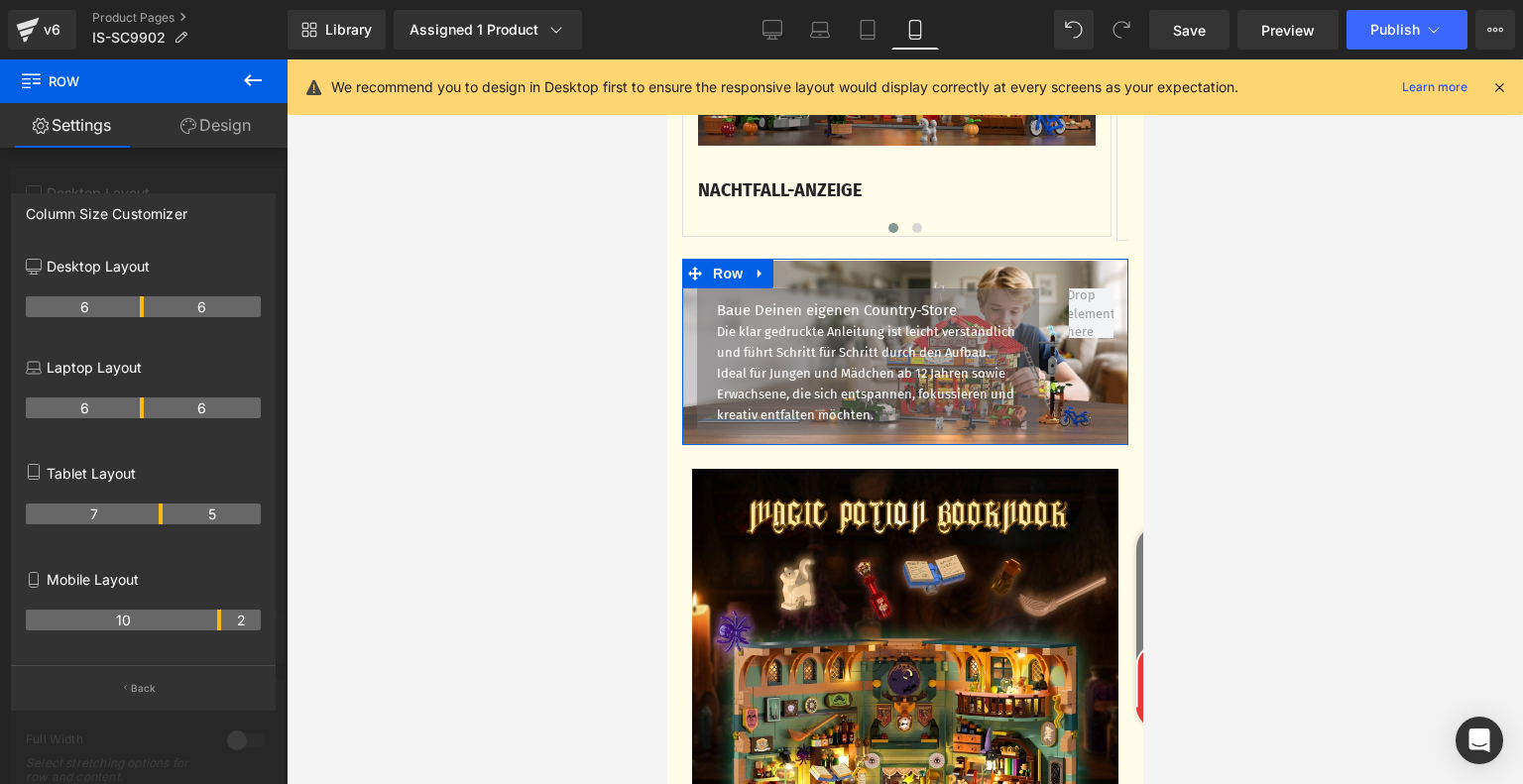 click on "10" at bounding box center [123, 619] 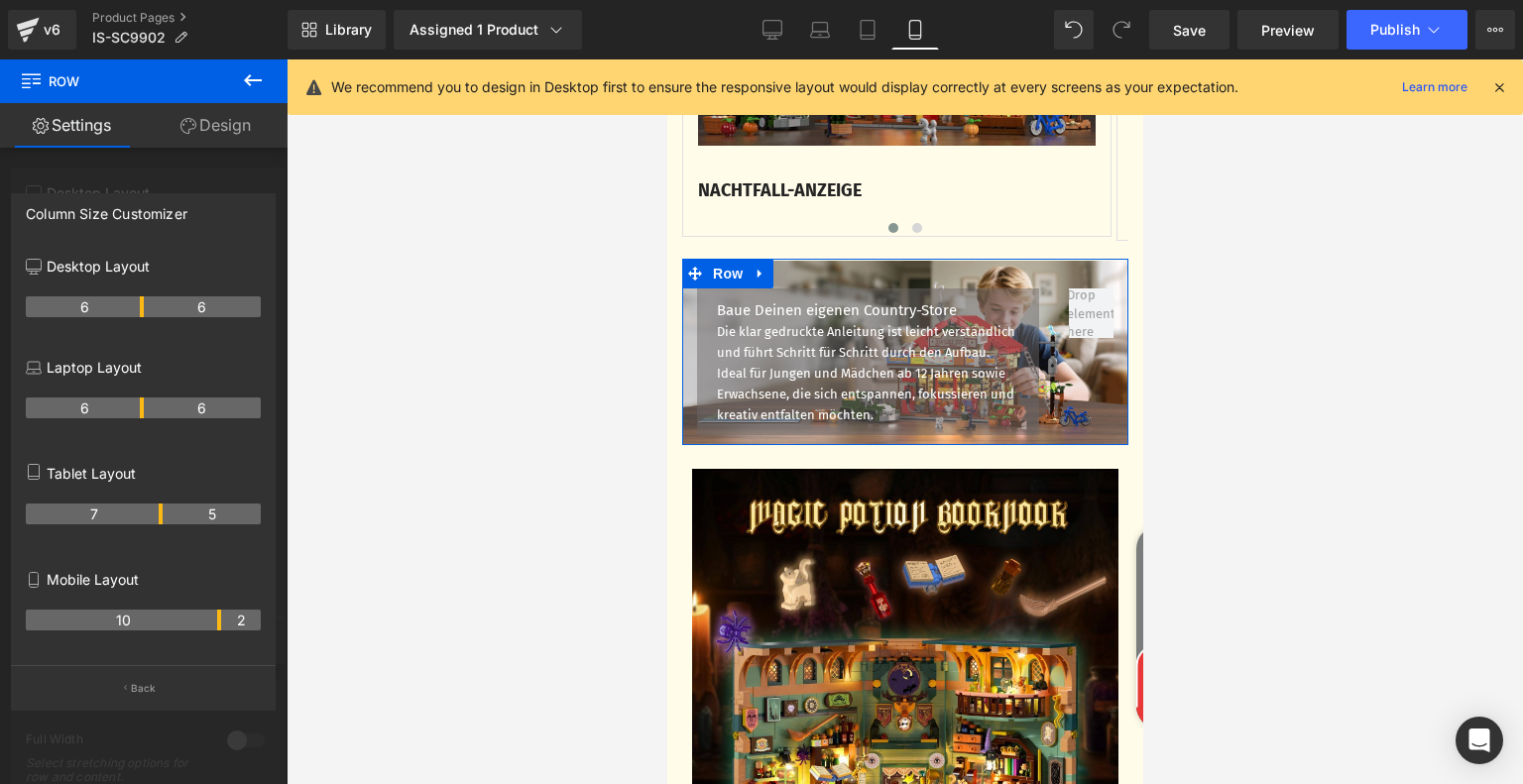 click on "Design" at bounding box center (215, 125) 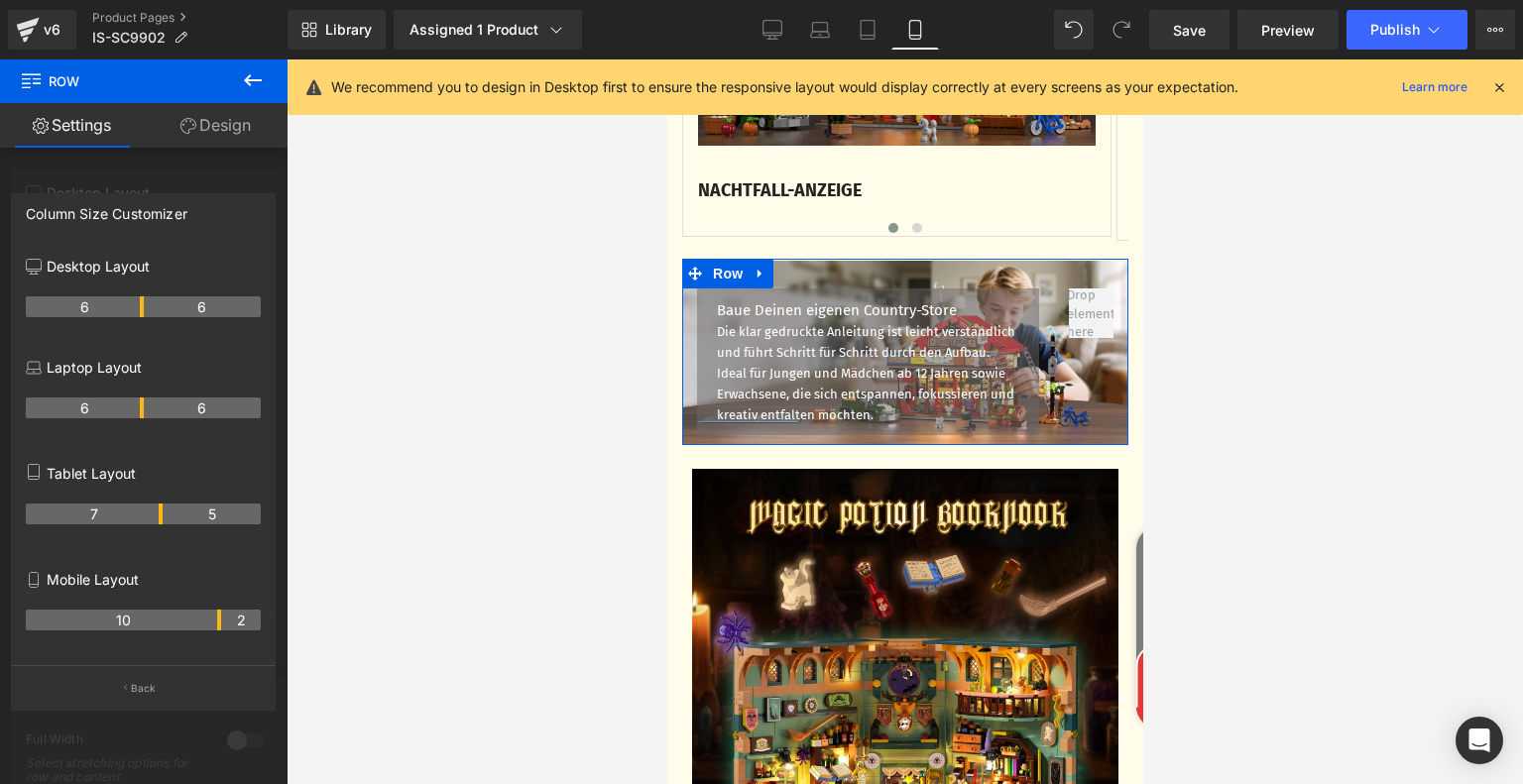 click on "Border
Border Style Custom" at bounding box center (0, 0) 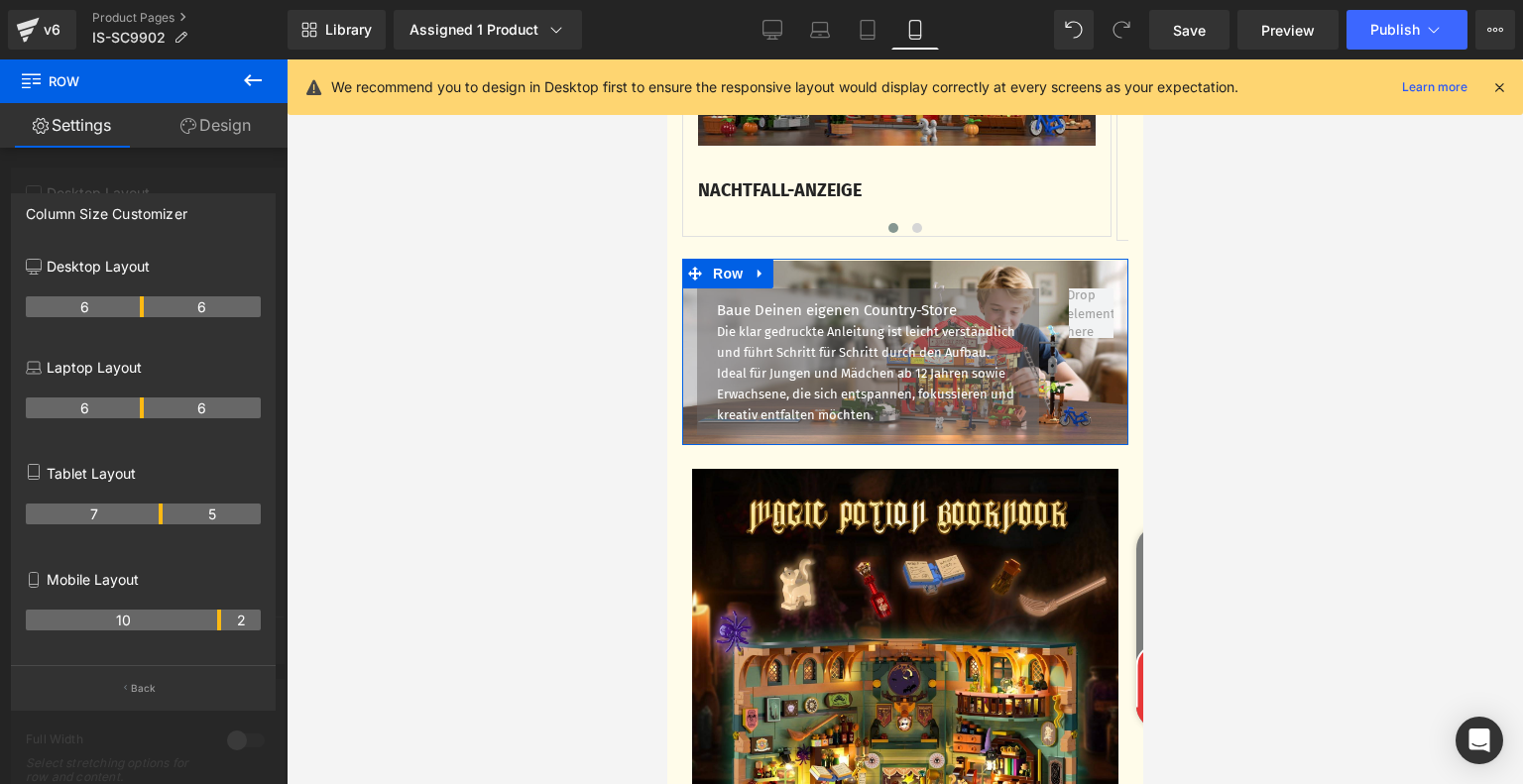 click on "Spacing" at bounding box center (0, 0) 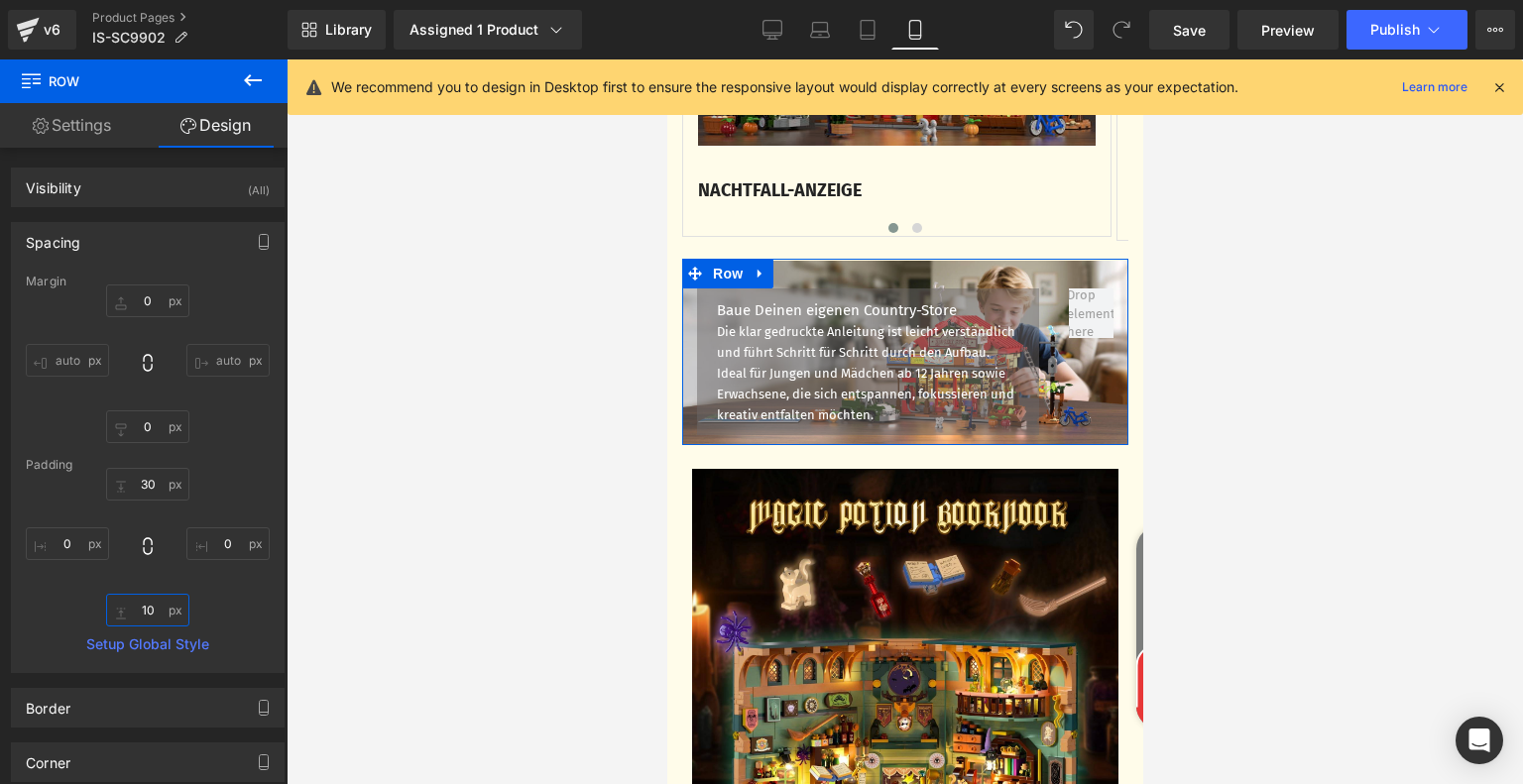 click on "10" at bounding box center [148, 610] 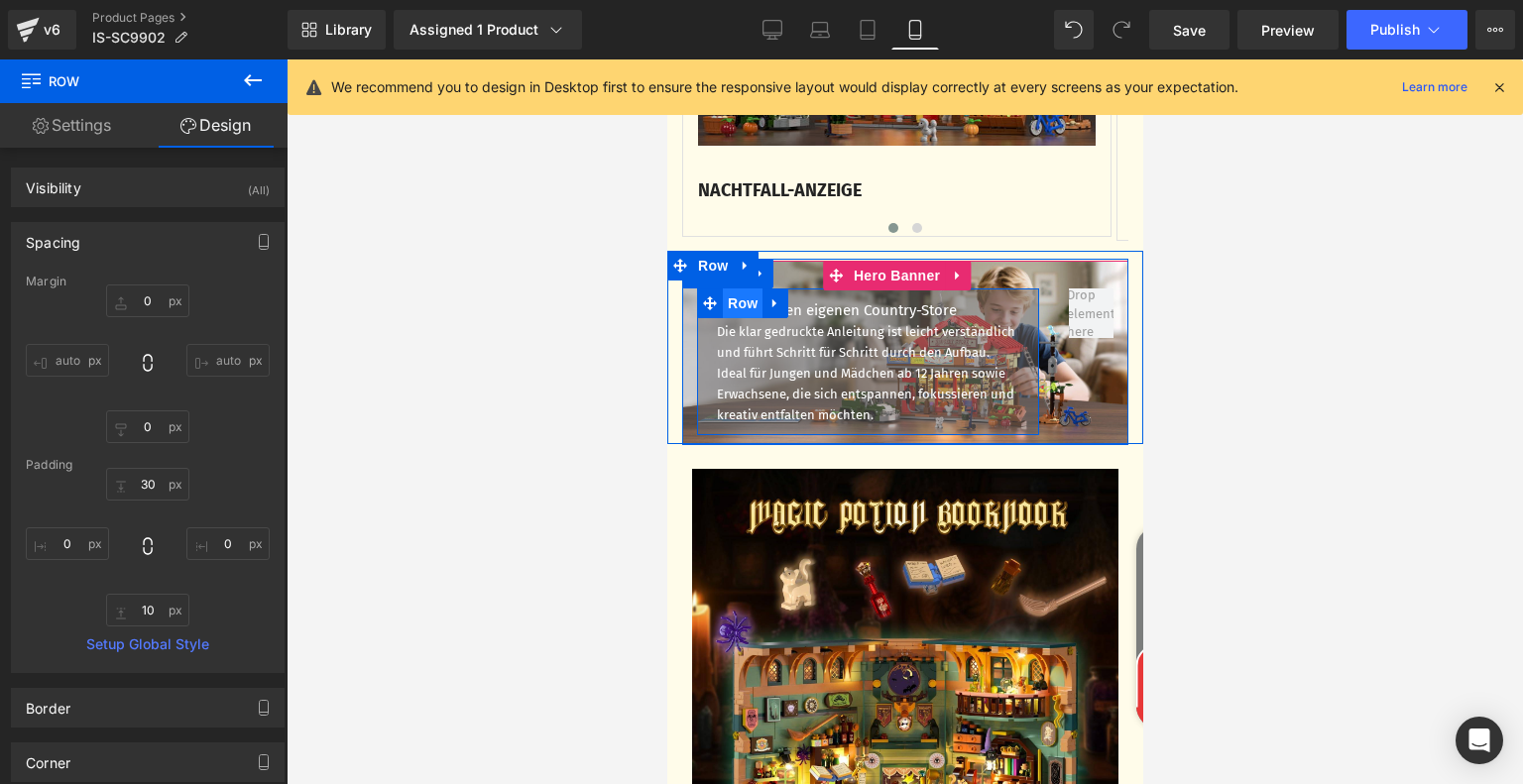 click on "Row" at bounding box center [742, 303] 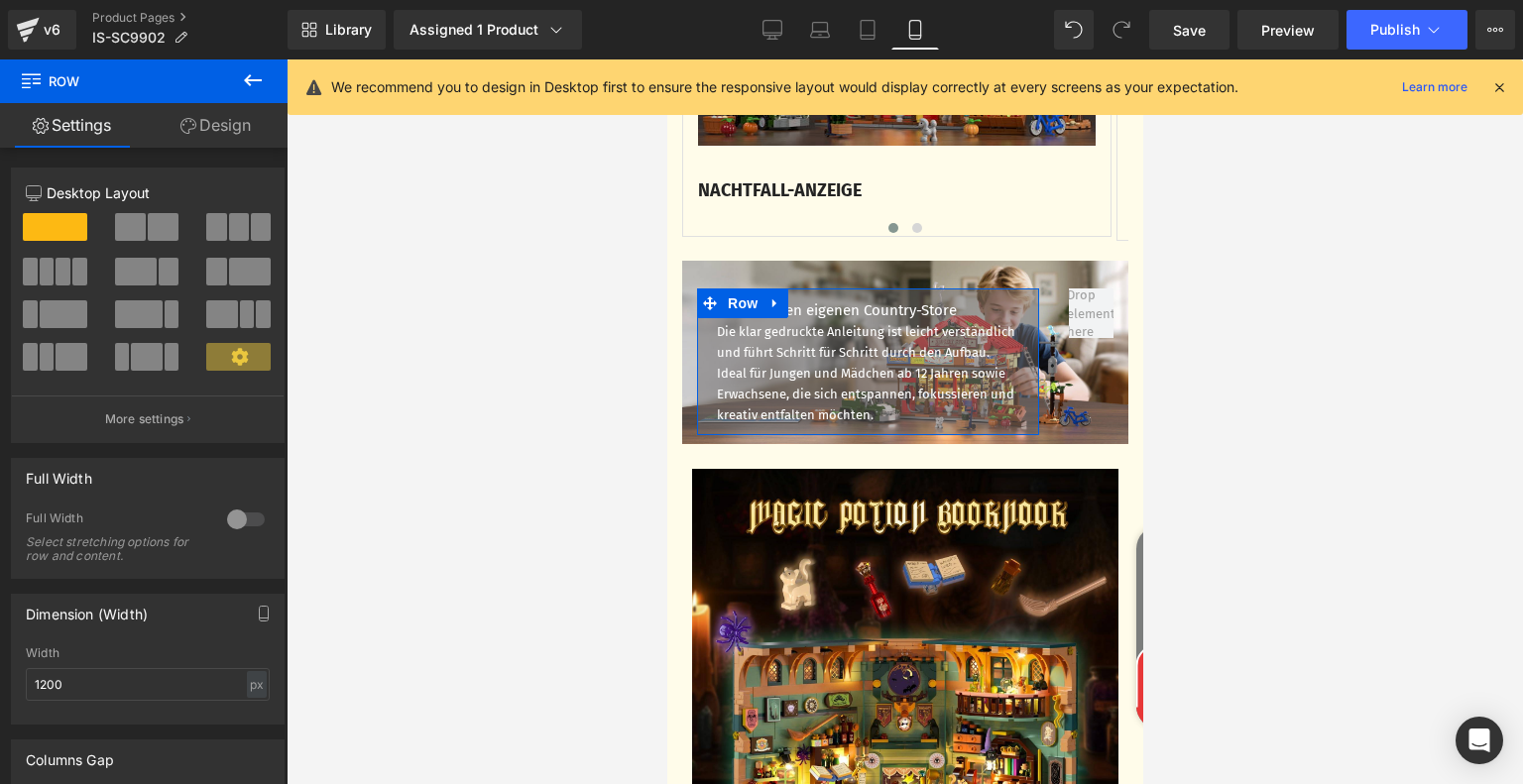 click on "Design" at bounding box center [215, 125] 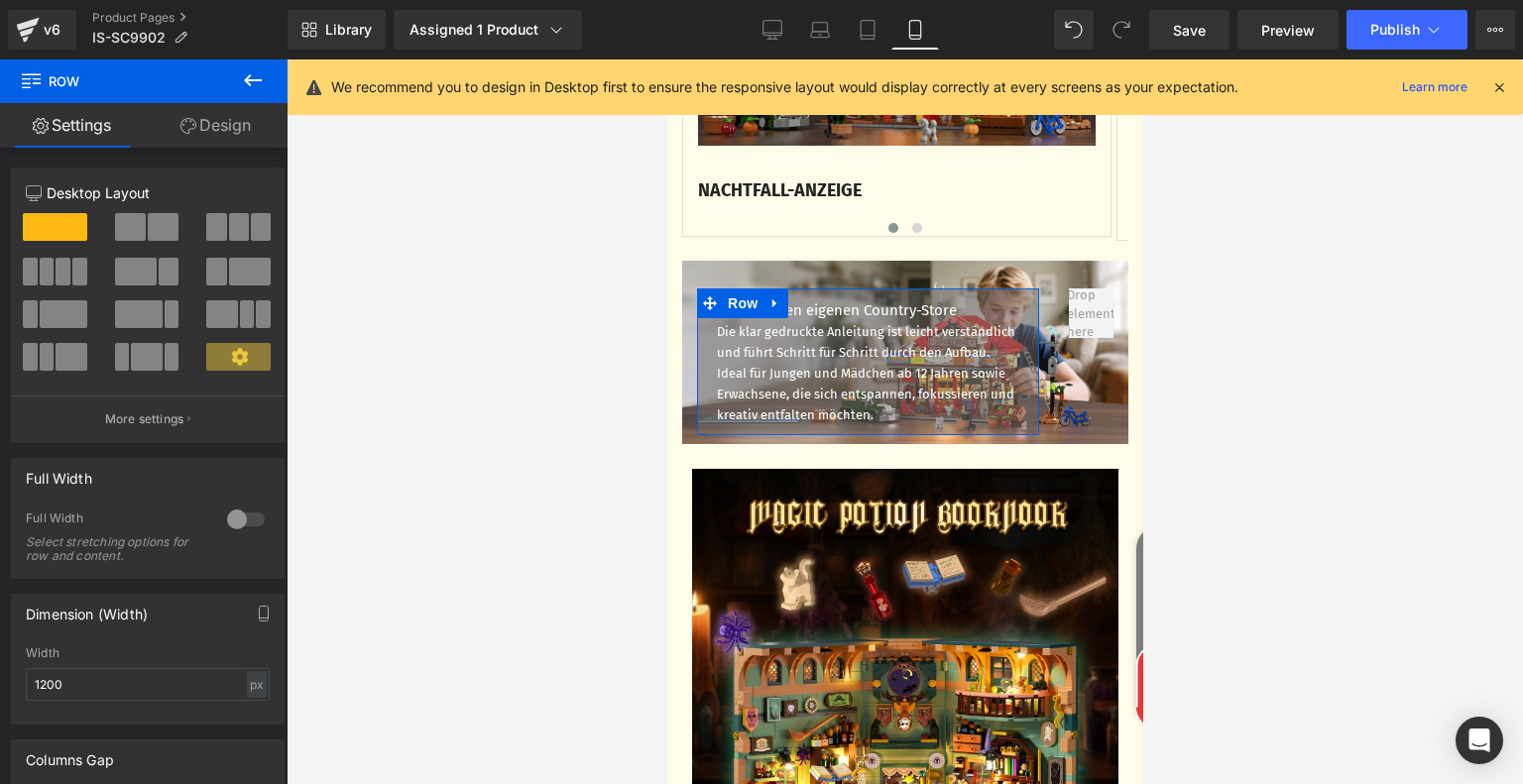 click on "Background" at bounding box center (0, 0) 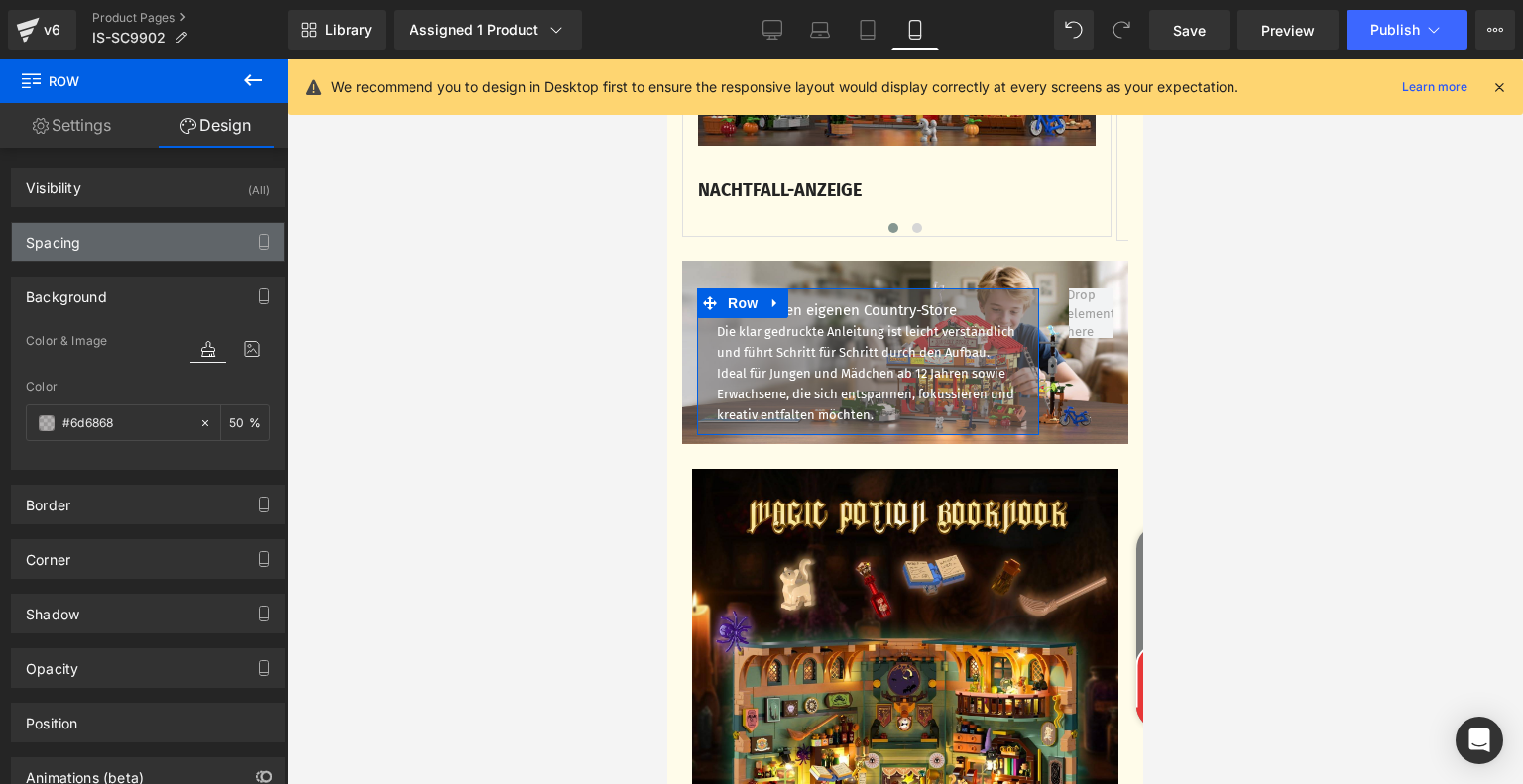 click on "Spacing" at bounding box center (148, 242) 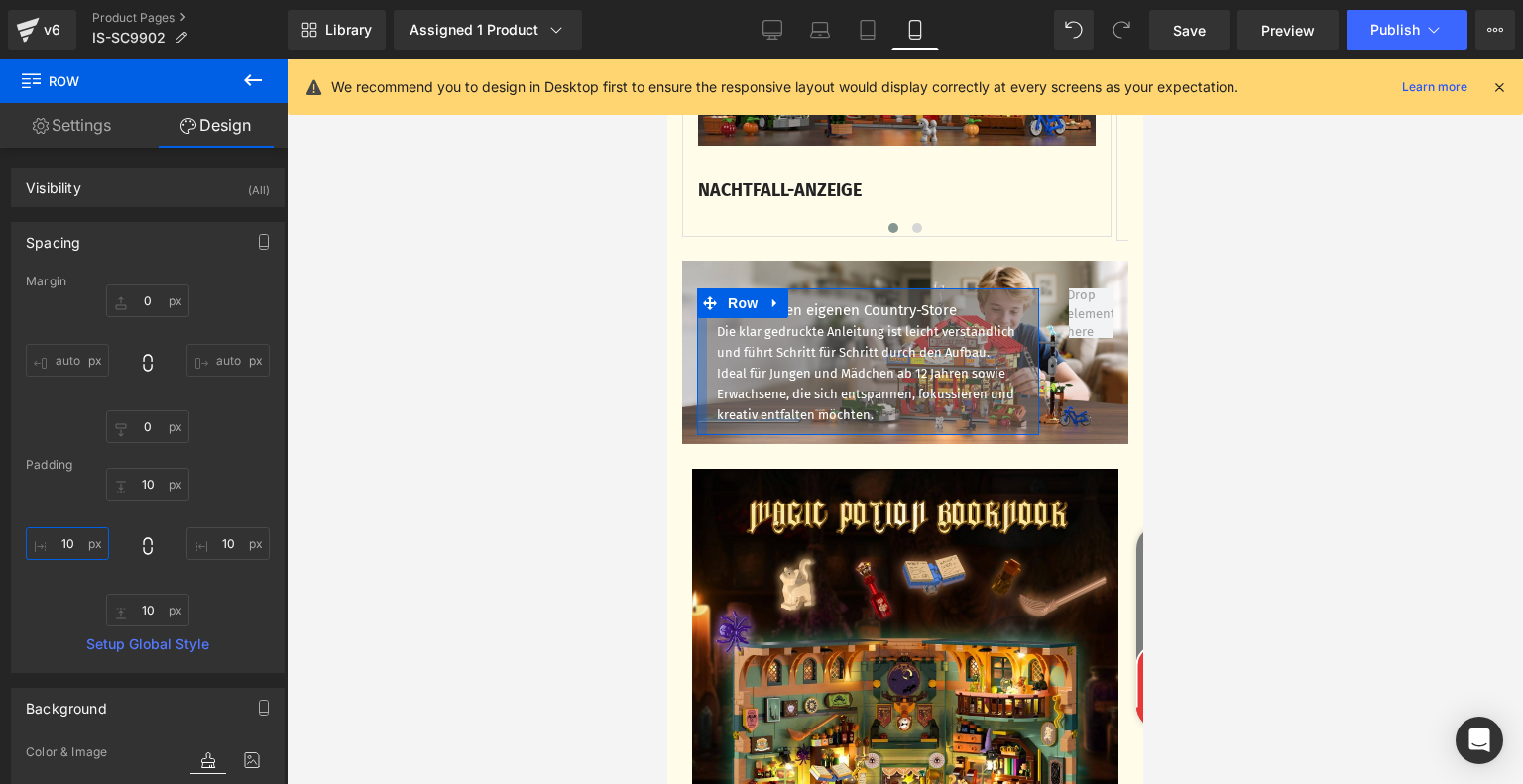 click on "10" at bounding box center [67, 543] 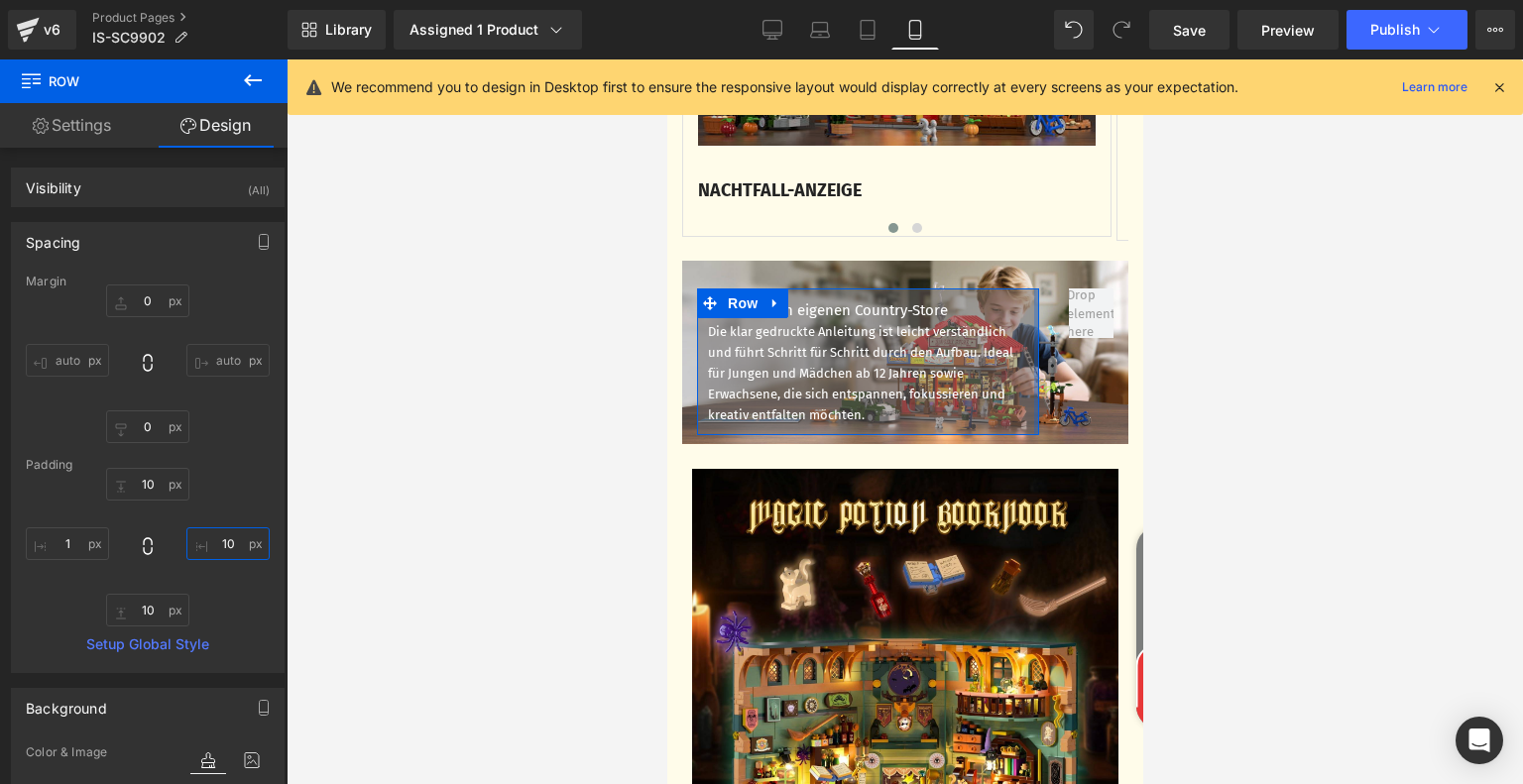 click on "10" at bounding box center (228, 543) 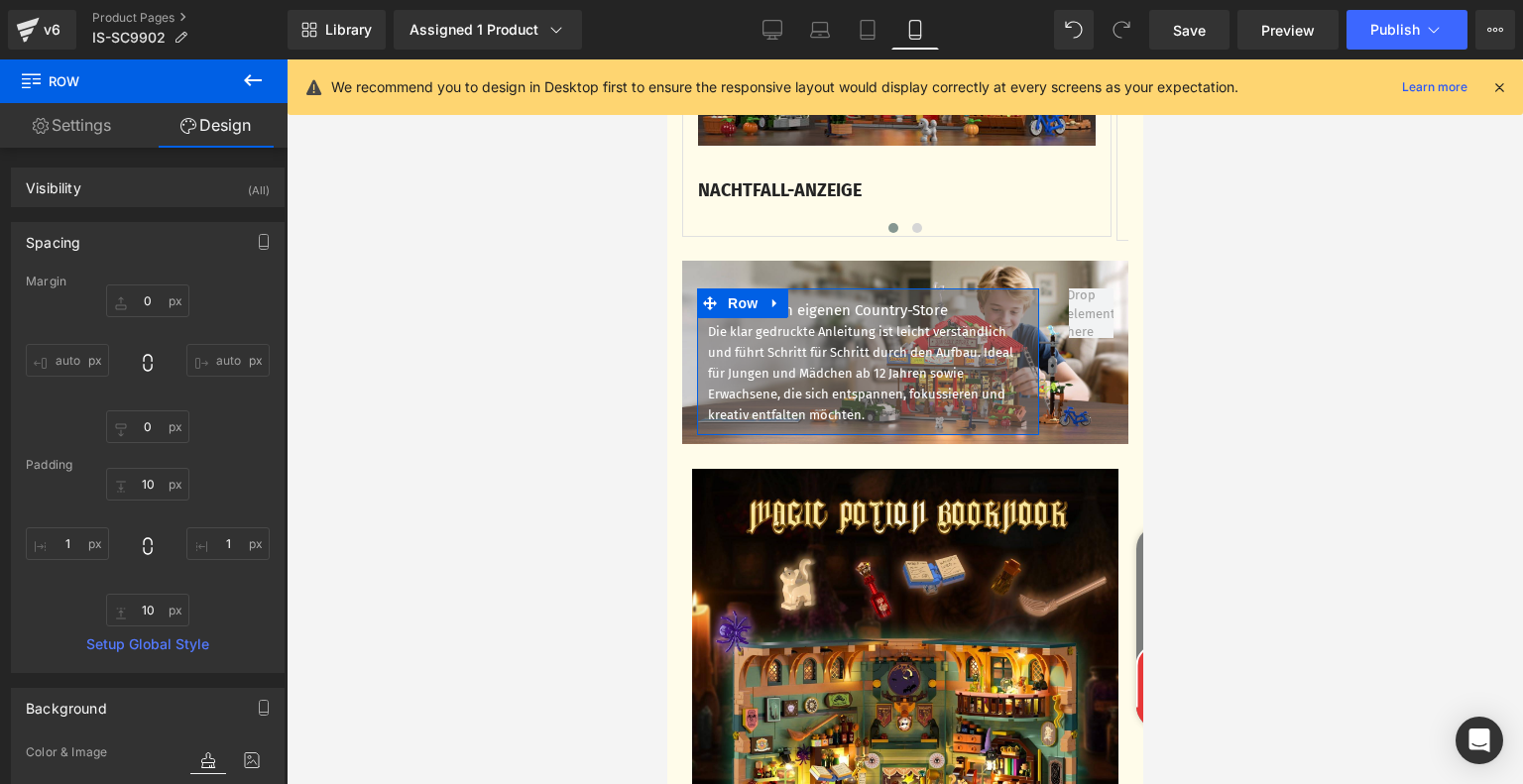 click on "10px 10
1 1
10px 10
1 1" at bounding box center (148, 547) 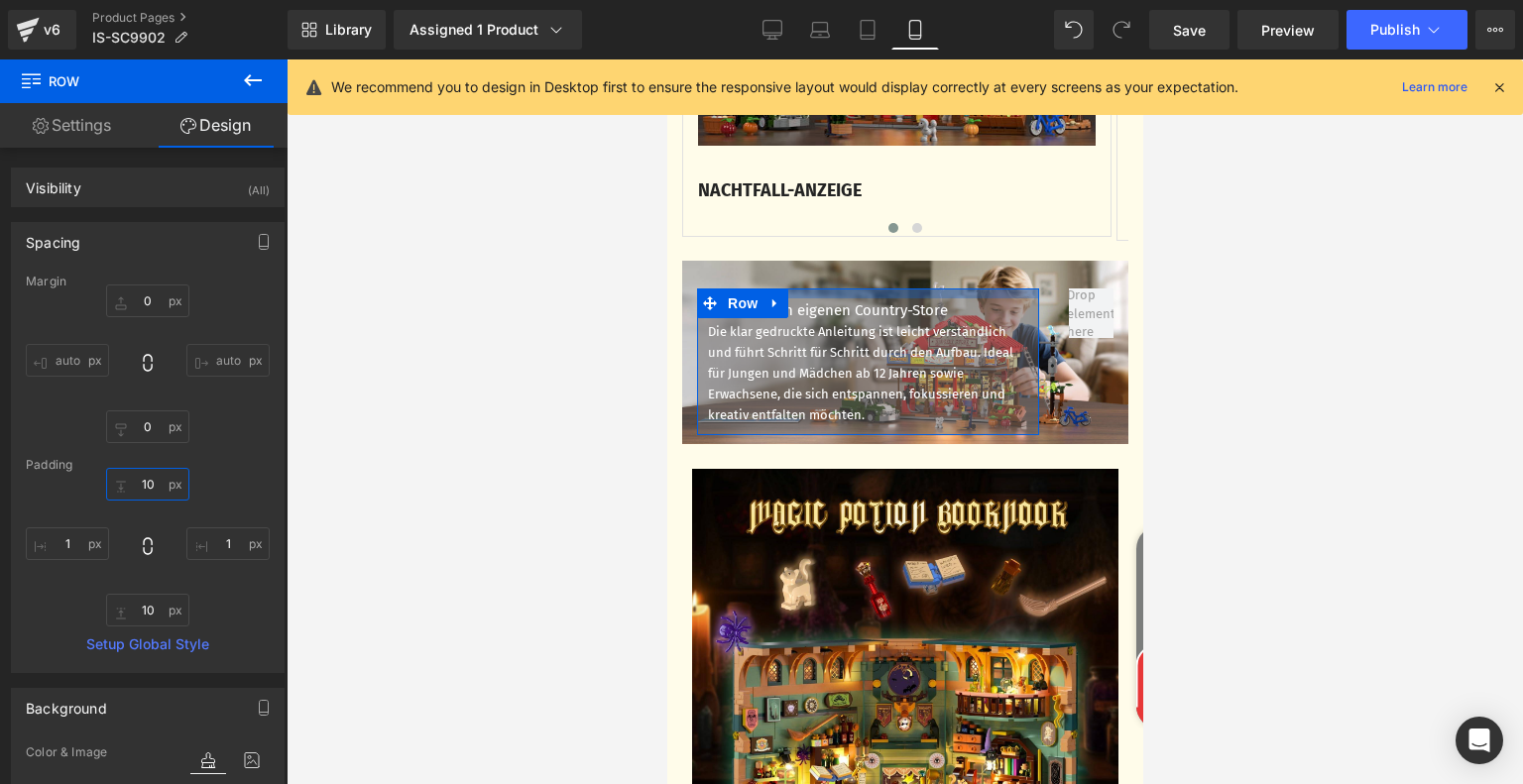 click on "10" at bounding box center [148, 484] 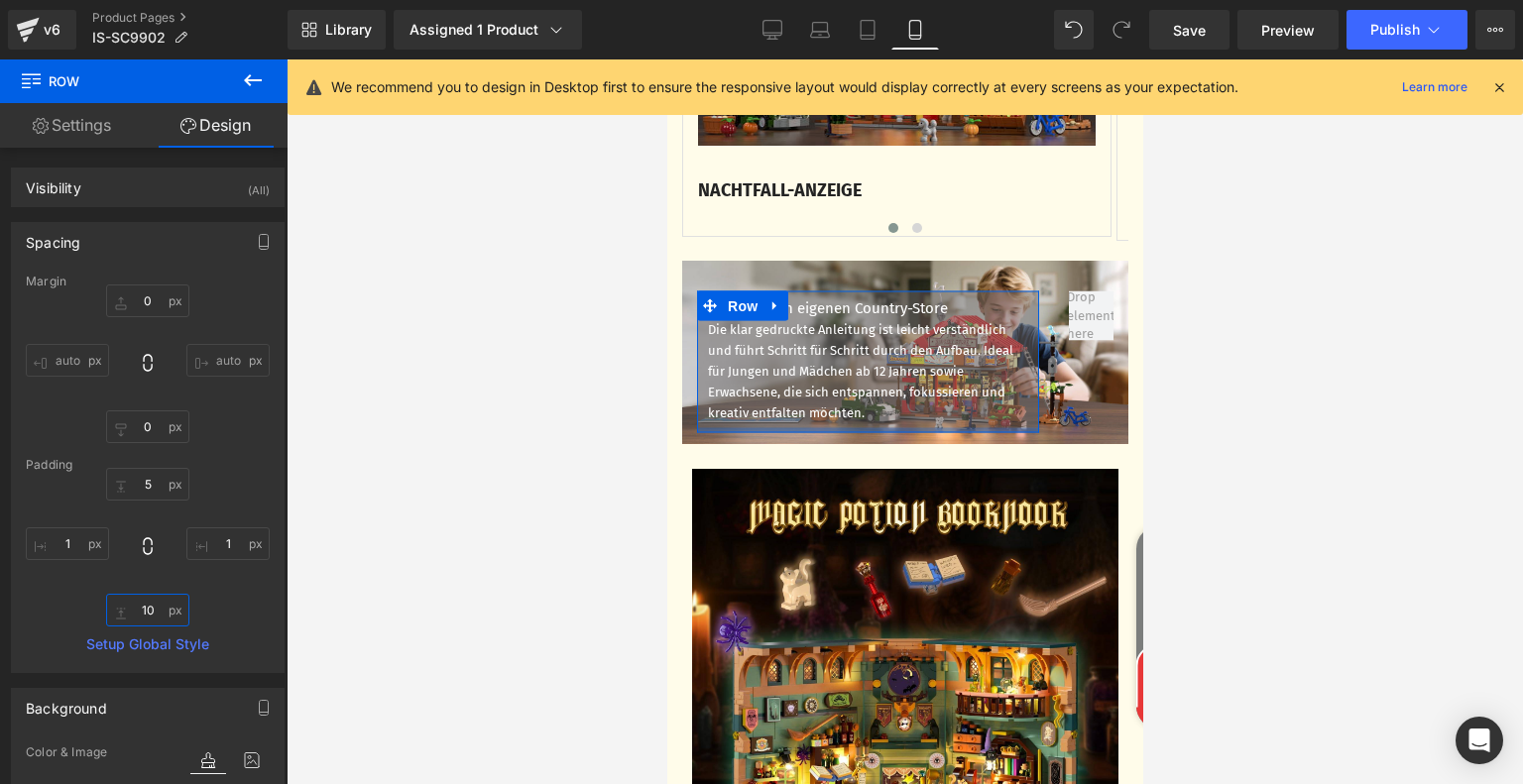 click on "10" at bounding box center [148, 610] 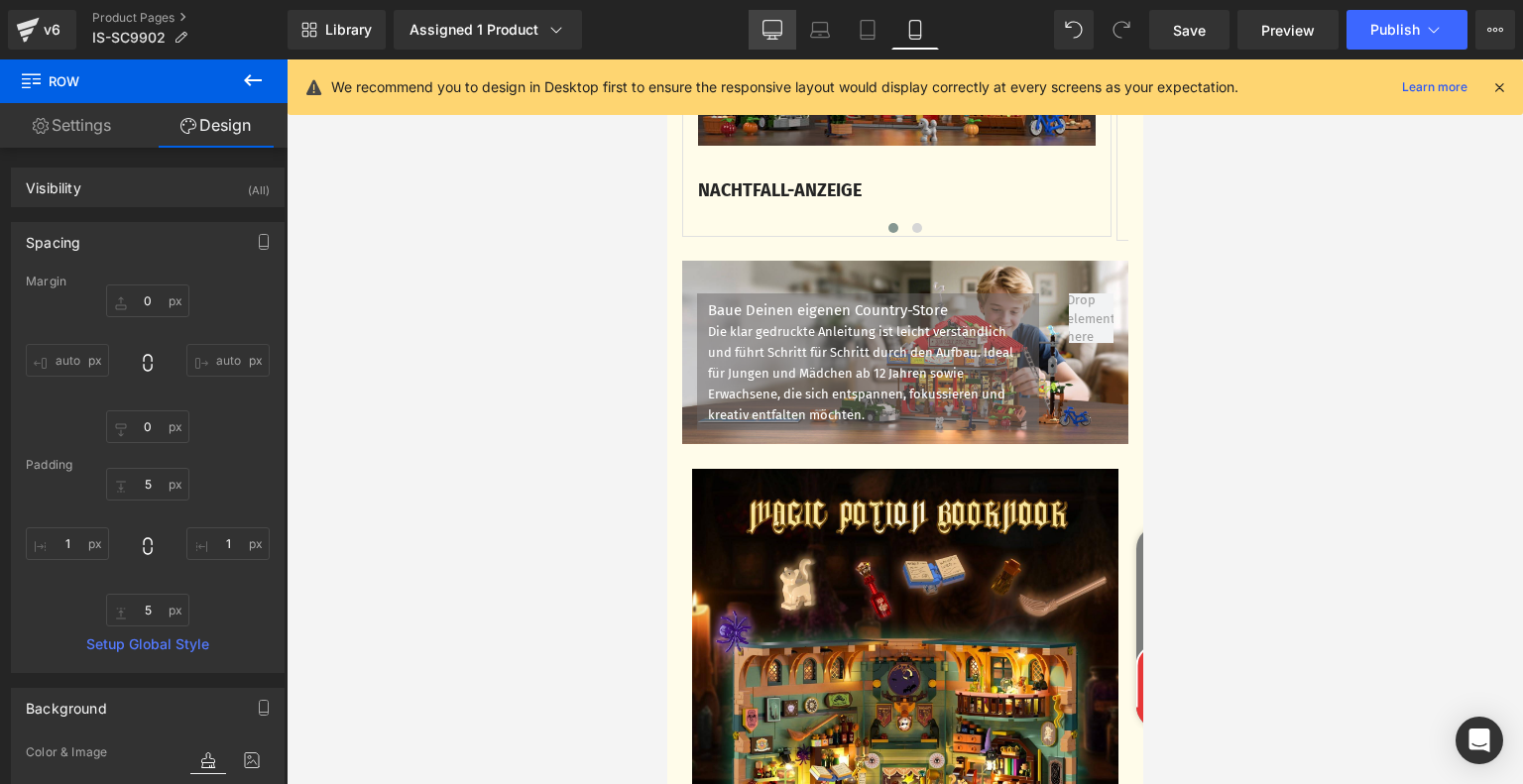 click 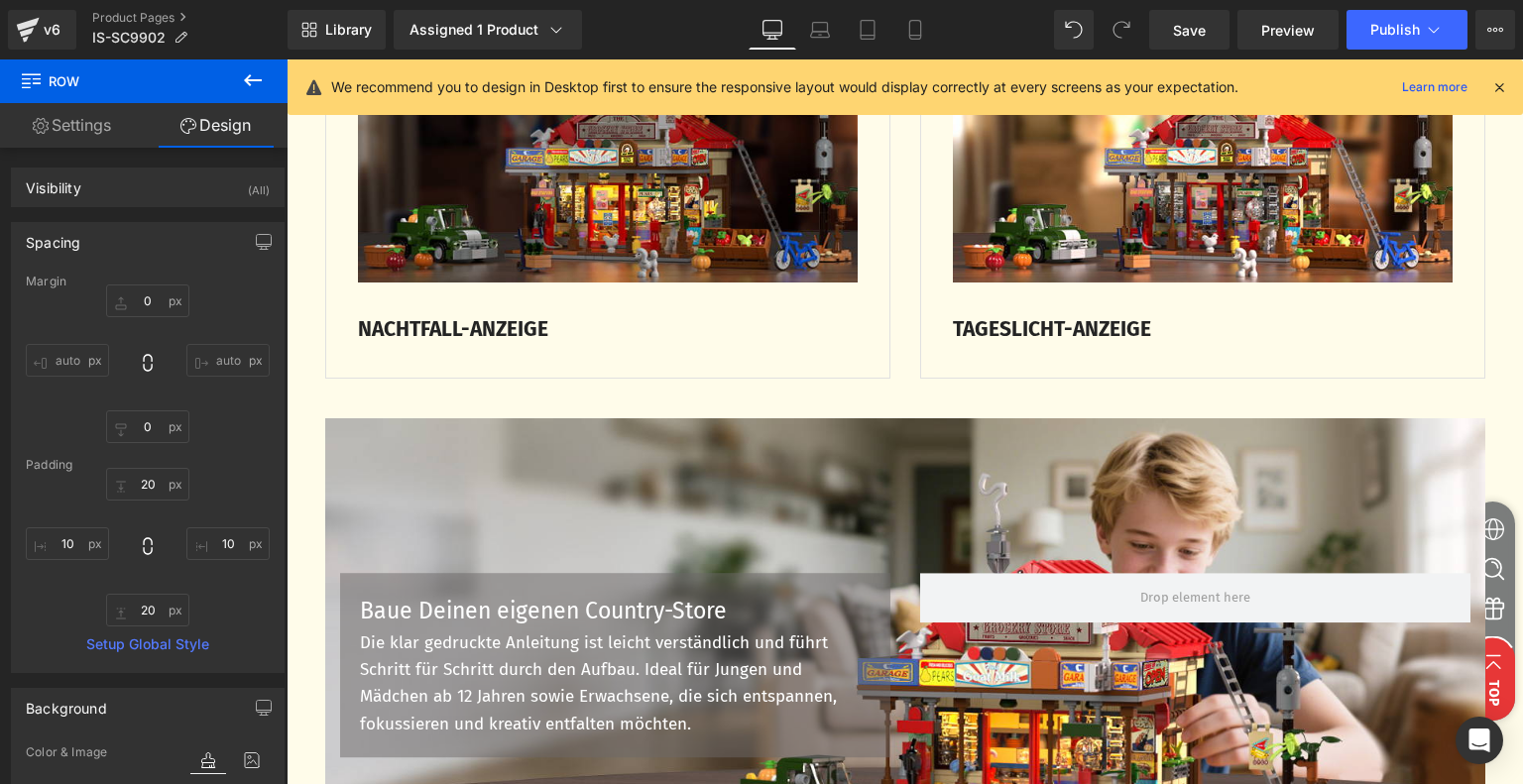 scroll, scrollTop: 3750, scrollLeft: 0, axis: vertical 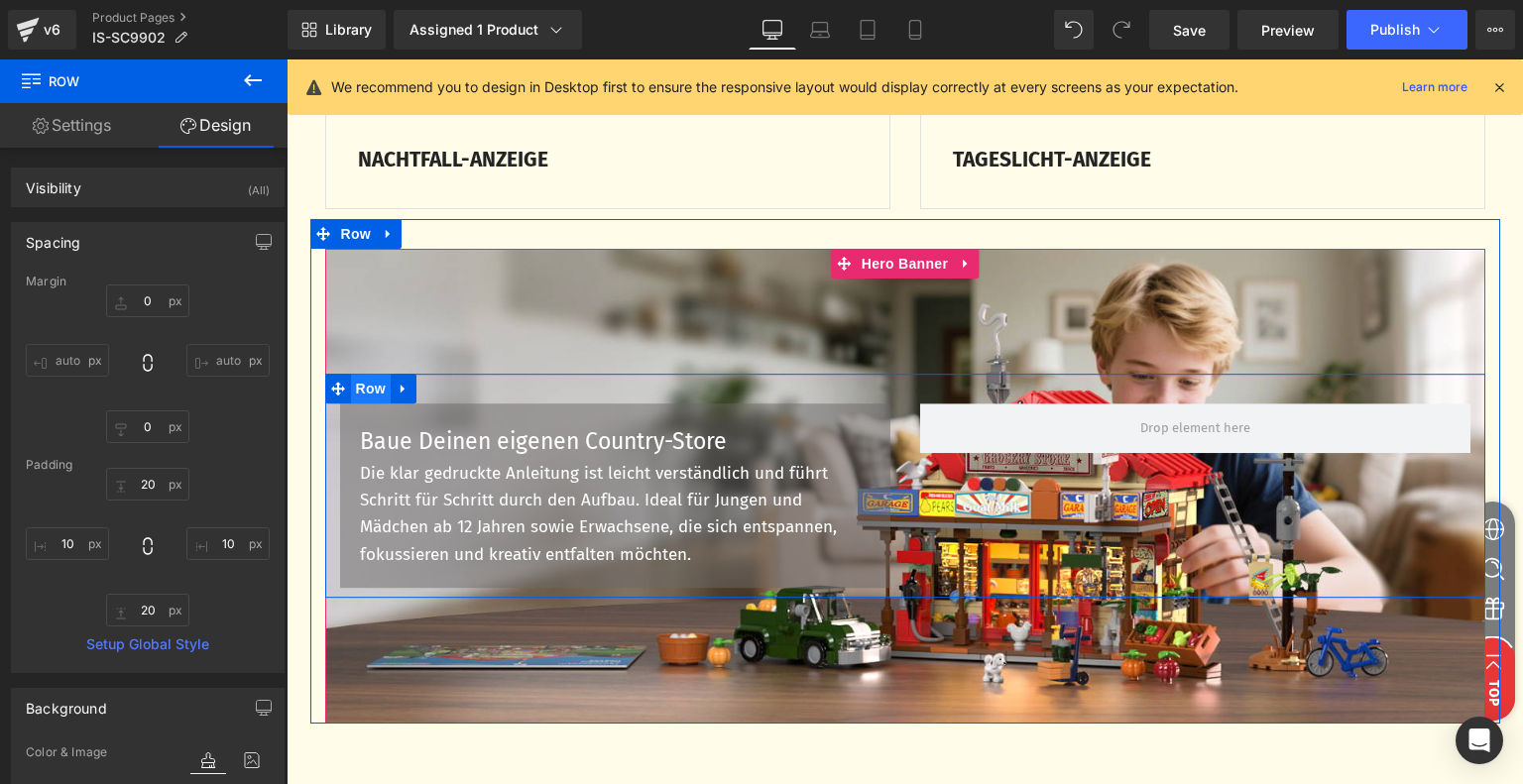 click on "Row" at bounding box center (371, 389) 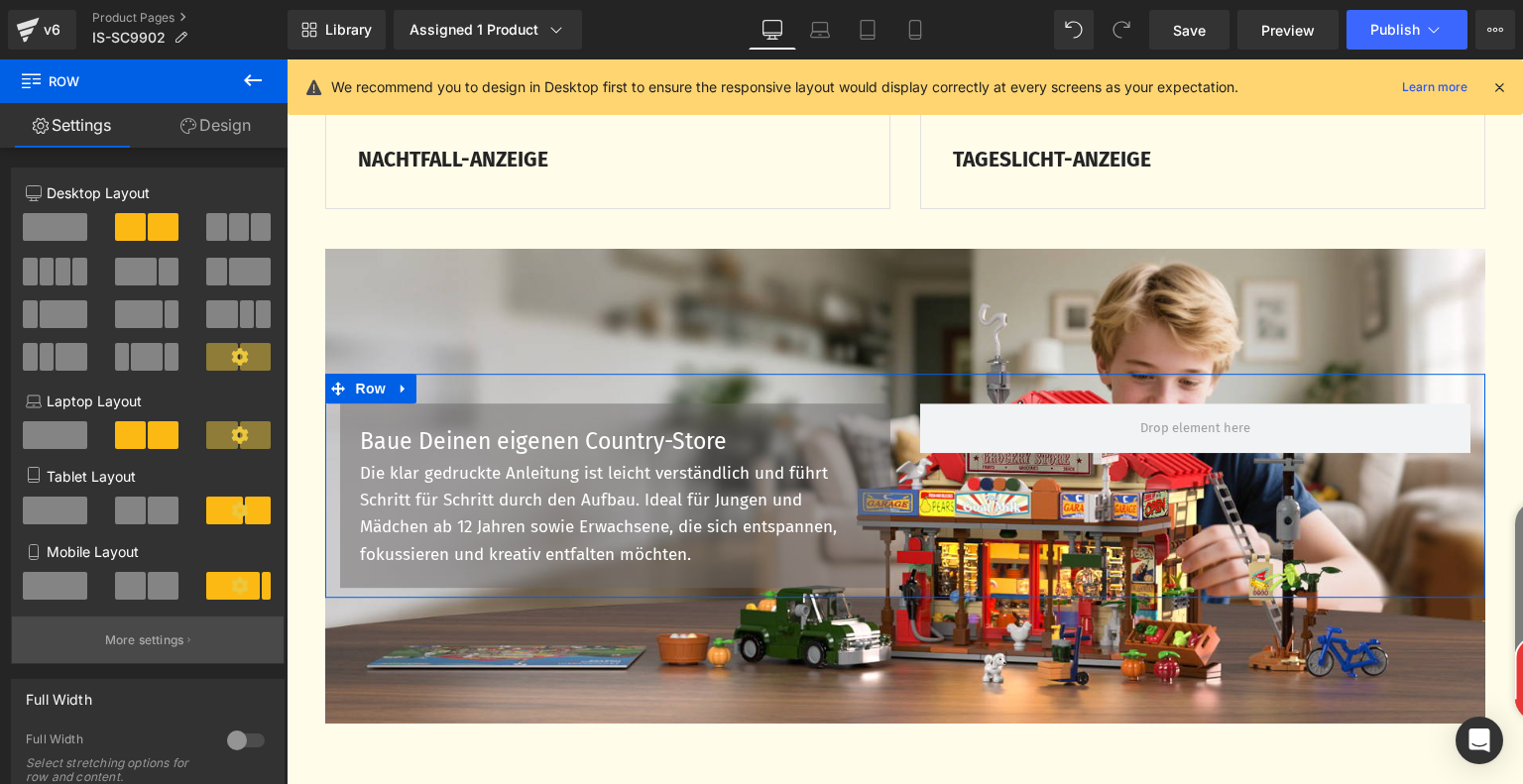 click on "More settings" at bounding box center [145, 640] 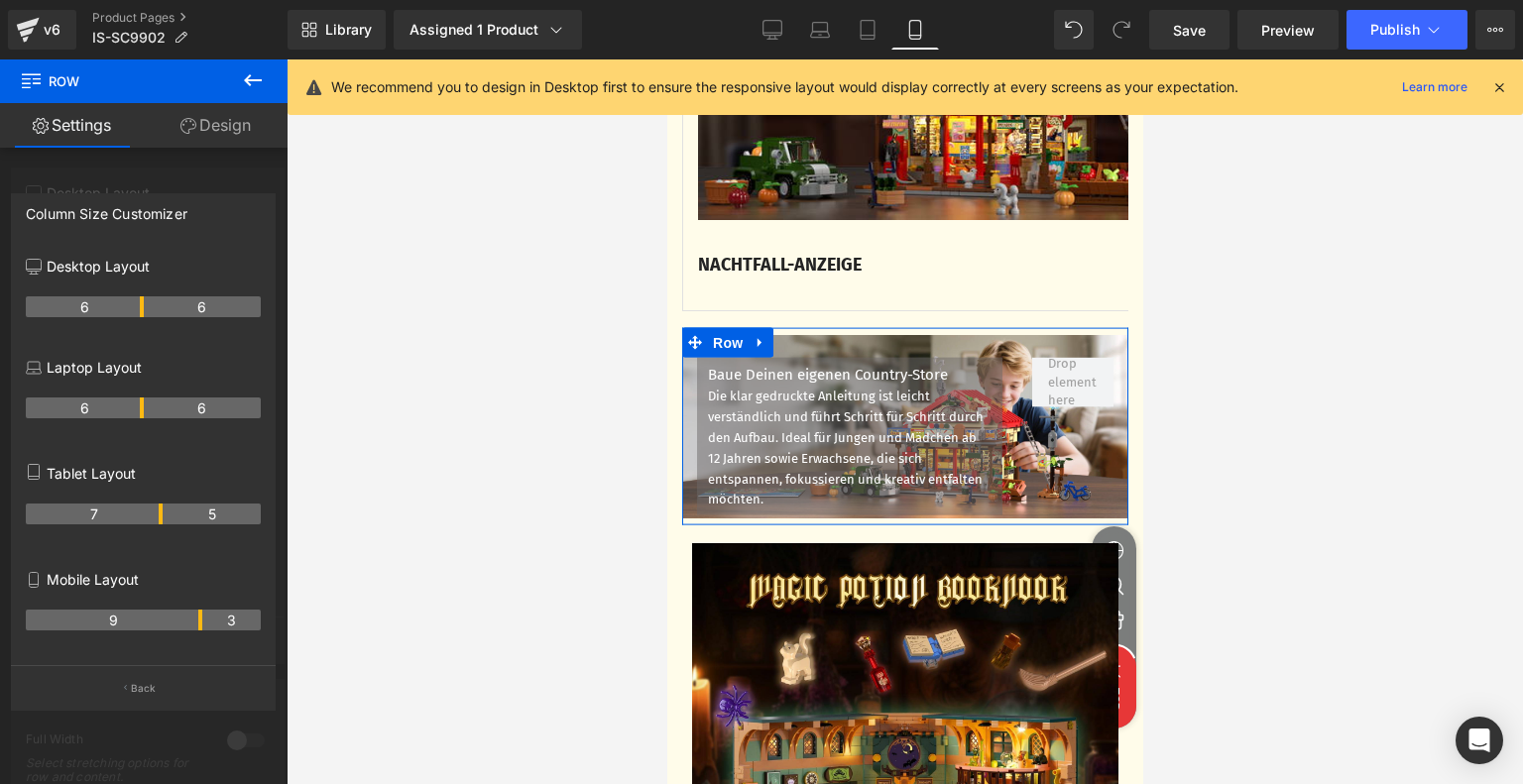 scroll, scrollTop: 3634, scrollLeft: 0, axis: vertical 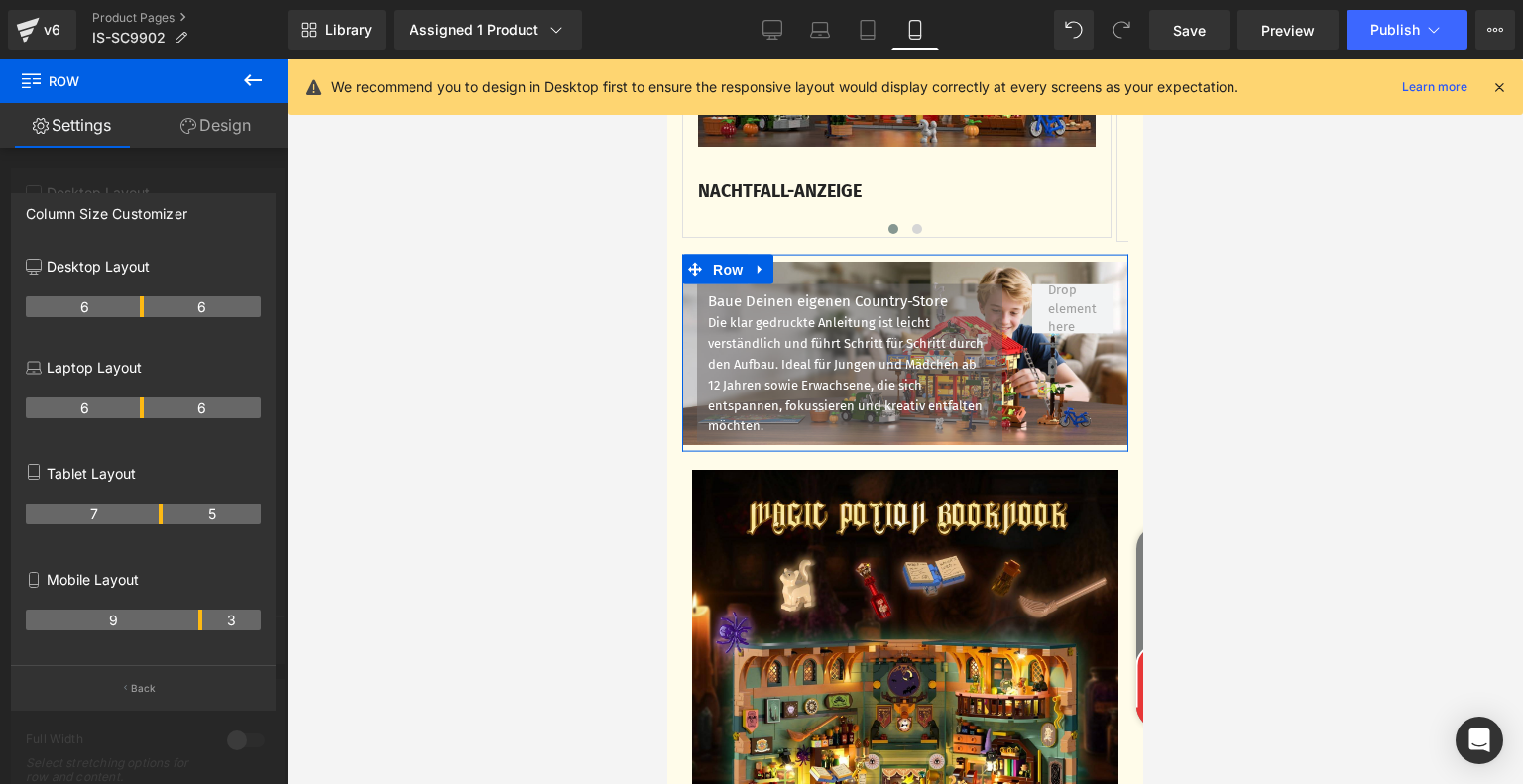 drag, startPoint x: 219, startPoint y: 621, endPoint x: 205, endPoint y: 625, distance: 14.56022 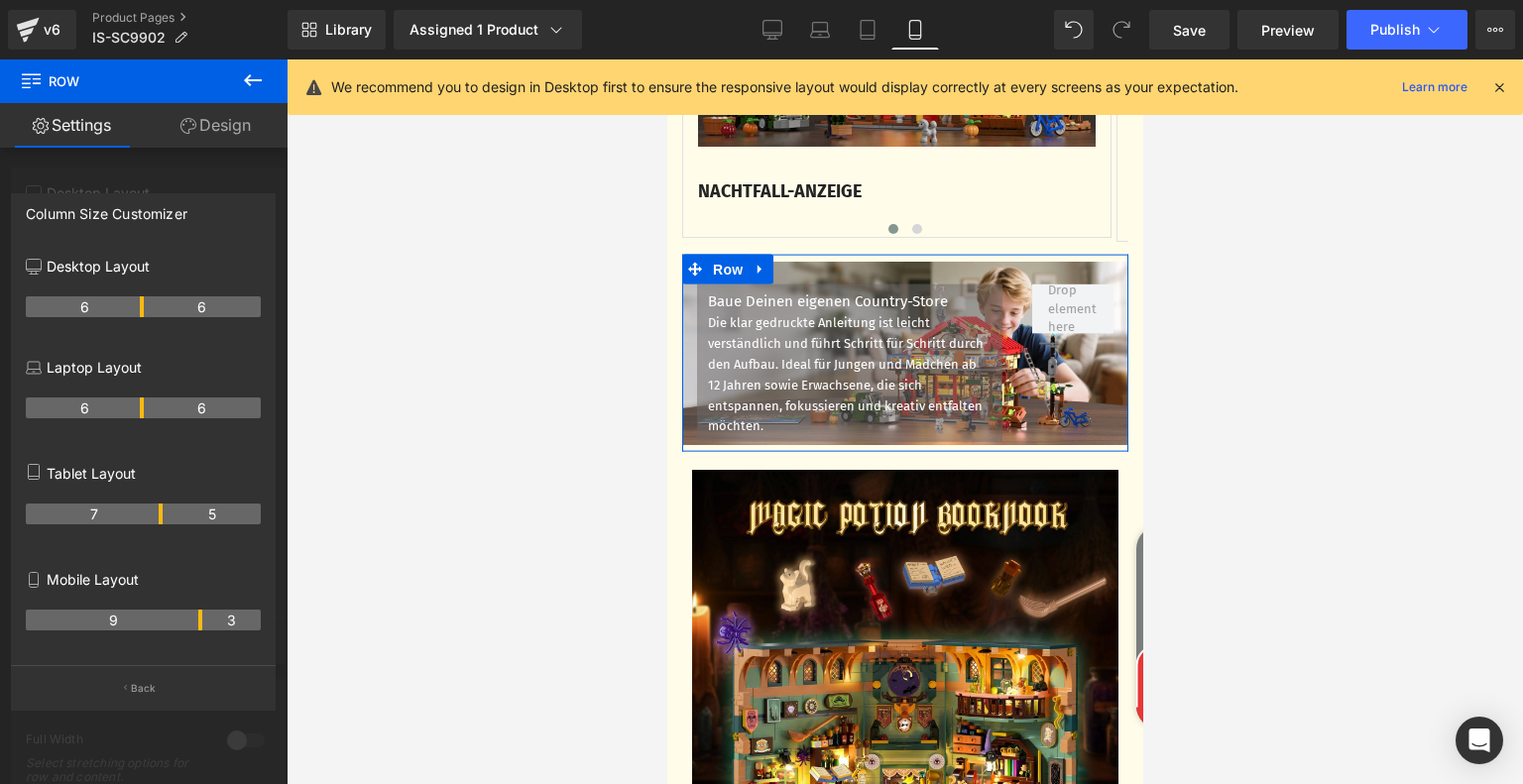 click on "9 3" at bounding box center (143, 619) 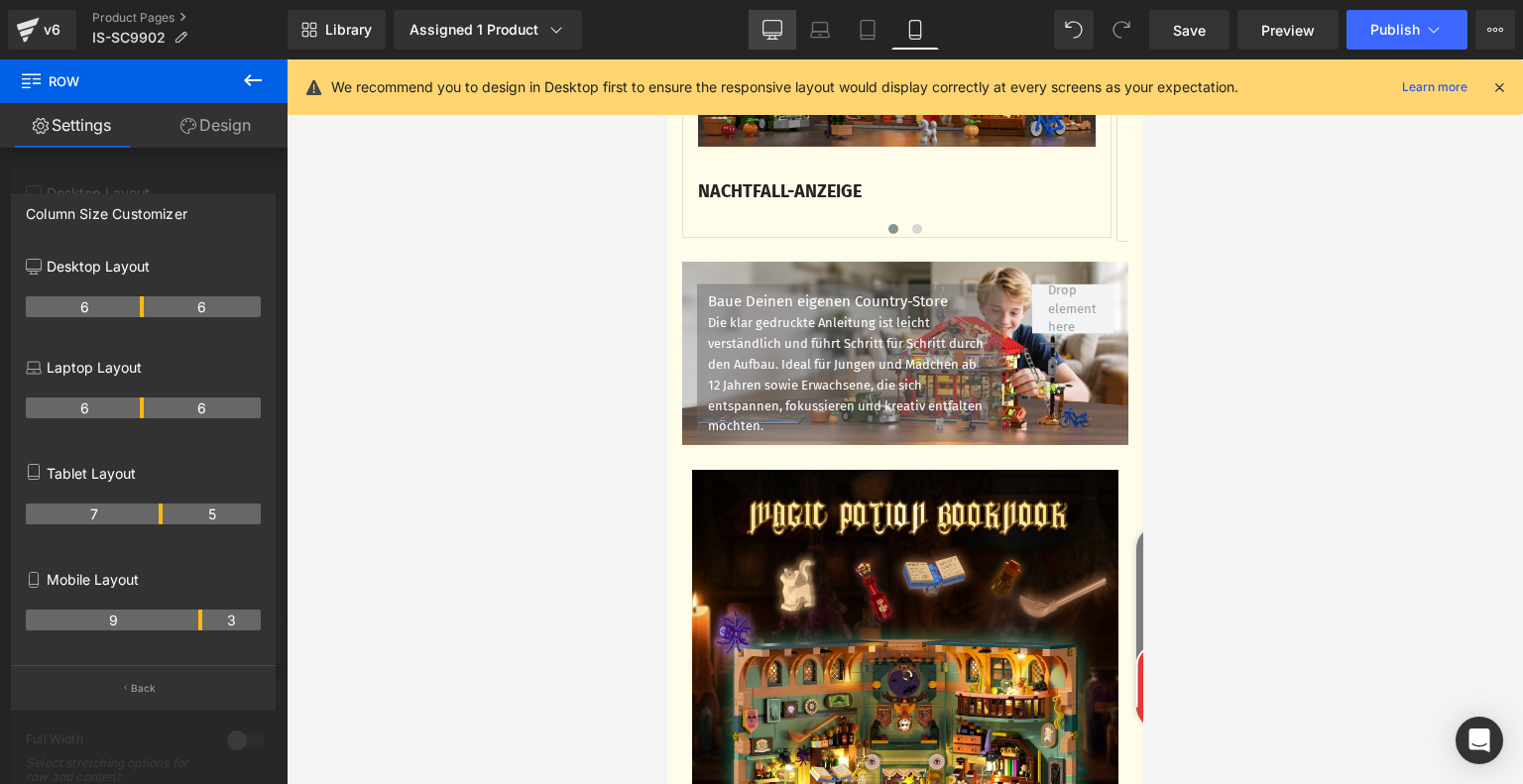 click on "Desktop" at bounding box center [772, 30] 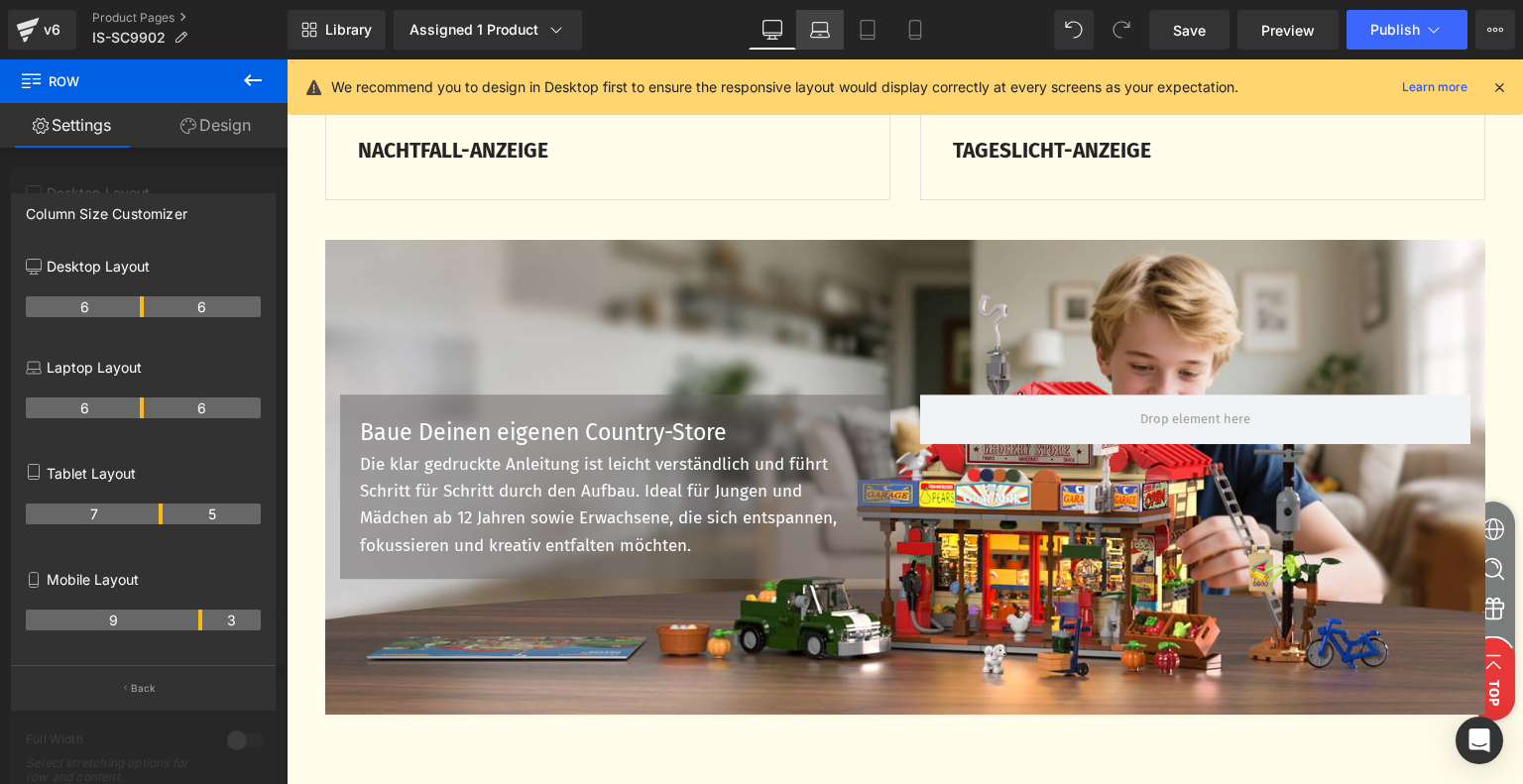 click 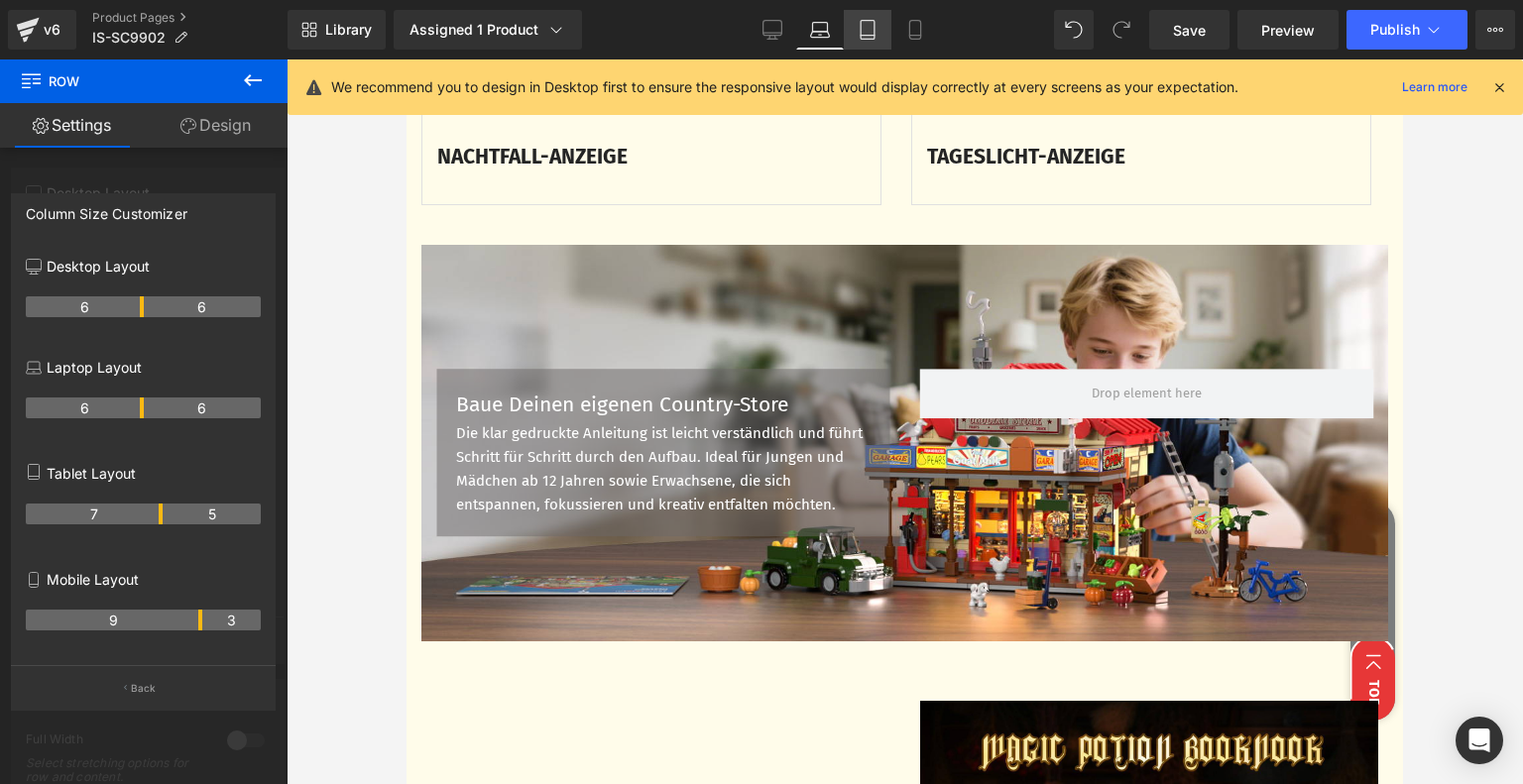 click 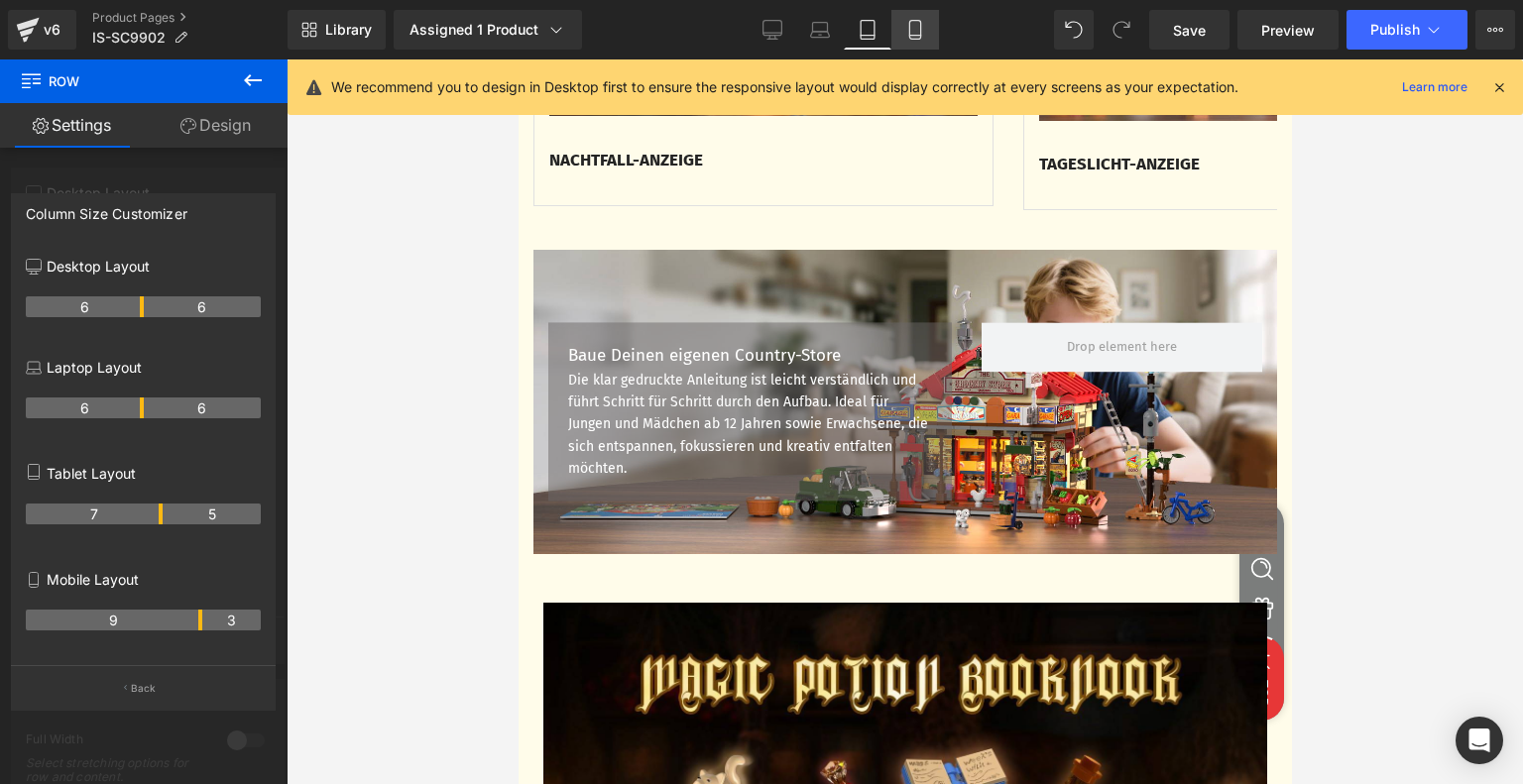 scroll, scrollTop: 3399, scrollLeft: 0, axis: vertical 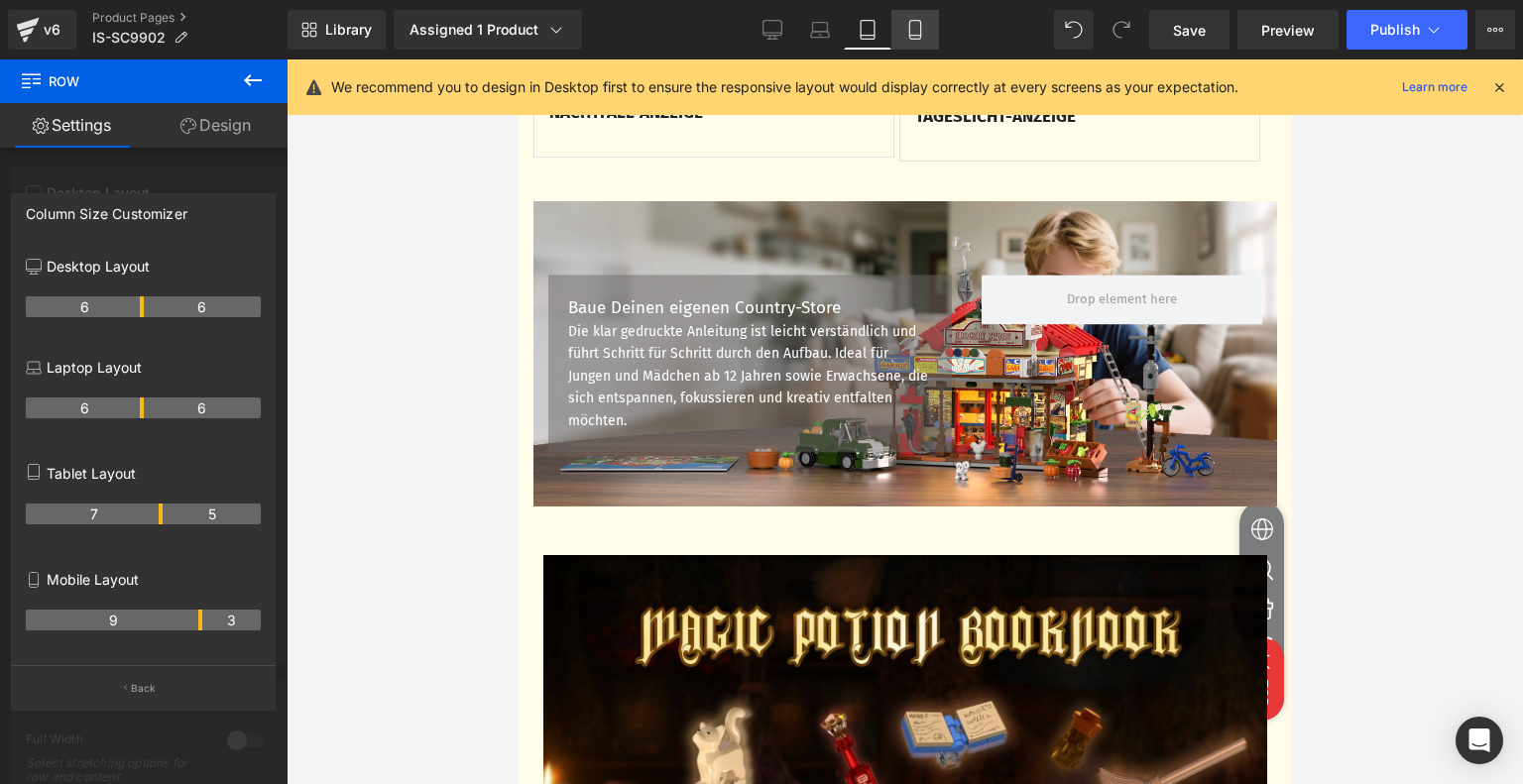 click 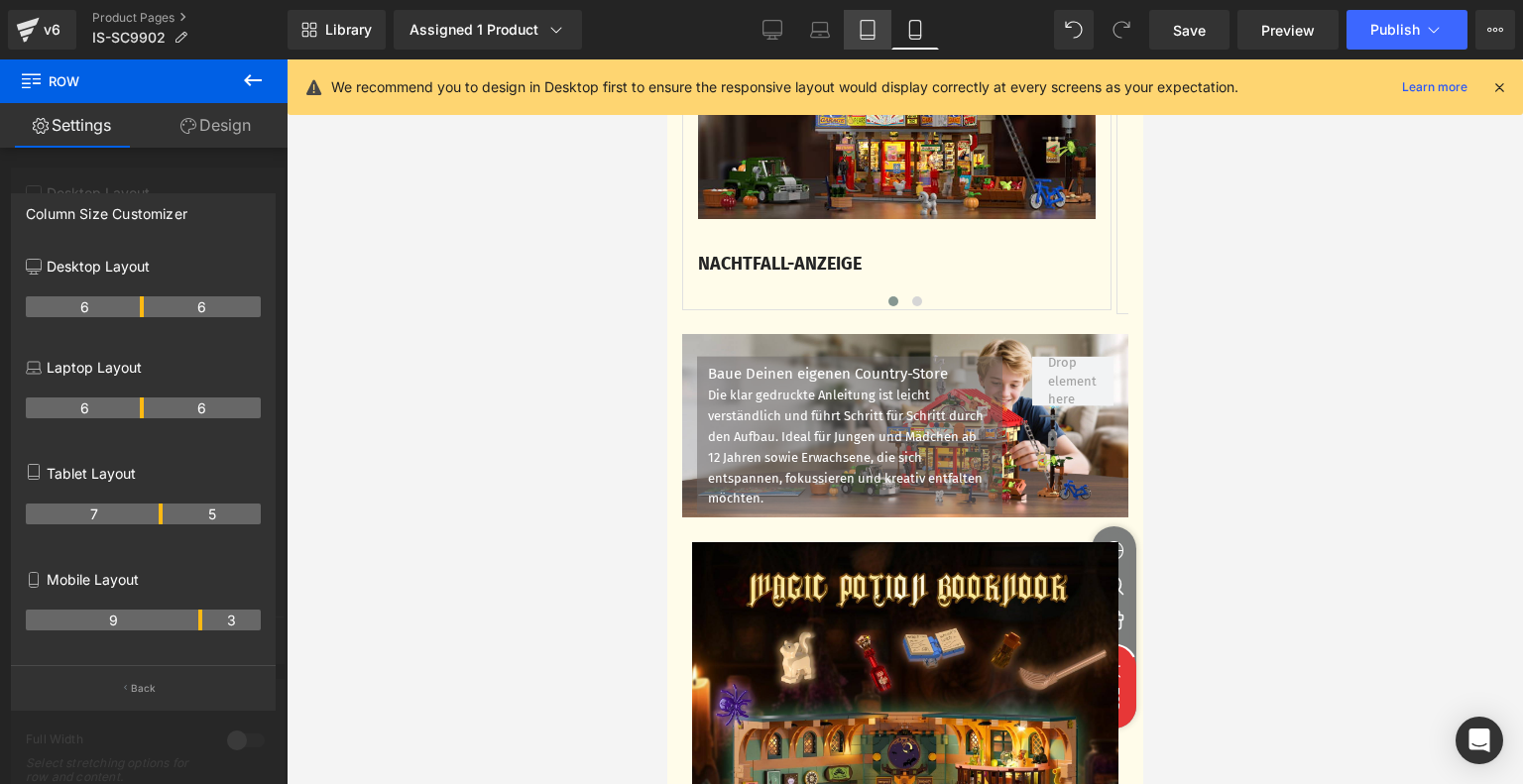 scroll, scrollTop: 3632, scrollLeft: 0, axis: vertical 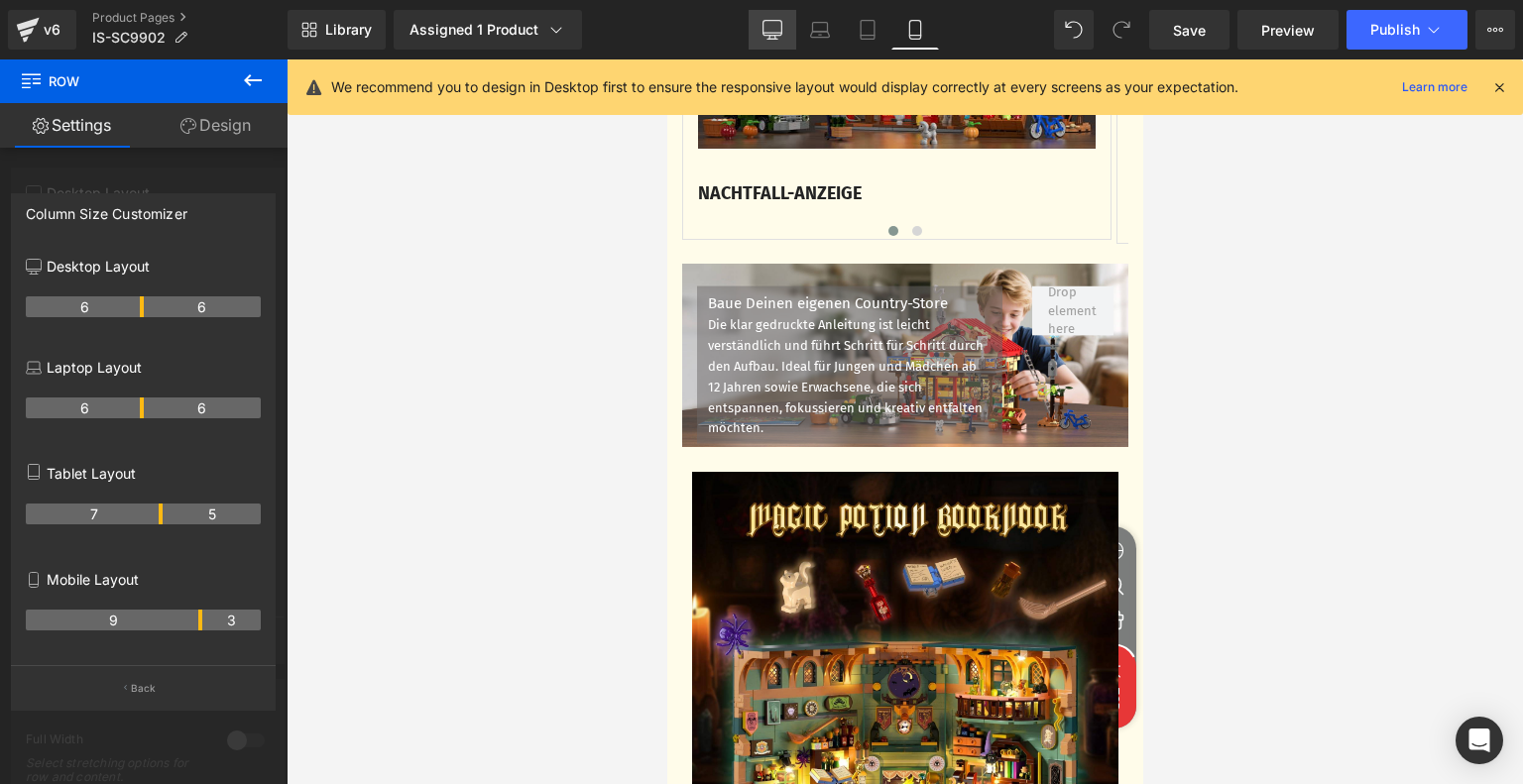 click 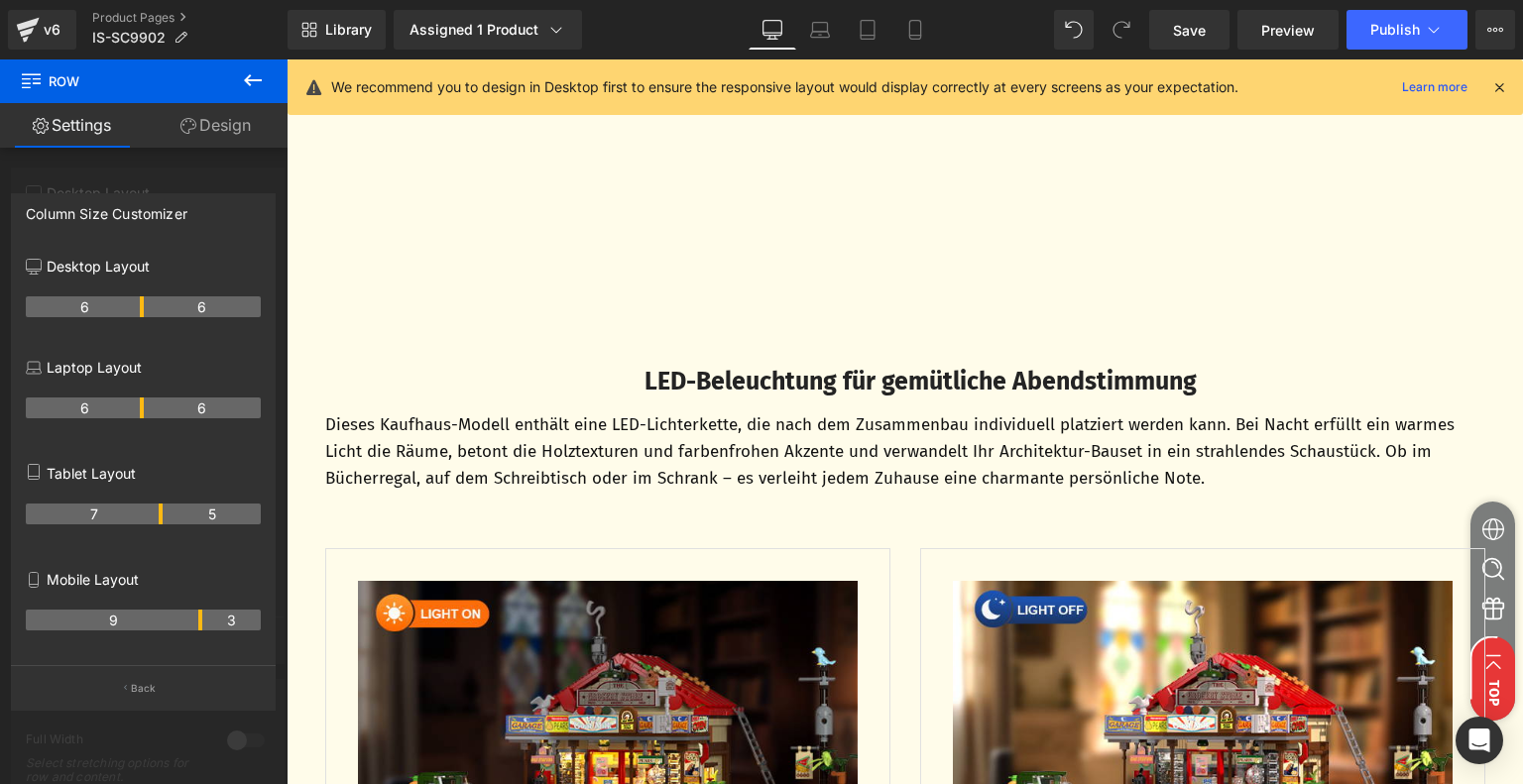 scroll, scrollTop: 2965, scrollLeft: 0, axis: vertical 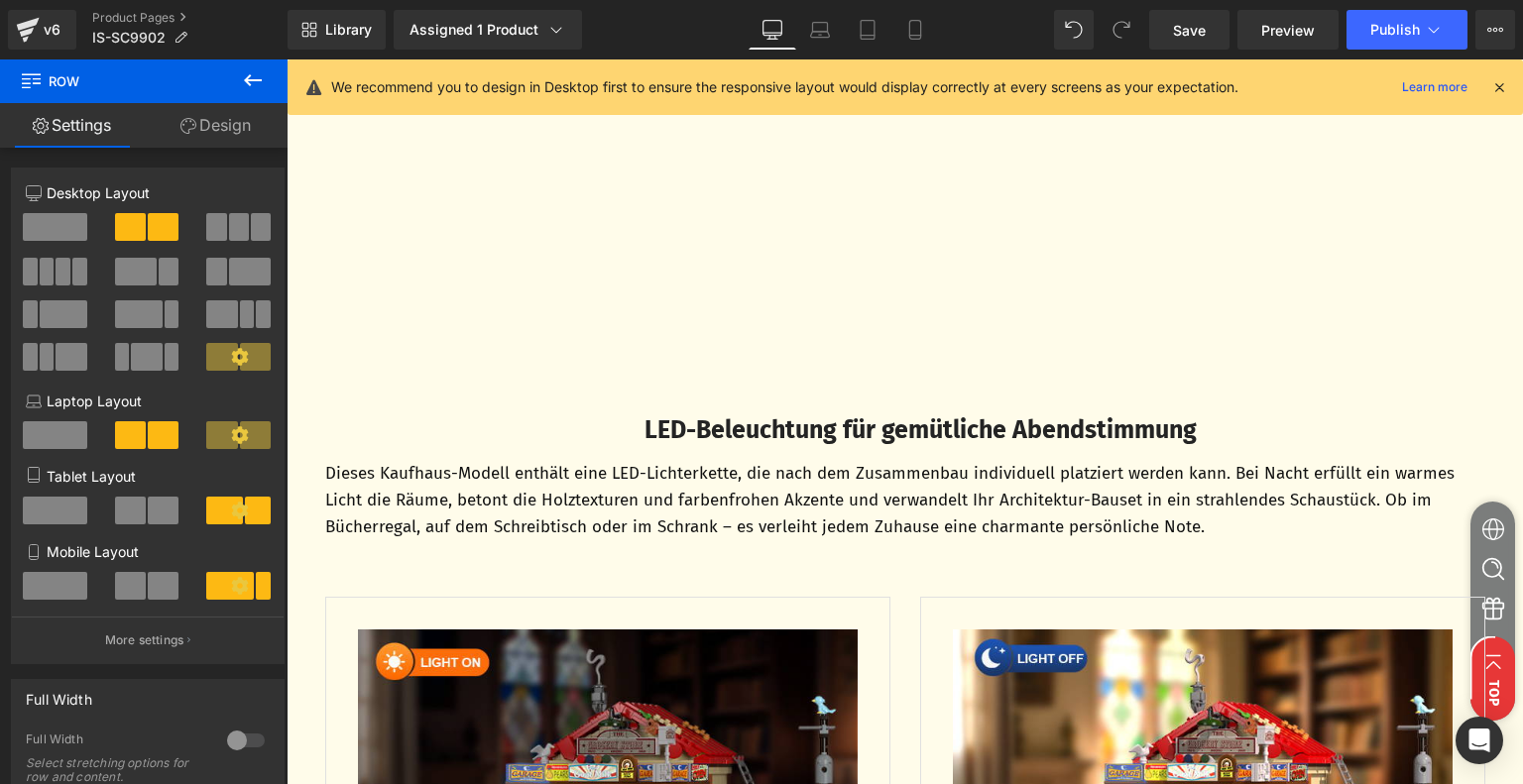 click on "Zum Inhalt springen
🎉 Free Shipping
Faqs
Contact us
Anmelden
ALLE PRODUKTE
hot" at bounding box center (904, 1598) 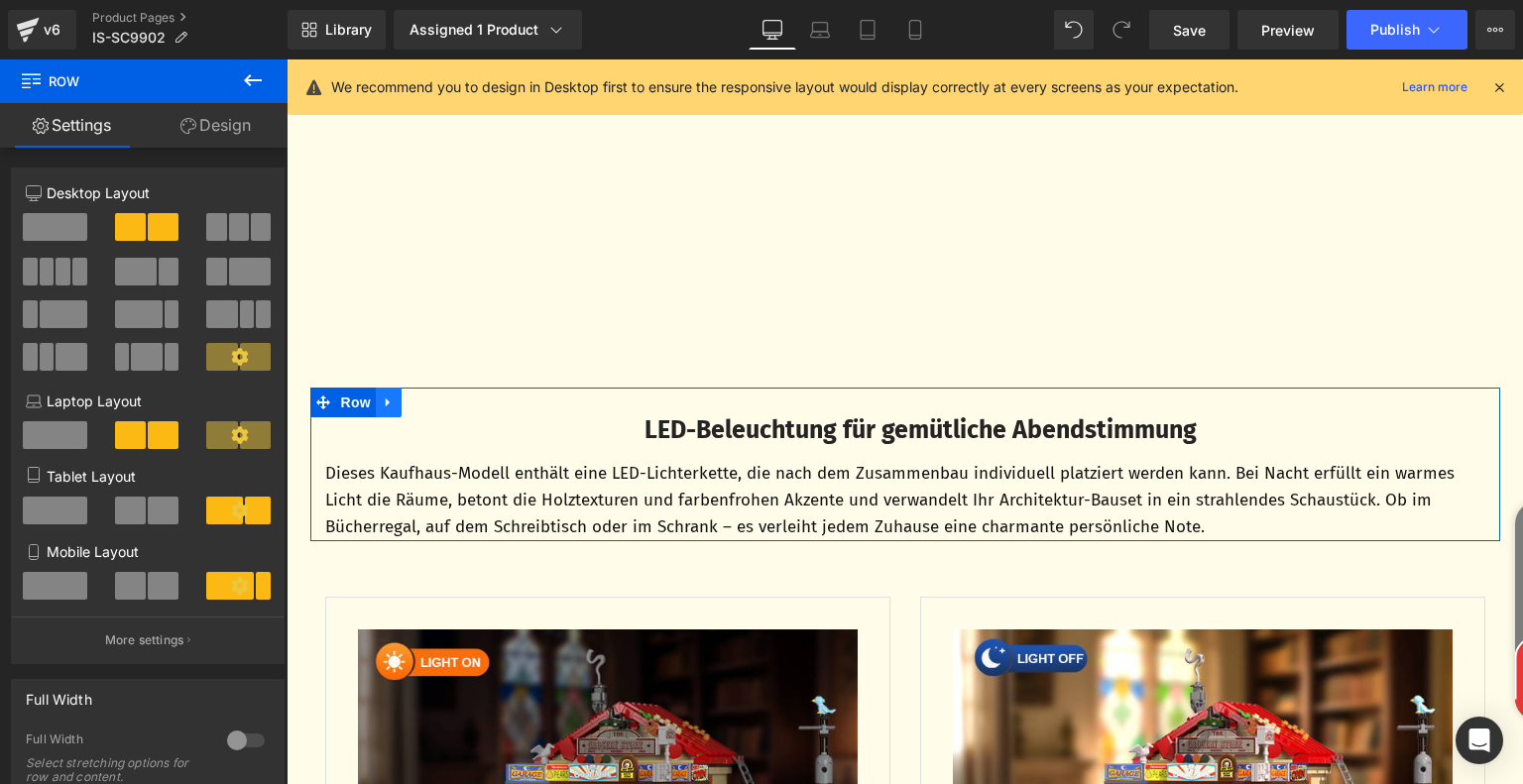 click 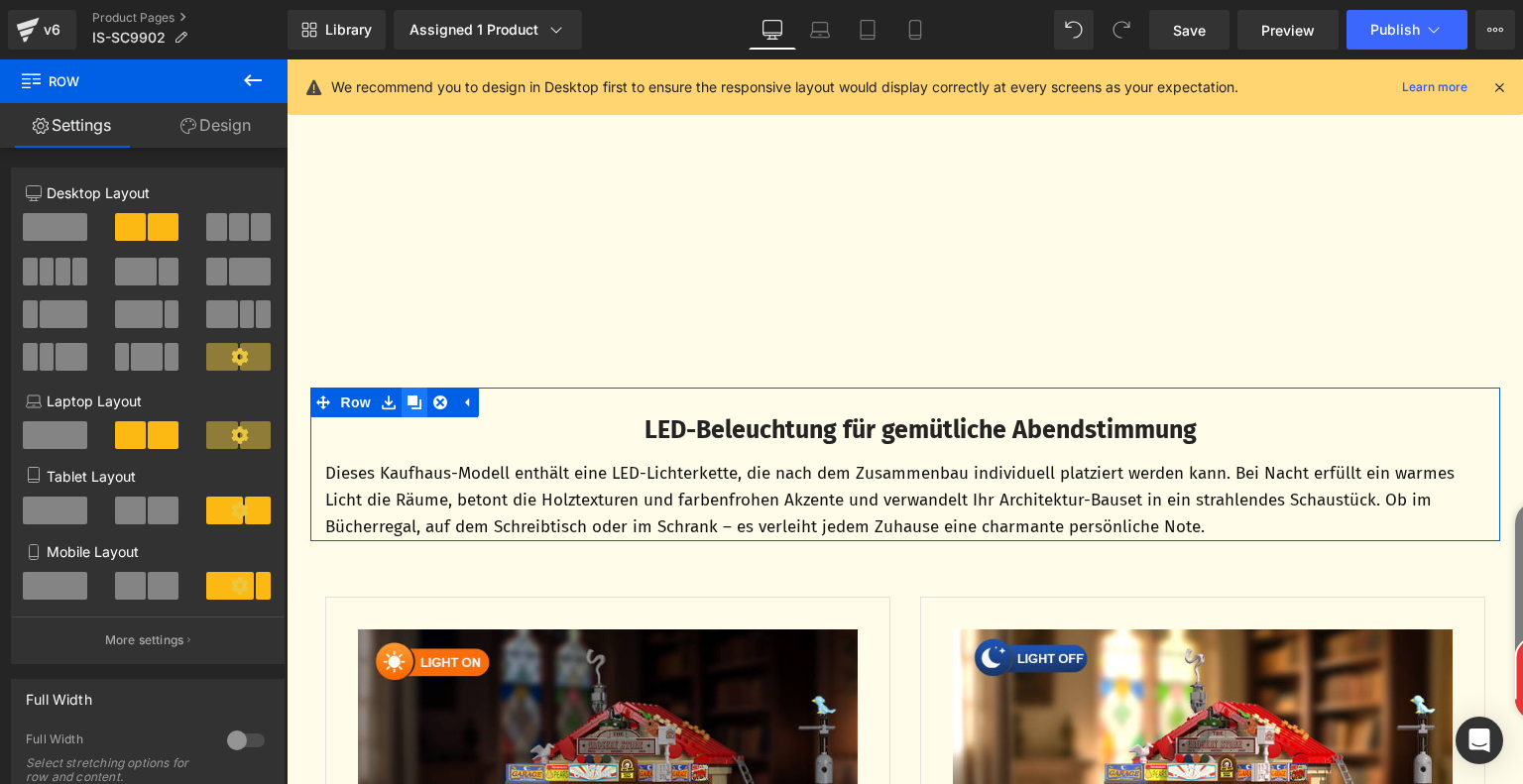 click 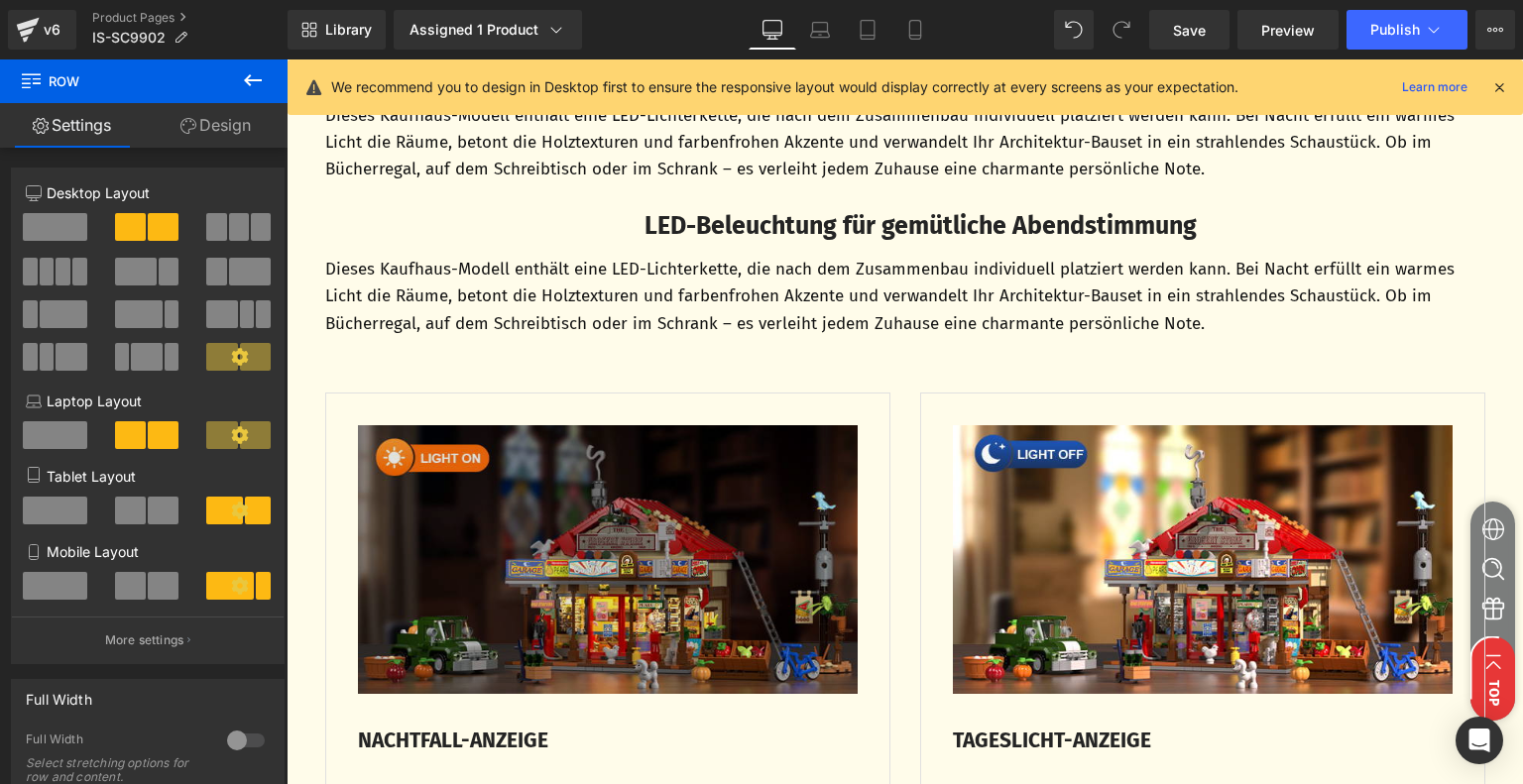 scroll, scrollTop: 3169, scrollLeft: 0, axis: vertical 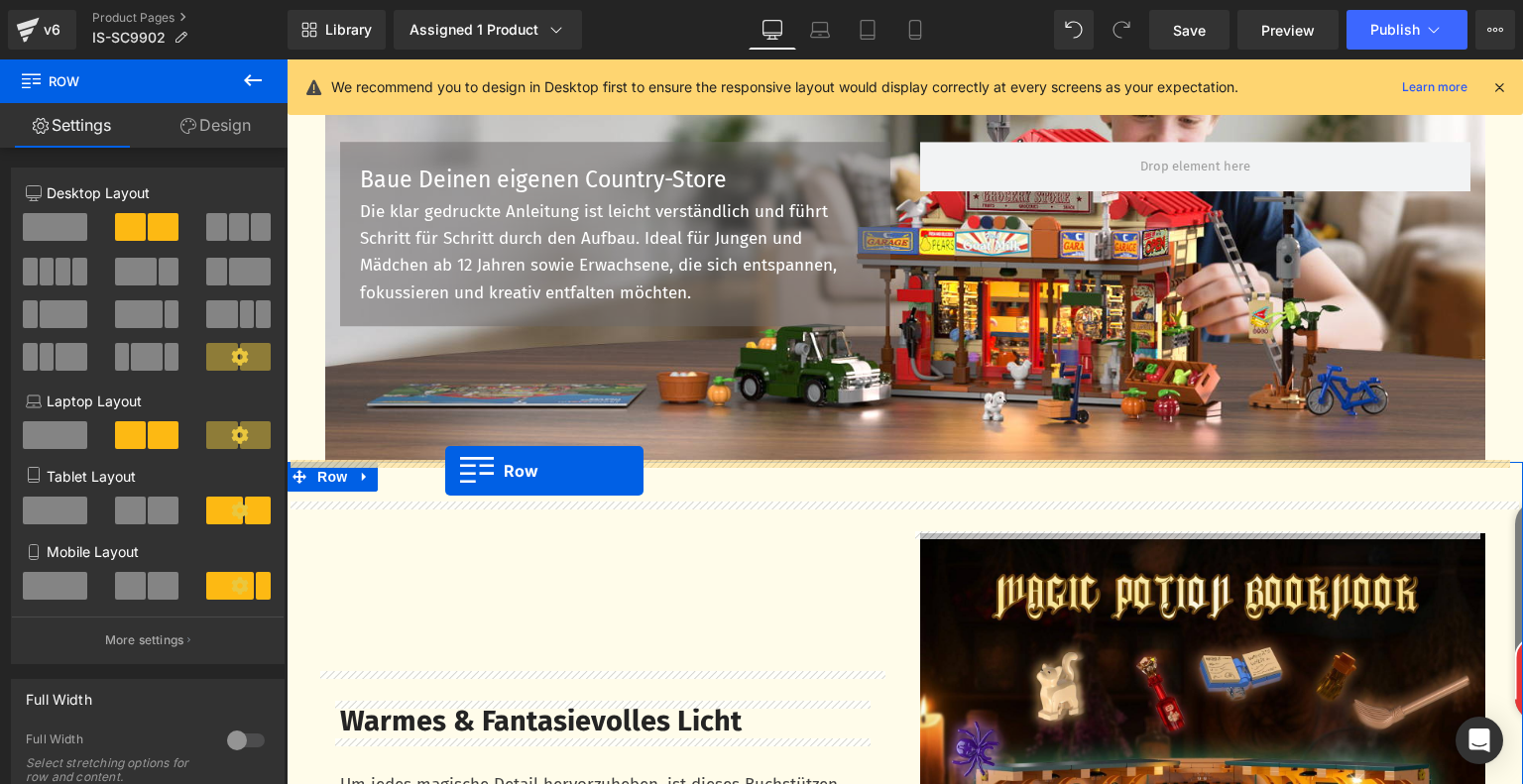 drag, startPoint x: 315, startPoint y: 348, endPoint x: 445, endPoint y: 471, distance: 178.96648 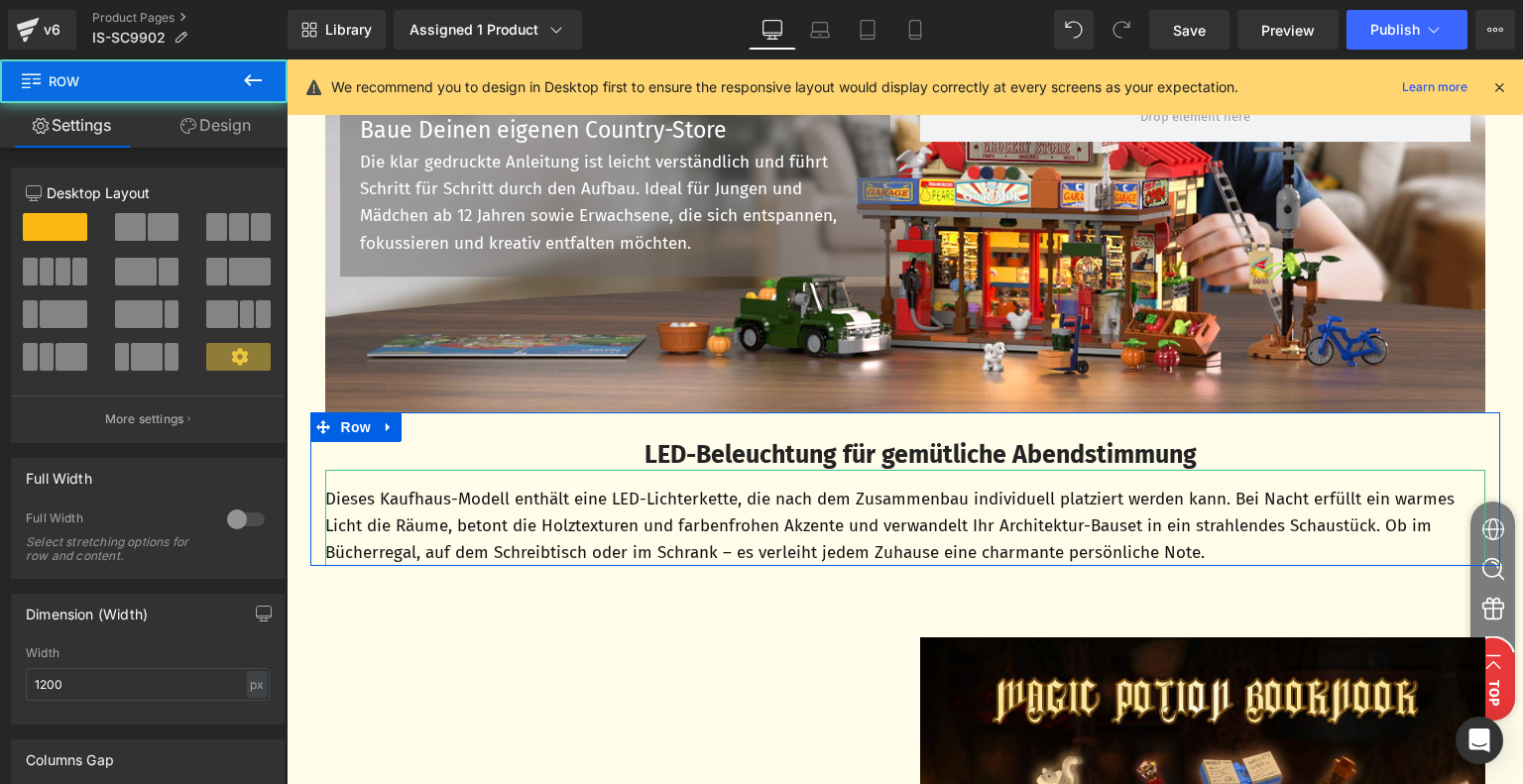 scroll, scrollTop: 4011, scrollLeft: 0, axis: vertical 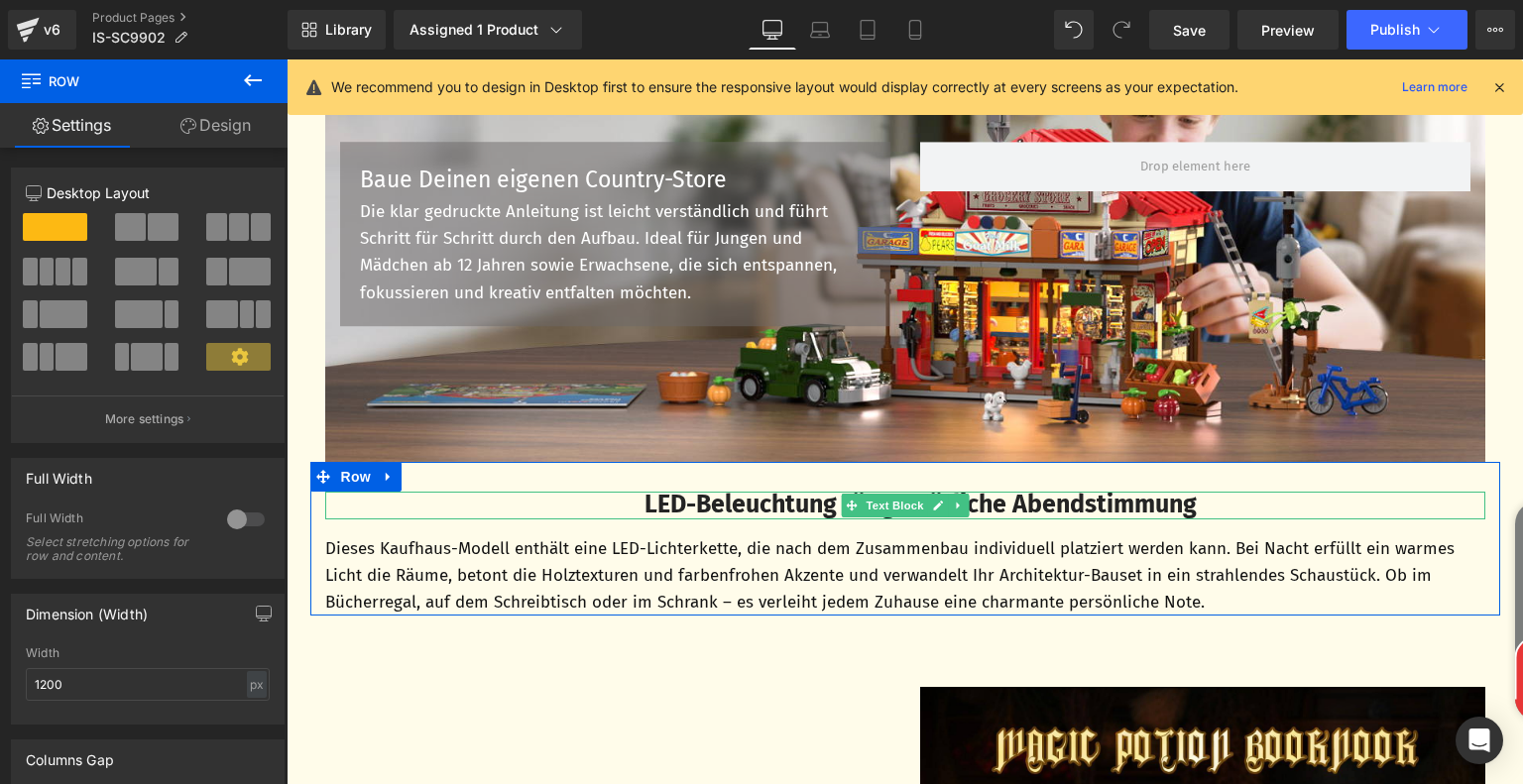 click on "LED-Beleuchtung für gemütliche Abendstimmung" at bounding box center (920, 504) 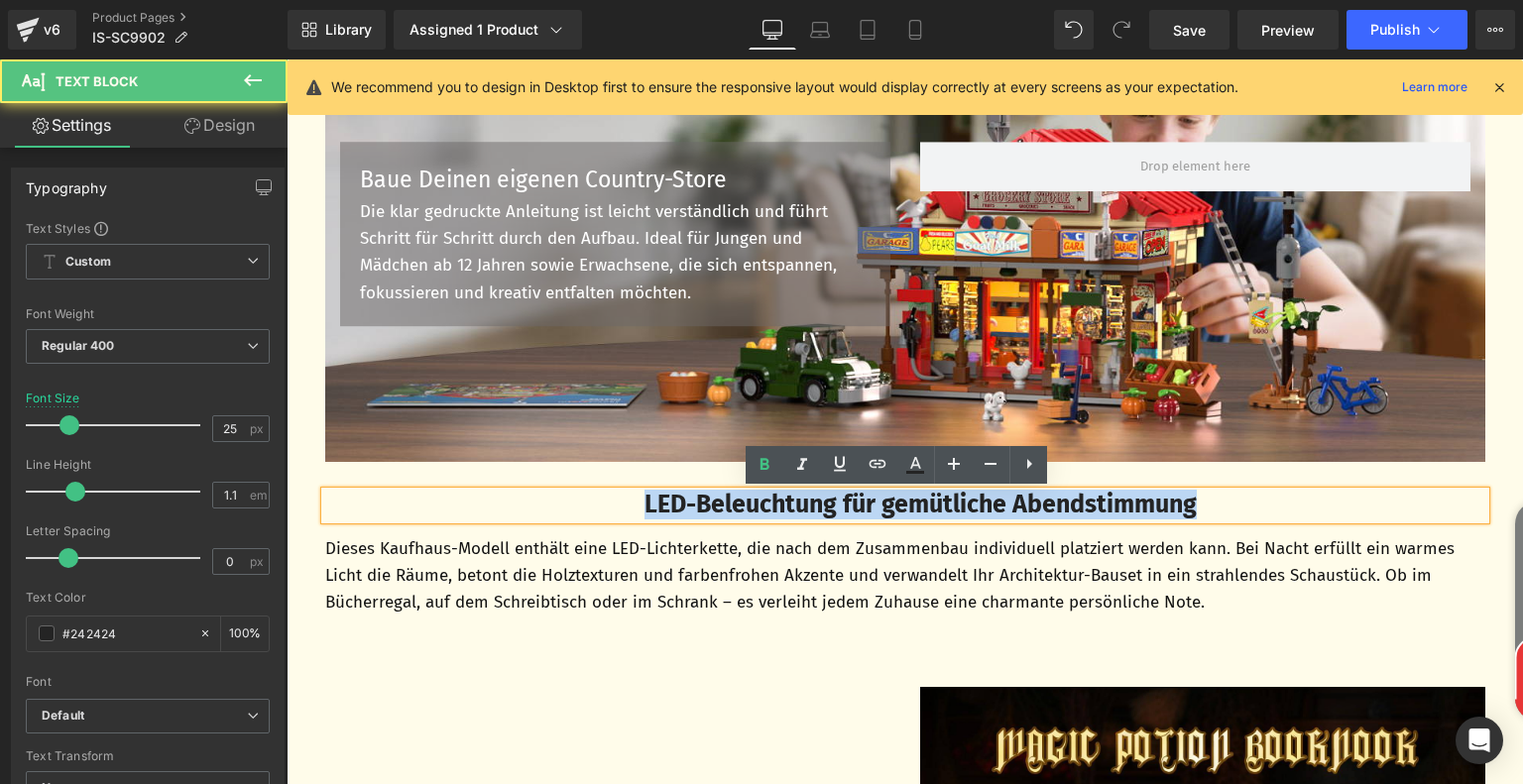 drag, startPoint x: 610, startPoint y: 510, endPoint x: 1207, endPoint y: 509, distance: 597.00084 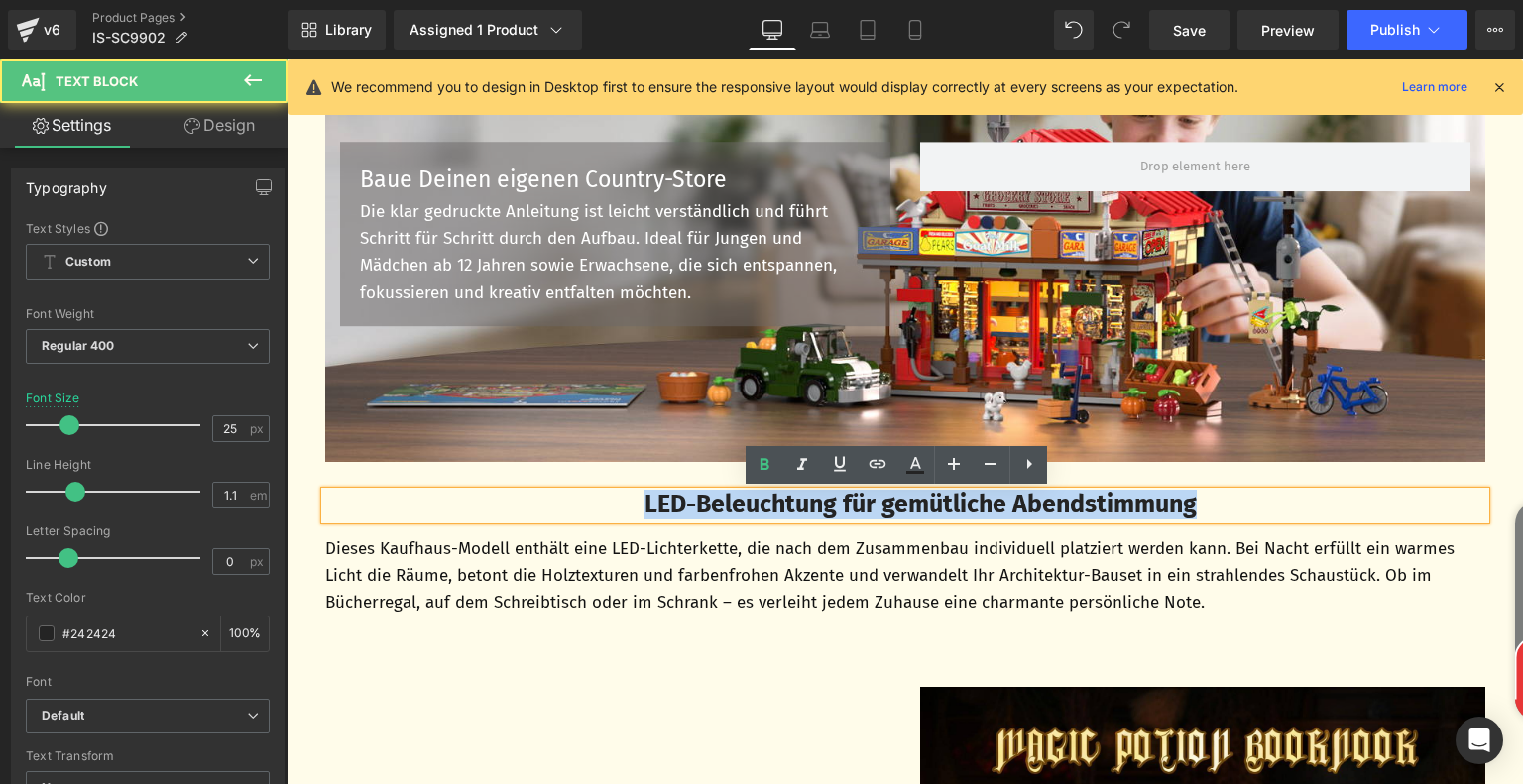 click on "LED-Beleuchtung für gemütliche Abendstimmung" at bounding box center [920, 504] 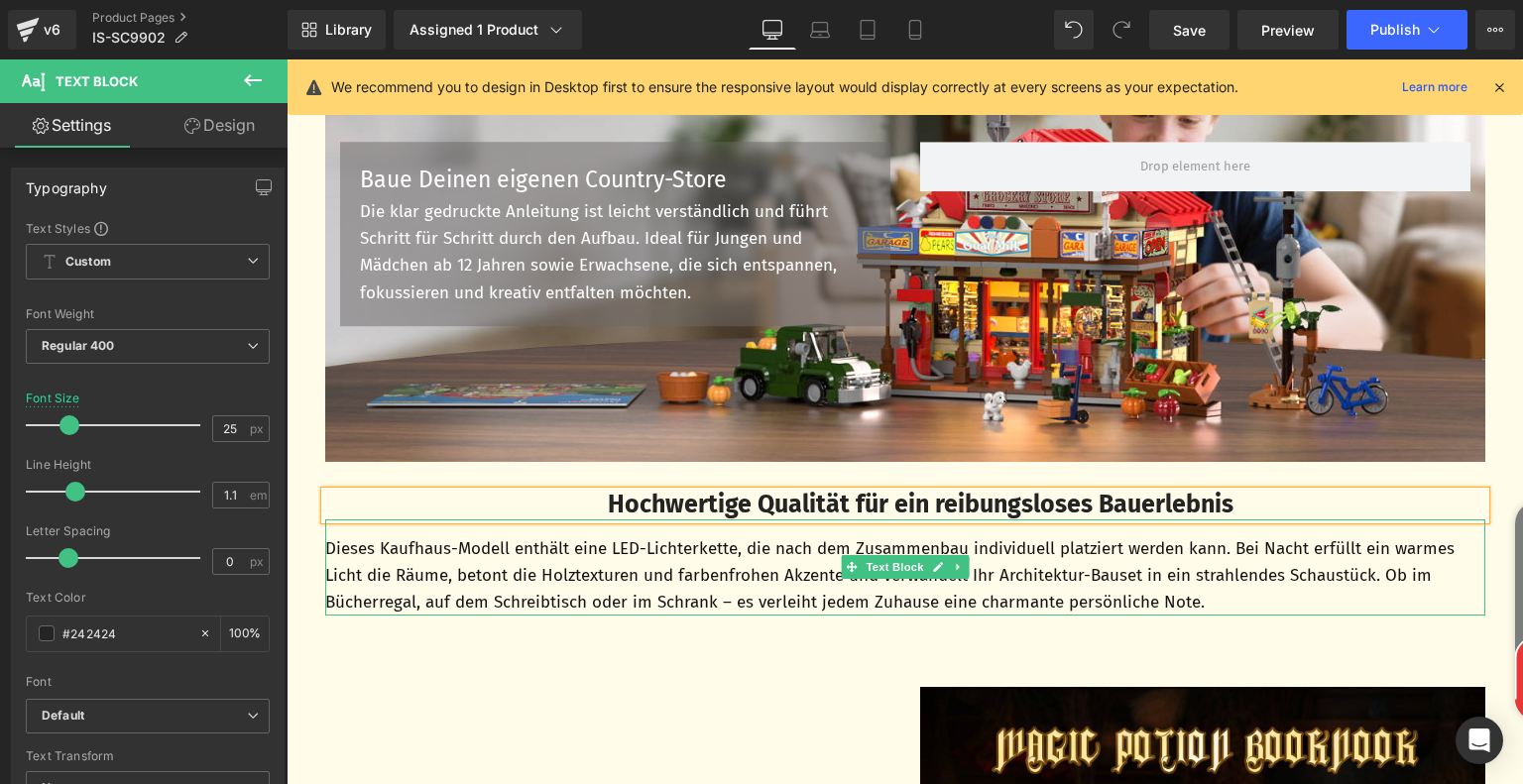click on "Dieses Kaufhaus-Modell enthält eine LED-Lichterkette, die nach dem Zusammenbau individuell platziert werden kann. Bei Nacht erfüllt ein warmes Licht die Räume, betont die Holztexturen und farbenfrohen Akzente und verwandelt Ihr Architektur-Bauset in ein strahlendes Schaustück. Ob im Bücherregal, auf dem Schreibtisch oder im Schrank – es verleiht jedem Zuhause eine charmante persönliche Note." at bounding box center [905, 576] 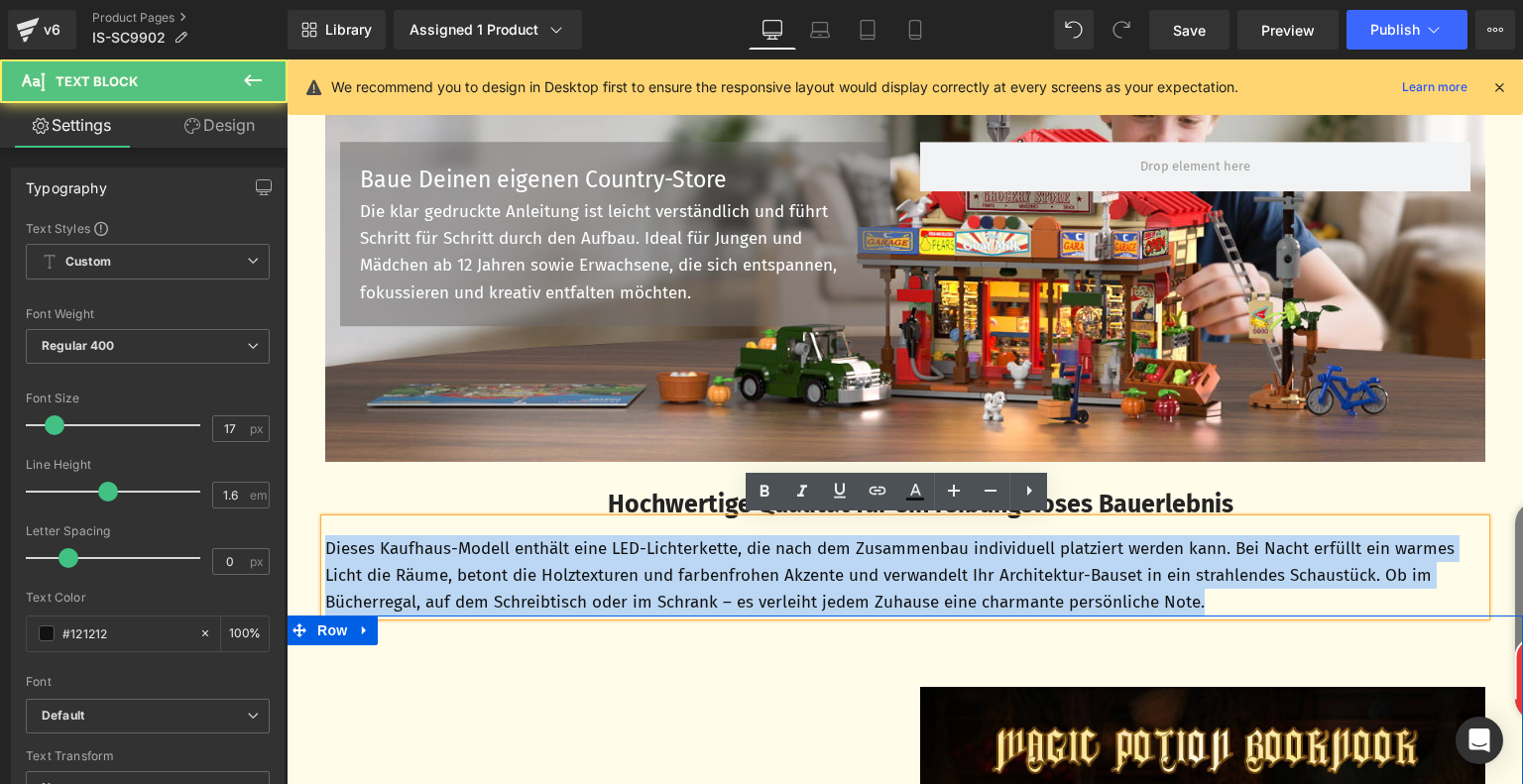 drag, startPoint x: 318, startPoint y: 547, endPoint x: 1273, endPoint y: 623, distance: 958.0193 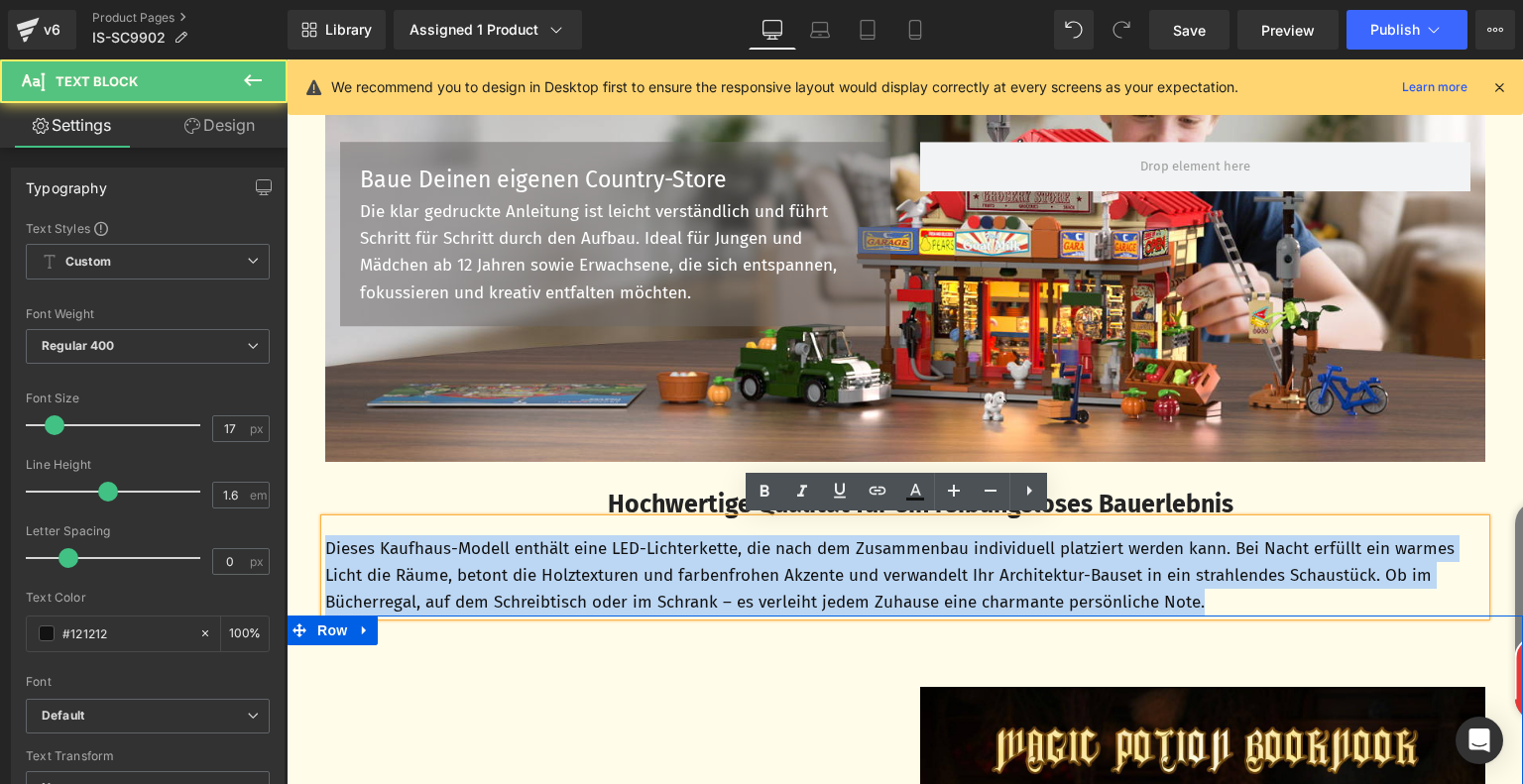 click on "‹ ›" at bounding box center [904, 392] 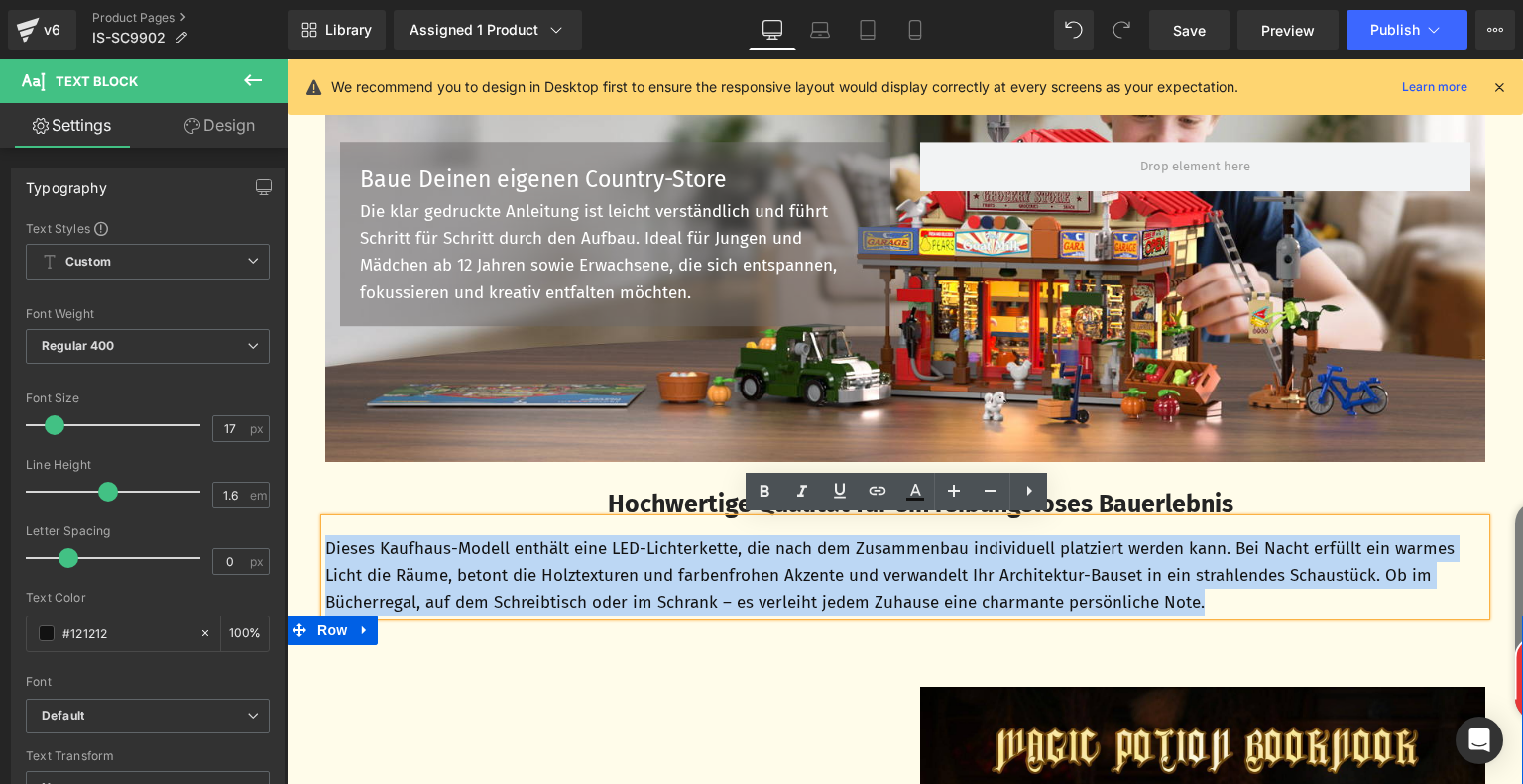 paste 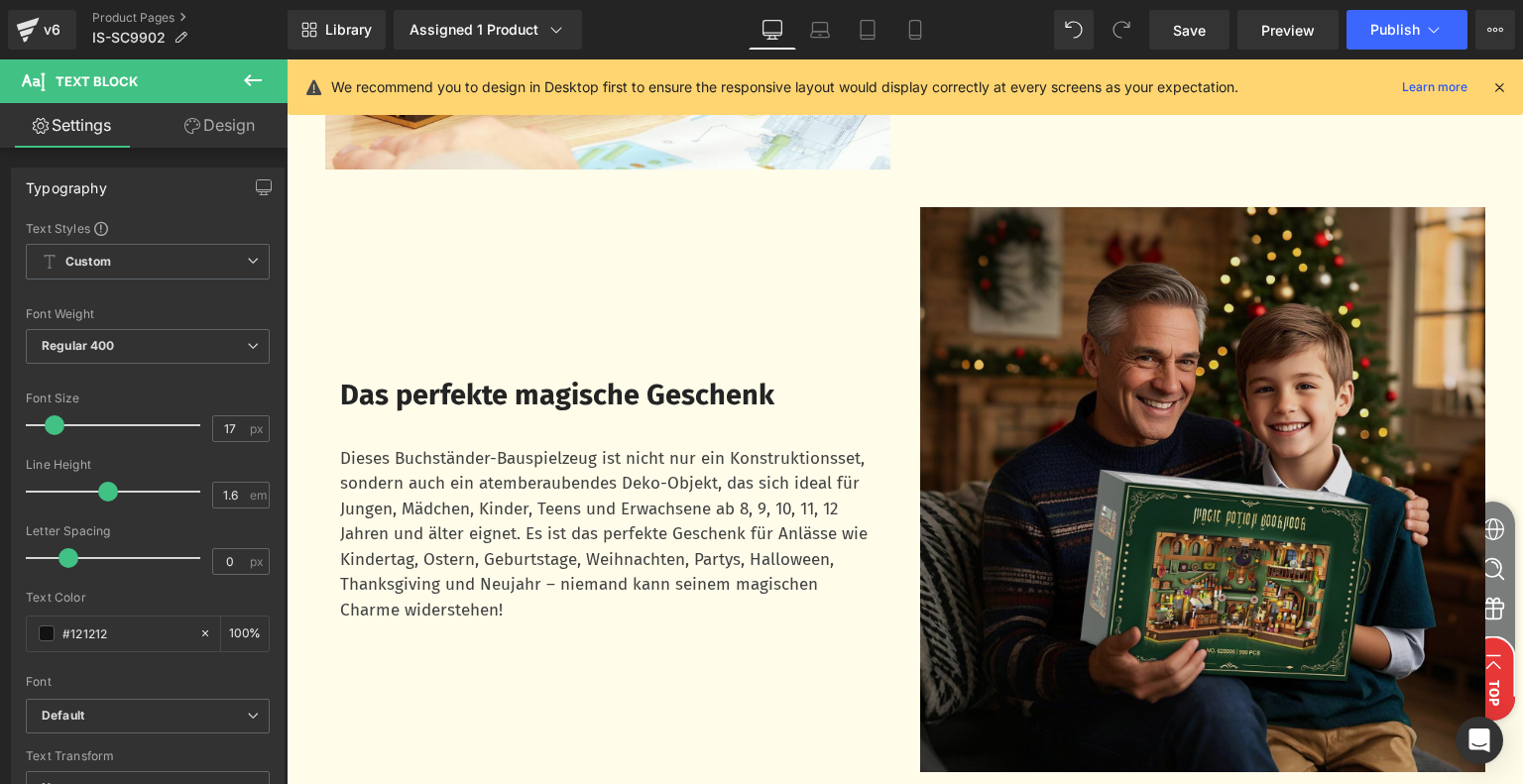 scroll, scrollTop: 6192, scrollLeft: 0, axis: vertical 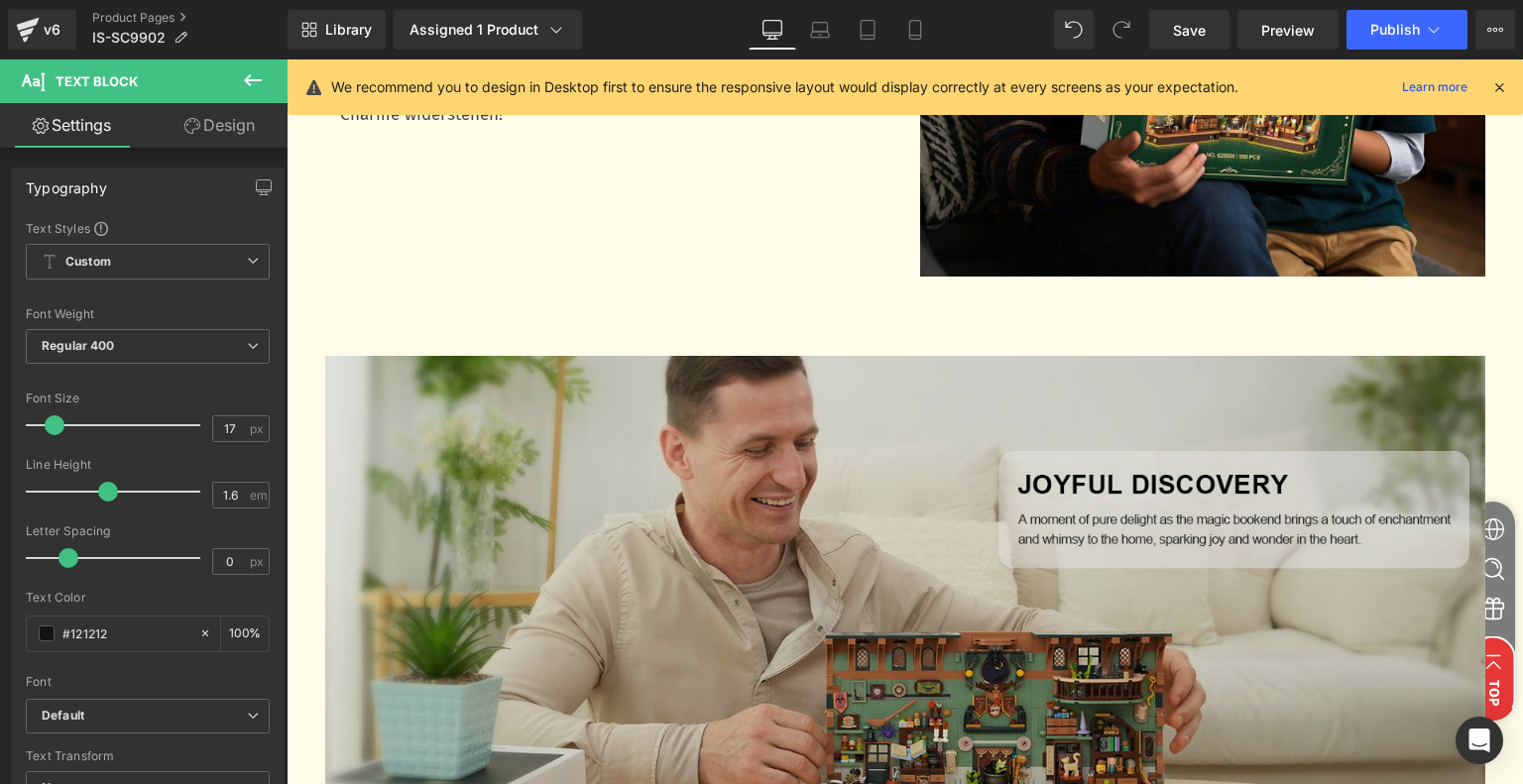 click at bounding box center [905, 594] 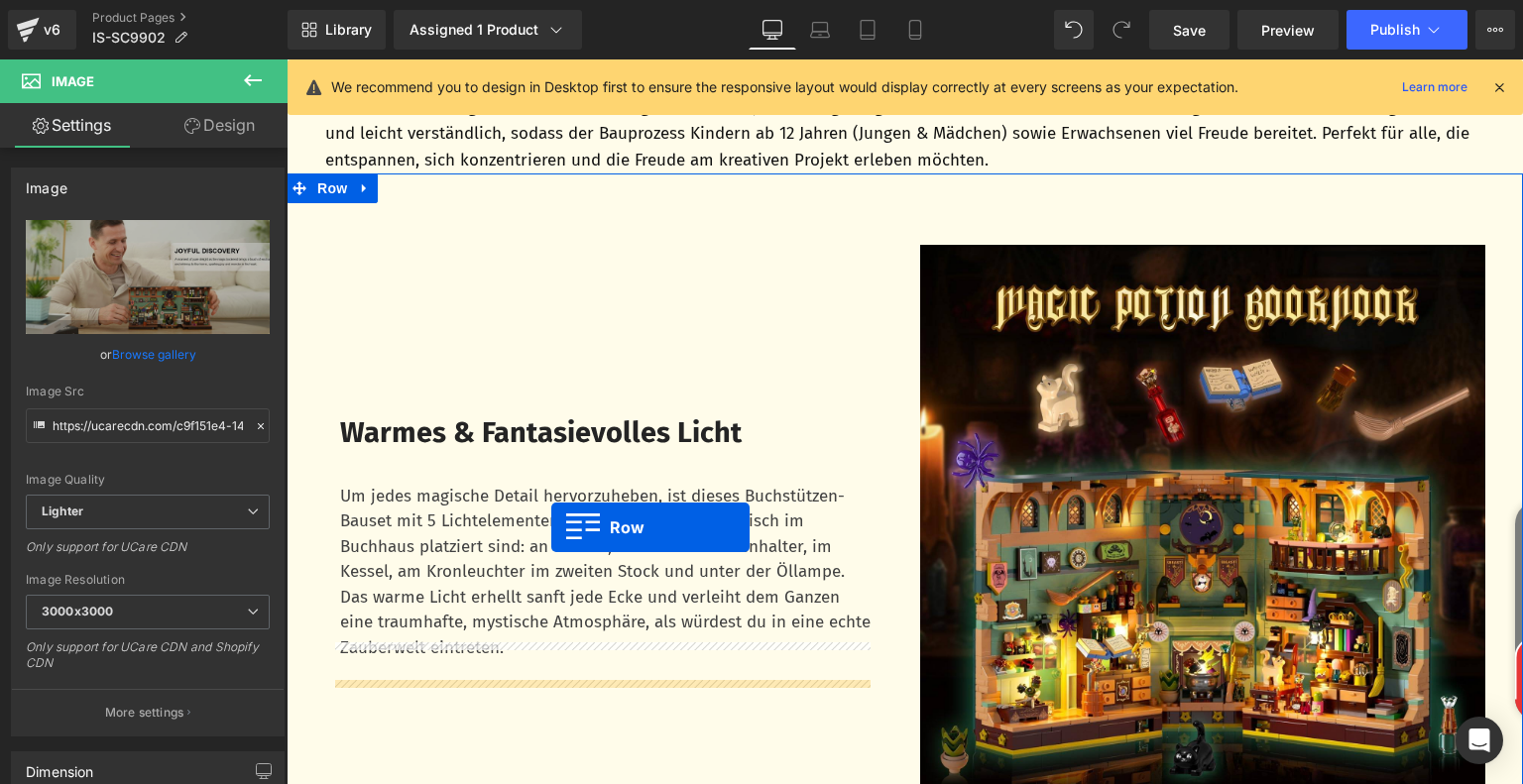 scroll, scrollTop: 4209, scrollLeft: 0, axis: vertical 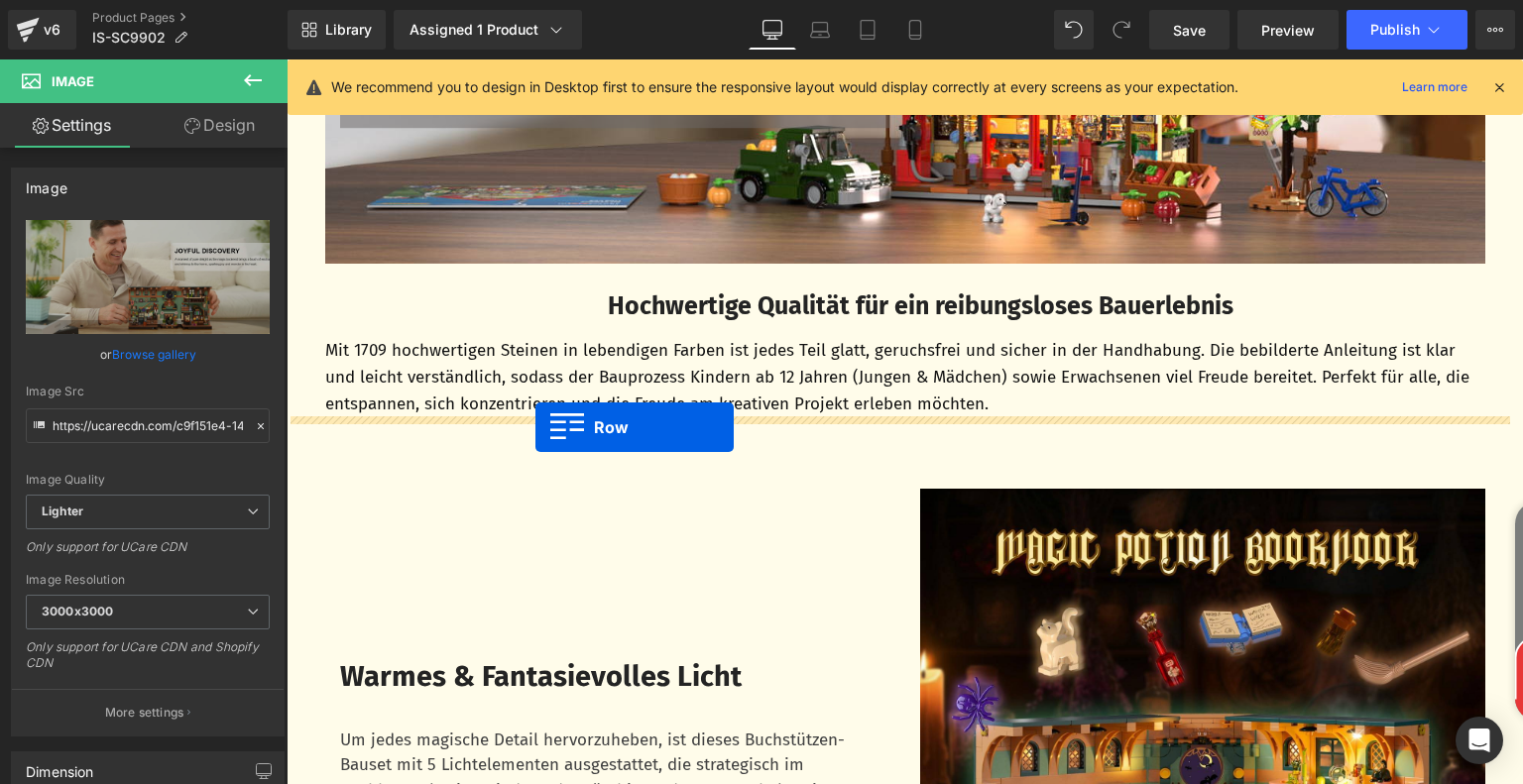 drag, startPoint x: 310, startPoint y: 339, endPoint x: 535, endPoint y: 427, distance: 241.5968 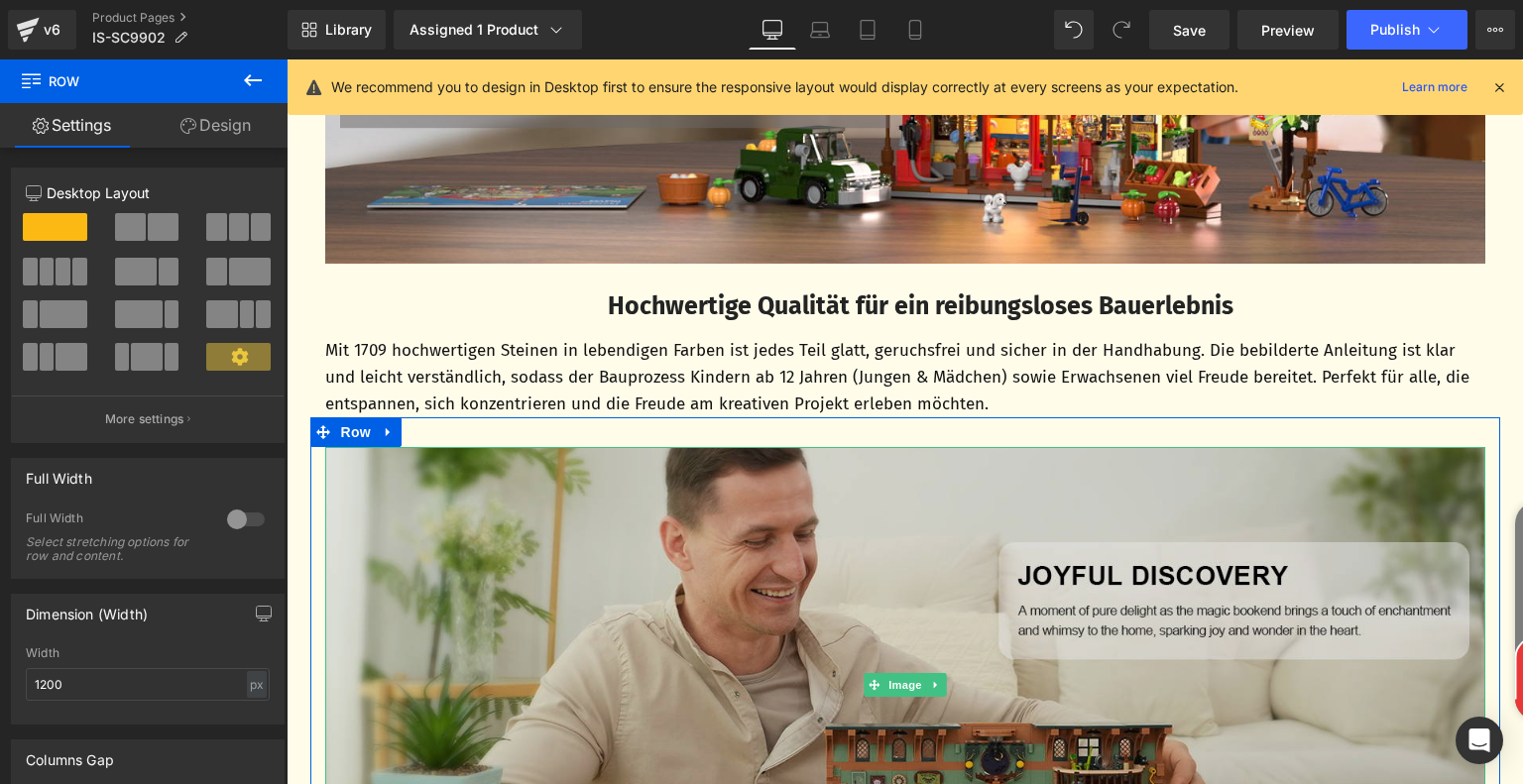 click at bounding box center (905, 685) 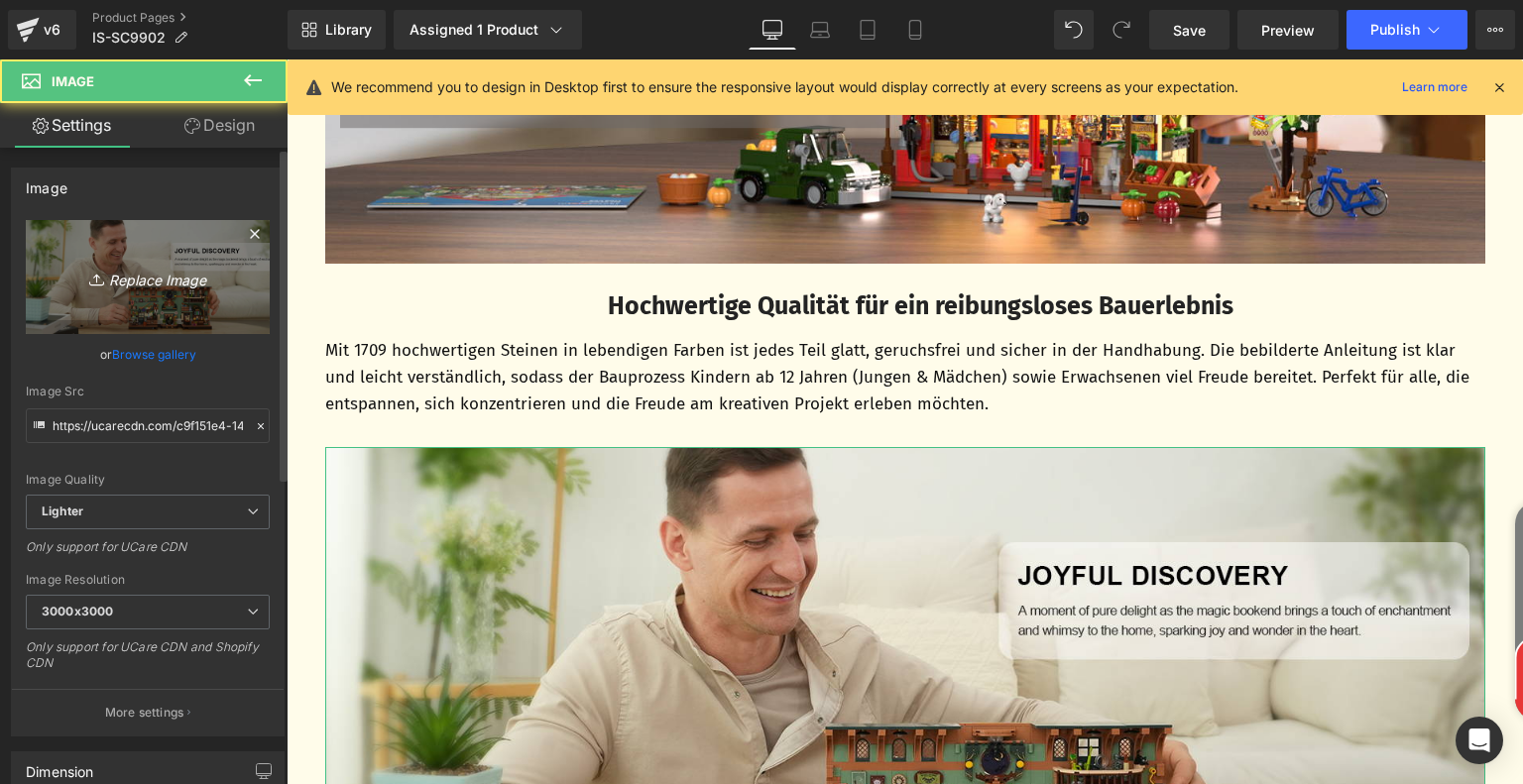 click on "Replace Image" at bounding box center [148, 277] 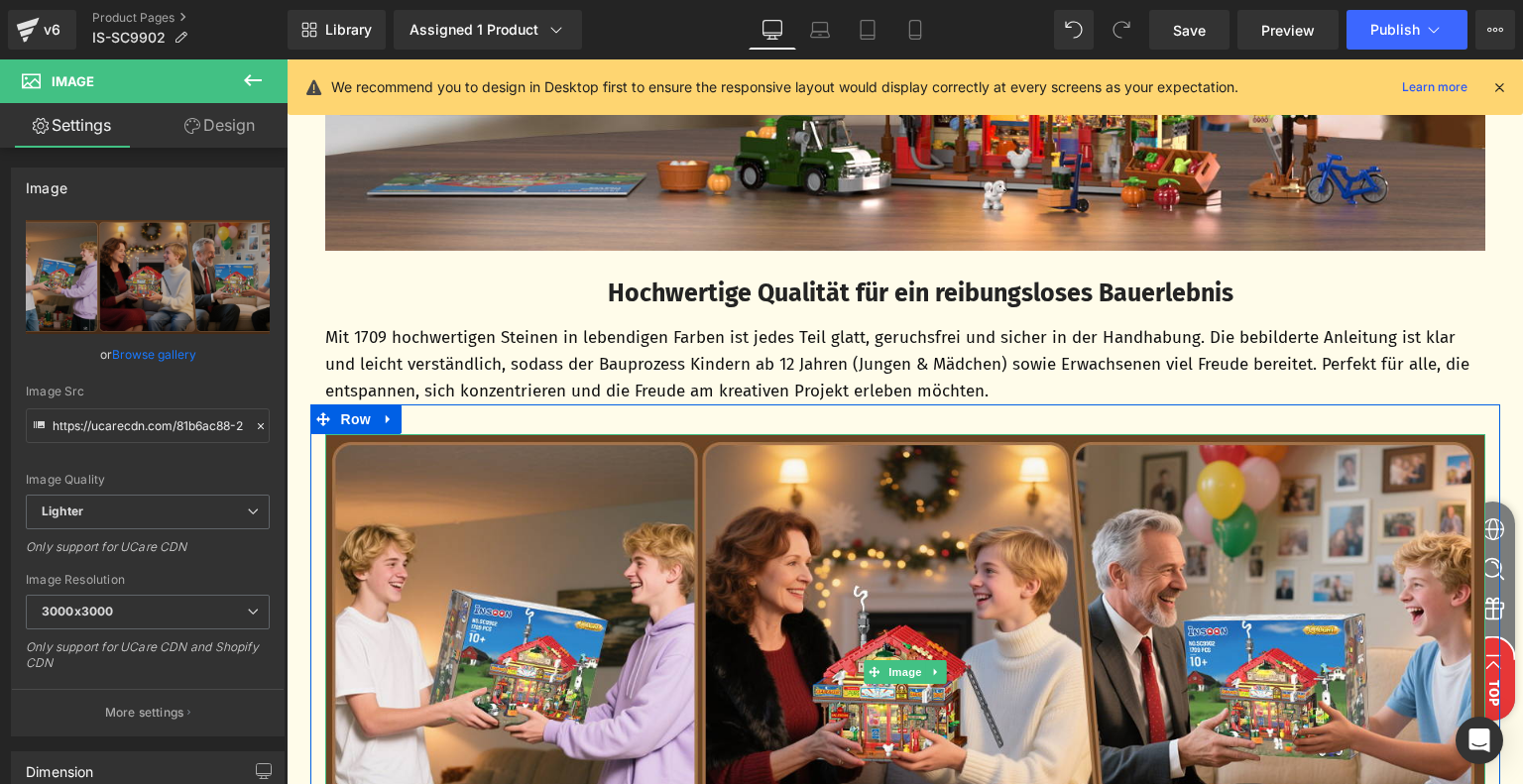 scroll, scrollTop: 4209, scrollLeft: 0, axis: vertical 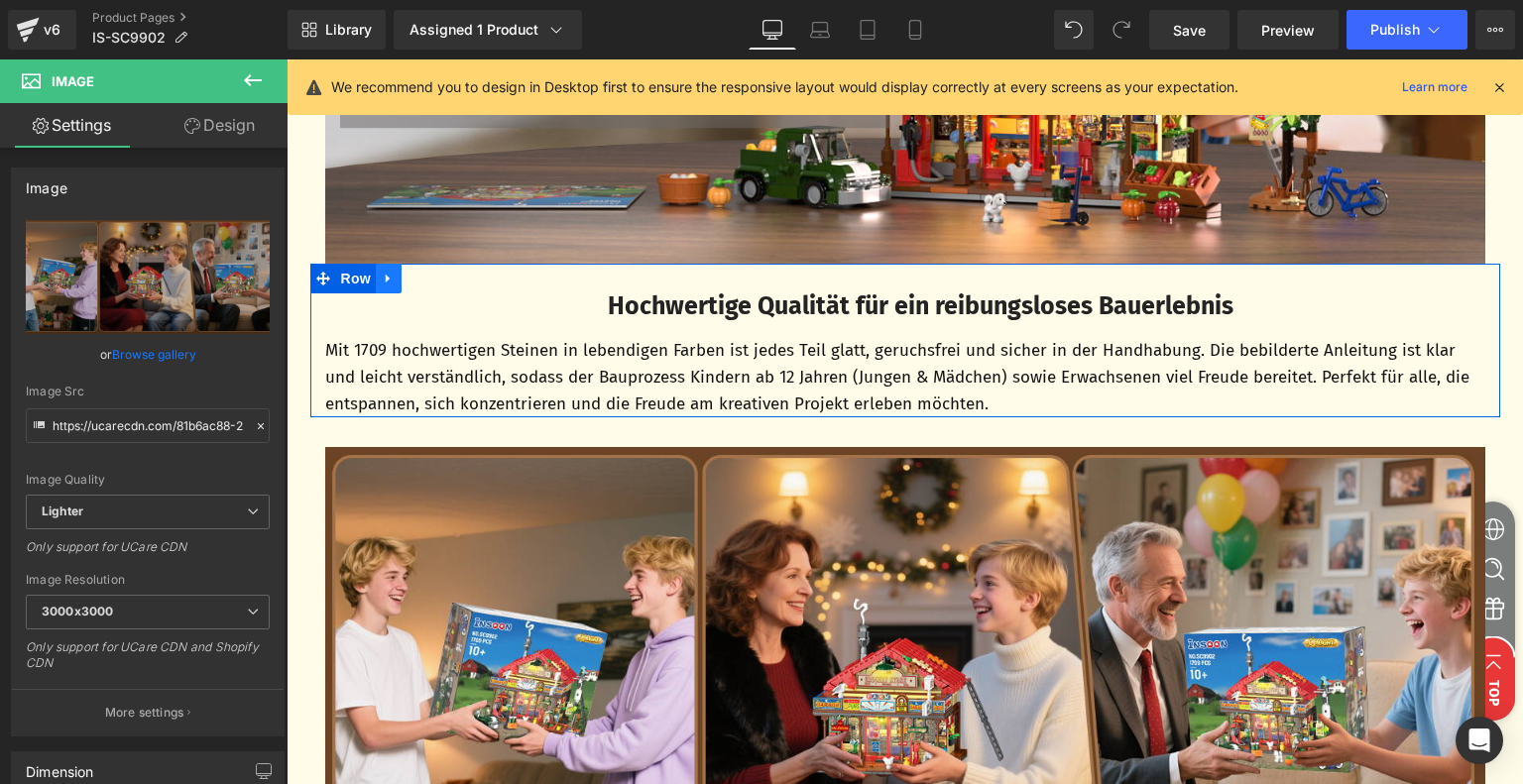 click 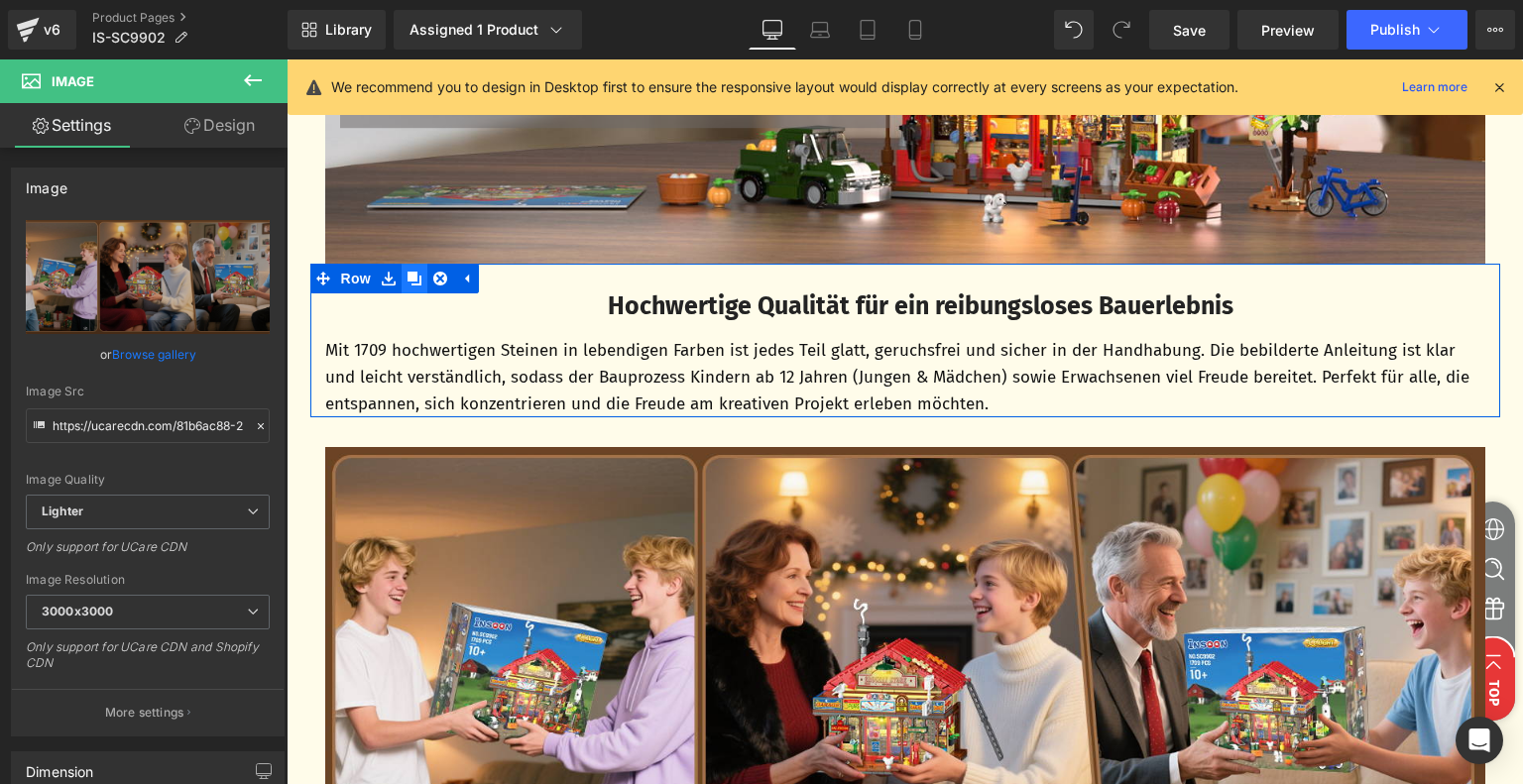 click 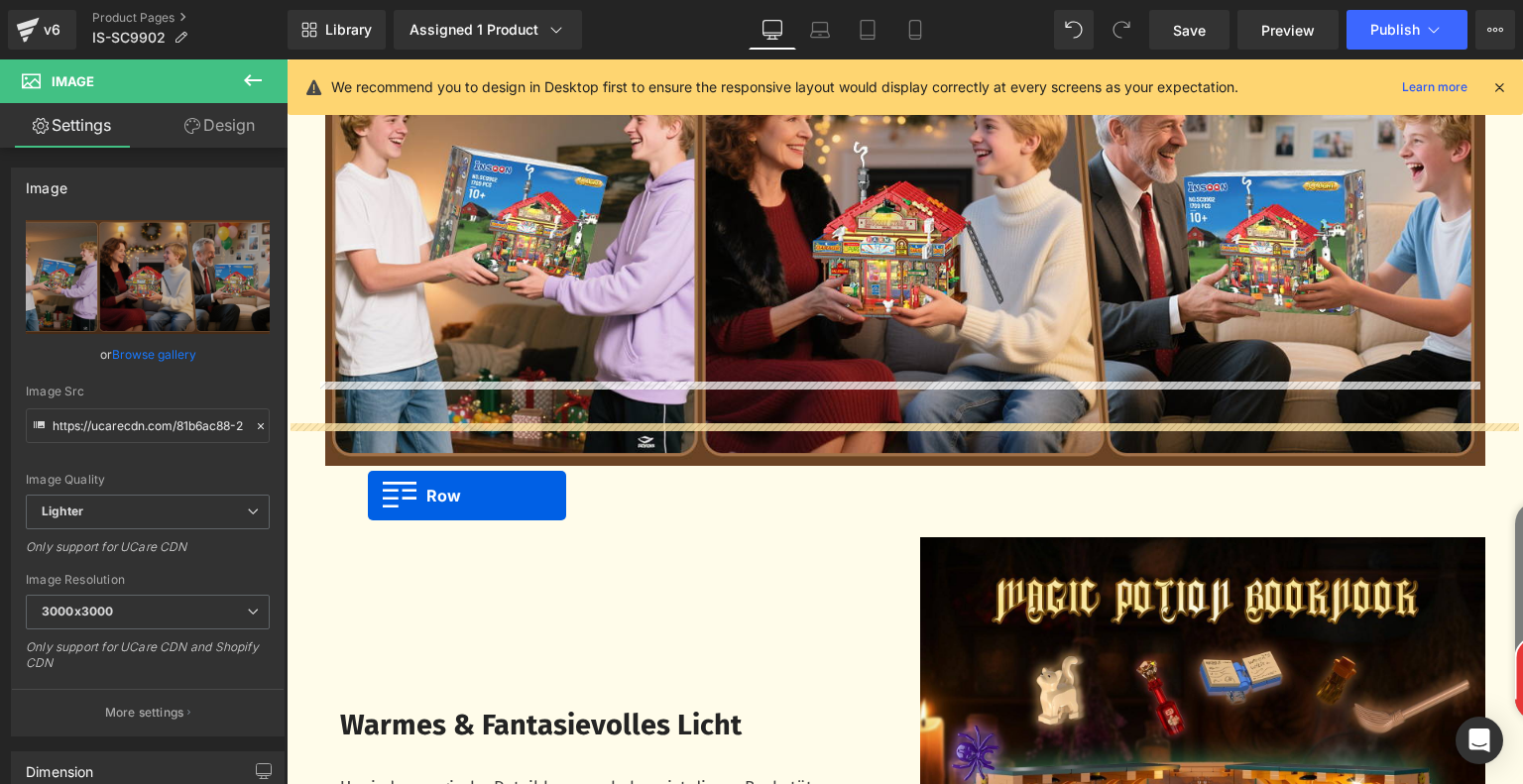 scroll, scrollTop: 4804, scrollLeft: 0, axis: vertical 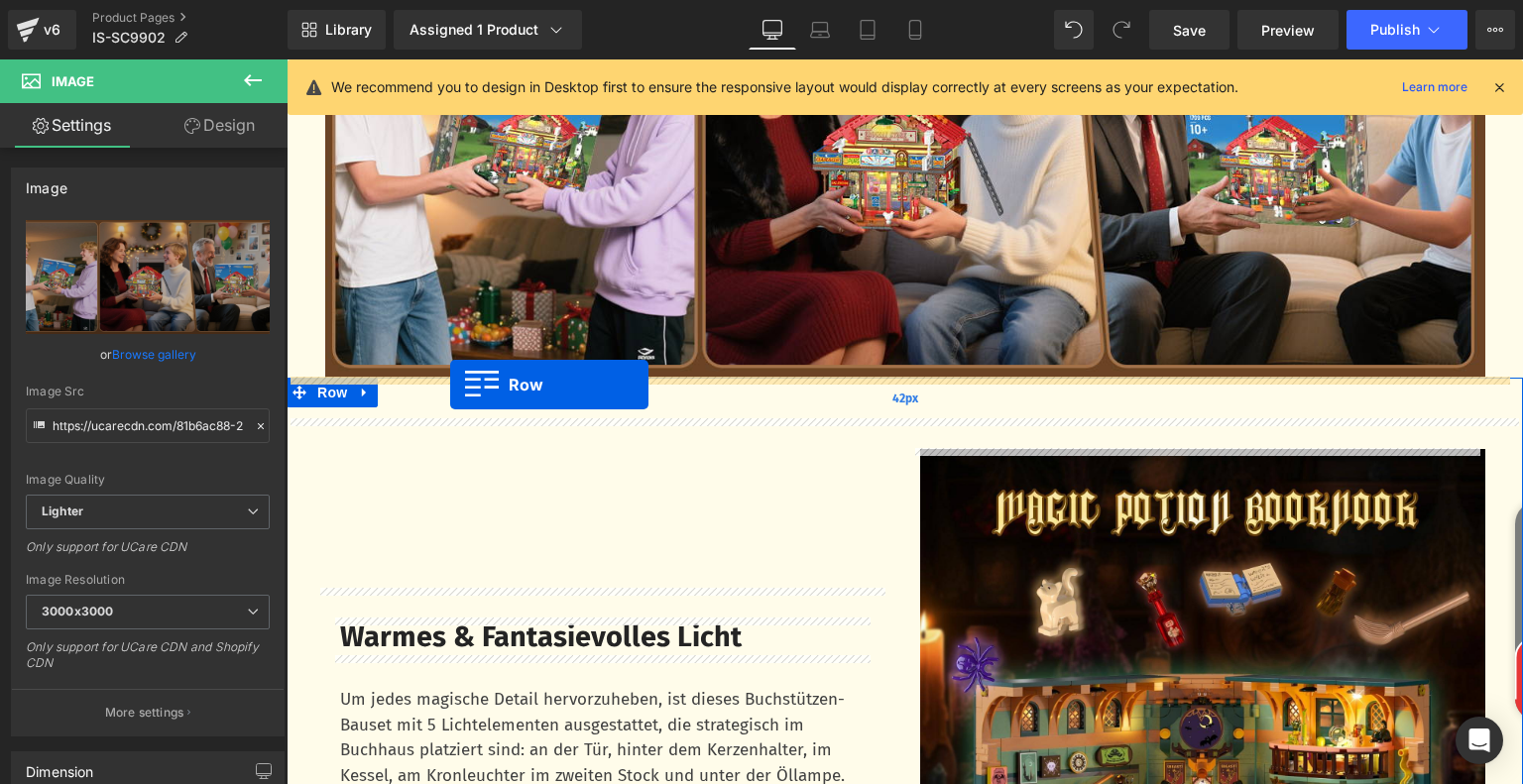 drag, startPoint x: 317, startPoint y: 435, endPoint x: 450, endPoint y: 384, distance: 142.44297 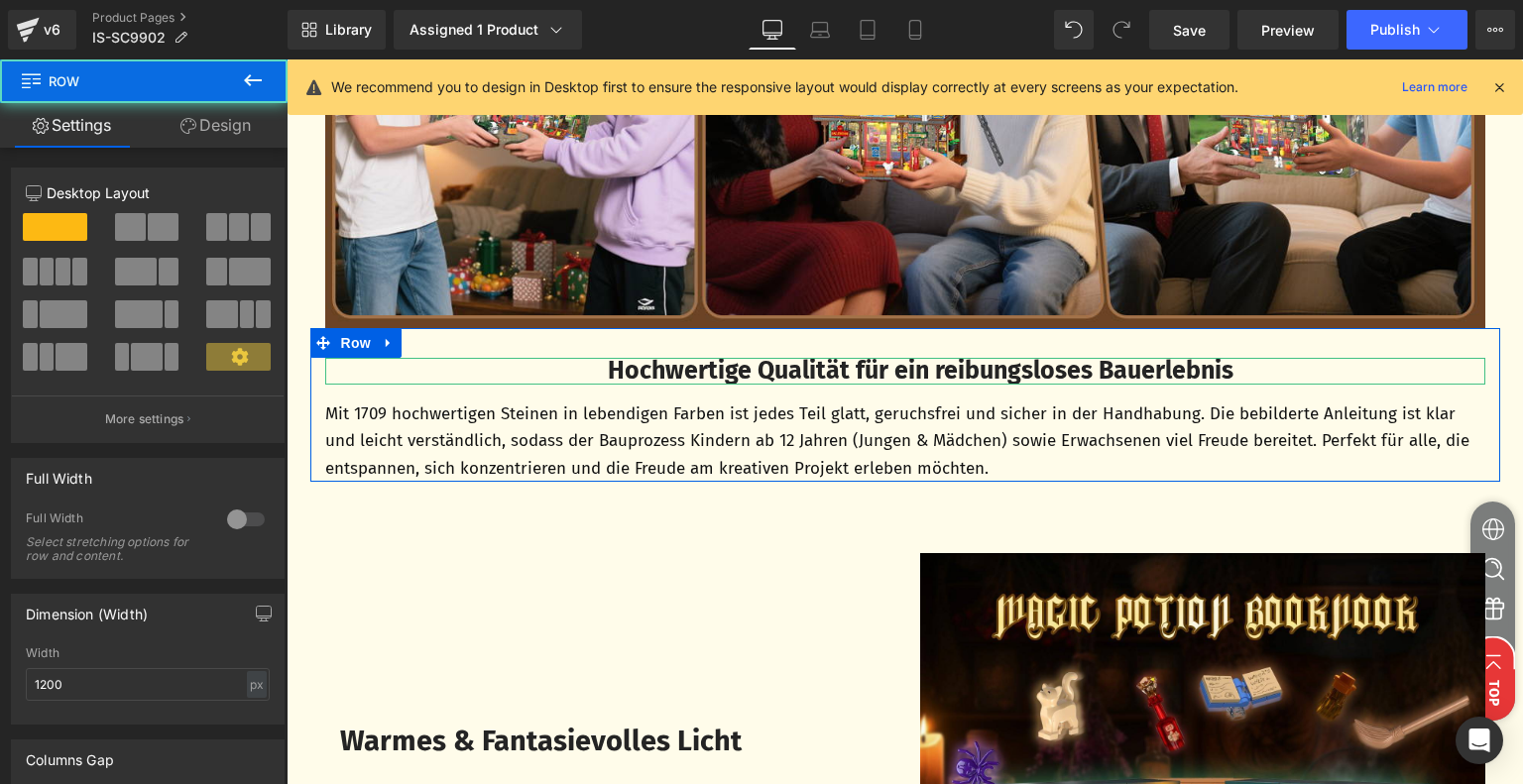 scroll, scrollTop: 4754, scrollLeft: 0, axis: vertical 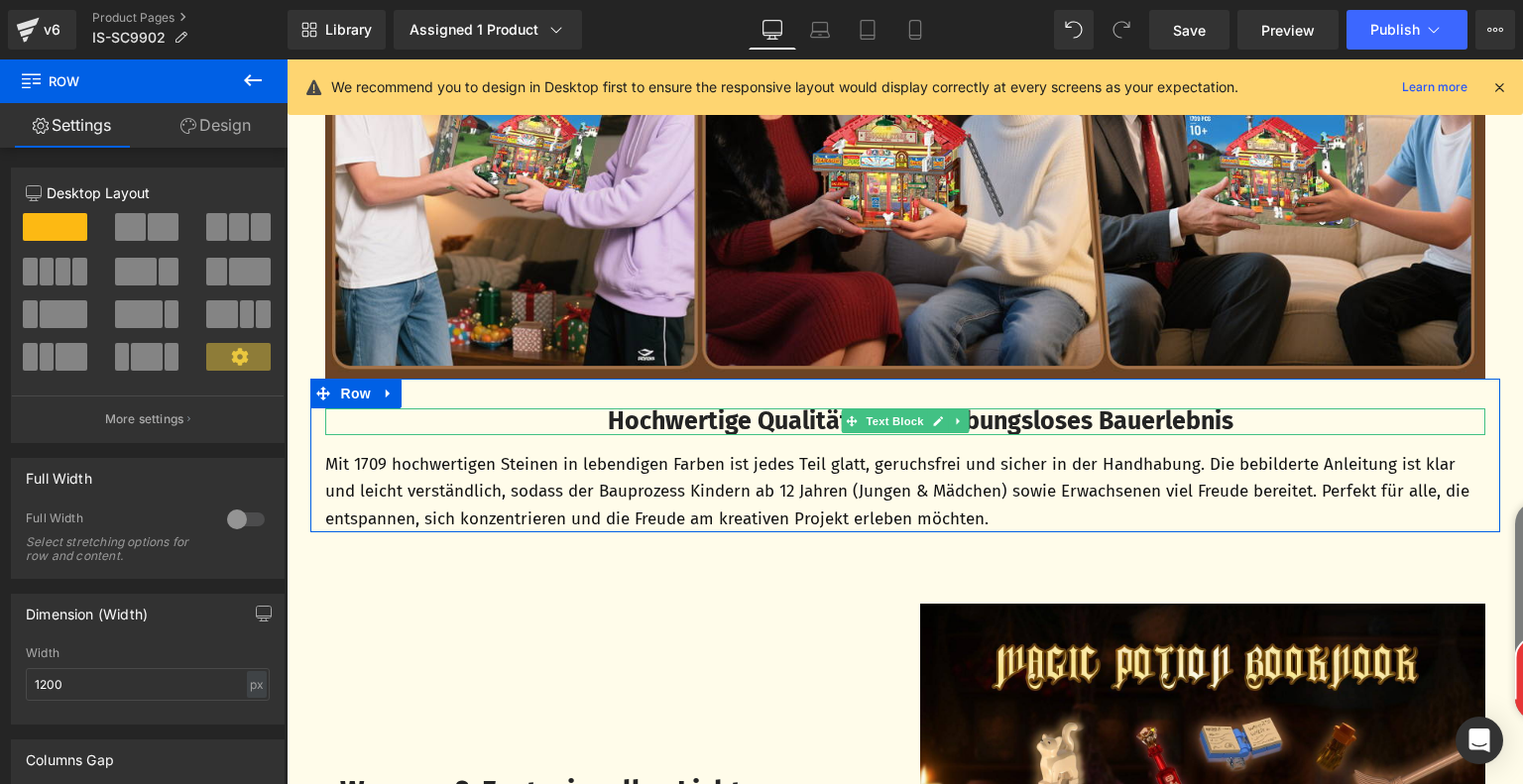 click on "Hochwertige Qualität für ein reibungsloses Bauerlebnis" at bounding box center [920, 421] 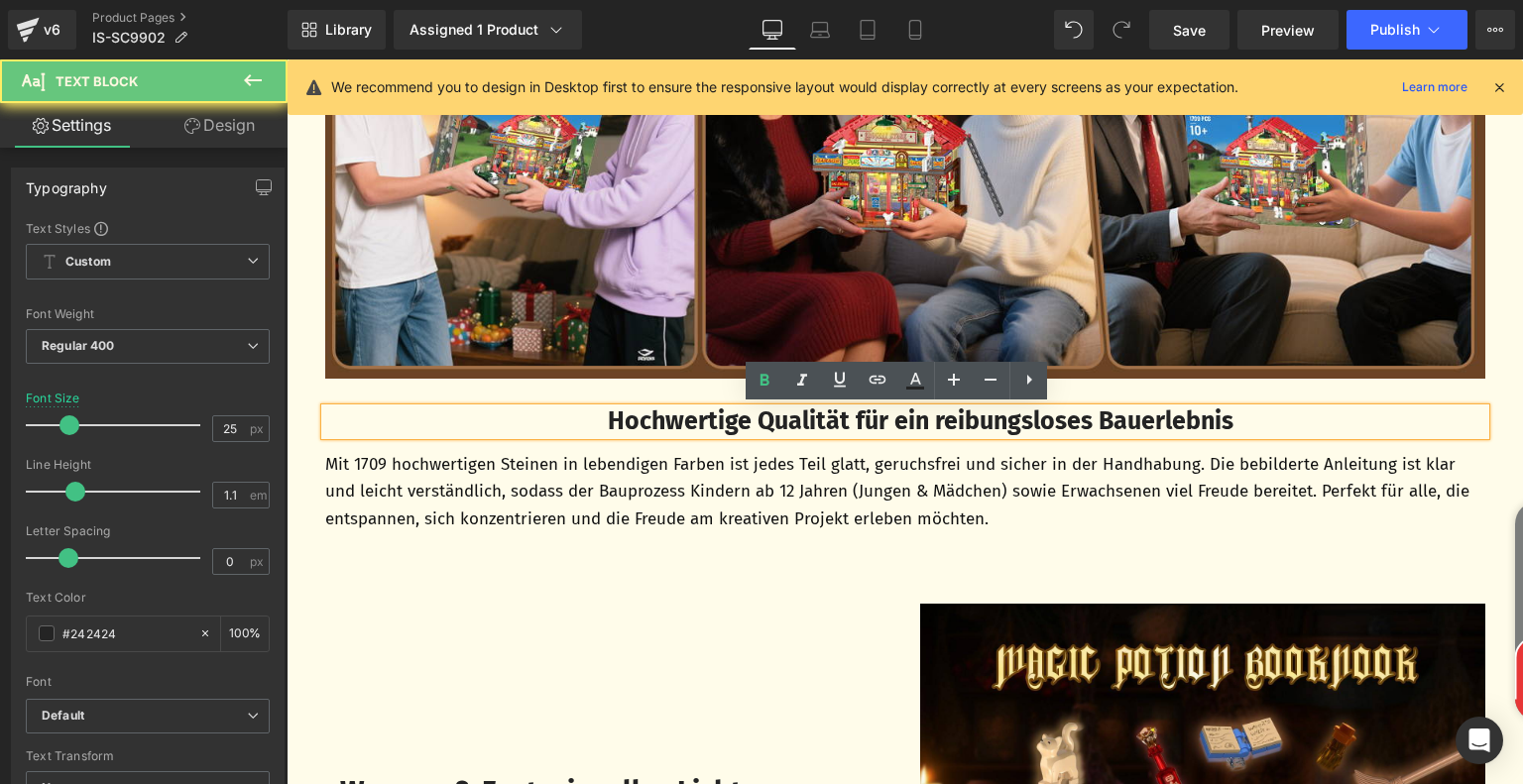 drag, startPoint x: 608, startPoint y: 421, endPoint x: 1259, endPoint y: 415, distance: 651.0276 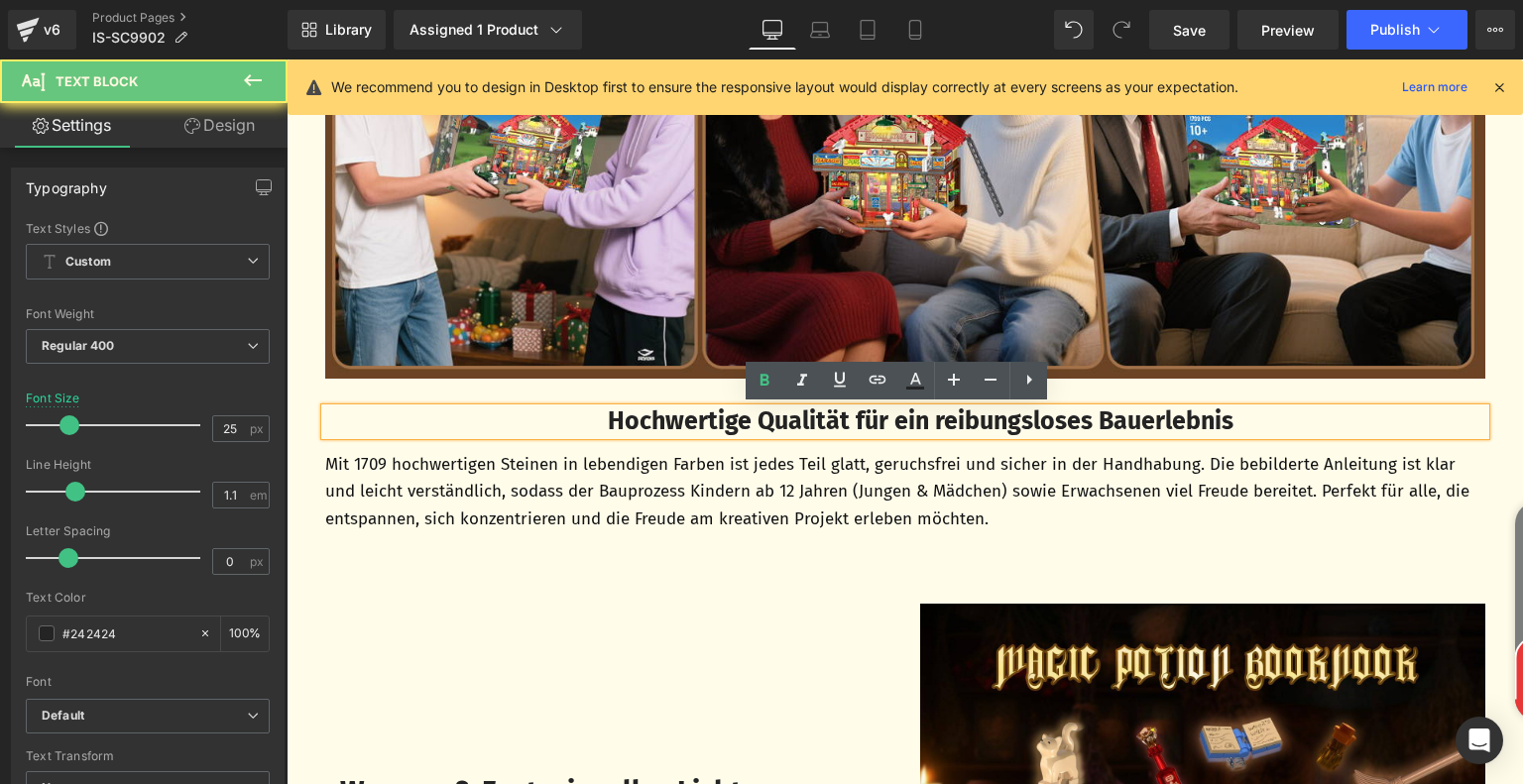 click on "Hochwertige Qualität für ein reibungsloses Bauerlebnis" at bounding box center (921, 422) 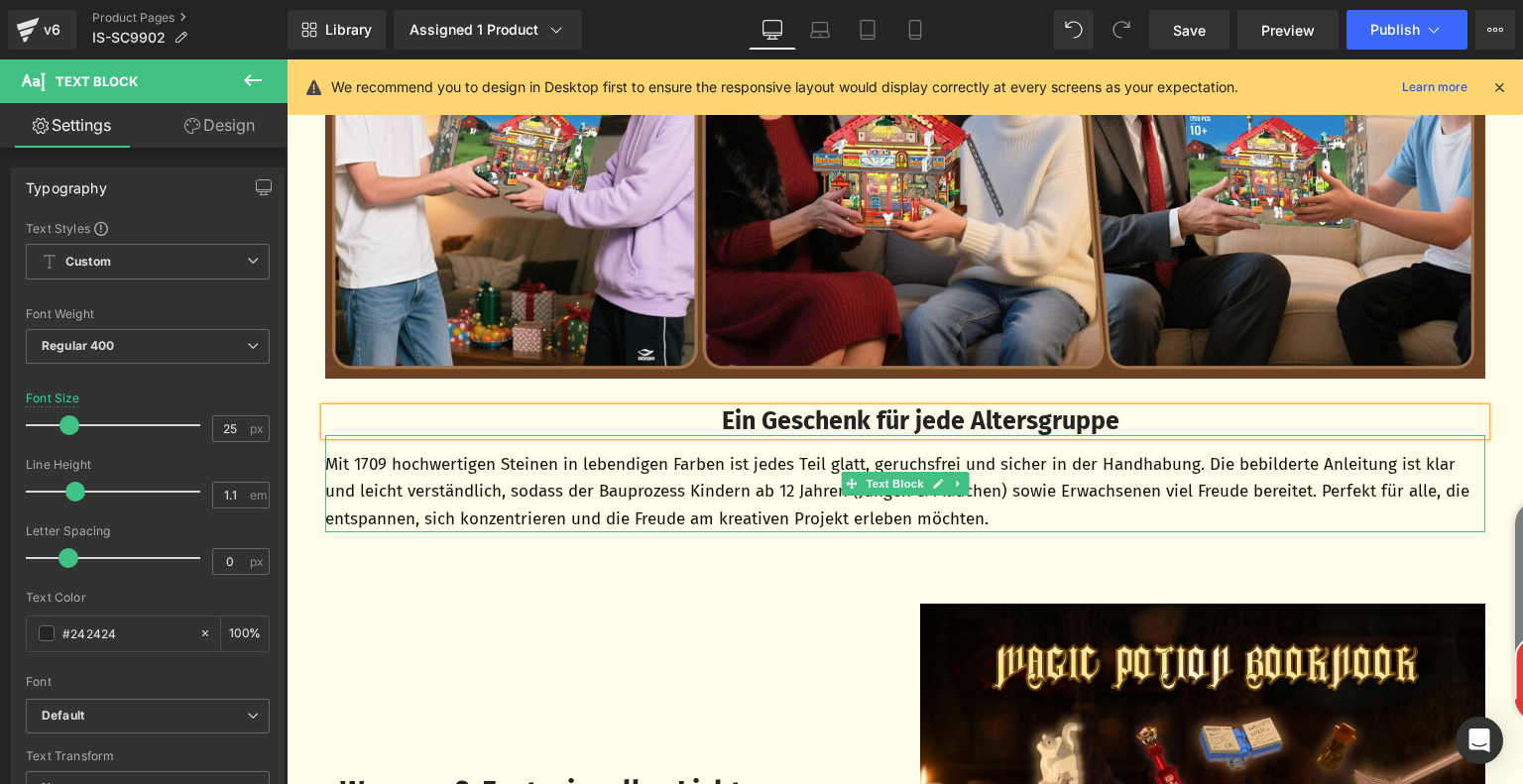 click on "Mit 1709 hochwertigen Steinen in lebendigen Farben ist jedes Teil glatt, geruchsfrei und sicher in der Handhabung. Die bebilderte Anleitung ist klar und leicht verständlich, sodass der Bauprozess Kindern ab 12 Jahren (Jungen & Mädchen) sowie Erwachsenen viel Freude bereitet. Perfekt für alle, die entspannen, sich konzentrieren und die Freude am kreativen Projekt erleben möchten." at bounding box center [905, 492] 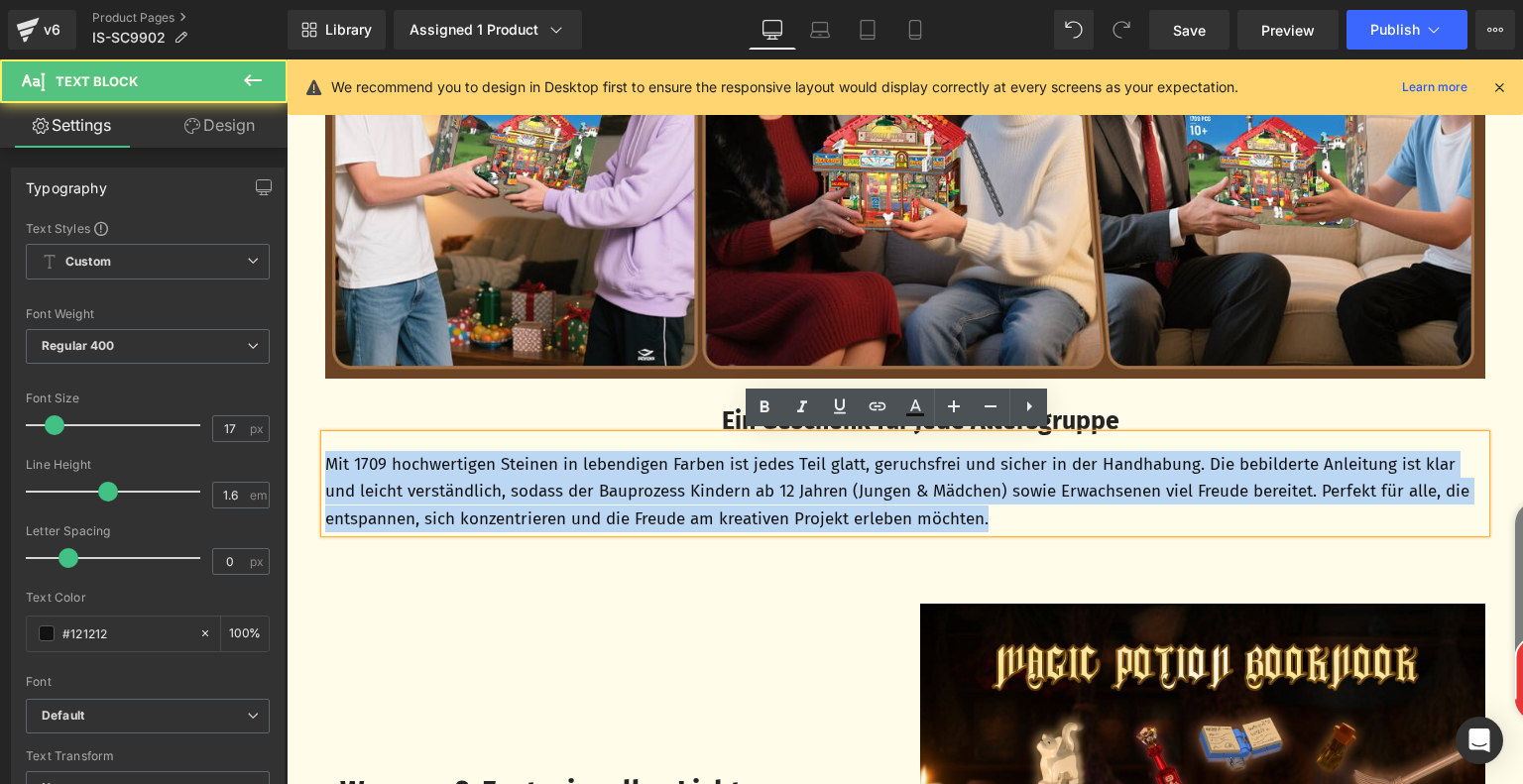 drag, startPoint x: 320, startPoint y: 464, endPoint x: 1042, endPoint y: 506, distance: 723.2206 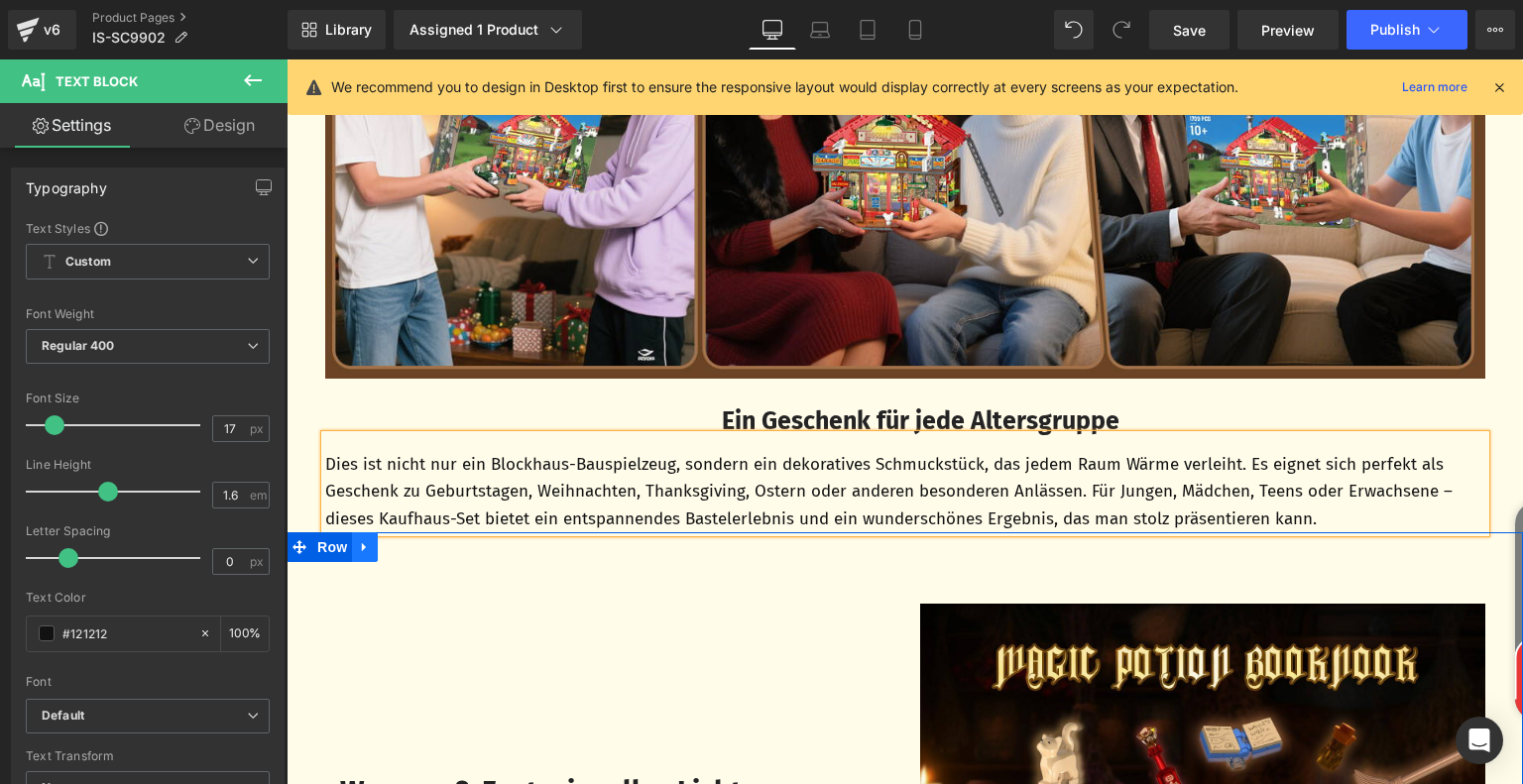 click at bounding box center [365, 547] 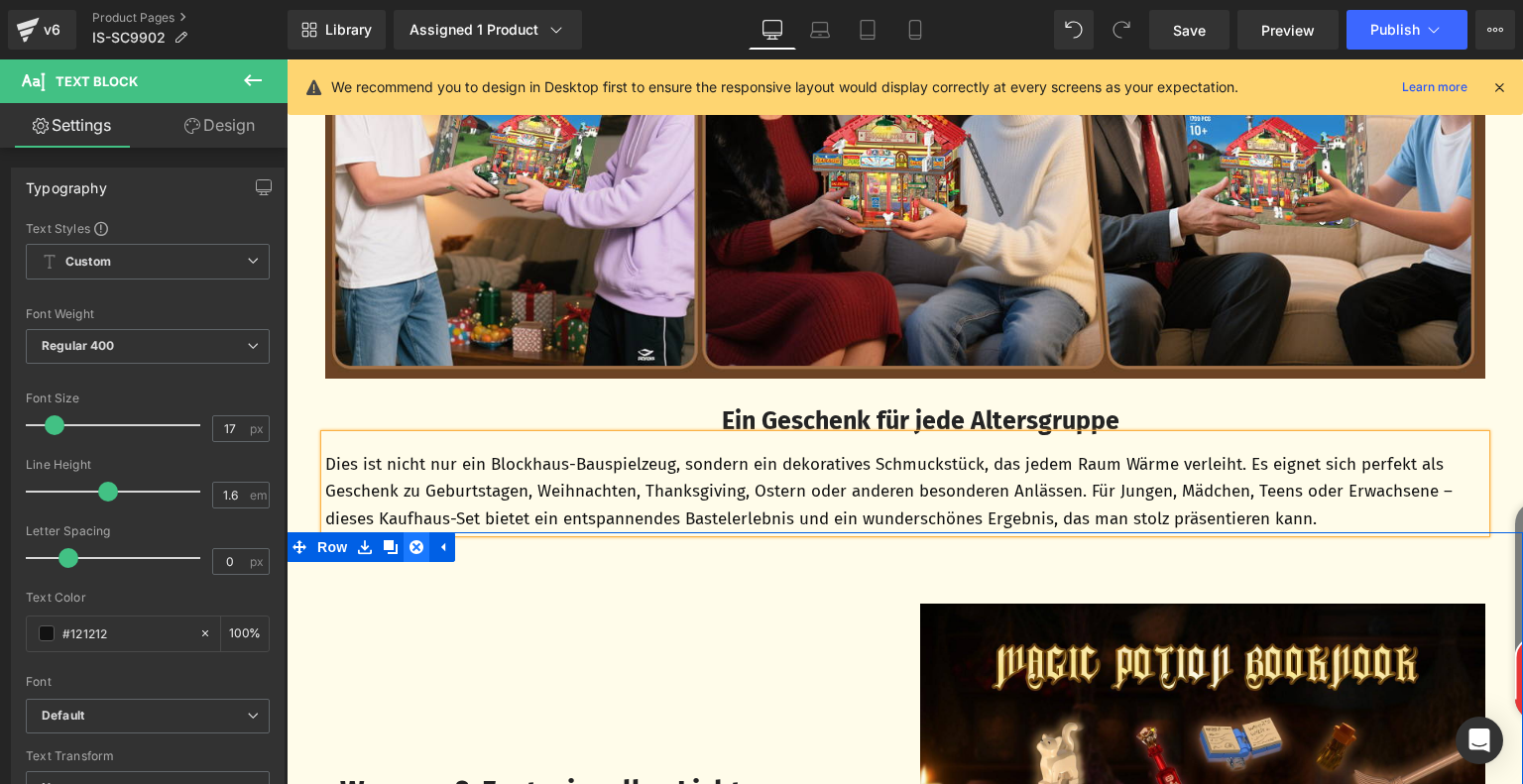click 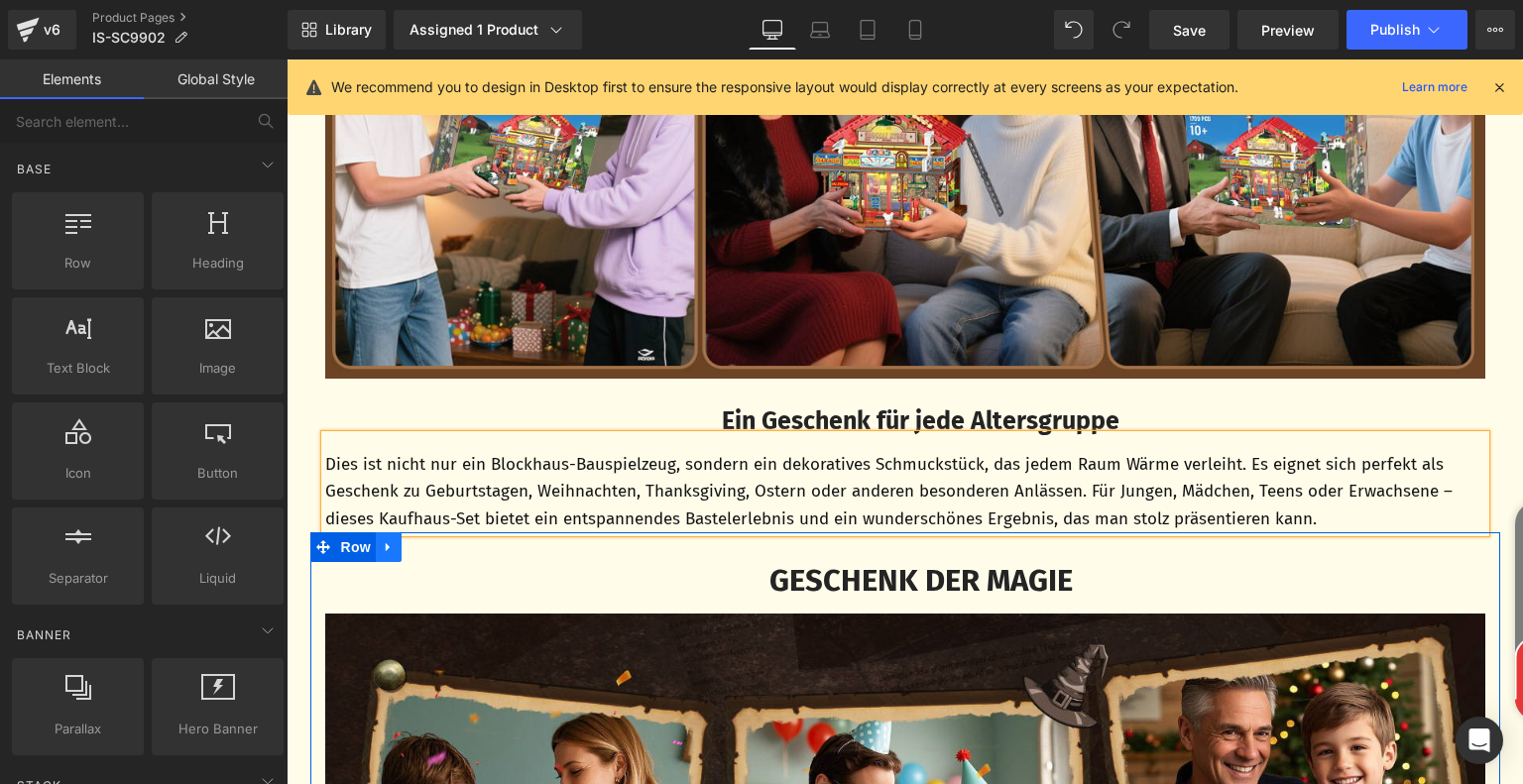 click 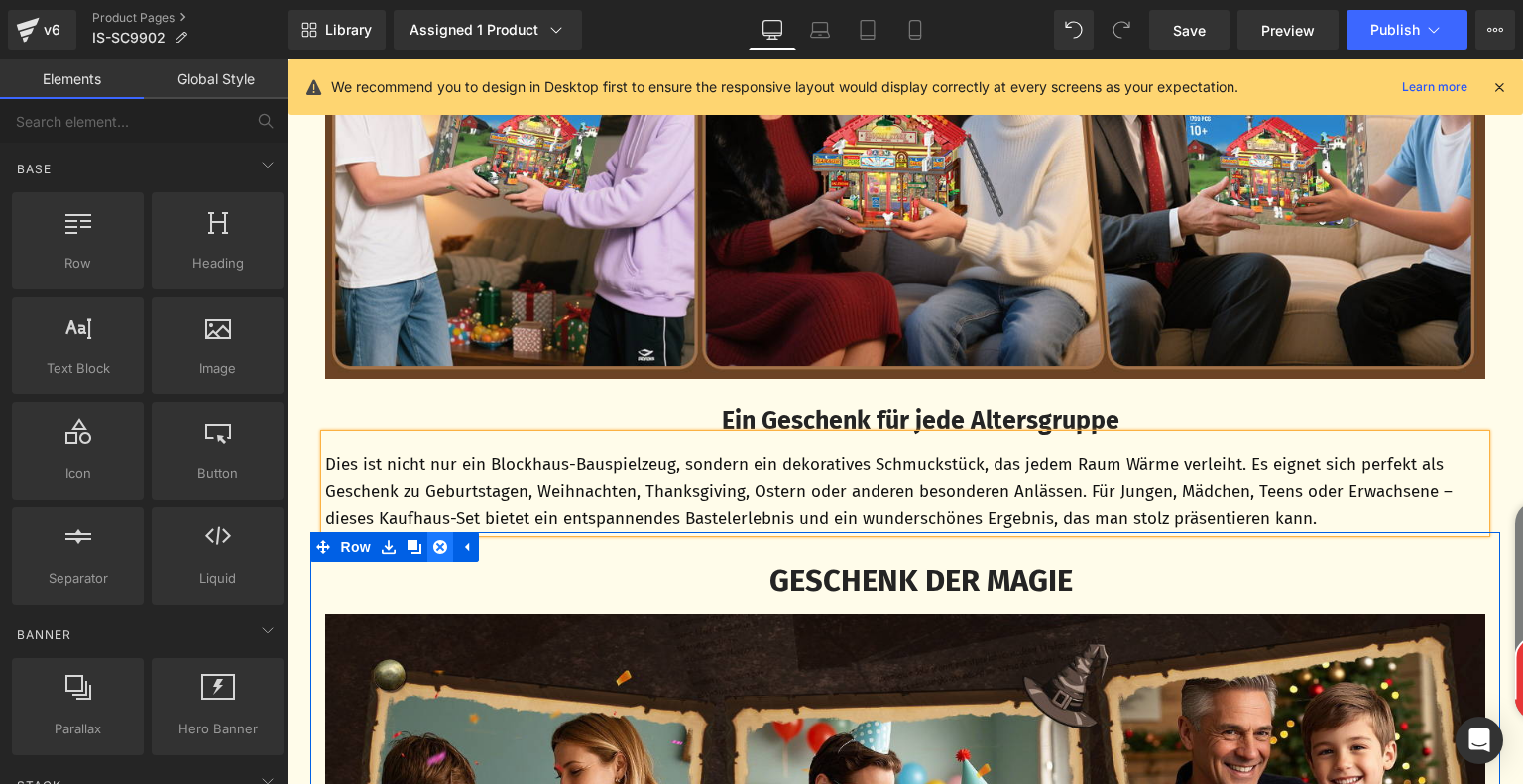 click 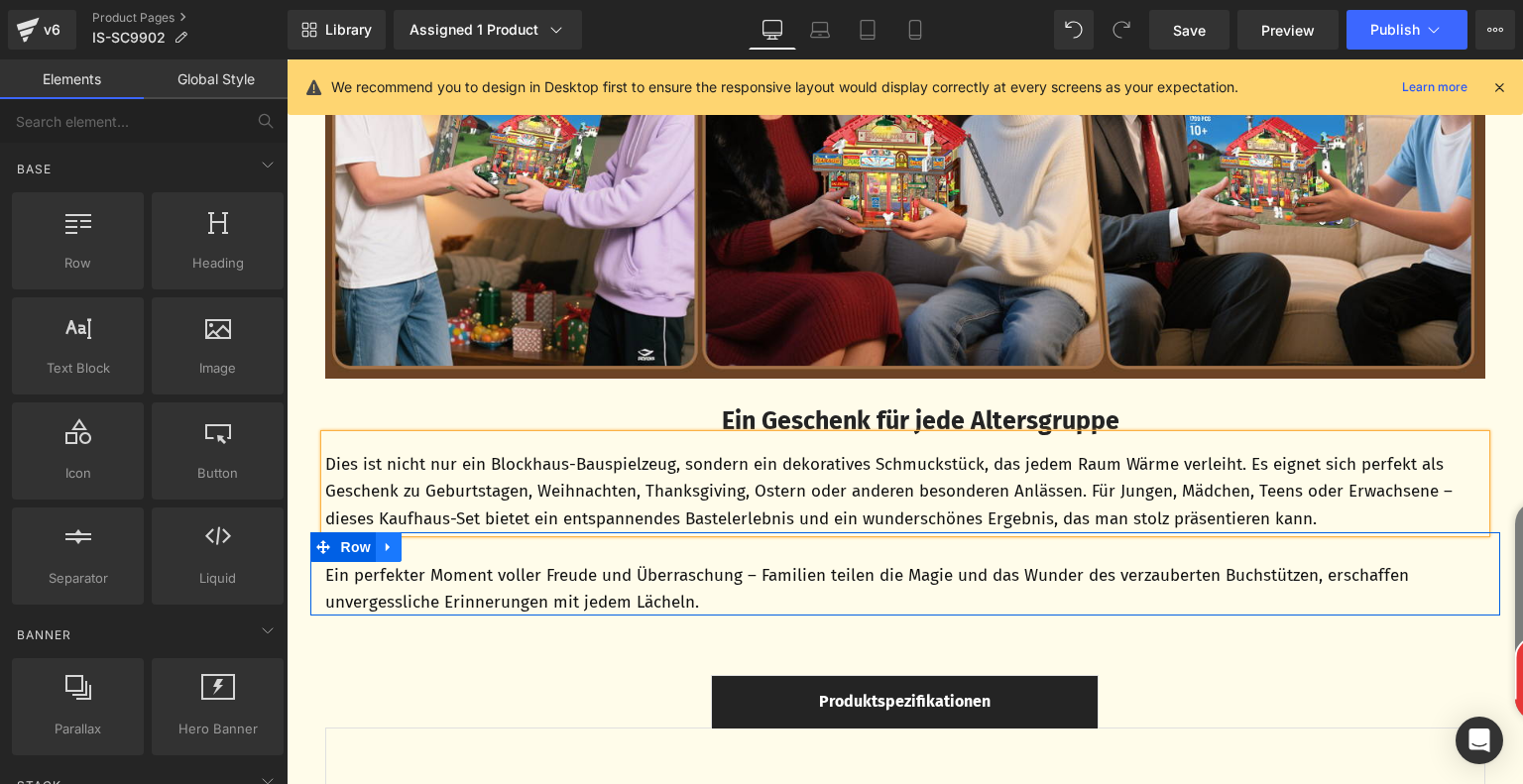 click 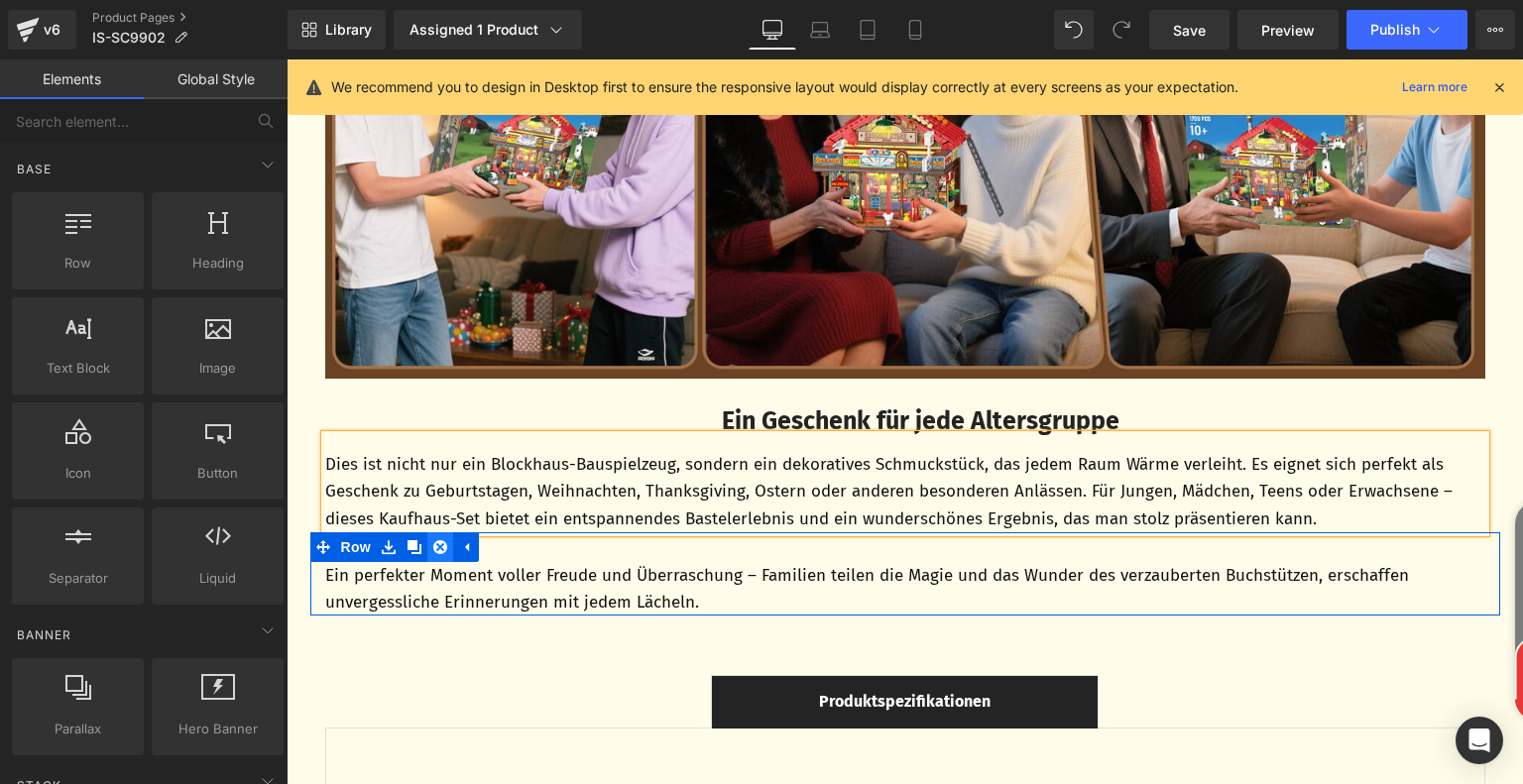 click at bounding box center [440, 547] 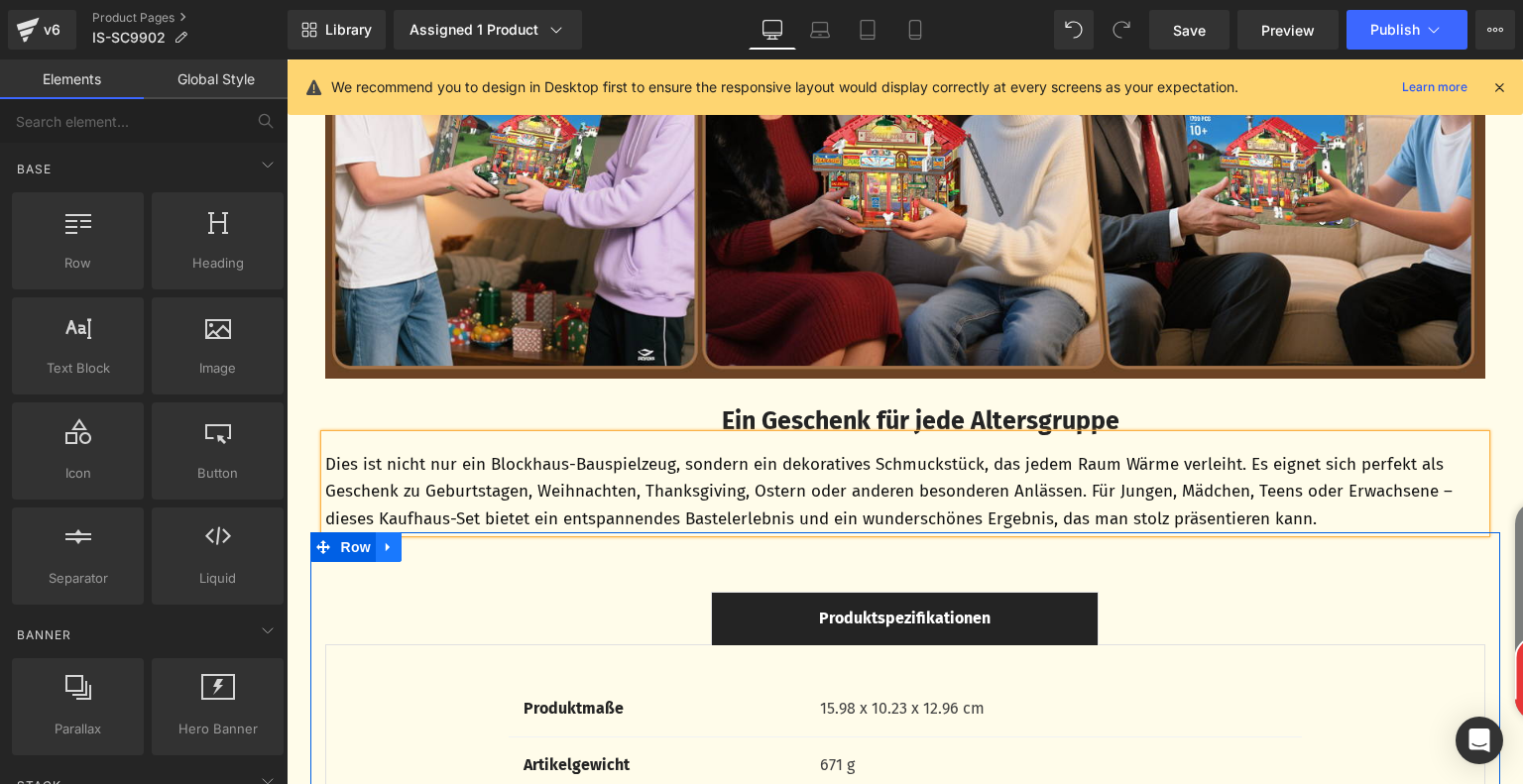 click 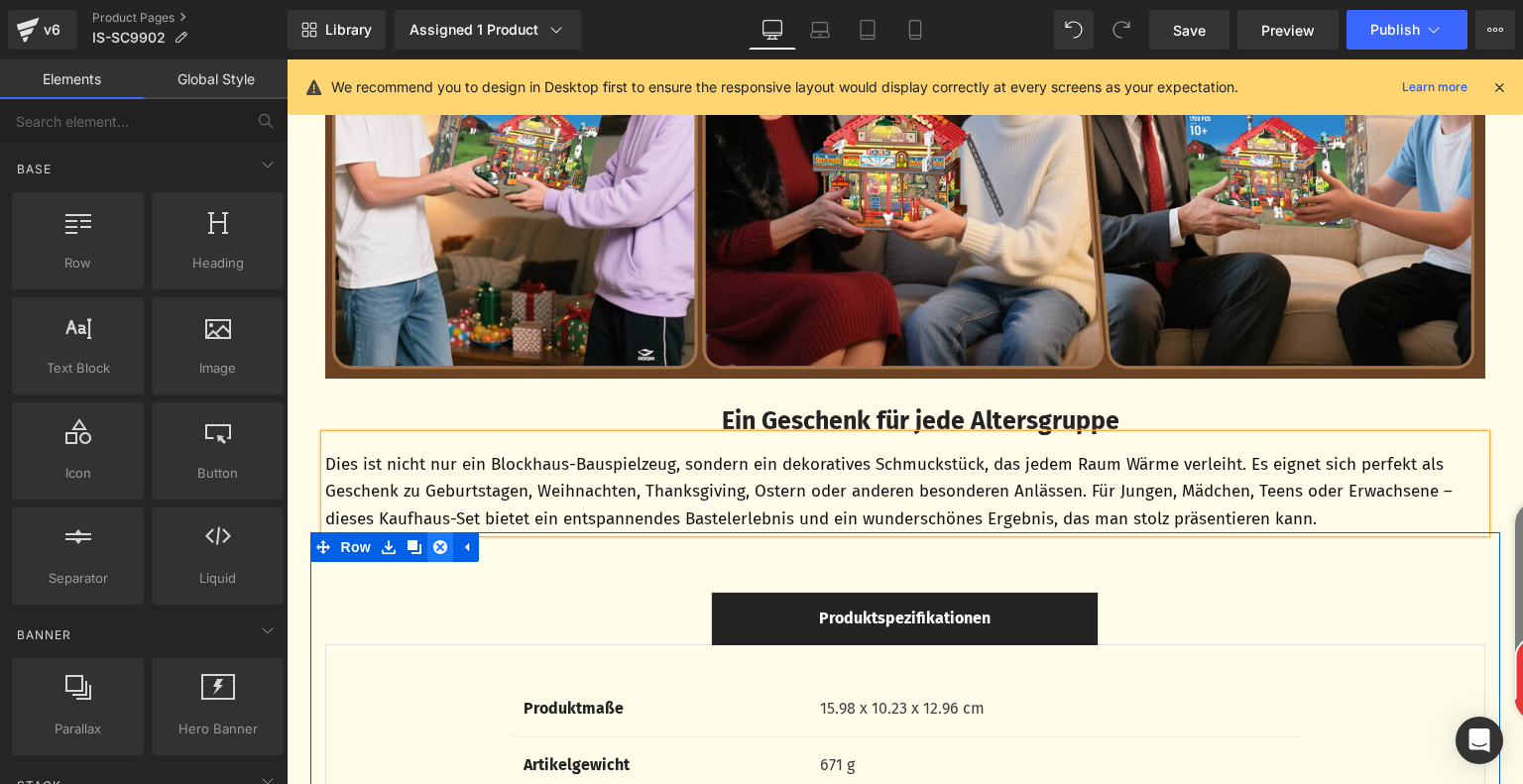 click 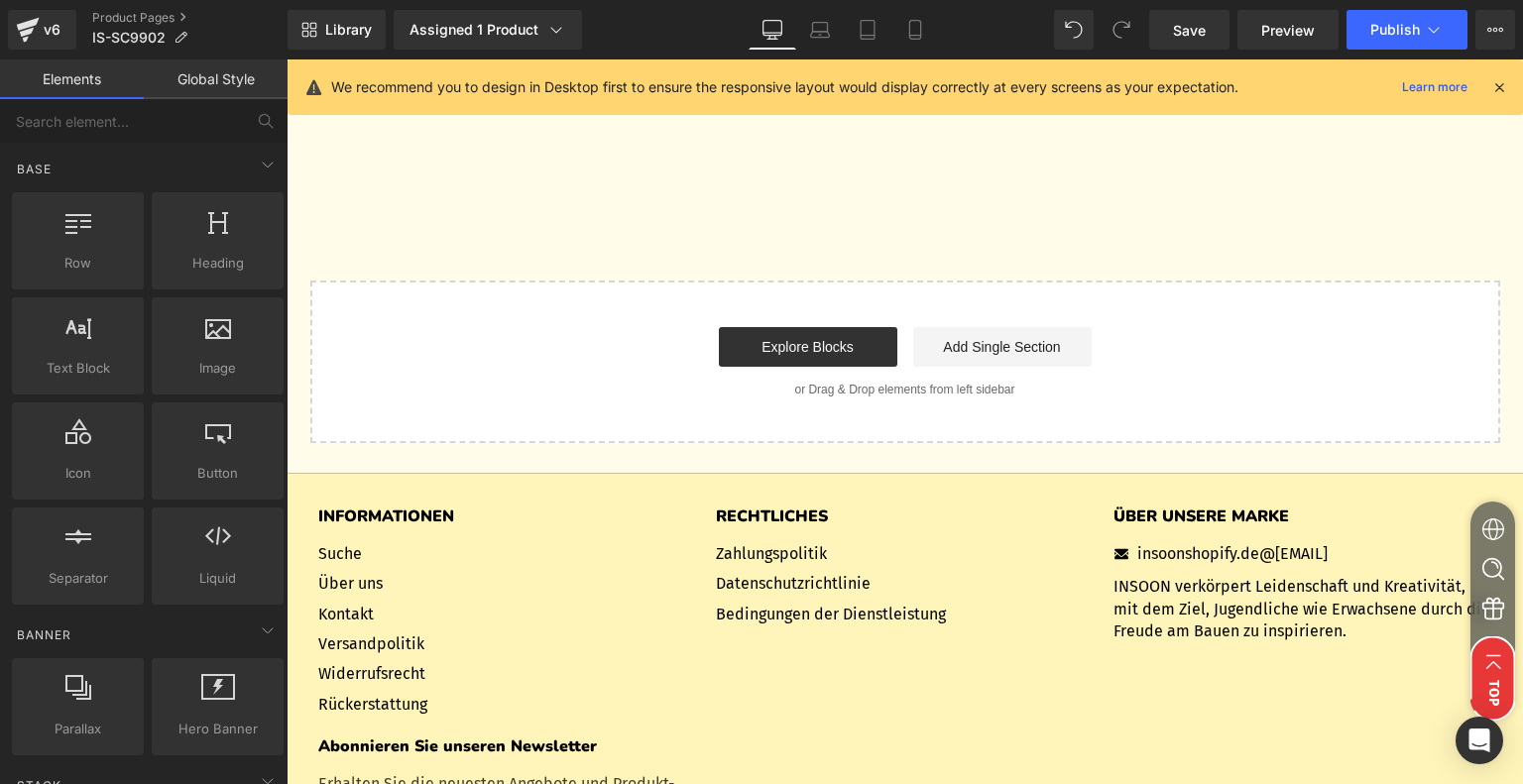 scroll, scrollTop: 5352, scrollLeft: 0, axis: vertical 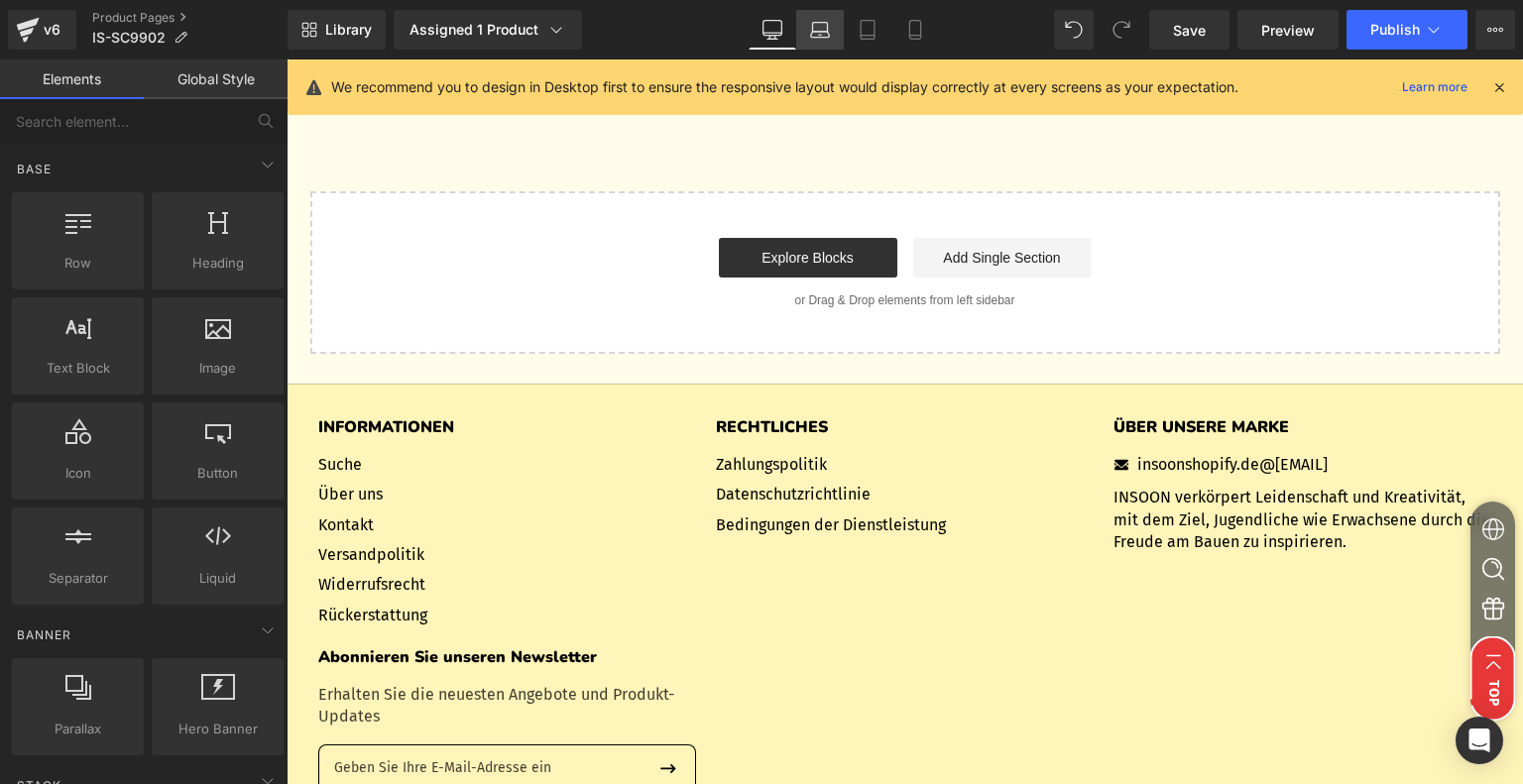 click on "Laptop" at bounding box center [820, 30] 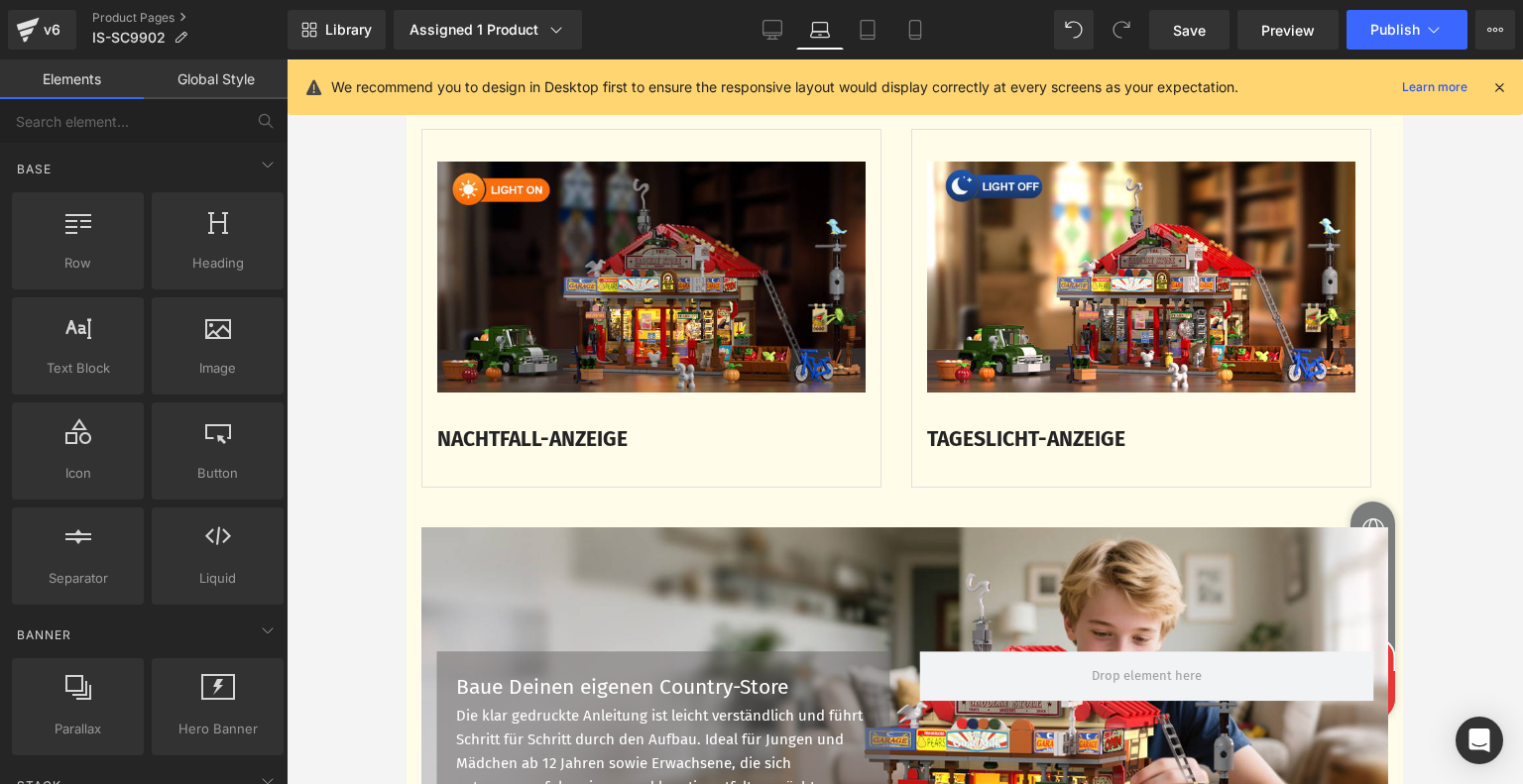 scroll, scrollTop: 2676, scrollLeft: 0, axis: vertical 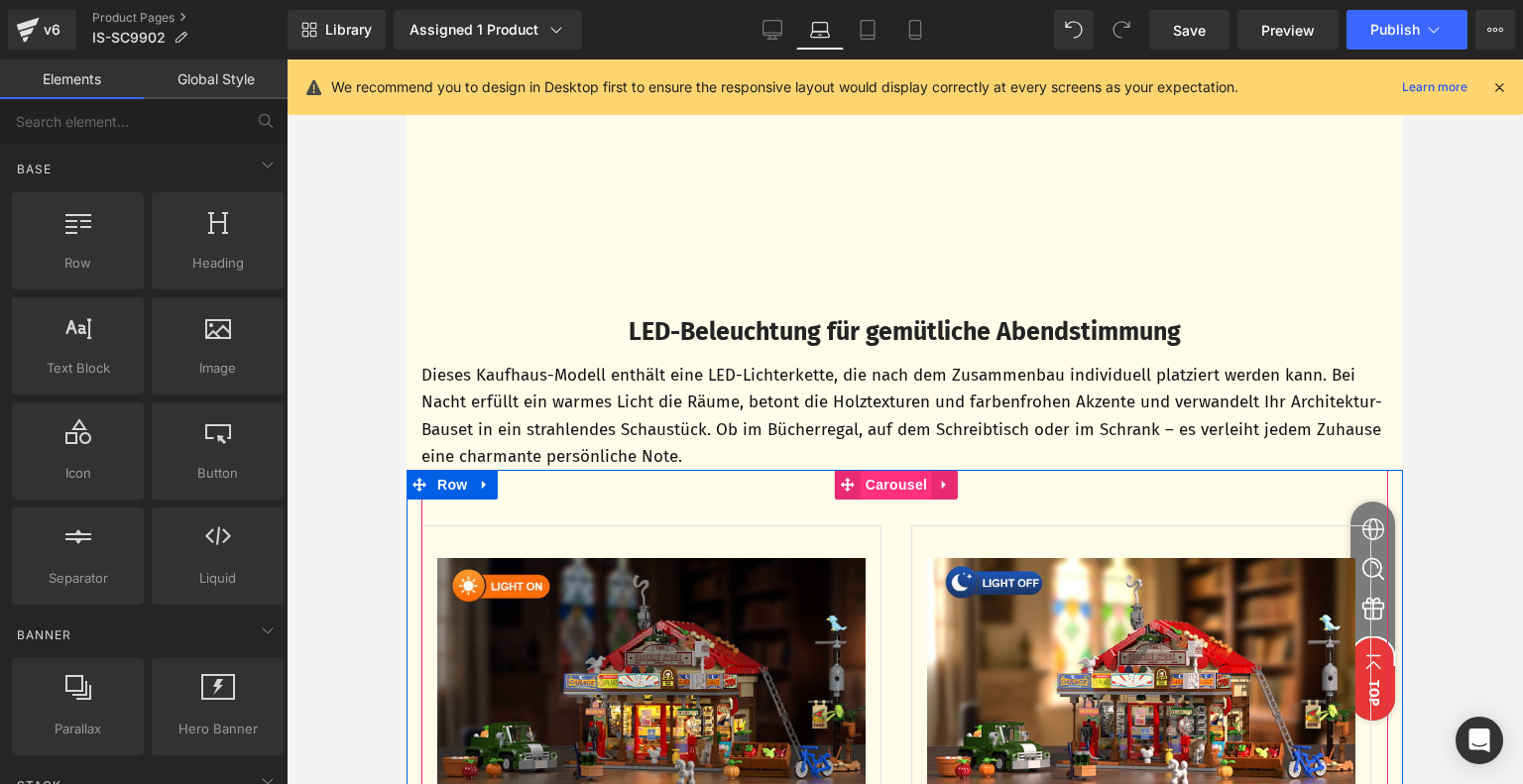 click on "Carousel" at bounding box center [896, 485] 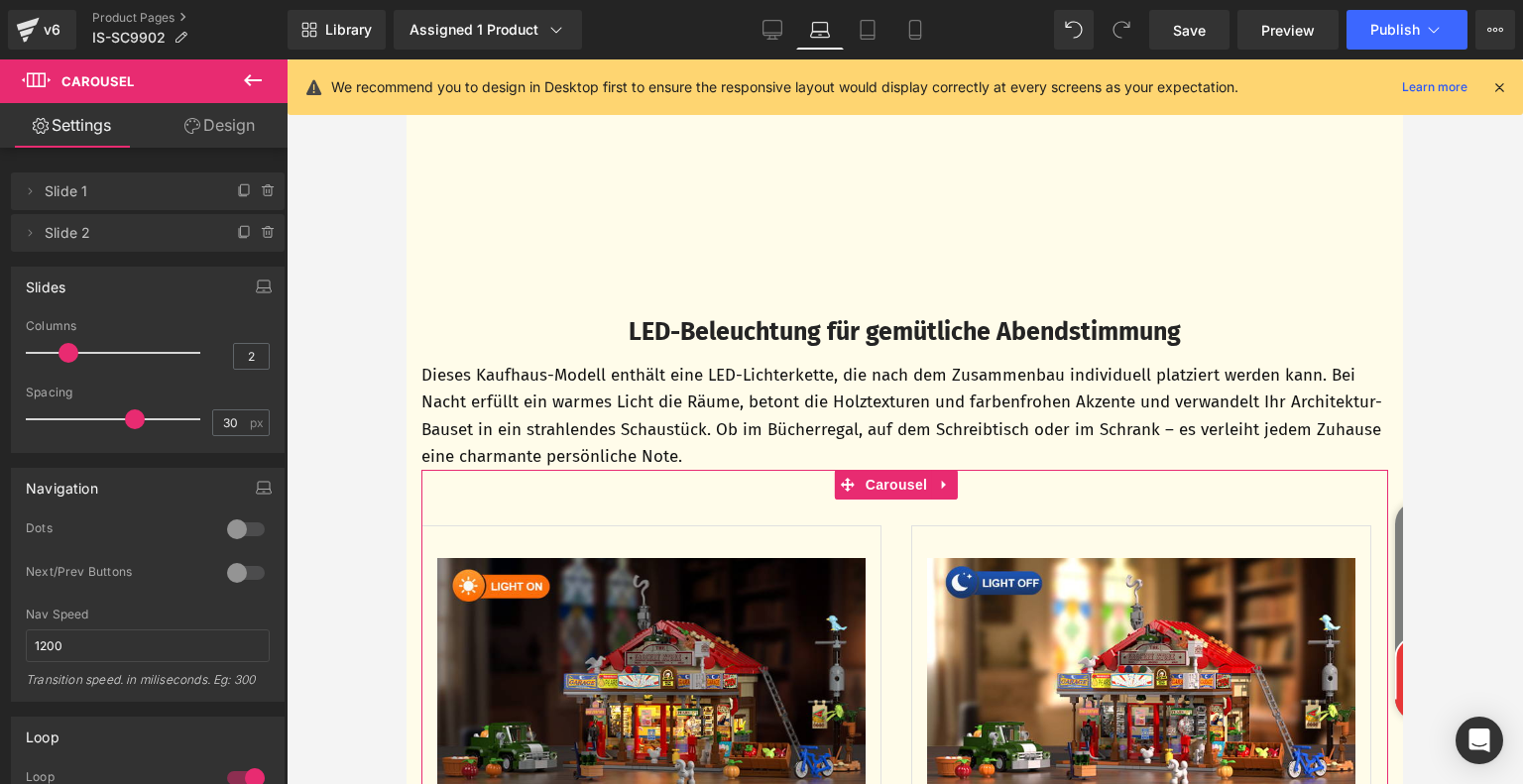 click on "Design" at bounding box center [219, 125] 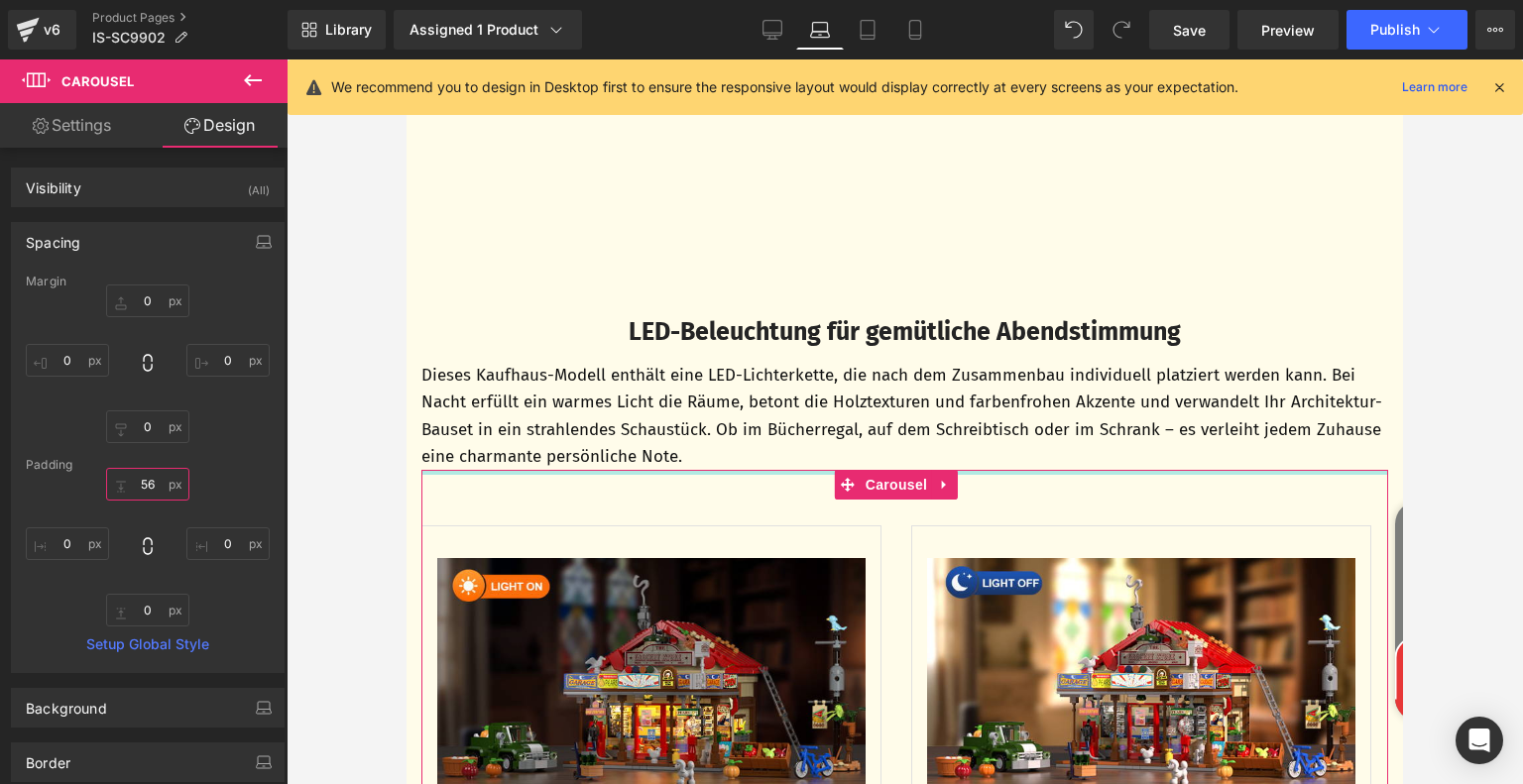 click on "56" at bounding box center [148, 484] 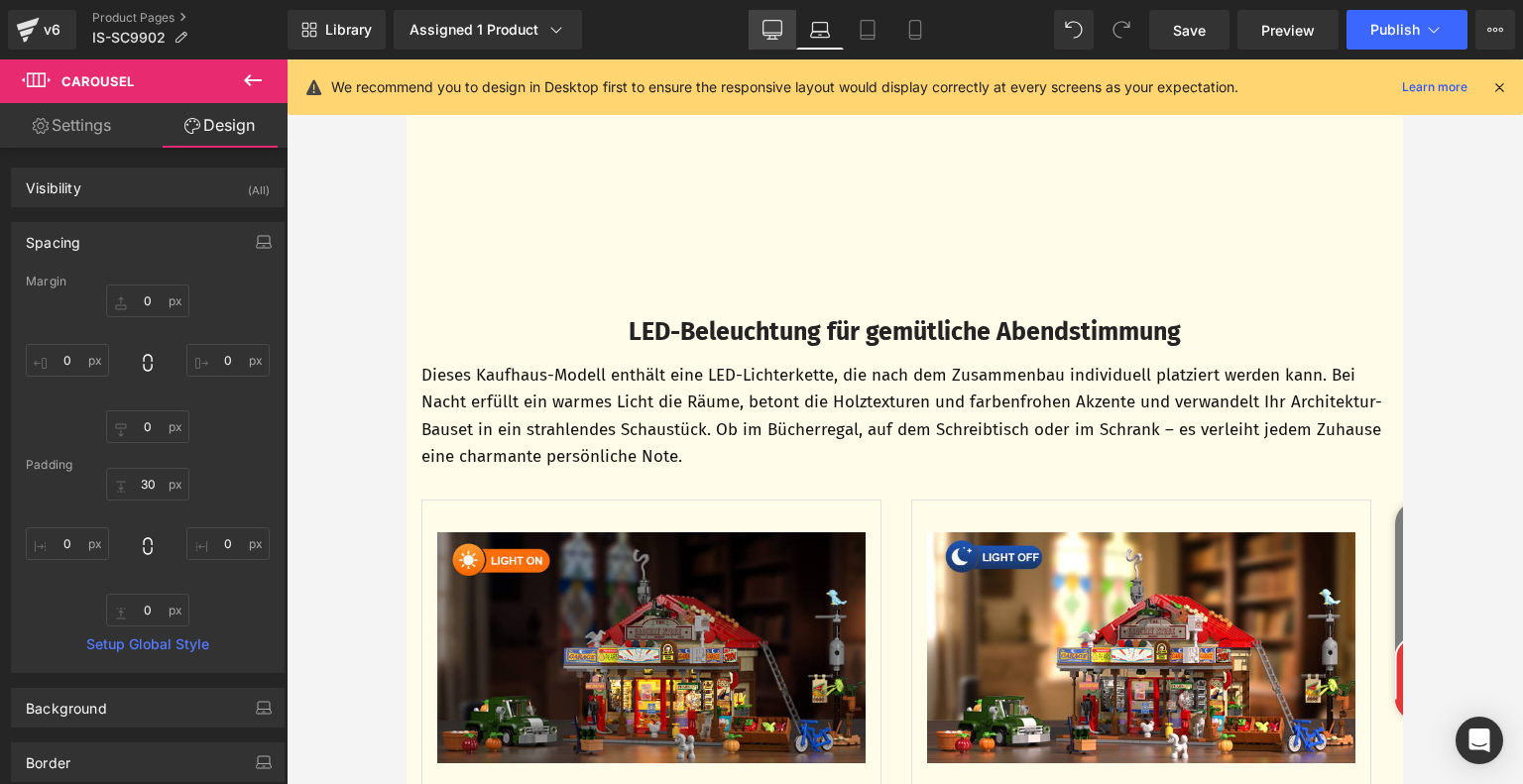 click 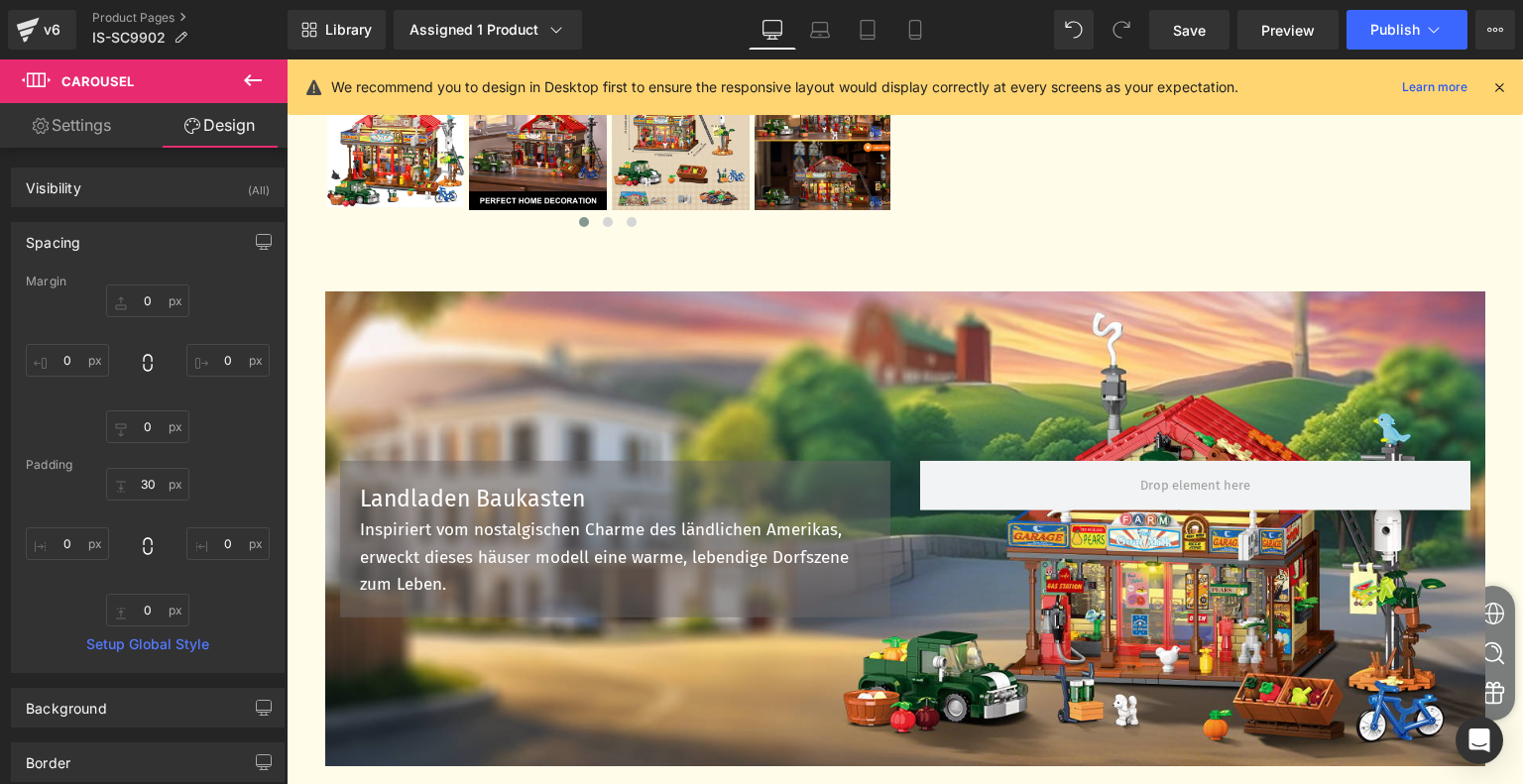 scroll, scrollTop: 484, scrollLeft: 0, axis: vertical 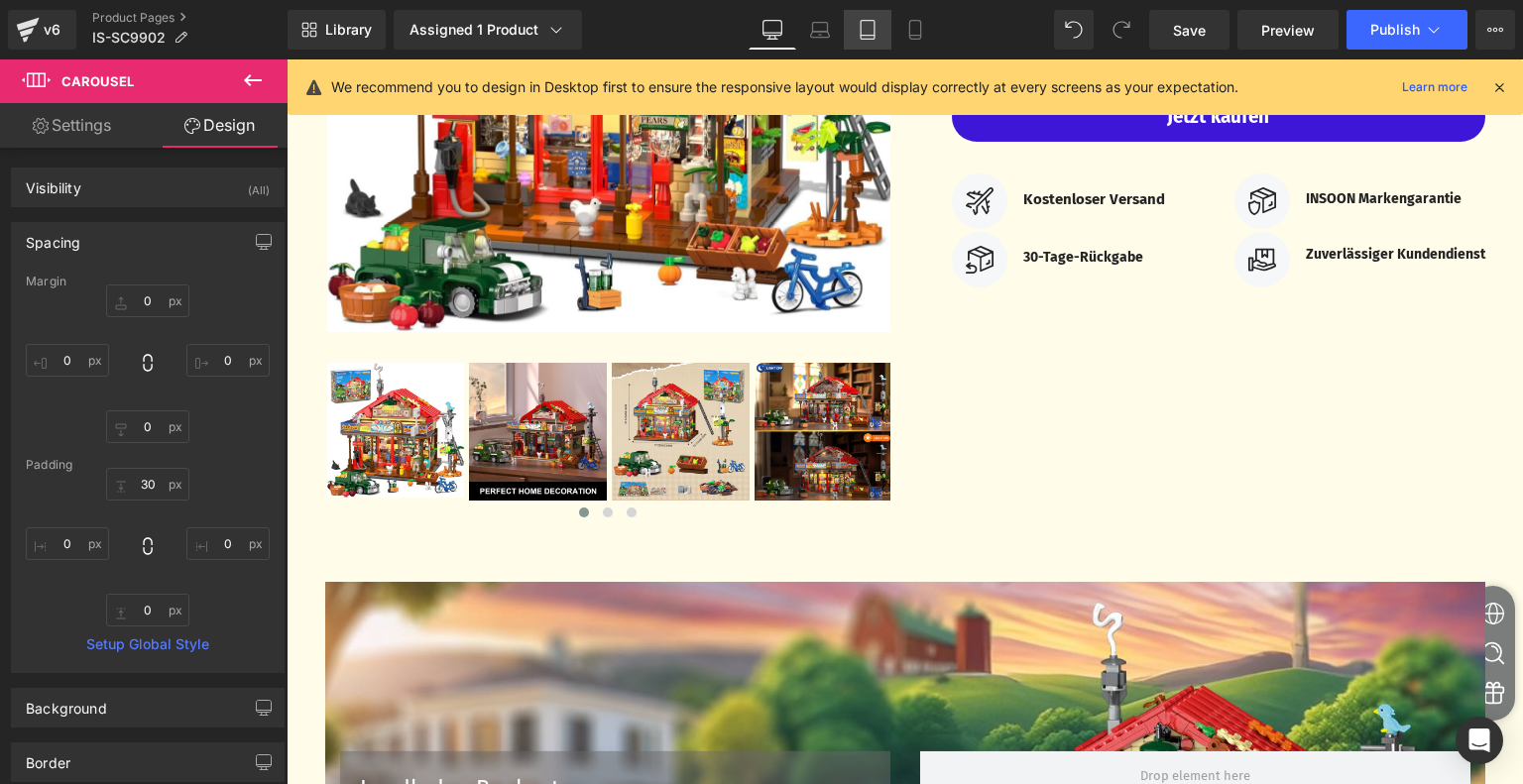 click 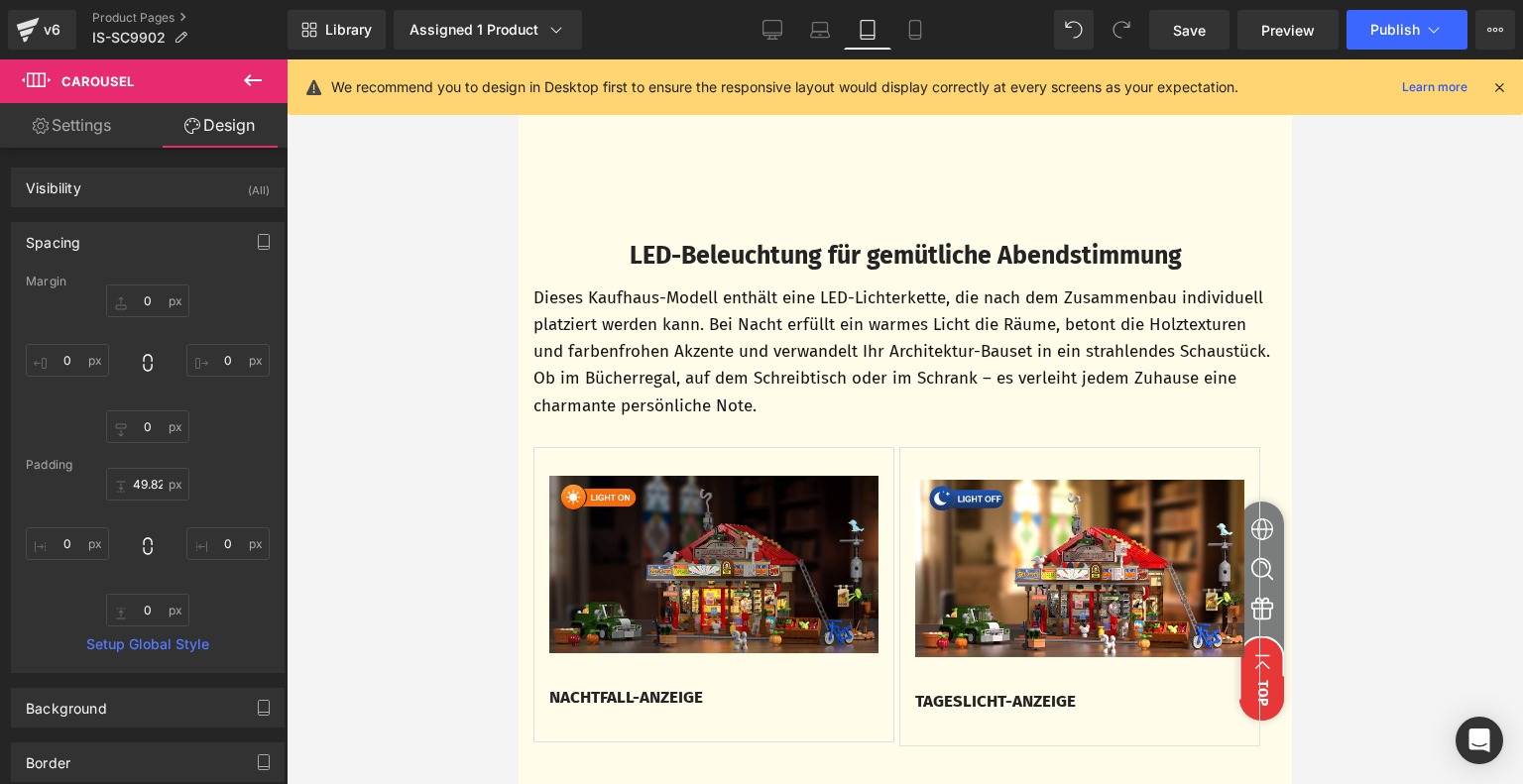 scroll, scrollTop: 2849, scrollLeft: 0, axis: vertical 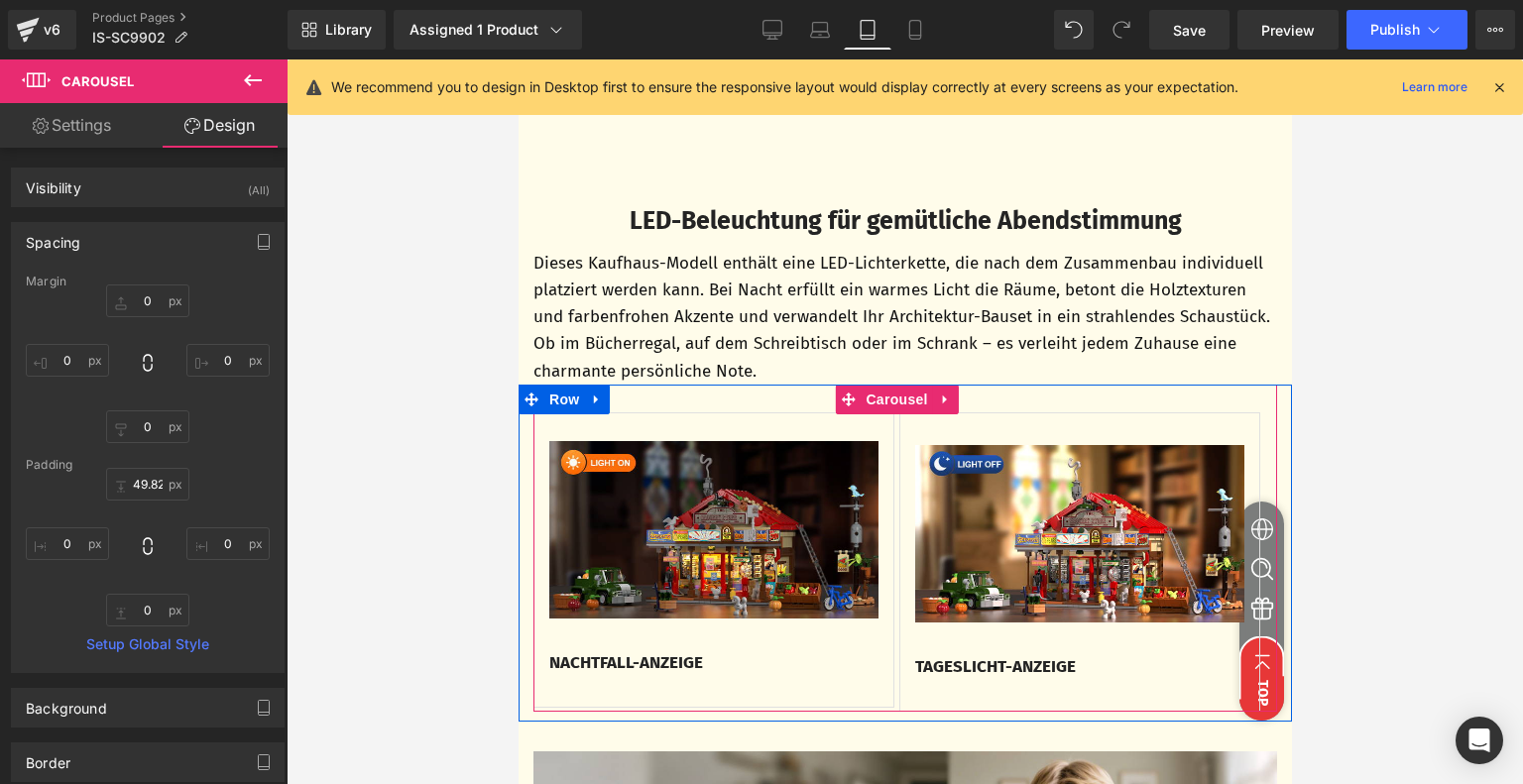 click on "Carousel" at bounding box center [895, 399] 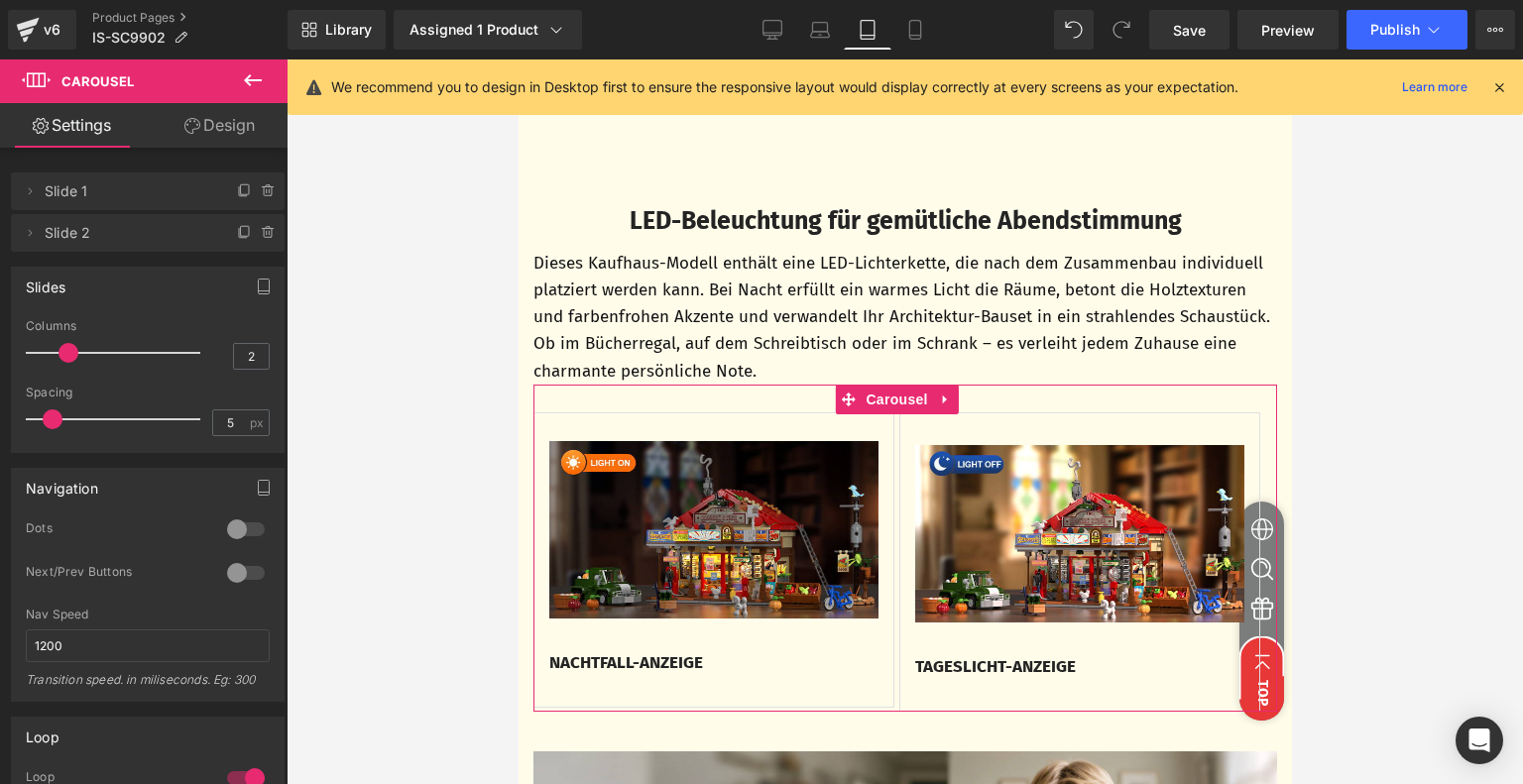 click on "Design" at bounding box center [219, 125] 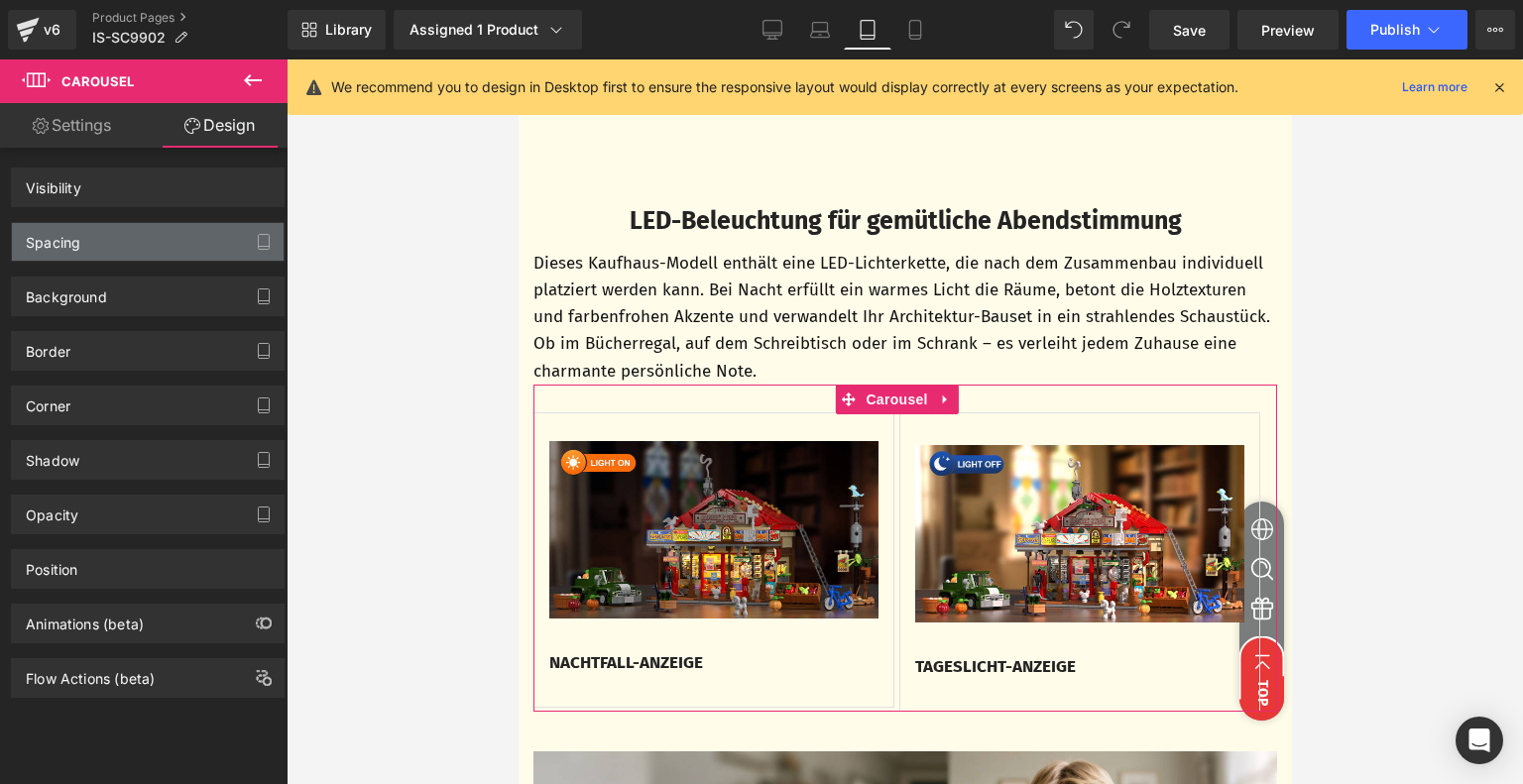 click on "Spacing" at bounding box center [148, 242] 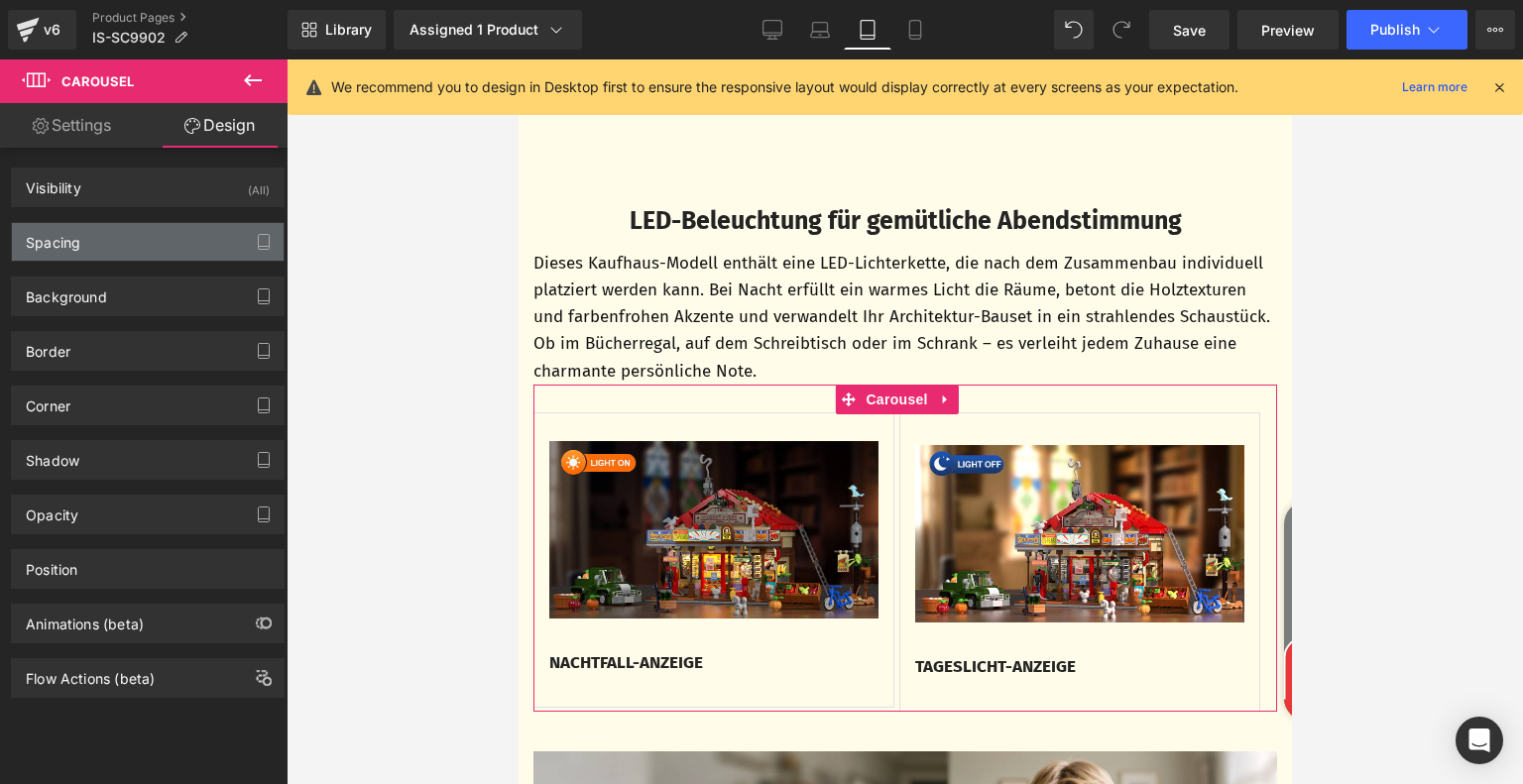 click on "Spacing" at bounding box center (148, 242) 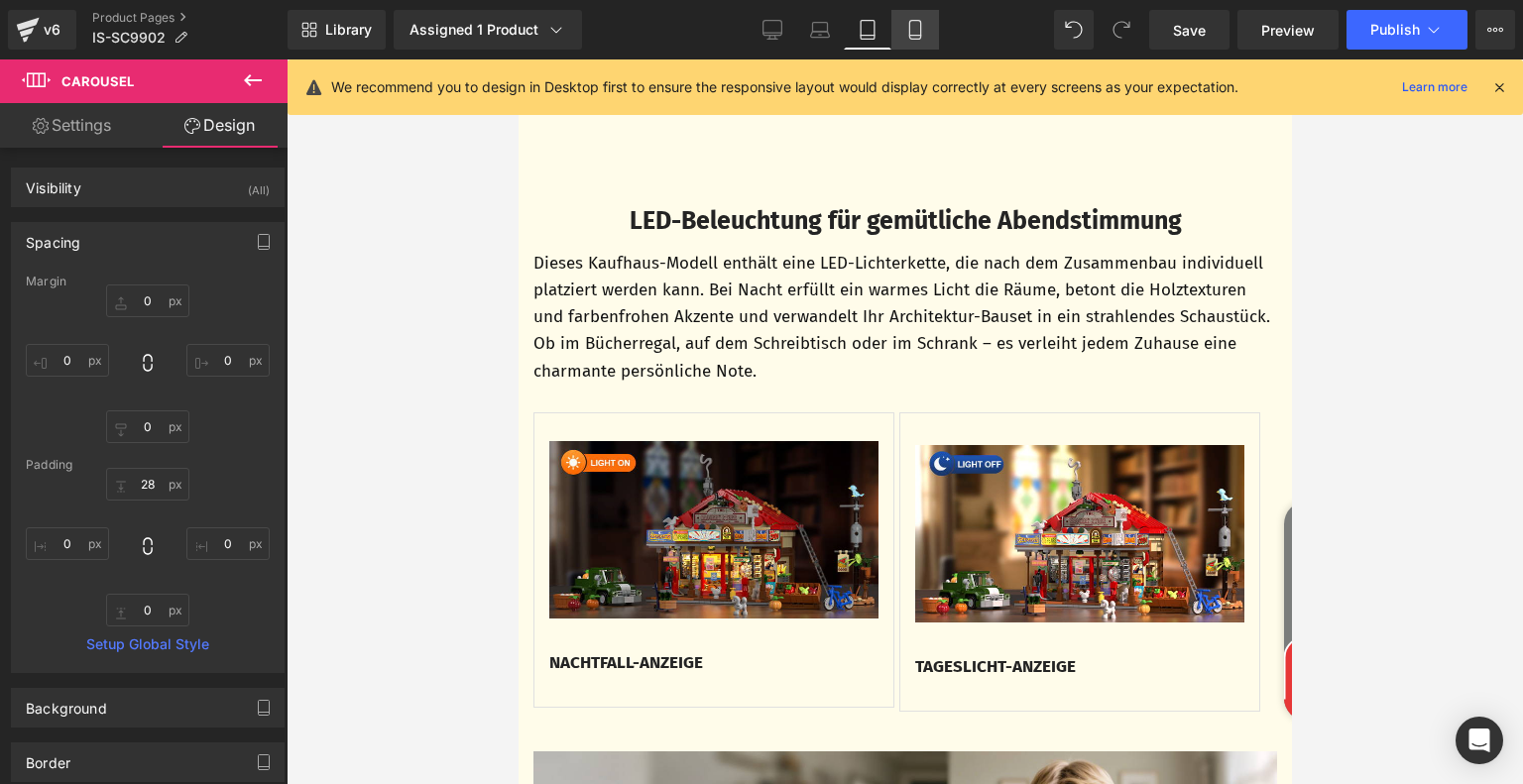 click on "Mobile" at bounding box center (915, 30) 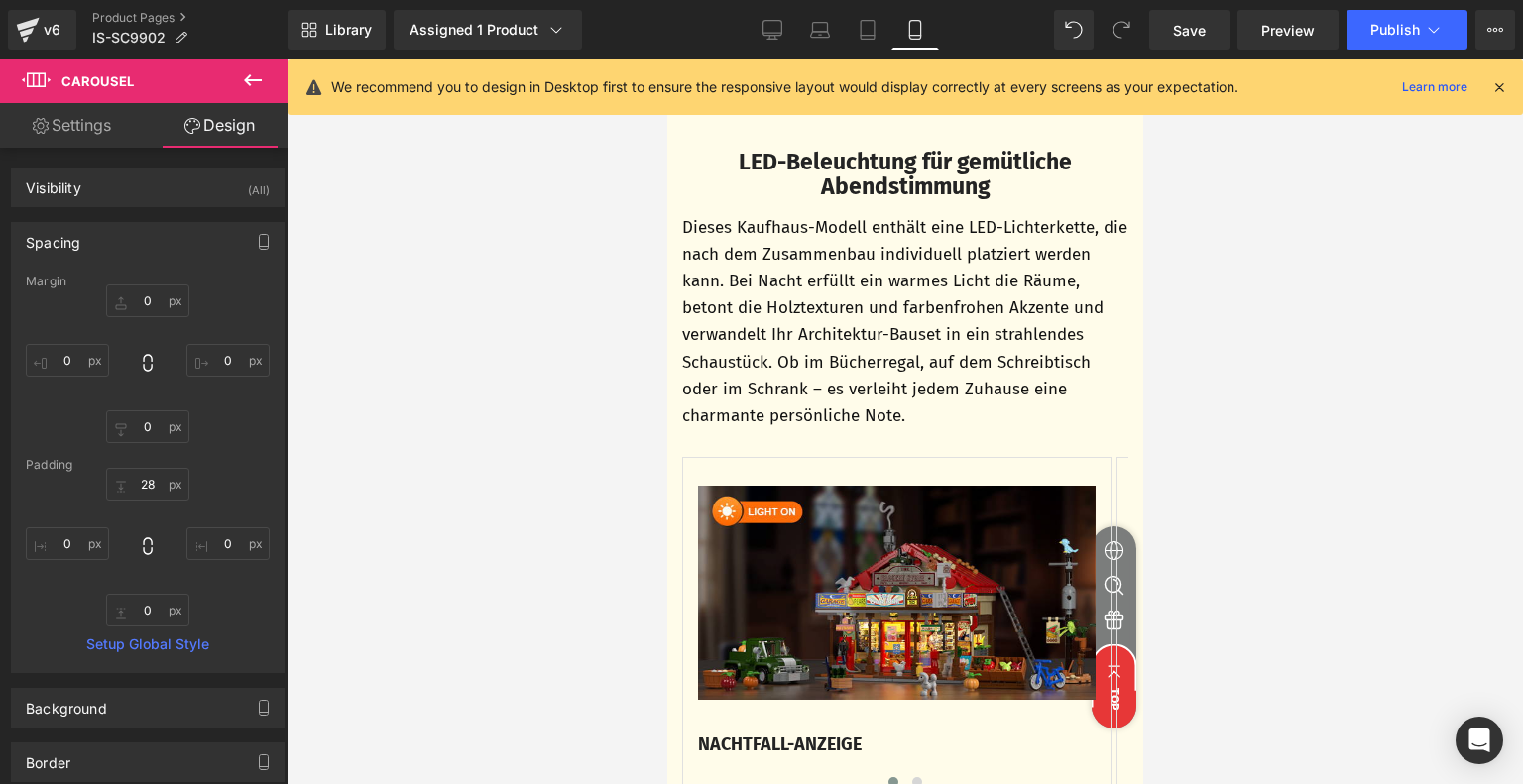 scroll, scrollTop: 3151, scrollLeft: 0, axis: vertical 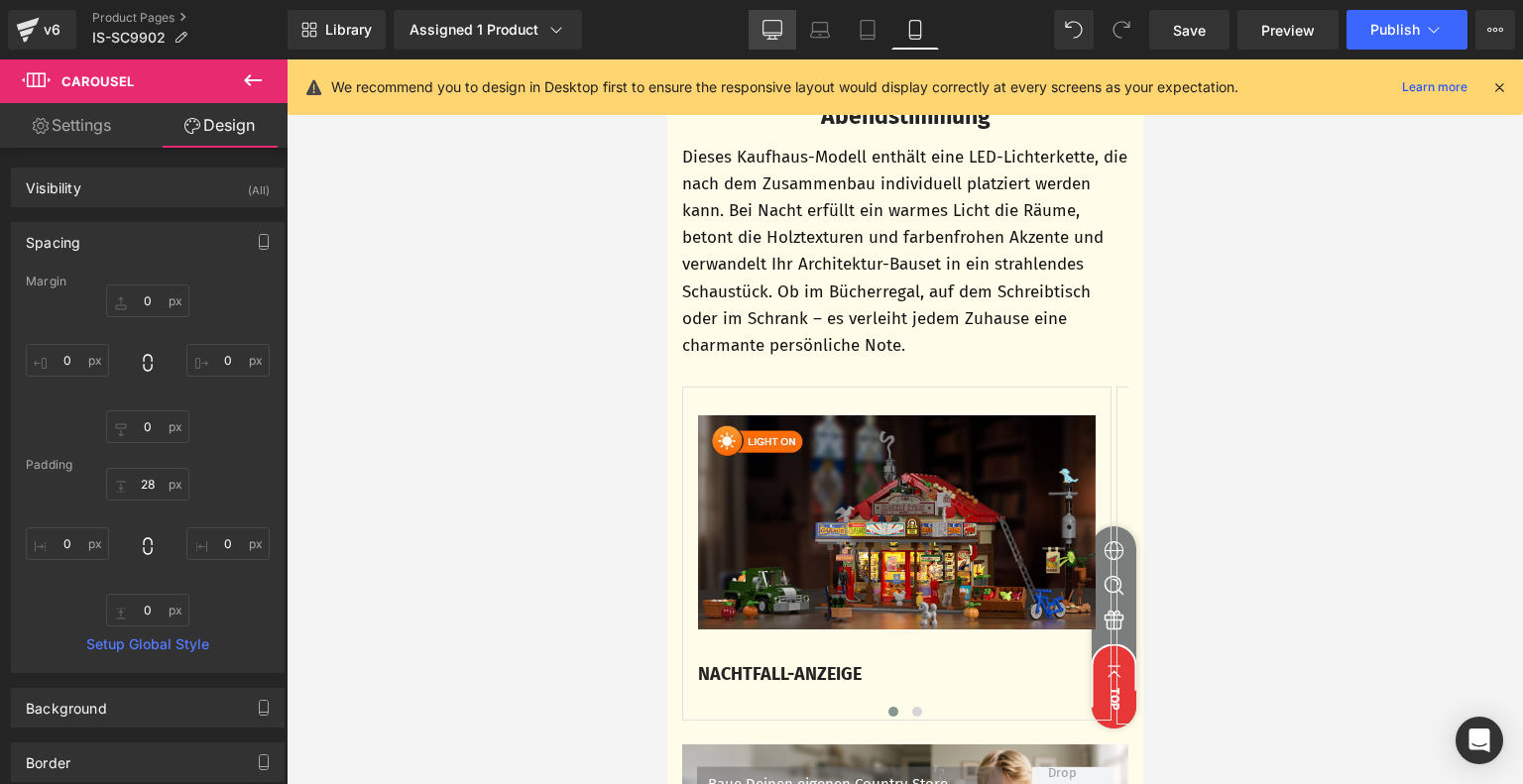 click on "Desktop" at bounding box center (772, 30) 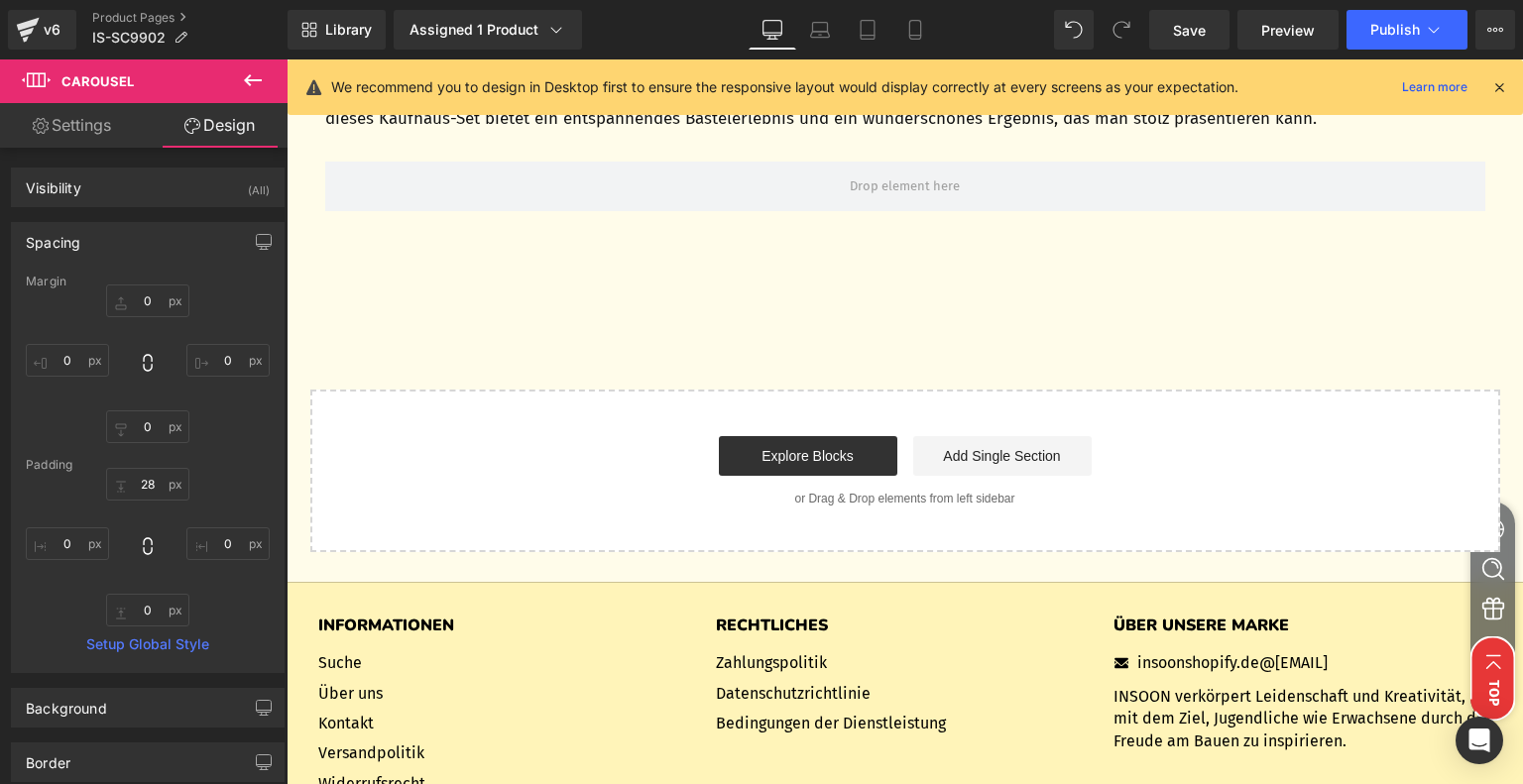 scroll, scrollTop: 5253, scrollLeft: 0, axis: vertical 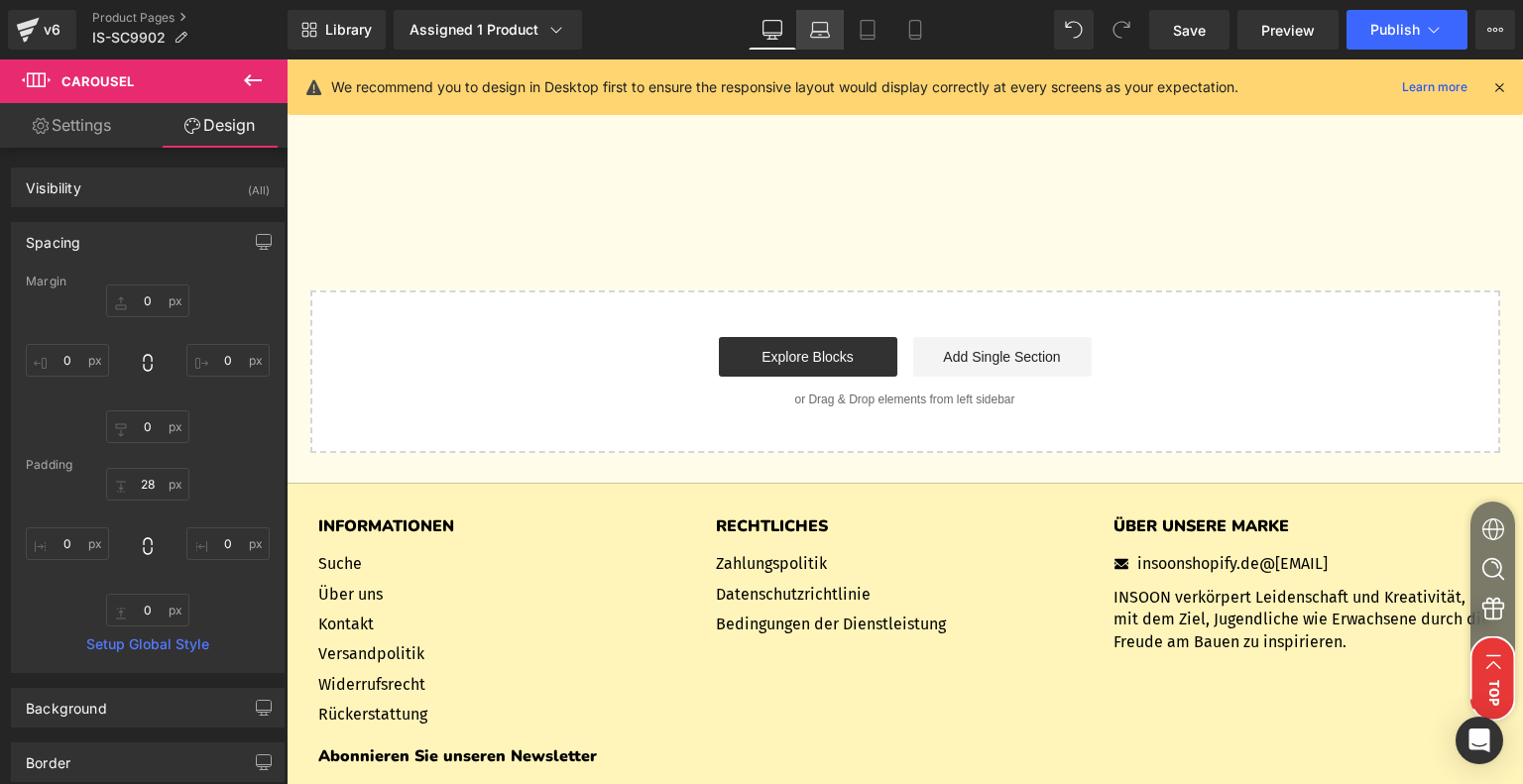 click on "Laptop" at bounding box center [820, 30] 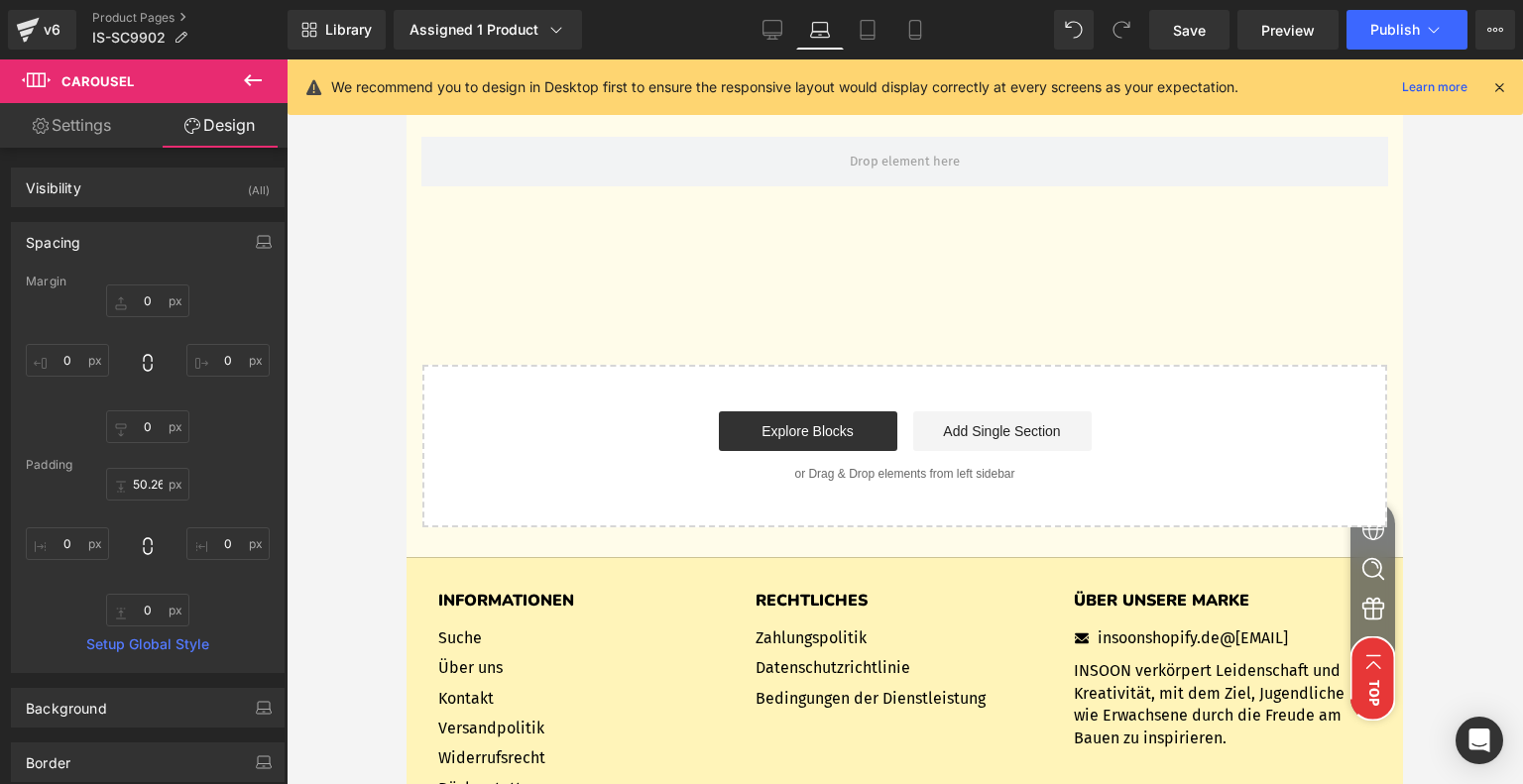 scroll, scrollTop: 4758, scrollLeft: 0, axis: vertical 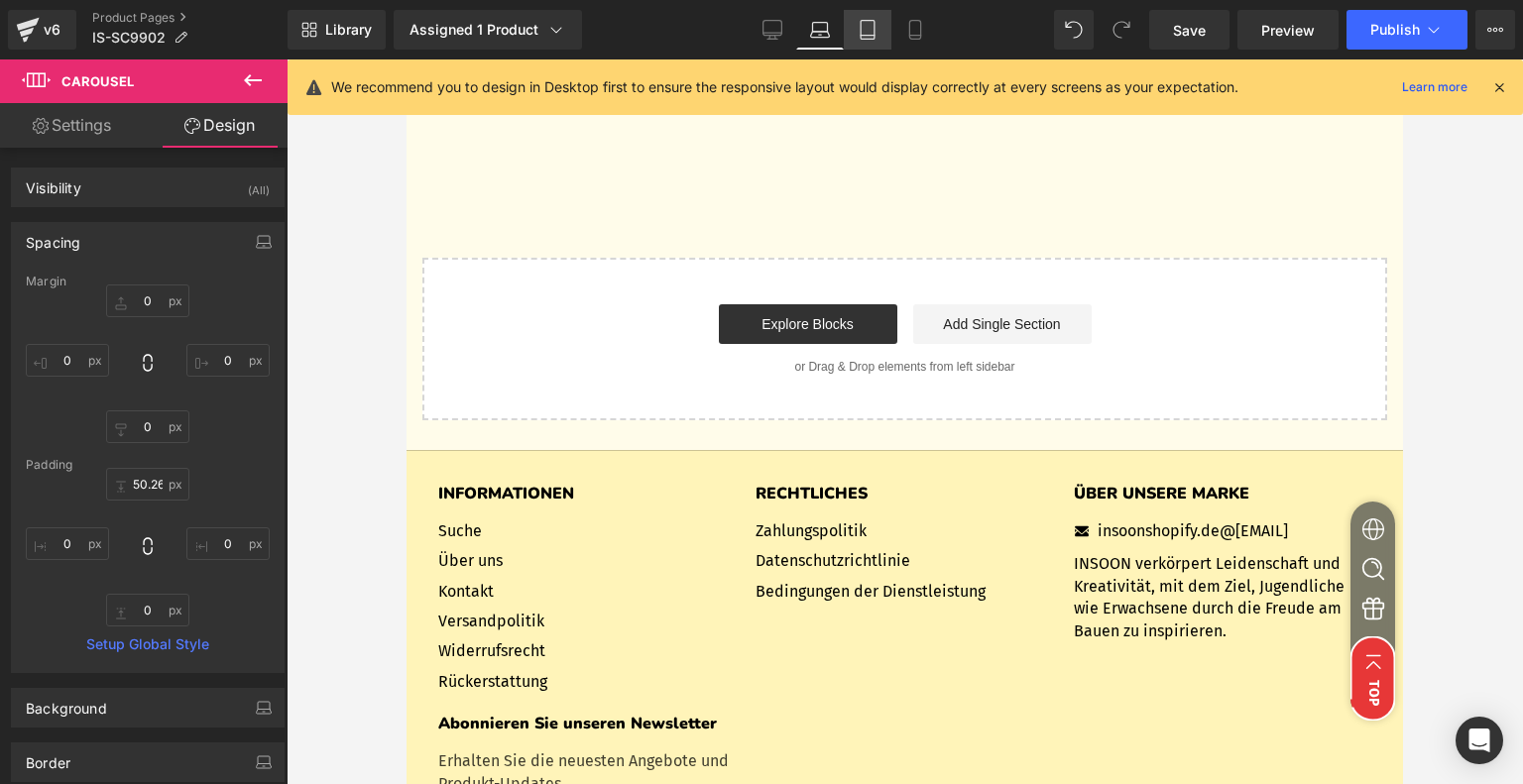 click 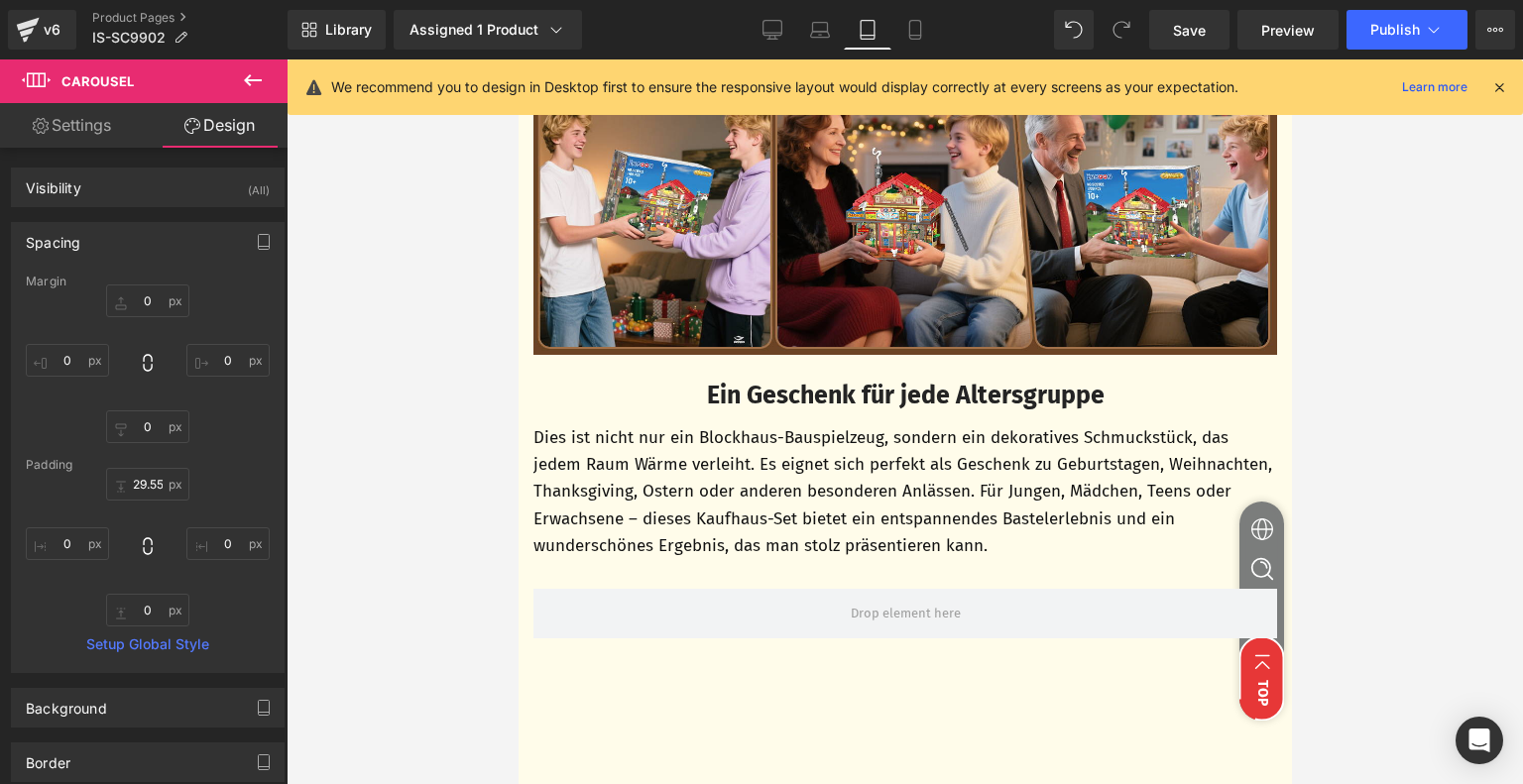 scroll, scrollTop: 4262, scrollLeft: 0, axis: vertical 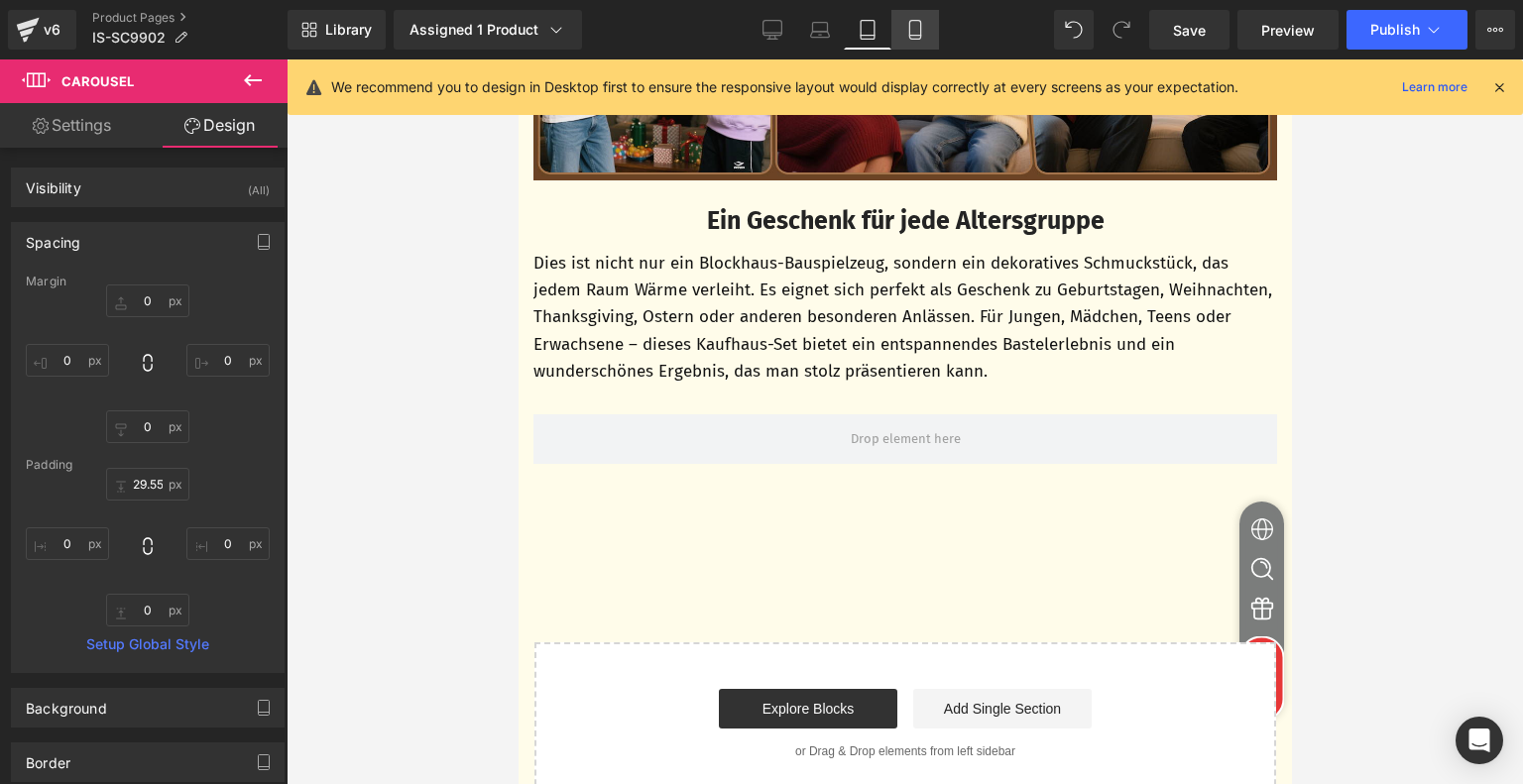 drag, startPoint x: 907, startPoint y: 41, endPoint x: 203, endPoint y: 348, distance: 768.02669 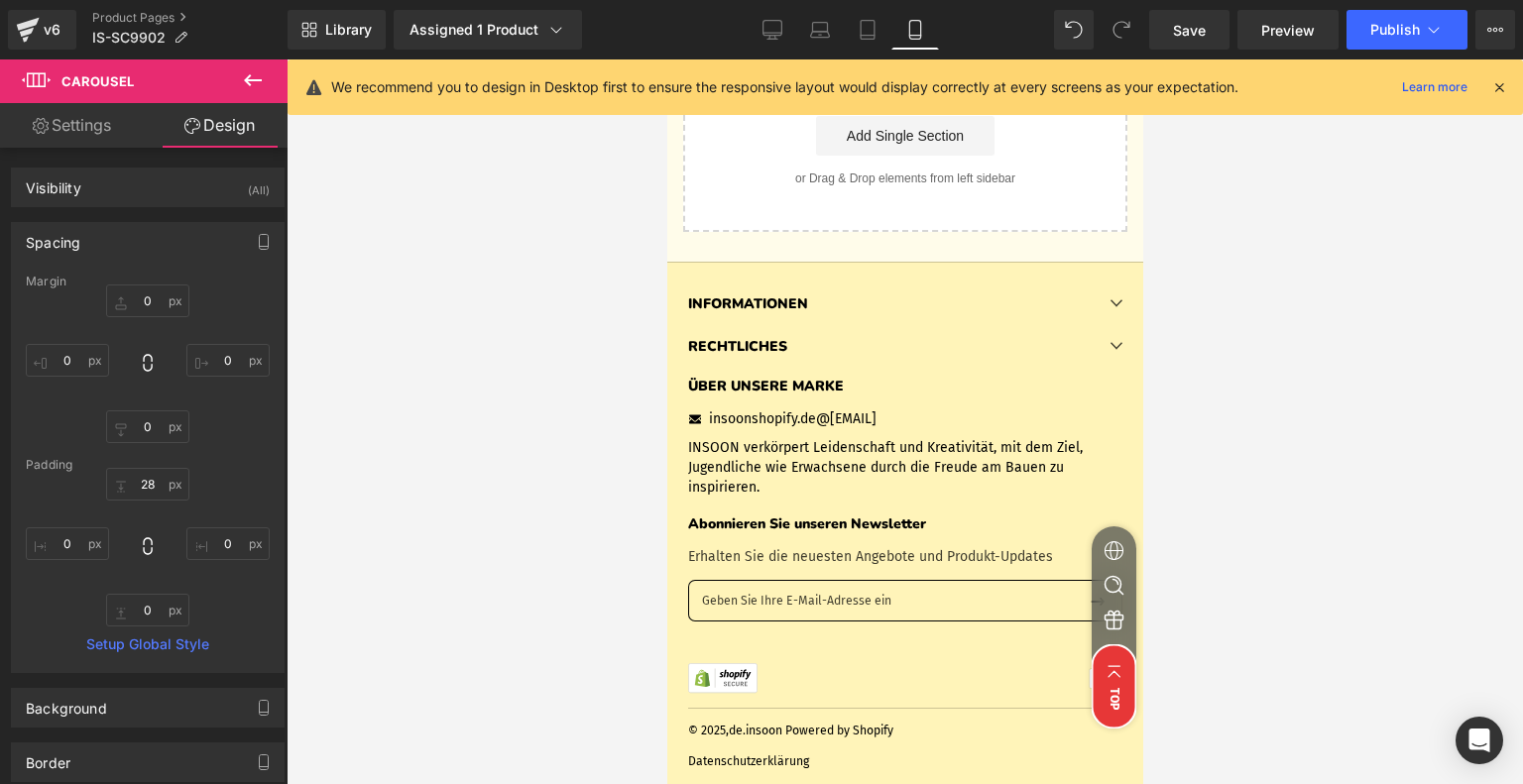 scroll, scrollTop: 5121, scrollLeft: 0, axis: vertical 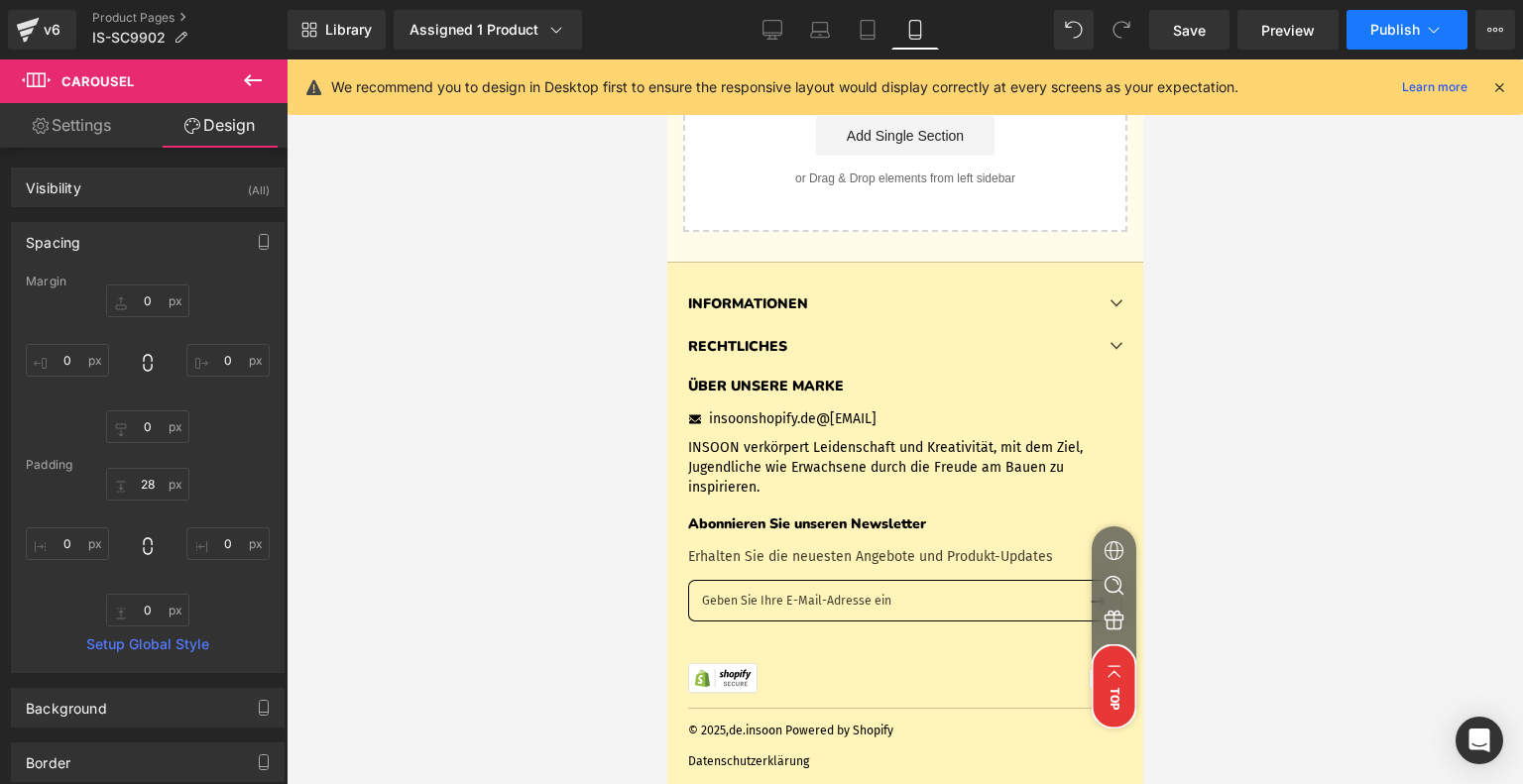 click on "Publish" at bounding box center (1407, 30) 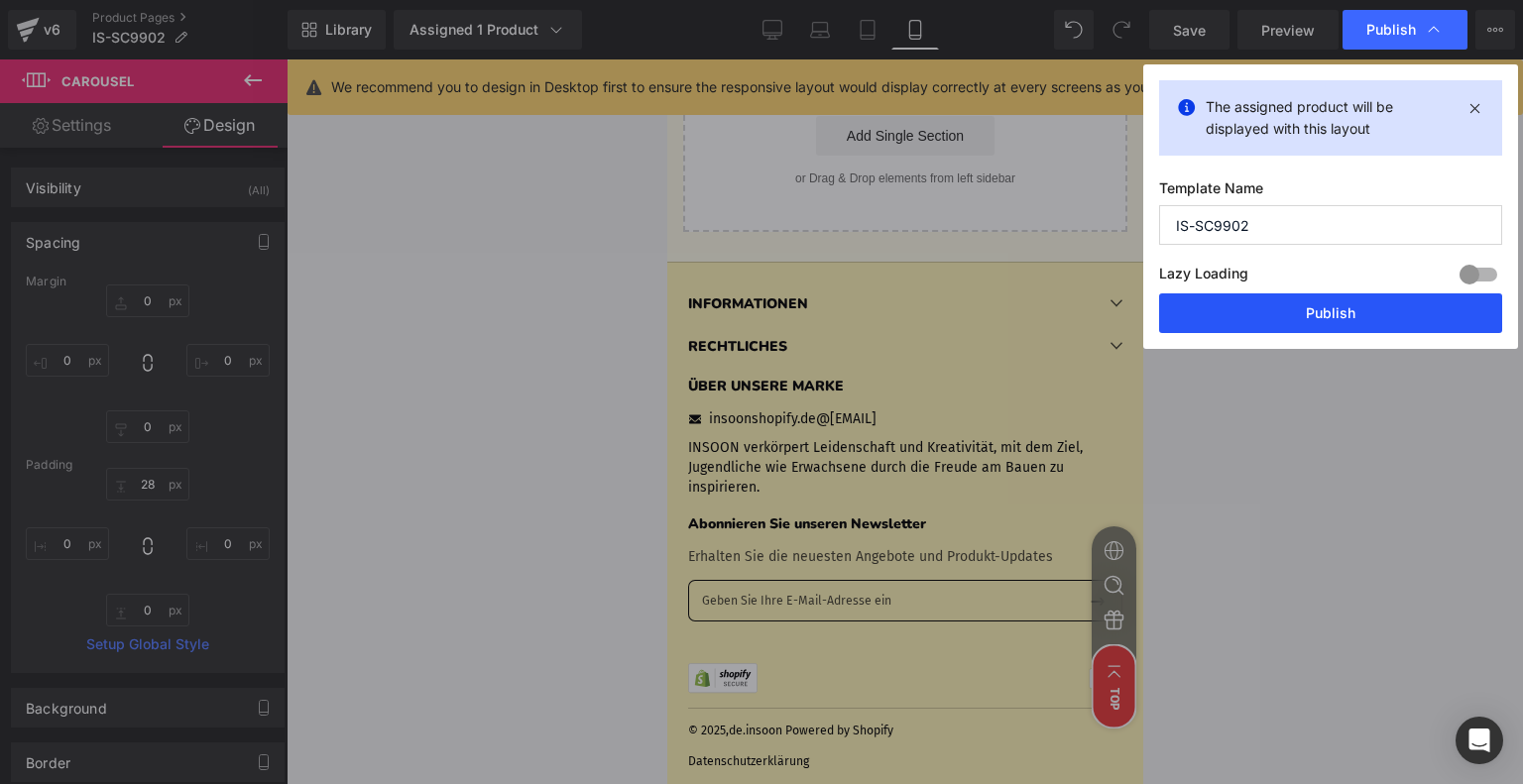 click on "Publish" at bounding box center [1331, 313] 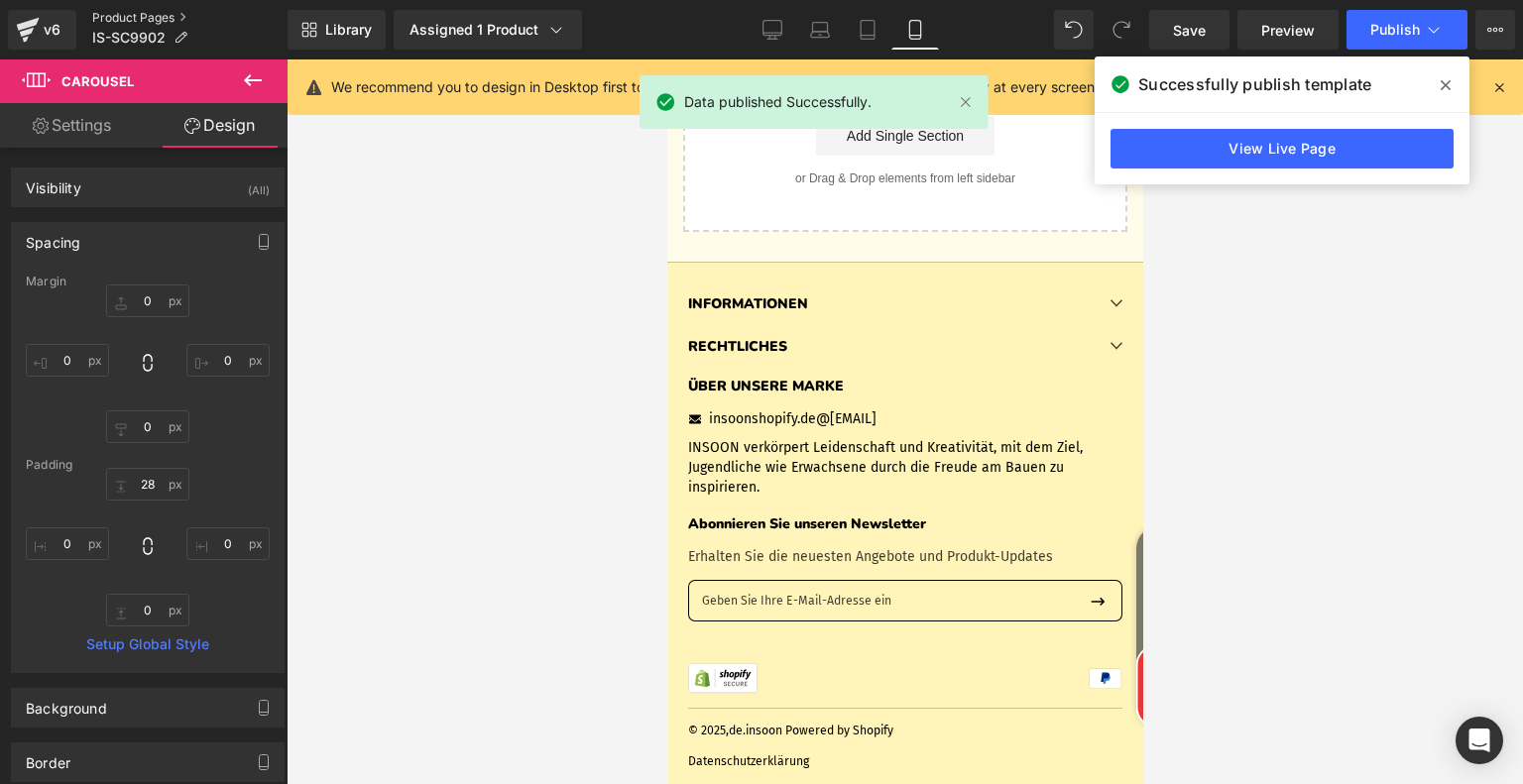 click on "Product Pages" at bounding box center [189, 18] 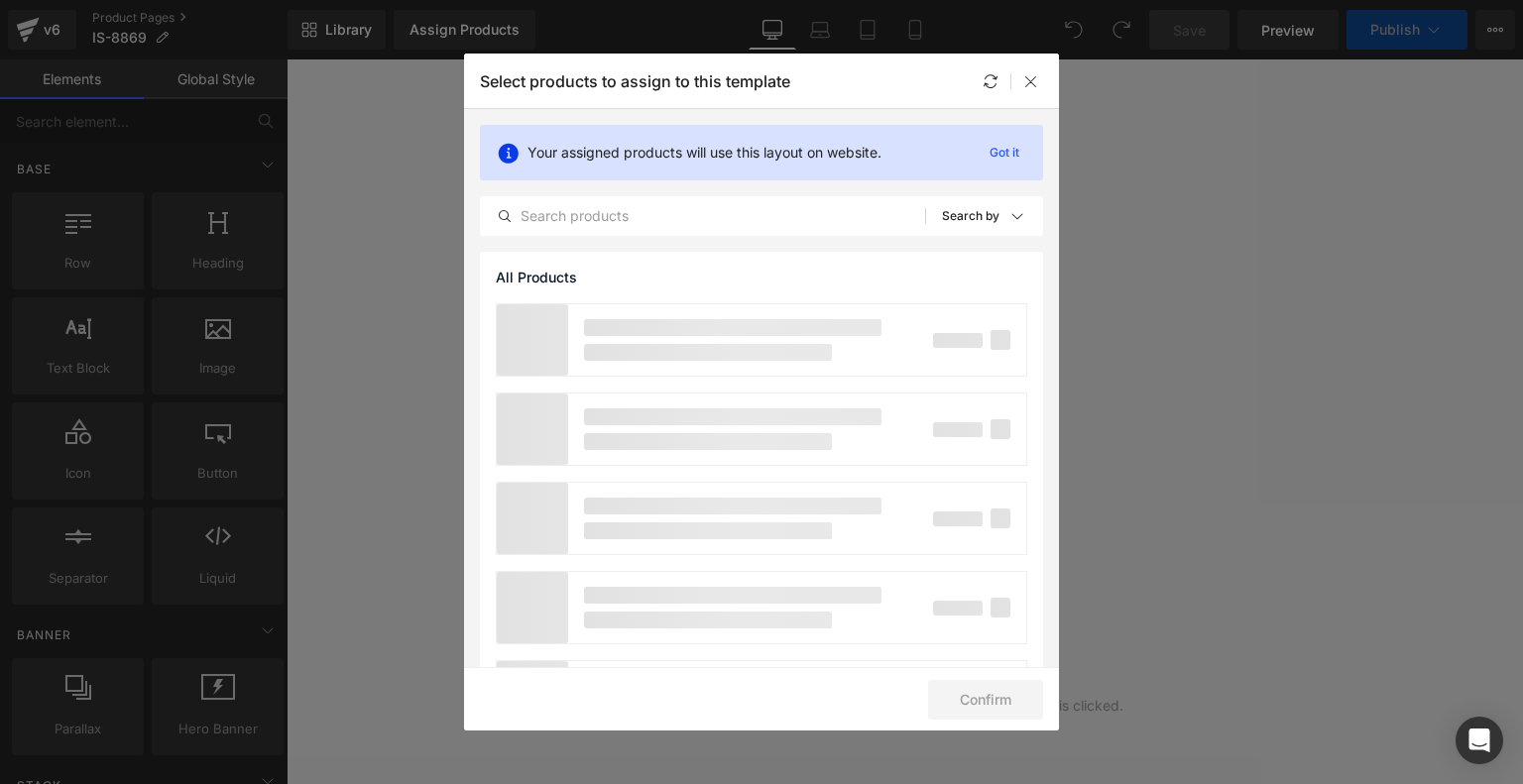scroll, scrollTop: 0, scrollLeft: 0, axis: both 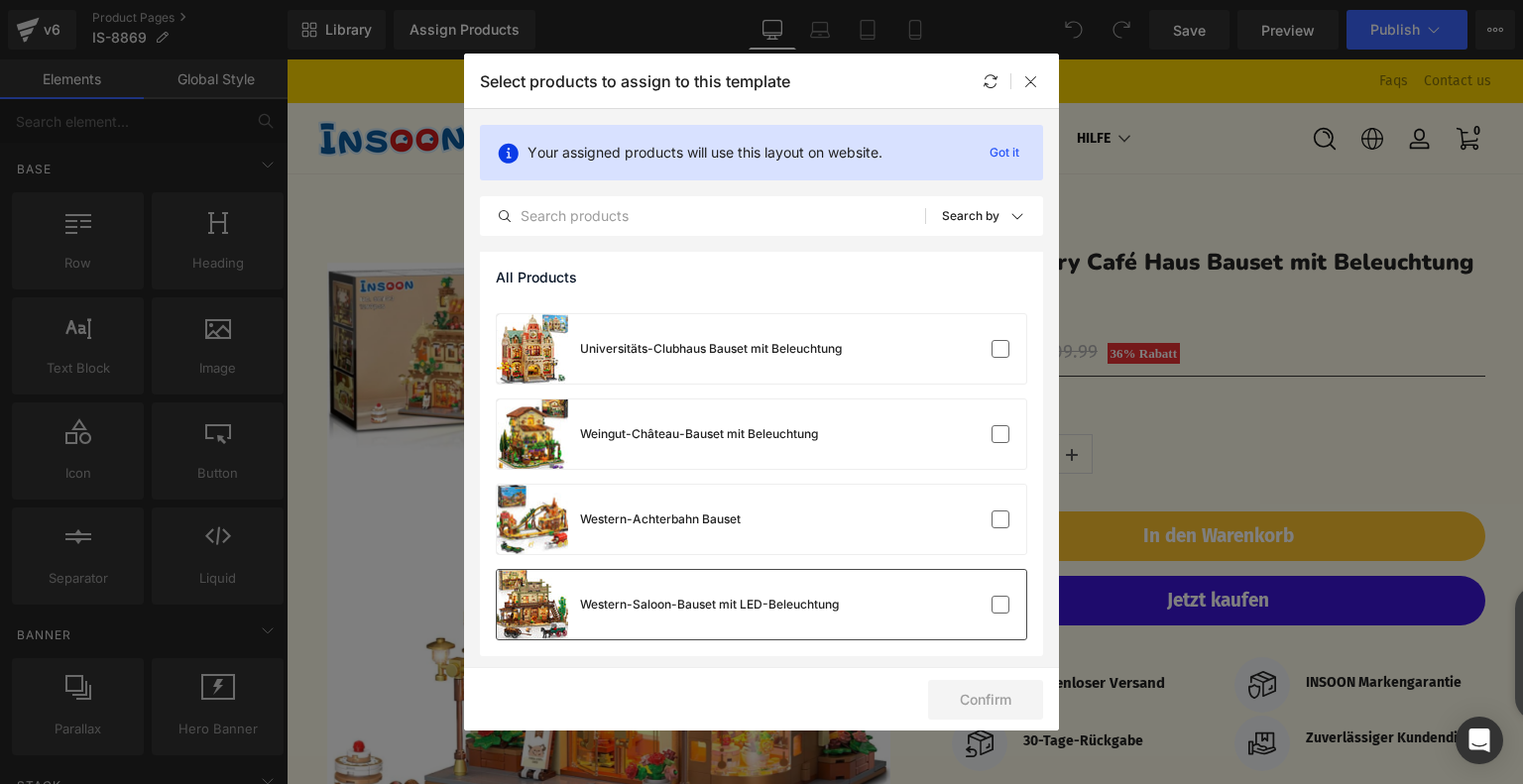 click on "Western-Saloon-Bauset mit LED-Beleuchtung" at bounding box center [709, 605] 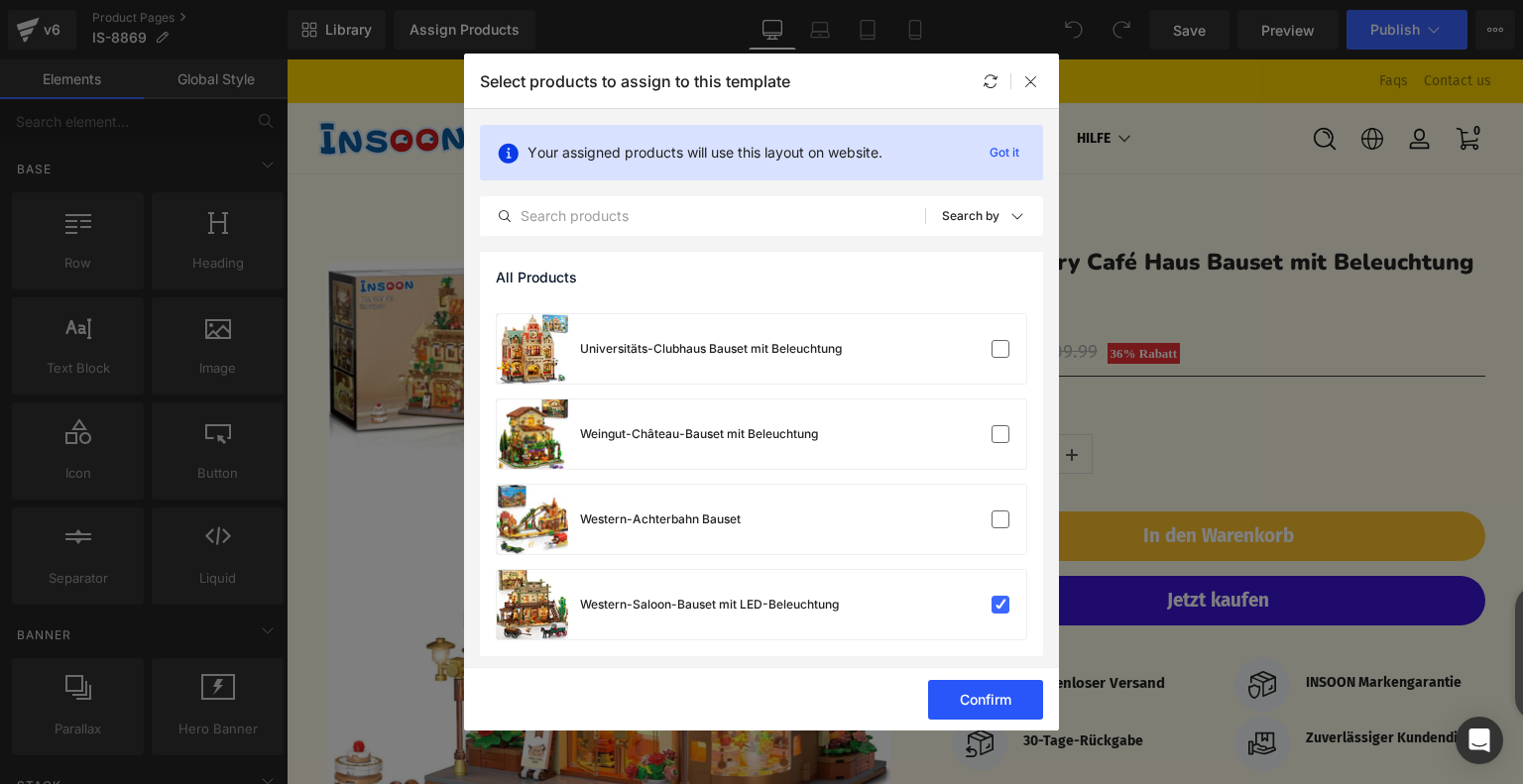 click on "Confirm" at bounding box center (986, 700) 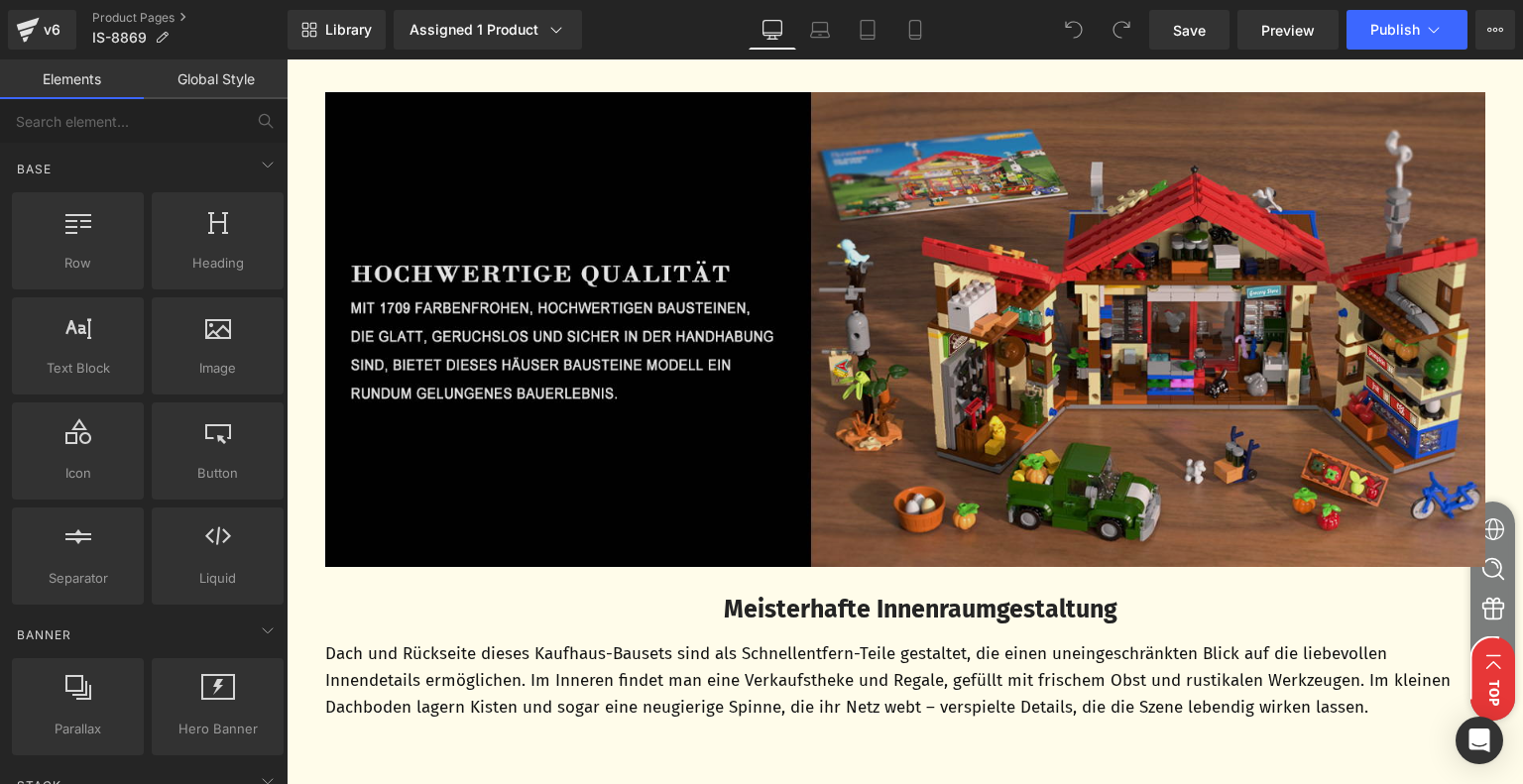 scroll, scrollTop: 1784, scrollLeft: 0, axis: vertical 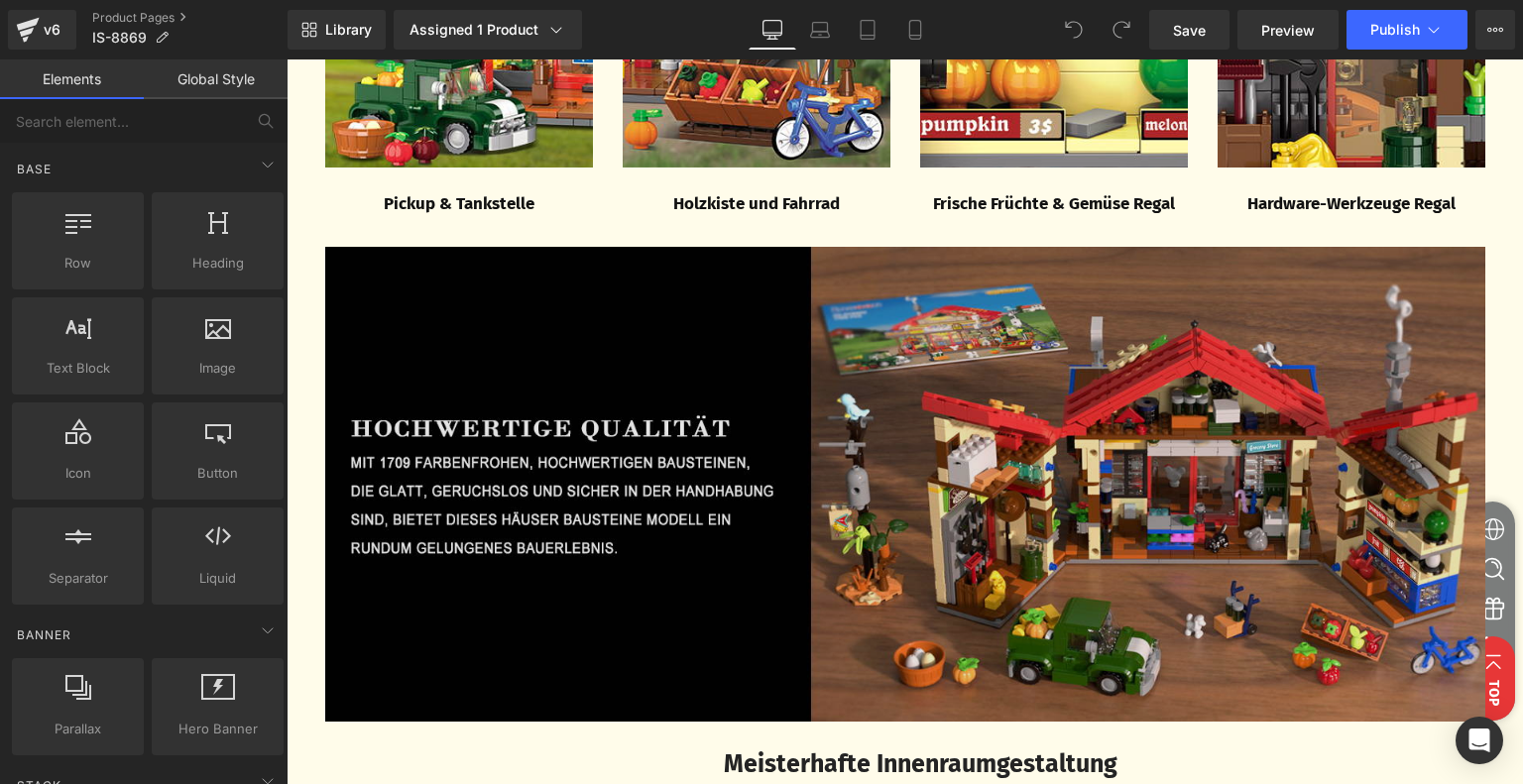 click at bounding box center [905, 485] 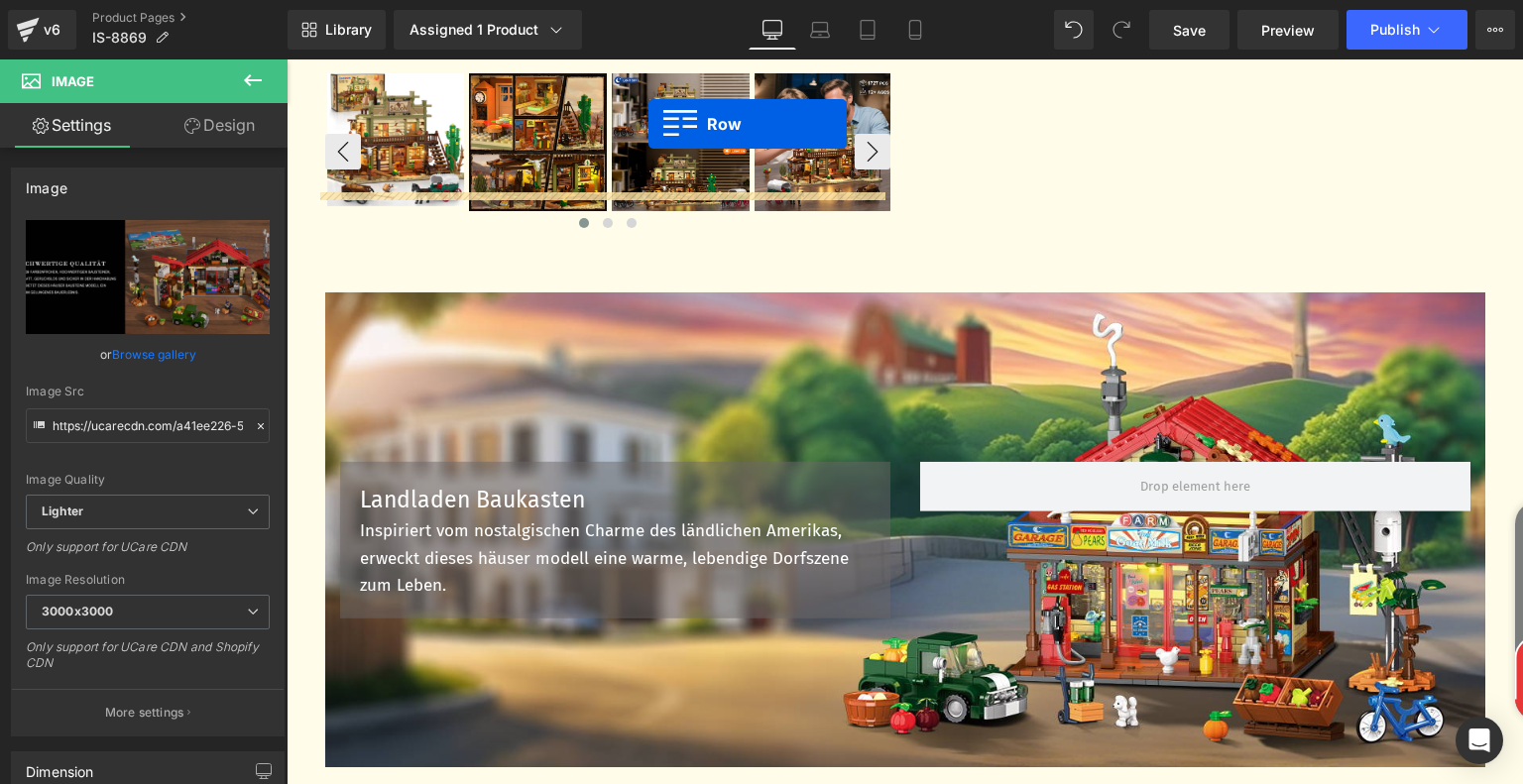 scroll, scrollTop: 714, scrollLeft: 0, axis: vertical 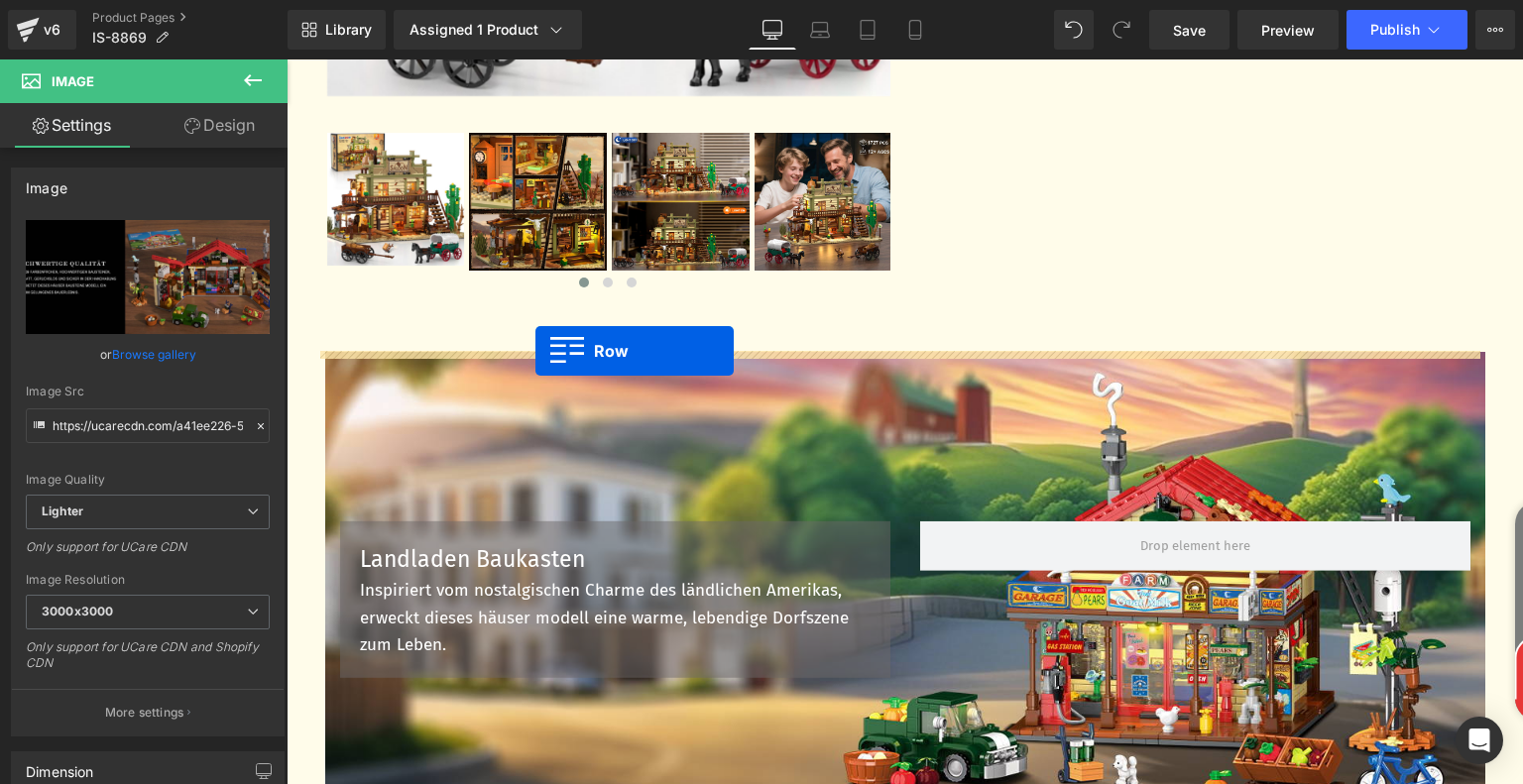 drag, startPoint x: 313, startPoint y: 232, endPoint x: 535, endPoint y: 351, distance: 251.88291 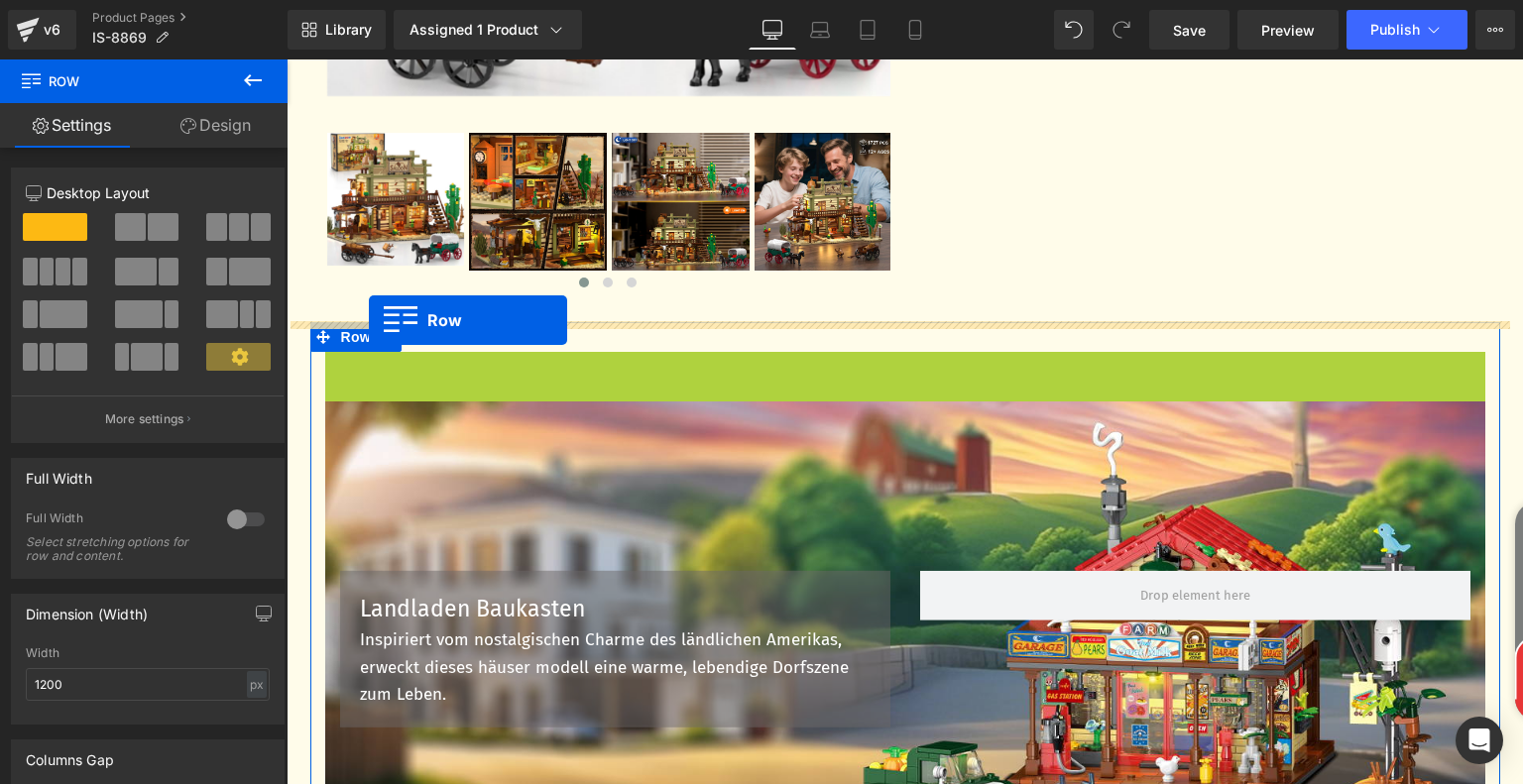 drag, startPoint x: 331, startPoint y: 367, endPoint x: 369, endPoint y: 320, distance: 60.440053 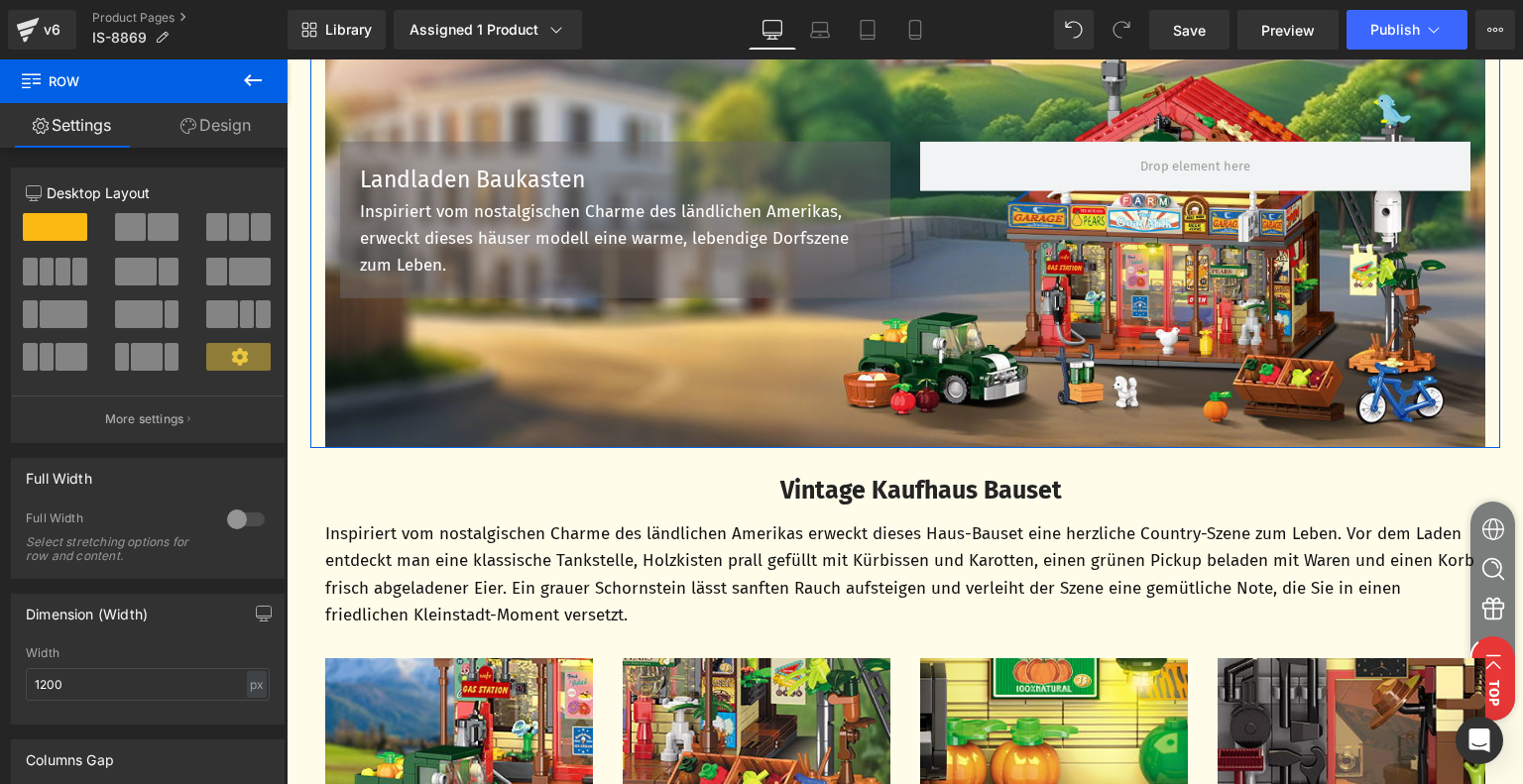 scroll, scrollTop: 1606, scrollLeft: 0, axis: vertical 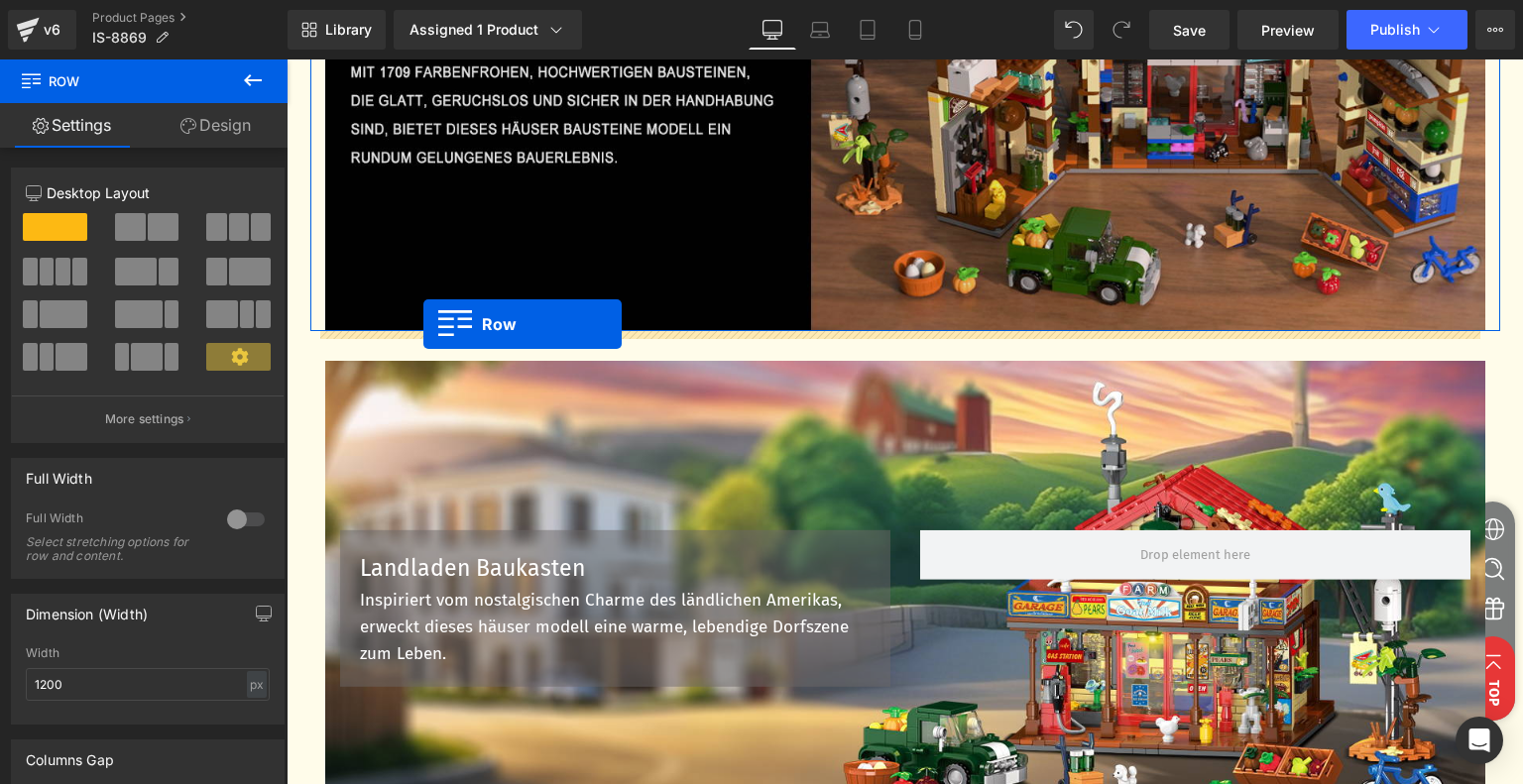 drag, startPoint x: 317, startPoint y: 461, endPoint x: 423, endPoint y: 324, distance: 173.21951 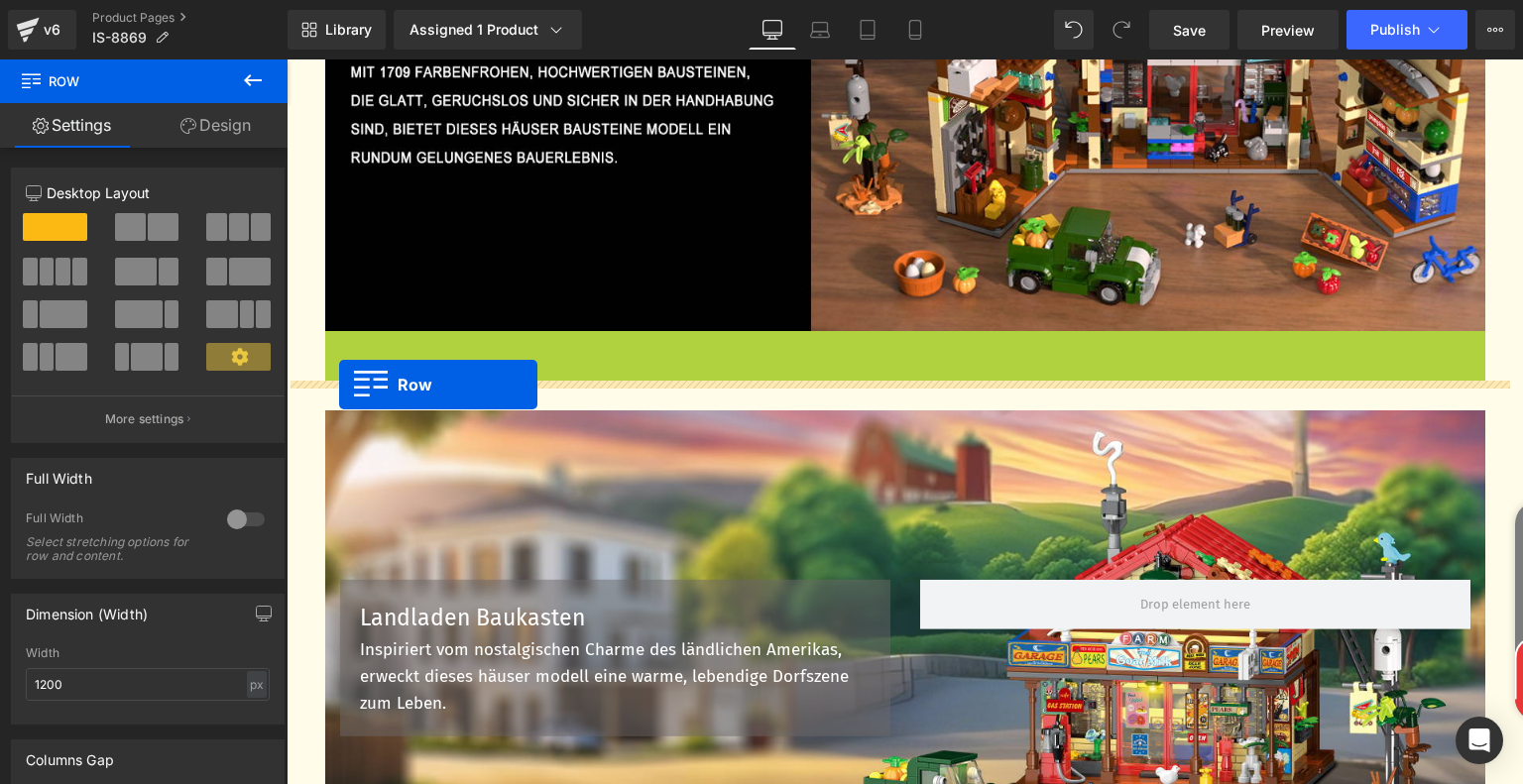 drag, startPoint x: 329, startPoint y: 345, endPoint x: 339, endPoint y: 385, distance: 41.231056 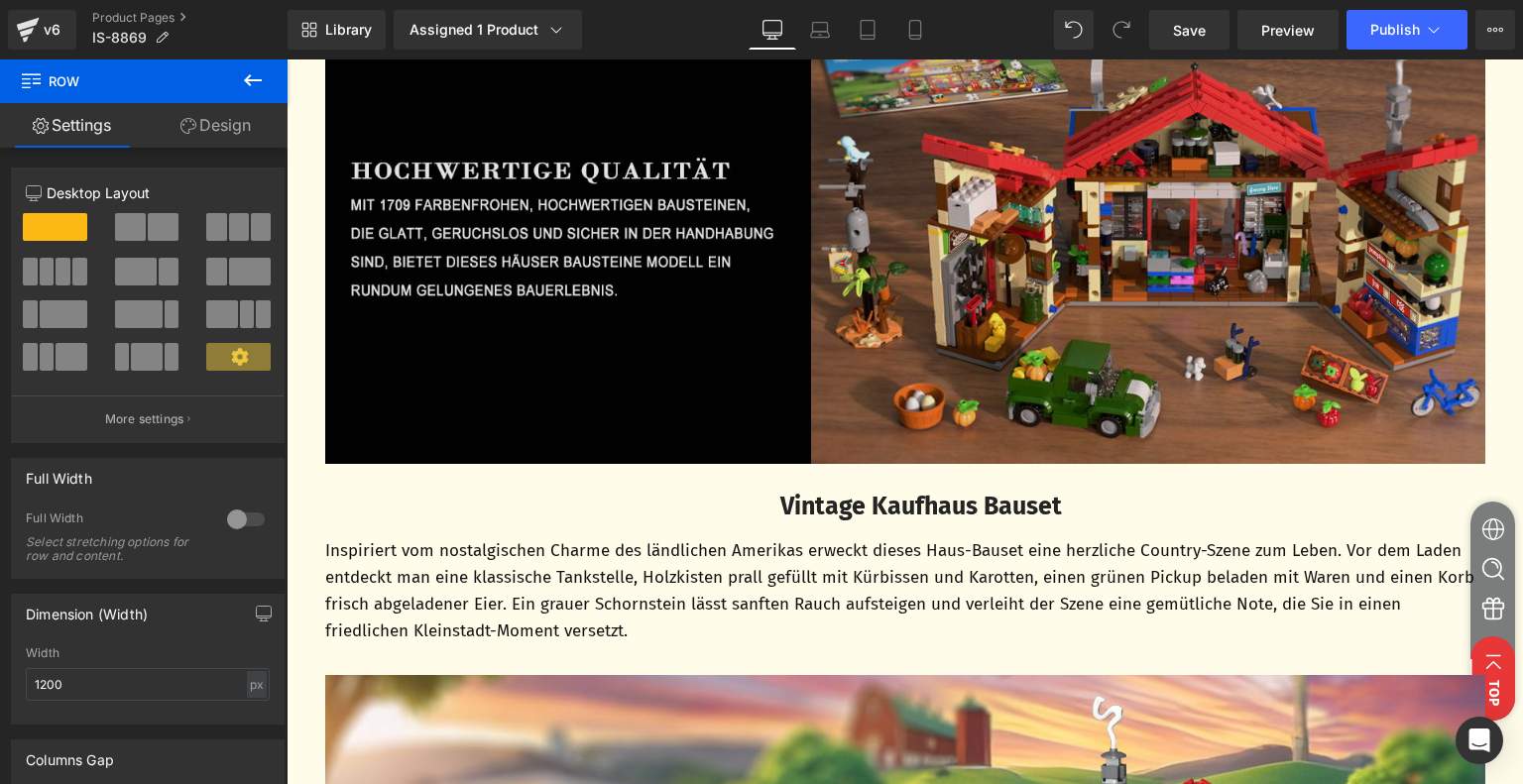scroll, scrollTop: 912, scrollLeft: 0, axis: vertical 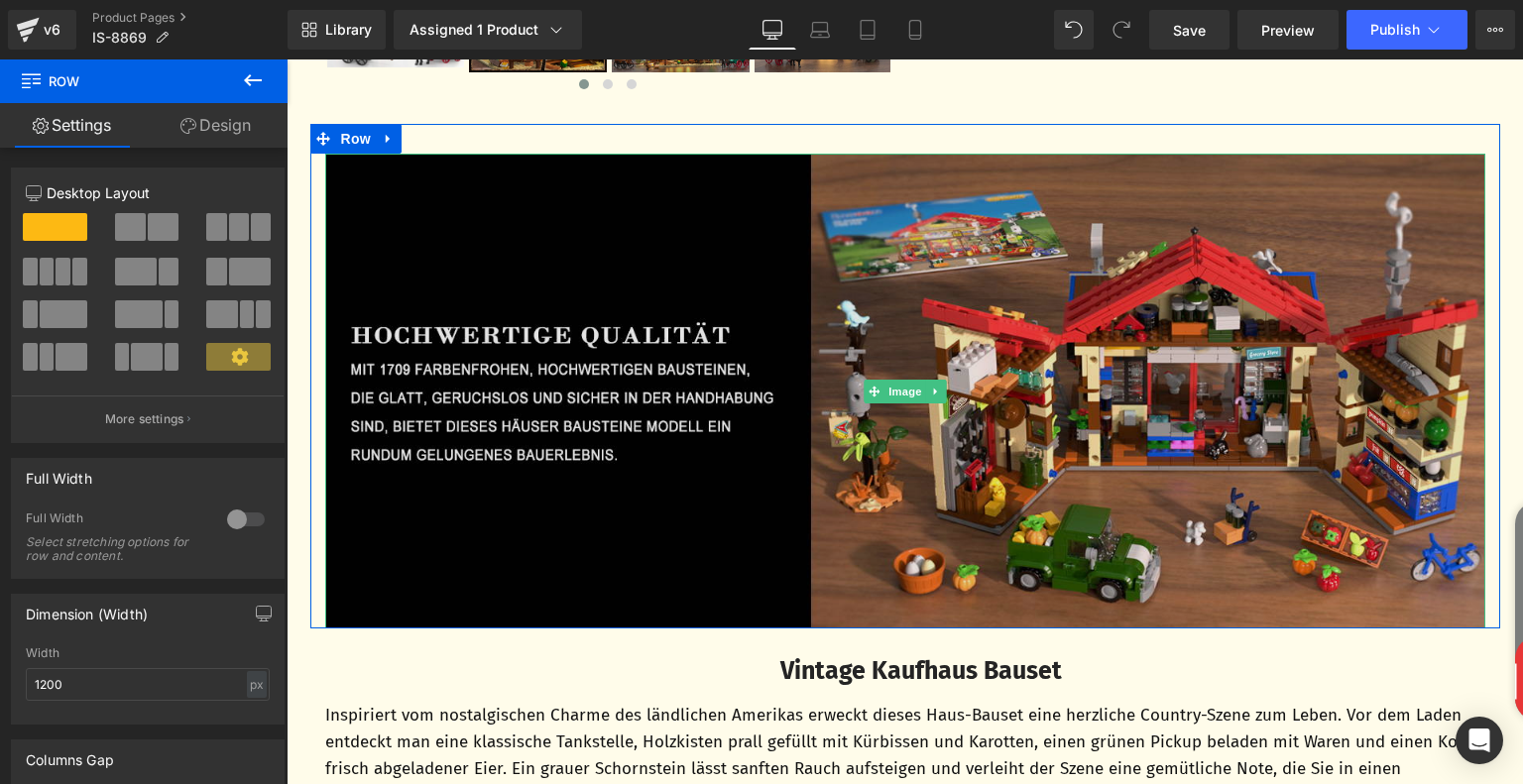 click at bounding box center (905, 392) 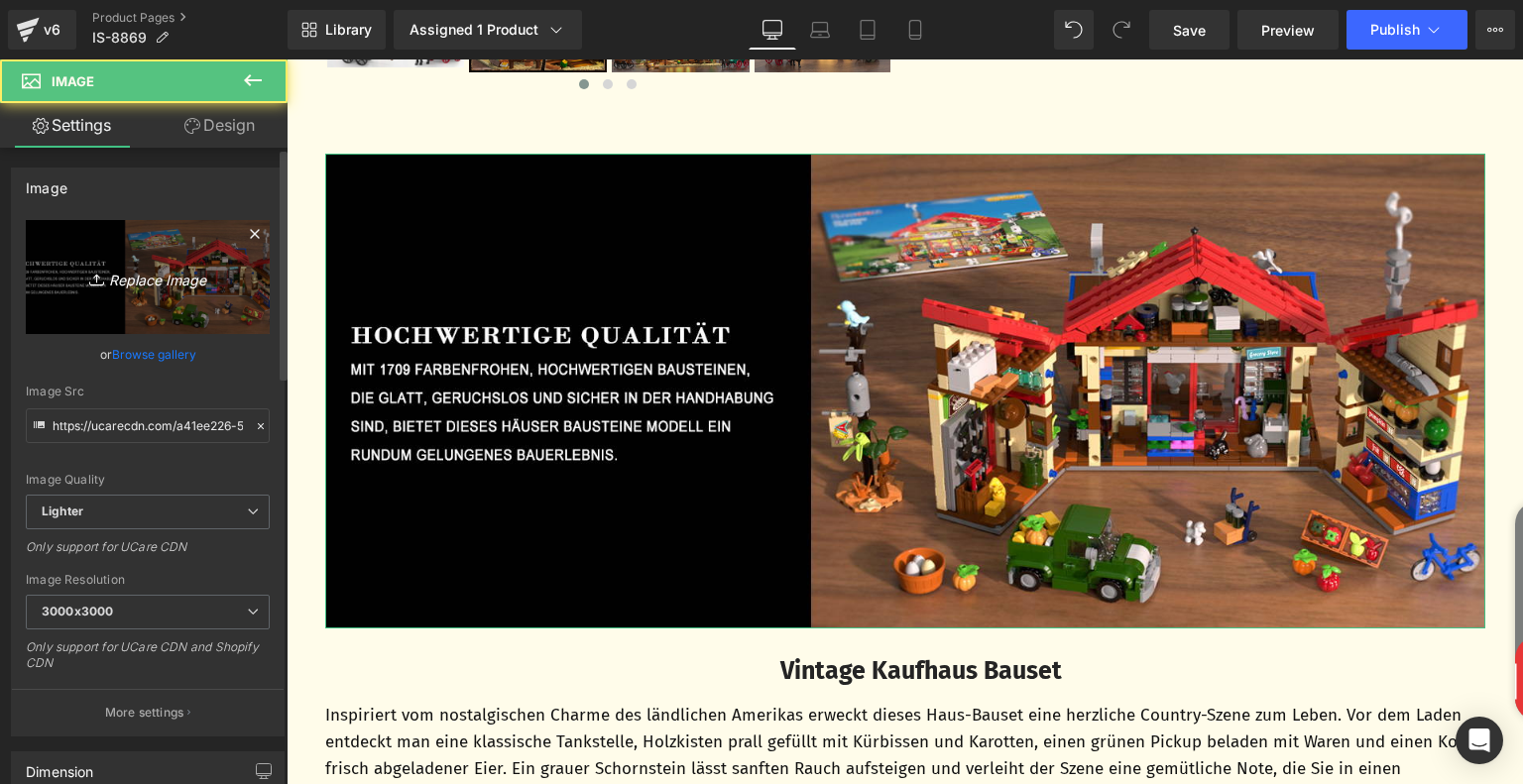 click on "Replace Image" at bounding box center [148, 277] 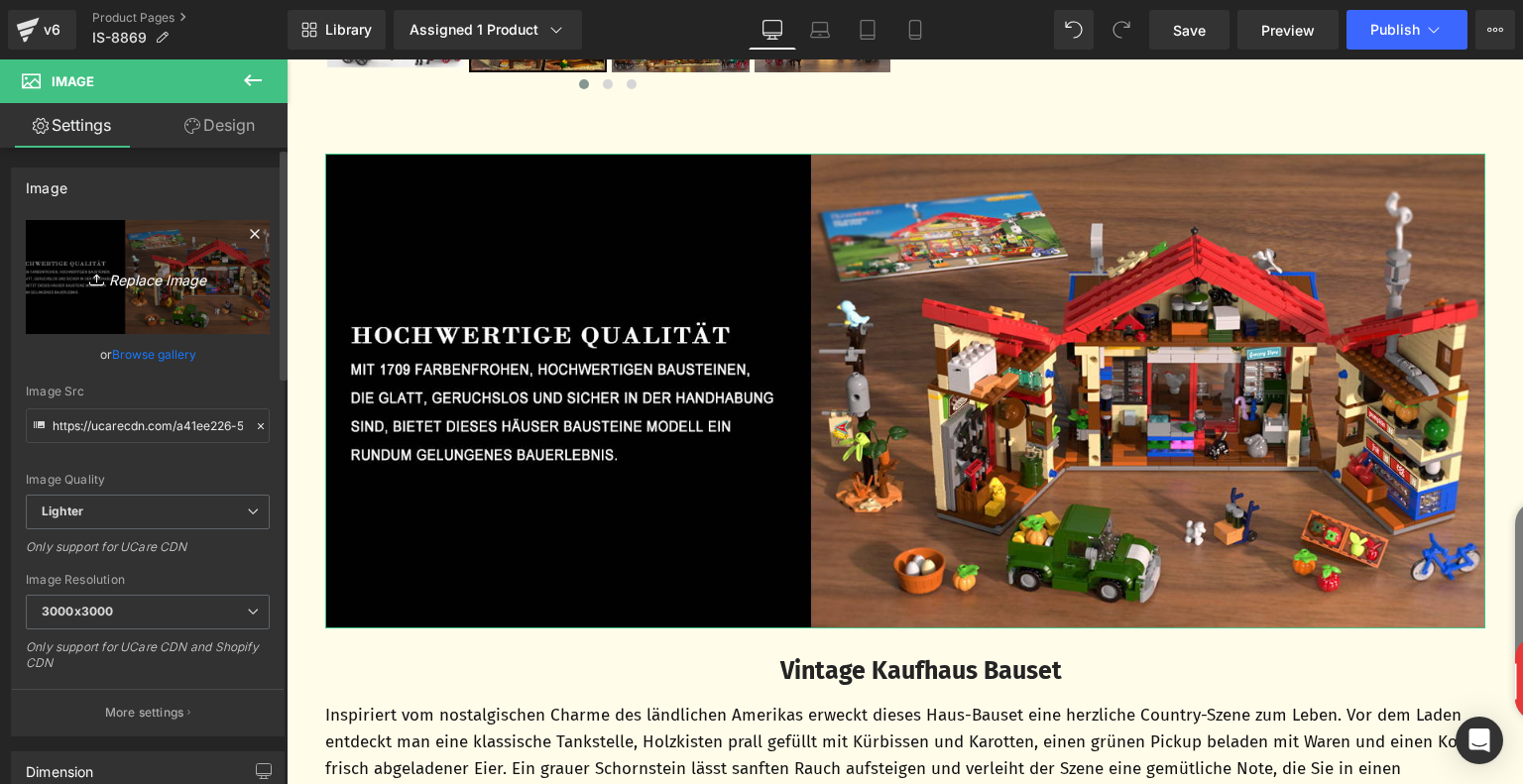 type on "C:\fakepath\cf81e4e7-03ef-4fcd-871e-d4a9524d8ef7.__CR0,0,1464,600_PT0_SX1464_V1___.jpg" 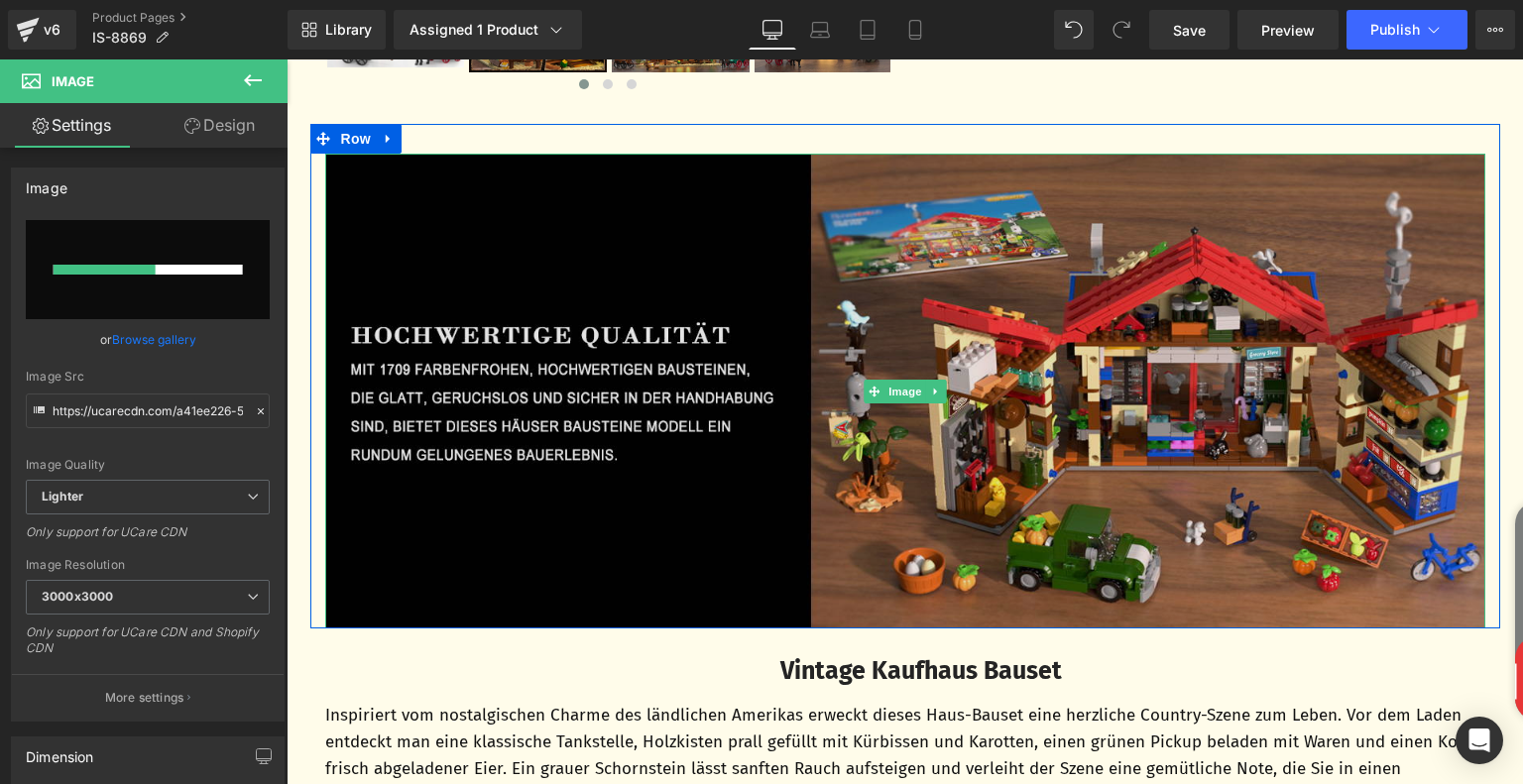type 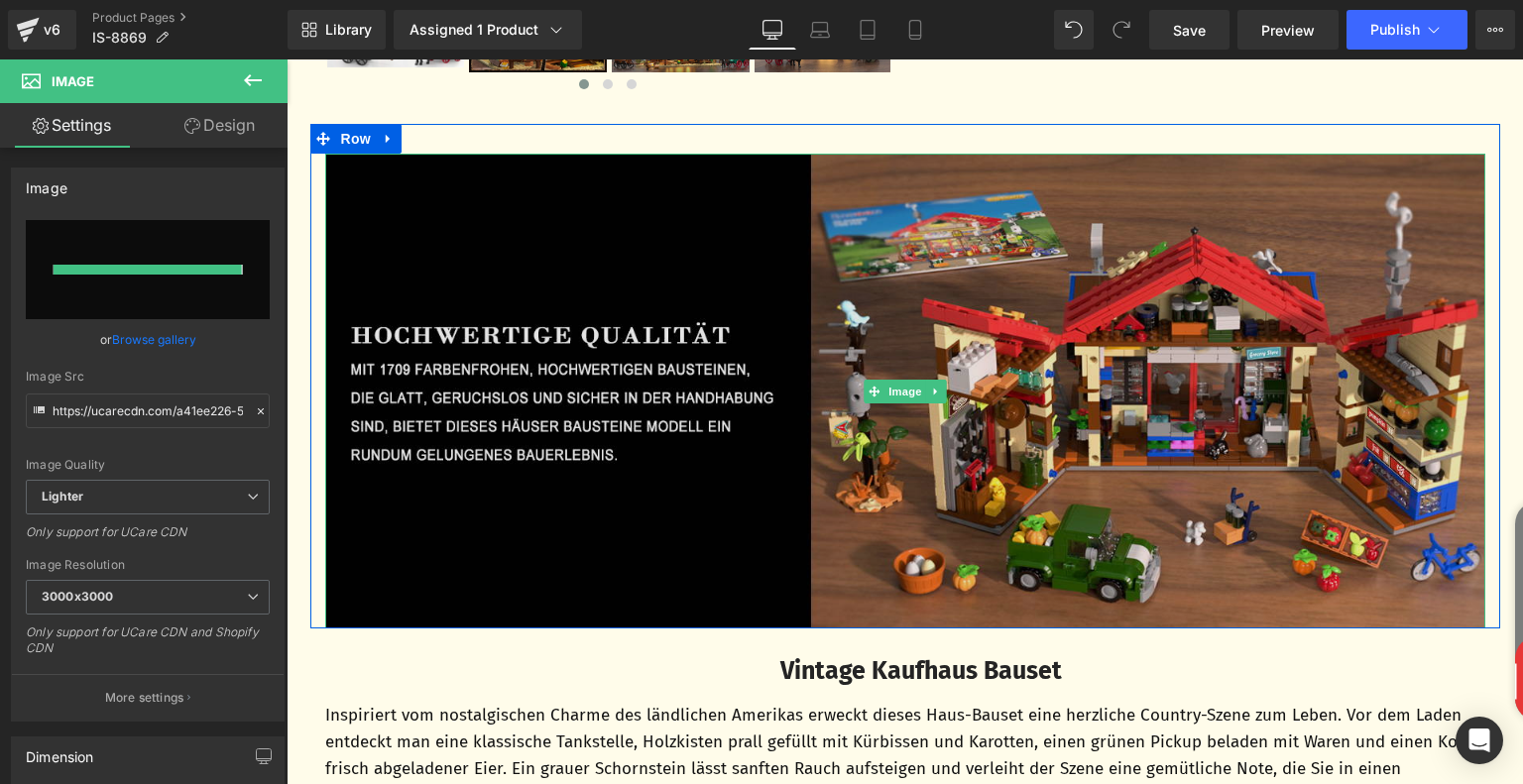 type on "https://ucarecdn.com/78ad532c-0b65-4c6e-8197-f3c28bd2eaf9/-/format/auto/-/preview/3000x3000/-/quality/lighter/cf81e4e7-03ef-4fcd-871e-d4a9524d8ef7.__CR0,0,1464,600_PT0_SX1464_V1___.jpg" 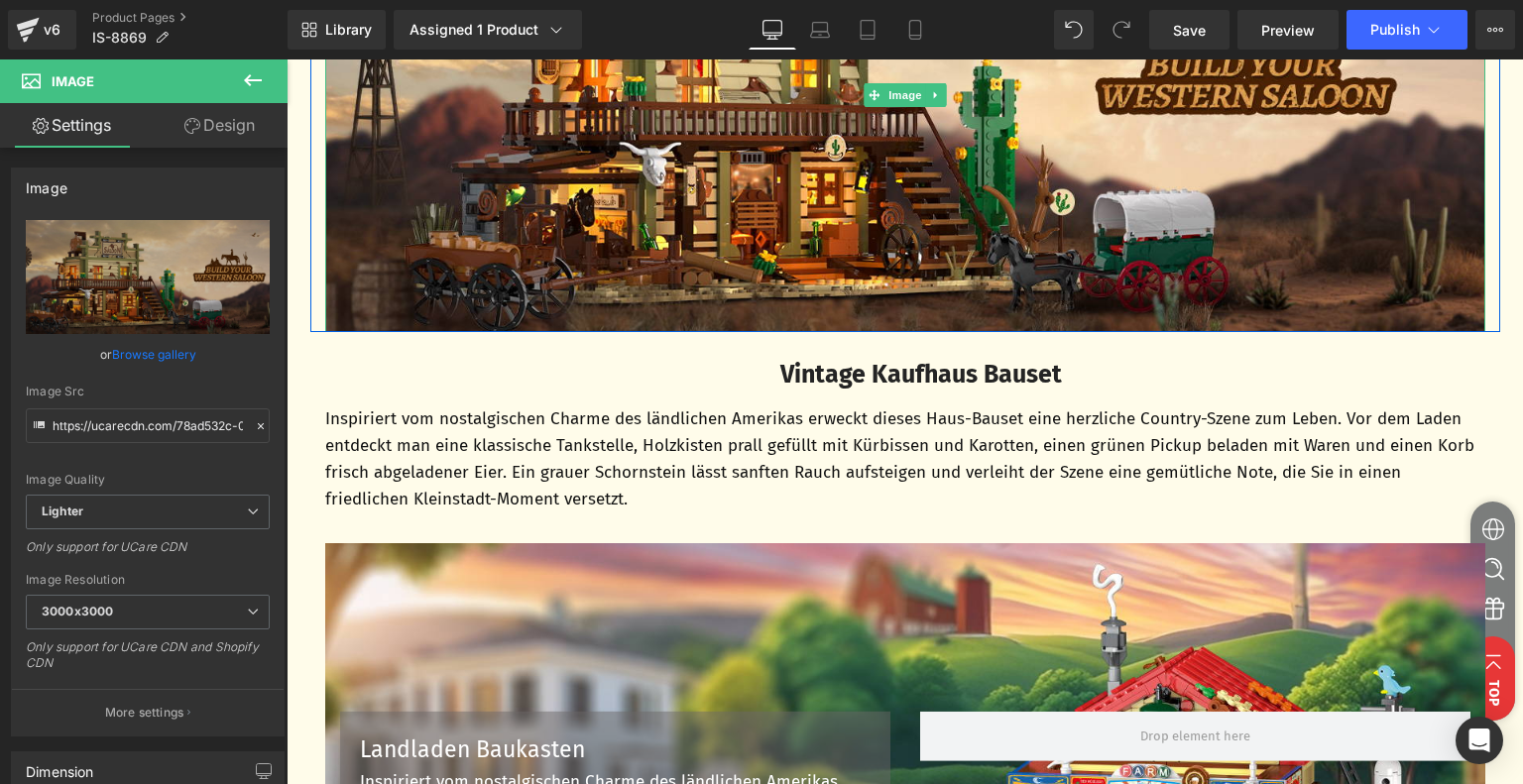 scroll, scrollTop: 1209, scrollLeft: 0, axis: vertical 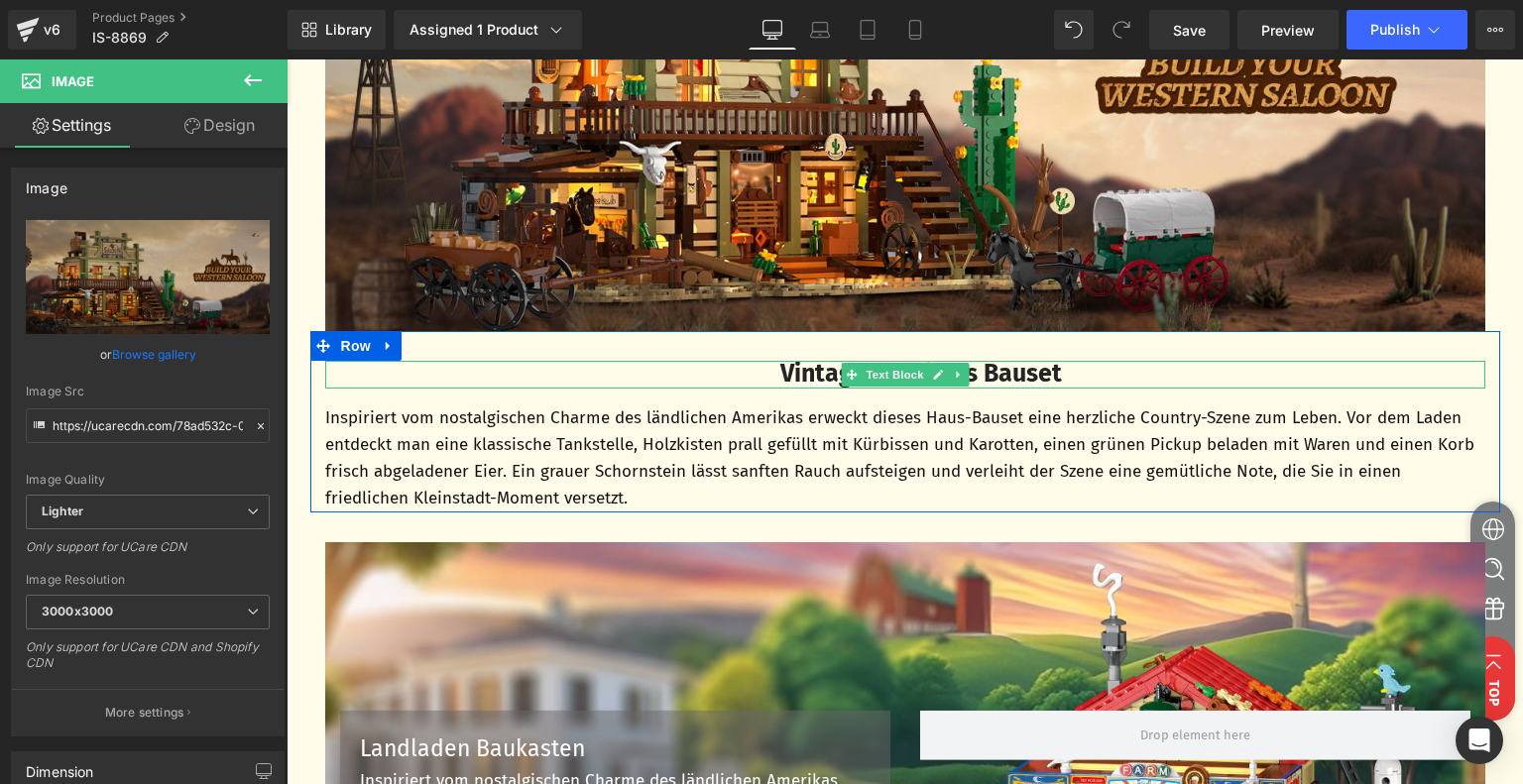 click on "Vintage Kaufhaus Bauset" at bounding box center [921, 374] 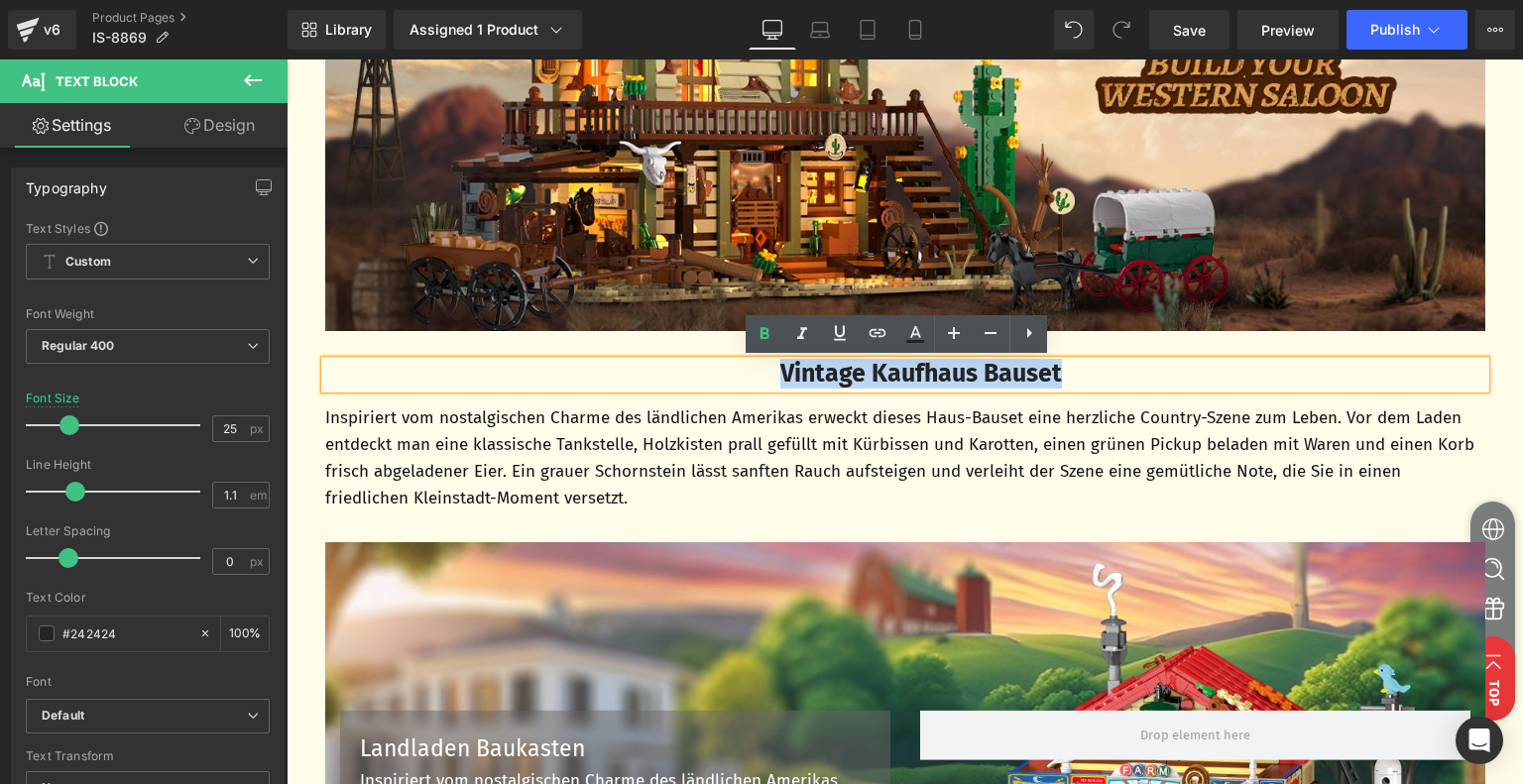 drag, startPoint x: 762, startPoint y: 372, endPoint x: 1059, endPoint y: 375, distance: 297.01515 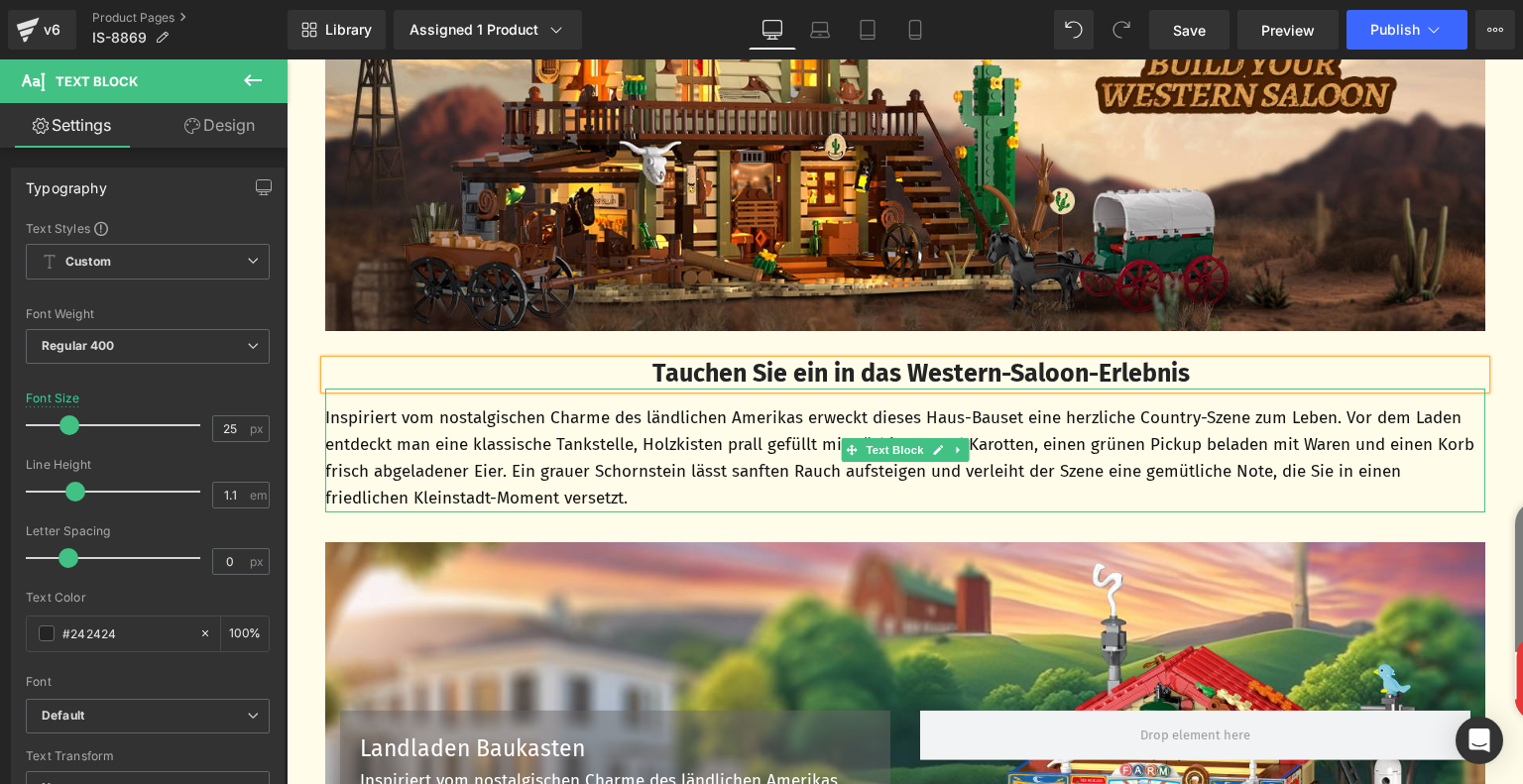 click on "Inspiriert vom nostalgischen Charme des ländlichen Amerikas erweckt dieses Haus-Bauset eine herzliche Country-Szene zum Leben. Vor dem Laden entdeckt man eine klassische Tankstelle, Holzkisten prall gefüllt mit Kürbissen und Karotten, einen grünen Pickup beladen mit Waren und einen Korb frisch abgeladener Eier. Ein grauer Schornstein lässt sanften Rauch aufsteigen und verleiht der Szene eine gemütliche Note, die Sie in einen friedlichen Kleinstadt-Moment versetzt." at bounding box center (905, 458) 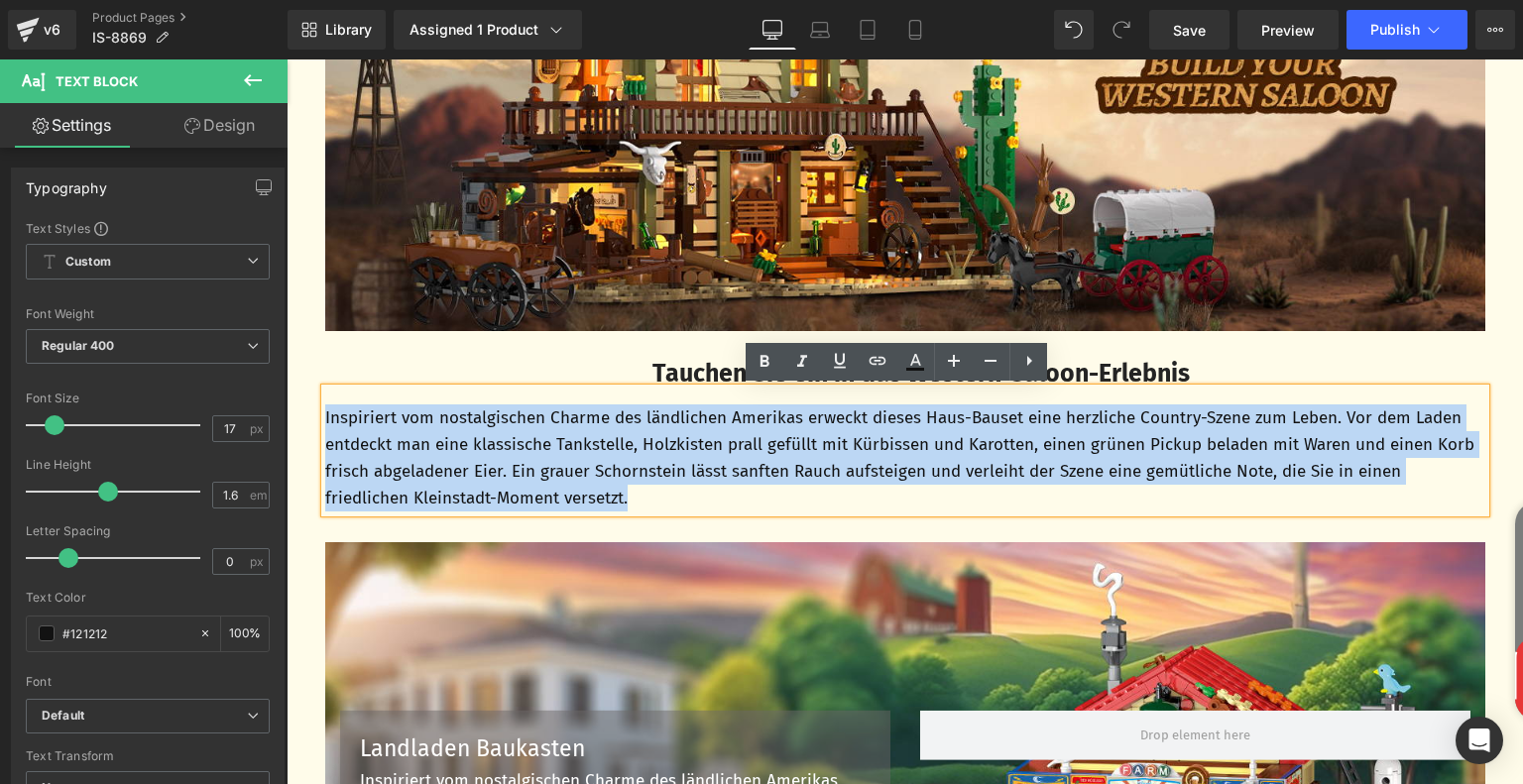 drag, startPoint x: 640, startPoint y: 501, endPoint x: 318, endPoint y: 421, distance: 331.78909 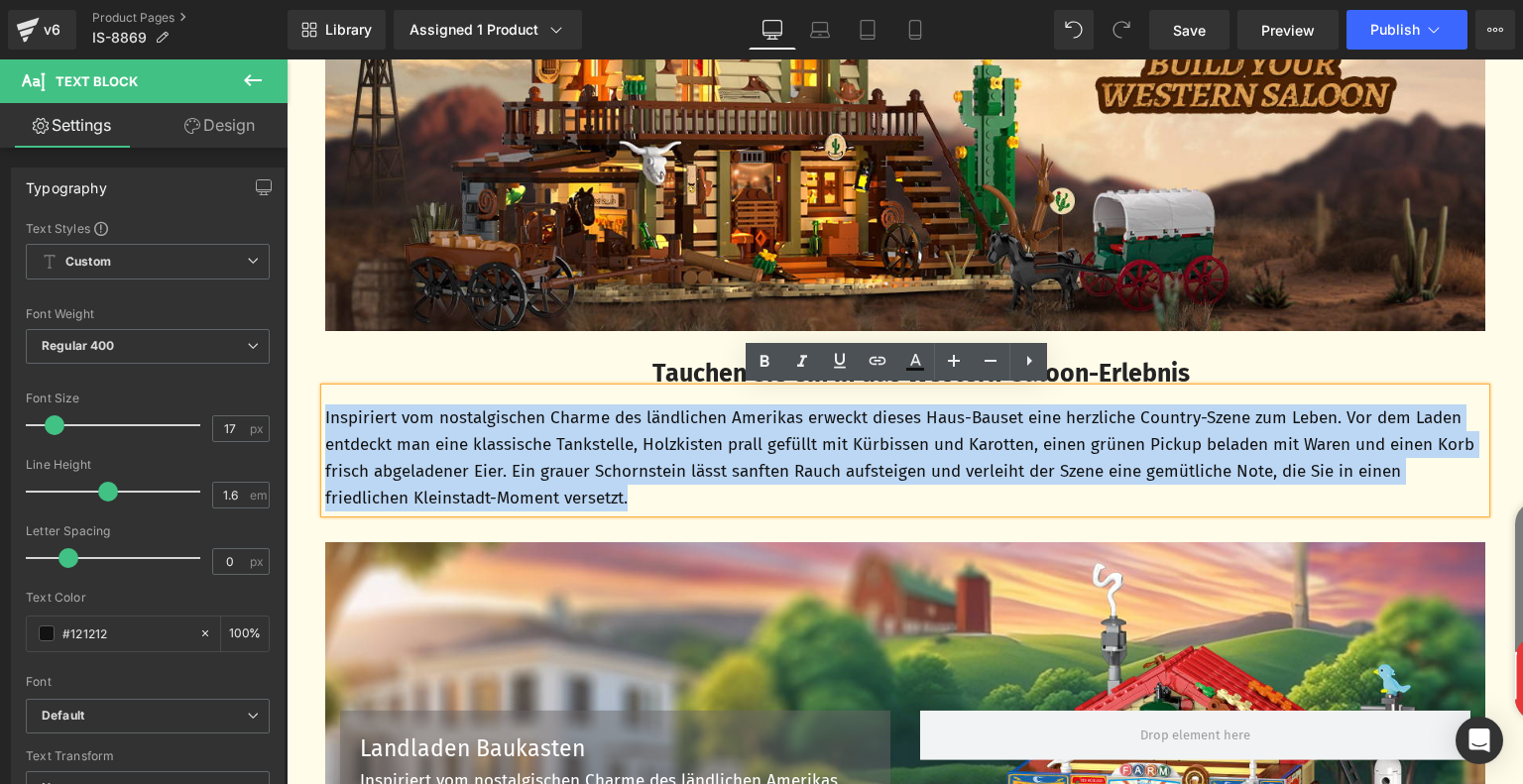 click on "Inspiriert vom nostalgischen Charme des ländlichen Amerikas erweckt dieses Haus-Bauset eine herzliche Country-Szene zum Leben. Vor dem Laden entdeckt man eine klassische Tankstelle, Holzkisten prall gefüllt mit Kürbissen und Karotten, einen grünen Pickup beladen mit Waren und einen Korb frisch abgeladener Eier. Ein grauer Schornstein lässt sanften Rauch aufsteigen und verleiht der Szene eine gemütliche Note, die Sie in einen friedlichen Kleinstadt-Moment versetzt." at bounding box center [905, 458] 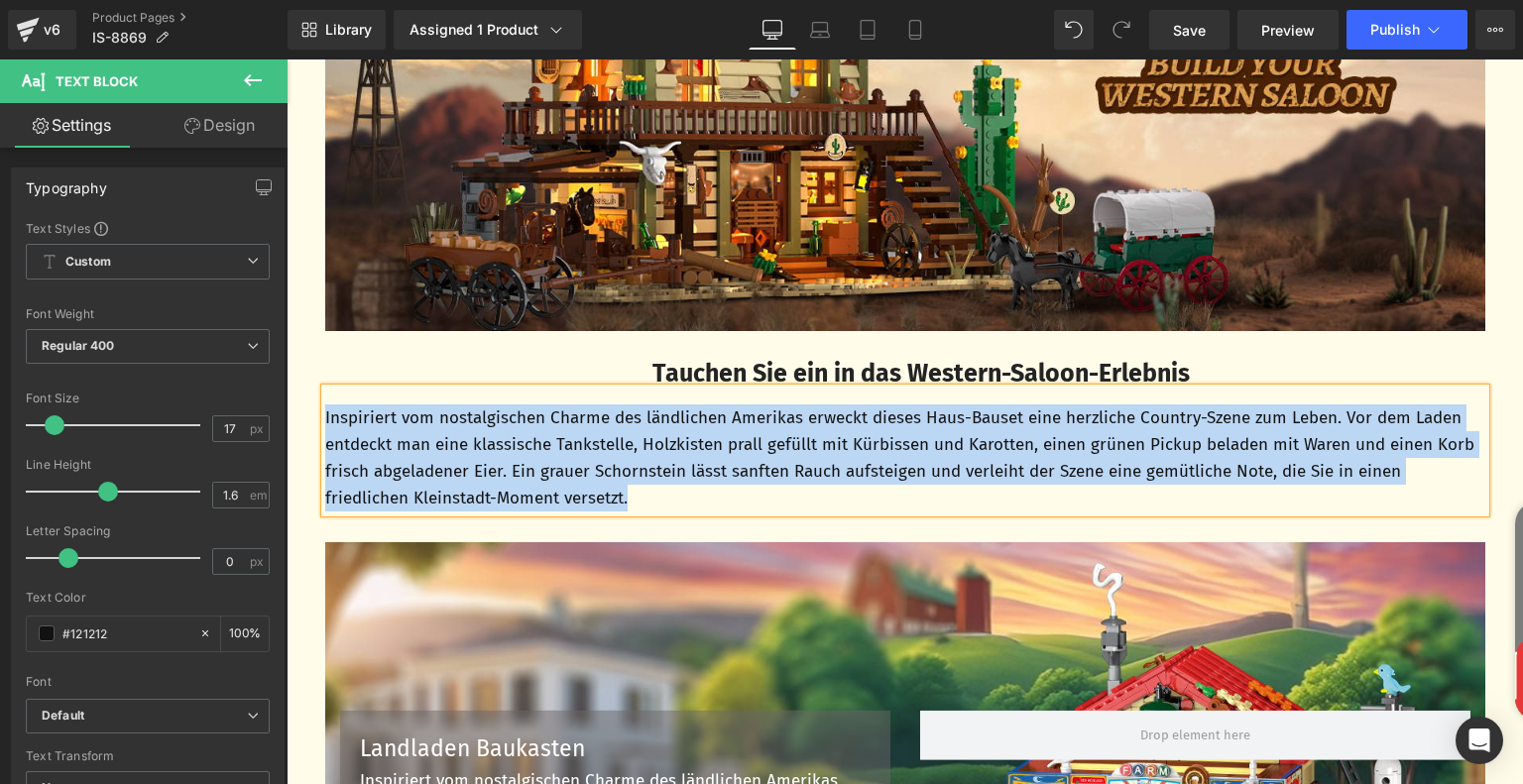 paste 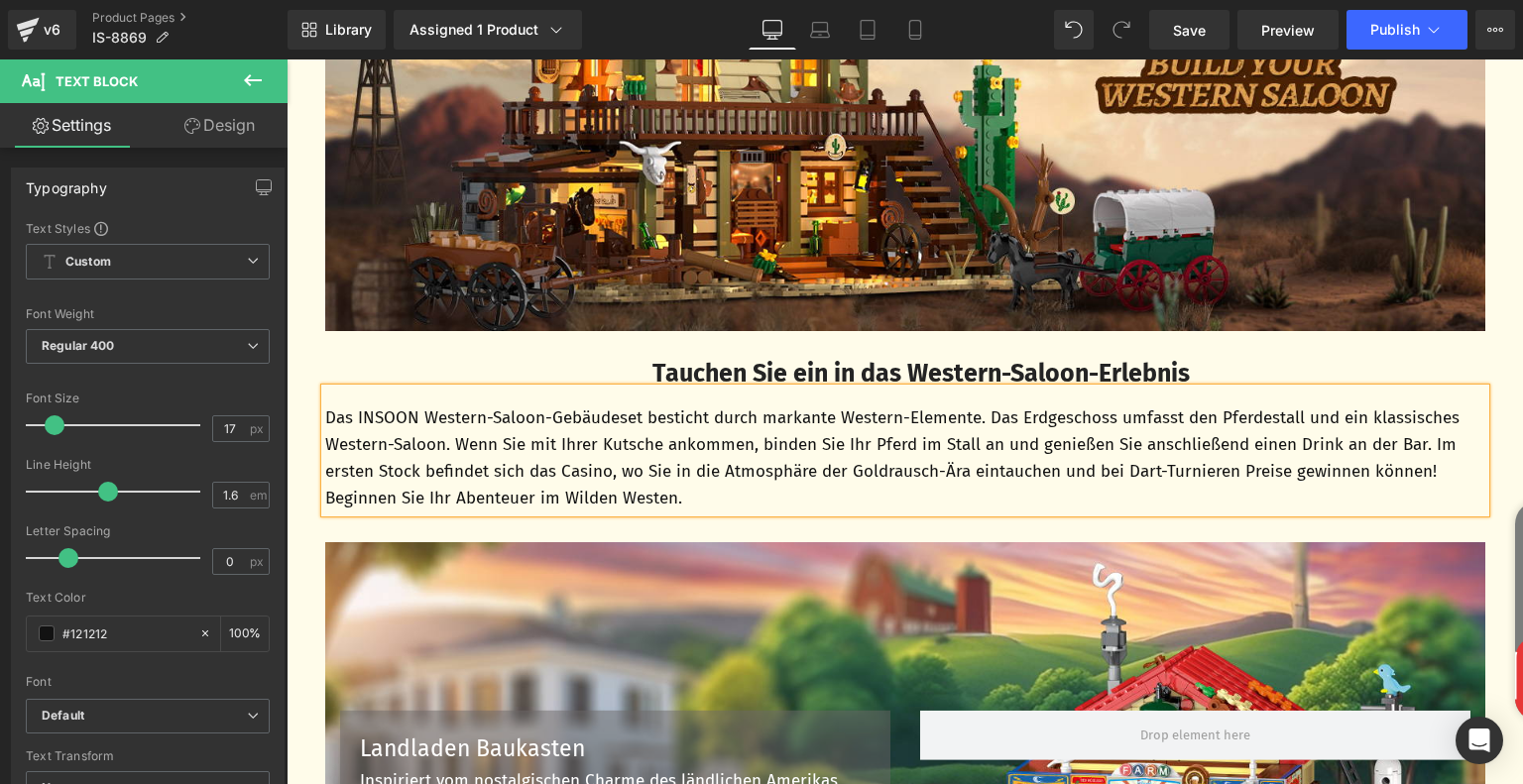 click on "Landladen Baukasten
Text Block
Inspiriert vom nostalgischen Charme des ländlichen Amerikas, erweckt dieses häuser modell eine warme, lebendige Dorfszene zum Leben.
Text Block
Row
Row" at bounding box center [905, 780] 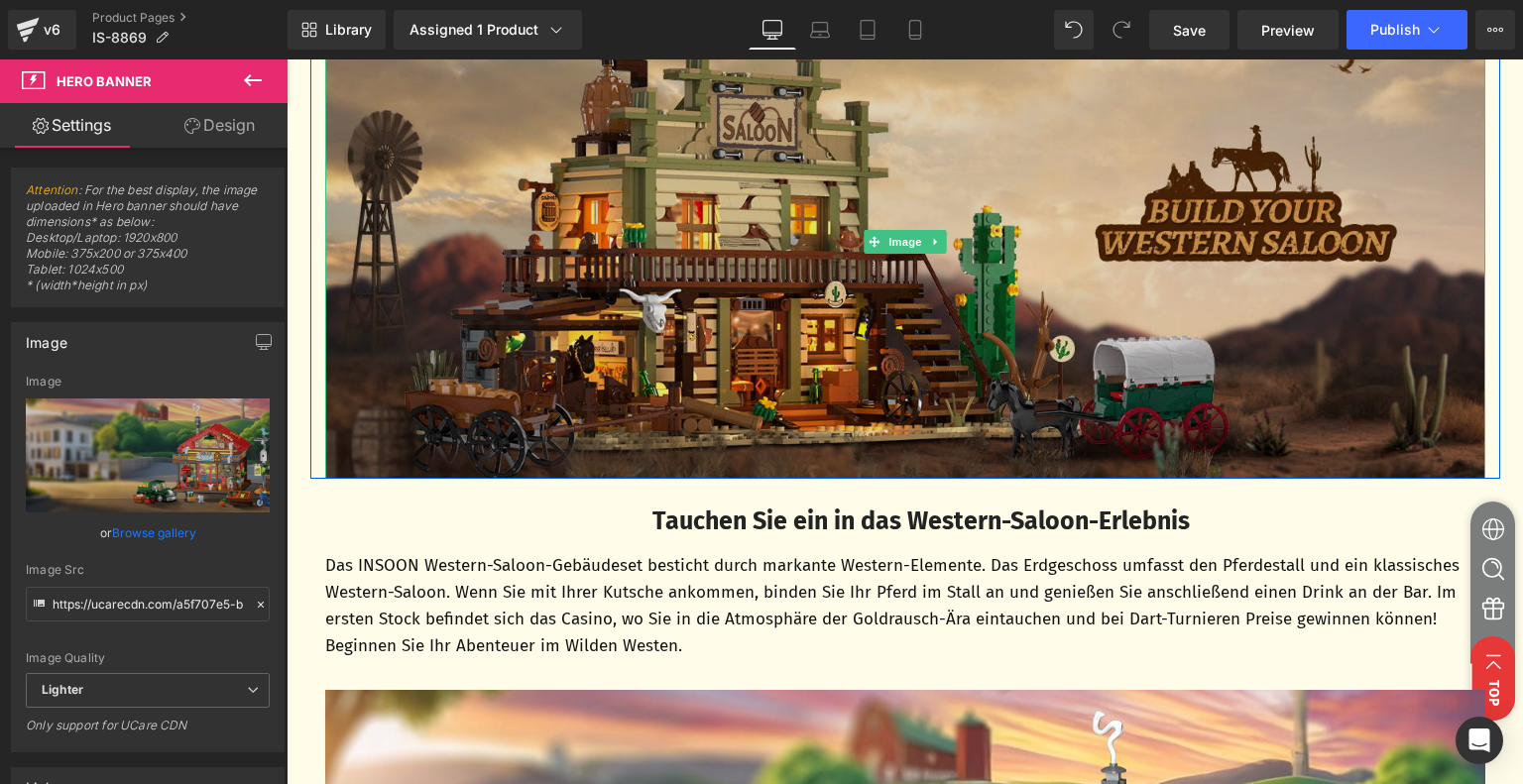 scroll, scrollTop: 912, scrollLeft: 0, axis: vertical 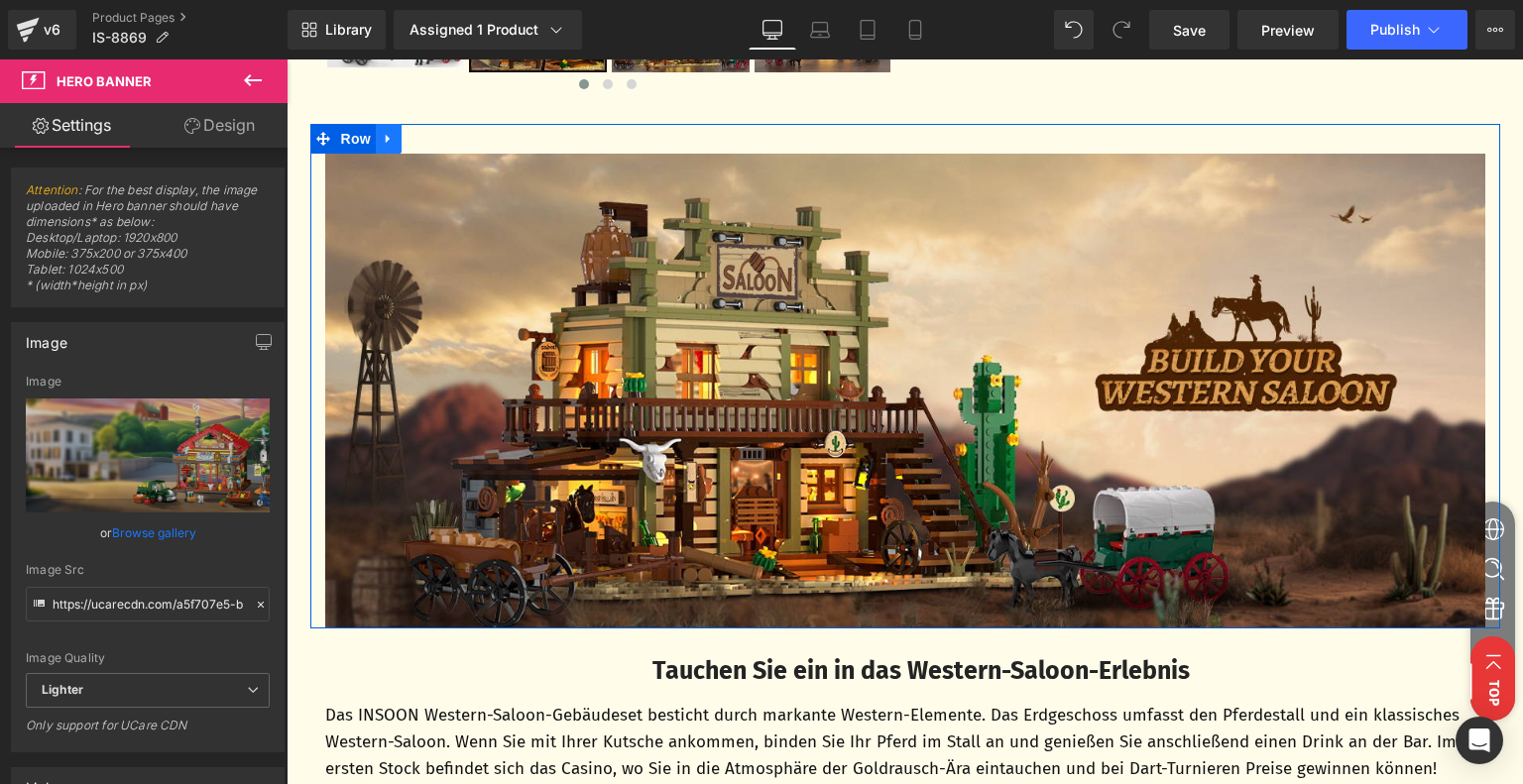 click 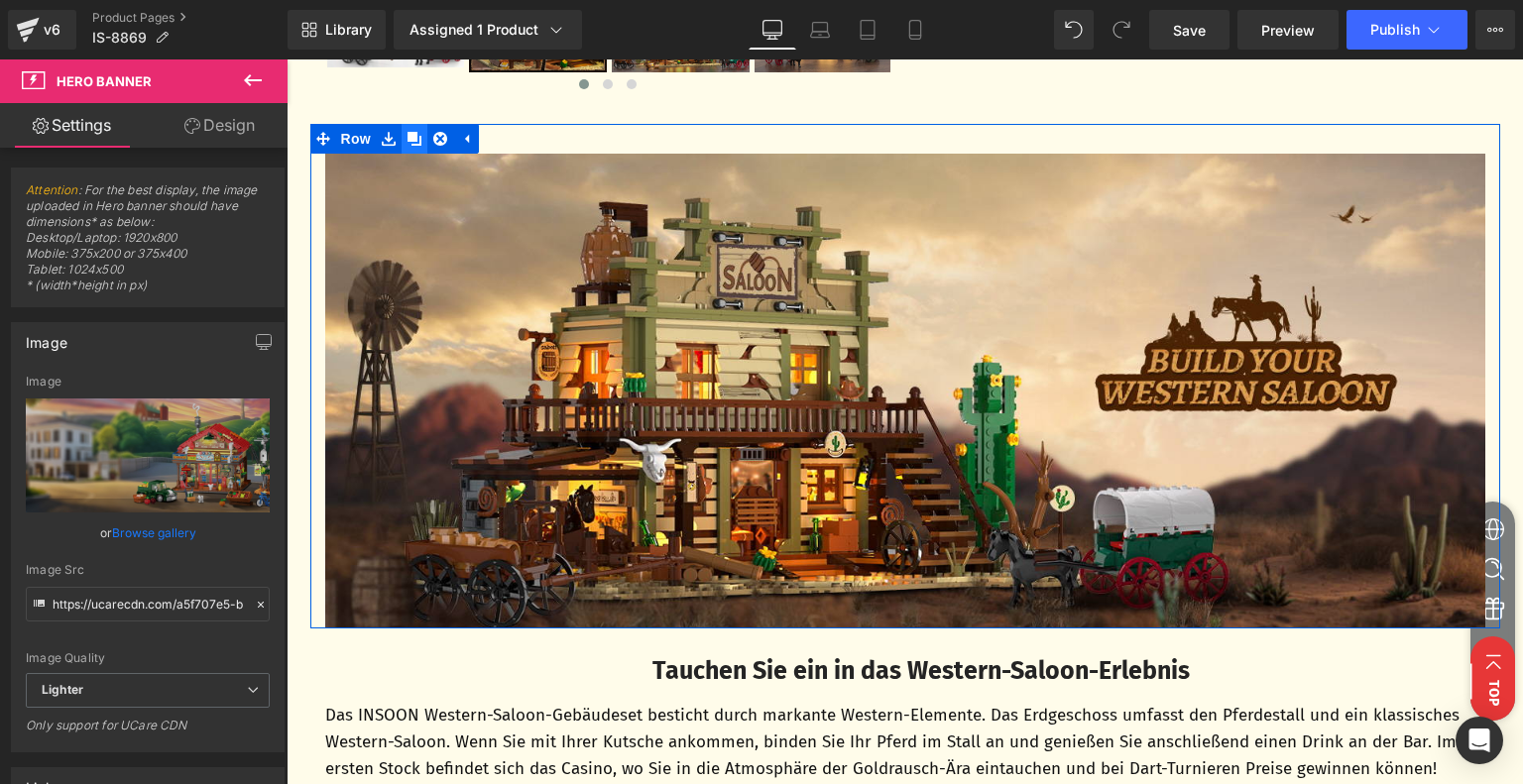 click at bounding box center (414, 139) 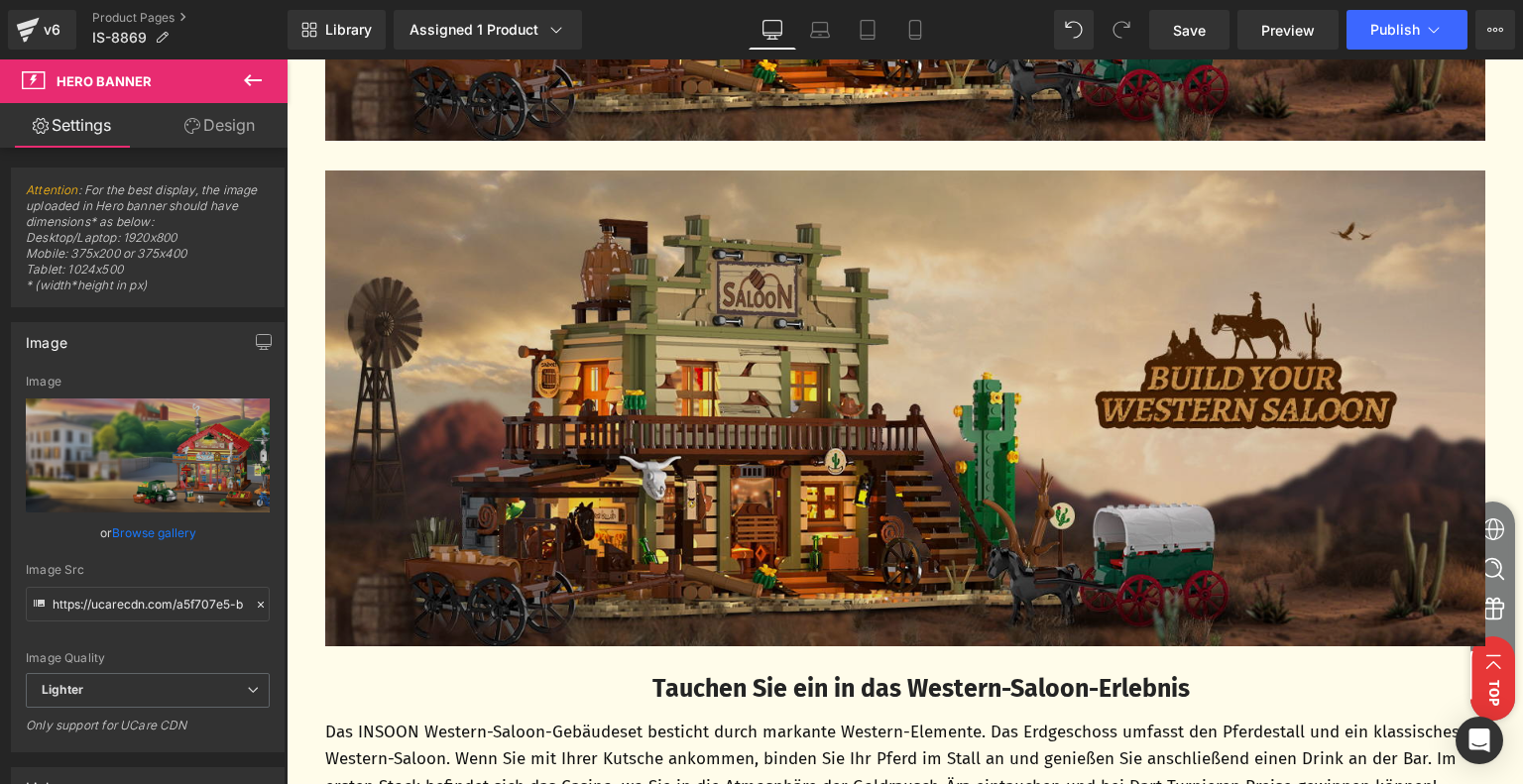 click at bounding box center [905, 408] 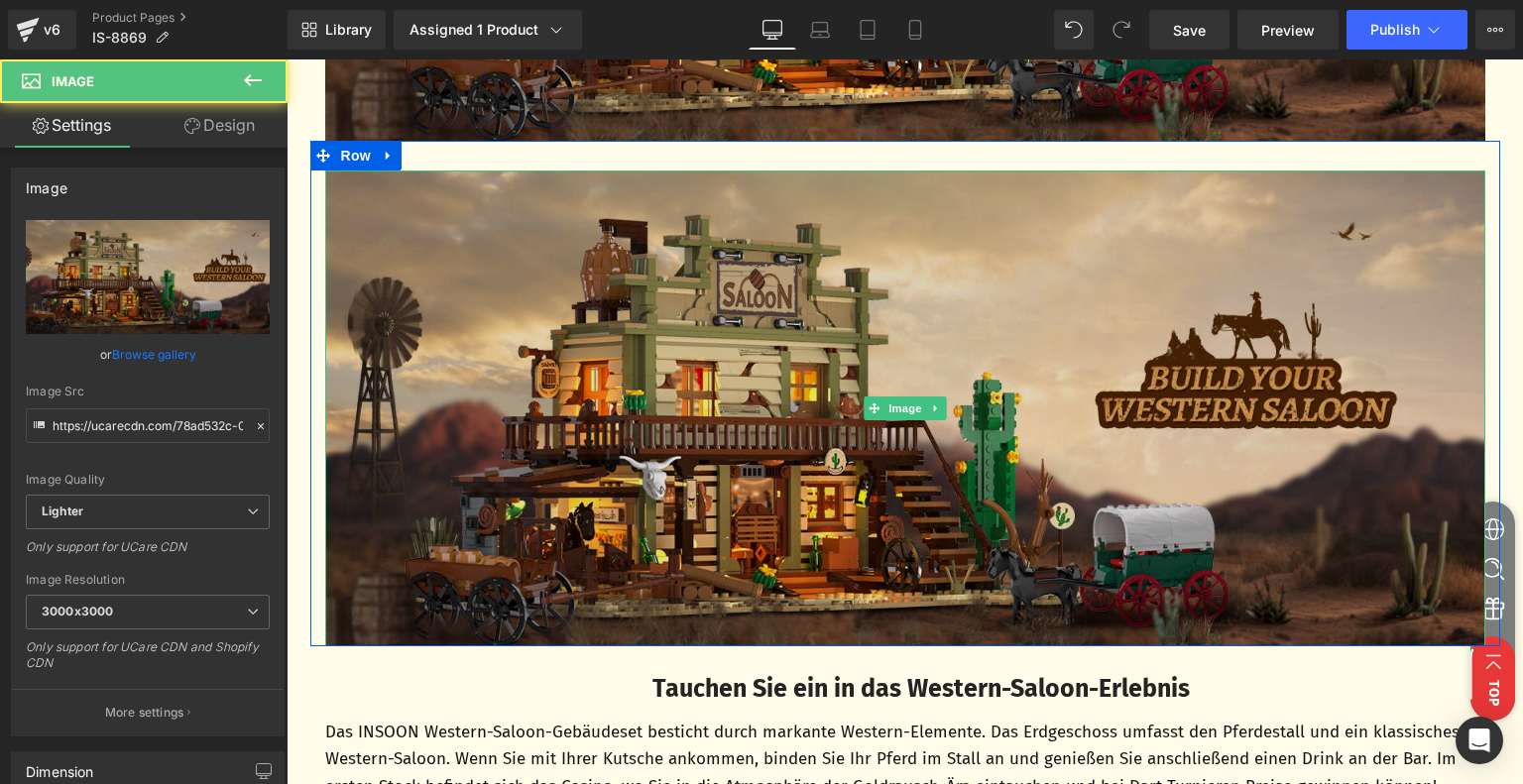scroll, scrollTop: 1400, scrollLeft: 0, axis: vertical 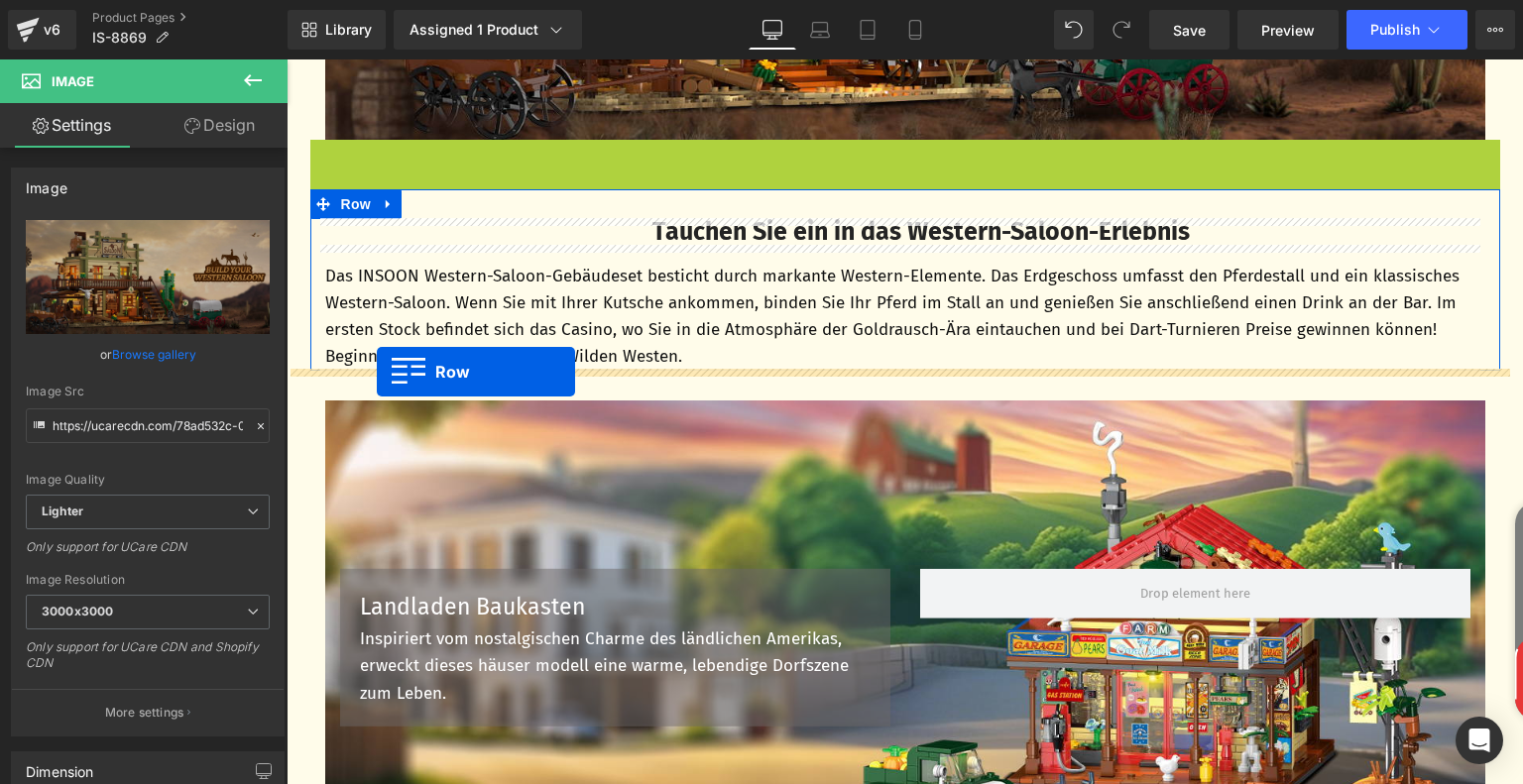 drag, startPoint x: 310, startPoint y: 154, endPoint x: 377, endPoint y: 372, distance: 228.06359 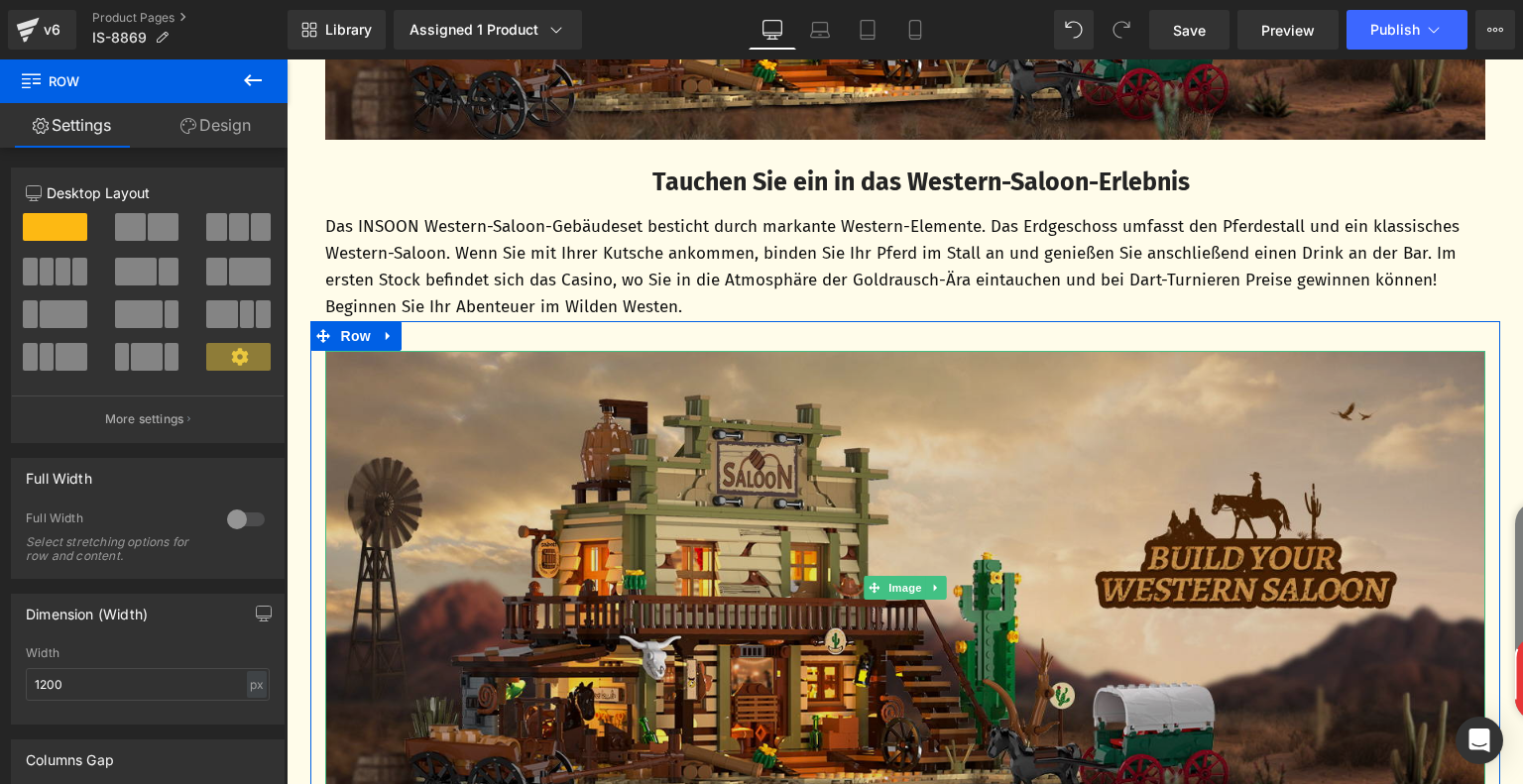 click at bounding box center (905, 589) 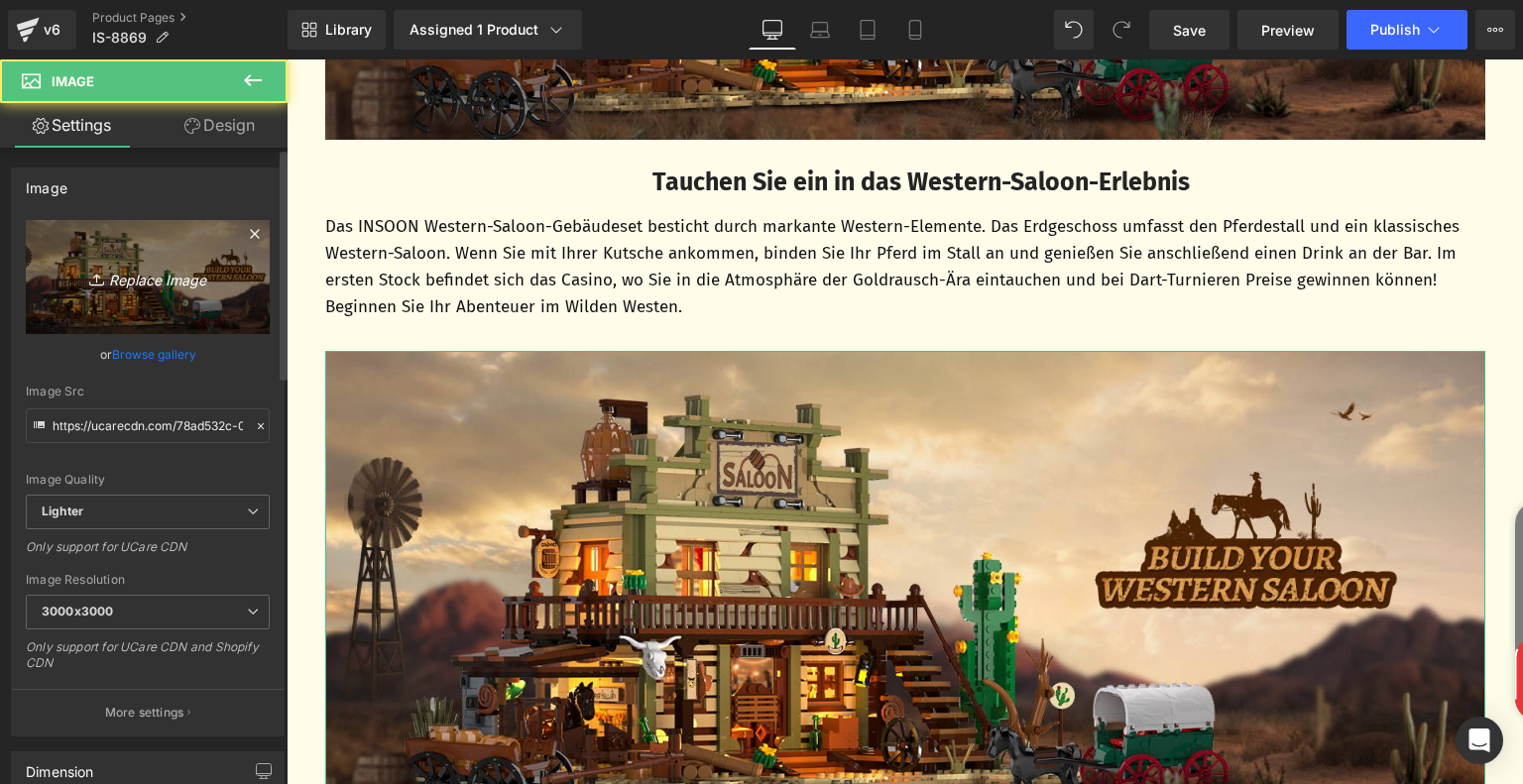 click on "Replace Image" at bounding box center (148, 277) 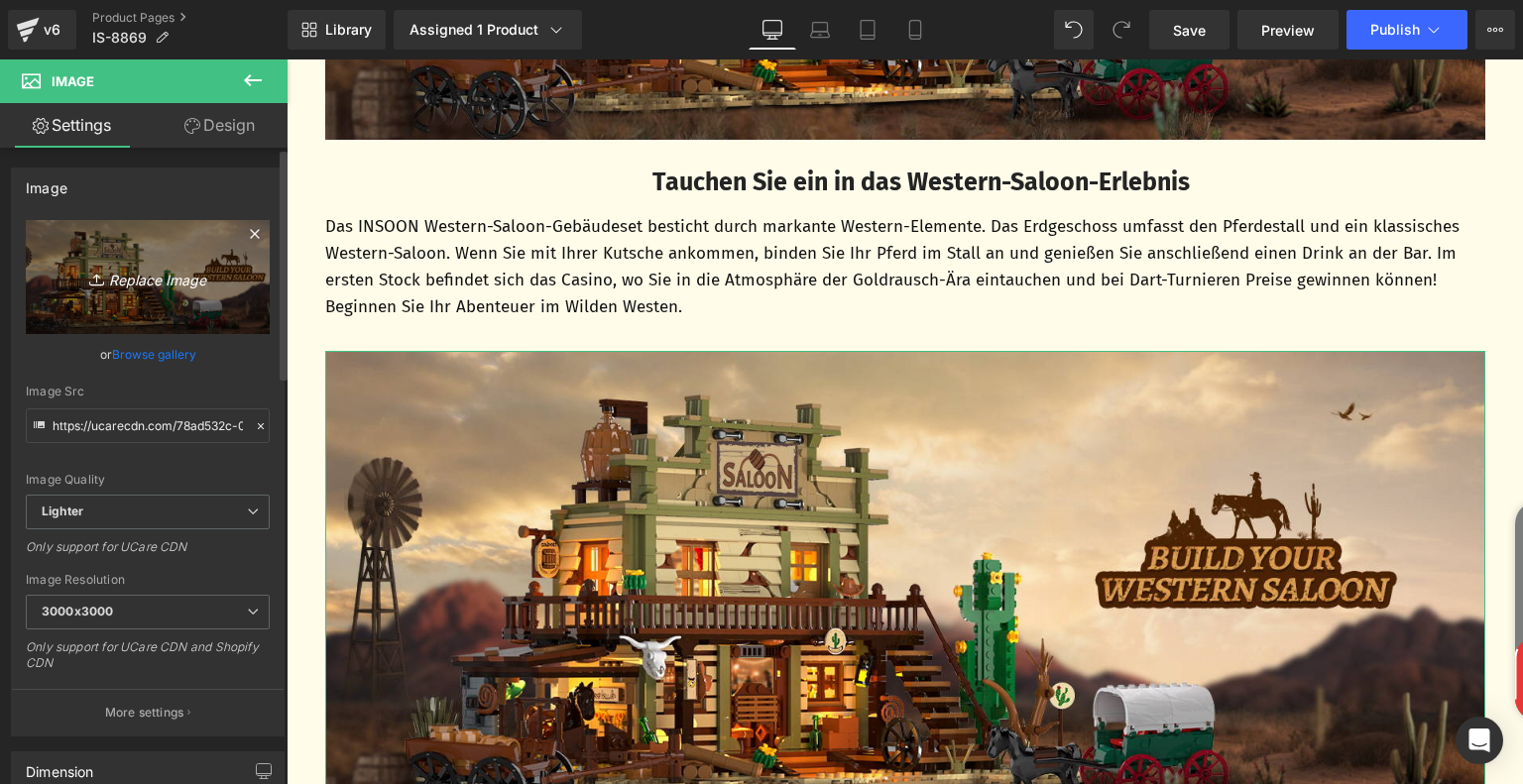 type on "C:\fakepath\f79c32ab-cd7c-4c92-98a8-9a75bb1559d5.__CR0,0,1464,600_PT0_SX1464_V1___.jpg" 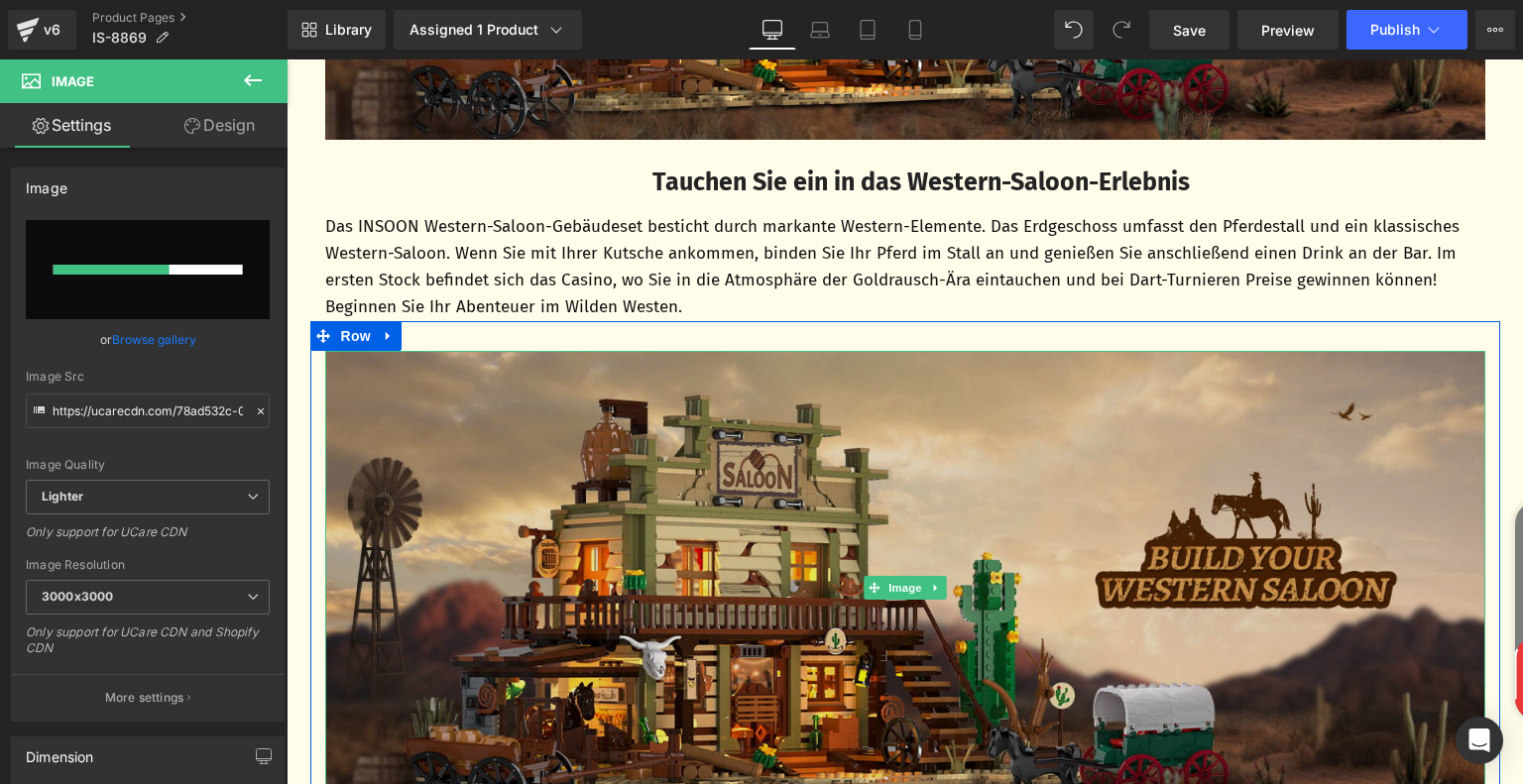 type 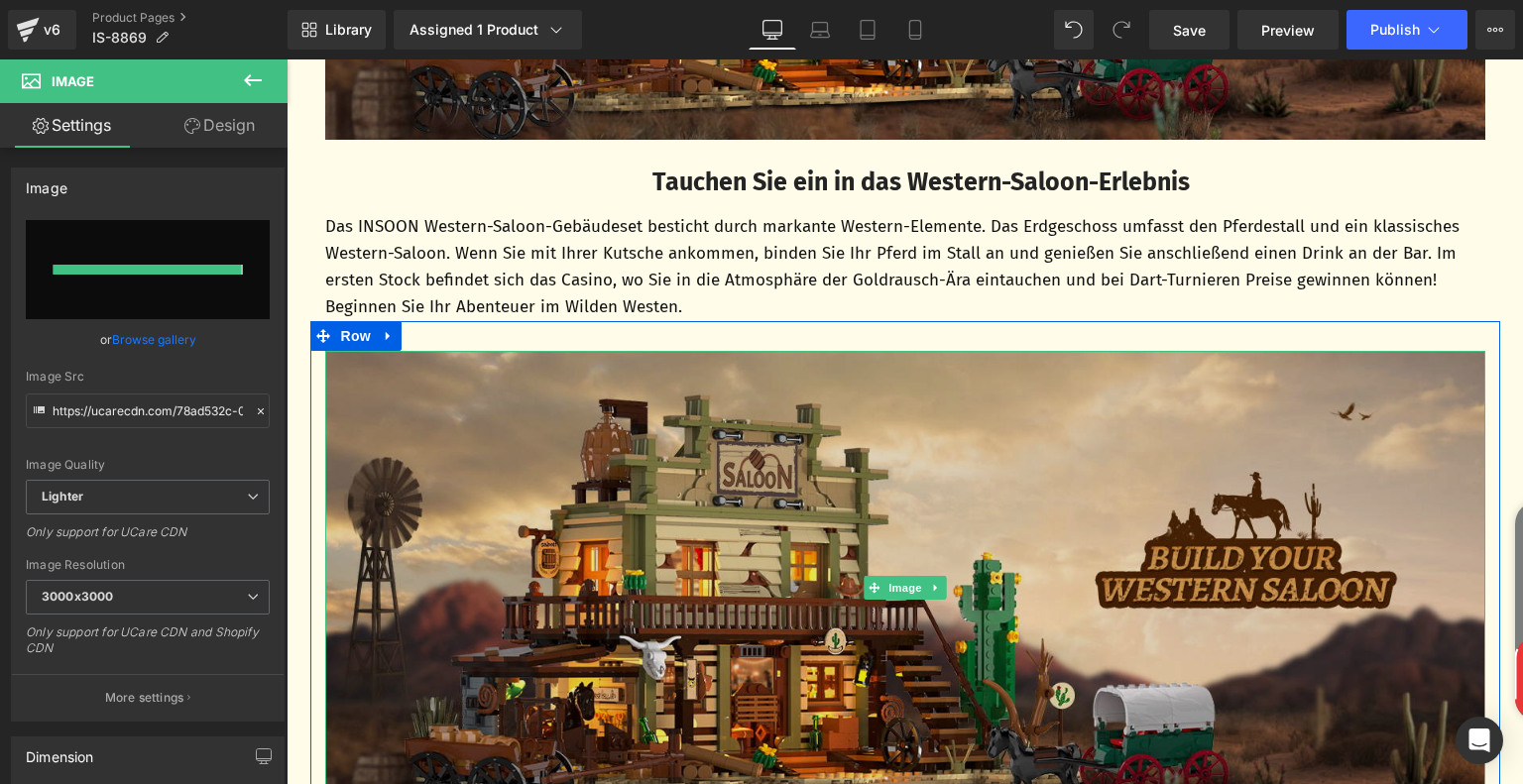 type on "https://ucarecdn.com/0e429e6e-e3a8-4b2b-b6c7-1332e5a57eb1/-/format/auto/-/preview/3000x3000/-/quality/lighter/f79c32ab-cd7c-4c92-98a8-9a75bb1559d5.__CR0,0,1464,600_PT0_SX1464_V1___.jpg" 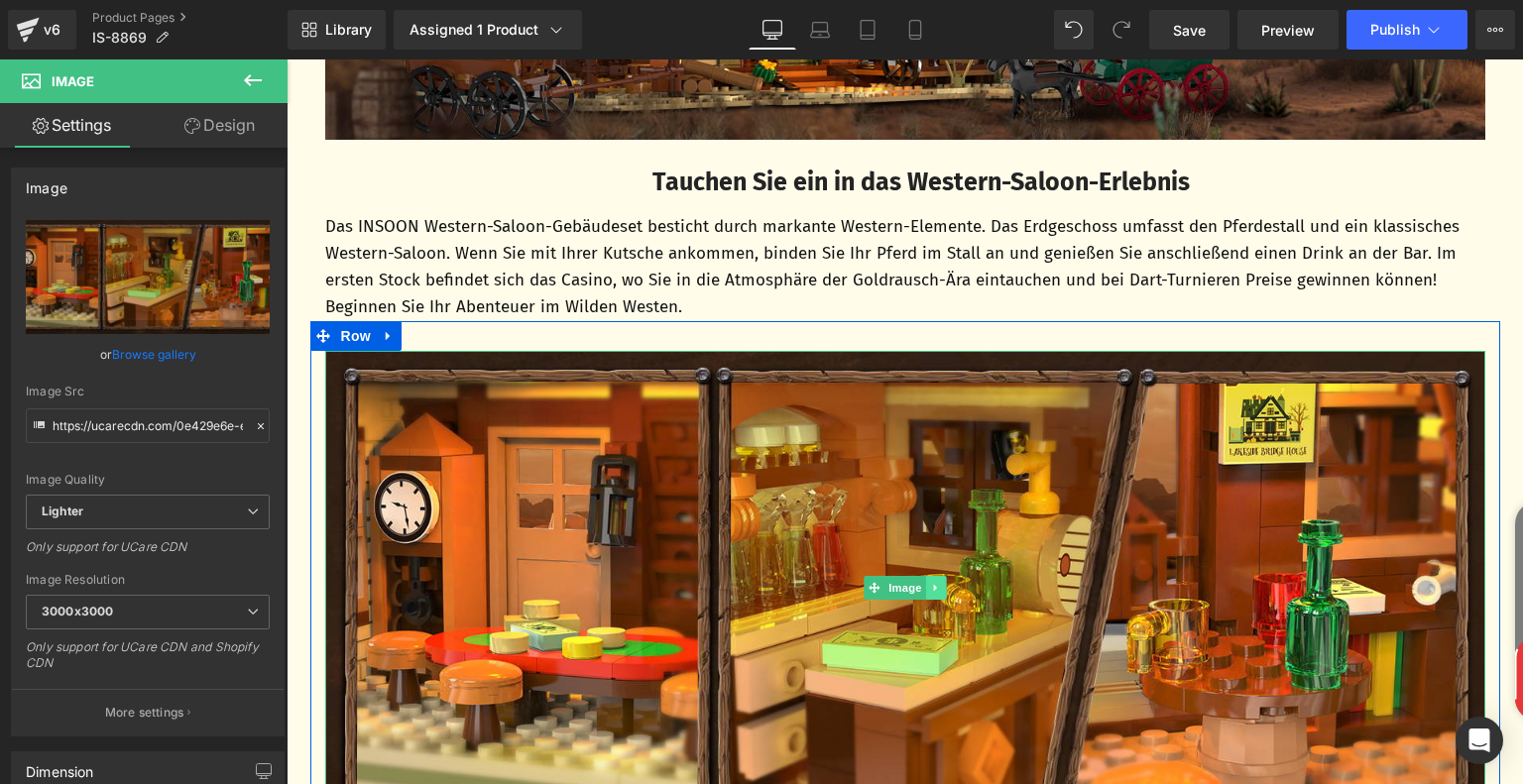 click 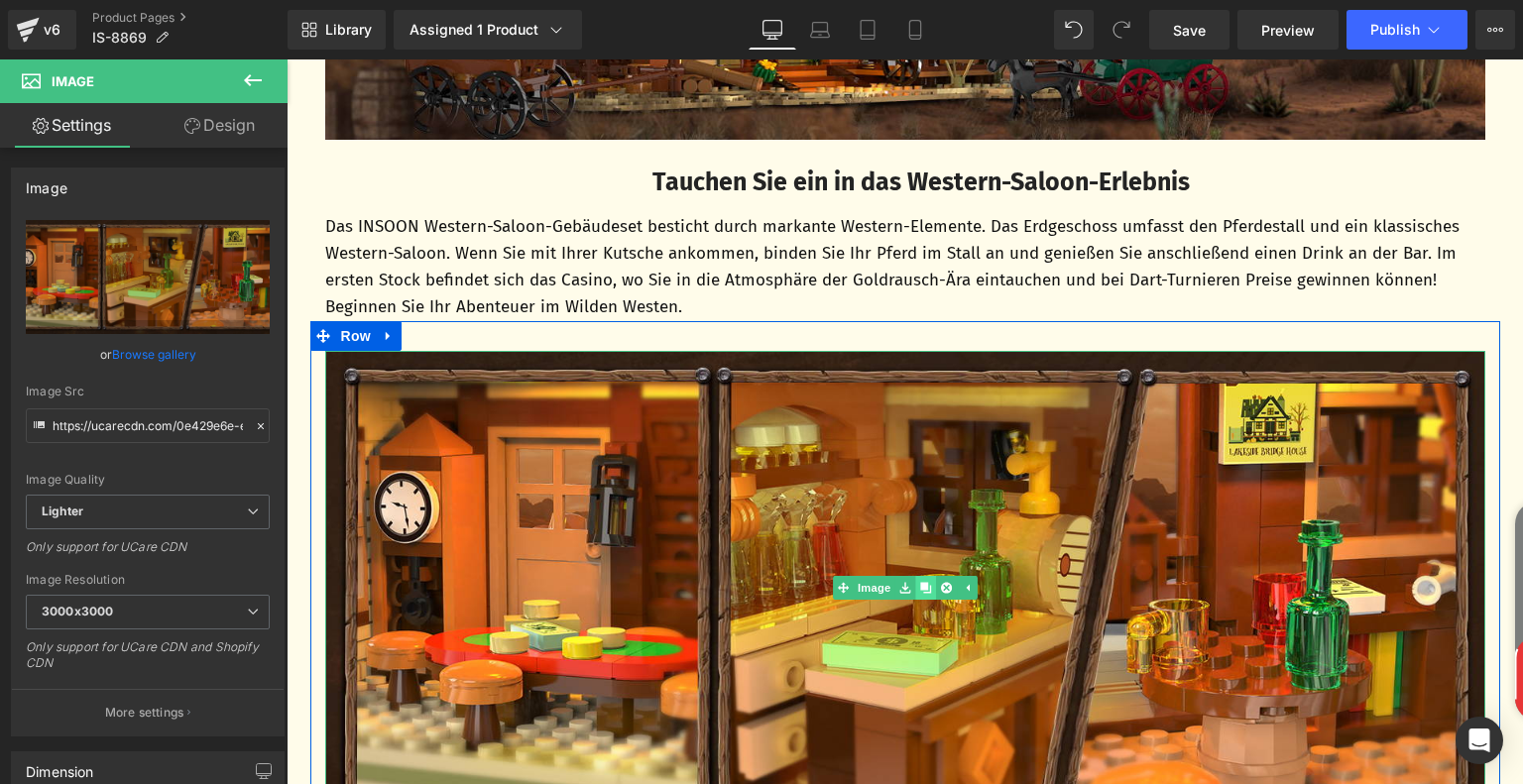 click 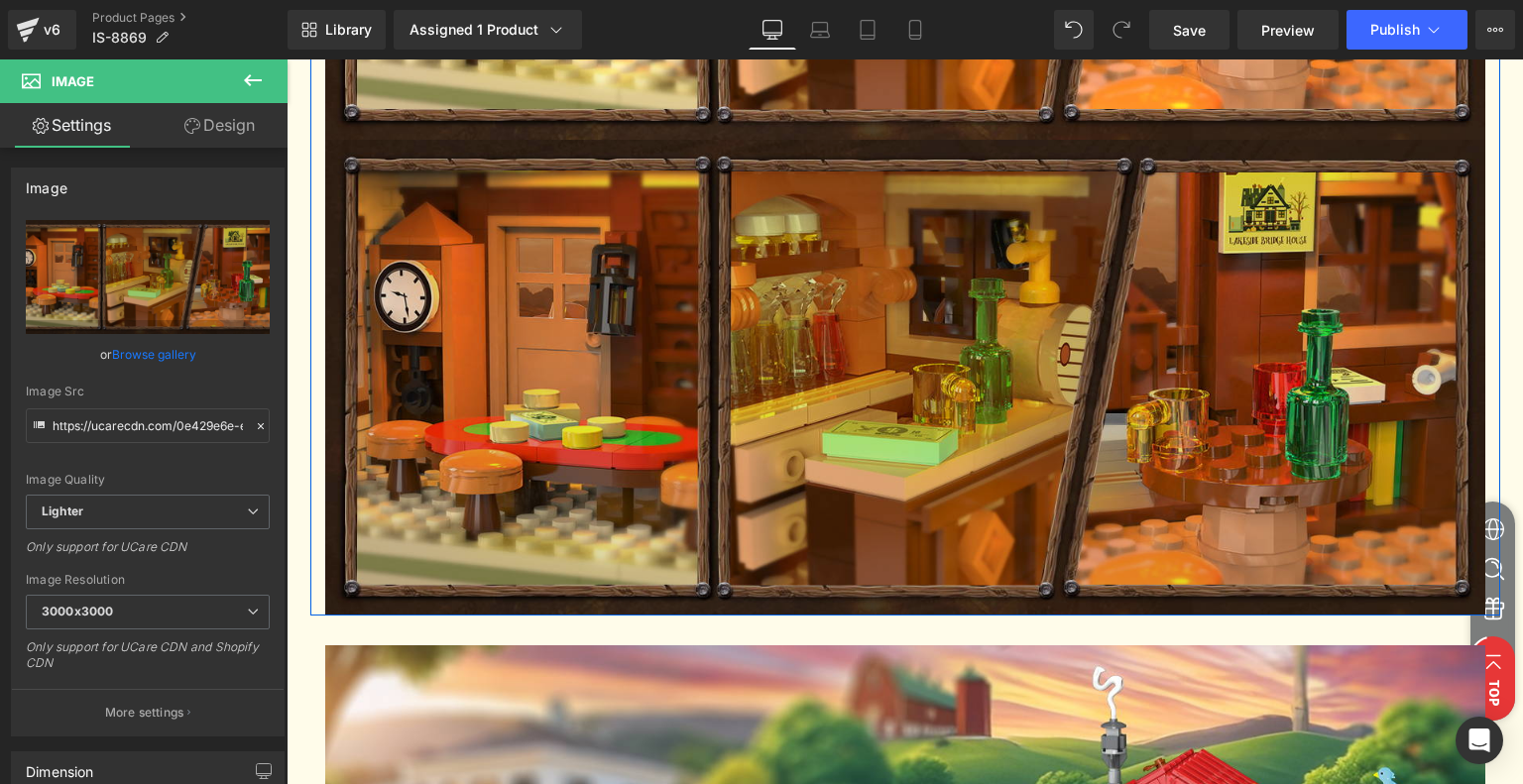 scroll, scrollTop: 2091, scrollLeft: 0, axis: vertical 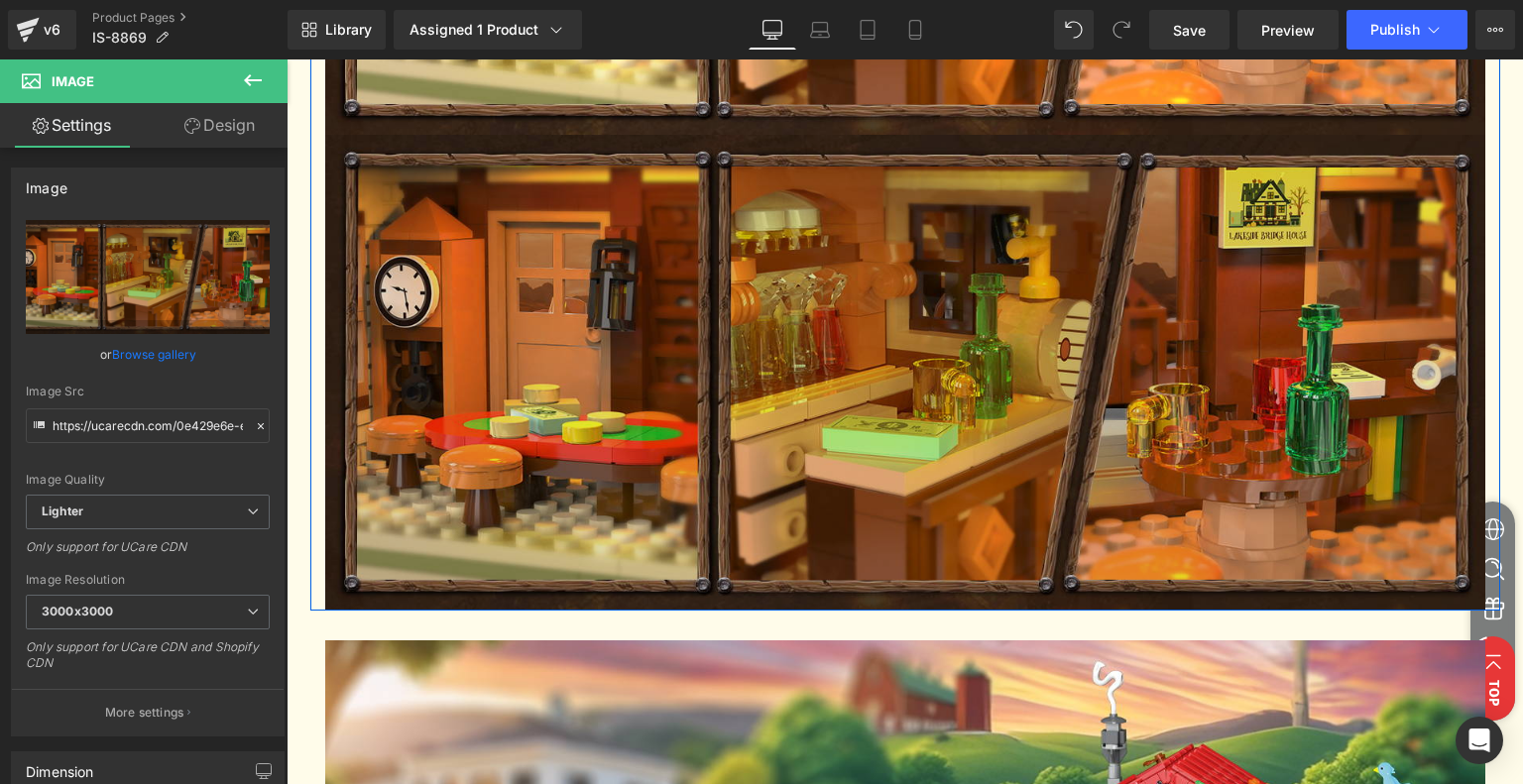 click at bounding box center (905, 373) 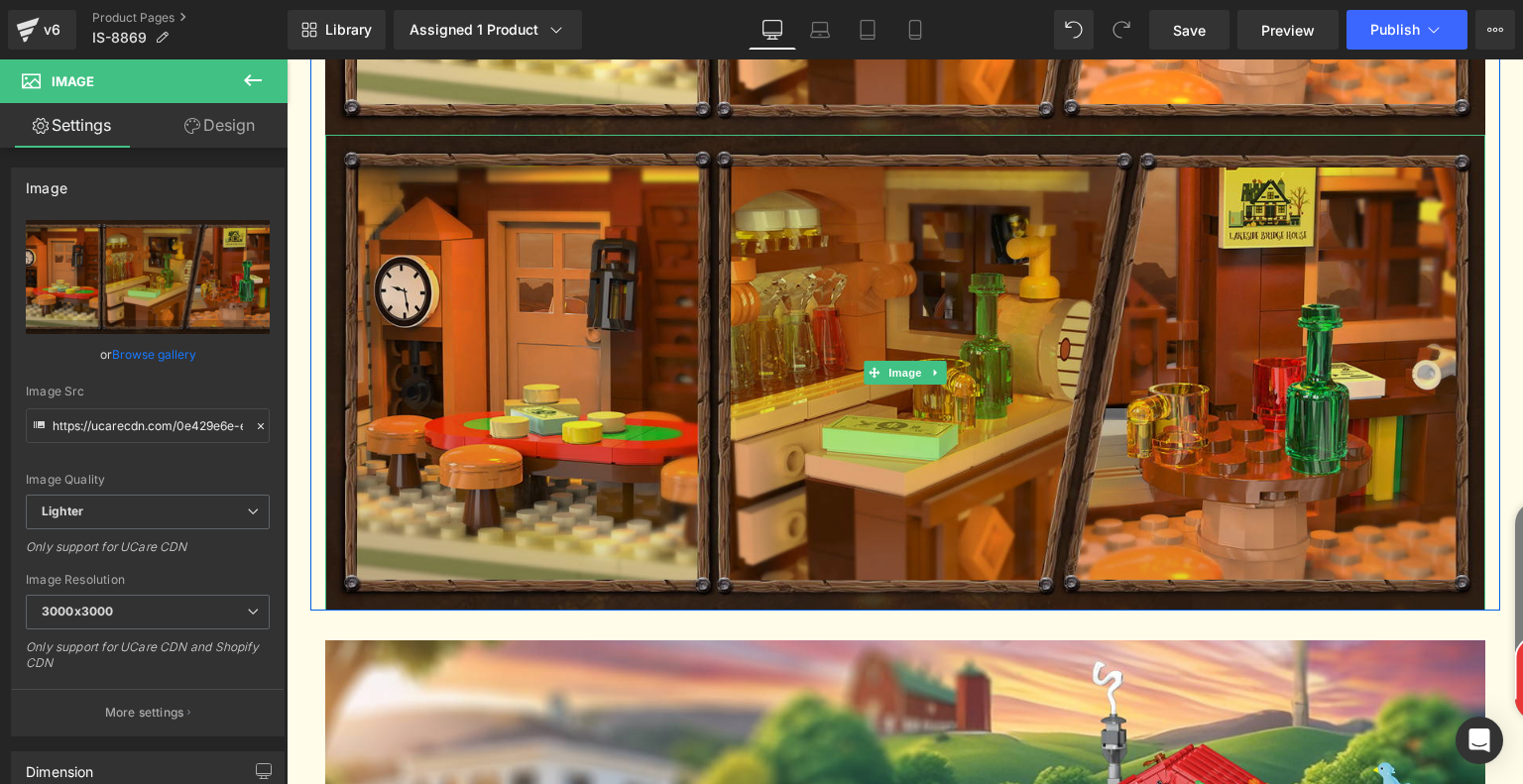 click at bounding box center (905, 373) 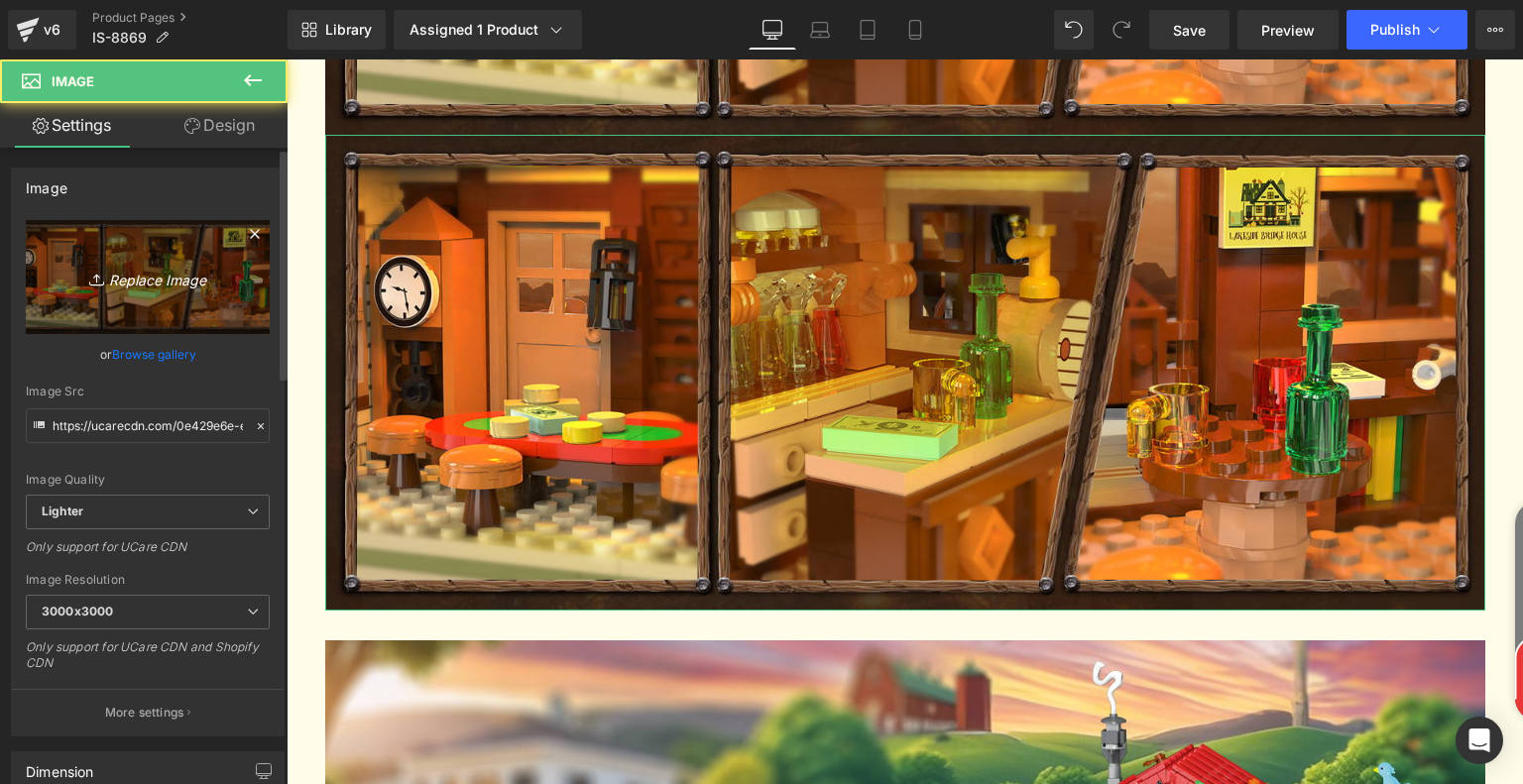 click on "Replace Image" at bounding box center [148, 277] 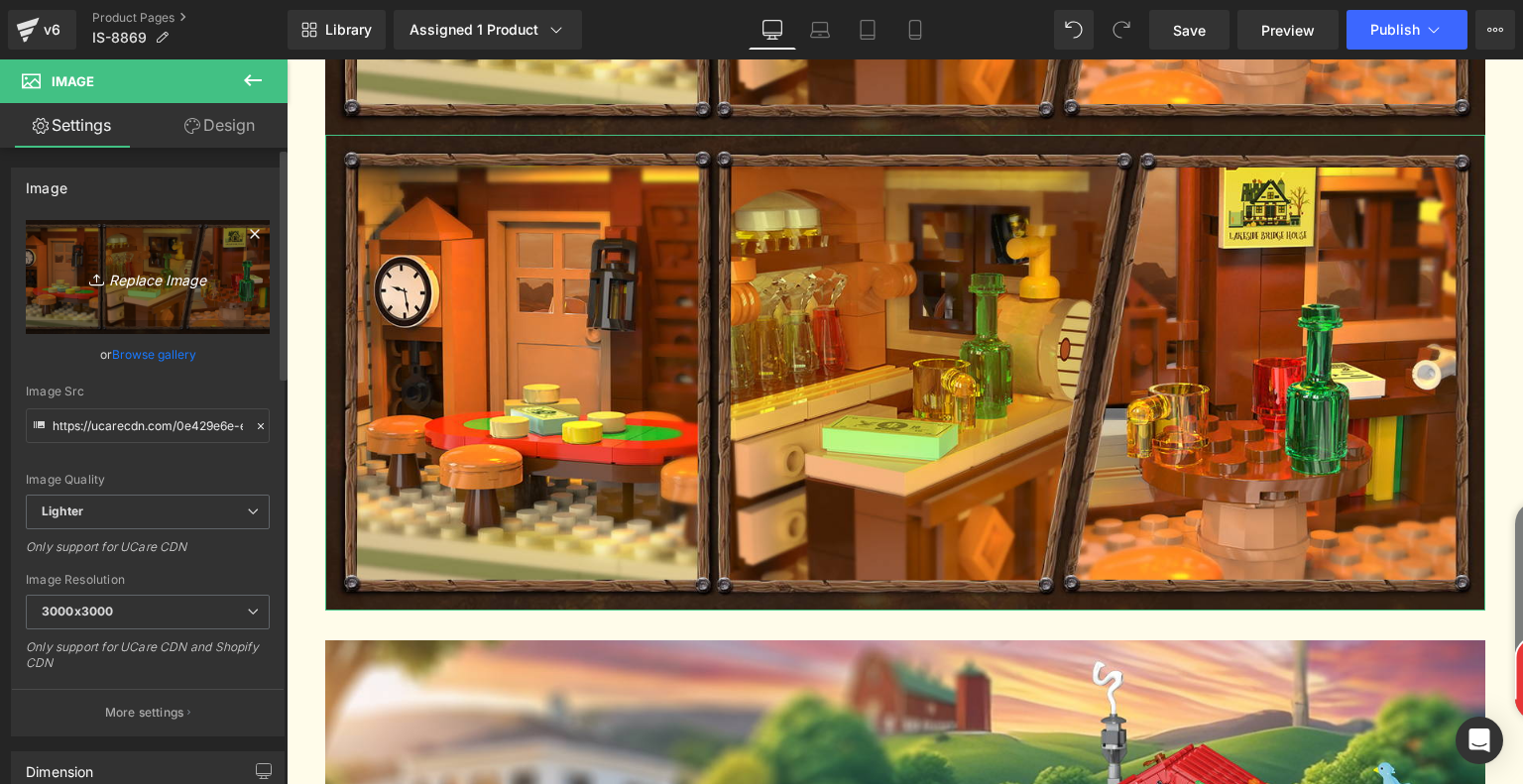 type on "C:\fakepath\926cbdf1-e284-49ea-8874-d1bfe6773eeb.__CR0,0,1464,600_PT0_SX1464_V1___.jpg" 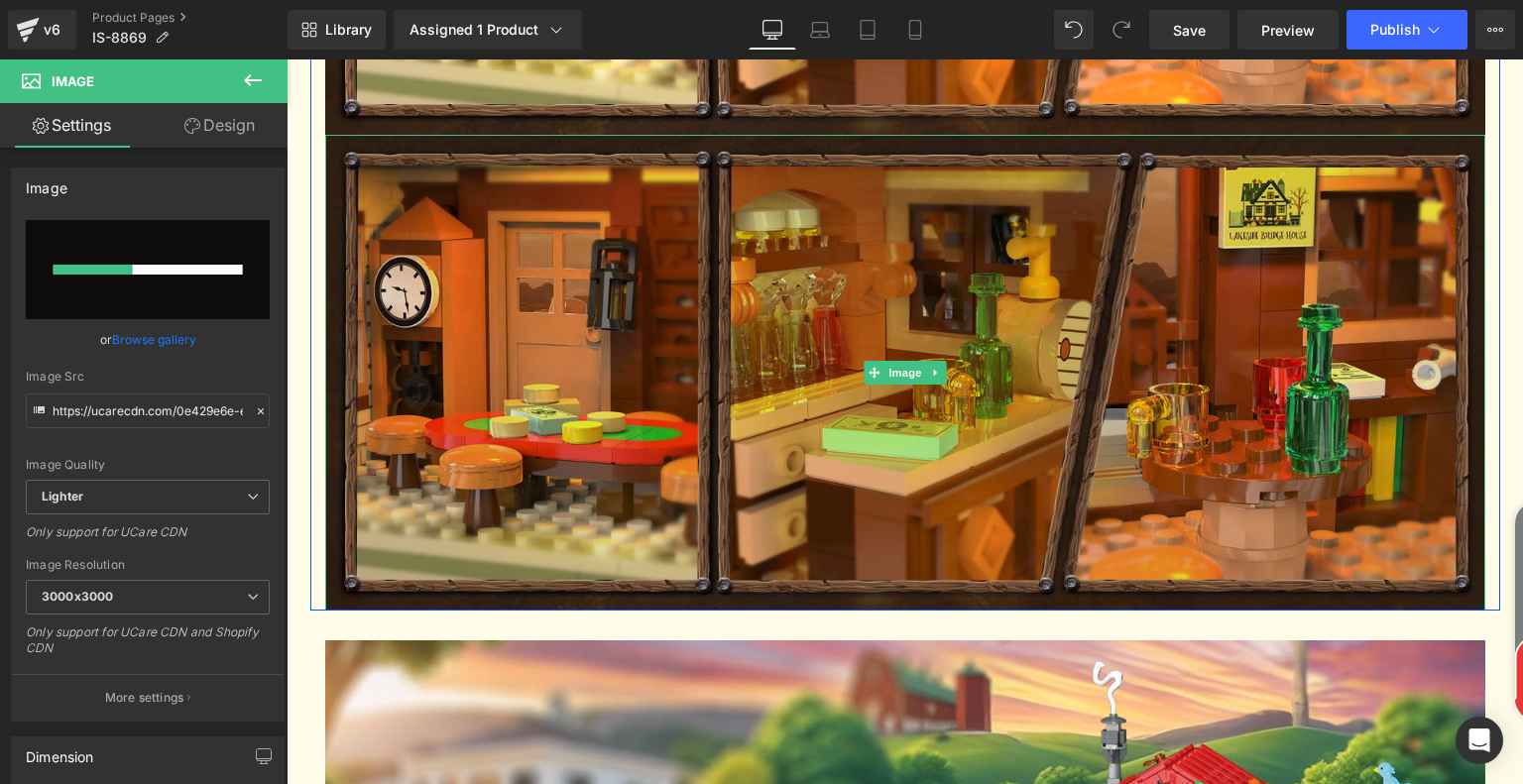 type 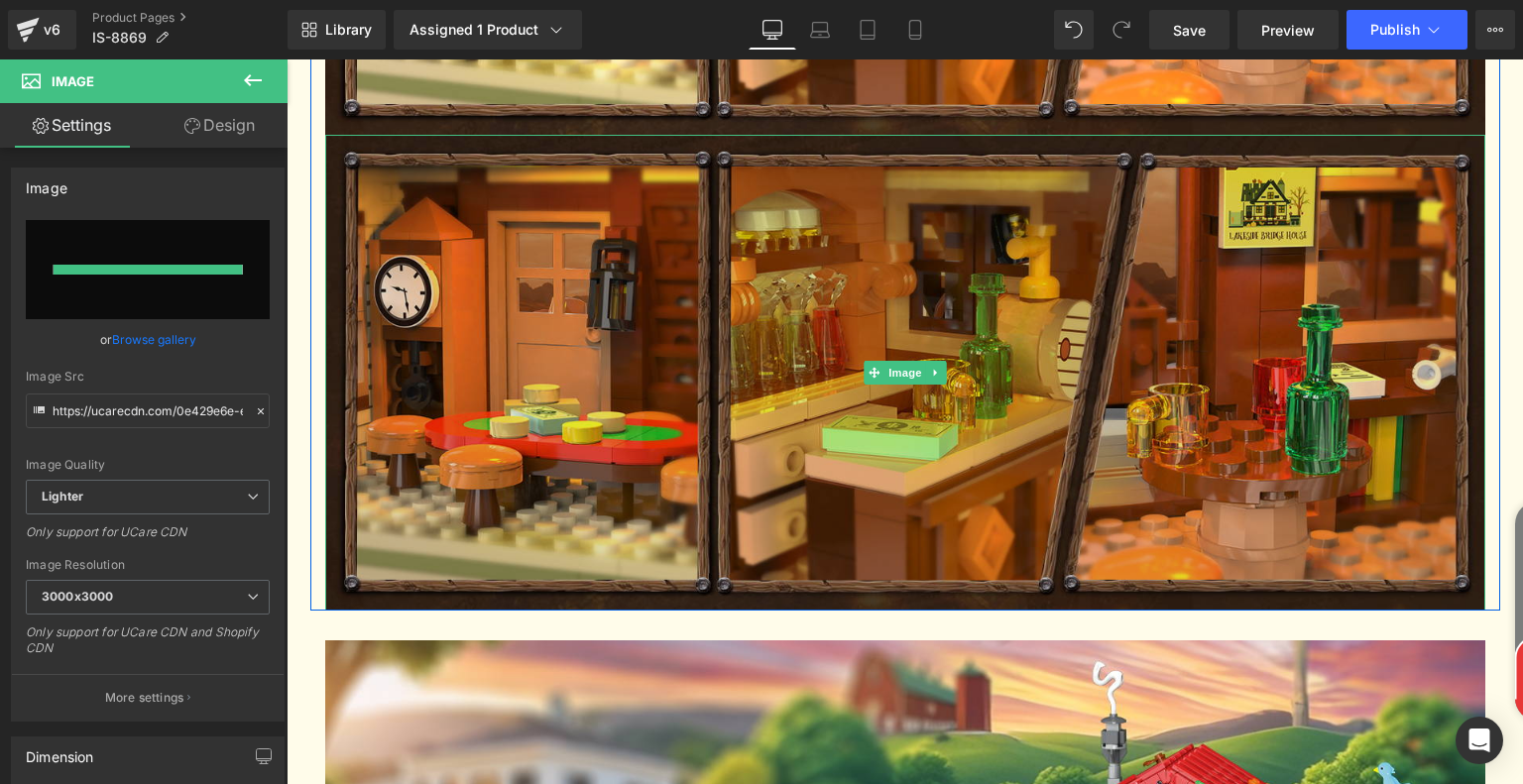 type on "https://ucarecdn.com/40da6f86-92b1-4241-83ec-ef4a7c8ba080/-/format/auto/-/preview/3000x3000/-/quality/lighter/926cbdf1-e284-49ea-8874-d1bfe6773eeb.__CR0,0,1464,600_PT0_SX1464_V1___.jpg" 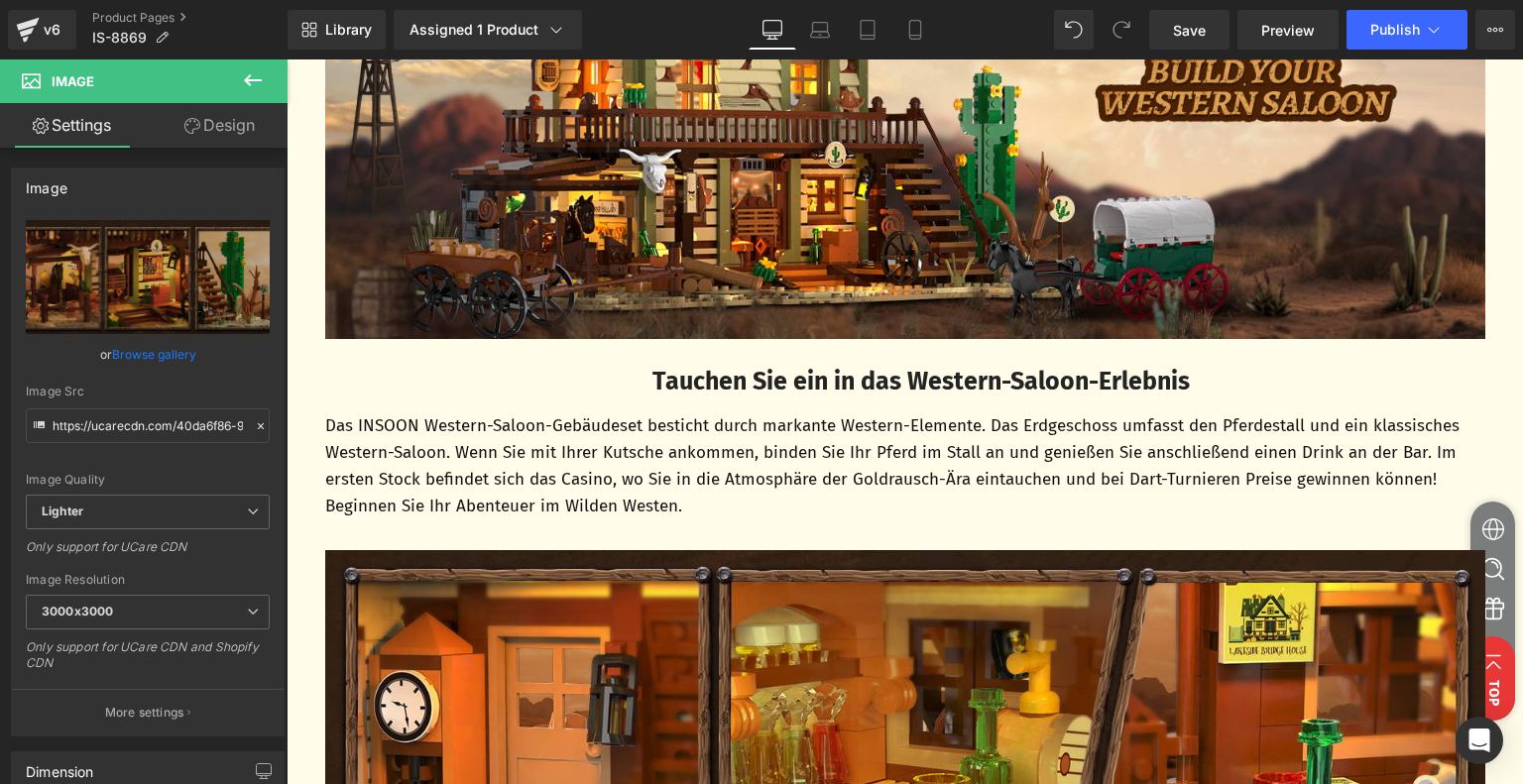 scroll, scrollTop: 1199, scrollLeft: 0, axis: vertical 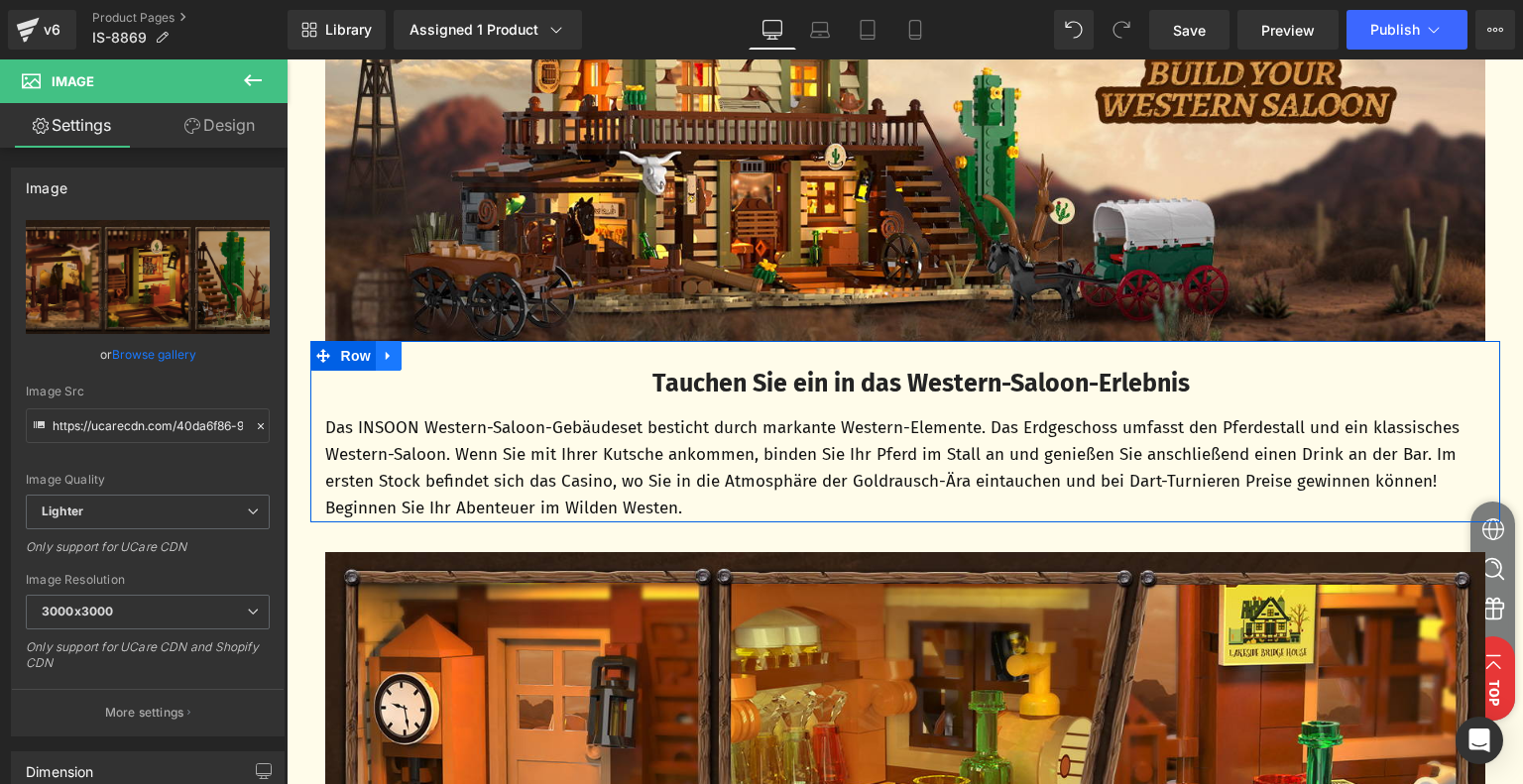 click 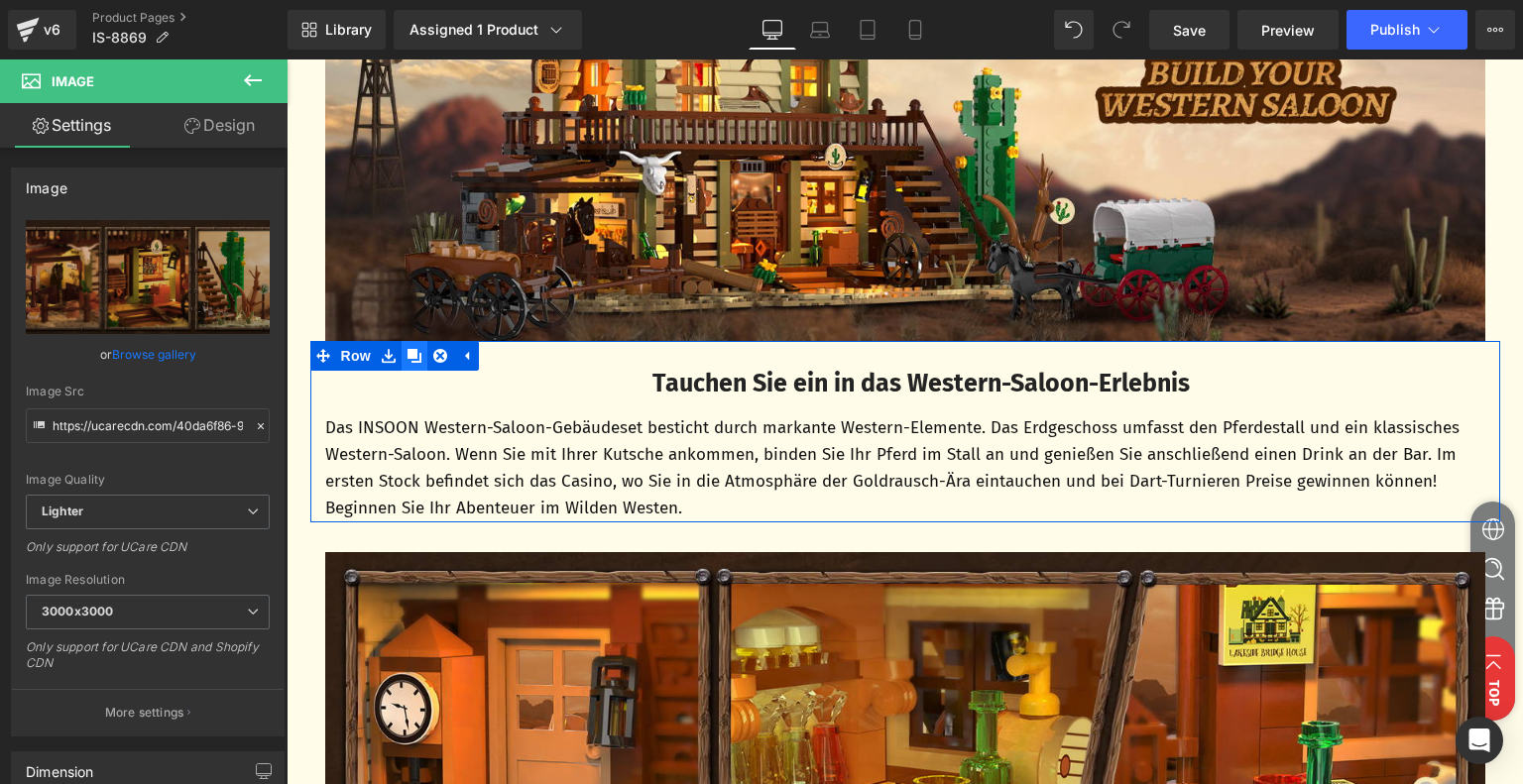 click 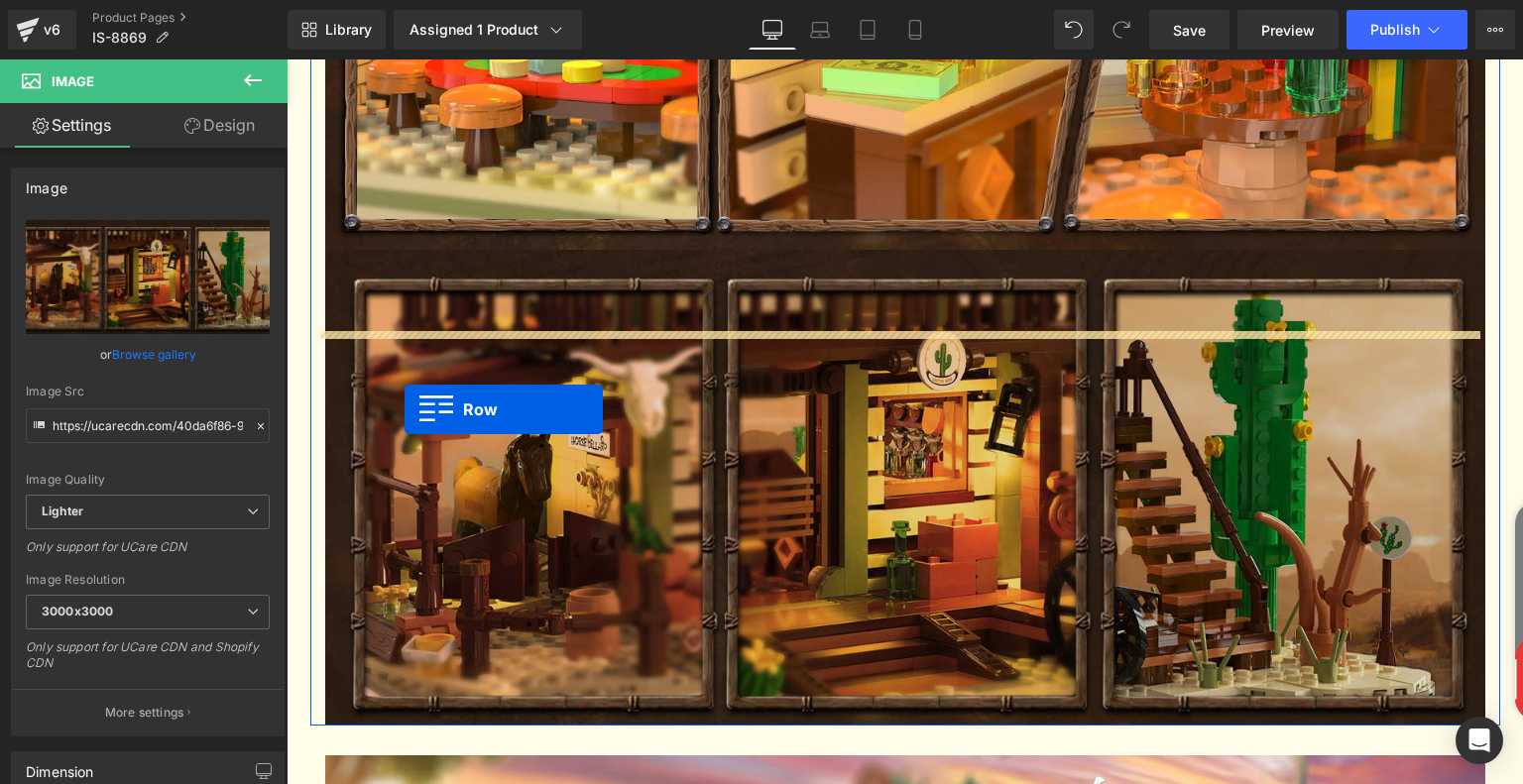 scroll, scrollTop: 2290, scrollLeft: 0, axis: vertical 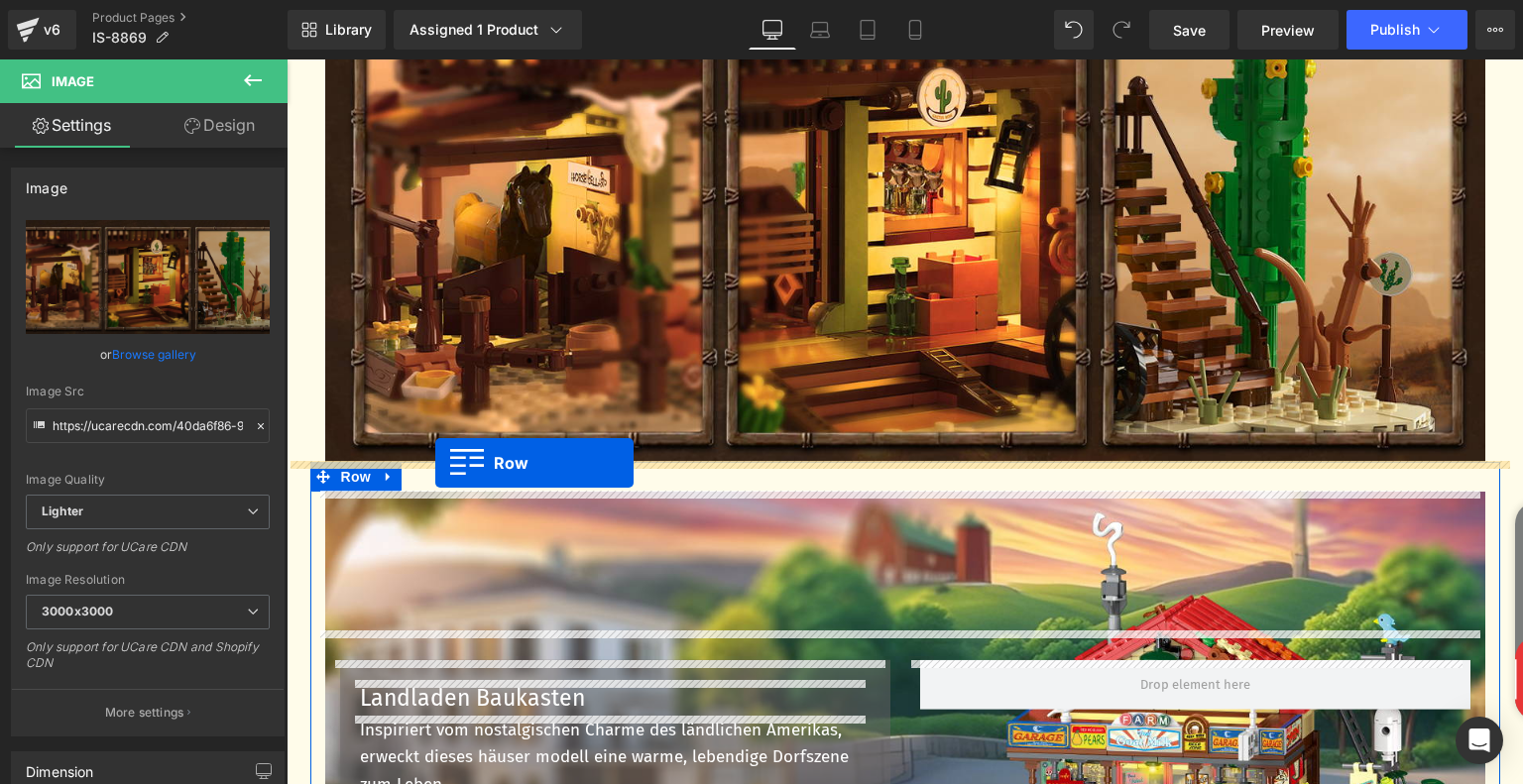 drag, startPoint x: 314, startPoint y: 532, endPoint x: 435, endPoint y: 463, distance: 139.29106 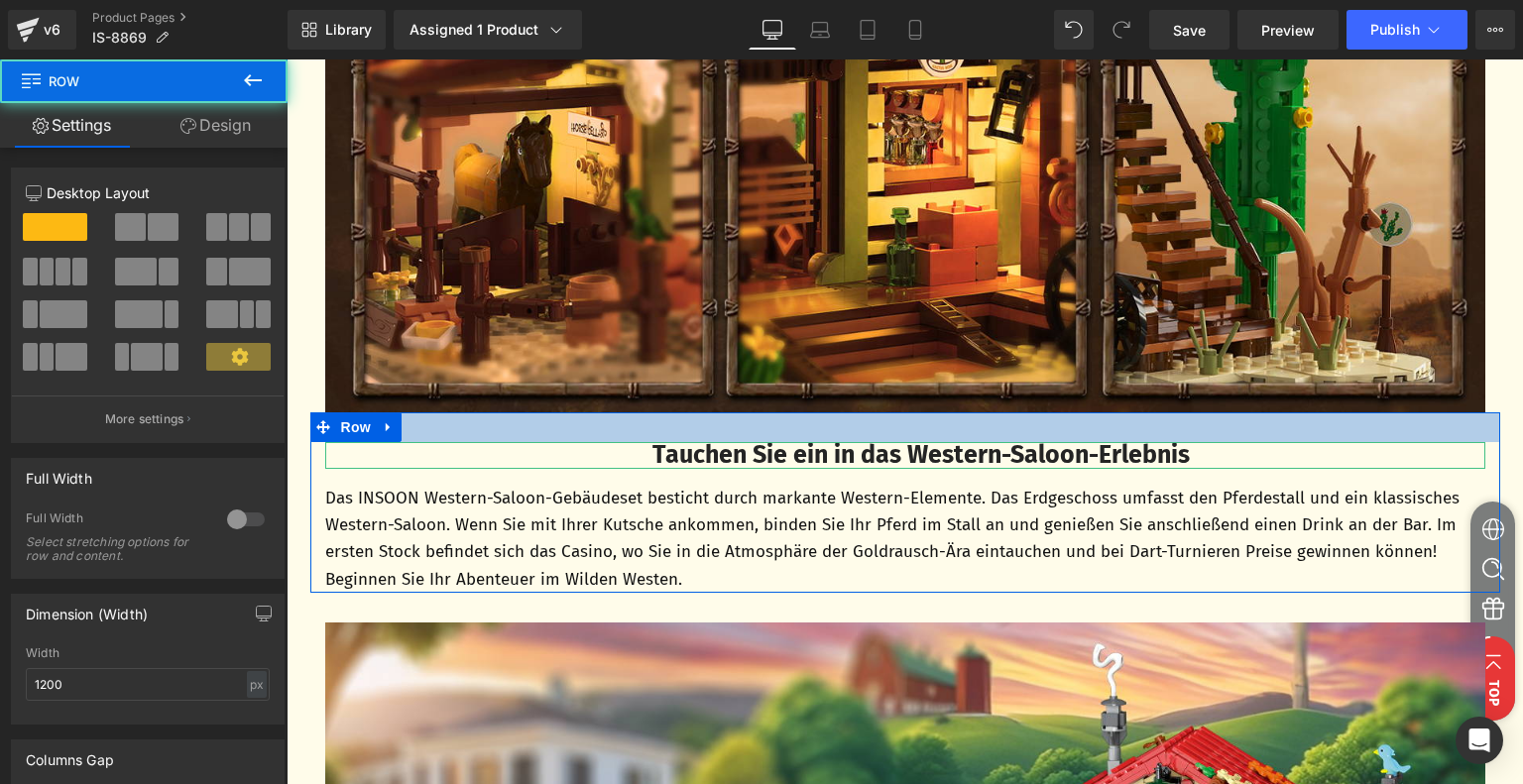 scroll, scrollTop: 2240, scrollLeft: 0, axis: vertical 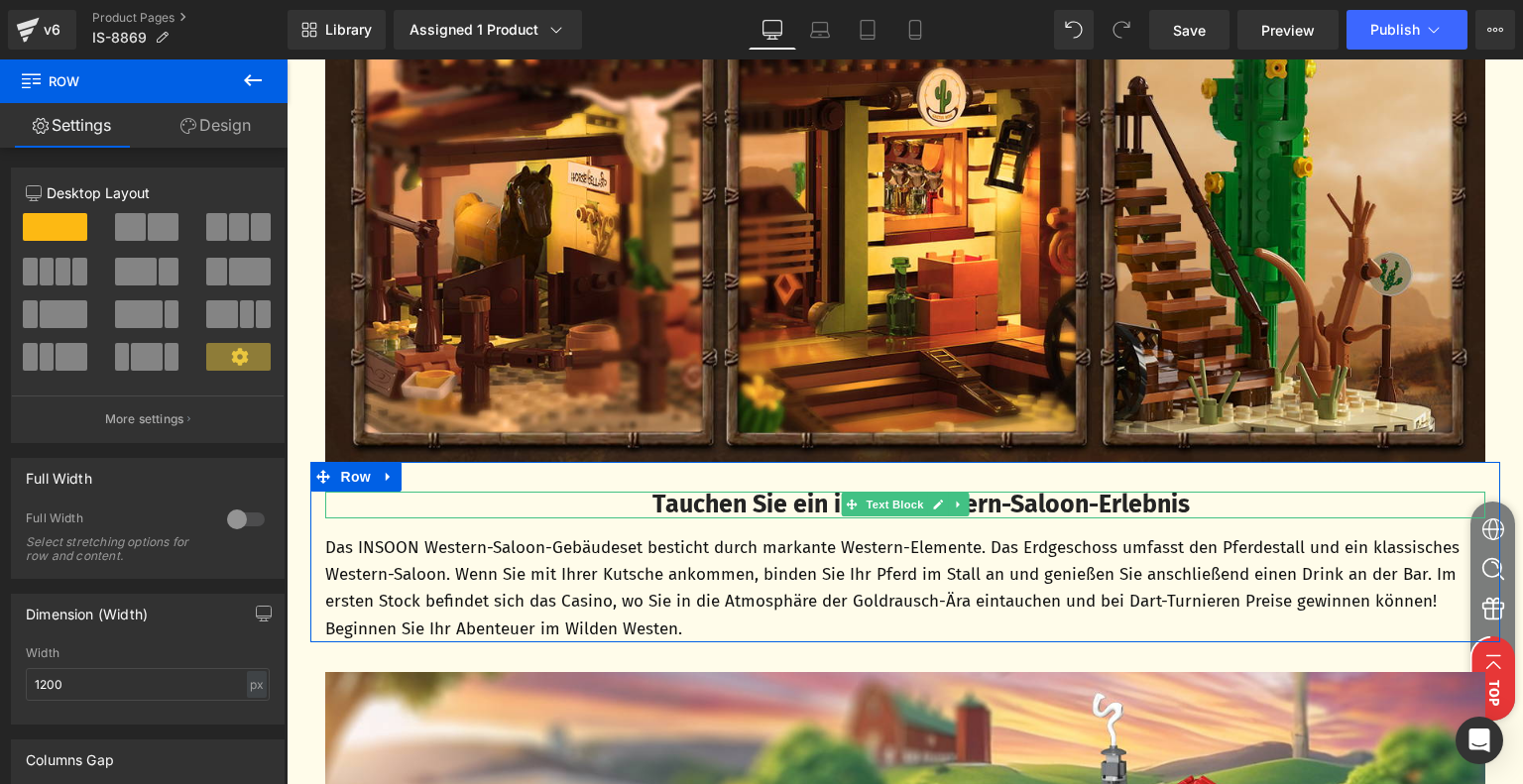 click on "Tauchen Sie ein in das Western-Saloon-Erlebnis" at bounding box center (921, 504) 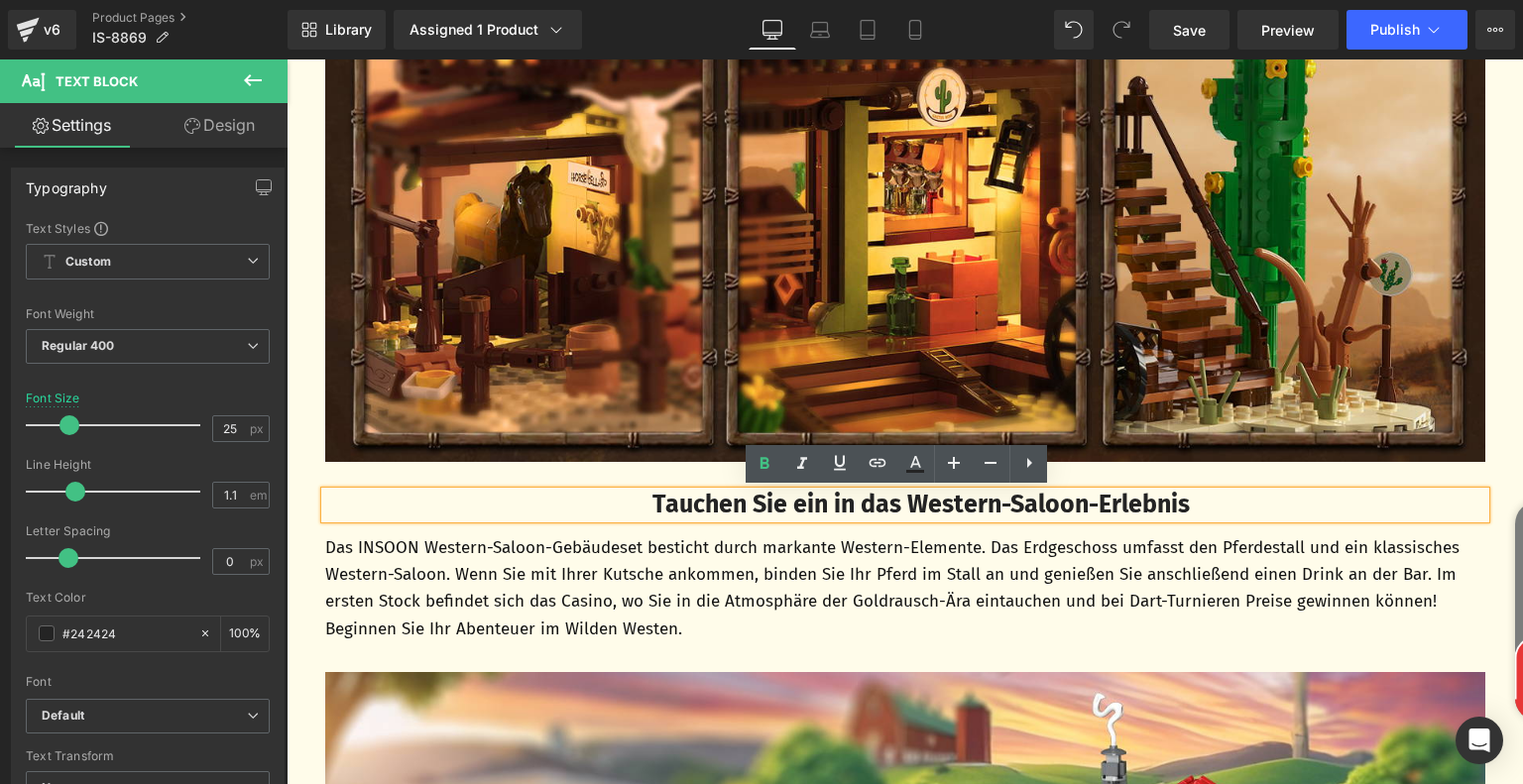 click on "Tauchen Sie ein in das Western-Saloon-Erlebnis" at bounding box center (921, 504) 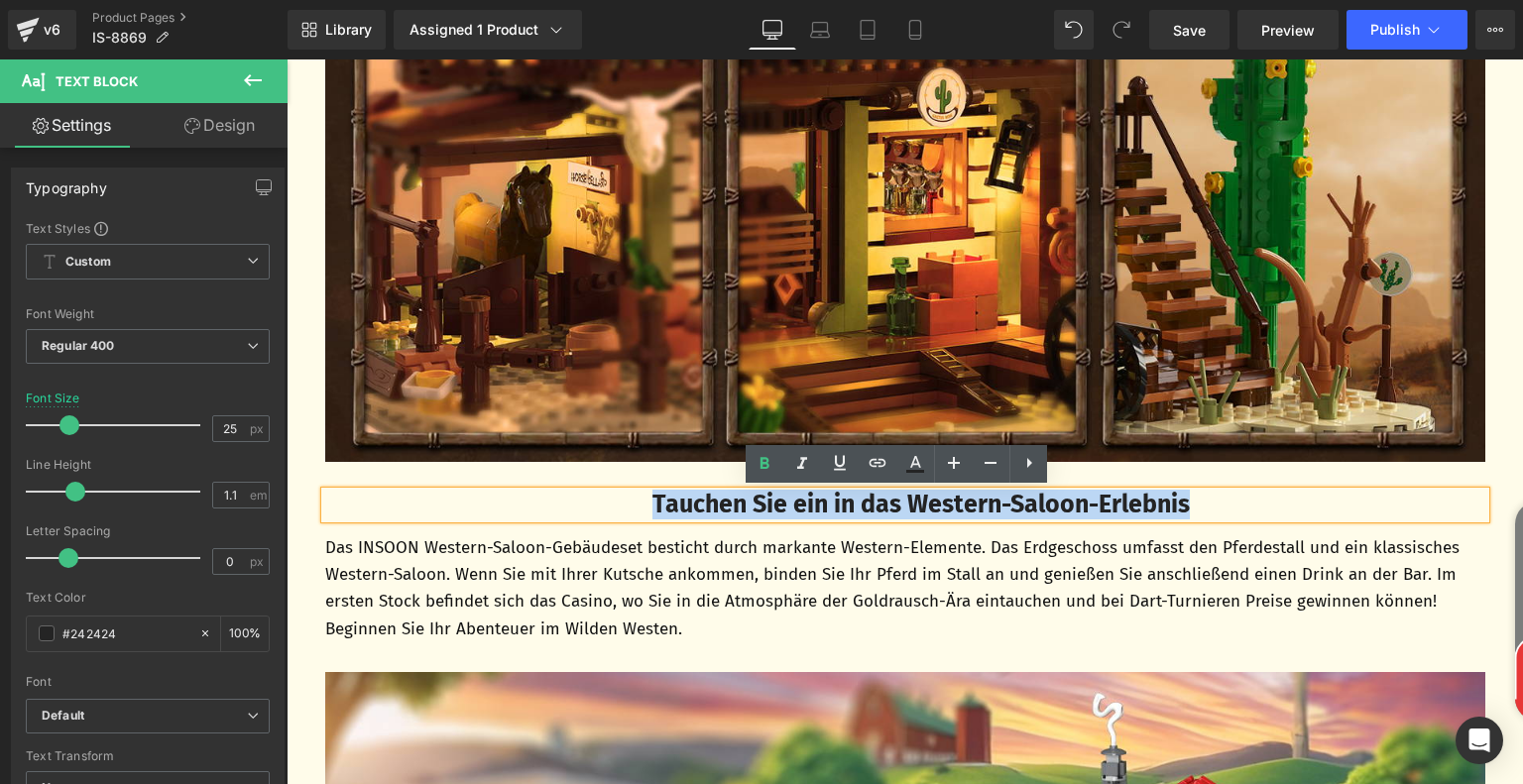 drag, startPoint x: 626, startPoint y: 499, endPoint x: 1209, endPoint y: 513, distance: 583.1681 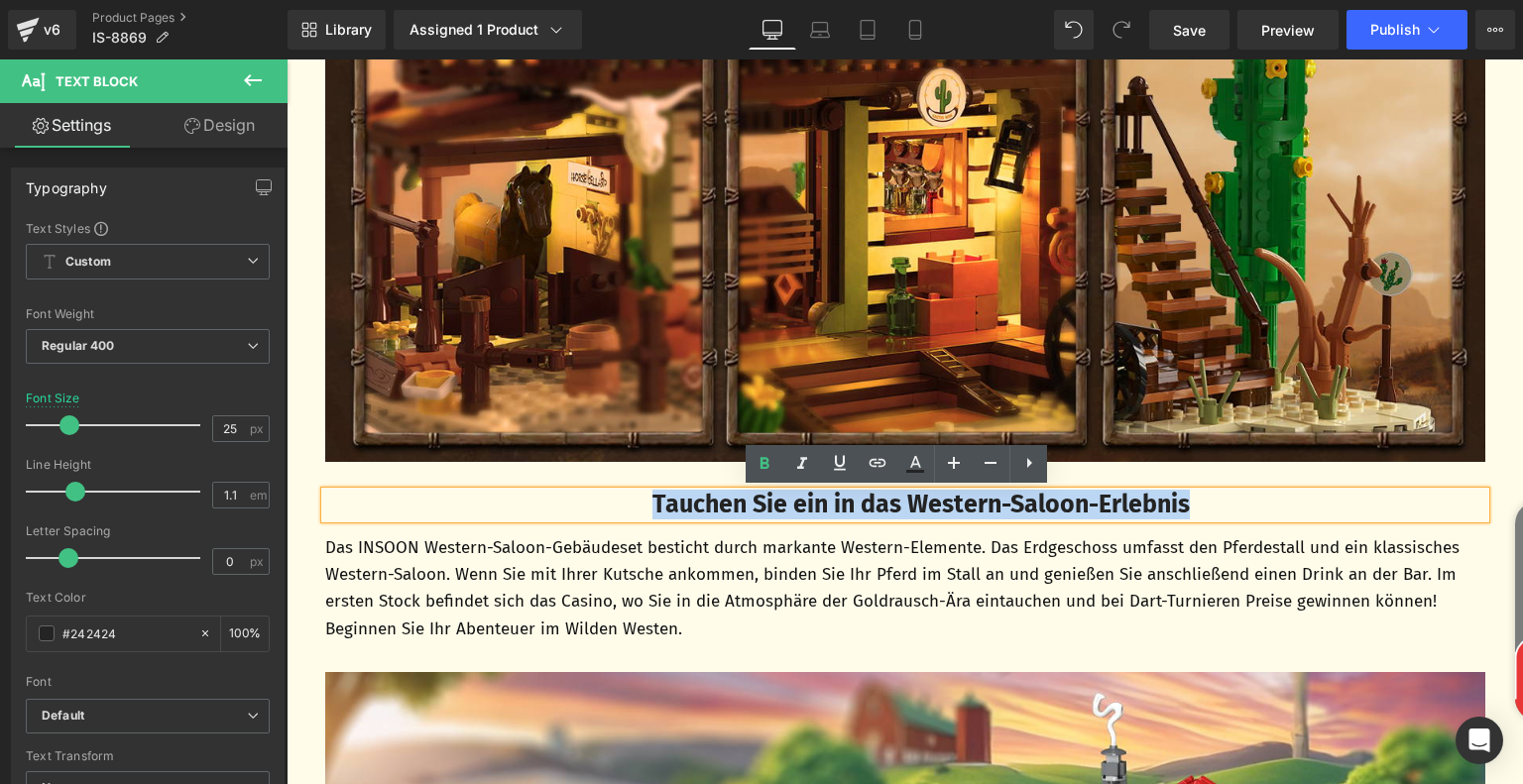 click on "Tauchen Sie ein in das Western-Saloon-Erlebnis" at bounding box center [921, 505] 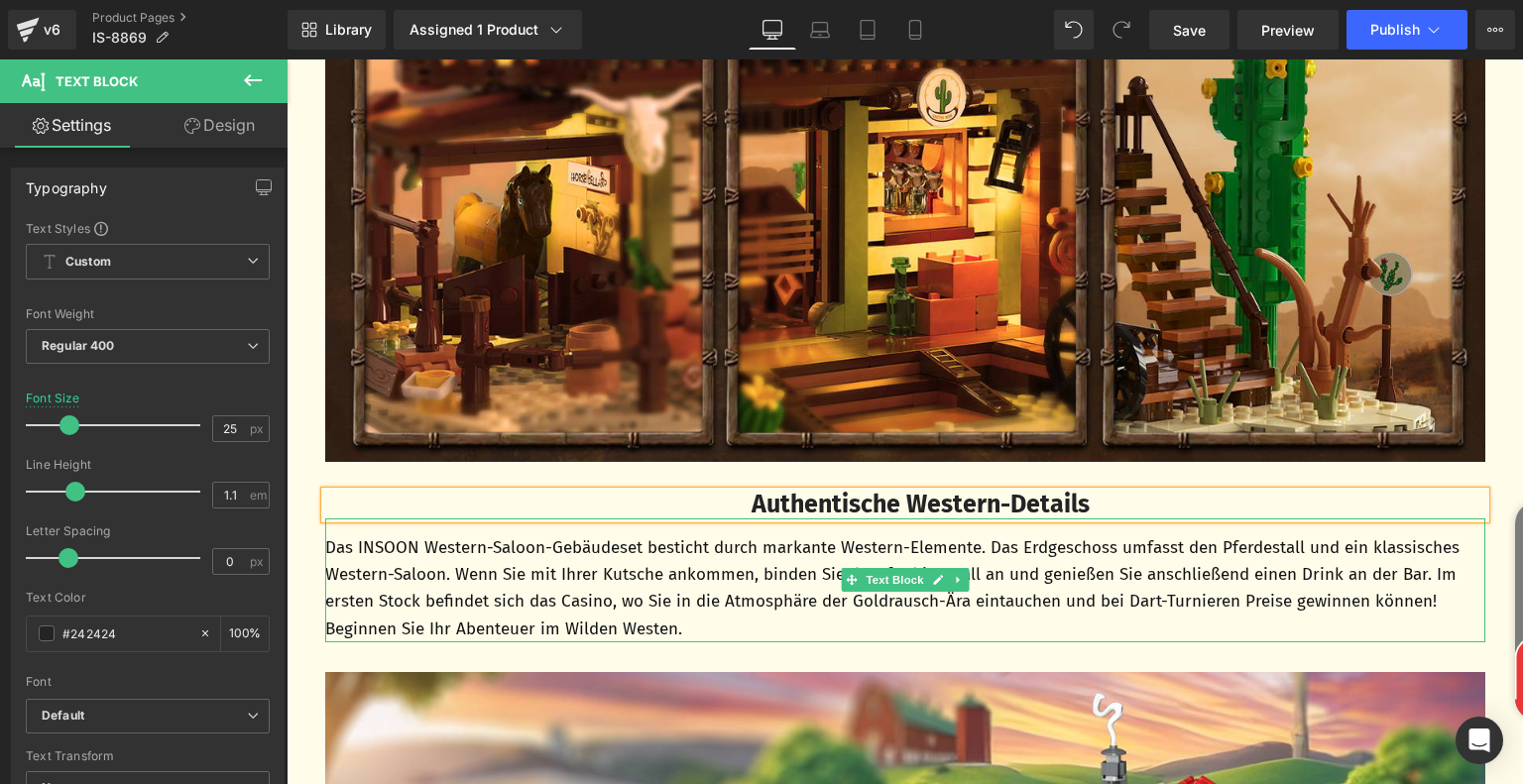 click on "Das INSOON Western-Saloon-Gebäudeset besticht durch markante Western-Elemente. Das Erdgeschoss umfasst den Pferdestall und ein klassisches Western-Saloon. Wenn Sie mit Ihrer Kutsche ankommen, binden Sie Ihr Pferd im Stall an und genießen Sie anschließend einen Drink an der Bar. Im ersten Stock befindet sich das Casino, wo Sie in die Atmosphäre der Goldrausch-Ära eintauchen und bei Dart-Turnieren Preise gewinnen können! Beginnen Sie Ihr Abenteuer im Wilden Westen." at bounding box center (905, 588) 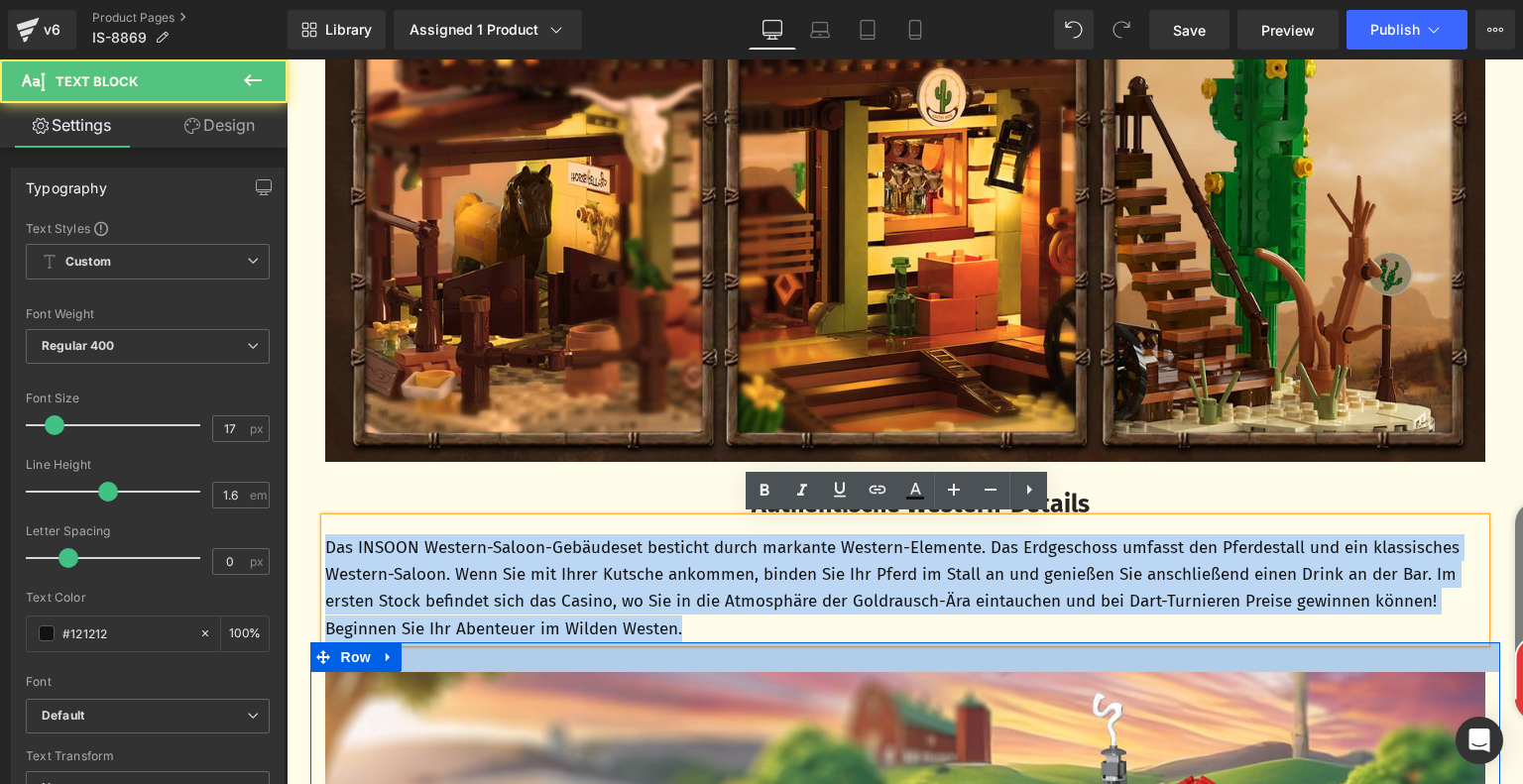 drag, startPoint x: 321, startPoint y: 549, endPoint x: 758, endPoint y: 643, distance: 446.99553 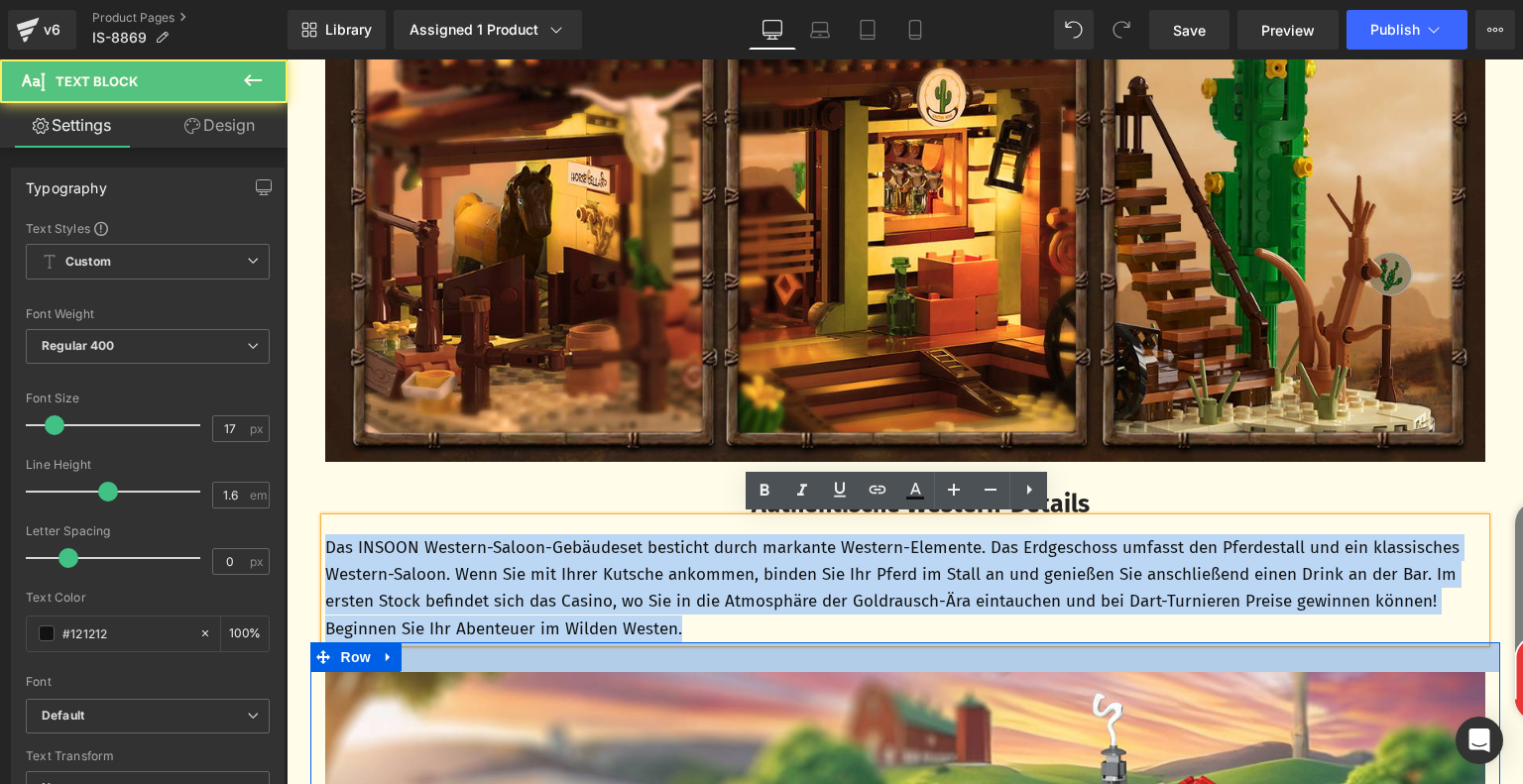 click on "‹ ›" at bounding box center [904, 1281] 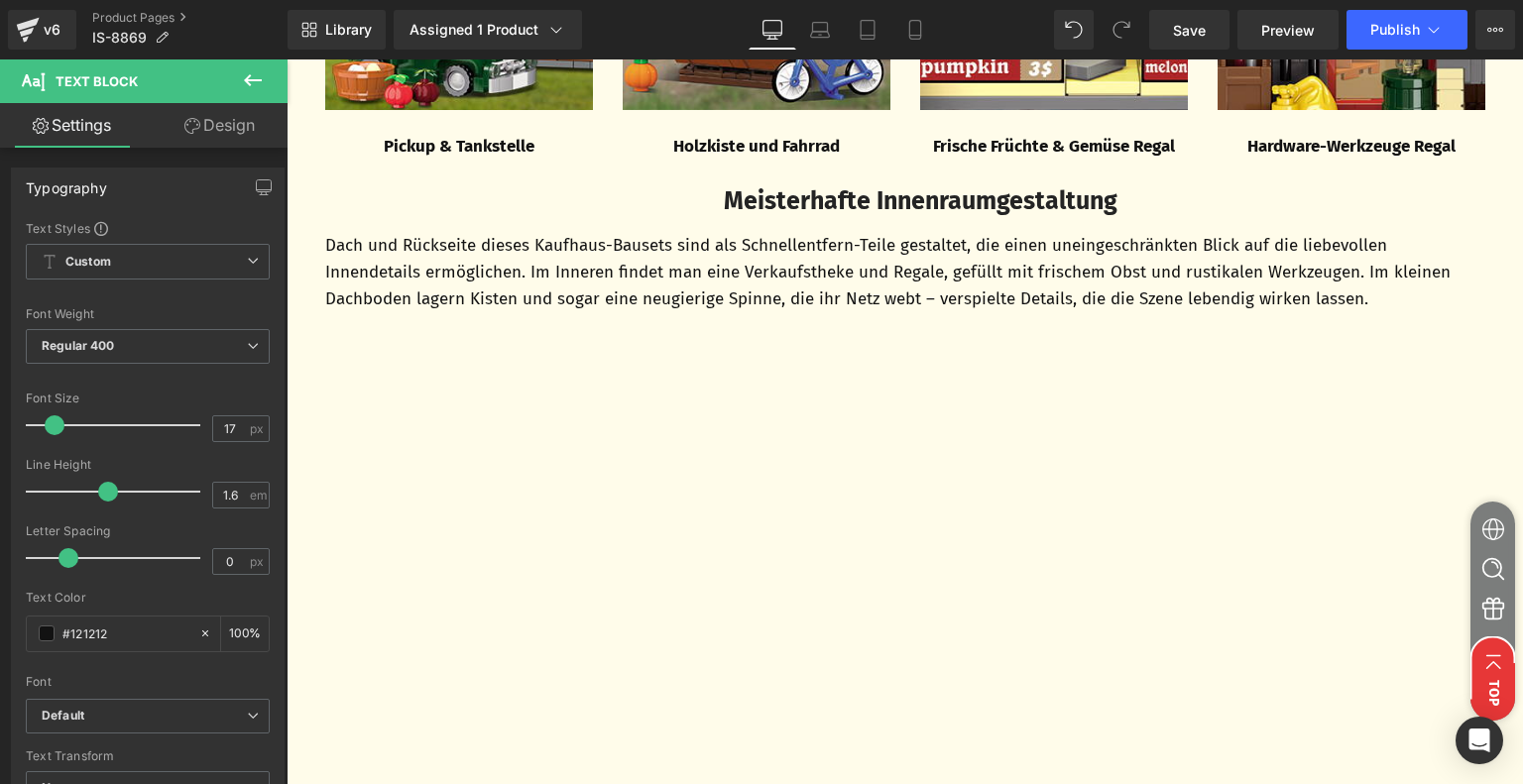 scroll, scrollTop: 3628, scrollLeft: 0, axis: vertical 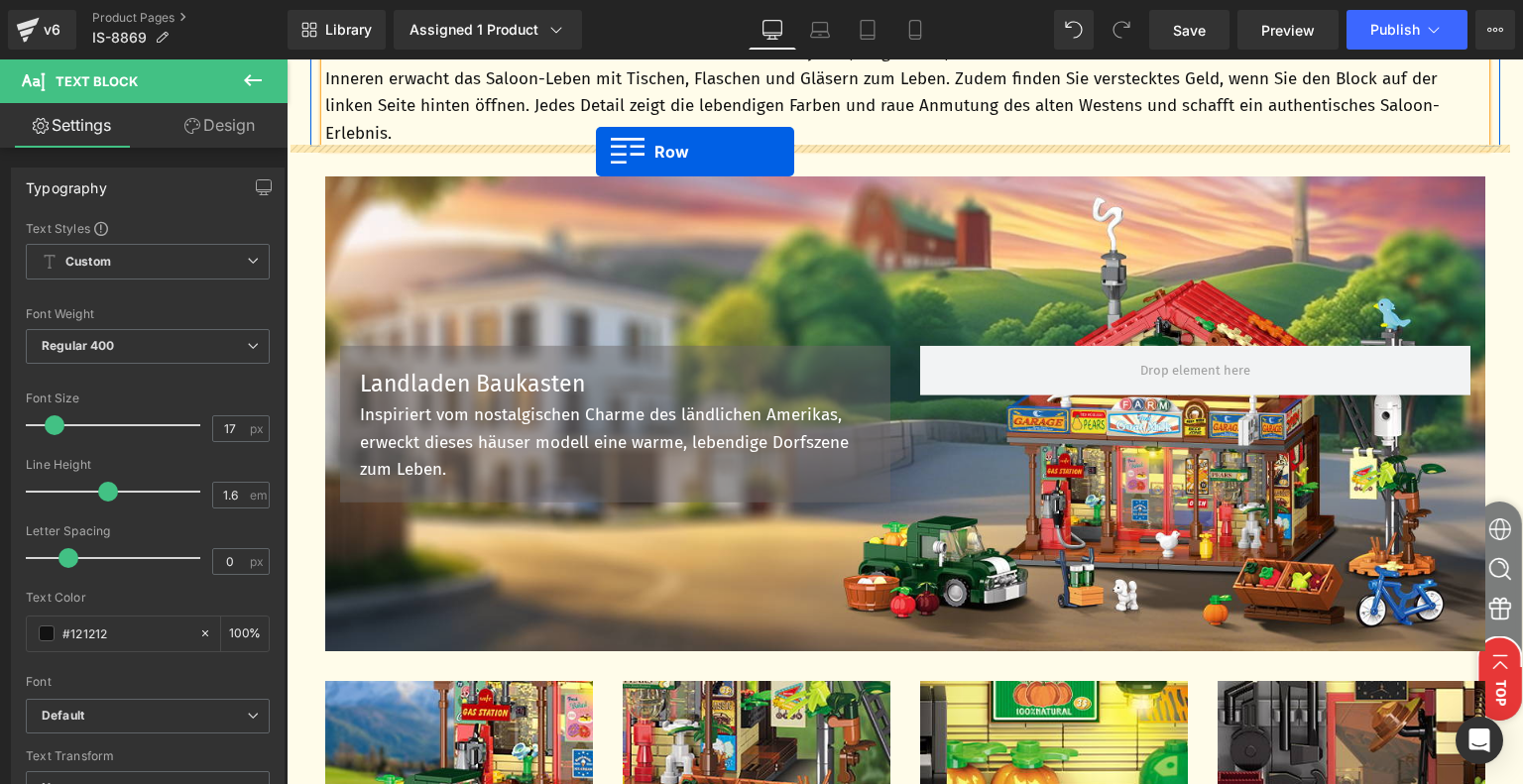 drag, startPoint x: 314, startPoint y: 207, endPoint x: 596, endPoint y: 152, distance: 287.31342 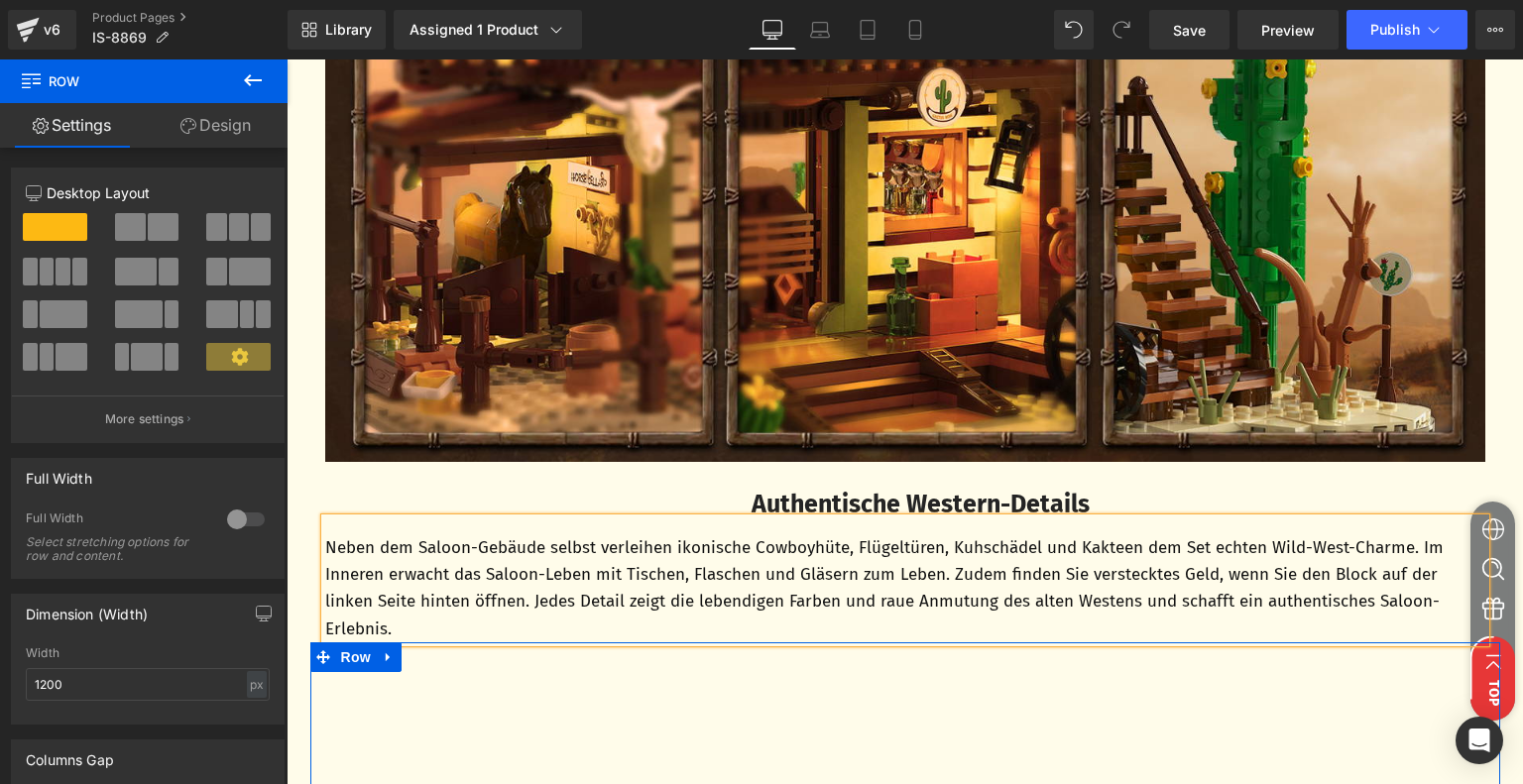 scroll, scrollTop: 2636, scrollLeft: 0, axis: vertical 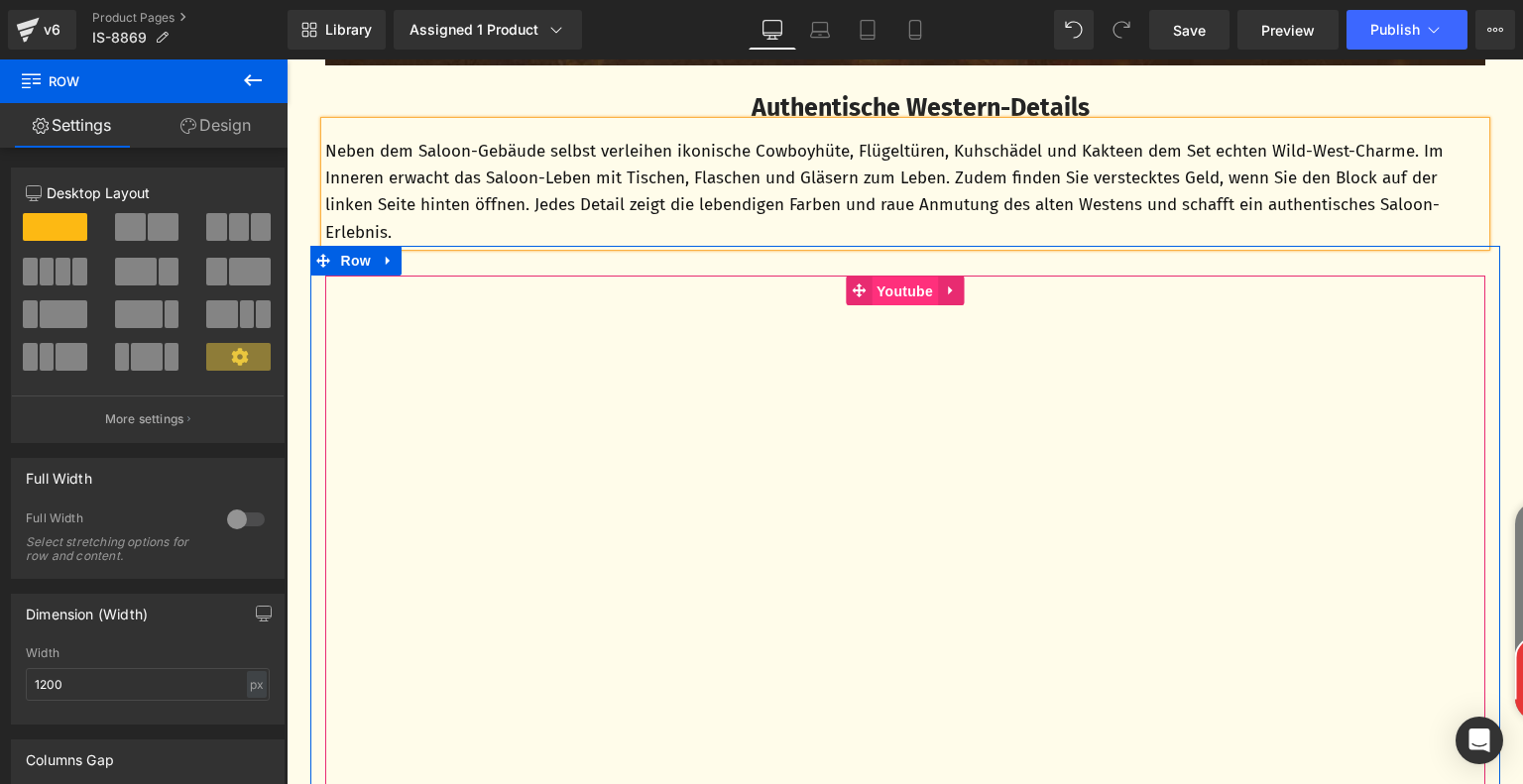 click on "Youtube" at bounding box center [904, 291] 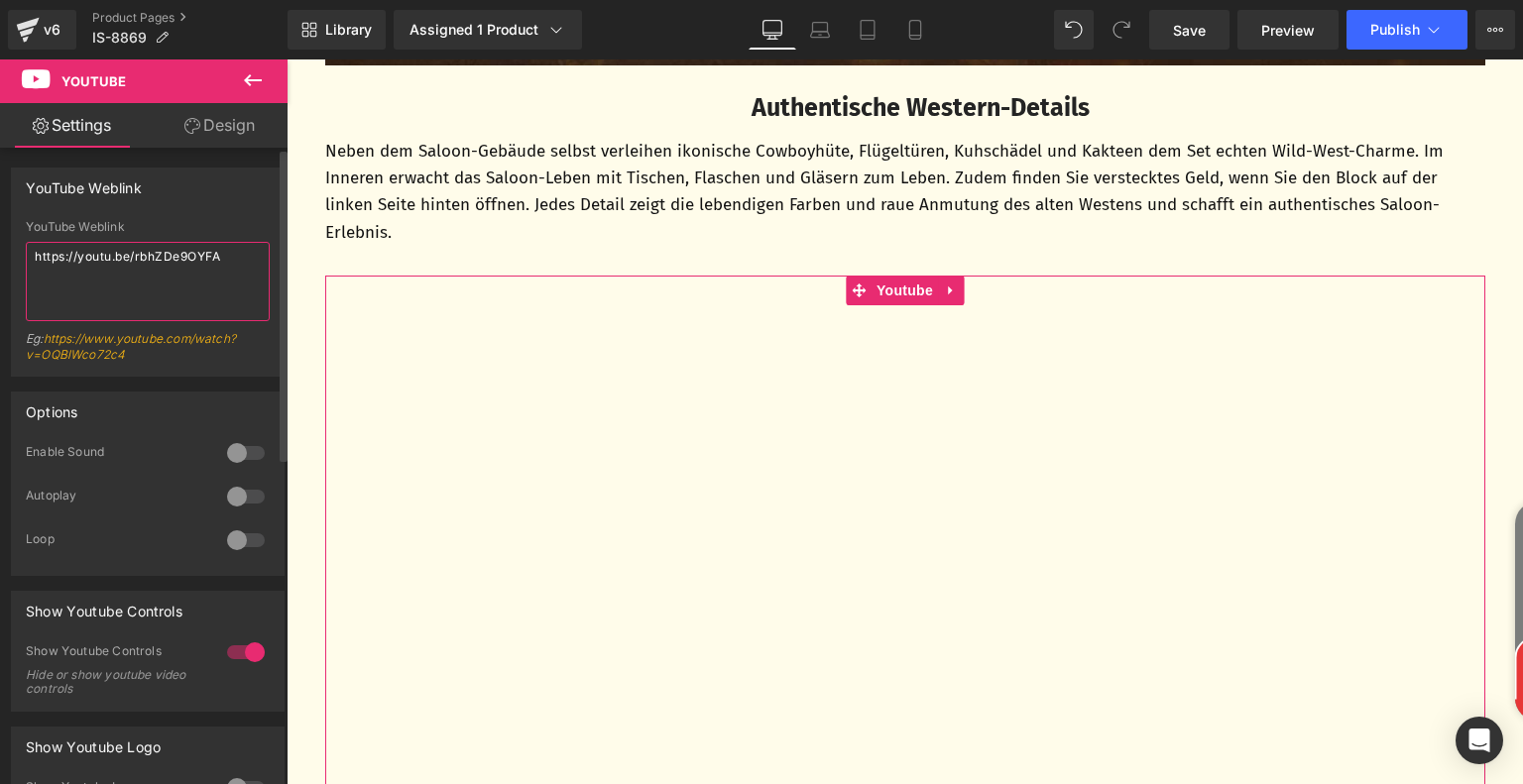 drag, startPoint x: 236, startPoint y: 261, endPoint x: 0, endPoint y: 254, distance: 236.10379 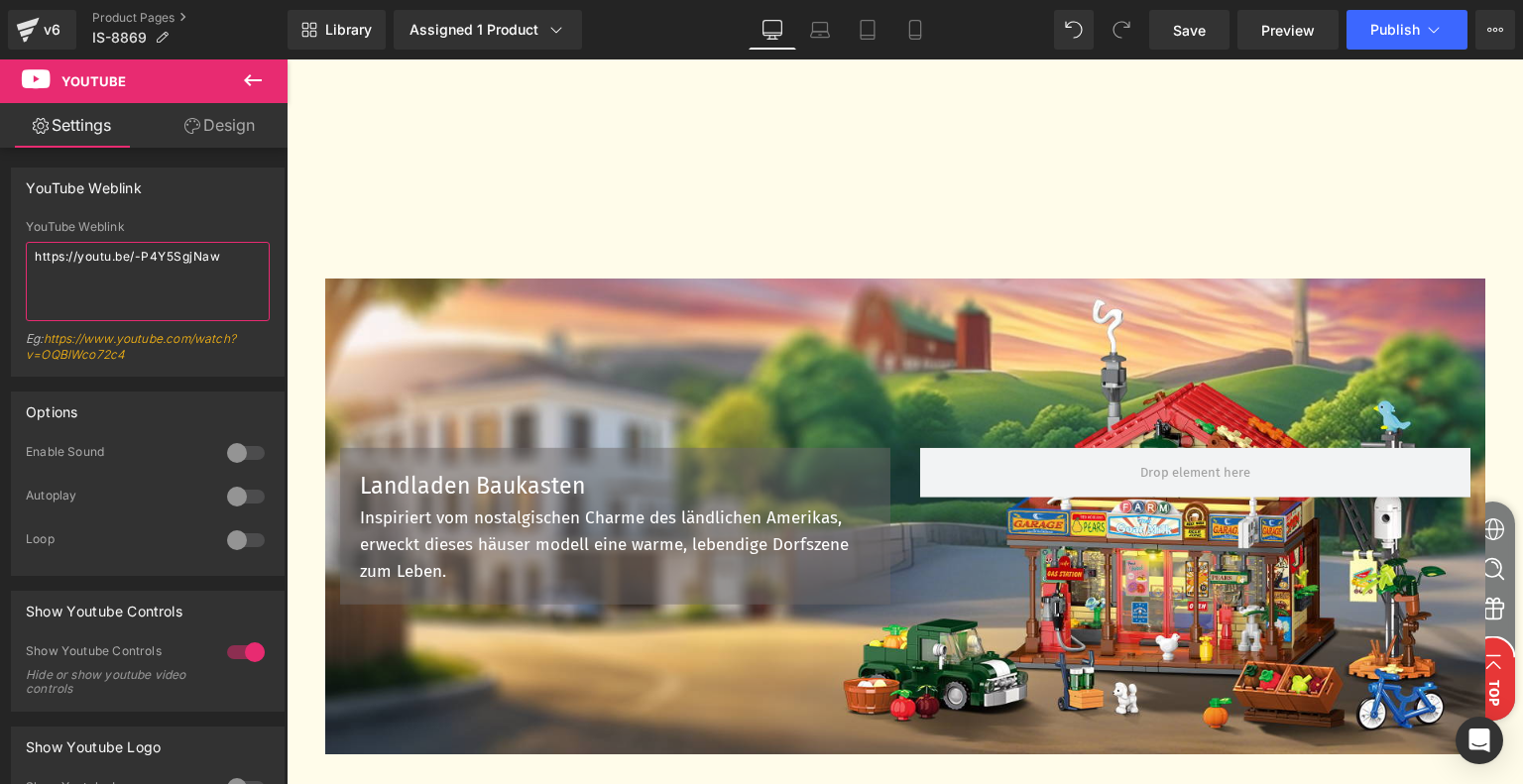 scroll, scrollTop: 3033, scrollLeft: 0, axis: vertical 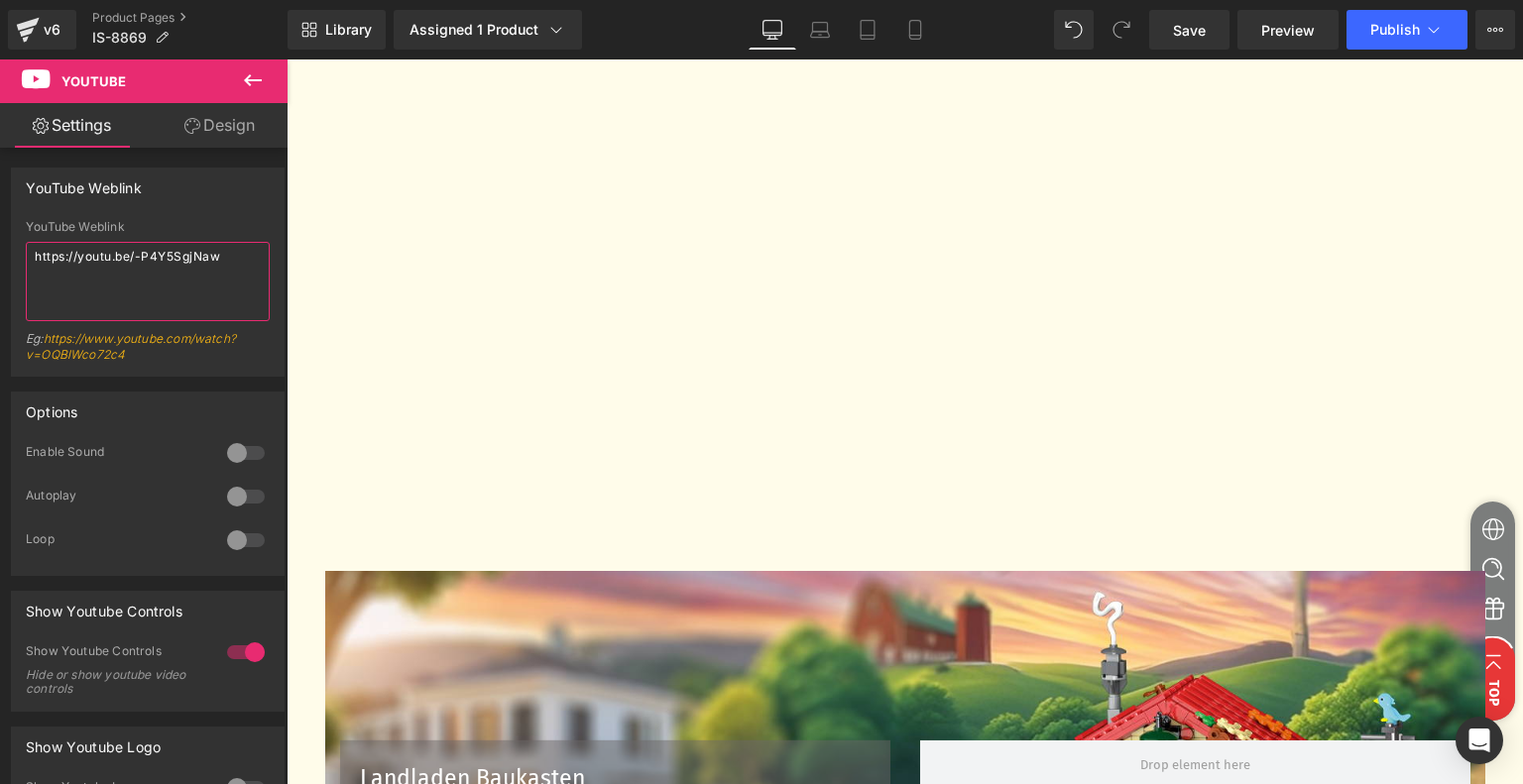 type on "https://youtu.be/-P4Y5SgjNaw" 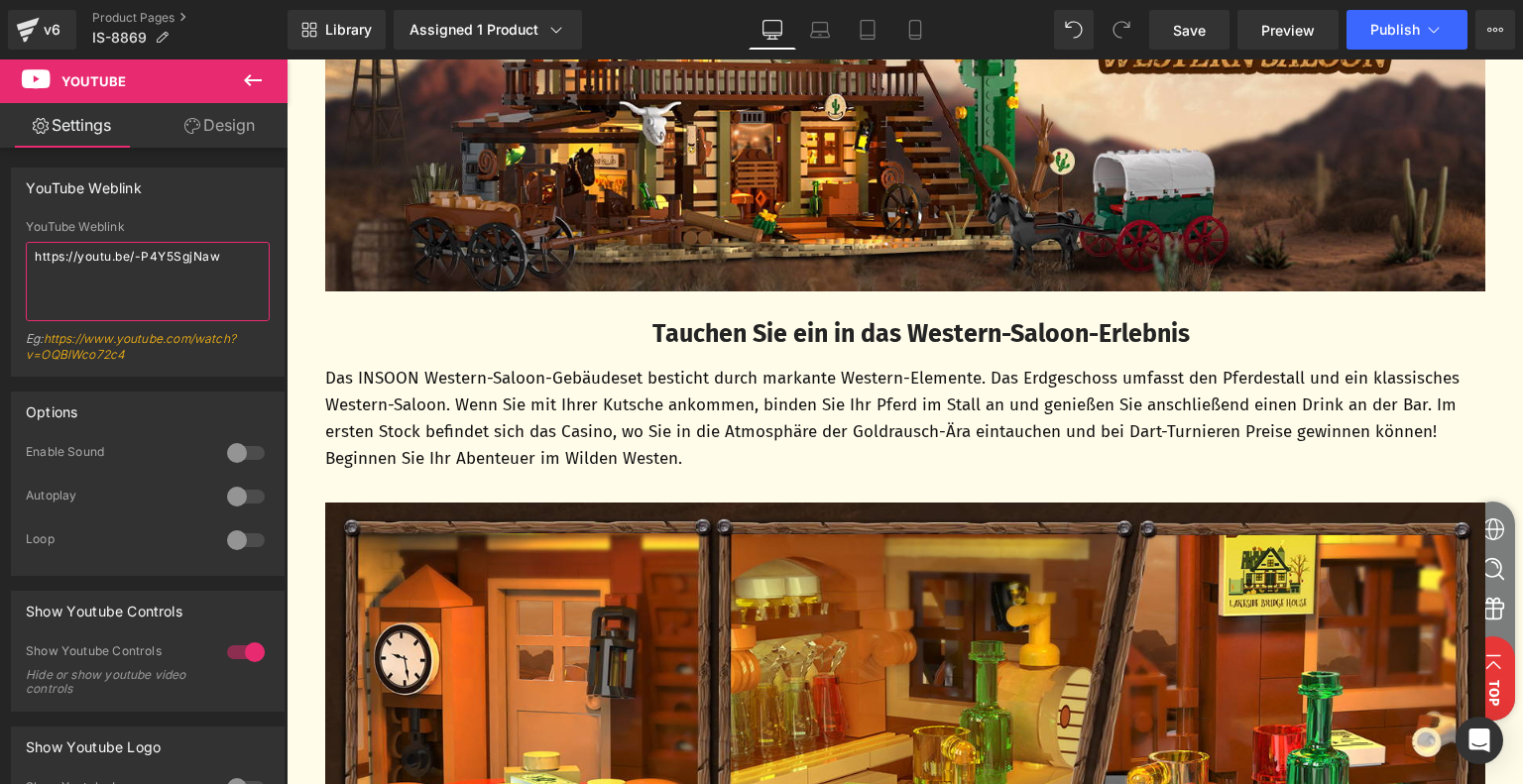 scroll, scrollTop: 852, scrollLeft: 0, axis: vertical 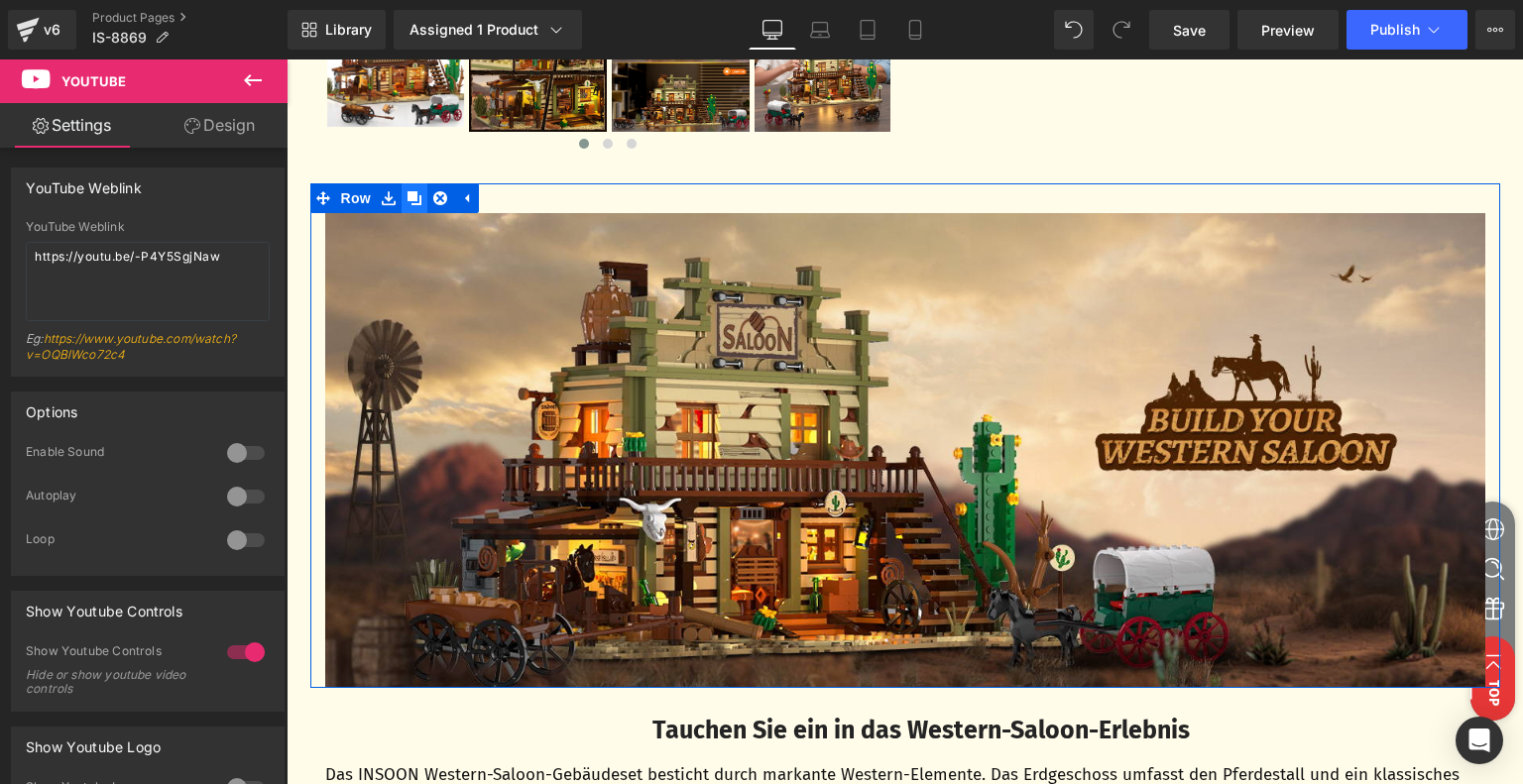 click 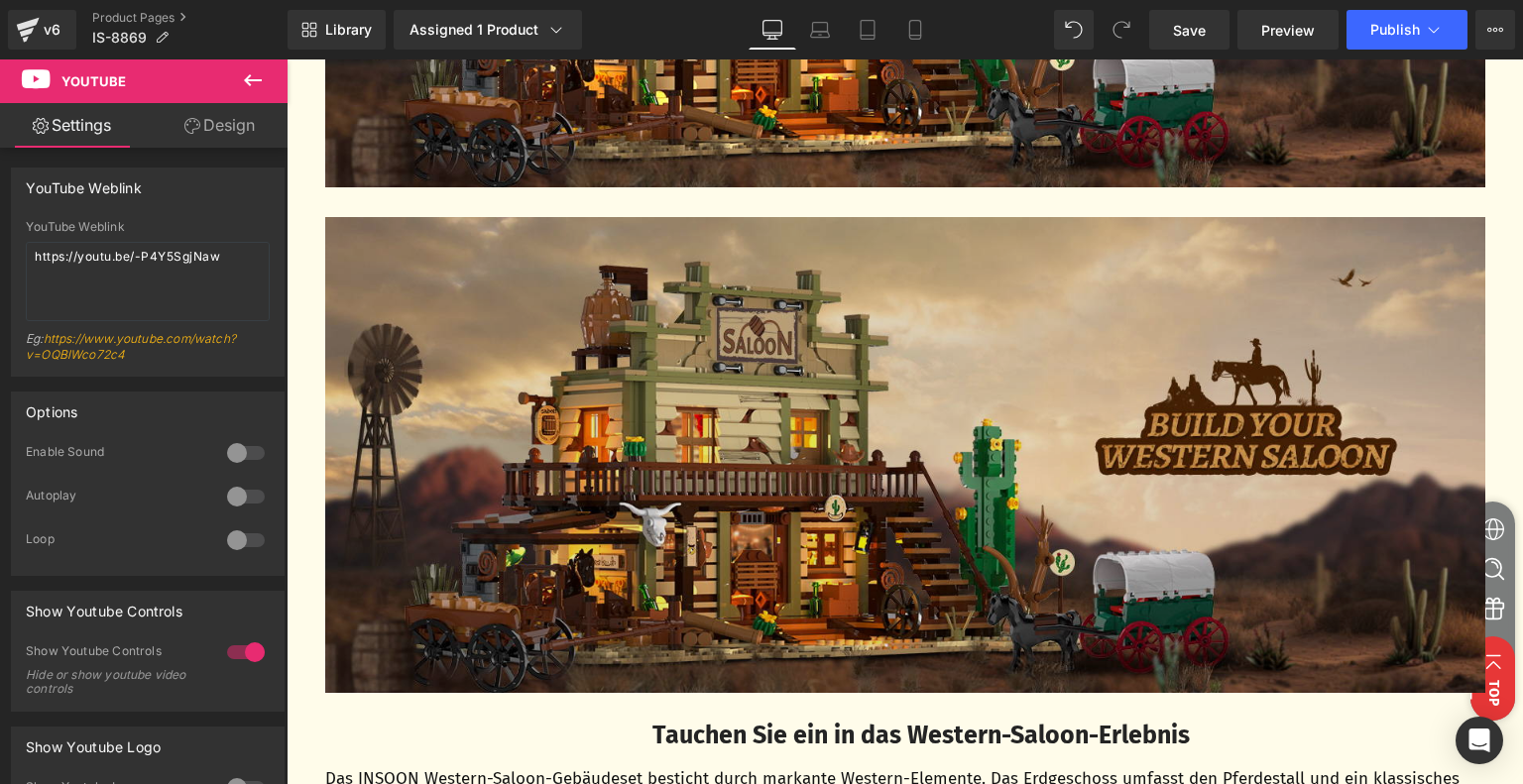 click at bounding box center (905, 455) 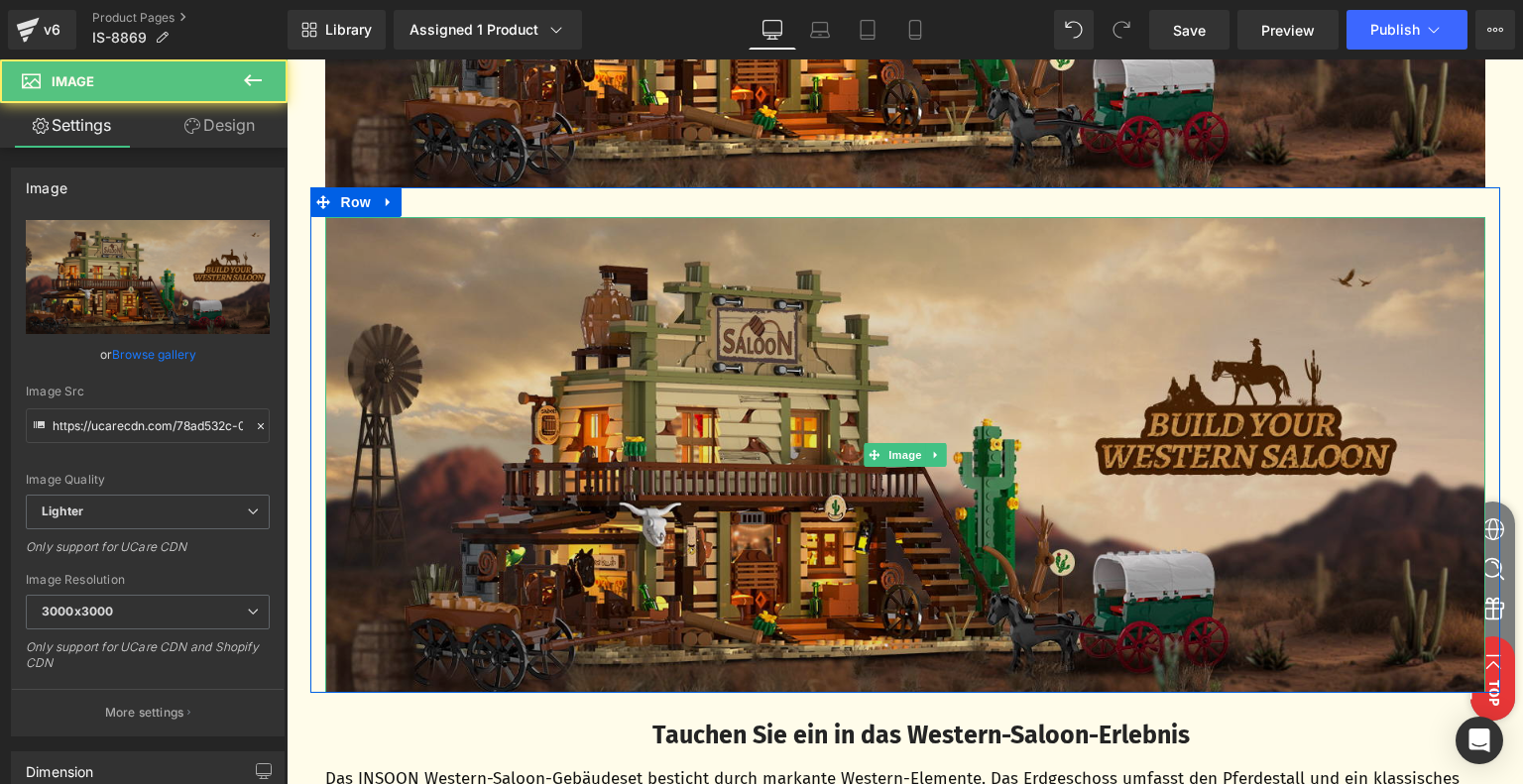 scroll, scrollTop: 1400, scrollLeft: 0, axis: vertical 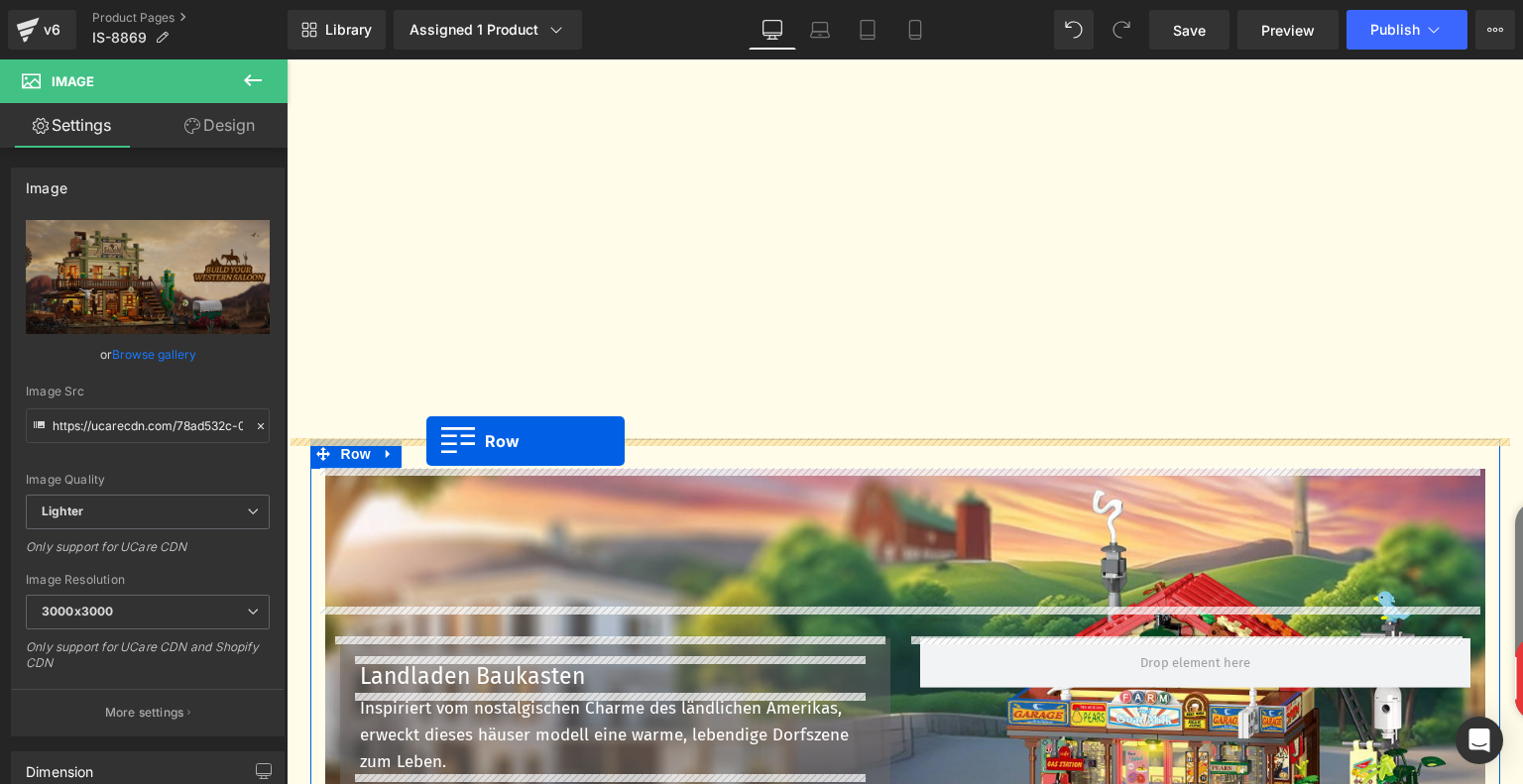 drag, startPoint x: 323, startPoint y: 199, endPoint x: 426, endPoint y: 441, distance: 263.0076 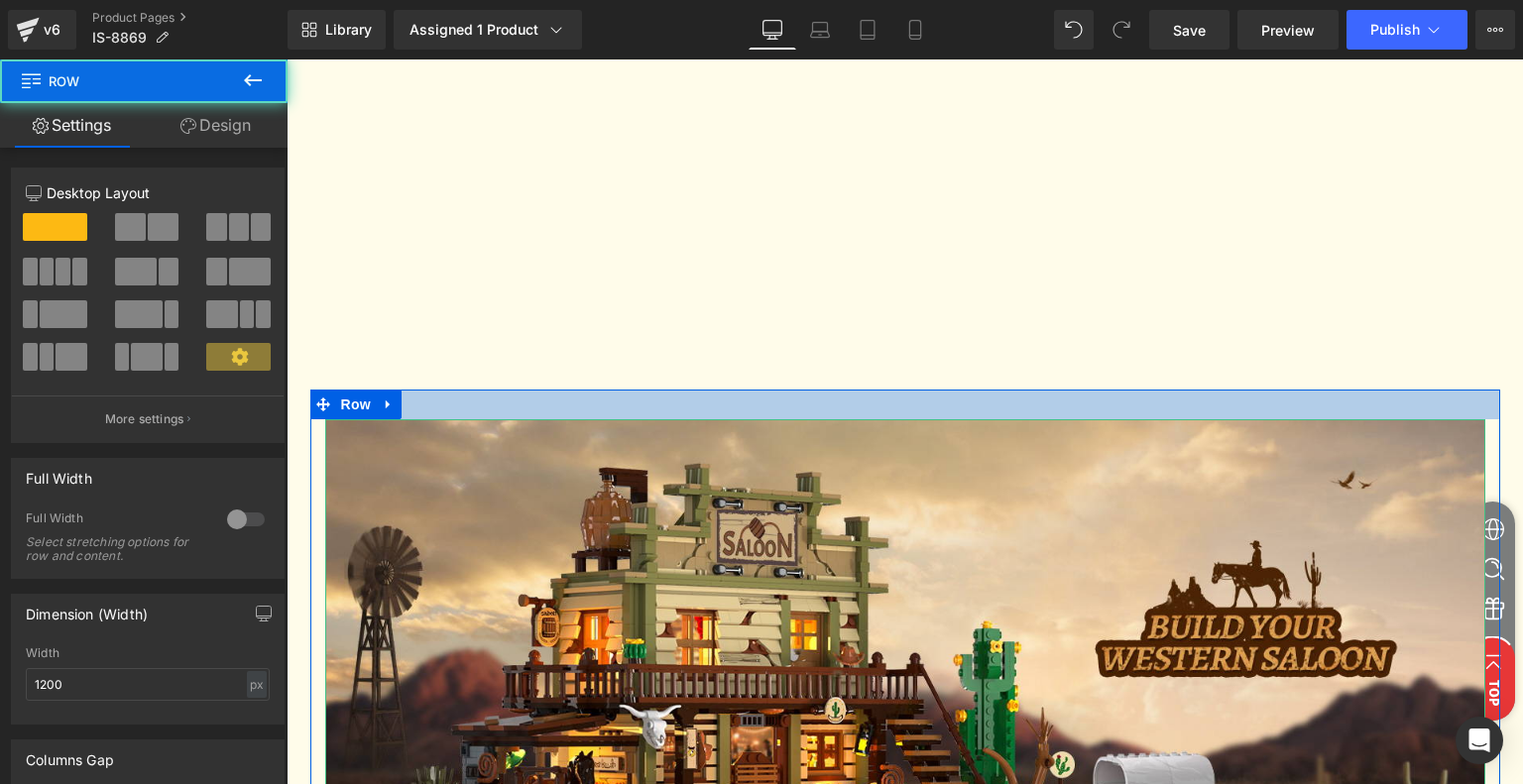 scroll, scrollTop: 3135, scrollLeft: 0, axis: vertical 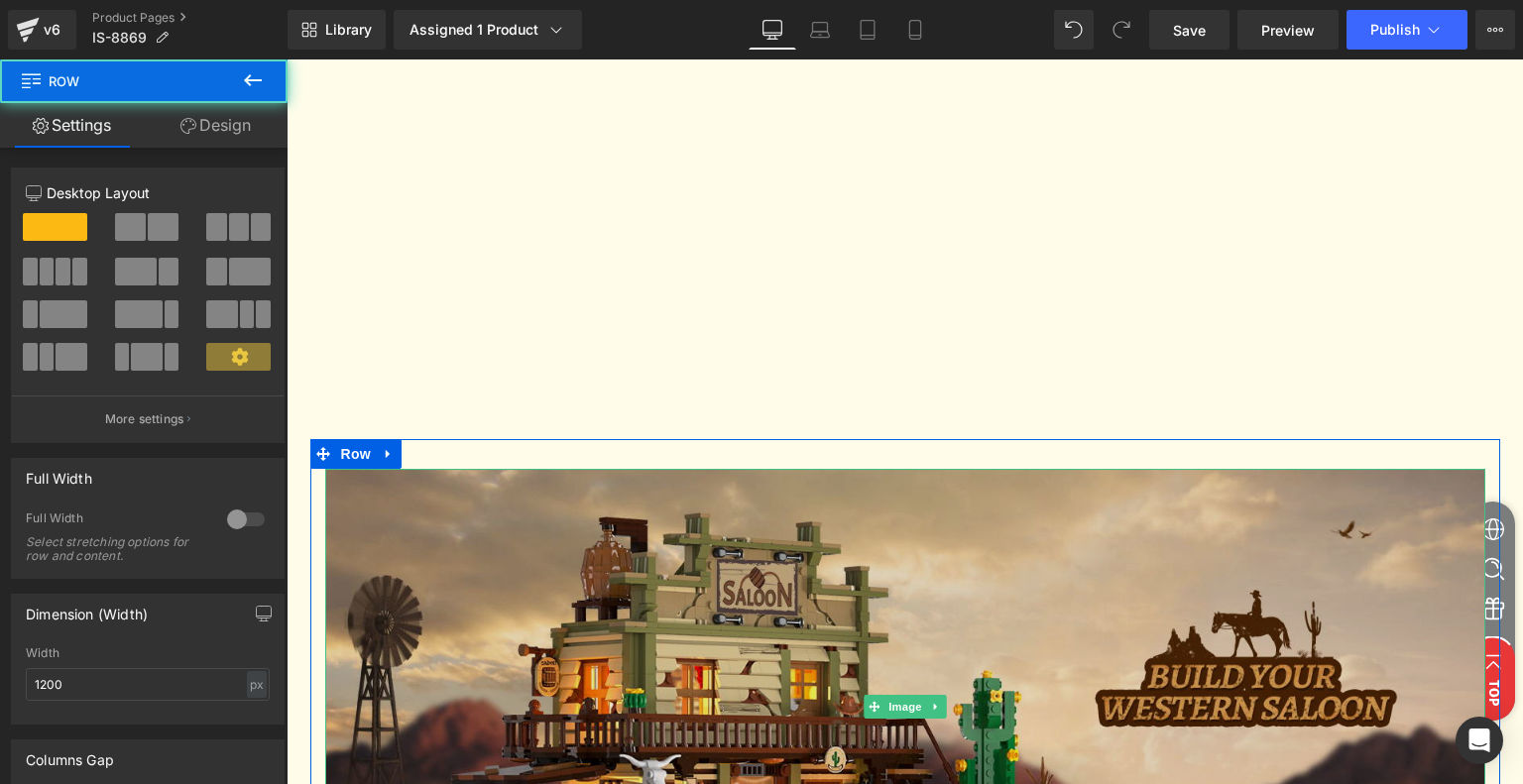 click at bounding box center [905, 707] 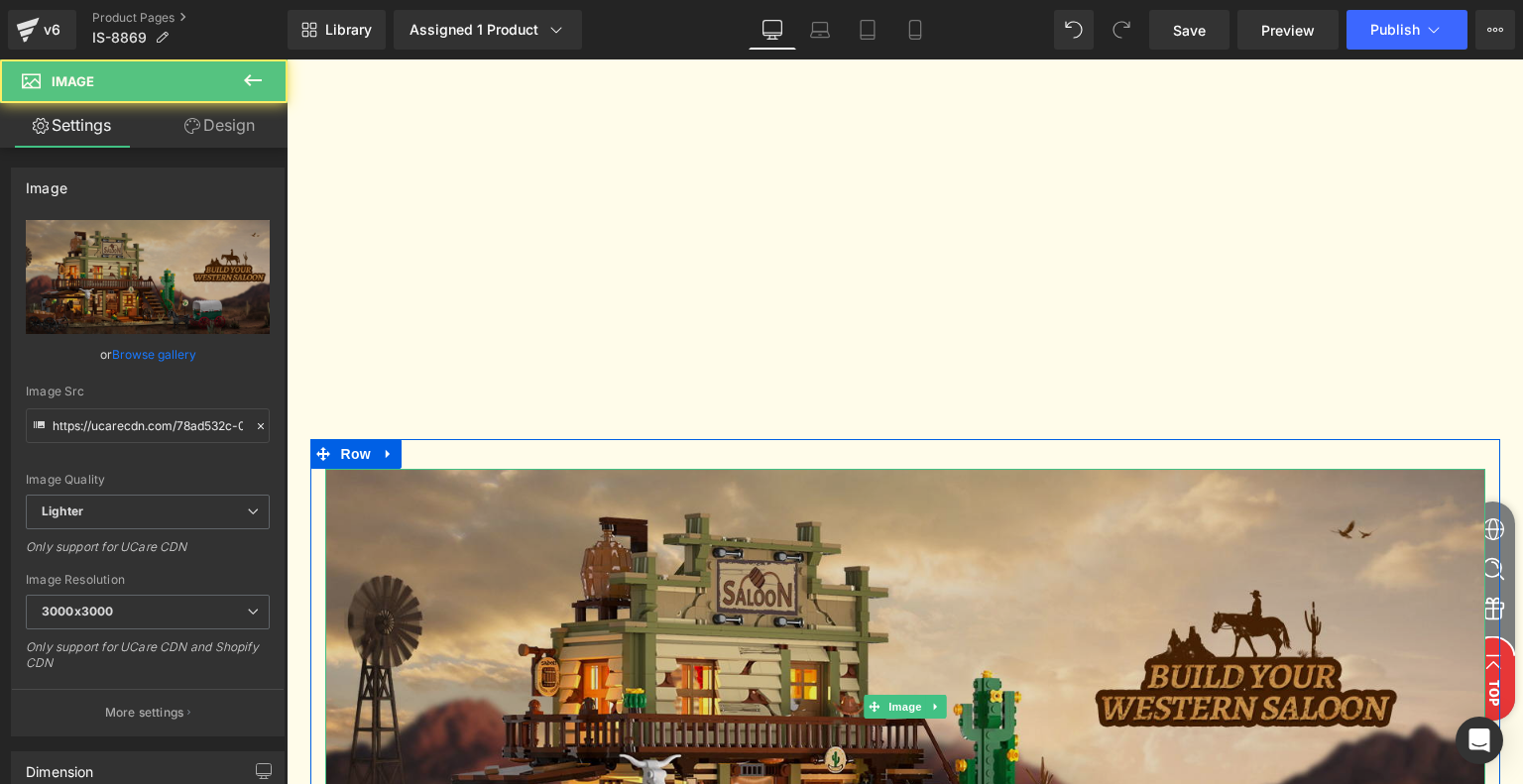 scroll, scrollTop: 3531, scrollLeft: 0, axis: vertical 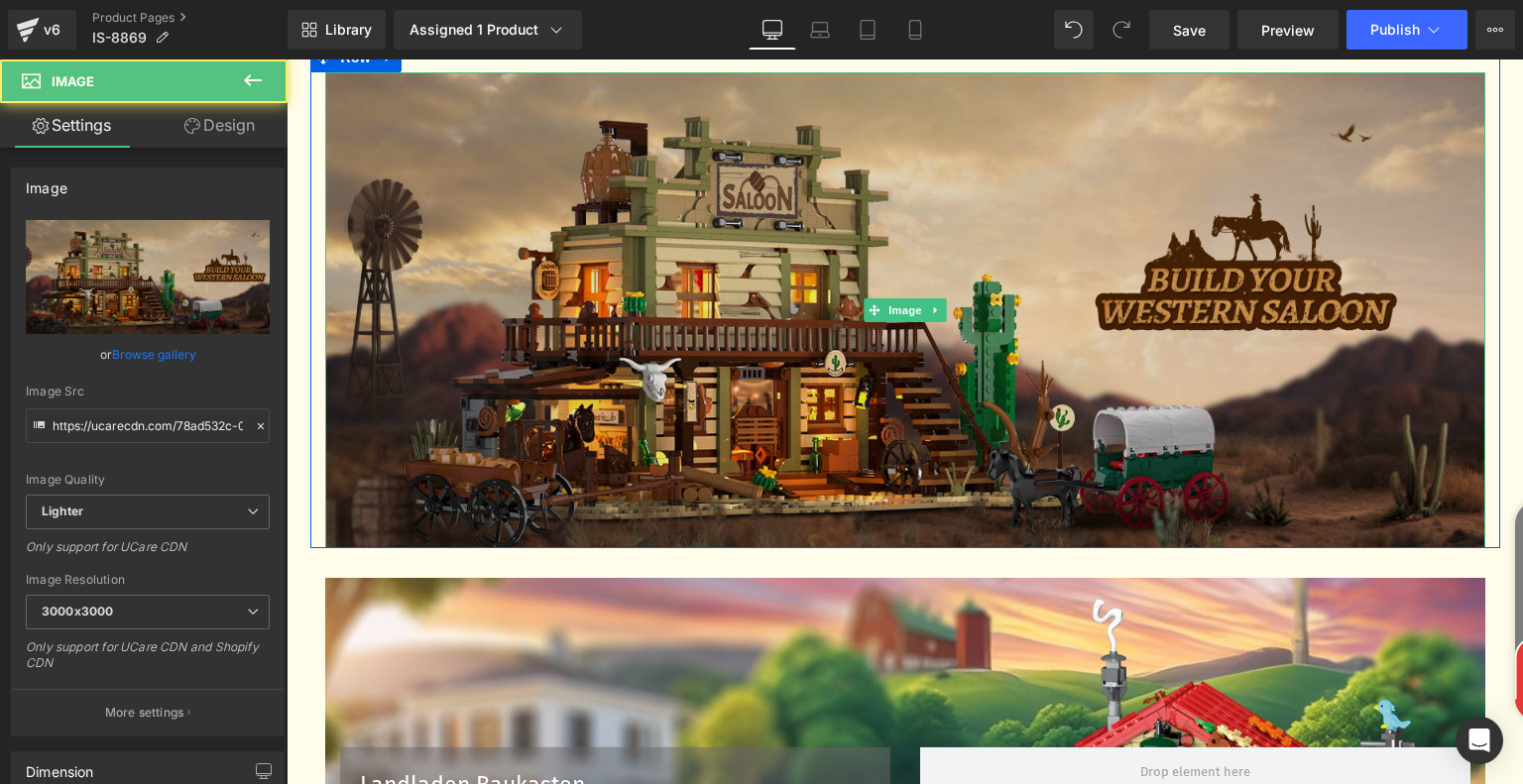 click at bounding box center [905, 310] 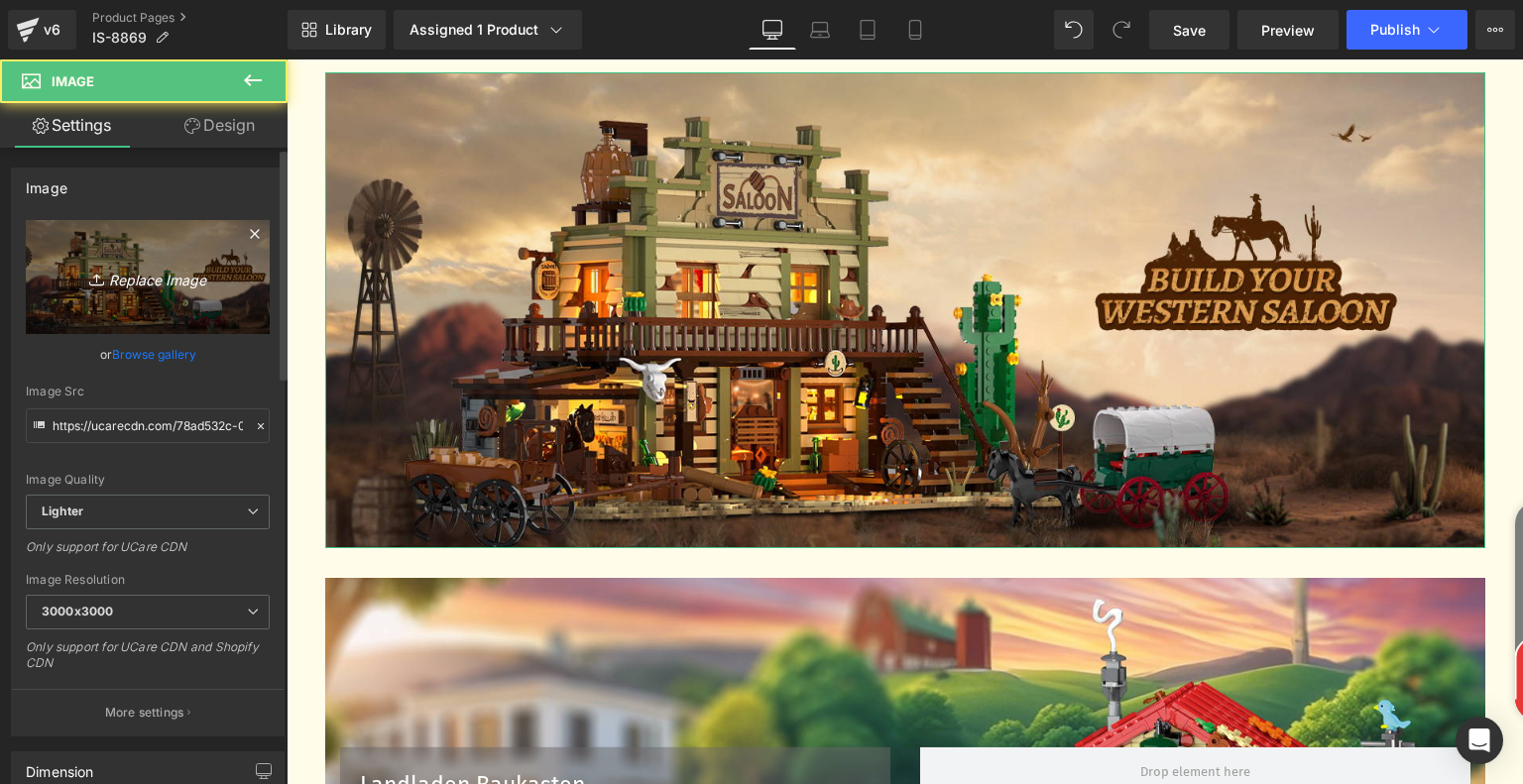 click on "Replace Image" at bounding box center (148, 277) 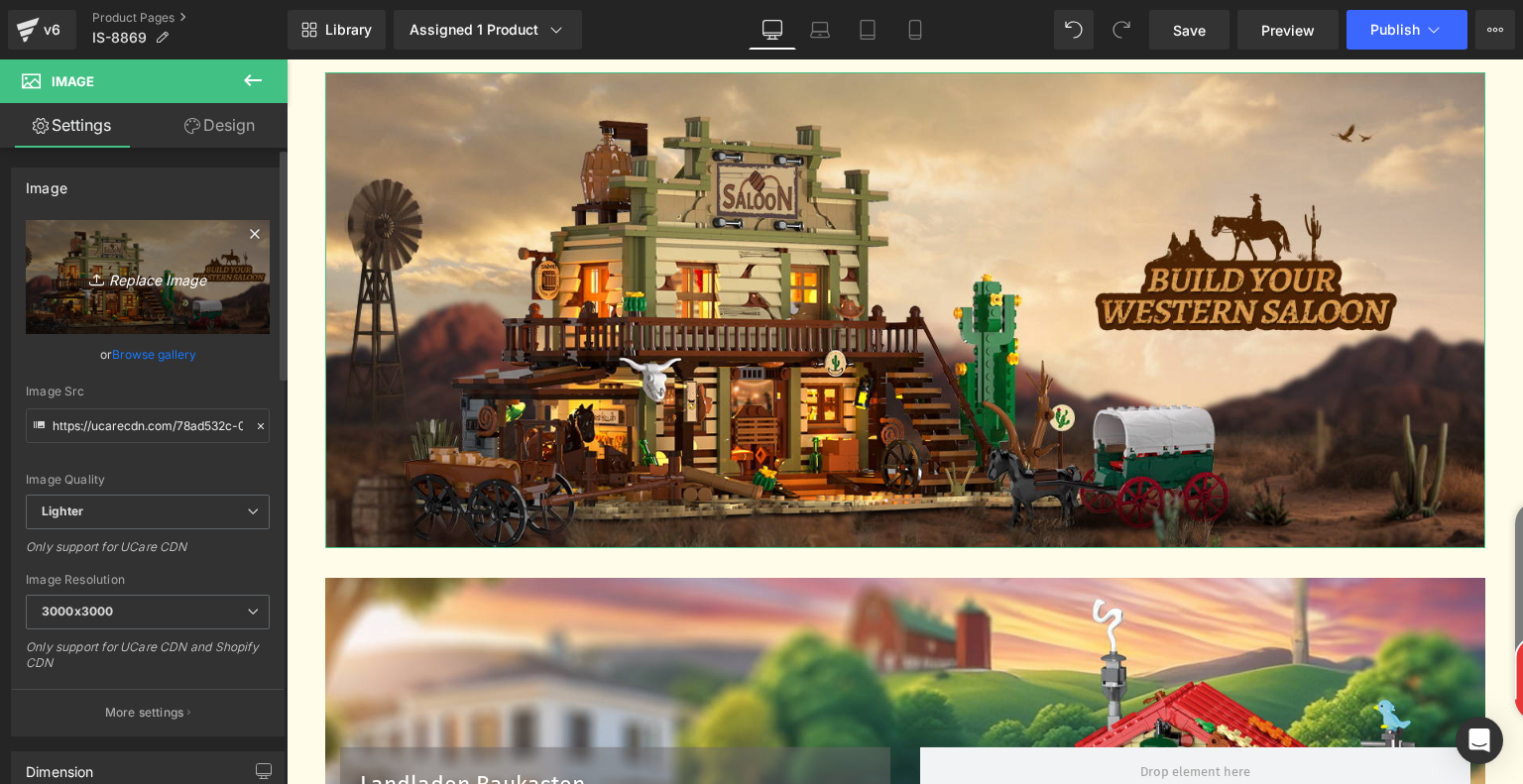 type on "C:\fakepath\a509c665-8914-48ee-ae34-c08310d7be68.__CR0,0,1464,600_PT0_SX1464_V1___.jpg" 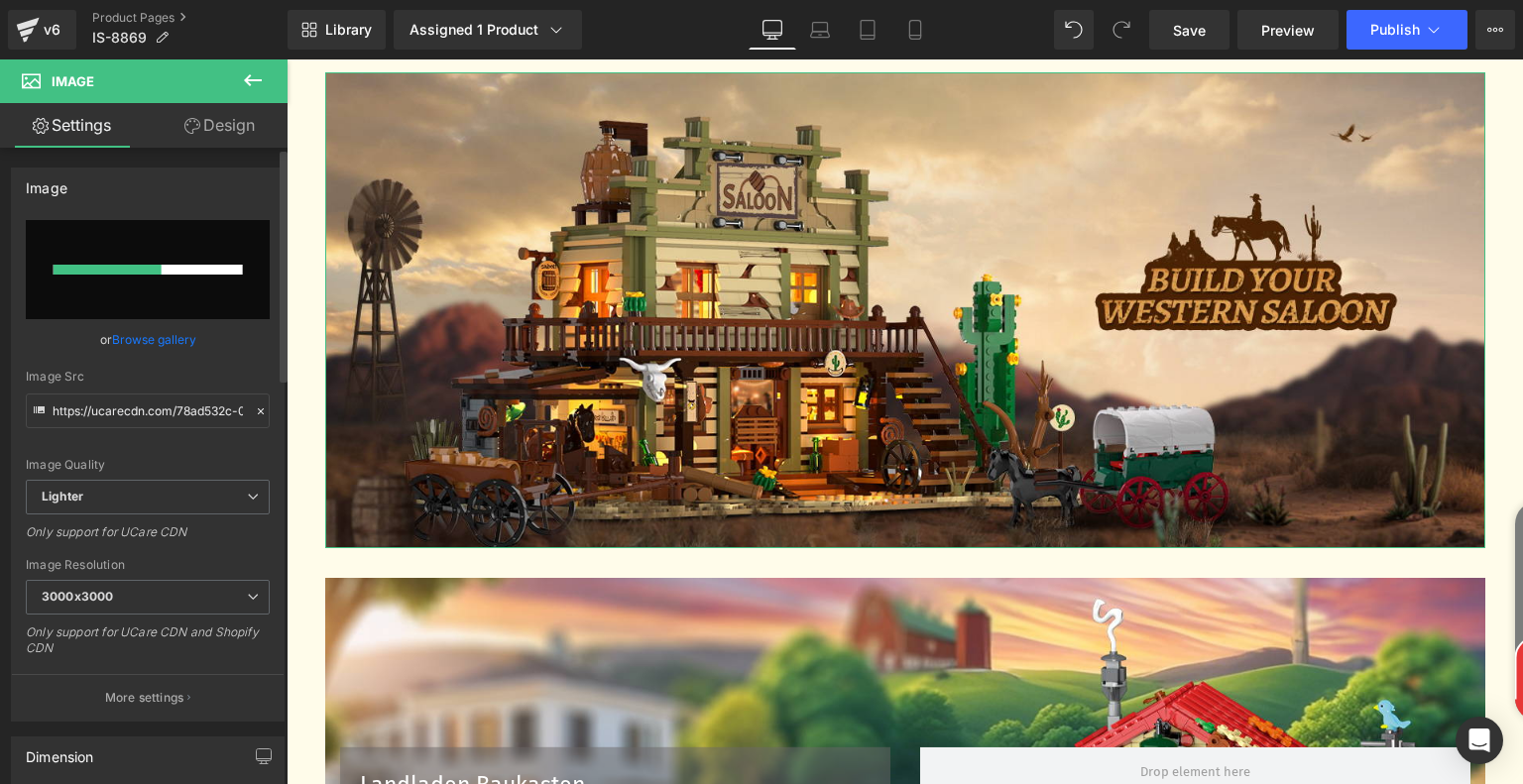 type 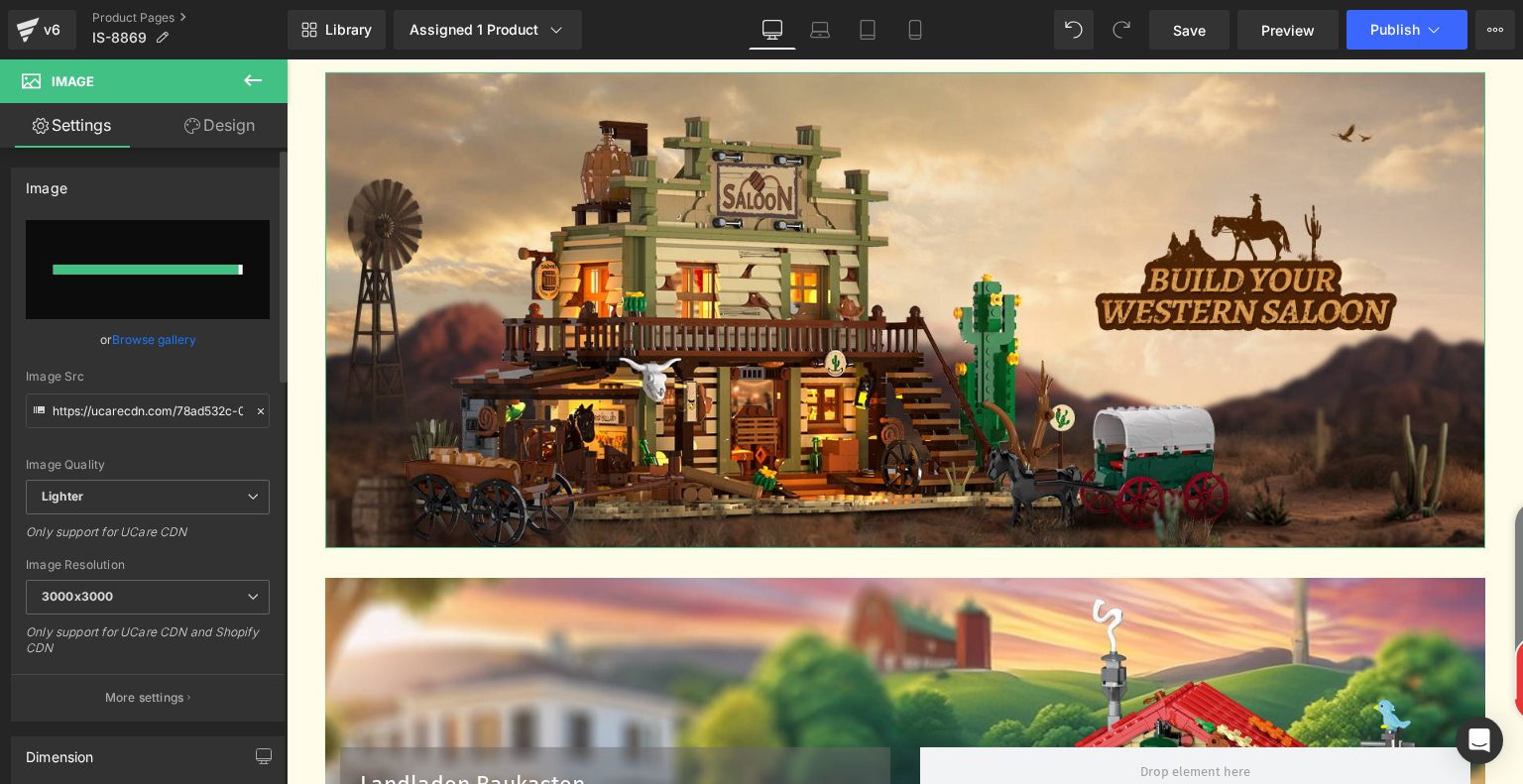 type on "https://ucarecdn.com/3b9968ec-a075-474b-aedd-8bc610f1ac3b/-/format/auto/-/preview/3000x3000/-/quality/lighter/a509c665-8914-48ee-ae34-c08310d7be68.__CR0,0,1464,600_PT0_SX1464_V1___.jpg" 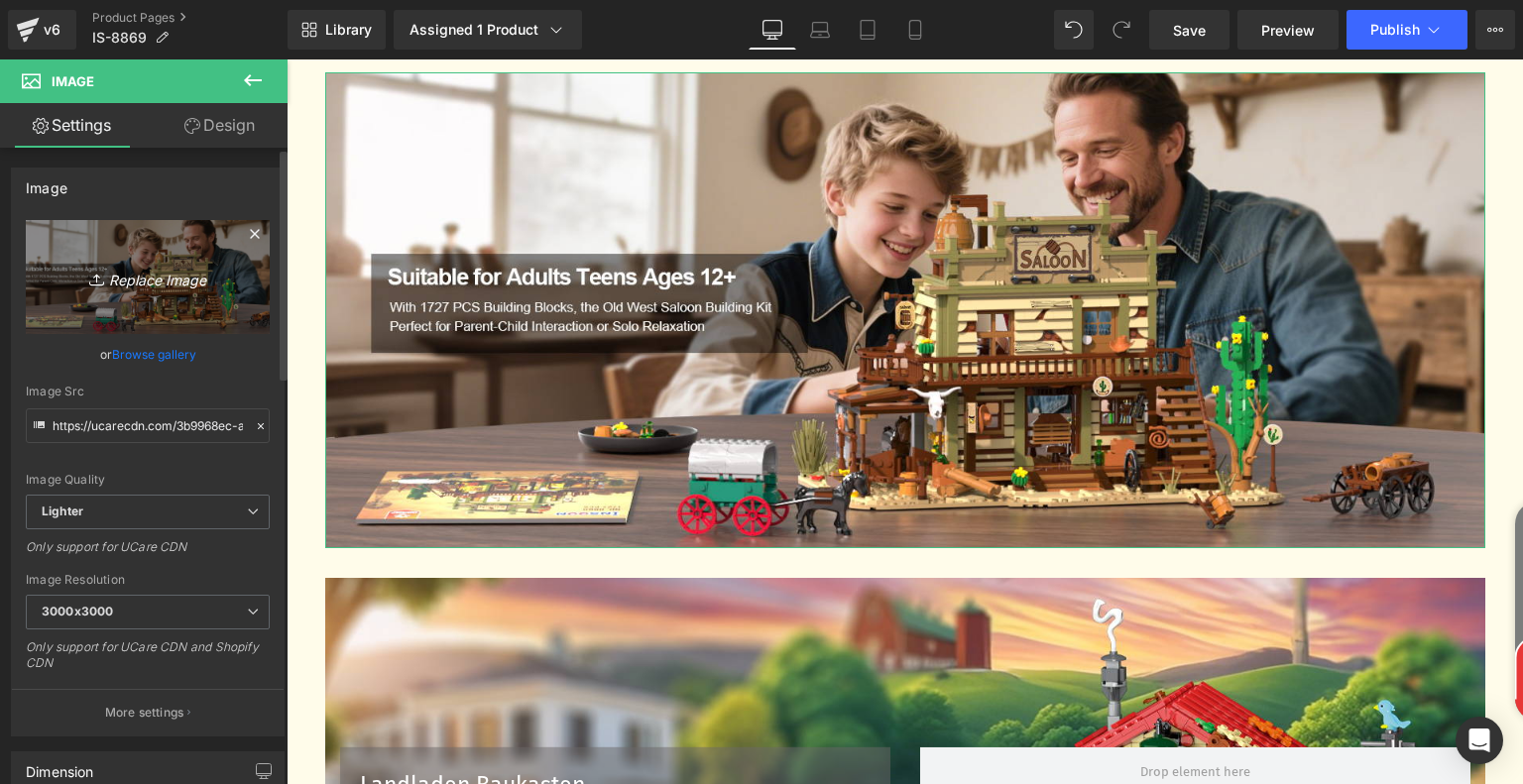 click on "Replace Image" at bounding box center (148, 277) 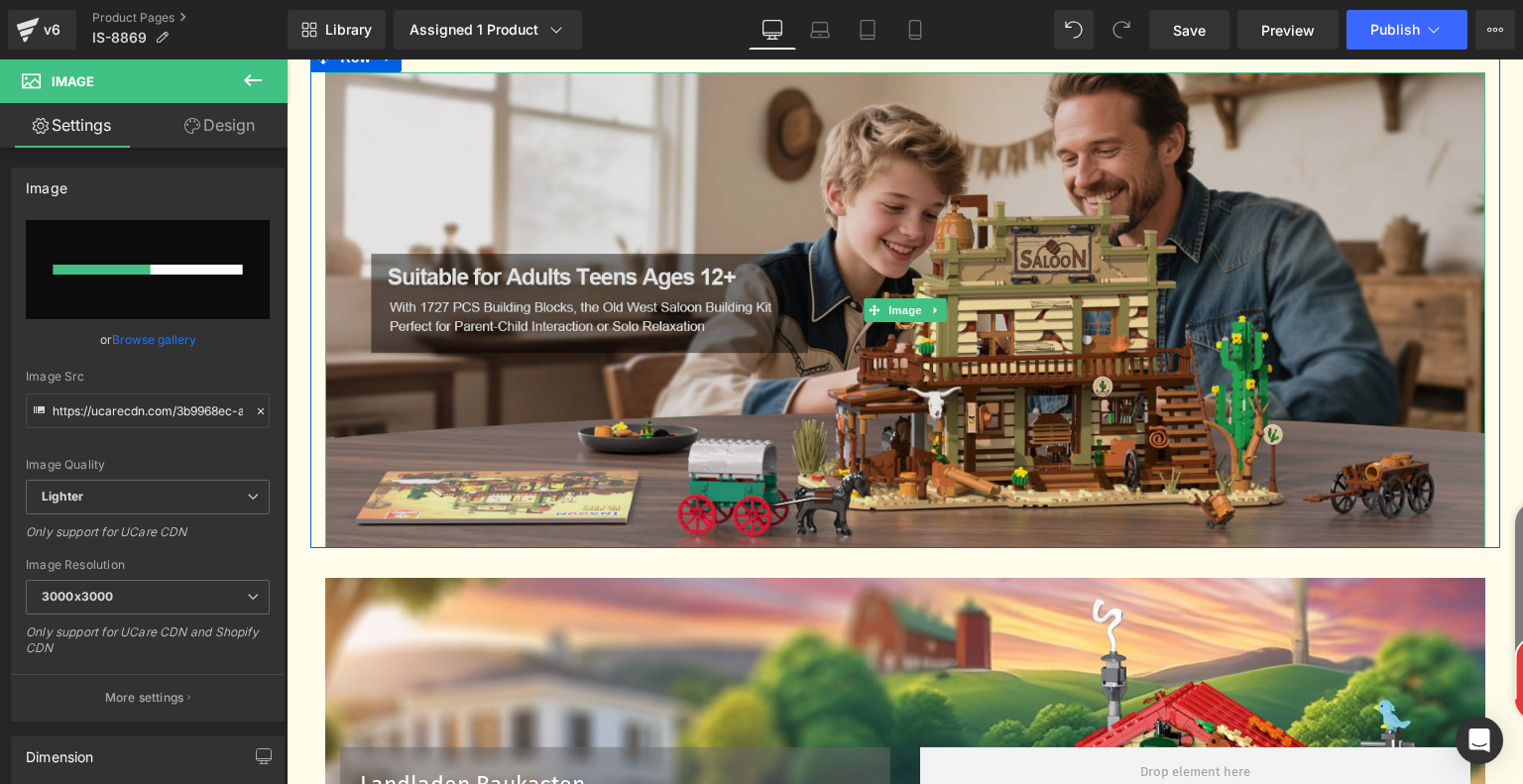 type 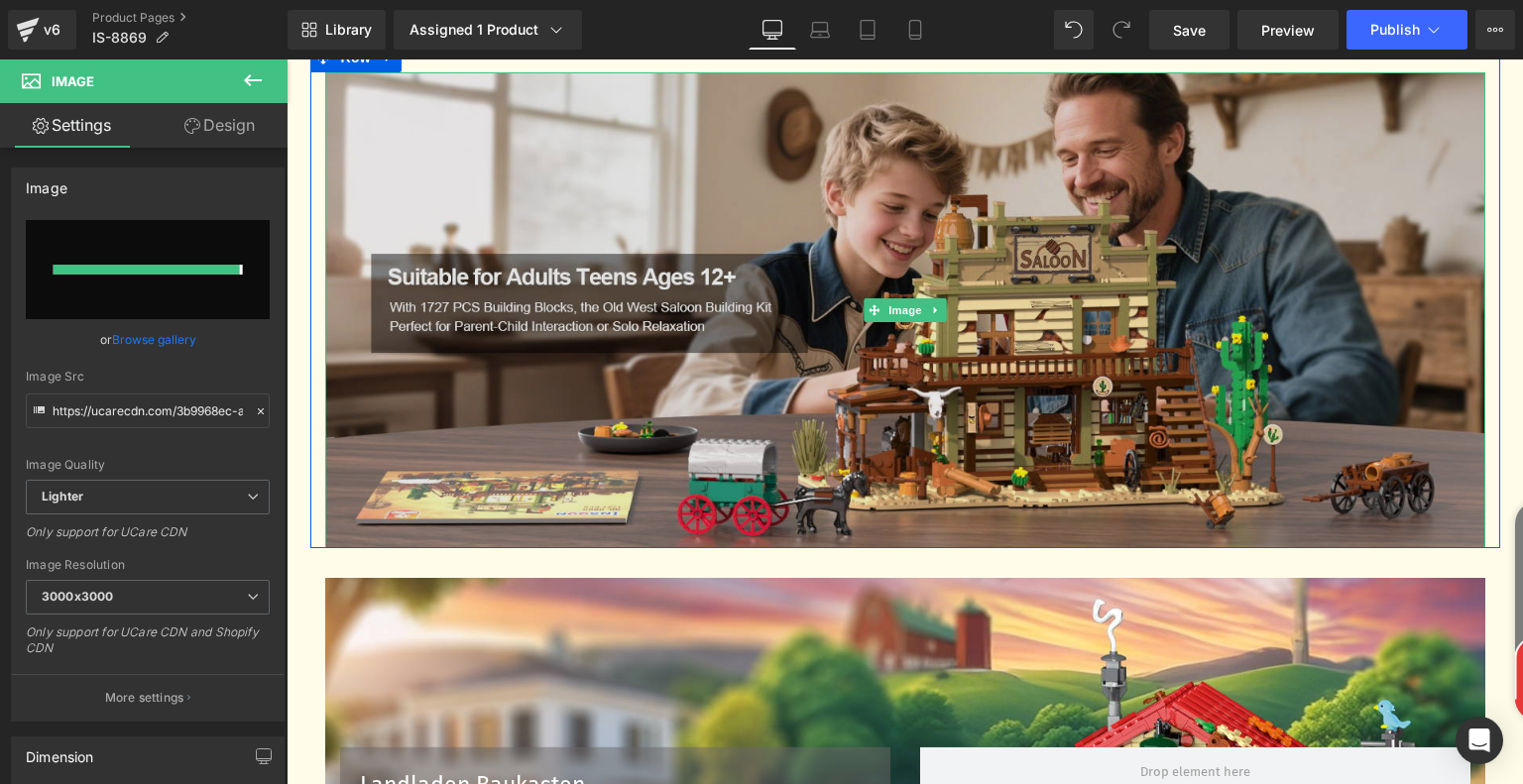 type on "https://ucarecdn.com/f610536d-82c9-47c6-ab6d-9f29a169835a/-/format/auto/-/preview/3000x3000/-/quality/lighter/%E5%BE%B7%E8%AF%AD.jpg" 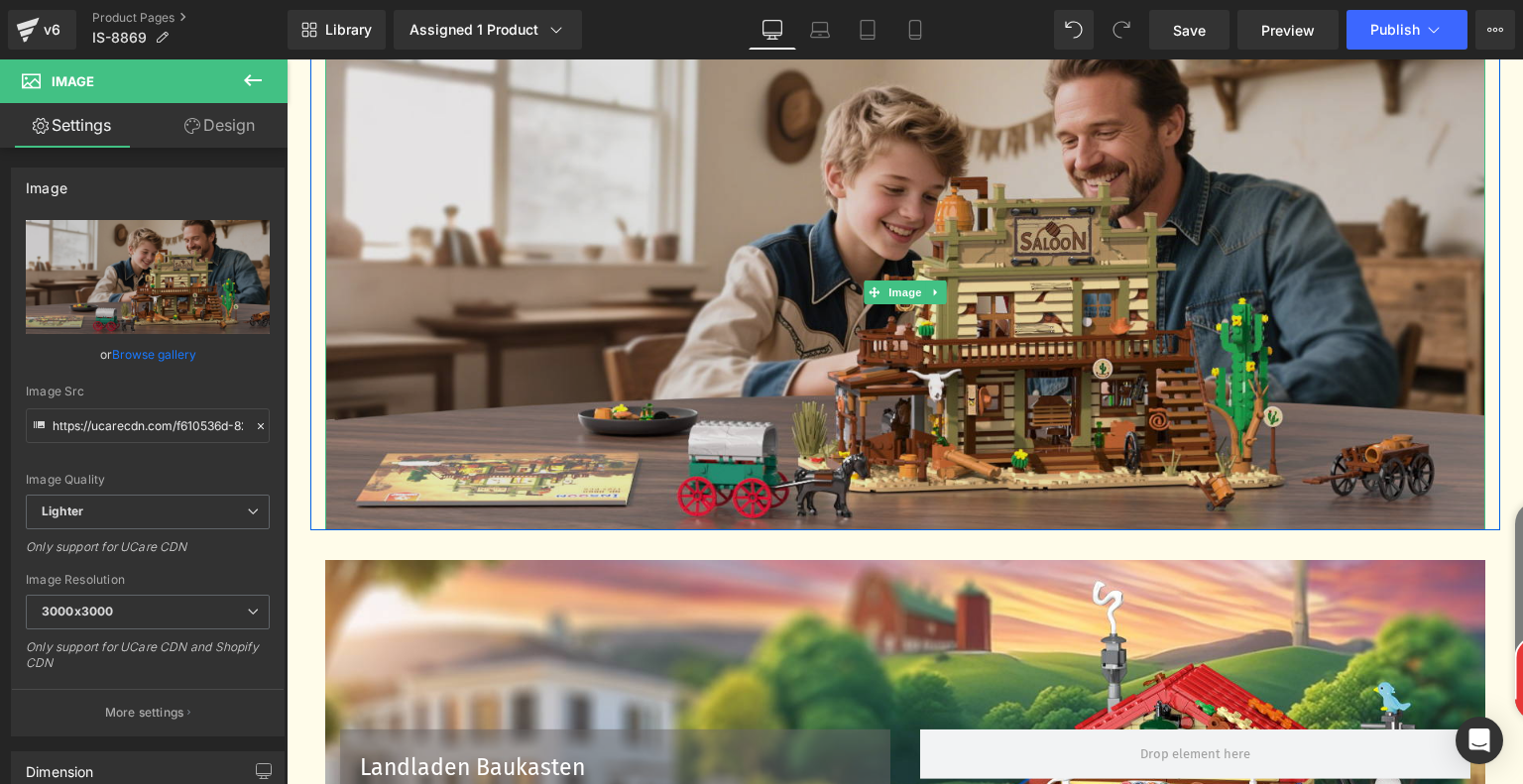 scroll, scrollTop: 3928, scrollLeft: 0, axis: vertical 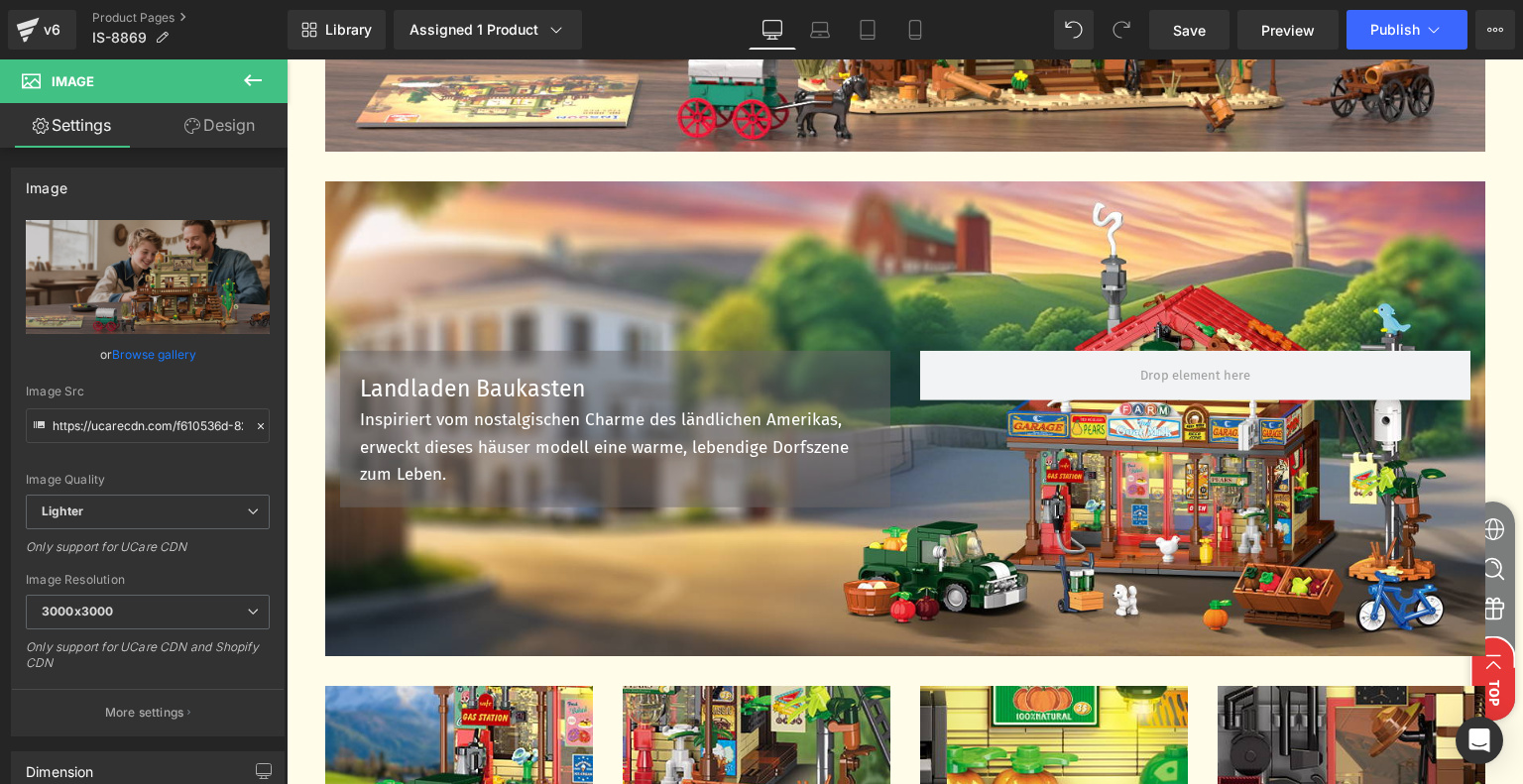 click on "Landladen Baukasten
Text Block
Inspiriert vom nostalgischen Charme des ländlichen Amerikas, erweckt dieses häuser modell eine warme, lebendige Dorfszene zum Leben.
Text Block
Row
Row" at bounding box center [905, 419] 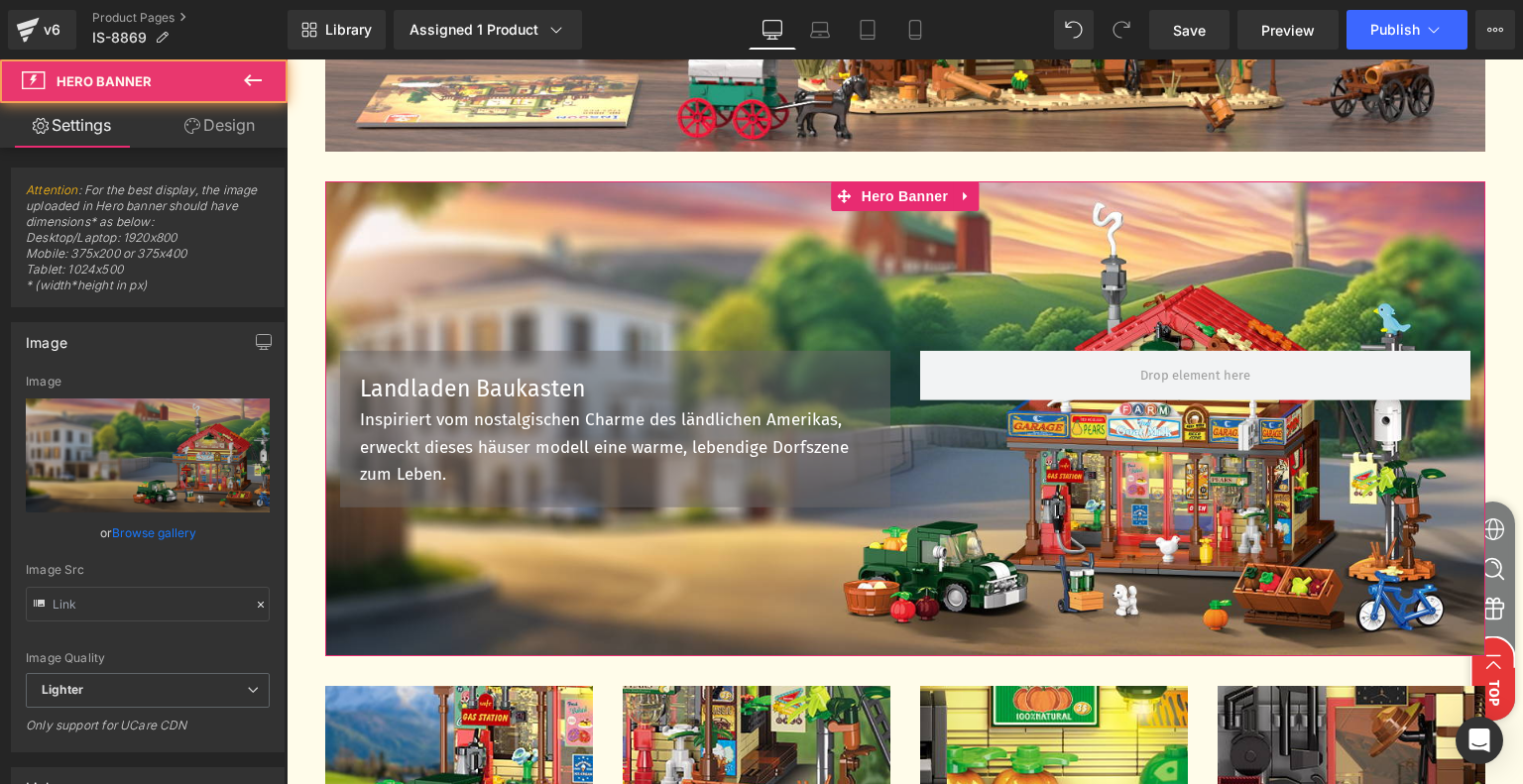 type on "https://ucarecdn.com/a5f707e5-bd7d-4550-8b2e-0a55971bf178/-/format/auto/-/preview/3000x3000/-/quality/lighter/2699518a-a343-400b-9984-9fbf1bf8d426.__CR0,0,1464,600_PT0_SX1464_V1___.jpg" 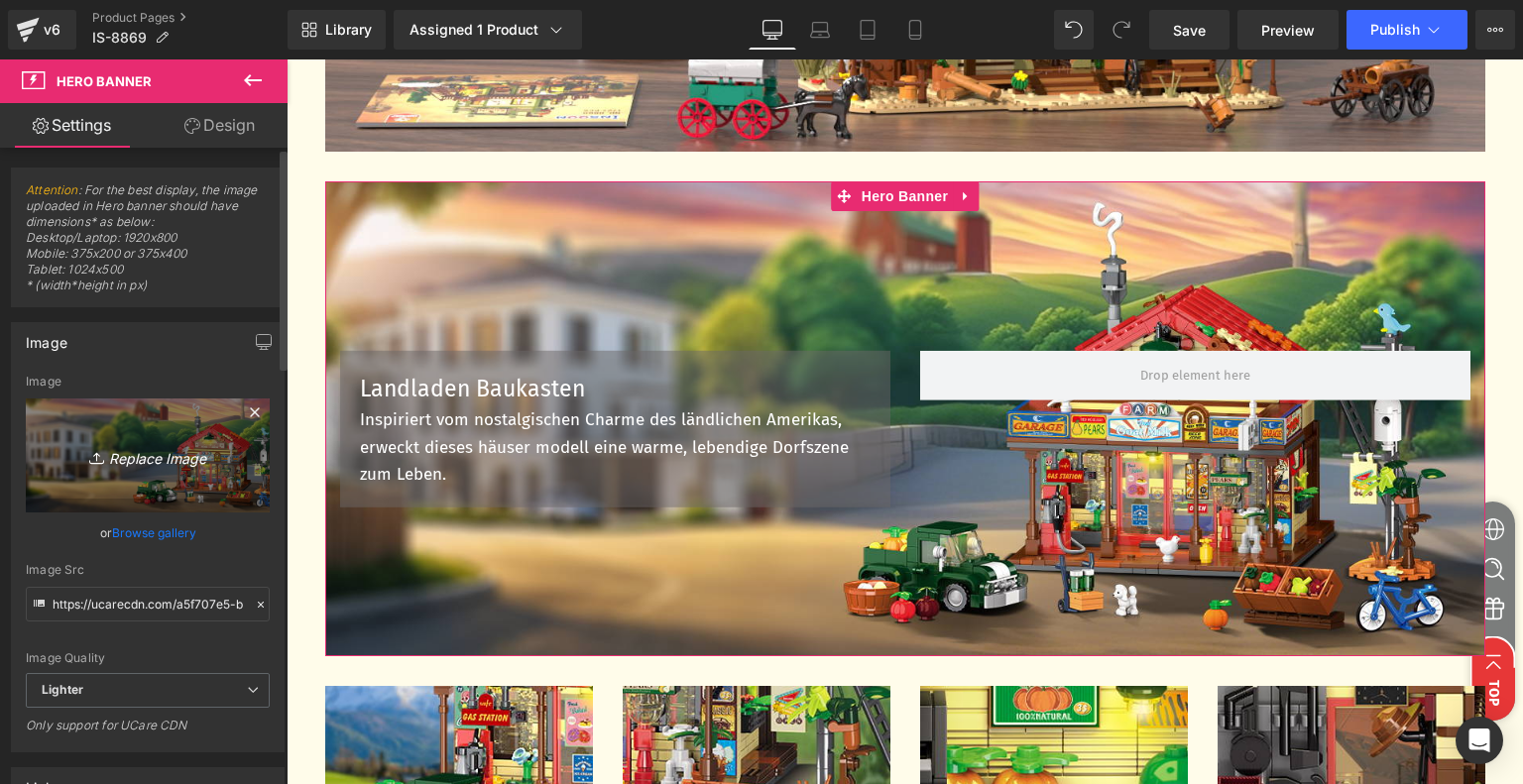 click on "Replace Image" at bounding box center [148, 455] 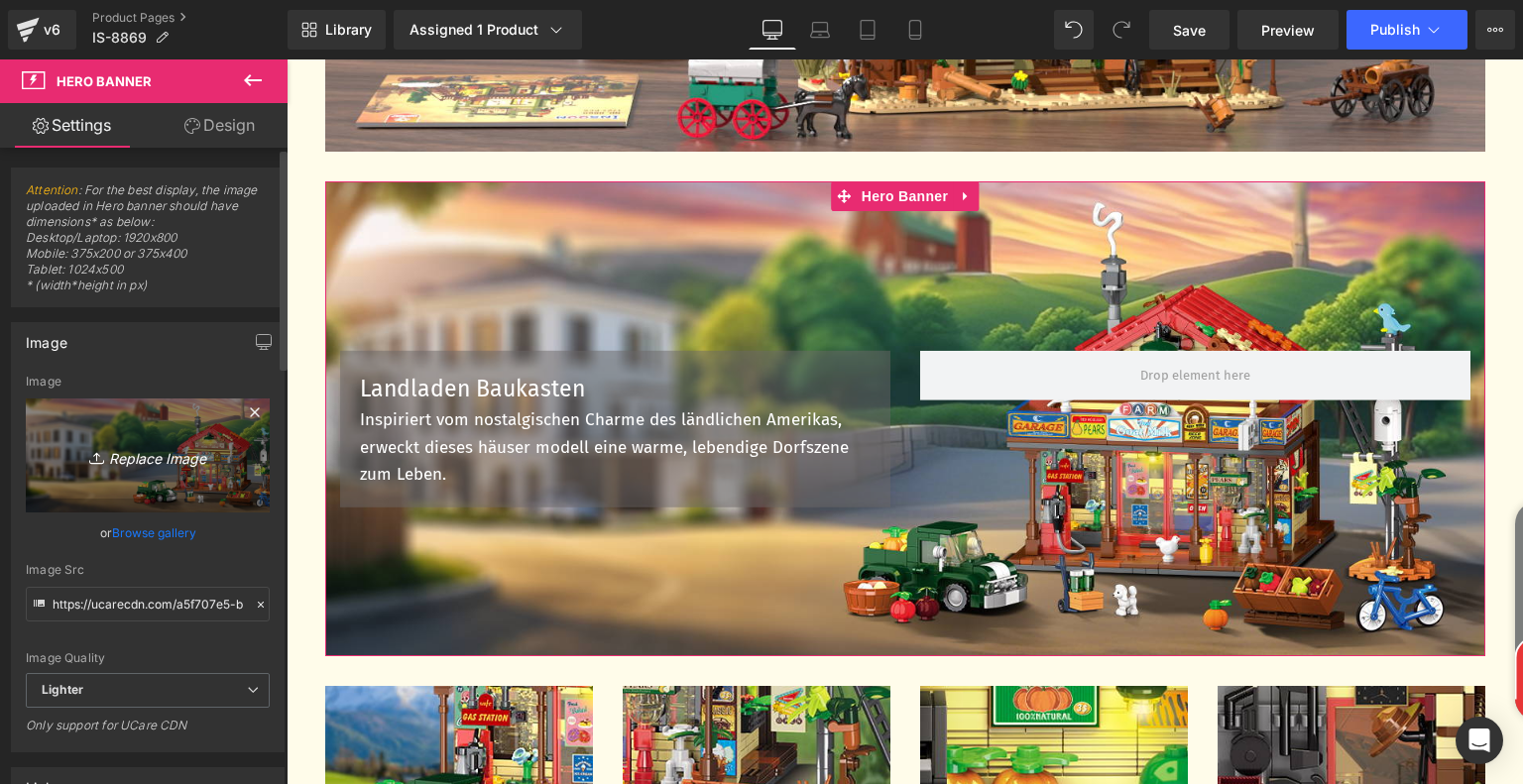 type on "C:\fakepath\德语.jpg" 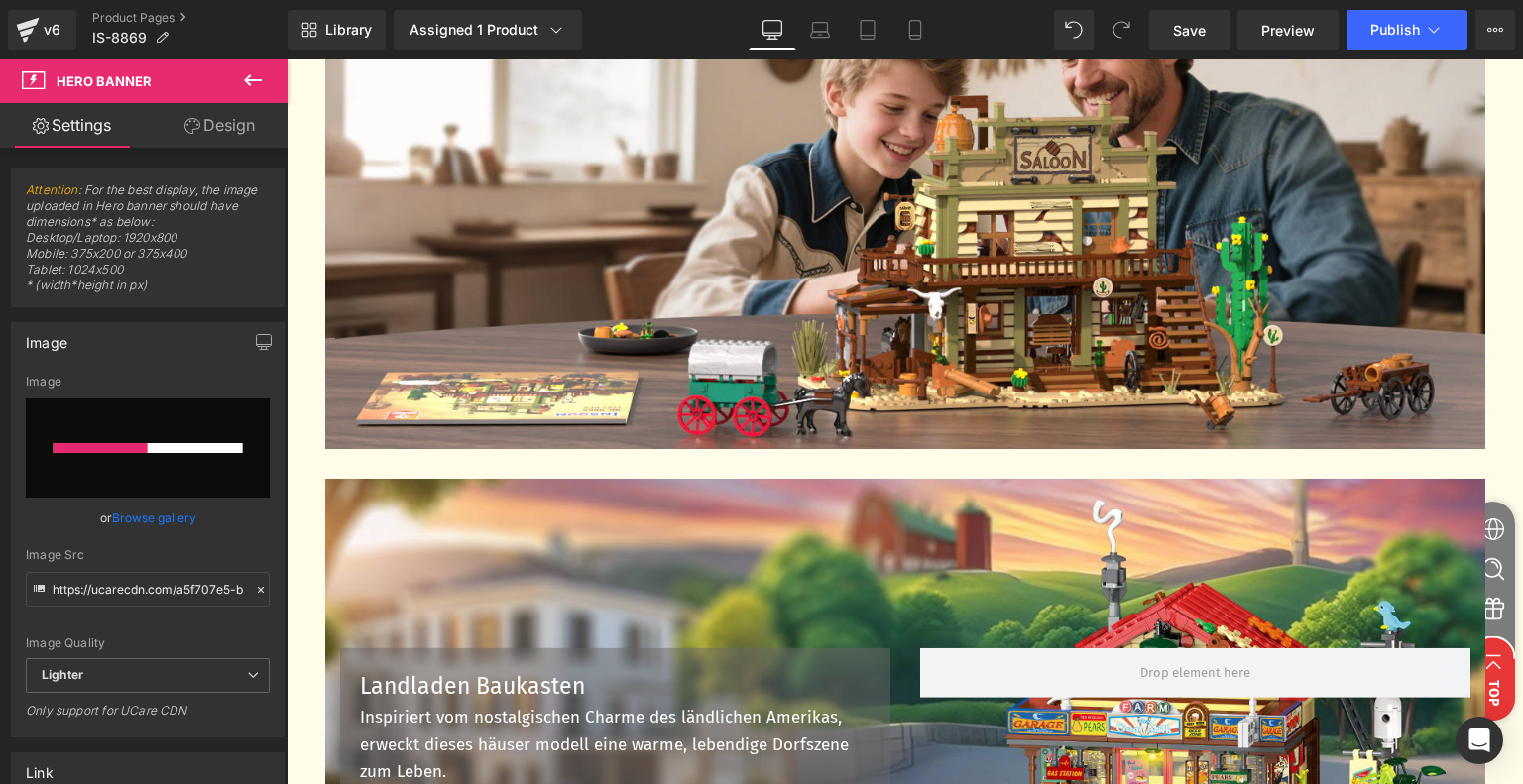 type 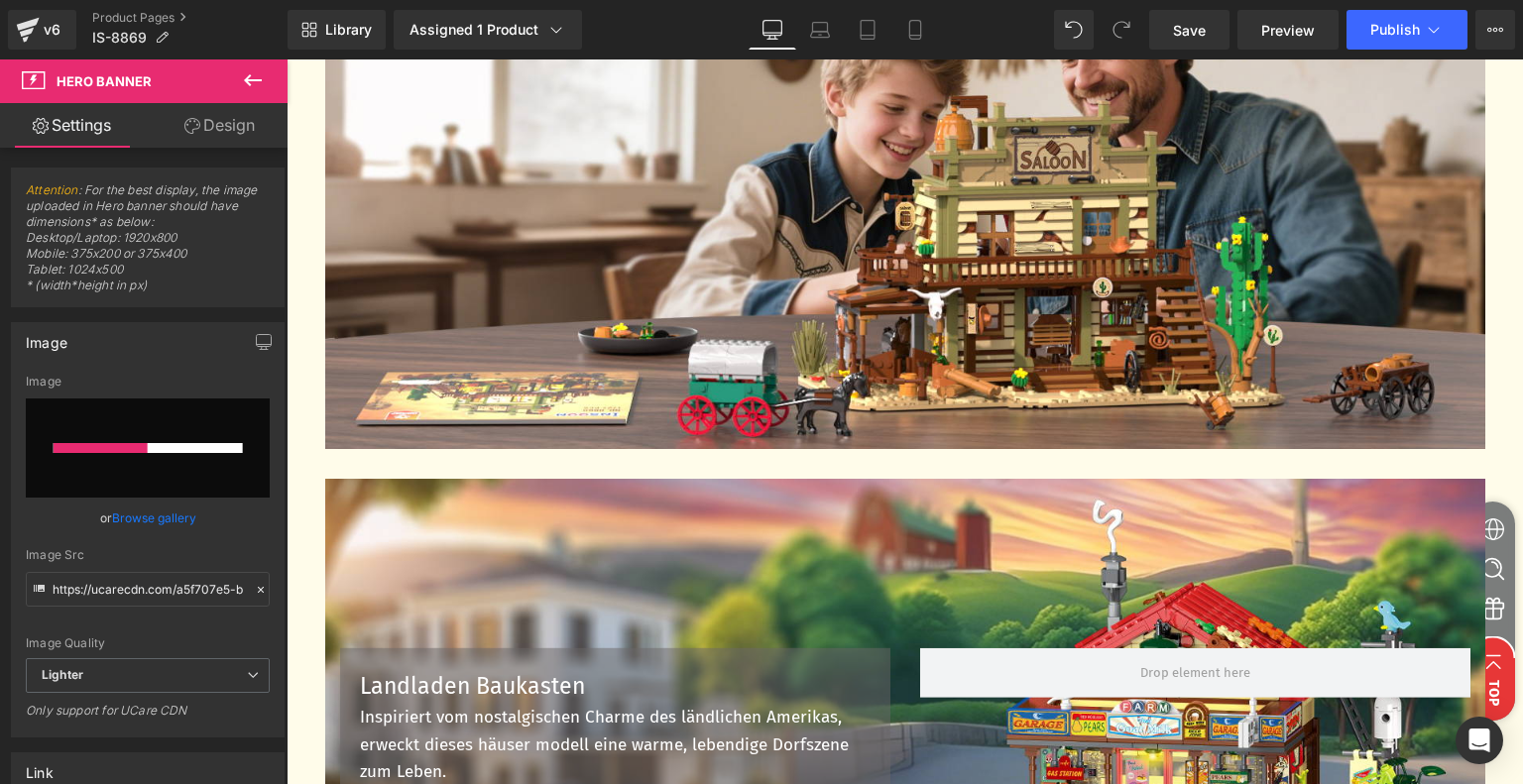 scroll, scrollTop: 3531, scrollLeft: 0, axis: vertical 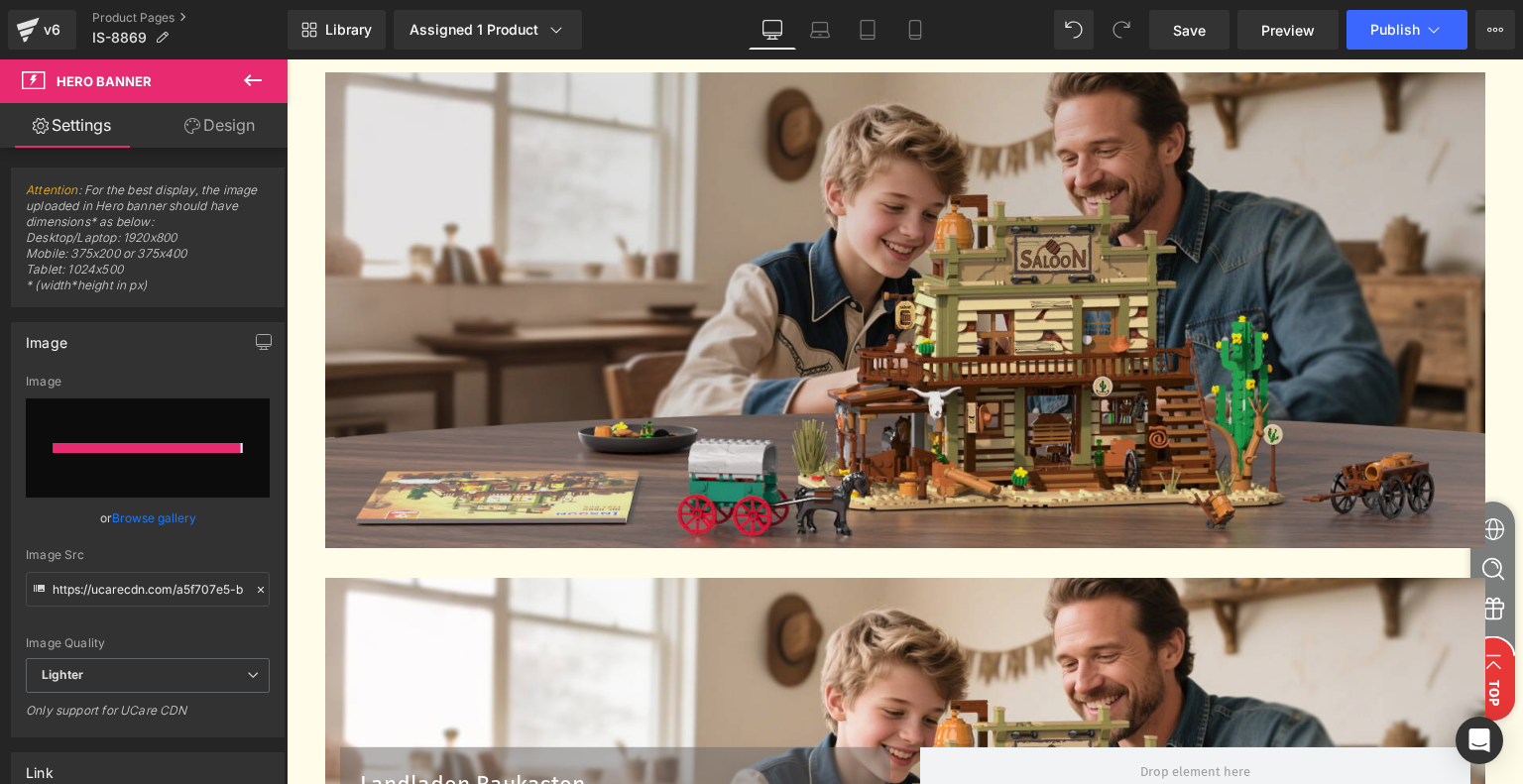 type on "https://ucarecdn.com/dfe421ae-ecbd-40ed-9861-34eaf35fc944/-/format/auto/-/preview/3000x3000/-/quality/lighter/%E5%BE%B7%E8%AF%AD.jpg" 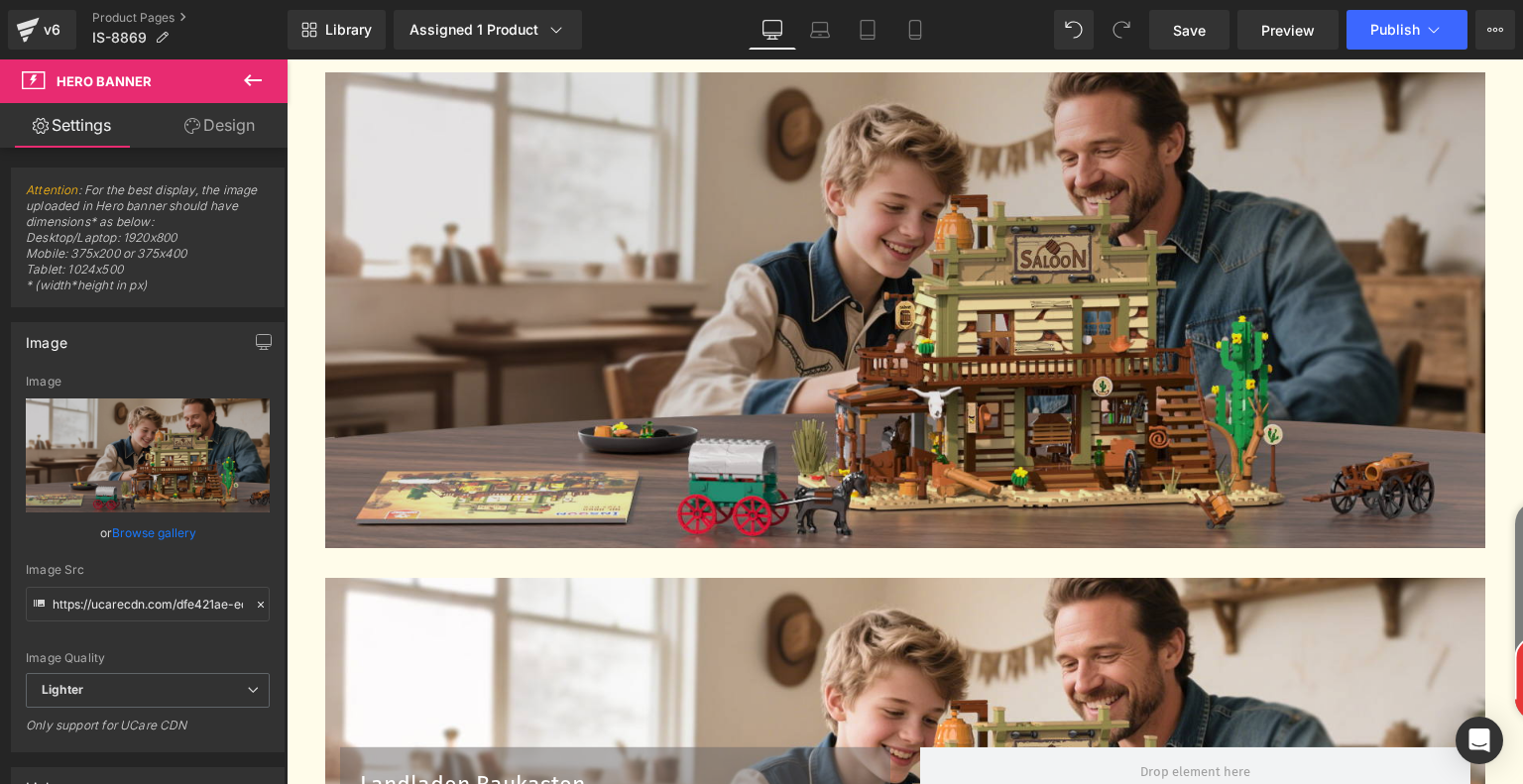 click at bounding box center [905, 310] 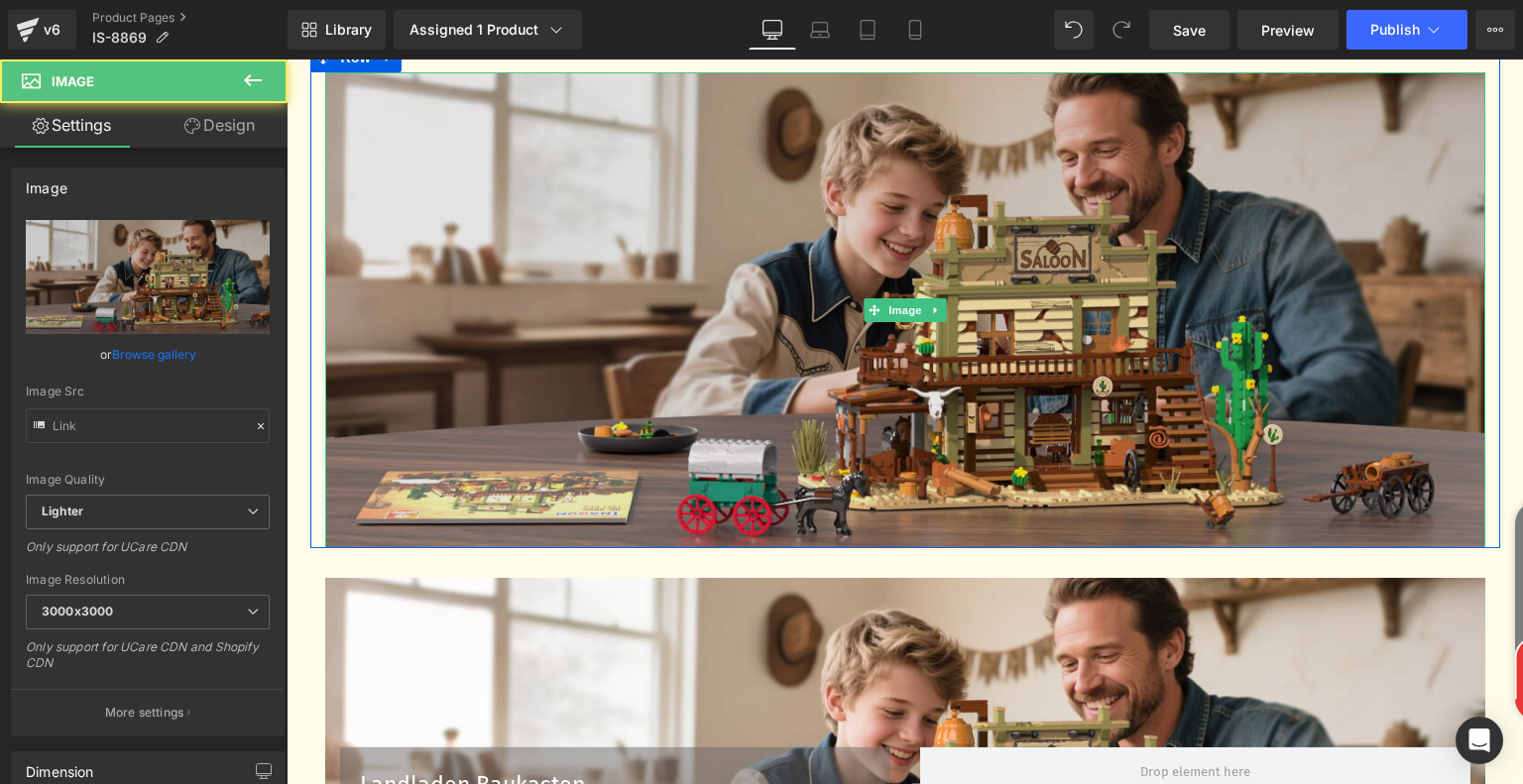 type on "https://ucarecdn.com/f610536d-82c9-47c6-ab6d-9f29a169835a/-/format/auto/-/preview/3000x3000/-/quality/lighter/%E5%BE%B7%E8%AF%AD.jpg" 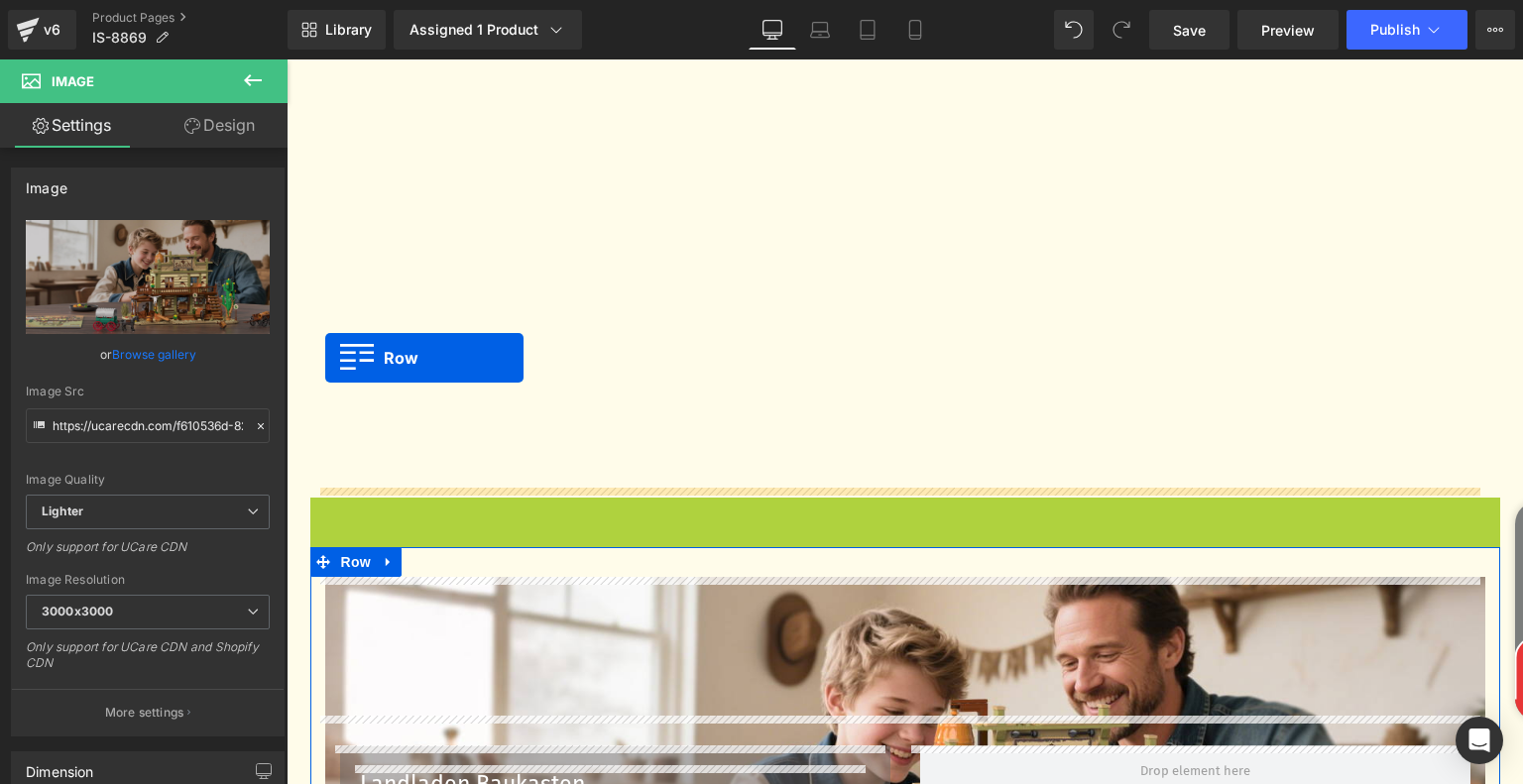 scroll, scrollTop: 3473, scrollLeft: 0, axis: vertical 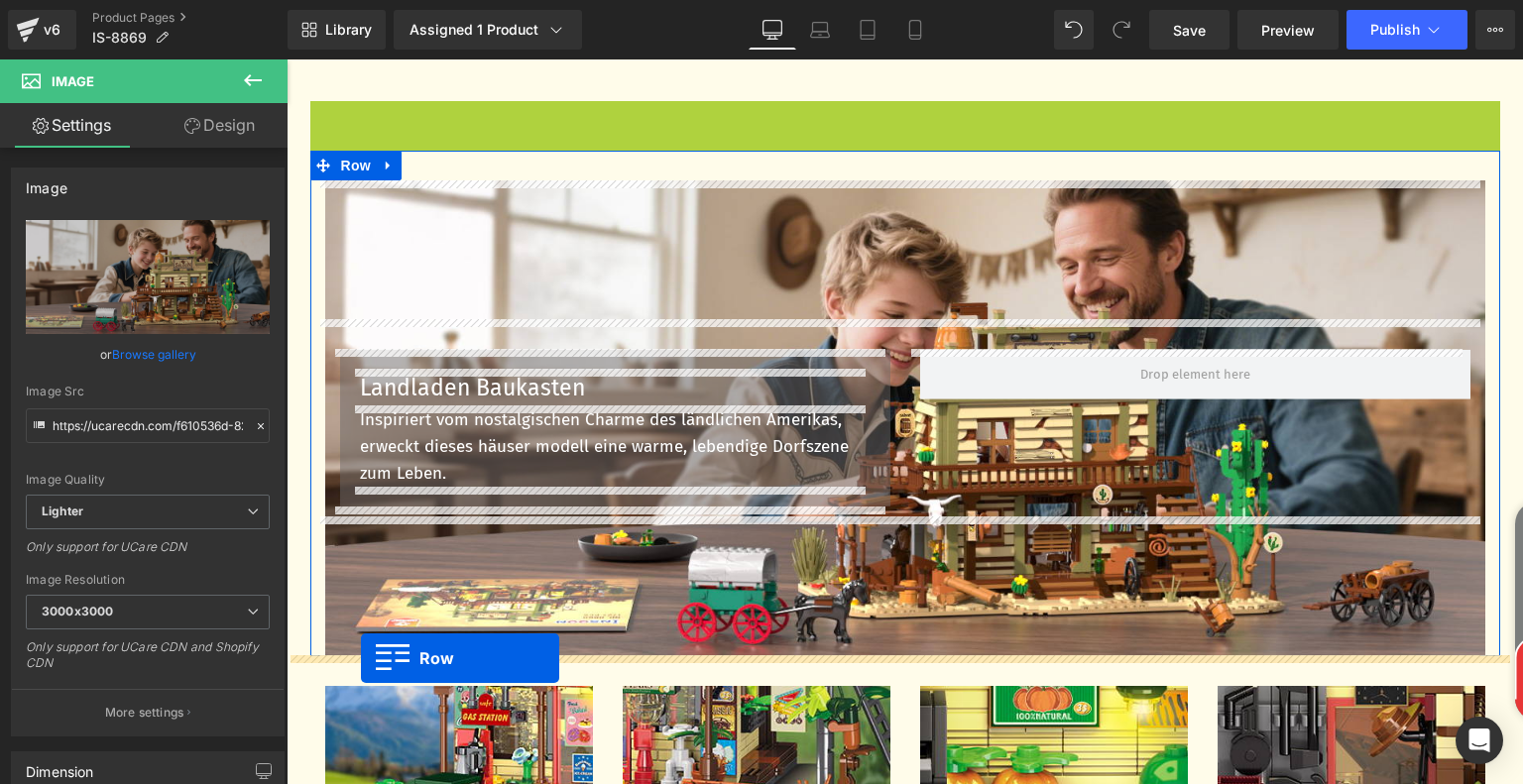 drag, startPoint x: 315, startPoint y: 67, endPoint x: 361, endPoint y: 658, distance: 592.7875 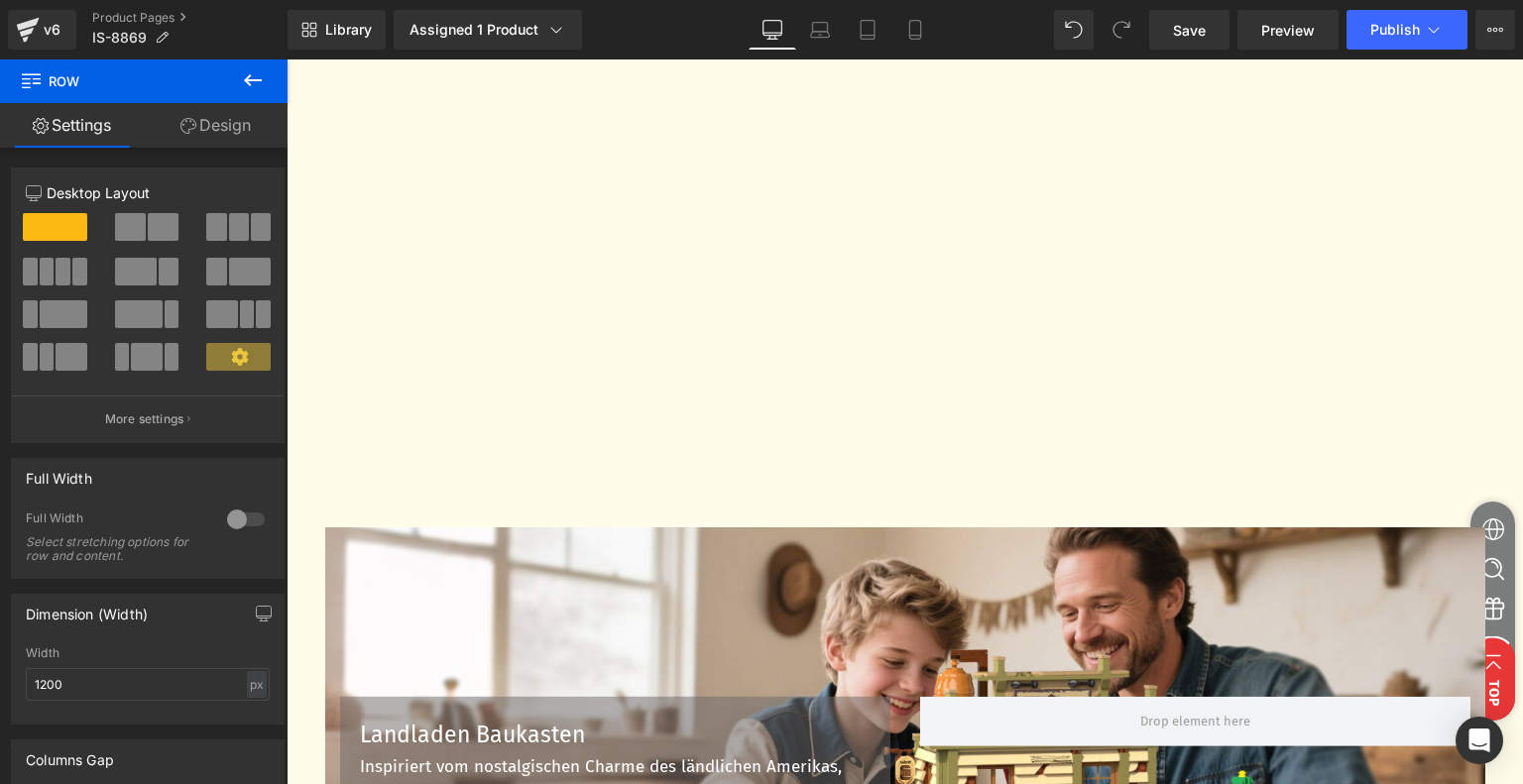 scroll, scrollTop: 3374, scrollLeft: 0, axis: vertical 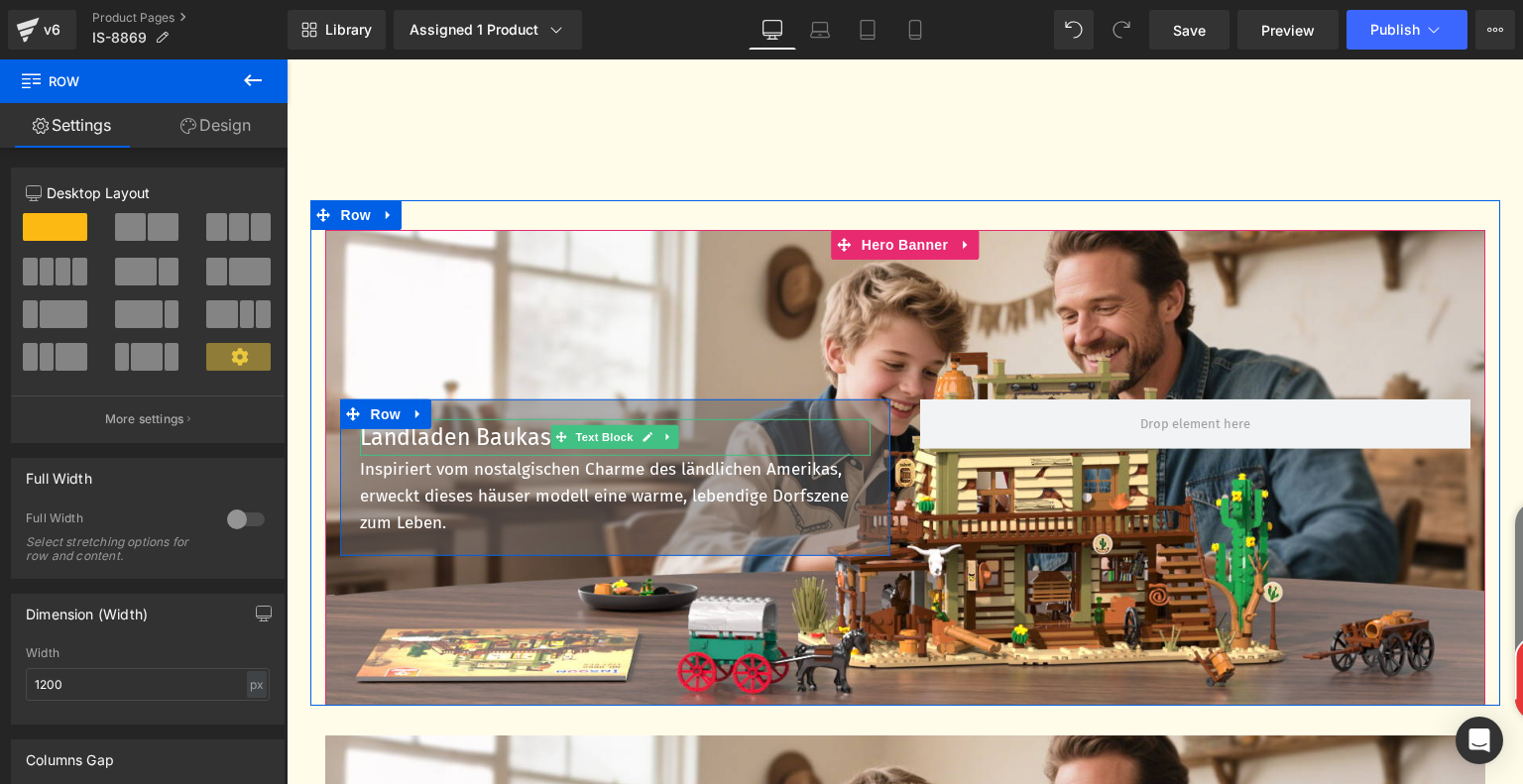 click on "Landladen Baukasten" at bounding box center (615, 437) 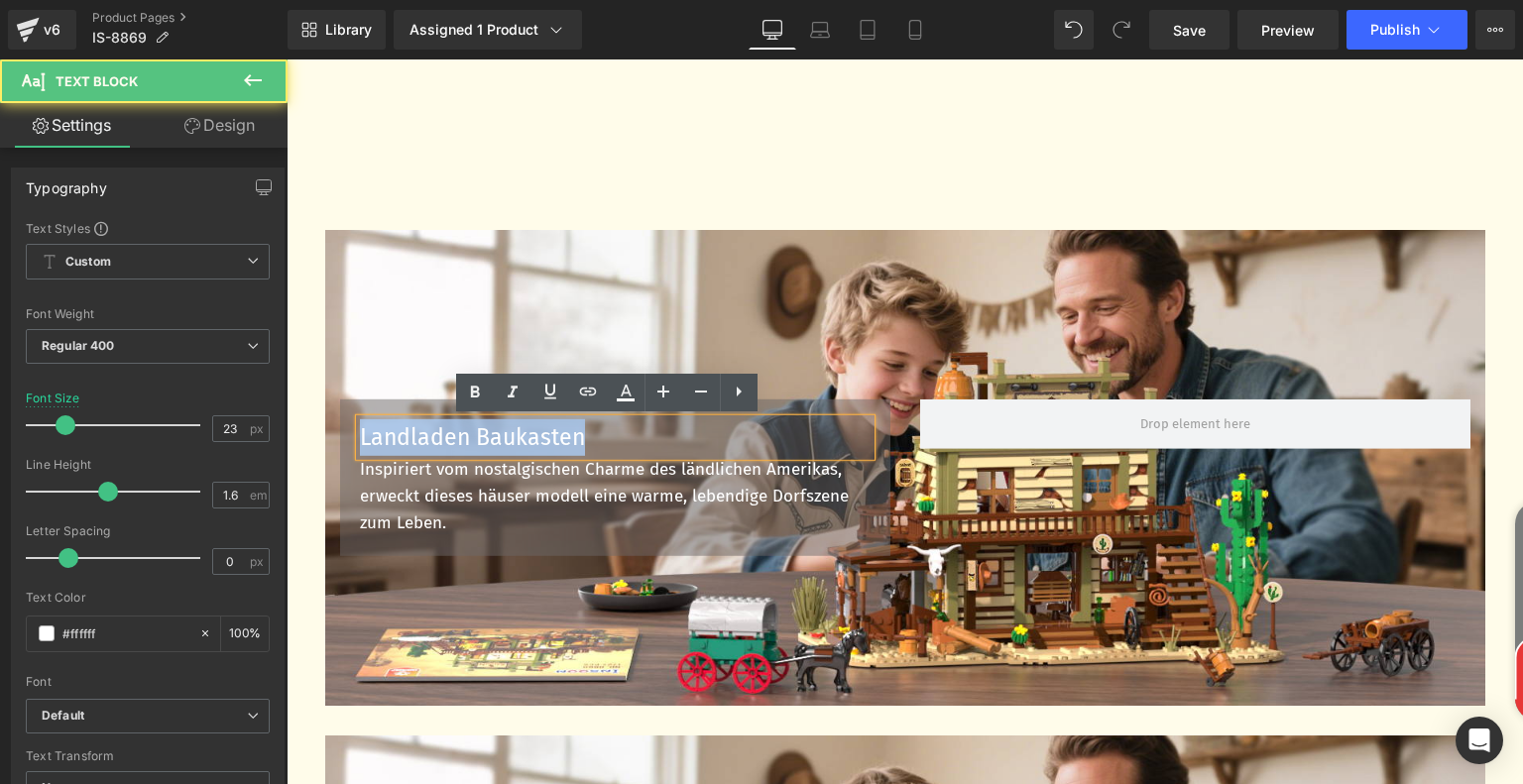 drag, startPoint x: 354, startPoint y: 441, endPoint x: 638, endPoint y: 439, distance: 284.007 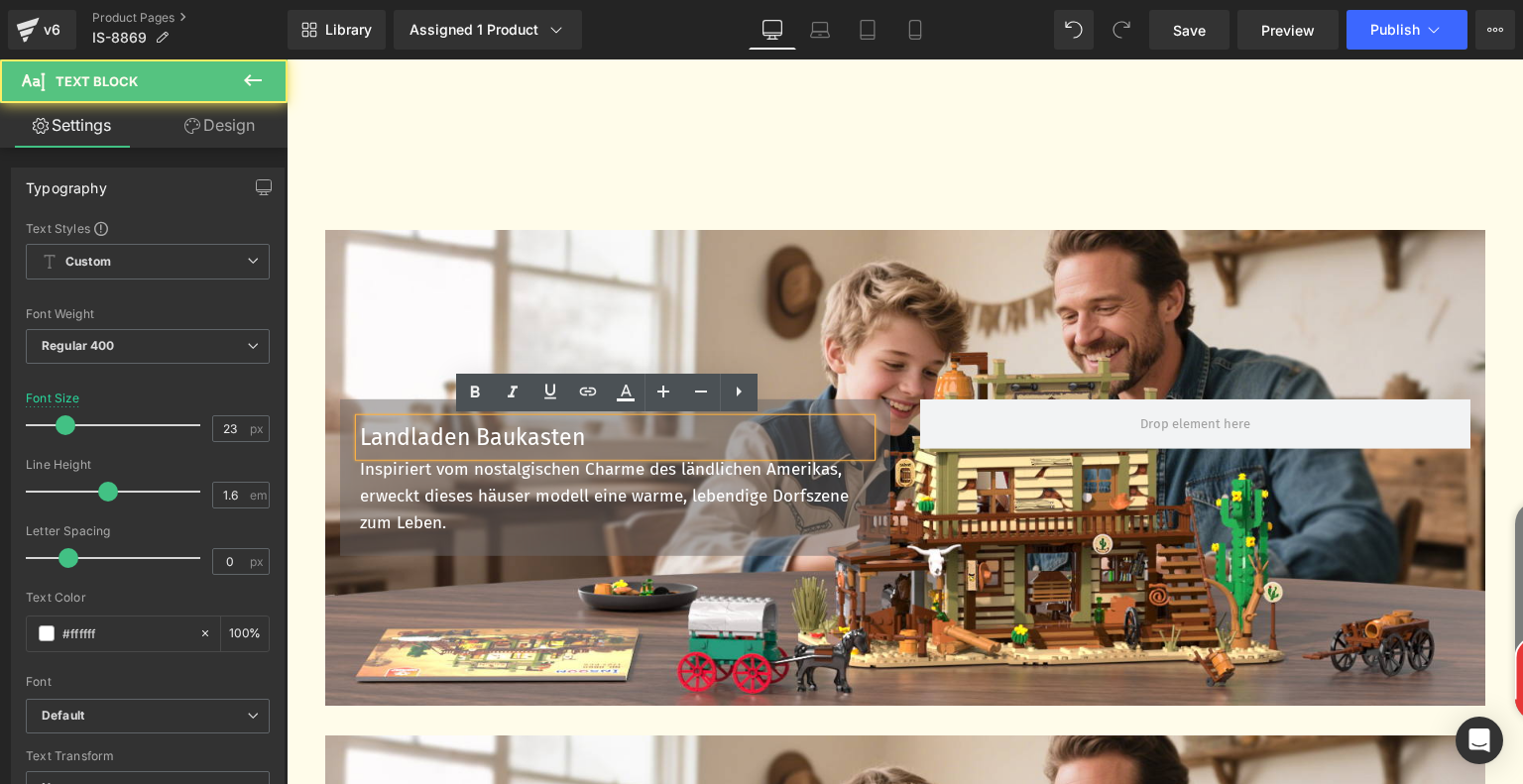 scroll, scrollTop: 3355, scrollLeft: 0, axis: vertical 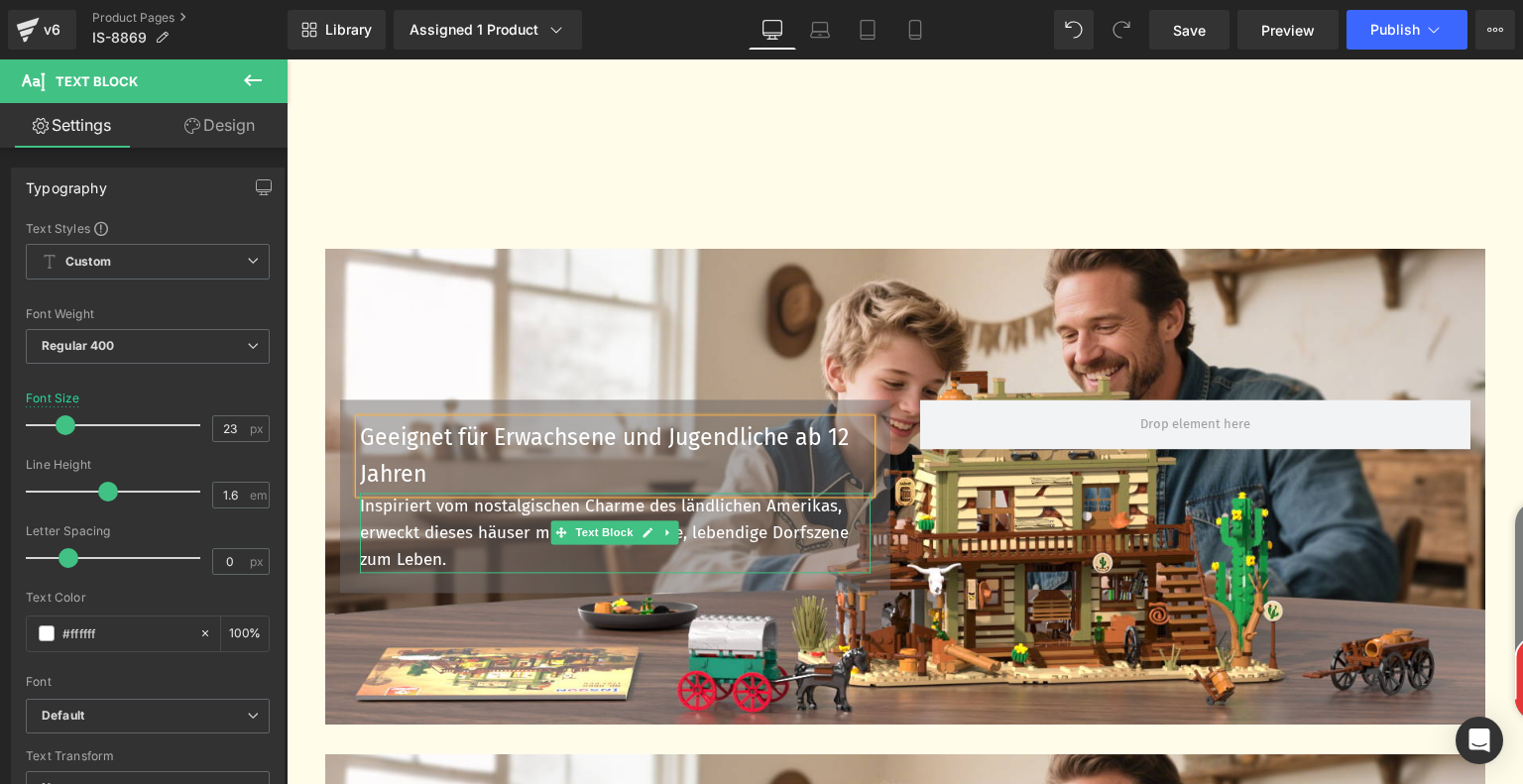 click on "Inspiriert vom nostalgischen Charme des ländlichen Amerikas, erweckt dieses häuser modell eine warme, lebendige Dorfszene zum Leben." at bounding box center [615, 533] 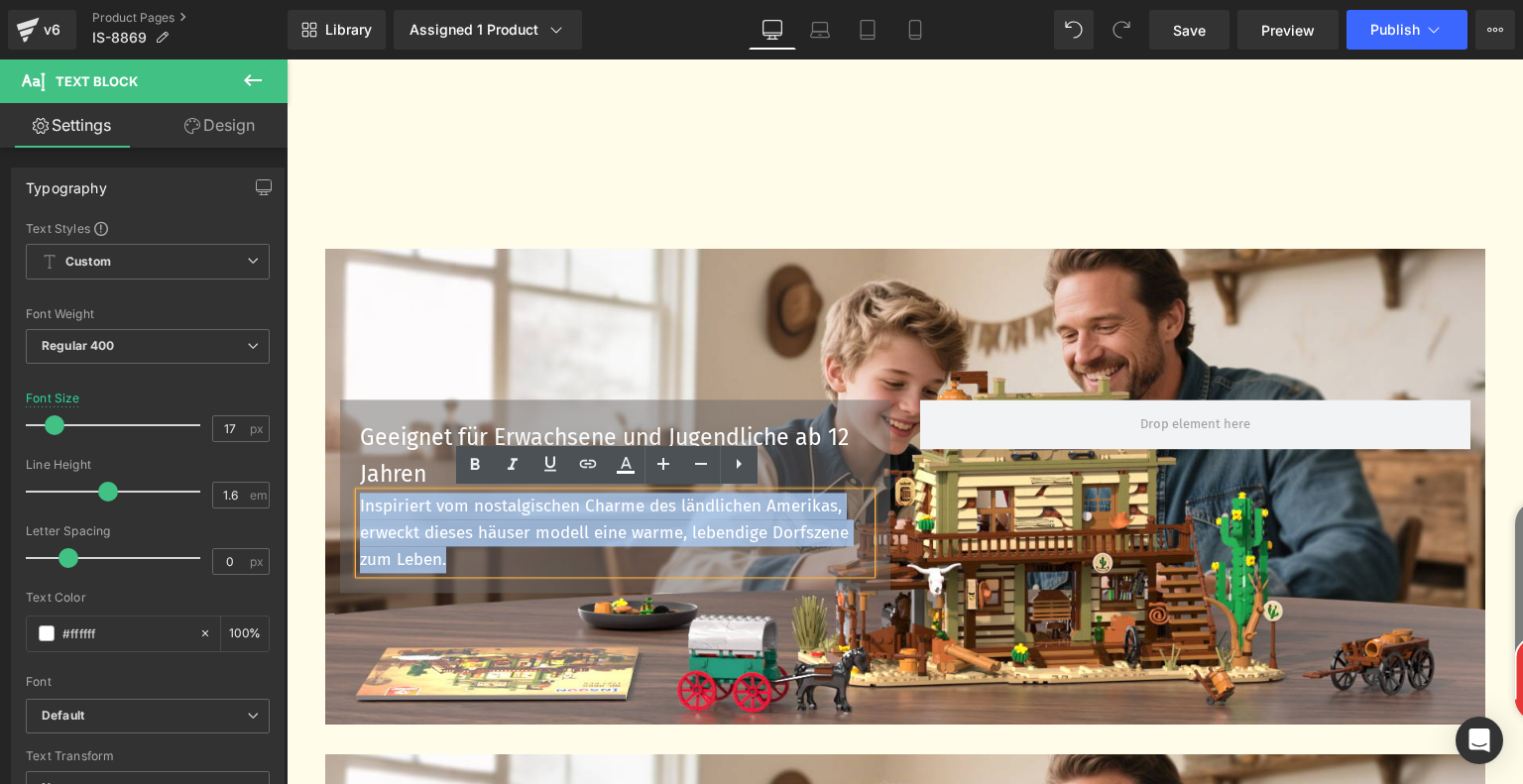 drag, startPoint x: 446, startPoint y: 559, endPoint x: 350, endPoint y: 505, distance: 110.14536 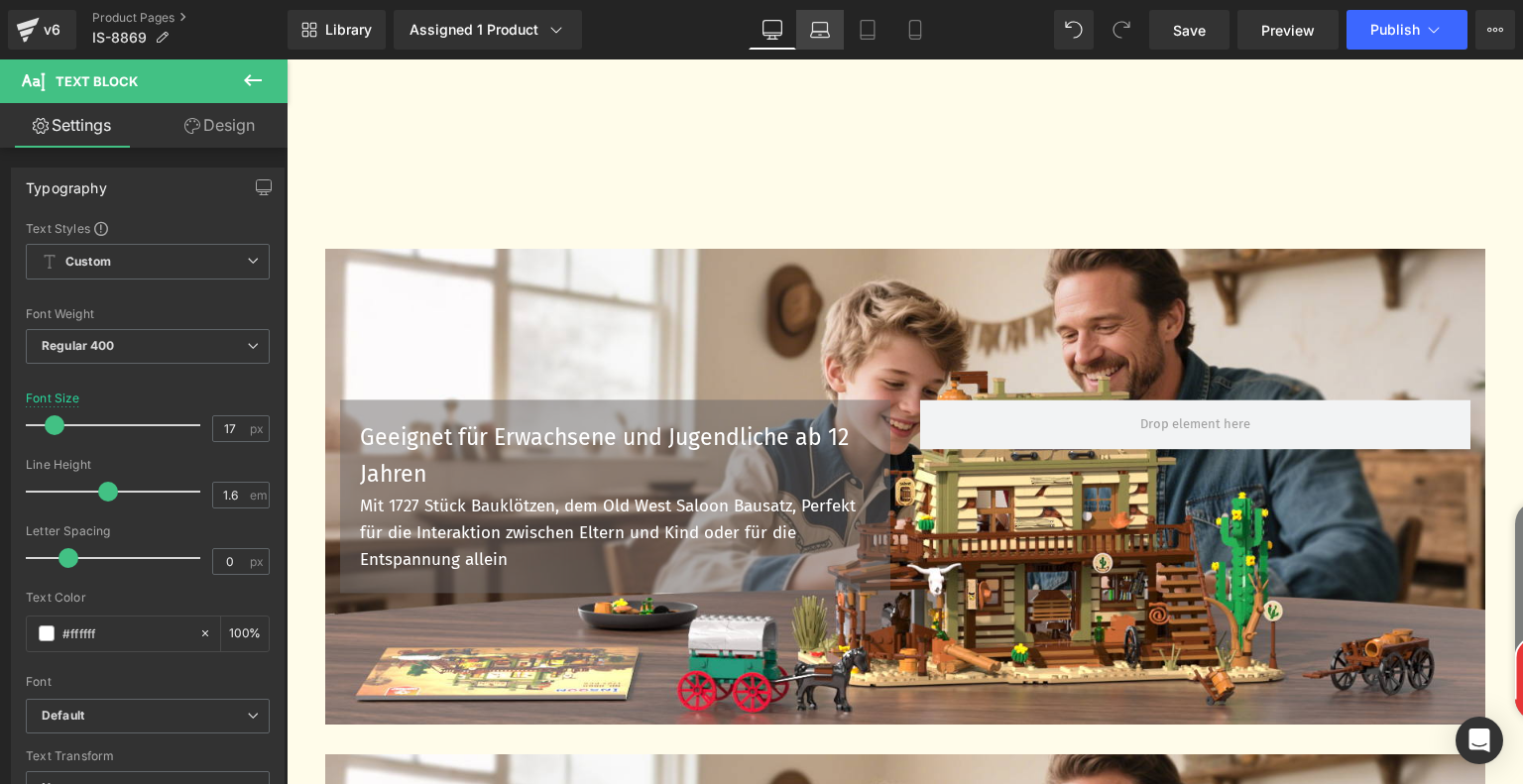 click 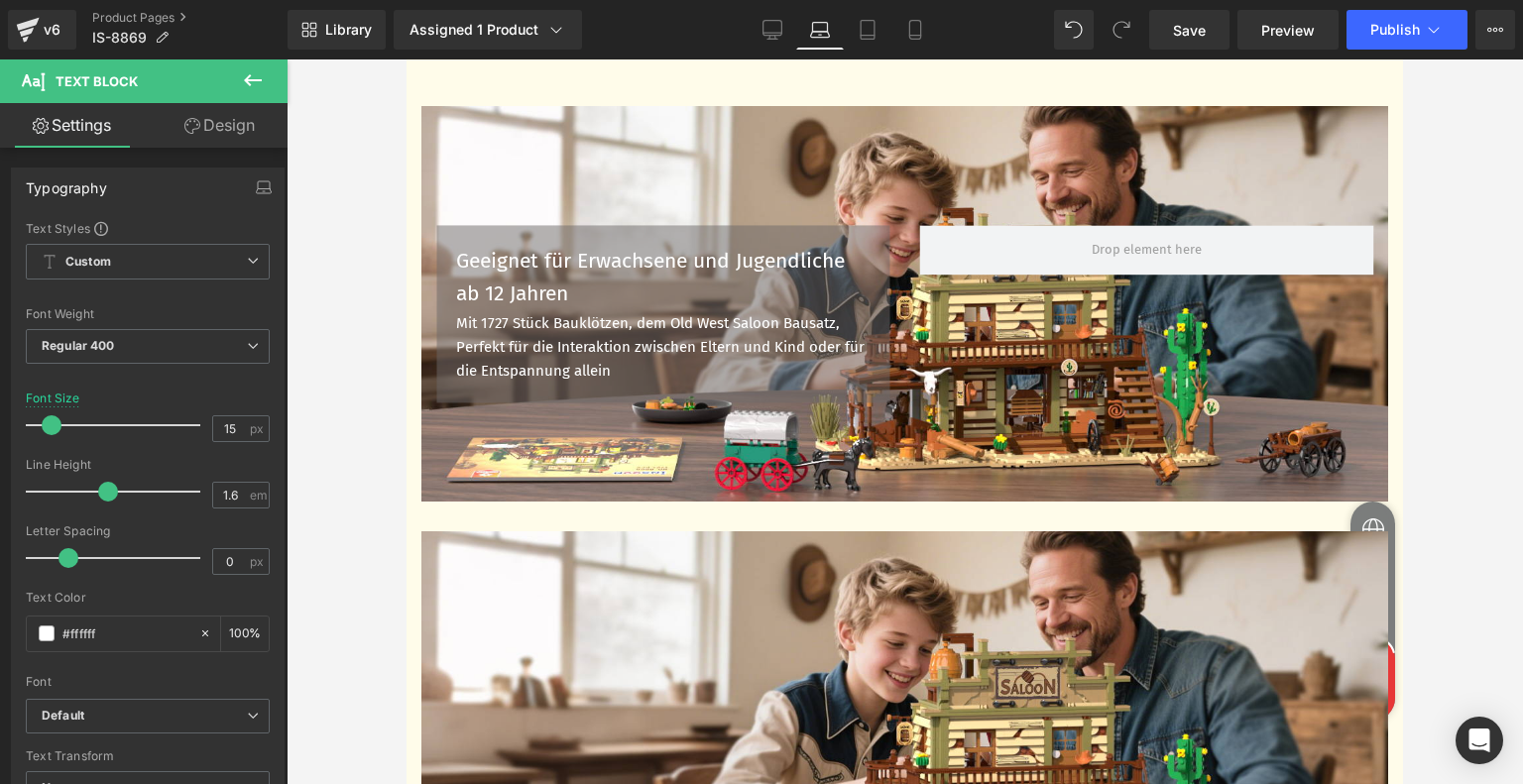 scroll, scrollTop: 3017, scrollLeft: 0, axis: vertical 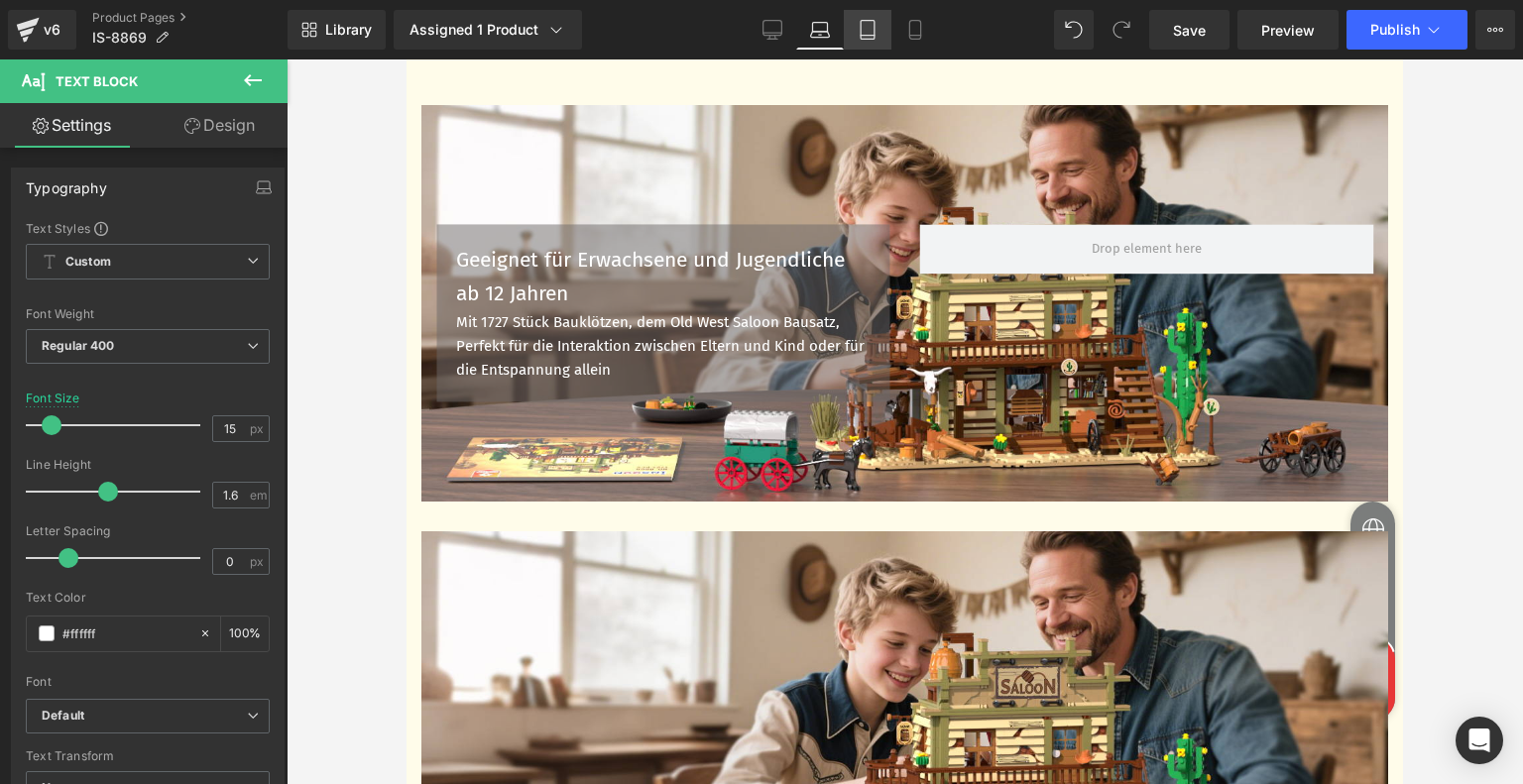 click 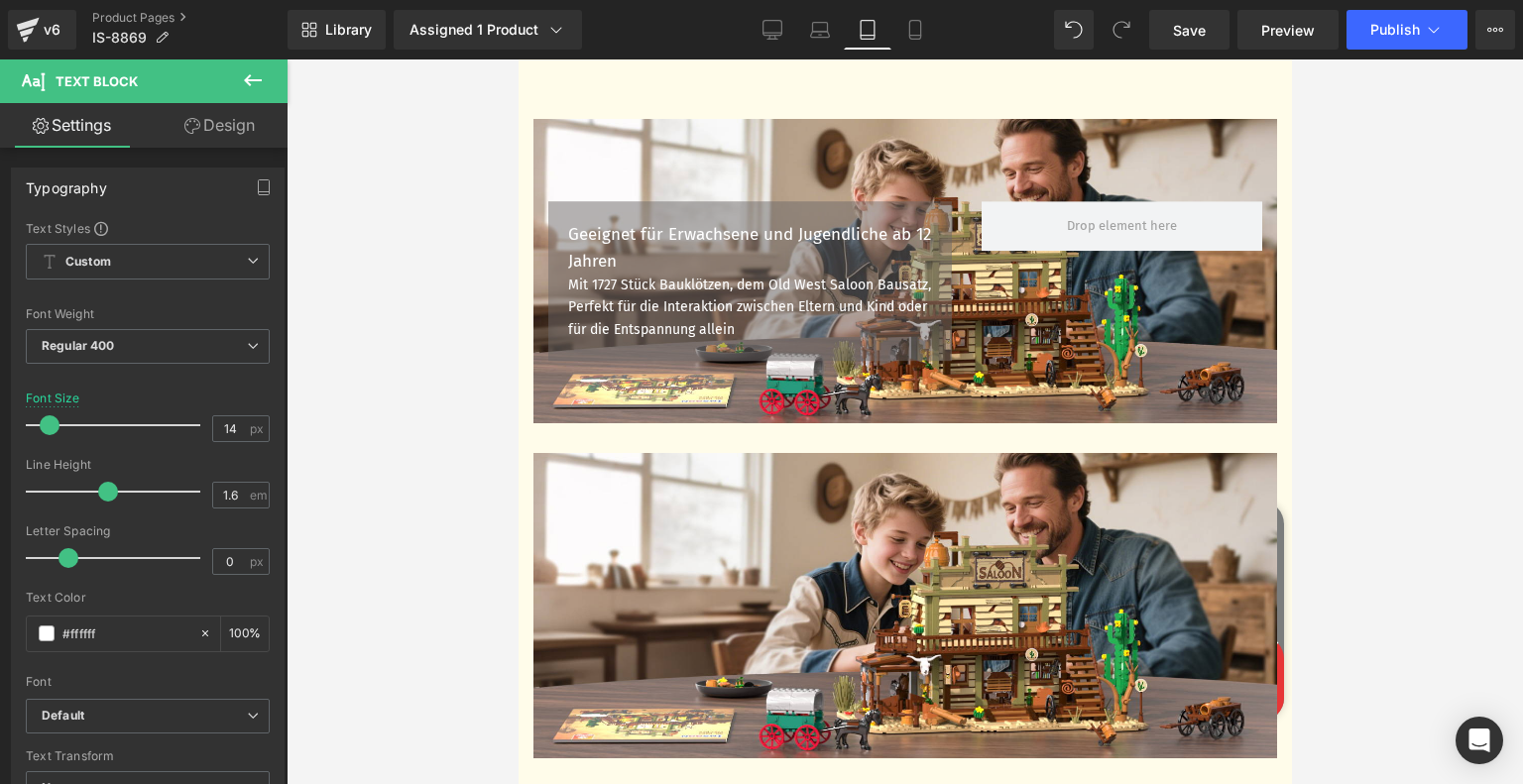 scroll, scrollTop: 2590, scrollLeft: 0, axis: vertical 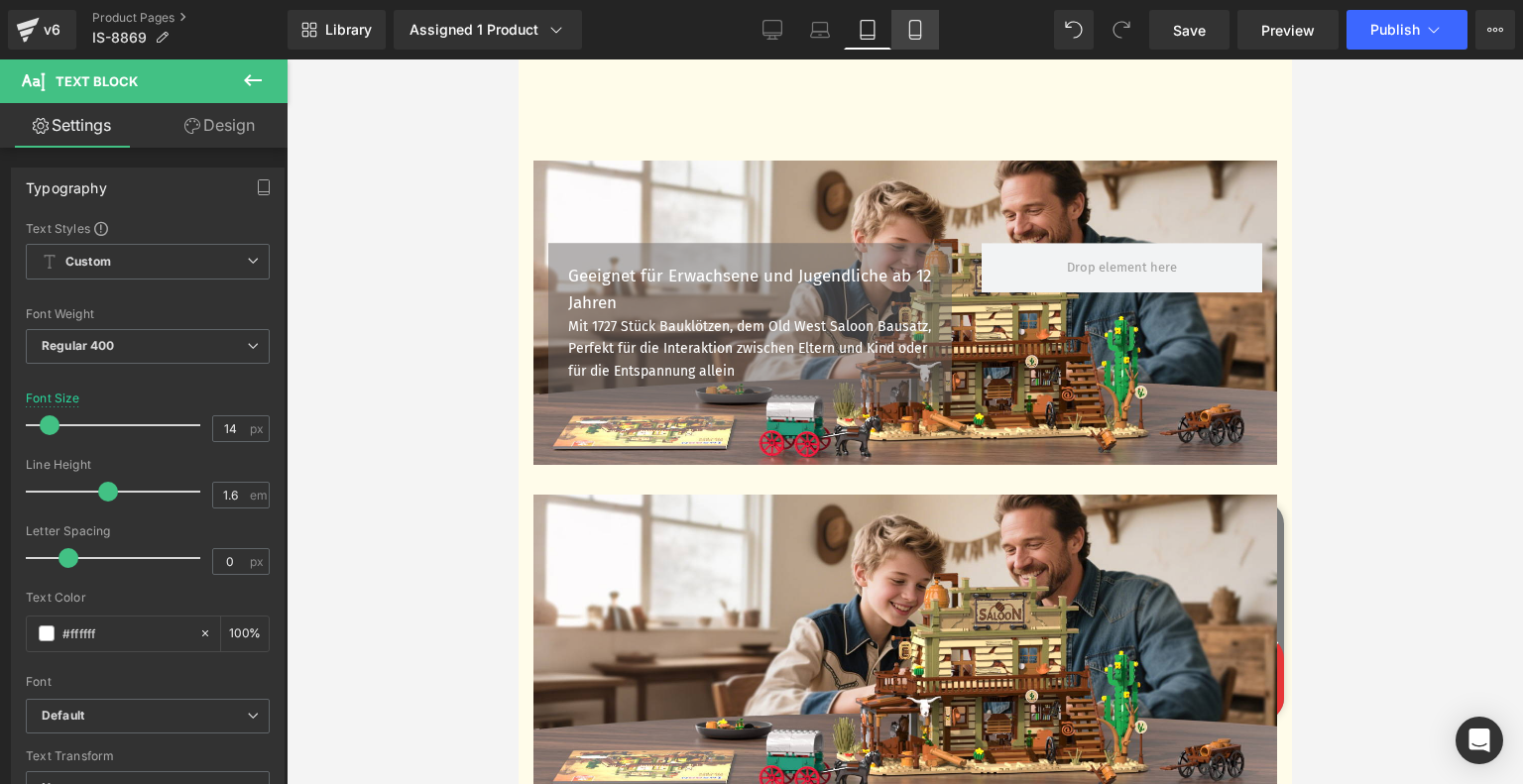 click 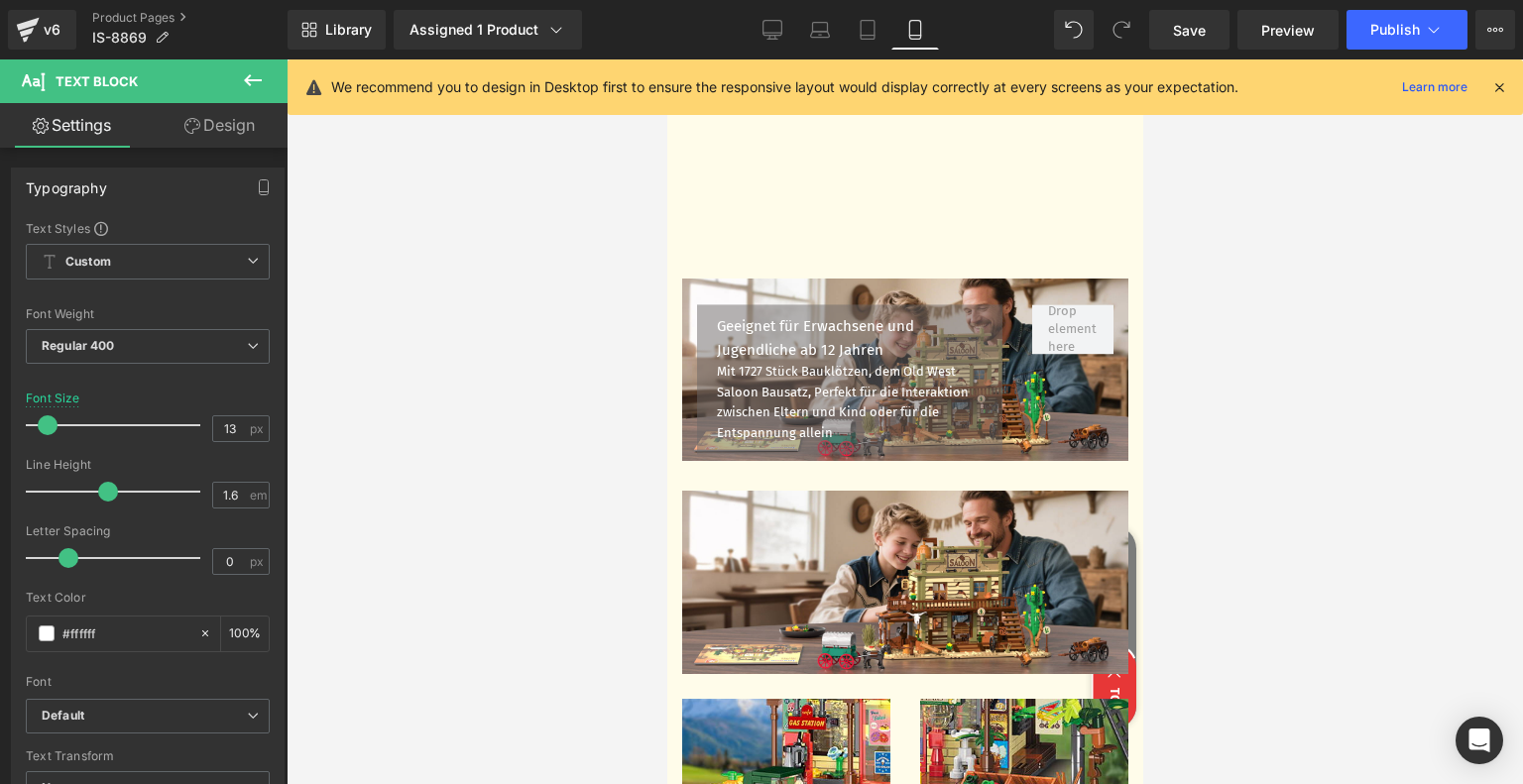 scroll, scrollTop: 2827, scrollLeft: 0, axis: vertical 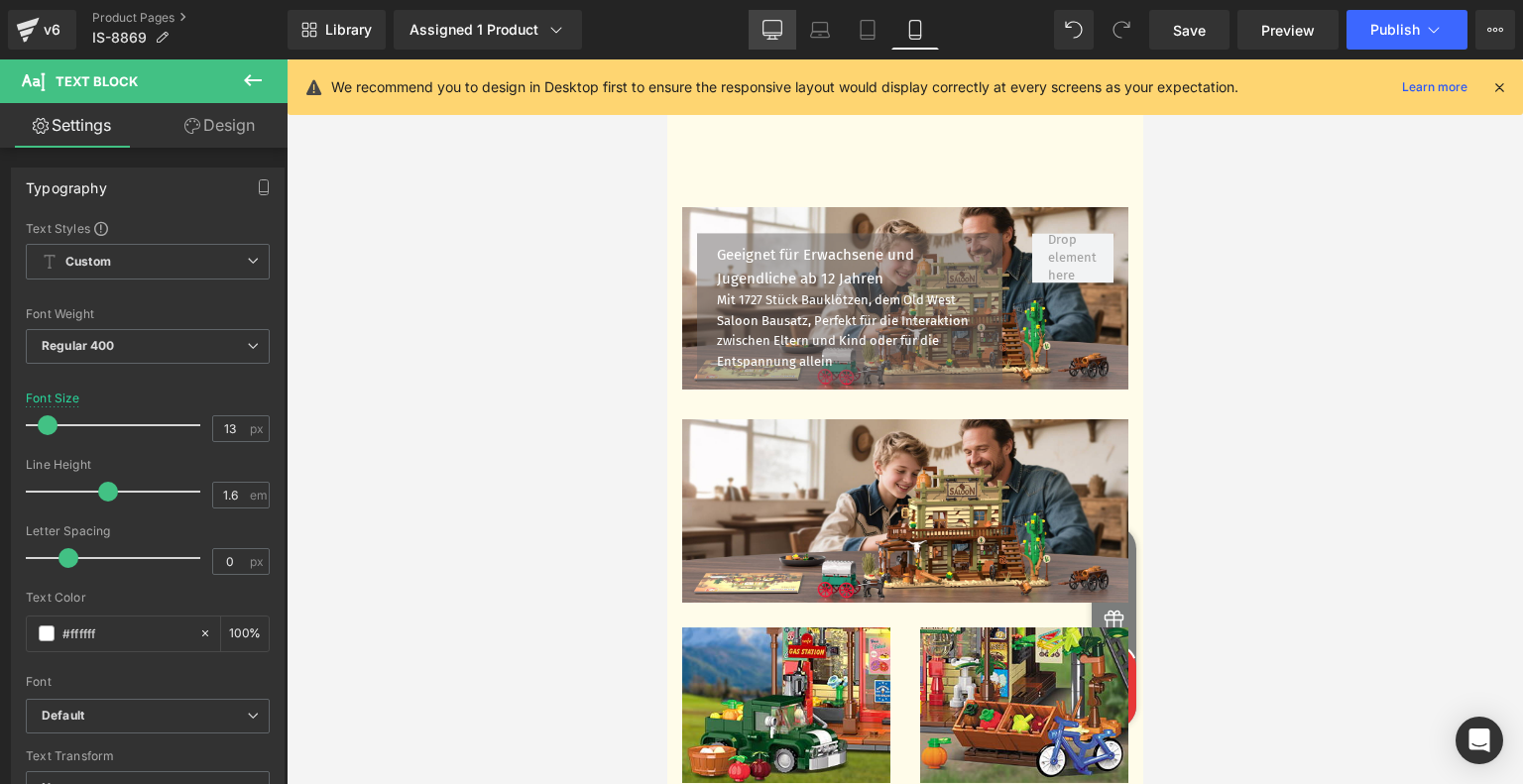 click 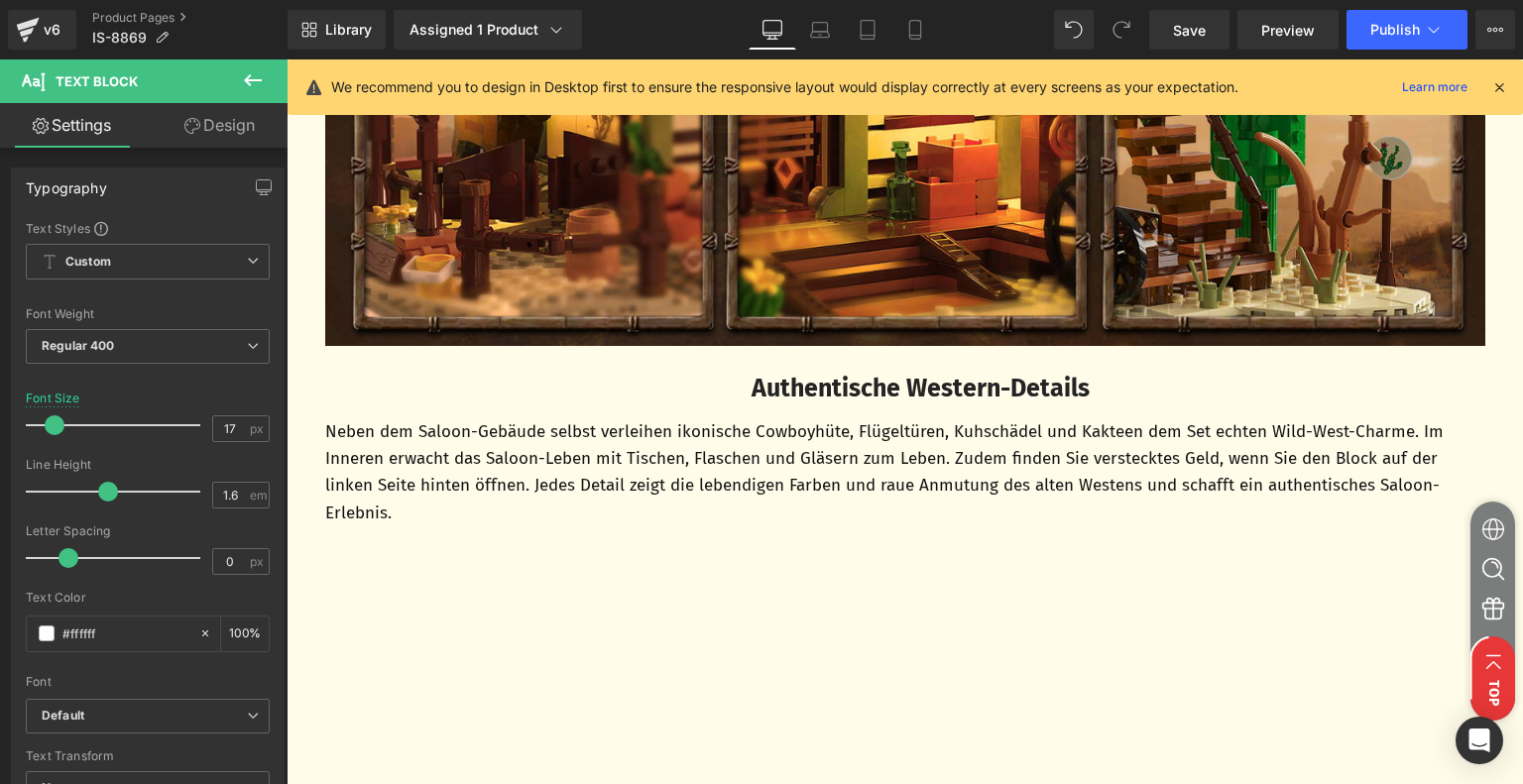 scroll, scrollTop: 2353, scrollLeft: 0, axis: vertical 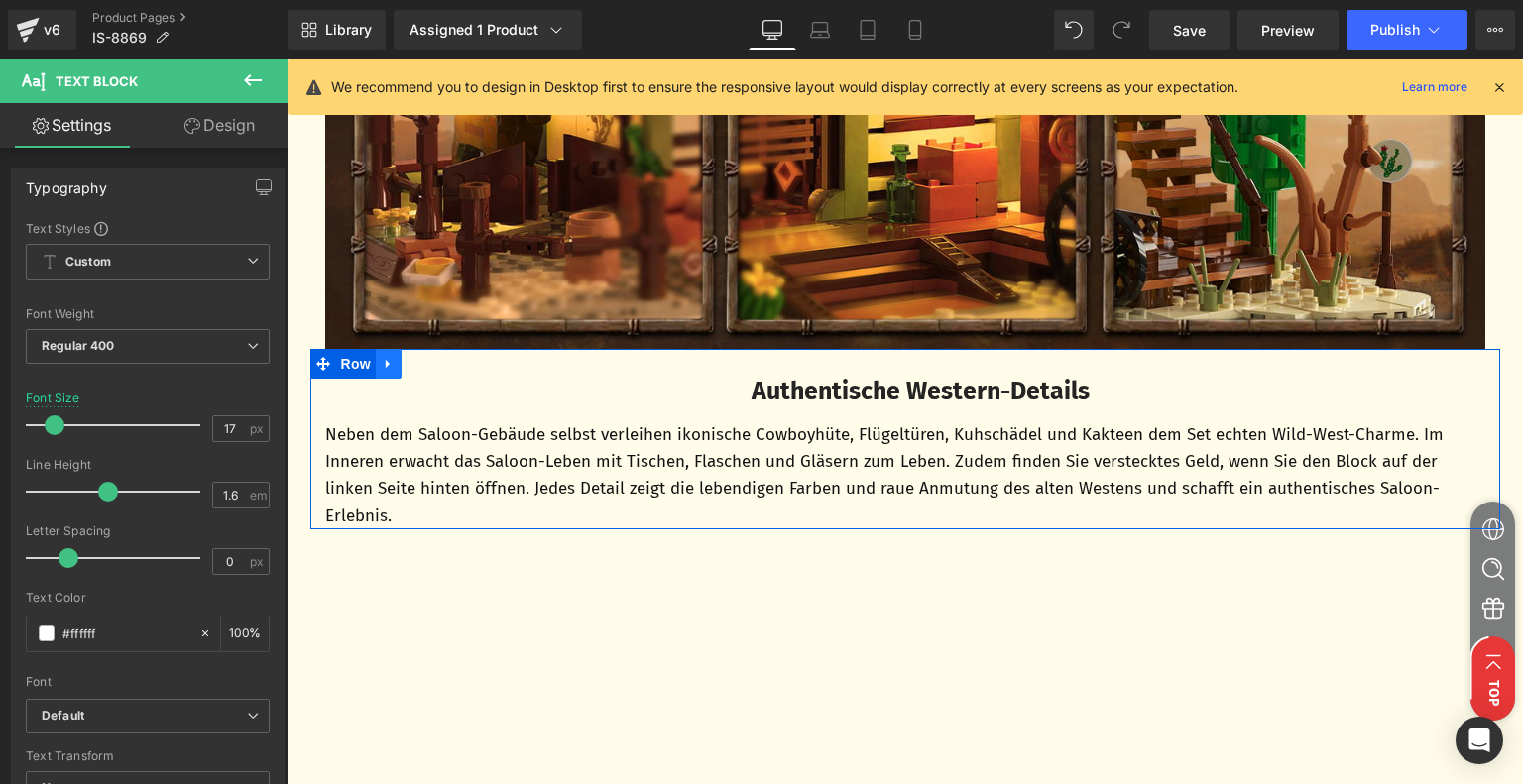 click 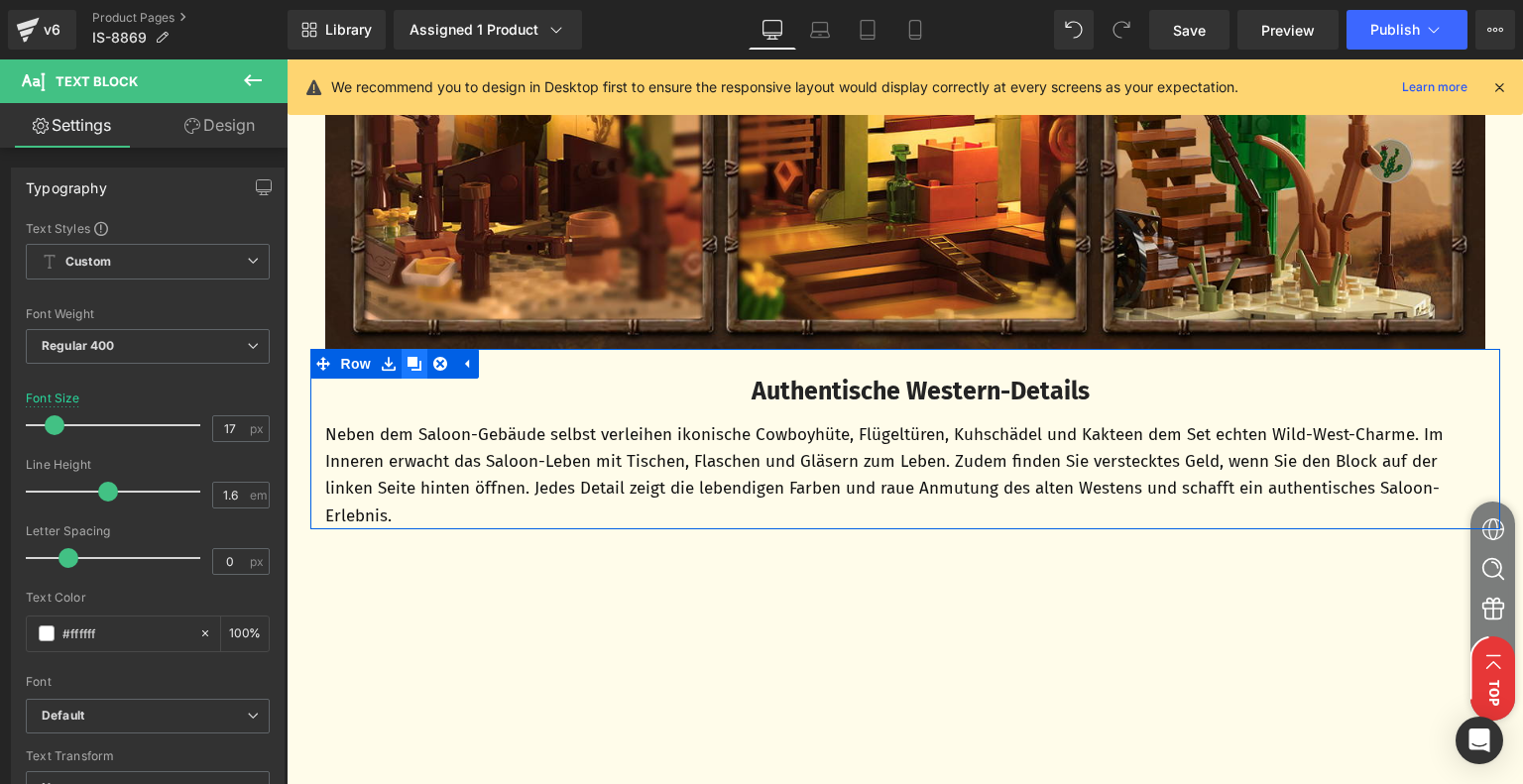 click 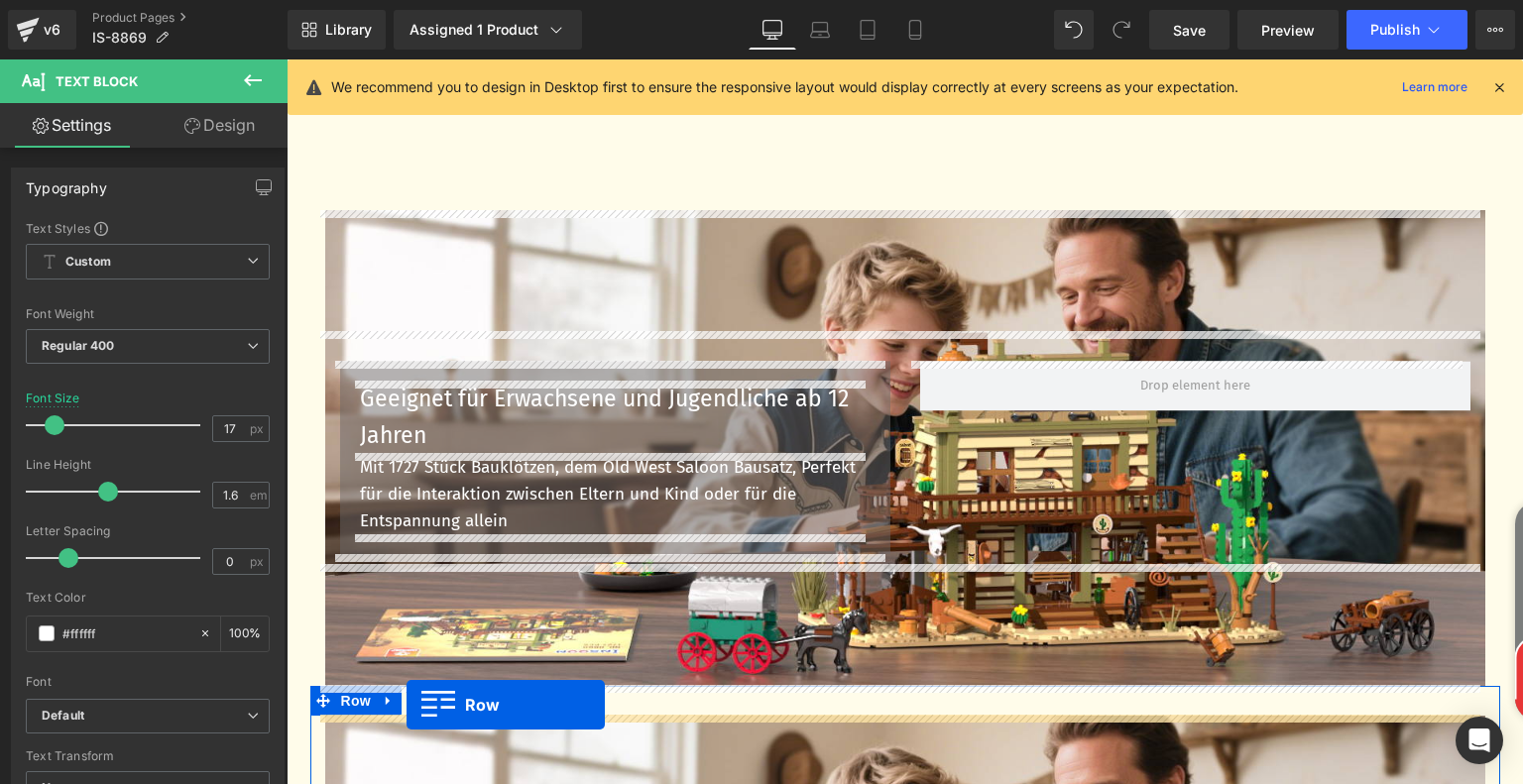 scroll, scrollTop: 3463, scrollLeft: 0, axis: vertical 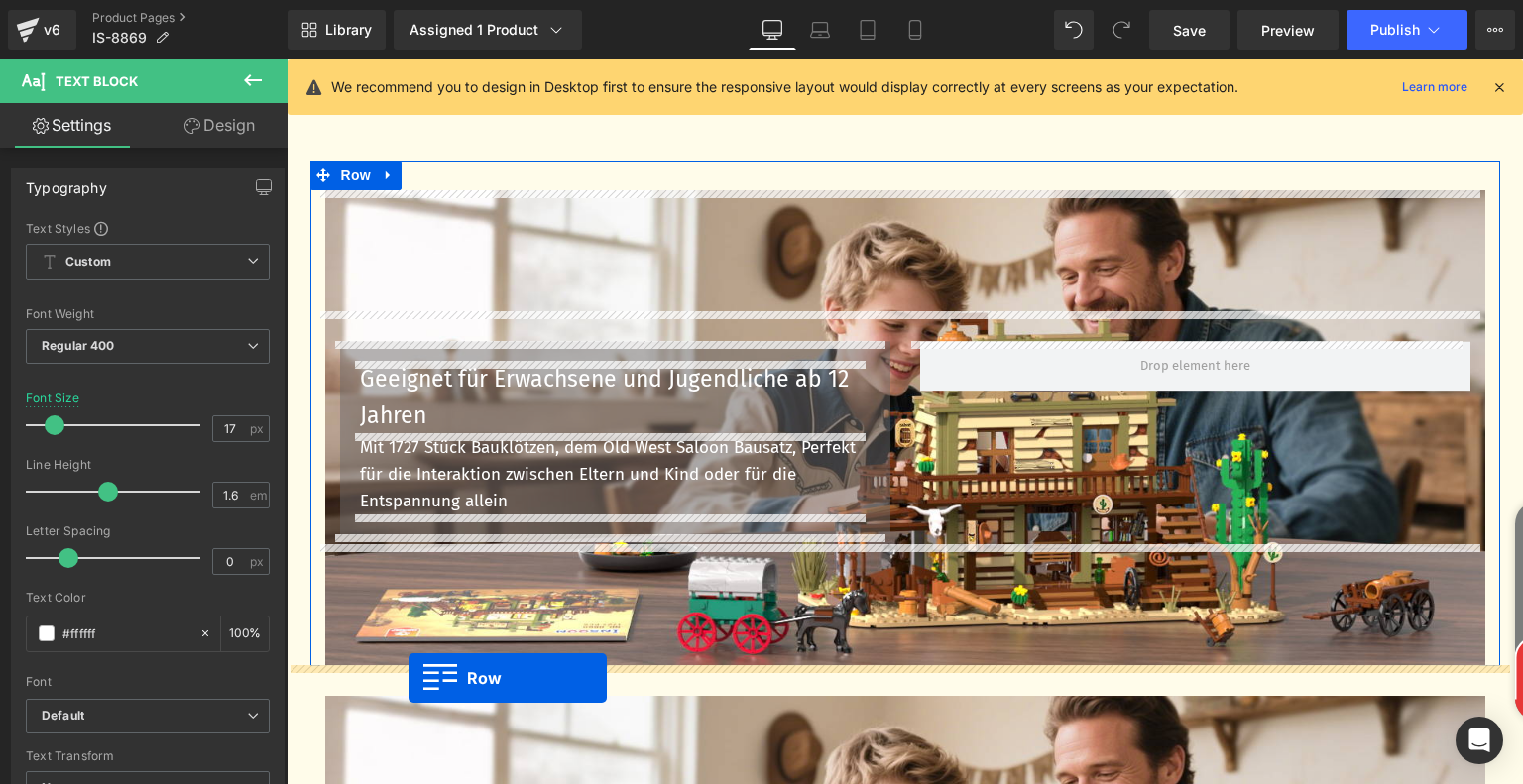 drag, startPoint x: 317, startPoint y: 548, endPoint x: 409, endPoint y: 677, distance: 158.44557 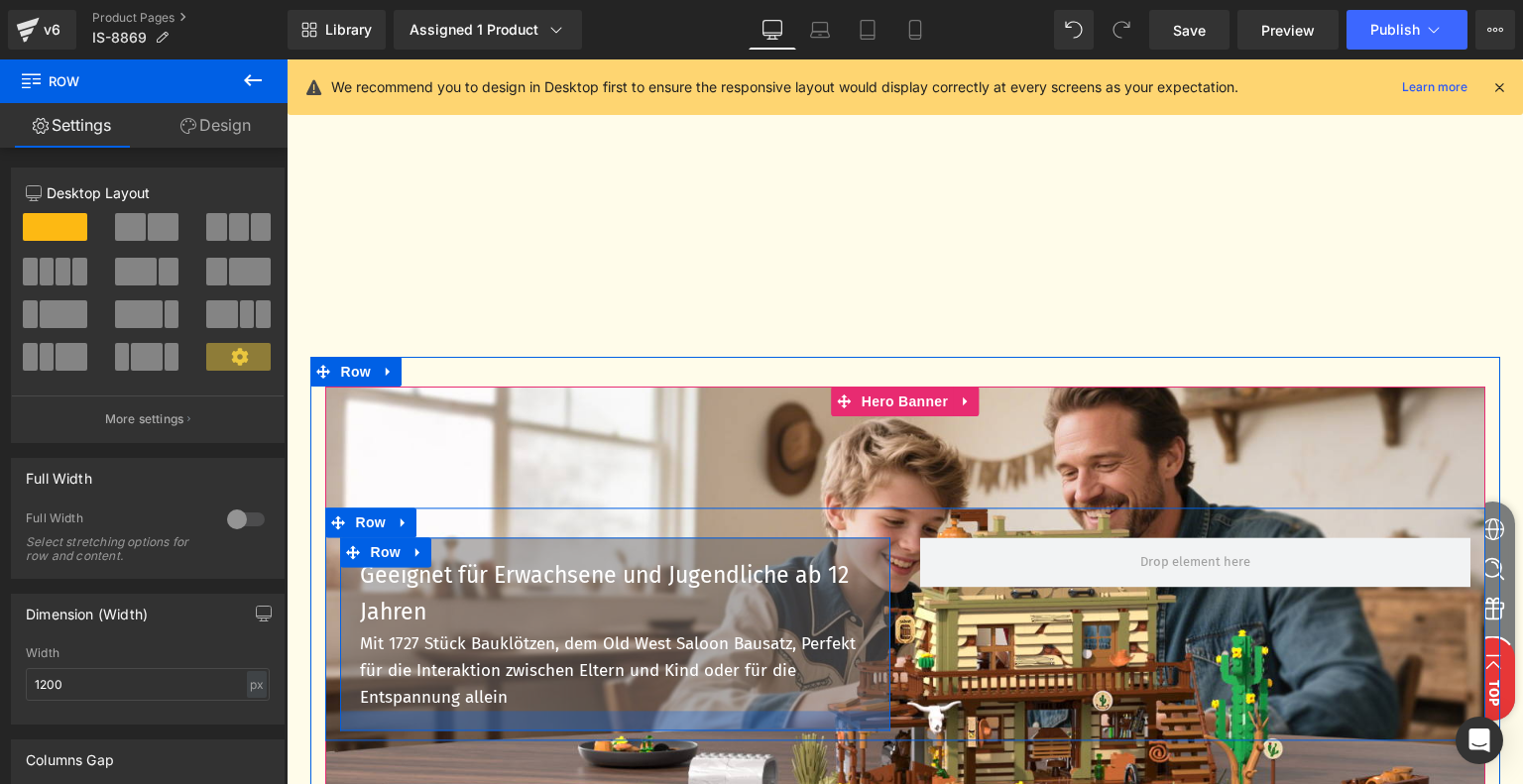 scroll, scrollTop: 3215, scrollLeft: 0, axis: vertical 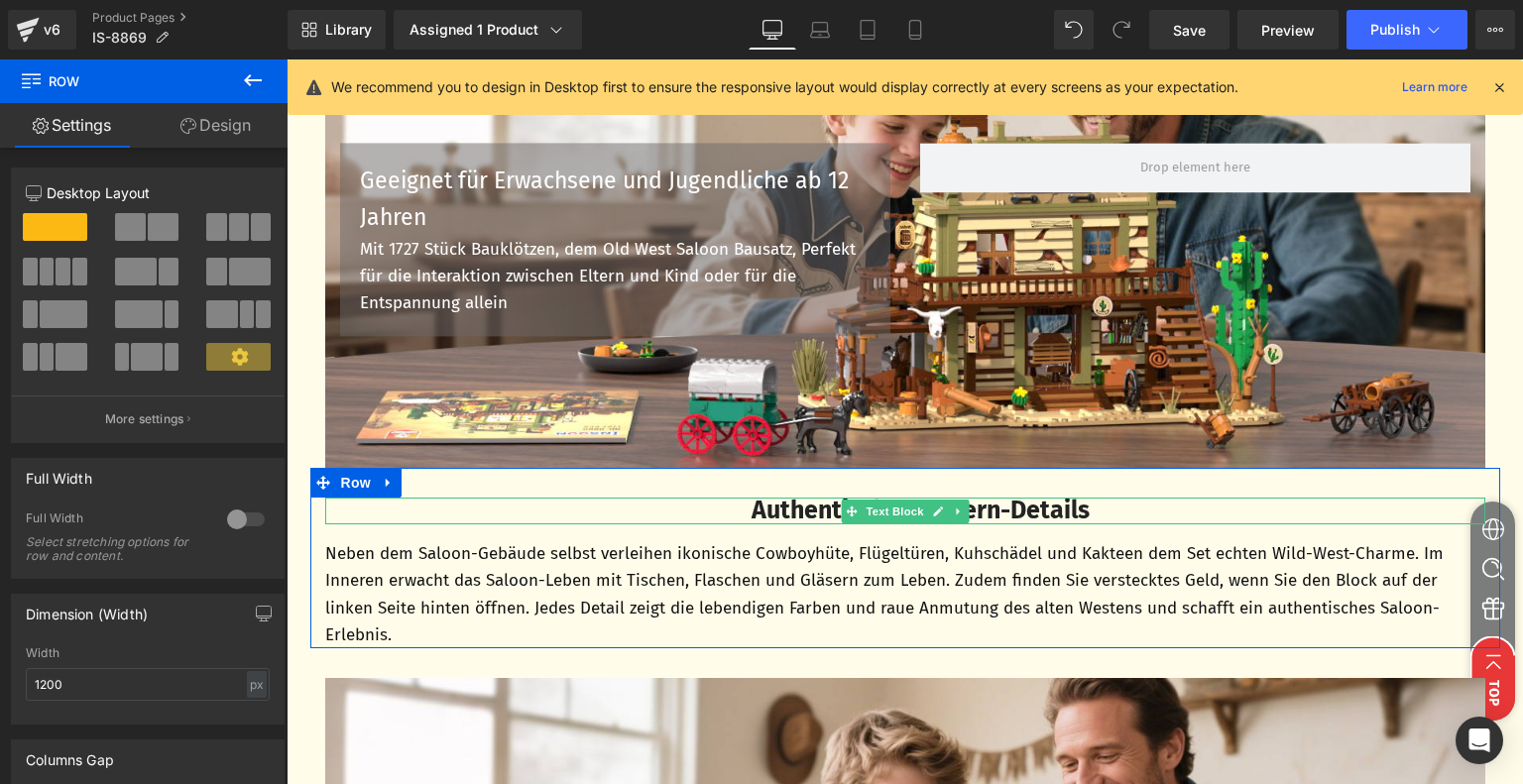 click on "Authentische Western-Details" at bounding box center (920, 510) 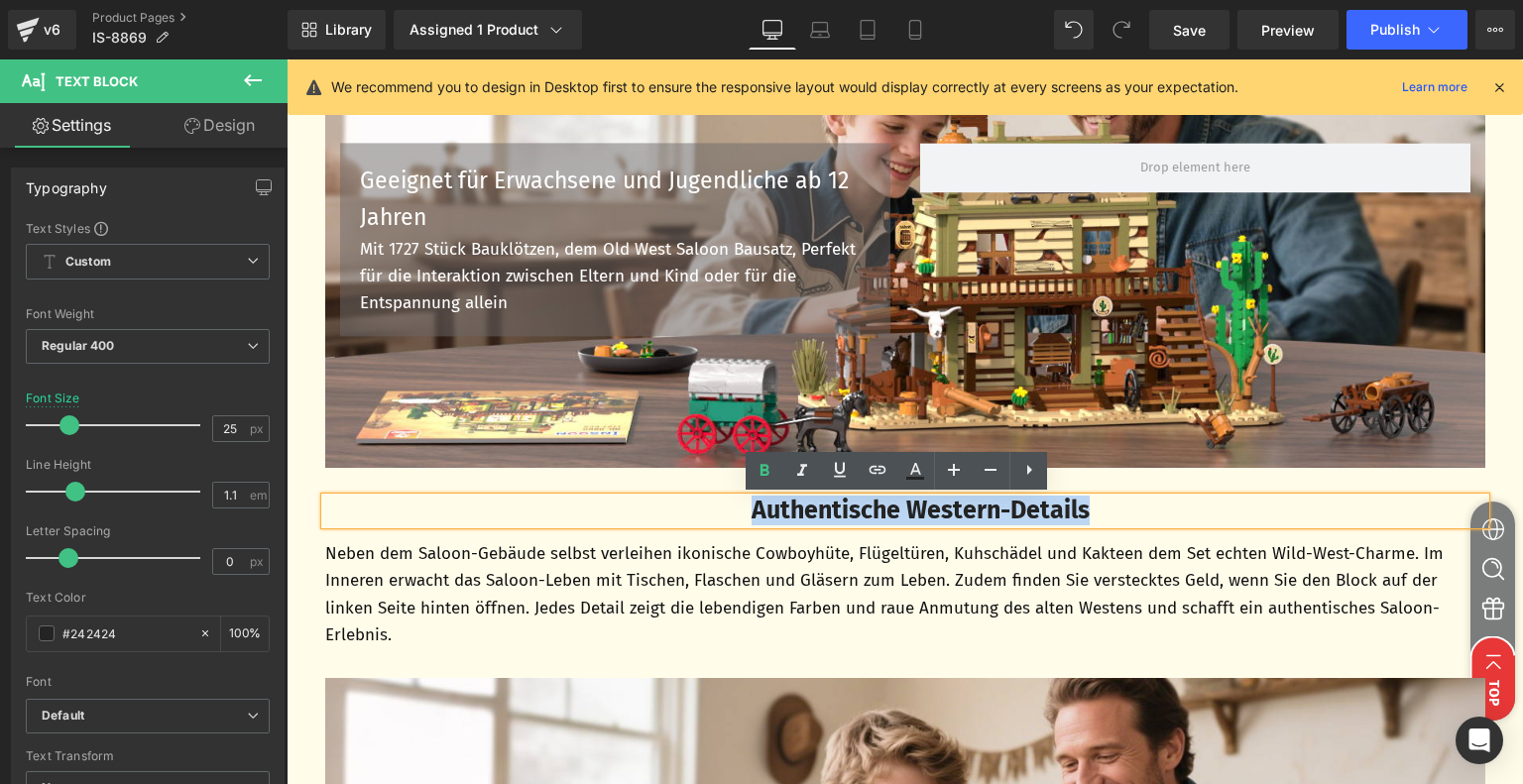 drag, startPoint x: 734, startPoint y: 510, endPoint x: 1103, endPoint y: 520, distance: 369.1355 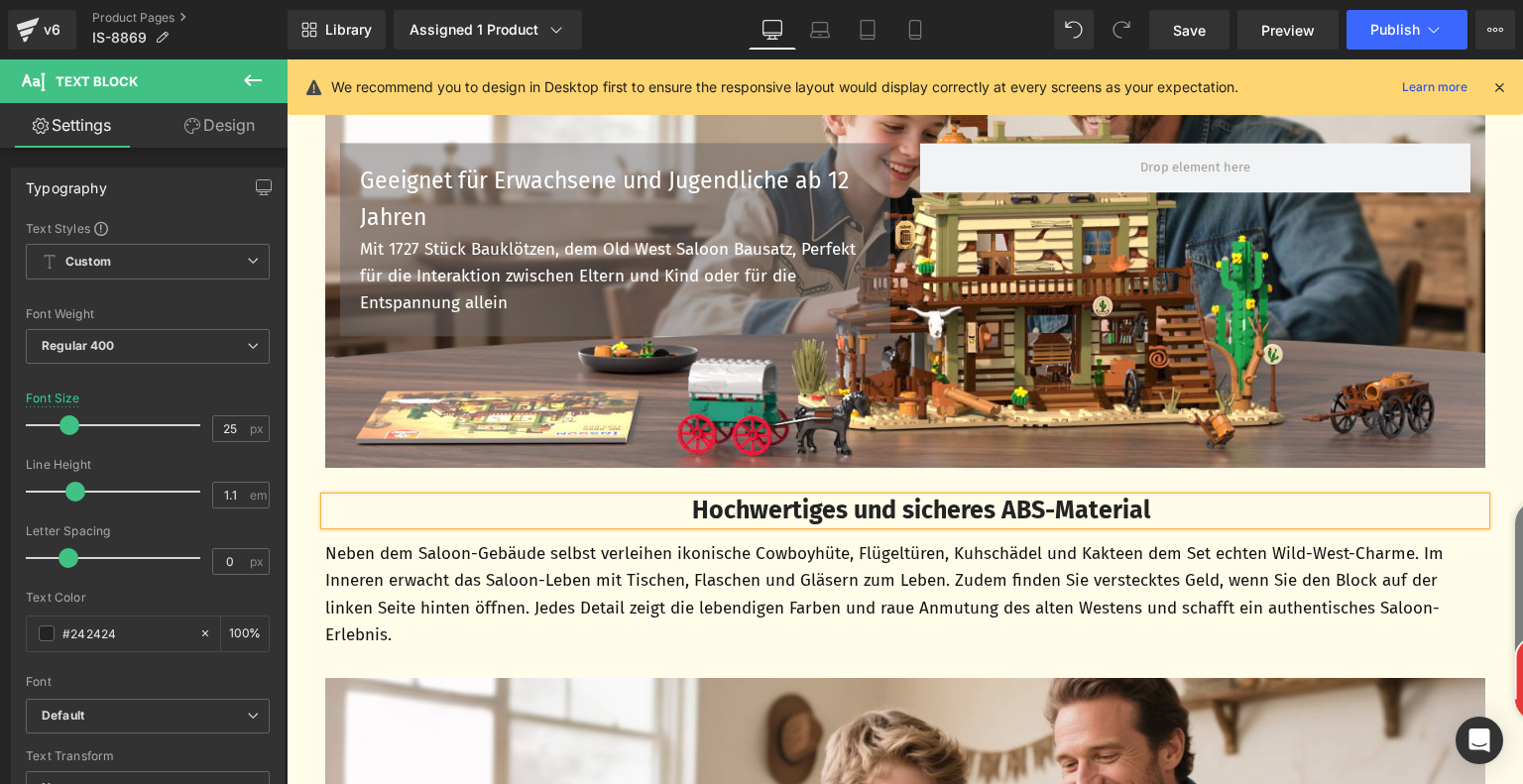 click on "Hochwertiges und sicheres ABS-Material" at bounding box center (921, 510) 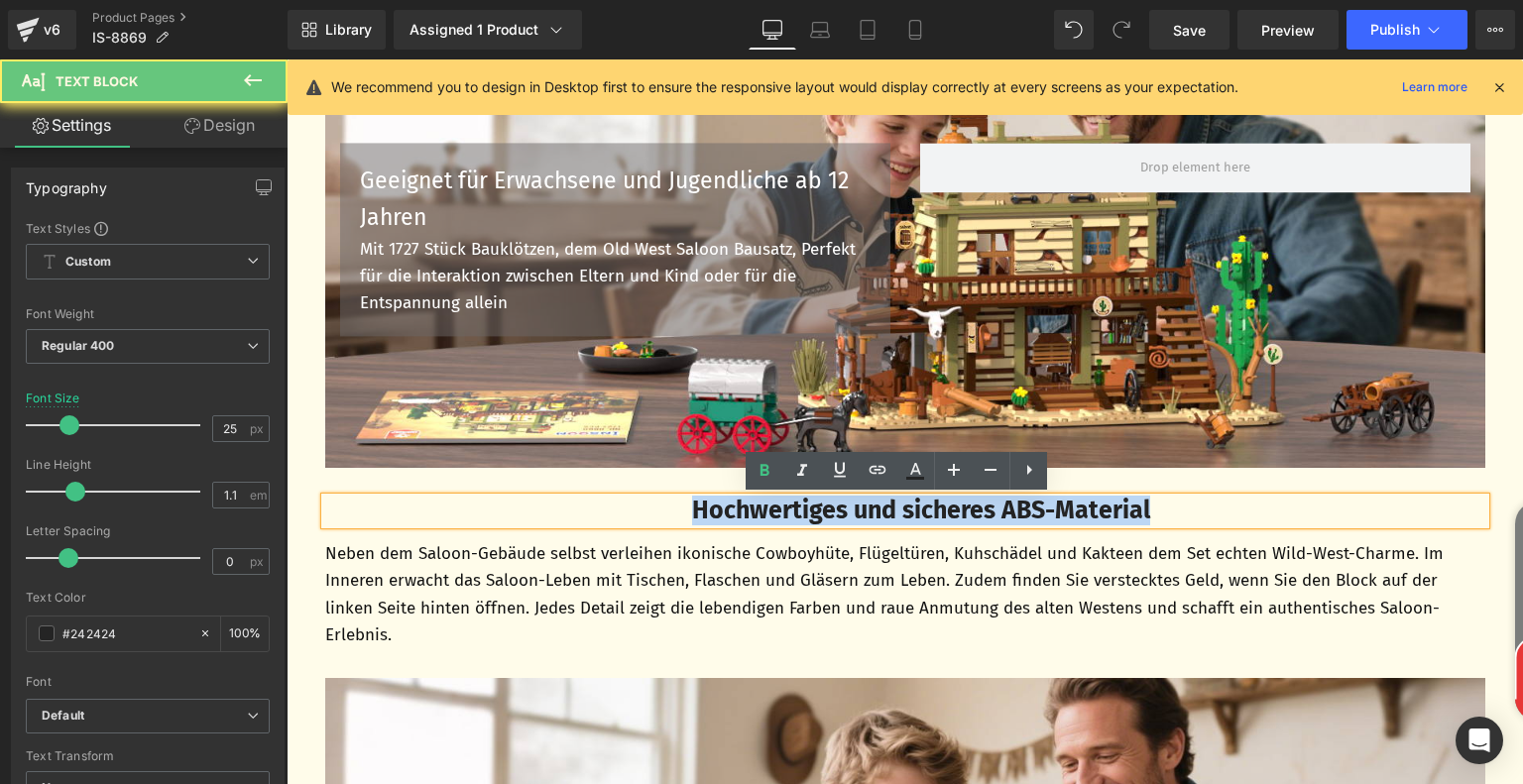 drag, startPoint x: 667, startPoint y: 508, endPoint x: 1267, endPoint y: 497, distance: 600.101 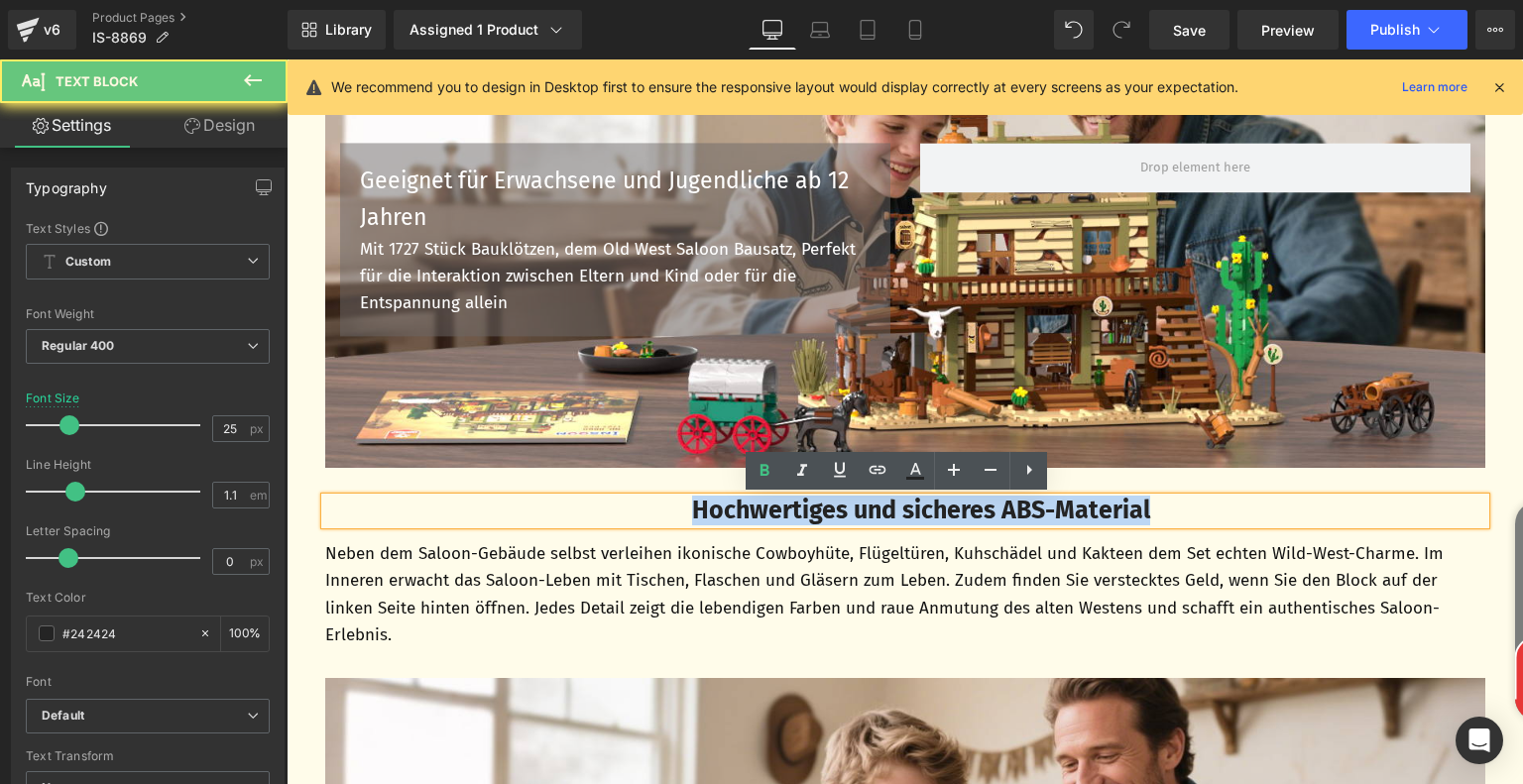 click on "Hochwertiges und sicheres ABS-Material" at bounding box center [921, 511] 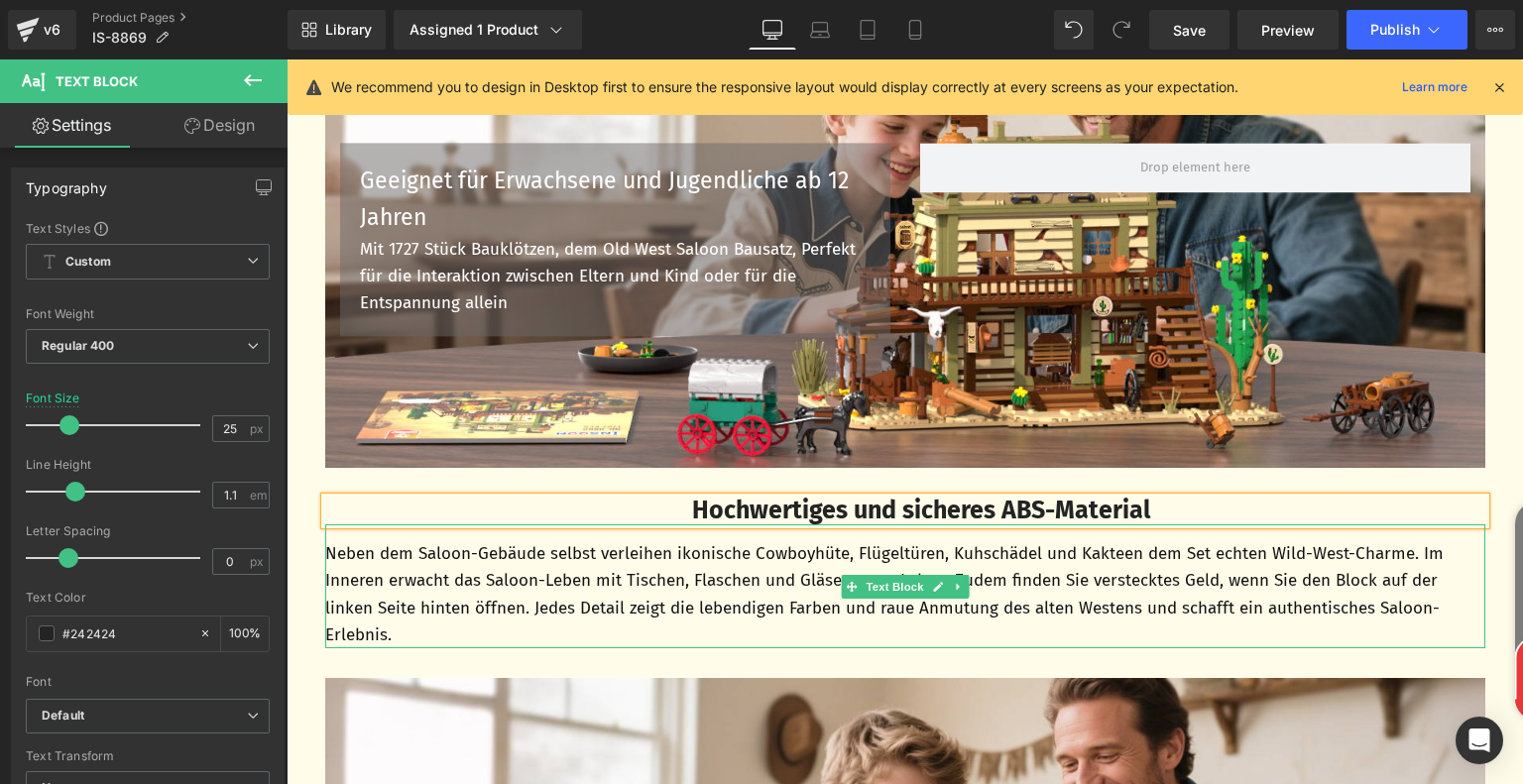 click on "Neben dem Saloon-Gebäude selbst verleihen ikonische Cowboyhüte, Flügeltüren, Kuhschädel und Kakteen dem Set echten Wild-West-Charme. Im Inneren erwacht das Saloon-Leben mit Tischen, Flaschen und Gläsern zum Leben. Zudem finden Sie verstecktes Geld, wenn Sie den Block auf der linken Seite hinten öffnen. Jedes Detail zeigt die lebendigen Farben und raue Anmutung des alten Westens und schafft ein authentisches Saloon-Erlebnis." at bounding box center (905, 594) 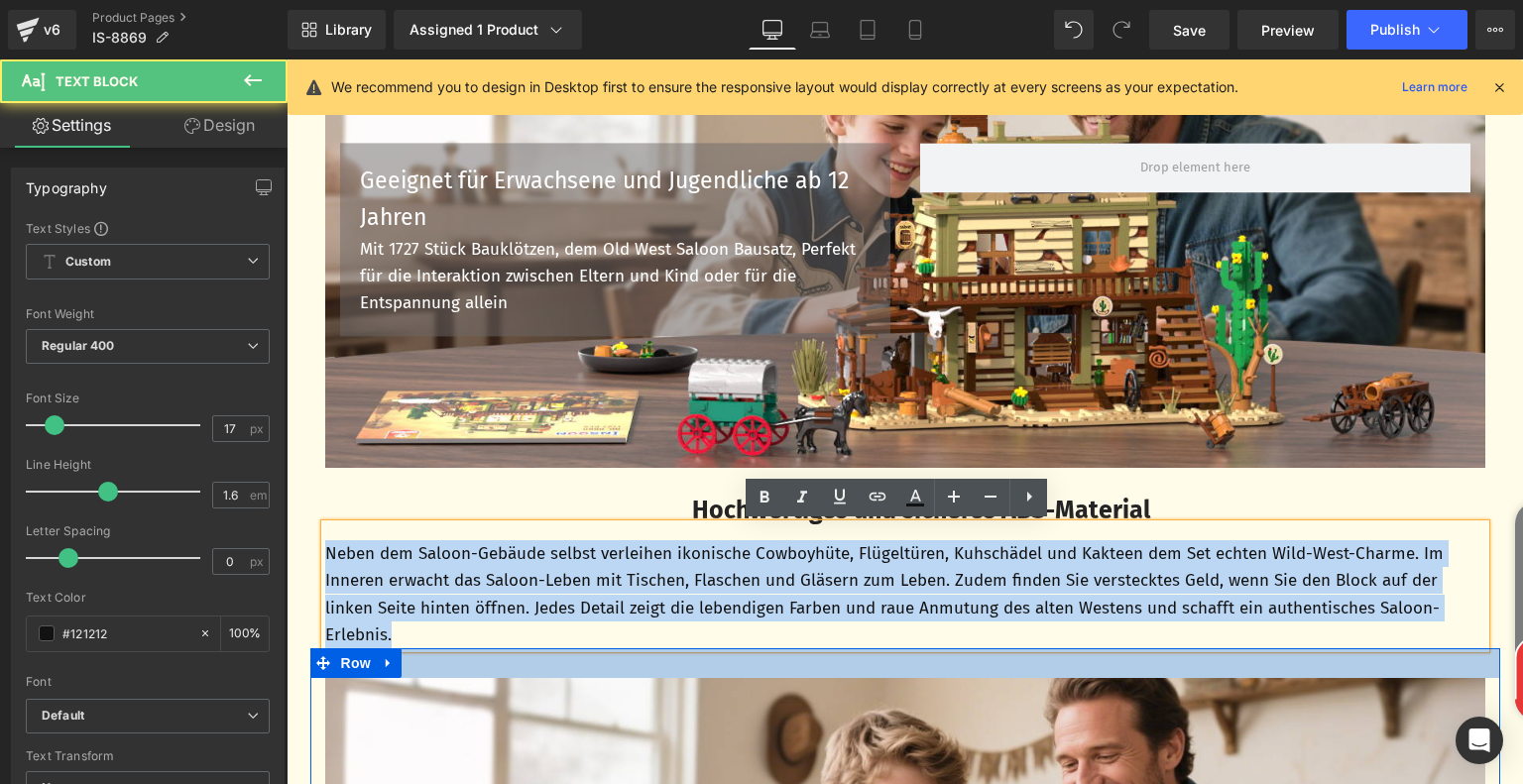 drag, startPoint x: 319, startPoint y: 550, endPoint x: 449, endPoint y: 657, distance: 168.37161 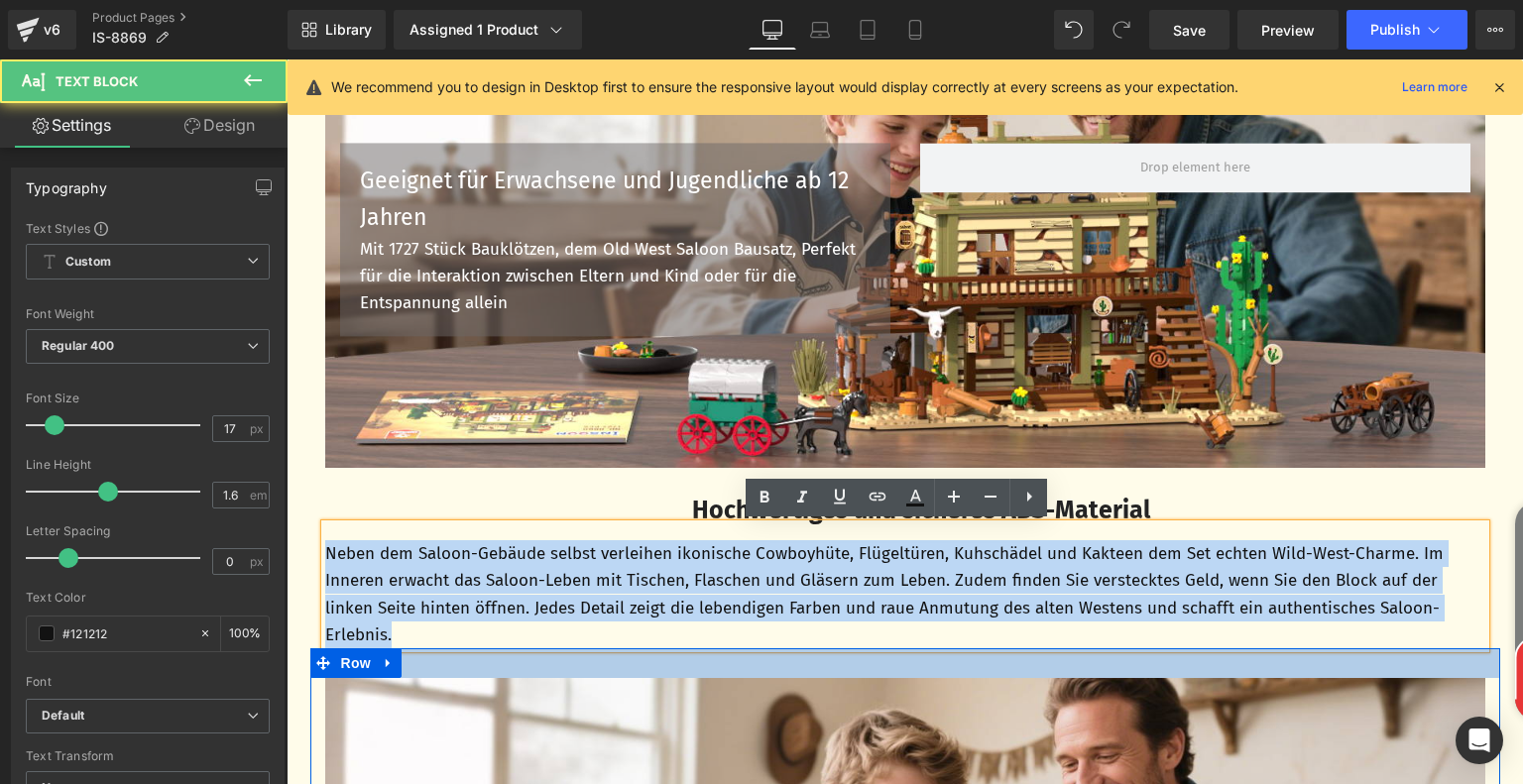 click on "‹ ›" at bounding box center [904, 252] 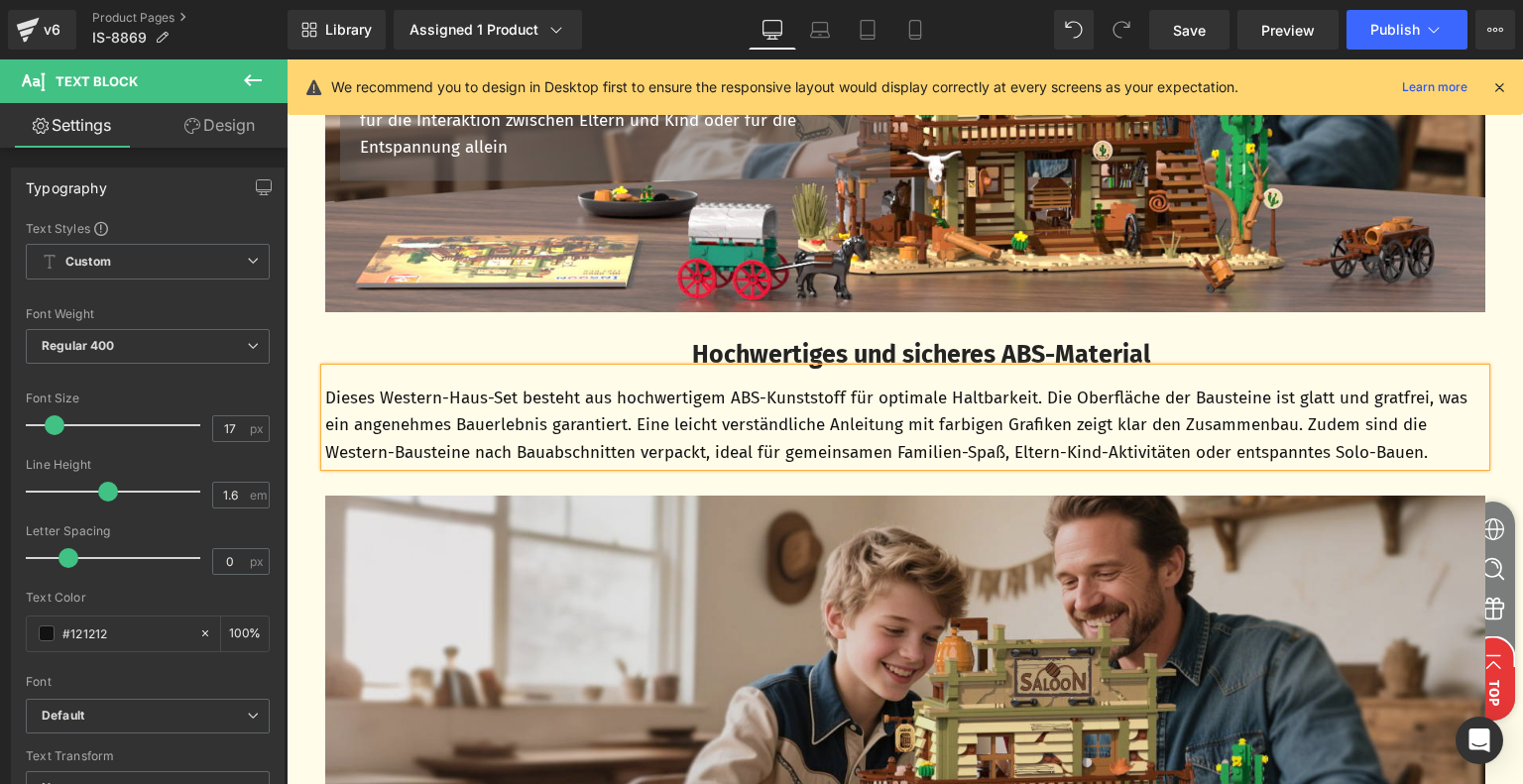 scroll, scrollTop: 4008, scrollLeft: 0, axis: vertical 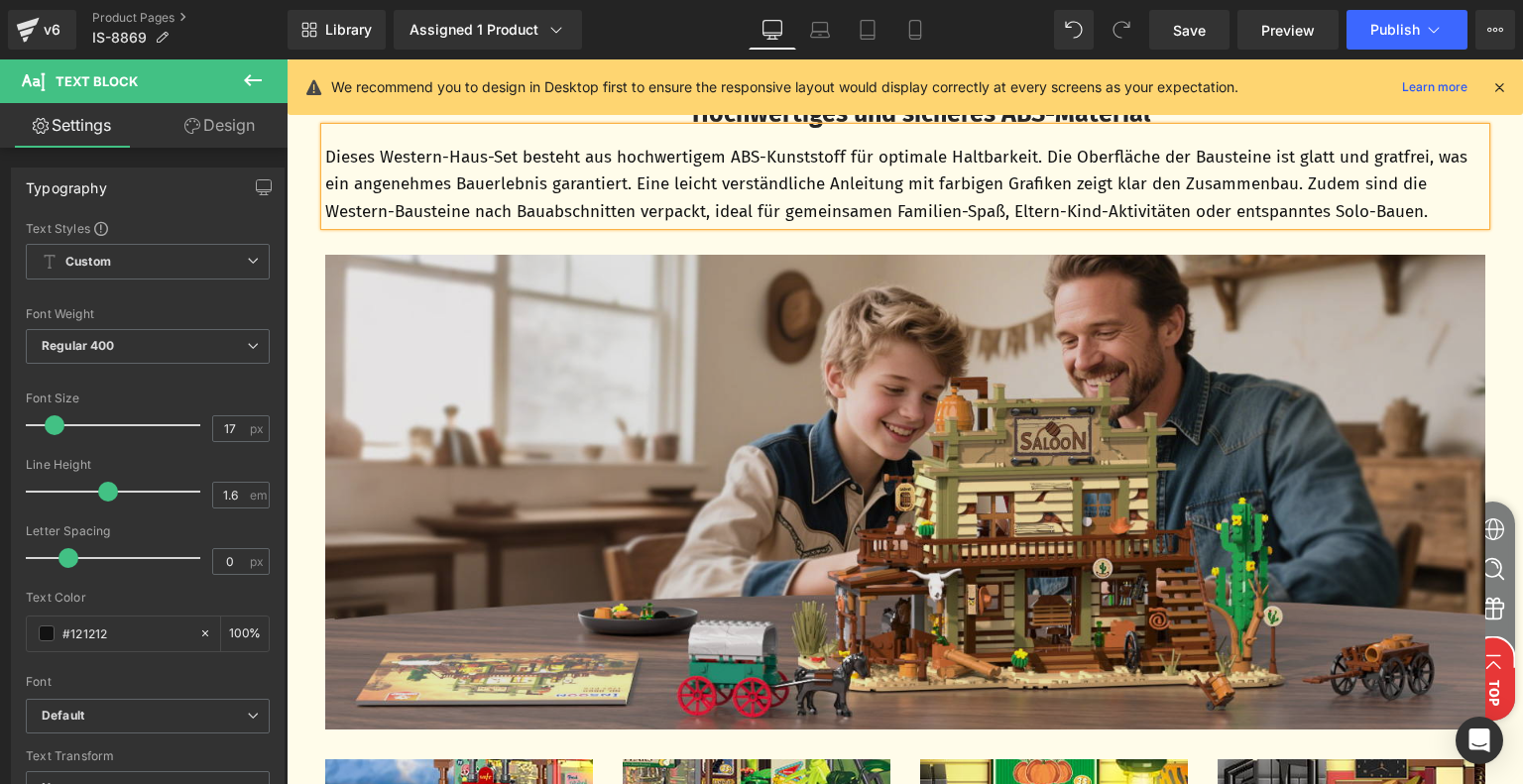 click at bounding box center [905, 493] 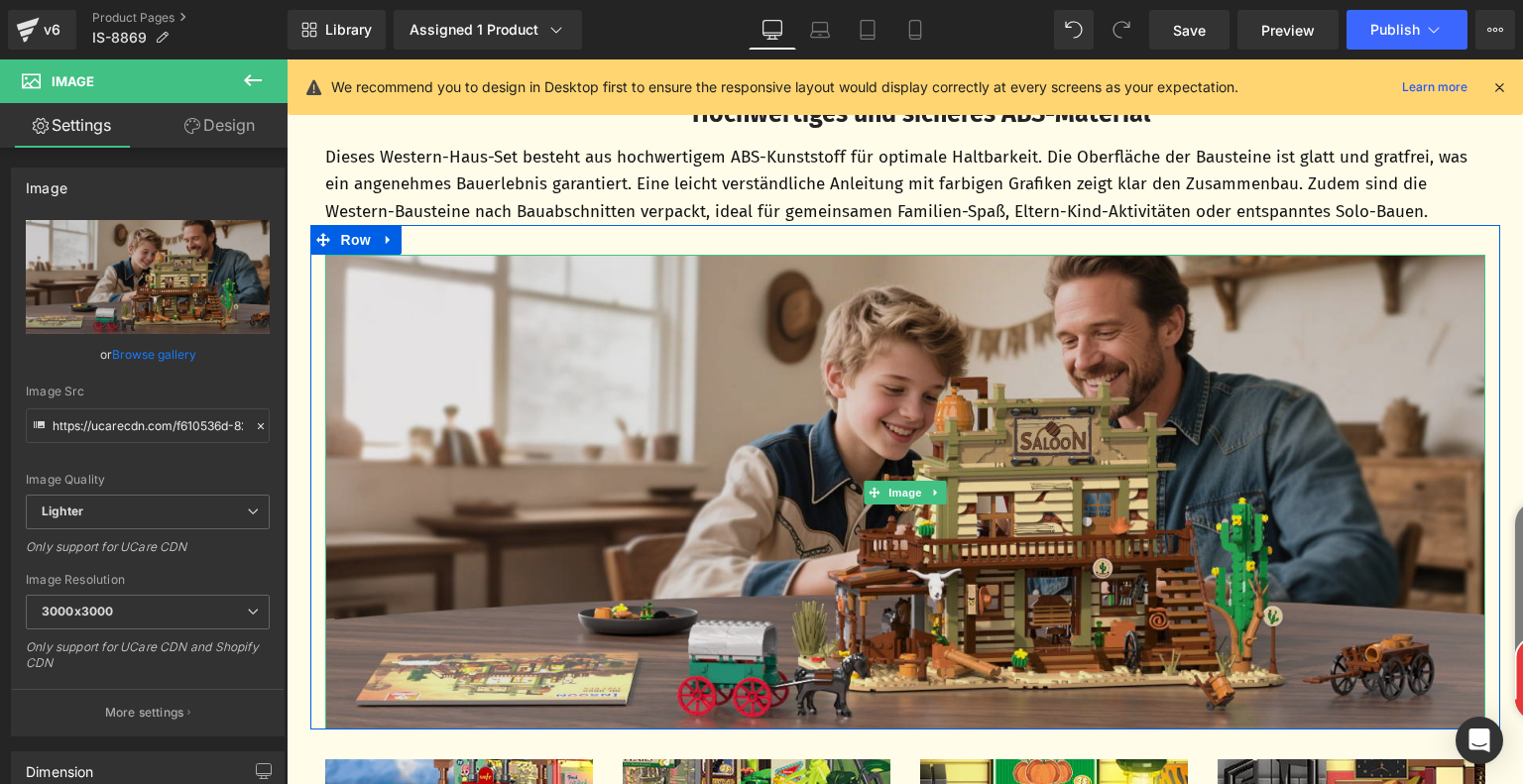 click at bounding box center (905, 493) 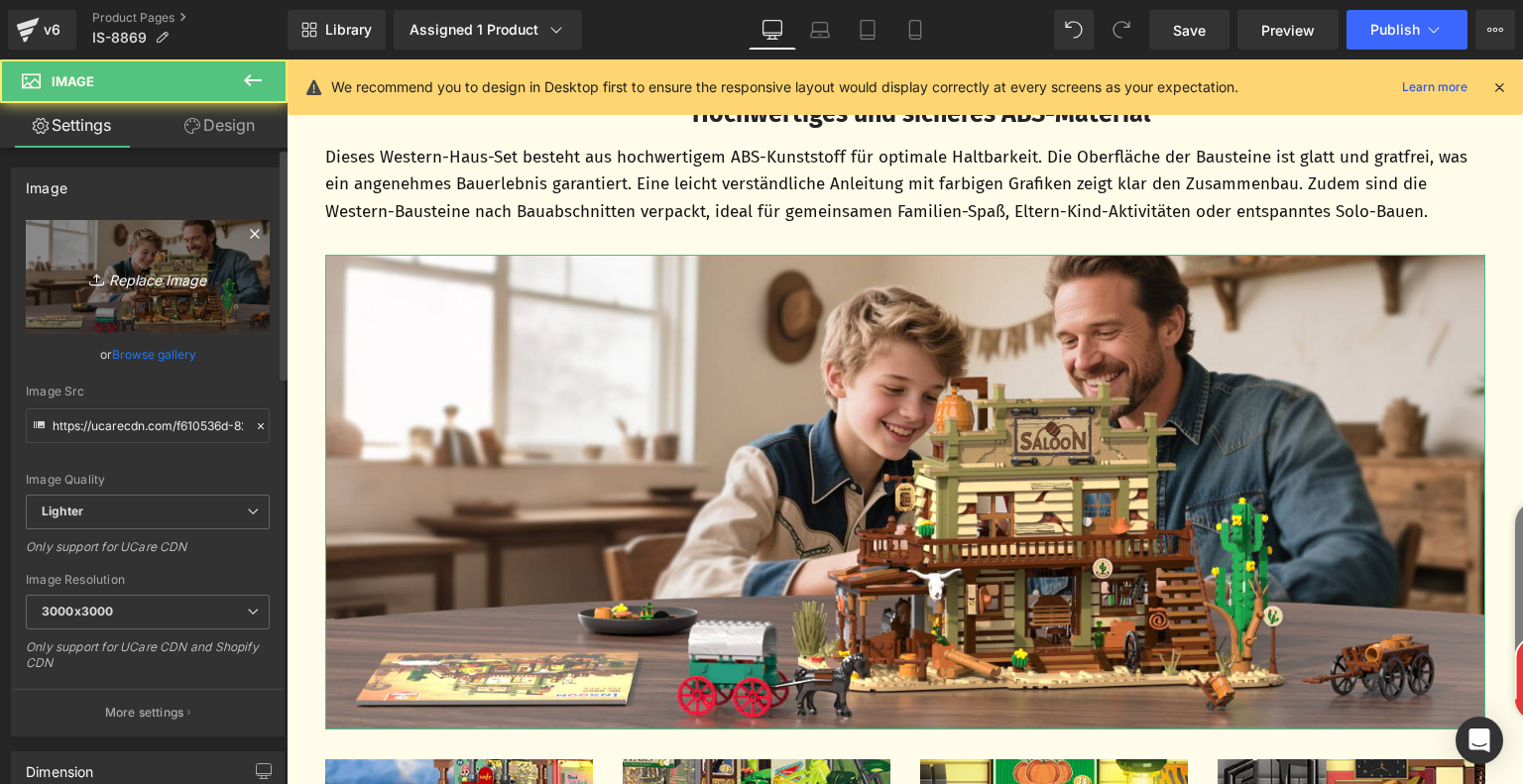 click on "Replace Image" at bounding box center [148, 277] 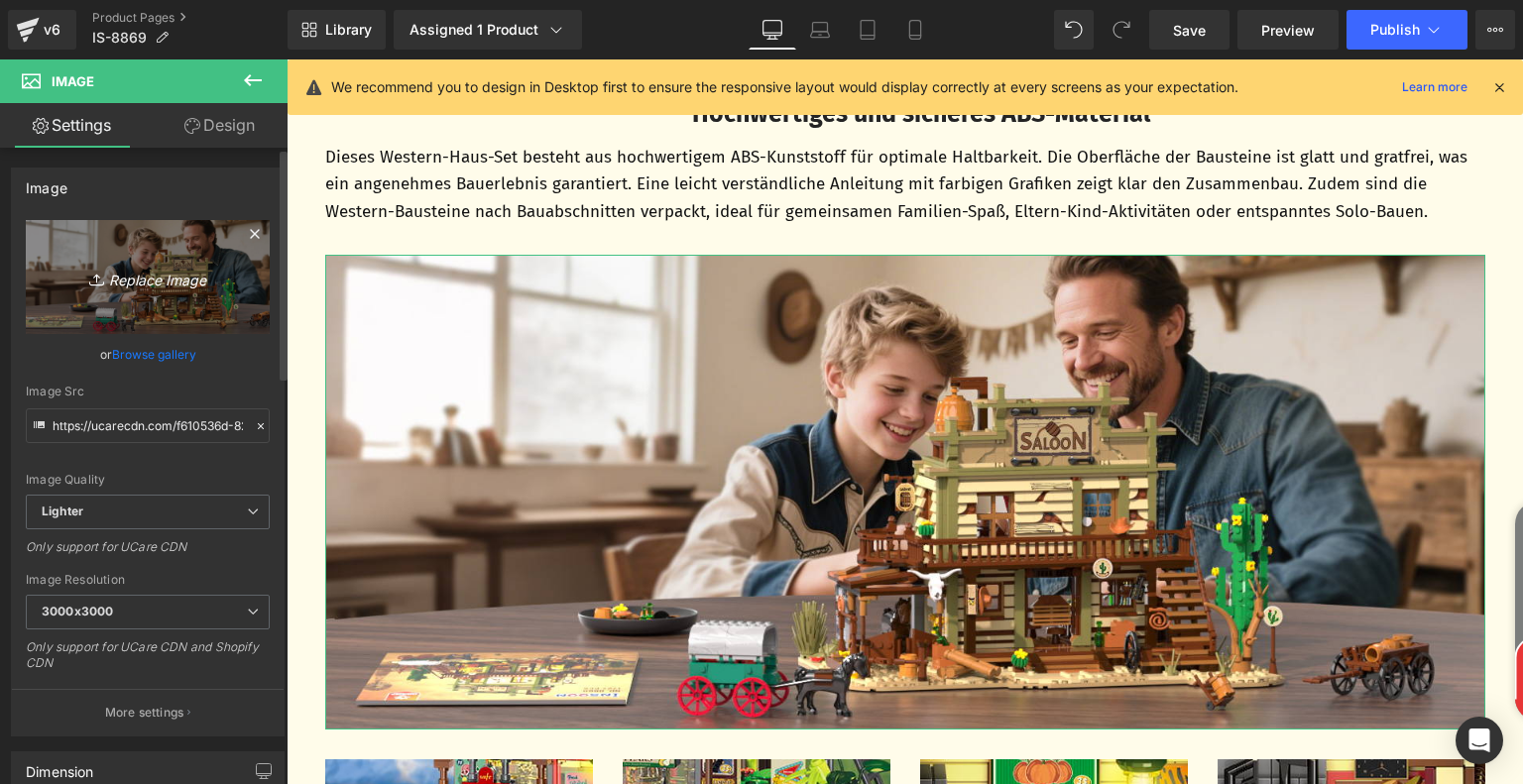 type on "C:\fakepath\01d1718a-6f5c-4362-958c-19f3135eb927.__CR0,0,1464,600_PT0_SX1464_V1___.jpg" 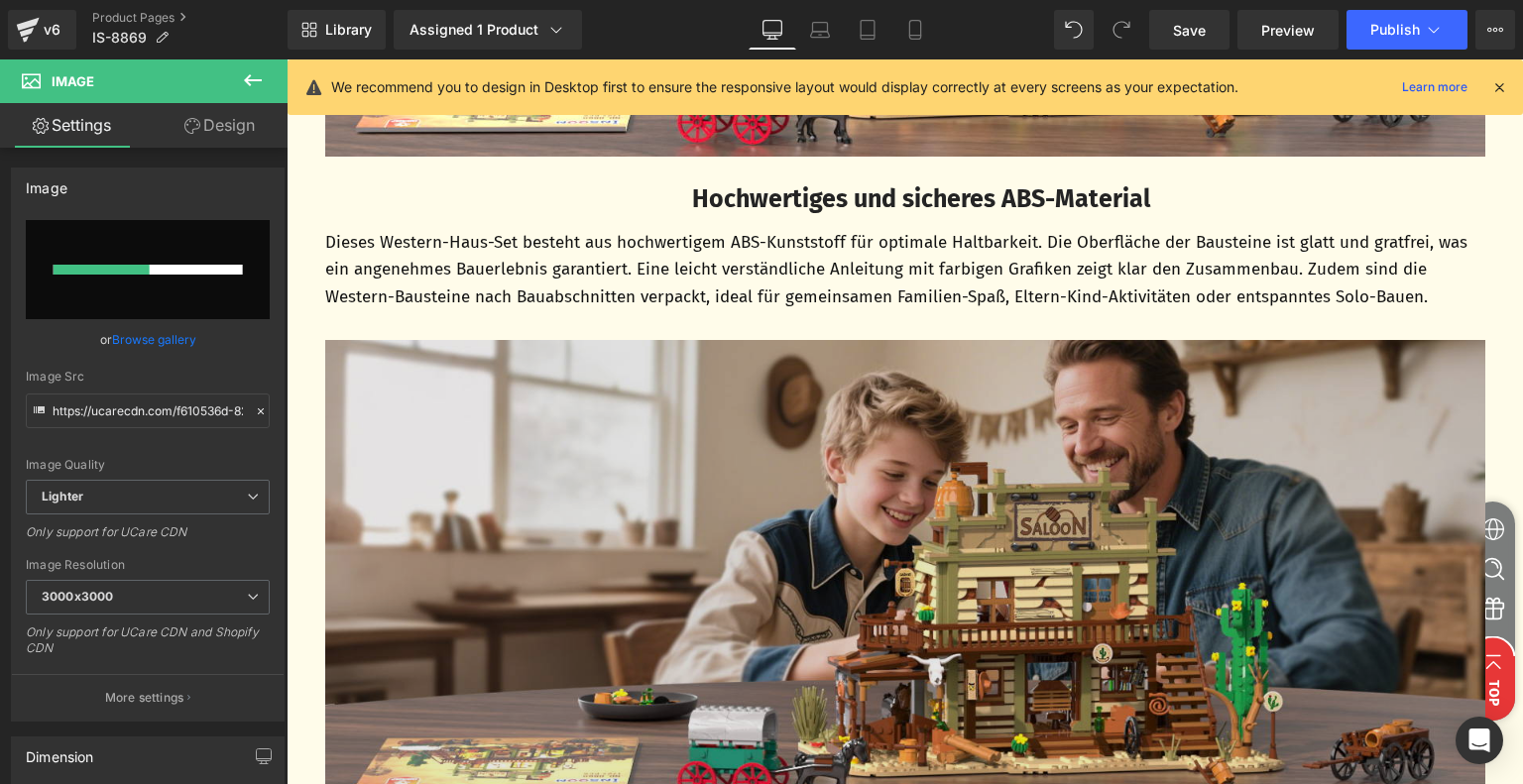 scroll, scrollTop: 4008, scrollLeft: 0, axis: vertical 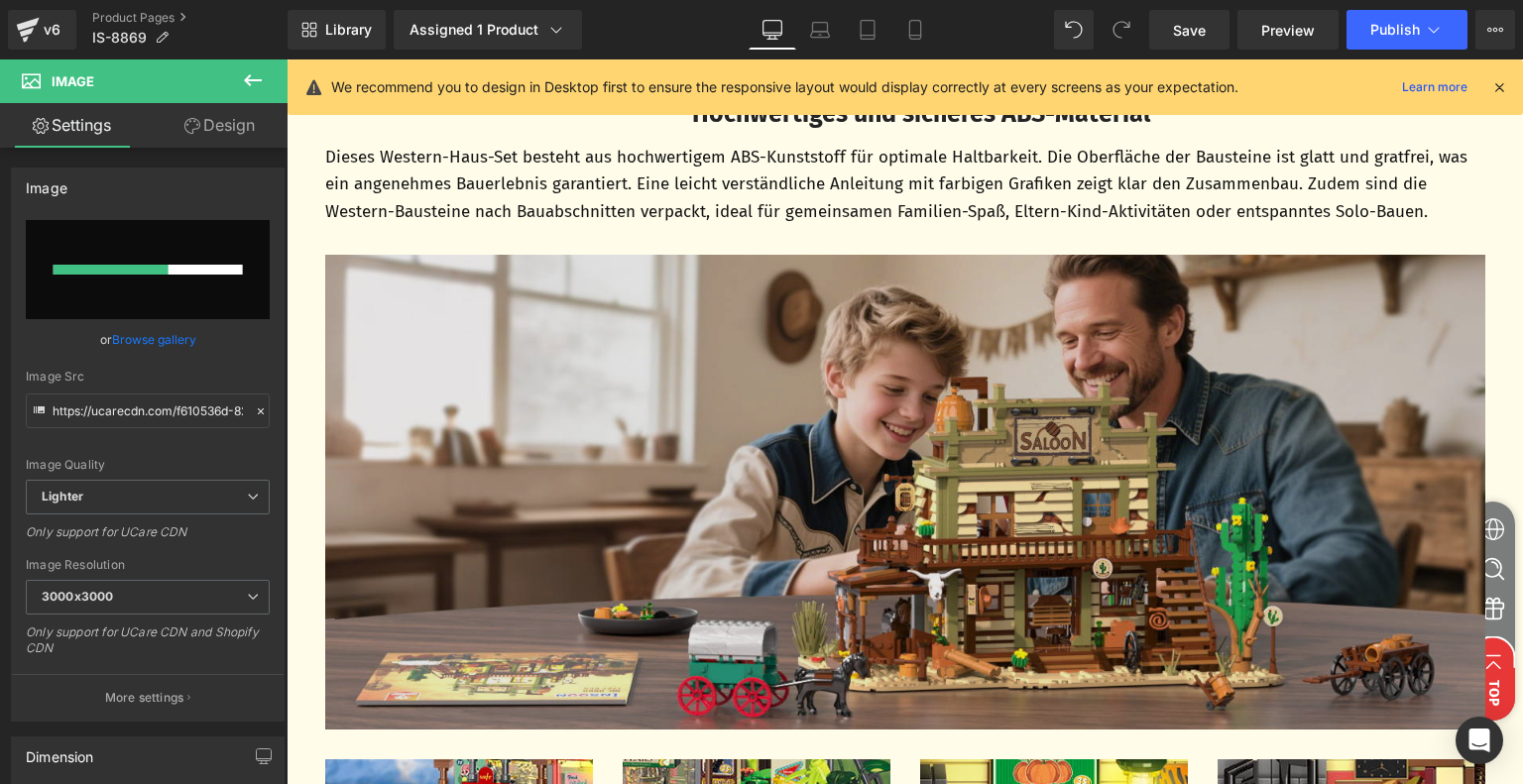 type 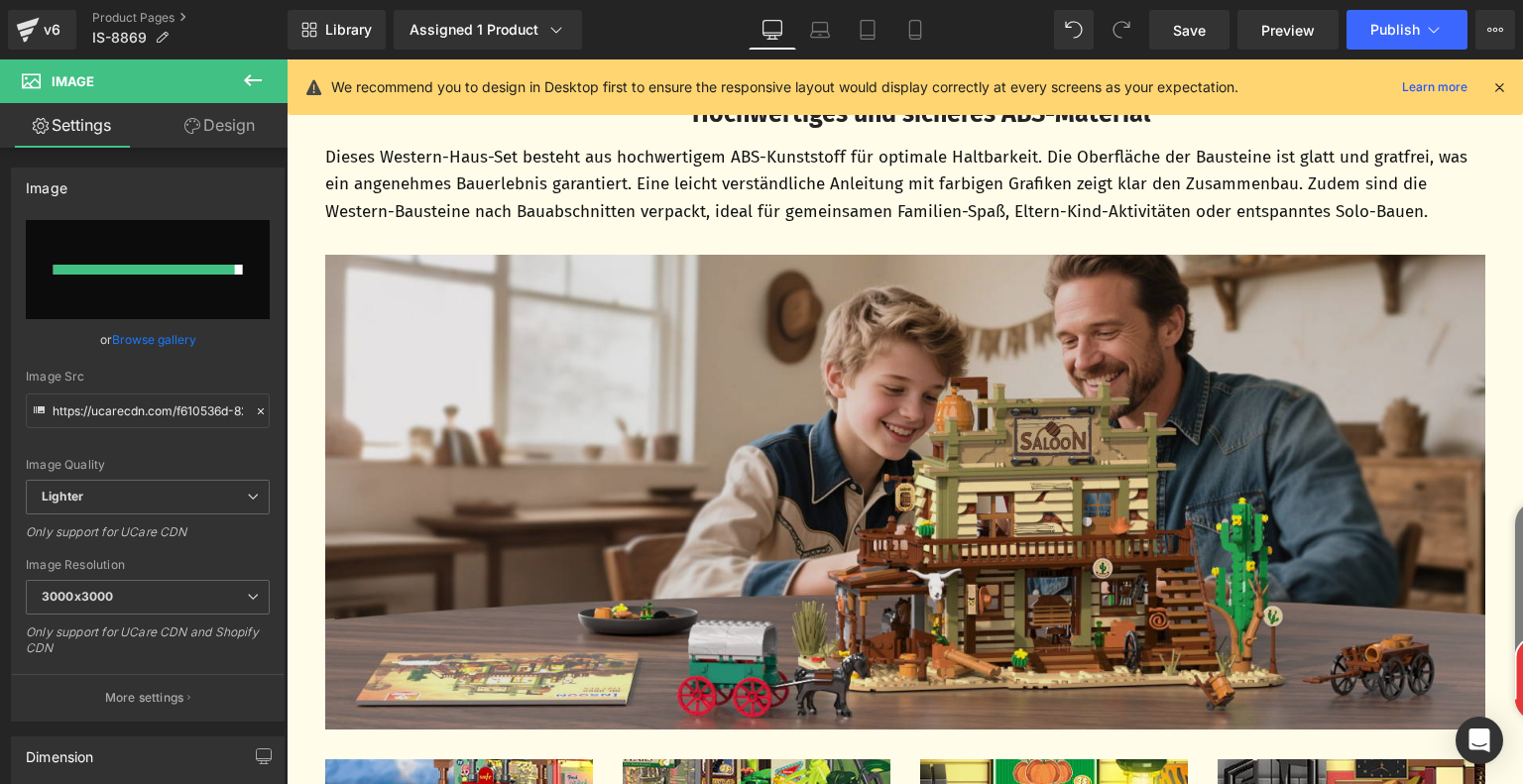 type on "https://ucarecdn.com/5569f89f-e080-48ff-b213-97602940fd45/-/format/auto/-/preview/3000x3000/-/quality/lighter/01d1718a-6f5c-4362-958c-19f3135eb927.__CR0,0,1464,600_PT0_SX1464_V1___.jpg" 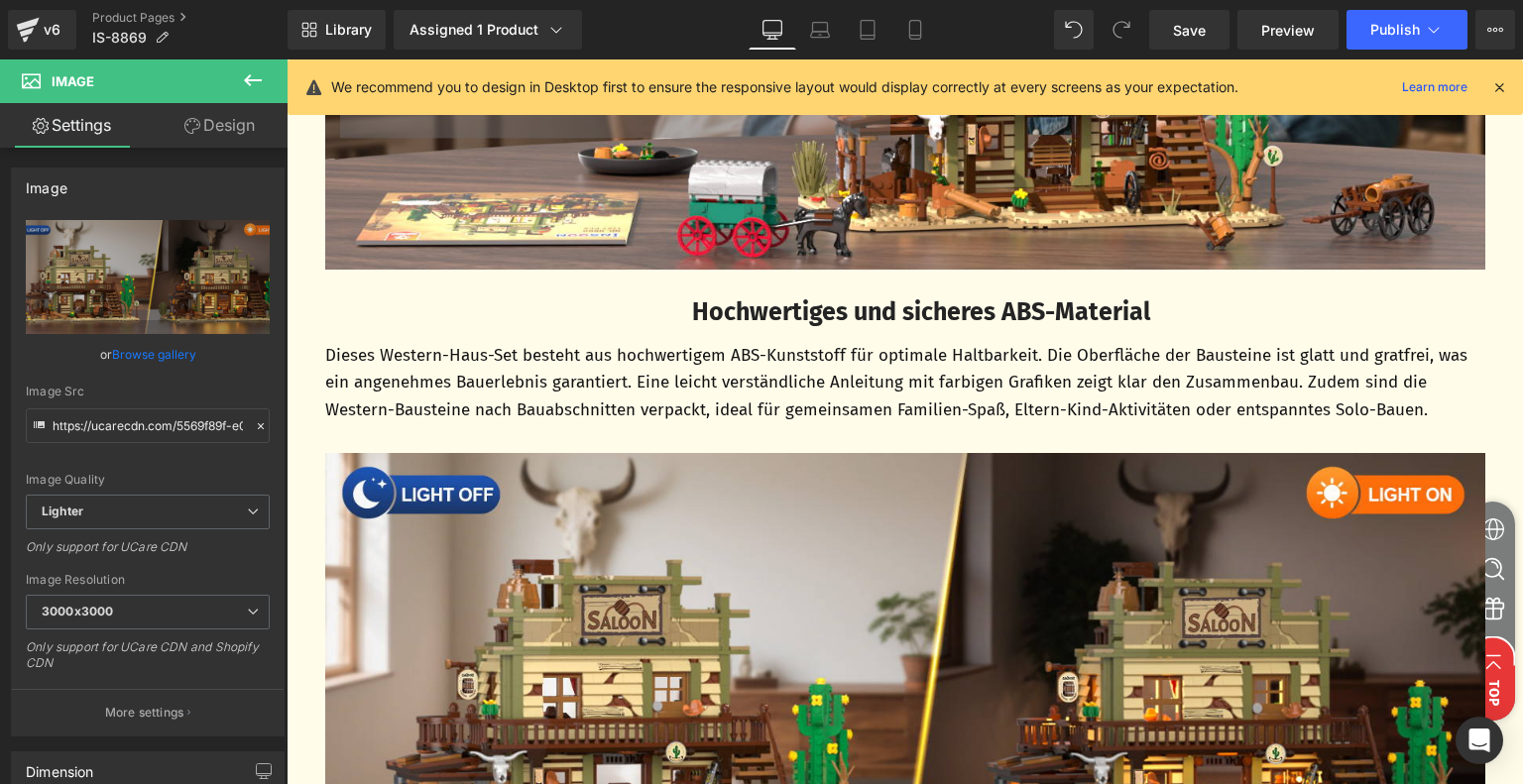 scroll, scrollTop: 3810, scrollLeft: 0, axis: vertical 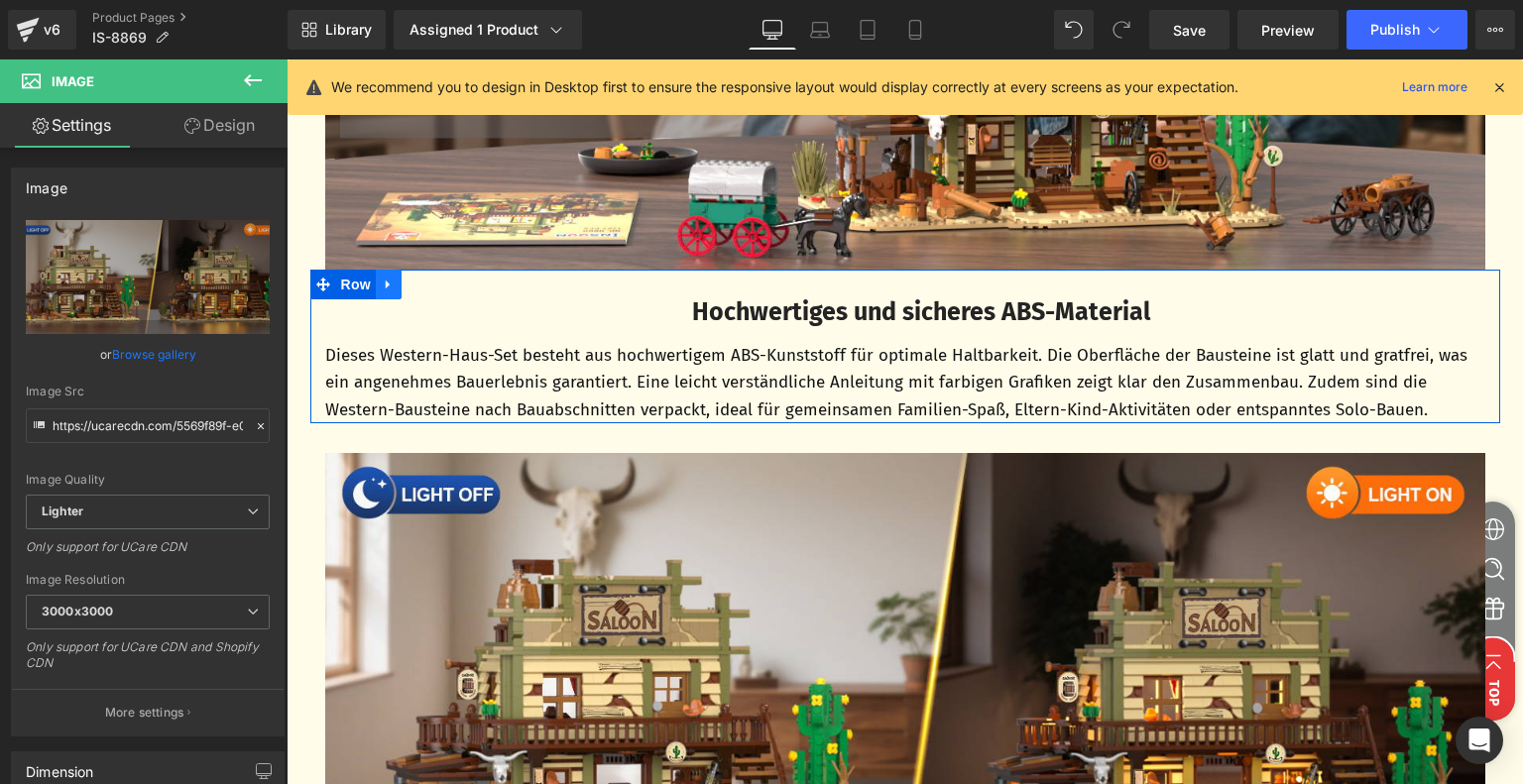 click 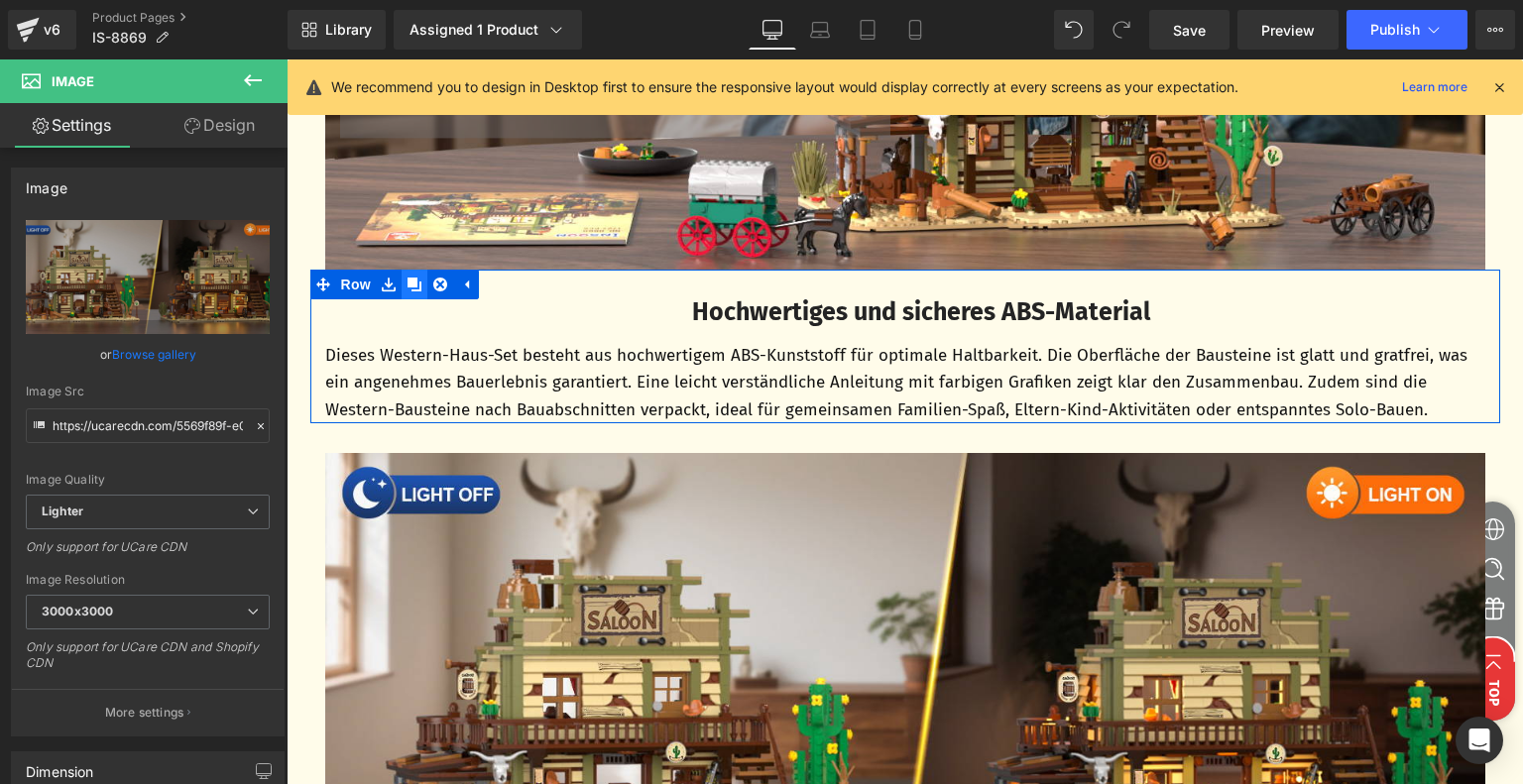 click 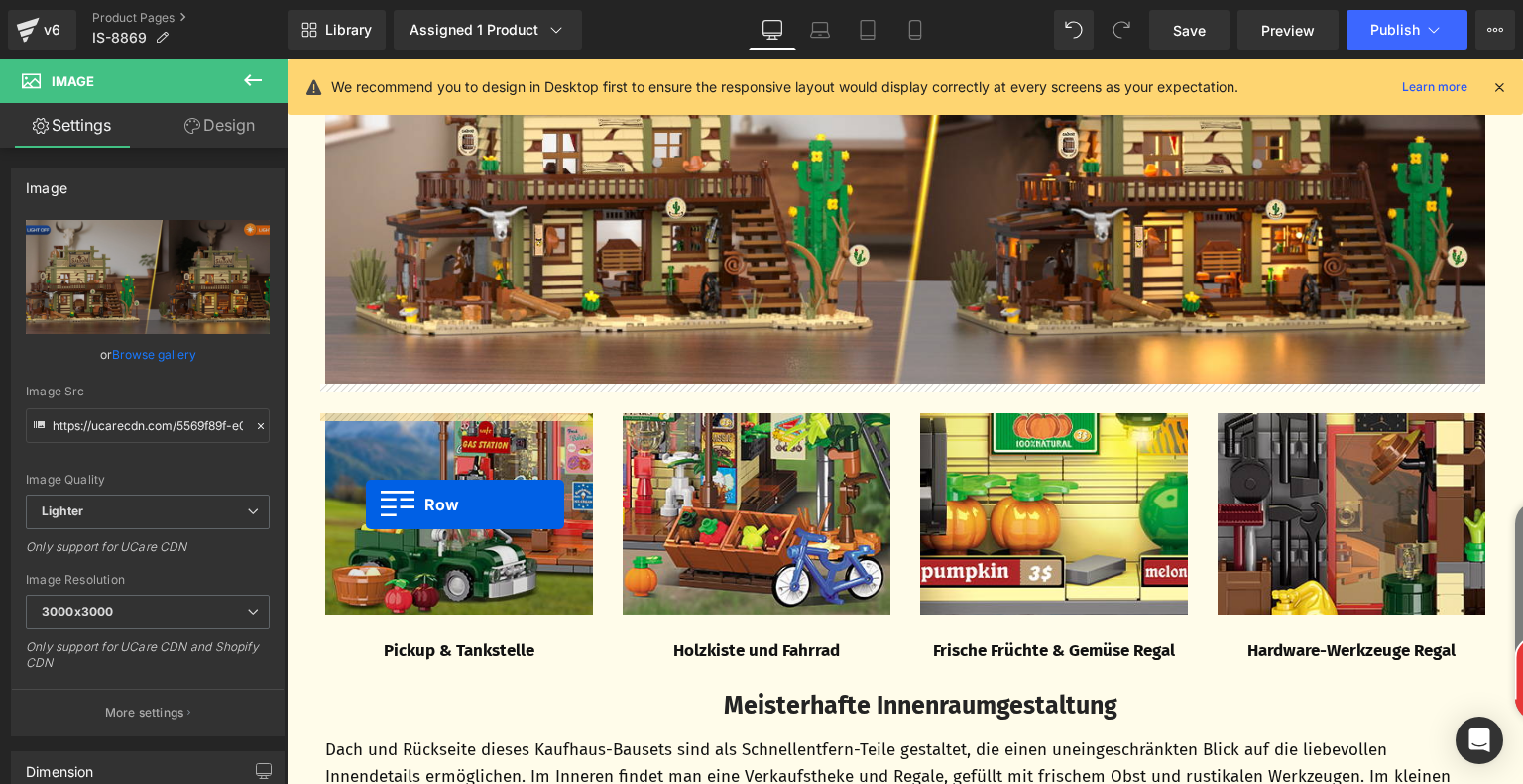 scroll, scrollTop: 4405, scrollLeft: 0, axis: vertical 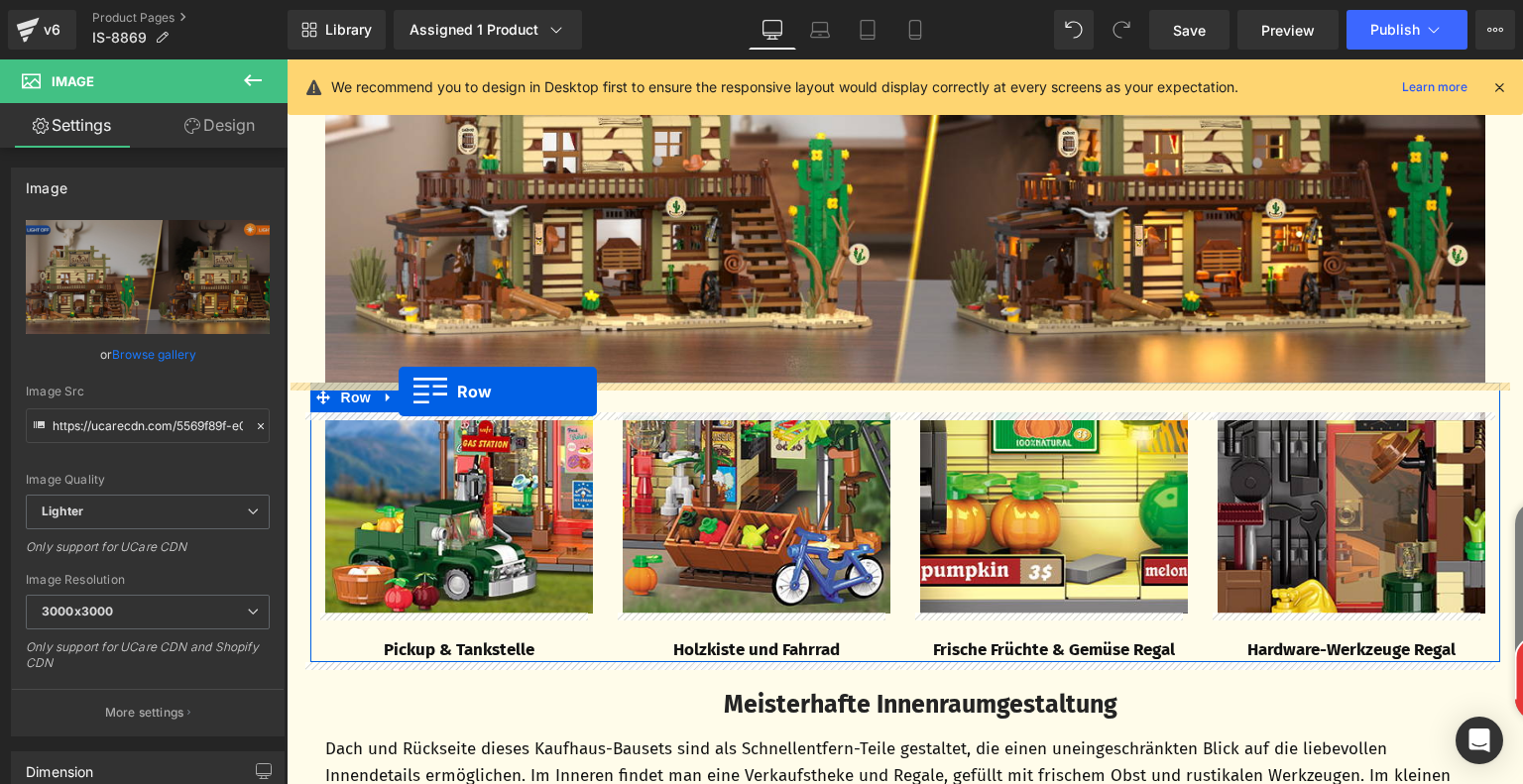 drag, startPoint x: 310, startPoint y: 452, endPoint x: 399, endPoint y: 392, distance: 107.3359 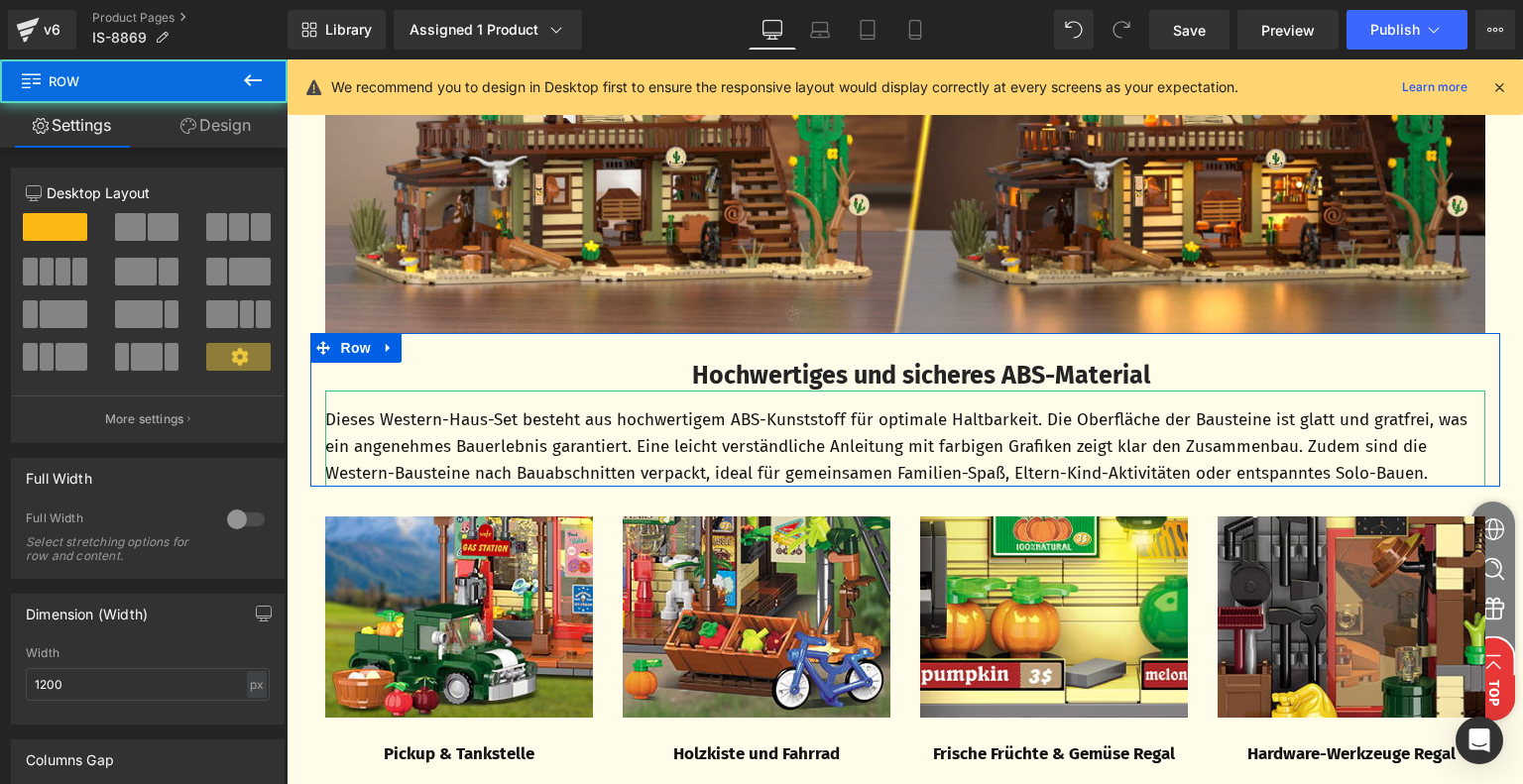 scroll, scrollTop: 4354, scrollLeft: 0, axis: vertical 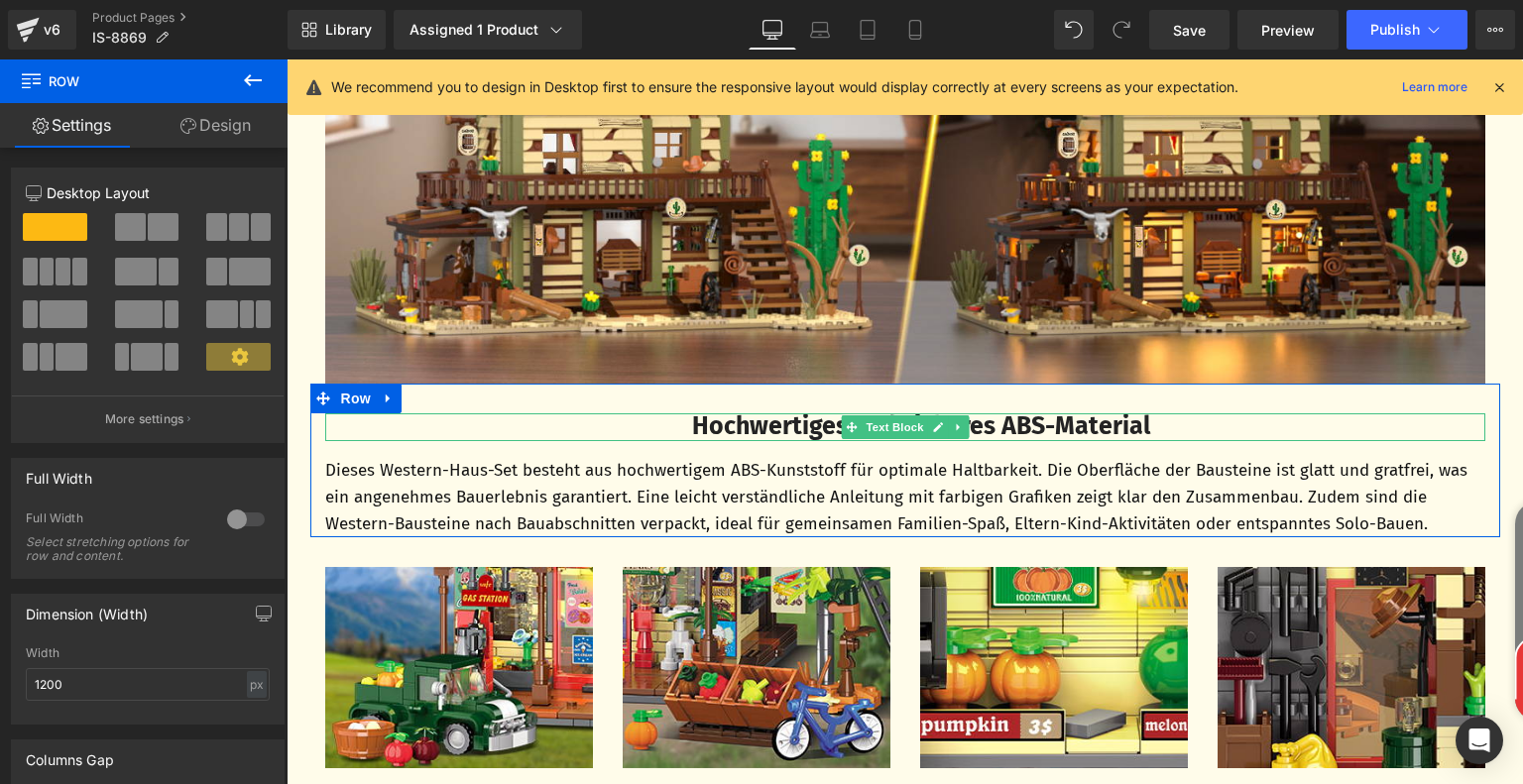 click on "Hochwertiges und sicheres ABS-Material" at bounding box center (921, 426) 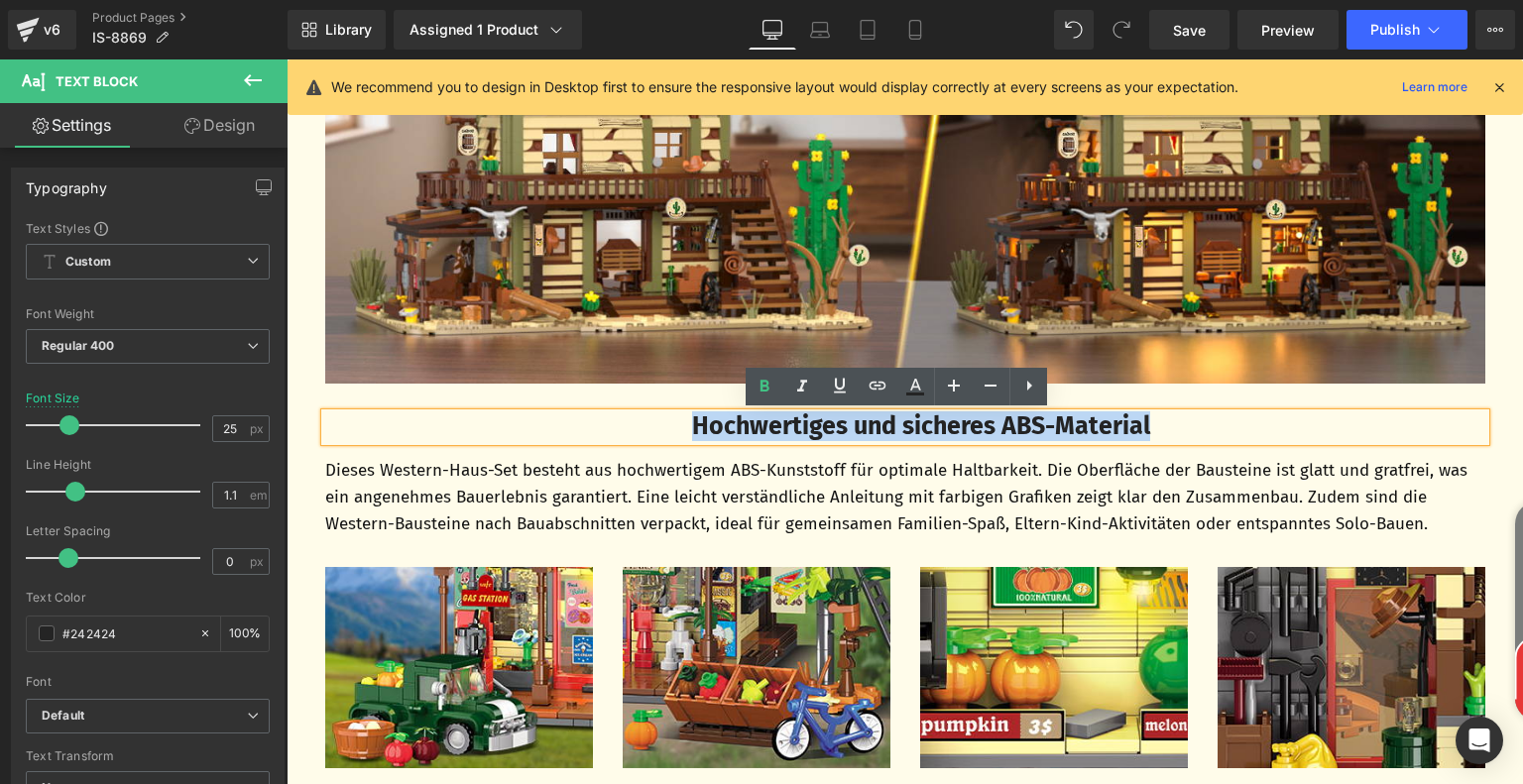 drag, startPoint x: 670, startPoint y: 426, endPoint x: 1214, endPoint y: 423, distance: 544.00827 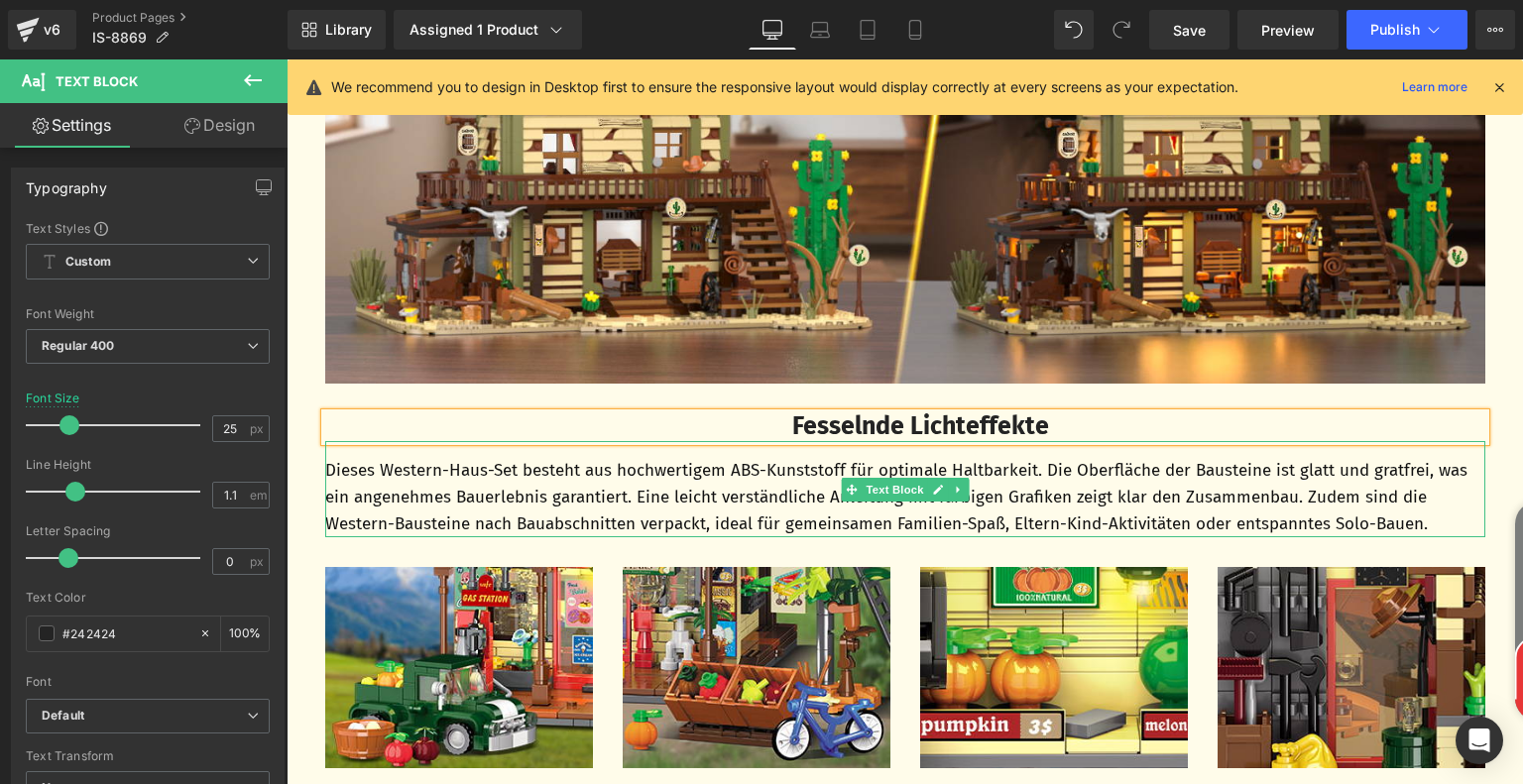 click on "Dieses Western-Haus-Set besteht aus hochwertigem ABS-Kunststoff für optimale Haltbarkeit. Die Oberfläche der Bausteine ist glatt und gratfrei, was ein angenehmes Bauerlebnis garantiert. Eine leicht verständliche Anleitung mit farbigen Grafiken zeigt klar den Zusammenbau. Zudem sind die Western-Bausteine nach Bauabschnitten verpackt, ideal für gemeinsamen Familien-Spaß, Eltern-Kind-Aktivitäten oder entspanntes Solo-Bauen." at bounding box center [905, 498] 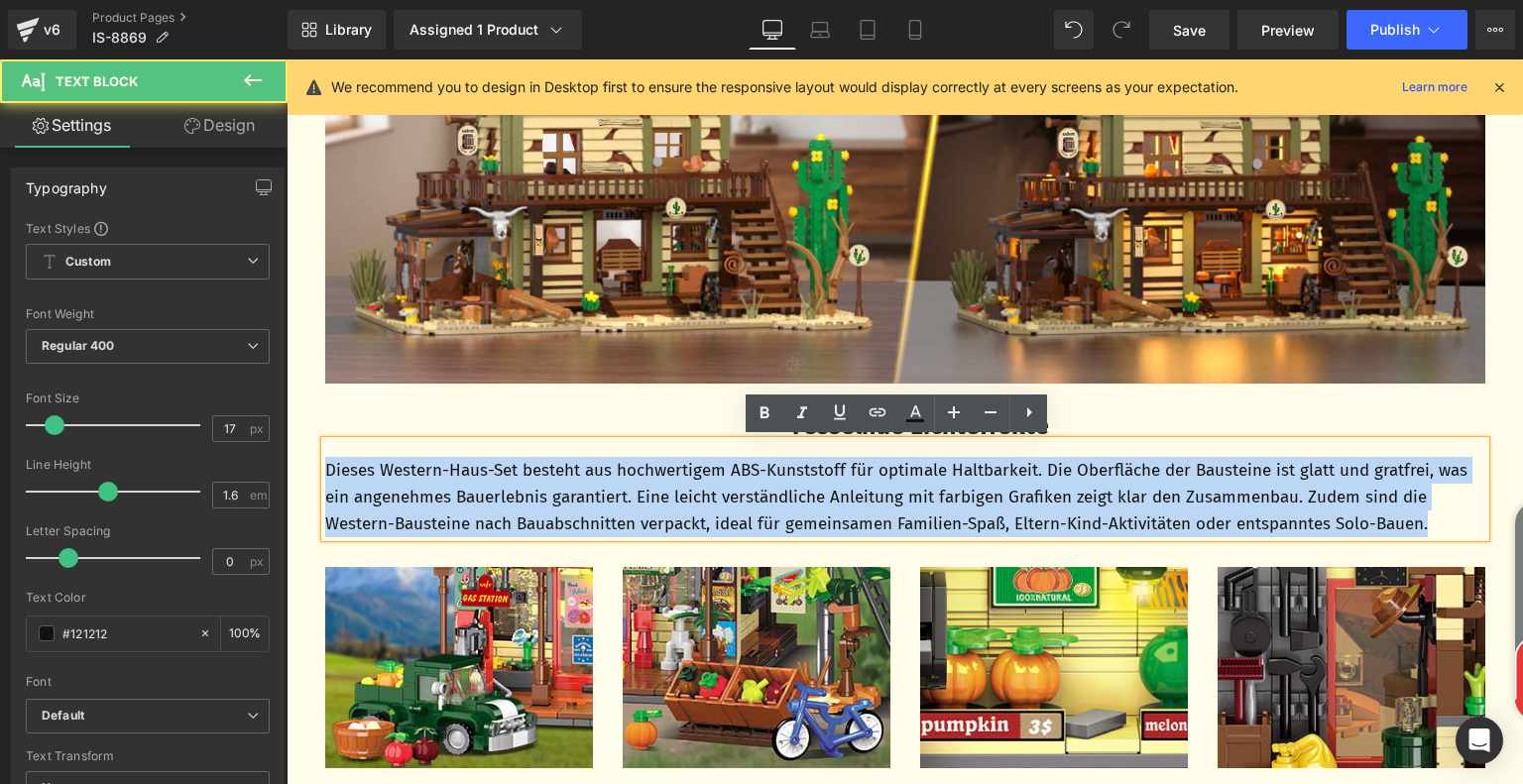 drag, startPoint x: 318, startPoint y: 470, endPoint x: 1445, endPoint y: 513, distance: 1127.82 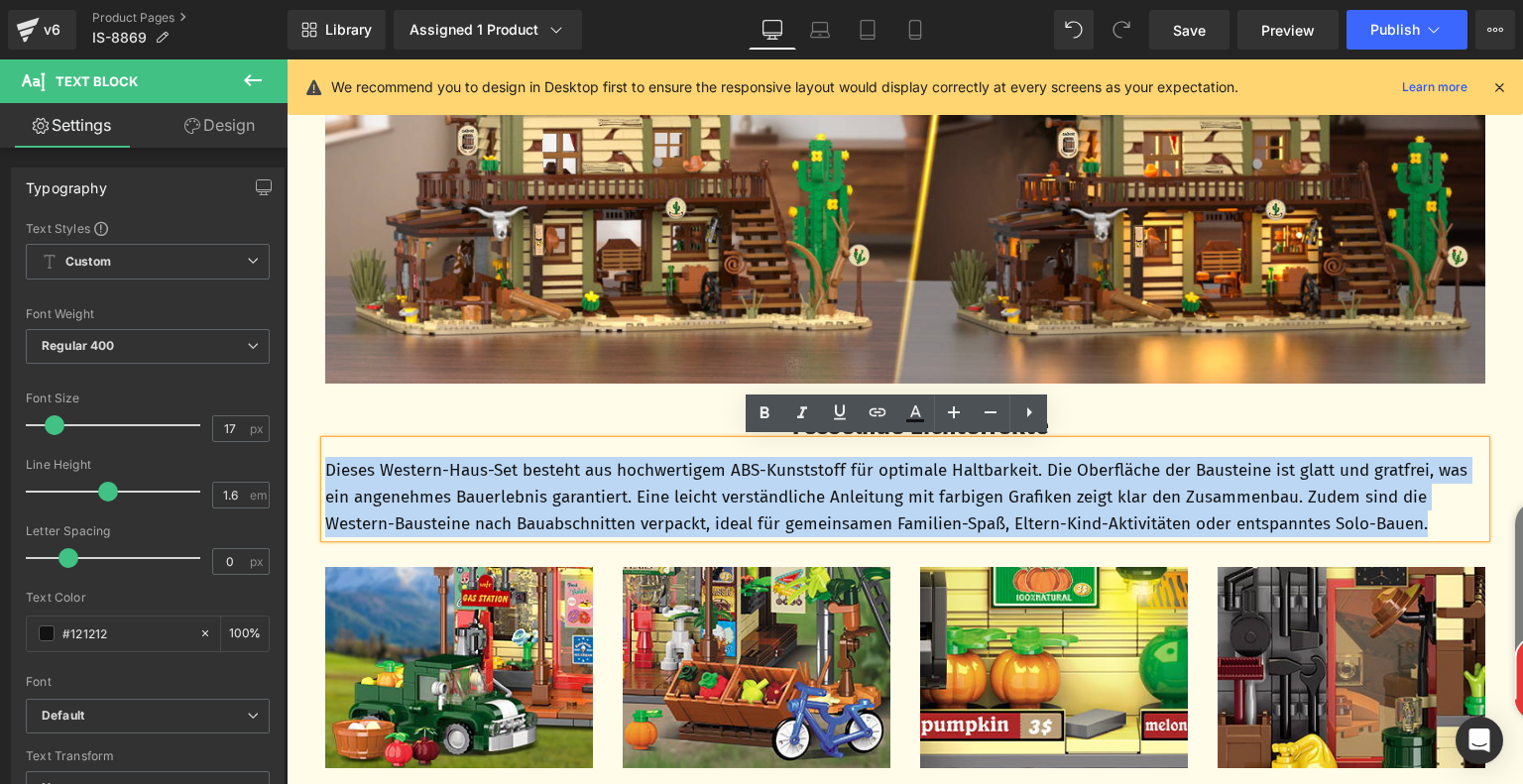paste 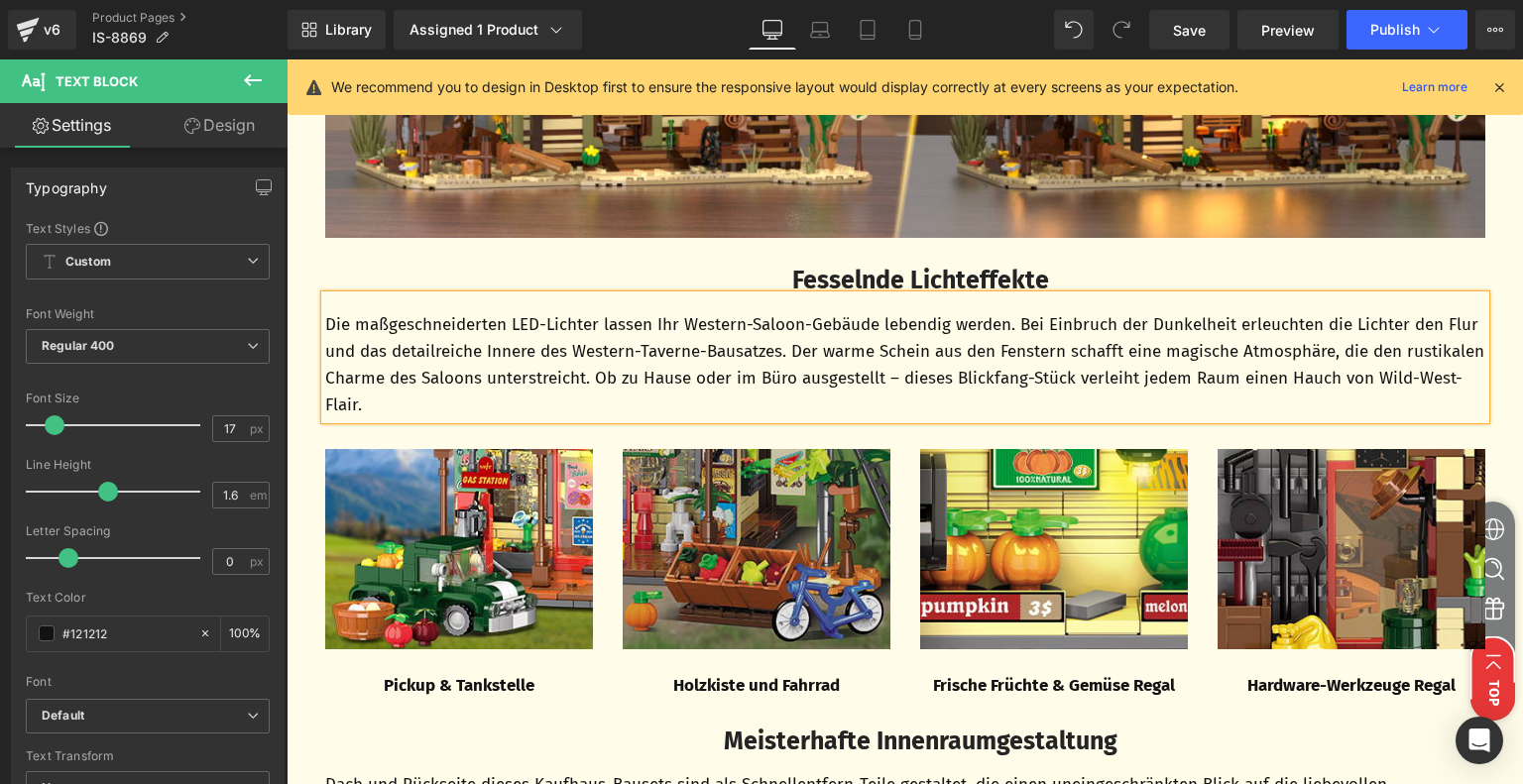 scroll, scrollTop: 4651, scrollLeft: 0, axis: vertical 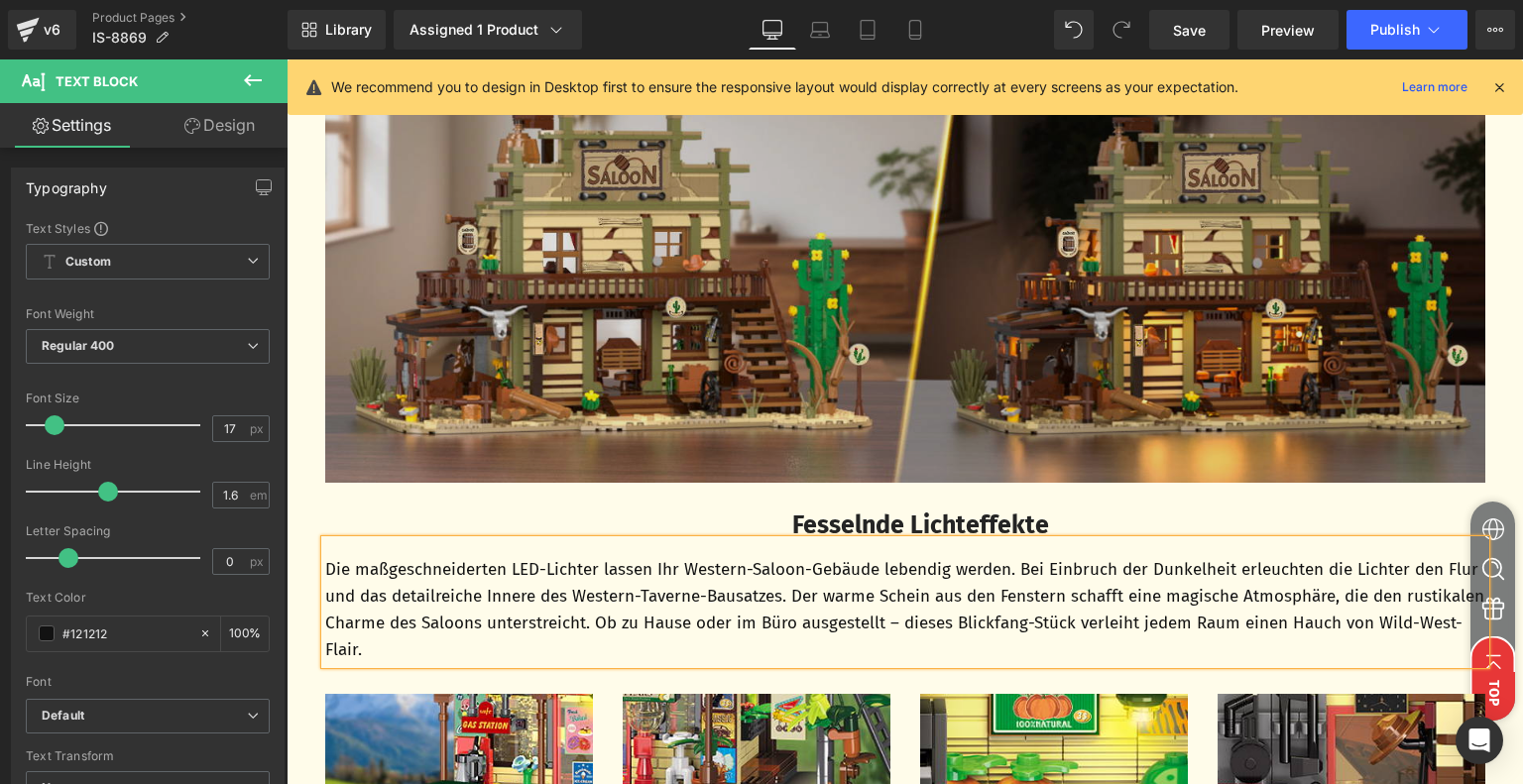 click at bounding box center (905, 246) 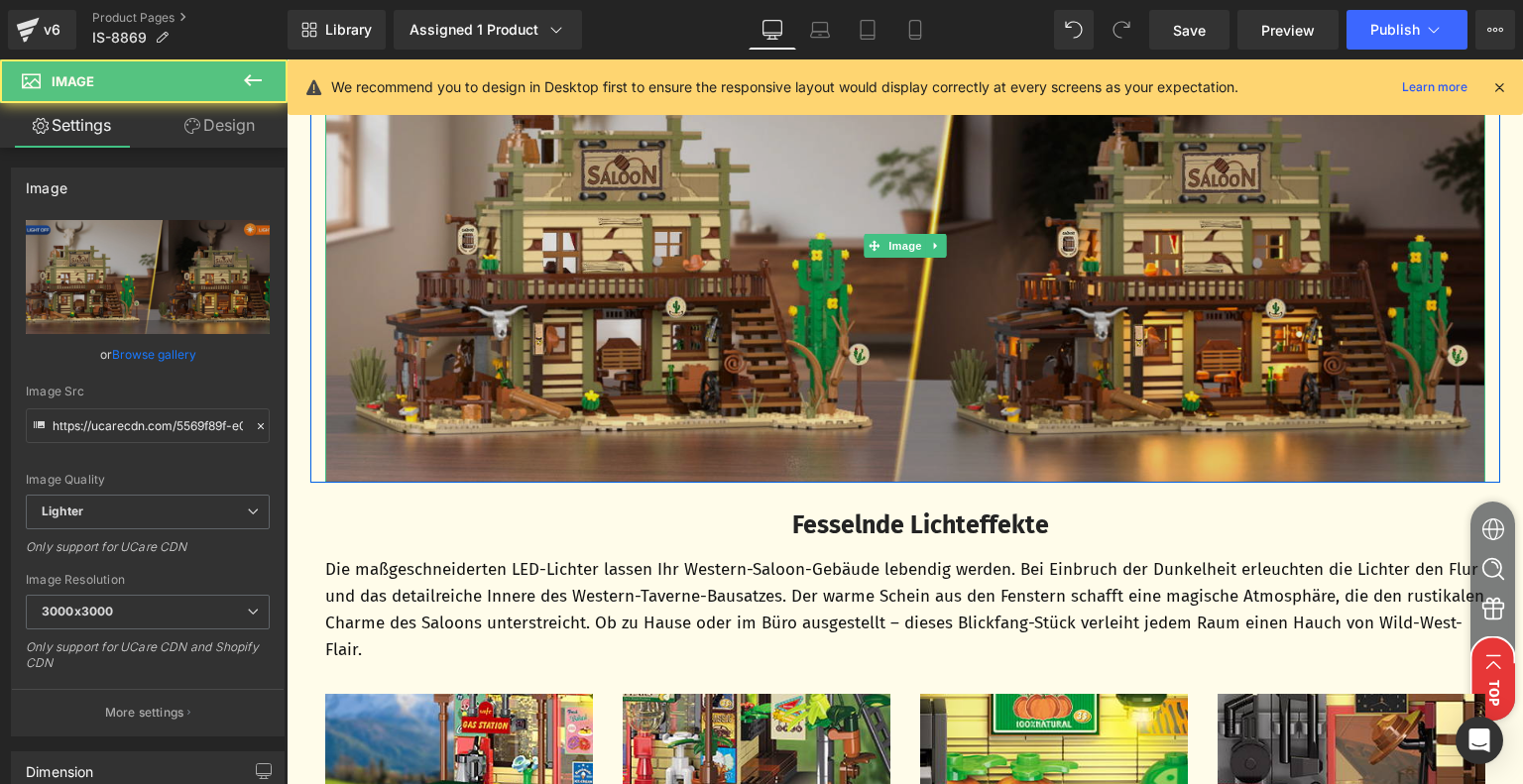 scroll, scrollTop: 3958, scrollLeft: 0, axis: vertical 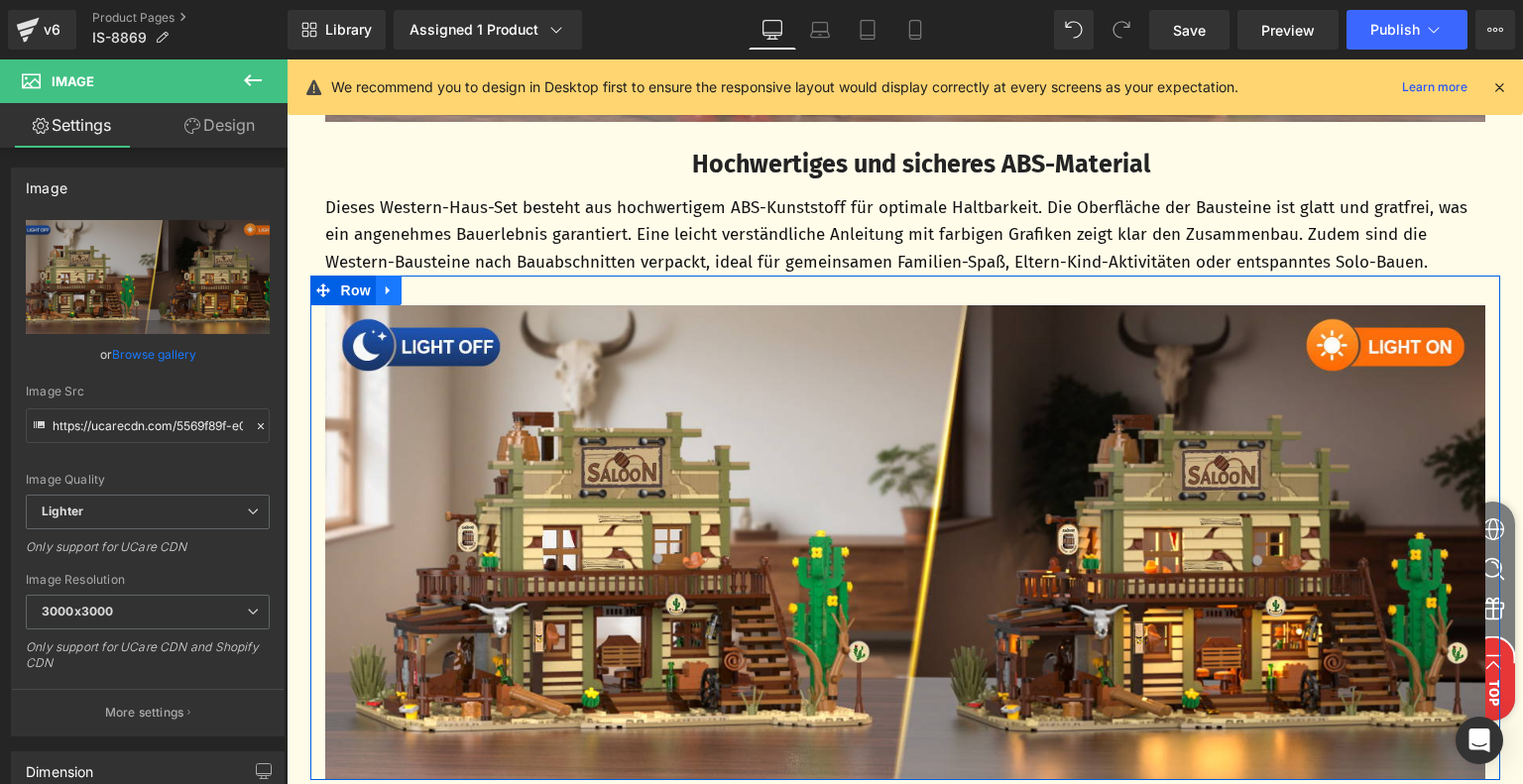 click 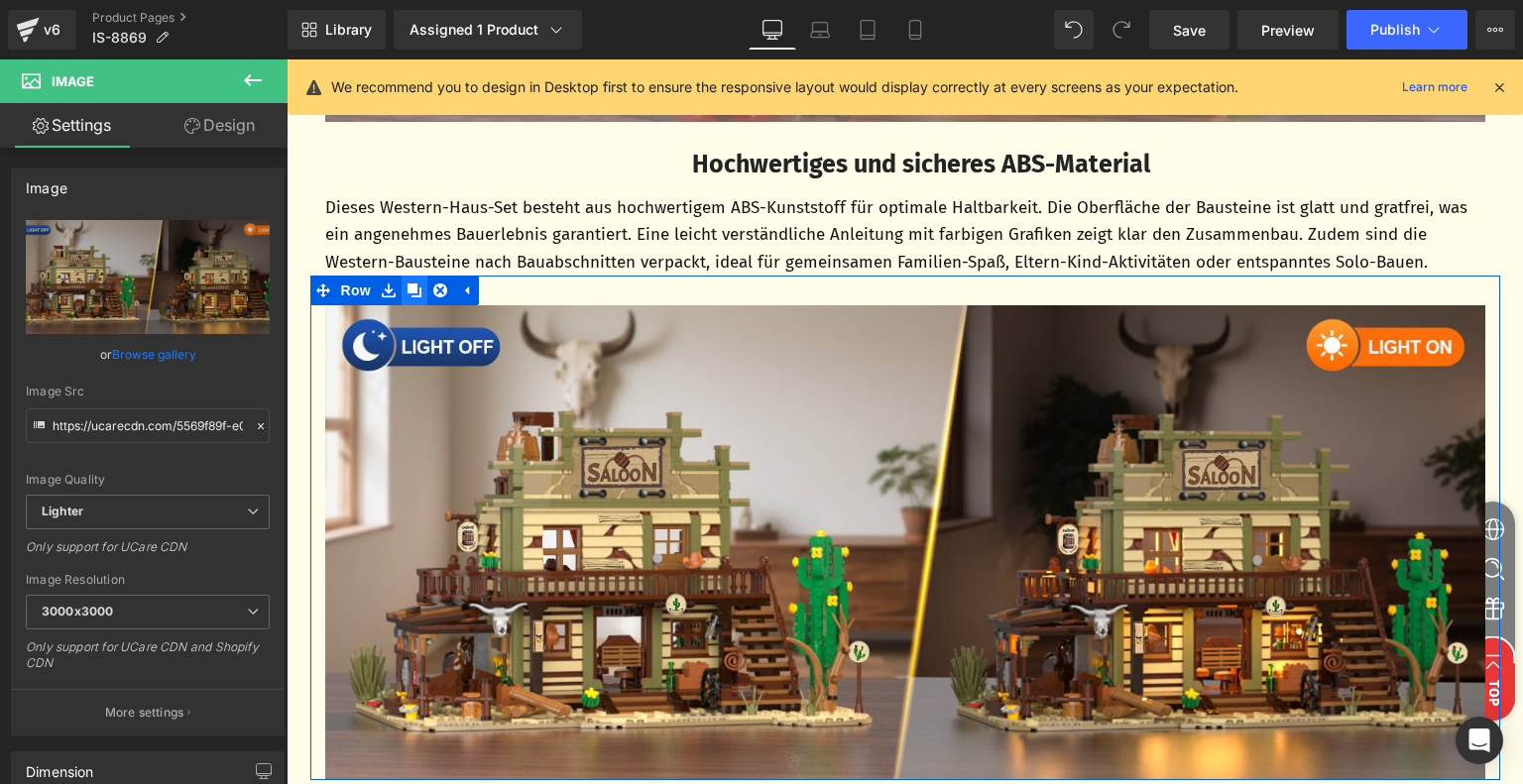 click 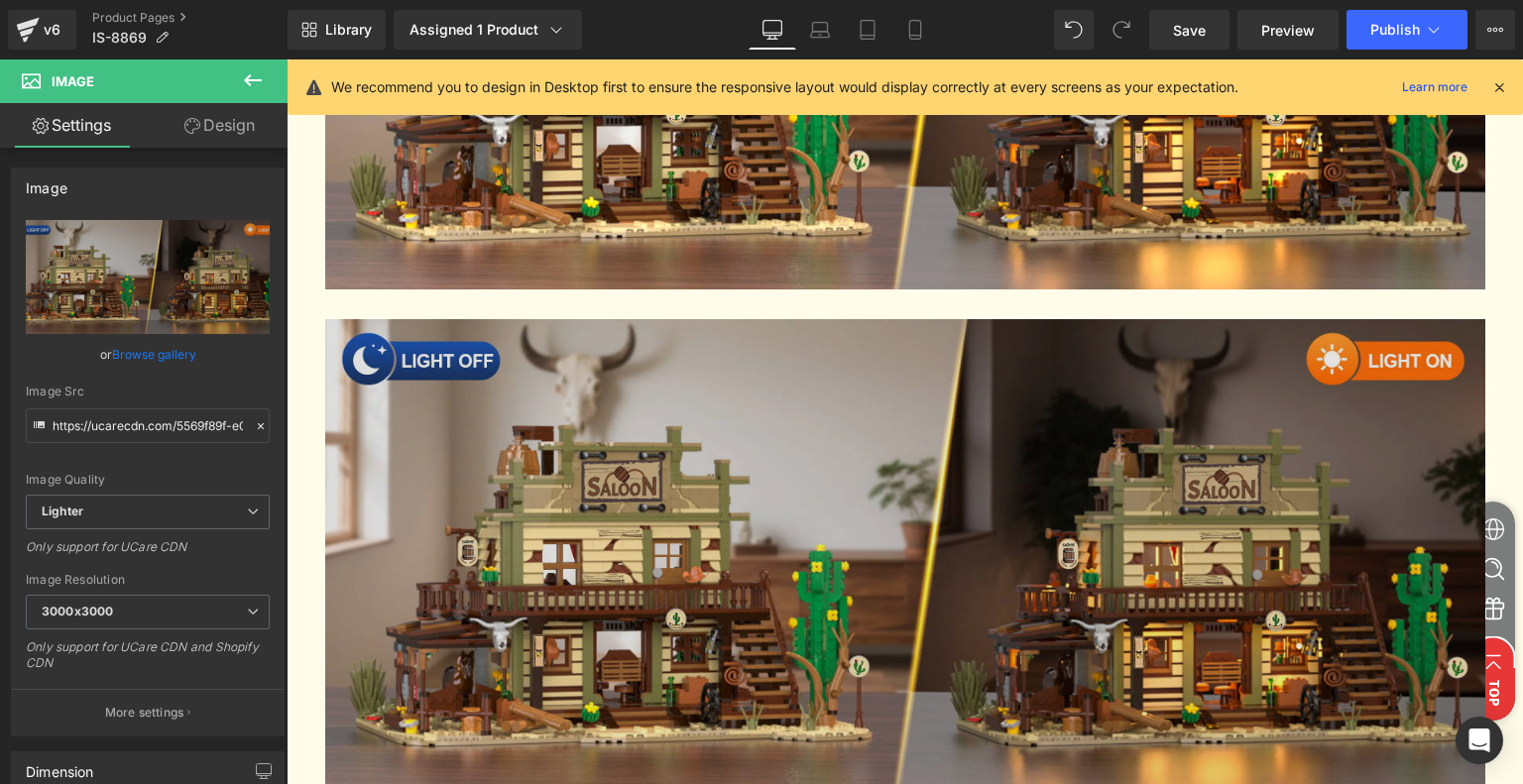 click at bounding box center [905, 557] 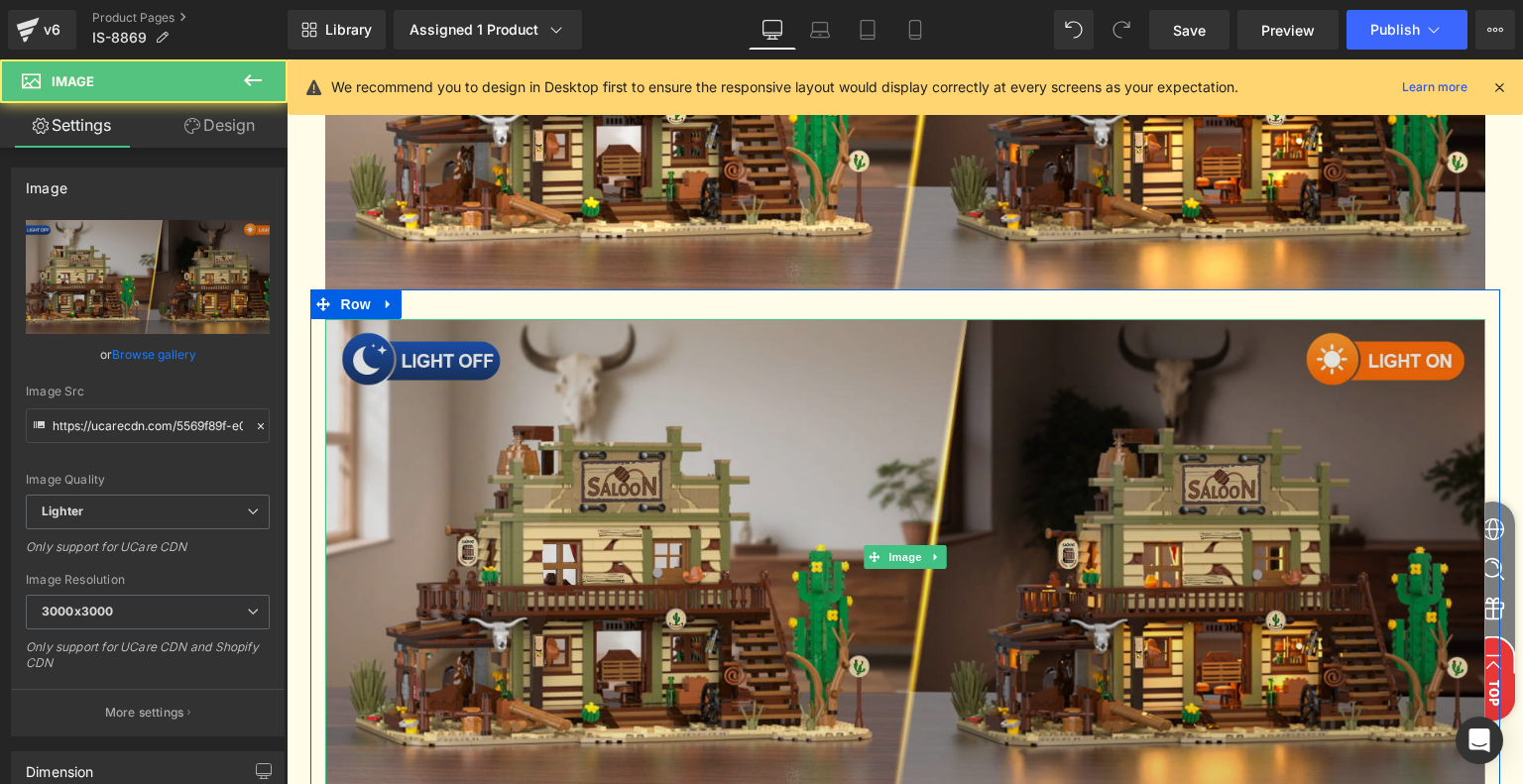 scroll, scrollTop: 4599, scrollLeft: 0, axis: vertical 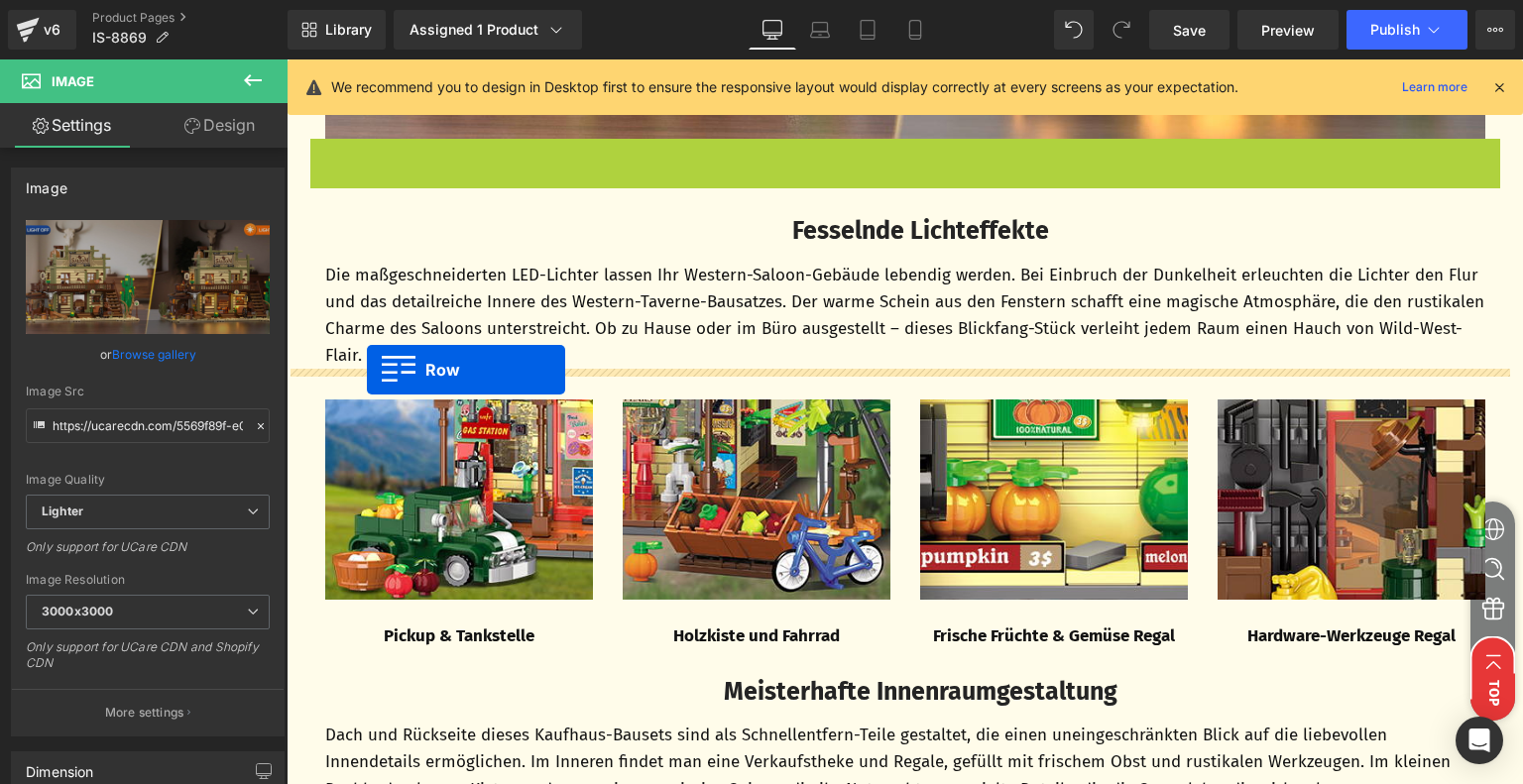 drag, startPoint x: 315, startPoint y: 150, endPoint x: 367, endPoint y: 370, distance: 226.06194 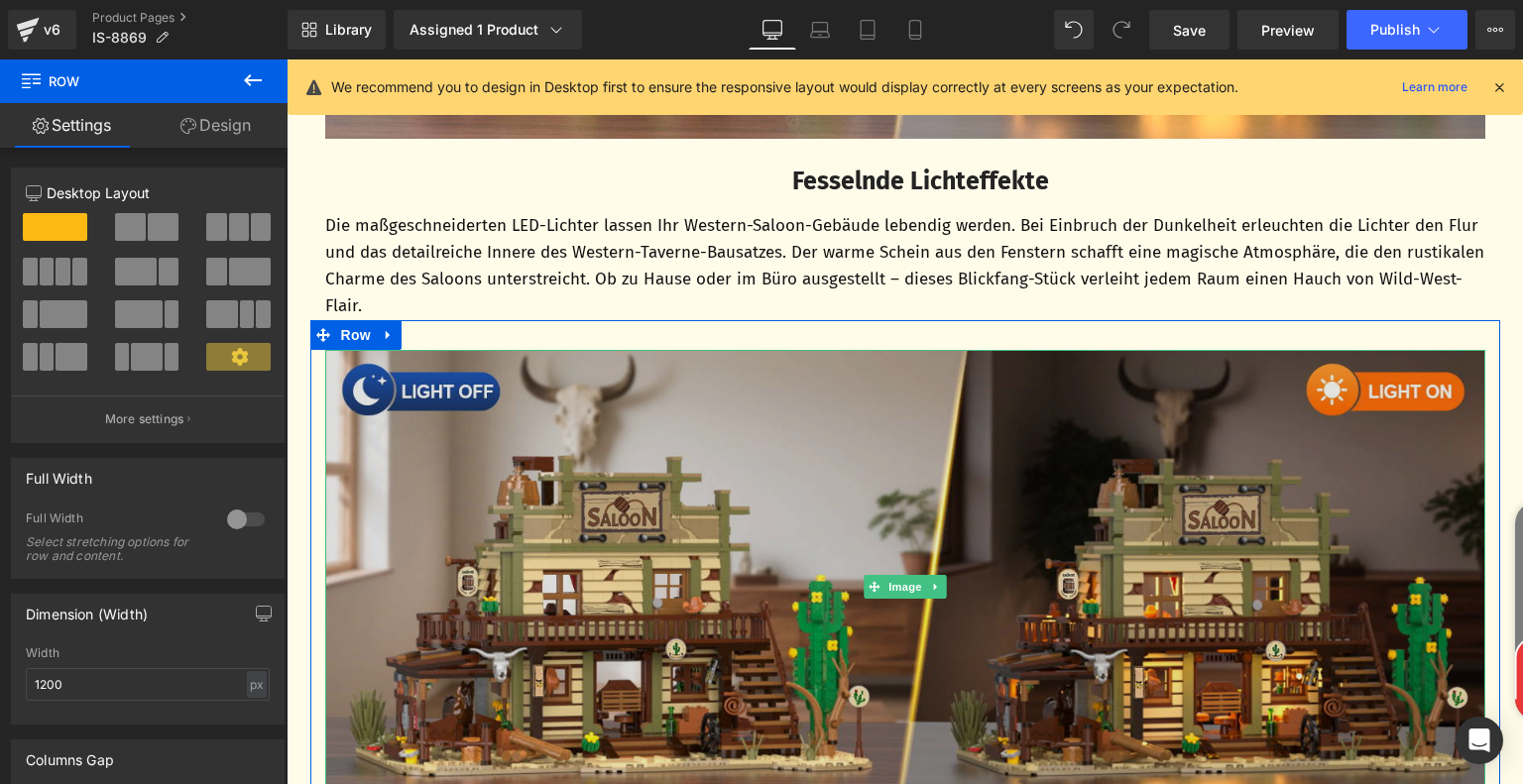 click at bounding box center [905, 588] 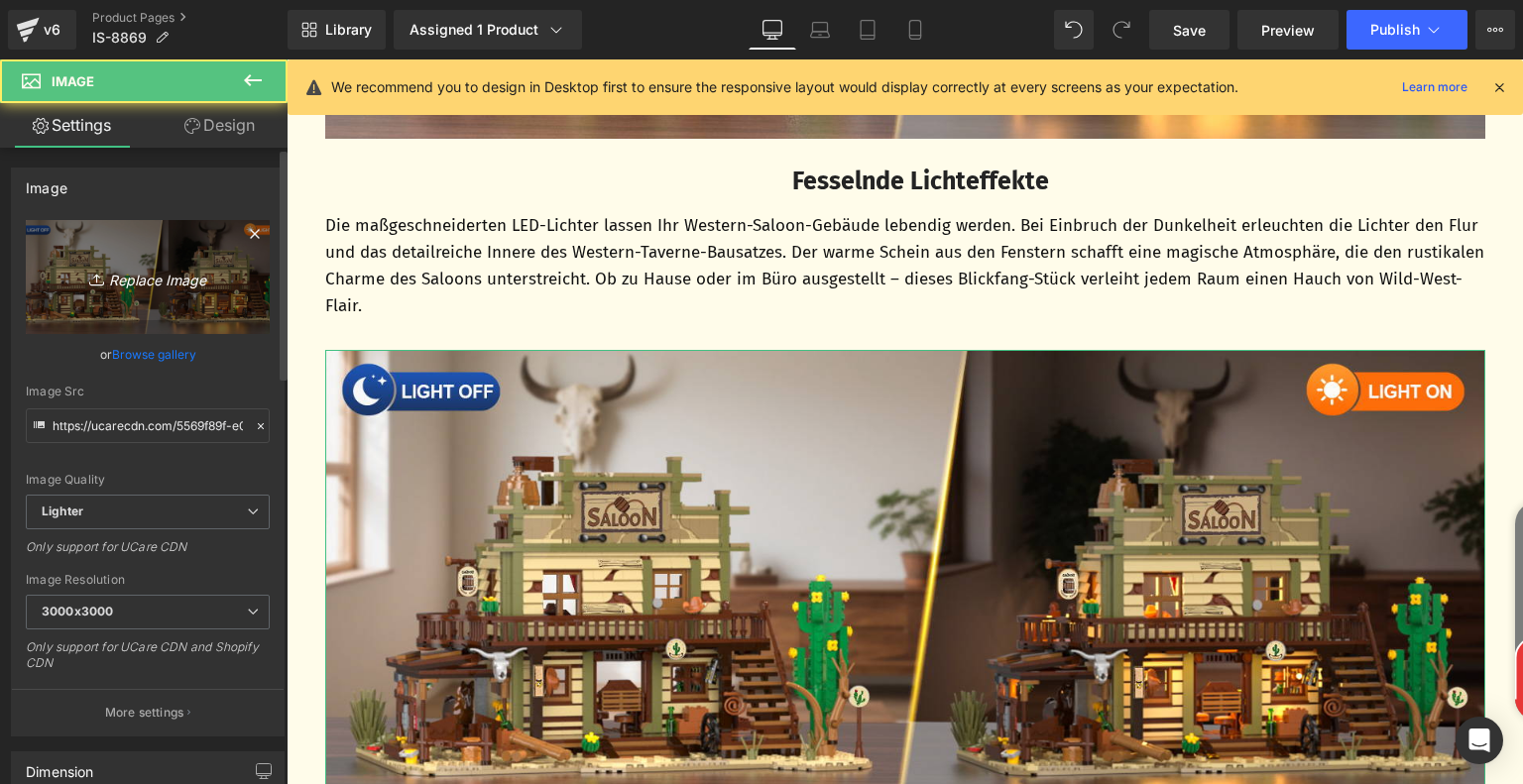 click on "Replace Image" at bounding box center [148, 277] 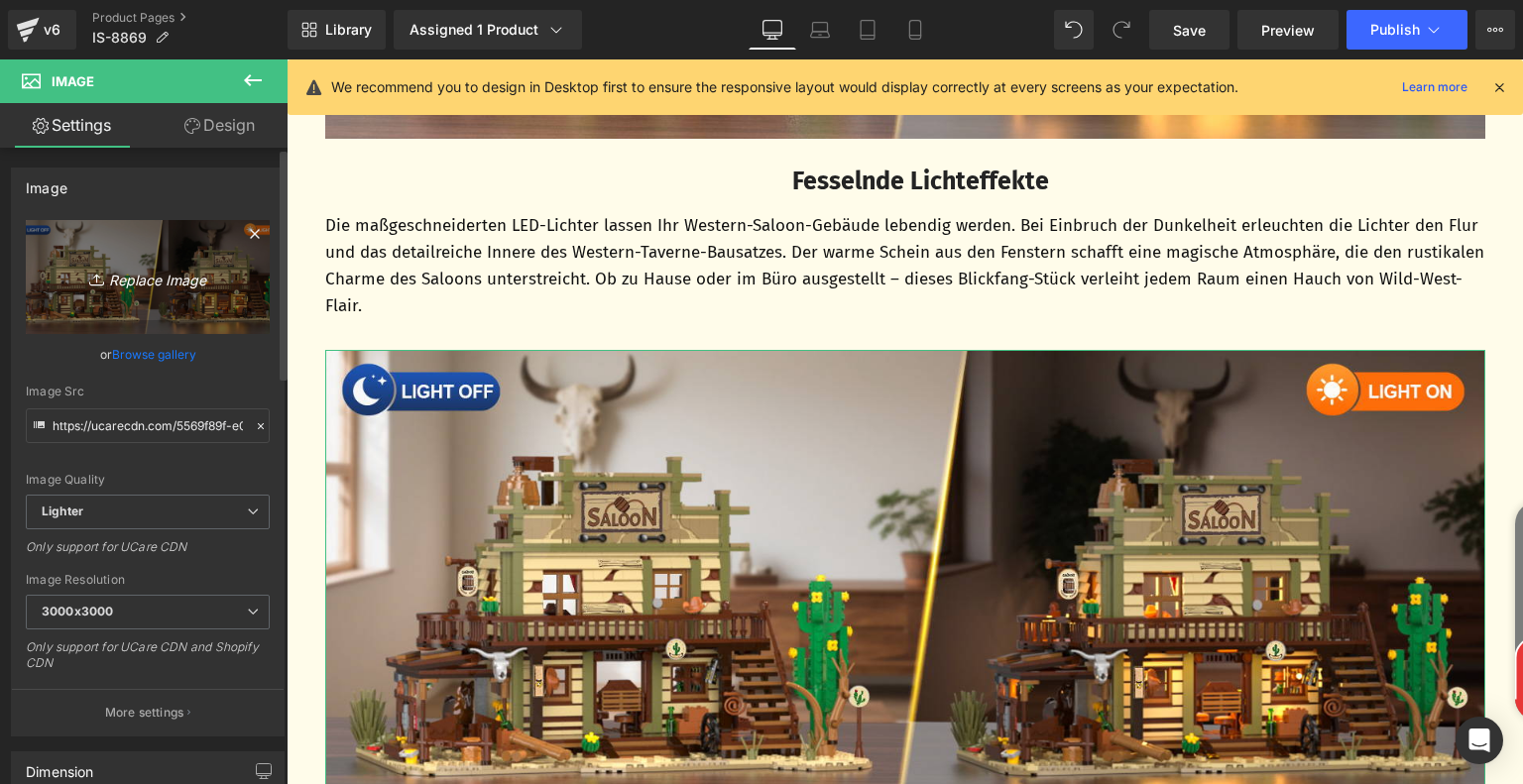 type on "C:\fakepath\d2affc01-5317-41dd-bc70-313666caf2c4.__CR0,0,1464,600_PT0_SX1464_V1___.jpg" 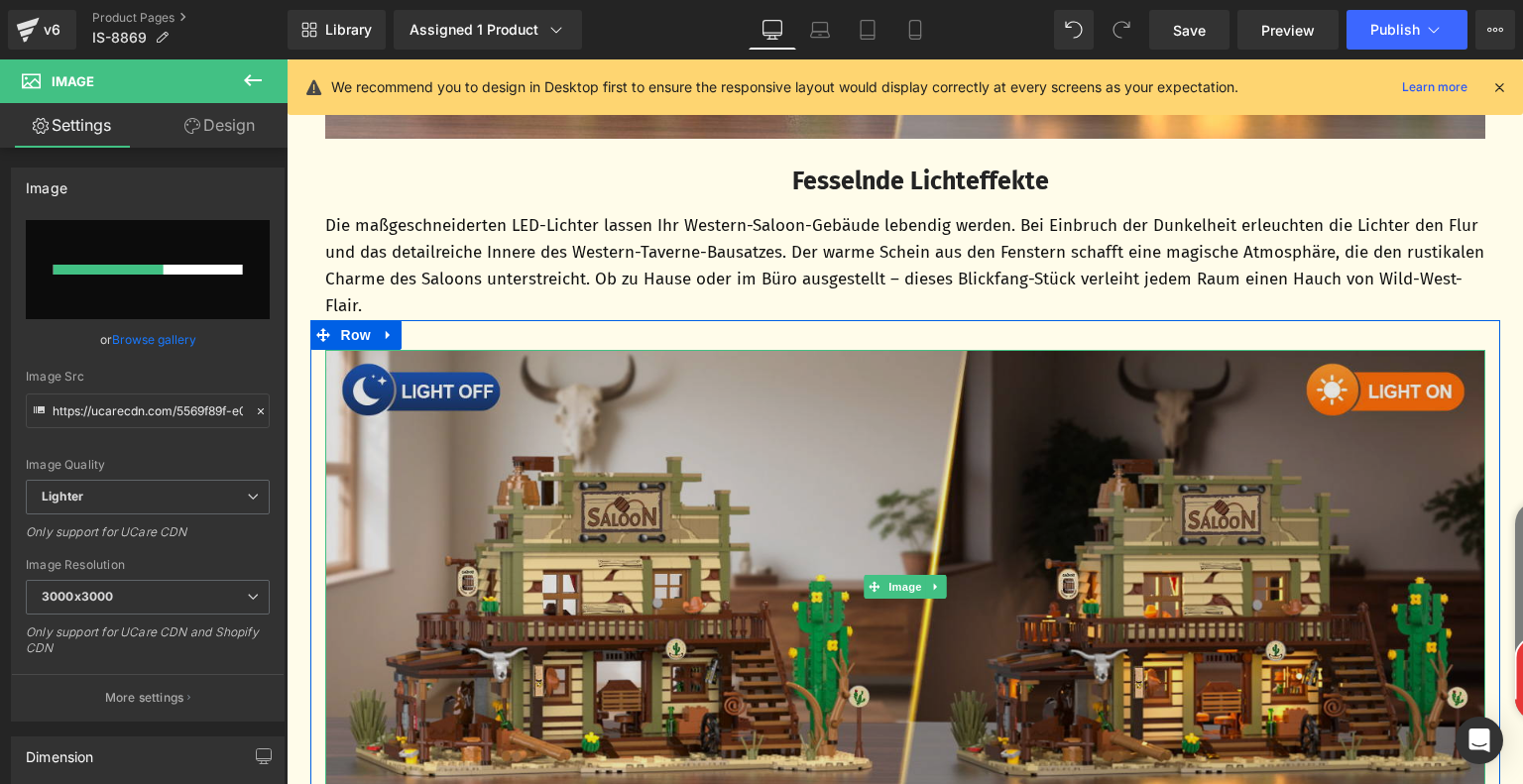 type 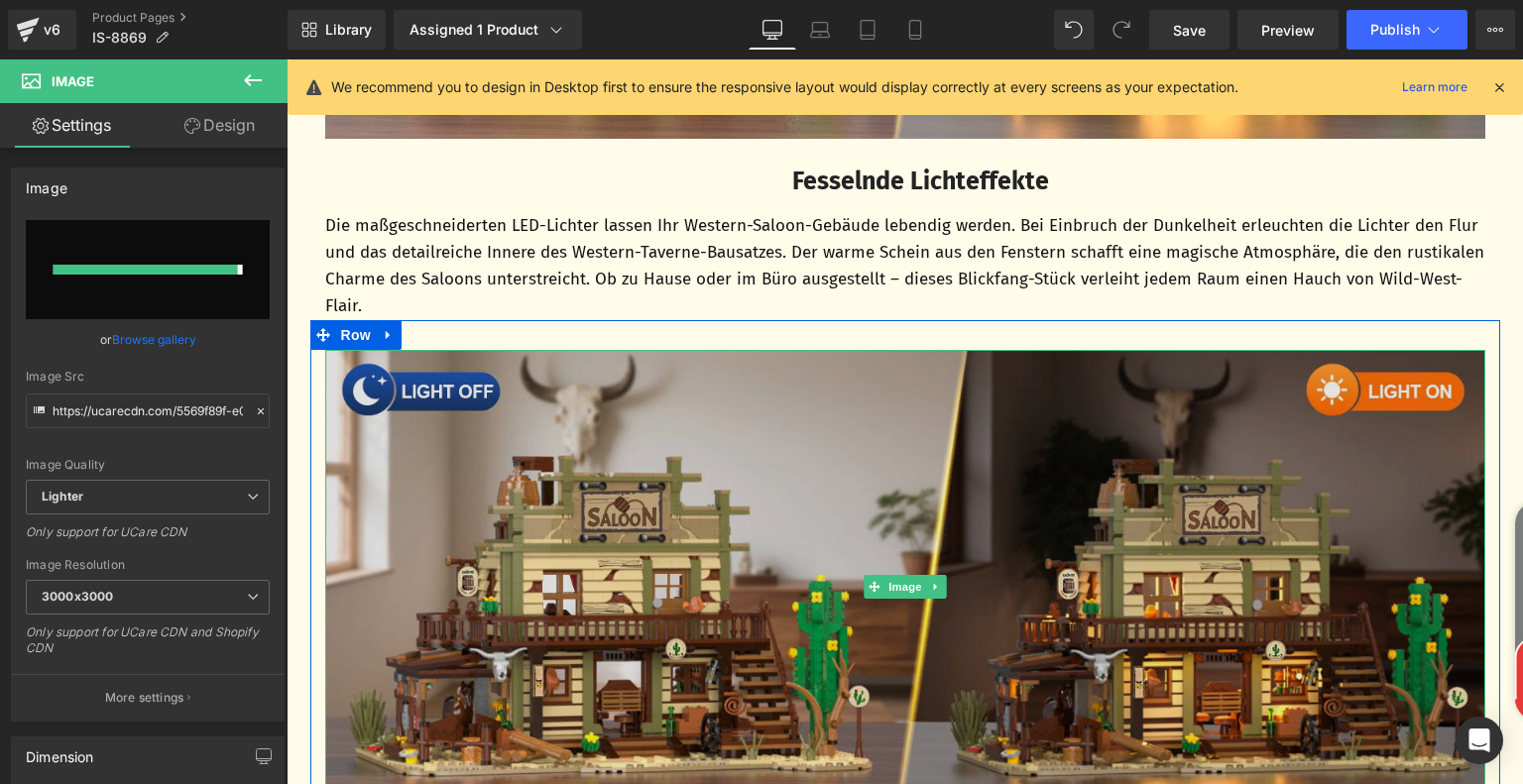 type on "https://ucarecdn.com/5be1d004-bd5d-4ffc-9220-48d809e5fa1a/-/format/auto/-/preview/3000x3000/-/quality/lighter/d2affc01-5317-41dd-bc70-313666caf2c4.__CR0,0,1464,600_PT0_SX1464_V1___.jpg" 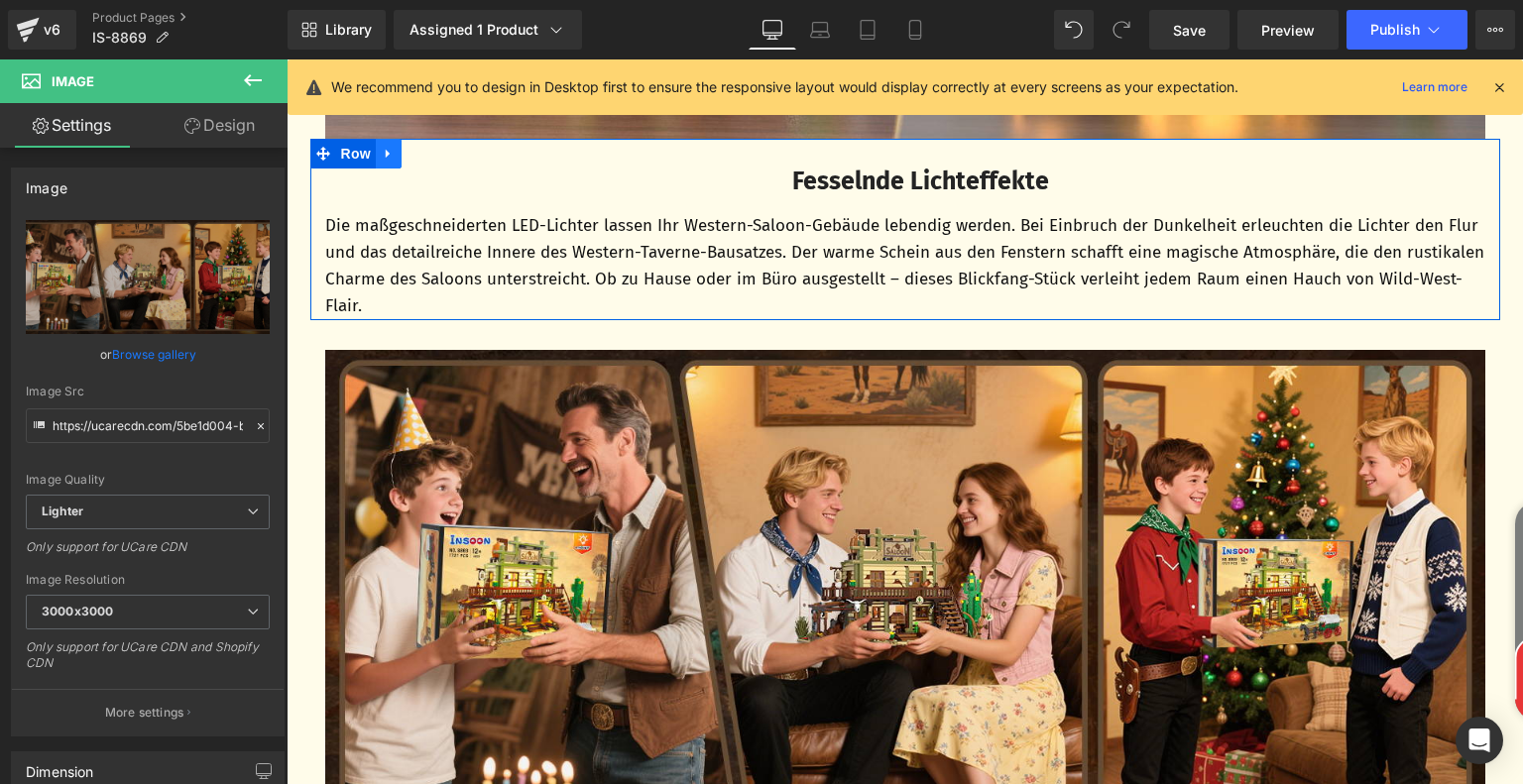 click 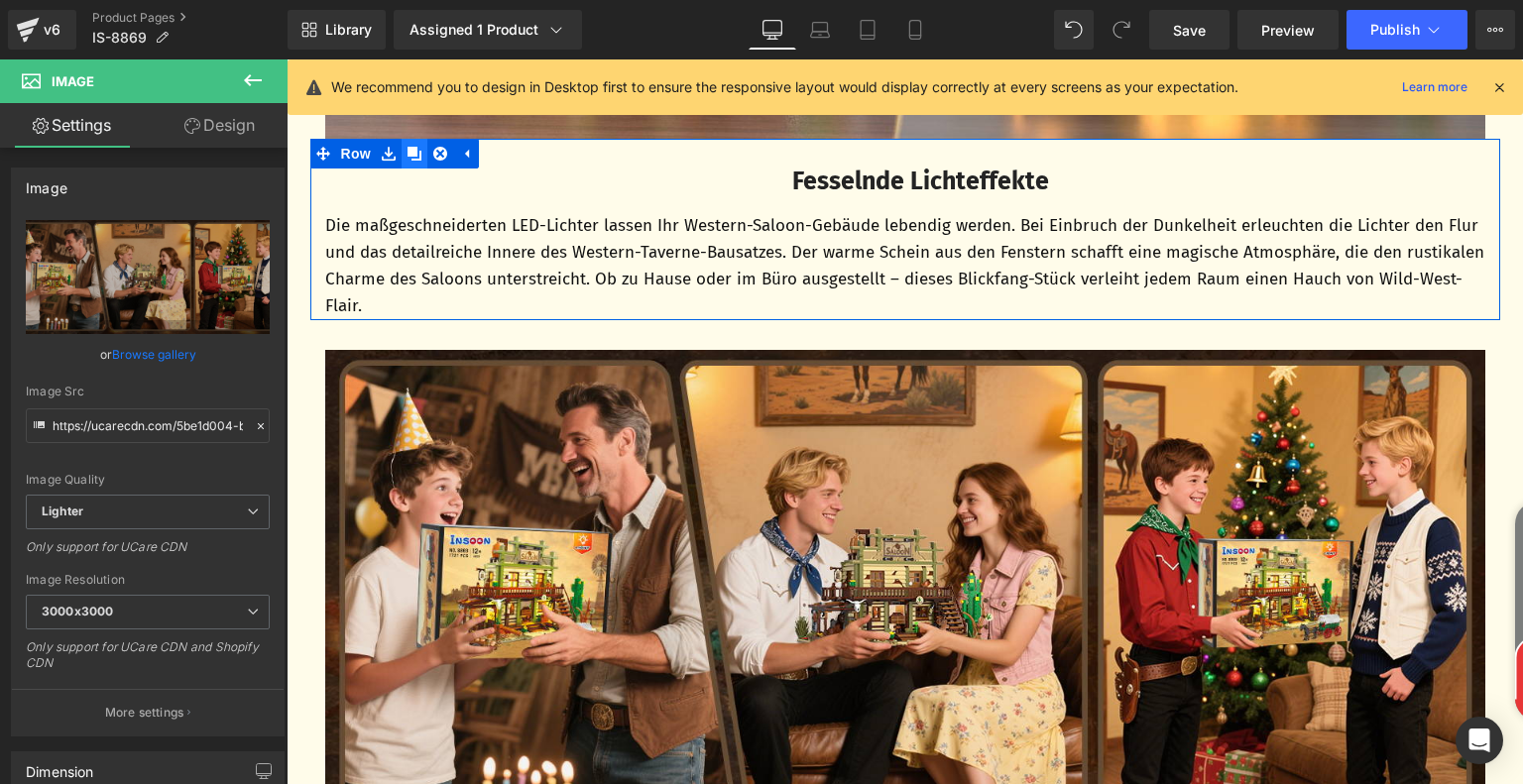 click 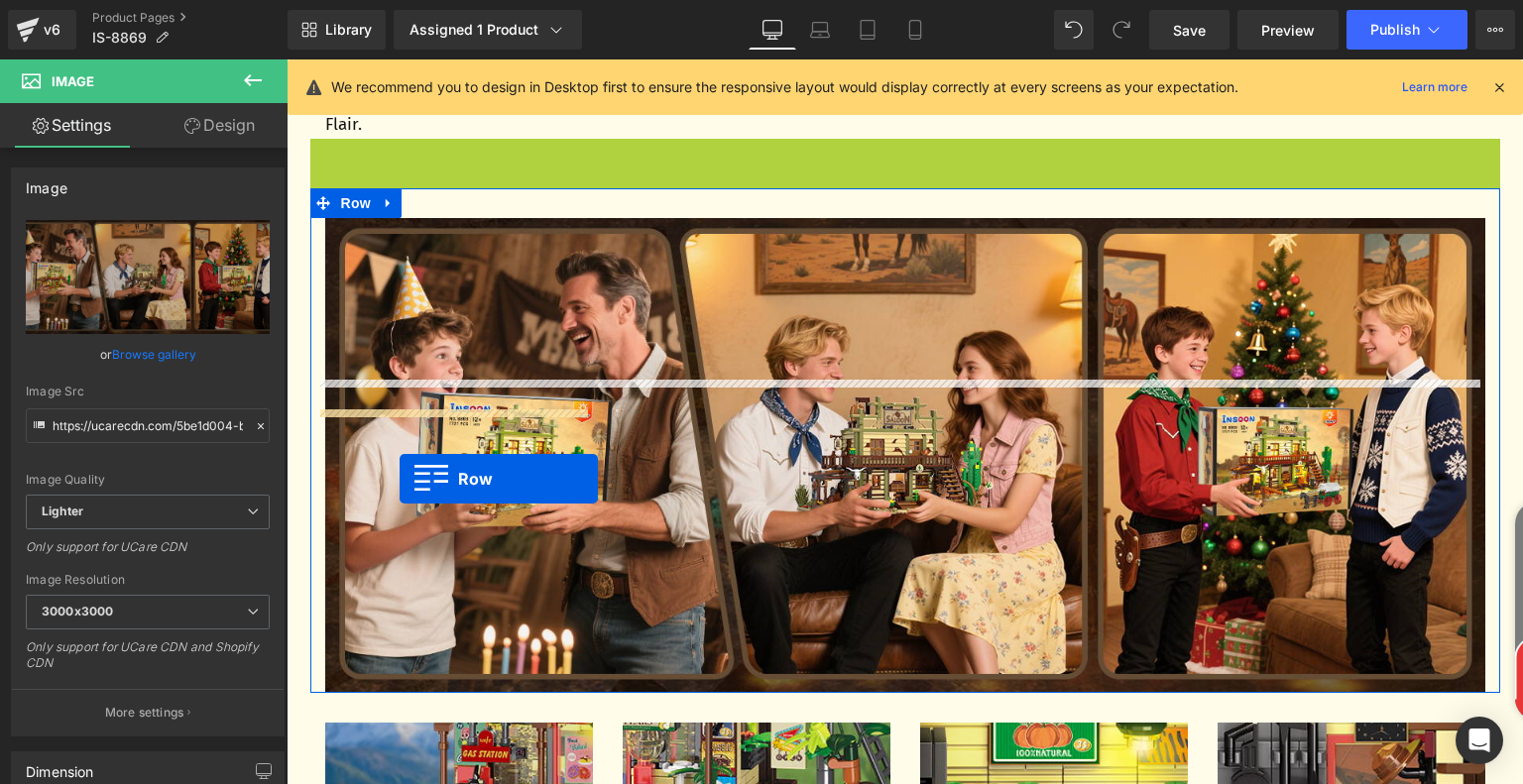 scroll, scrollTop: 5095, scrollLeft: 0, axis: vertical 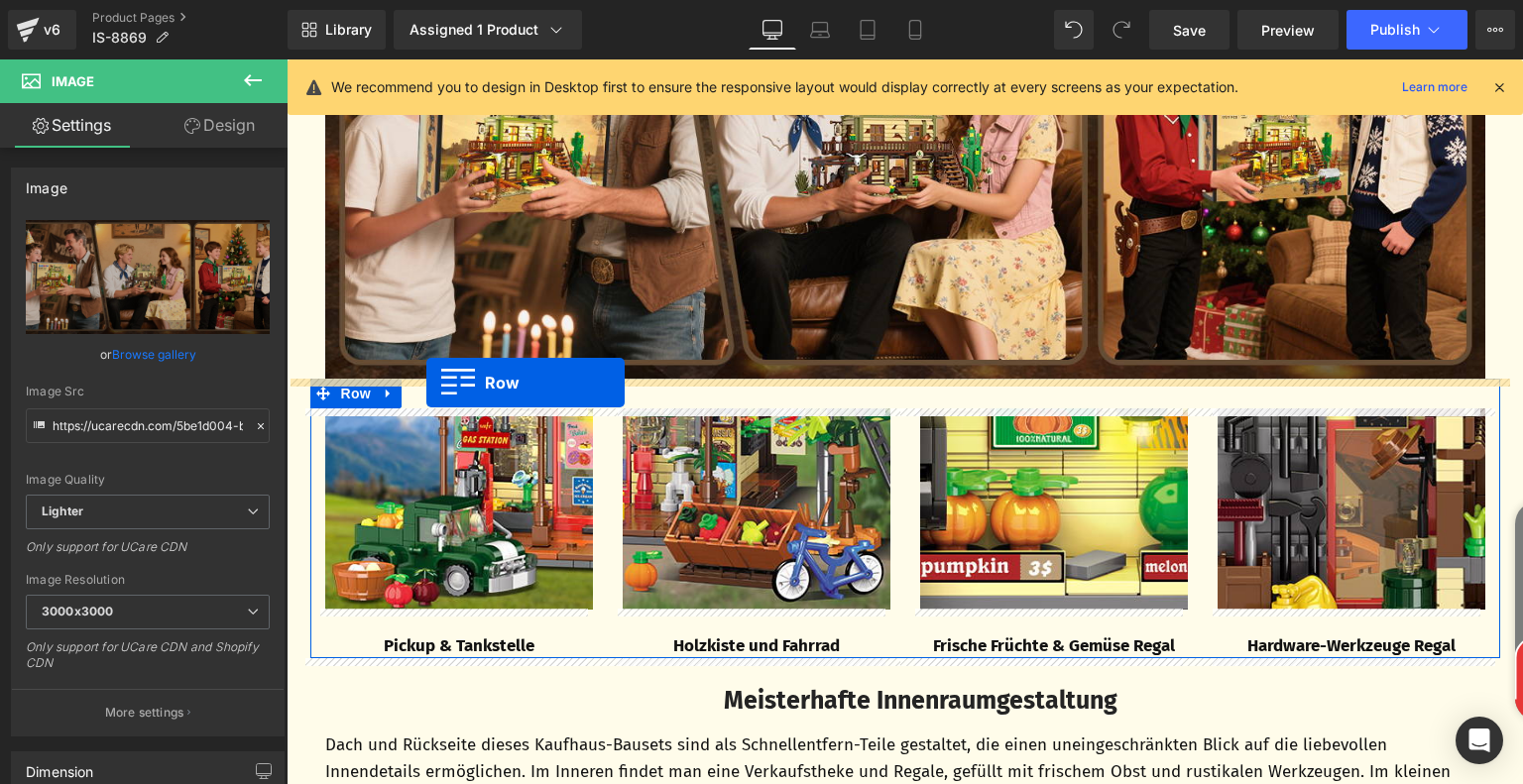 drag, startPoint x: 321, startPoint y: 338, endPoint x: 426, endPoint y: 383, distance: 114.2366 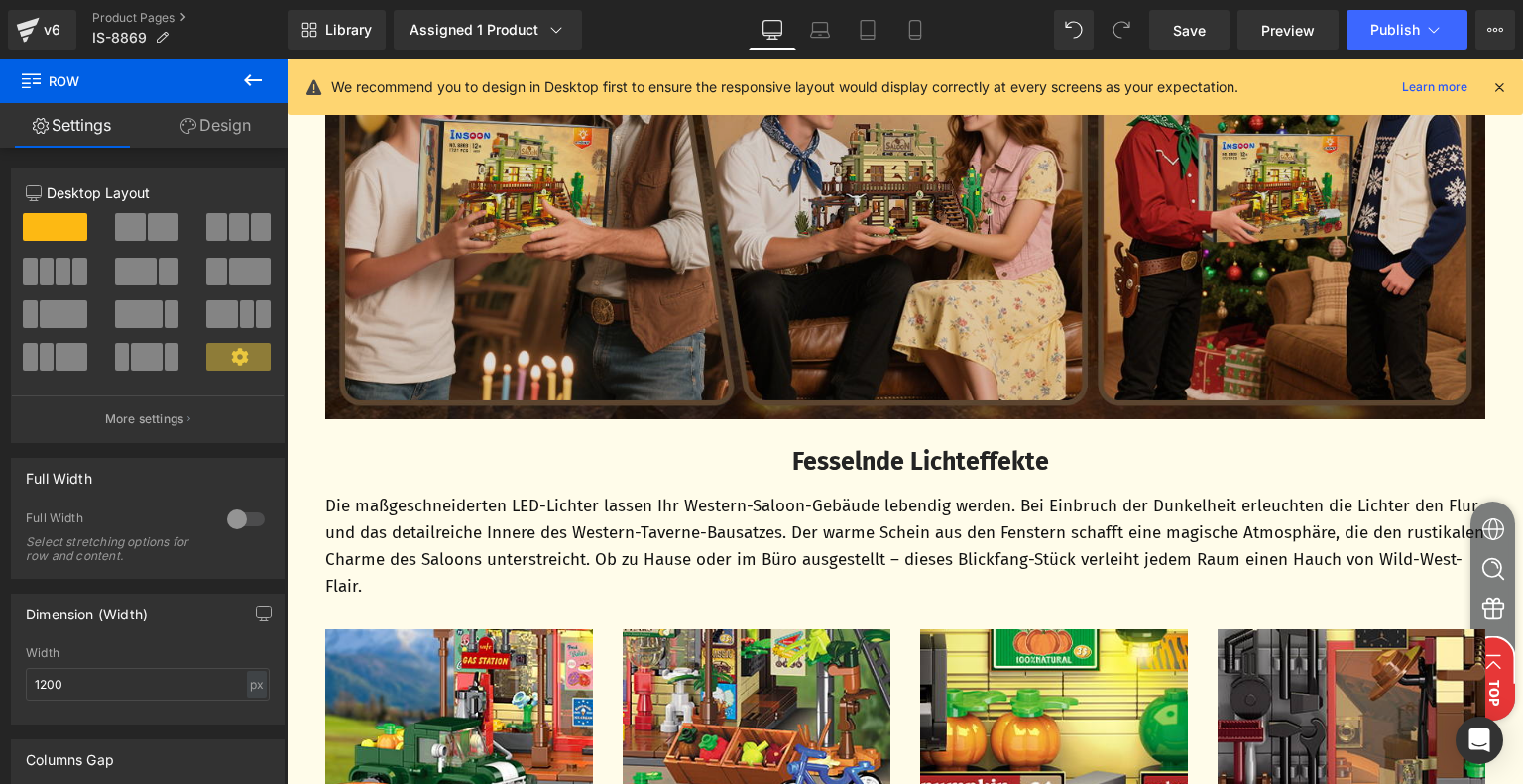 scroll, scrollTop: 4847, scrollLeft: 0, axis: vertical 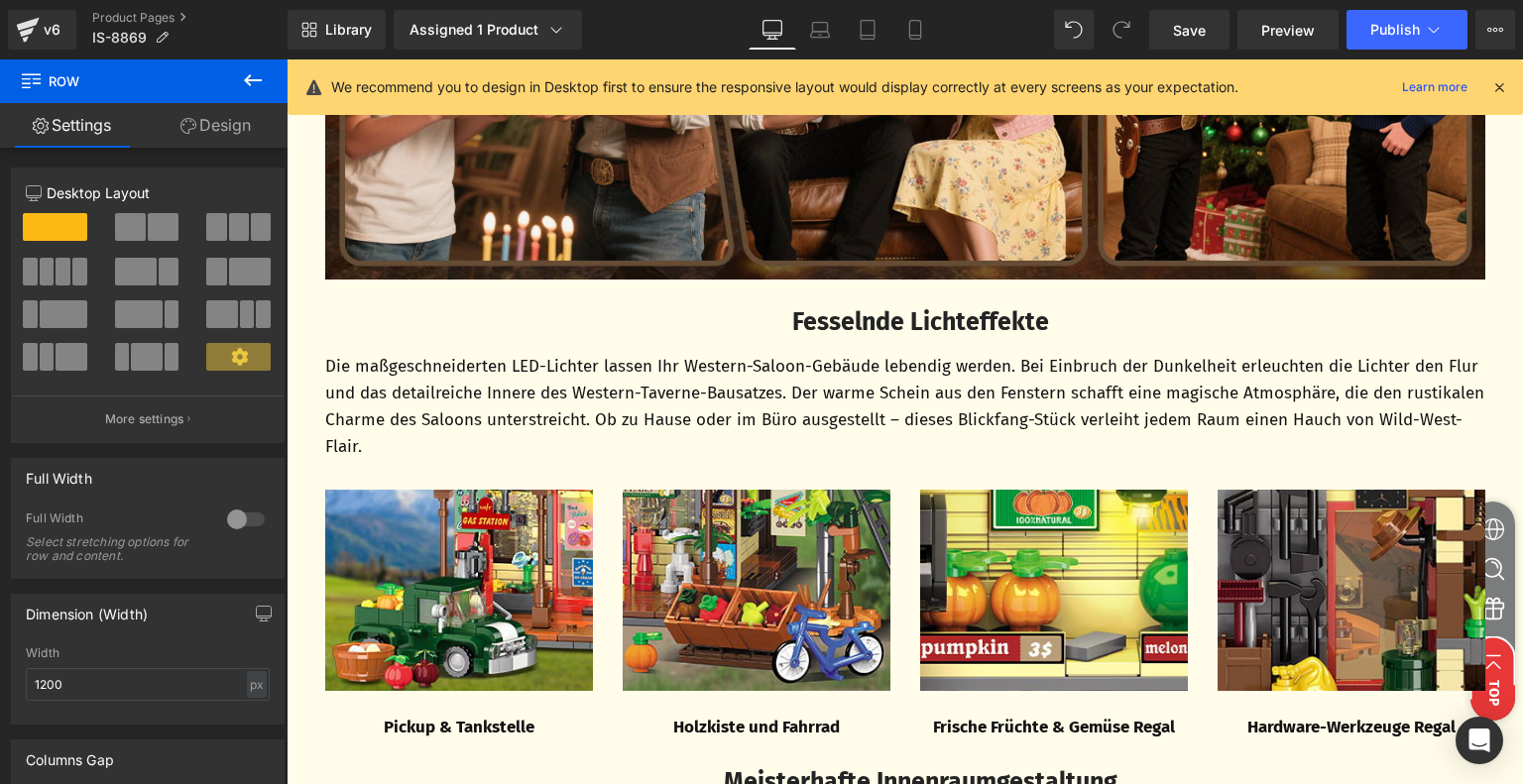 click on "Fesselnde Lichteffekte" at bounding box center [920, 322] 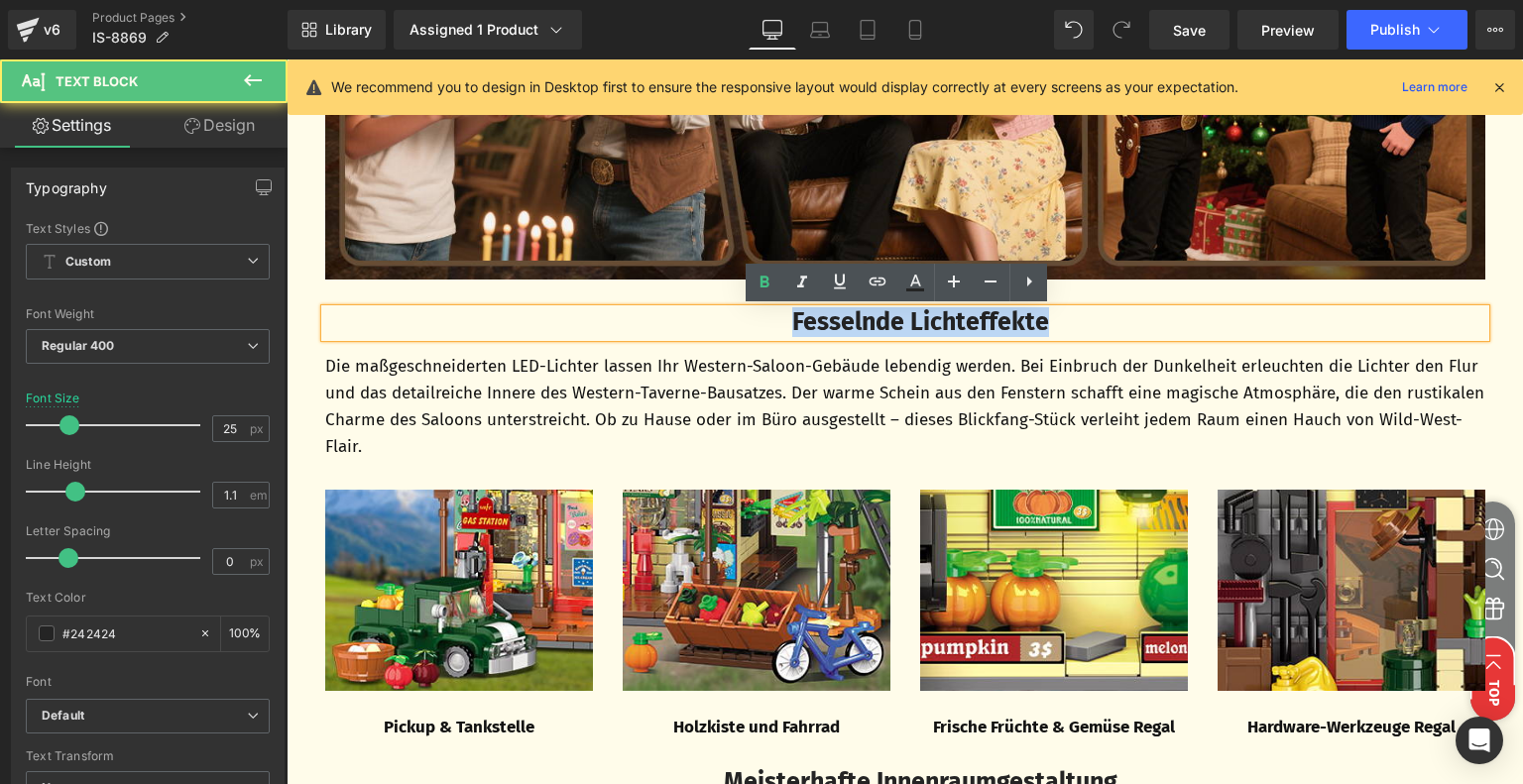 drag, startPoint x: 782, startPoint y: 320, endPoint x: 1098, endPoint y: 330, distance: 316.1582 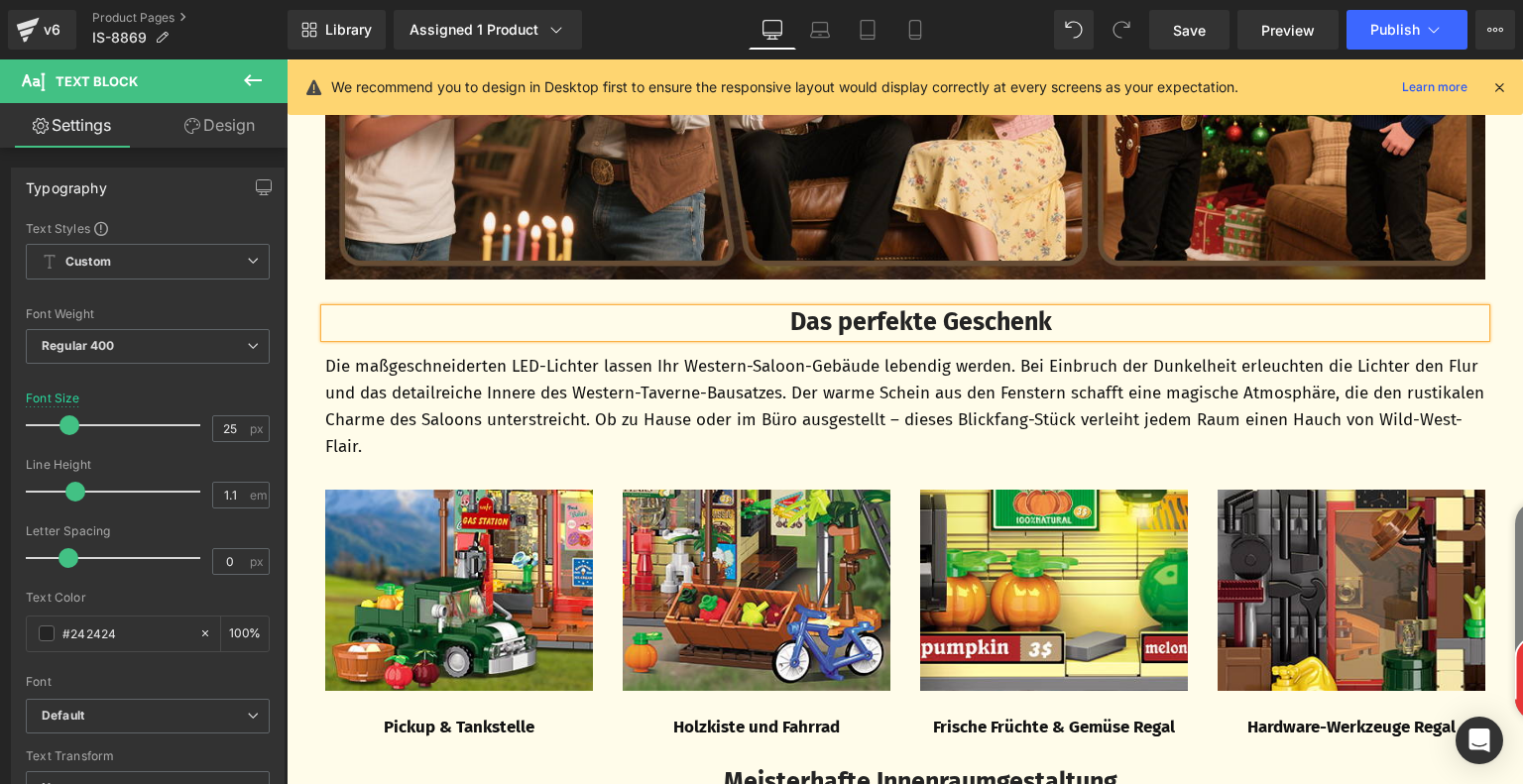 click on "Die maßgeschneiderten LED-Lichter lassen Ihr Western-Saloon-Gebäude lebendig werden. Bei Einbruch der Dunkelheit erleuchten die Lichter den Flur und das detailreiche Innere des Western-Taverne-Bausatzes. Der warme Schein aus den Fenstern schafft eine magische Atmosphäre, die den rustikalen Charme des Saloons unterstreicht. Ob zu Hause oder im Büro ausgestellt – dieses Blickfang-Stück verleiht jedem Raum einen Hauch von Wild-West-Flair." at bounding box center (905, 406) 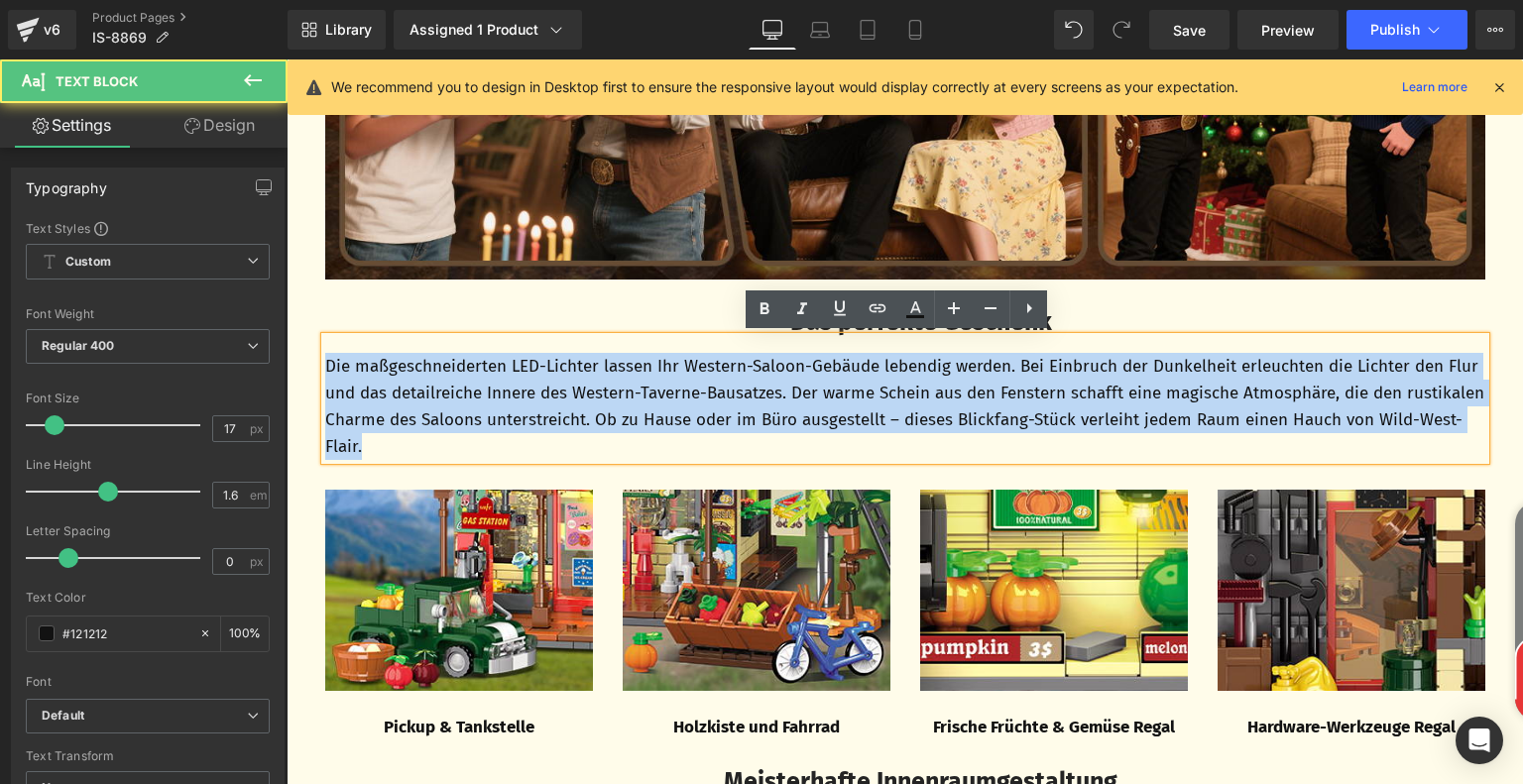 drag, startPoint x: 319, startPoint y: 364, endPoint x: 460, endPoint y: 450, distance: 165.1575 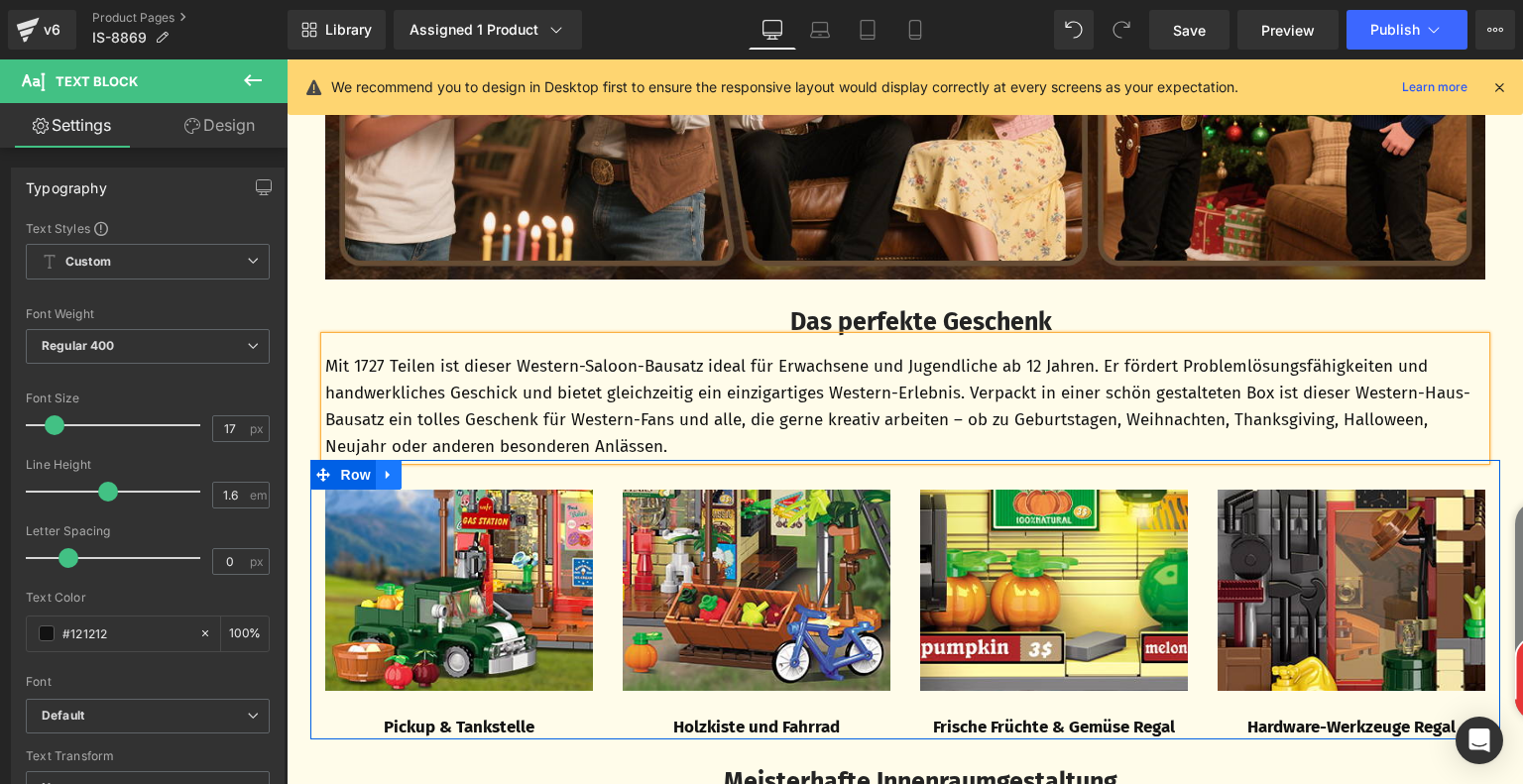 click at bounding box center (389, 475) 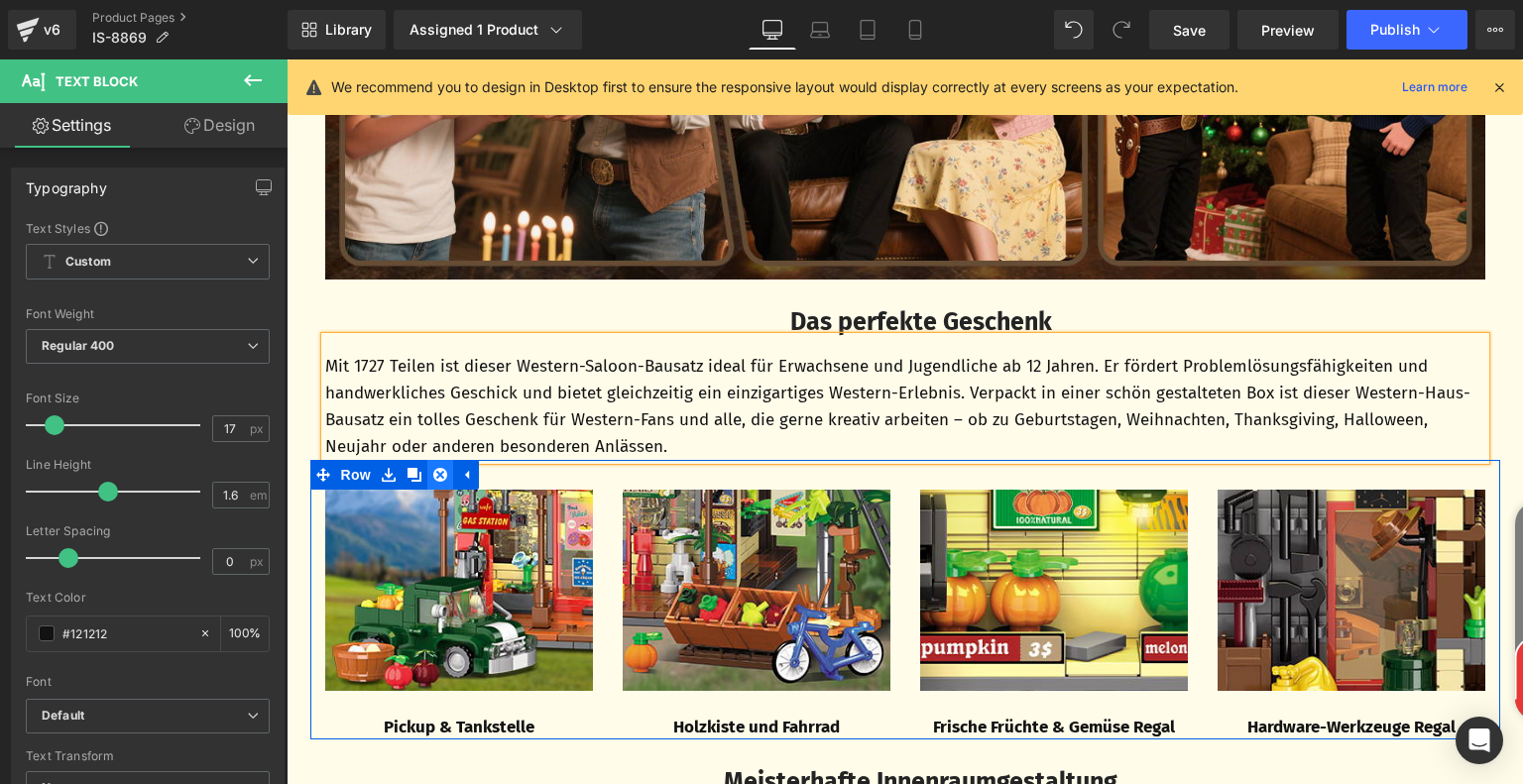 click 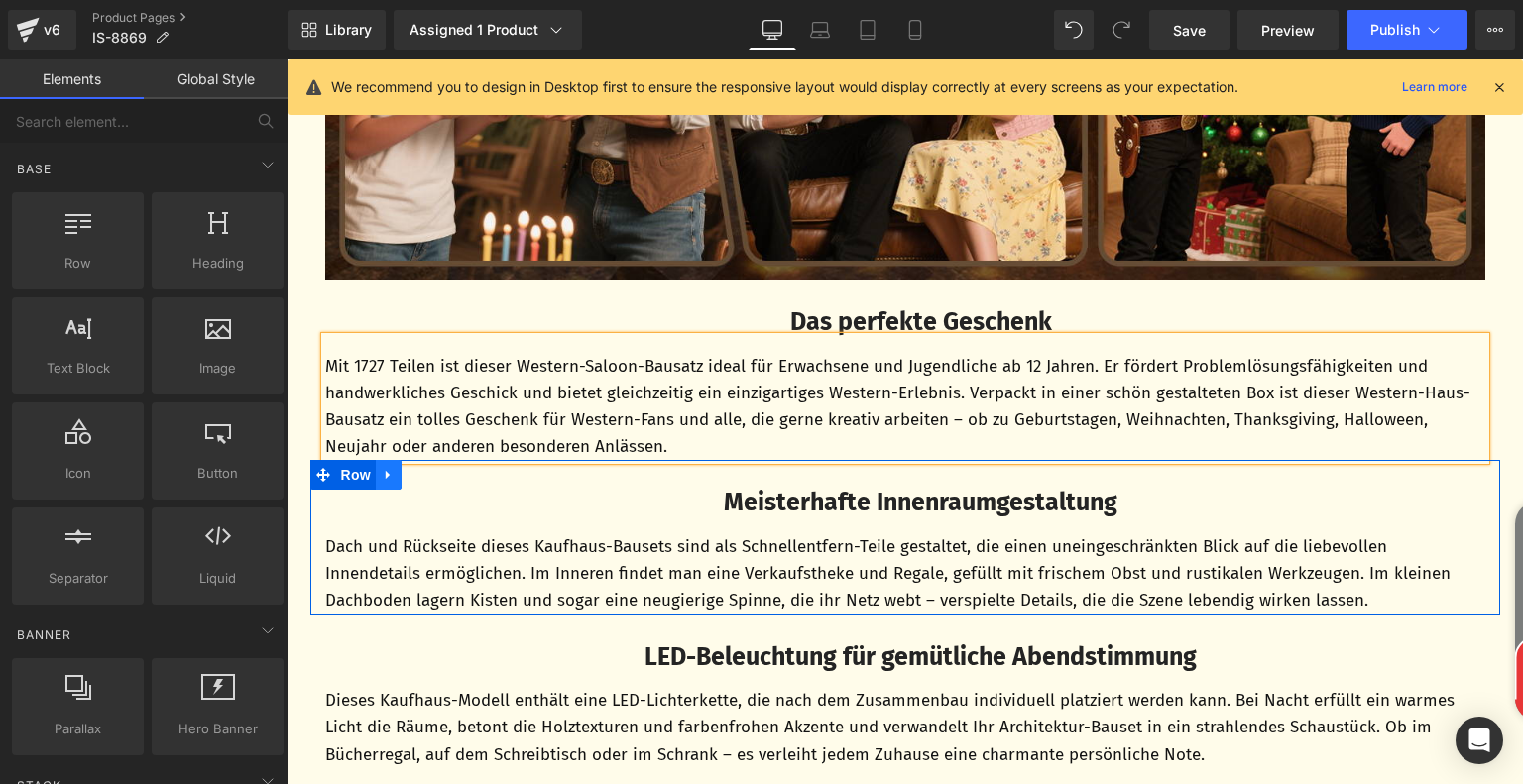 click at bounding box center [389, 475] 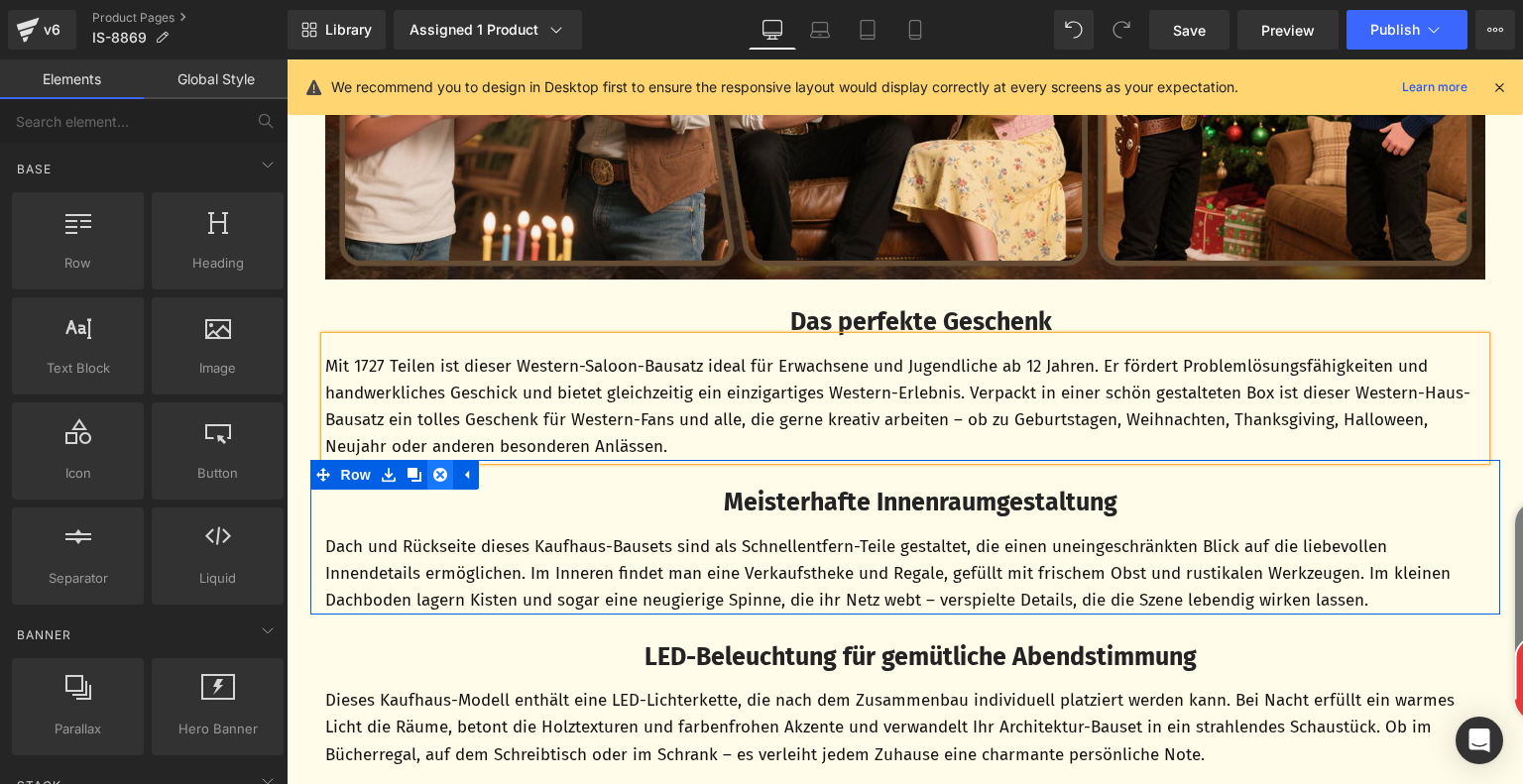 click 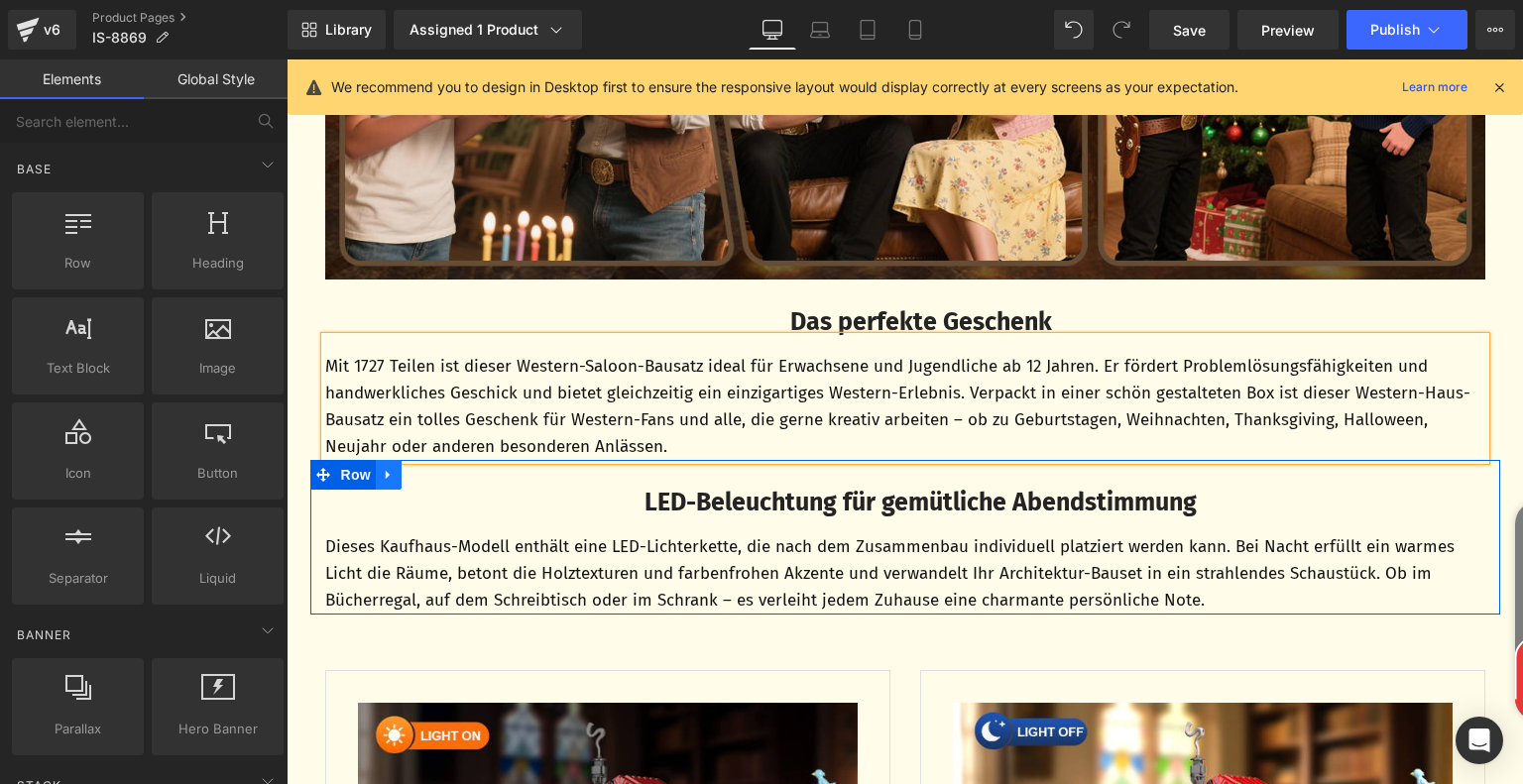 click 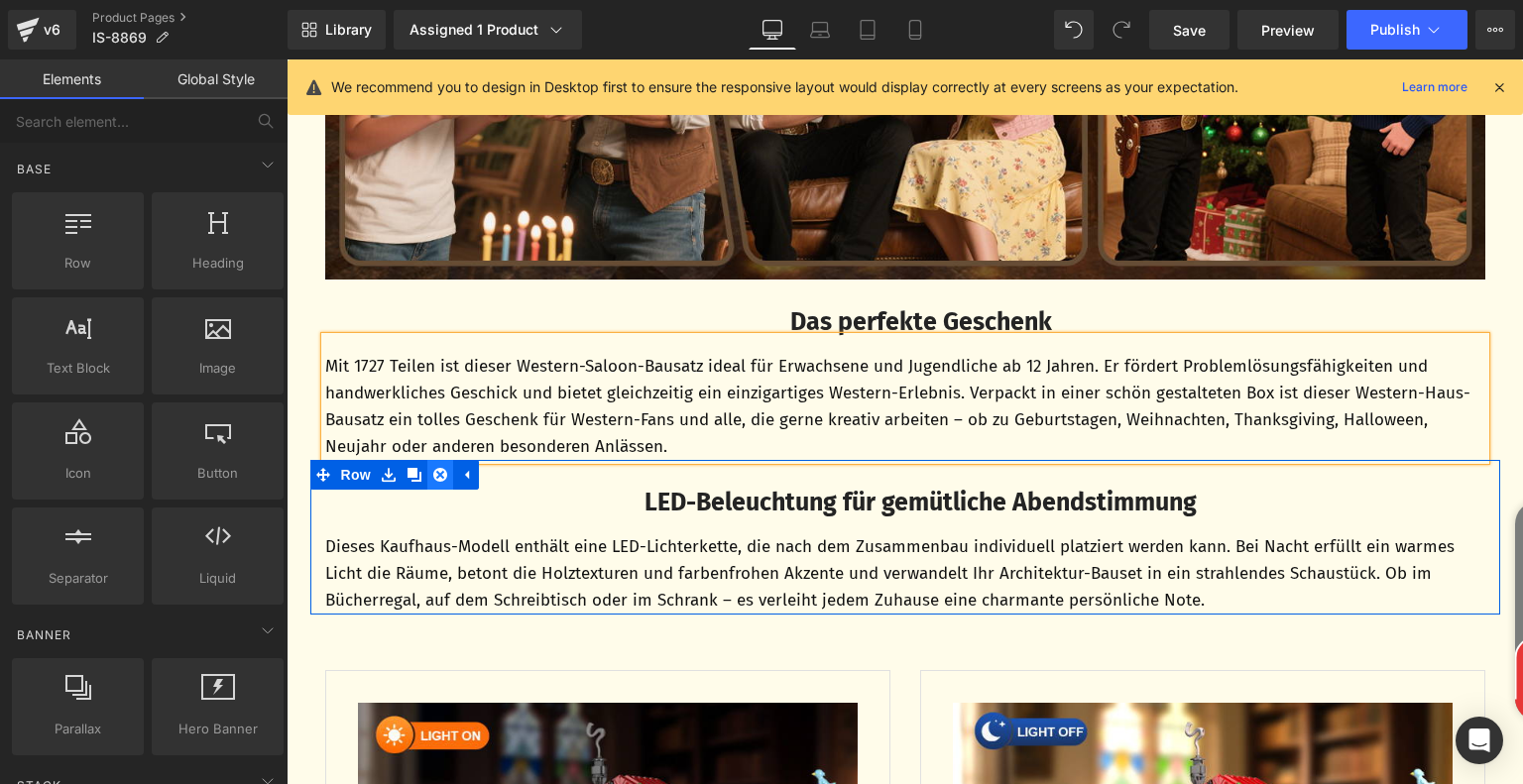 click 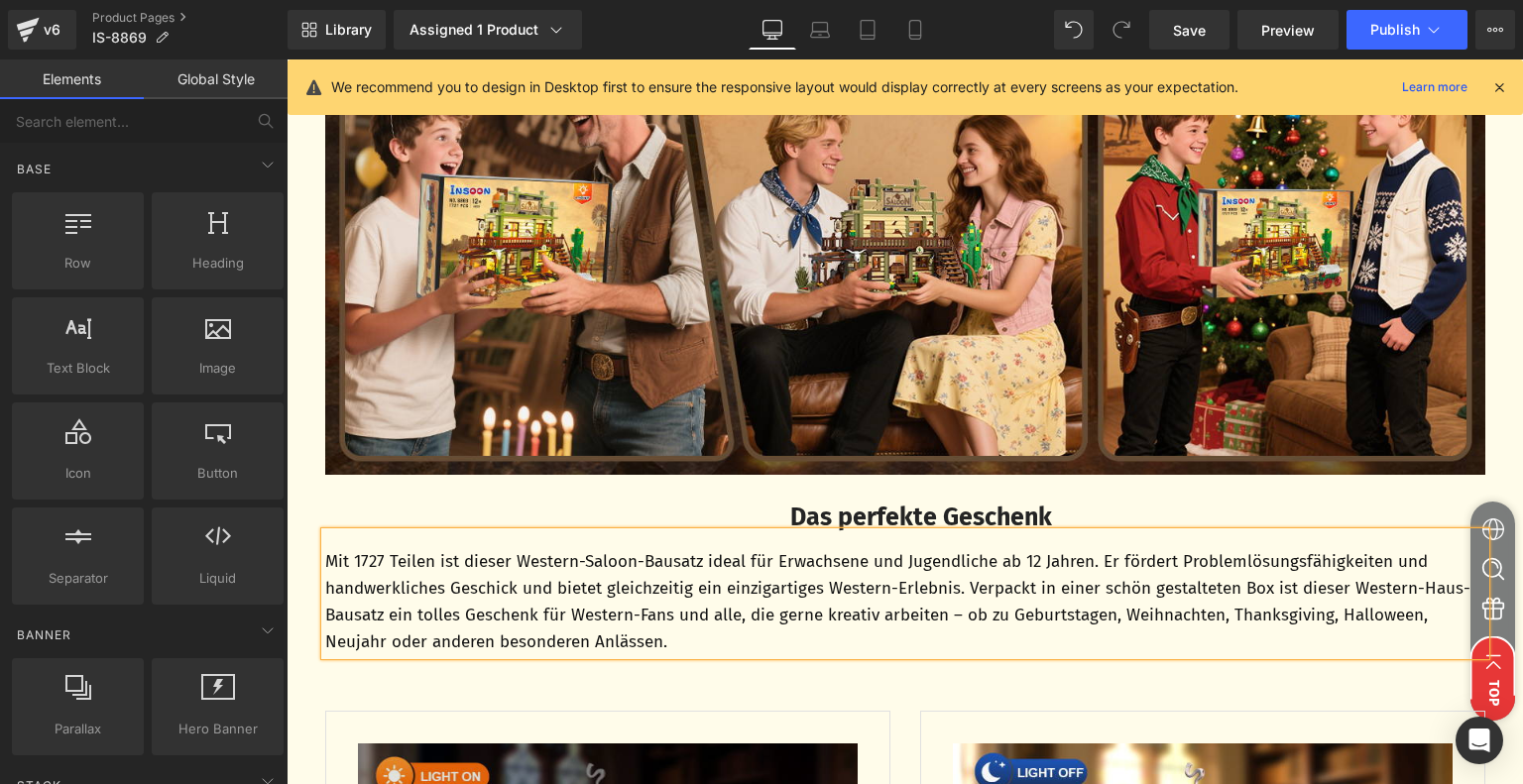 scroll, scrollTop: 4946, scrollLeft: 0, axis: vertical 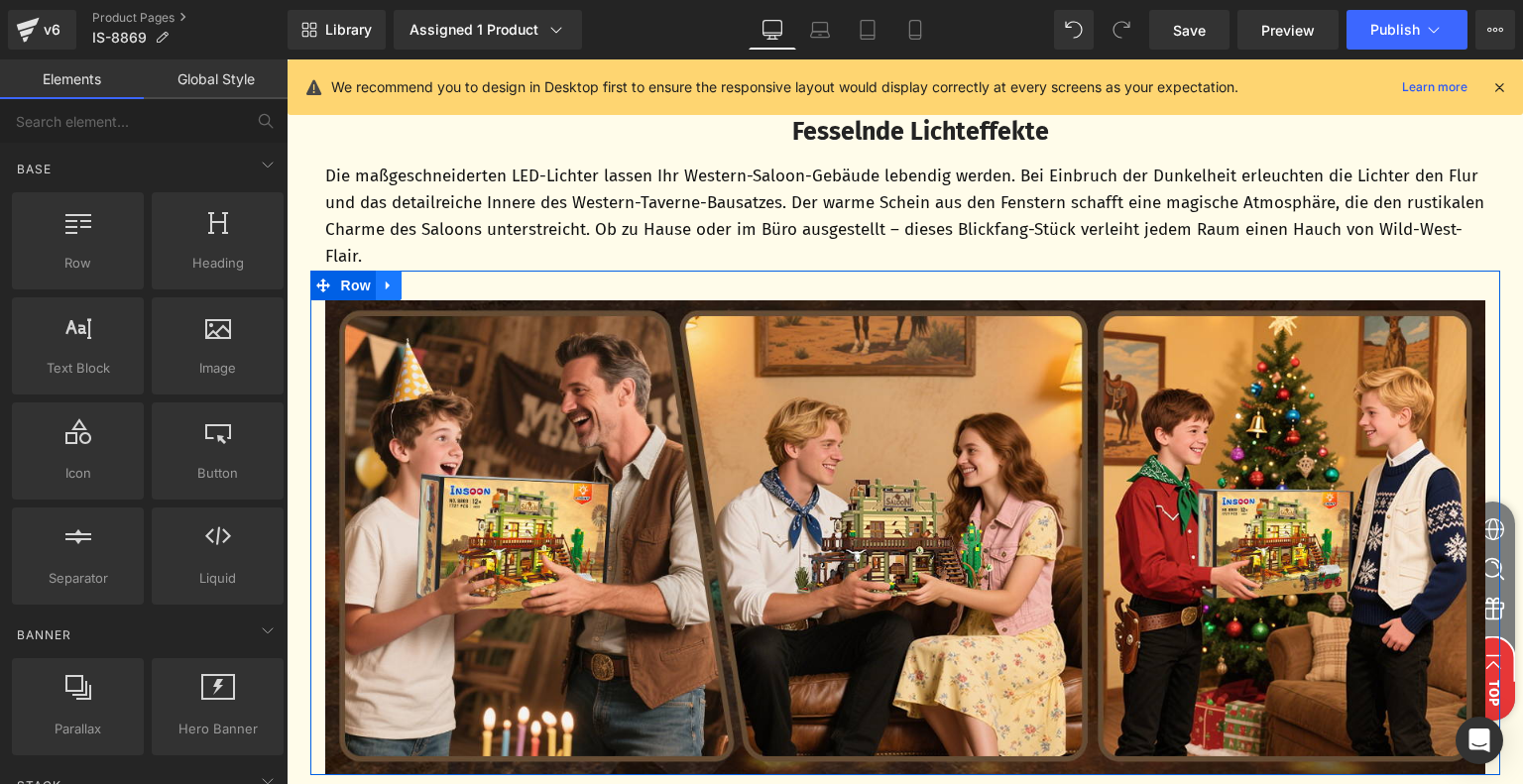 click 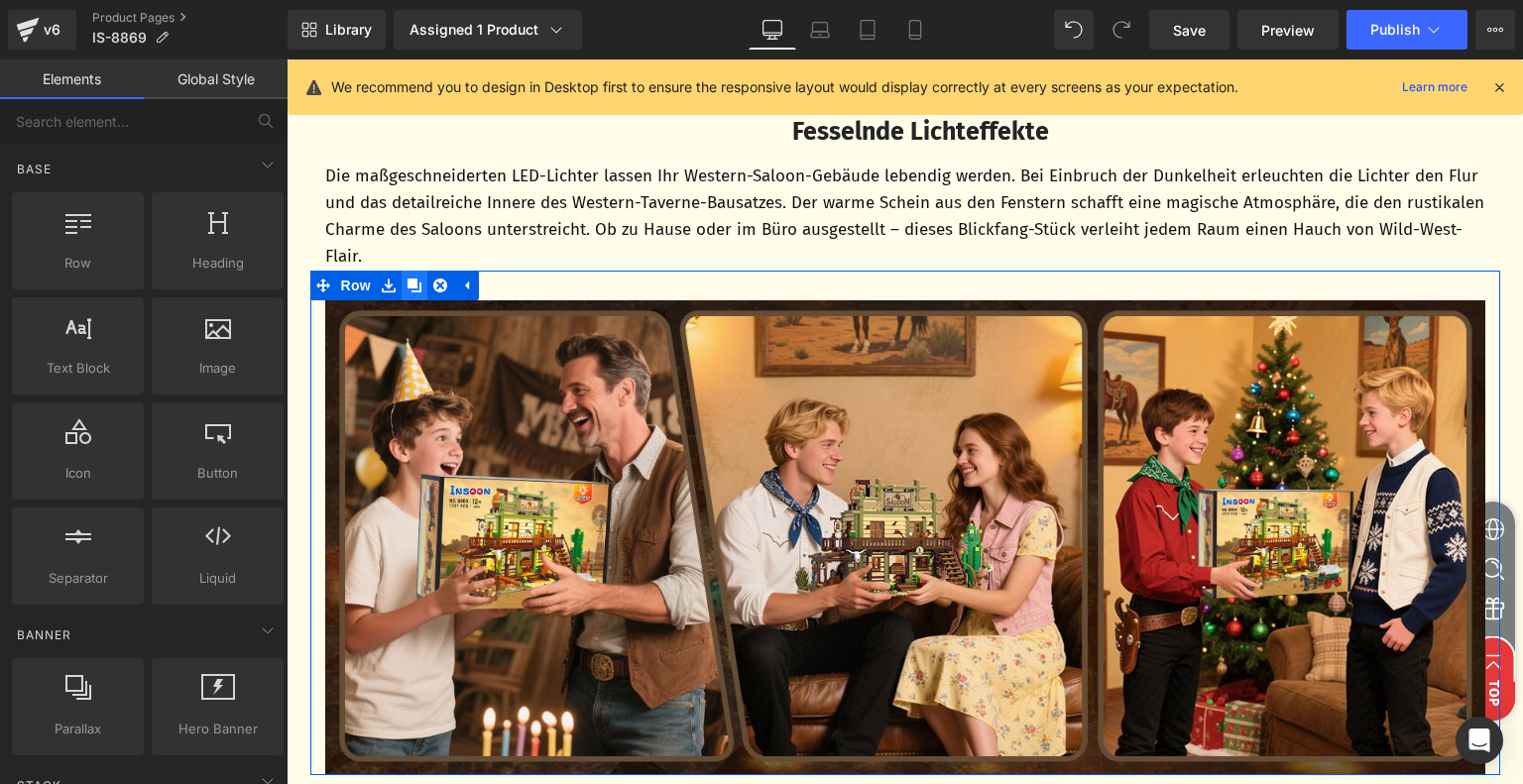 click 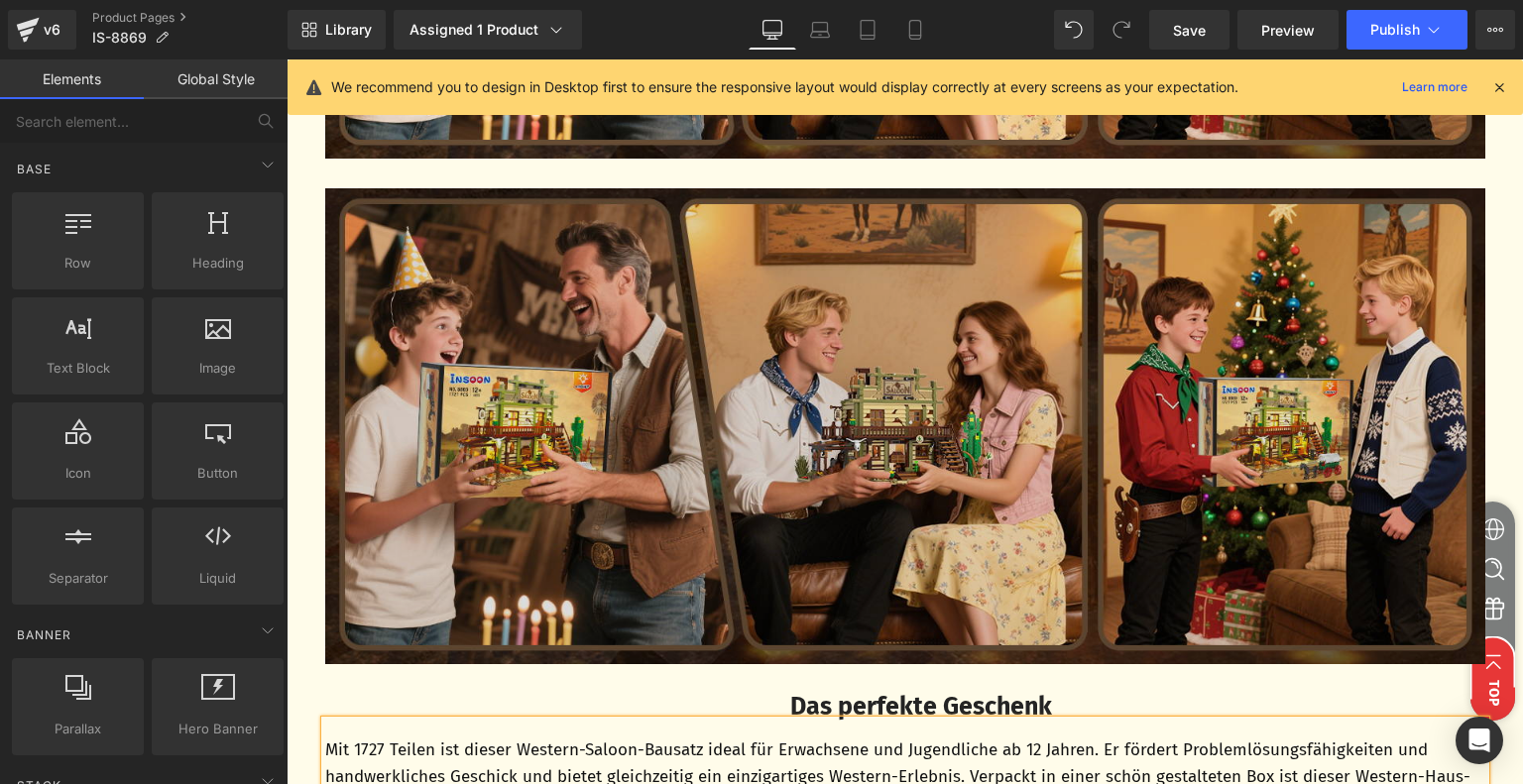 click at bounding box center (905, 426) 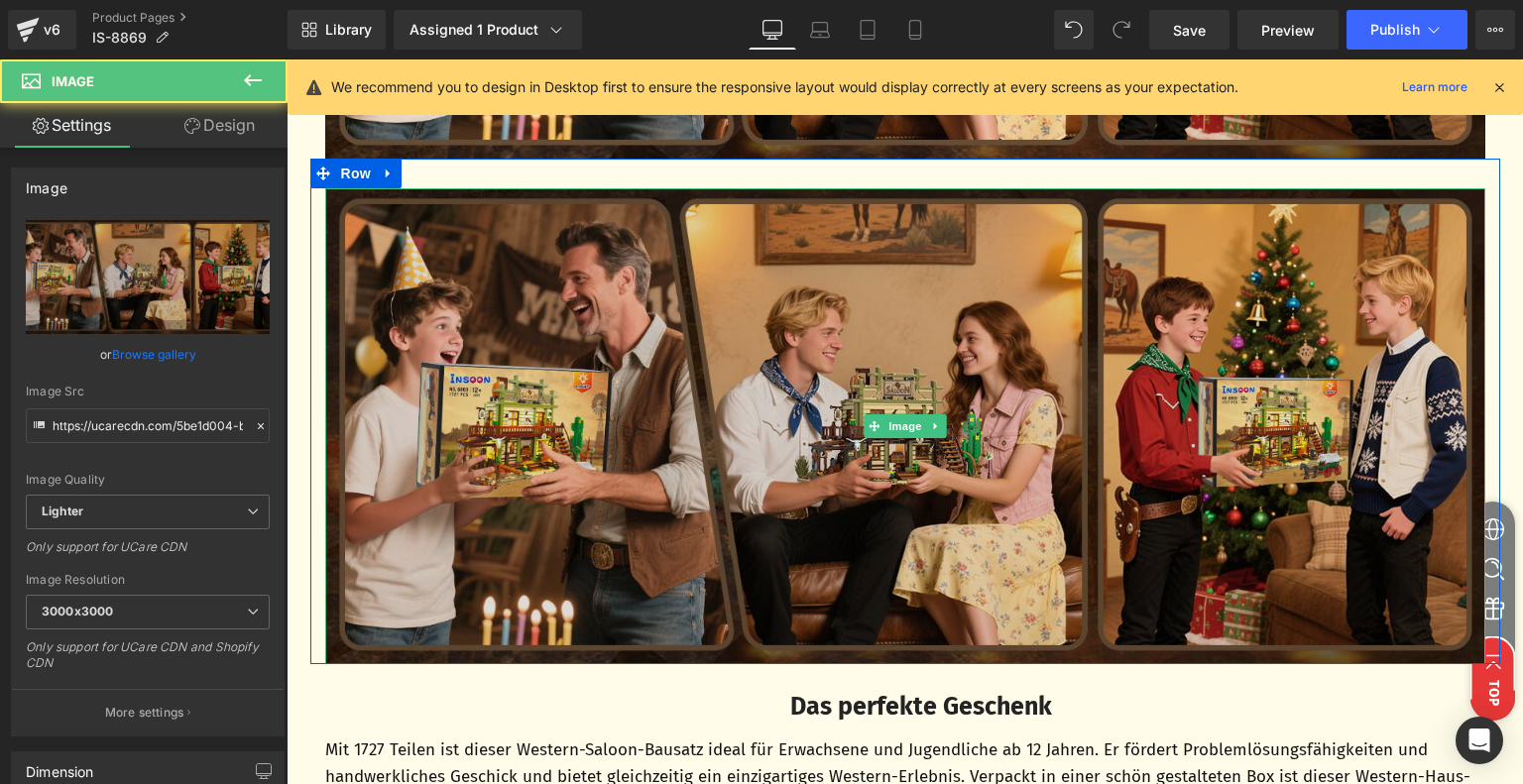 scroll, scrollTop: 5285, scrollLeft: 0, axis: vertical 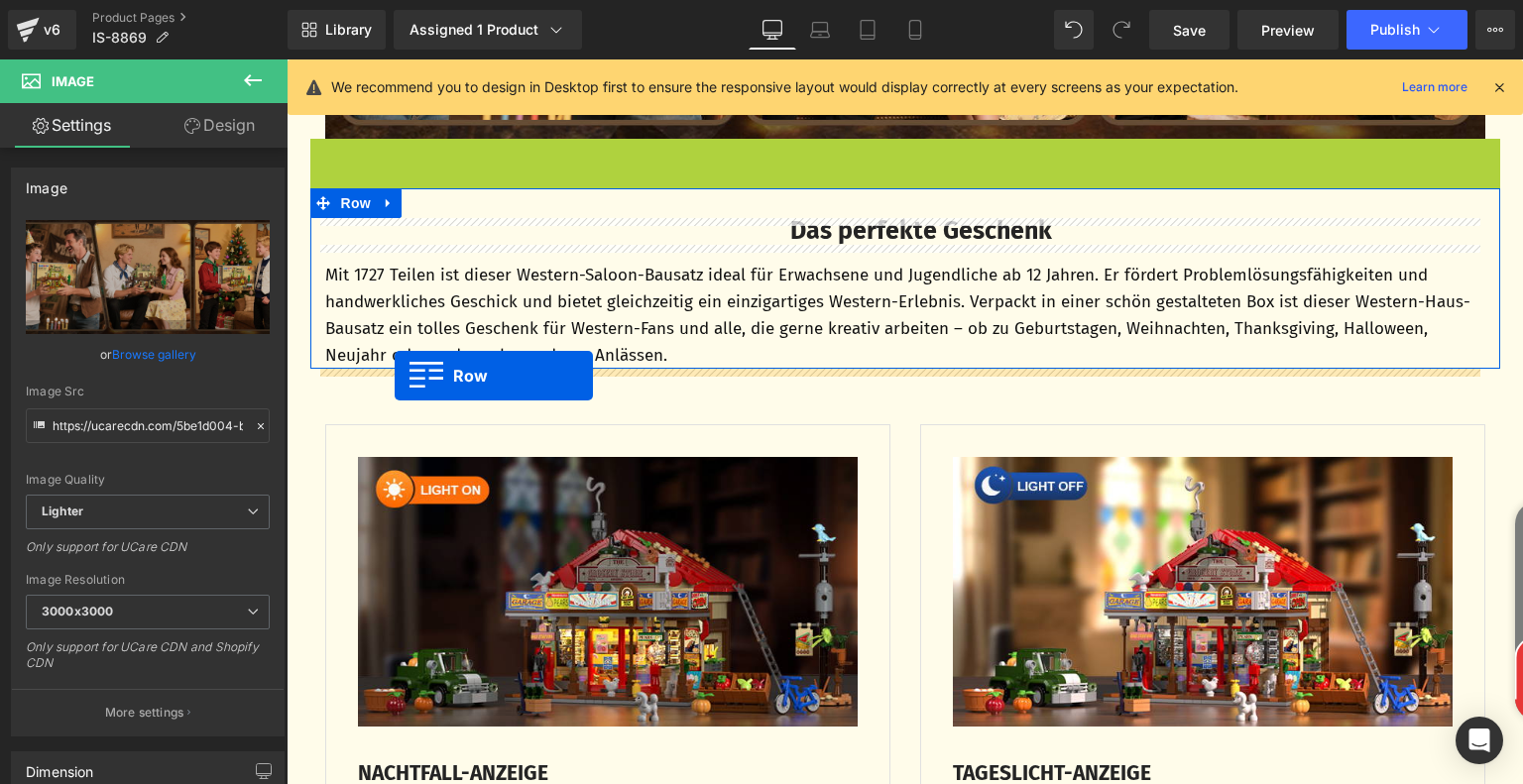drag, startPoint x: 320, startPoint y: 154, endPoint x: 395, endPoint y: 376, distance: 234.3267 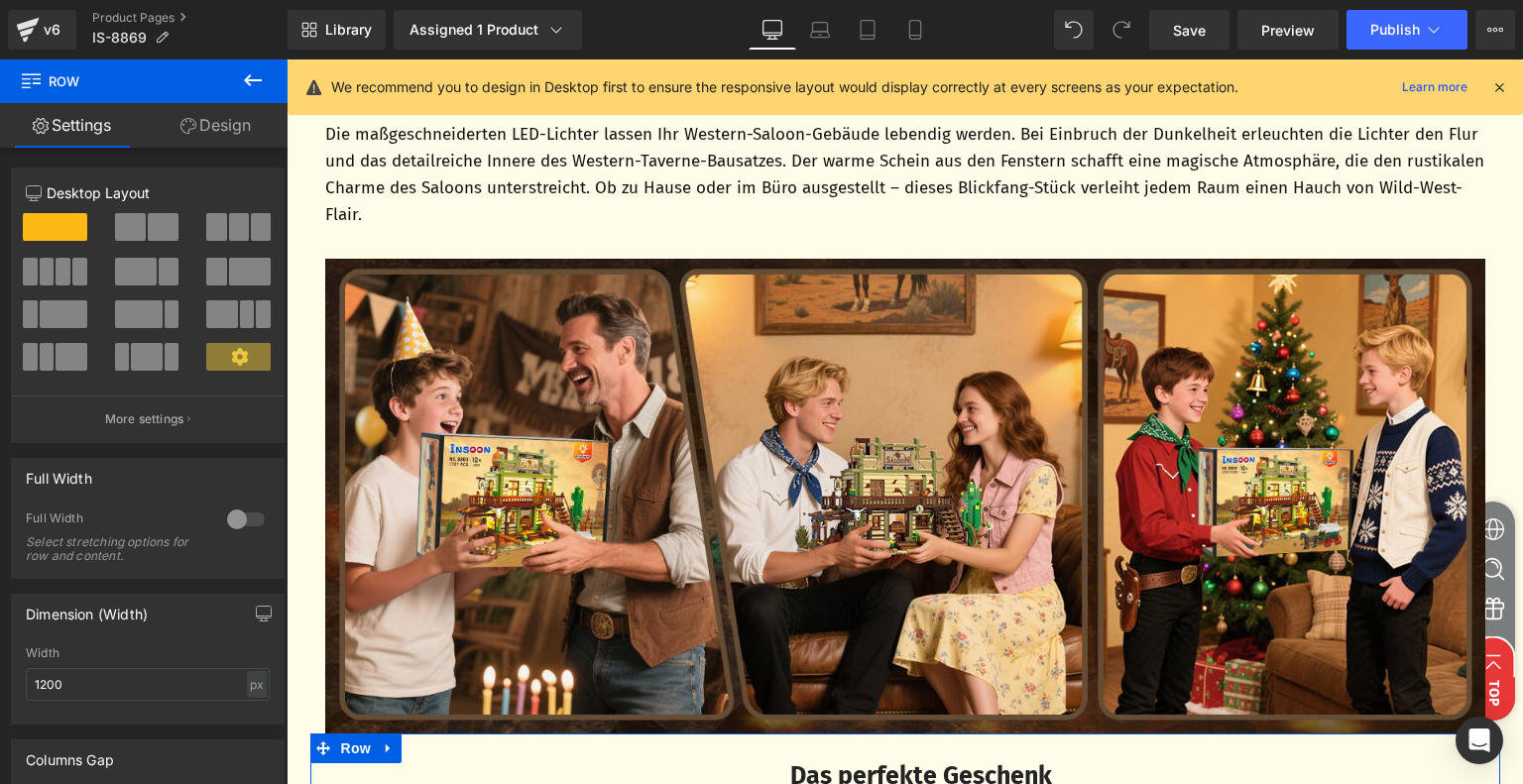 scroll, scrollTop: 5186, scrollLeft: 0, axis: vertical 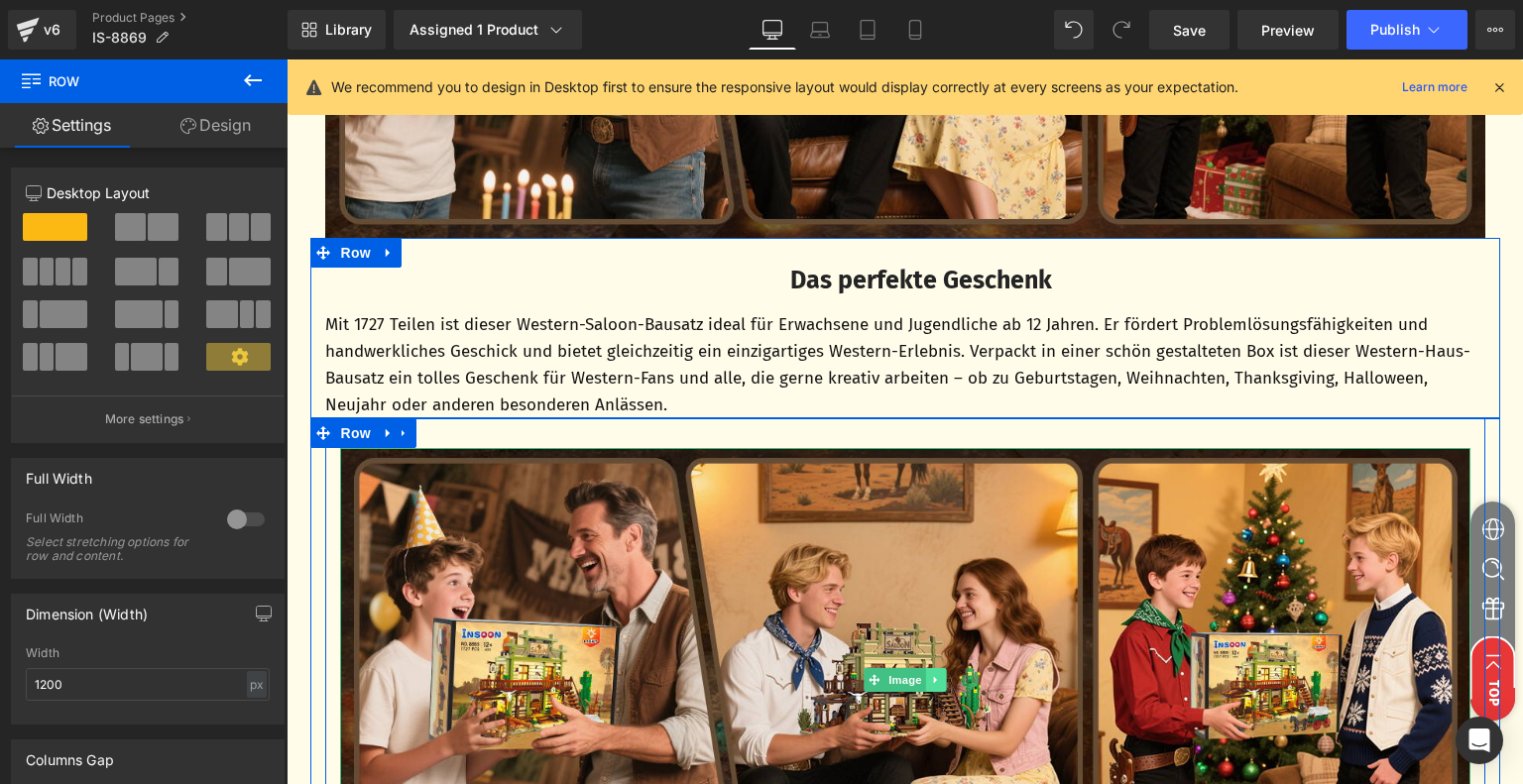 click 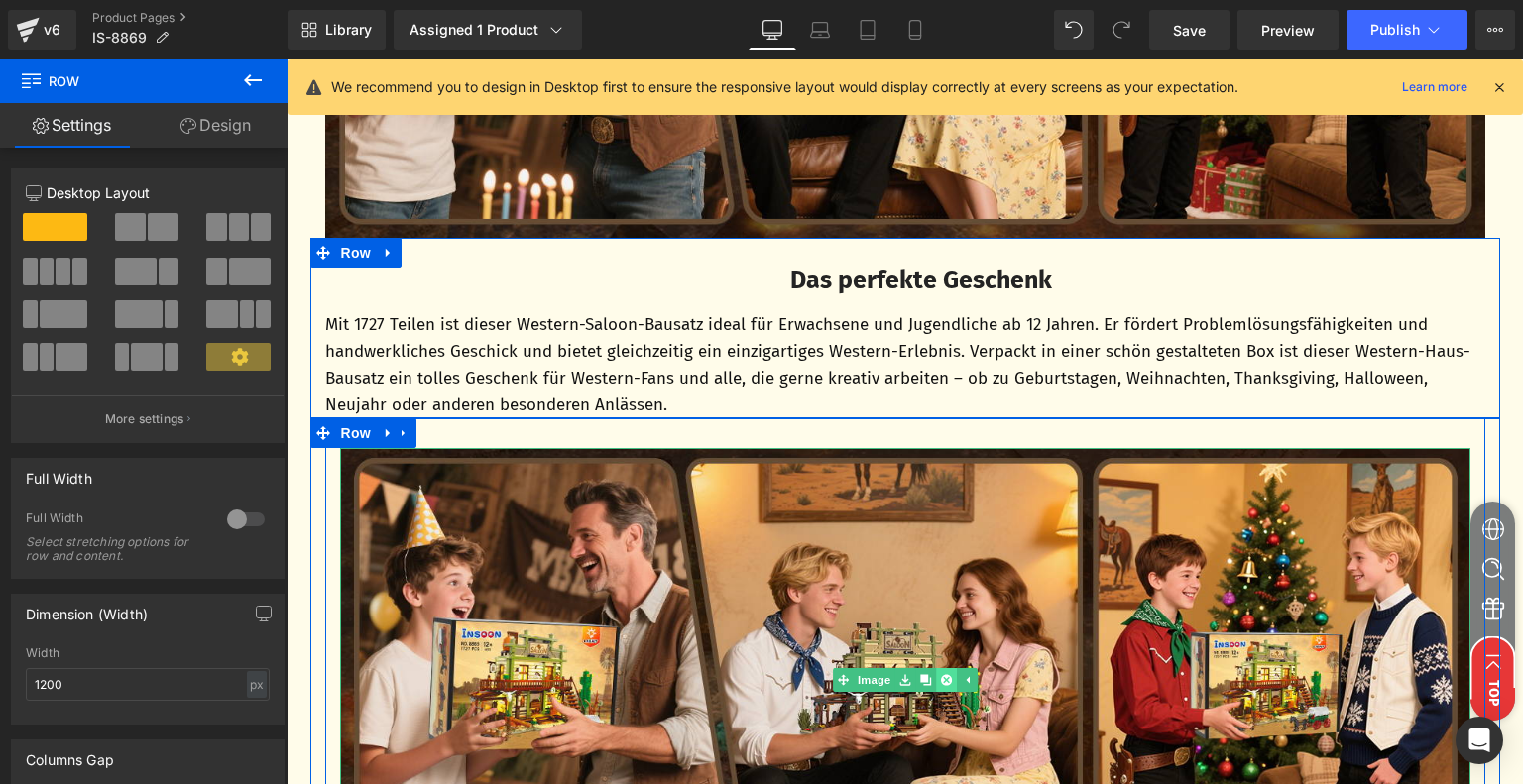 click 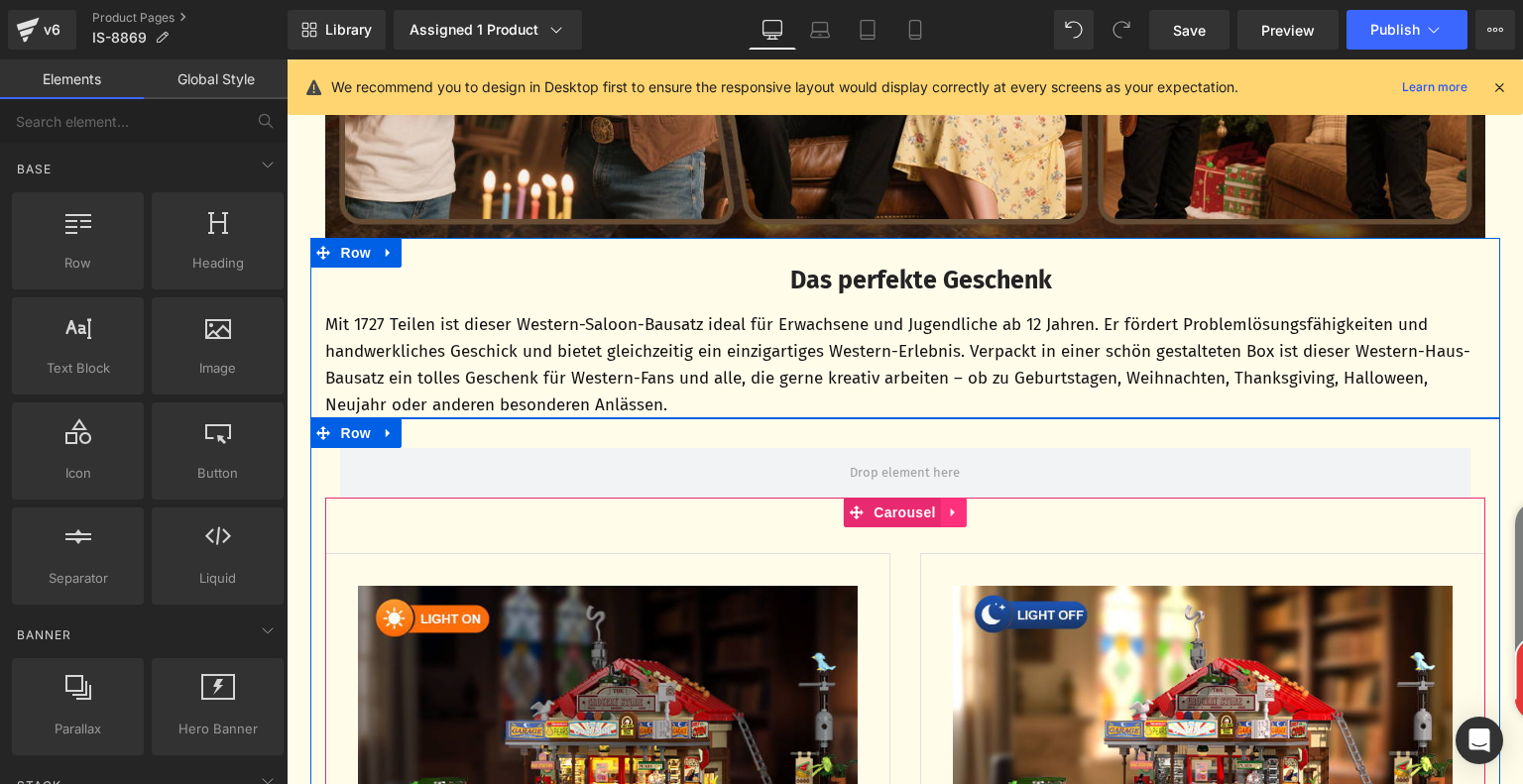 click 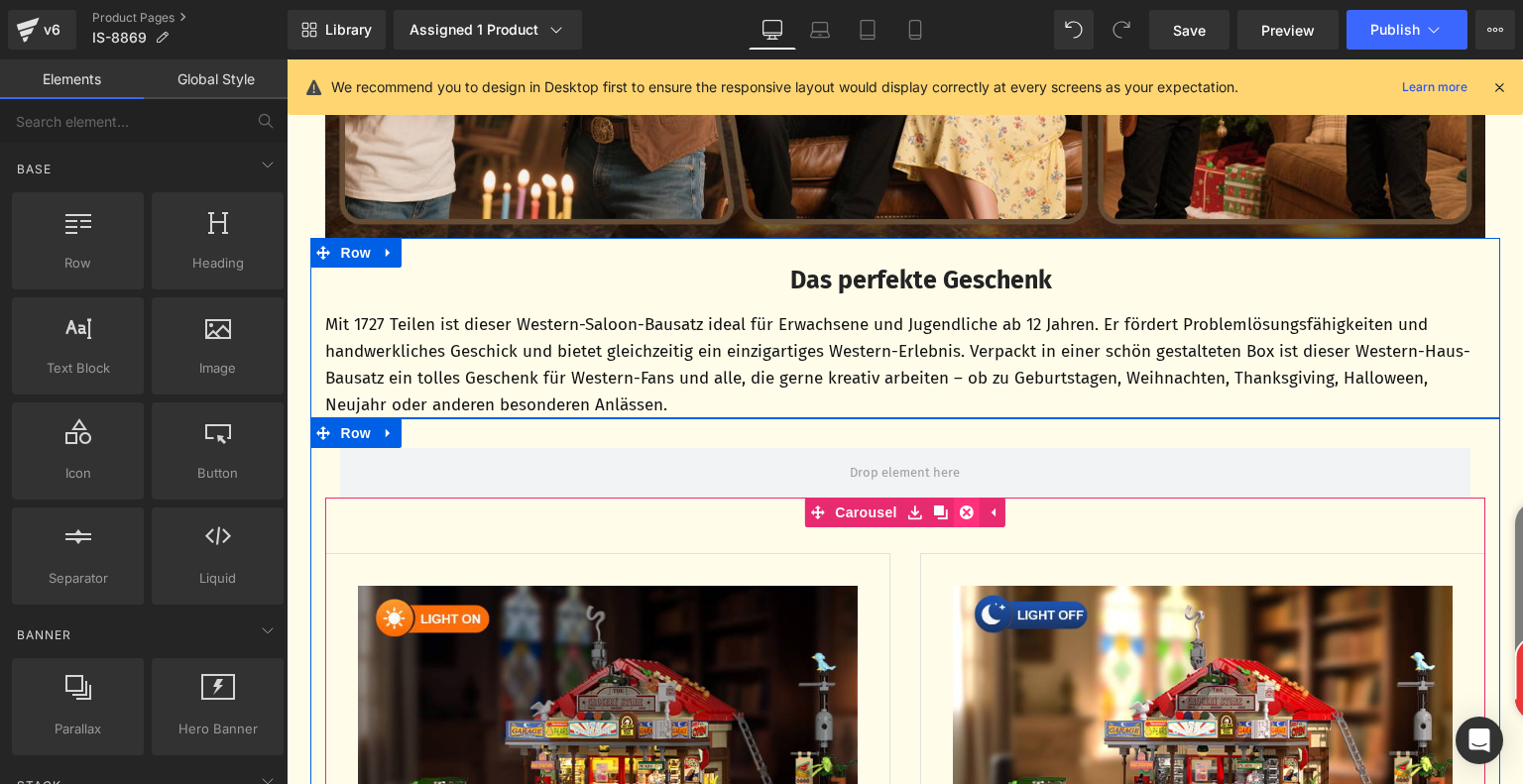 click 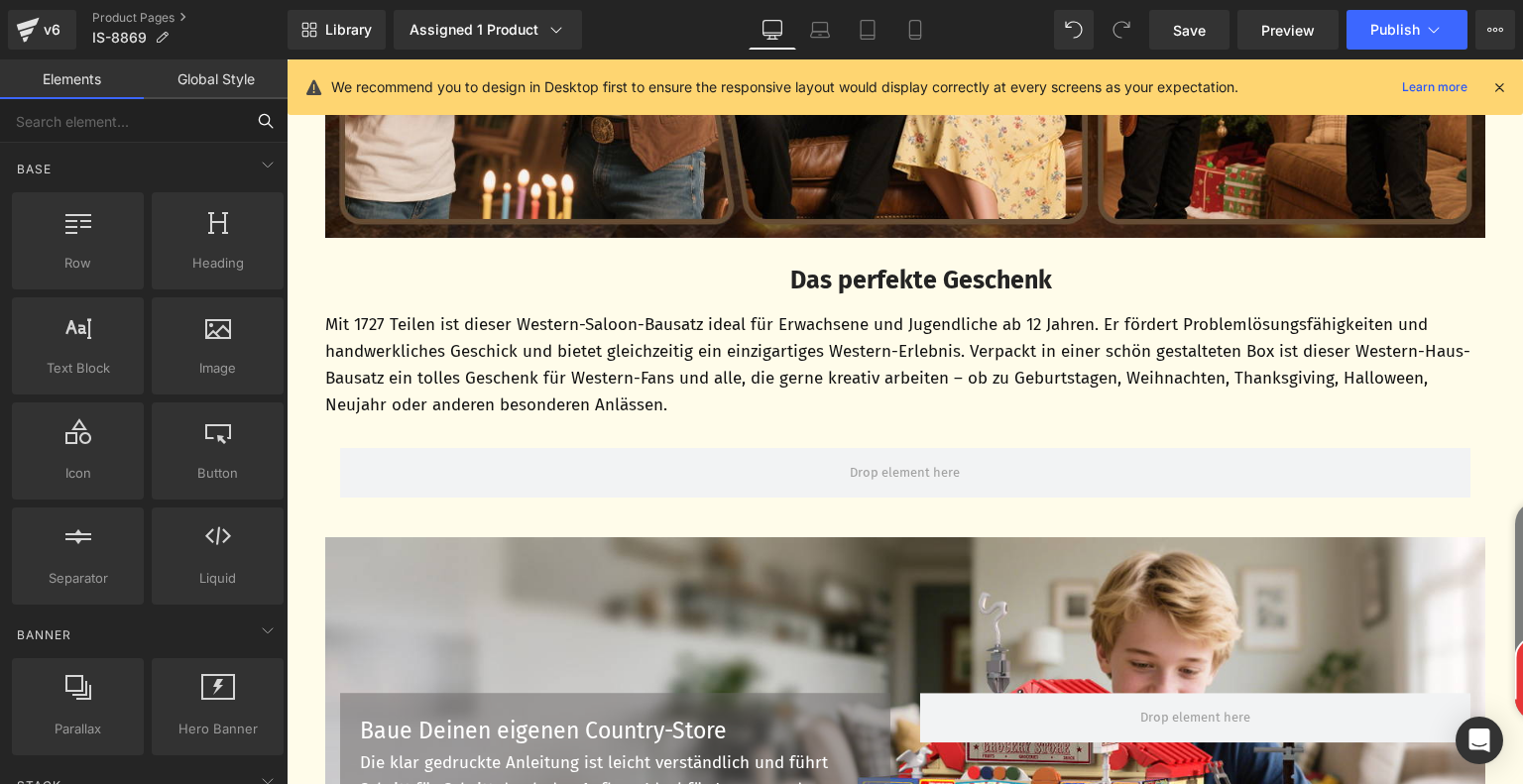 click at bounding box center [122, 121] 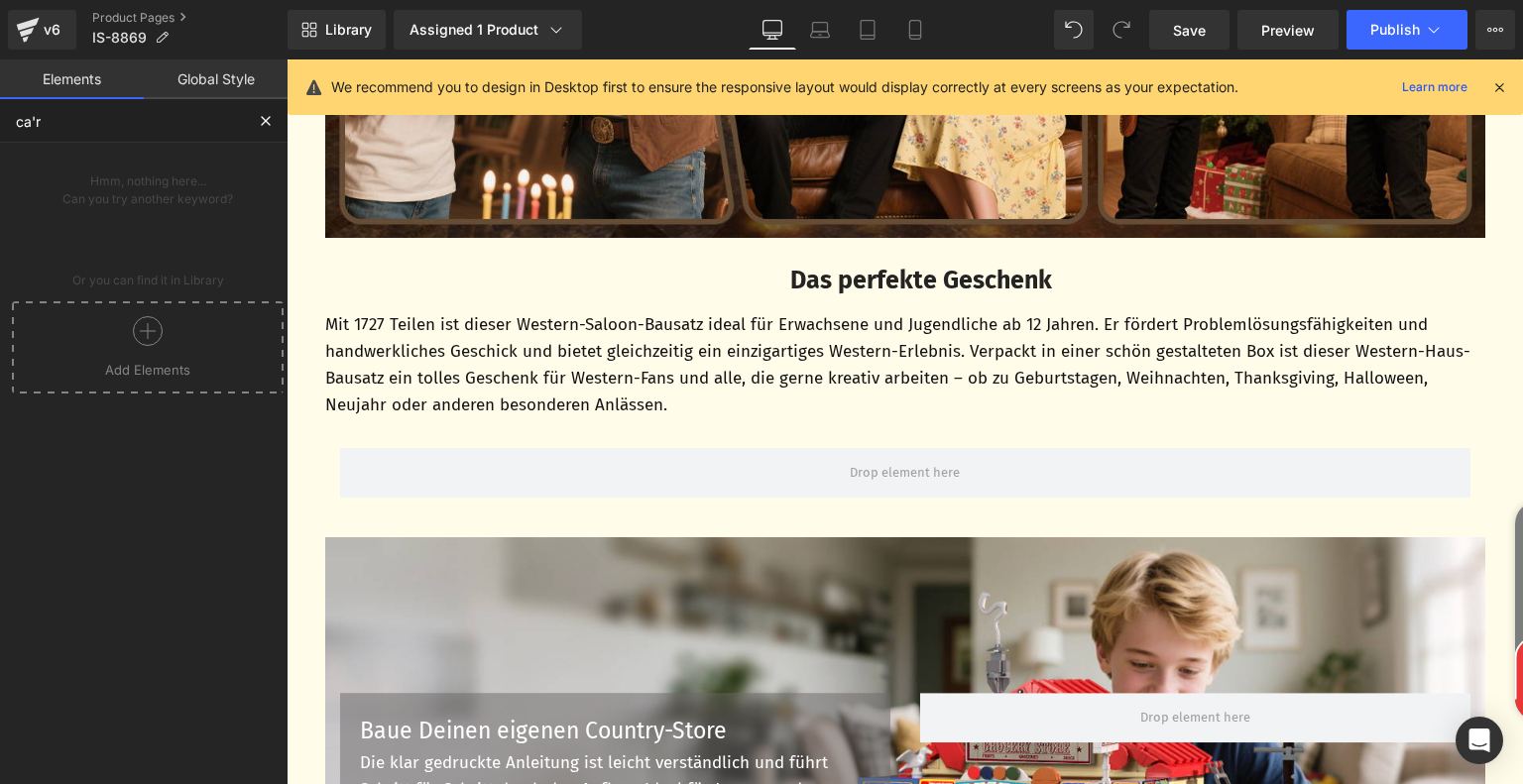 type on "car" 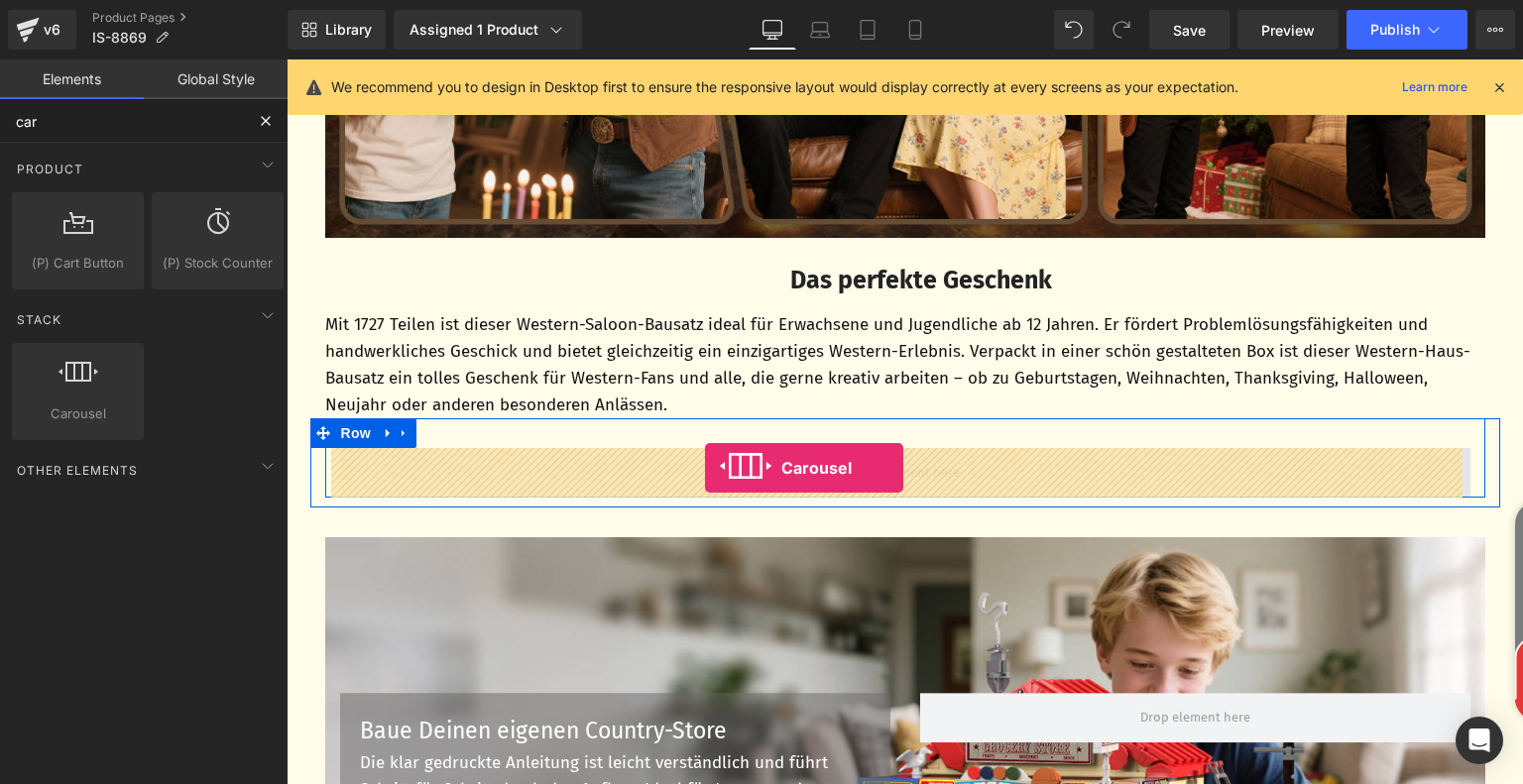 drag, startPoint x: 379, startPoint y: 447, endPoint x: 705, endPoint y: 468, distance: 326.67568 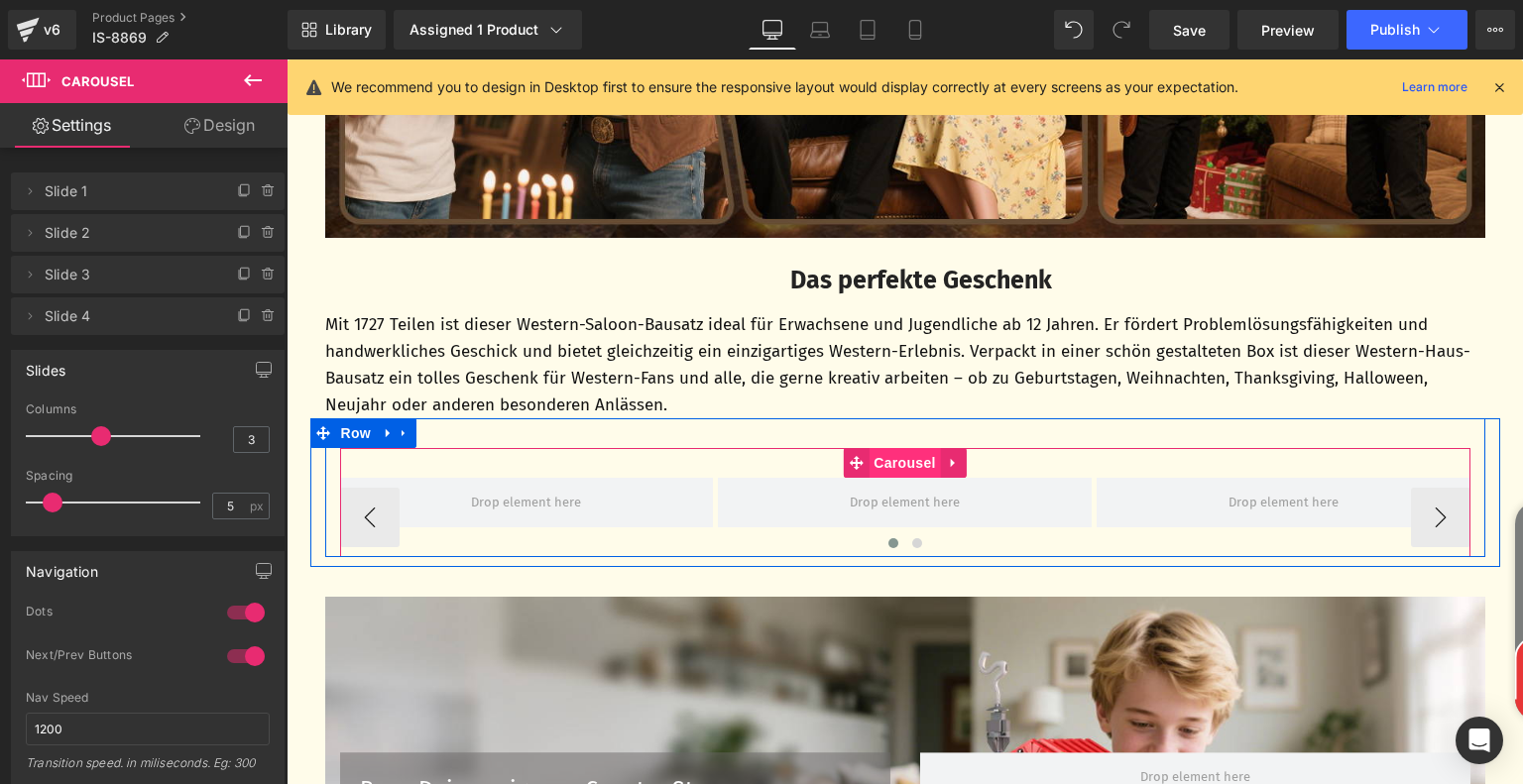 click on "Carousel" at bounding box center [904, 463] 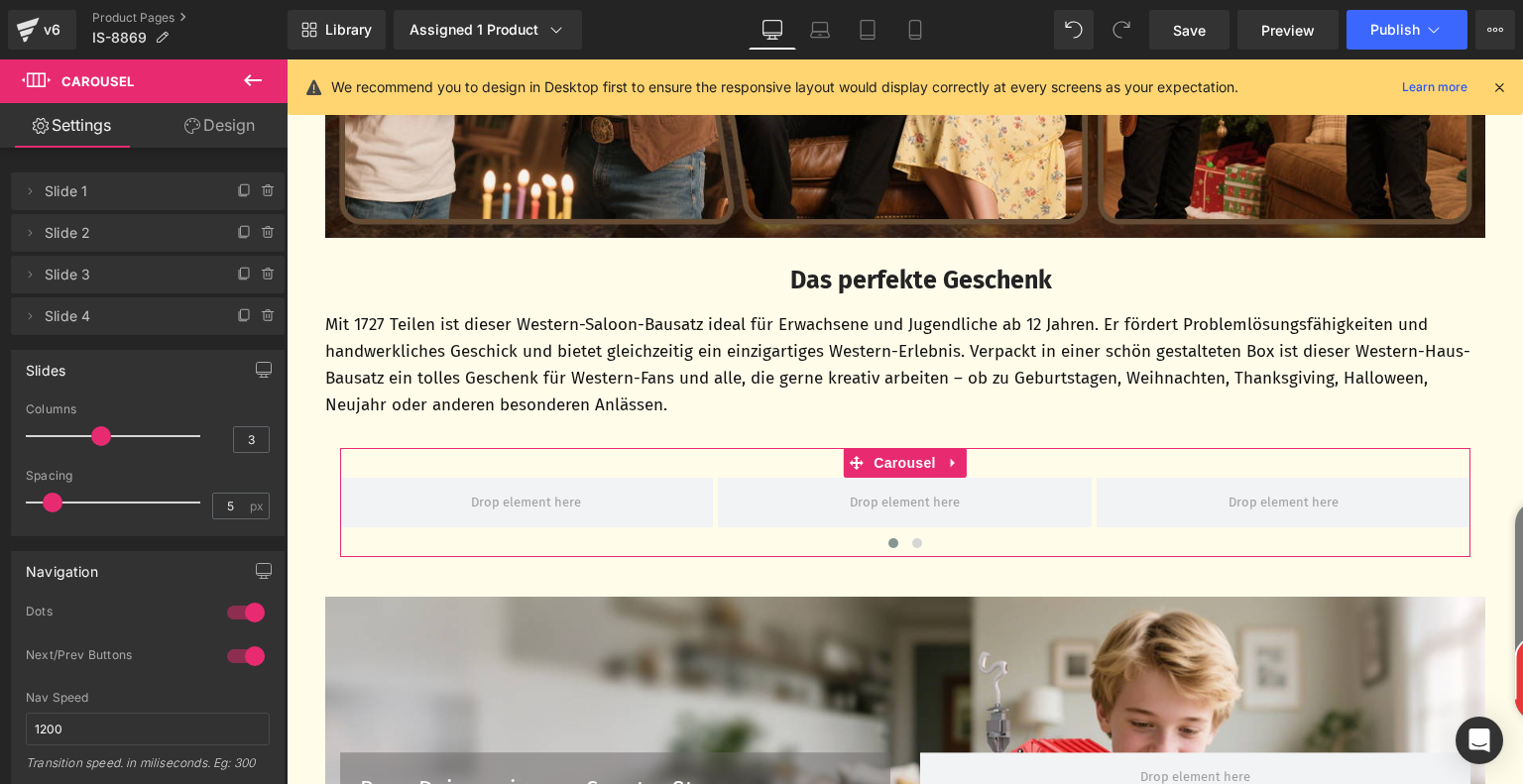 click on "Design" at bounding box center [219, 125] 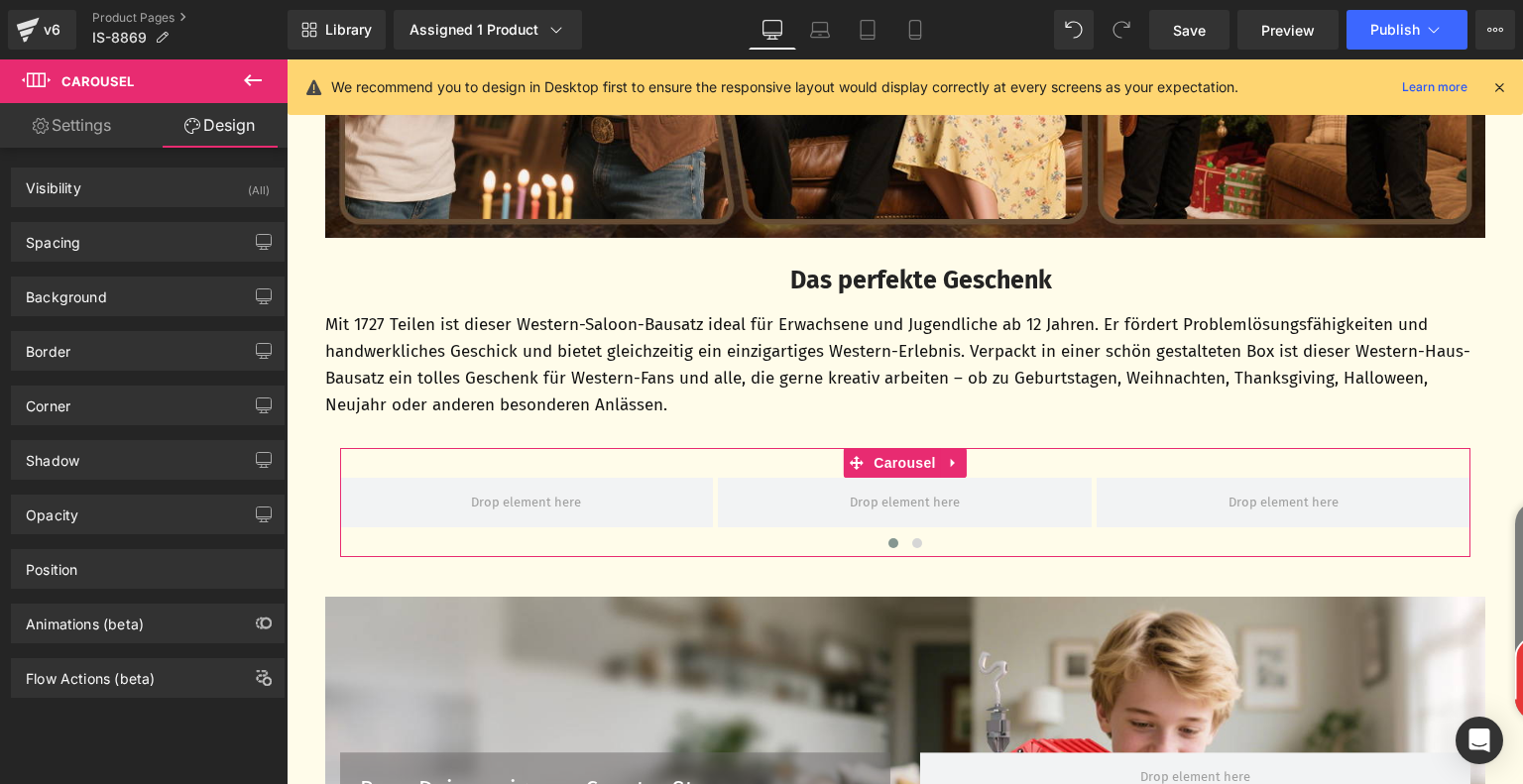 click on "Settings" at bounding box center [71, 125] 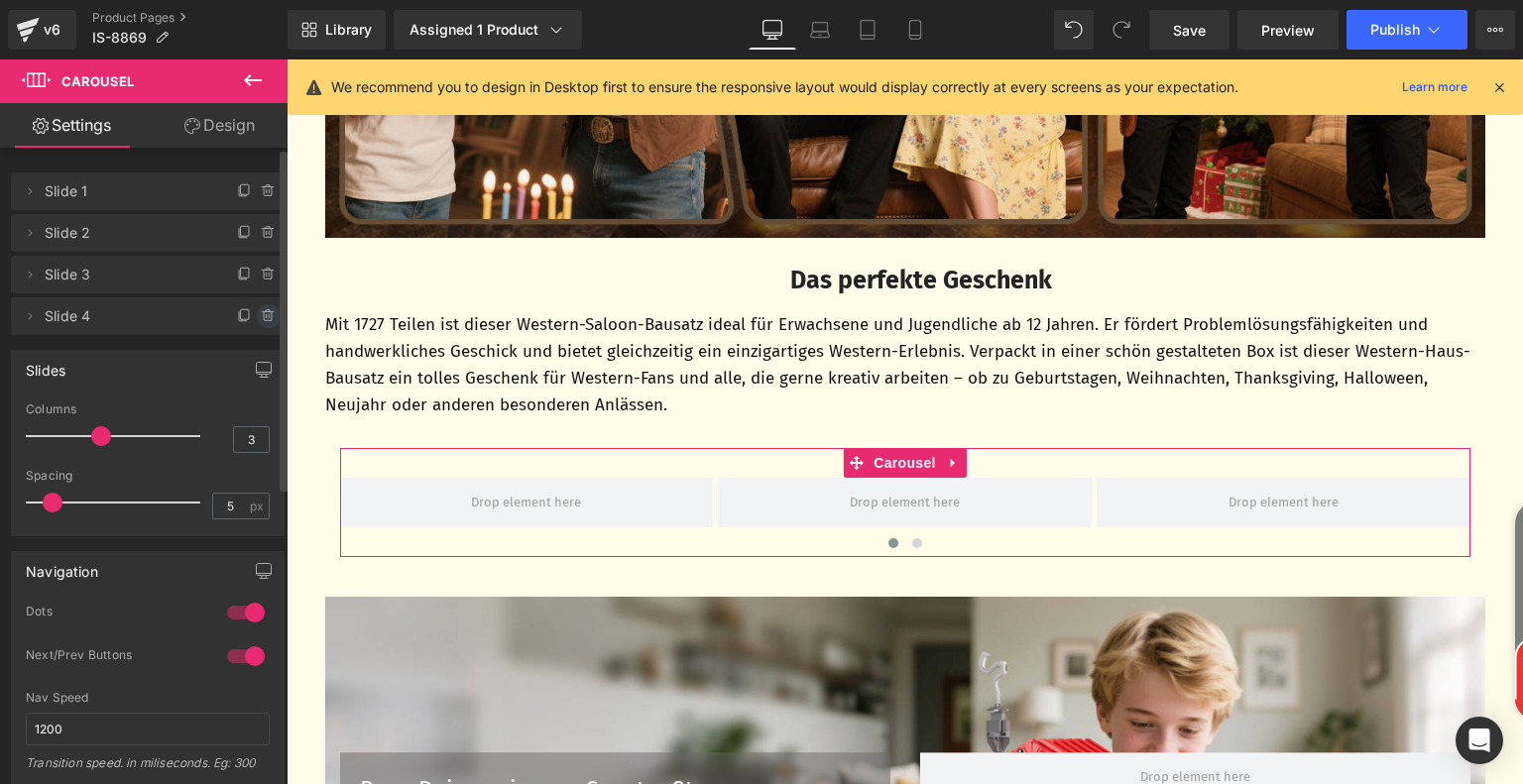click 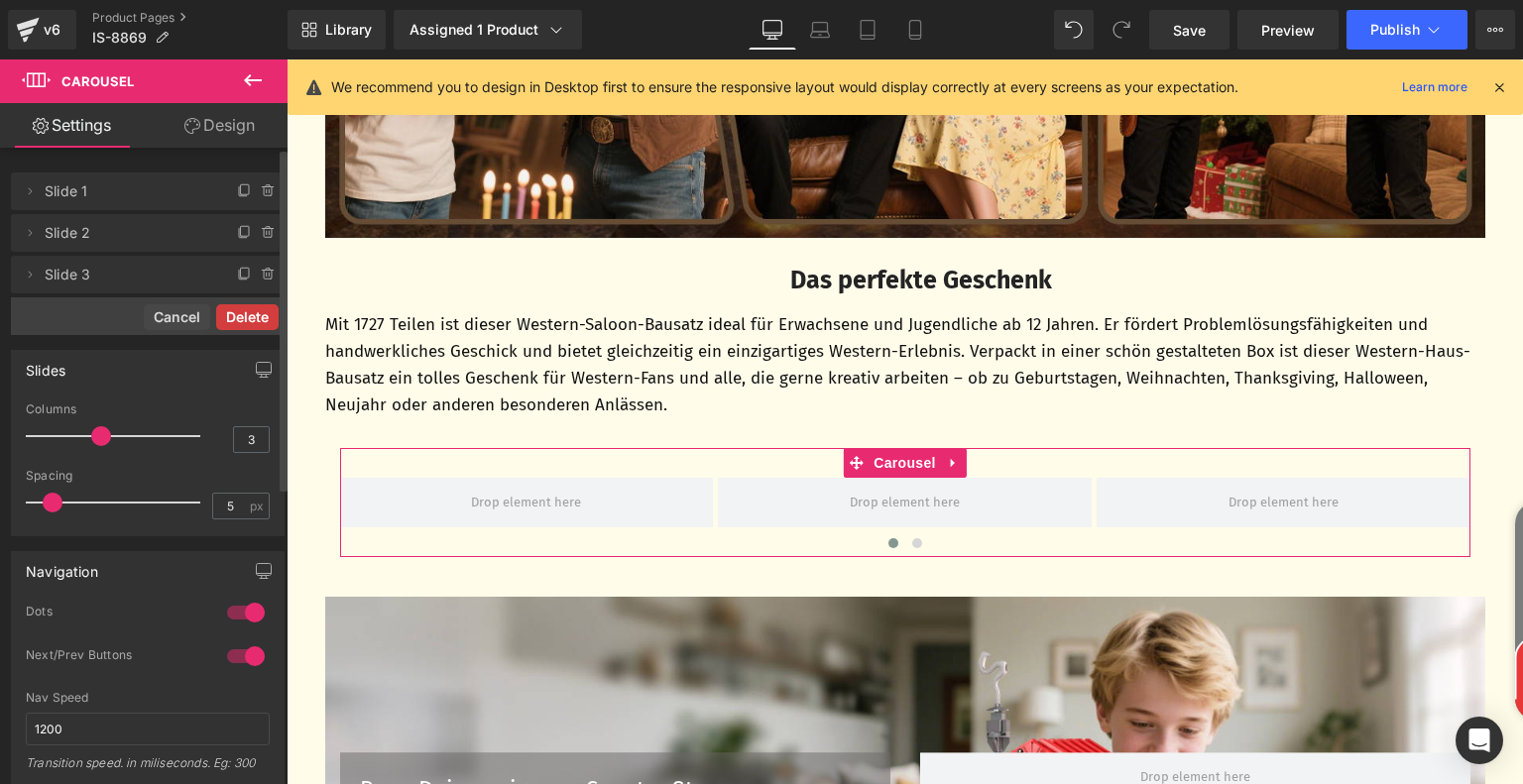 click on "Delete" at bounding box center [247, 317] 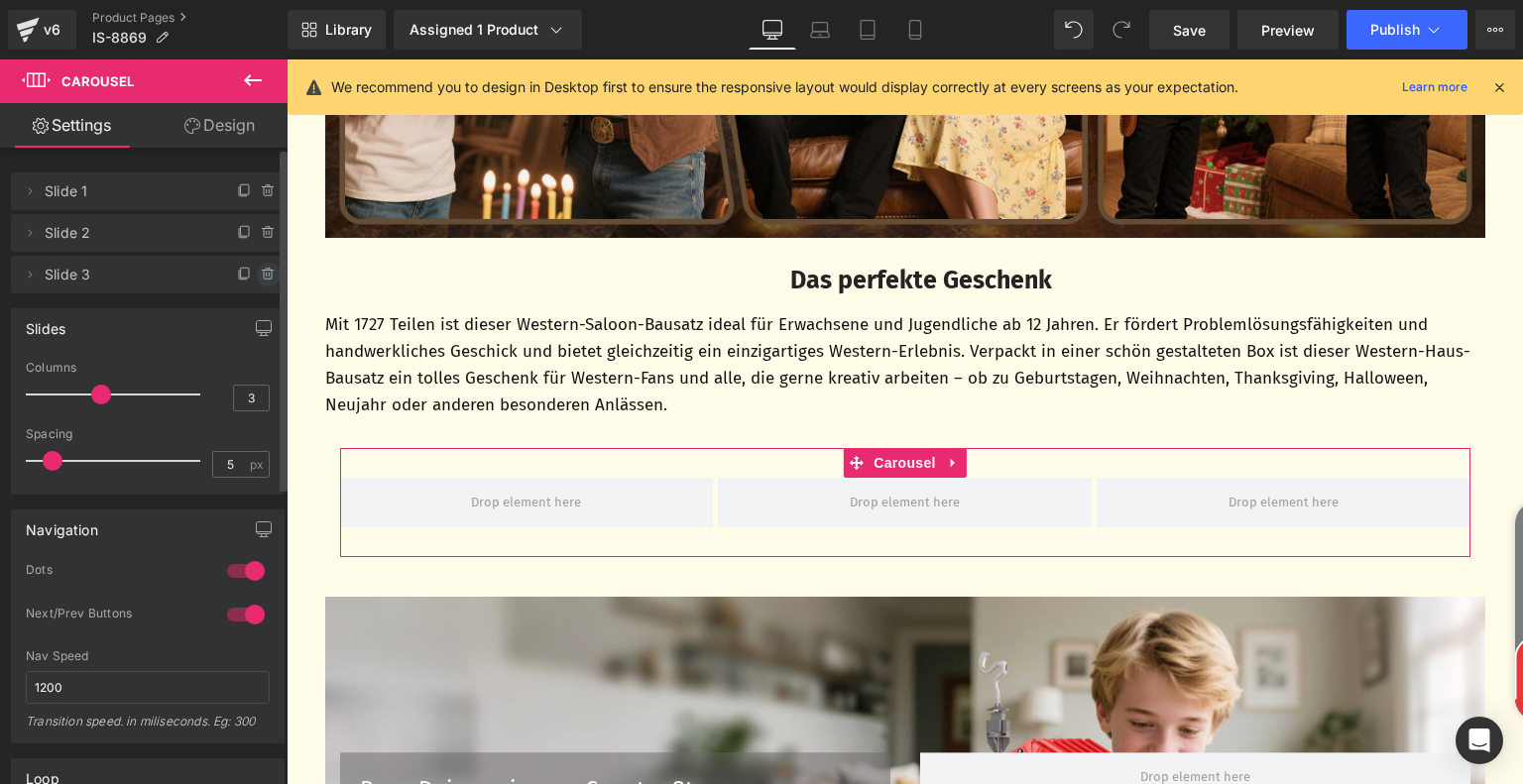 click 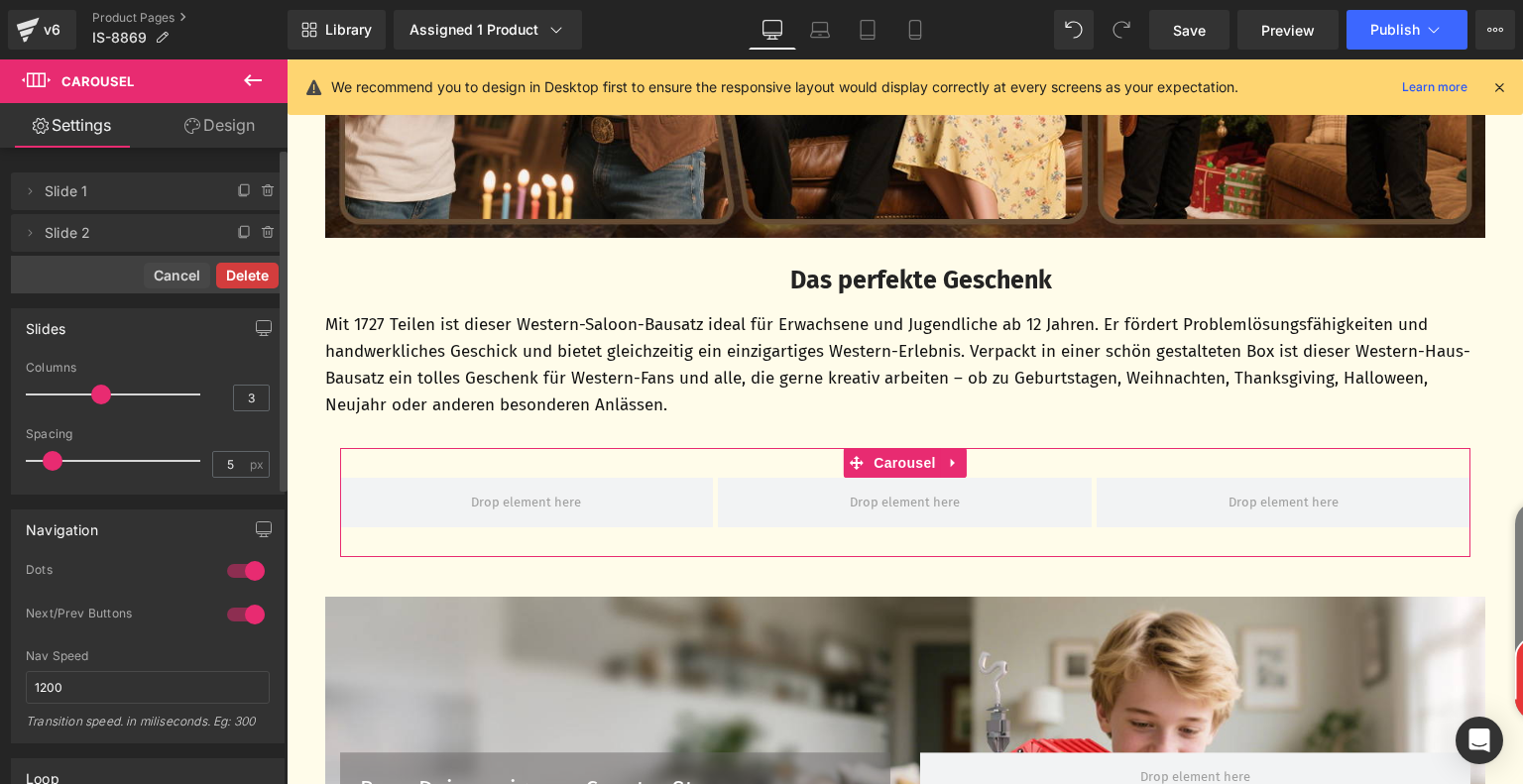 click on "Delete" at bounding box center [247, 276] 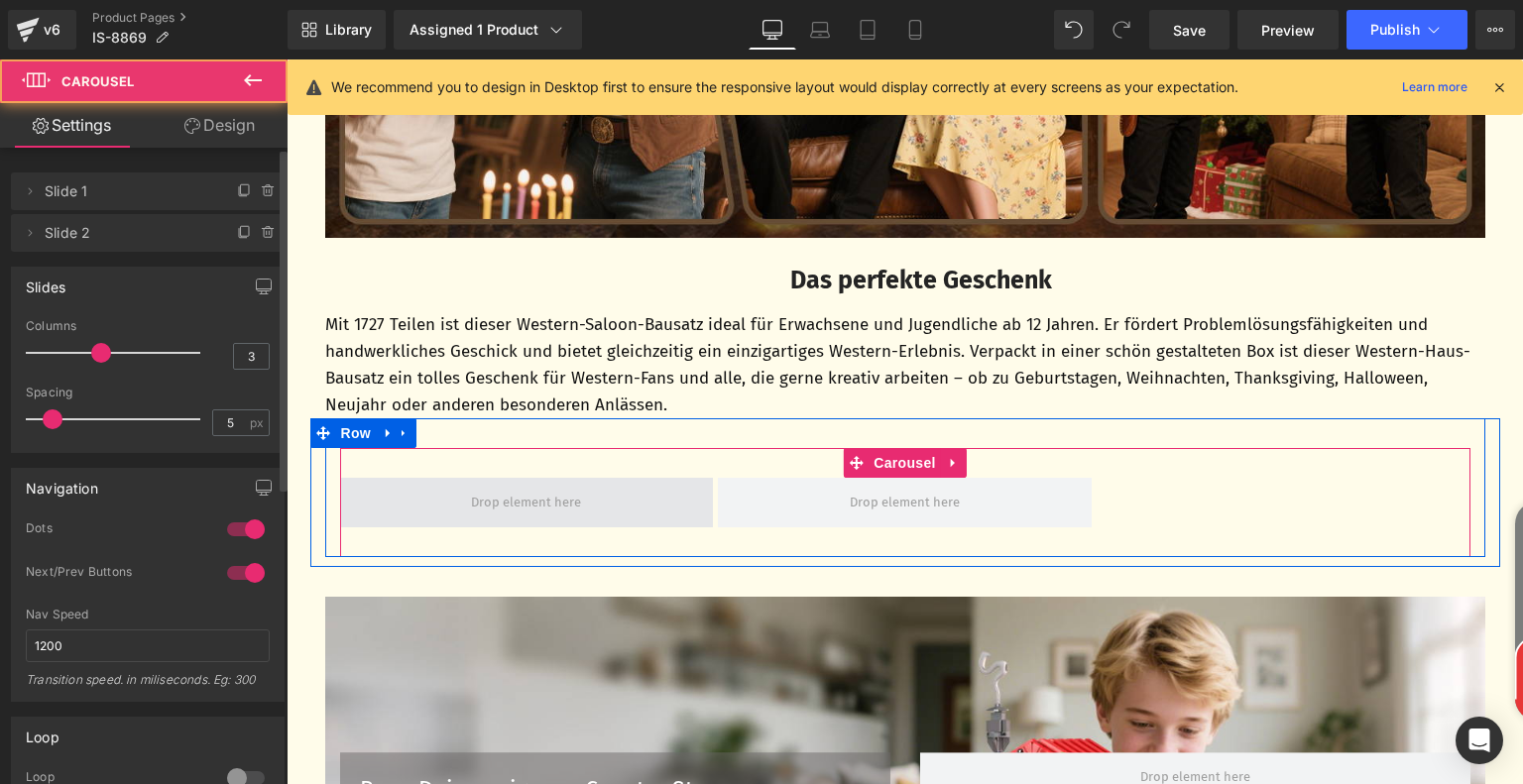 click at bounding box center (527, 503) 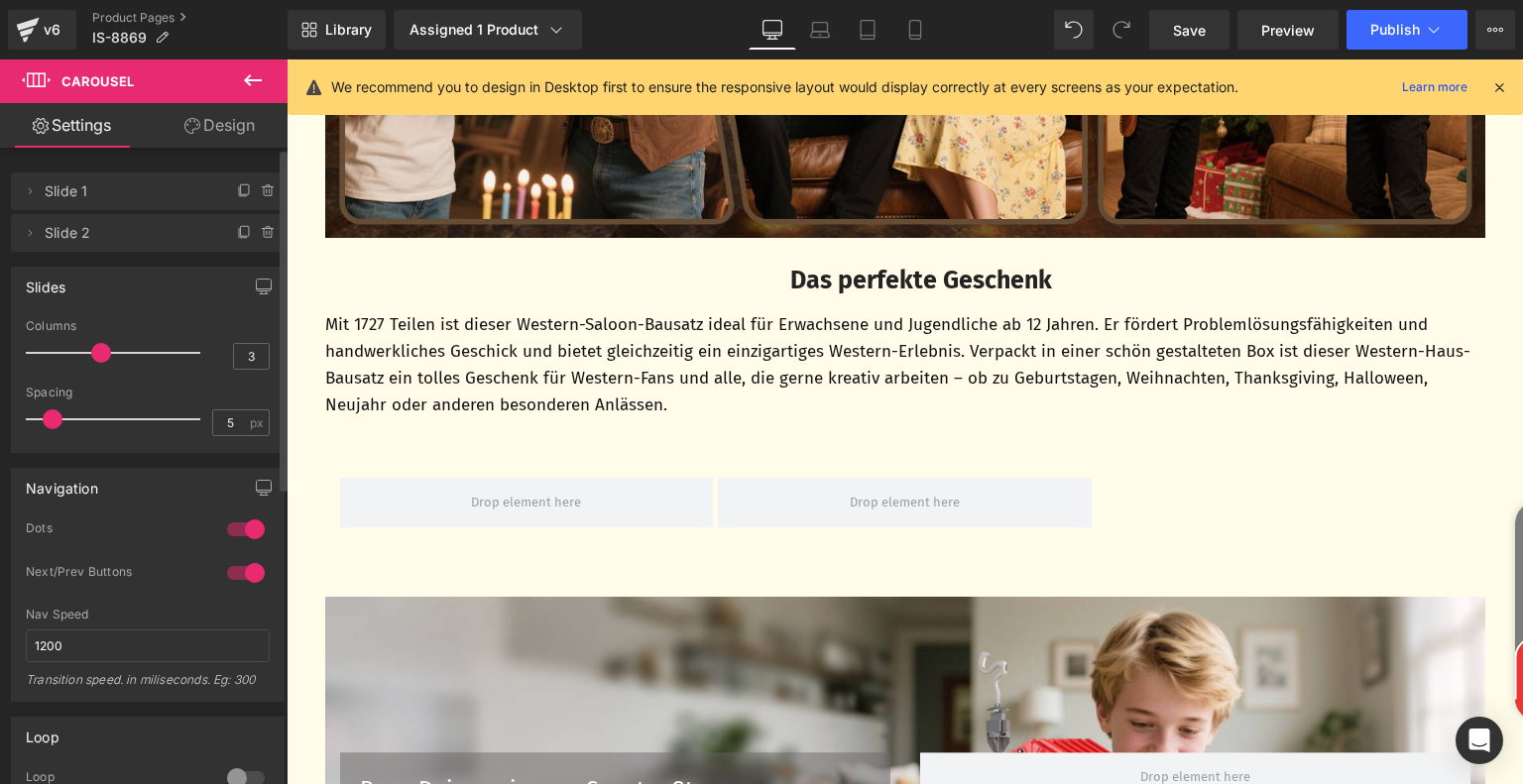 click 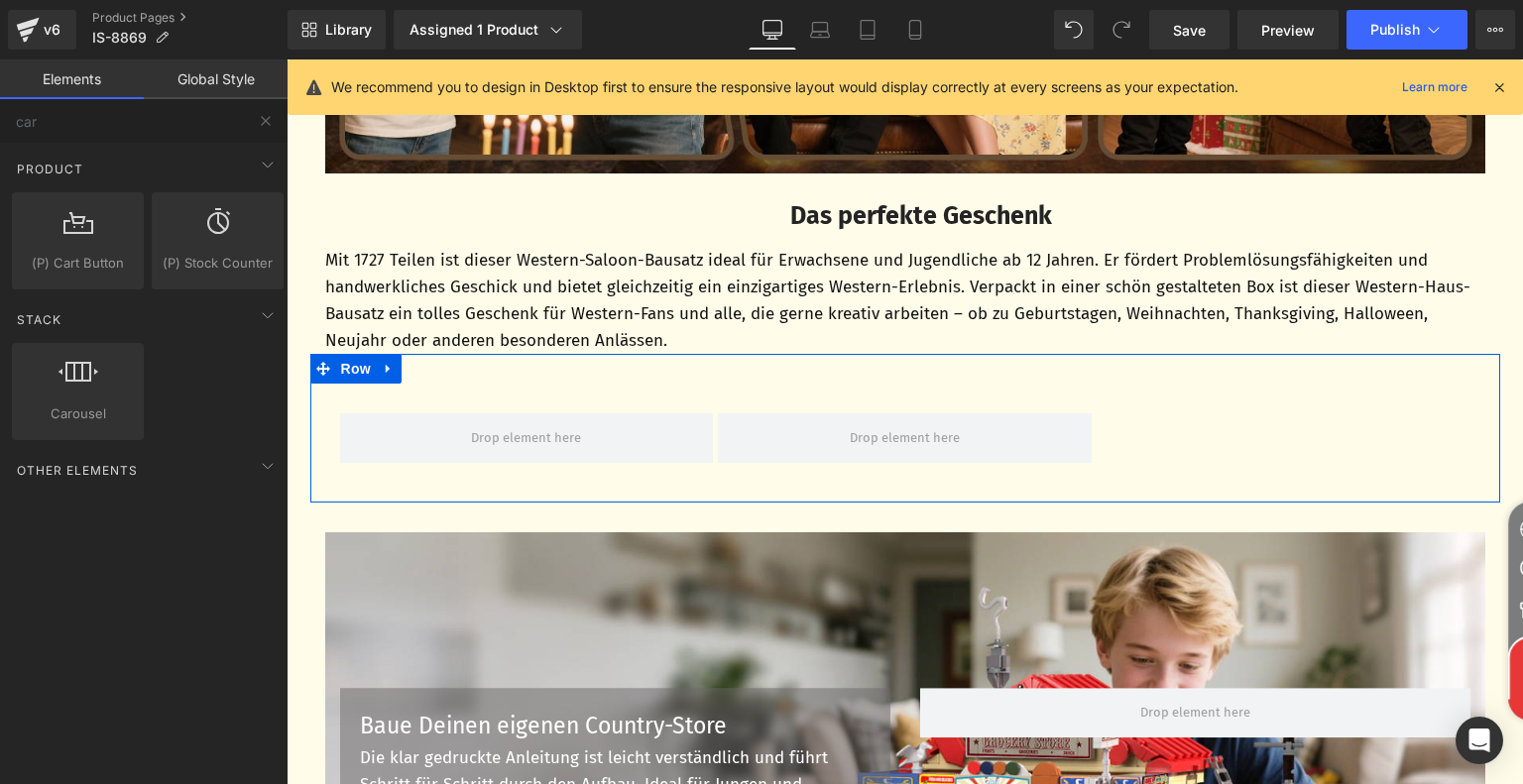 scroll, scrollTop: 5285, scrollLeft: 0, axis: vertical 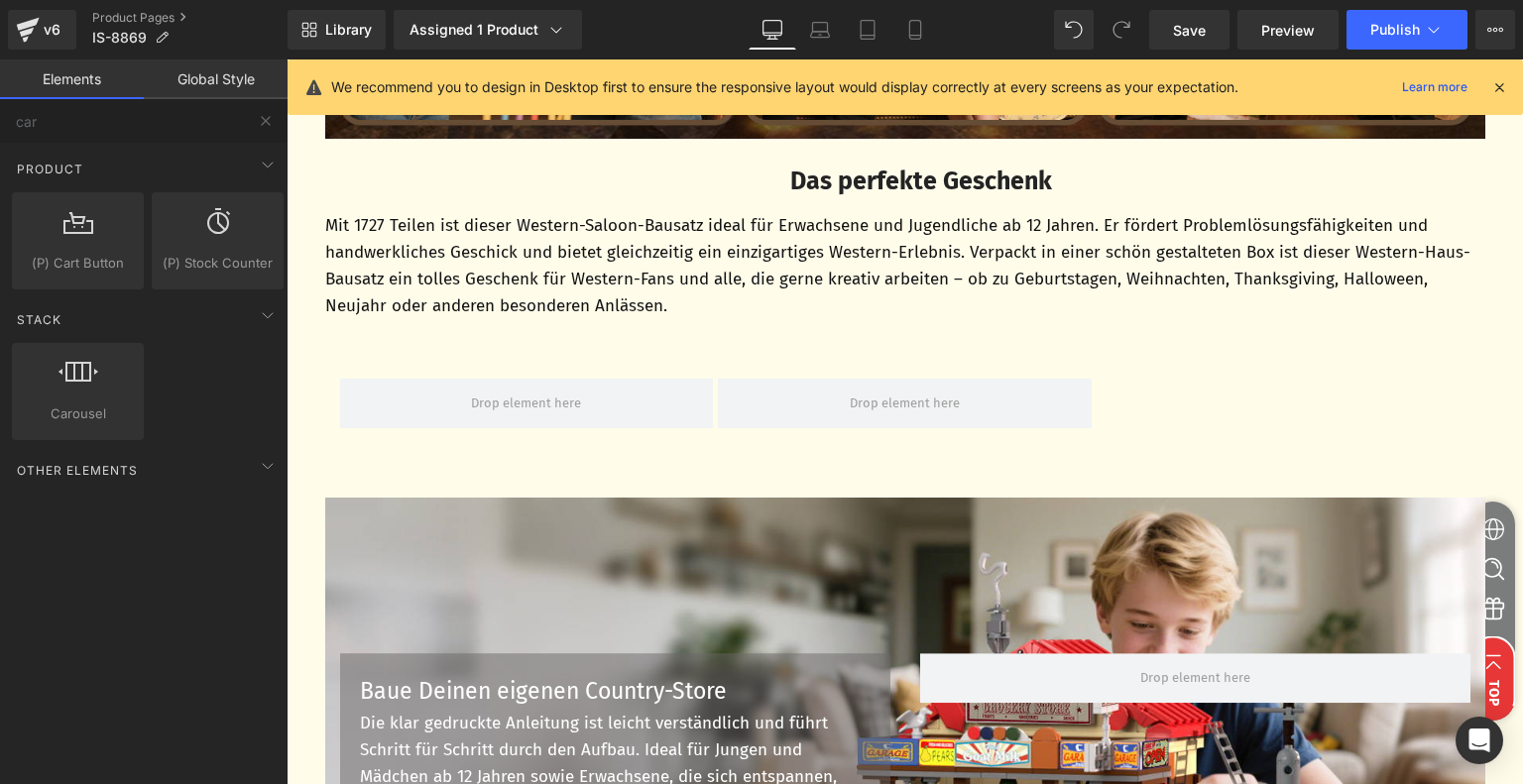 click on "Baue Deinen eigenen Country-Store
Text Block
Die klar gedruckte Anleitung ist leicht verständlich und führt Schritt für Schritt durch den Aufbau. Ideal für Jungen und Mädchen ab 12 Jahren sowie Erwachsene, die sich entspannen, fokussieren und kreativ entfalten möchten.
Text Block
Row
Row" at bounding box center [905, 735] 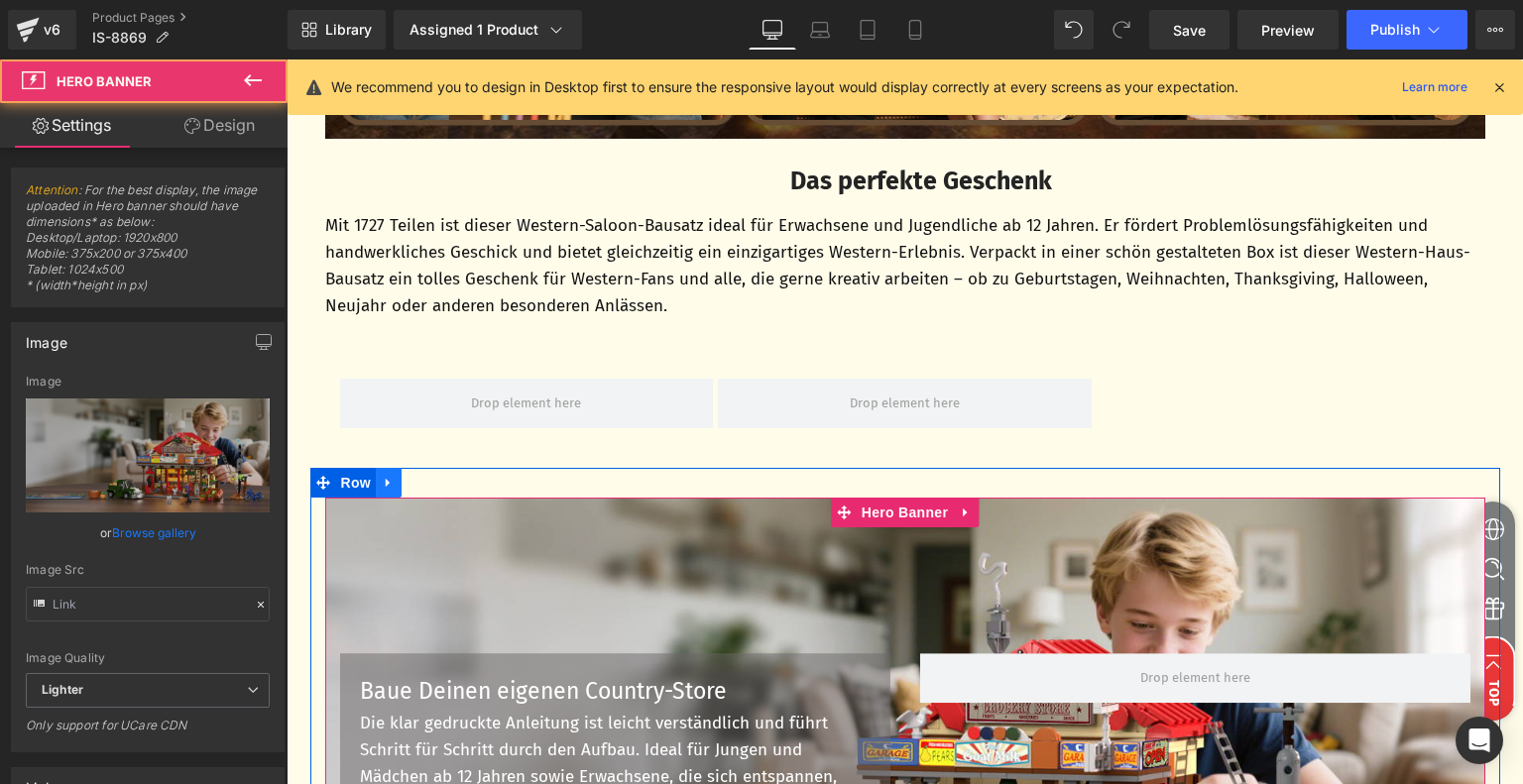 type on "https://ucarecdn.com/40c5ca2b-7bac-4dca-931e-e955408c78a2/-/format/auto/-/preview/3000x3000/-/quality/lighter/8b90352d-91a9-469c-9ec5-5d4e88d26e5d.__CR0,0,1464,600_PT0_SX1464_V1___.jpg" 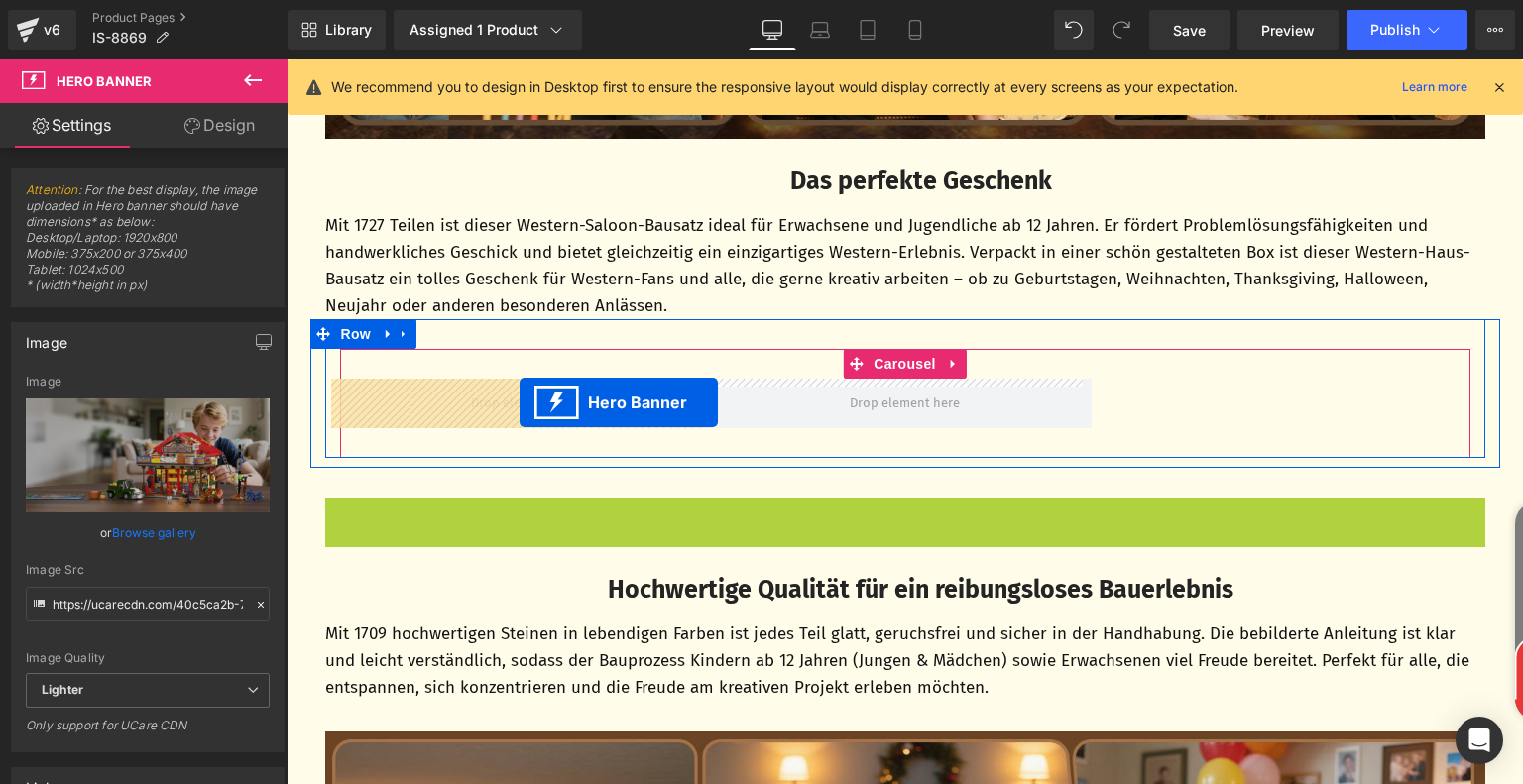 drag, startPoint x: 837, startPoint y: 517, endPoint x: 520, endPoint y: 402, distance: 337.21506 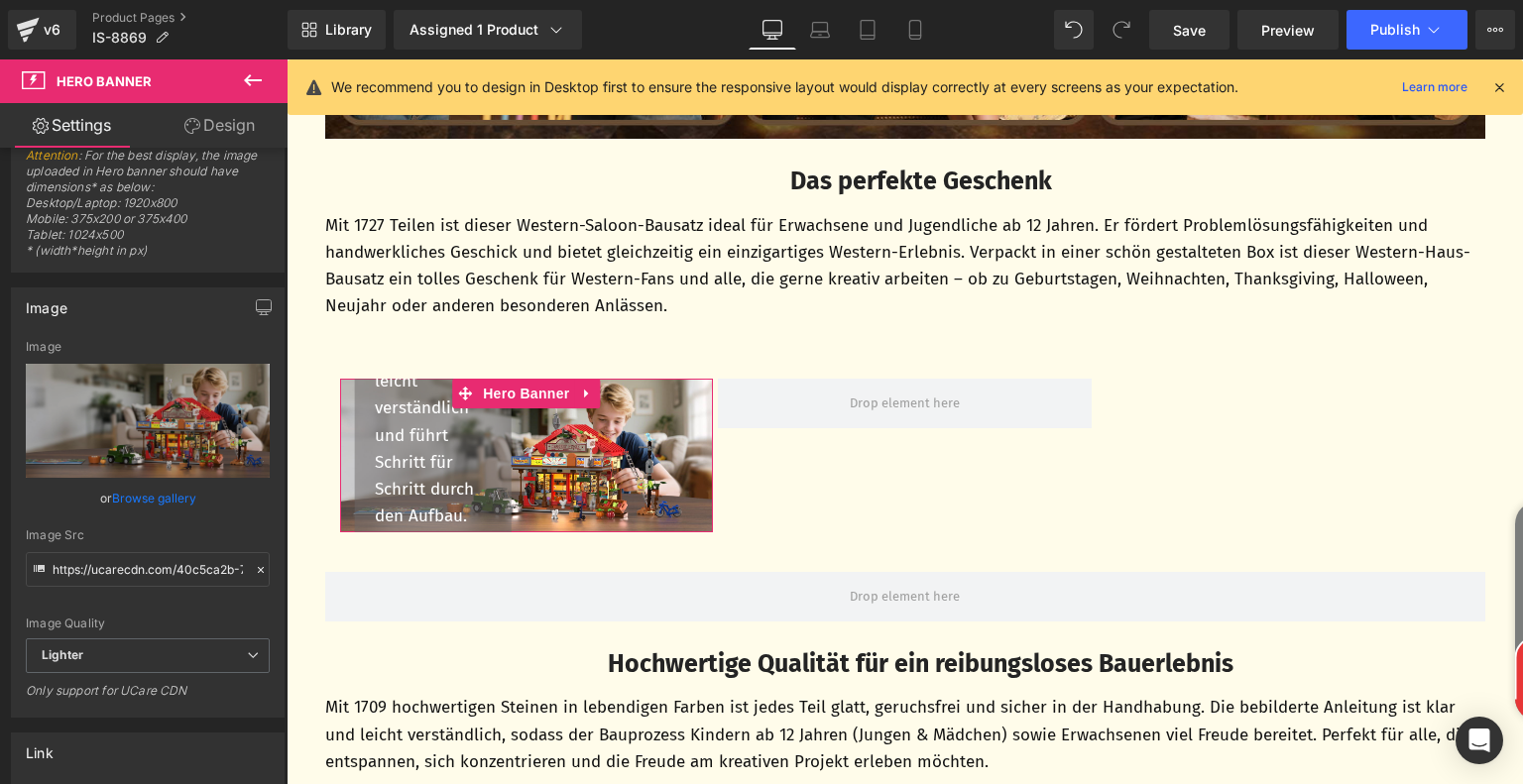 scroll, scrollTop: 0, scrollLeft: 0, axis: both 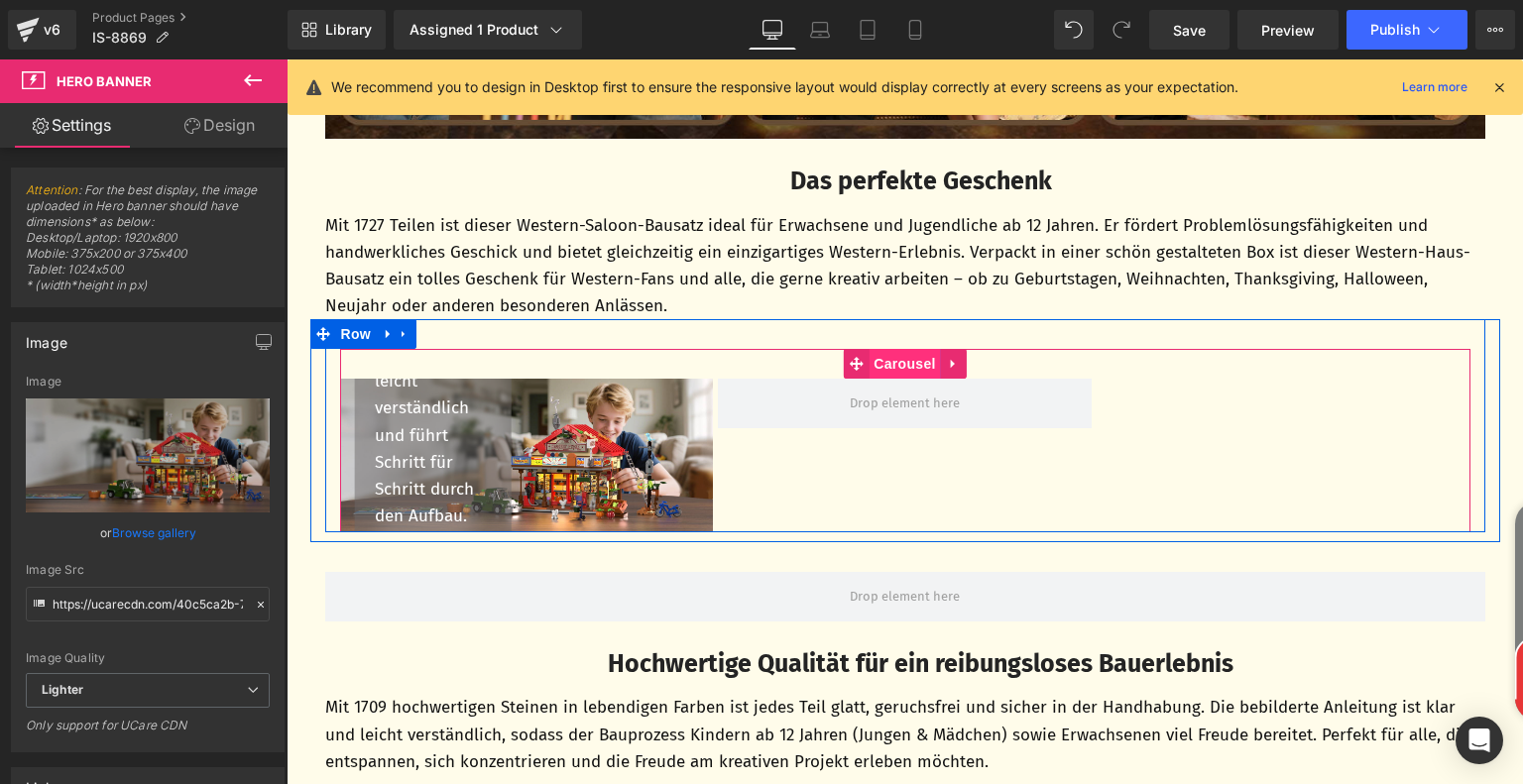 click on "Carousel" at bounding box center (904, 364) 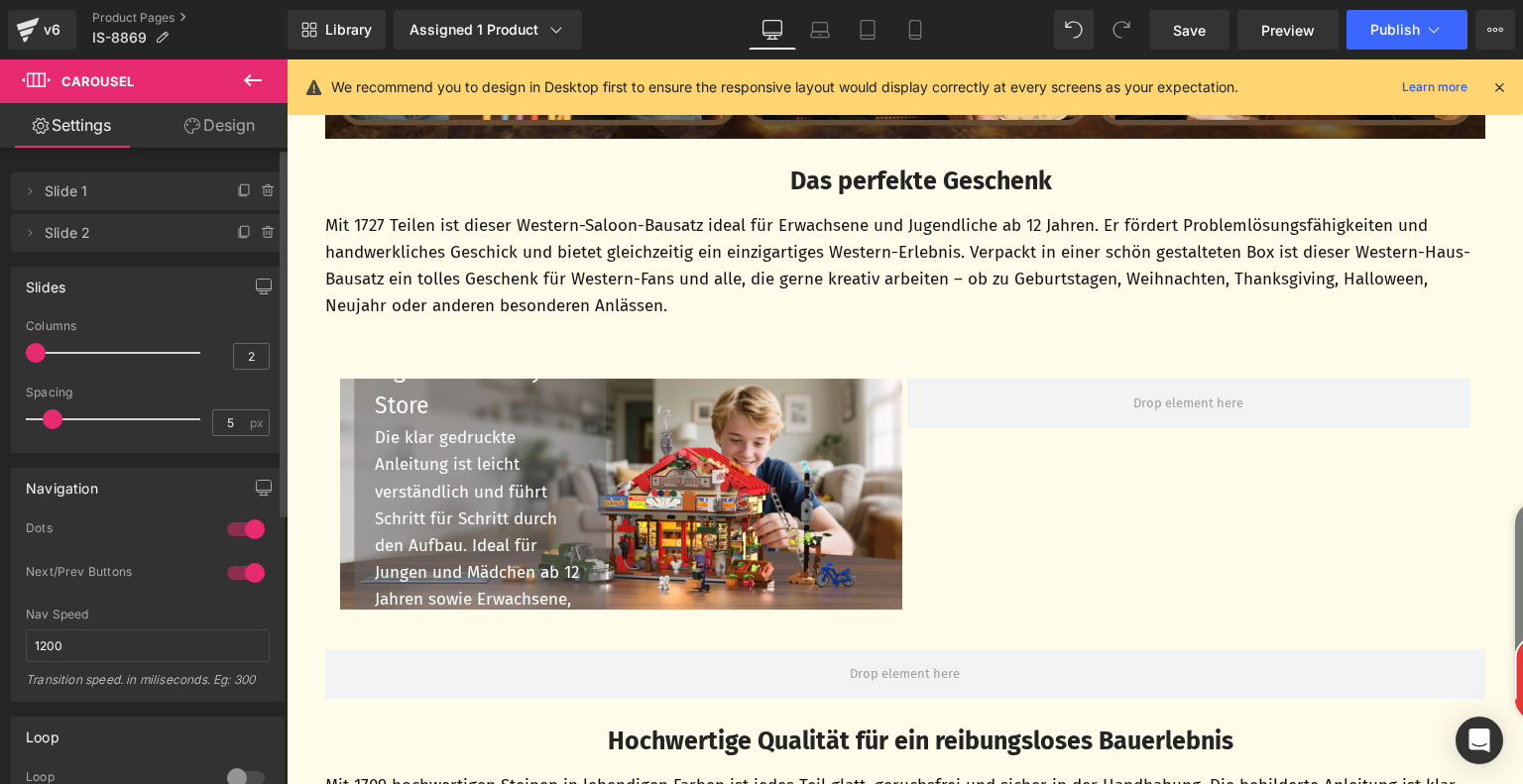 type on "1" 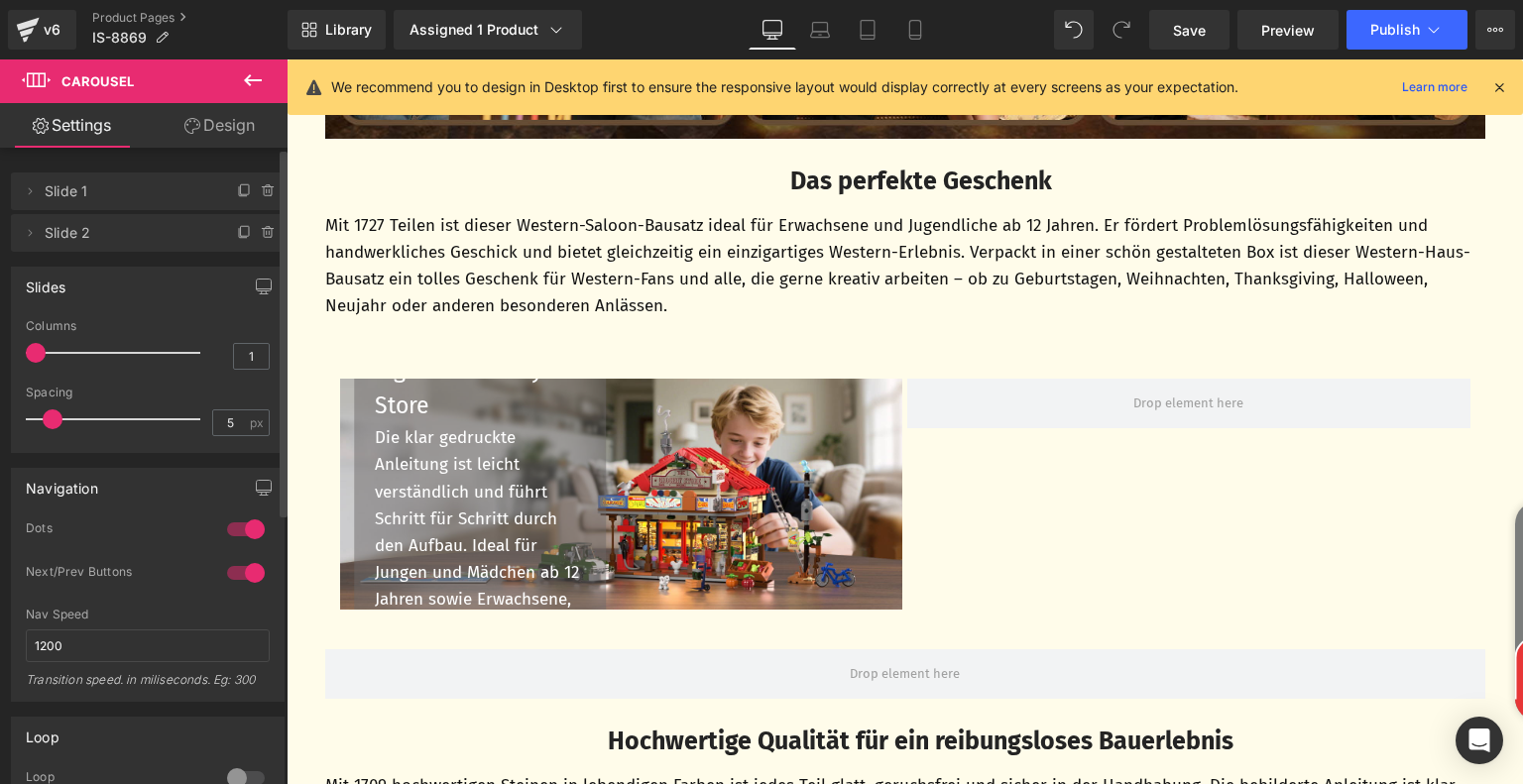 drag, startPoint x: 87, startPoint y: 348, endPoint x: 56, endPoint y: 348, distance: 31 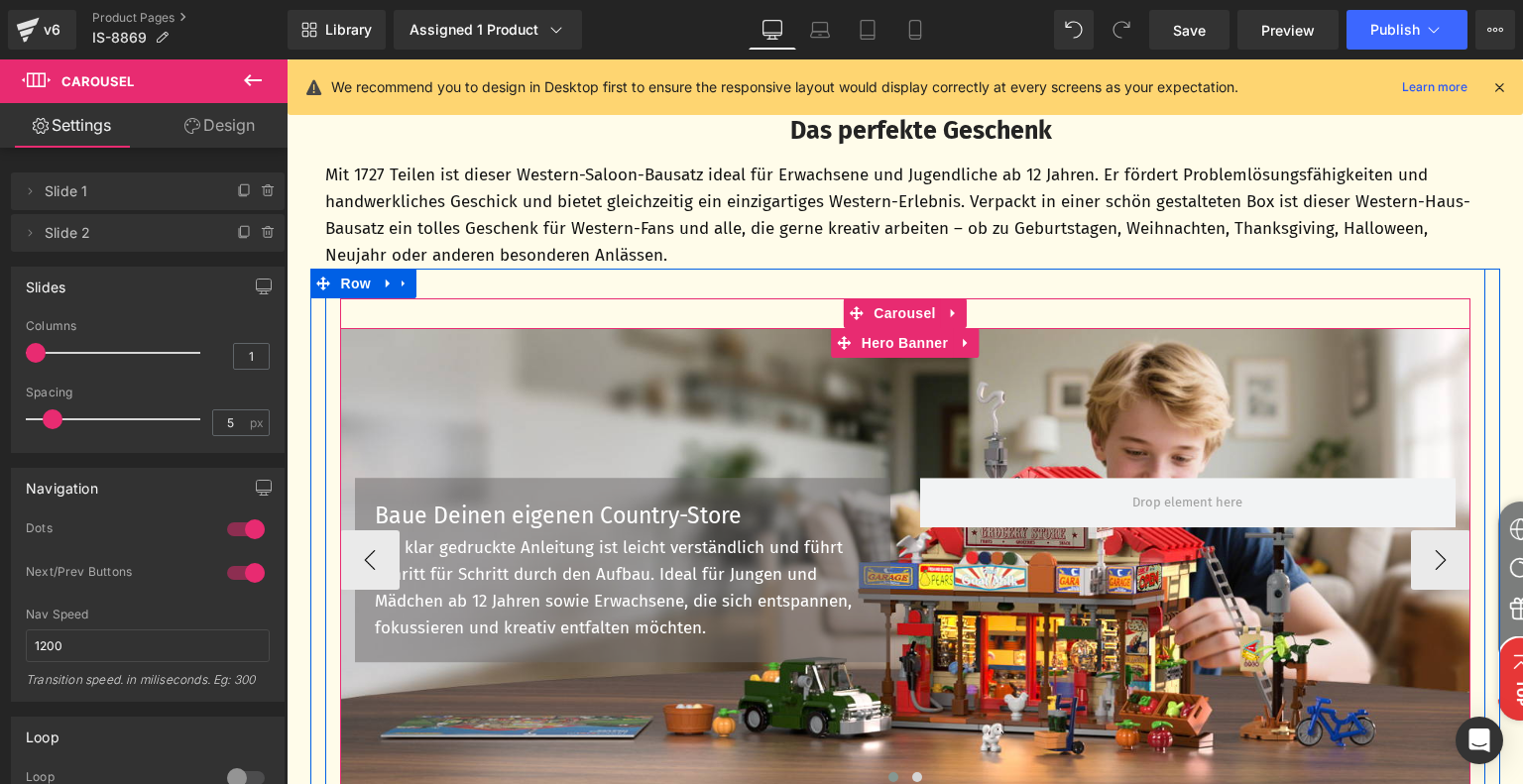 scroll, scrollTop: 5384, scrollLeft: 0, axis: vertical 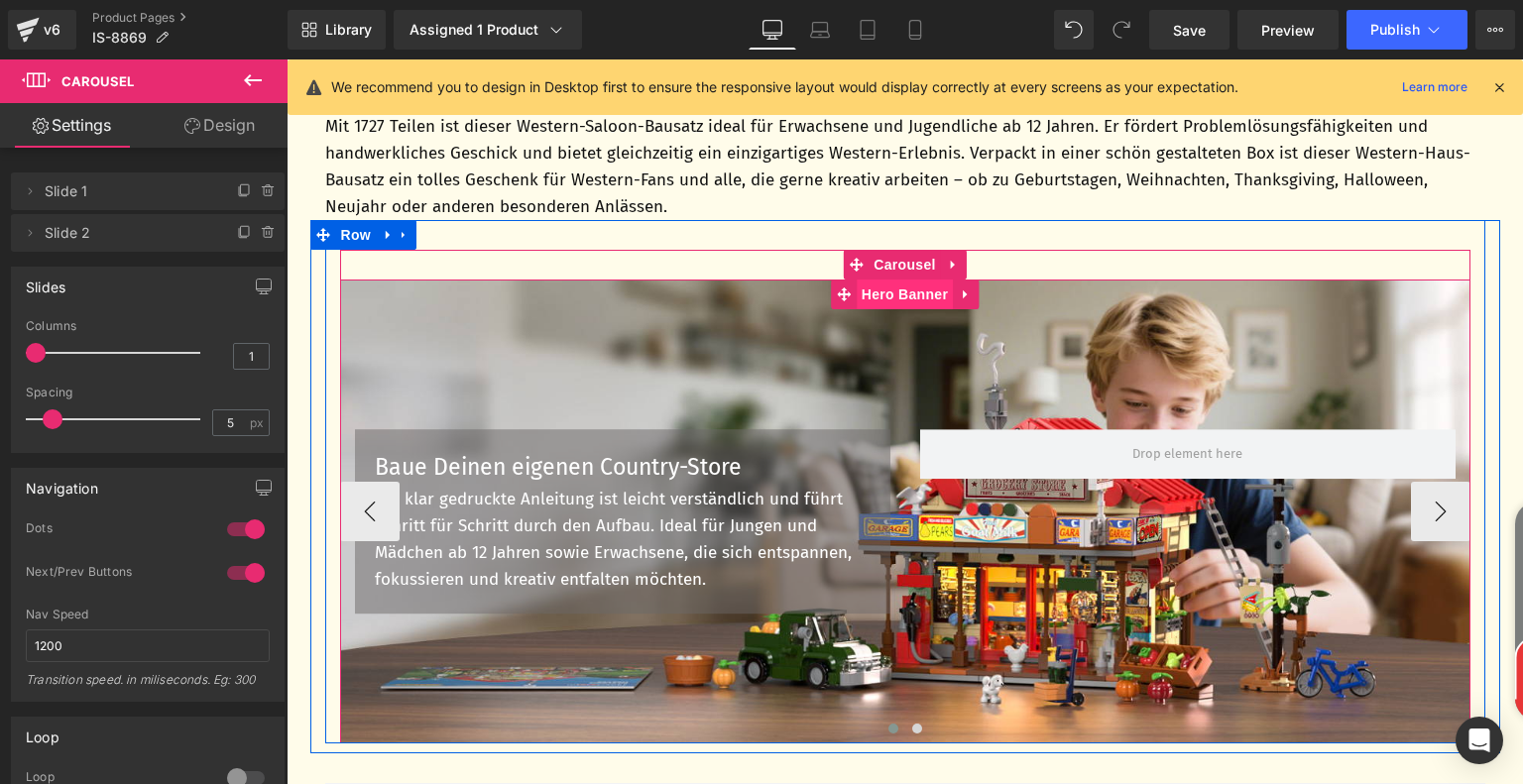 click on "Hero Banner" at bounding box center [904, 294] 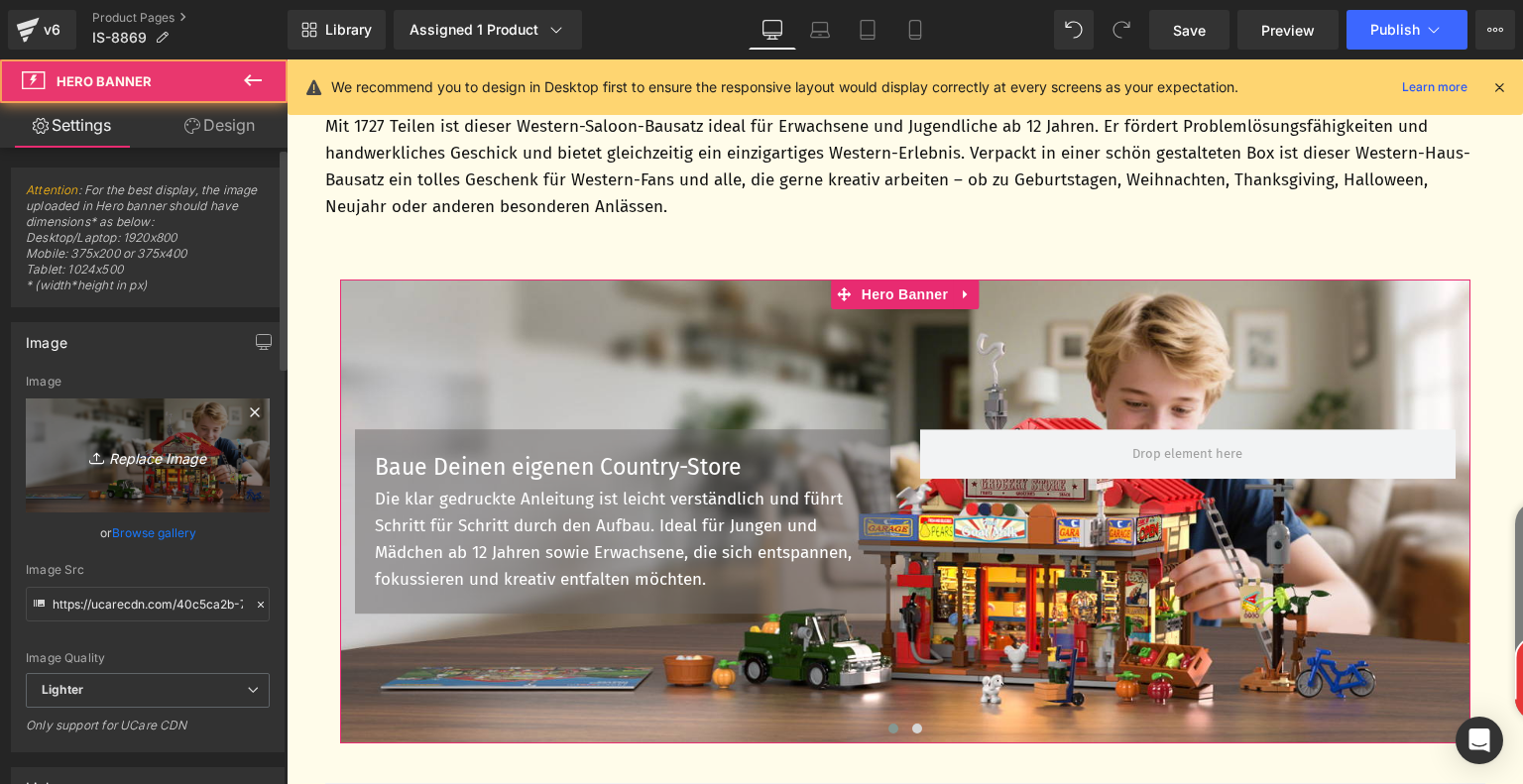 click on "Replace Image" at bounding box center [148, 455] 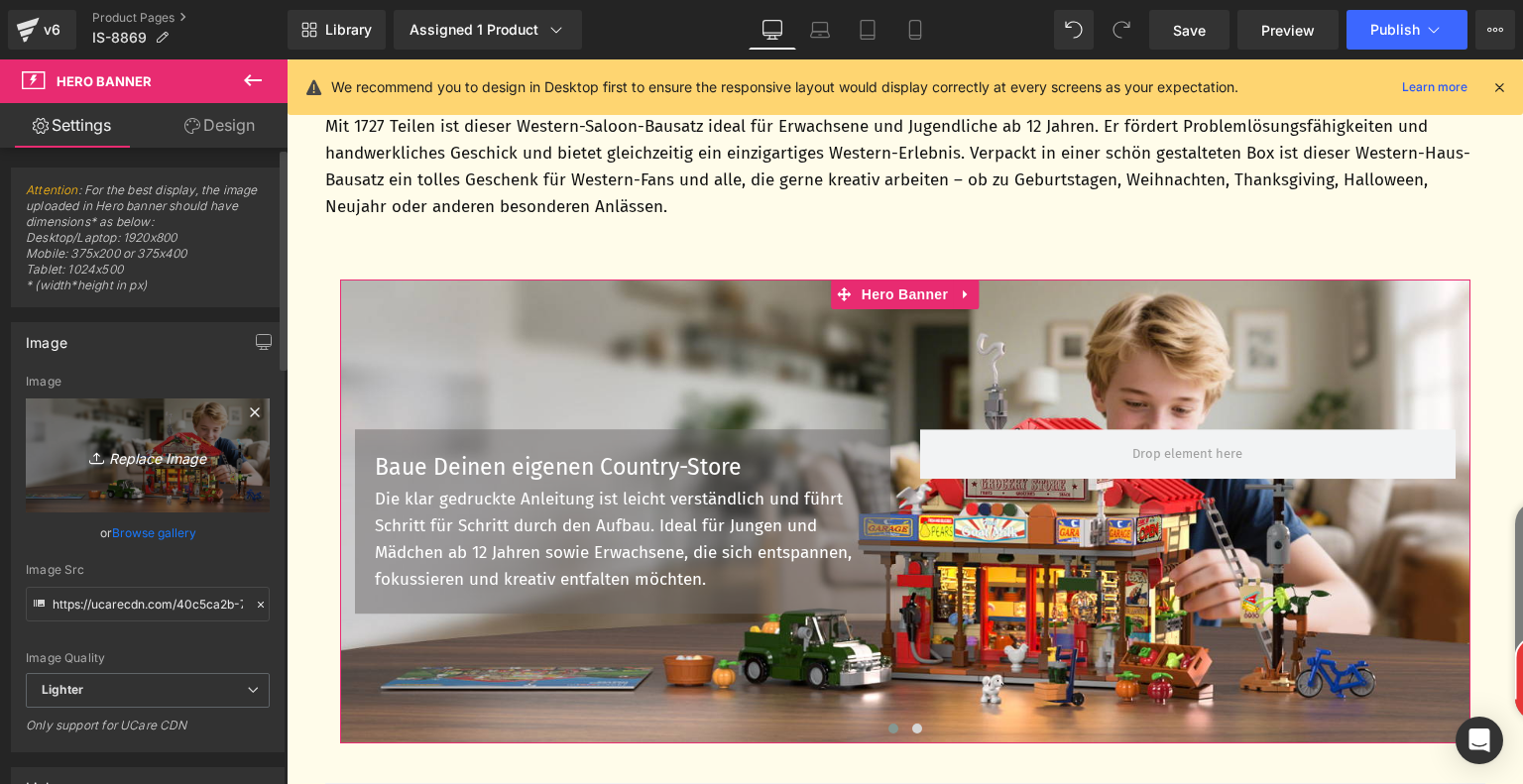 type on "C:\fakepath\9952c1c0-2a95-4c34-9e9e-93c076bbc07a.__CR0,0,1464,600_PT0_SX1464_V1___.jpg" 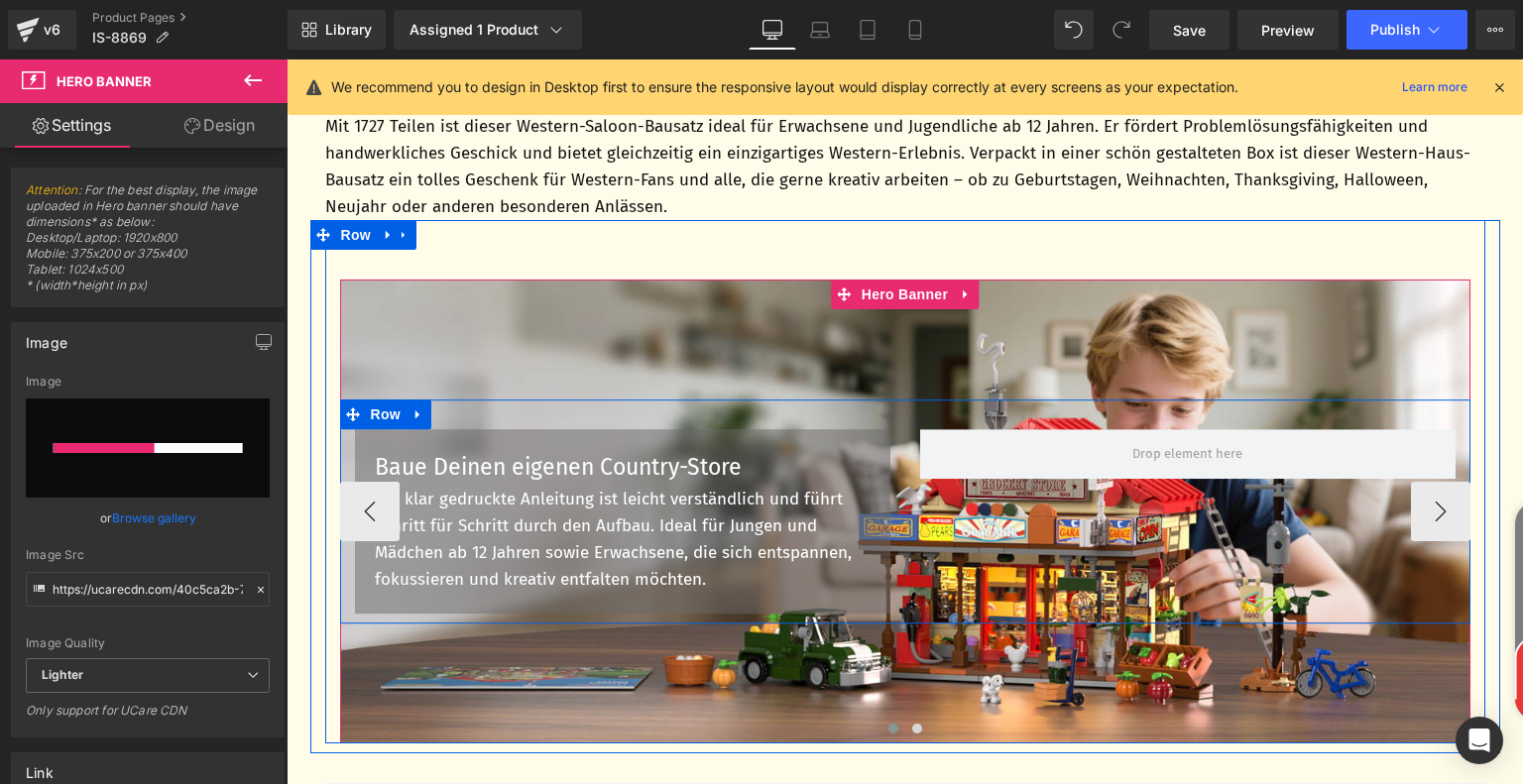 type 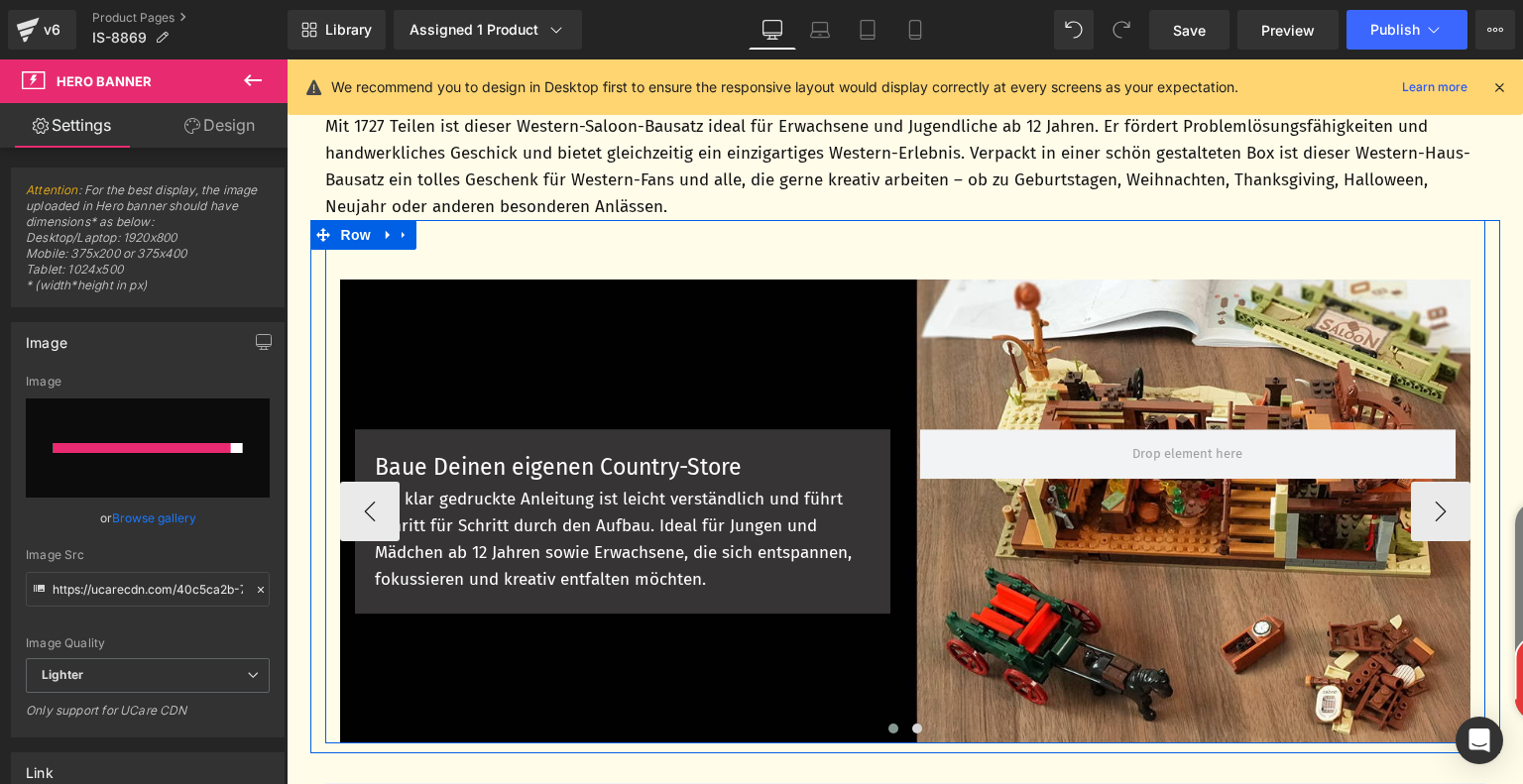 type on "https://ucarecdn.com/a5f7c99d-d926-4039-9ffa-f0dc34fac0f9/-/format/auto/-/preview/3000x3000/-/quality/lighter/9952c1c0-2a95-4c34-9e9e-93c076bbc07a.__CR0,0,1464,600_PT0_SX1464_V1___.jpg" 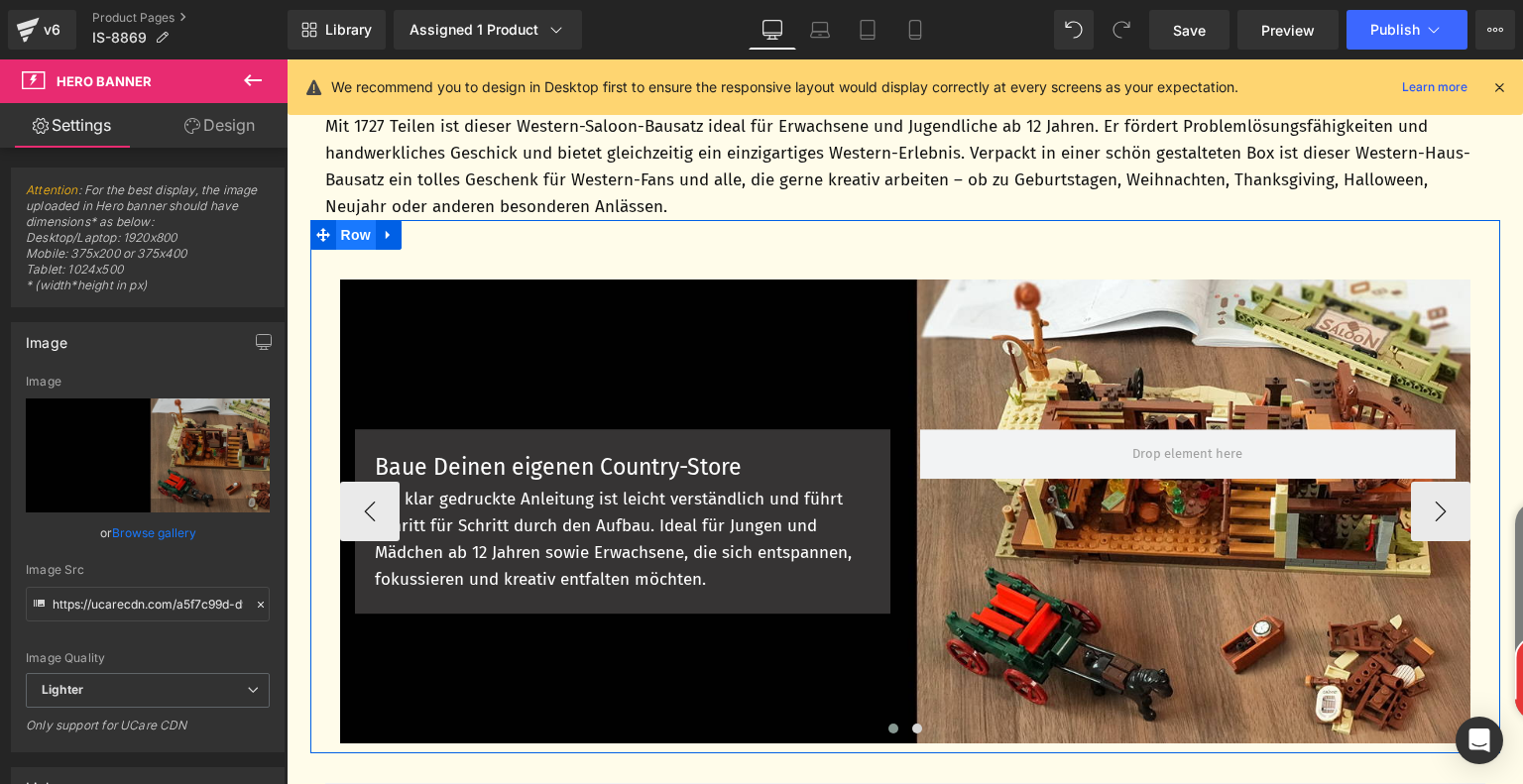 click on "Row" at bounding box center (356, 235) 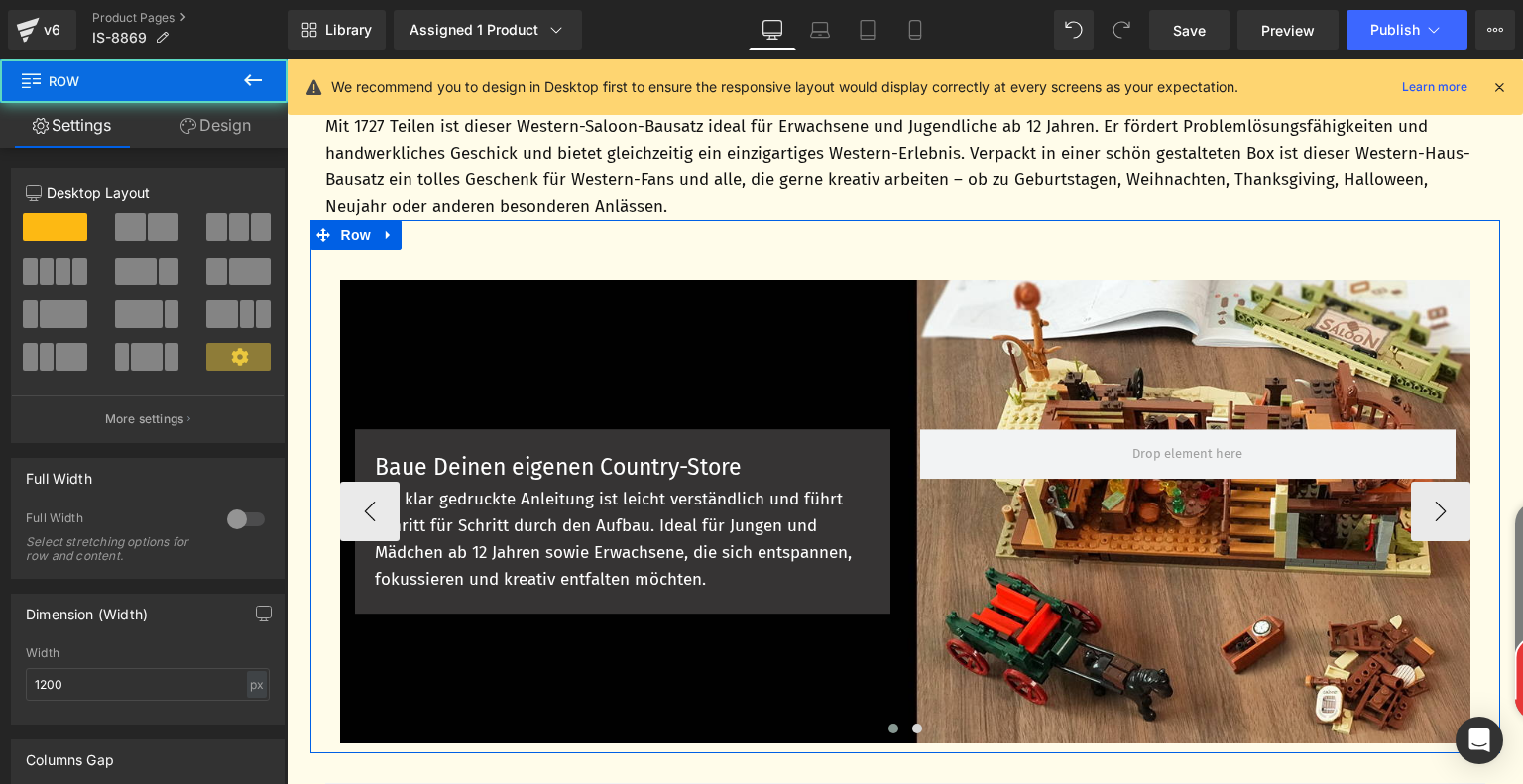 click on "Design" at bounding box center [215, 125] 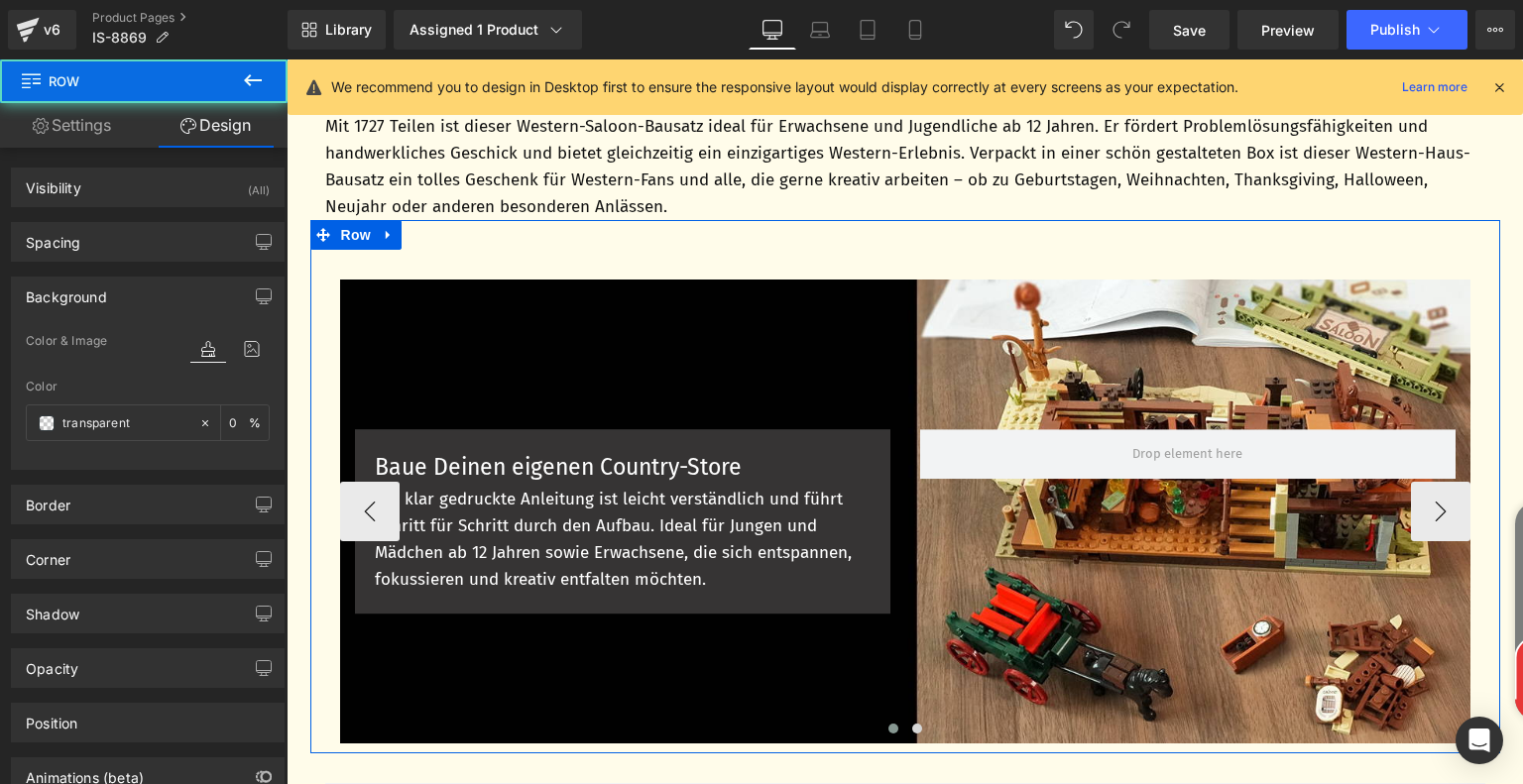 type on "0" 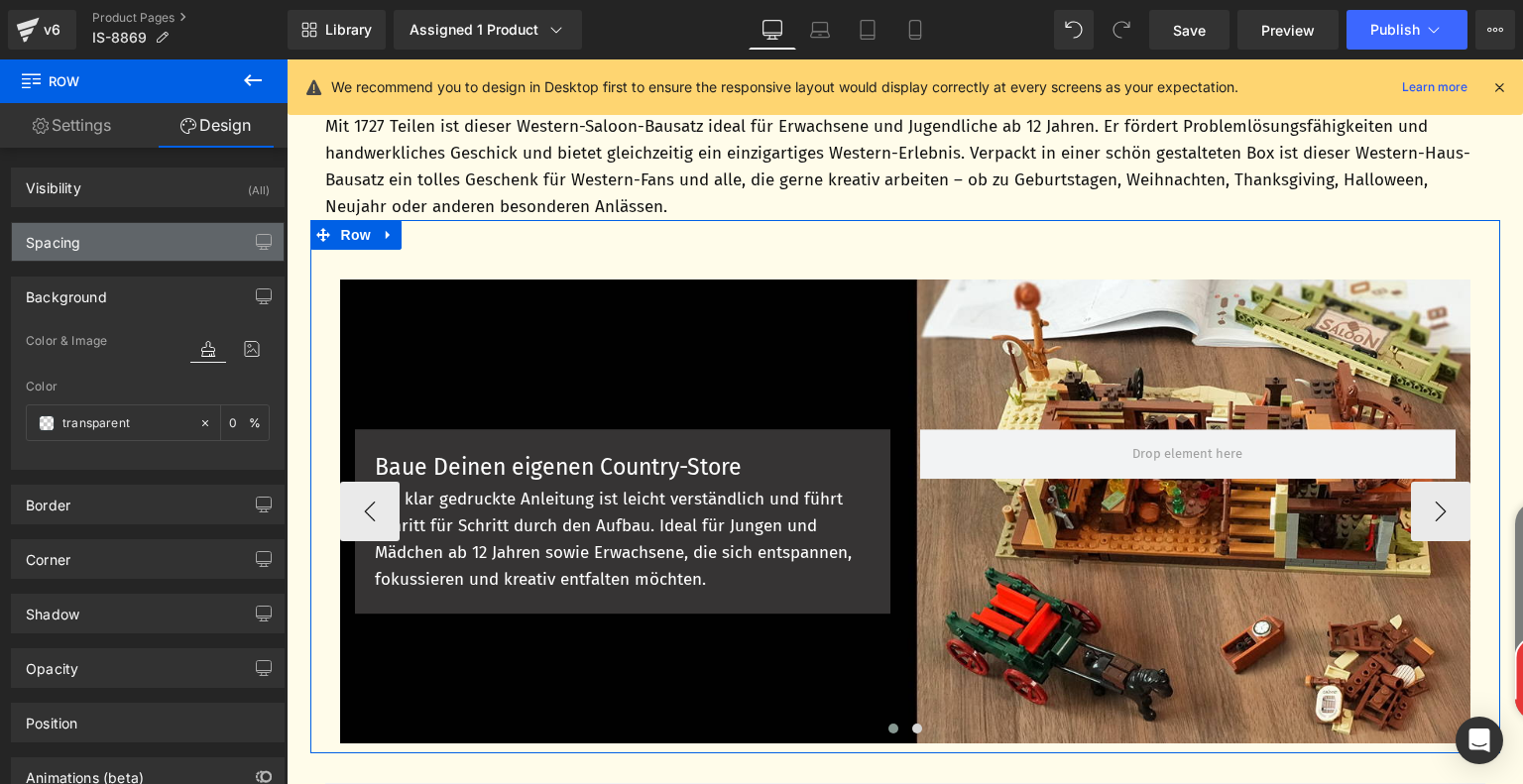 click on "Spacing" at bounding box center (148, 242) 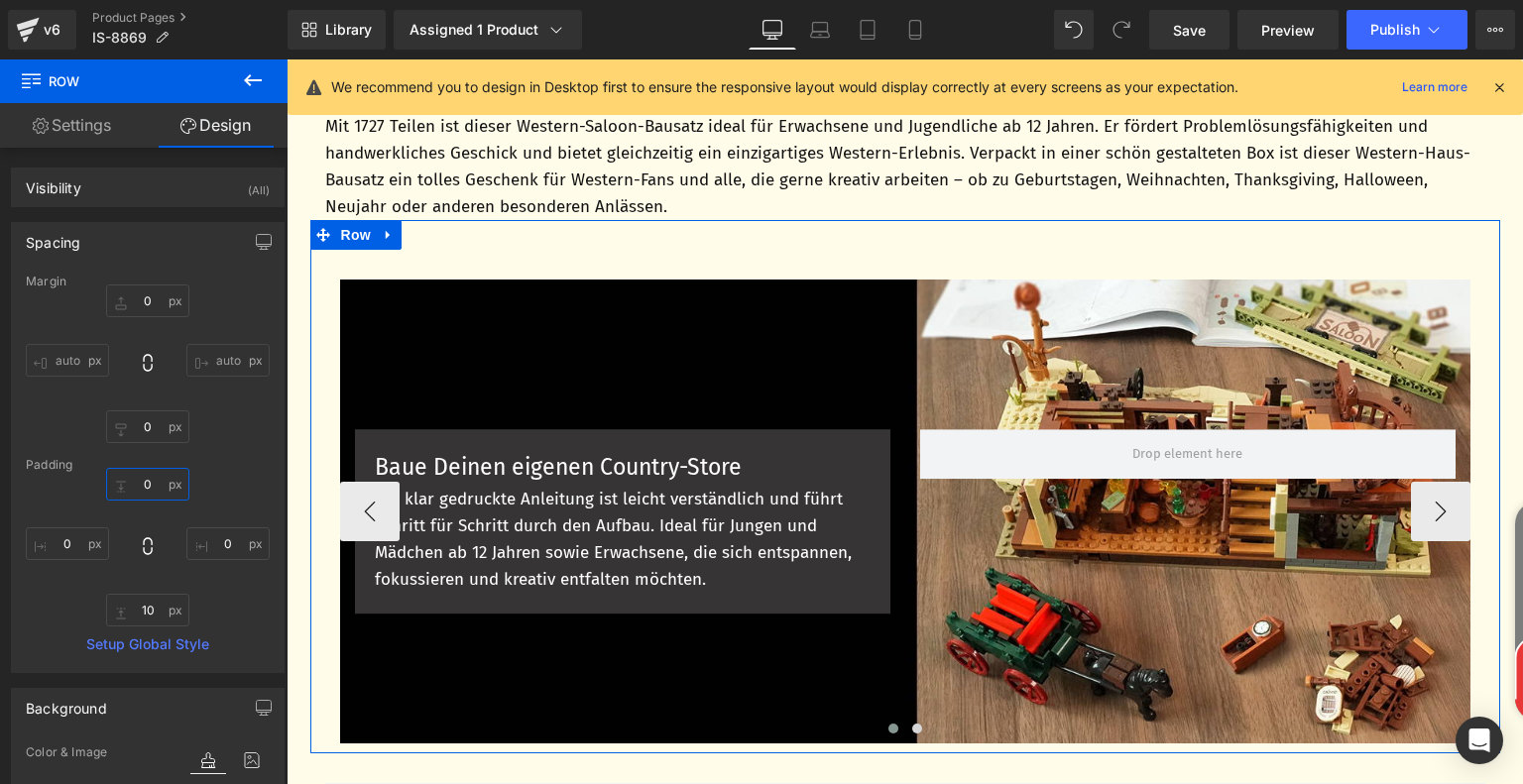 click on "0" at bounding box center [148, 484] 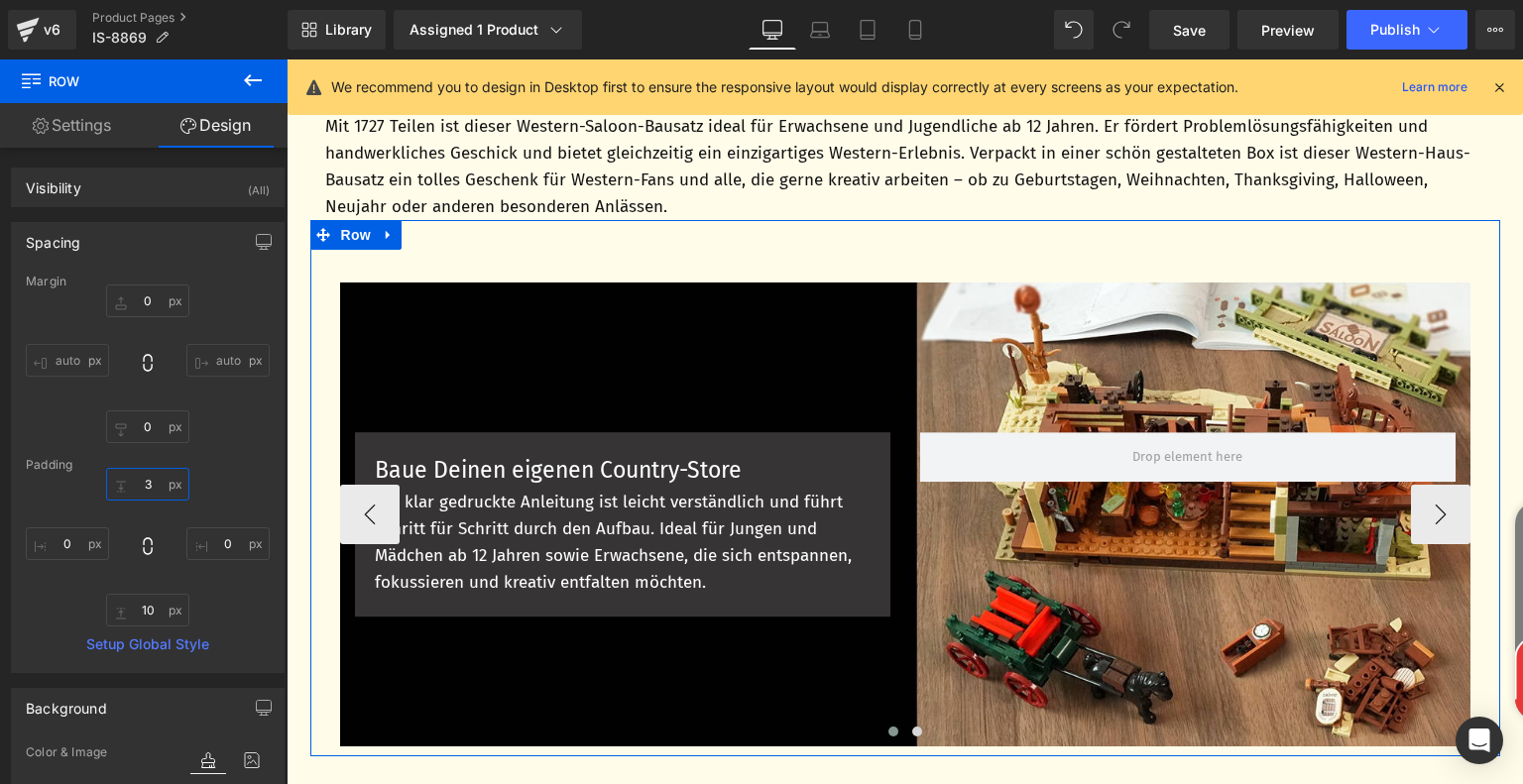 type on "30" 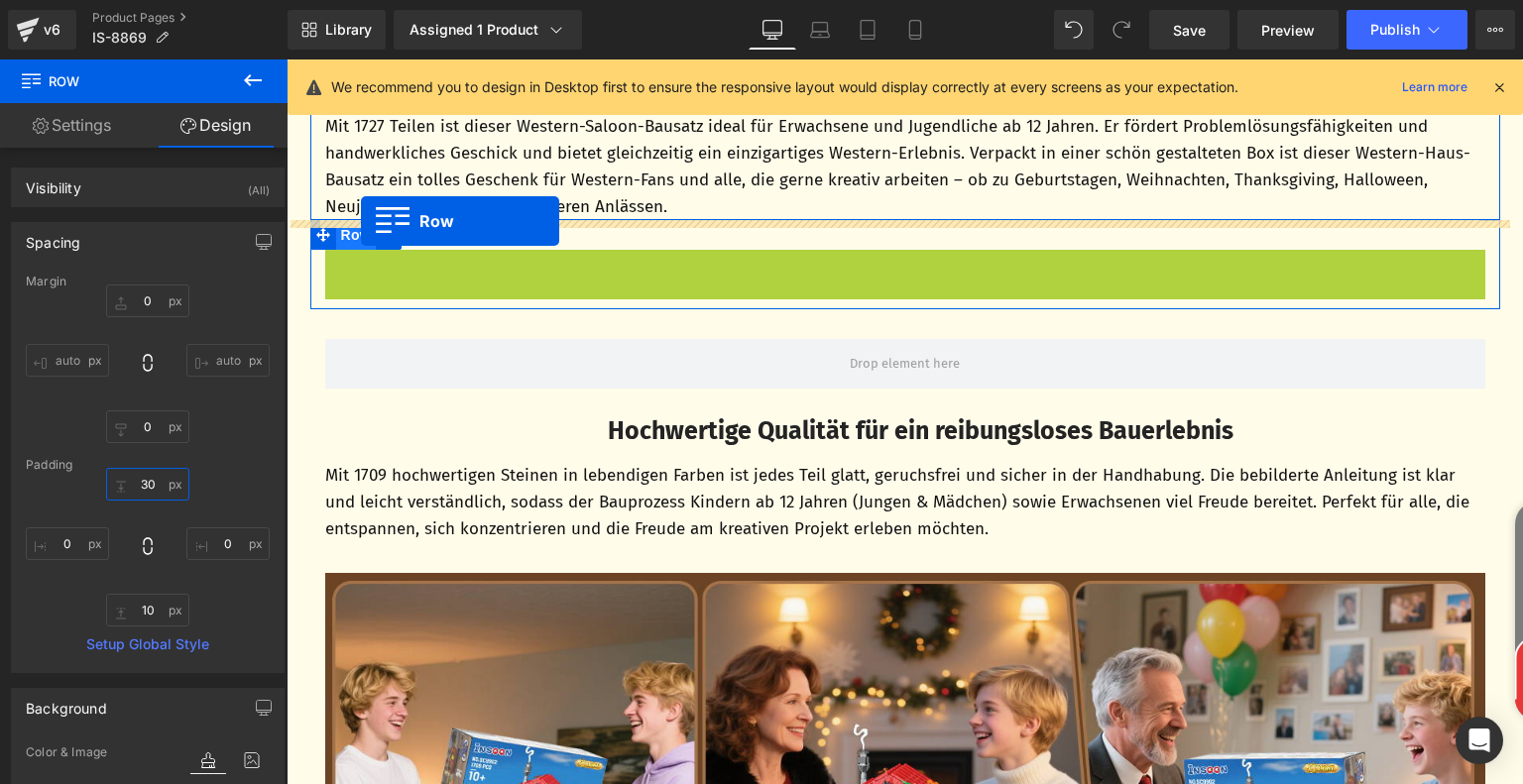 drag, startPoint x: 331, startPoint y: 265, endPoint x: 361, endPoint y: 221, distance: 53.25411 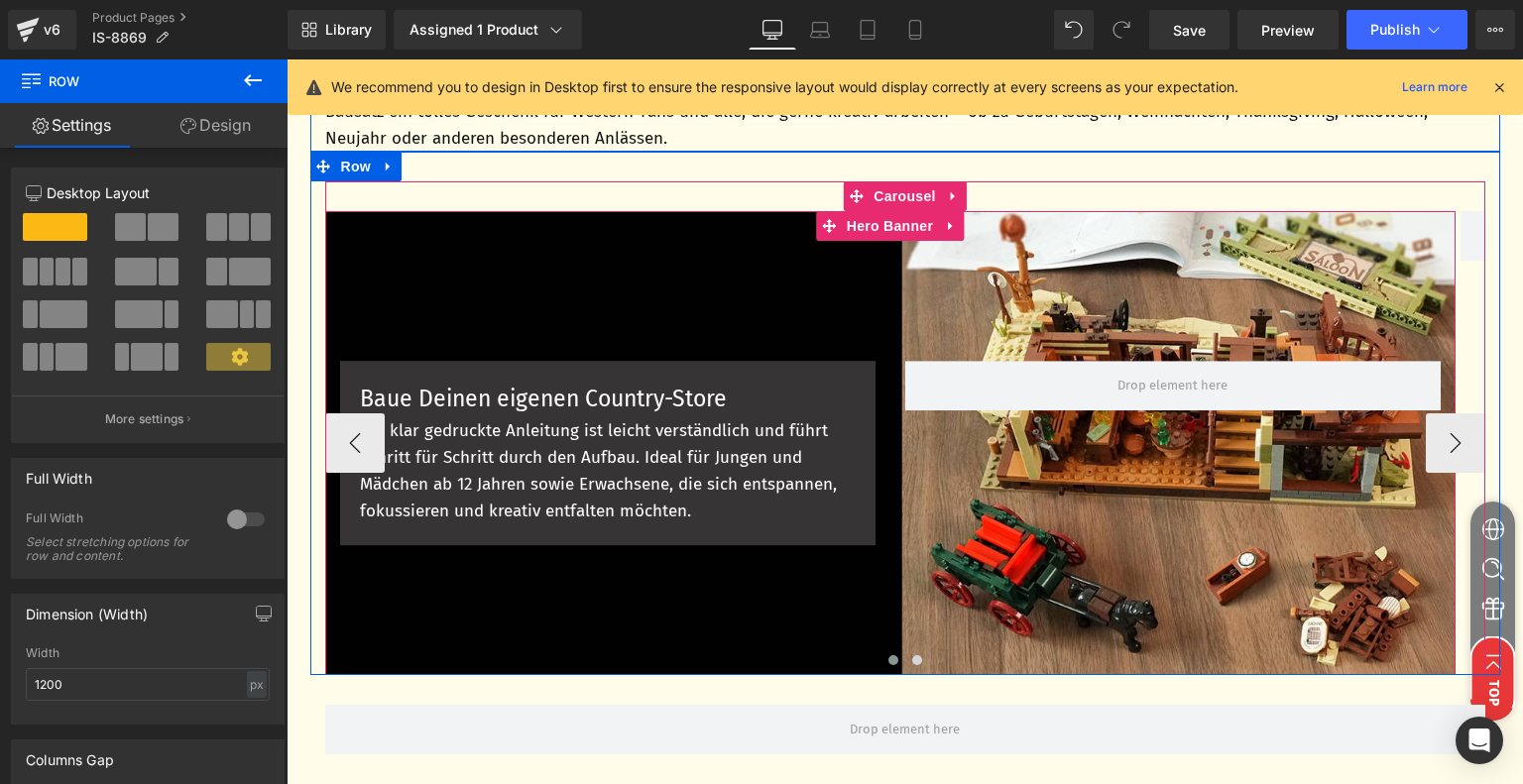 scroll, scrollTop: 5780, scrollLeft: 0, axis: vertical 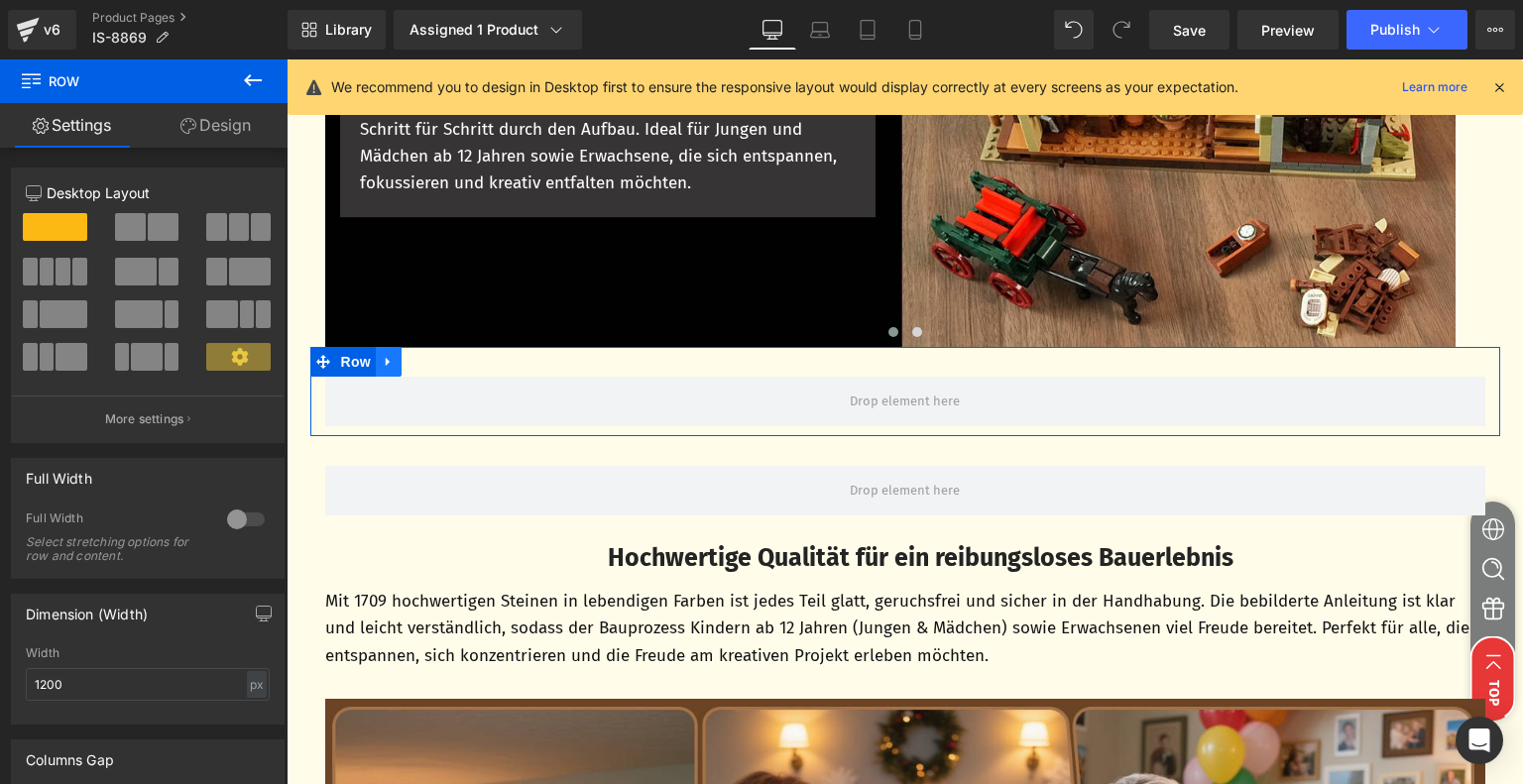 click 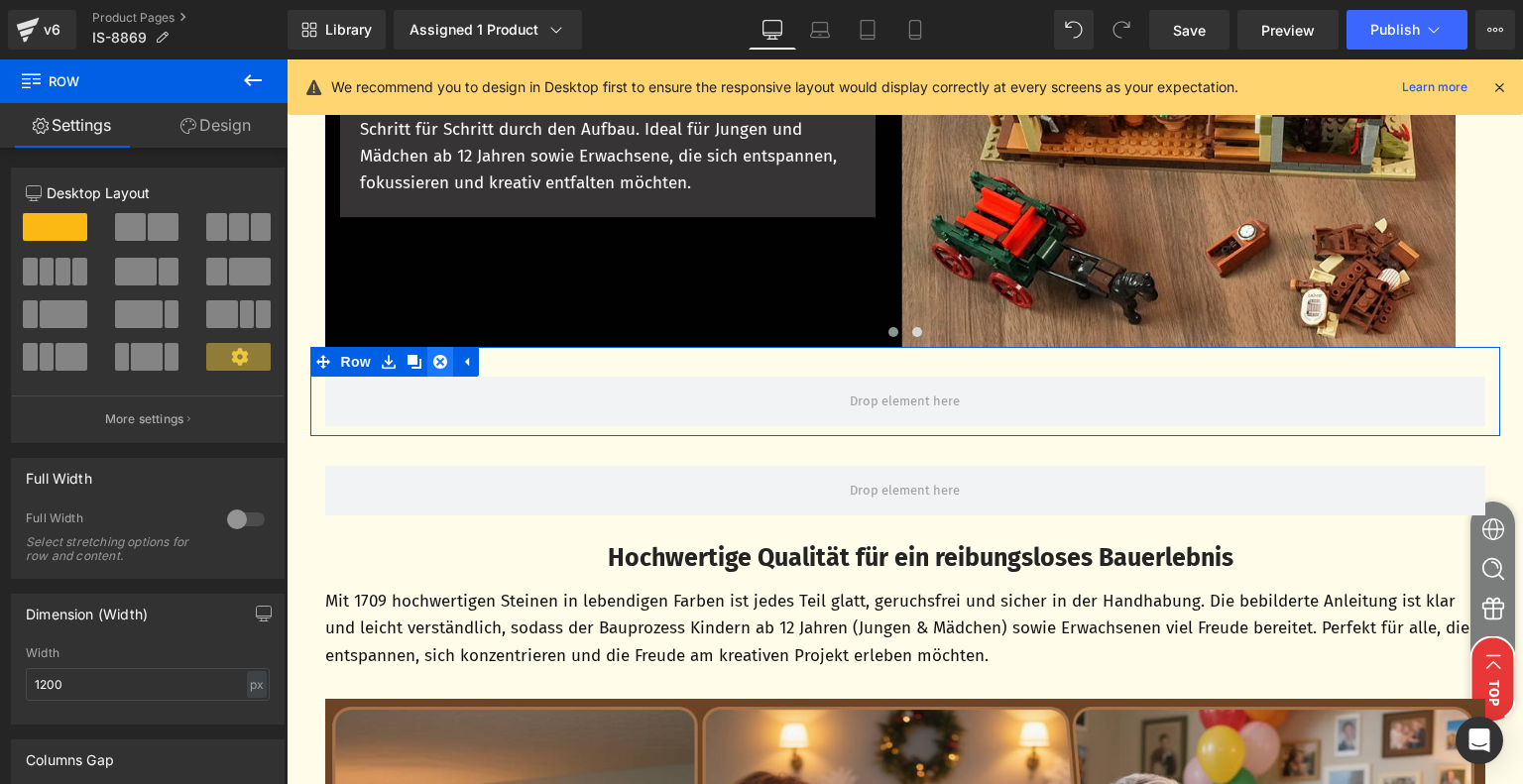 click 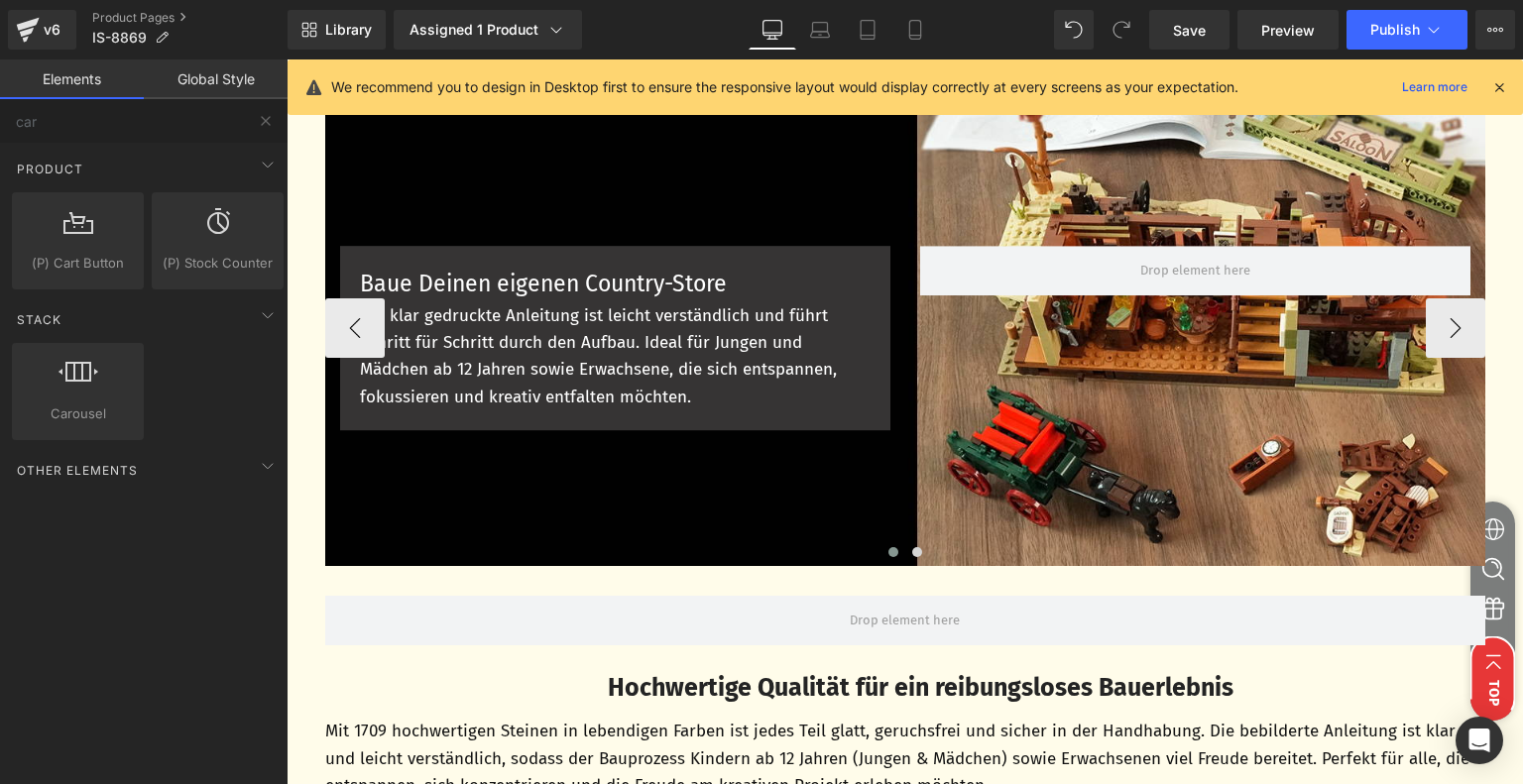 scroll, scrollTop: 5384, scrollLeft: 0, axis: vertical 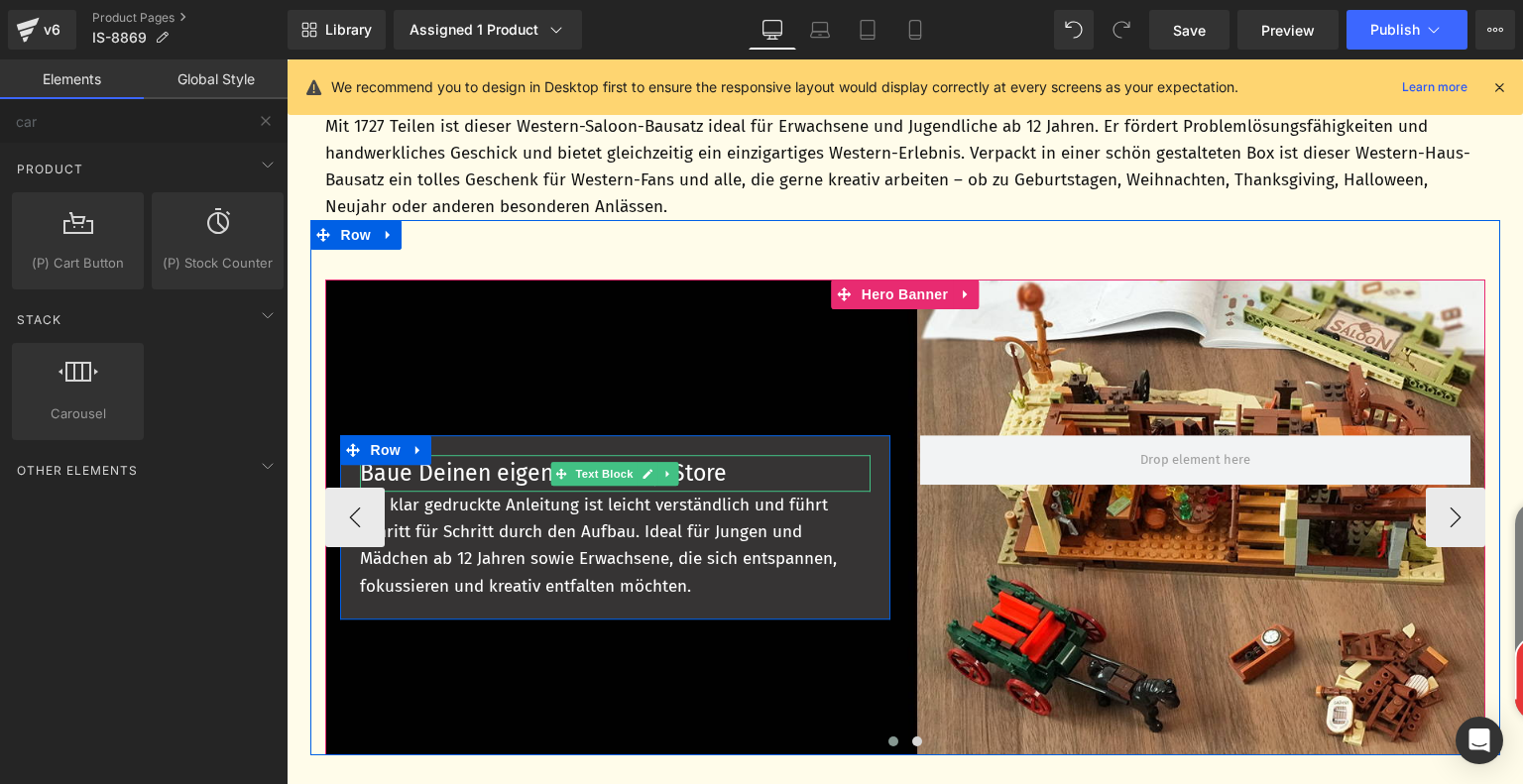 click on "Baue Deinen eigenen Country-Store" at bounding box center (615, 473) 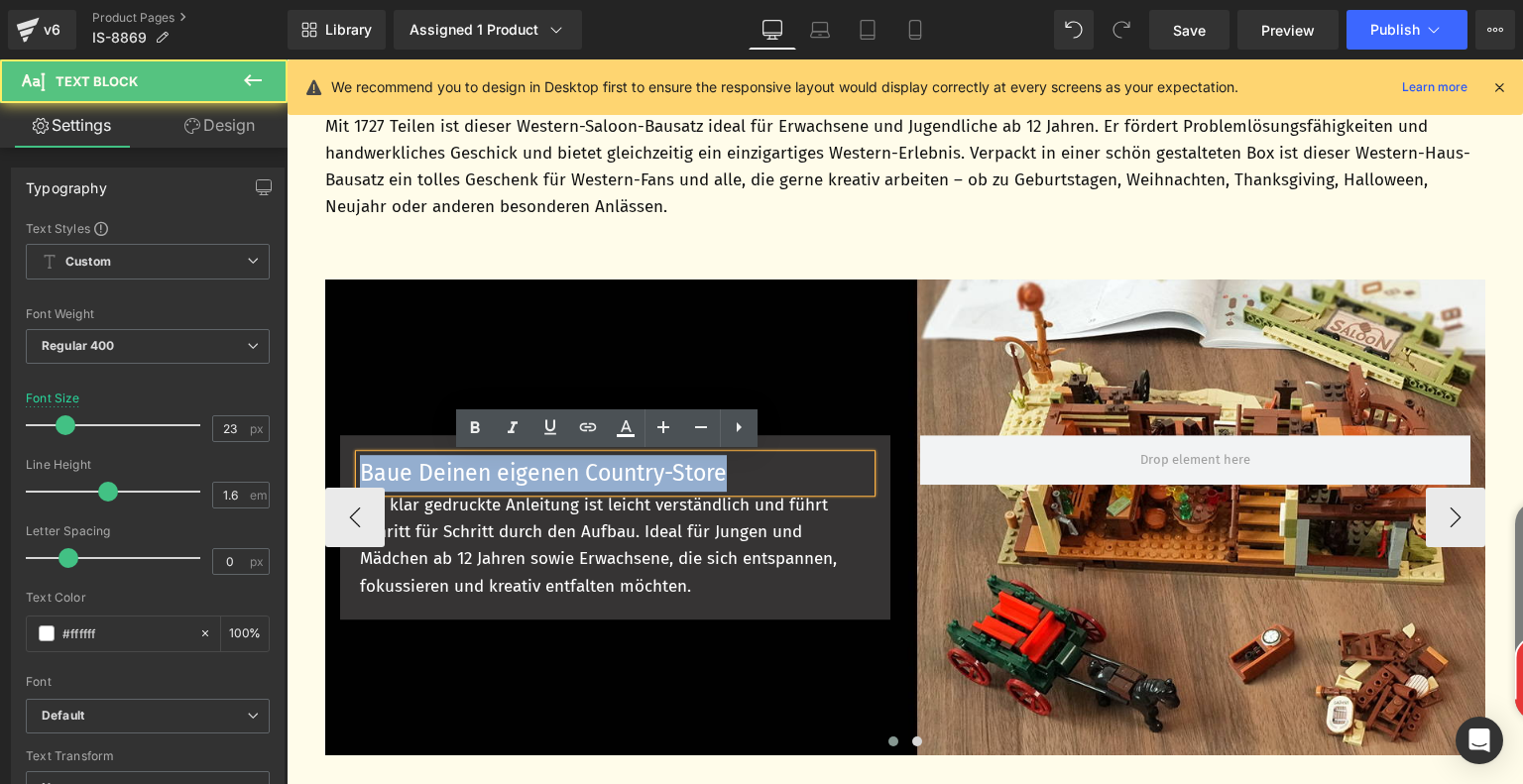 drag, startPoint x: 357, startPoint y: 474, endPoint x: 732, endPoint y: 474, distance: 375 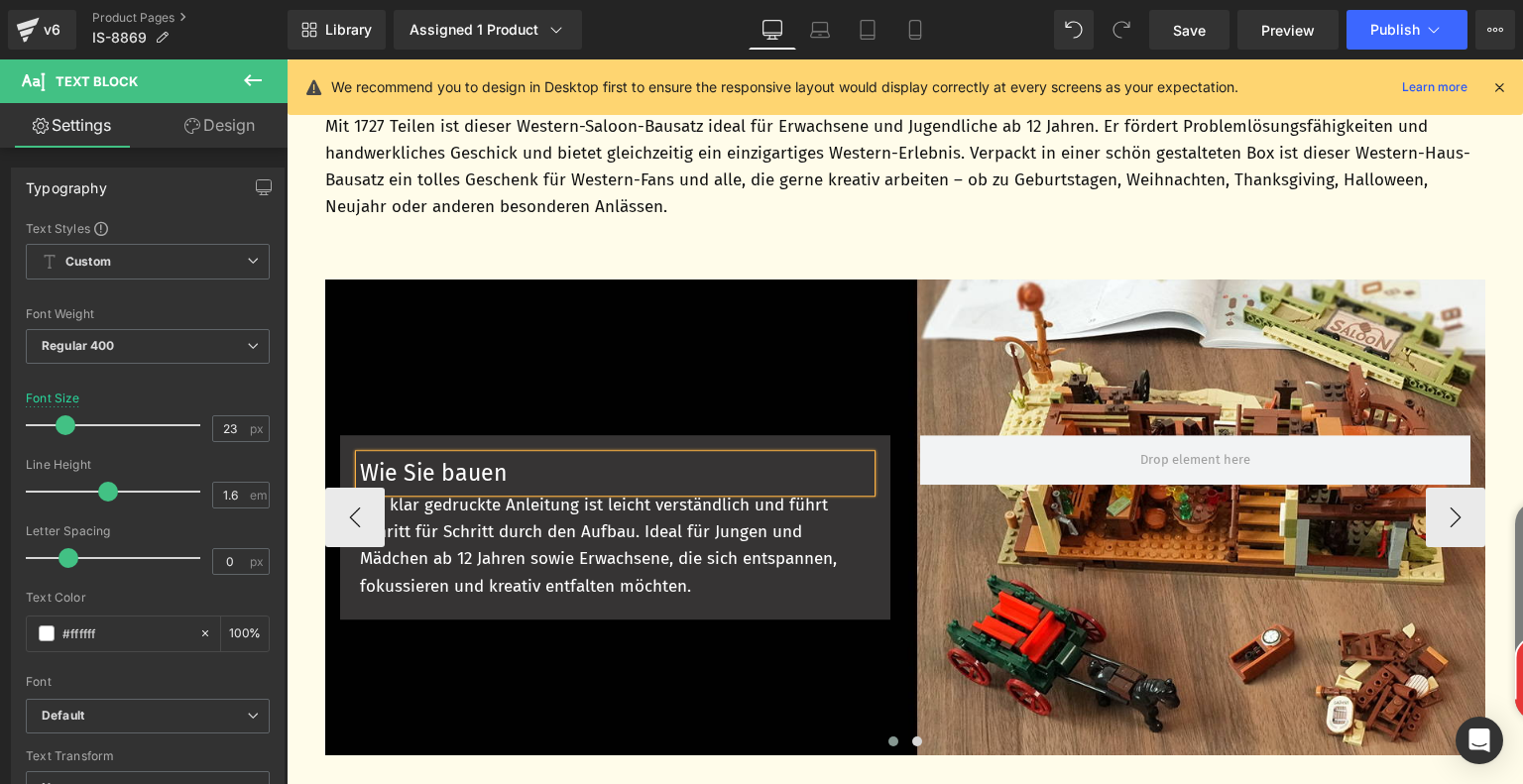 click on "Die klar gedruckte Anleitung ist leicht verständlich und führt Schritt für Schritt durch den Aufbau. Ideal für Jungen und Mädchen ab 12 Jahren sowie Erwachsene, die sich entspannen, fokussieren und kreativ entfalten möchten." at bounding box center (615, 545) 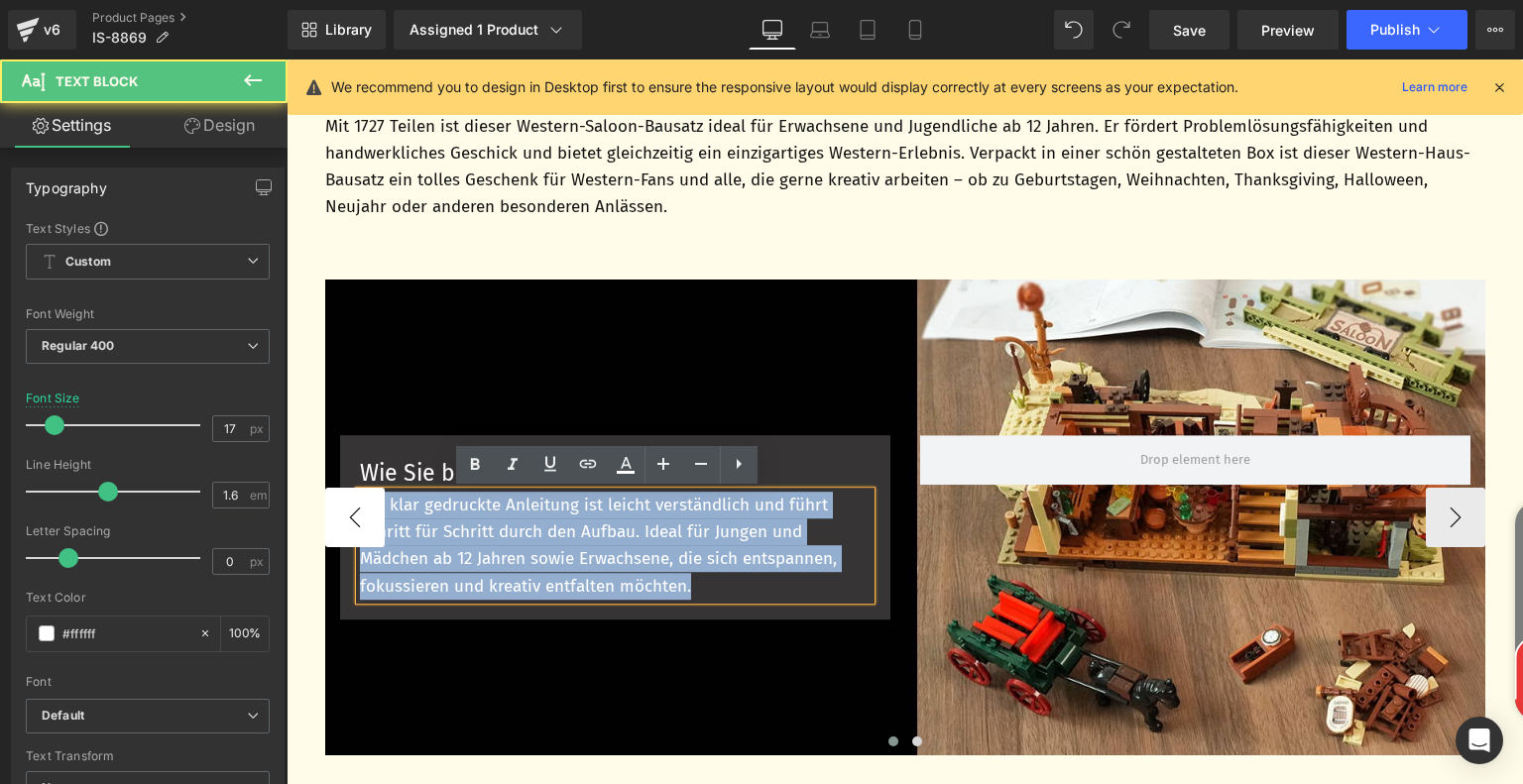 drag, startPoint x: 694, startPoint y: 588, endPoint x: 345, endPoint y: 514, distance: 356.759 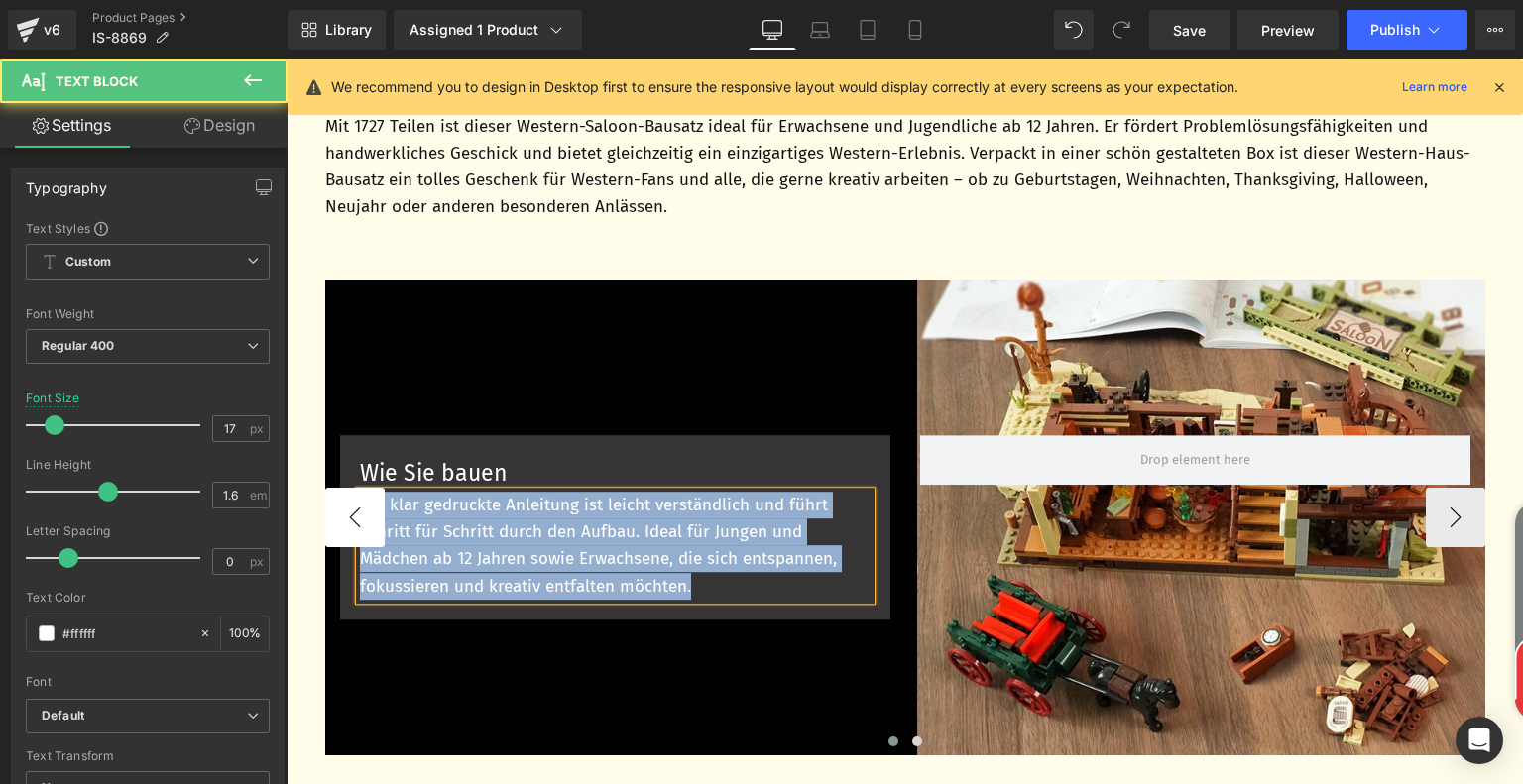 type 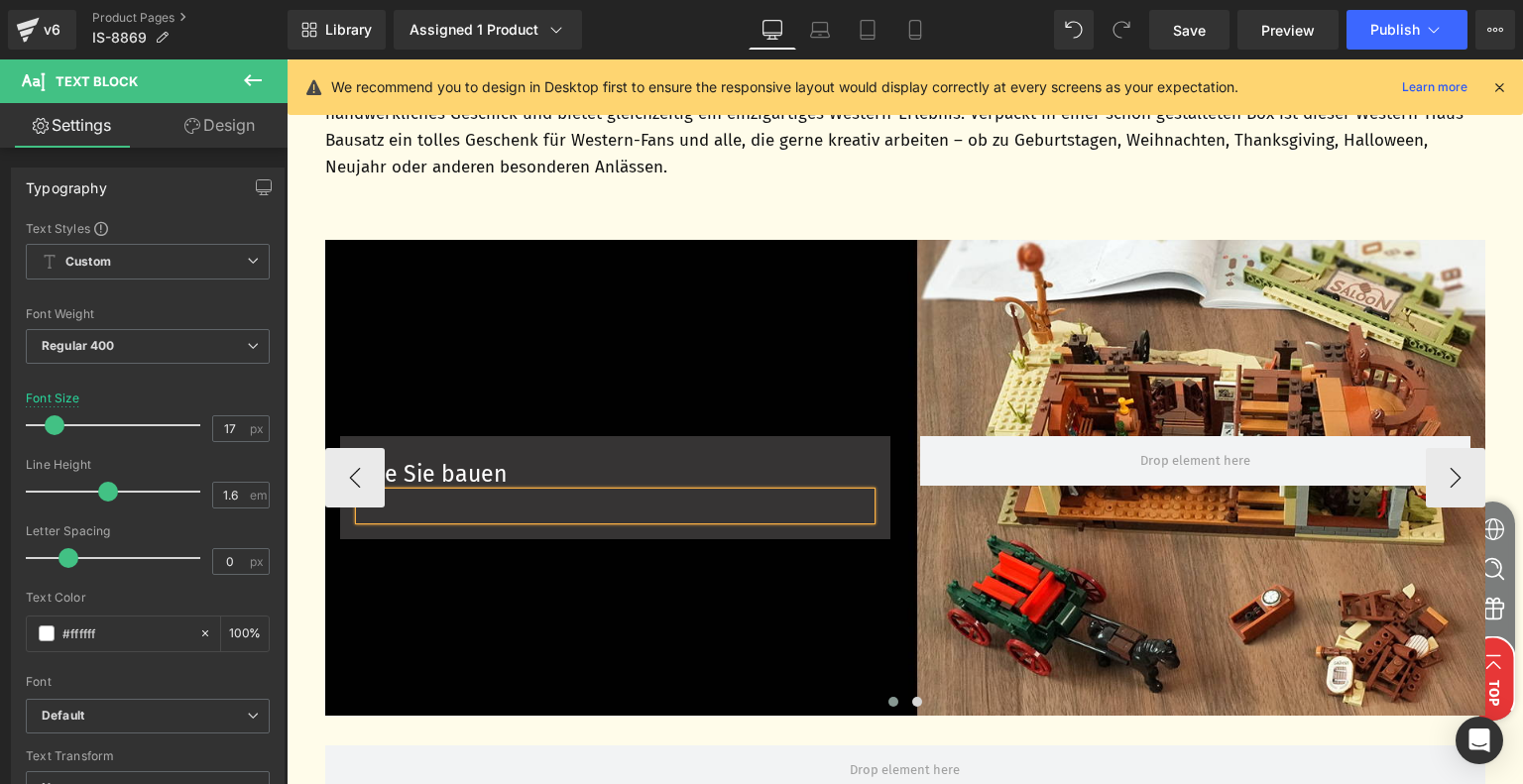 scroll, scrollTop: 5397, scrollLeft: 0, axis: vertical 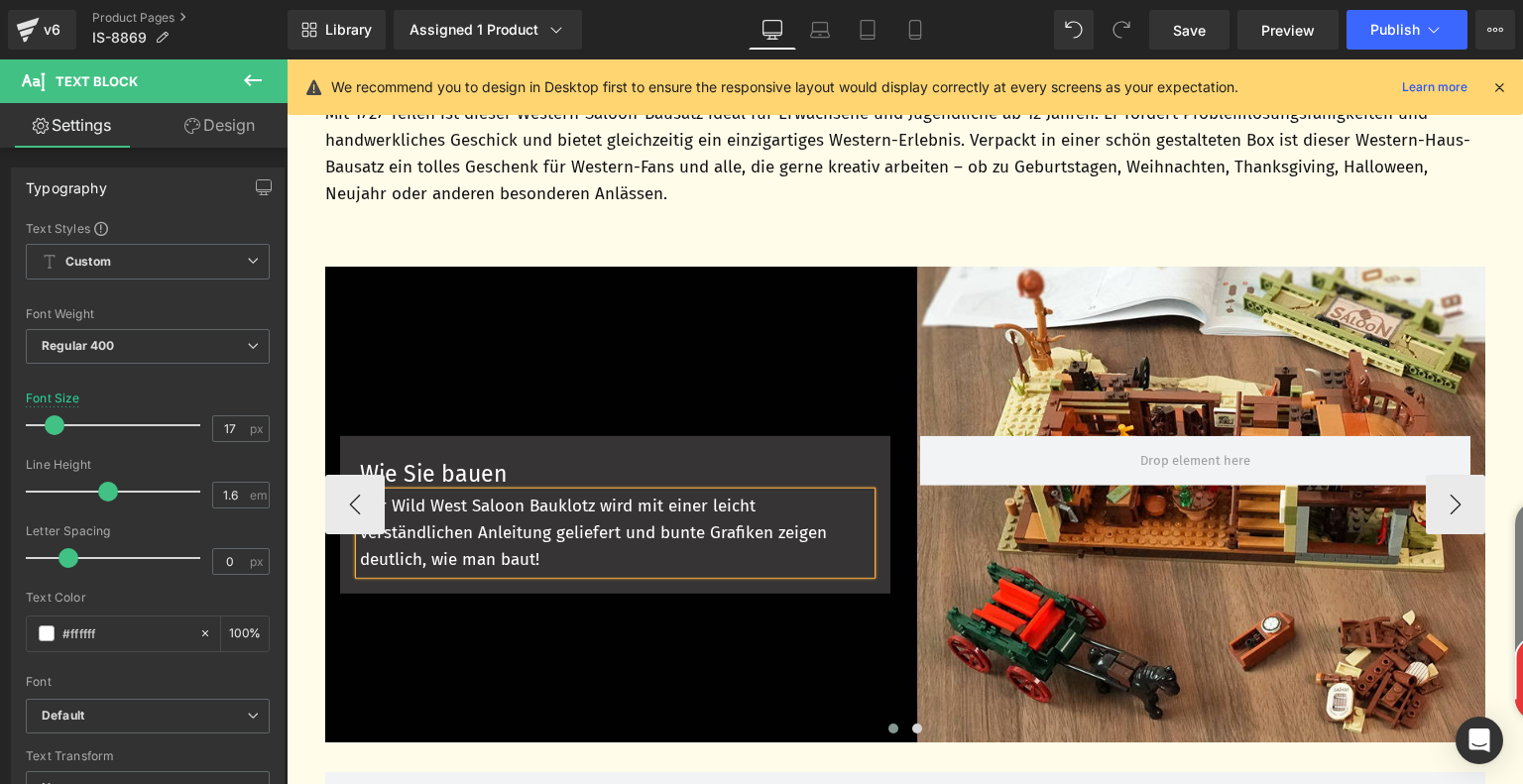 click on "Wie Sie bauen
Text Block
Der Wild West Saloon Bauklotz wird mit einer leicht verständlichen Anleitung geliefert und bunte Grafiken zeigen deutlich, wie man baut!
Text Block
Row" at bounding box center (615, 514) 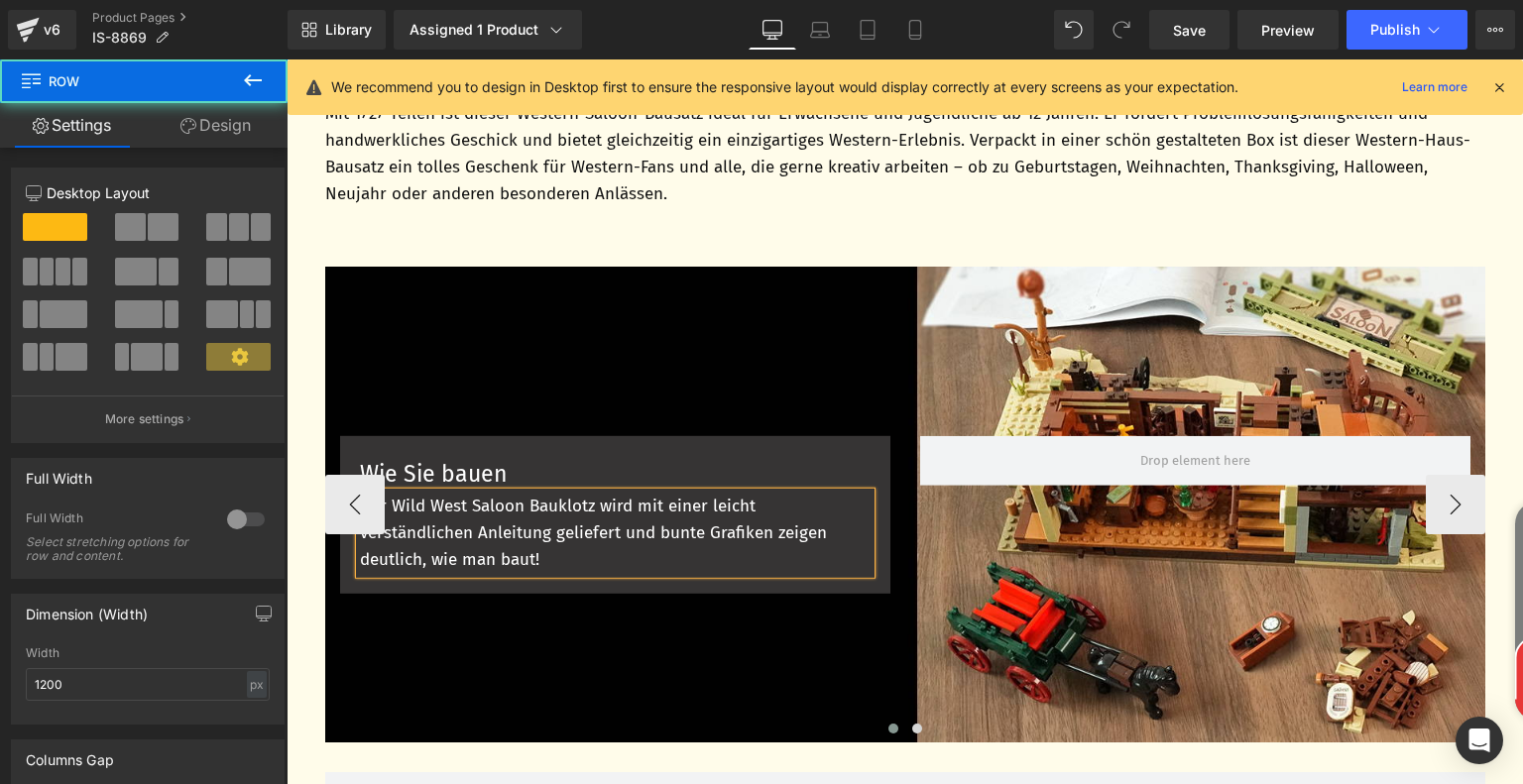 click on "Wie Sie bauen
Text Block" at bounding box center [615, 474] 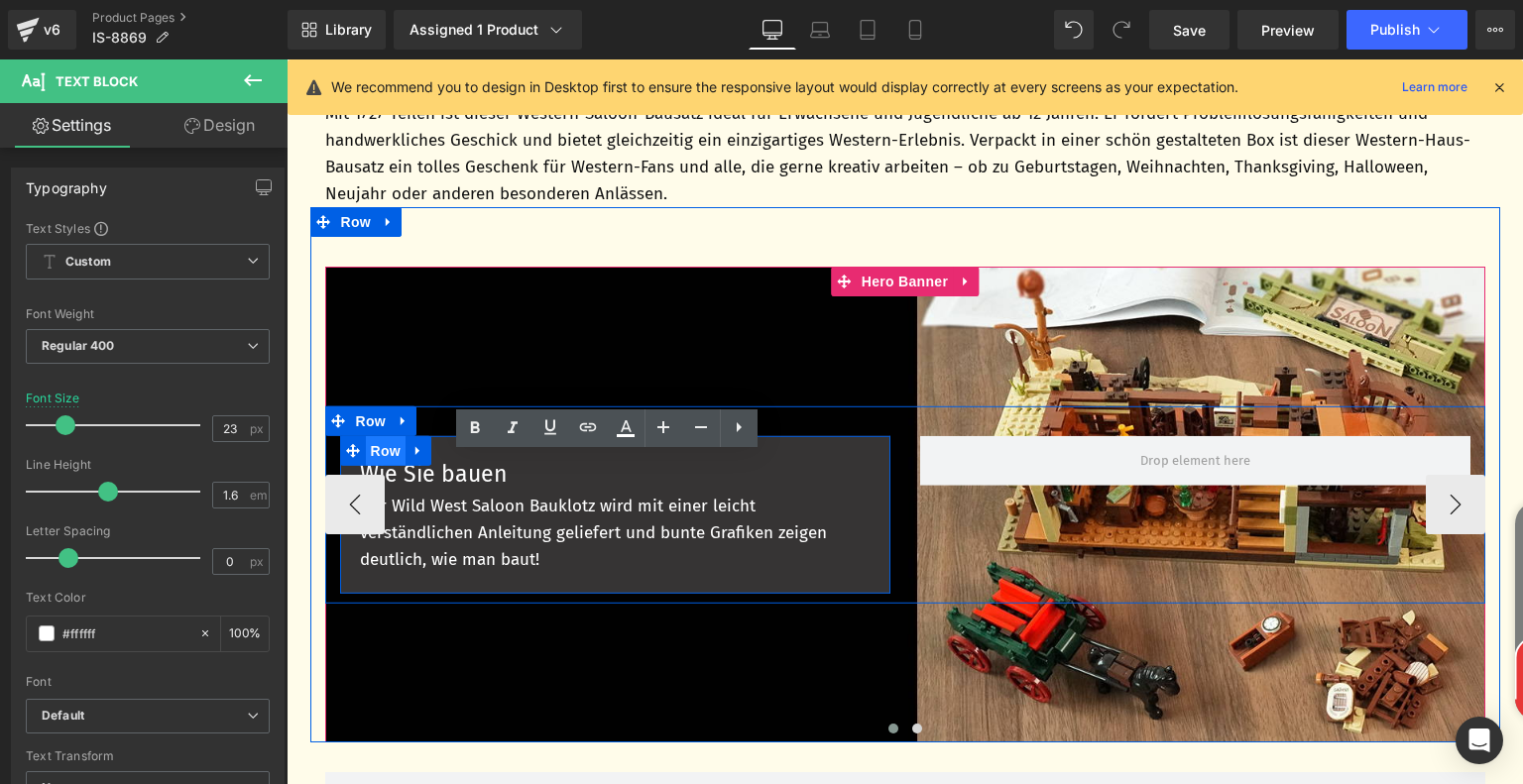 click on "Row" at bounding box center (386, 451) 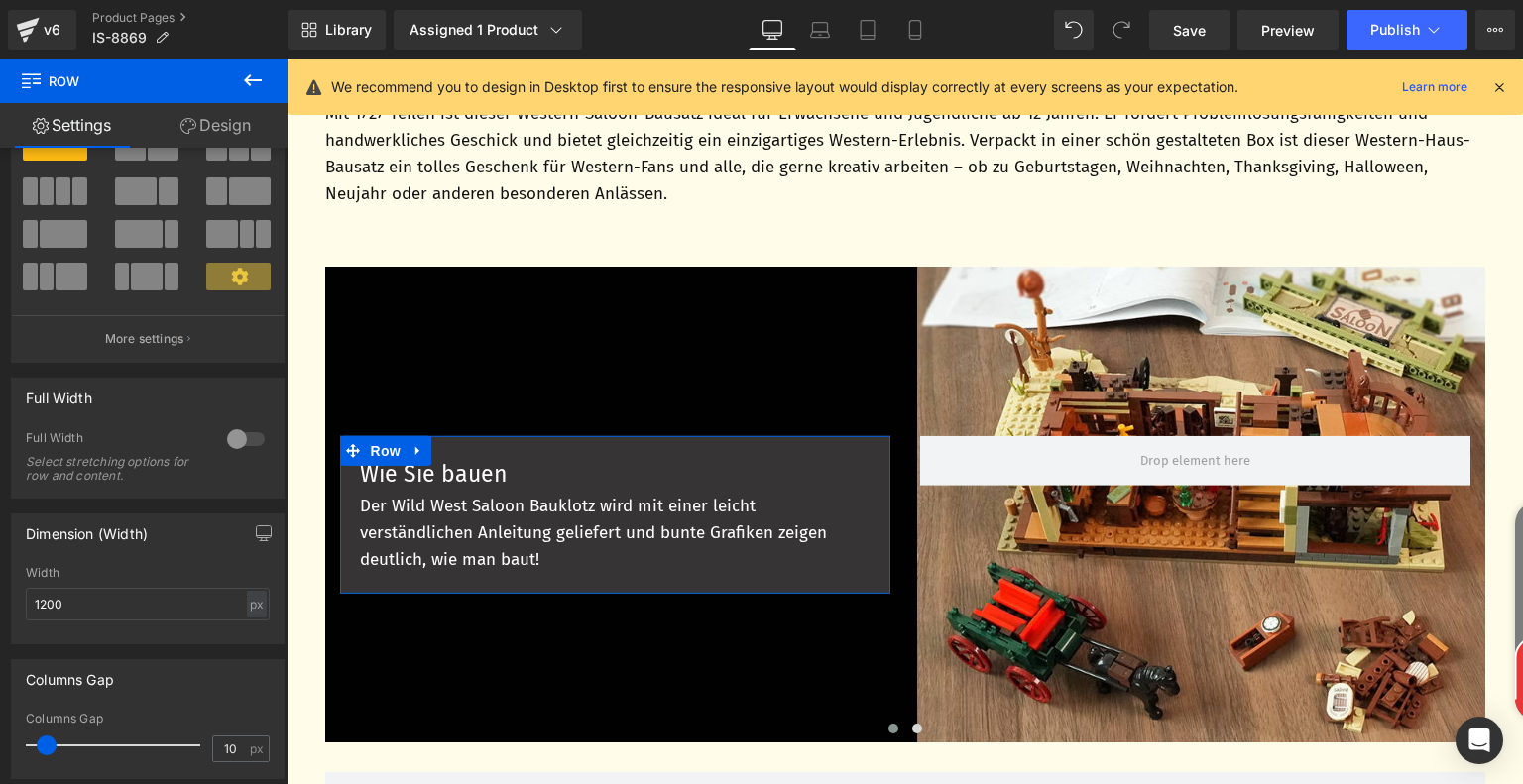 scroll, scrollTop: 0, scrollLeft: 0, axis: both 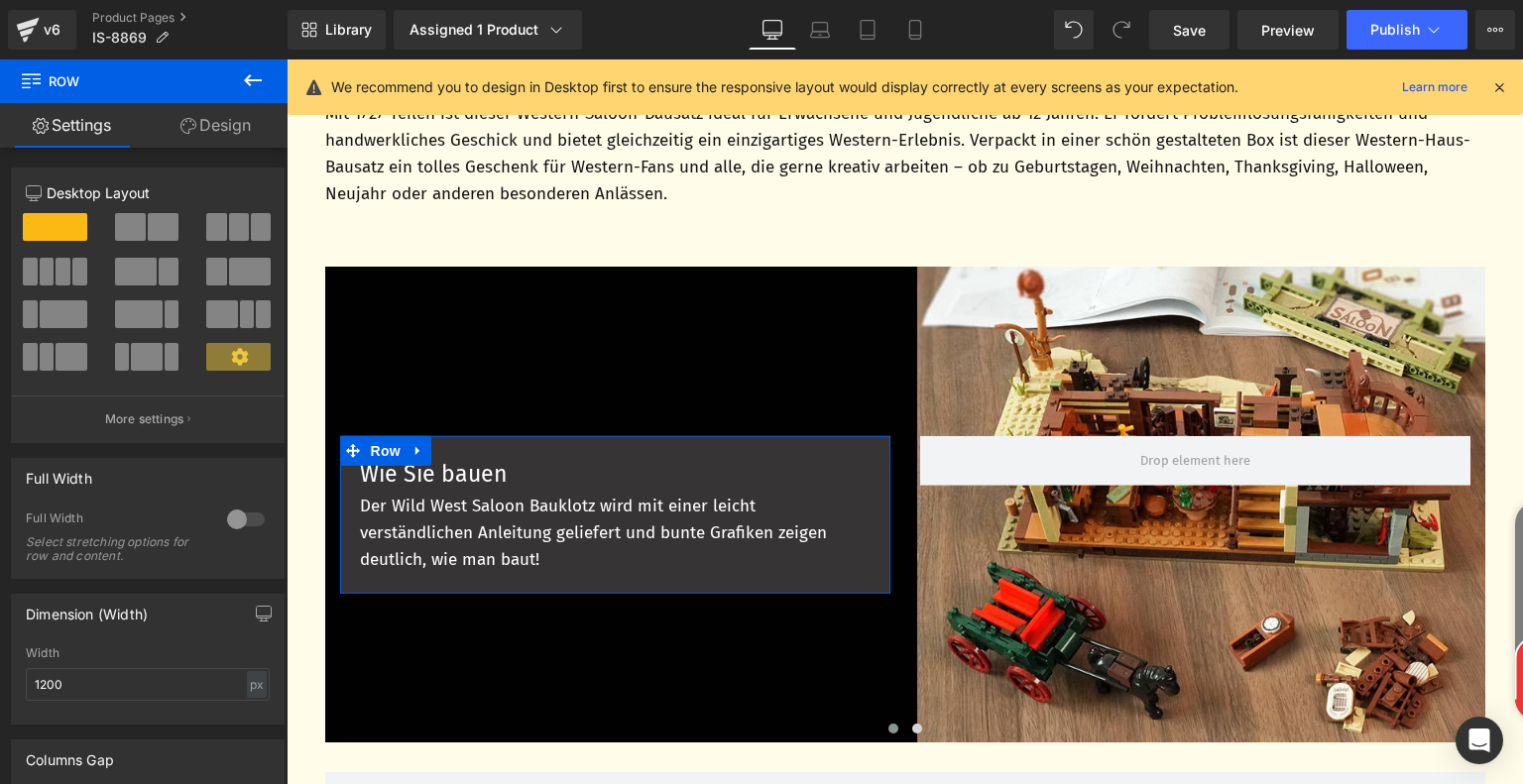 click on "Design" at bounding box center (215, 125) 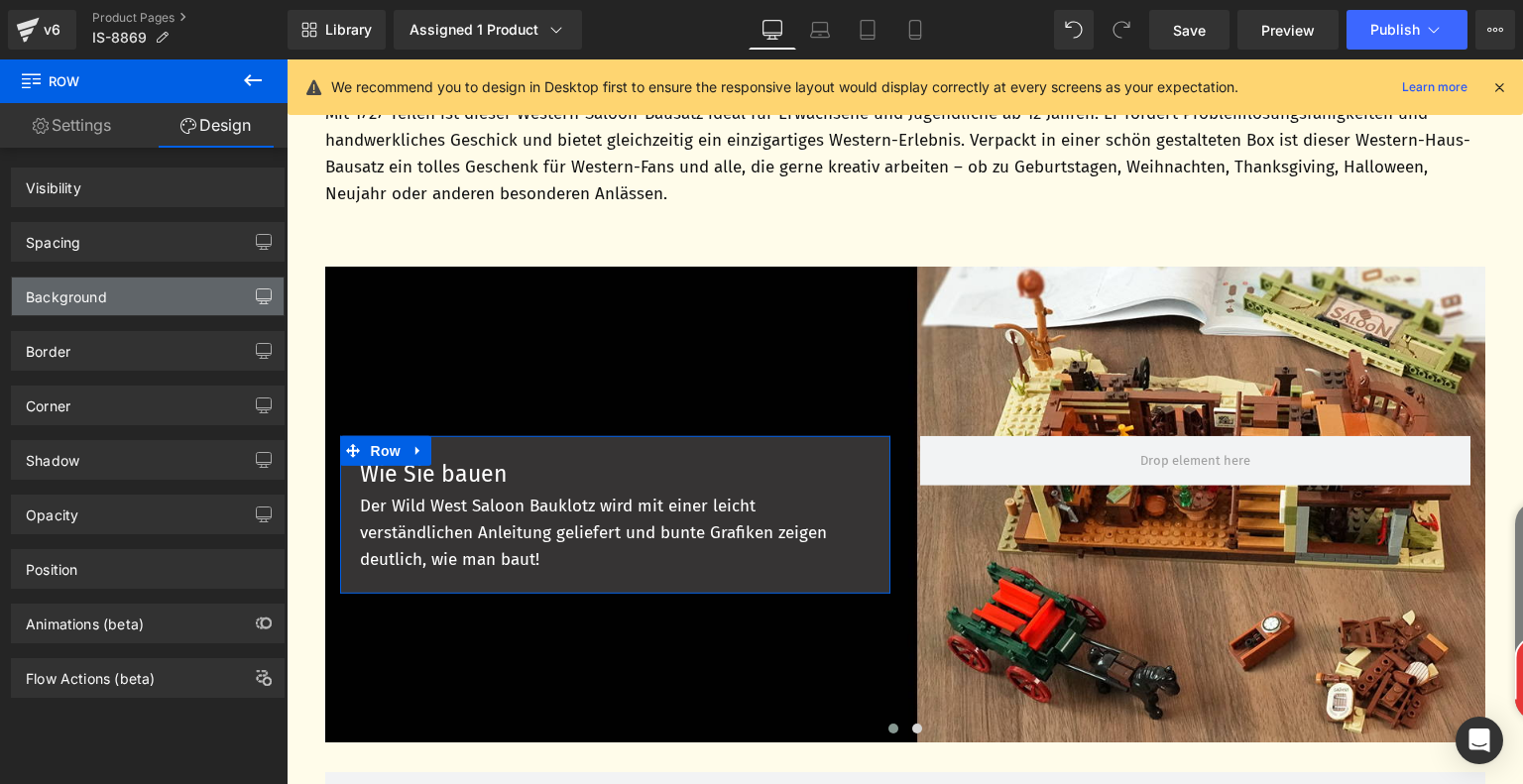 click on "Background" at bounding box center [148, 296] 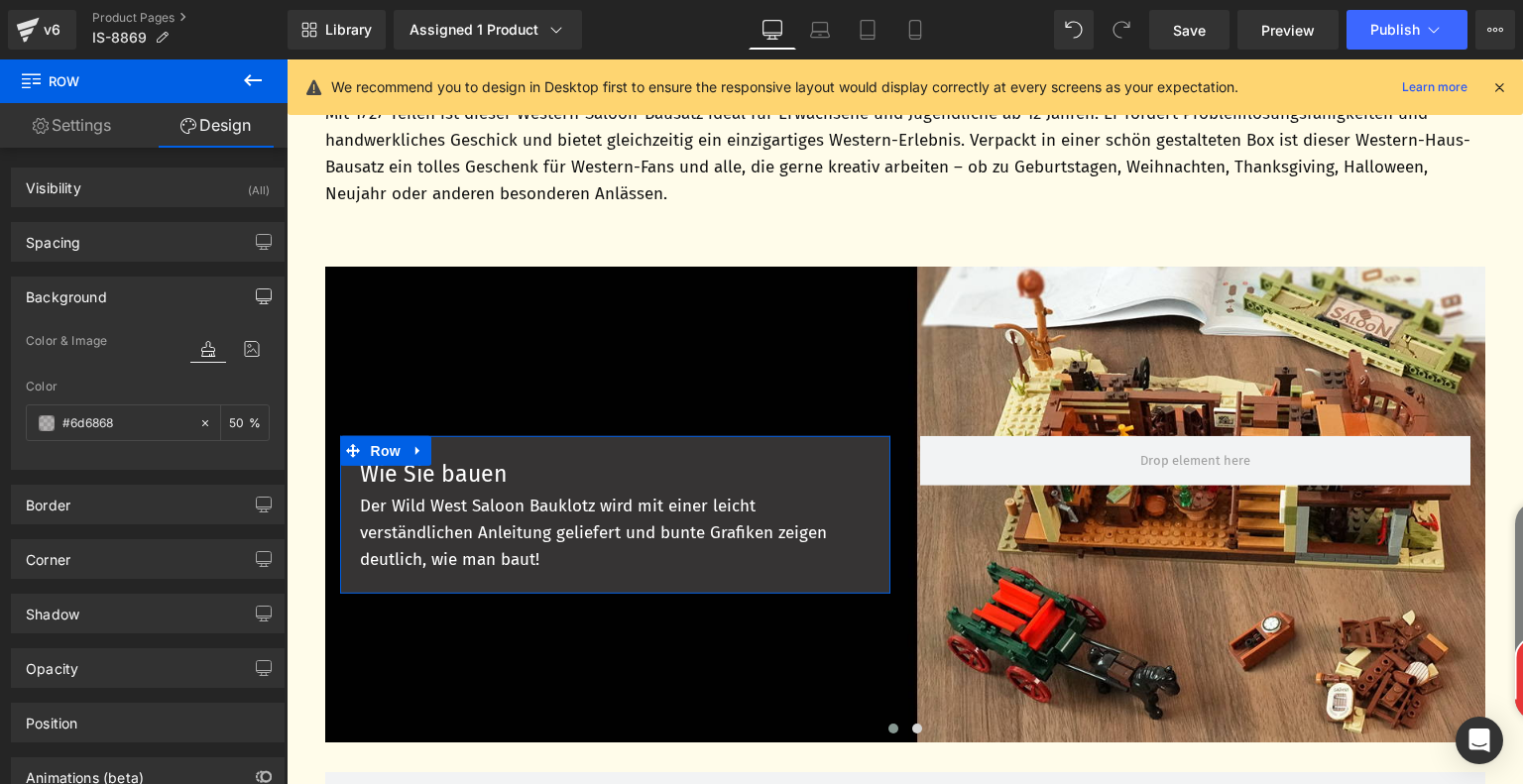 type on "#6d6868" 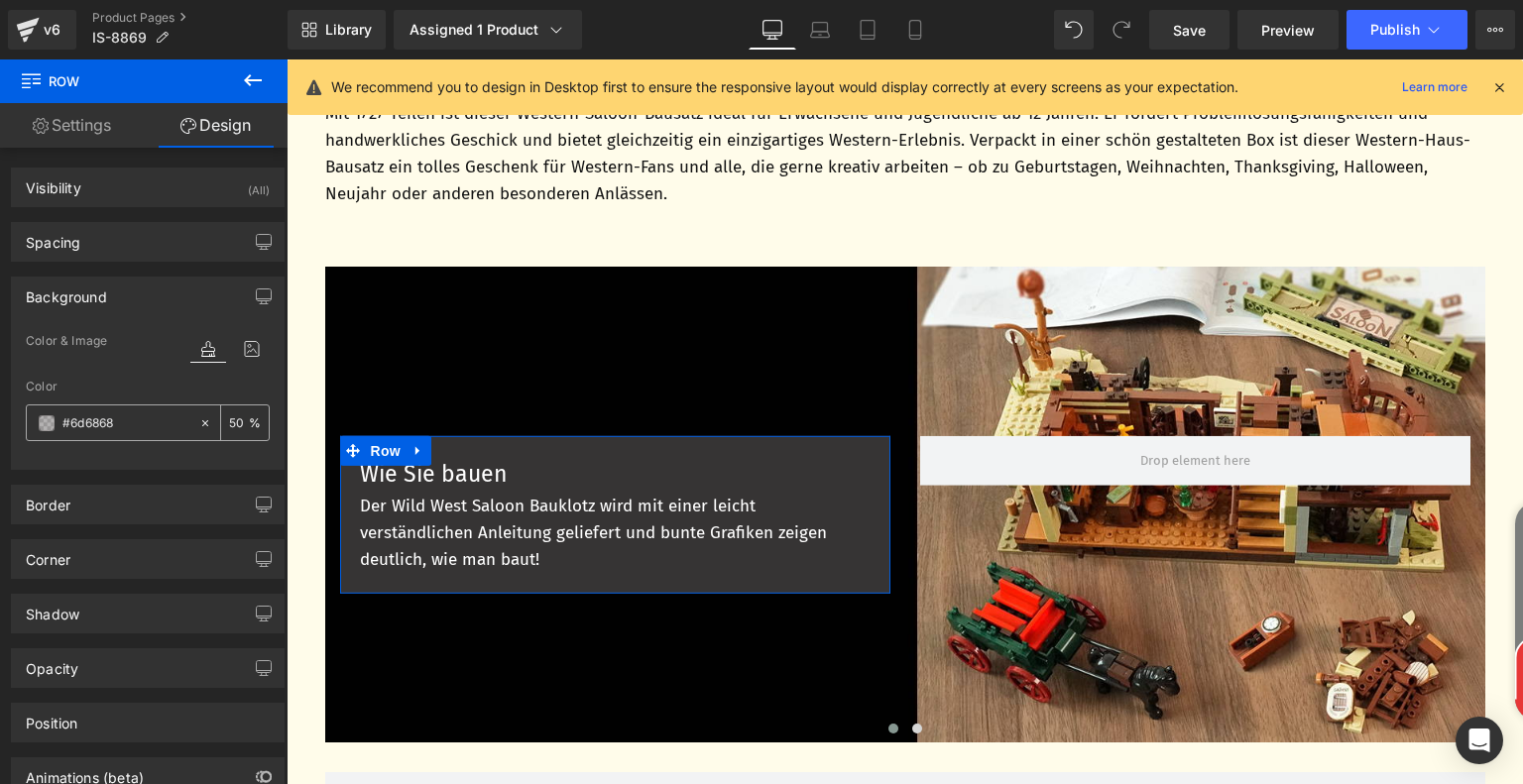 click at bounding box center [47, 423] 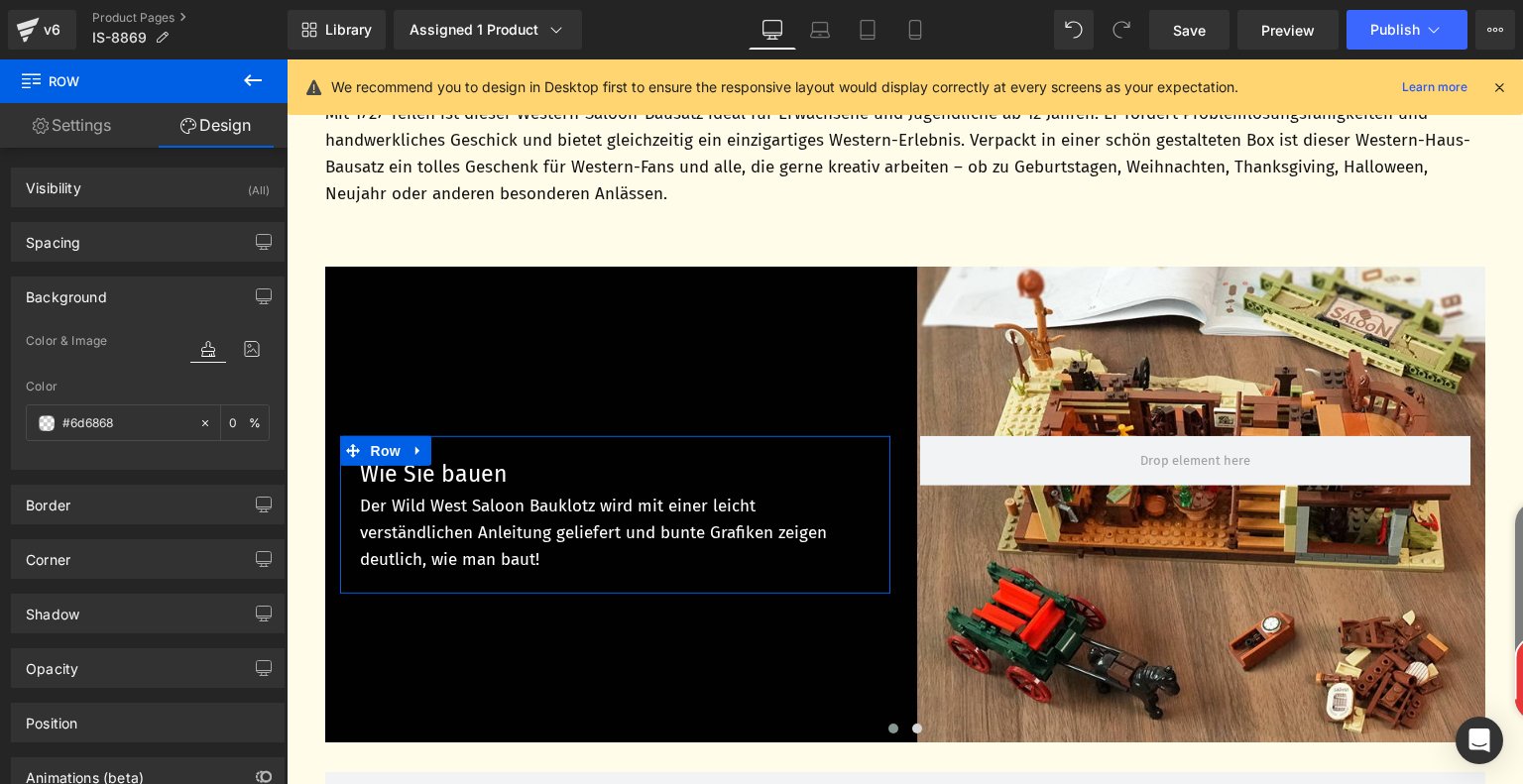 type on "0" 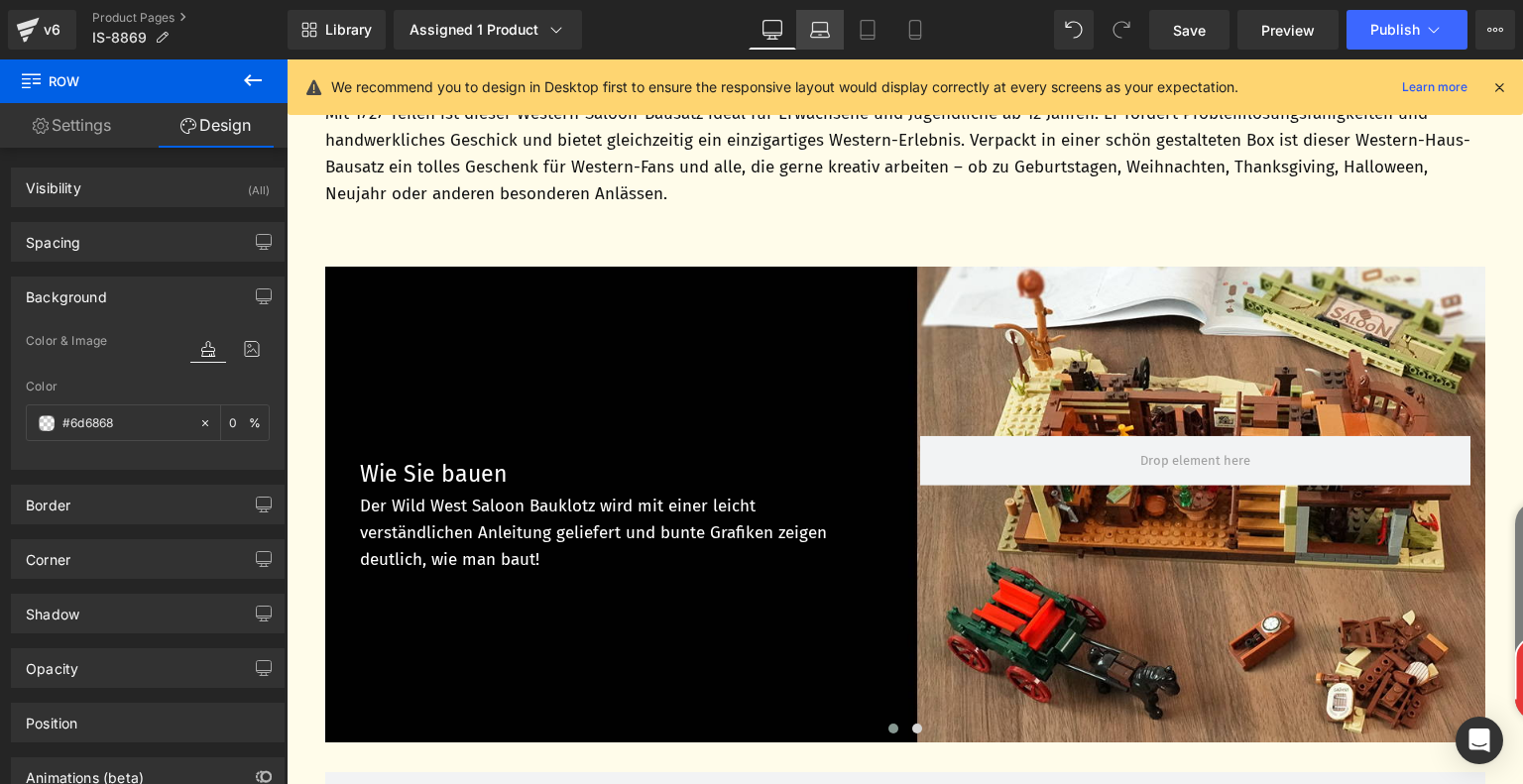click 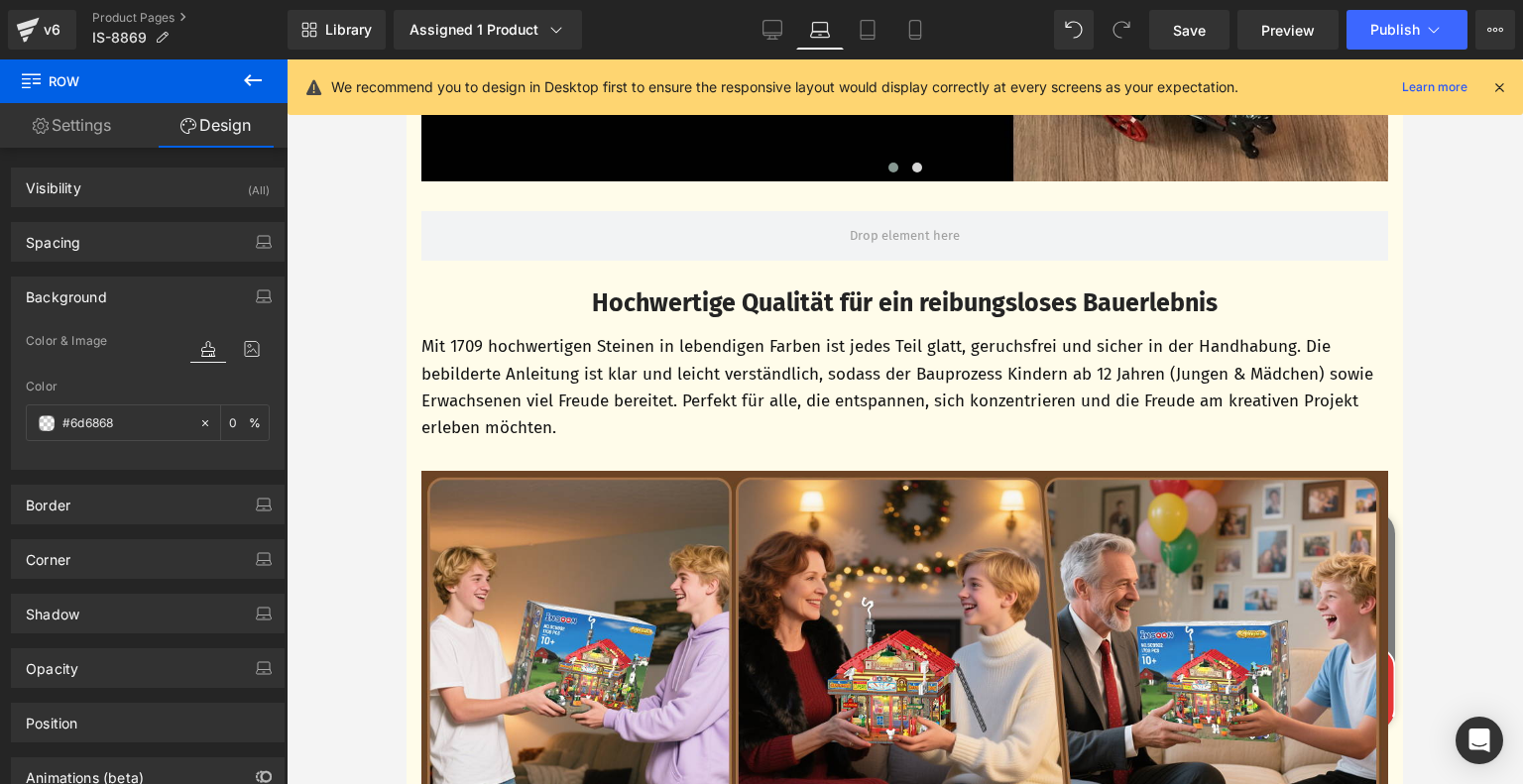 type on "transparent" 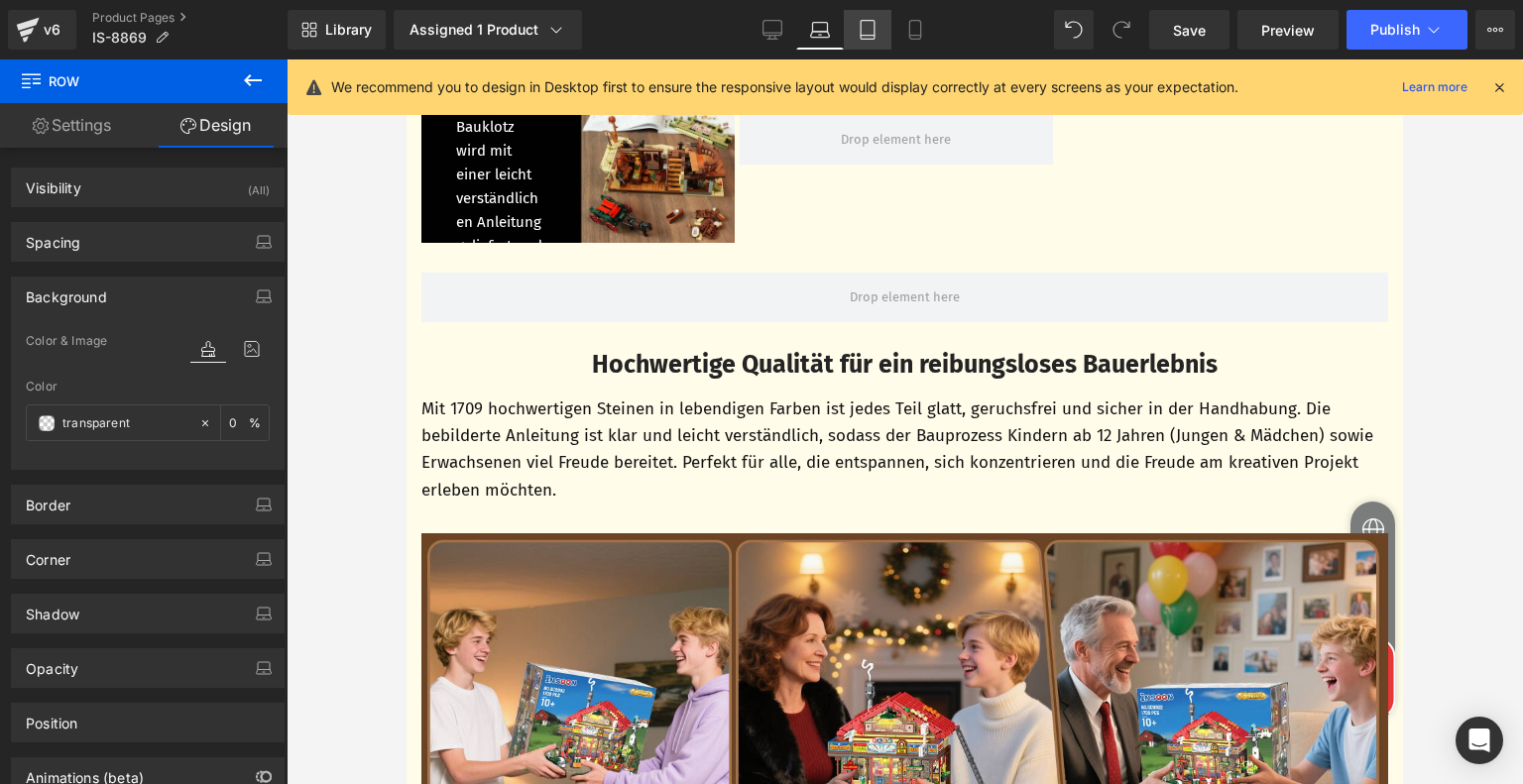 scroll, scrollTop: 4726, scrollLeft: 0, axis: vertical 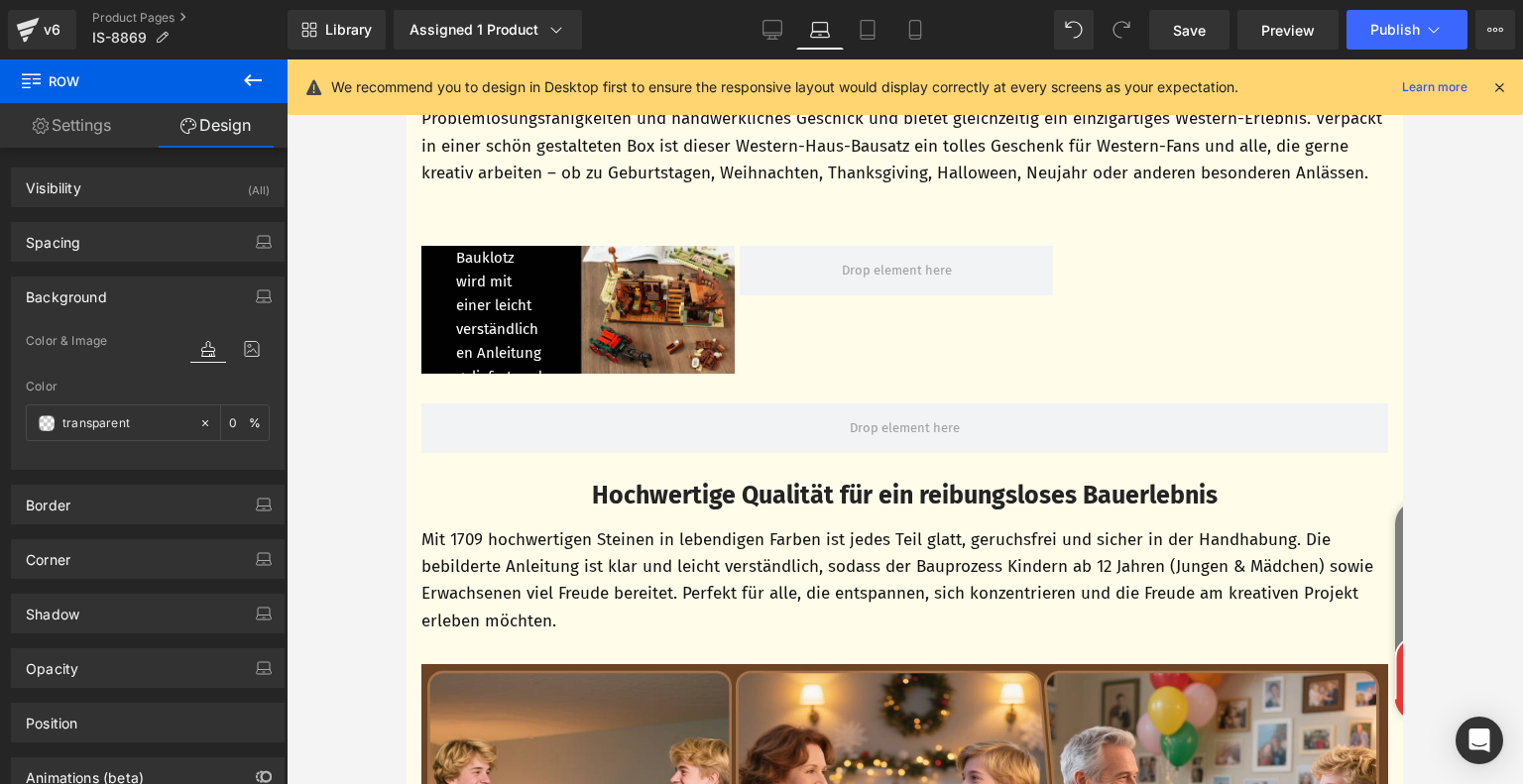 click on "Zum Inhalt springen
🎉 Free Shipping
Faqs
Contact us
Anmelden
ALLE PRODUKTE
hot" at bounding box center [904, -1209] 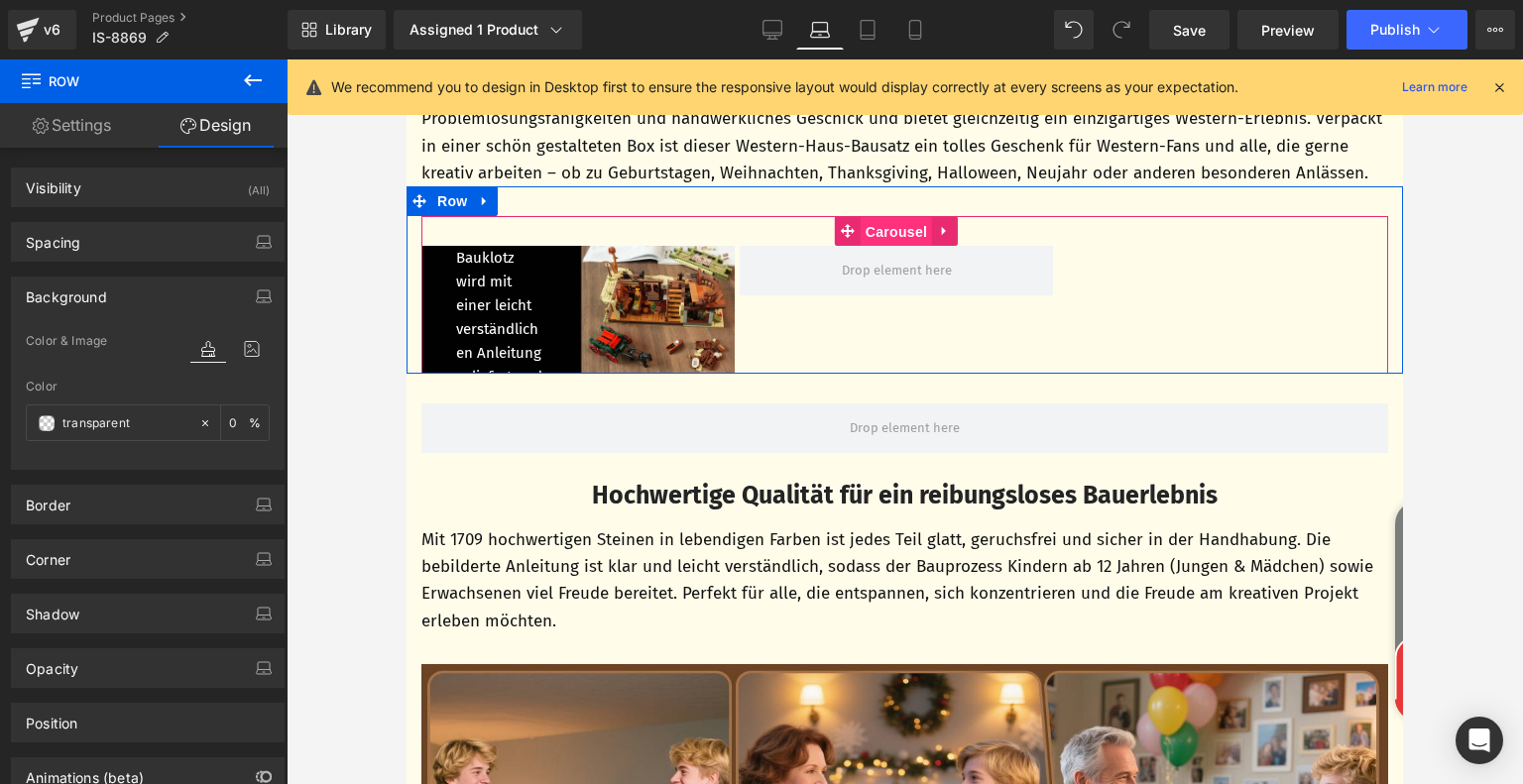 click on "Carousel" at bounding box center (896, 232) 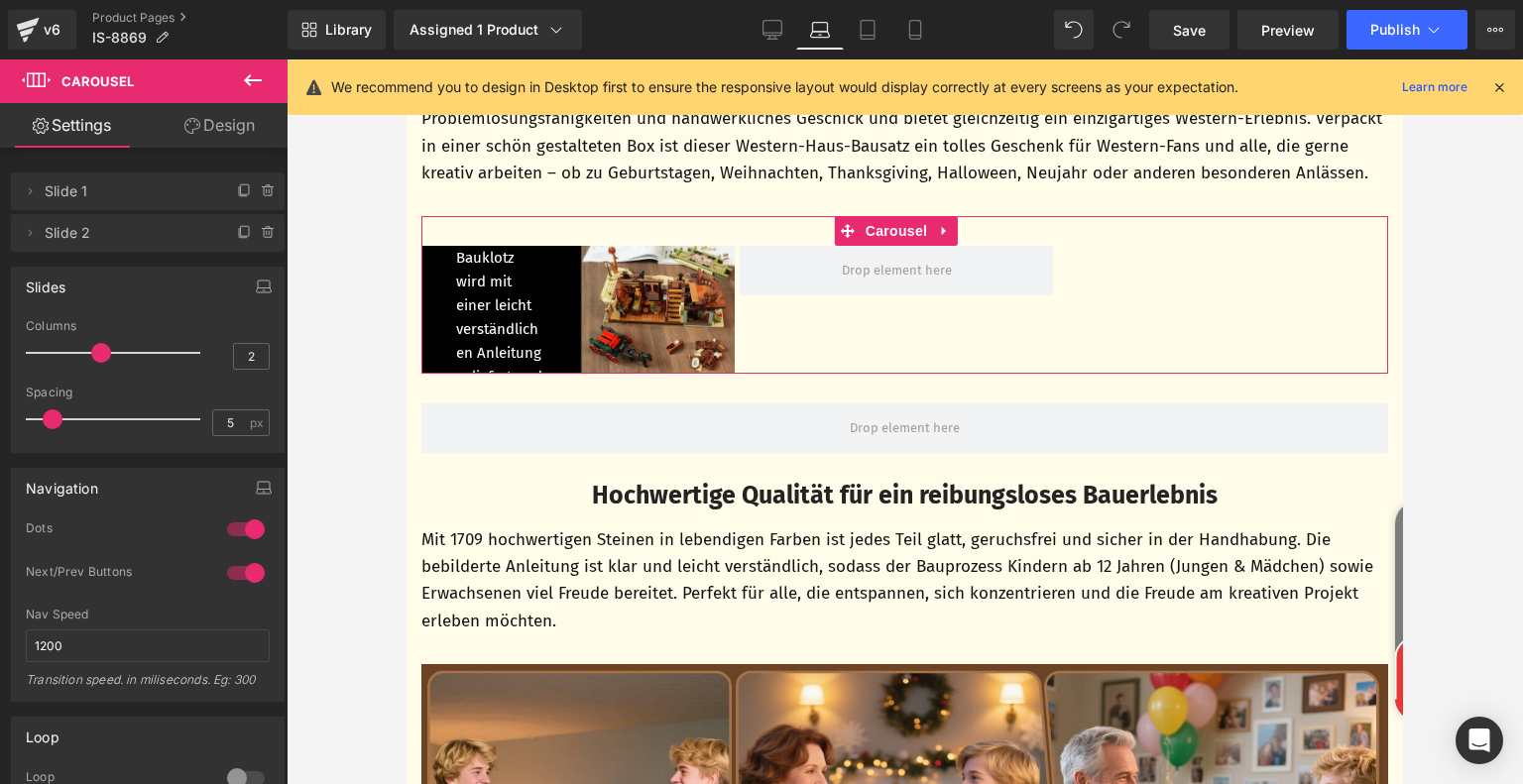type on "1" 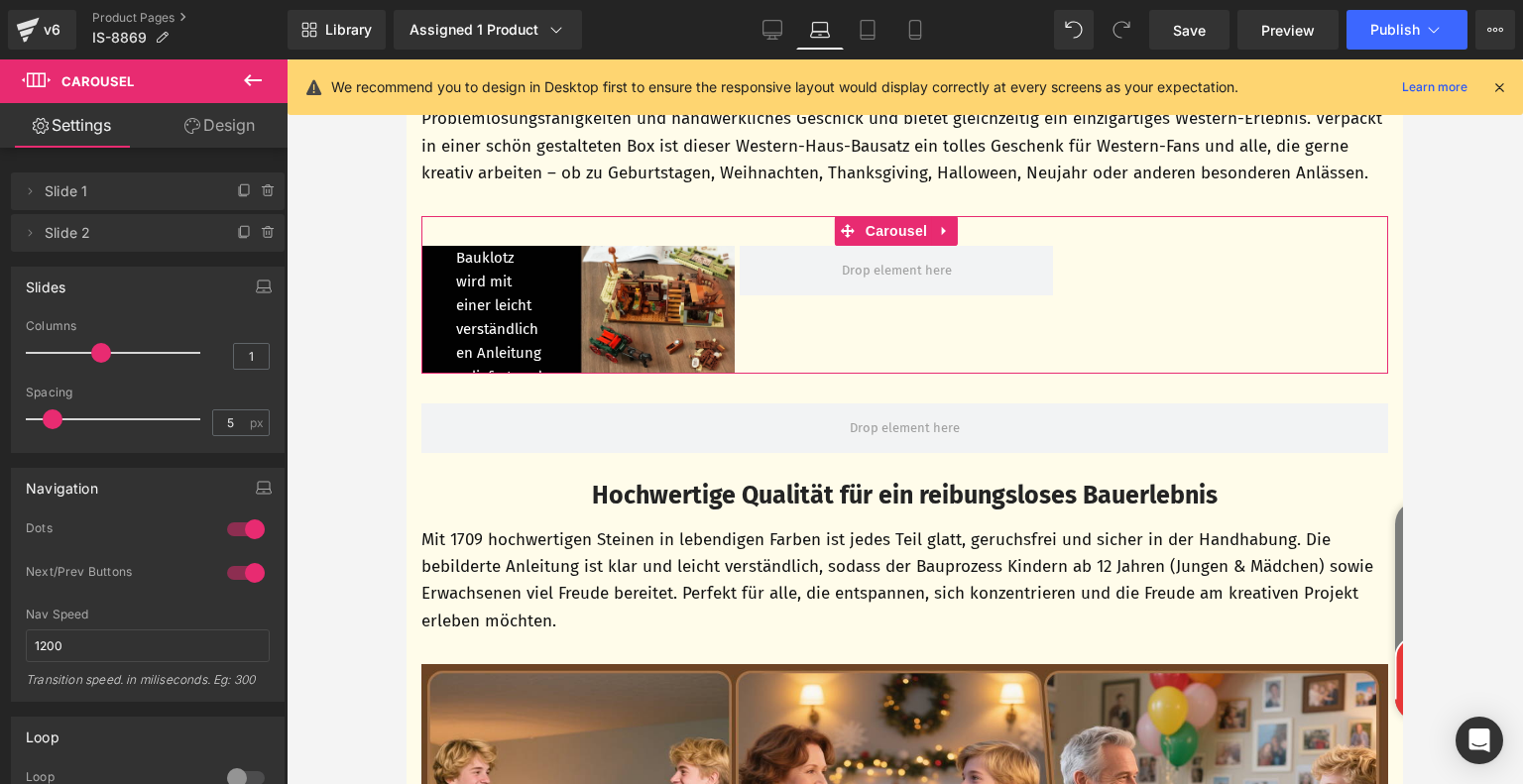 drag, startPoint x: 99, startPoint y: 351, endPoint x: 773, endPoint y: 113, distance: 714.7867 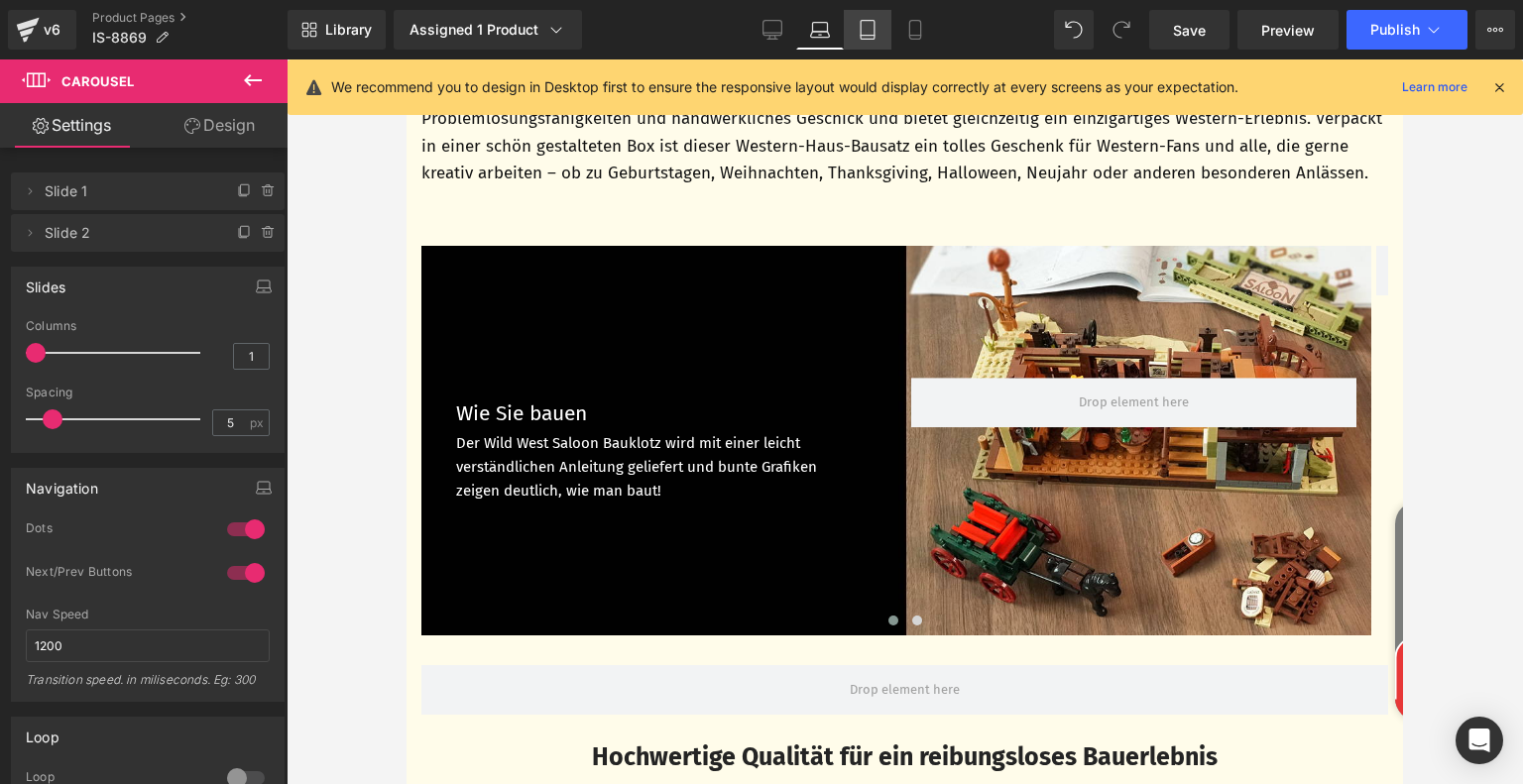 click on "Tablet" at bounding box center (868, 30) 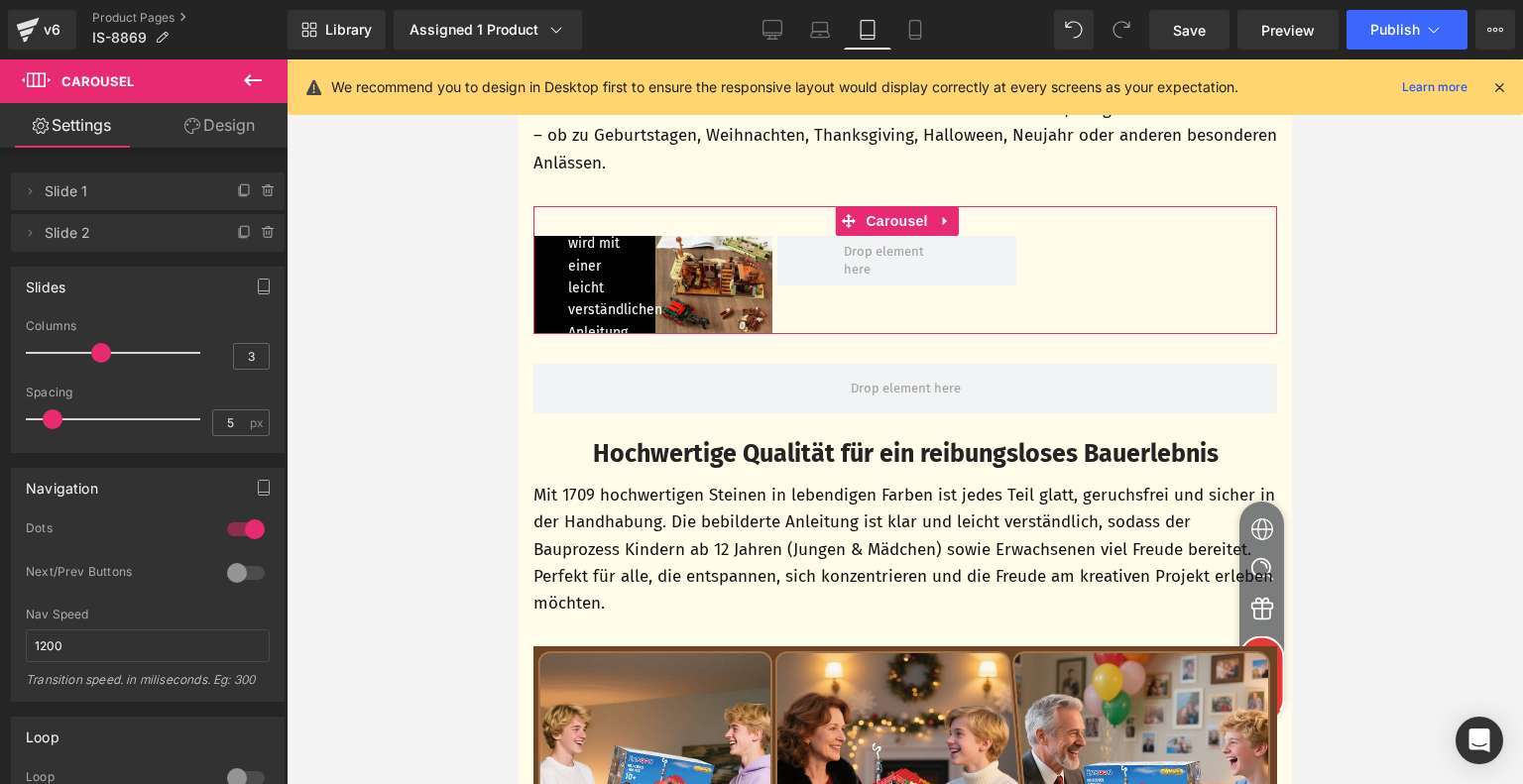 scroll, scrollTop: 4144, scrollLeft: 0, axis: vertical 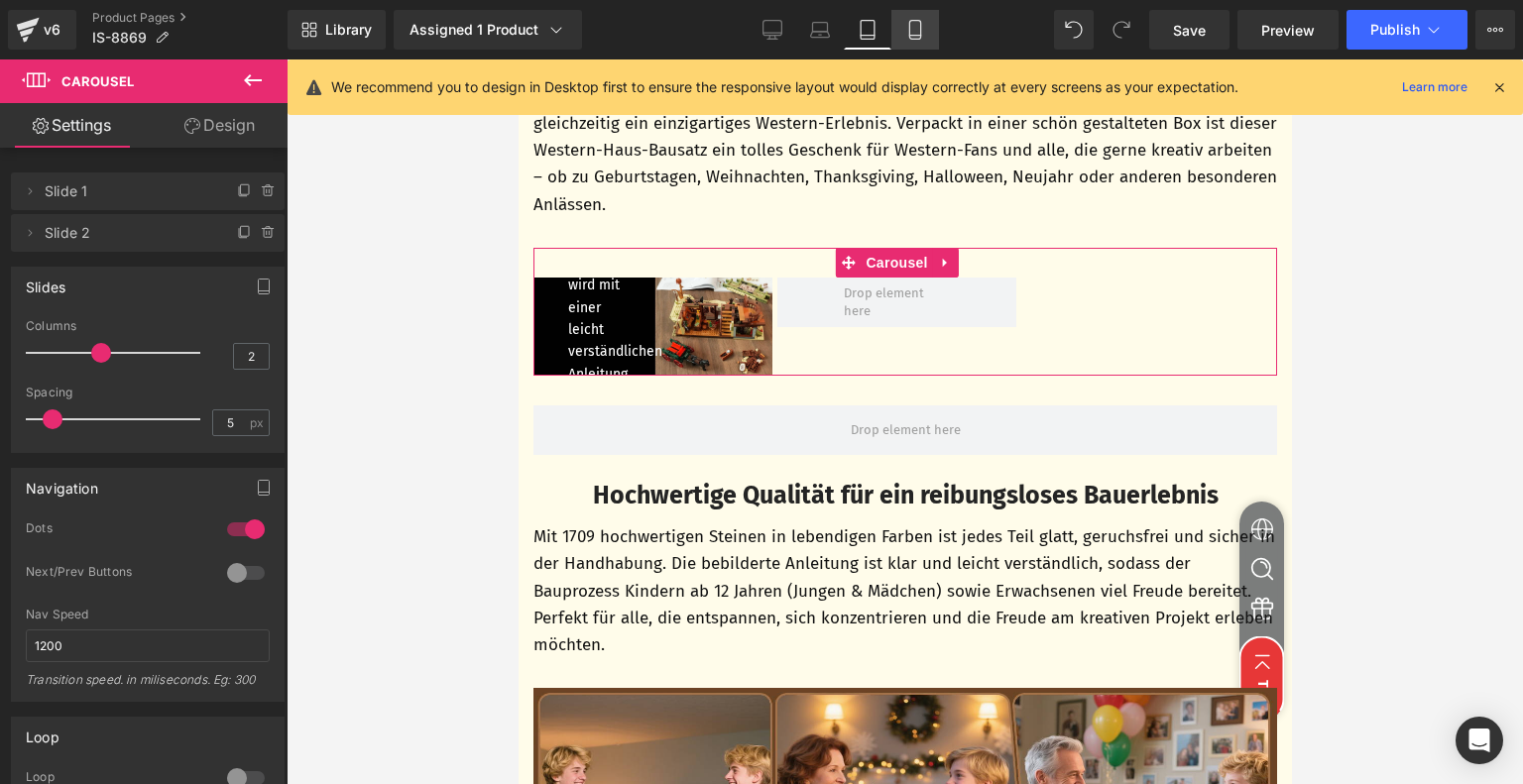 type on "1" 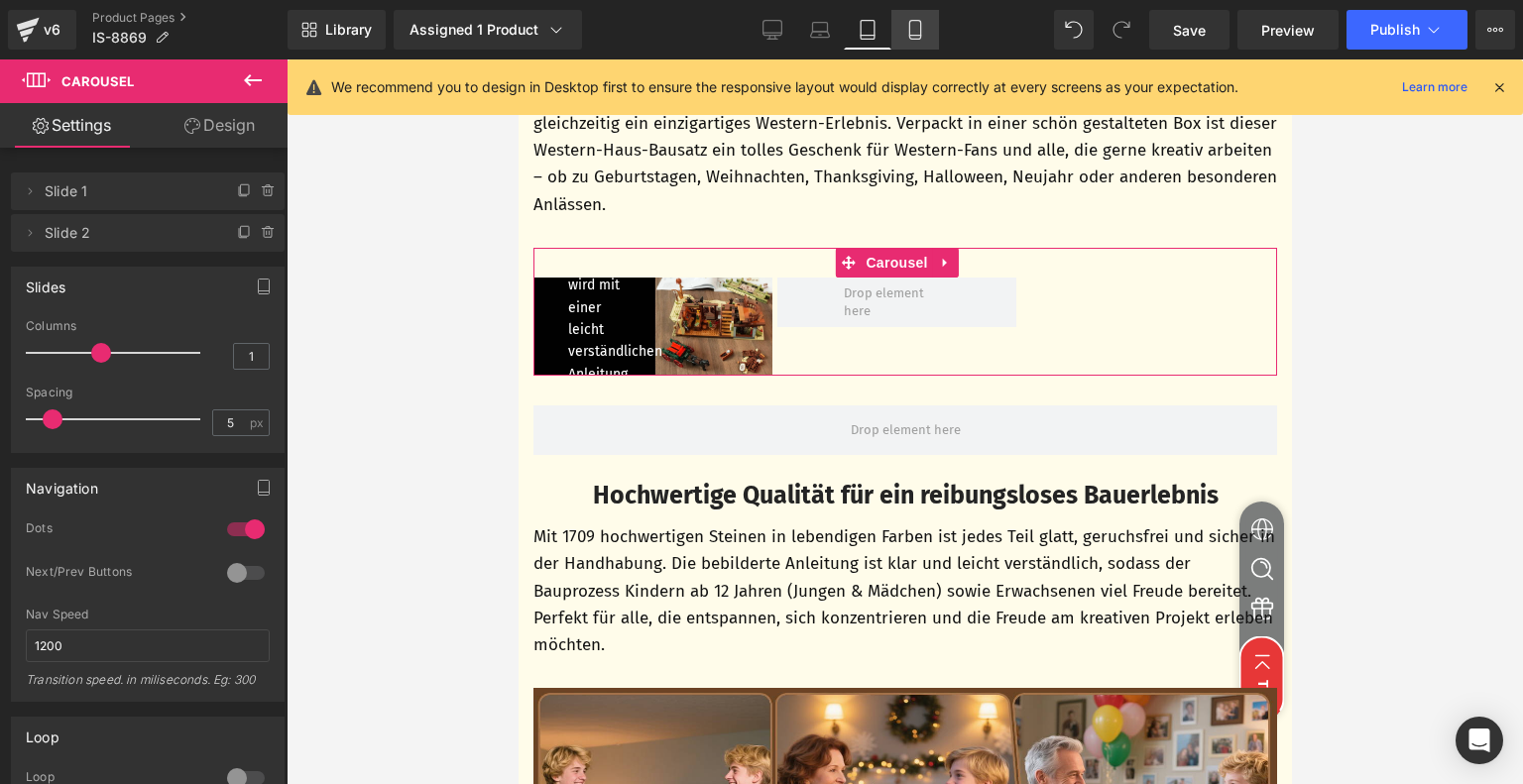 drag, startPoint x: 95, startPoint y: 347, endPoint x: 893, endPoint y: 32, distance: 857.92133 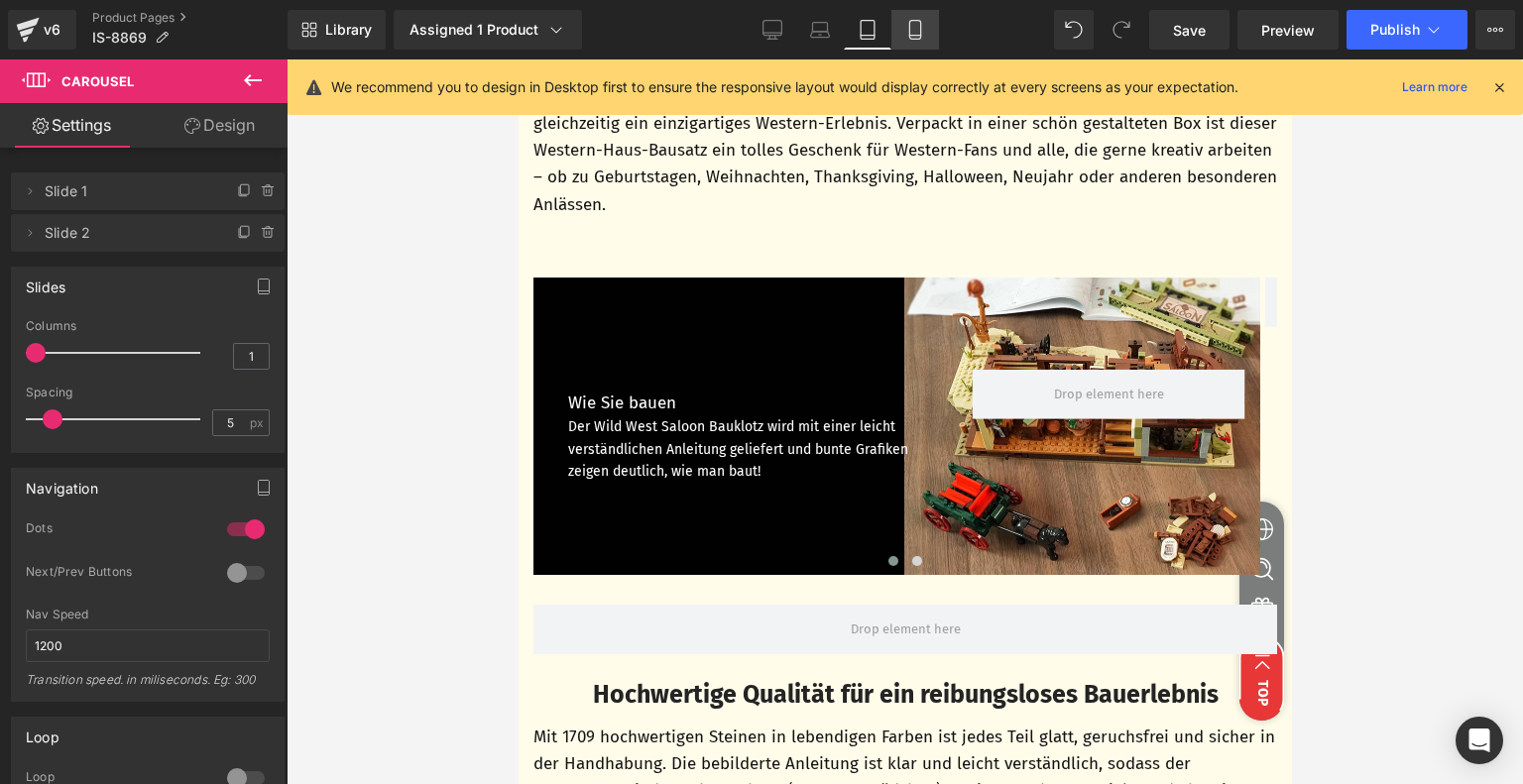 click 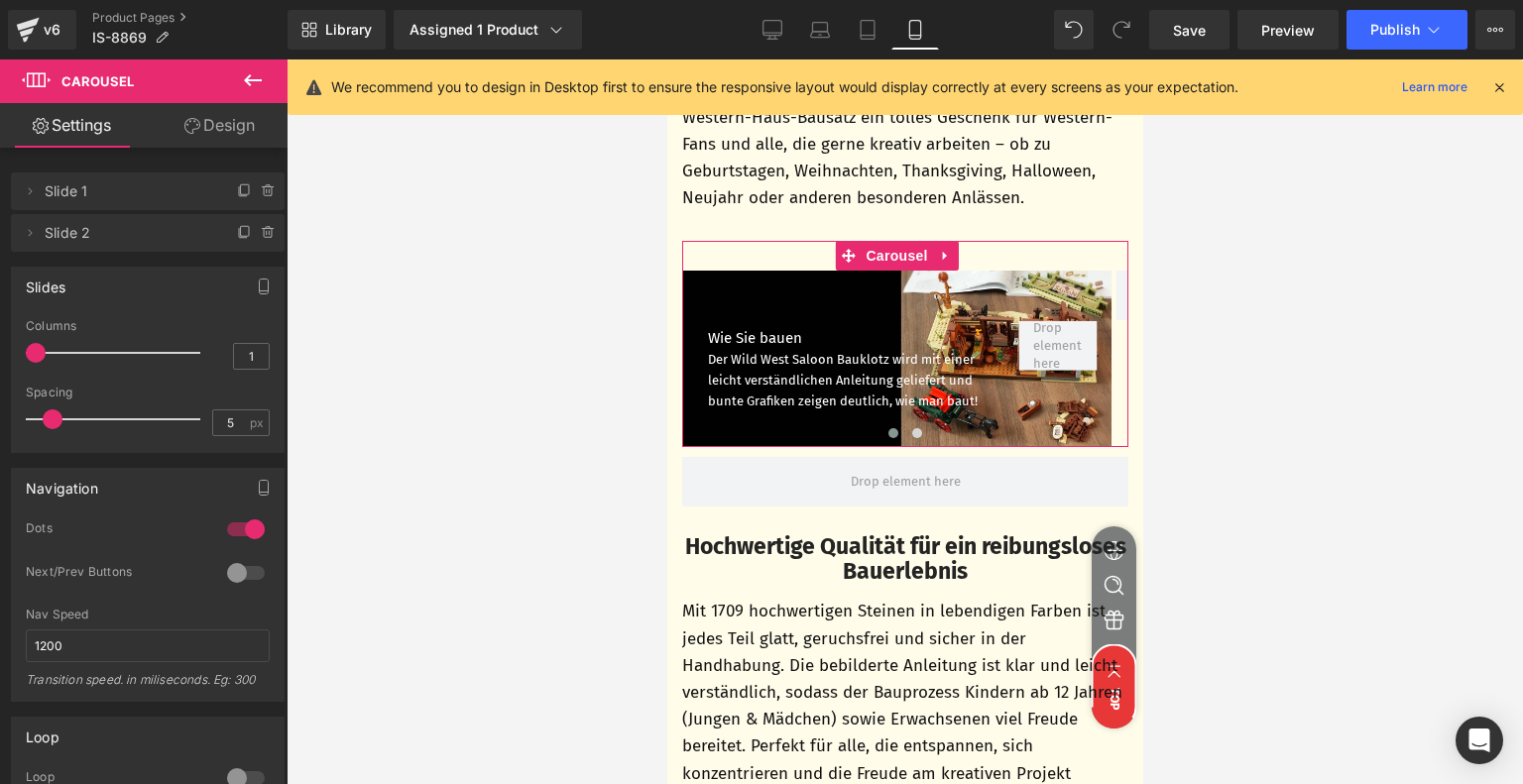 scroll, scrollTop: 4428, scrollLeft: 0, axis: vertical 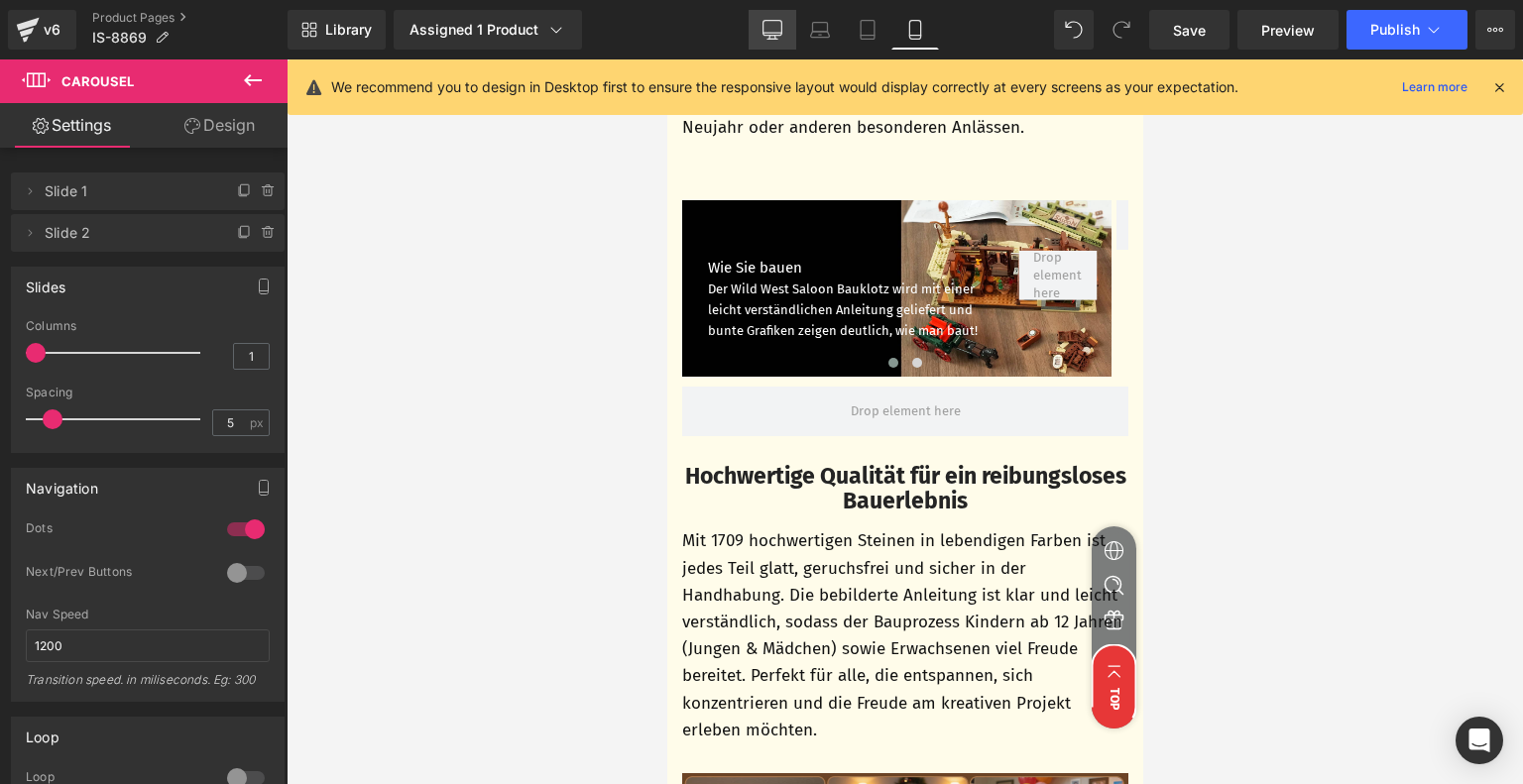 click on "Desktop" at bounding box center [772, 30] 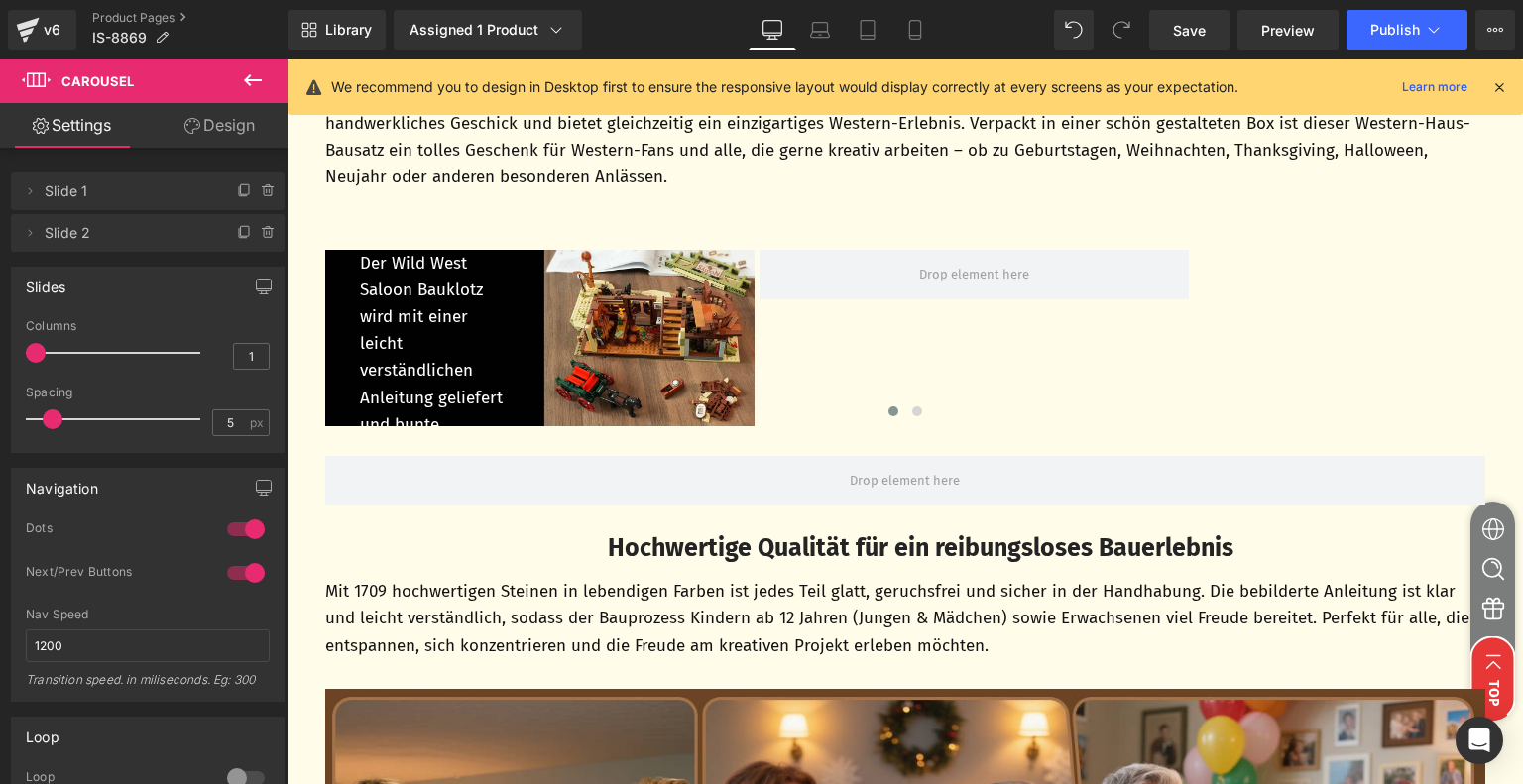 scroll, scrollTop: 5414, scrollLeft: 0, axis: vertical 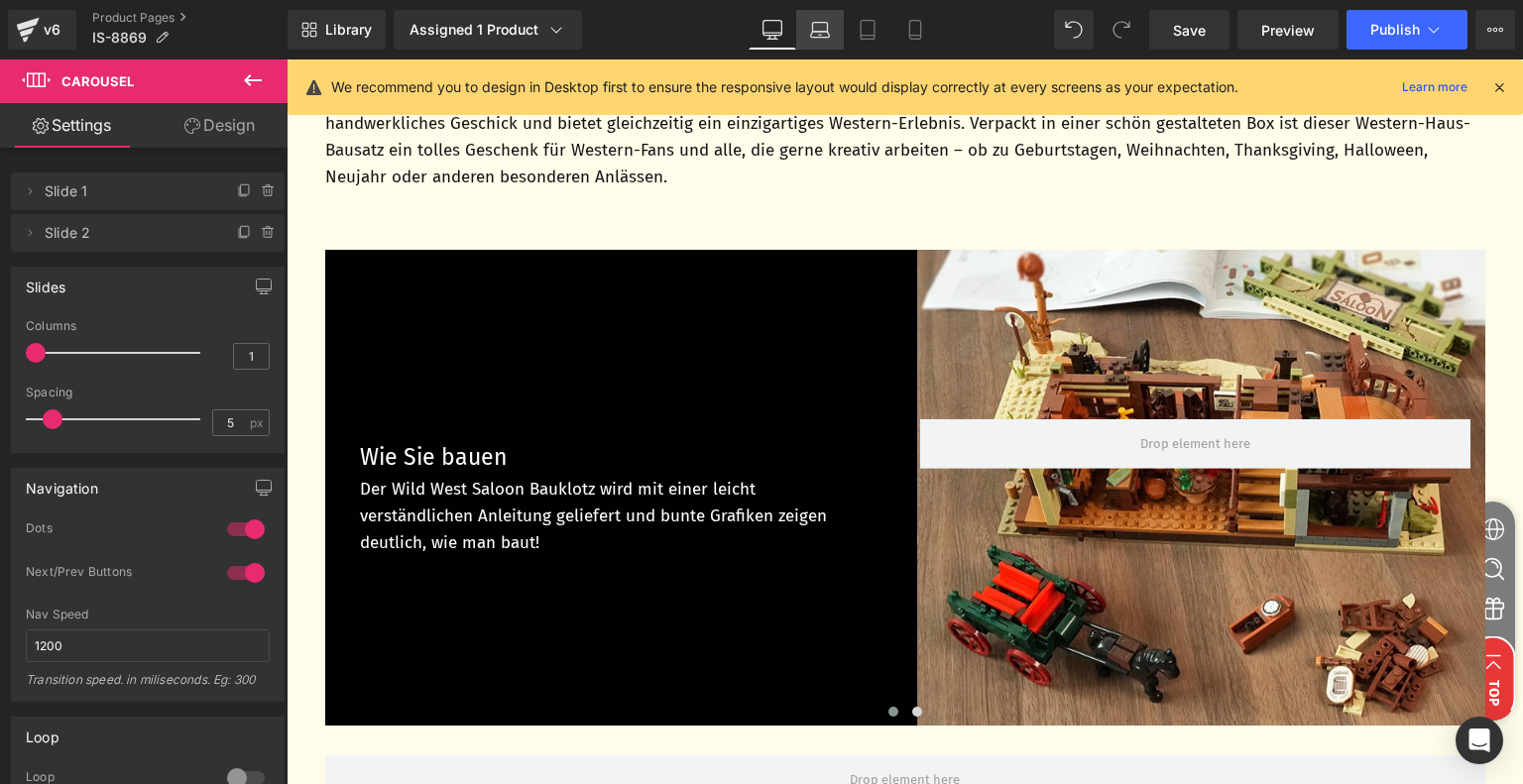 click on "Laptop" at bounding box center [820, 30] 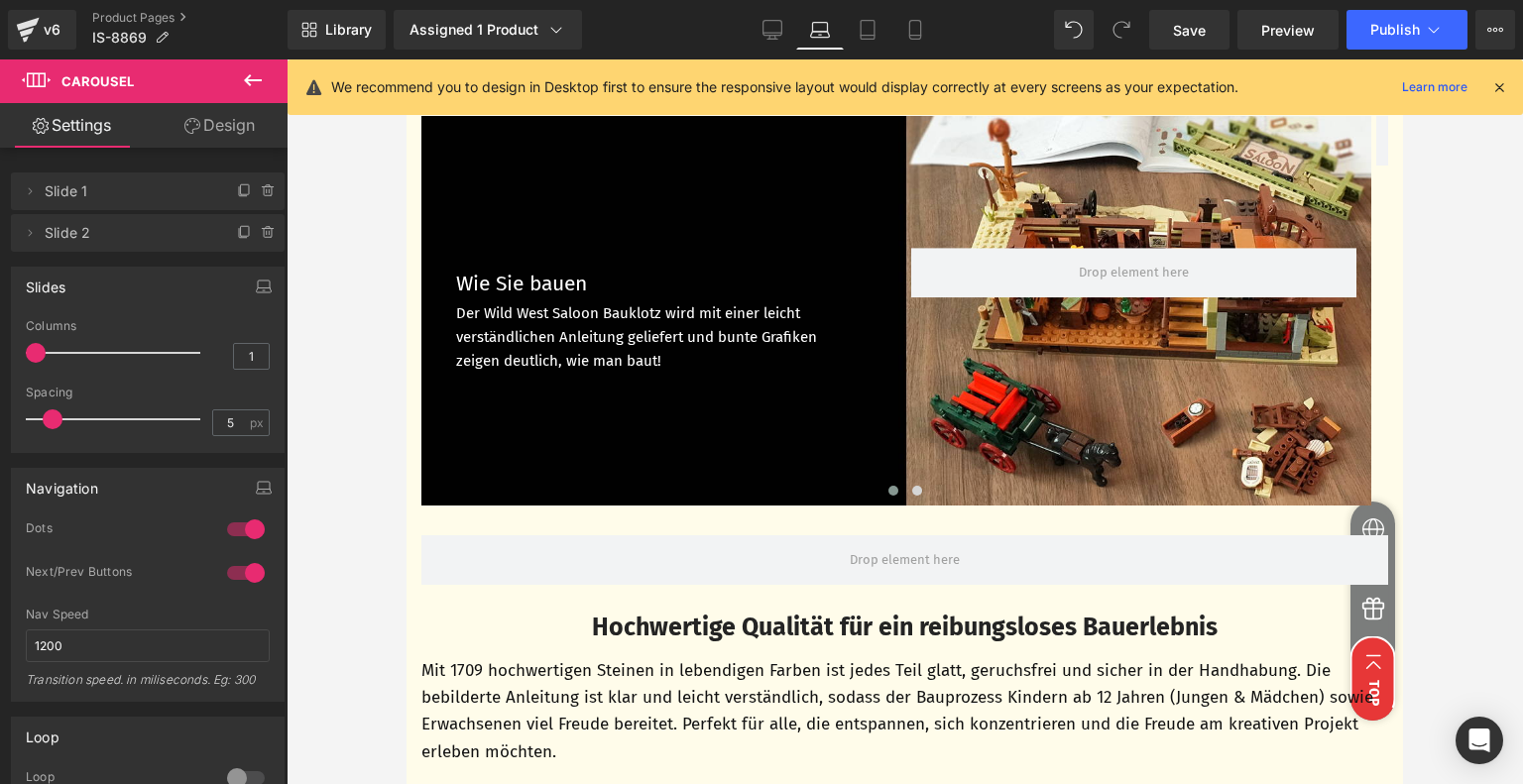 scroll, scrollTop: 4725, scrollLeft: 0, axis: vertical 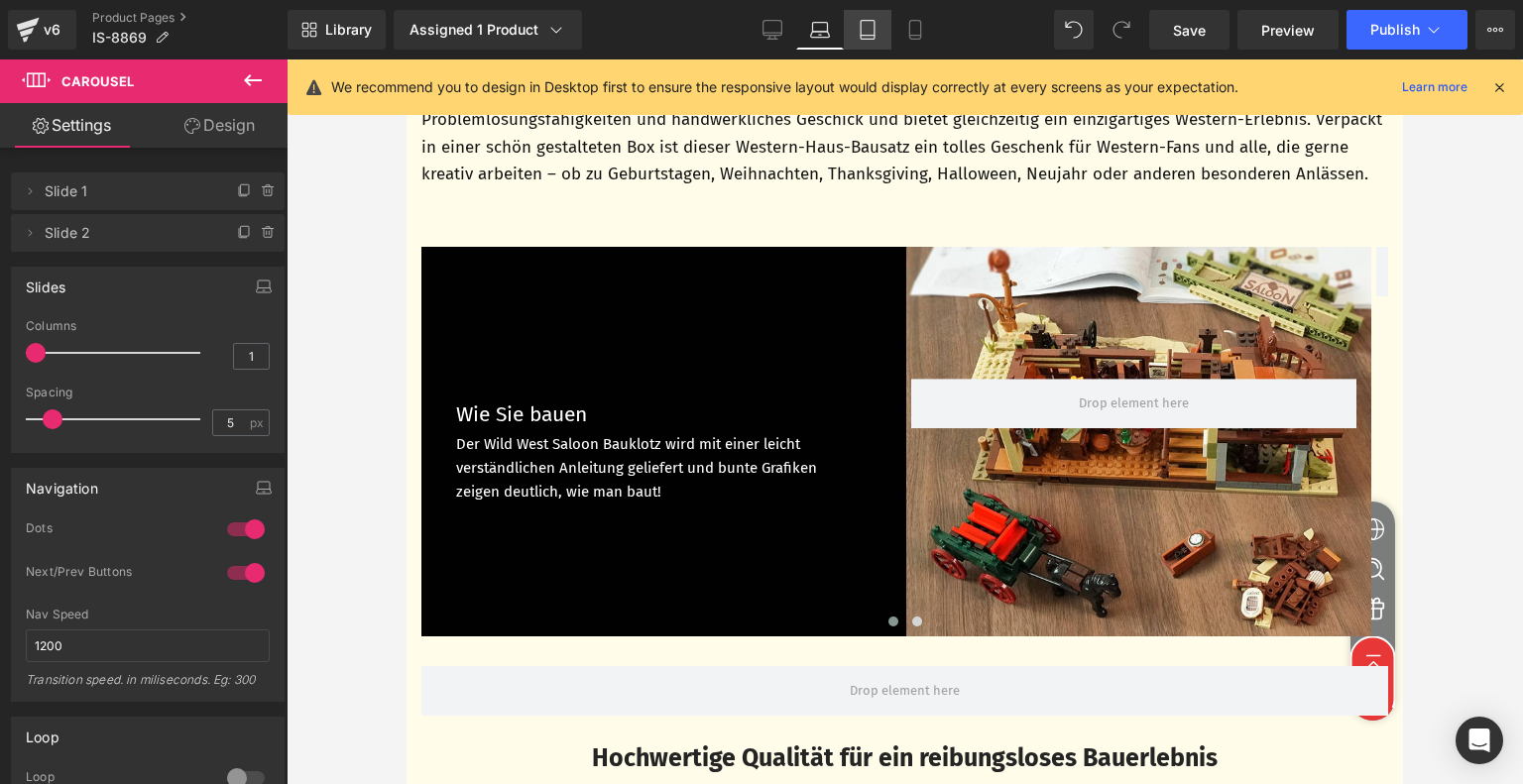 click 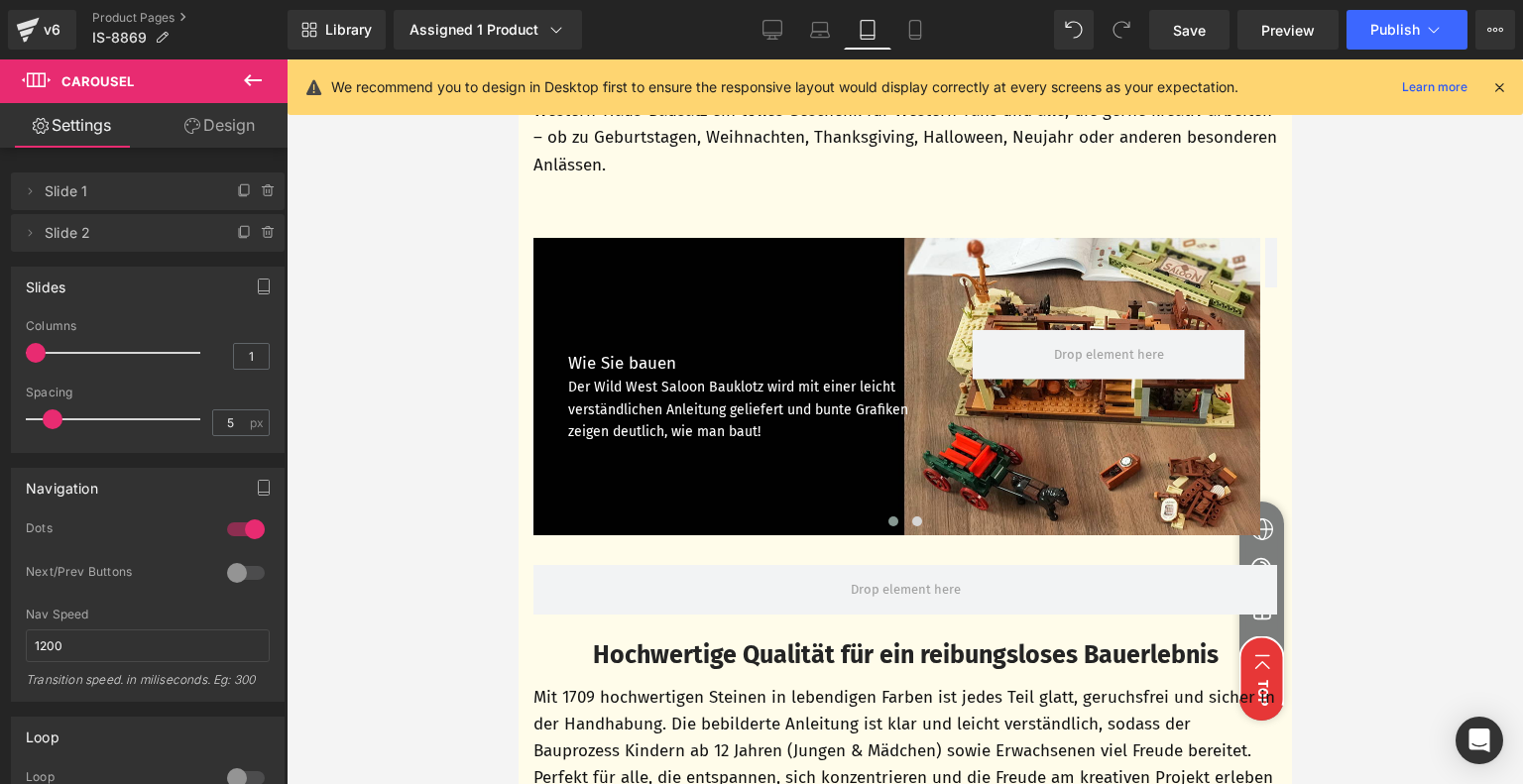 scroll, scrollTop: 4143, scrollLeft: 0, axis: vertical 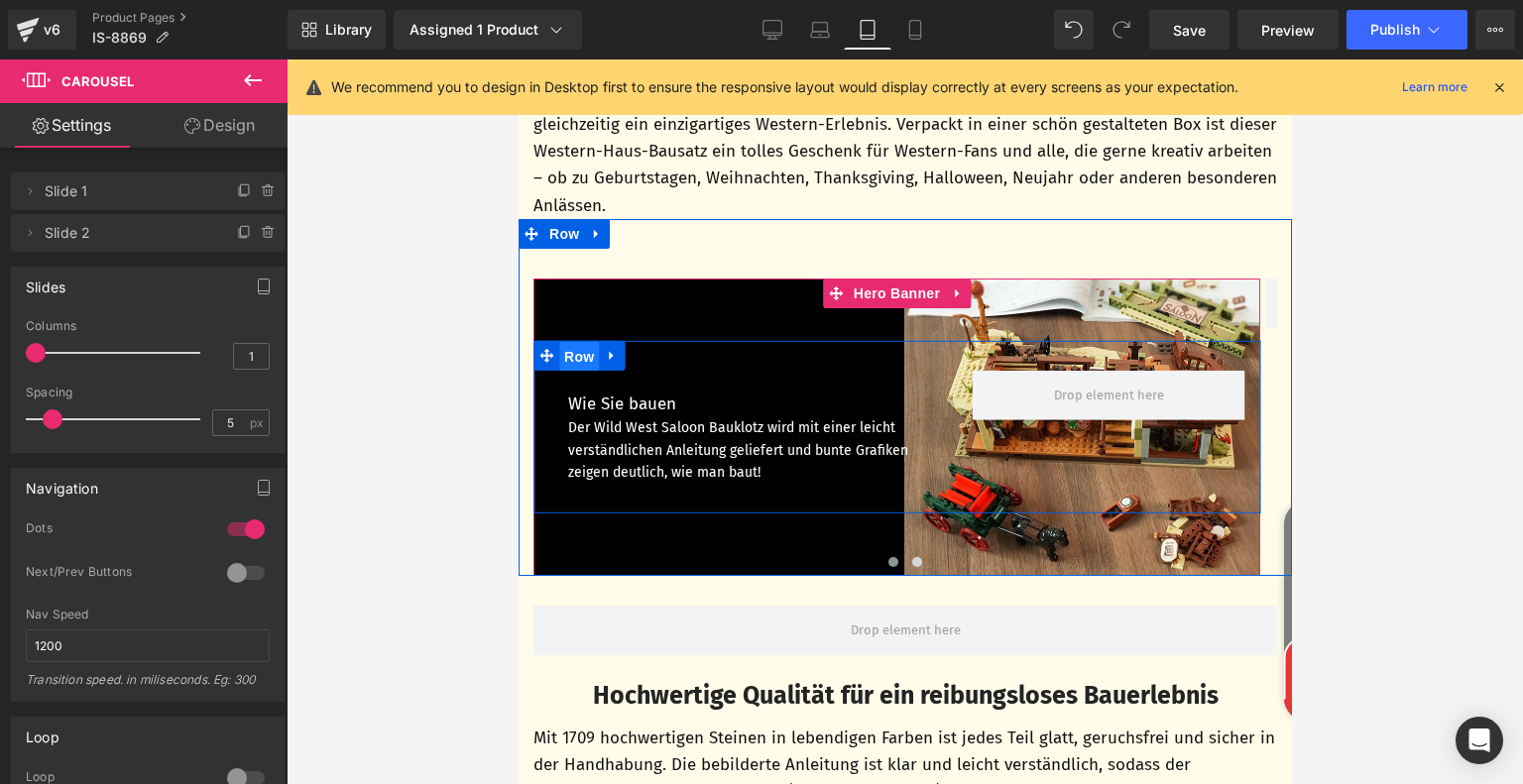 click on "Row" at bounding box center [578, 357] 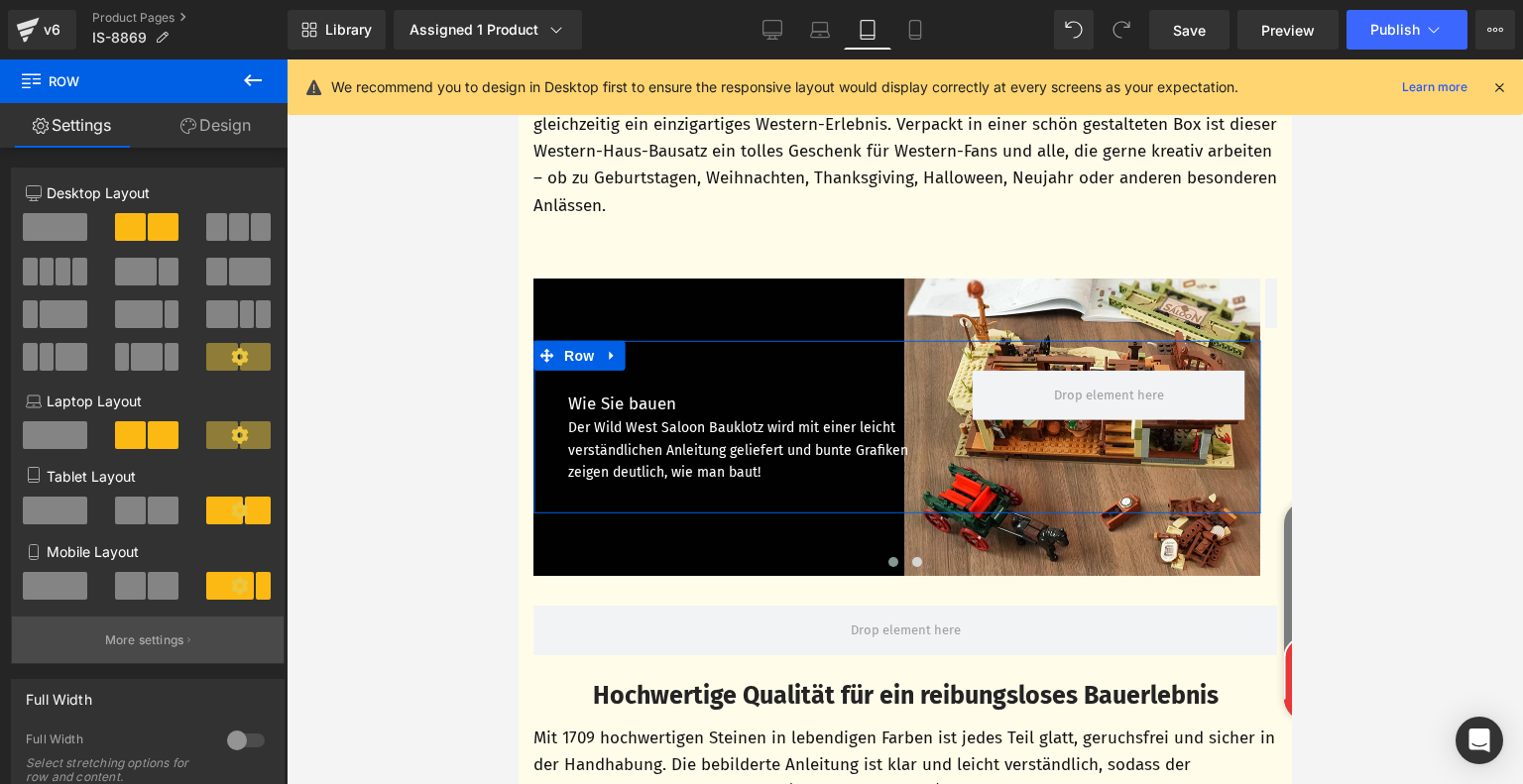 click on "More settings" at bounding box center (145, 640) 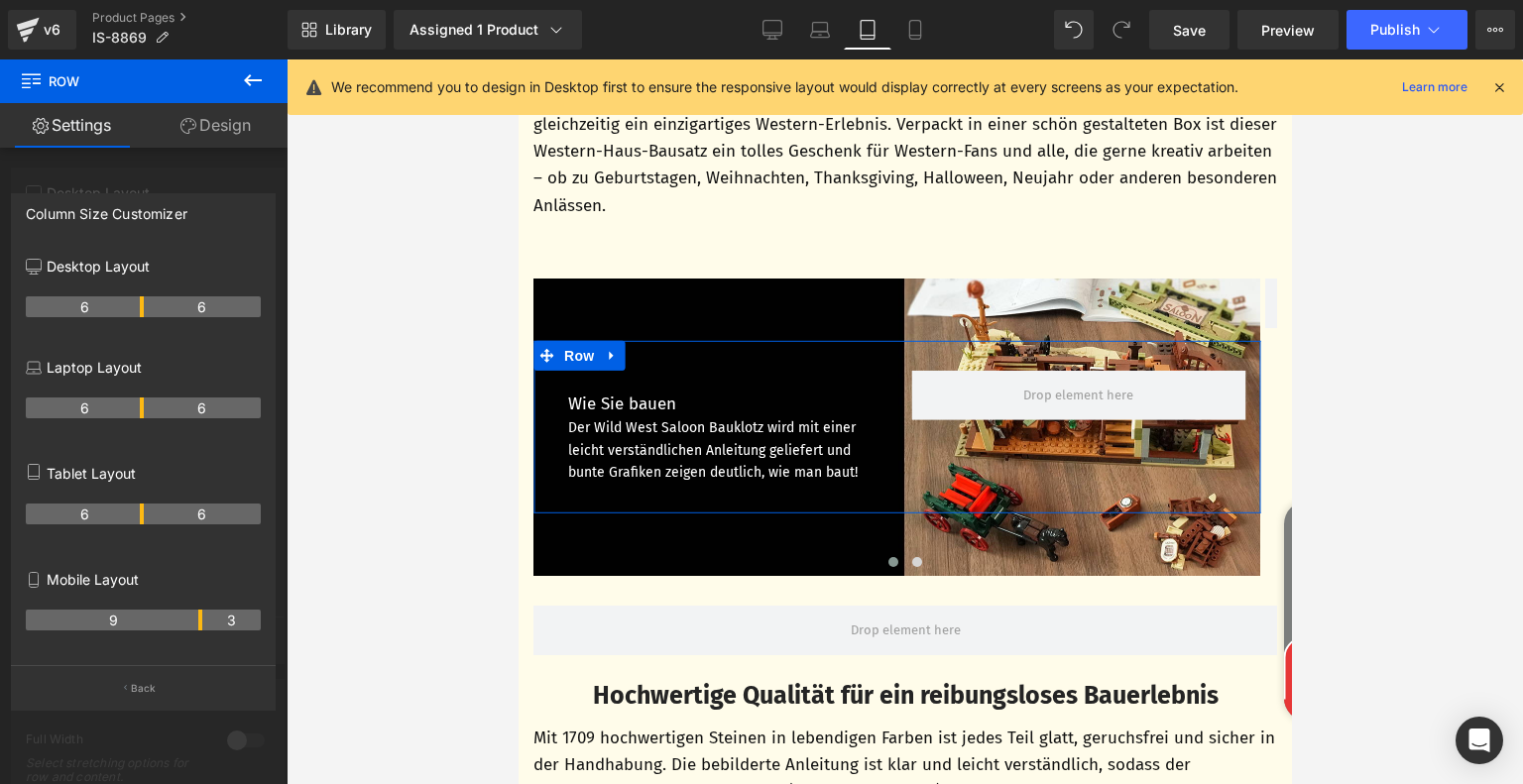 drag, startPoint x: 159, startPoint y: 525, endPoint x: 143, endPoint y: 525, distance: 16 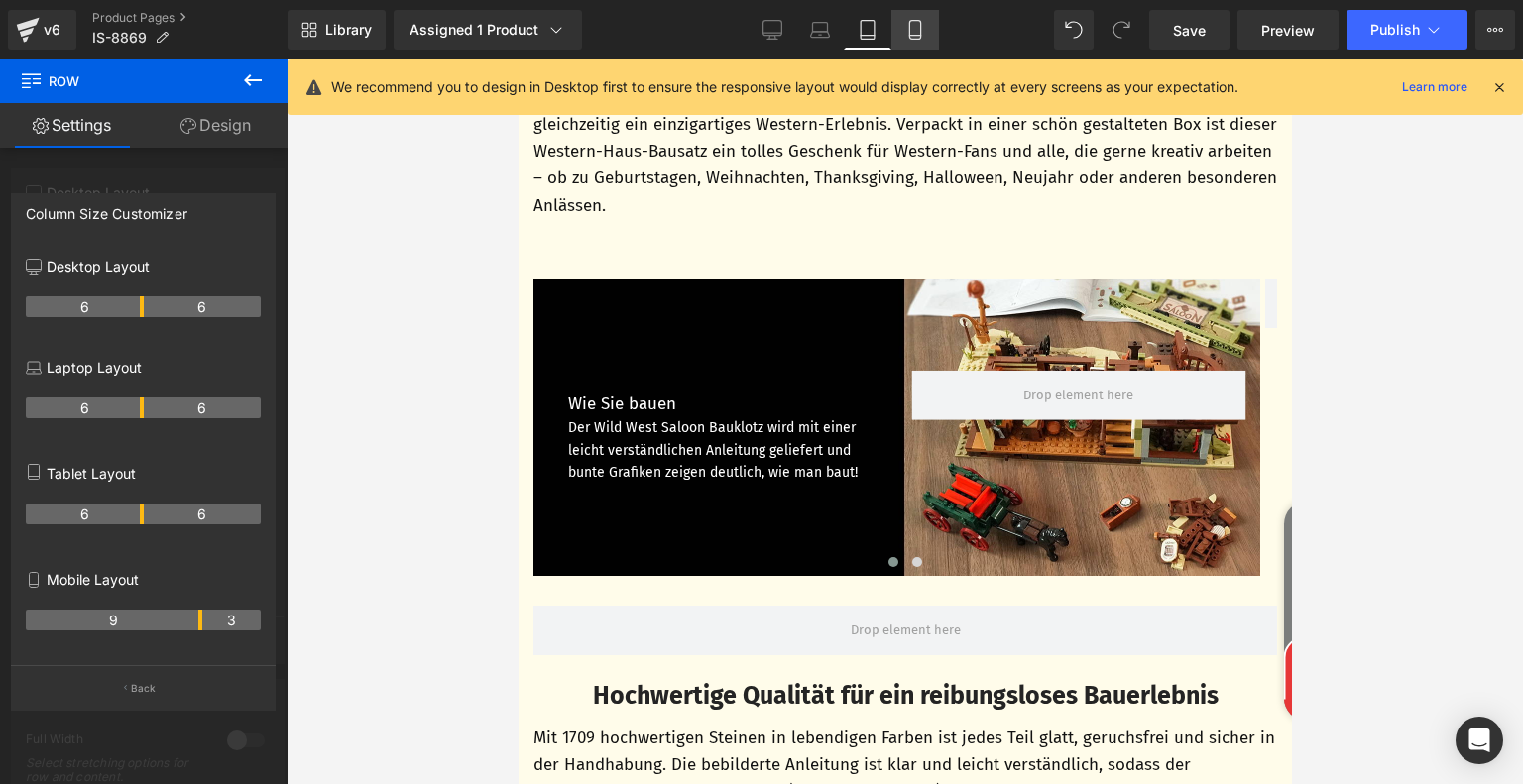 click 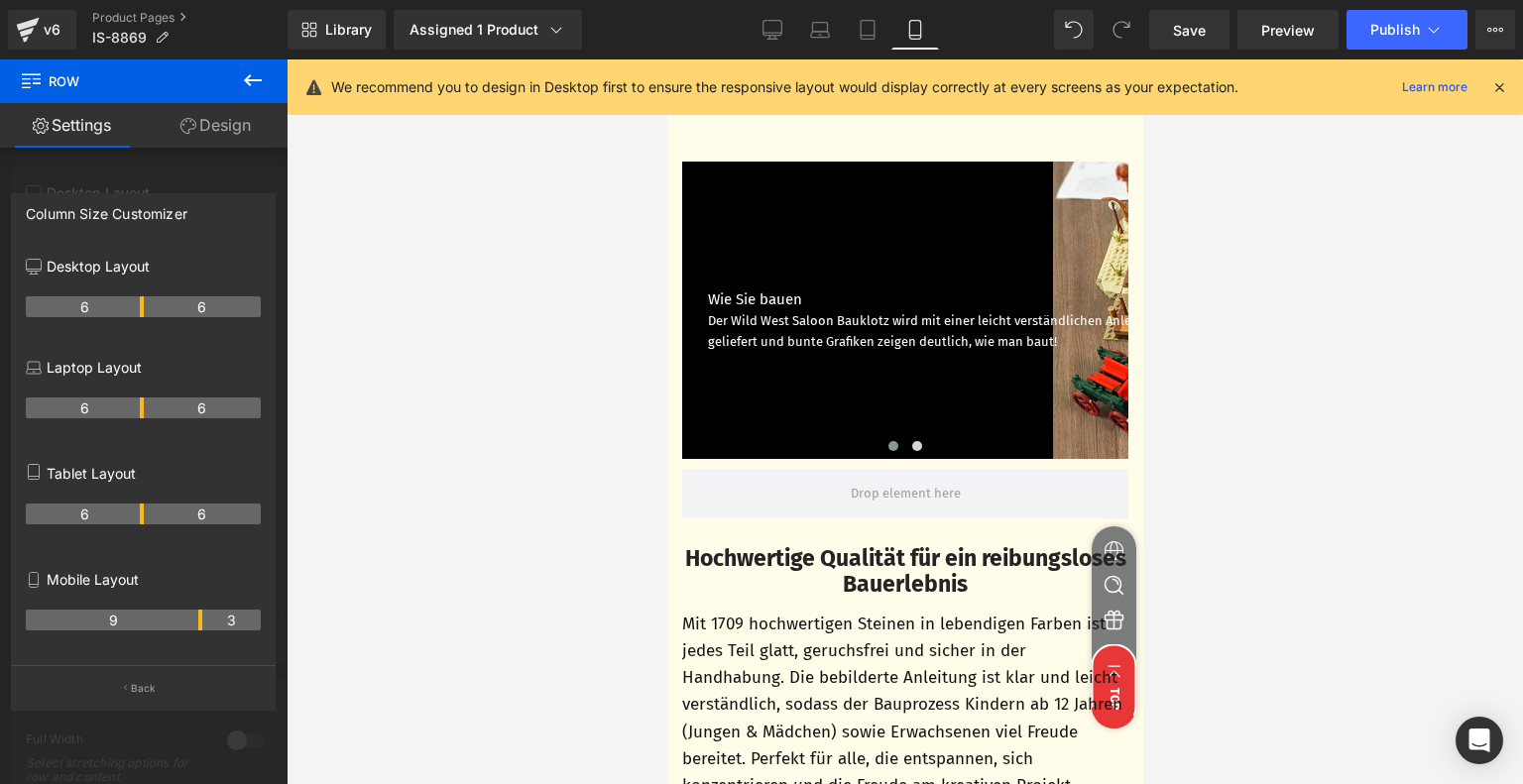 scroll, scrollTop: 4468, scrollLeft: 0, axis: vertical 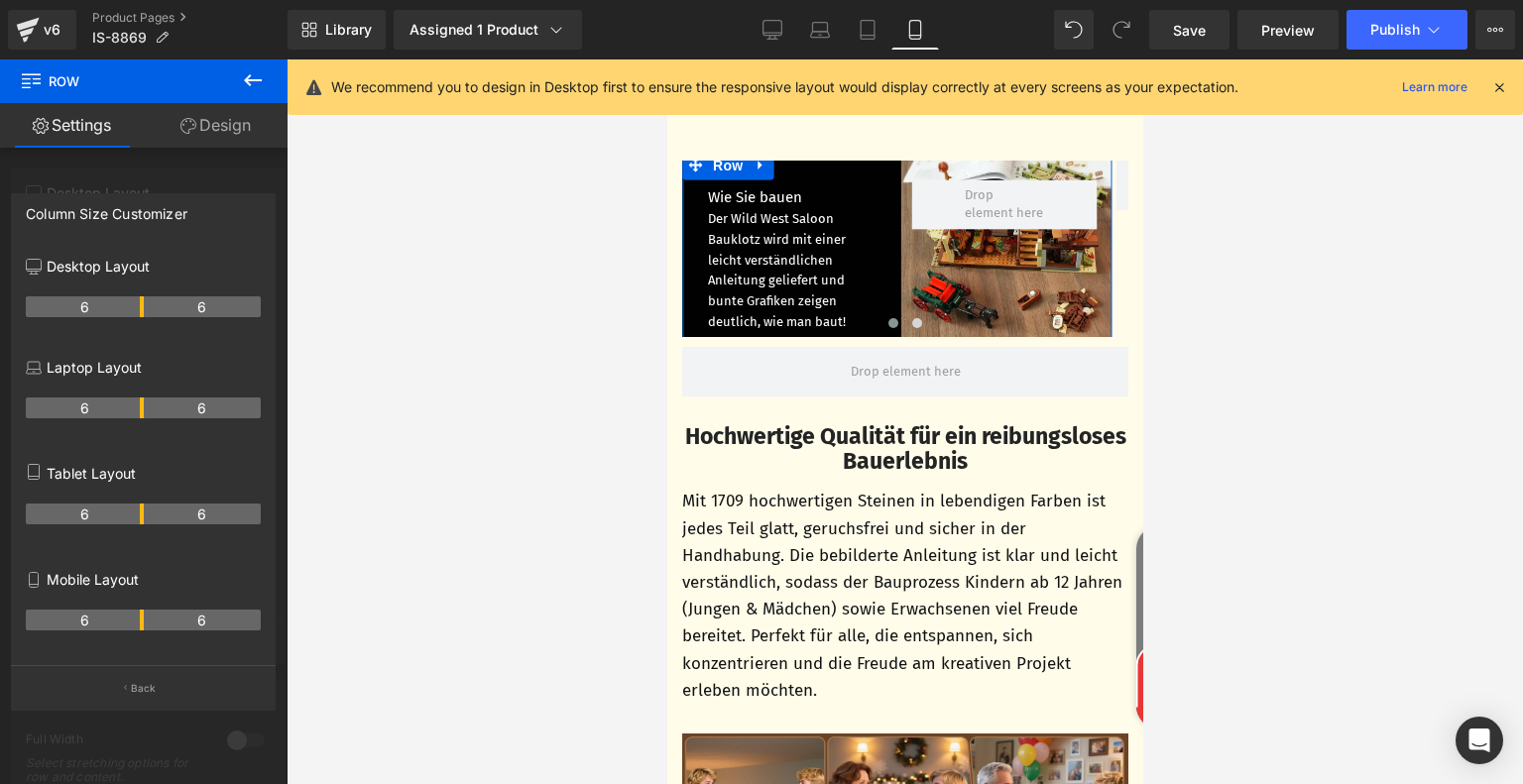 drag, startPoint x: 199, startPoint y: 622, endPoint x: 149, endPoint y: 622, distance: 50 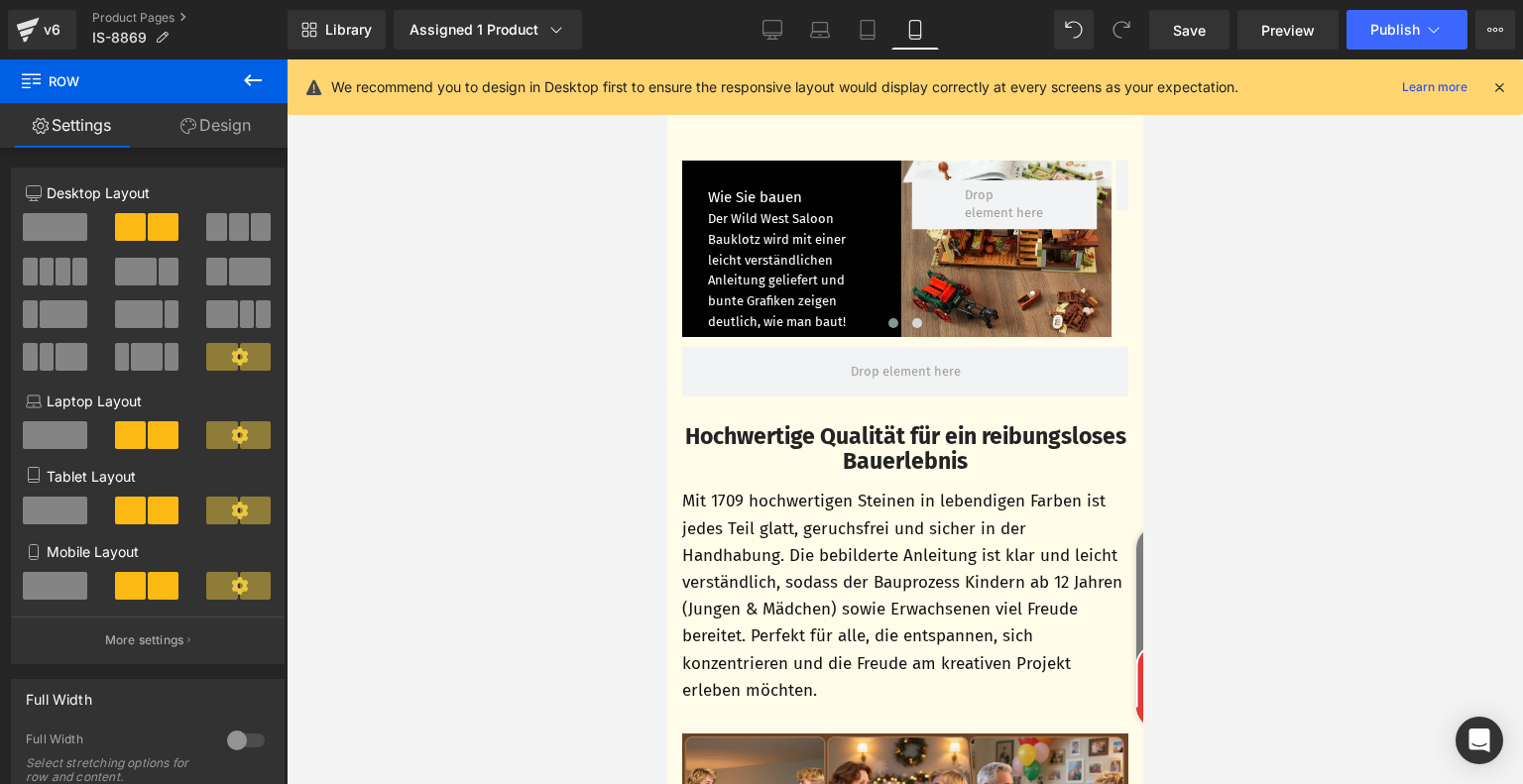 click on "Zum Inhalt springen
🎉 Free Shipping
Faqs
Contact us
Anmelden
ALLE PRODUKTE
hot" at bounding box center (904, -1106) 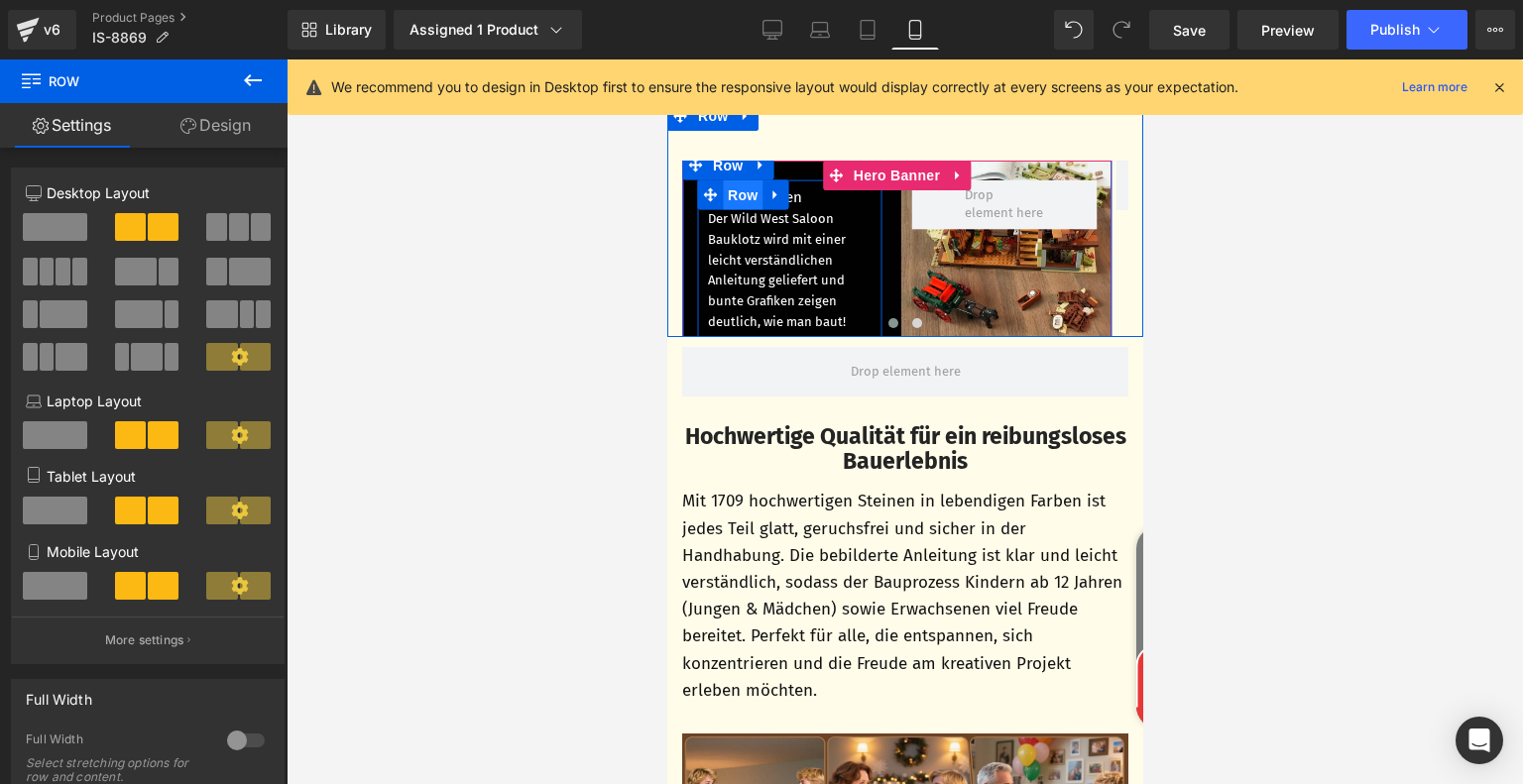 click on "Row" at bounding box center [742, 195] 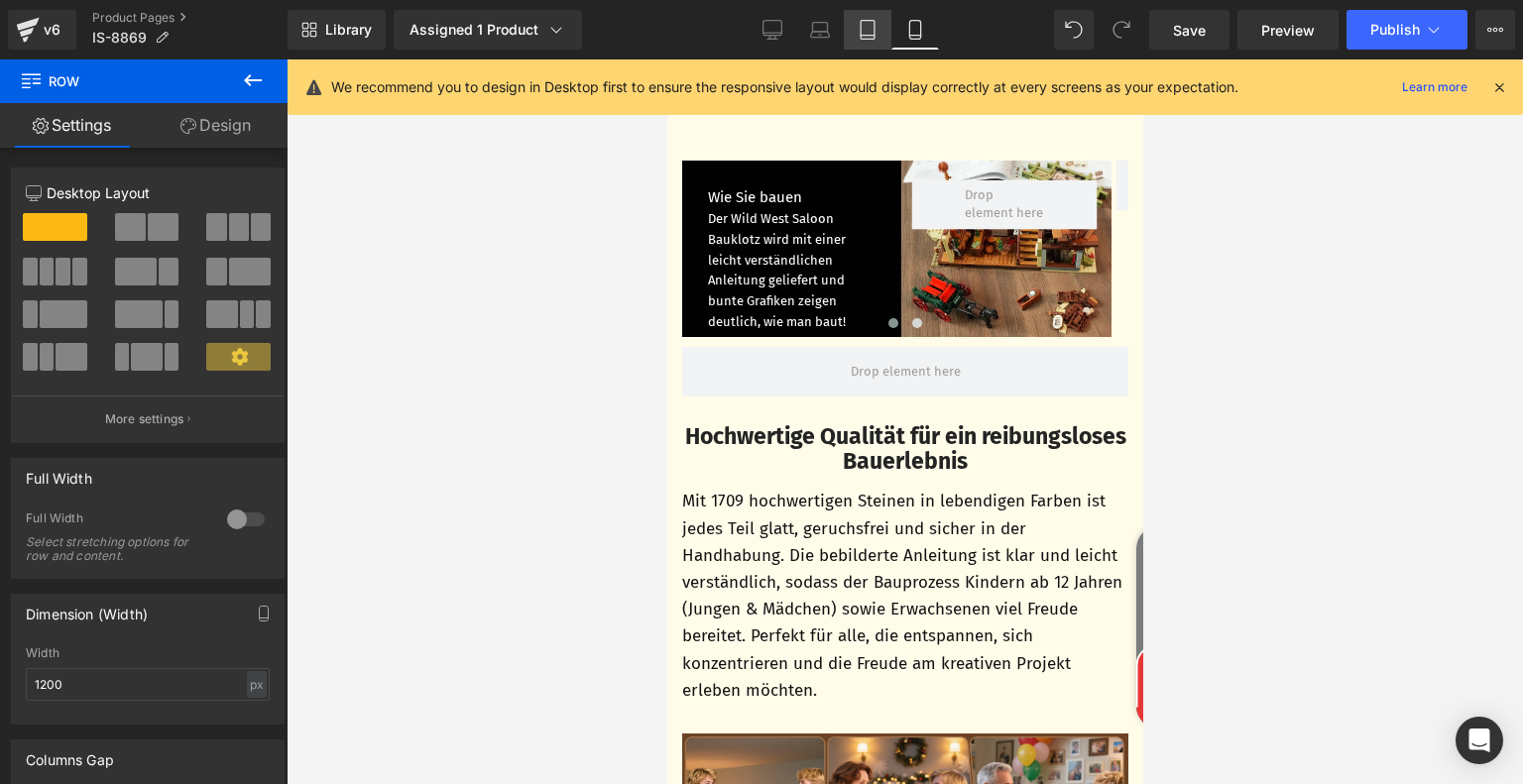 click 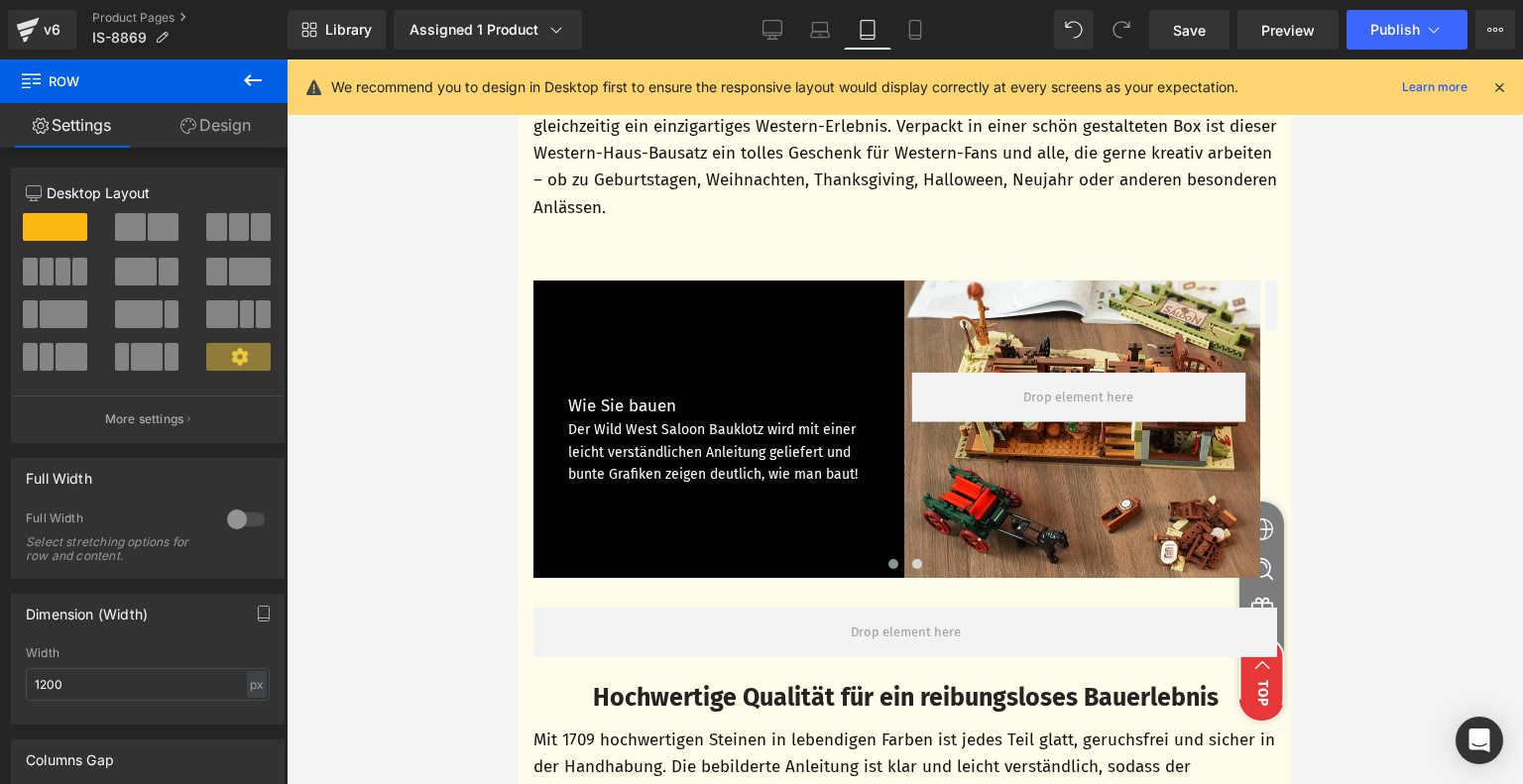 scroll, scrollTop: 4138, scrollLeft: 0, axis: vertical 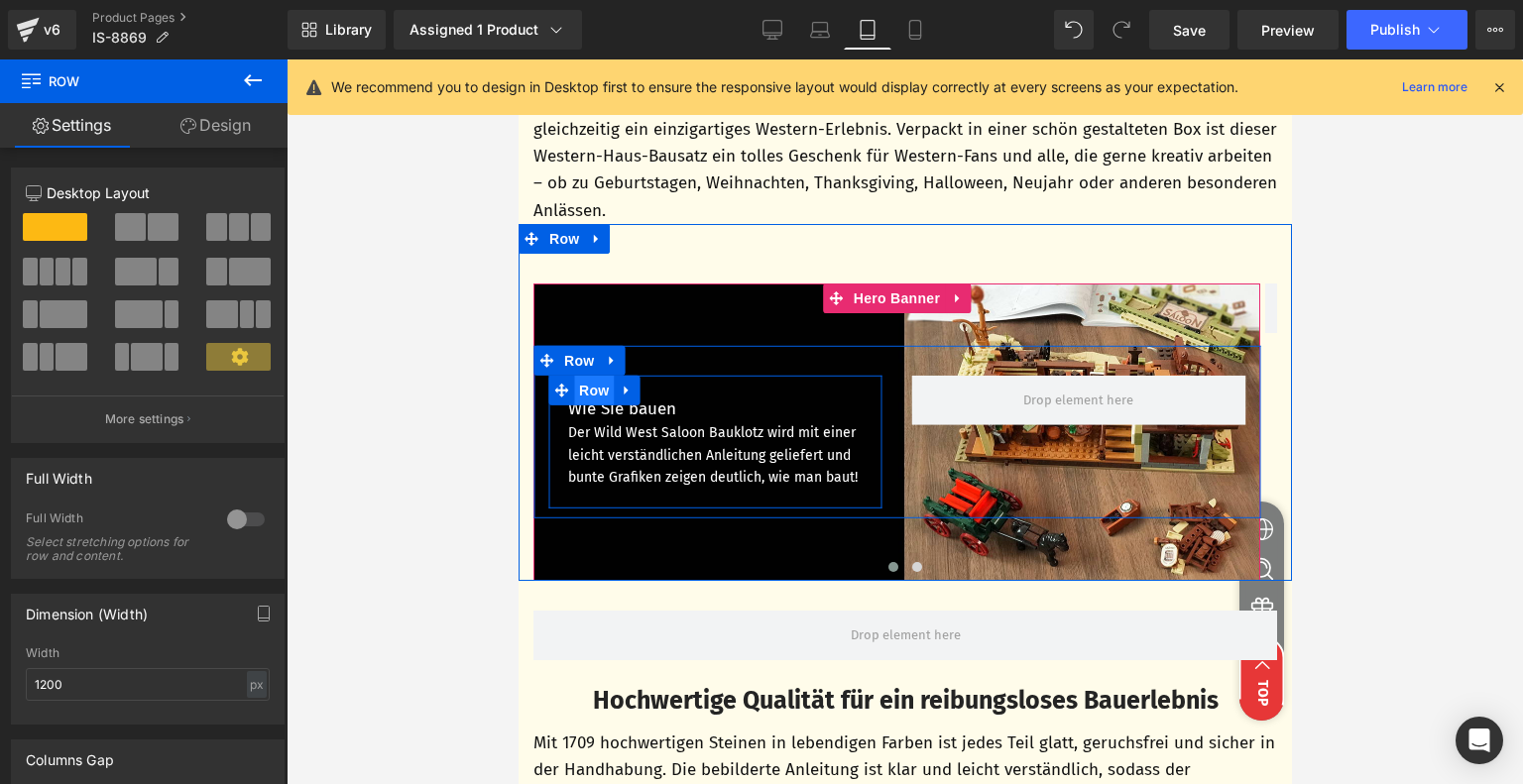 click on "Row" at bounding box center (593, 391) 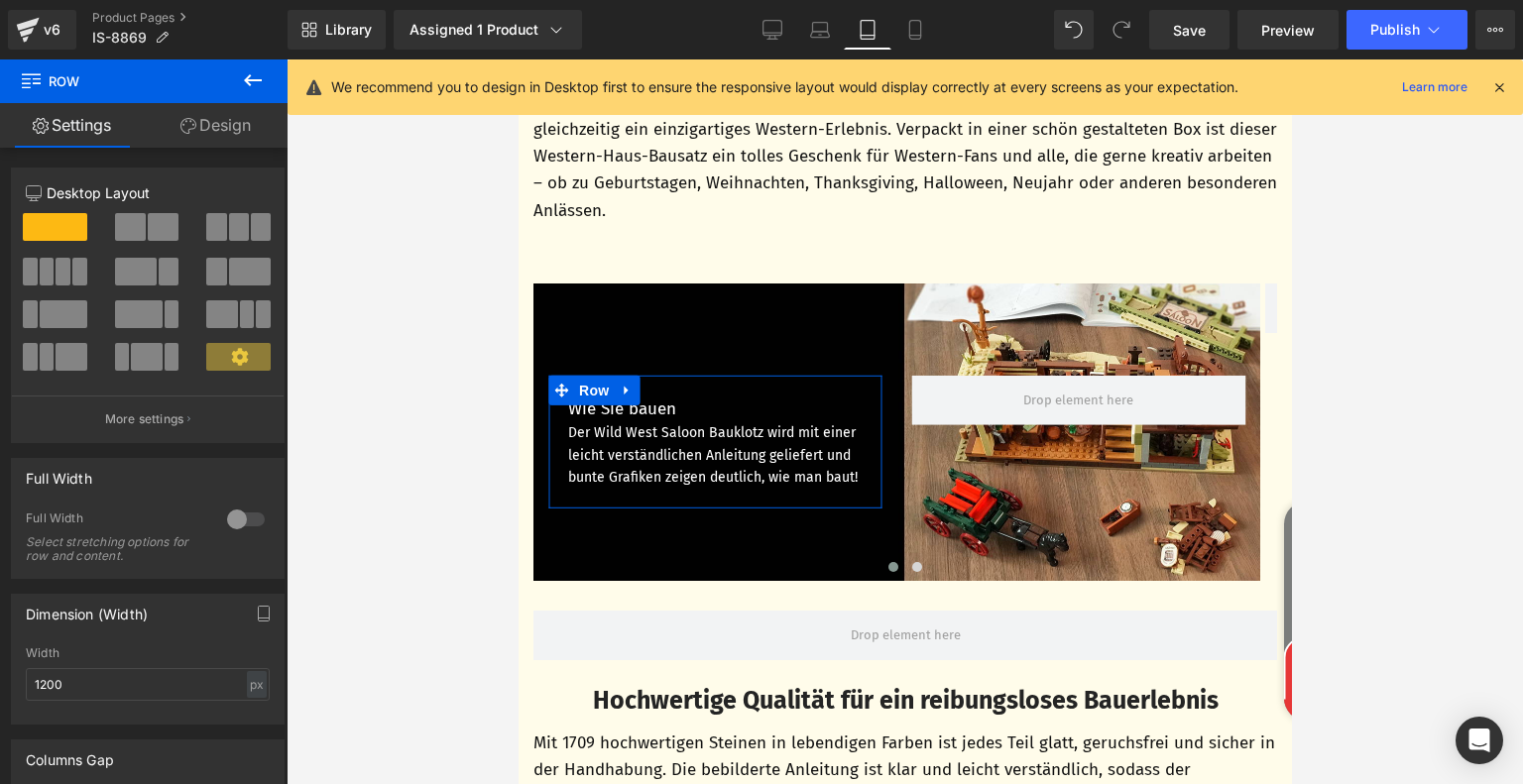 click on "Design" at bounding box center [215, 125] 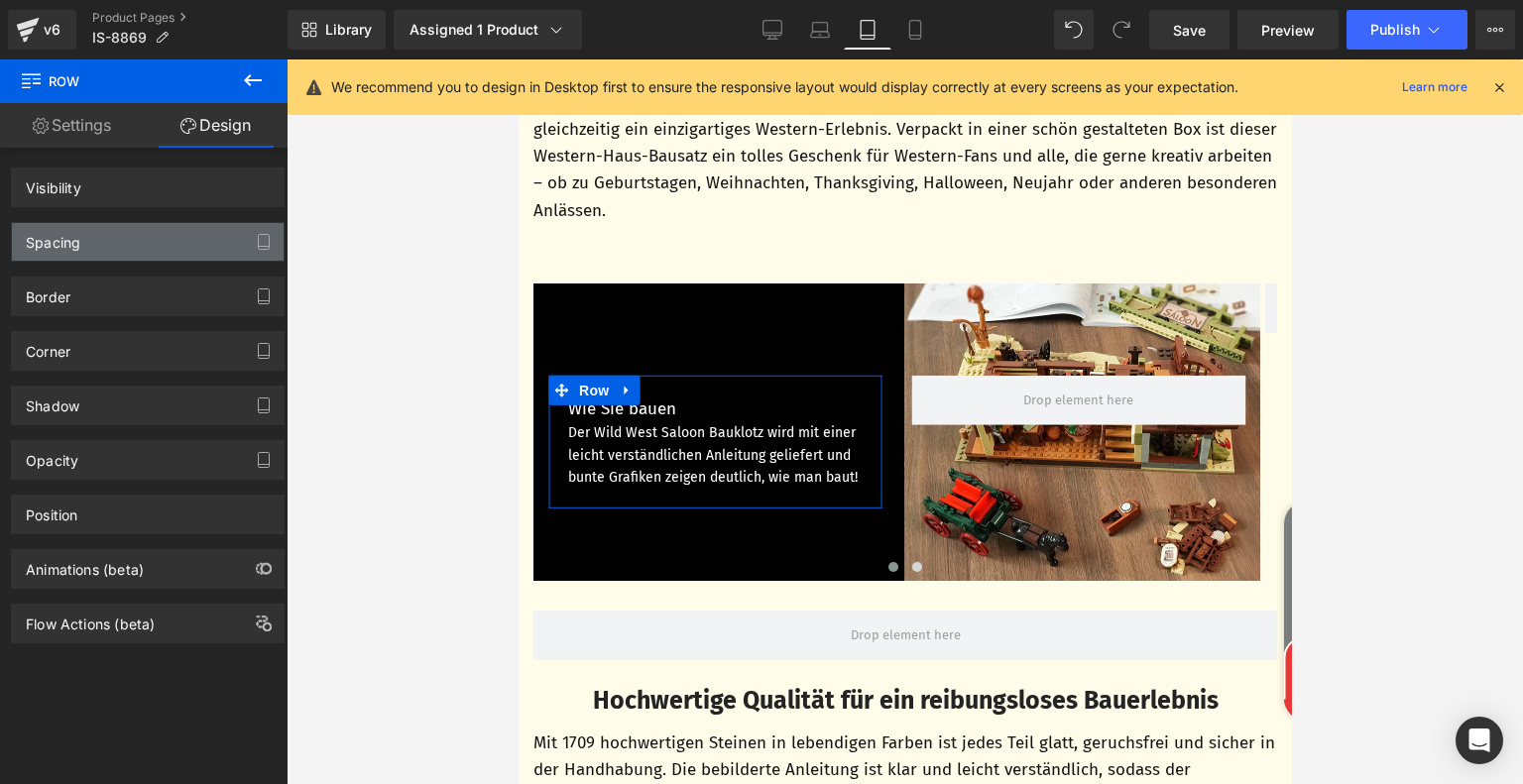 click on "Spacing" at bounding box center [148, 242] 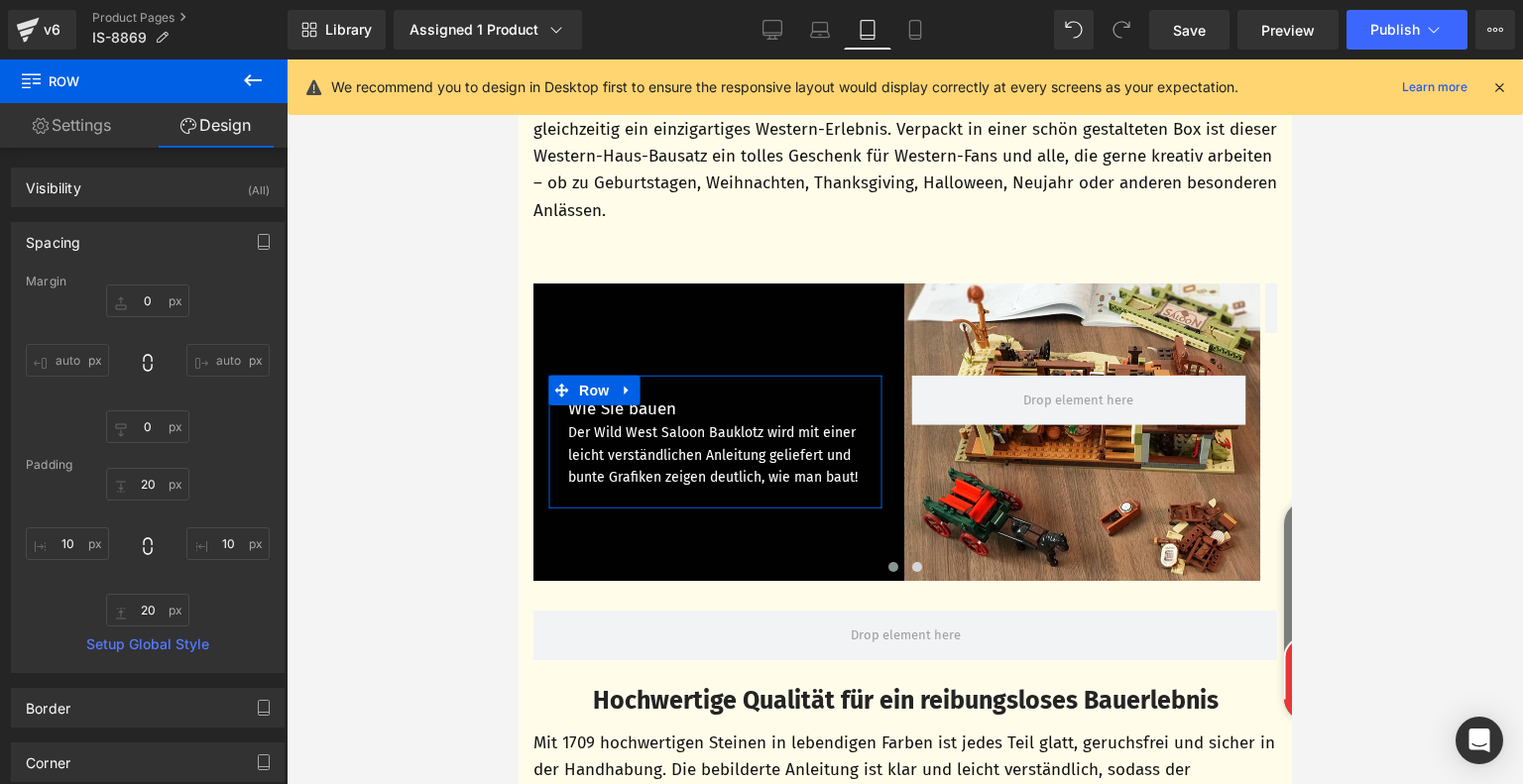 type on "0" 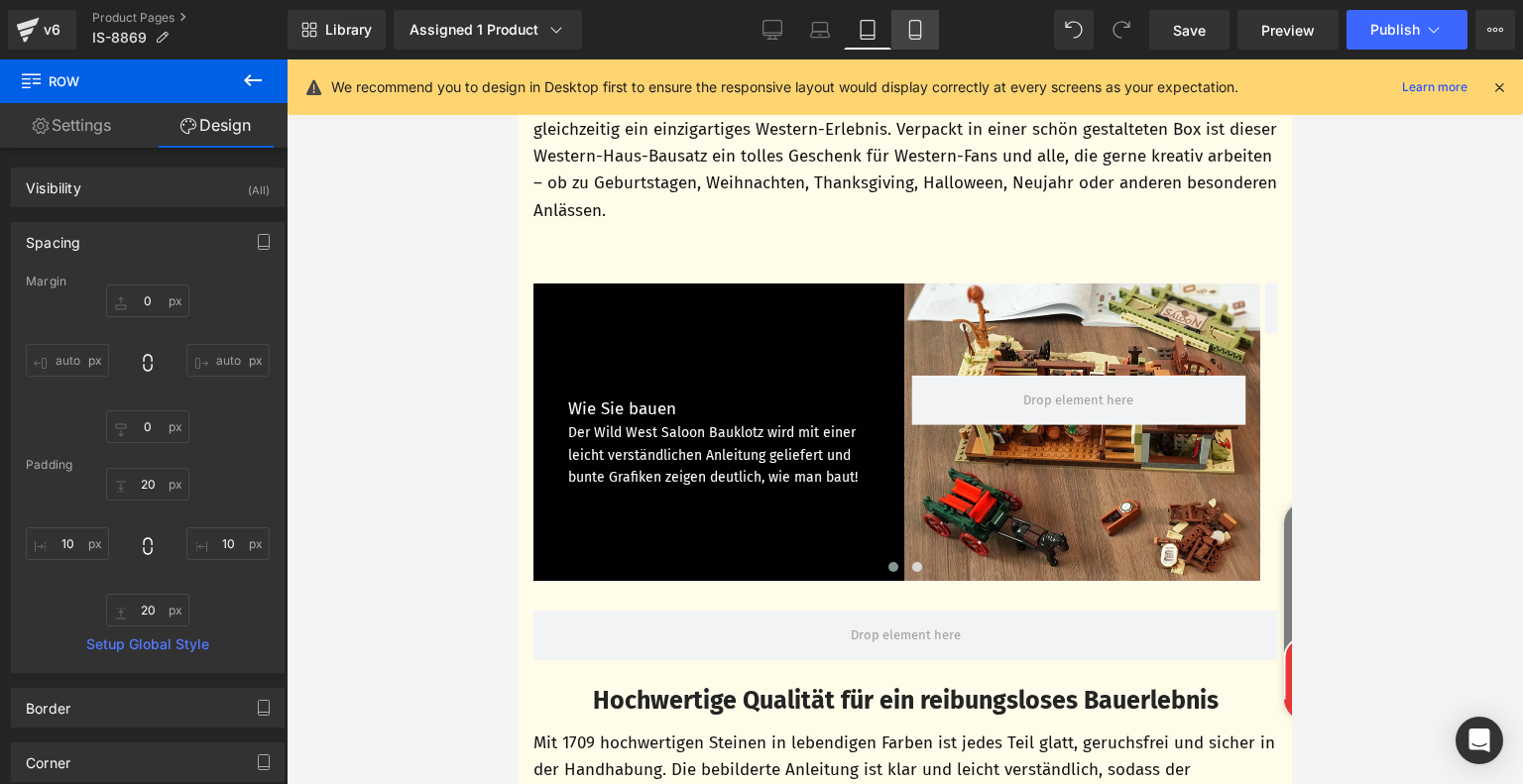 click 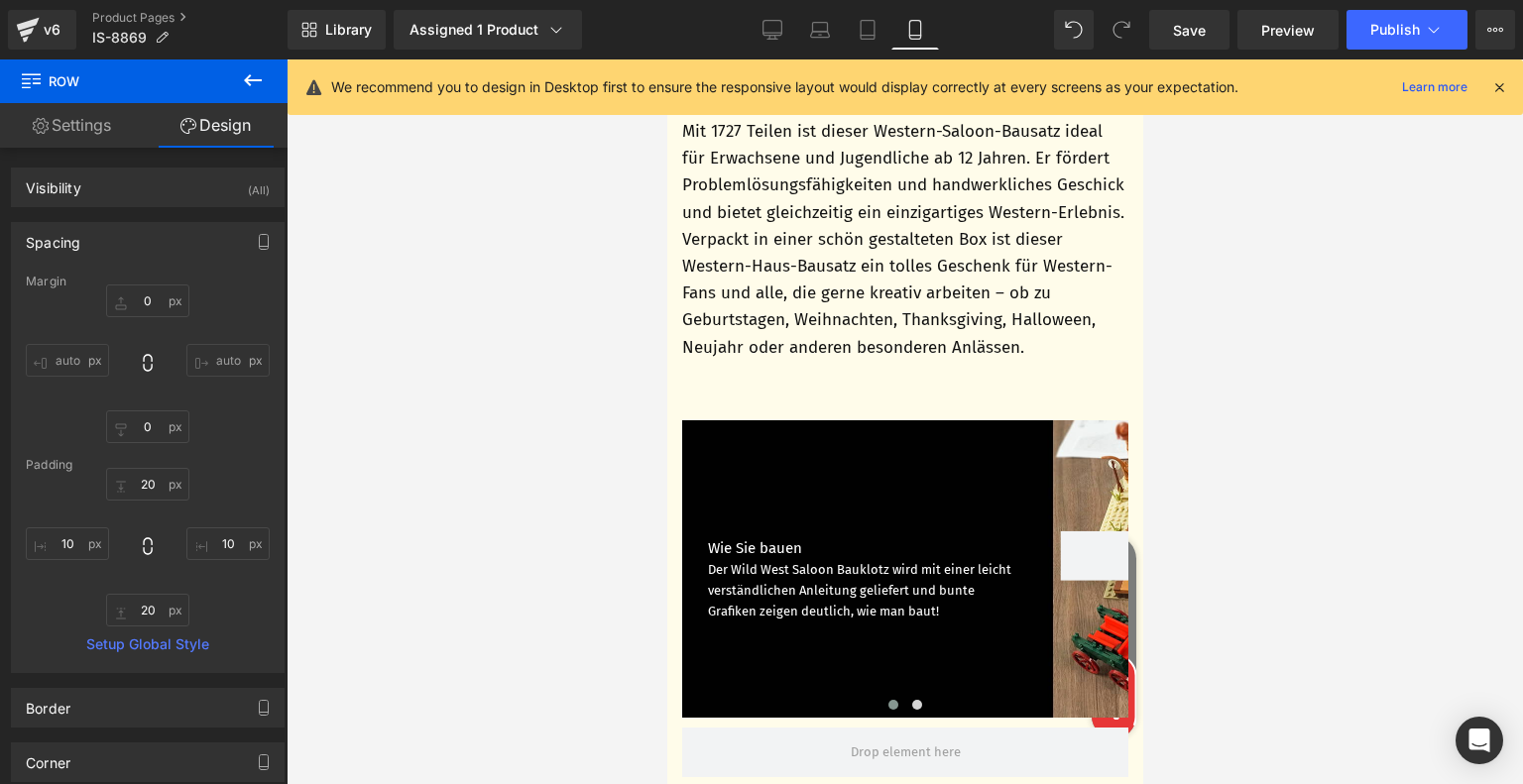 type on "0" 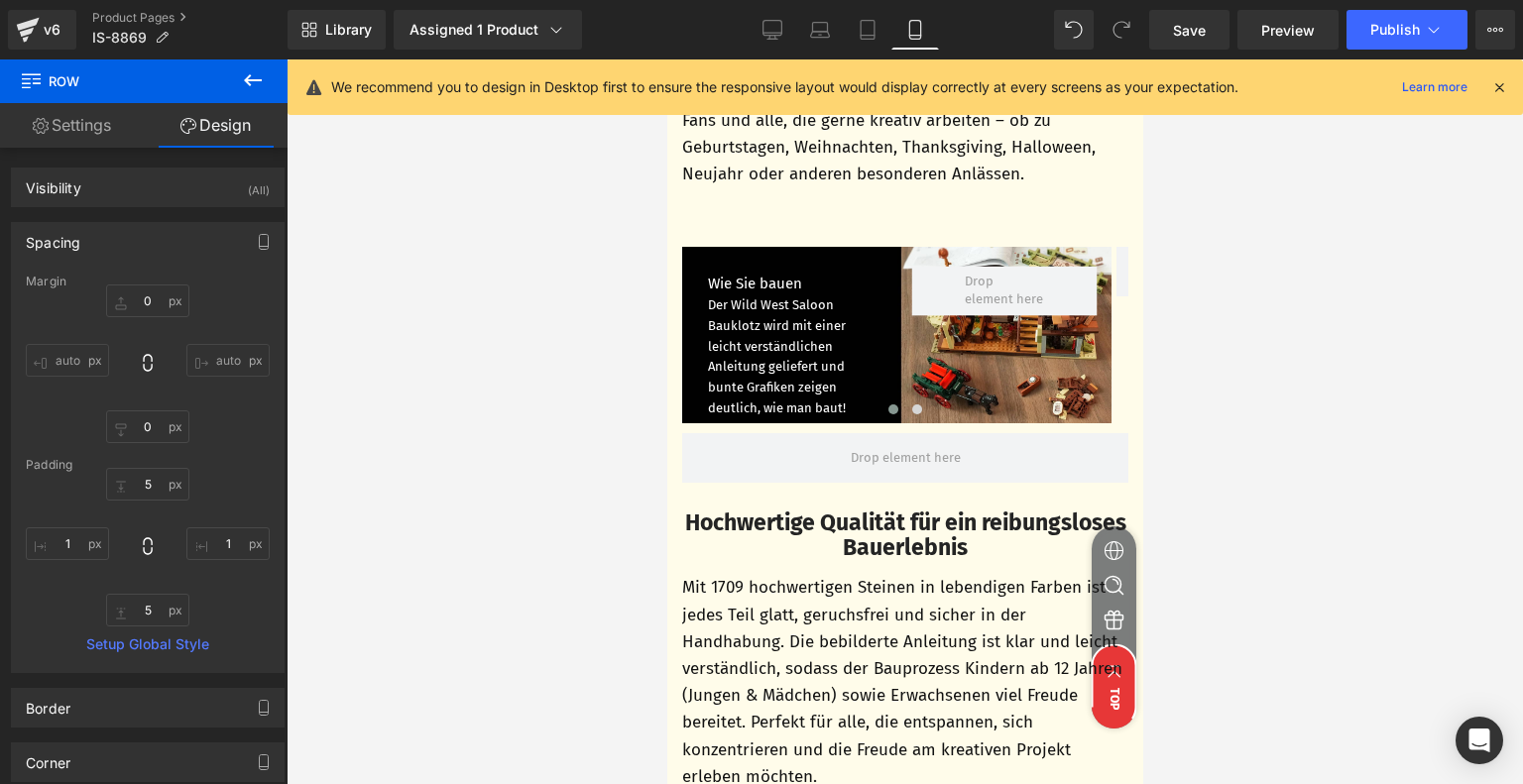 scroll, scrollTop: 4452, scrollLeft: 0, axis: vertical 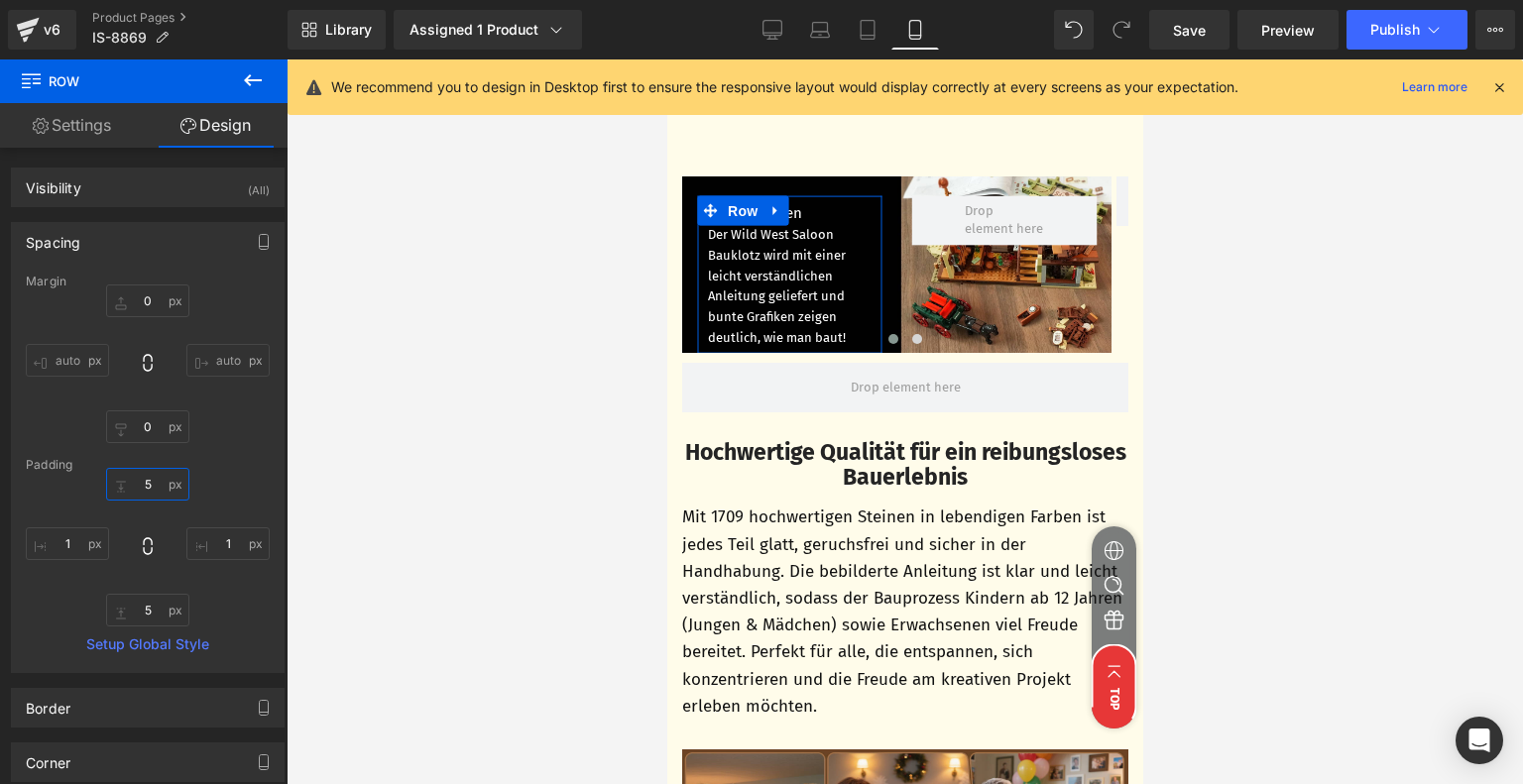 click on "5" at bounding box center (148, 484) 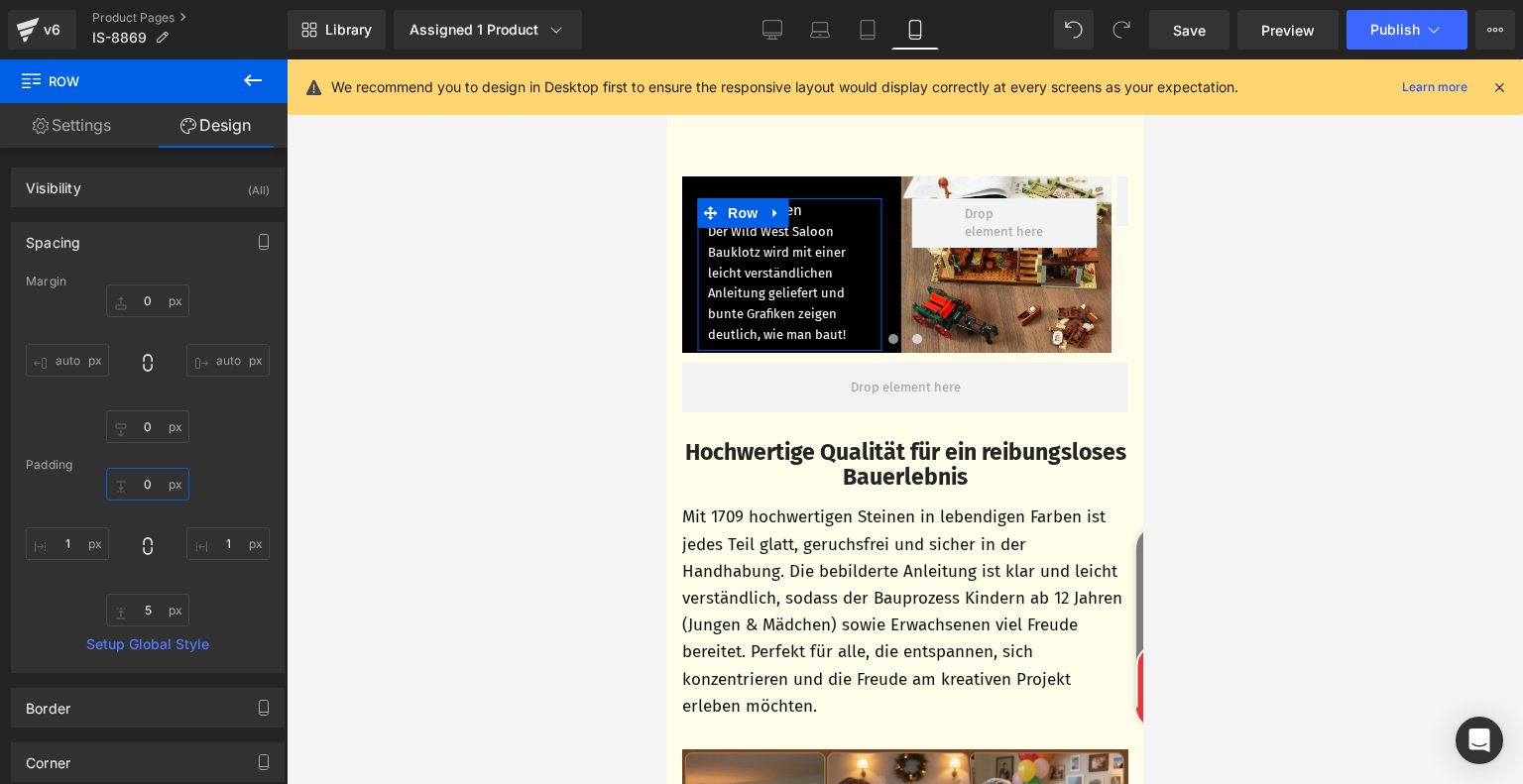 type on "0" 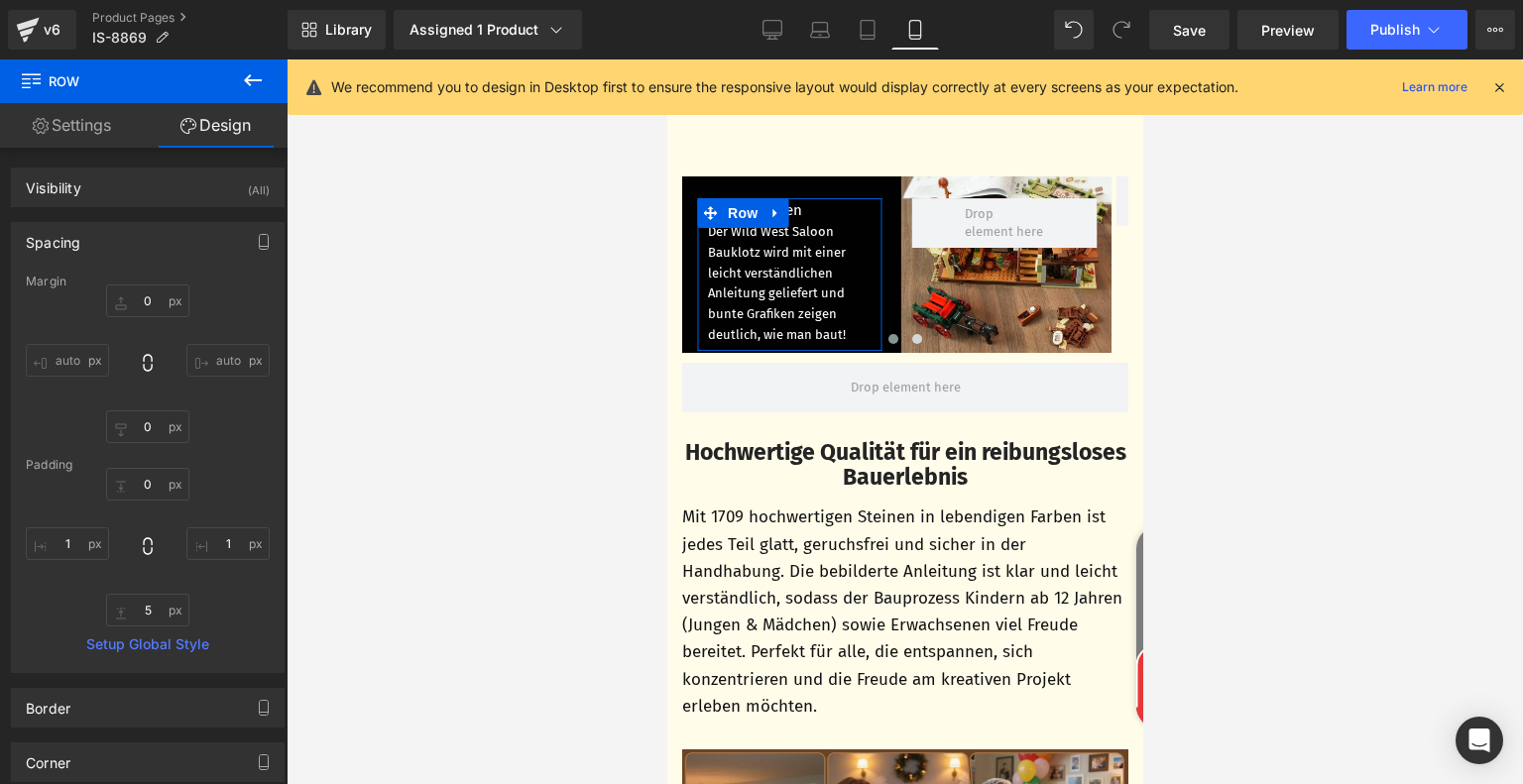 click on "0 0
1px 1
5px 5
1px 1" at bounding box center (148, 547) 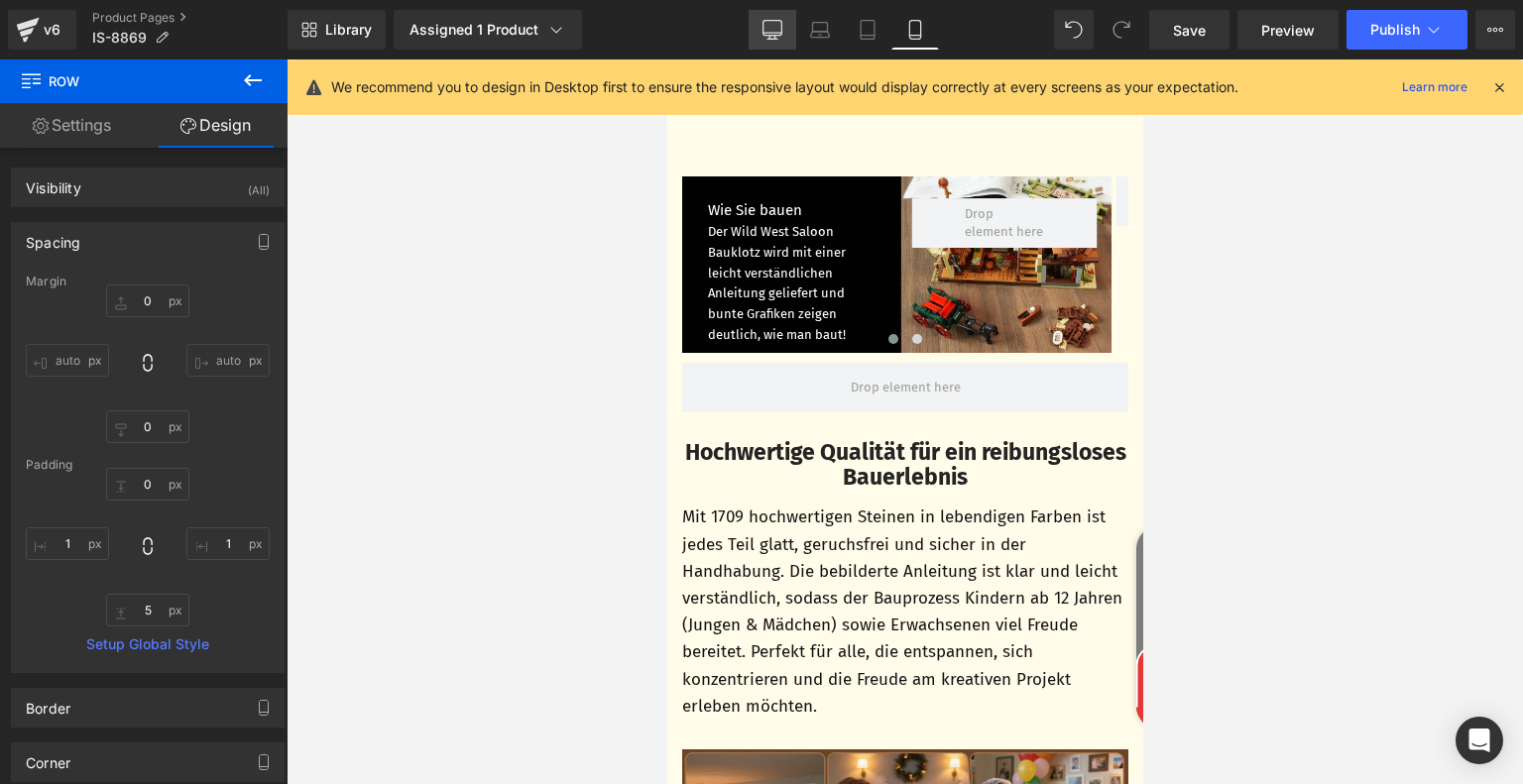 click on "Desktop" at bounding box center [772, 30] 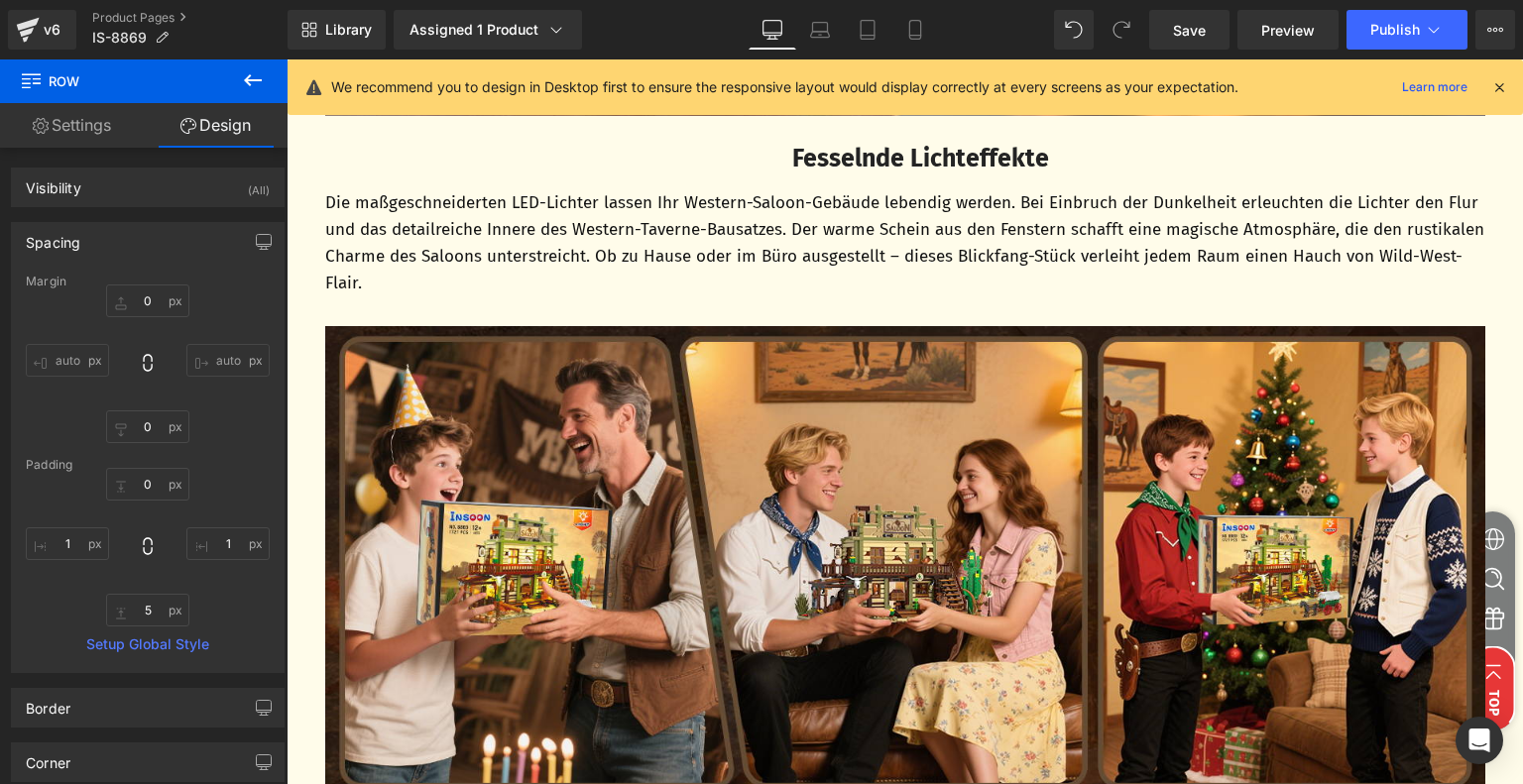 type on "0" 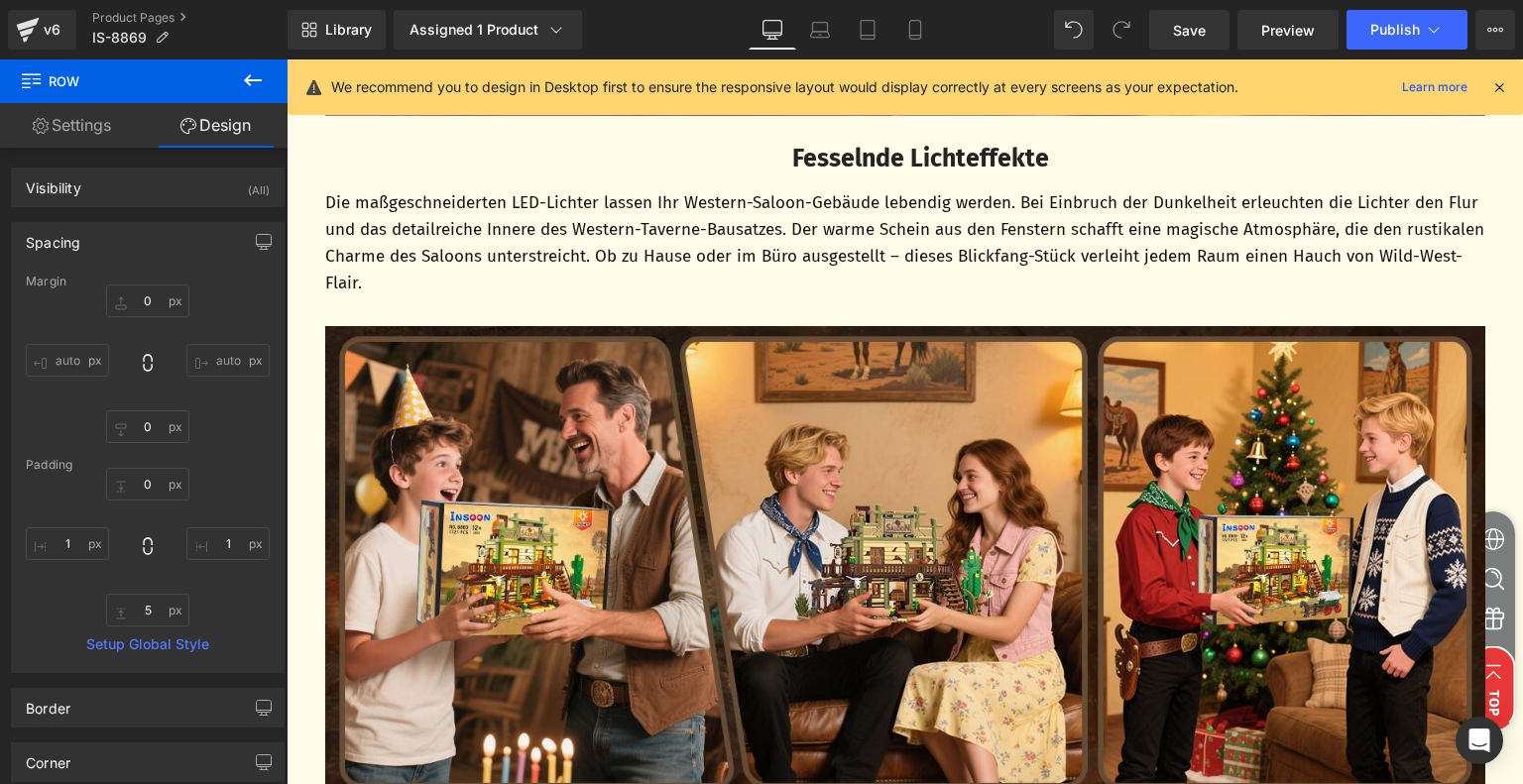 type on "0" 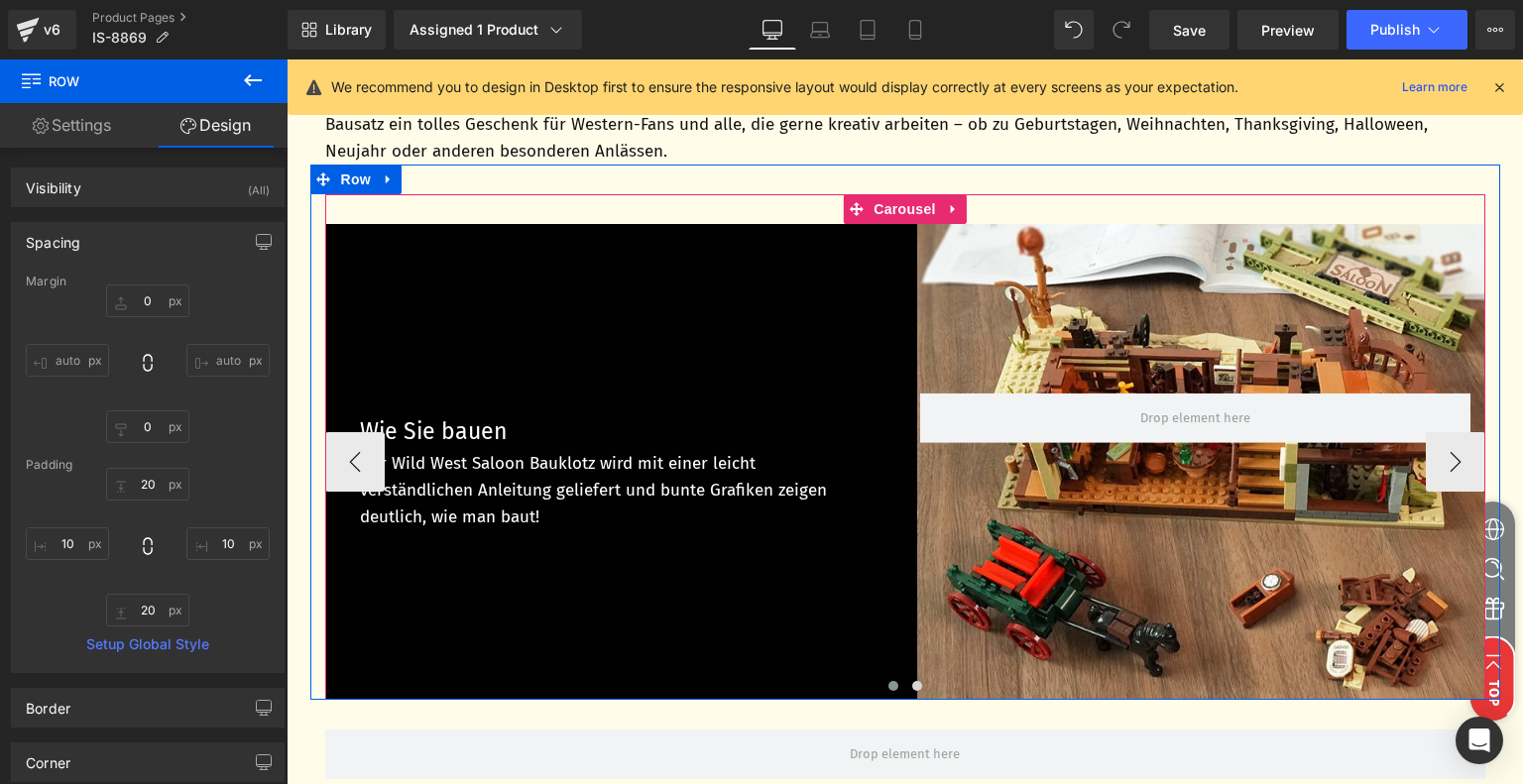 scroll, scrollTop: 5620, scrollLeft: 0, axis: vertical 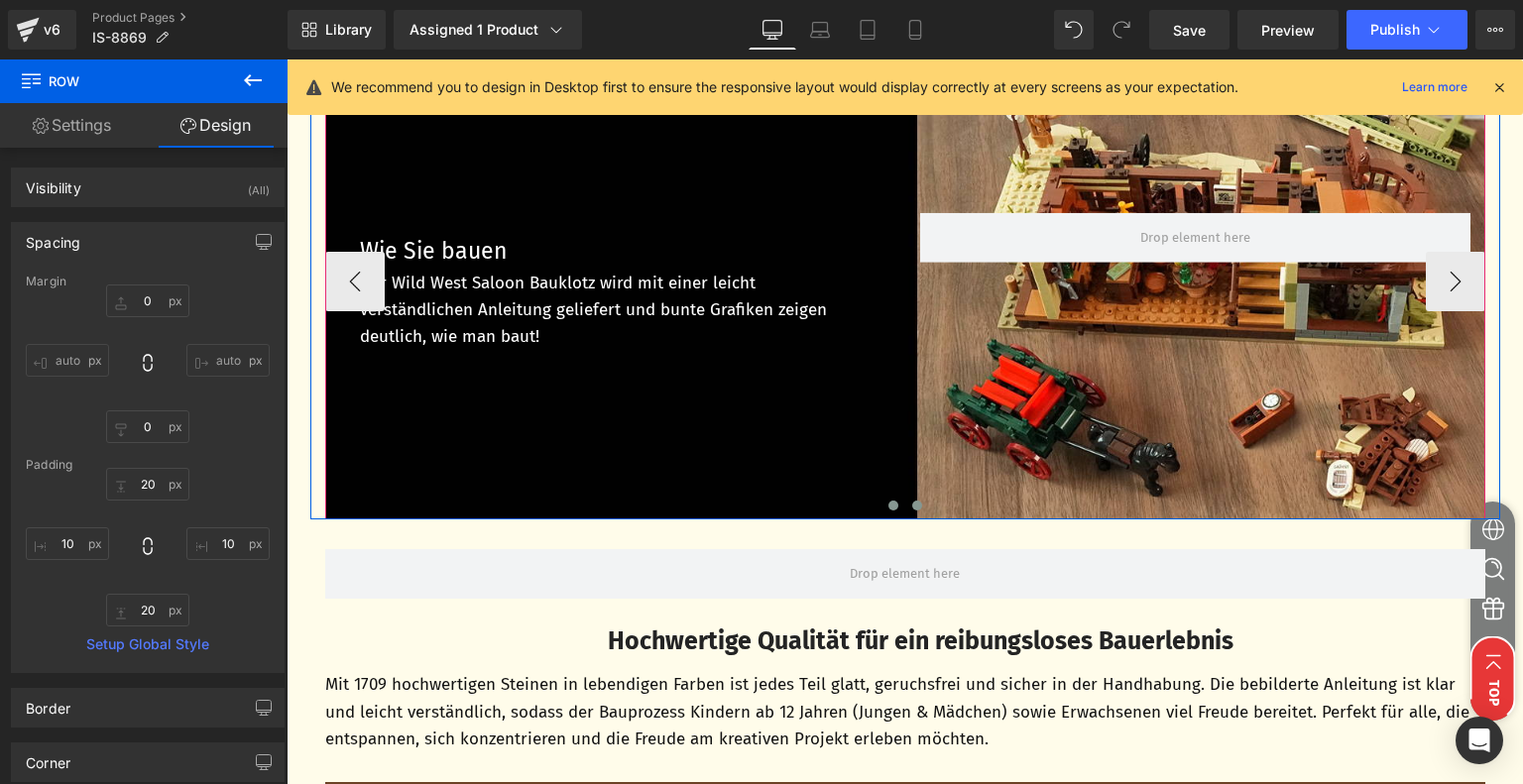 click at bounding box center [917, 505] 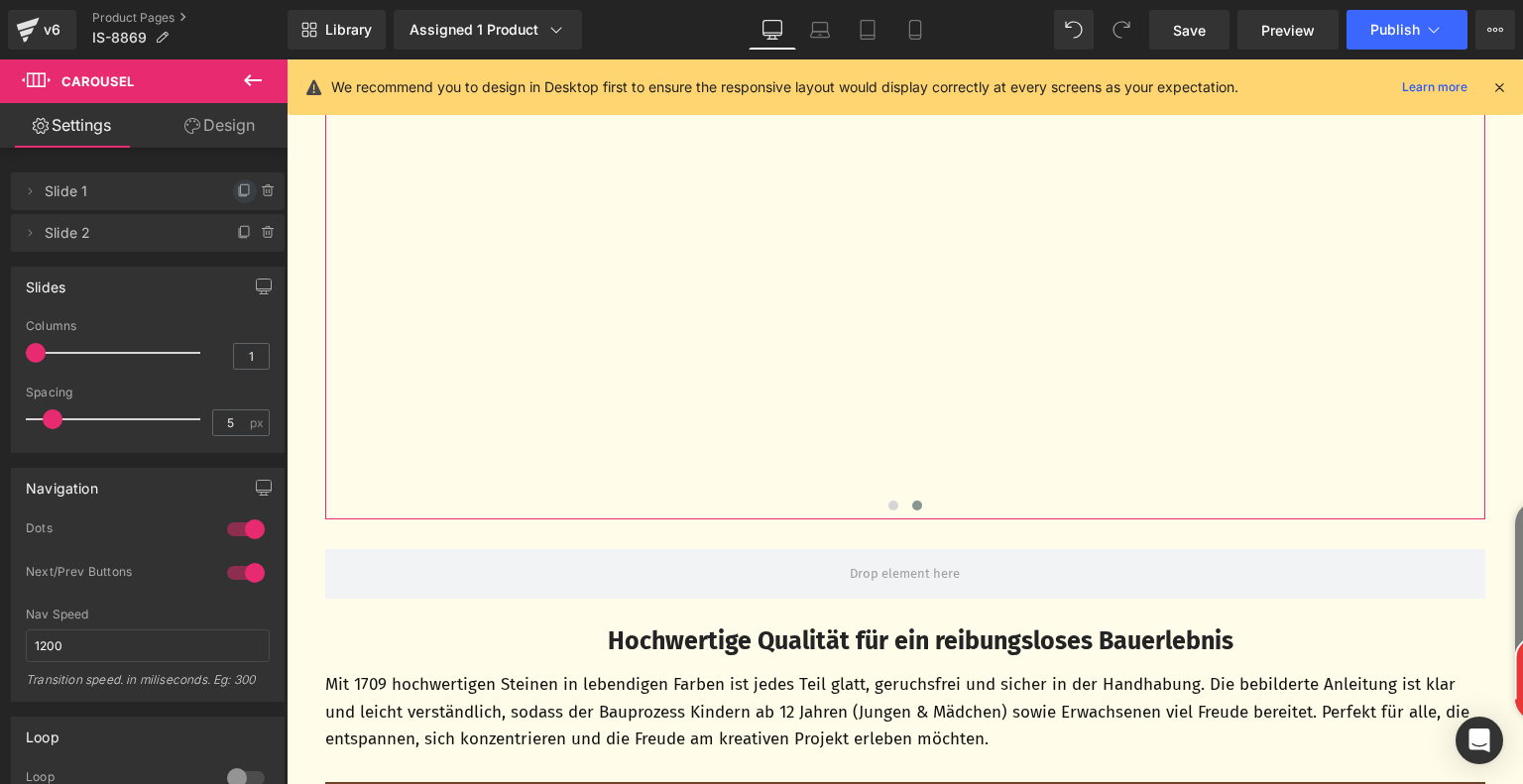 click 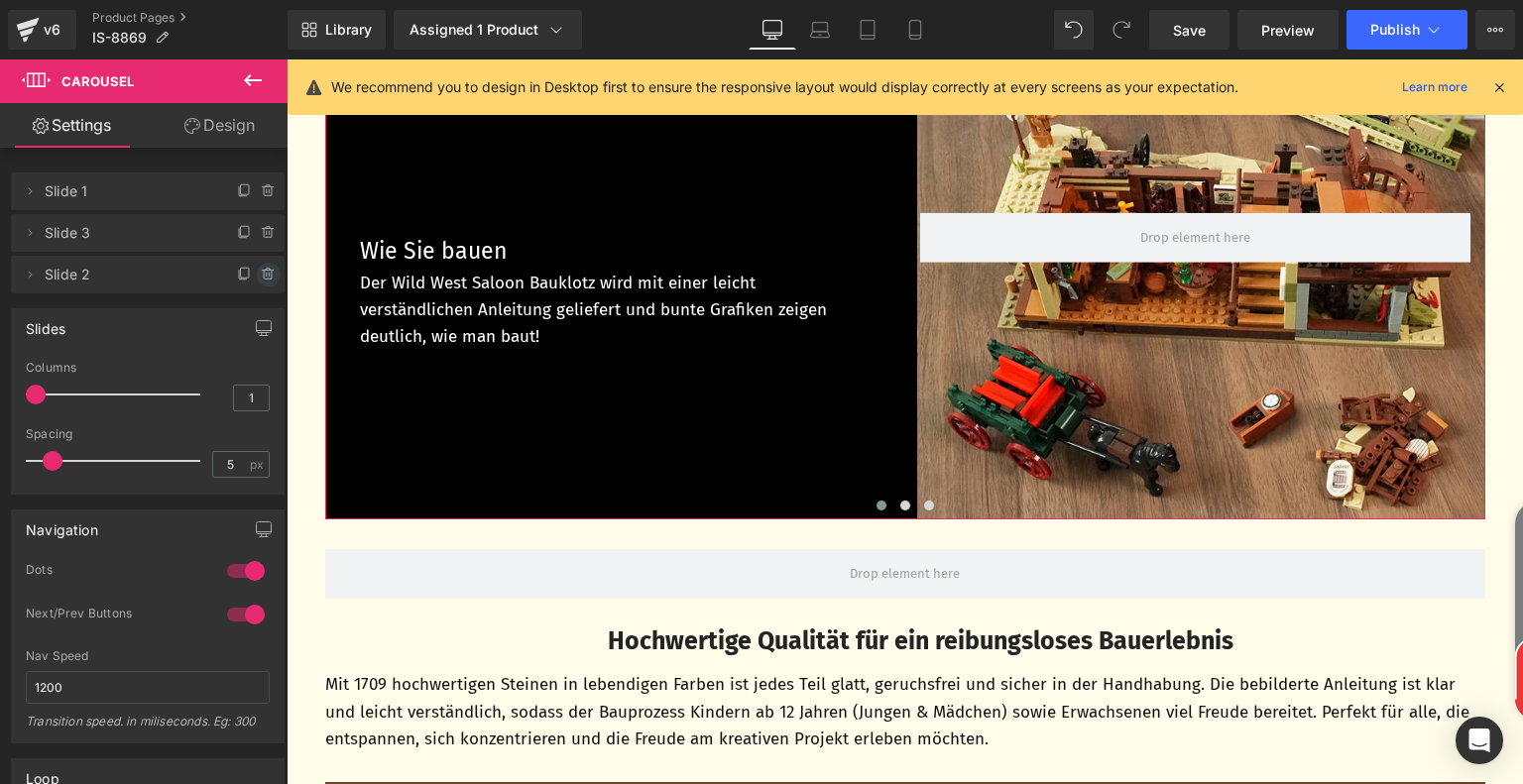 click 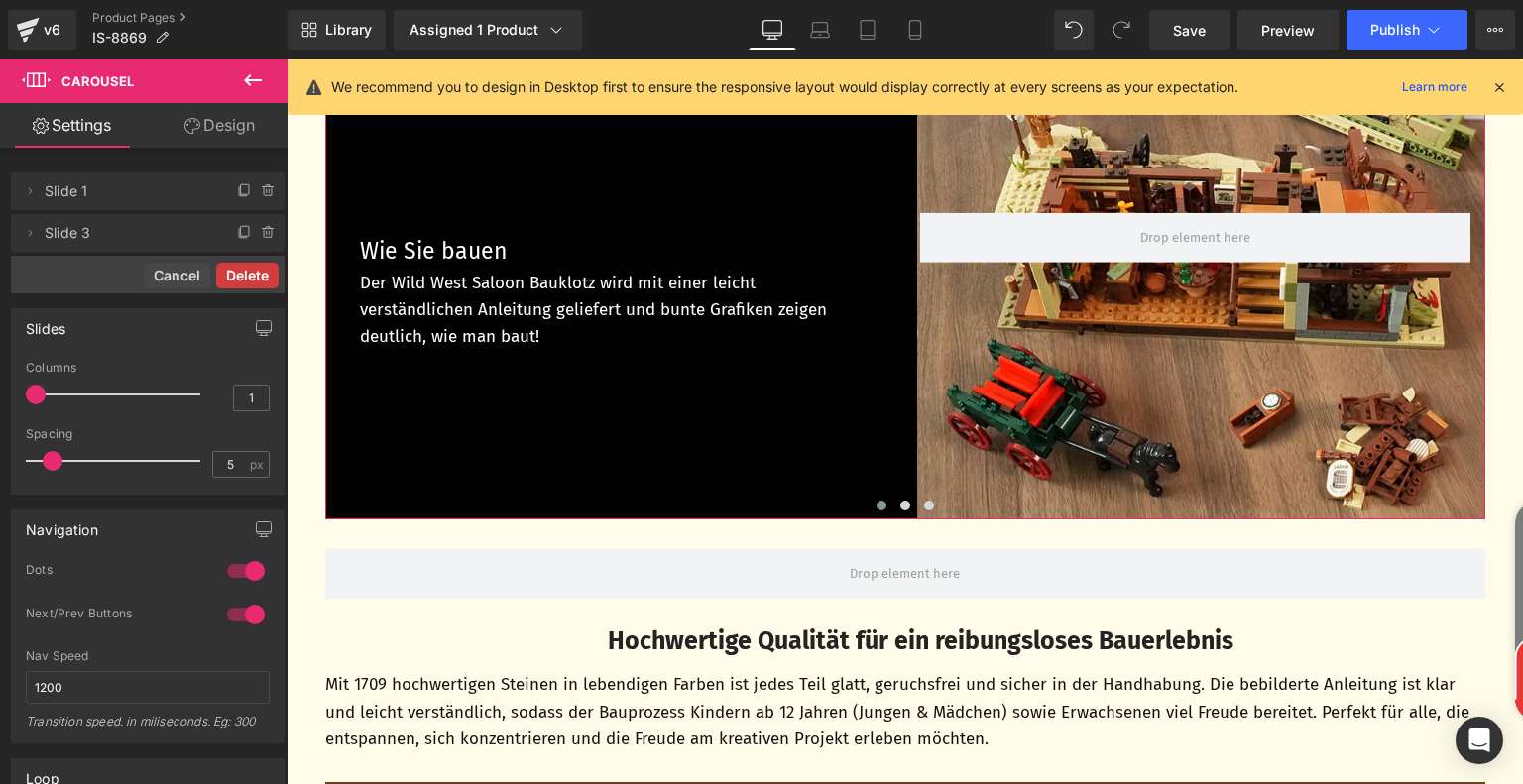 click on "Delete" at bounding box center [247, 276] 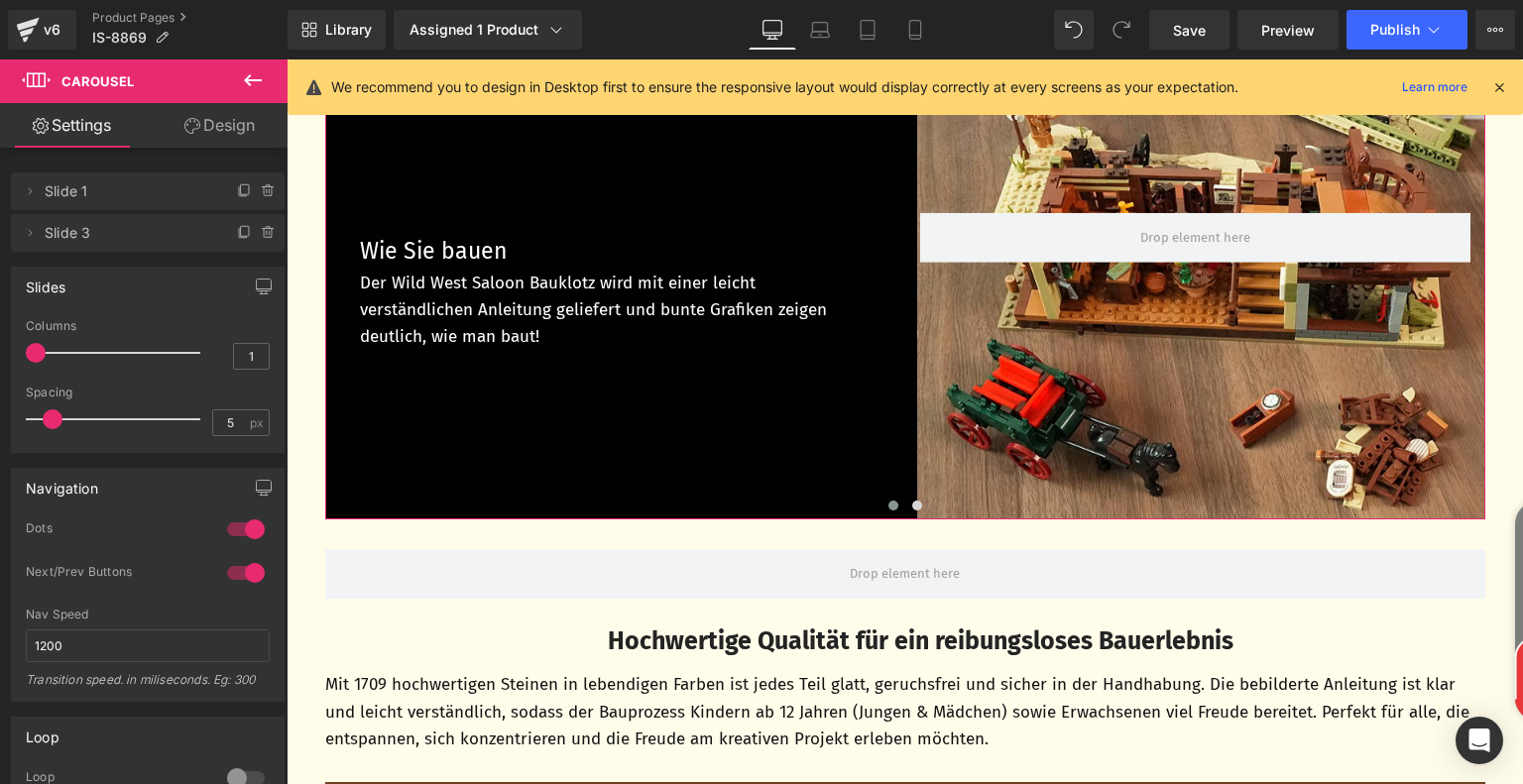 click on "Slide 3" at bounding box center [128, 233] 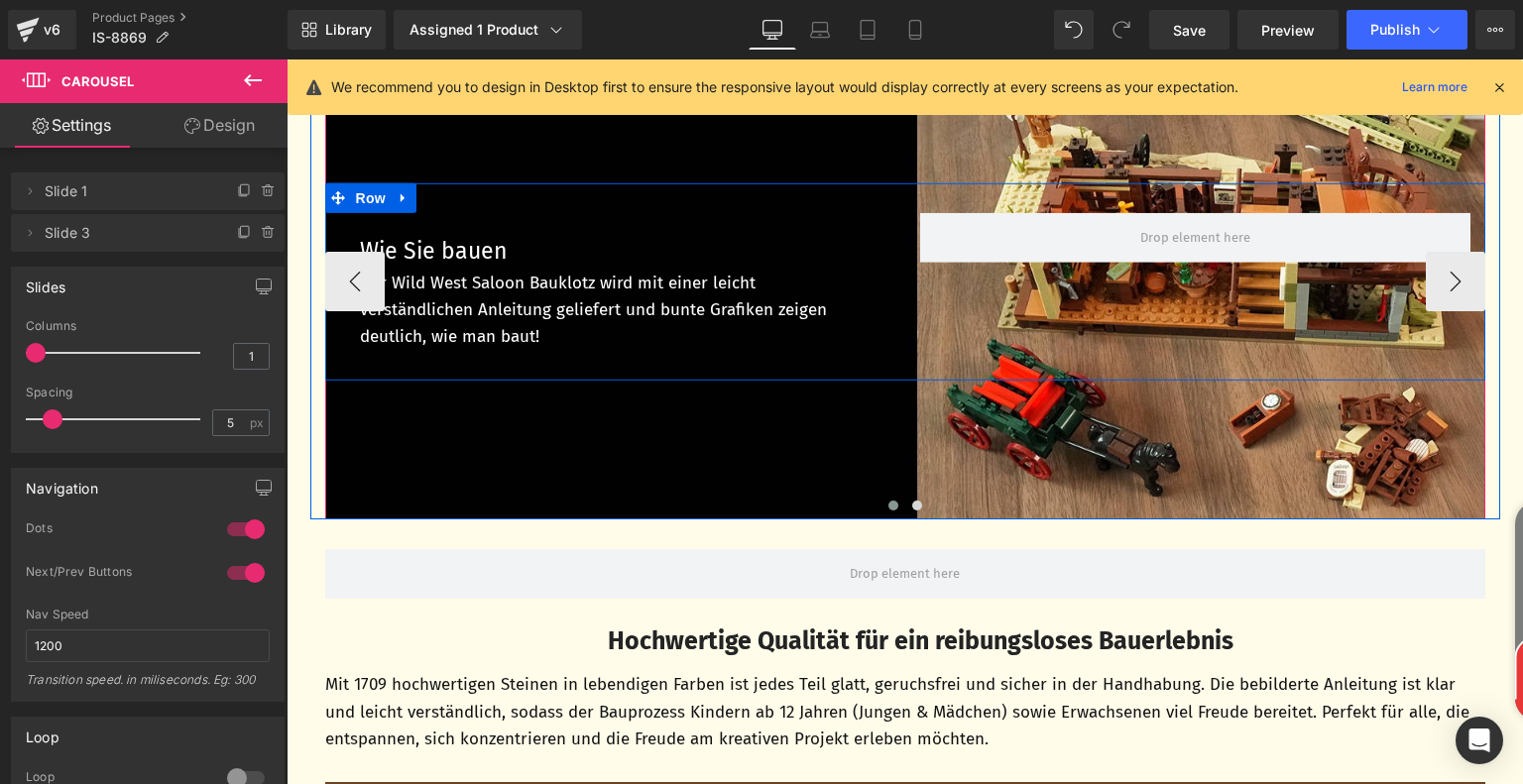 click on "Wie Sie bauen
Text Block
Der Wild West Saloon Bauklotz wird mit einer leicht verständlichen Anleitung geliefert und bunte Grafiken zeigen deutlich, wie man baut!
Text Block
Row
Row" at bounding box center [905, 281] 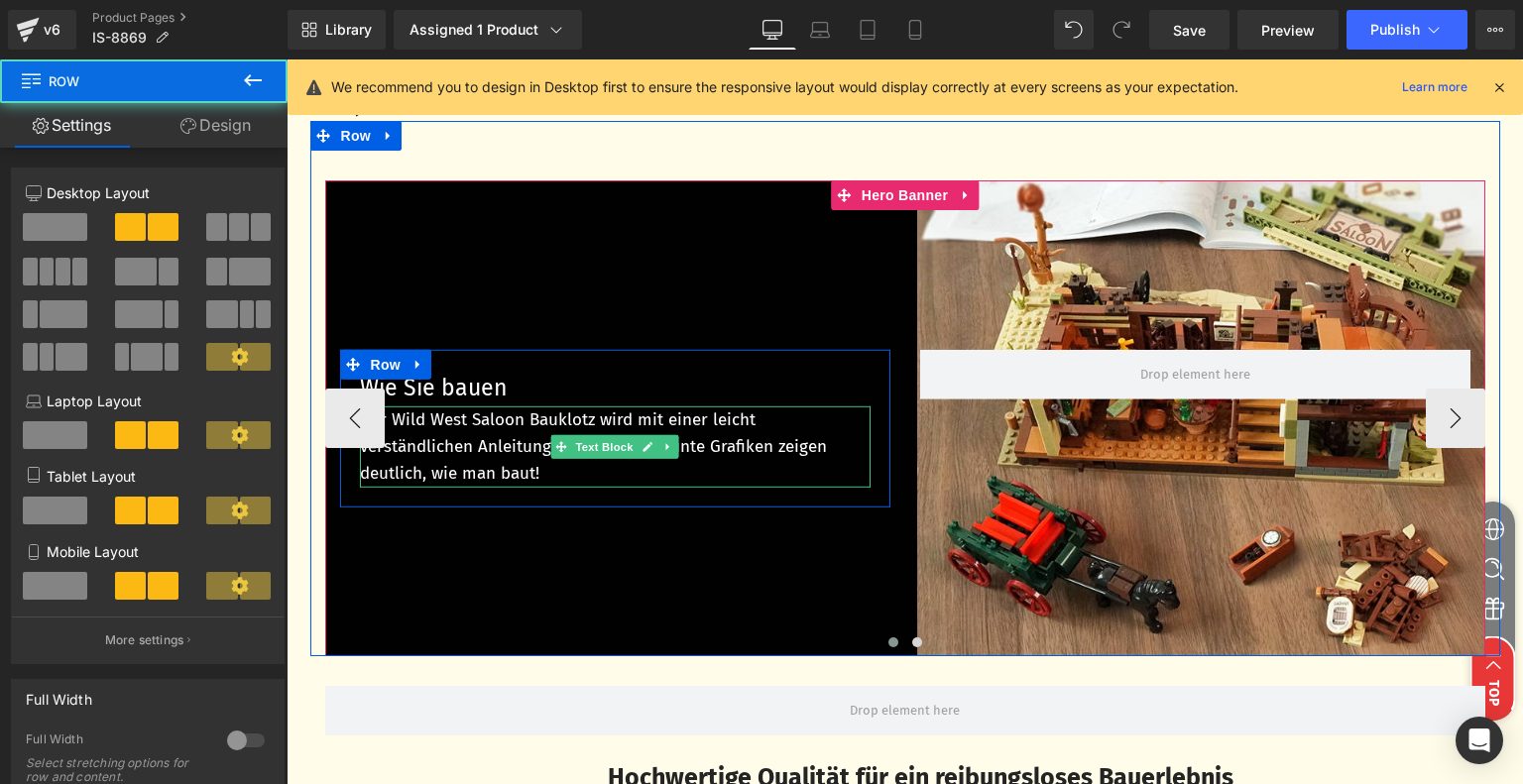 scroll, scrollTop: 5322, scrollLeft: 0, axis: vertical 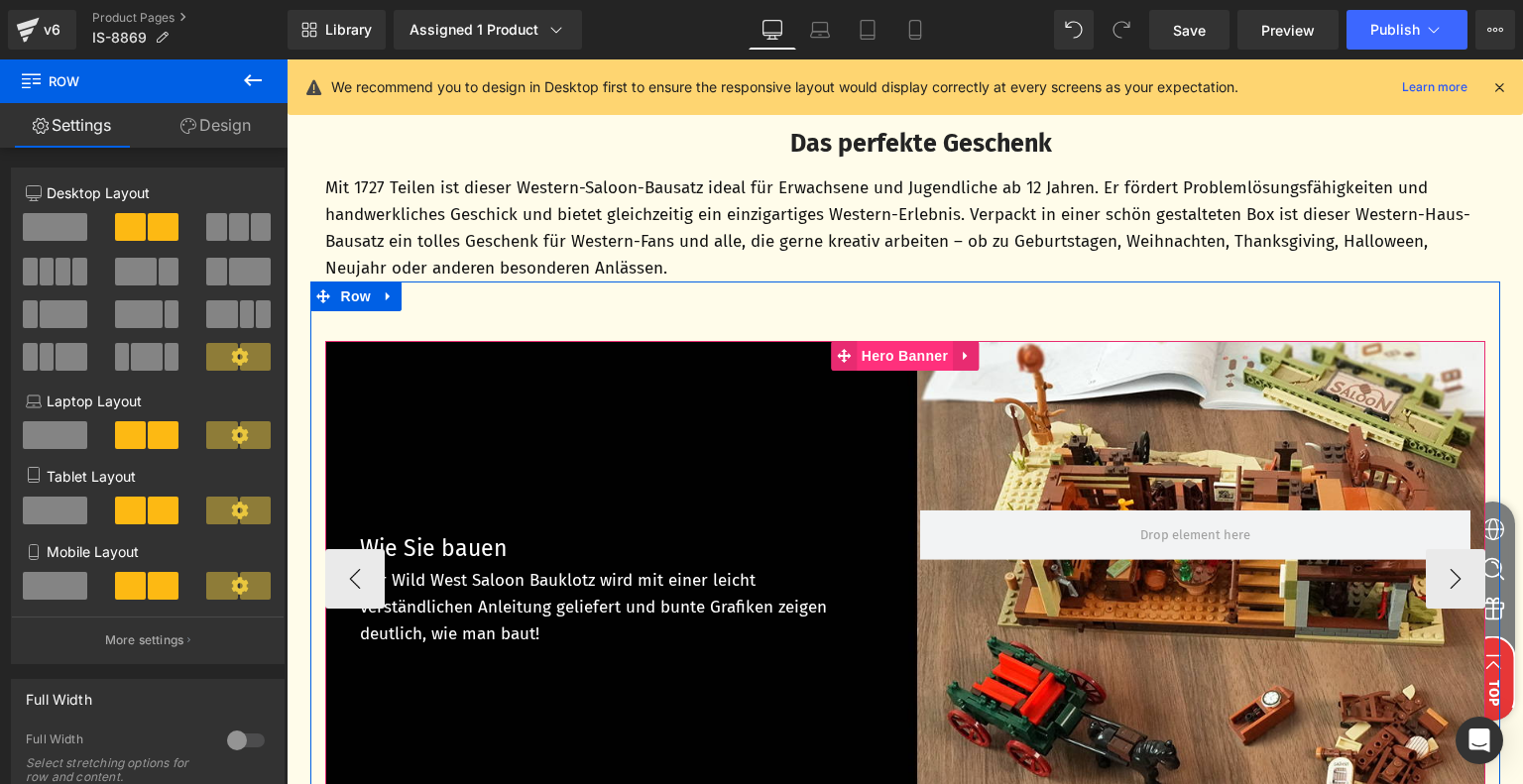 click on "Hero Banner" at bounding box center [904, 356] 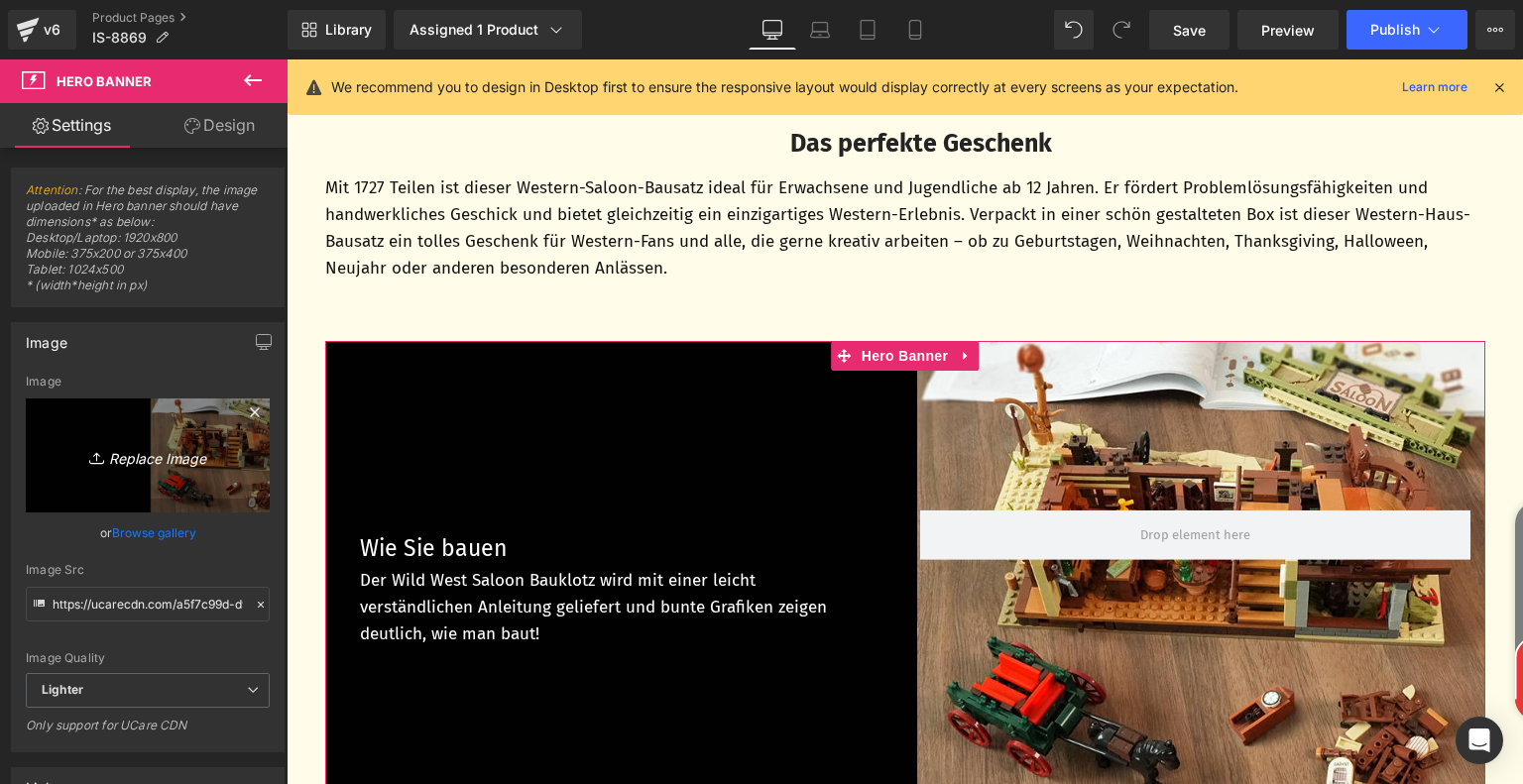 click on "Replace Image" at bounding box center [148, 455] 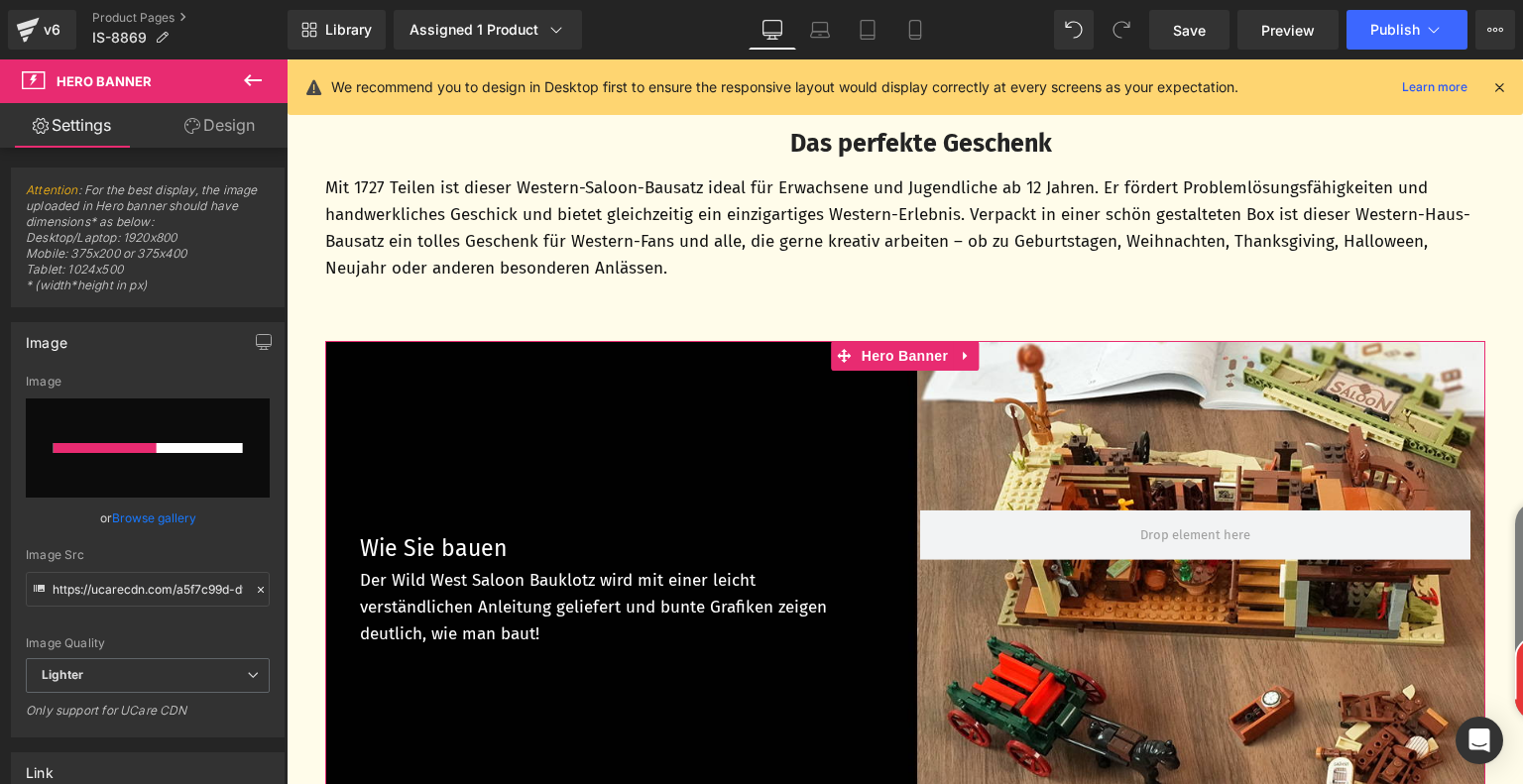 type 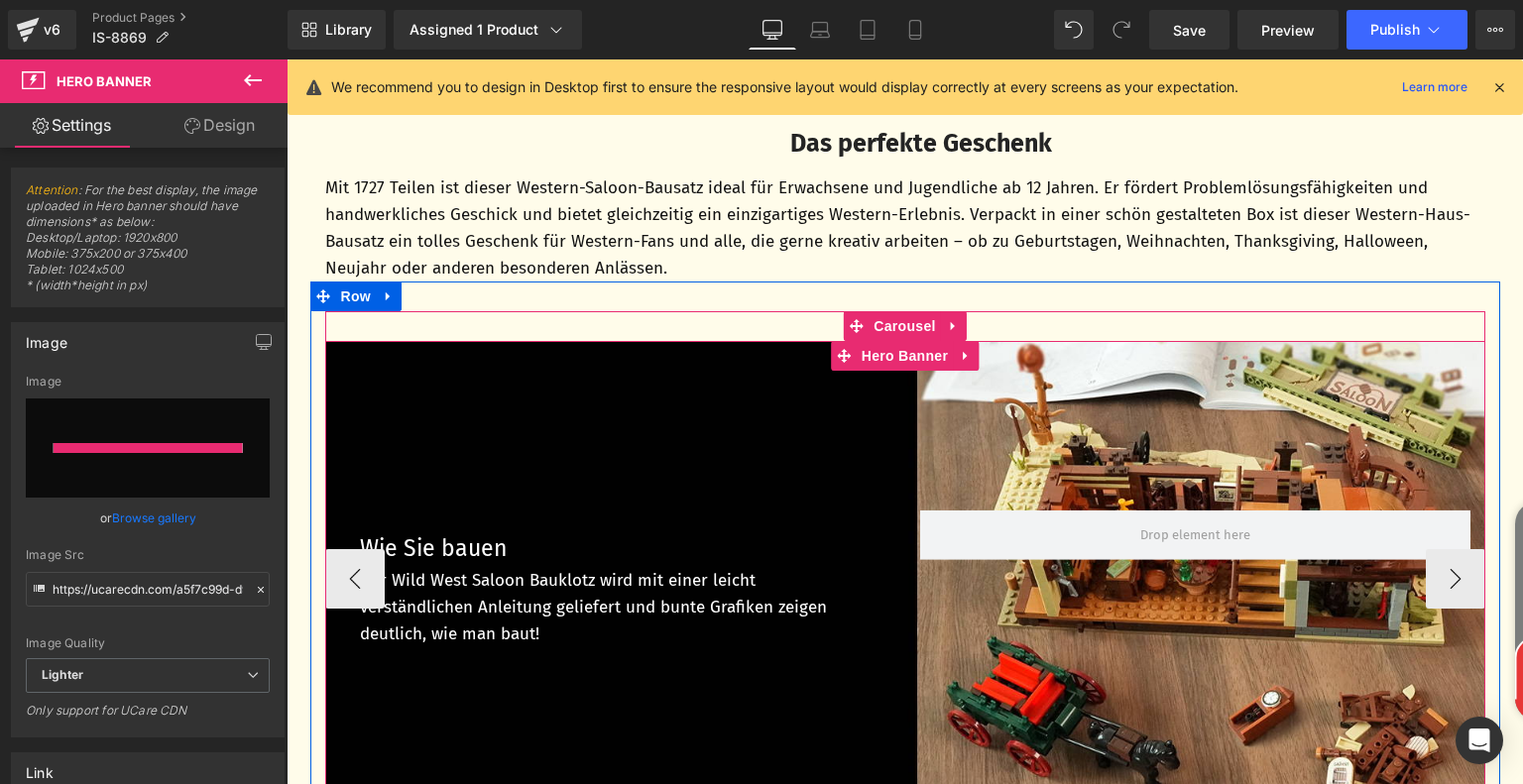 type on "https://ucarecdn.com/699778a5-a3db-41b8-a884-248246bcde71/-/format/auto/-/preview/3000x3000/-/quality/lighter/7c9a6402-3cea-457f-bd3b-f6c285cb2ba8.__CR0,0,1464,600_PT0_SX1464_V1___.jpg" 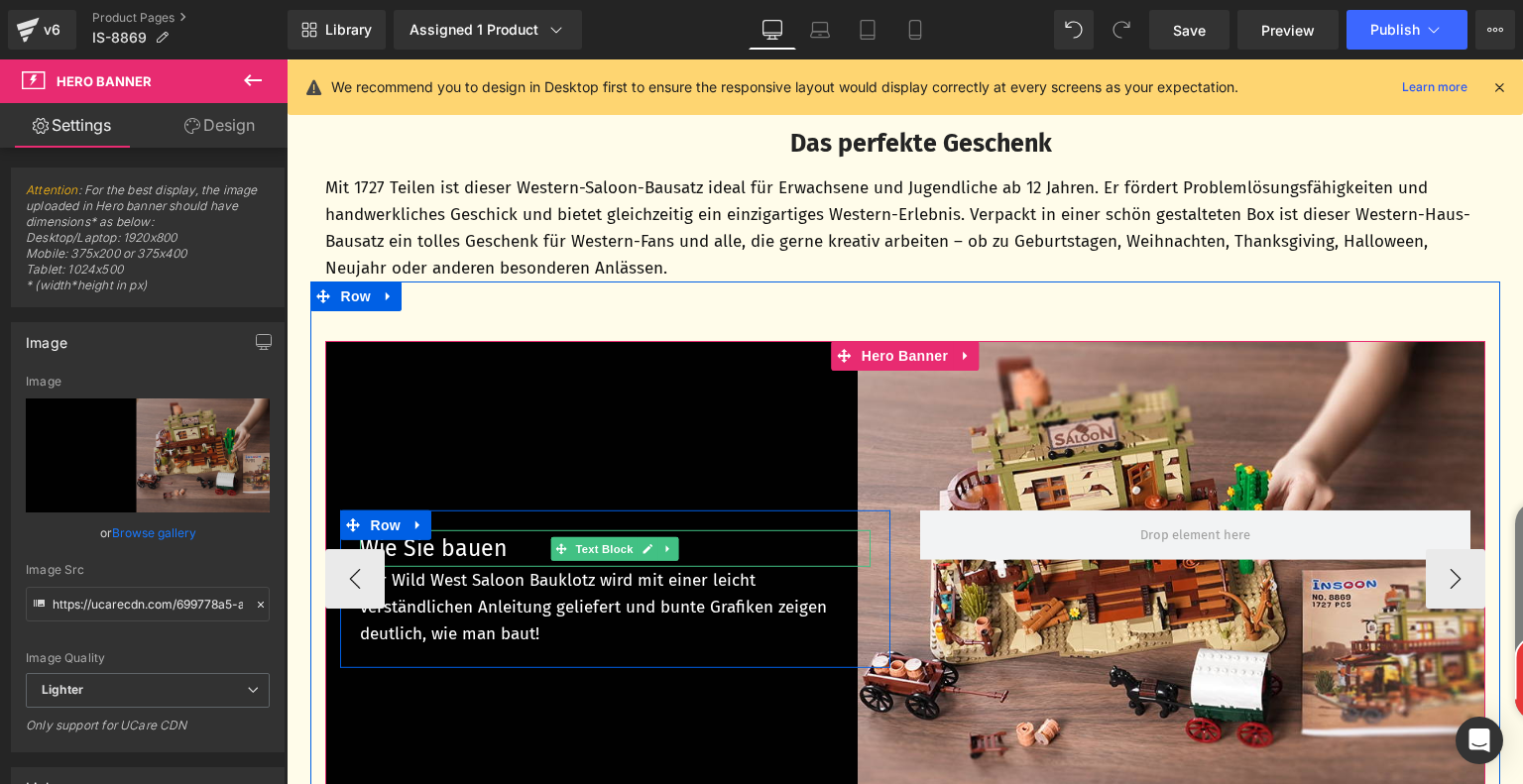 click on "Wie Sie bauen" at bounding box center (615, 548) 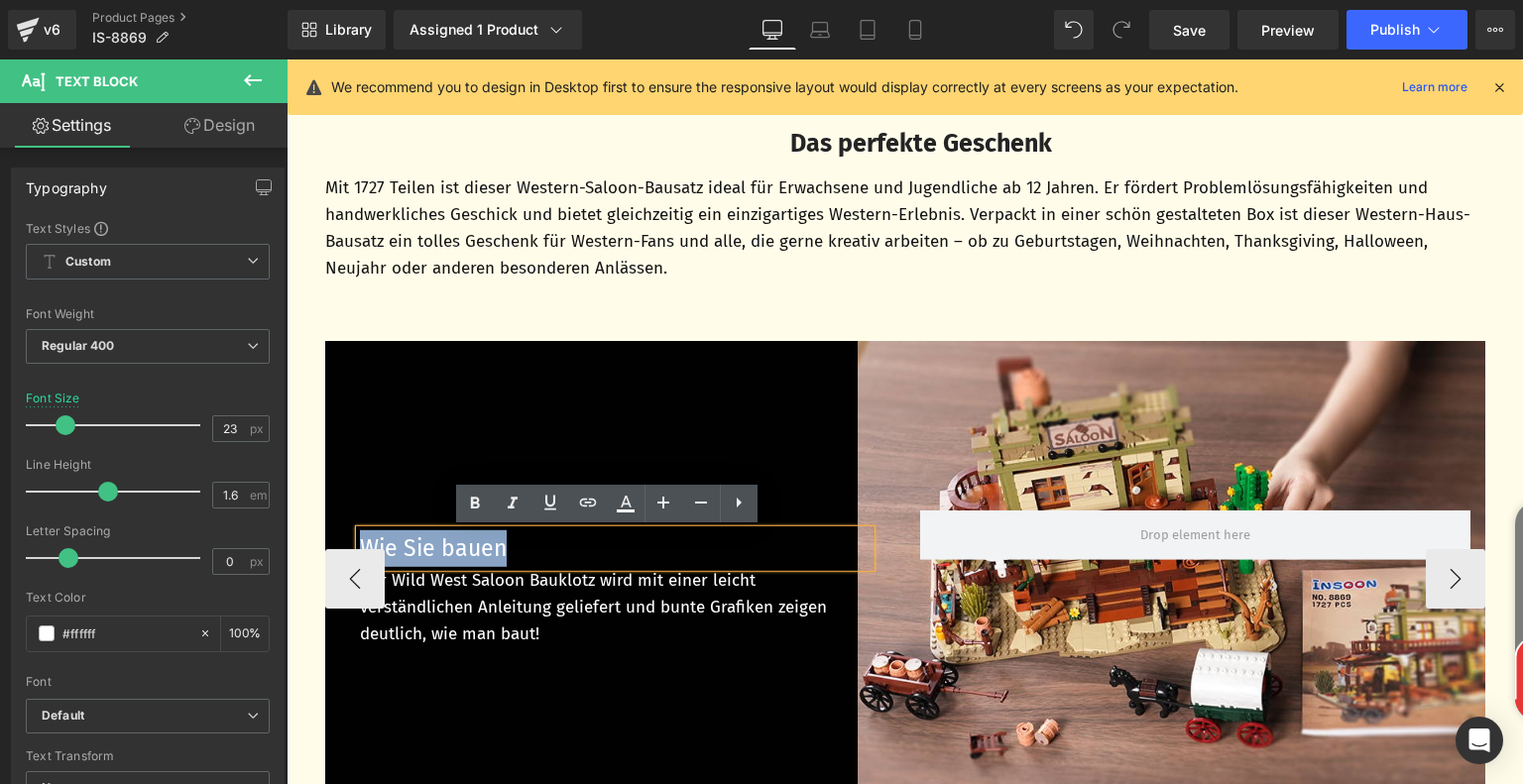 drag, startPoint x: 472, startPoint y: 550, endPoint x: 342, endPoint y: 537, distance: 130.64838 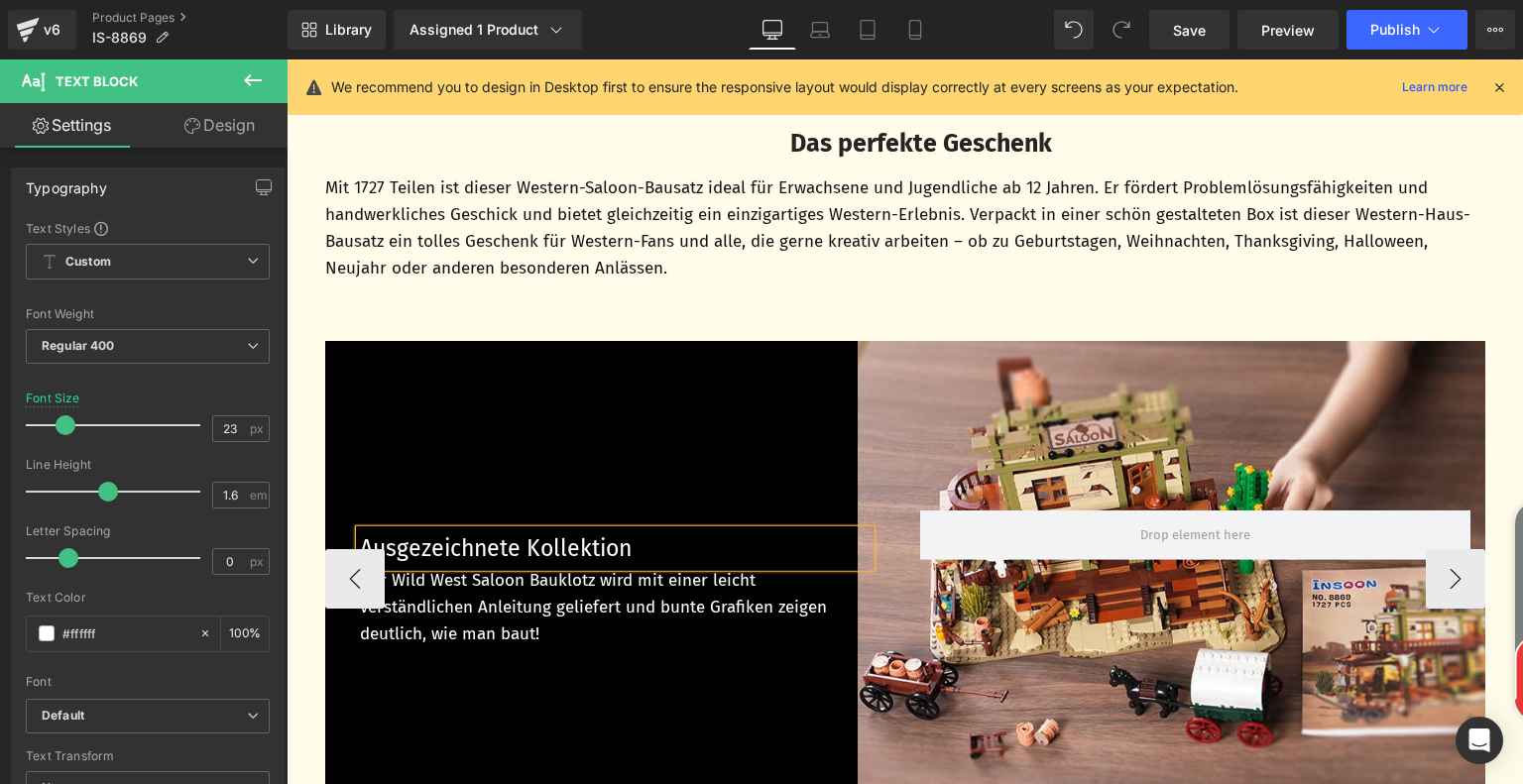 click on "Der Wild West Saloon Bauklotz wird mit einer leicht verständlichen Anleitung geliefert und bunte Grafiken zeigen deutlich, wie man baut!" at bounding box center (615, 608) 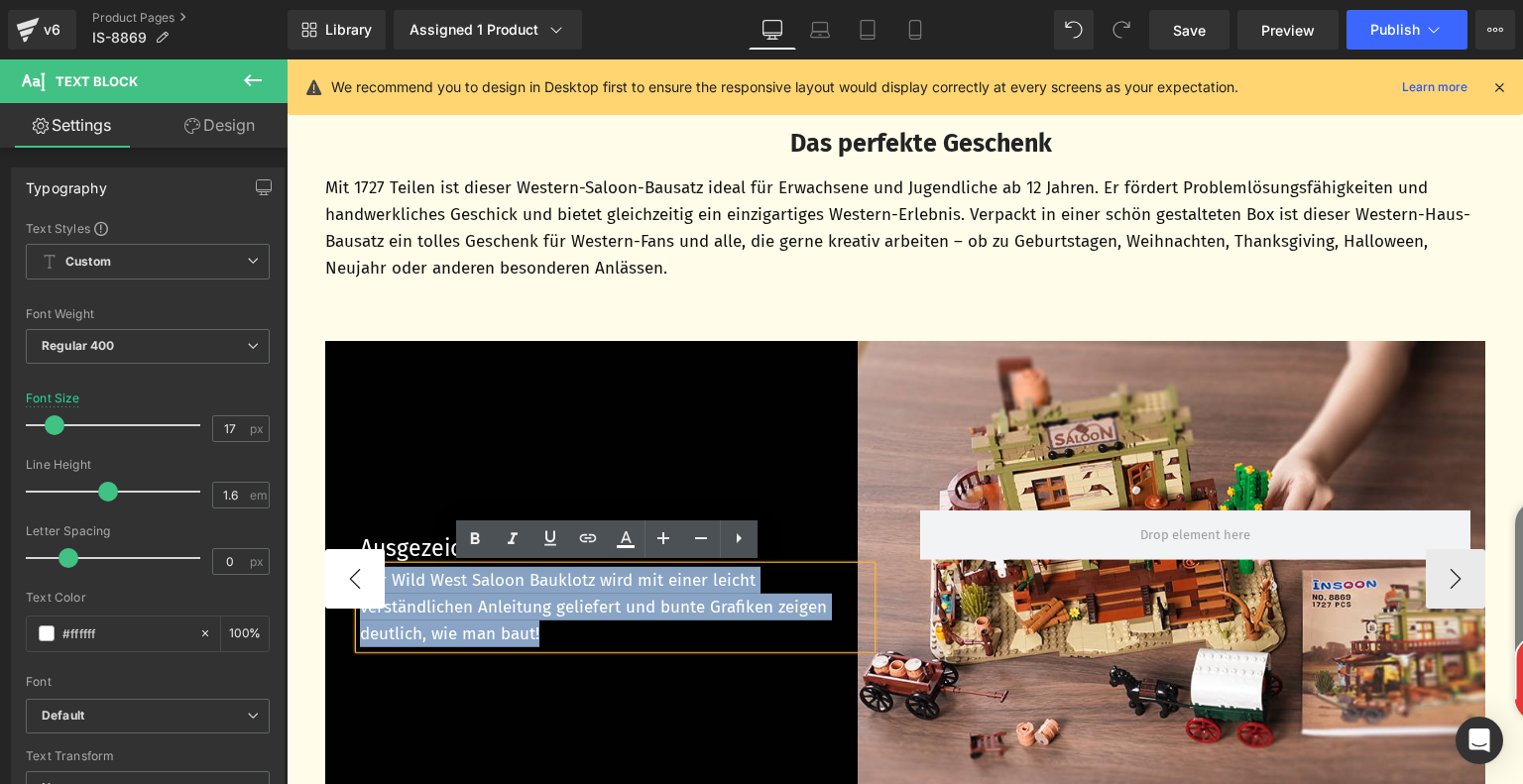 drag, startPoint x: 540, startPoint y: 636, endPoint x: 350, endPoint y: 569, distance: 201.46712 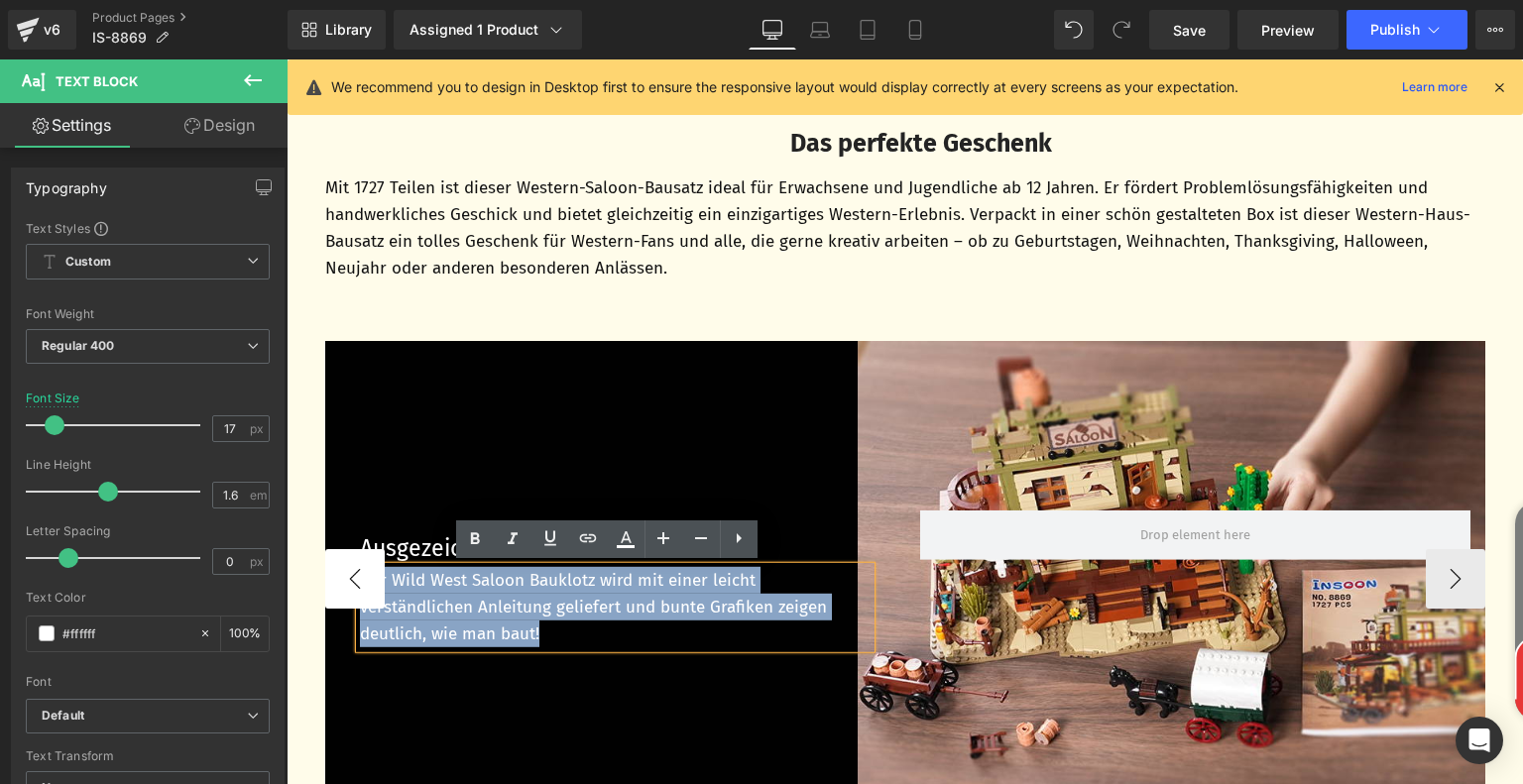 click on "Ausgezeichnete Kollektion
Text Block
Der Wild West Saloon Bauklotz wird mit einer leicht verständlichen Anleitung geliefert und bunte Grafiken zeigen deutlich, wie man baut!
Text Block
Row
Row
Hero Banner
Wie Sie bauen
Text Block
Der Wild West Saloon Bauklotz wird mit einer leicht verständlichen Anleitung geliefert und bunte Grafiken zeigen deutlich, wie man baut!
Text Block
Row
Row
Hero Banner
‹" at bounding box center [905, 579] 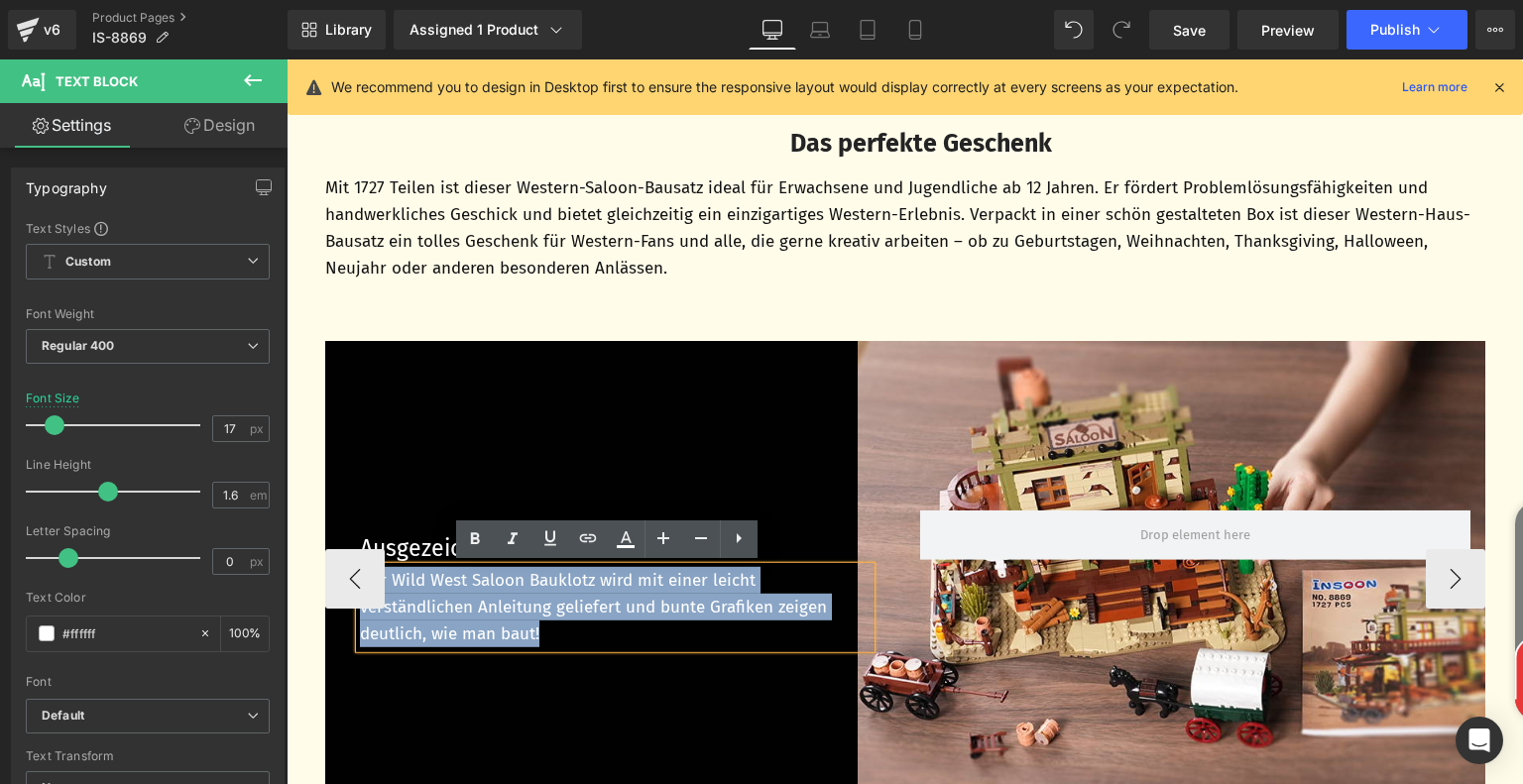 paste 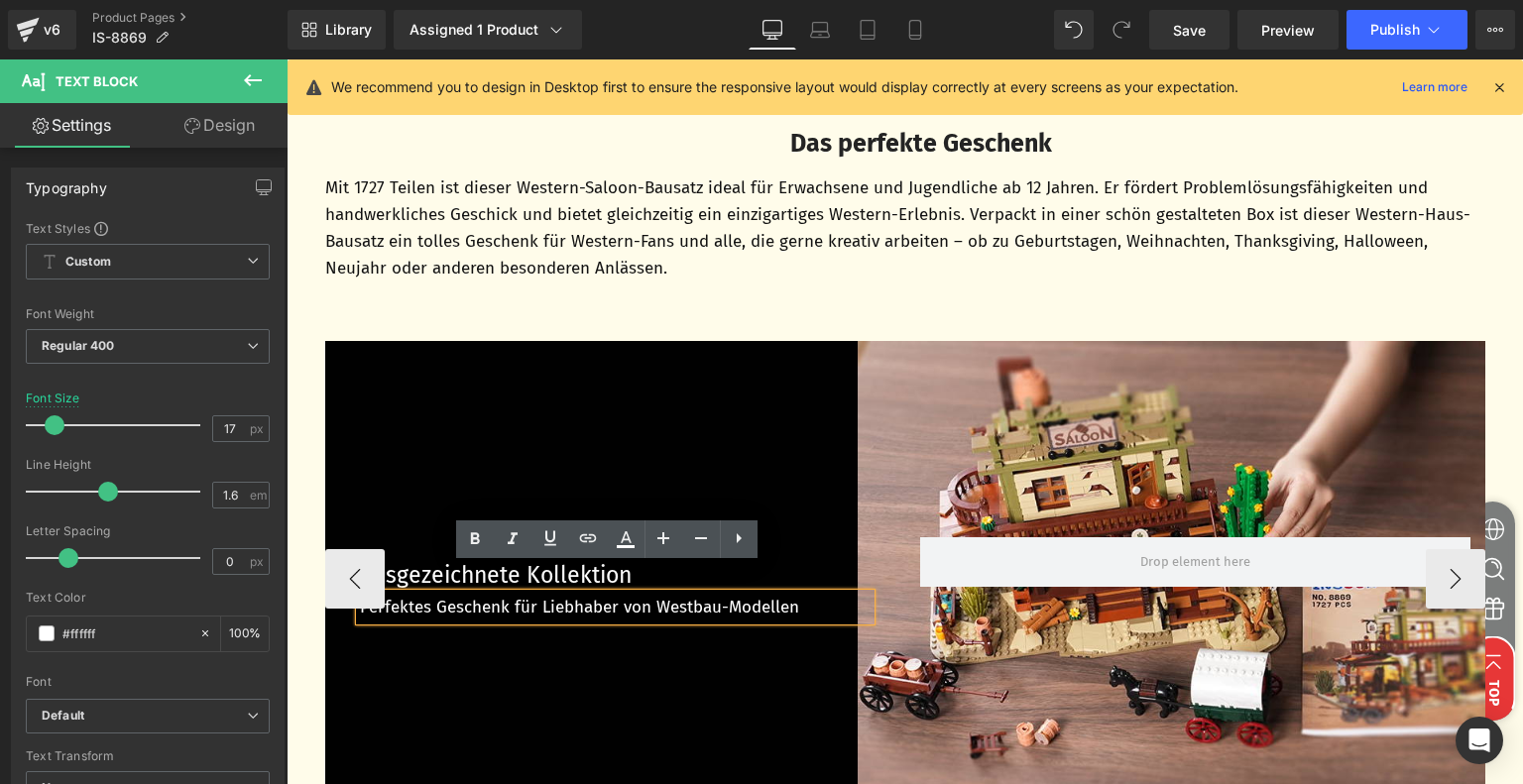 scroll, scrollTop: 5349, scrollLeft: 0, axis: vertical 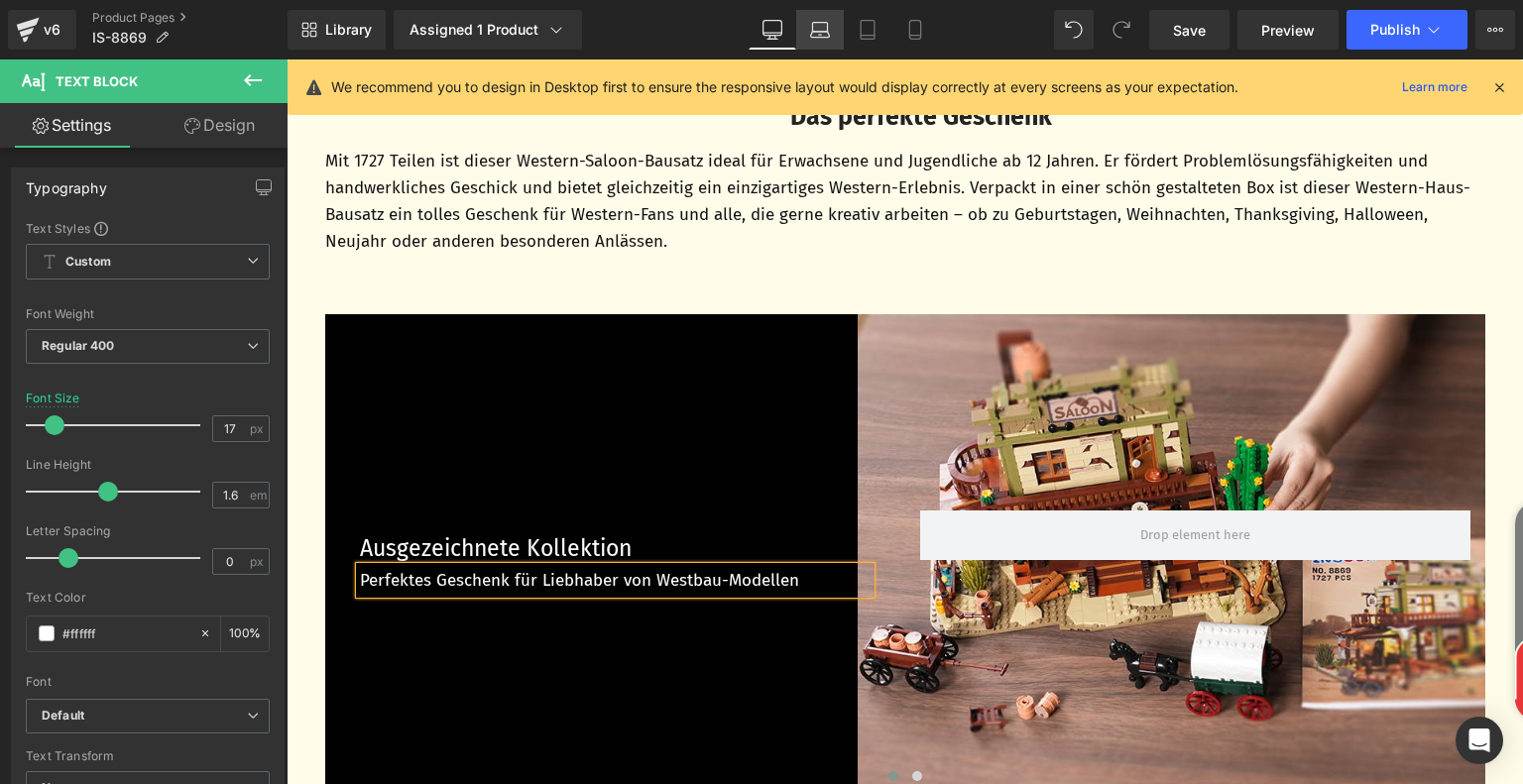 click 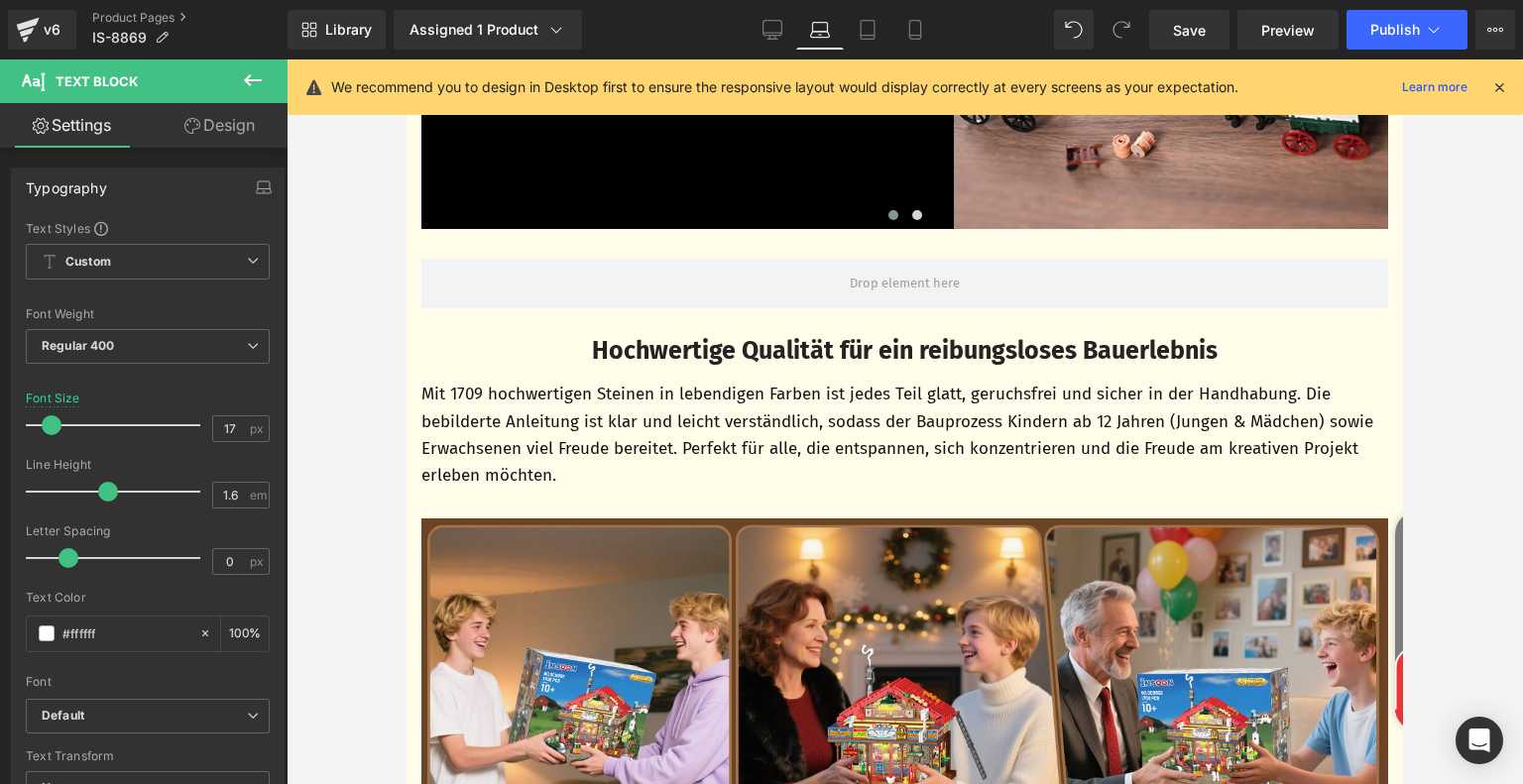 type on "15" 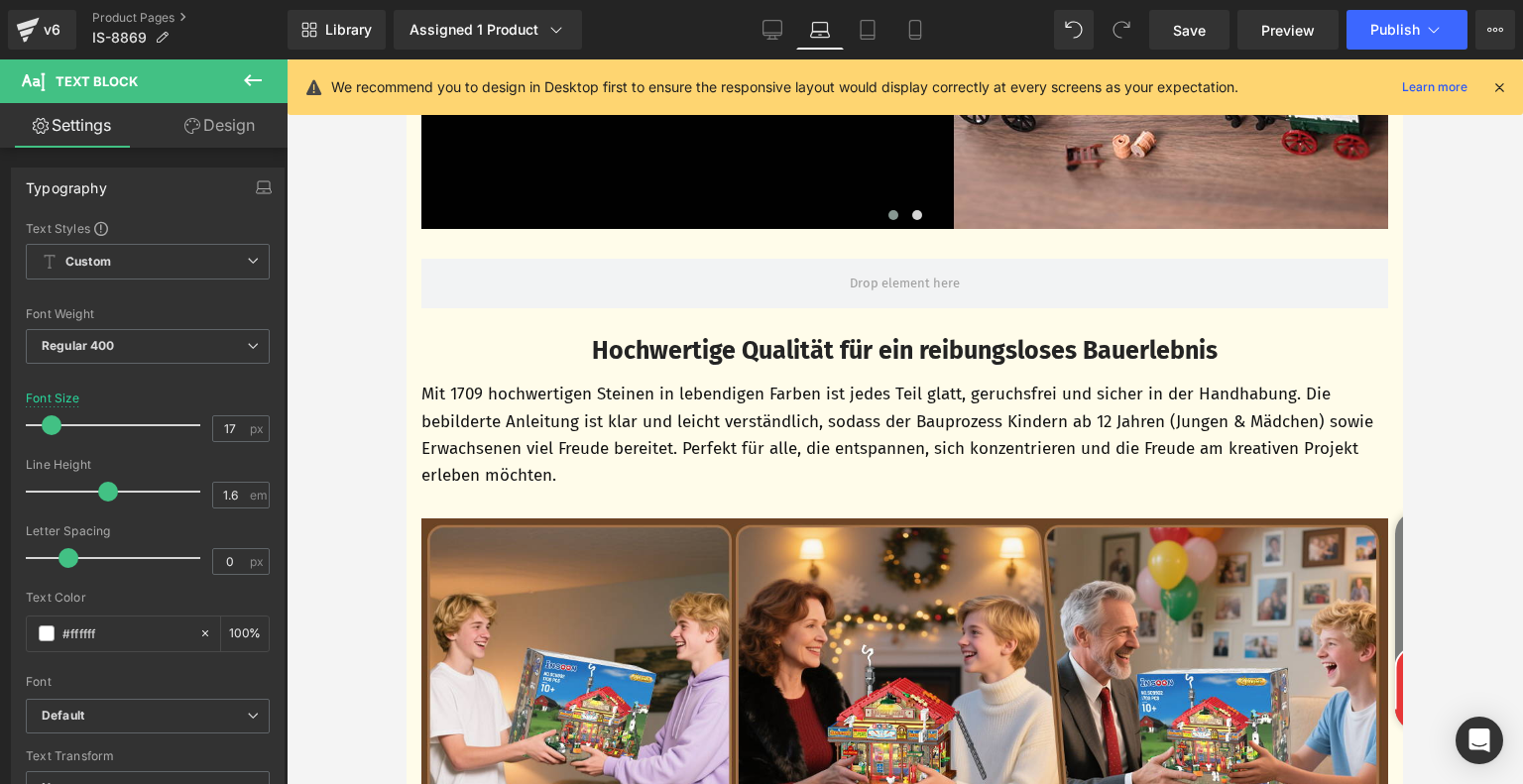 type on "100" 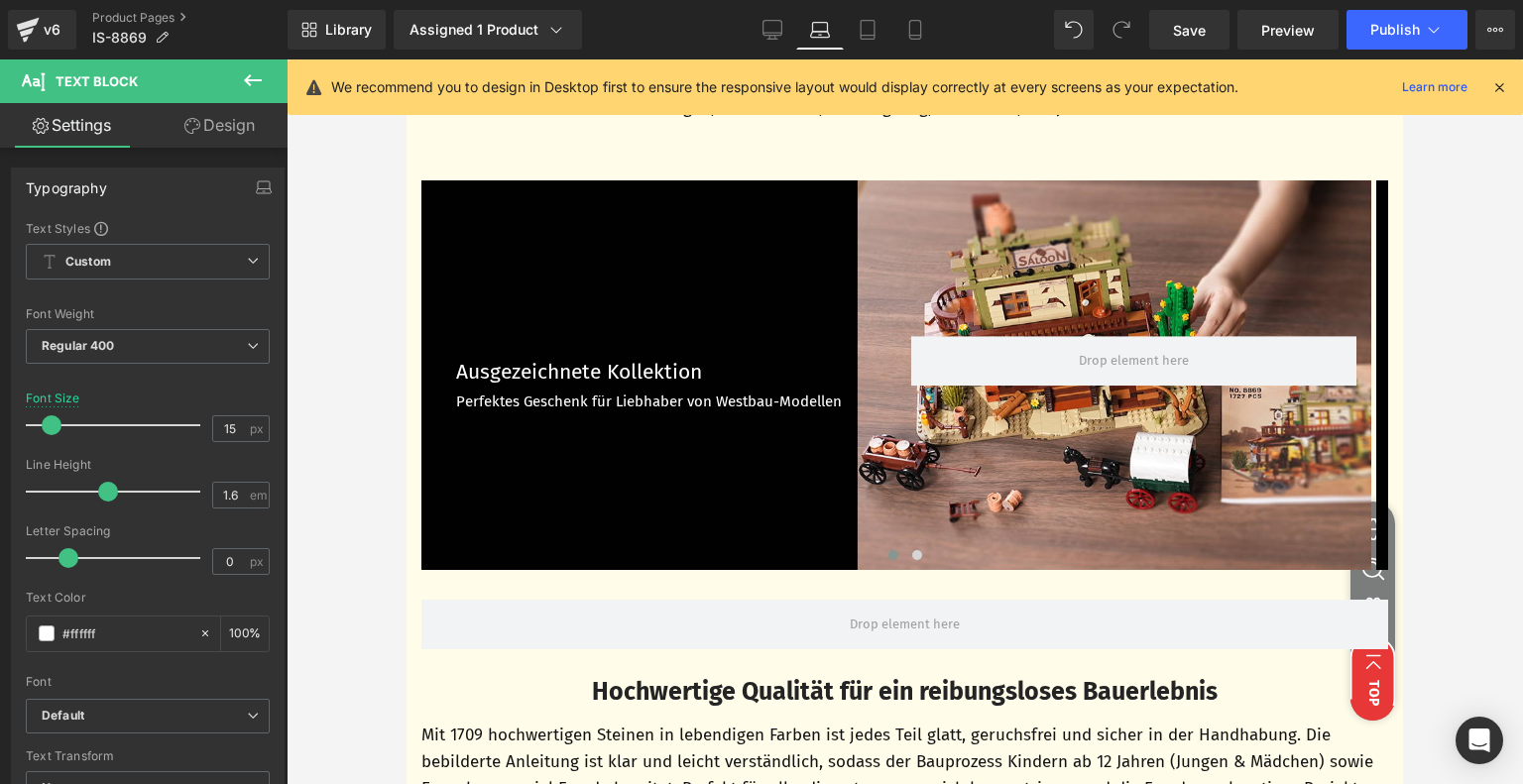 scroll, scrollTop: 4659, scrollLeft: 0, axis: vertical 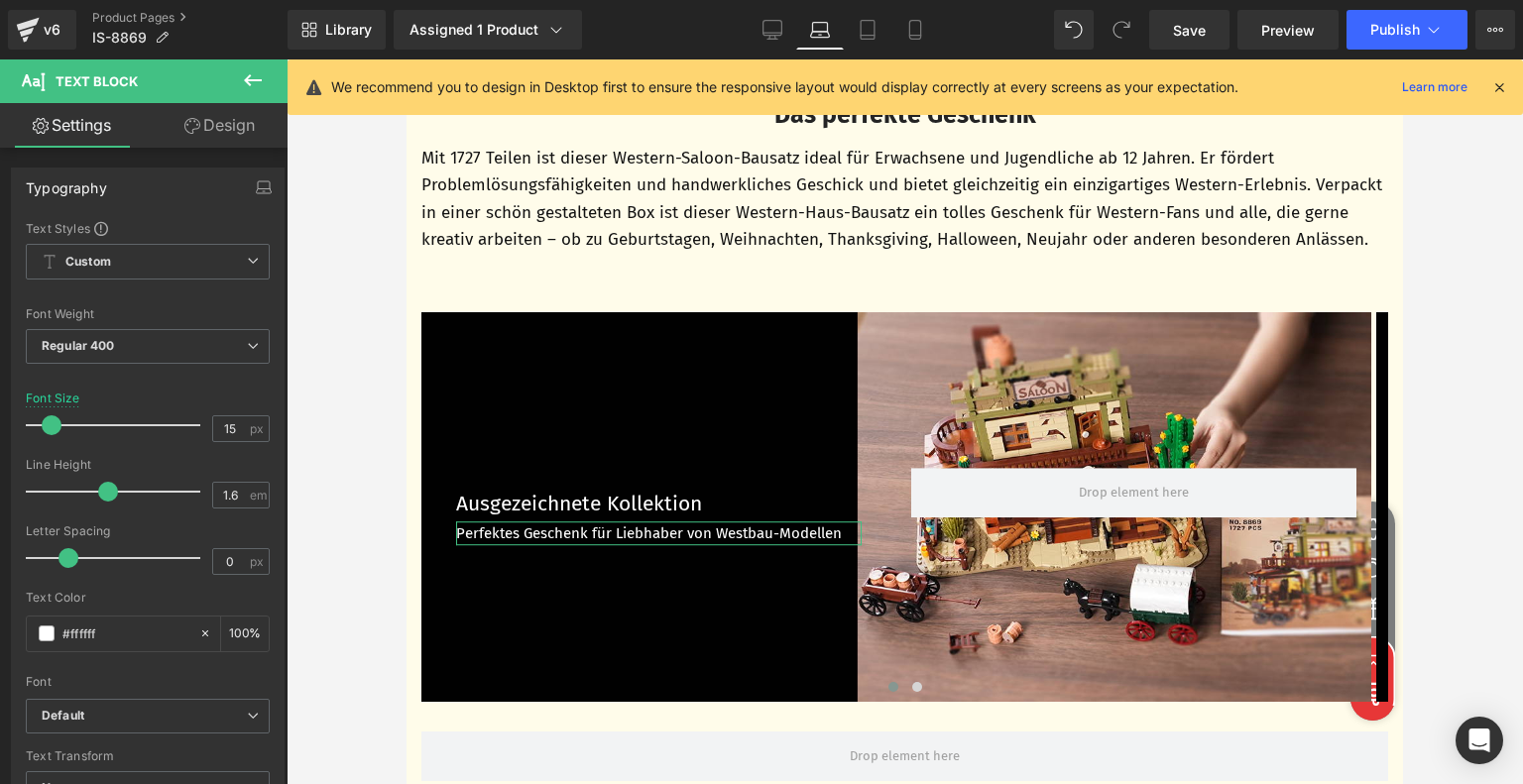 click on "Design" at bounding box center (219, 125) 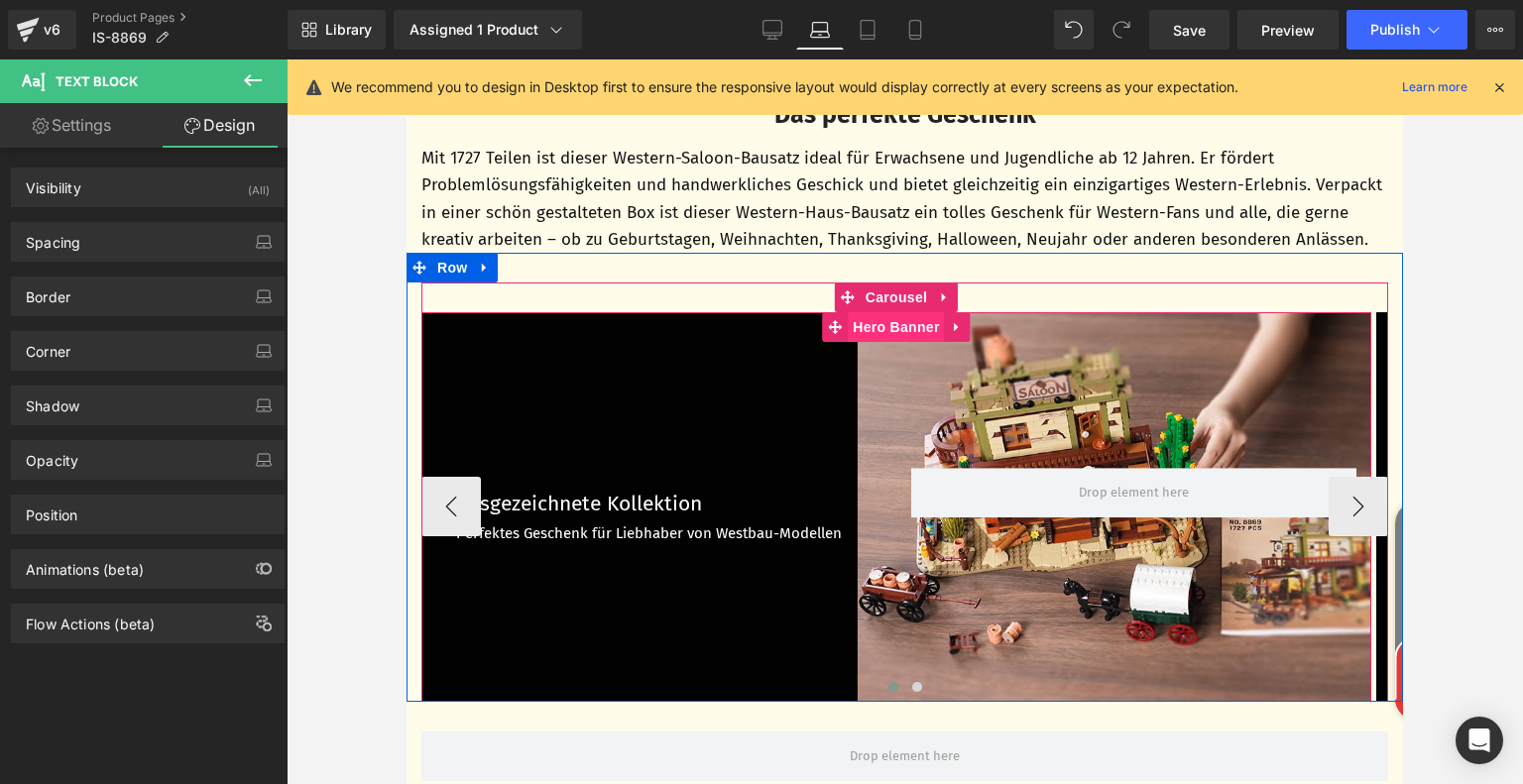 click on "Hero Banner" at bounding box center [895, 327] 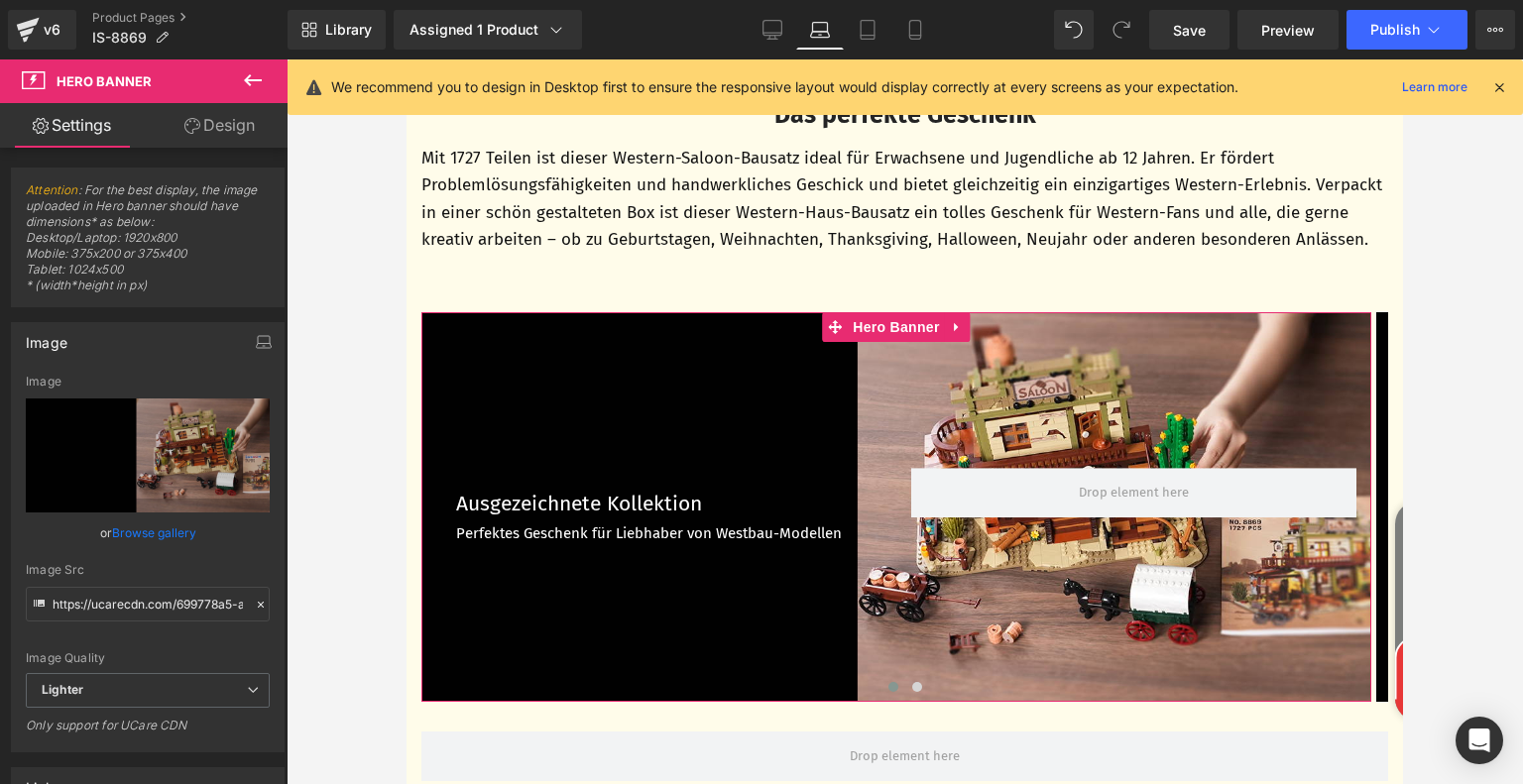drag, startPoint x: 214, startPoint y: 122, endPoint x: 405, endPoint y: 300, distance: 261.08428 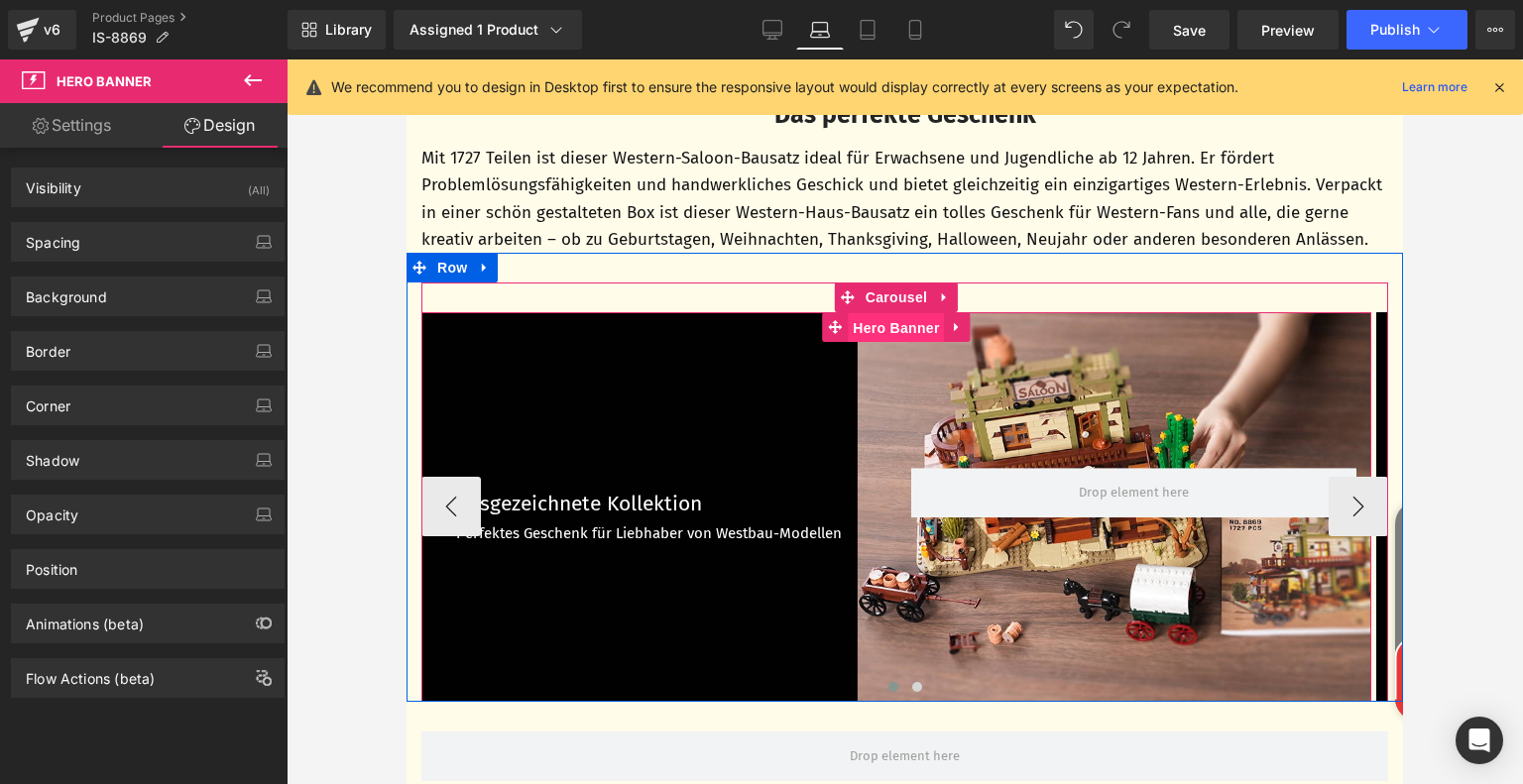 click on "Hero Banner" at bounding box center (895, 328) 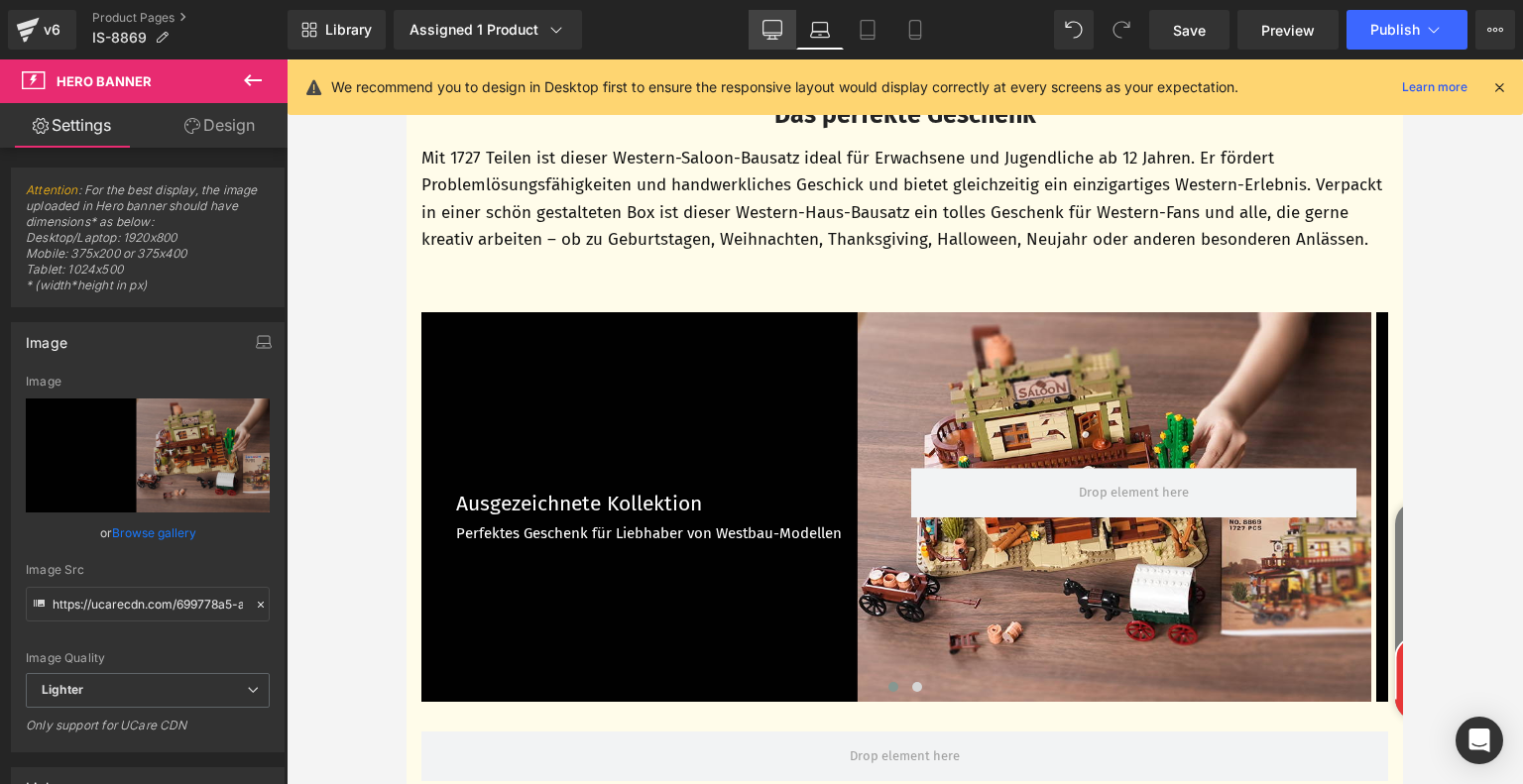 click on "Desktop" at bounding box center [772, 30] 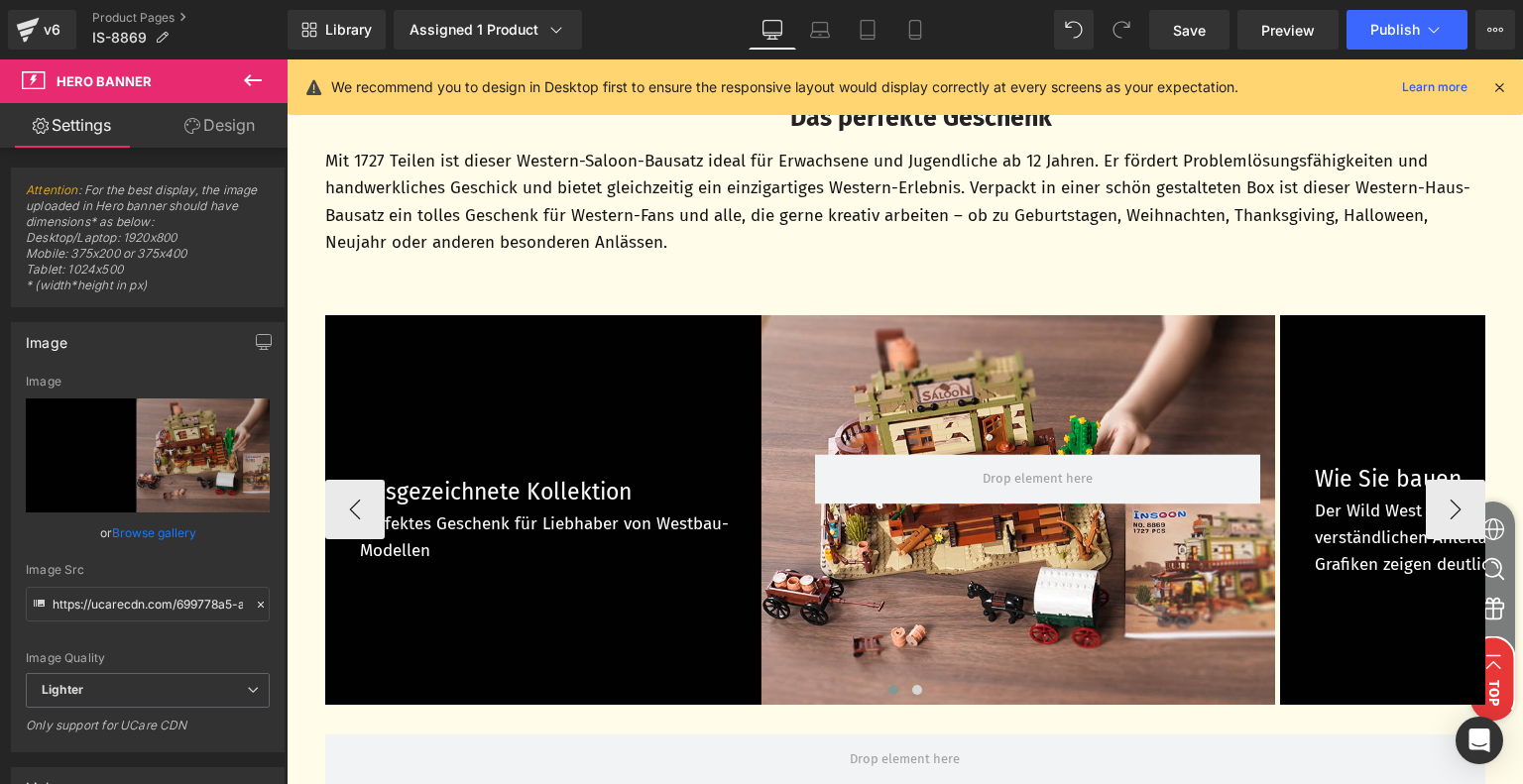 scroll, scrollTop: 5348, scrollLeft: 0, axis: vertical 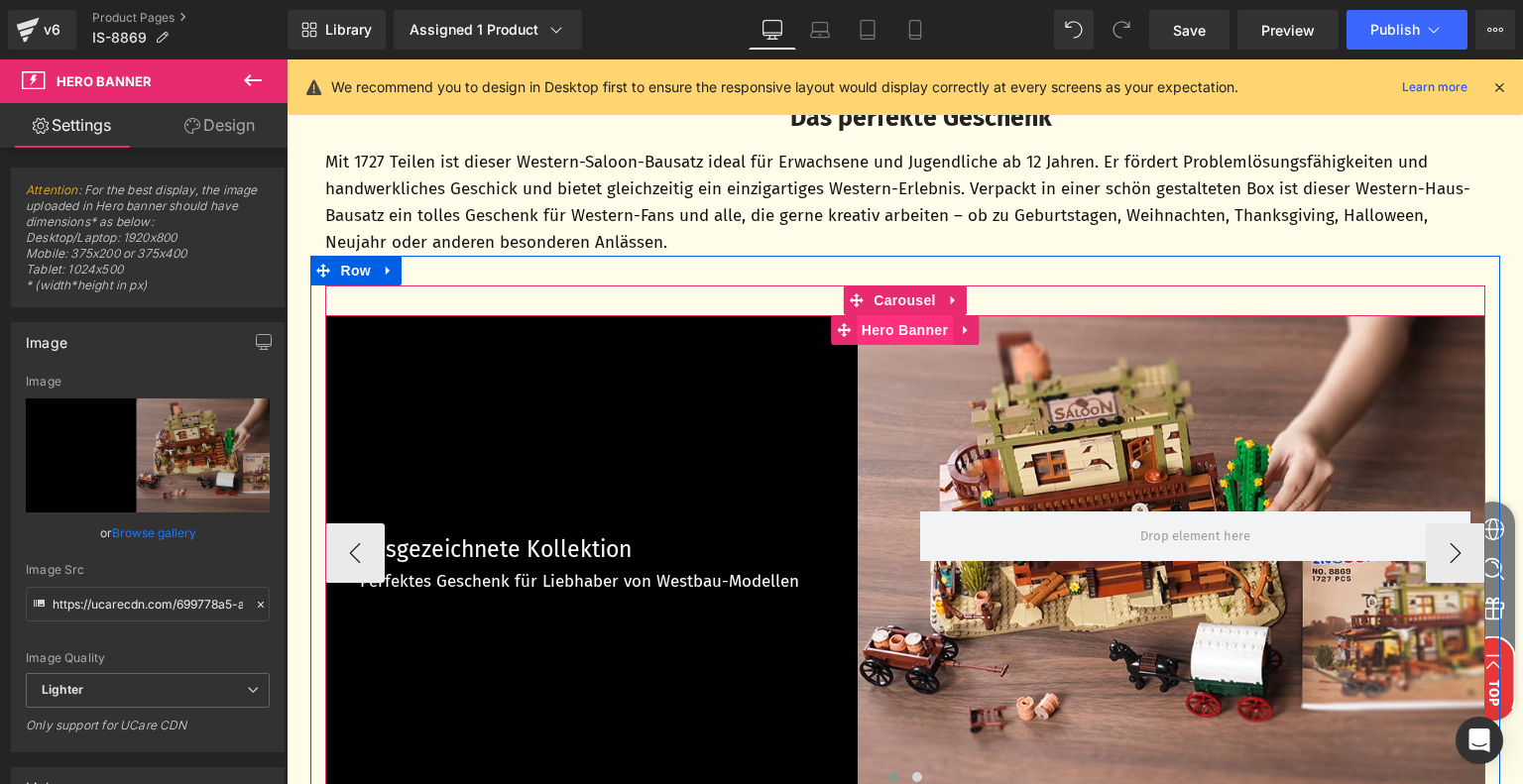 click on "Hero Banner" at bounding box center [904, 330] 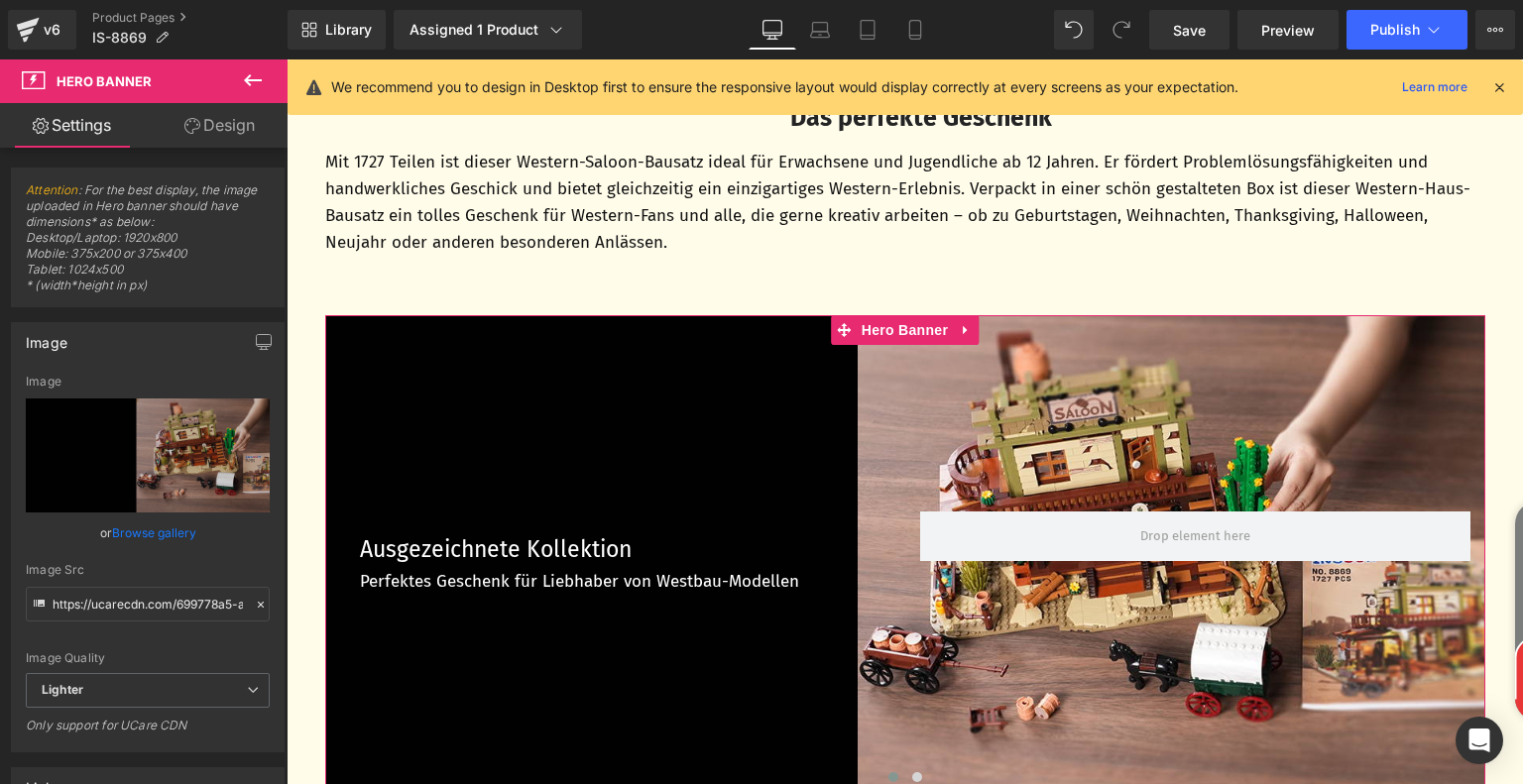 click on "Design" at bounding box center [219, 125] 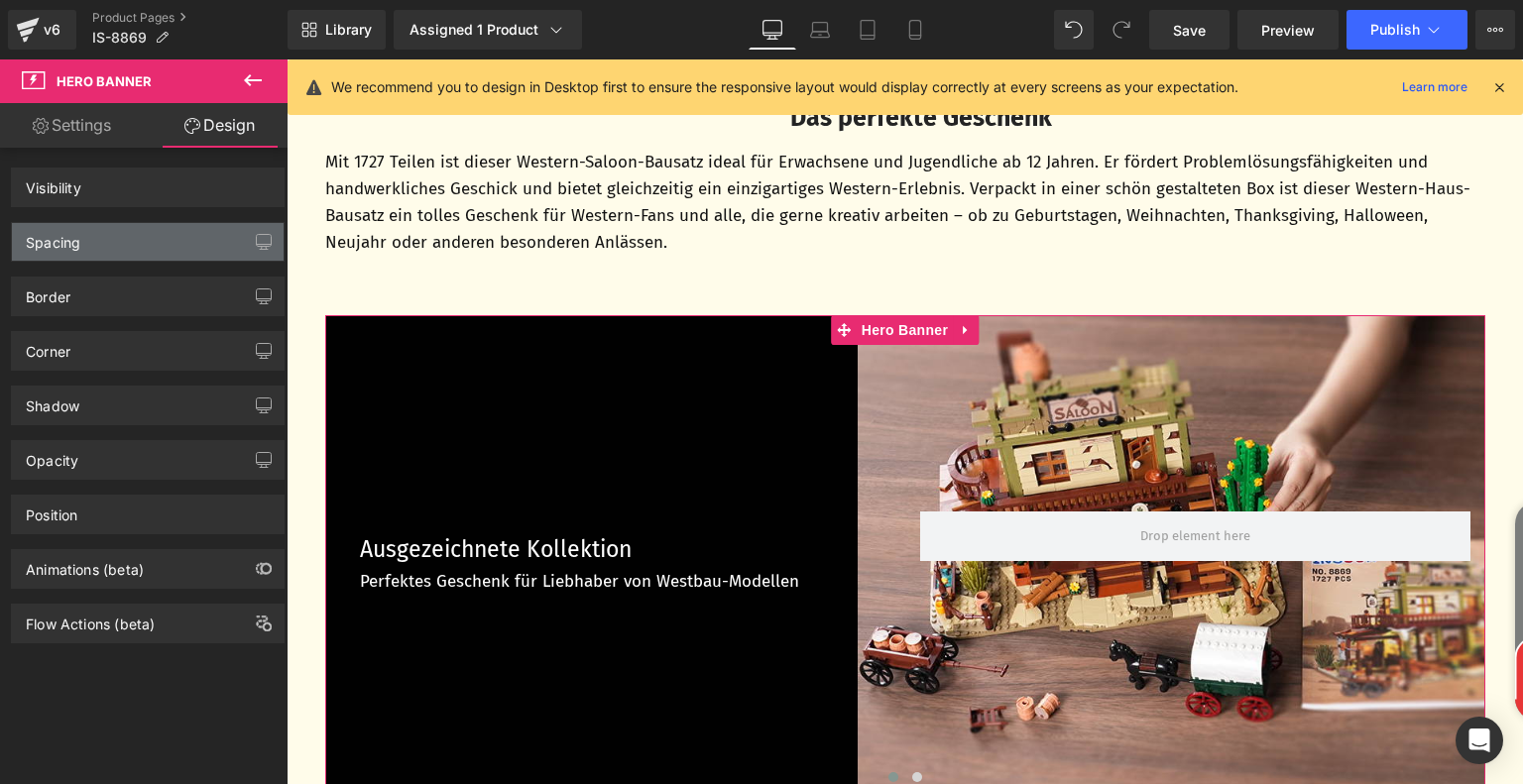 click on "Spacing" at bounding box center [148, 242] 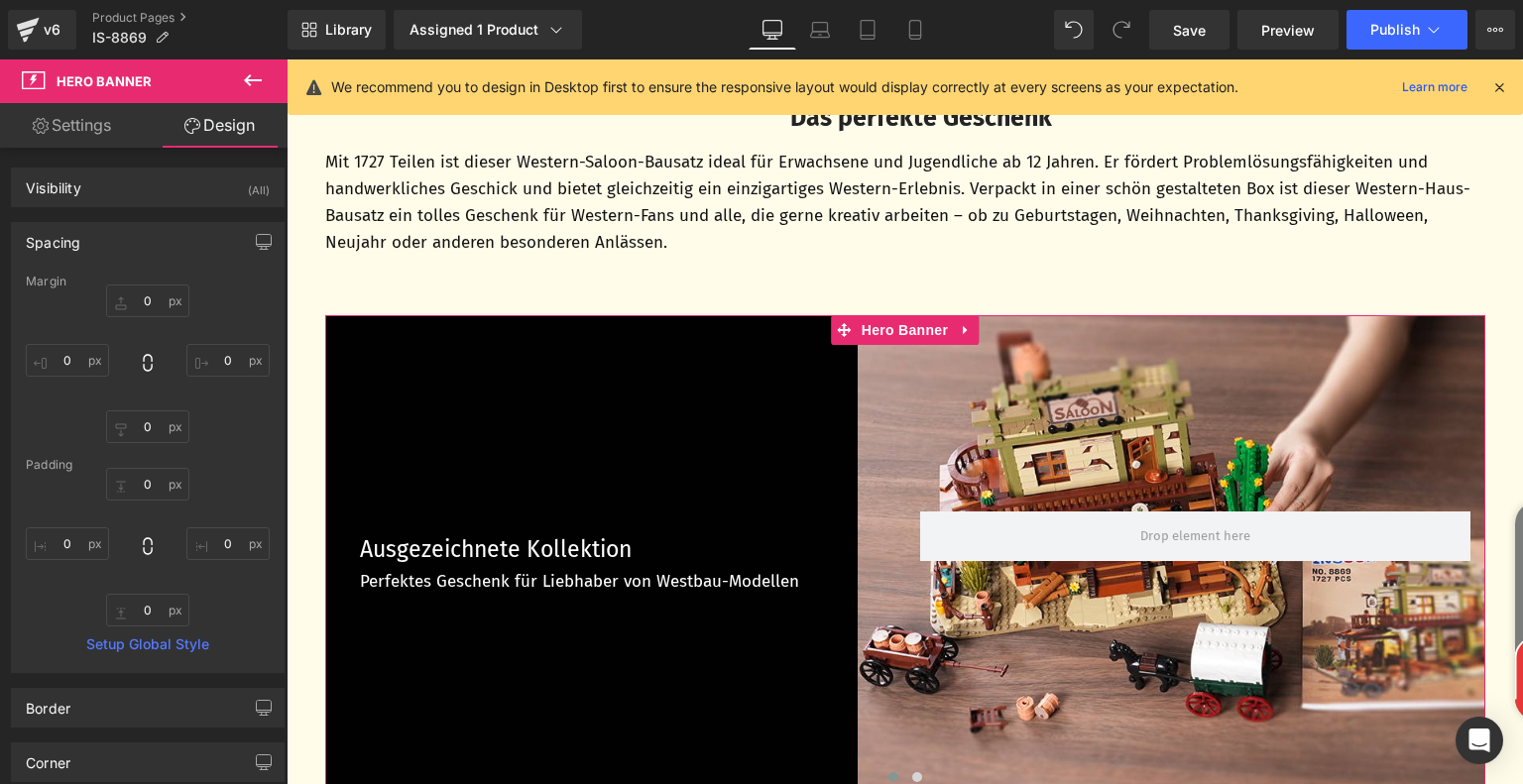 type on "0" 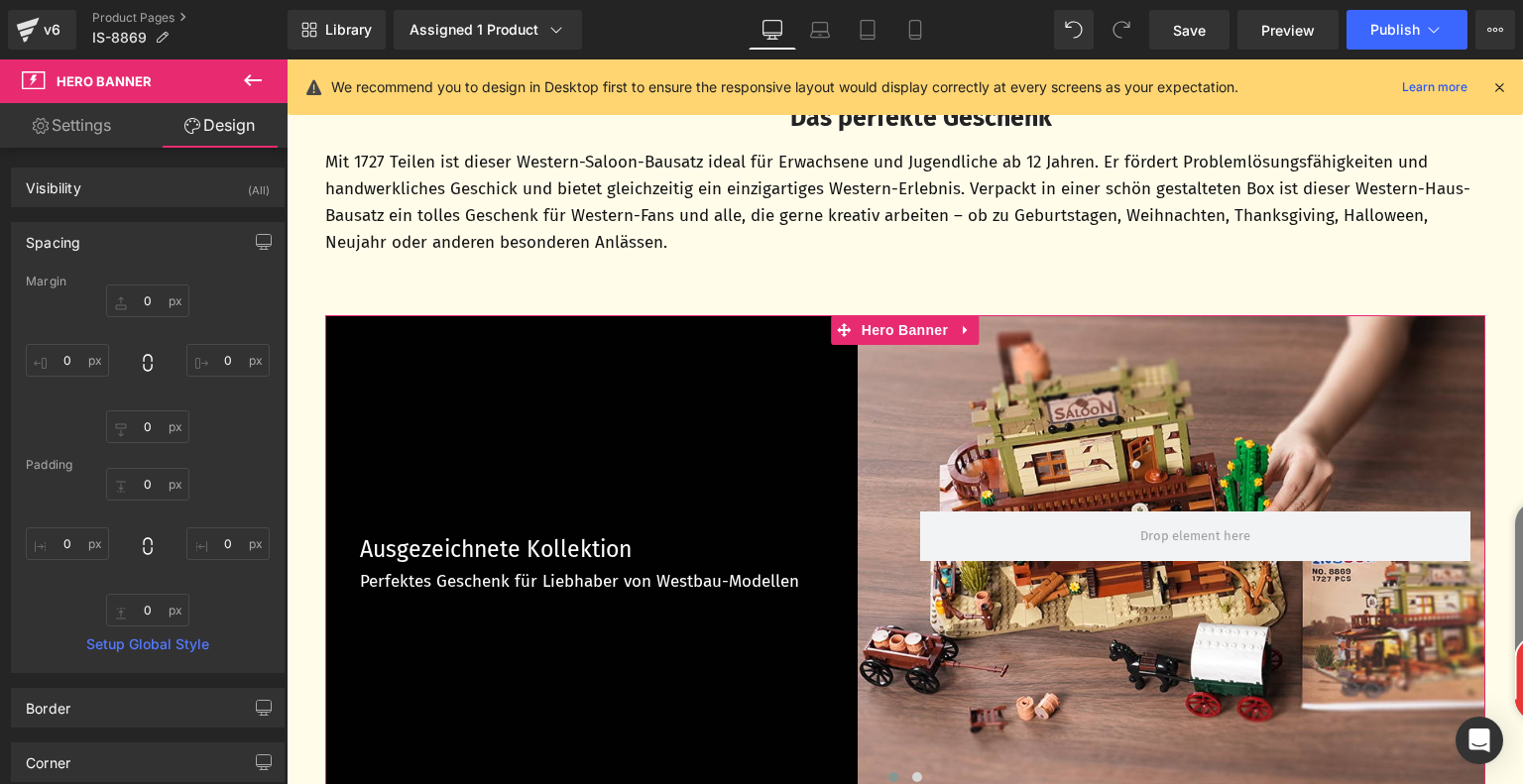 type on "0" 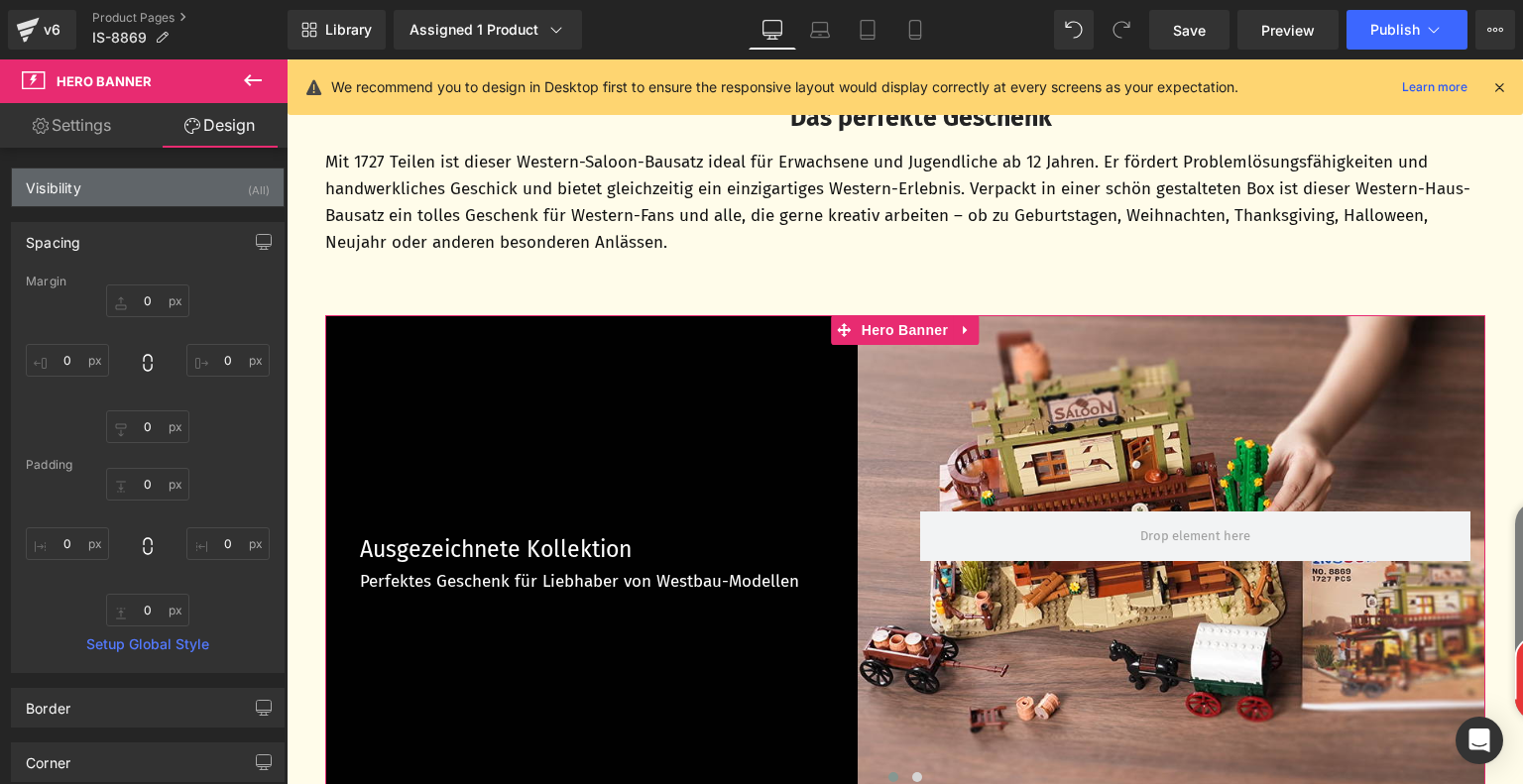 click on "Visibility
(All)" at bounding box center [148, 187] 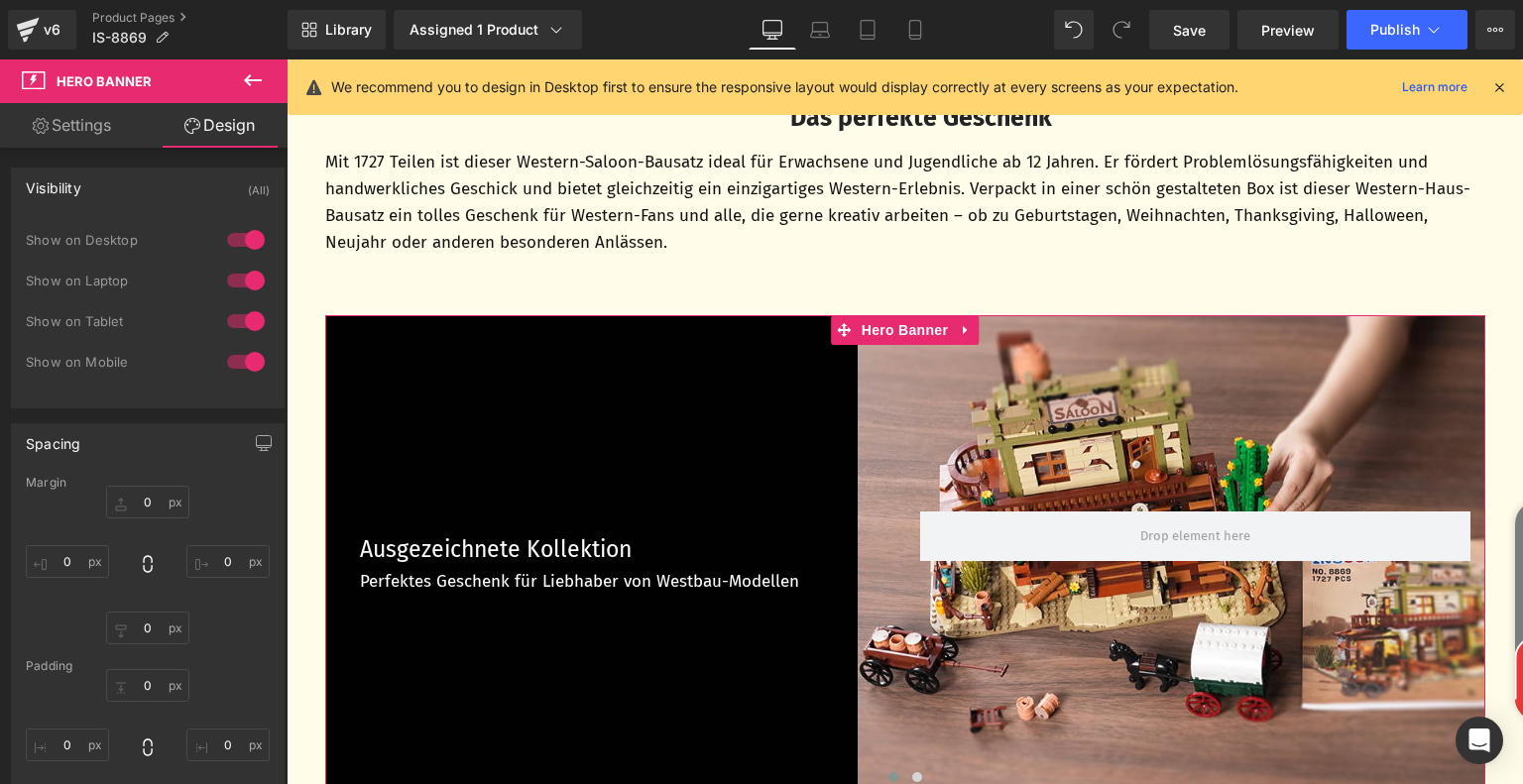 scroll, scrollTop: 496, scrollLeft: 0, axis: vertical 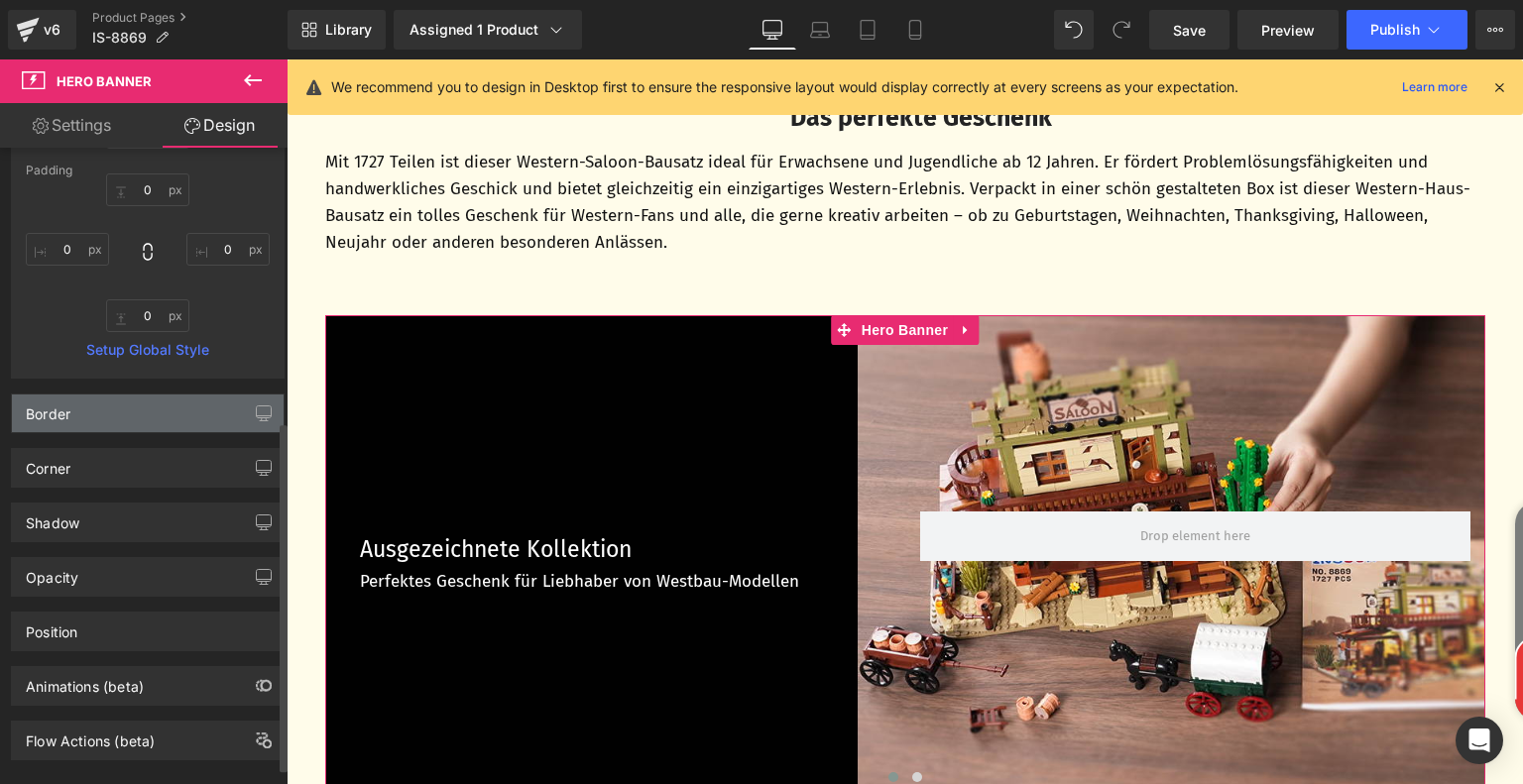 click on "Border" at bounding box center (148, 413) 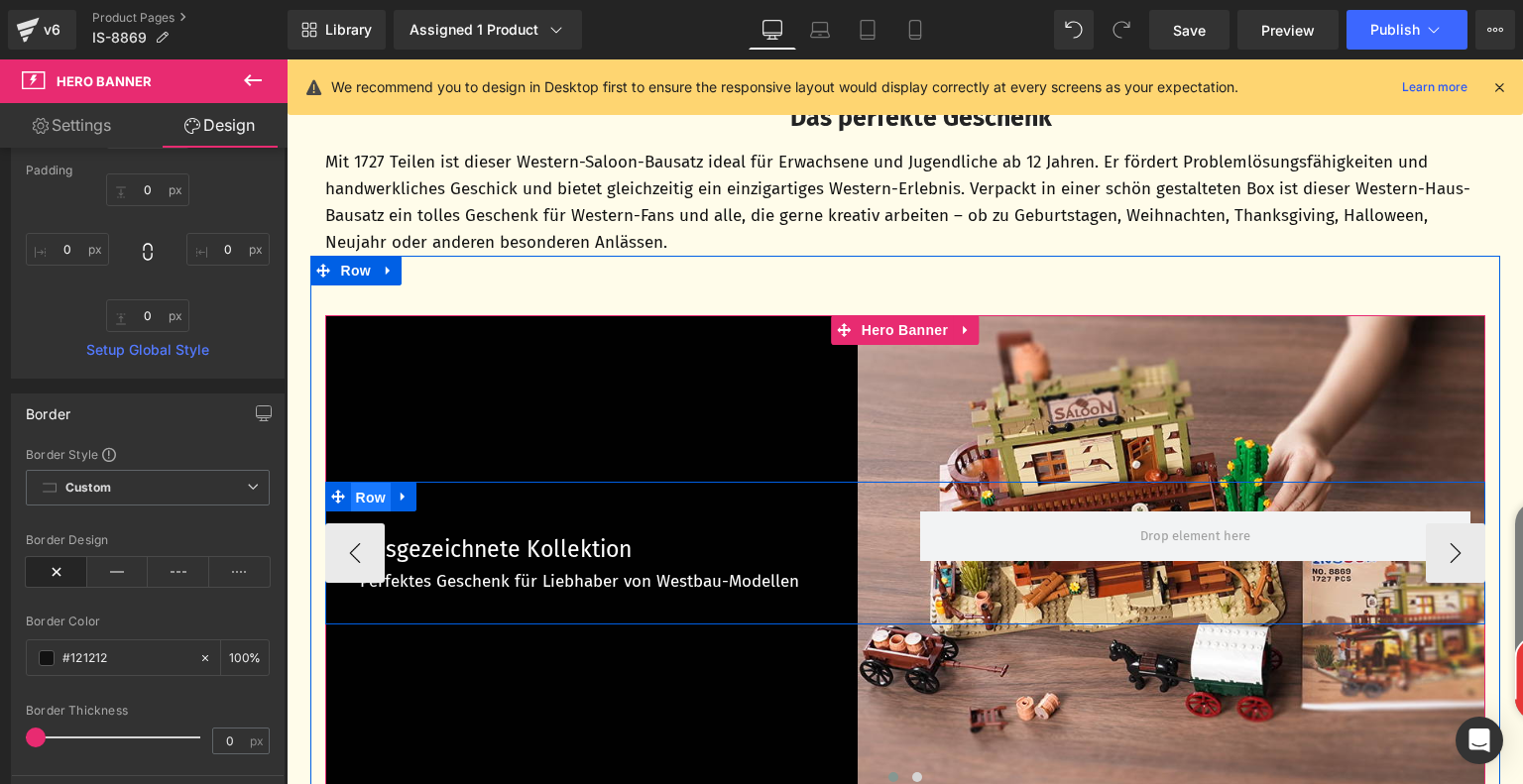 click on "Row" at bounding box center [371, 498] 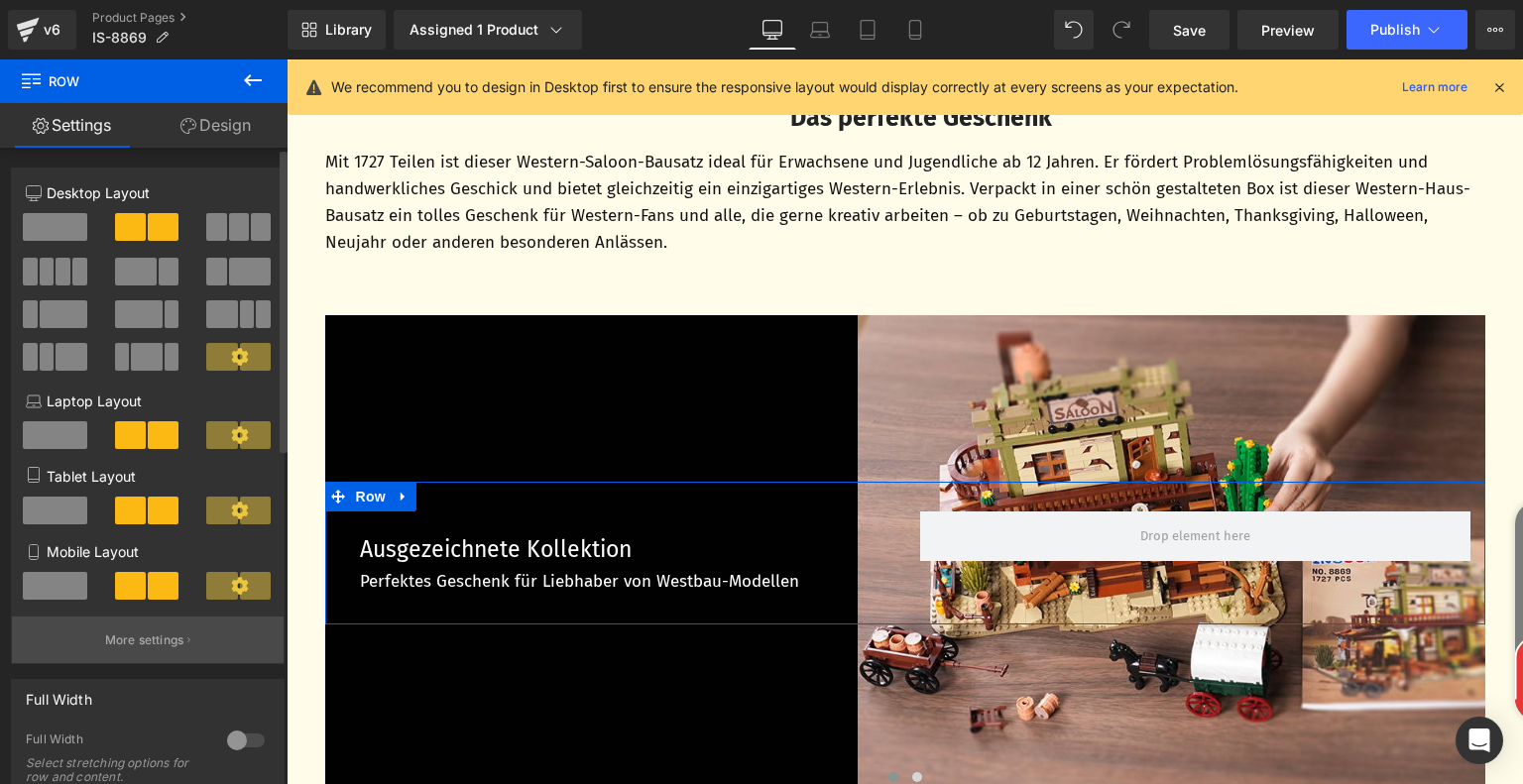 click on "More settings" at bounding box center (148, 639) 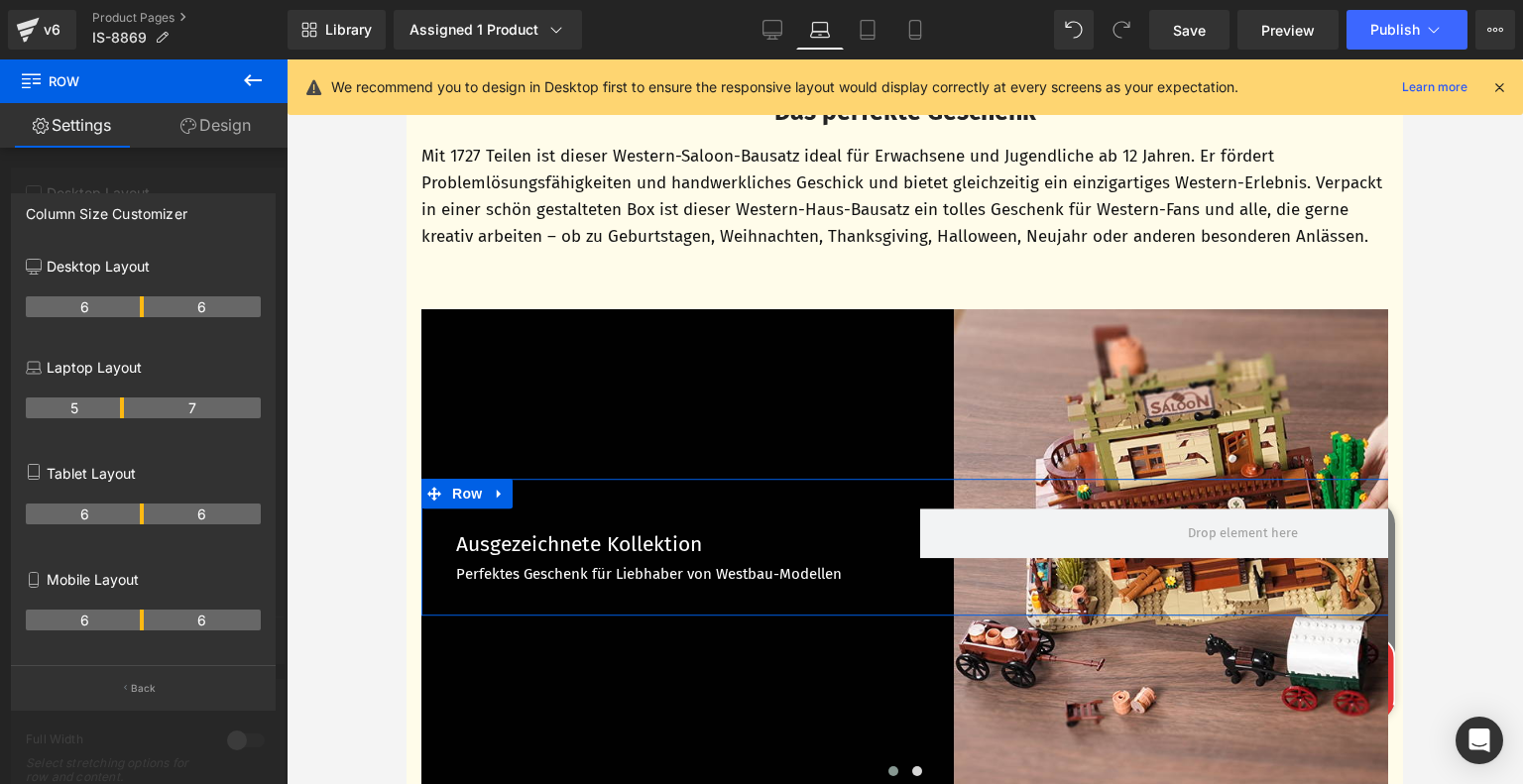 scroll, scrollTop: 4662, scrollLeft: 0, axis: vertical 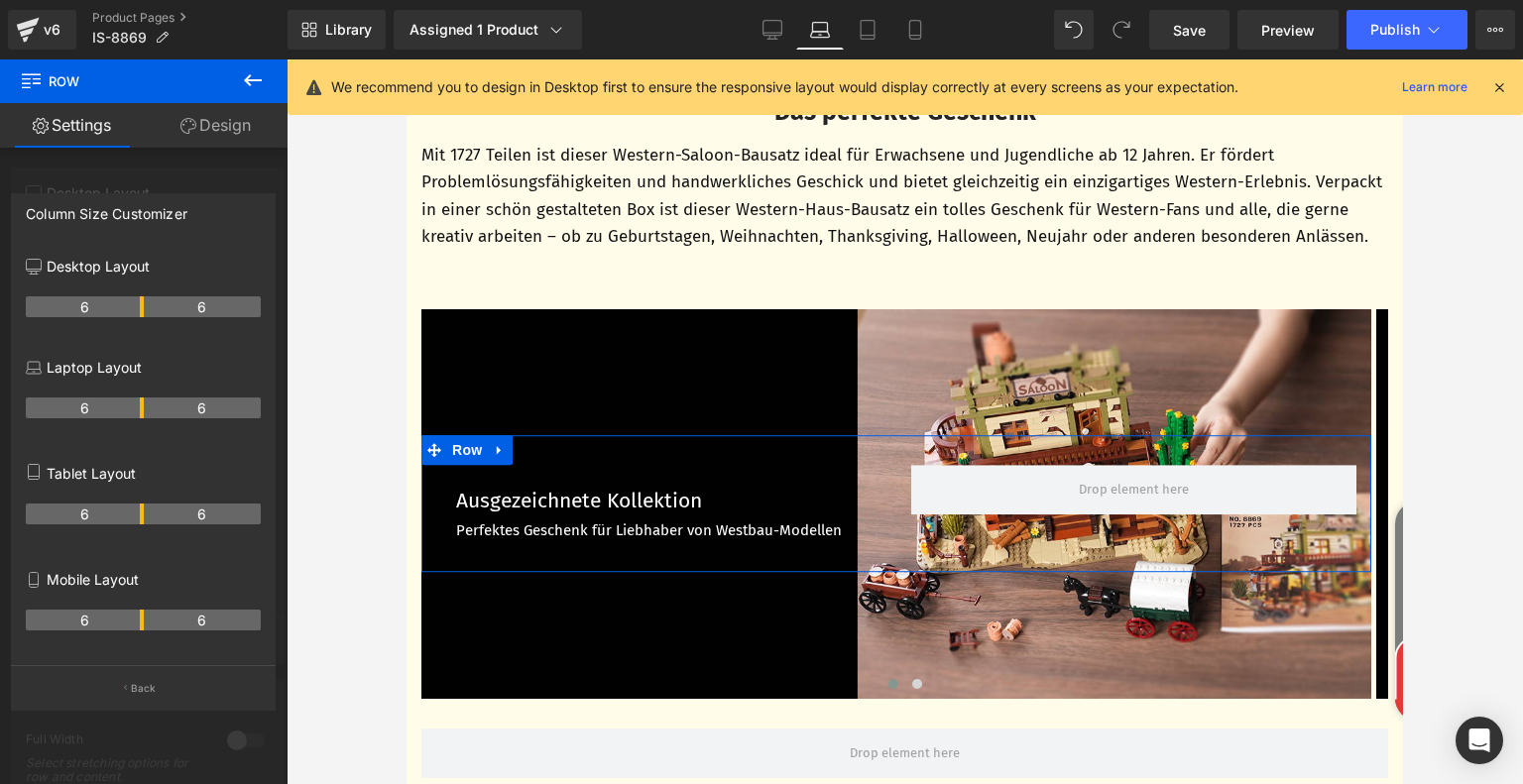 click on "6" at bounding box center (84, 407) 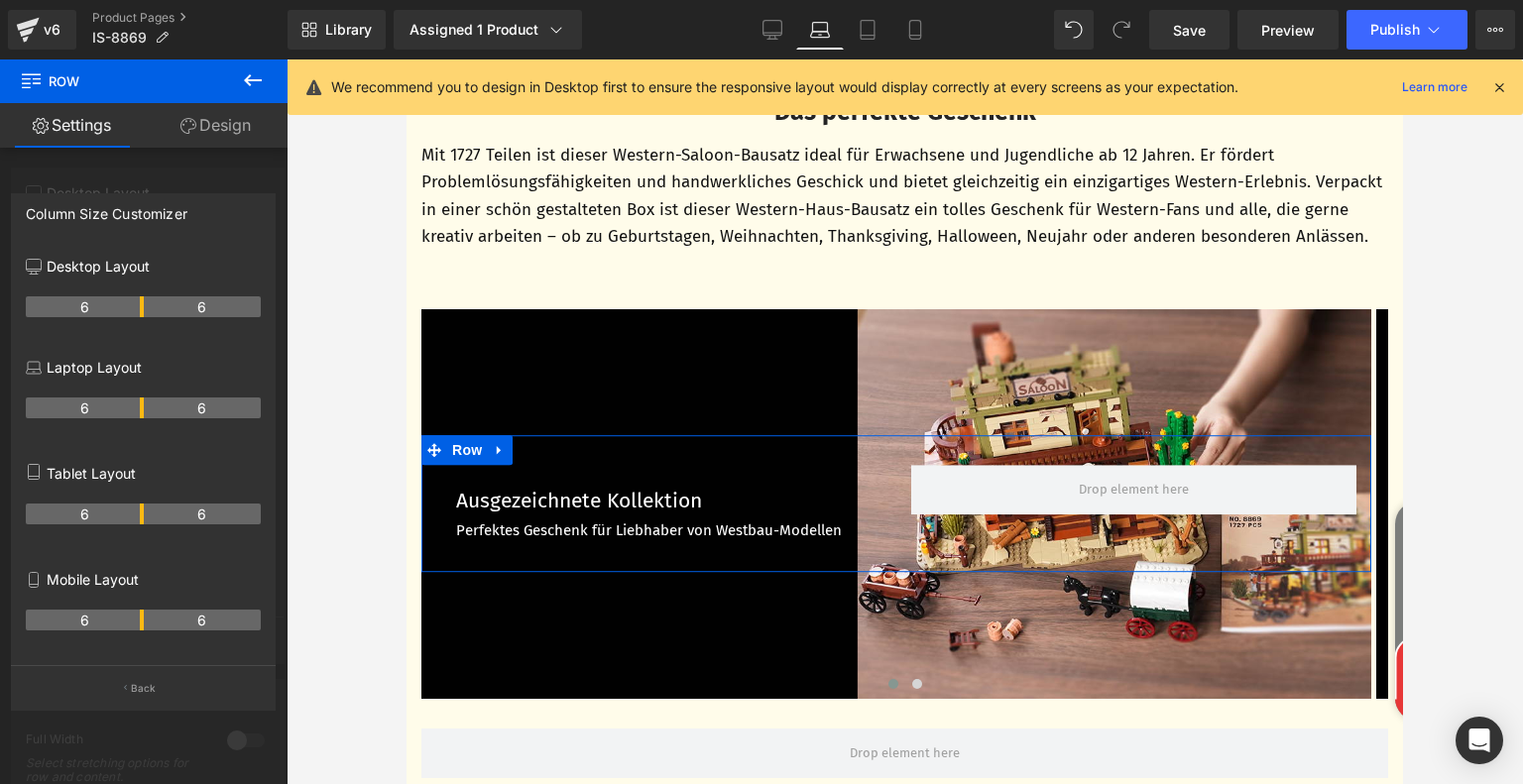 click on "Design" at bounding box center (215, 125) 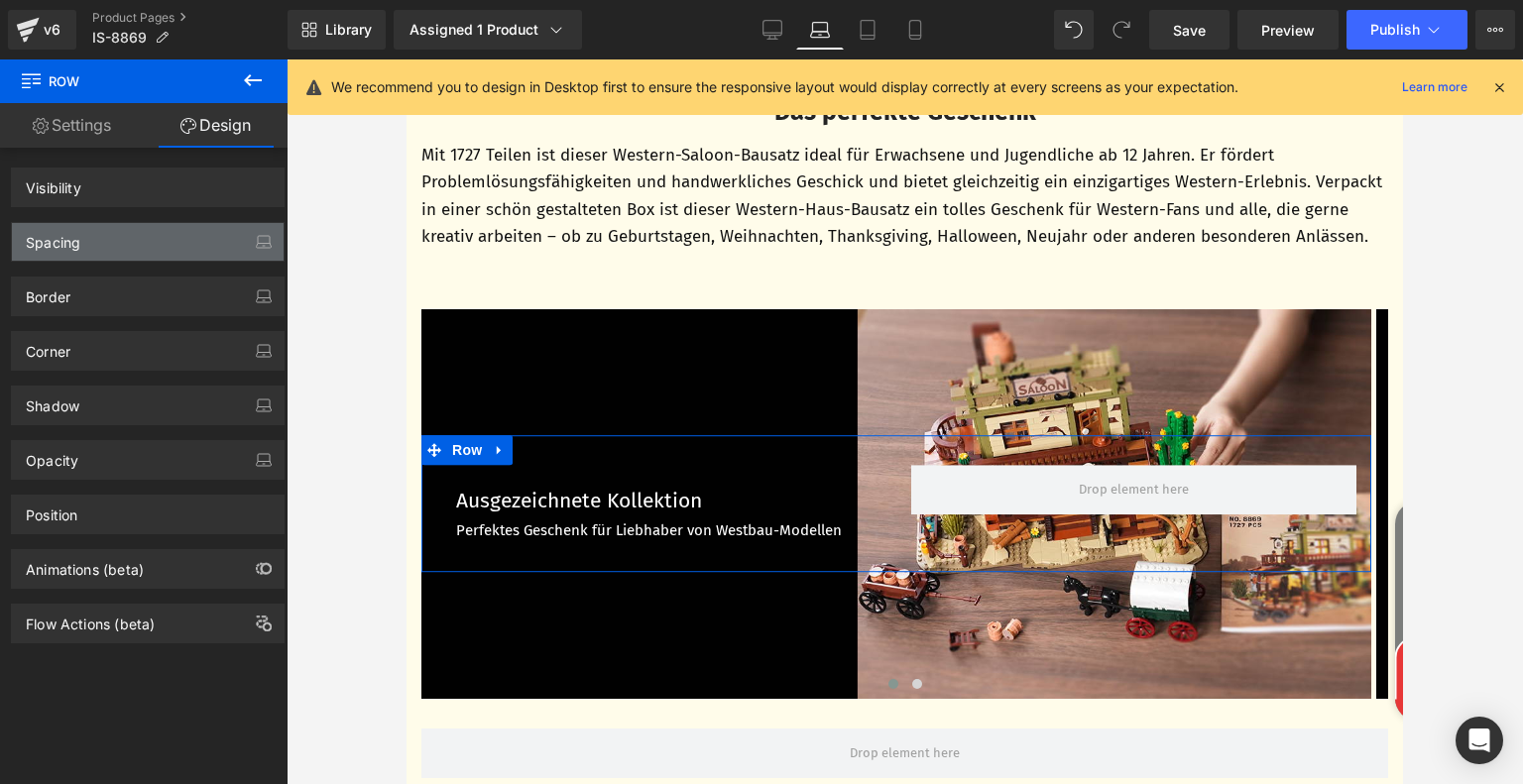 click on "Spacing" at bounding box center [148, 242] 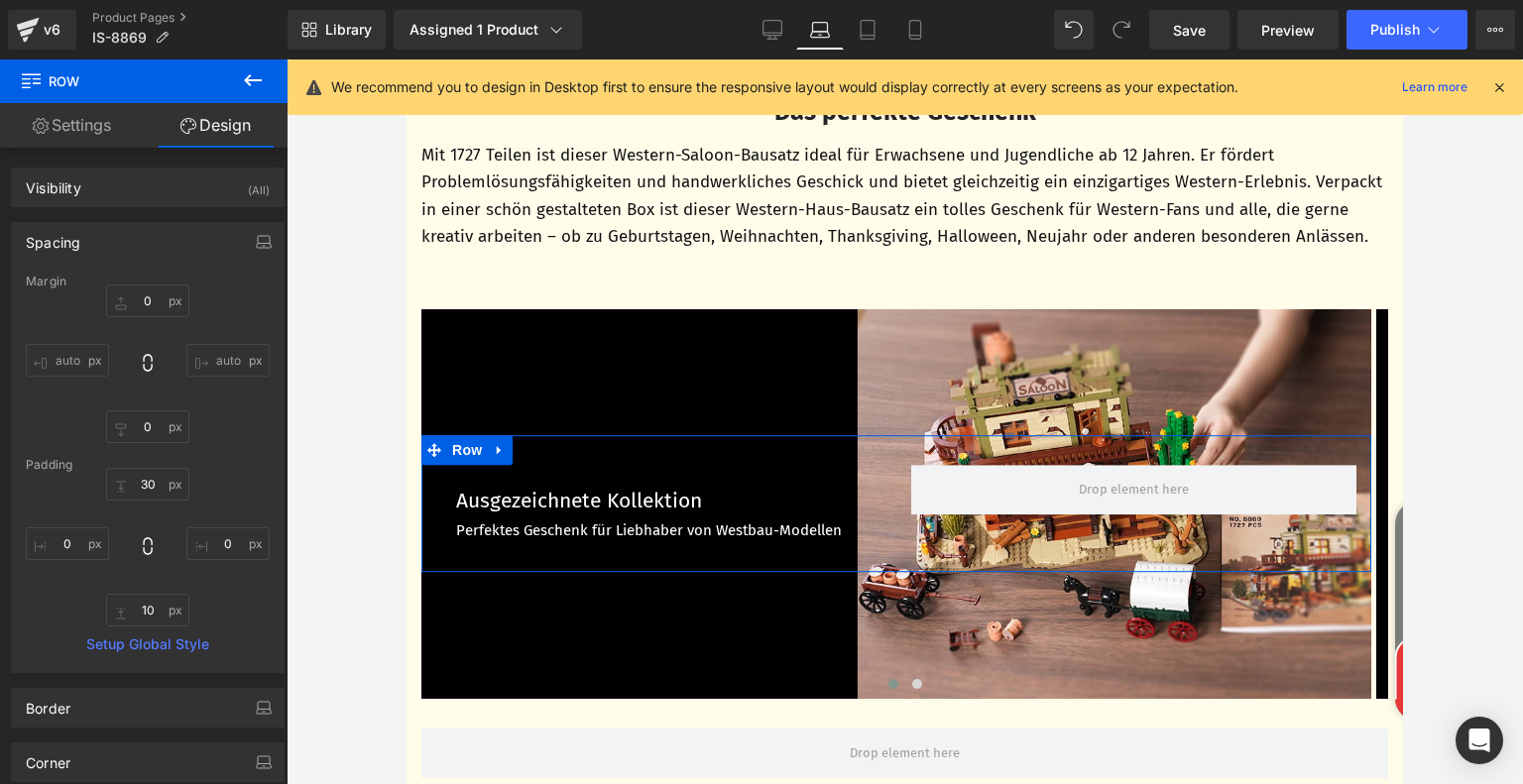 type on "0" 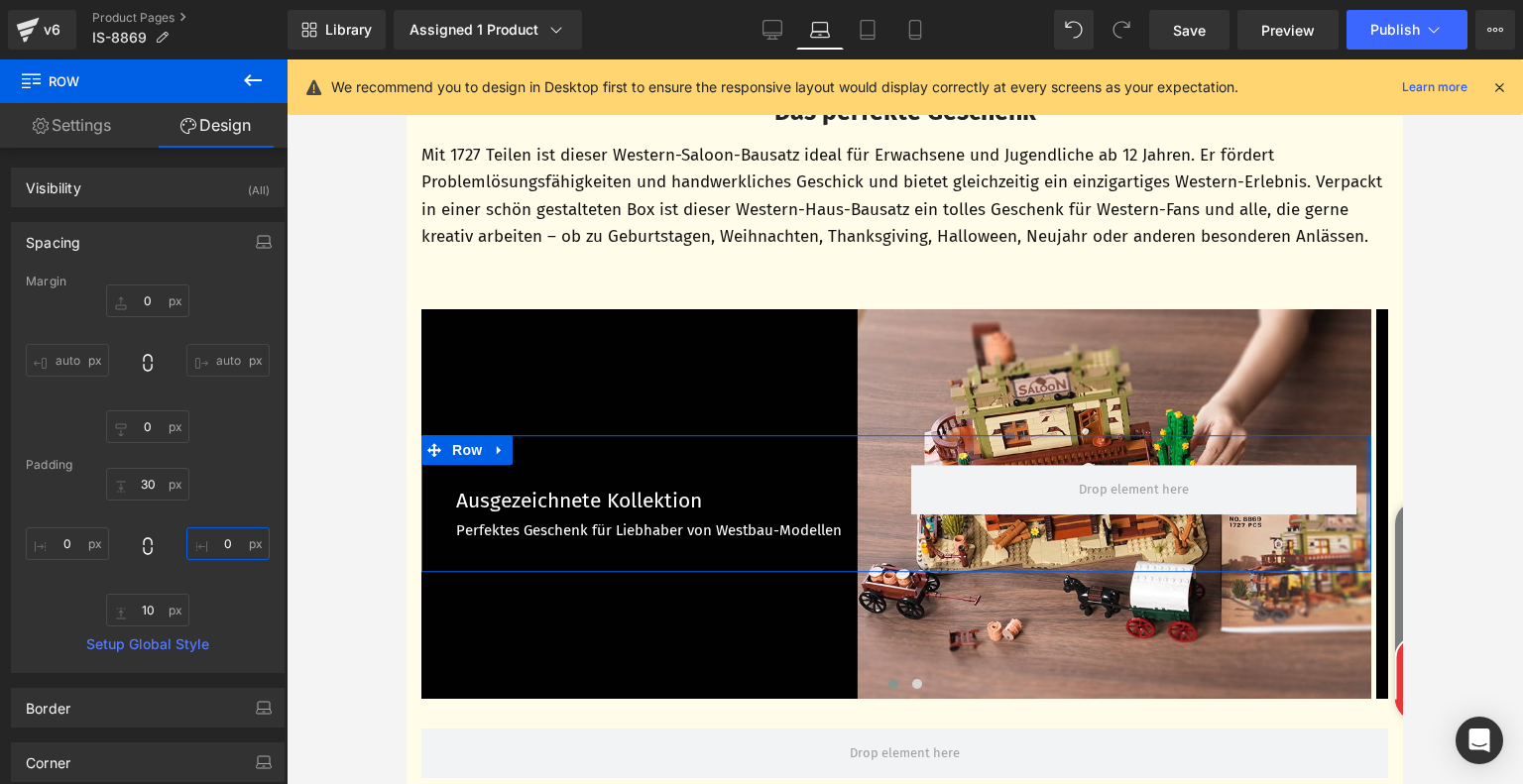click on "0" at bounding box center (228, 543) 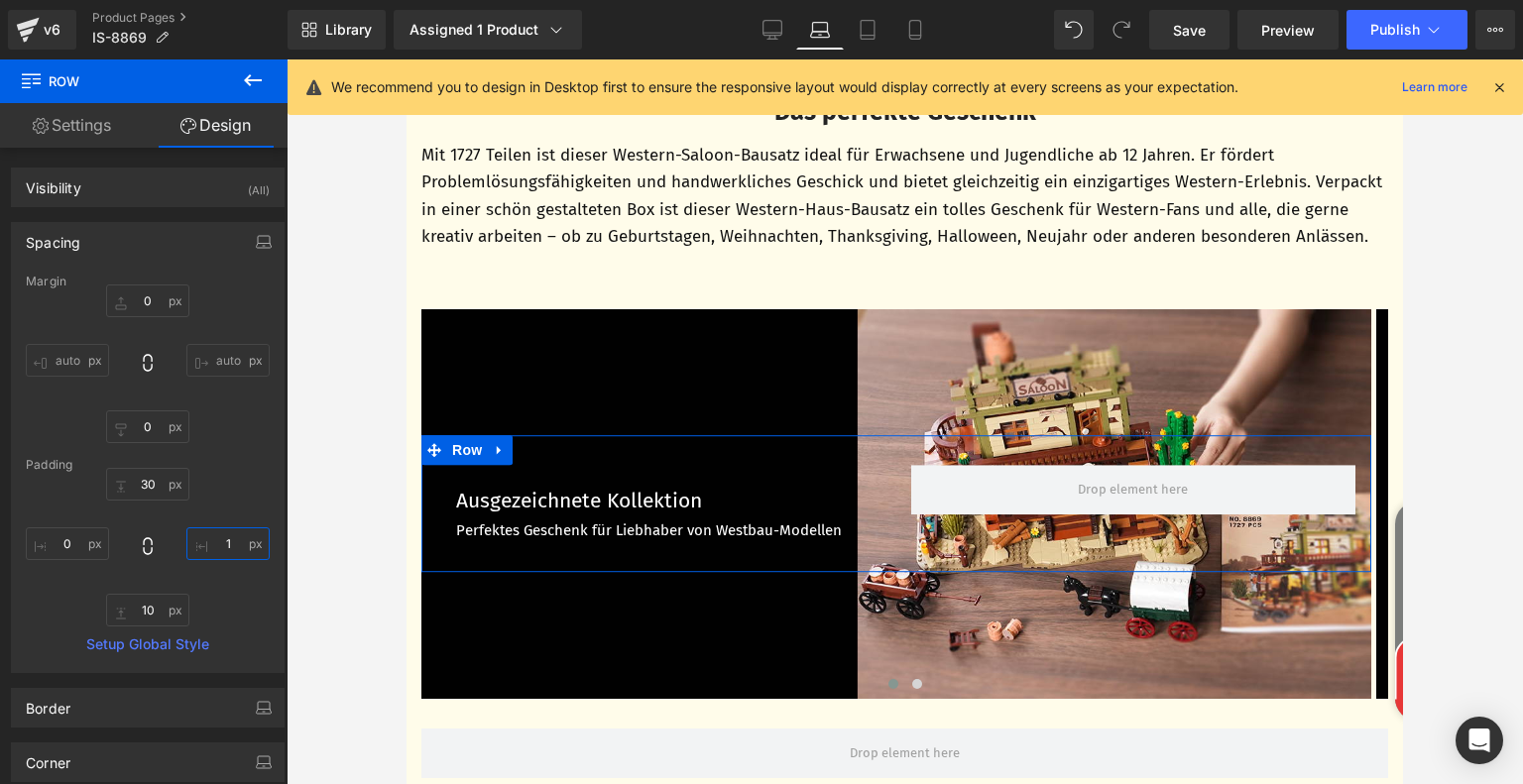 type on "10" 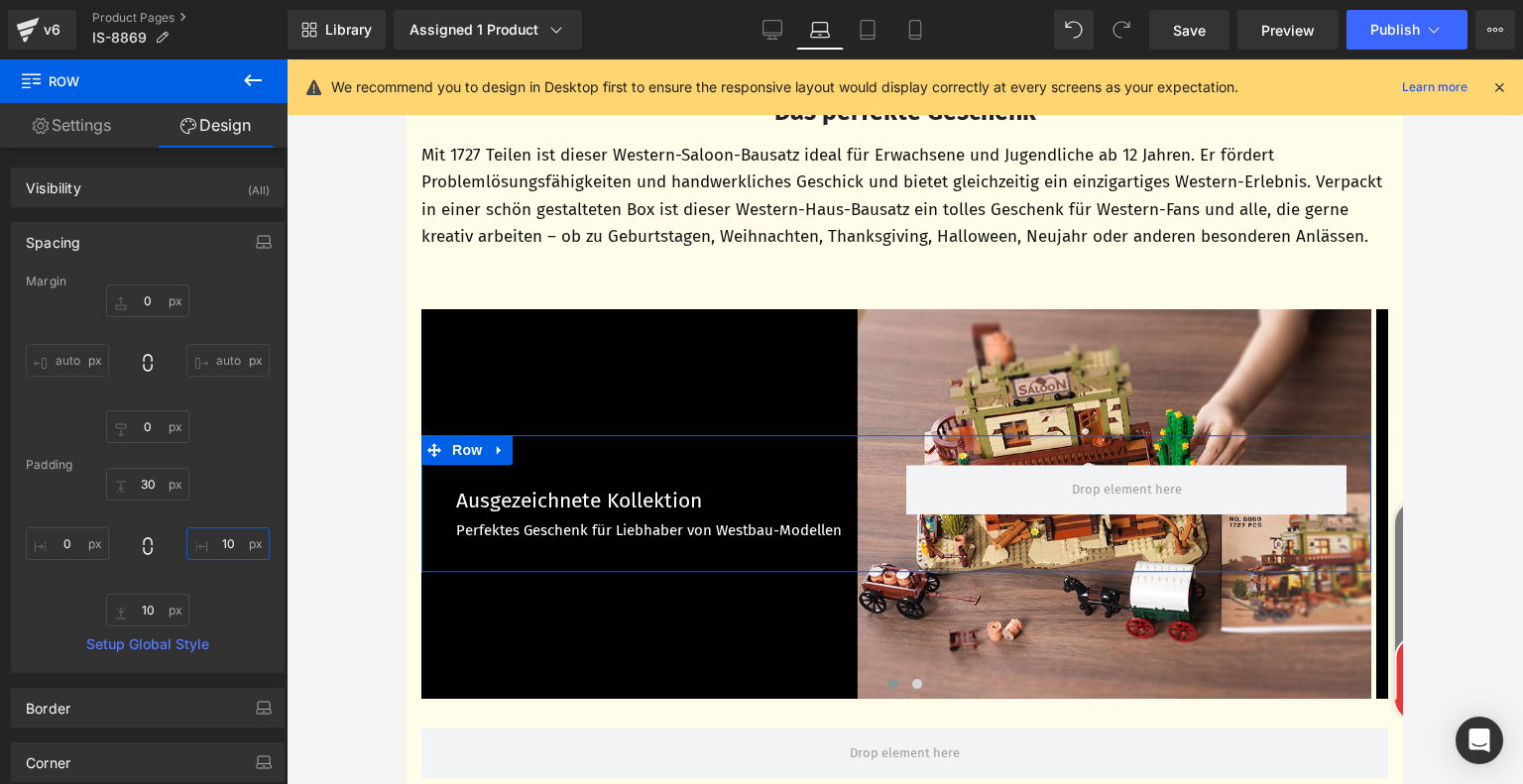 drag, startPoint x: 226, startPoint y: 541, endPoint x: 207, endPoint y: 541, distance: 19 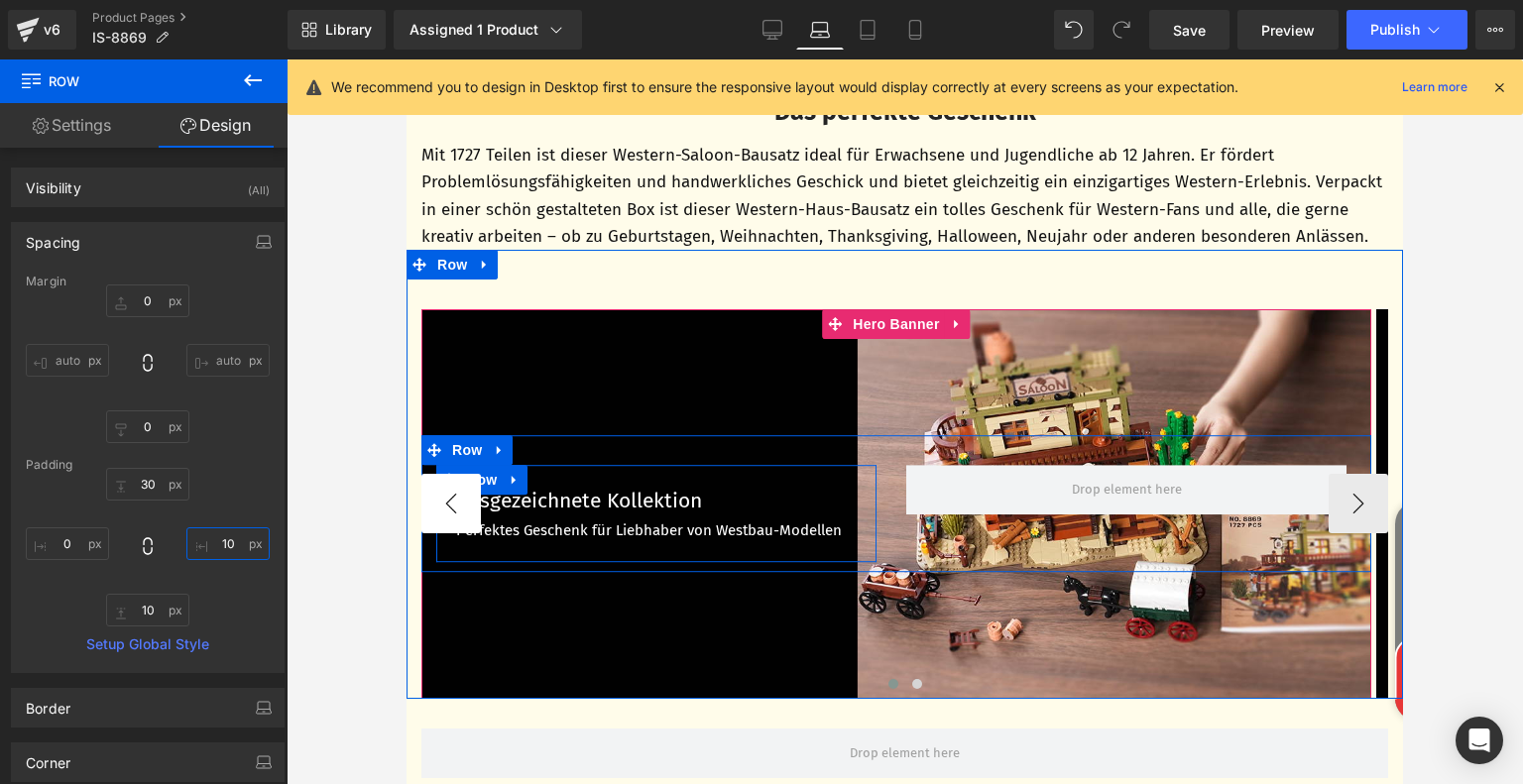 drag, startPoint x: 490, startPoint y: 483, endPoint x: 478, endPoint y: 483, distance: 12 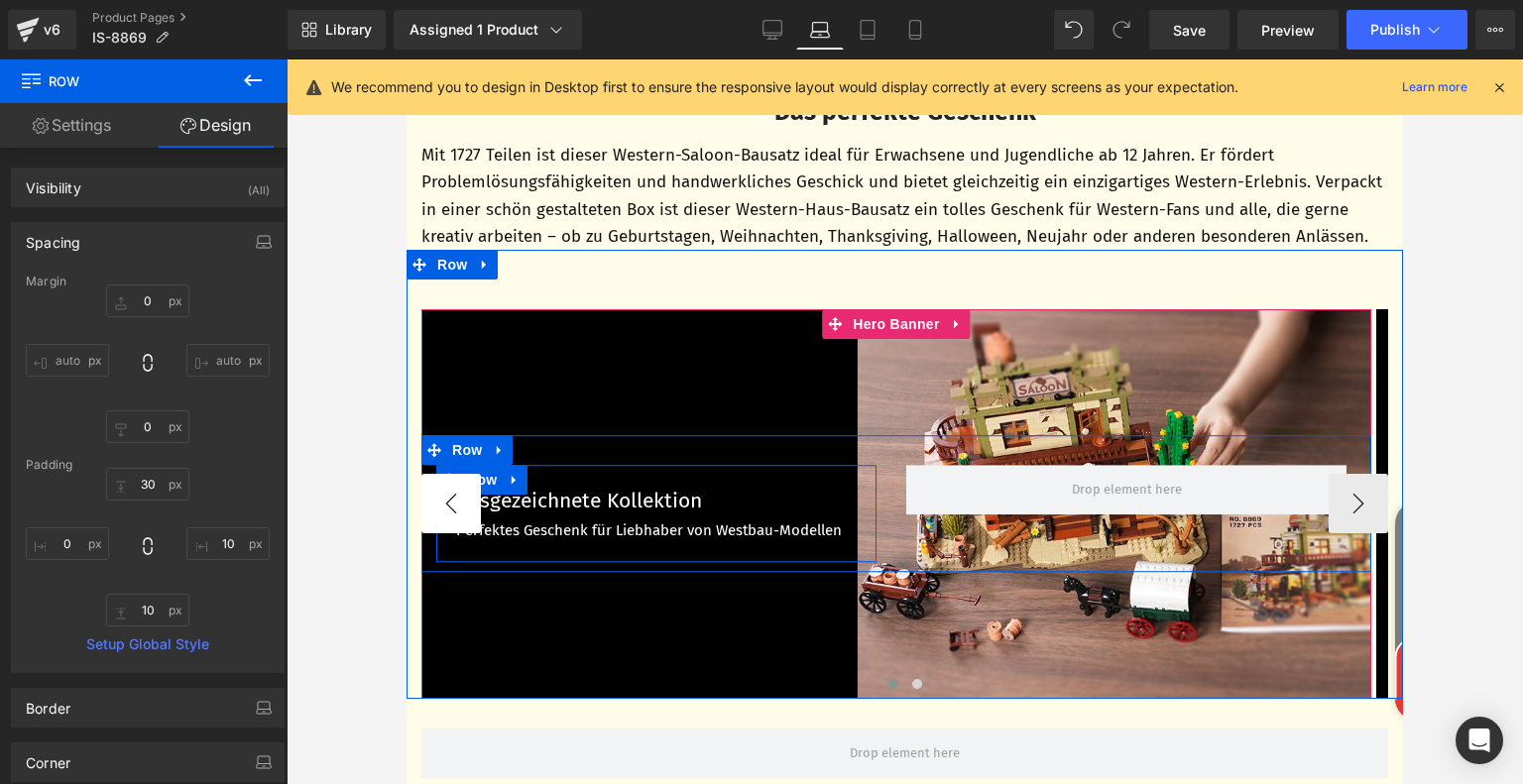 click on "Row" at bounding box center (482, 480) 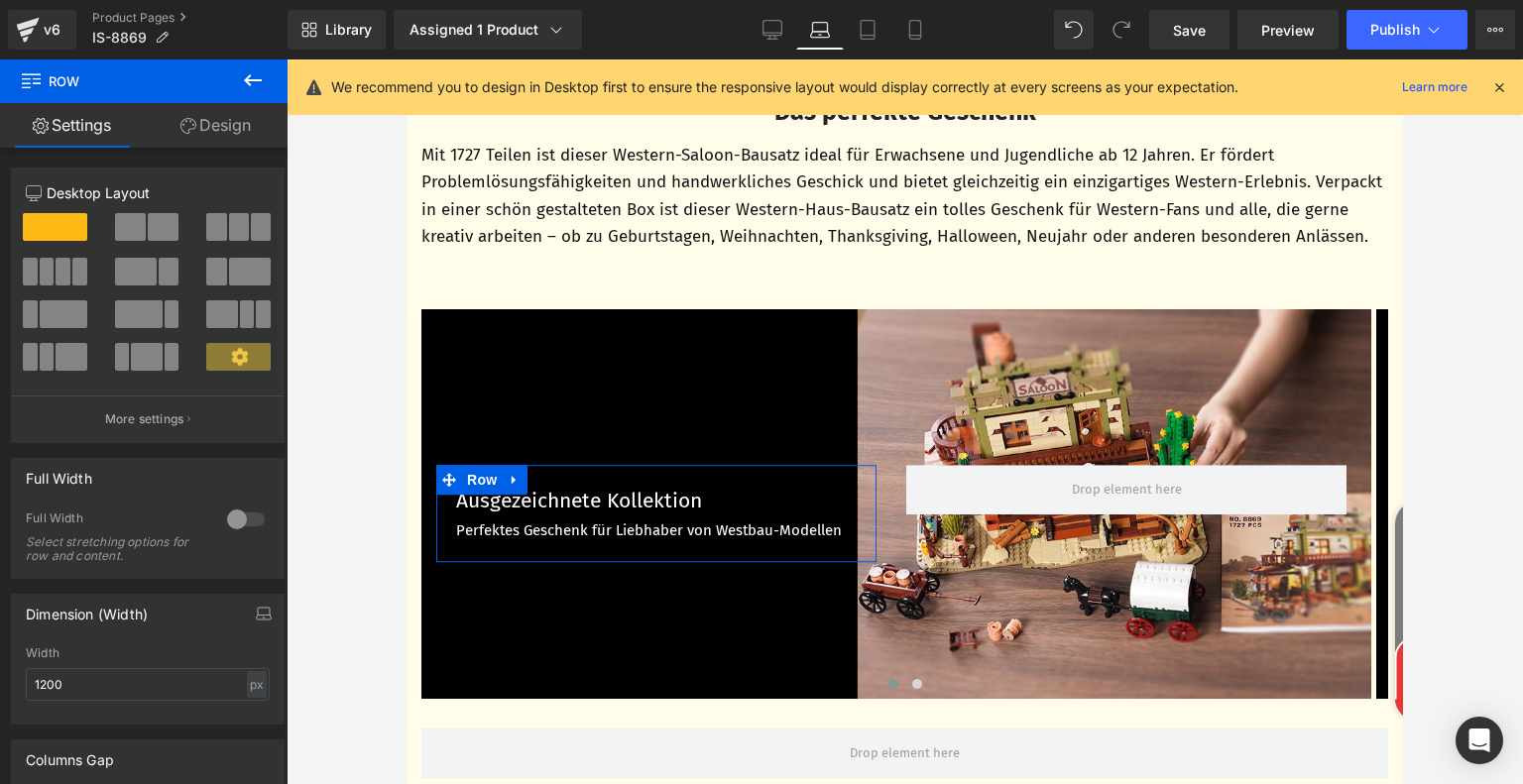 click on "Design" at bounding box center [215, 125] 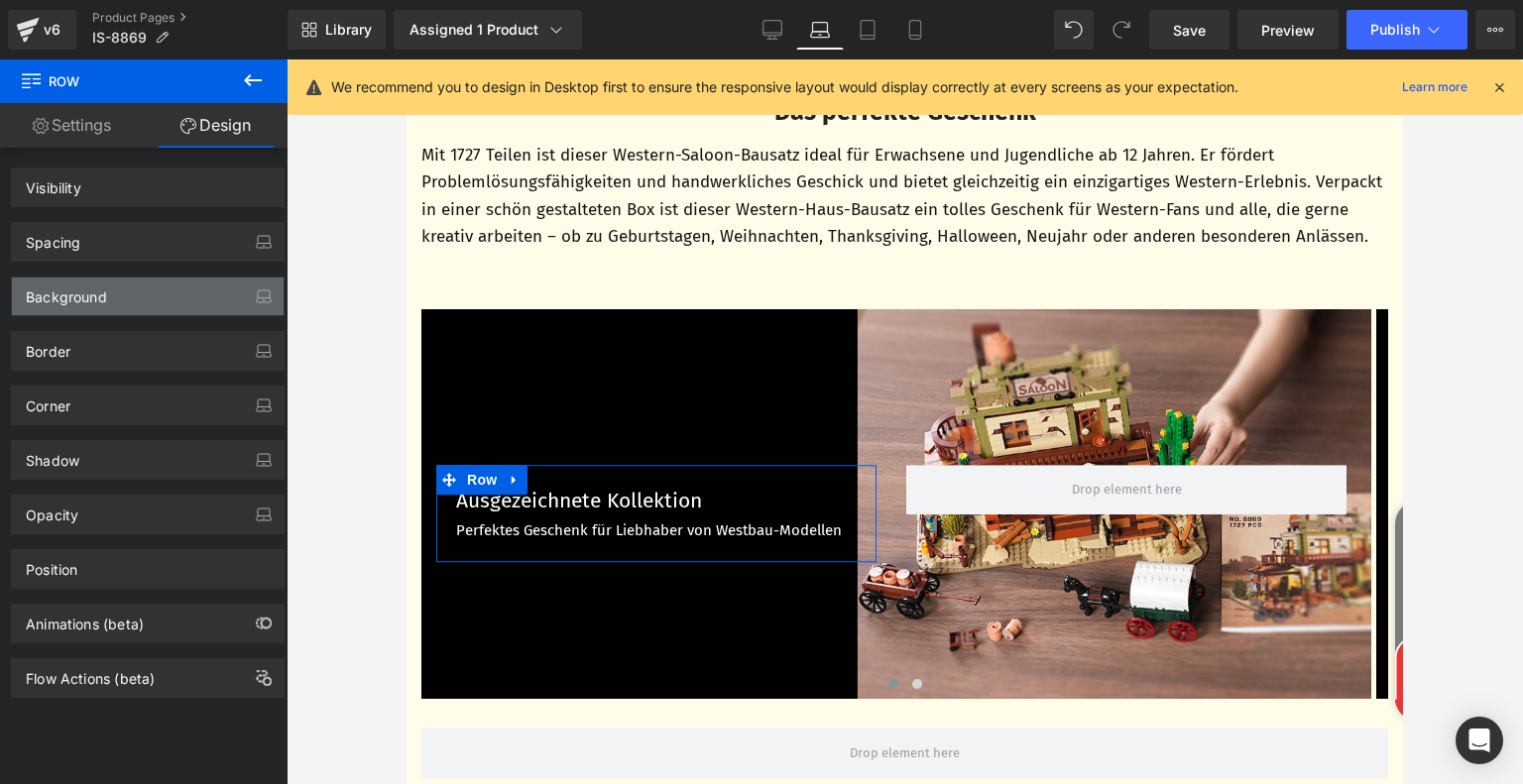click on "Background" at bounding box center [148, 296] 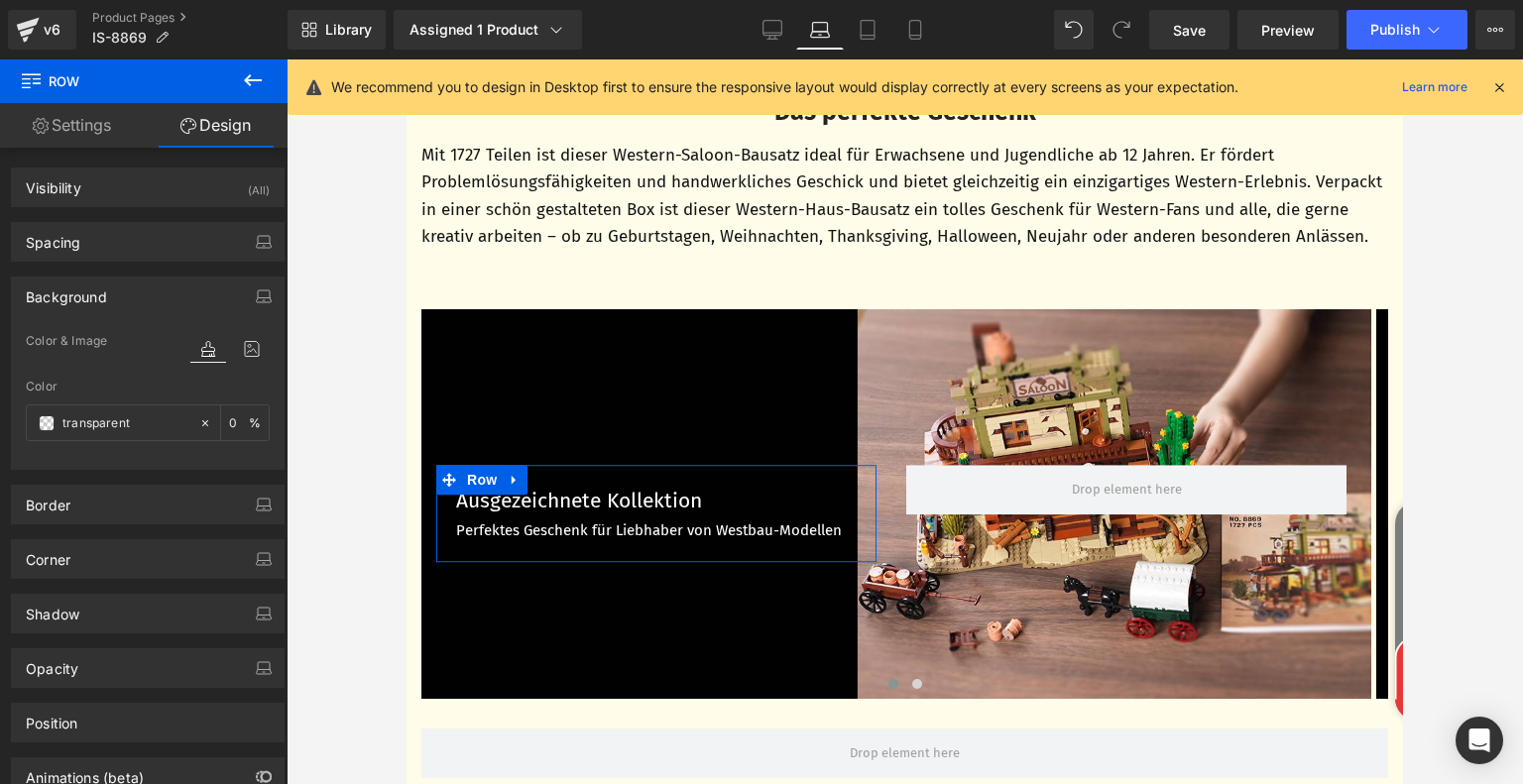 type on "0" 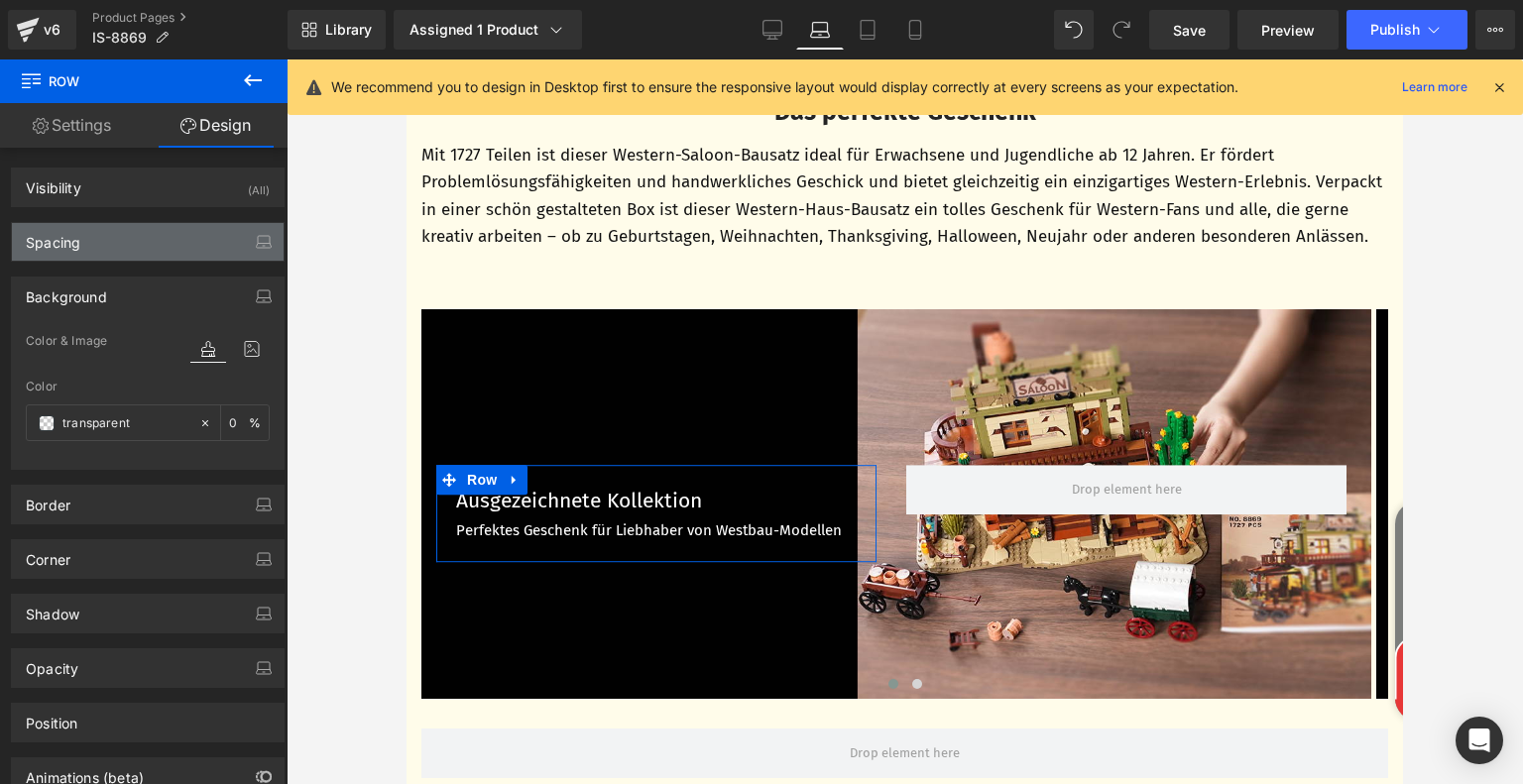 click on "Spacing" at bounding box center [148, 242] 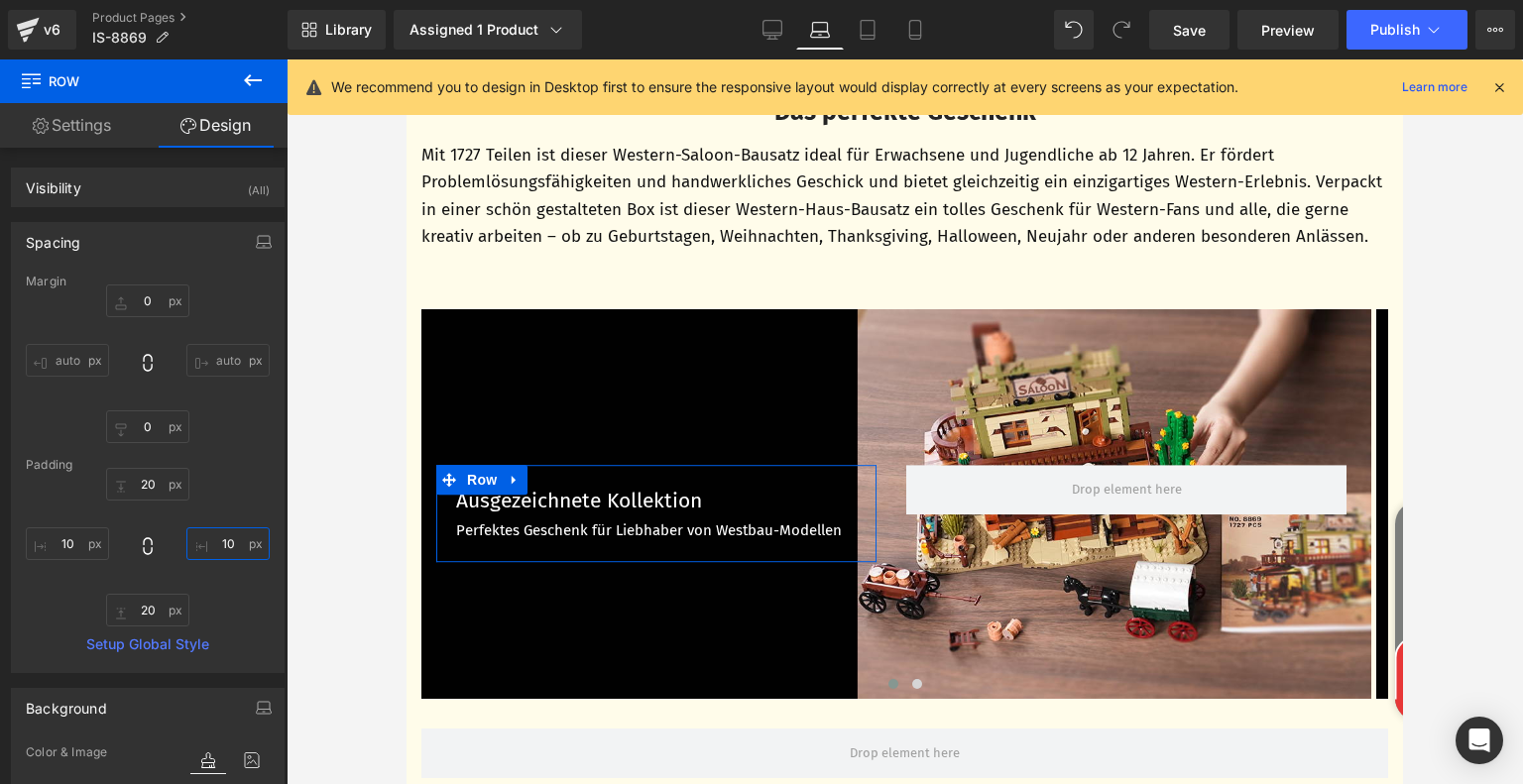 click on "10" at bounding box center [228, 543] 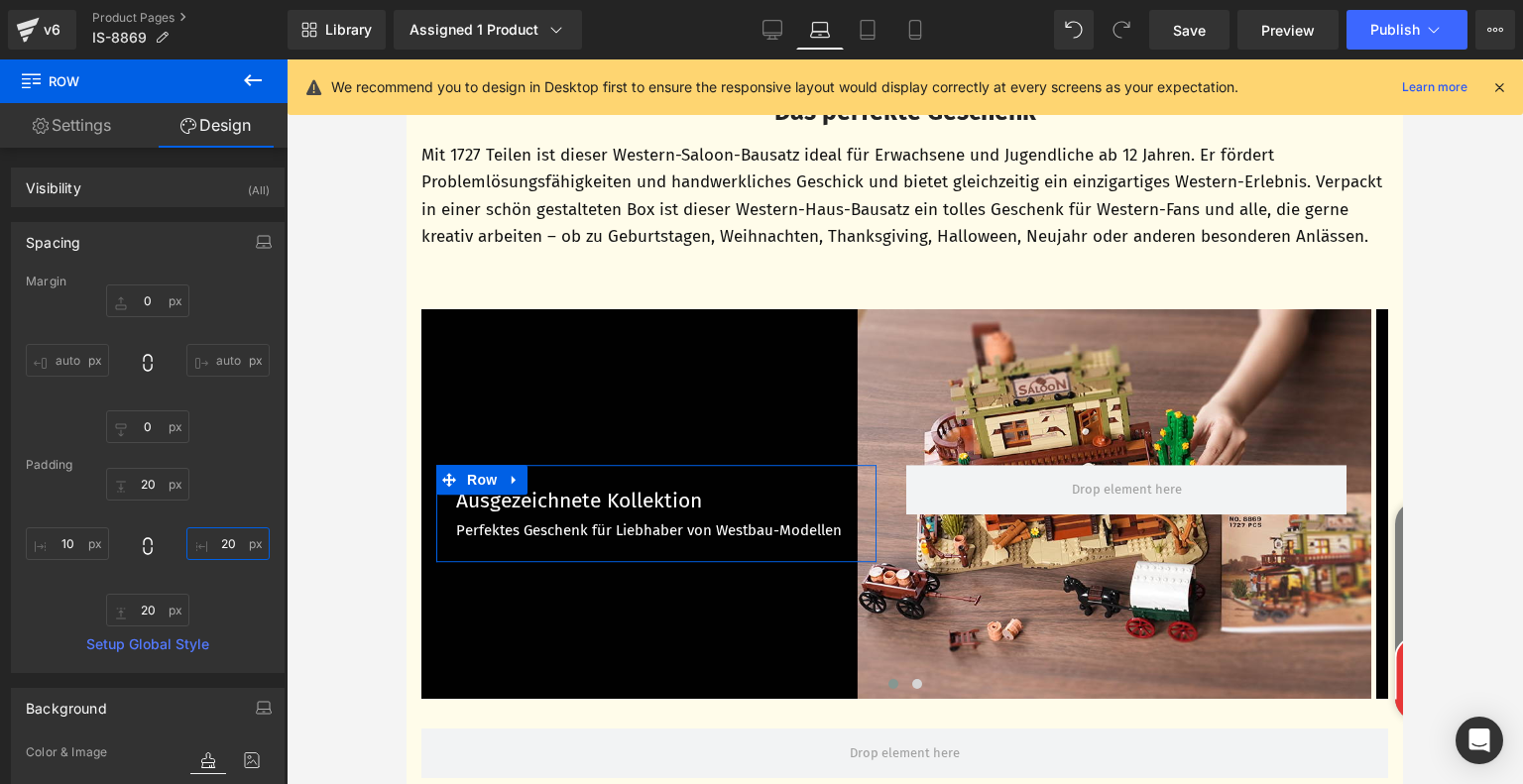 type on "2" 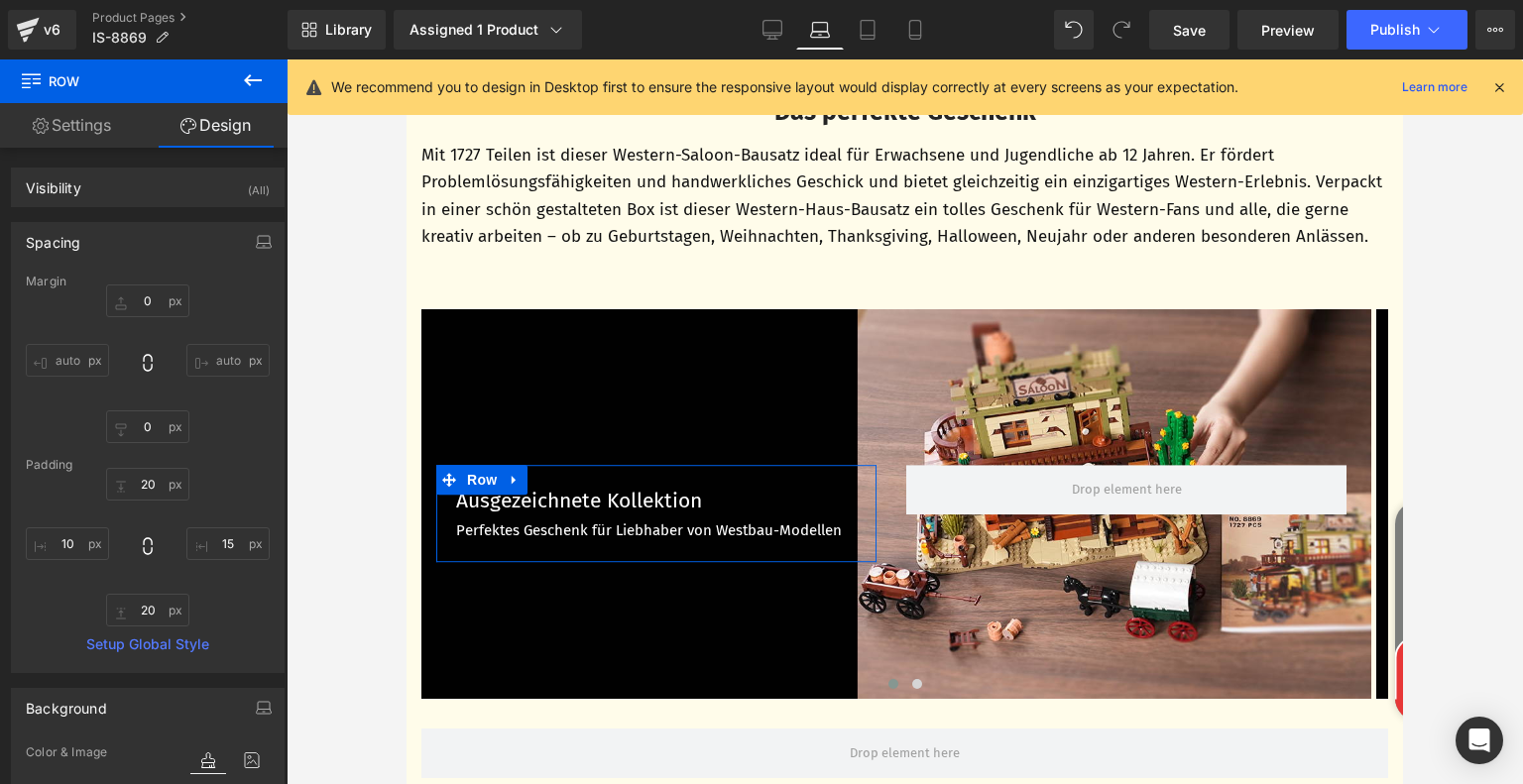click on "20px 20
15 15
20px 20
10px 10" at bounding box center [148, 547] 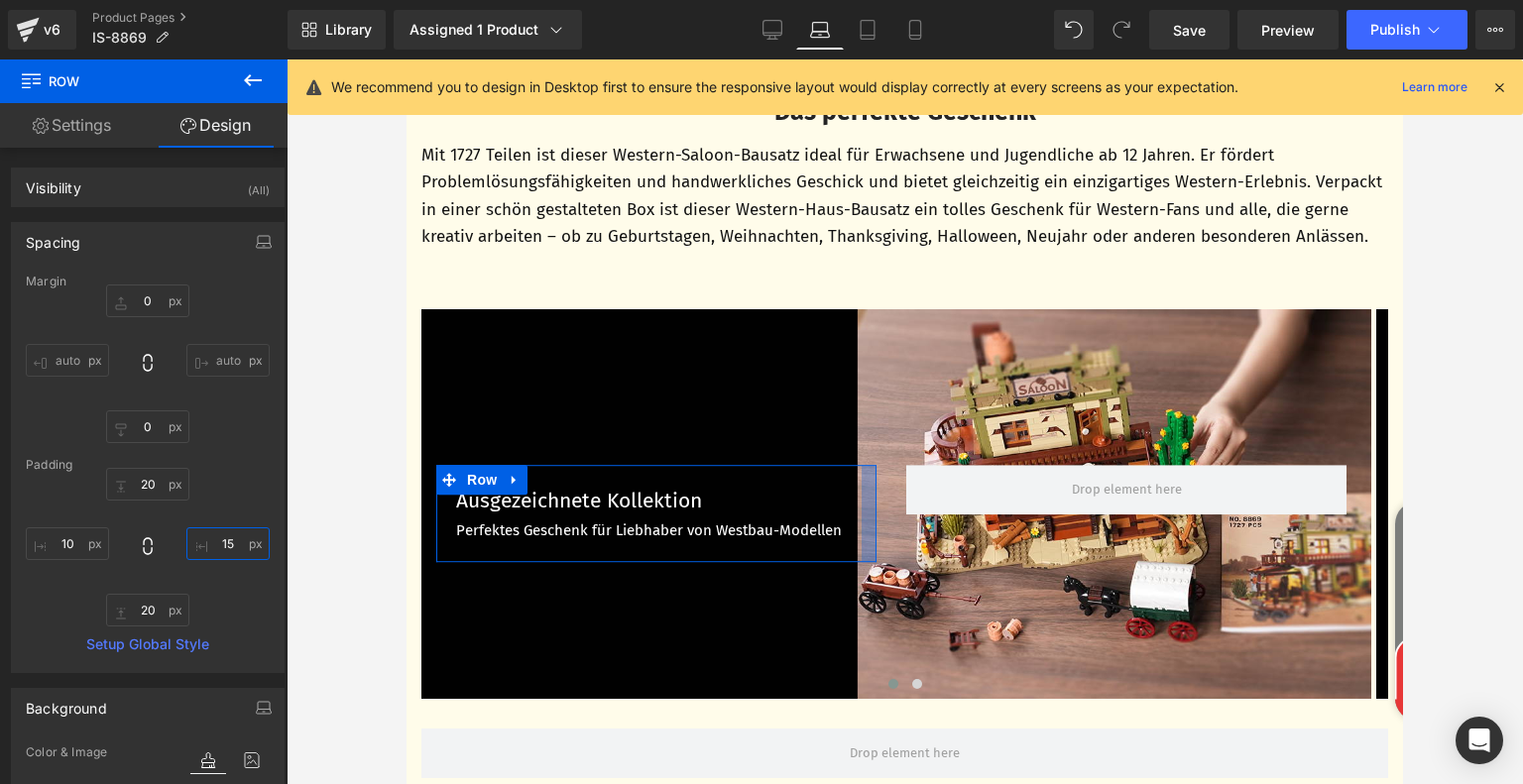 click on "15" at bounding box center [228, 543] 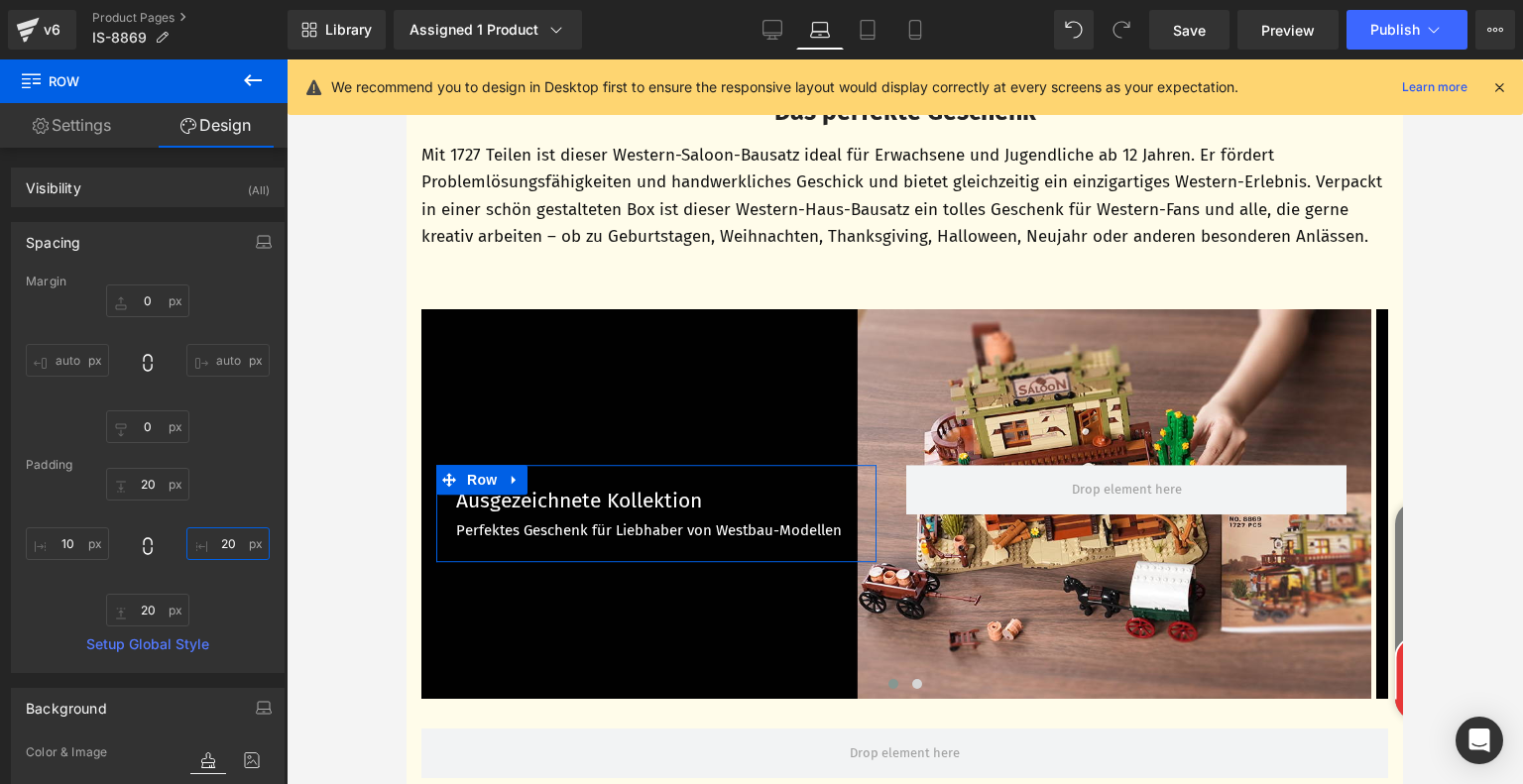 type on "2" 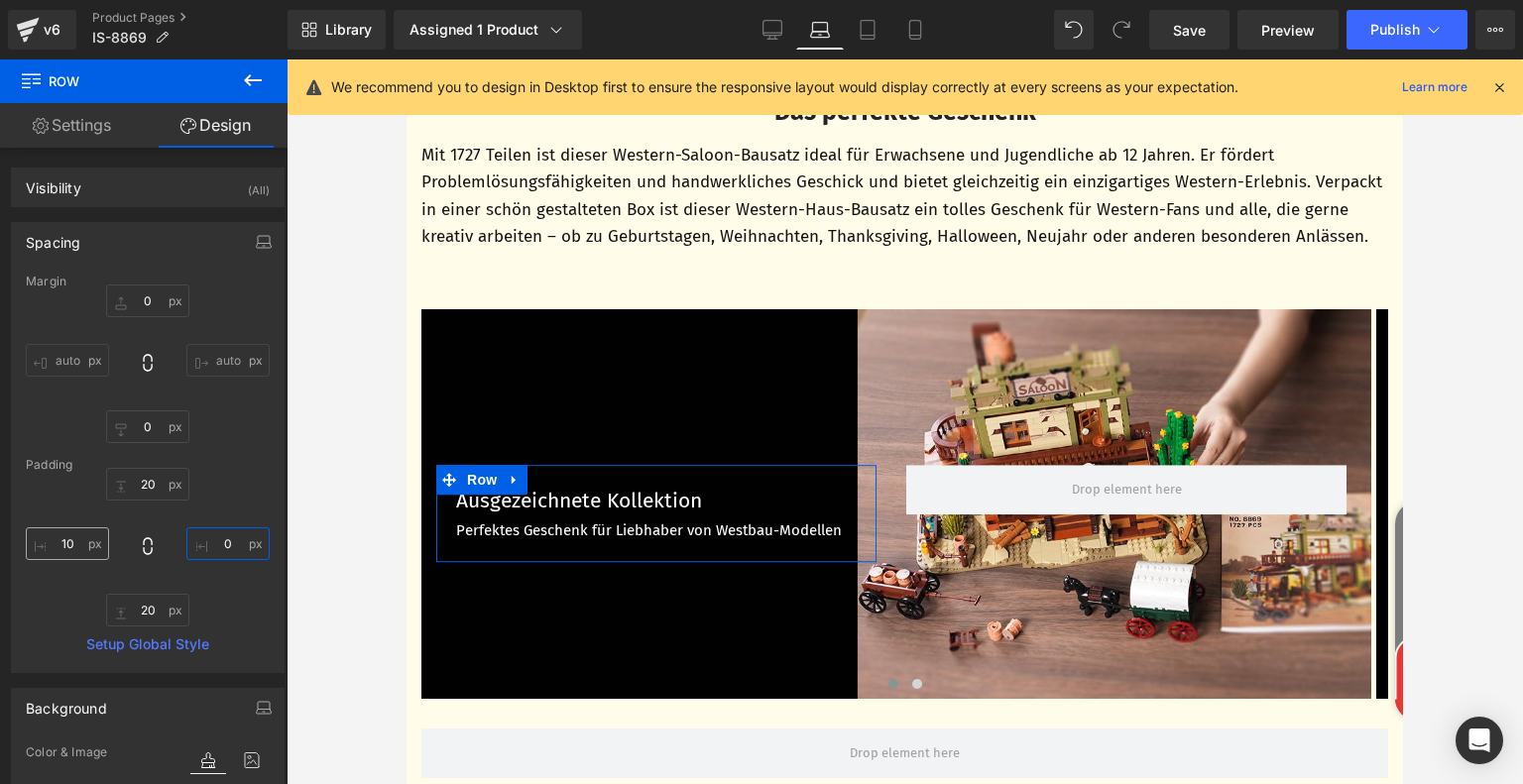 type 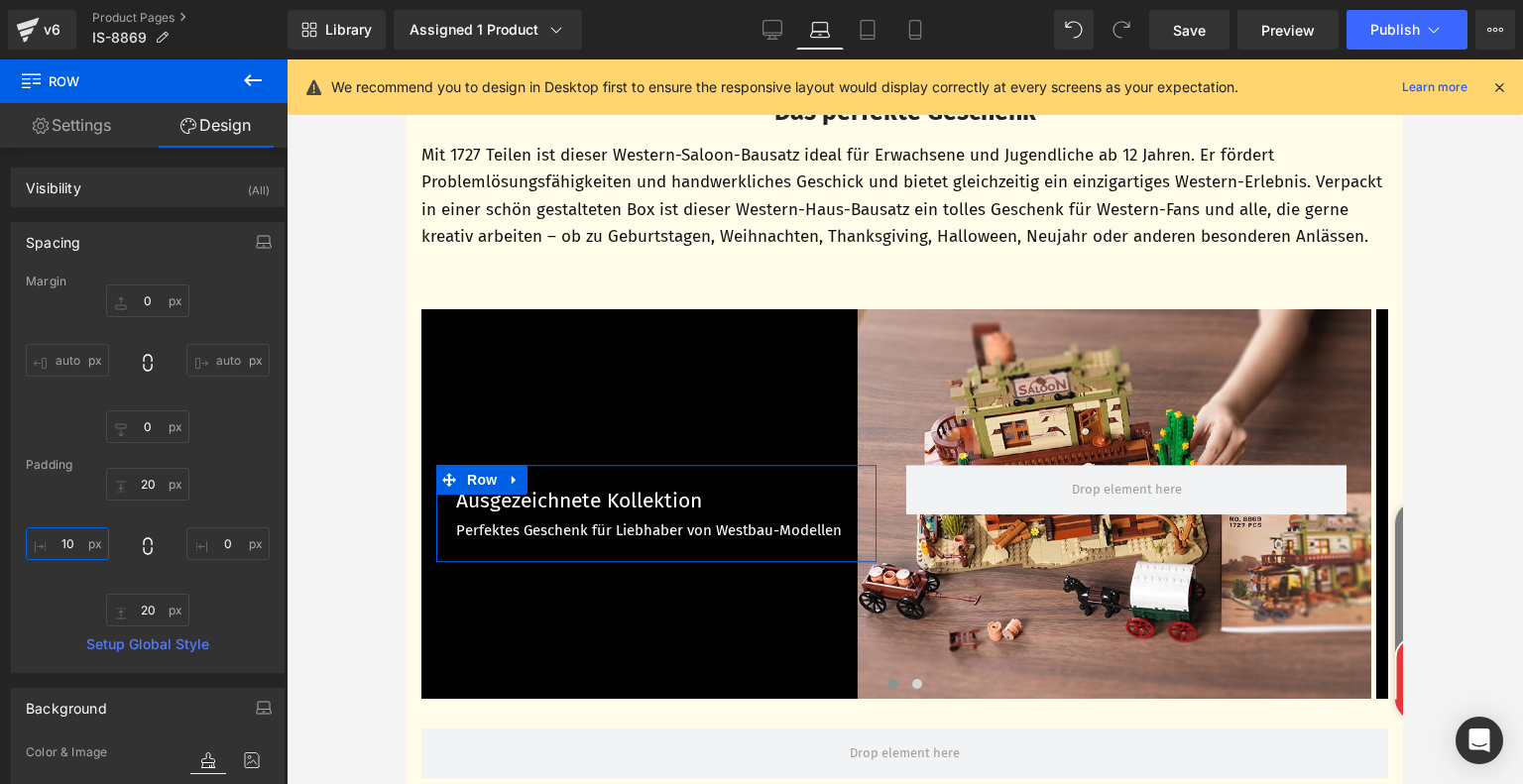 click on "10" at bounding box center [67, 543] 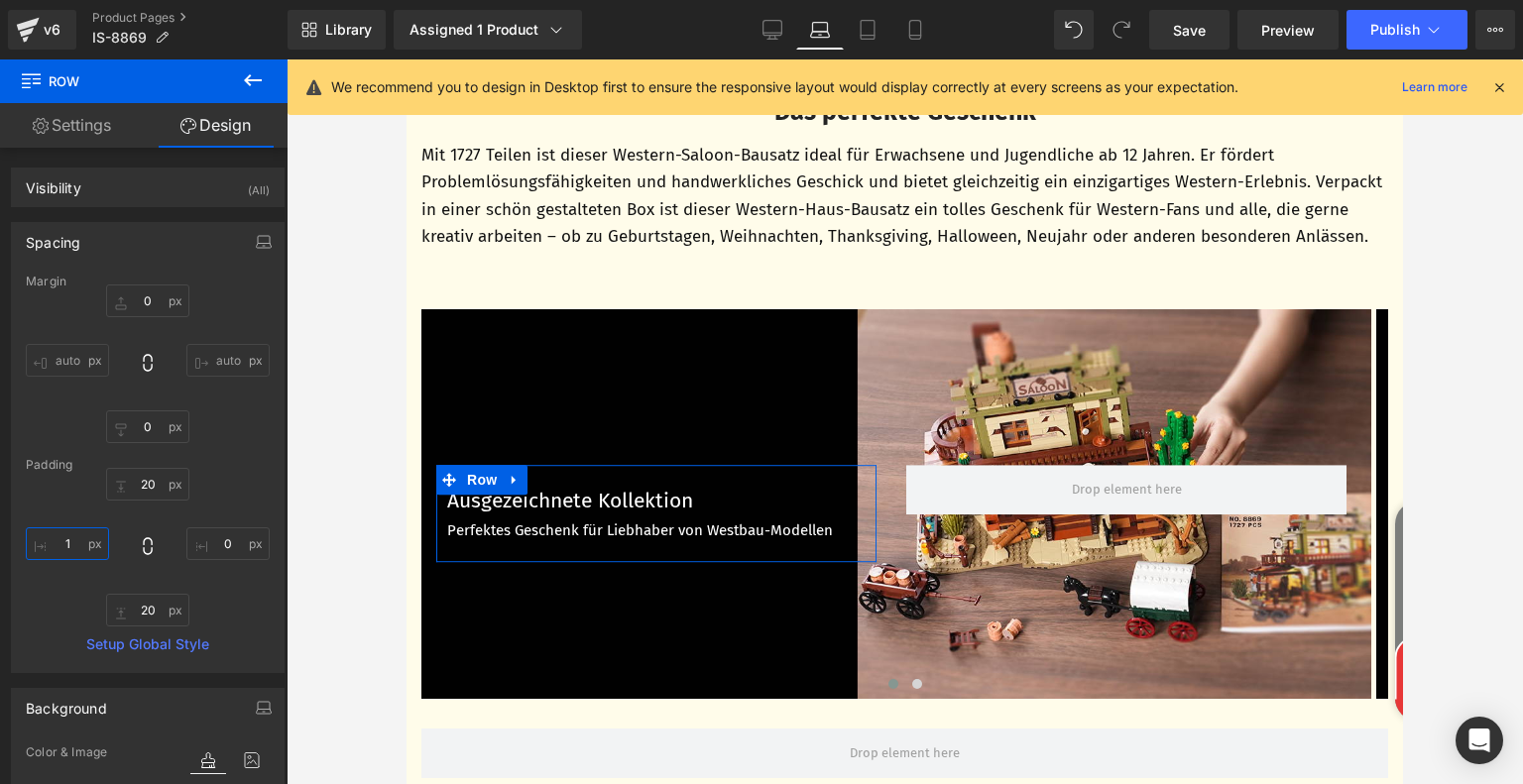 type on "1" 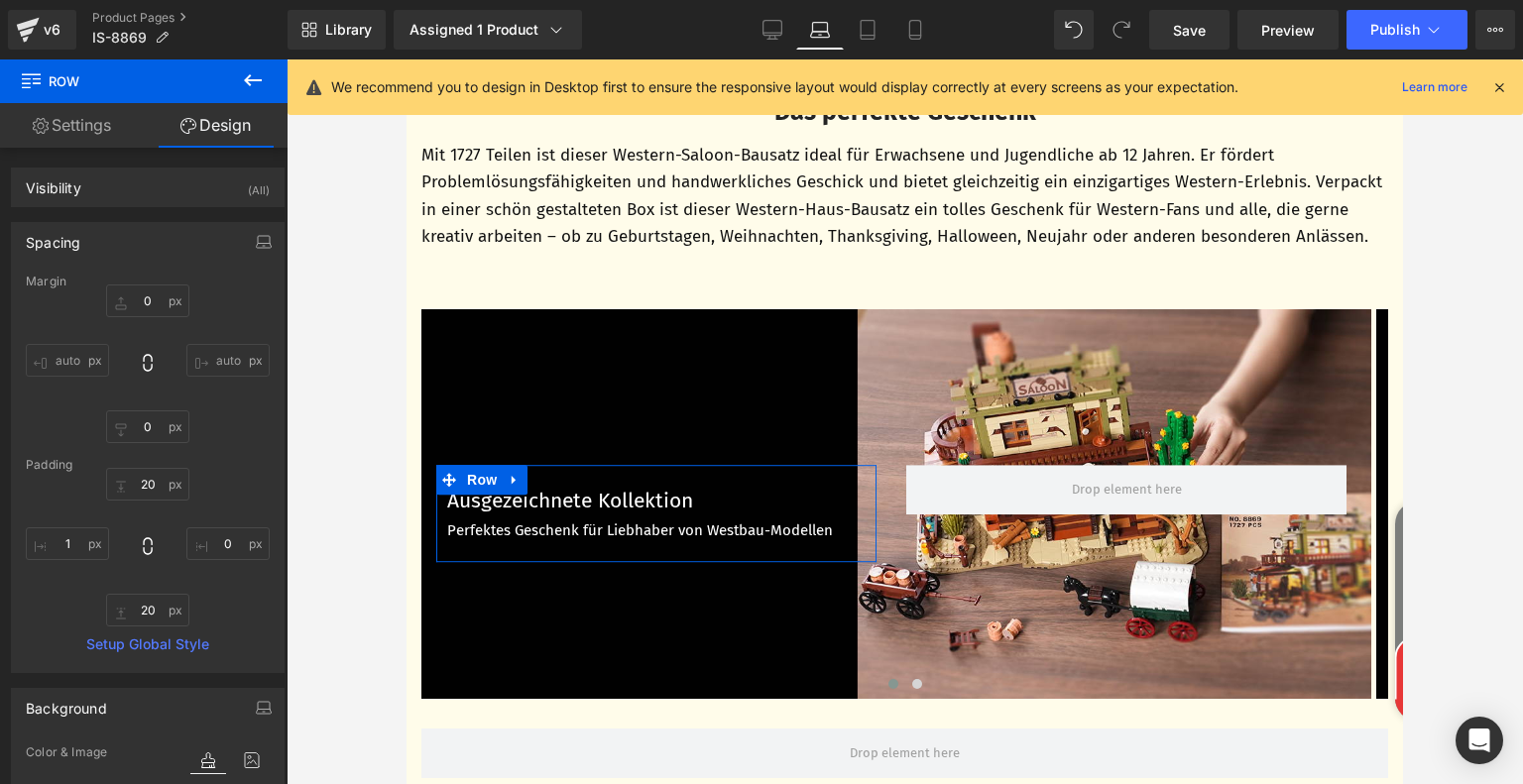 click on "20px 20
20px 20
1 1" at bounding box center [148, 547] 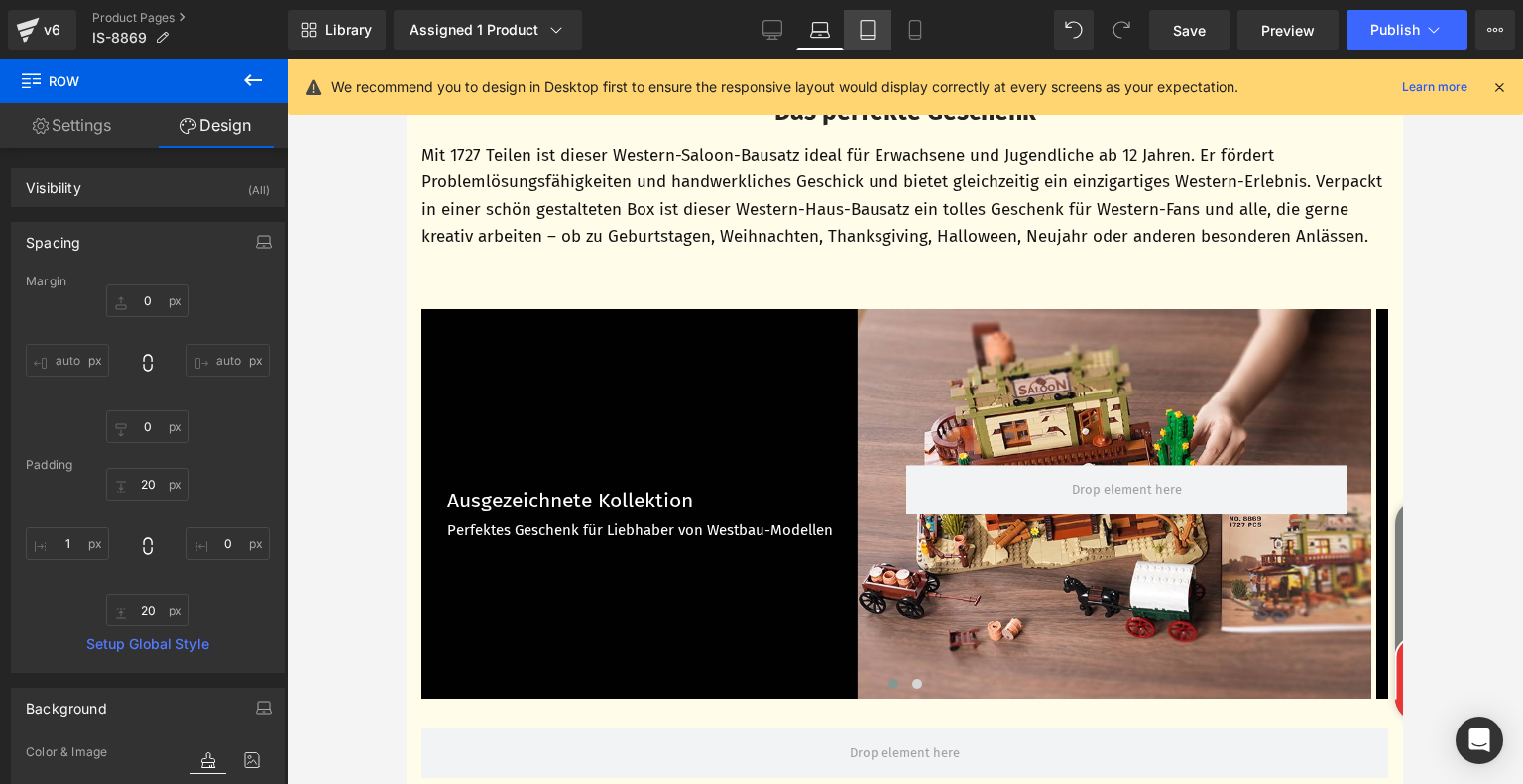 click 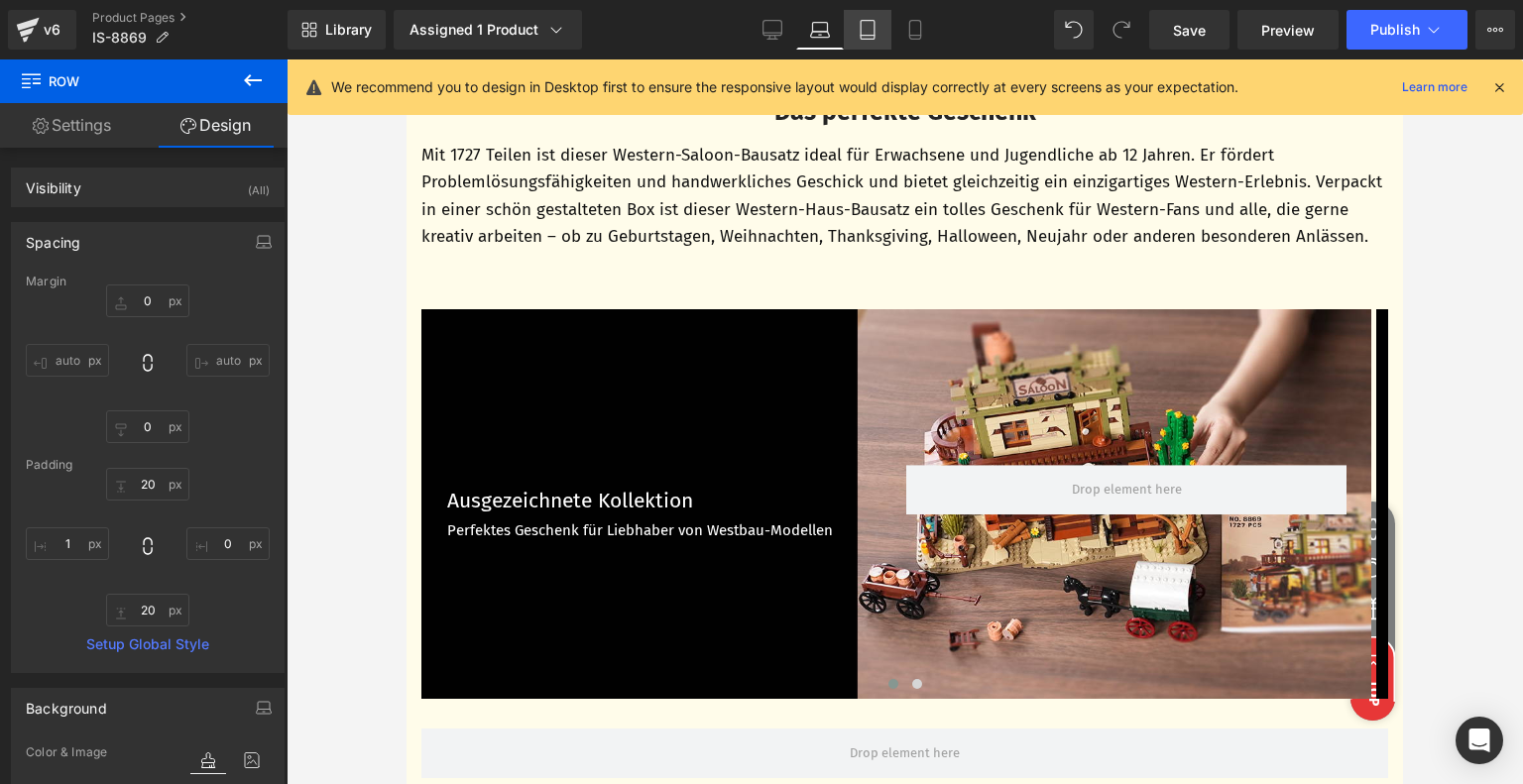 type on "0" 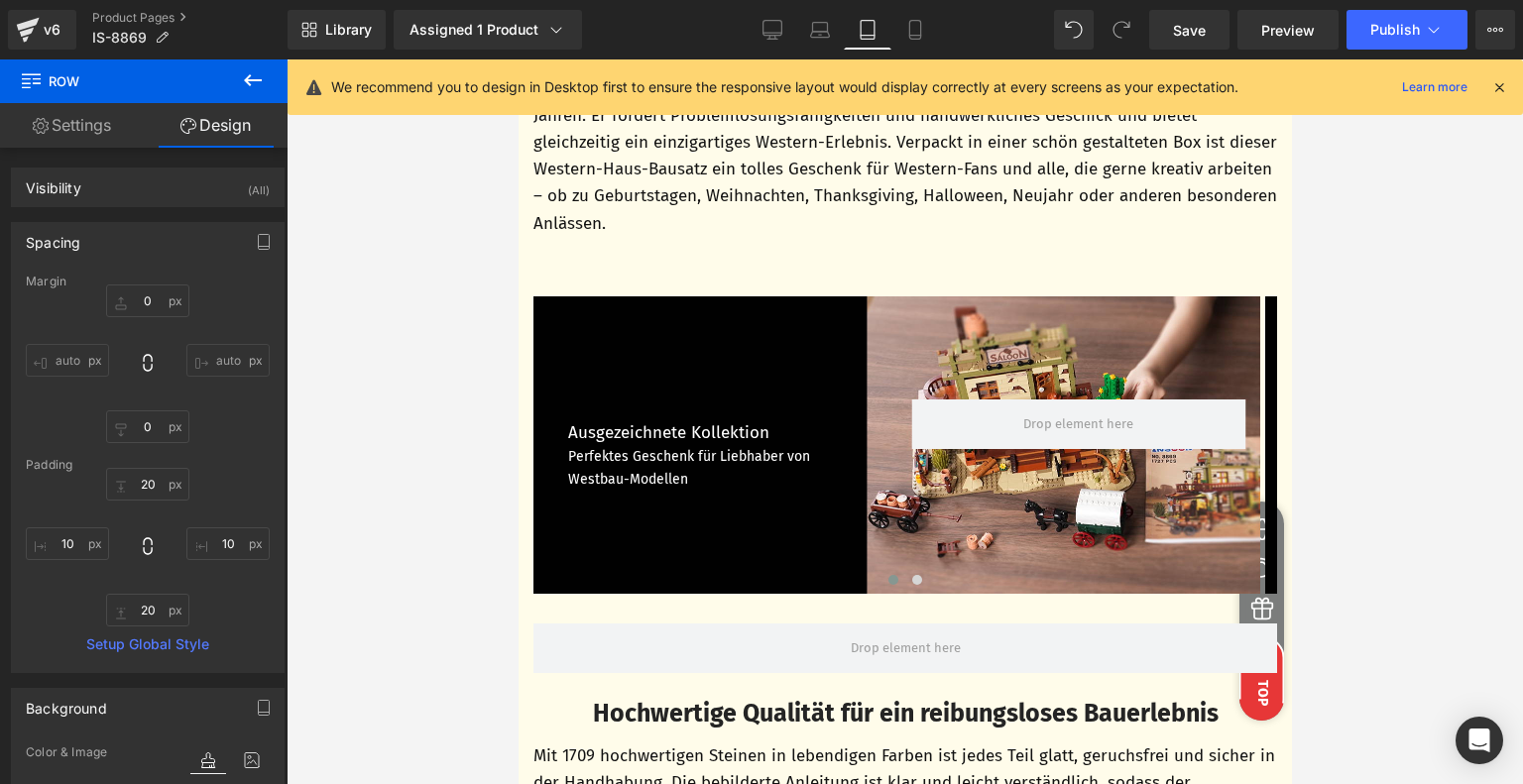 scroll, scrollTop: 4084, scrollLeft: 0, axis: vertical 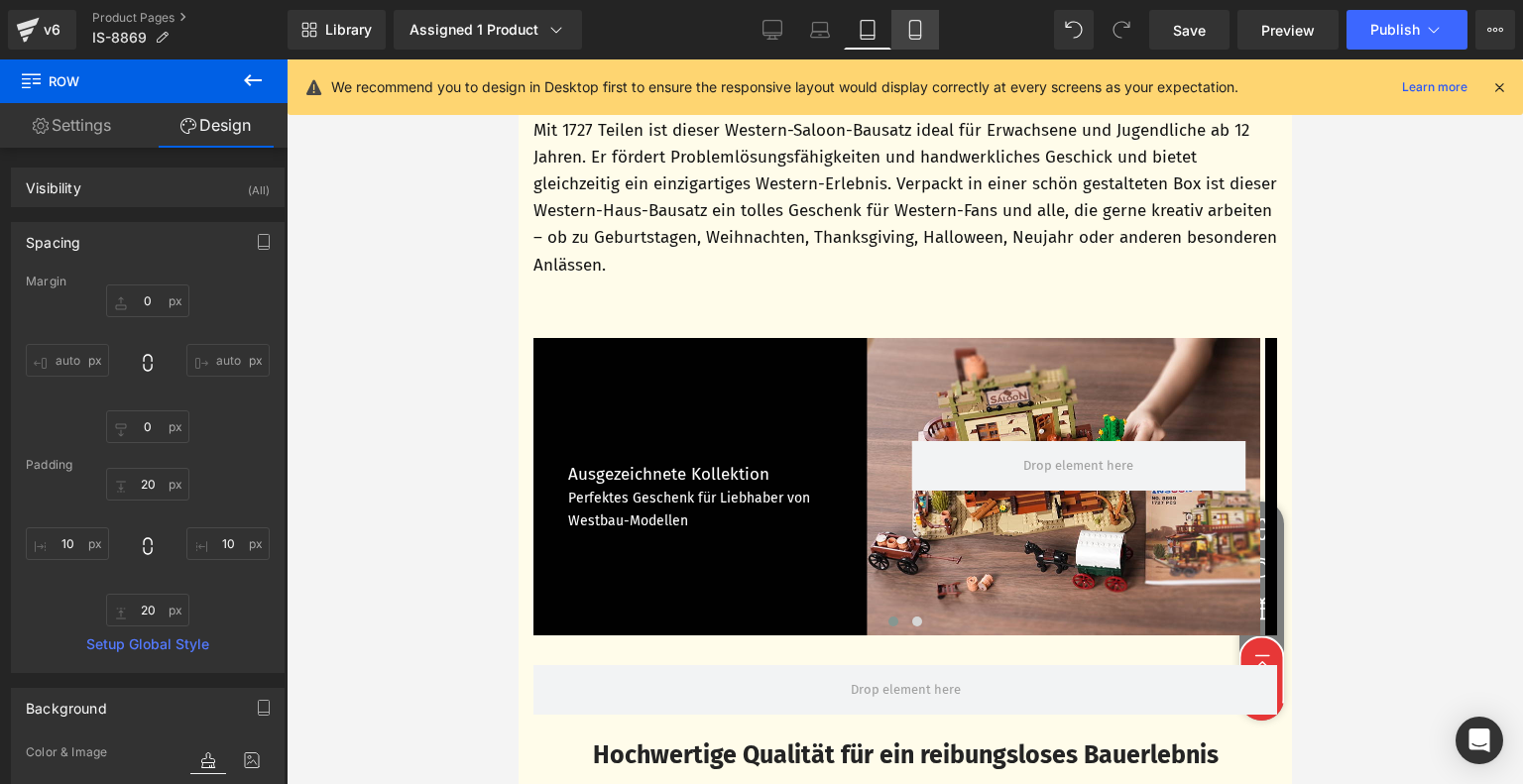 click on "Mobile" at bounding box center [915, 30] 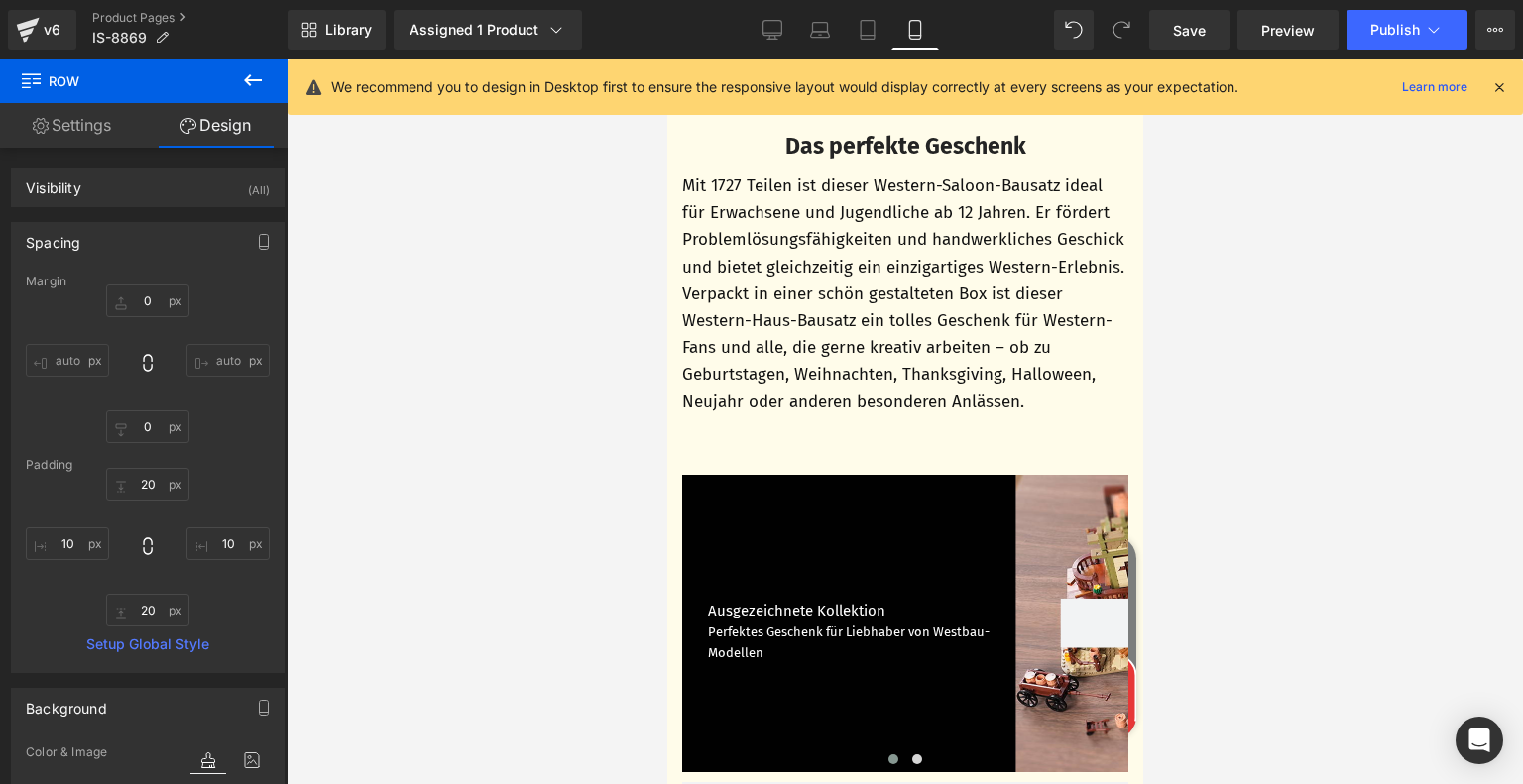 type on "0" 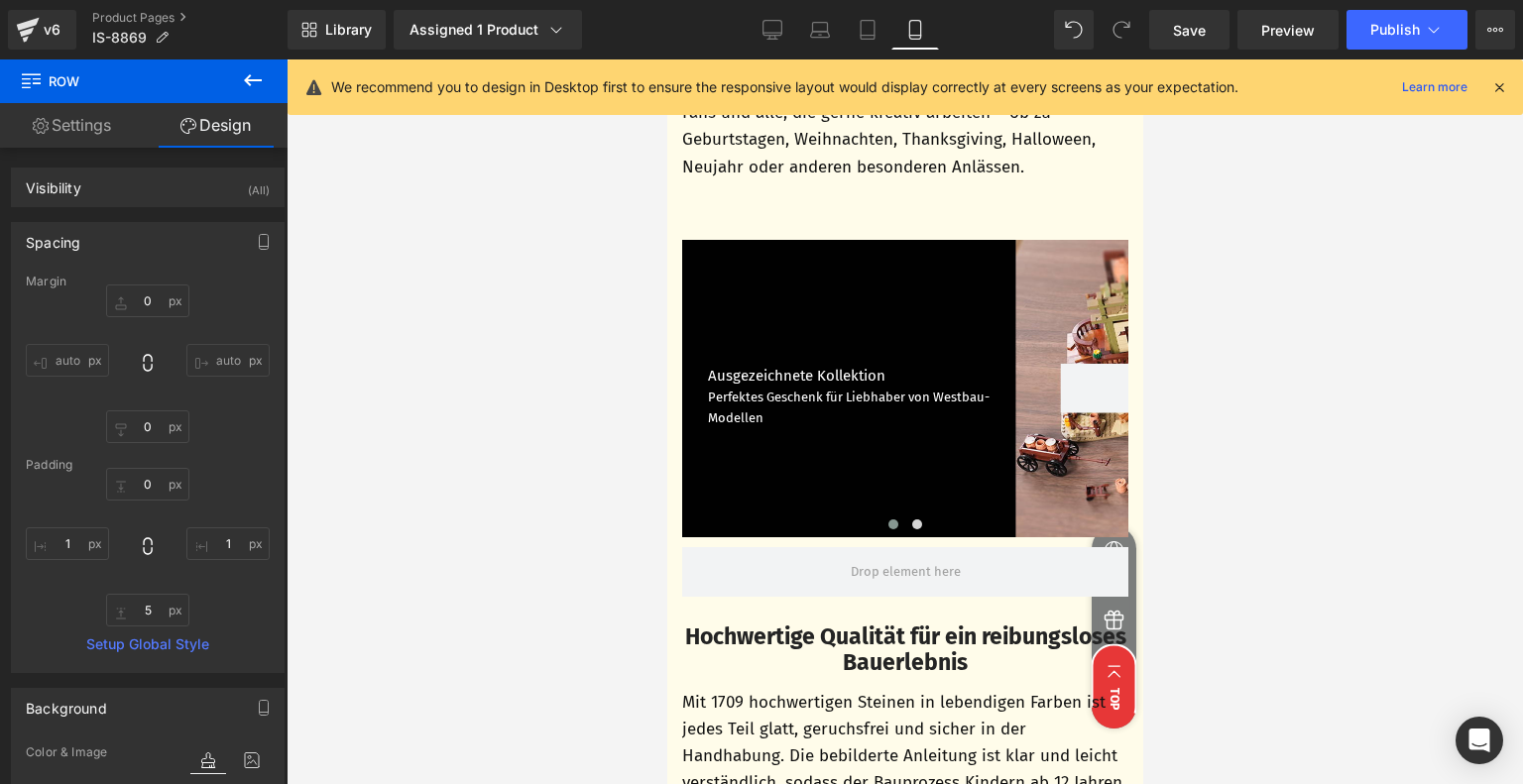 scroll, scrollTop: 4389, scrollLeft: 0, axis: vertical 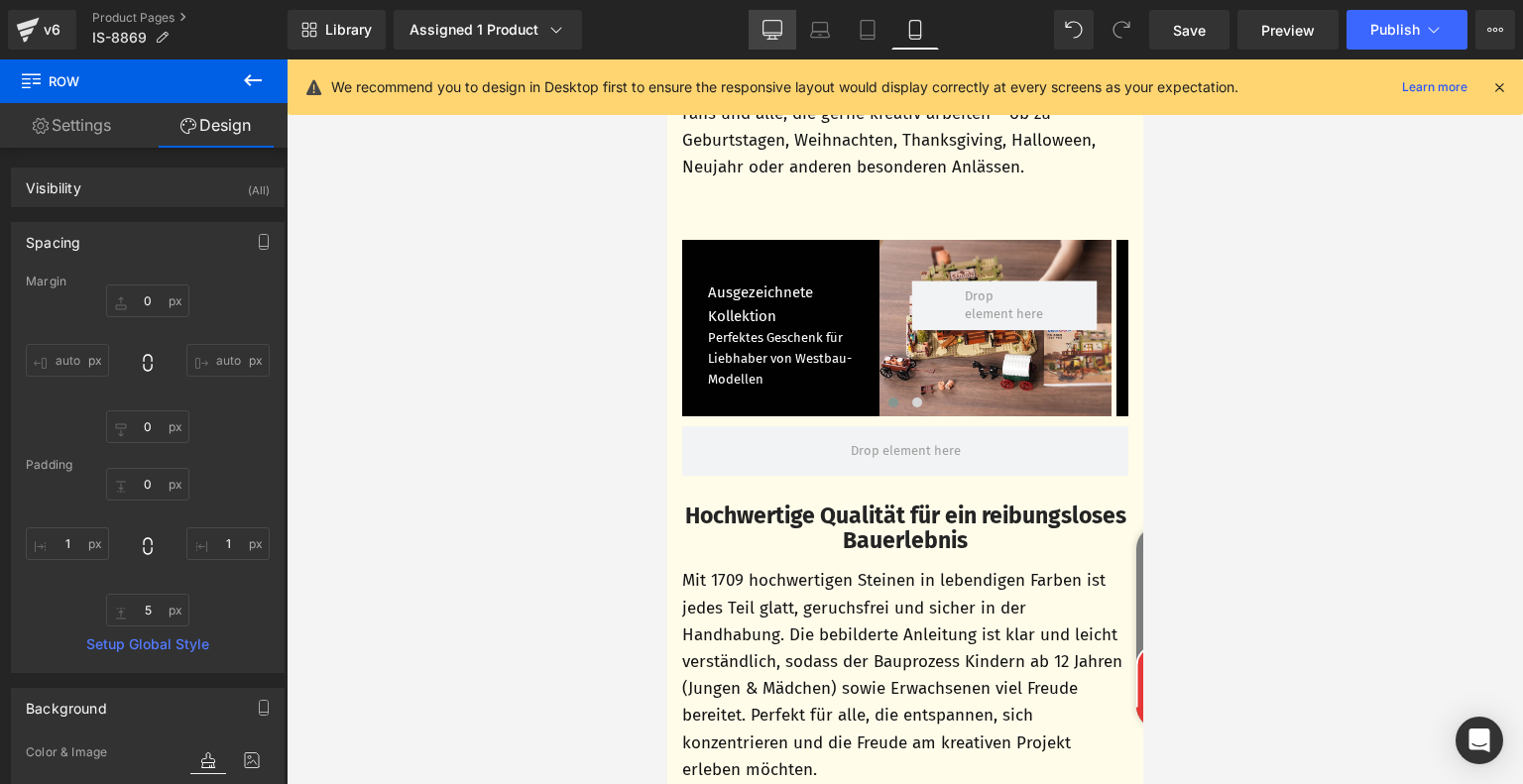 click 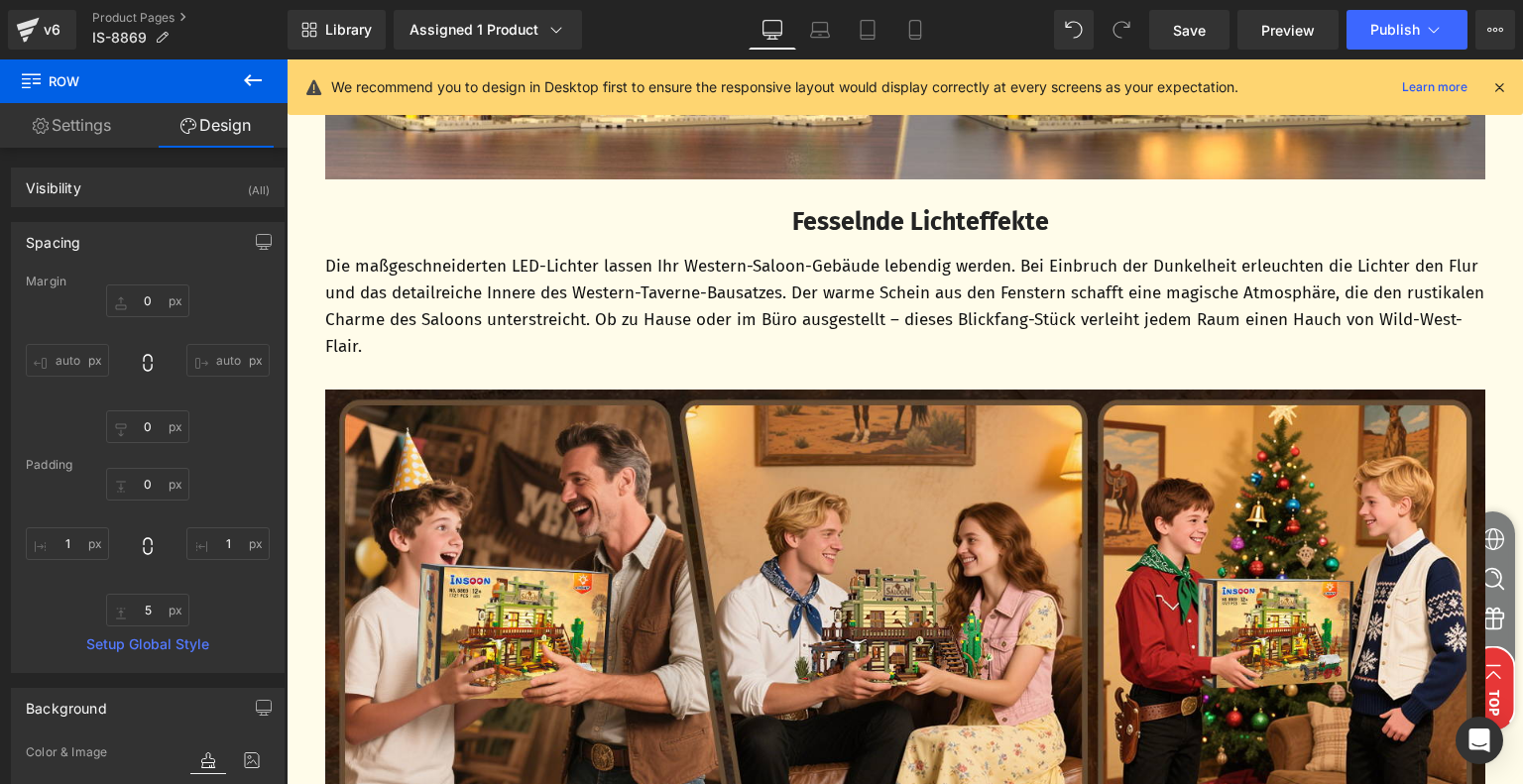 type on "0" 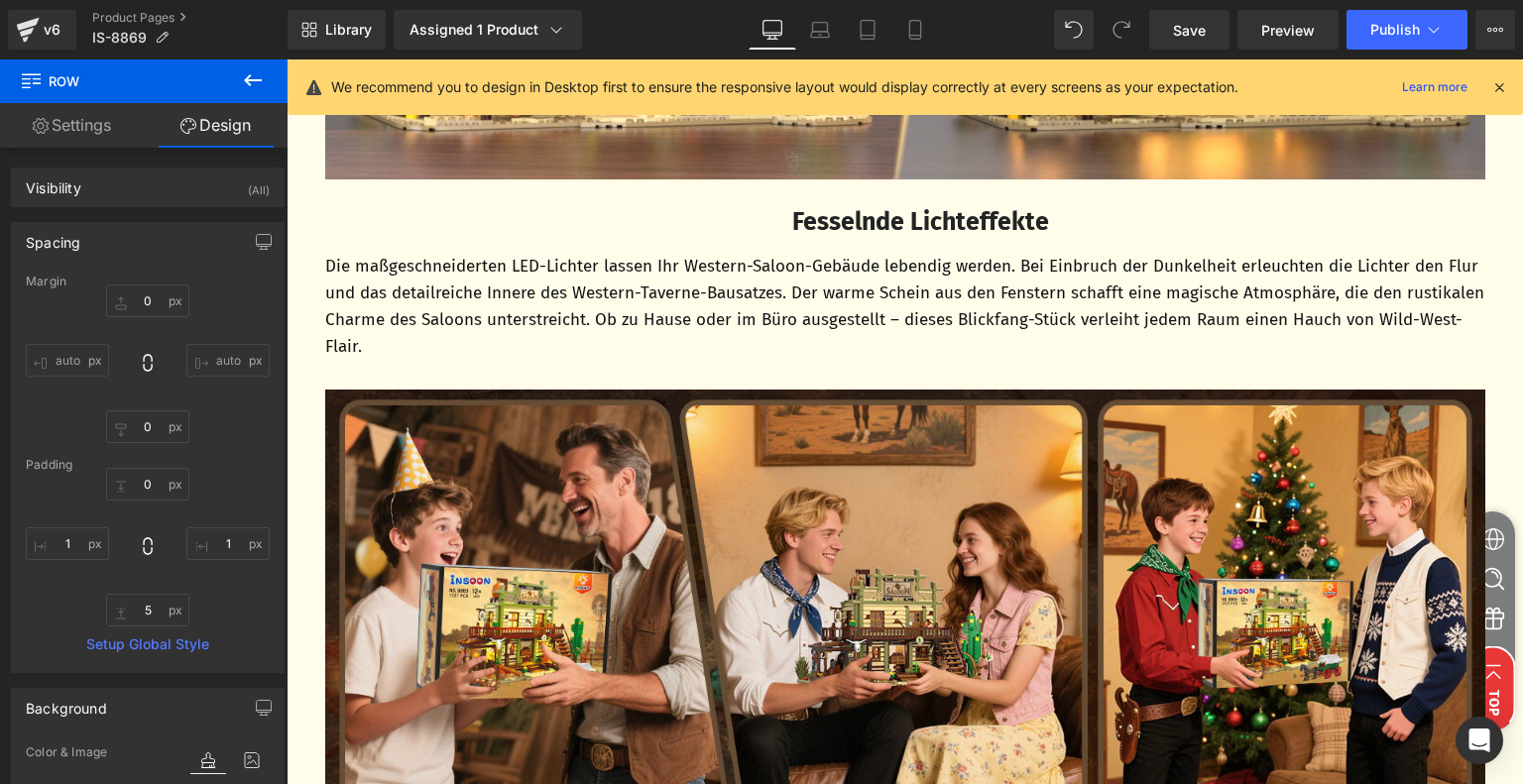 type on "0" 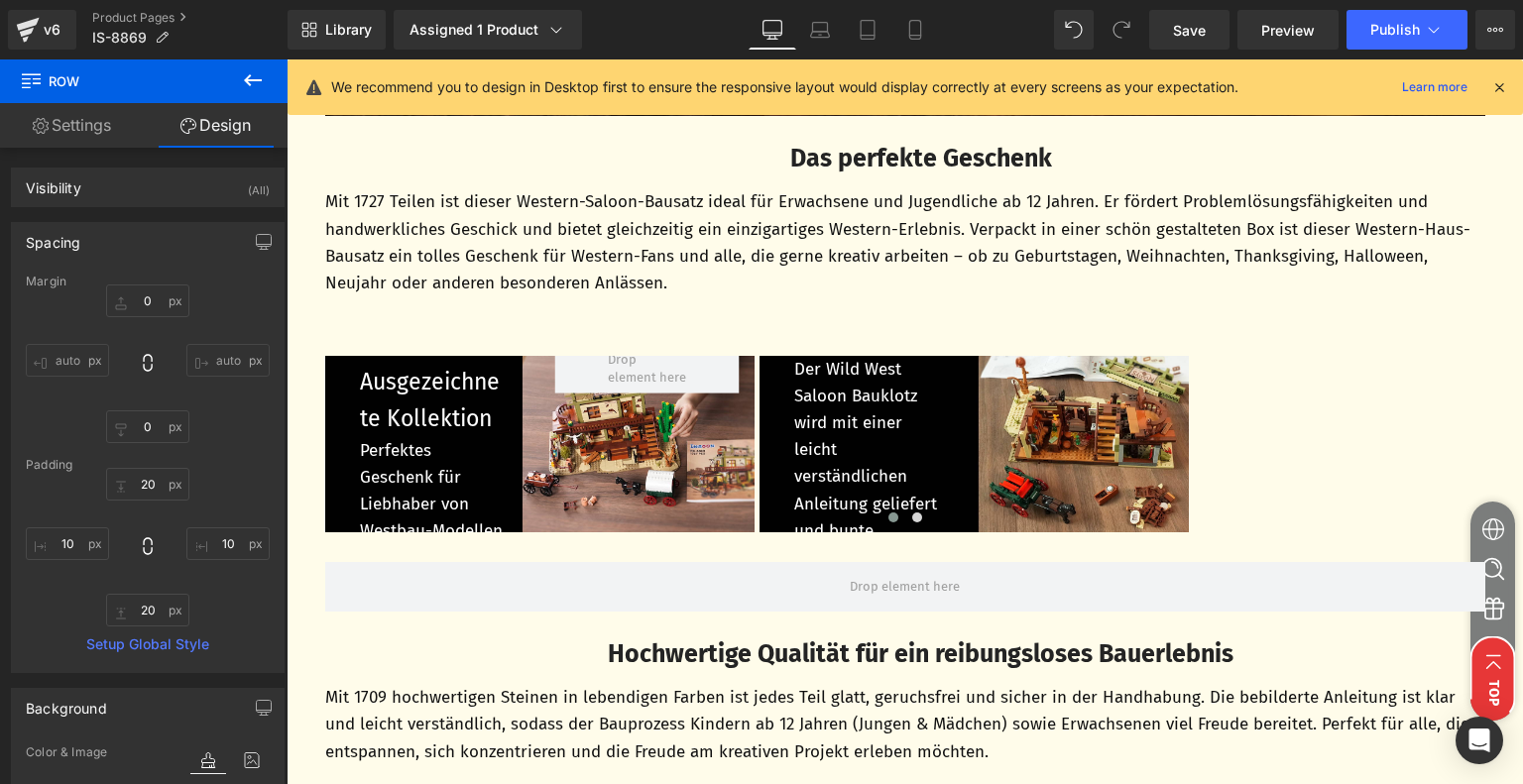 scroll, scrollTop: 5308, scrollLeft: 0, axis: vertical 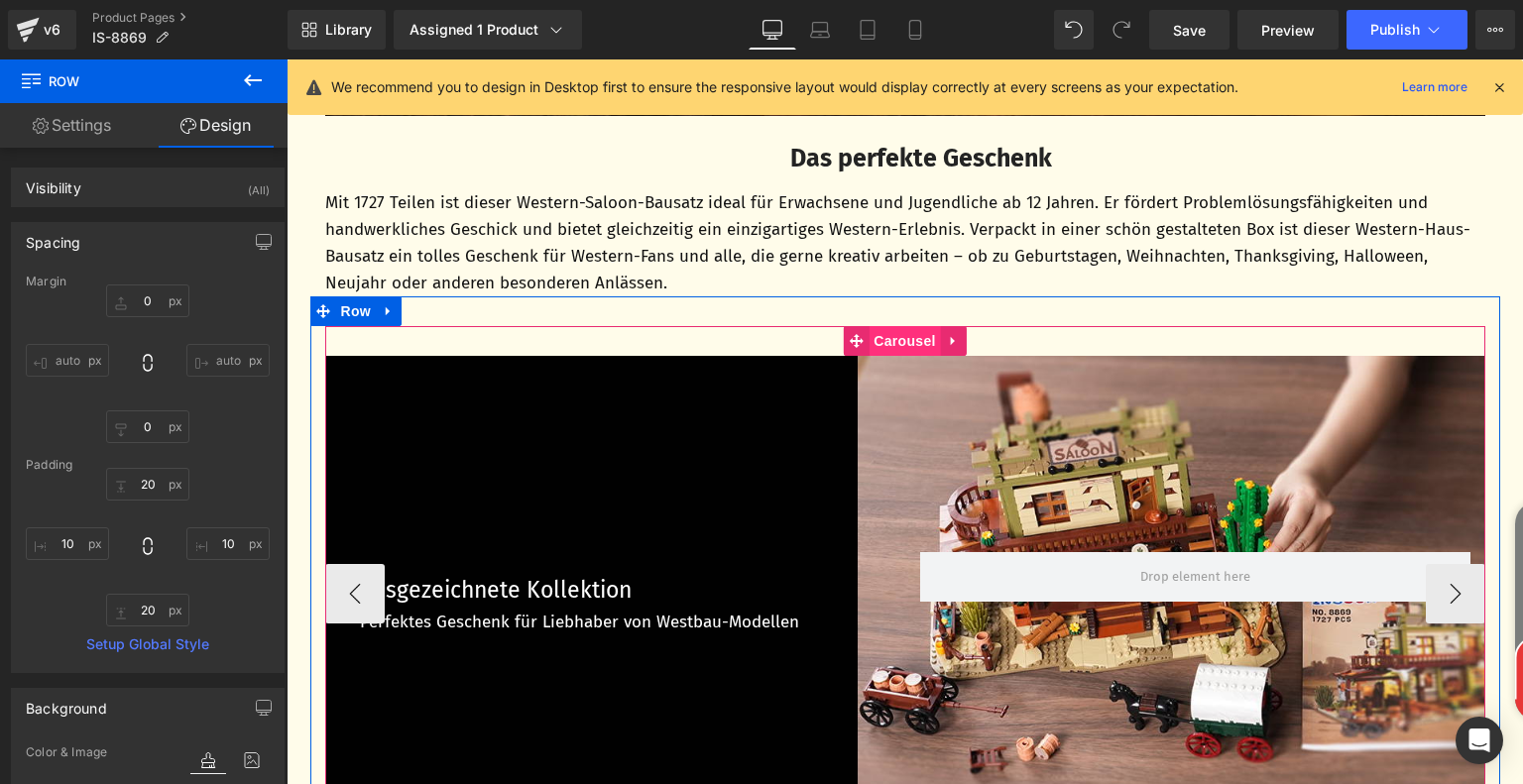 click on "Carousel" at bounding box center [904, 341] 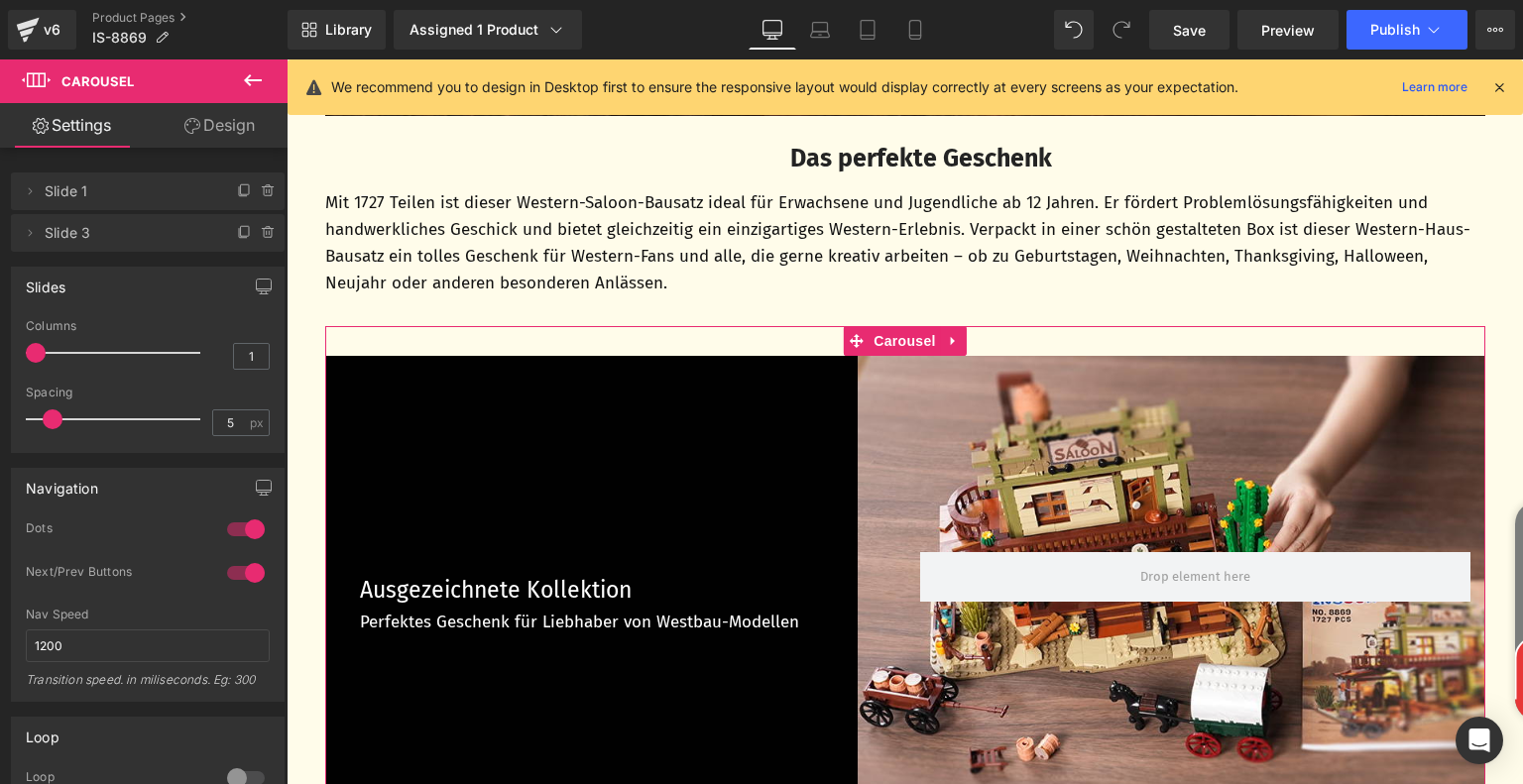 click on "Design" at bounding box center [219, 125] 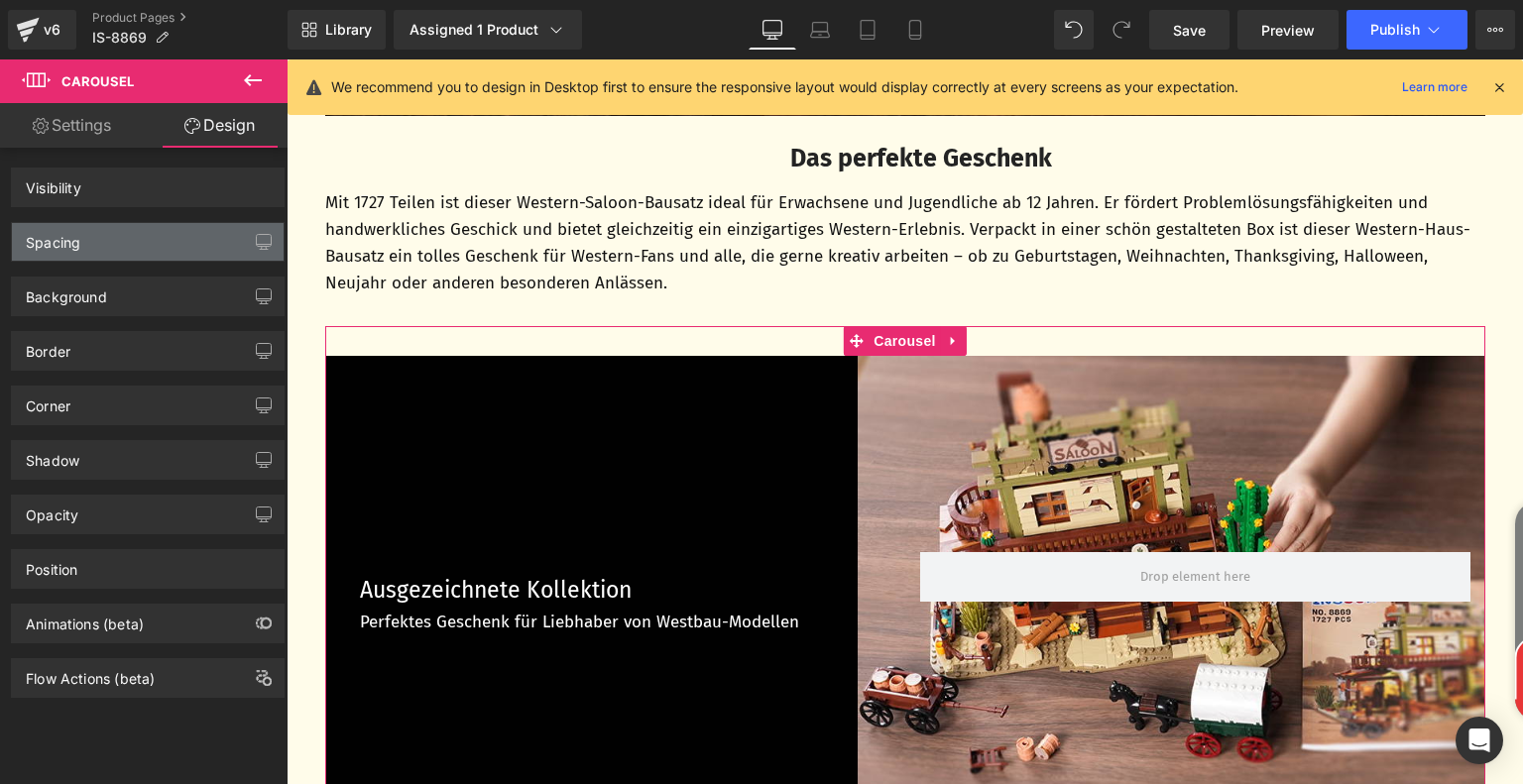 click on "Spacing" at bounding box center [148, 242] 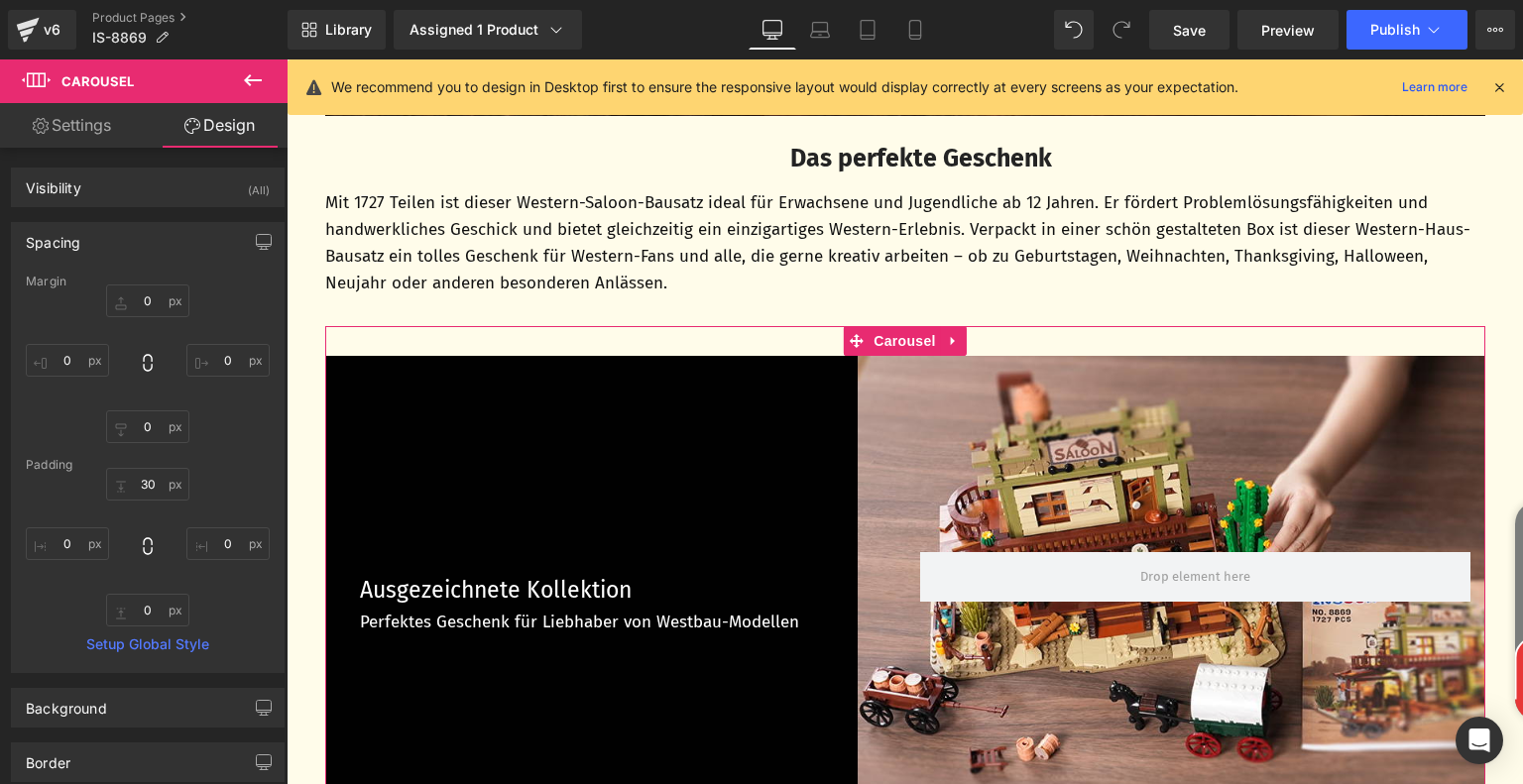 type on "0" 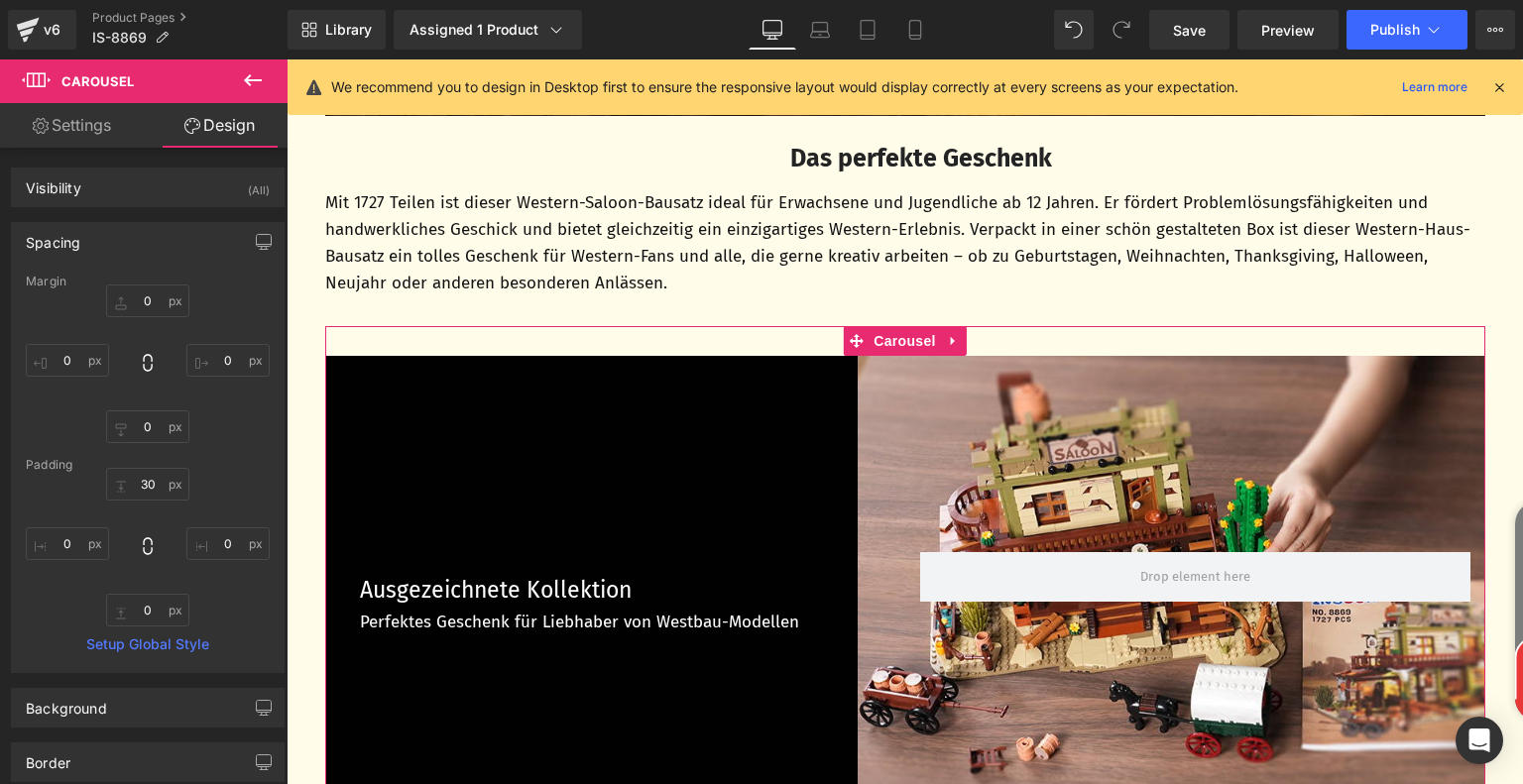 type on "0" 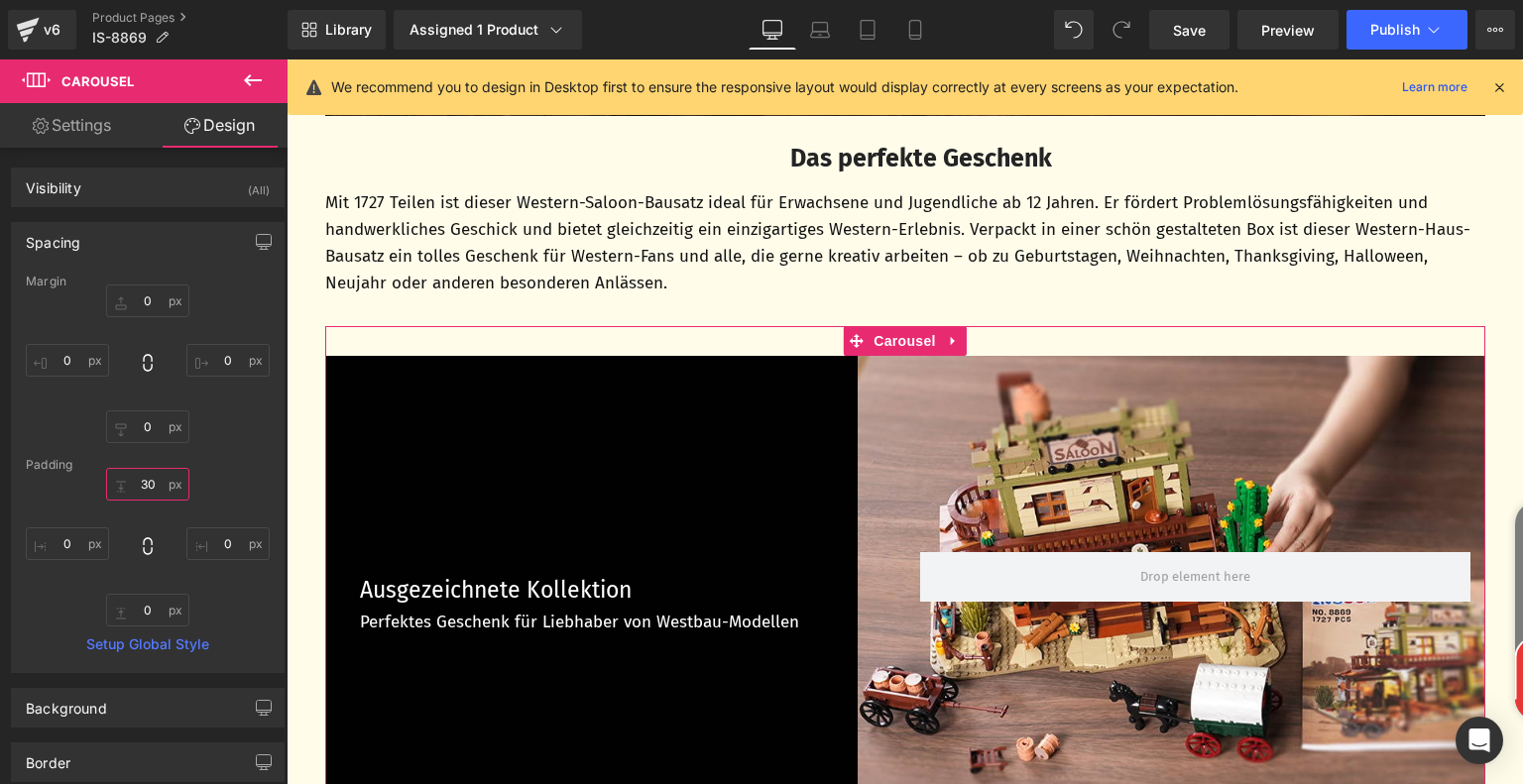 click on "30" at bounding box center (148, 484) 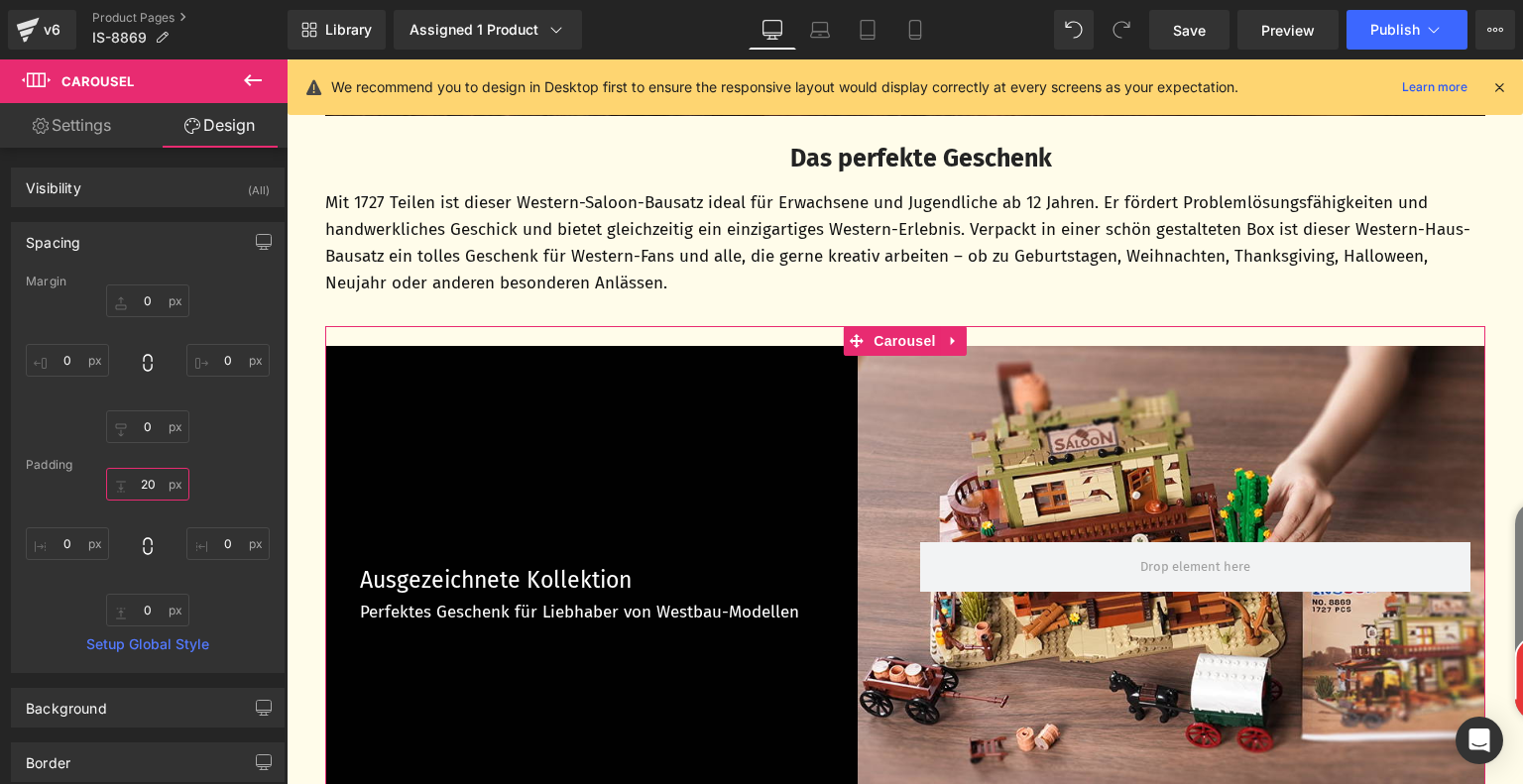type on "2" 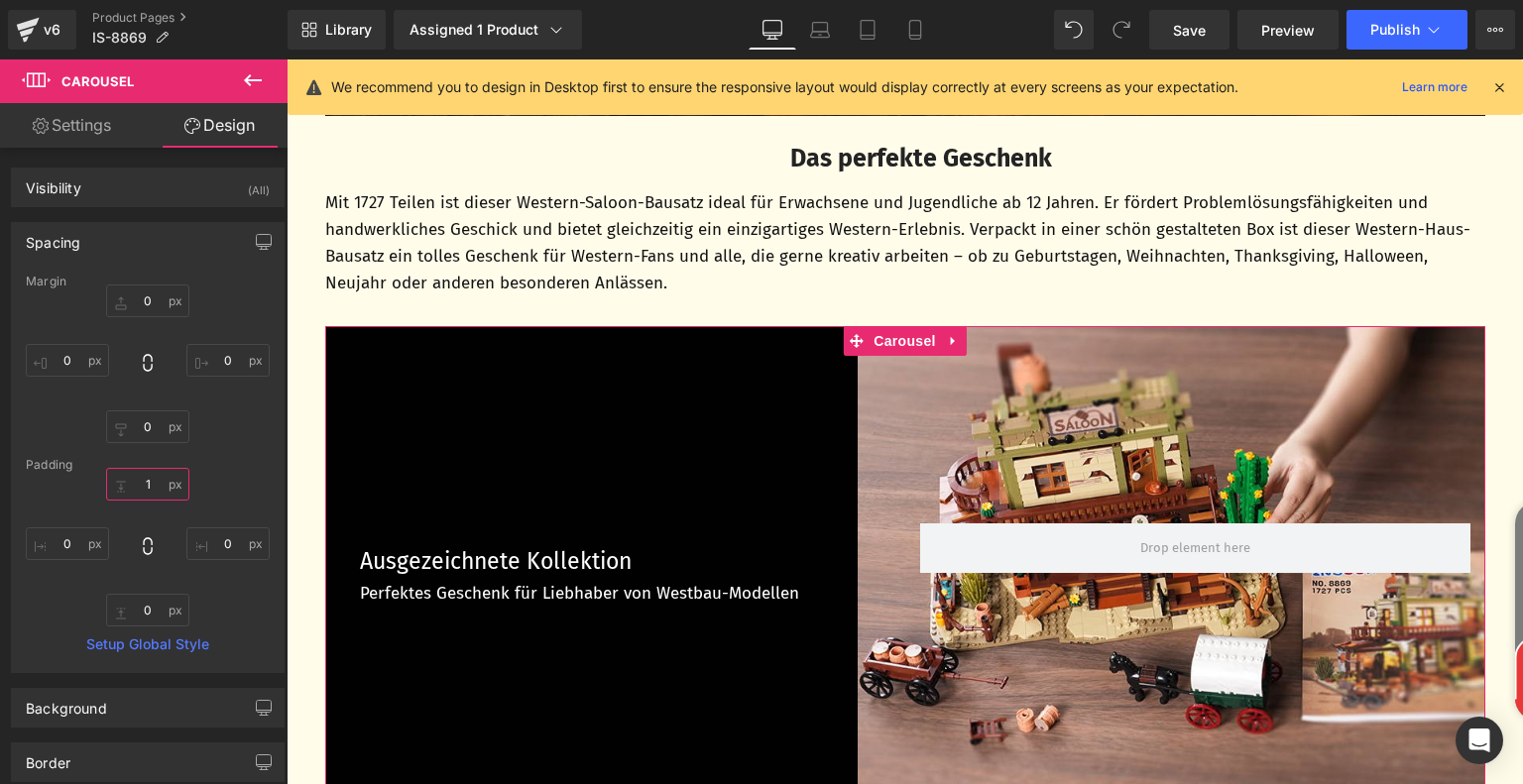 type on "1" 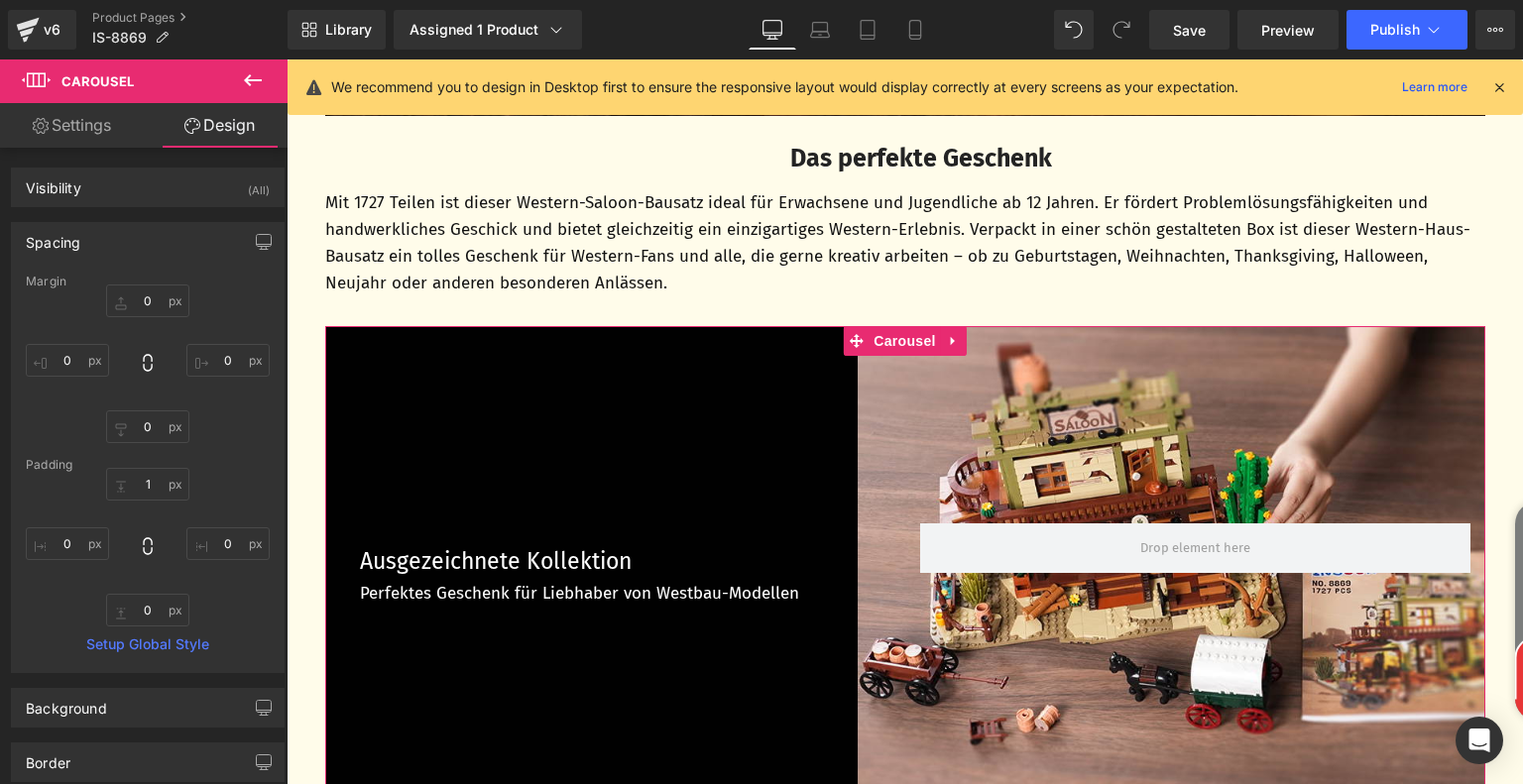 click on "0px 0
0px 0
0px 0
0px 0" at bounding box center (148, 364) 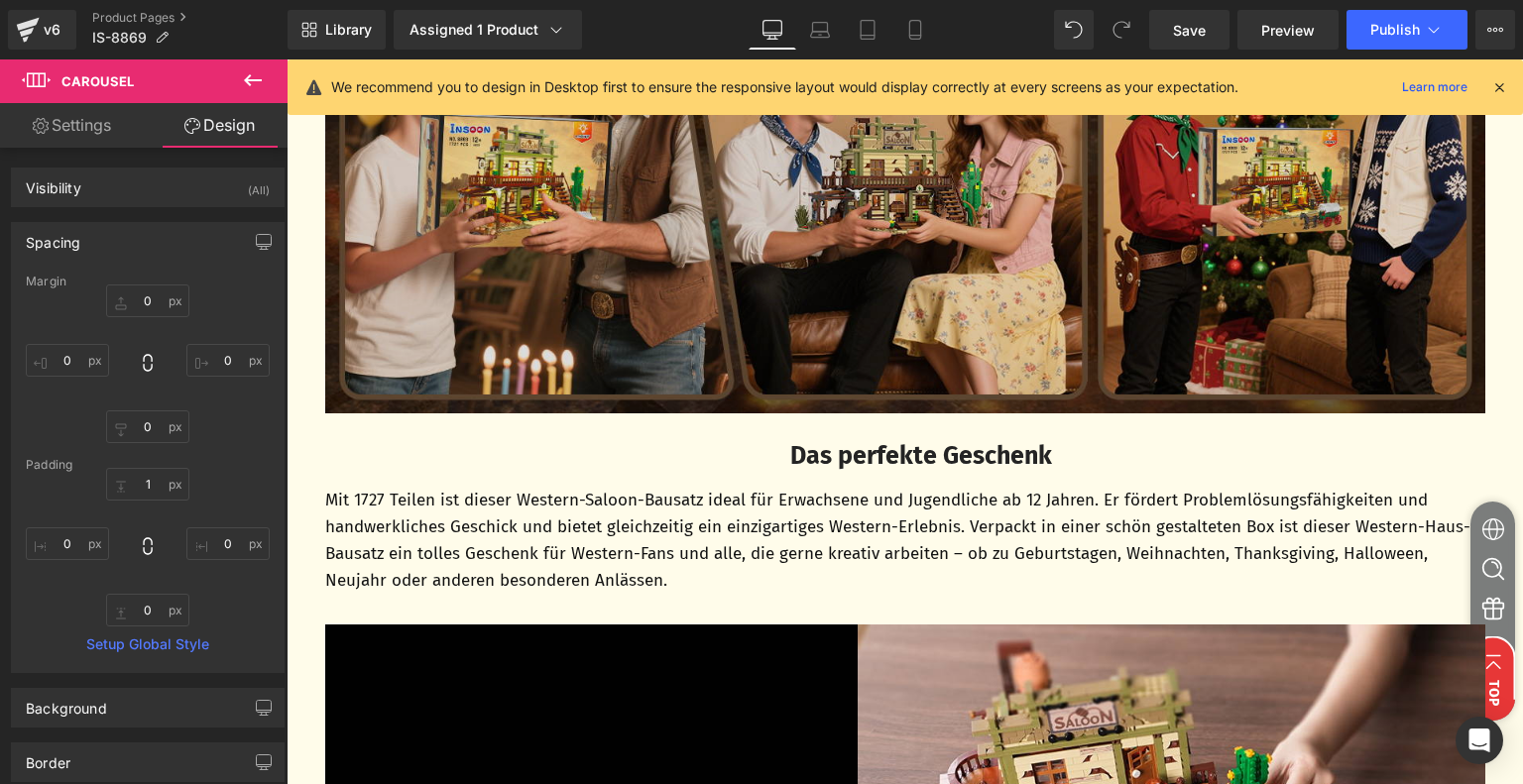 scroll, scrollTop: 5407, scrollLeft: 0, axis: vertical 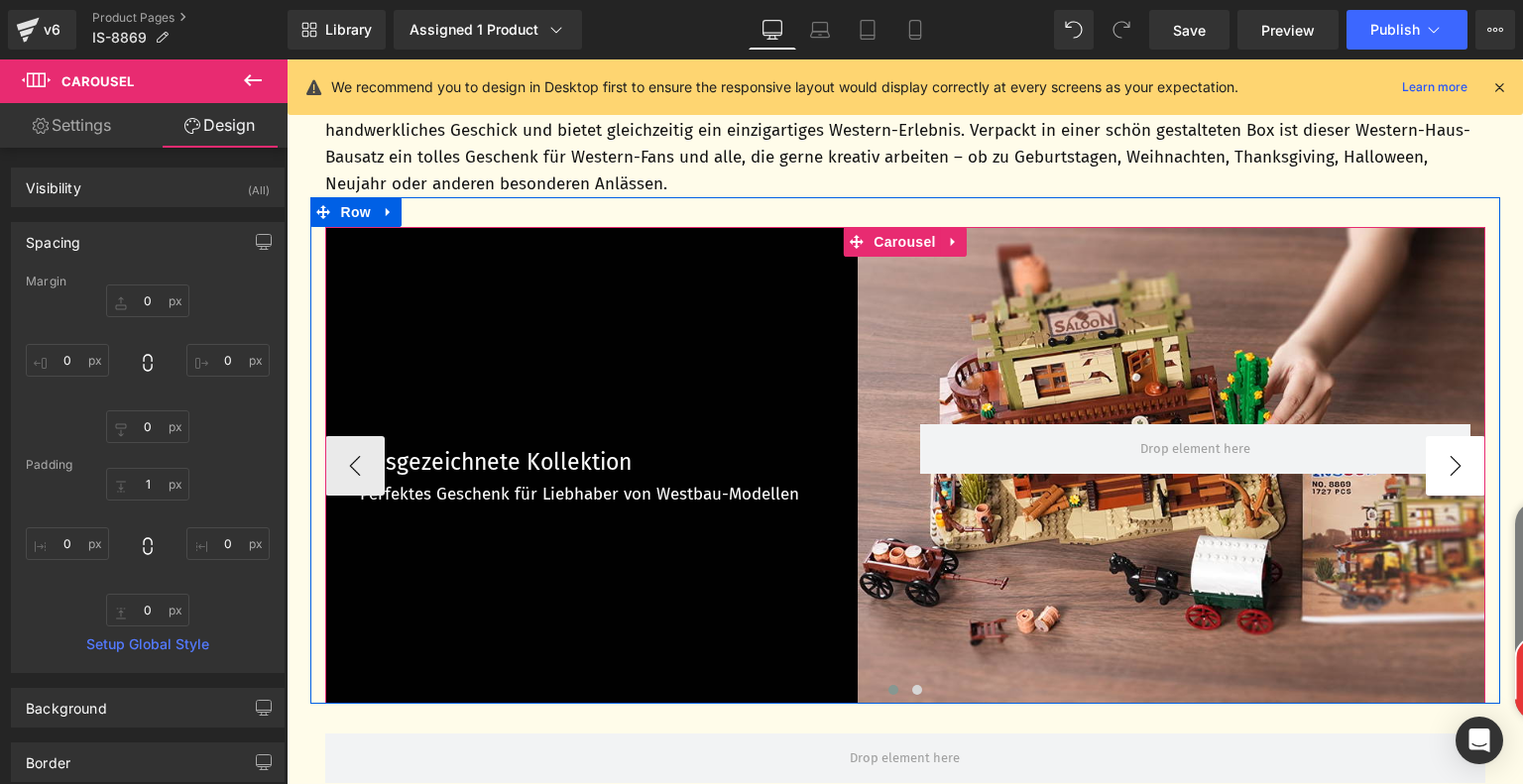 click on "›" at bounding box center (1456, 466) 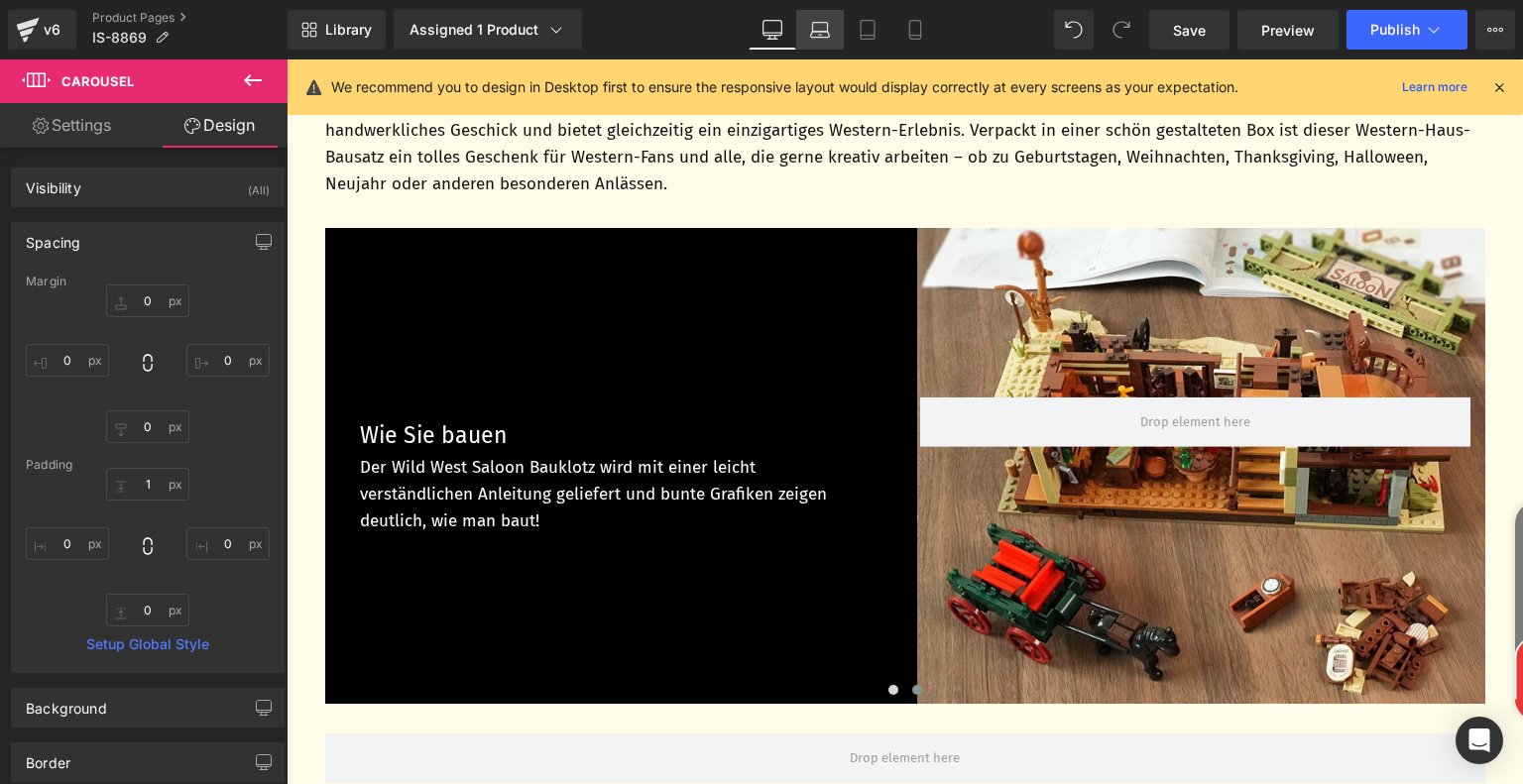 click 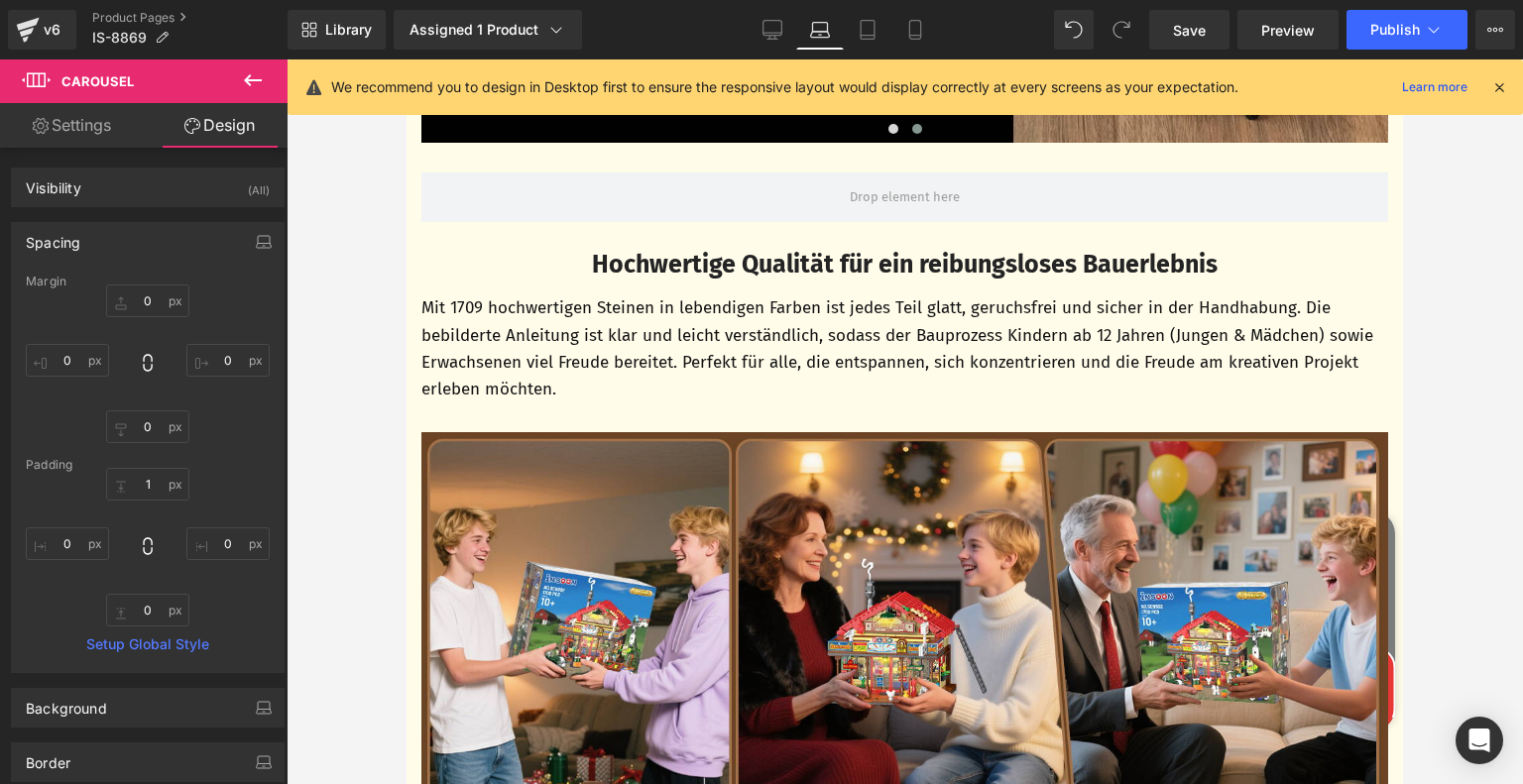 type on "0" 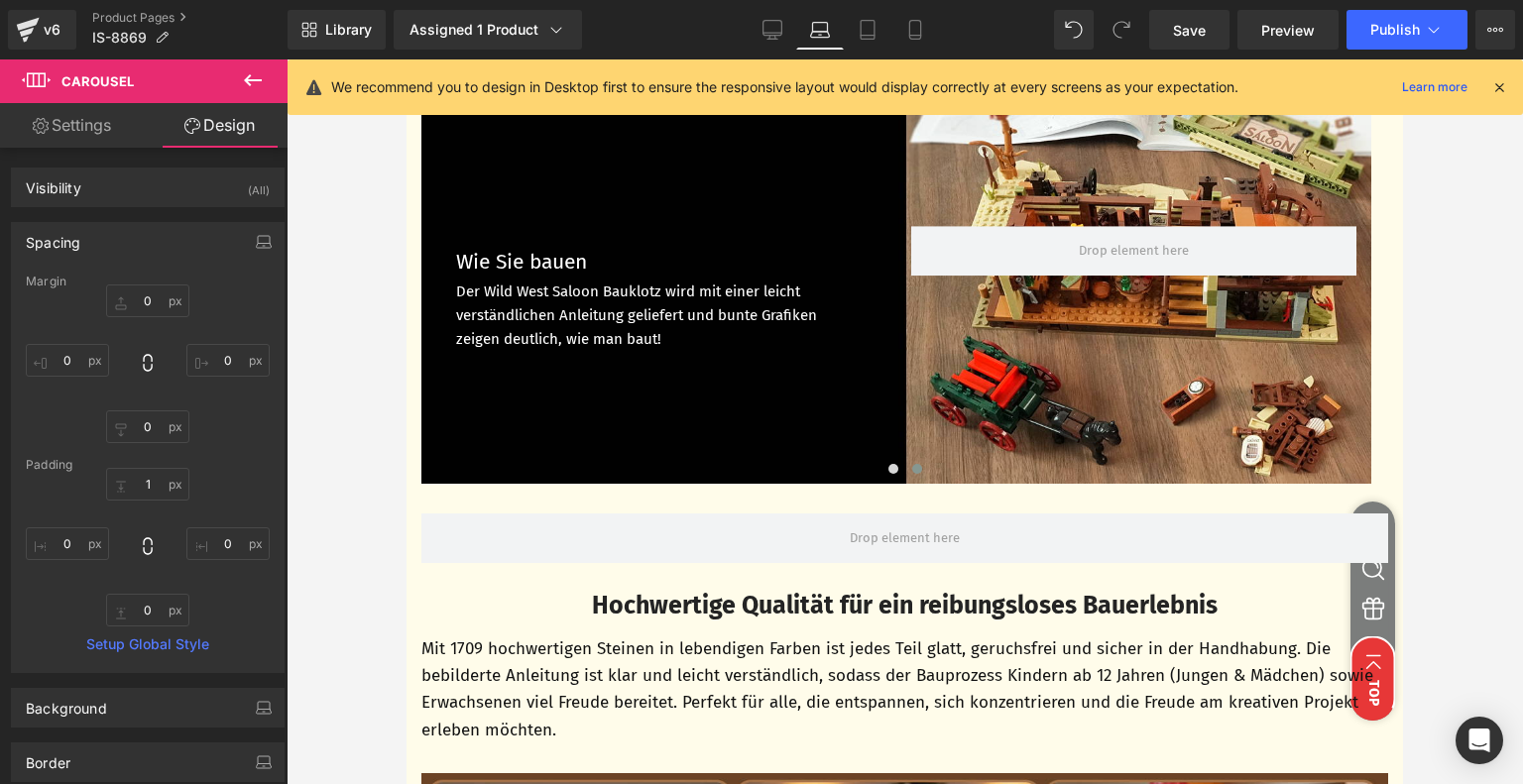 scroll, scrollTop: 4718, scrollLeft: 0, axis: vertical 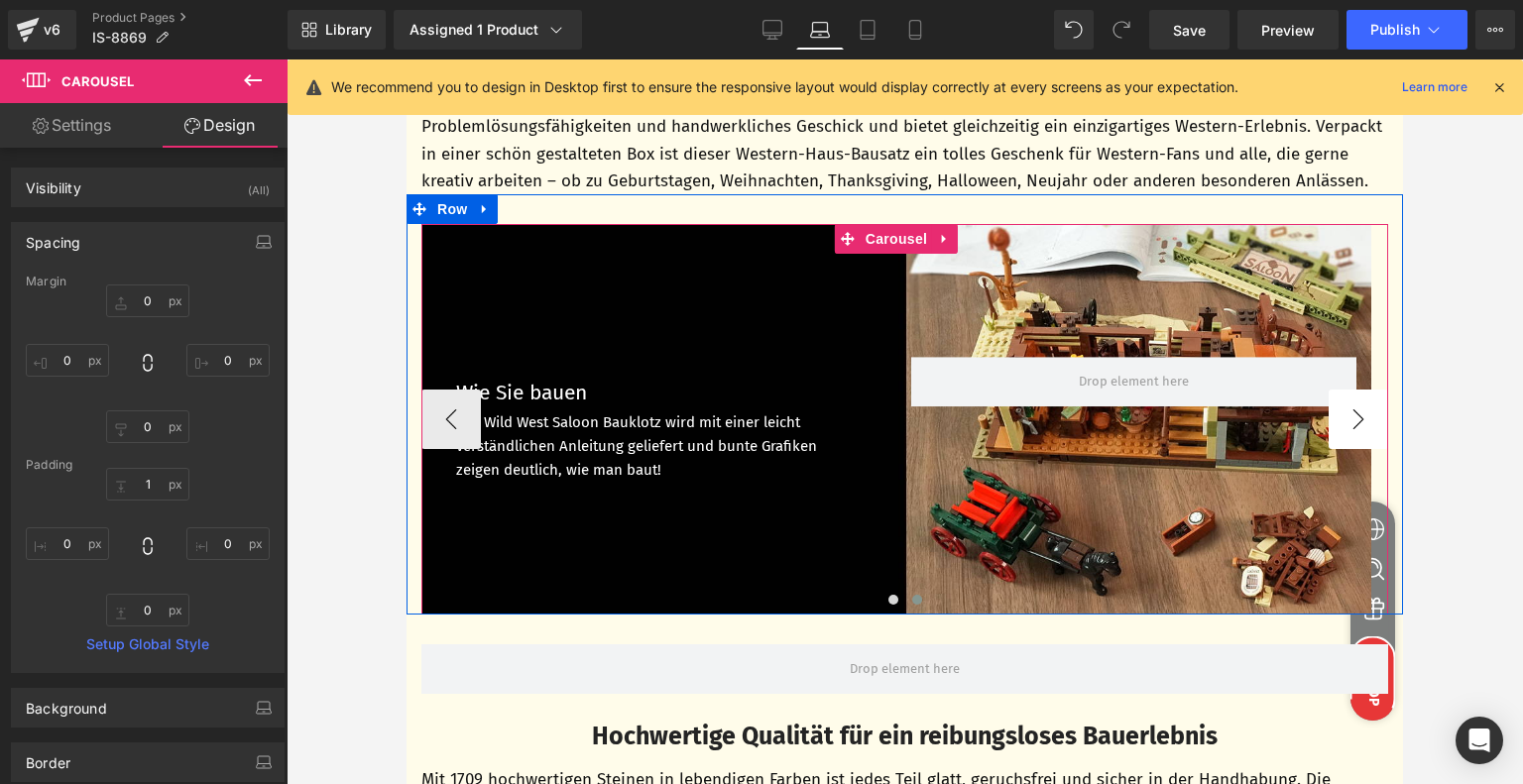 click on "›" at bounding box center (1358, 419) 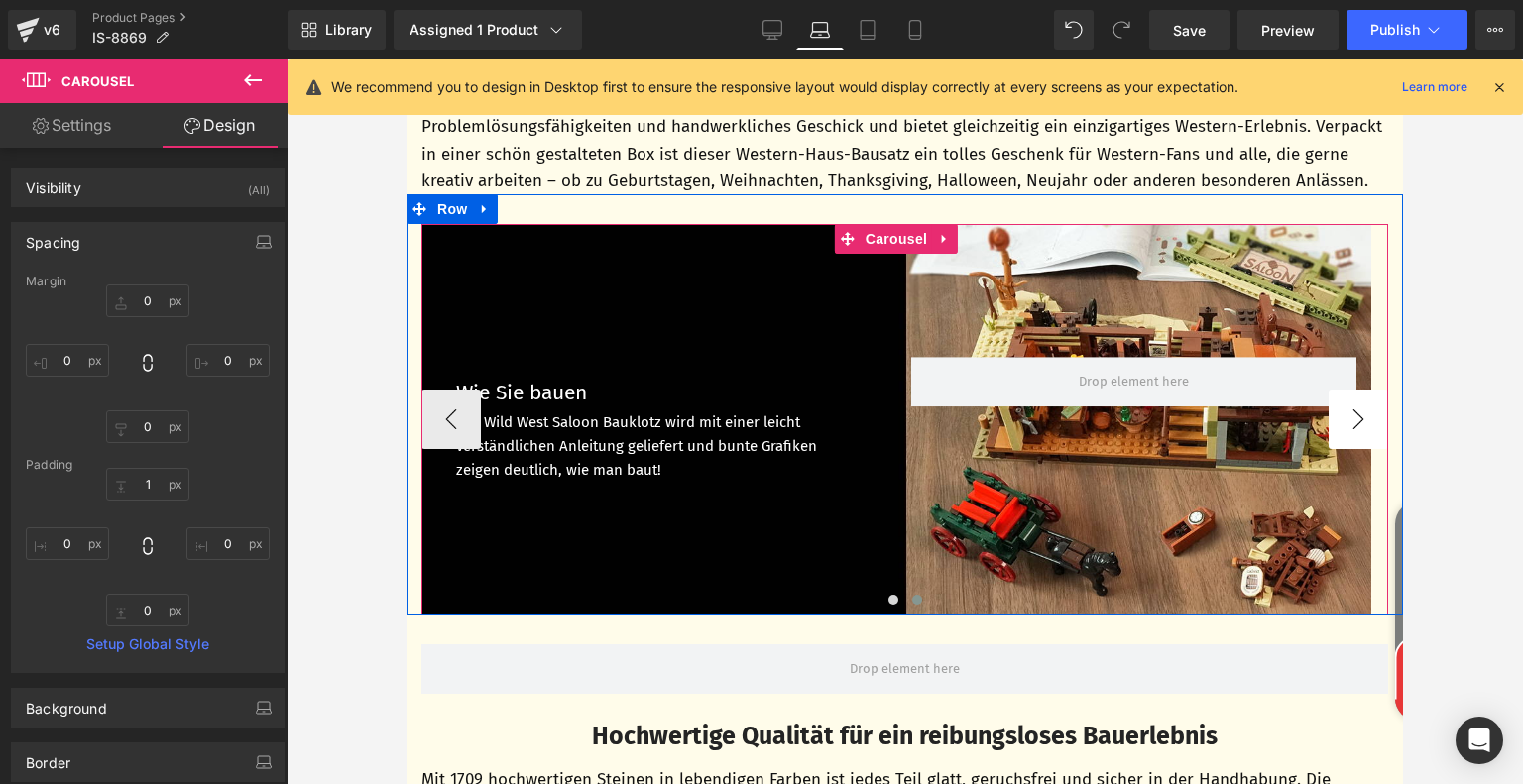 click on "›" at bounding box center (1358, 419) 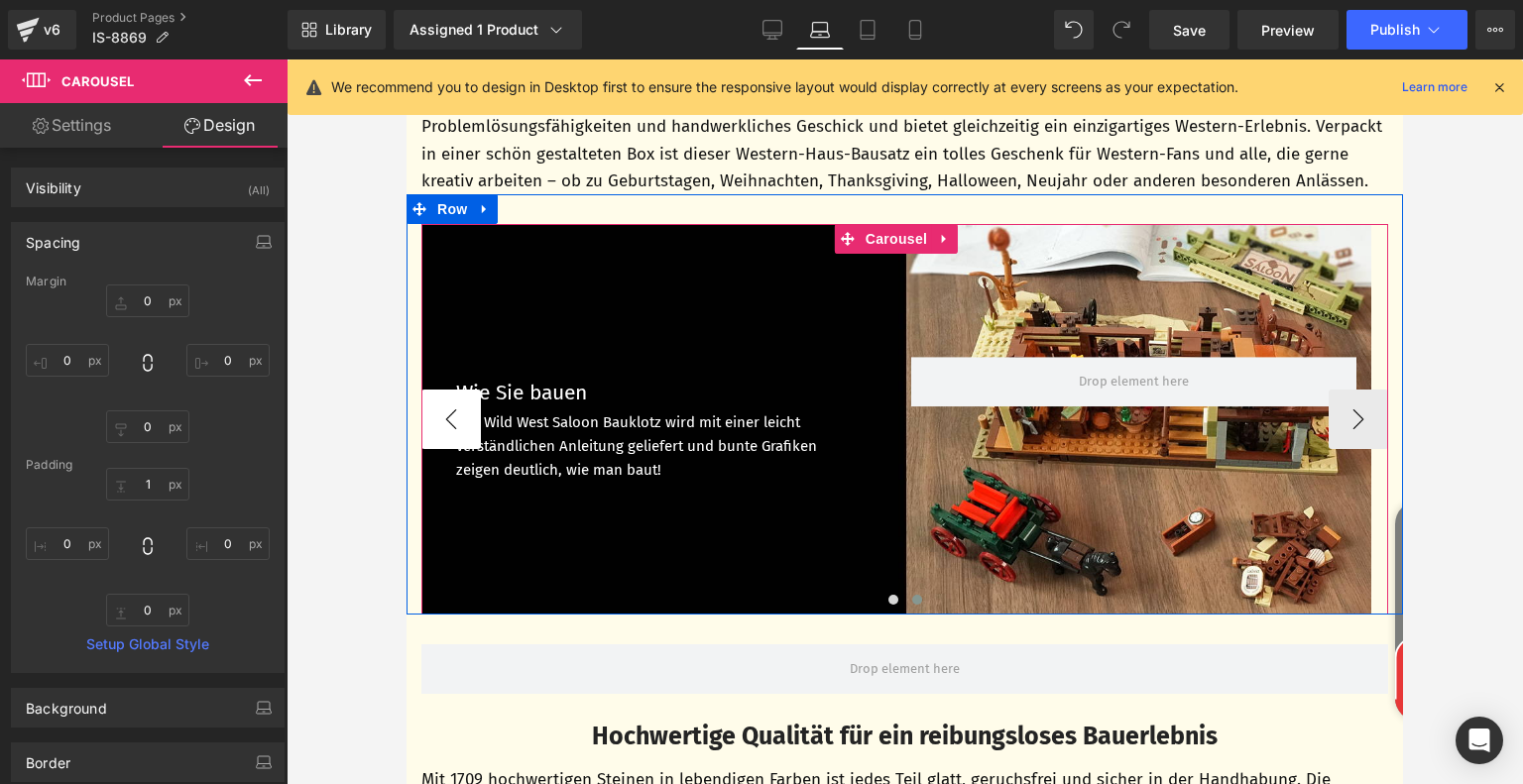 click on "‹" at bounding box center [451, 419] 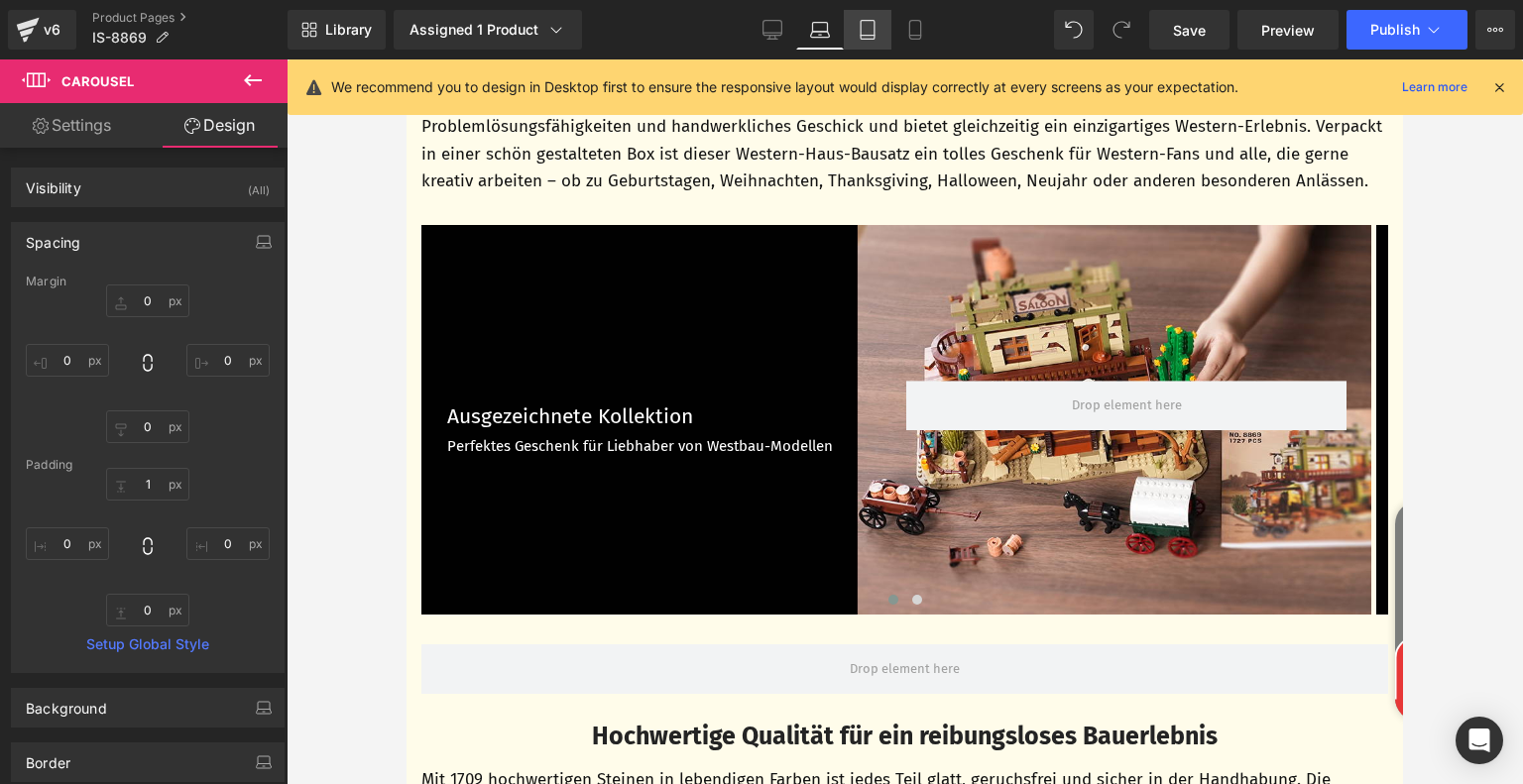 click 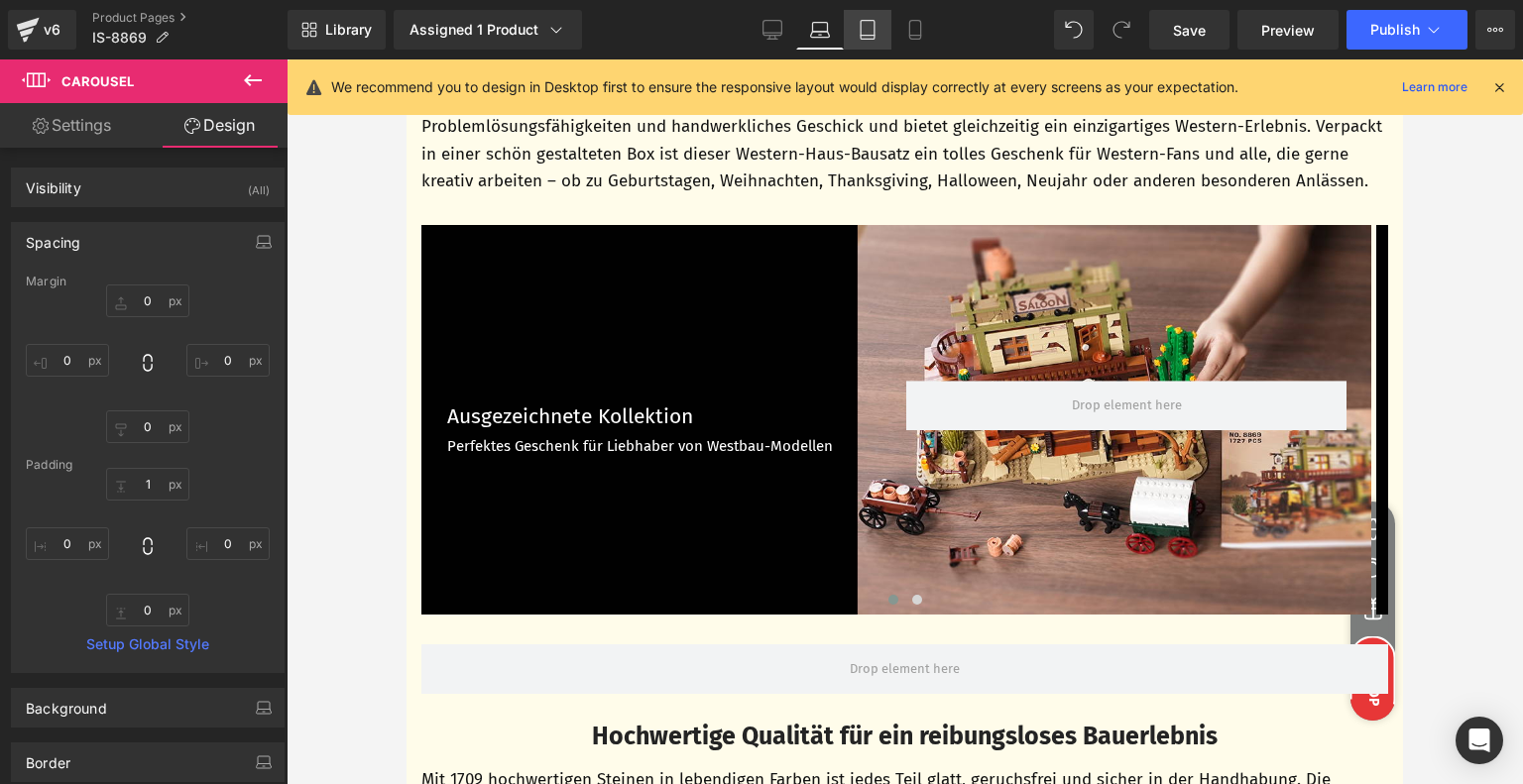 type on "0" 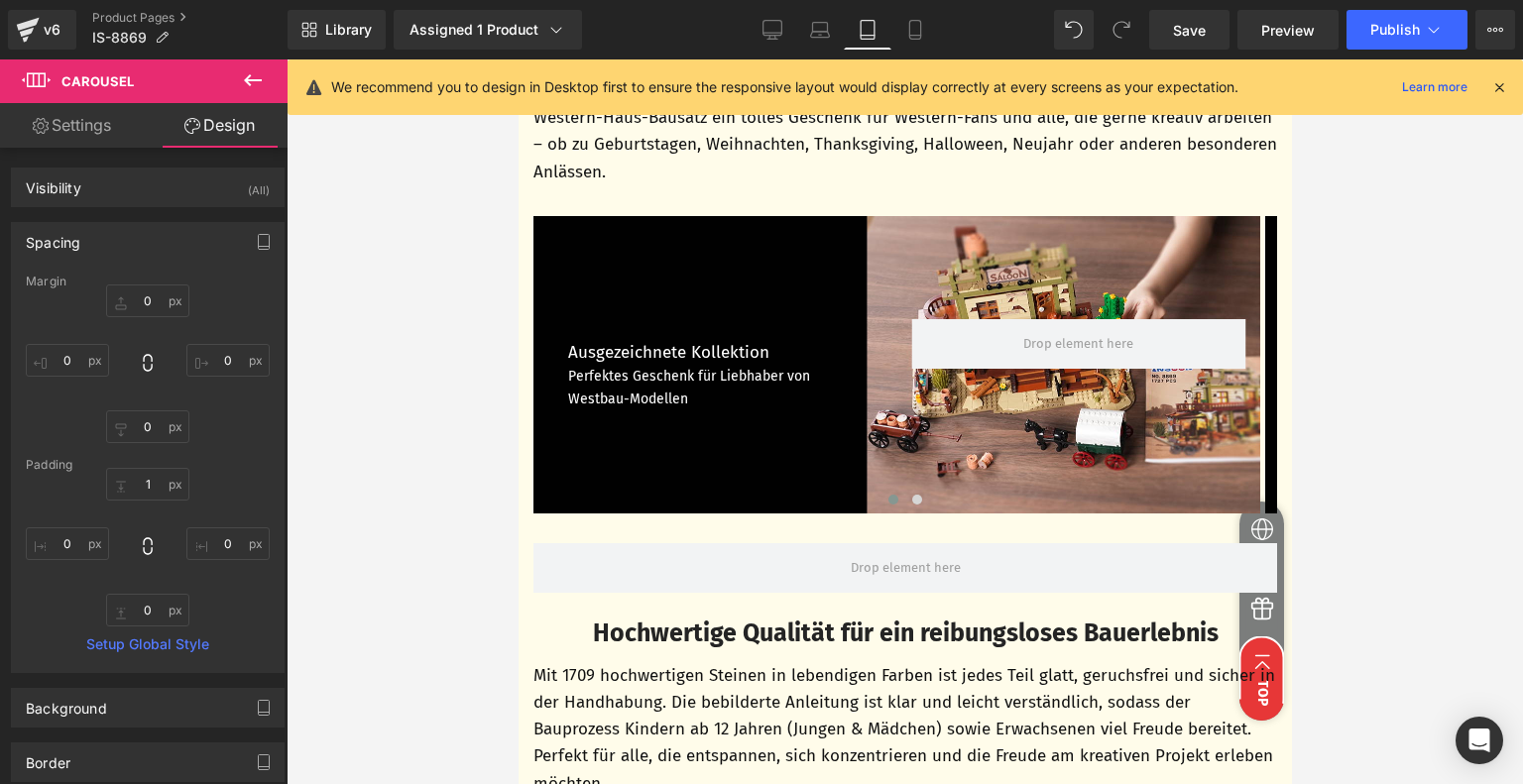 scroll, scrollTop: 4135, scrollLeft: 0, axis: vertical 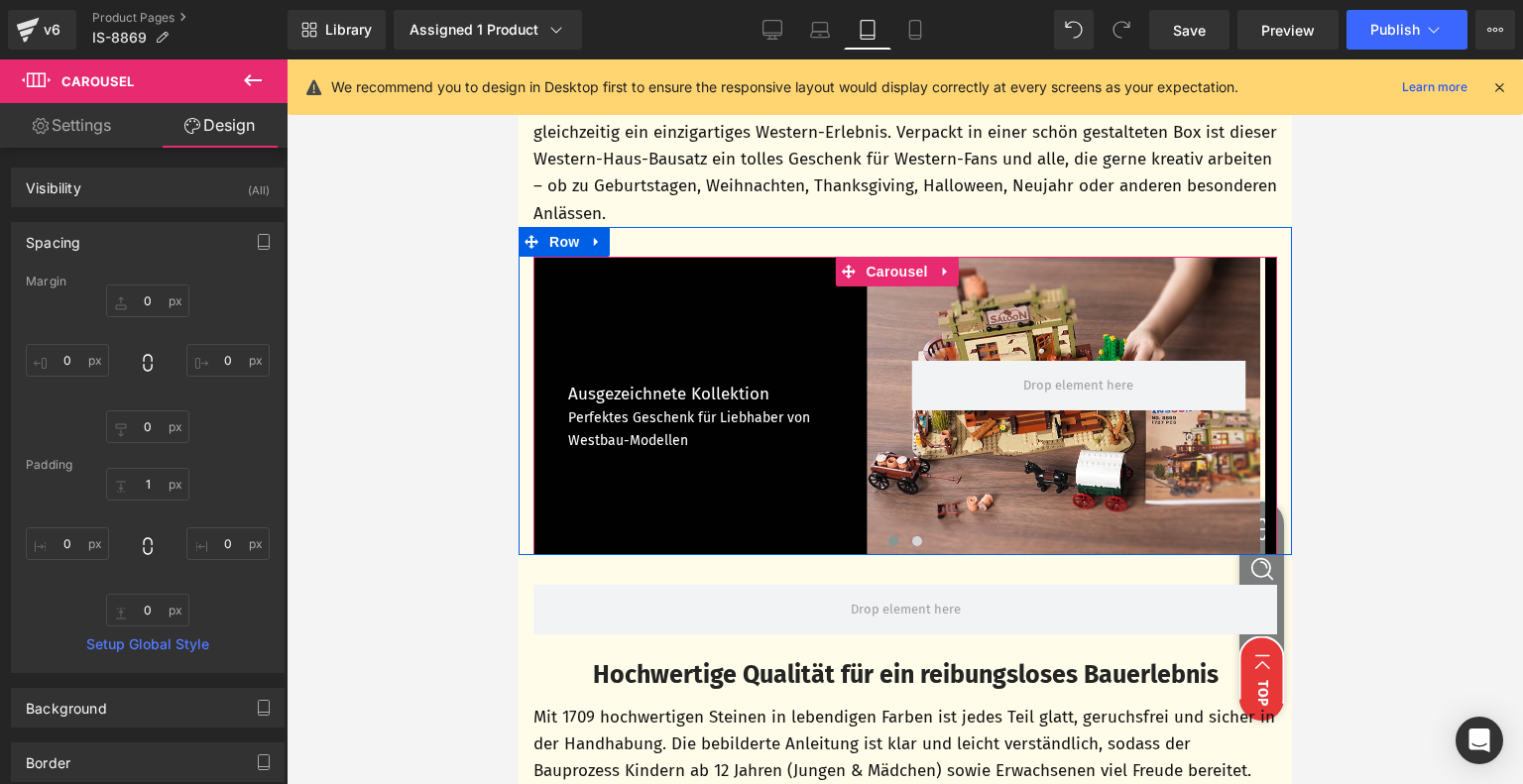 click at bounding box center [892, 541] 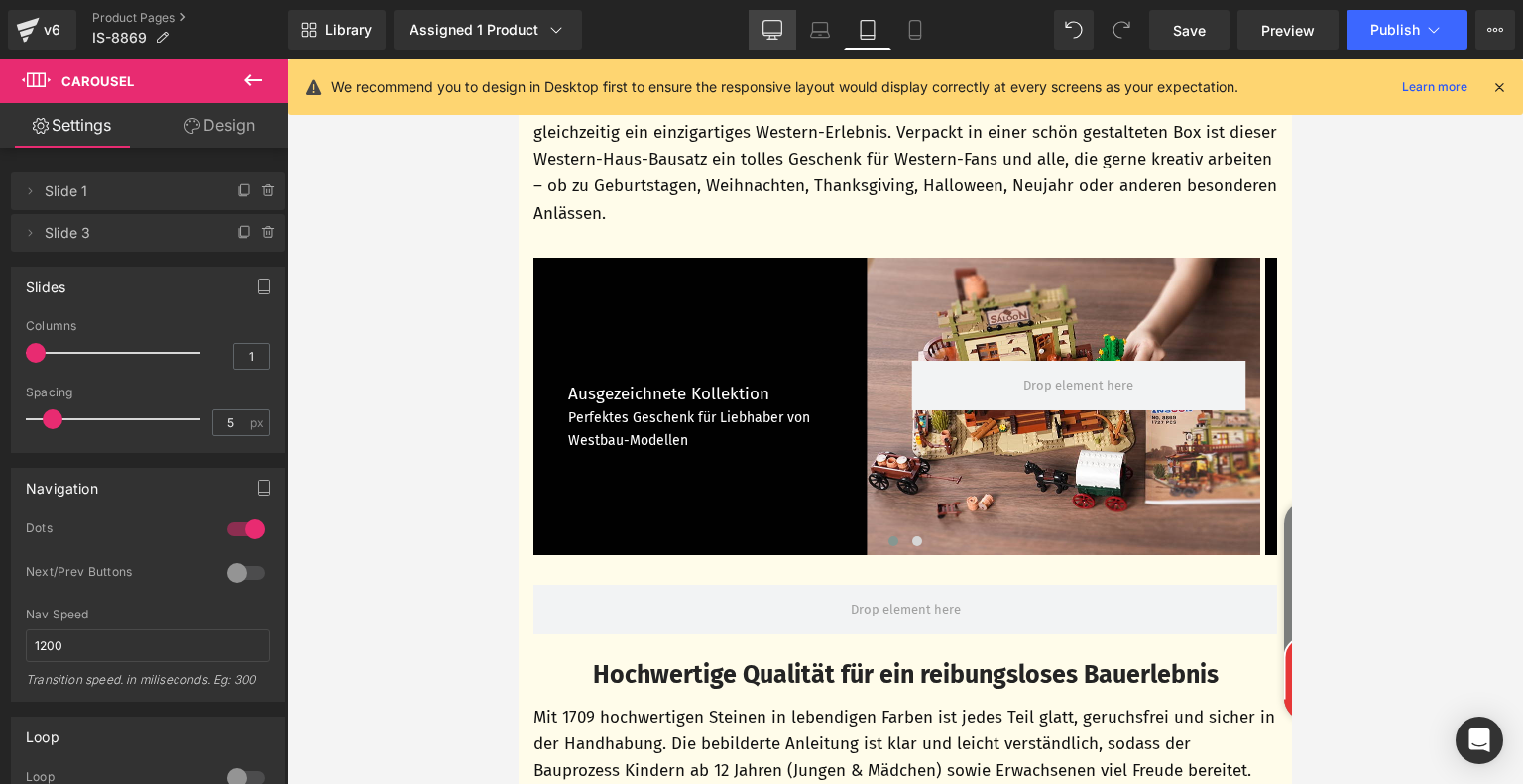 click 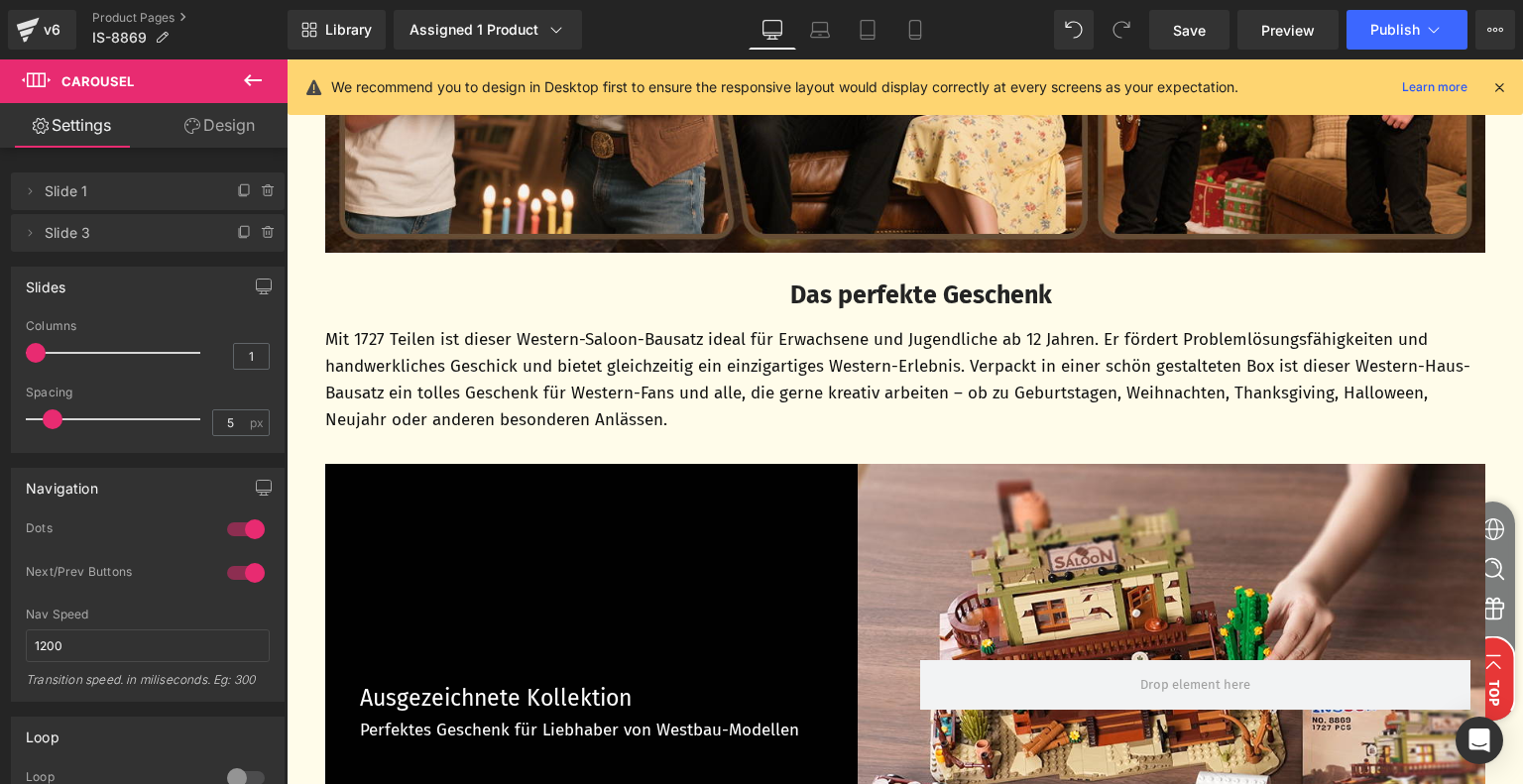 scroll, scrollTop: 5407, scrollLeft: 0, axis: vertical 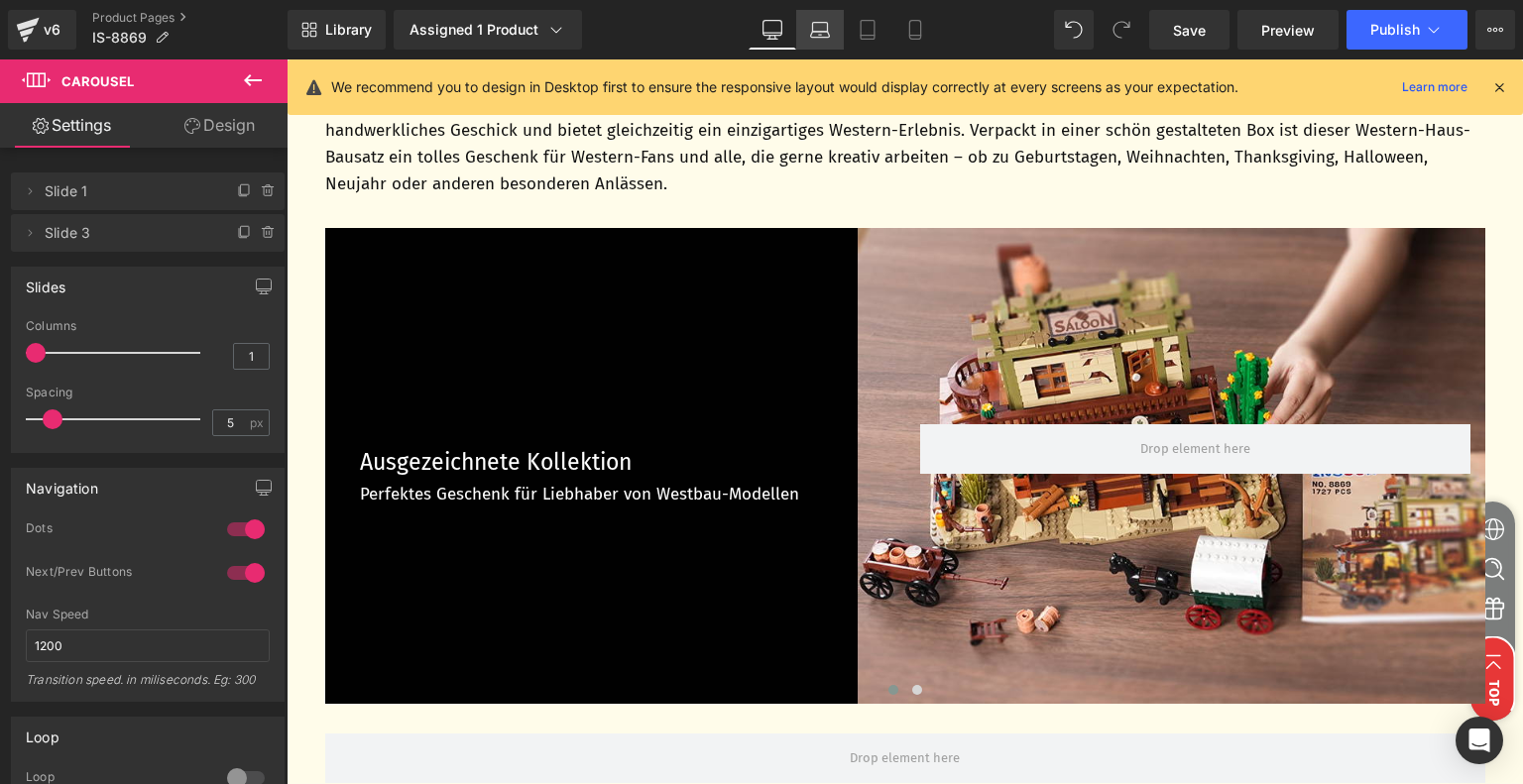 click on "Laptop" at bounding box center [820, 30] 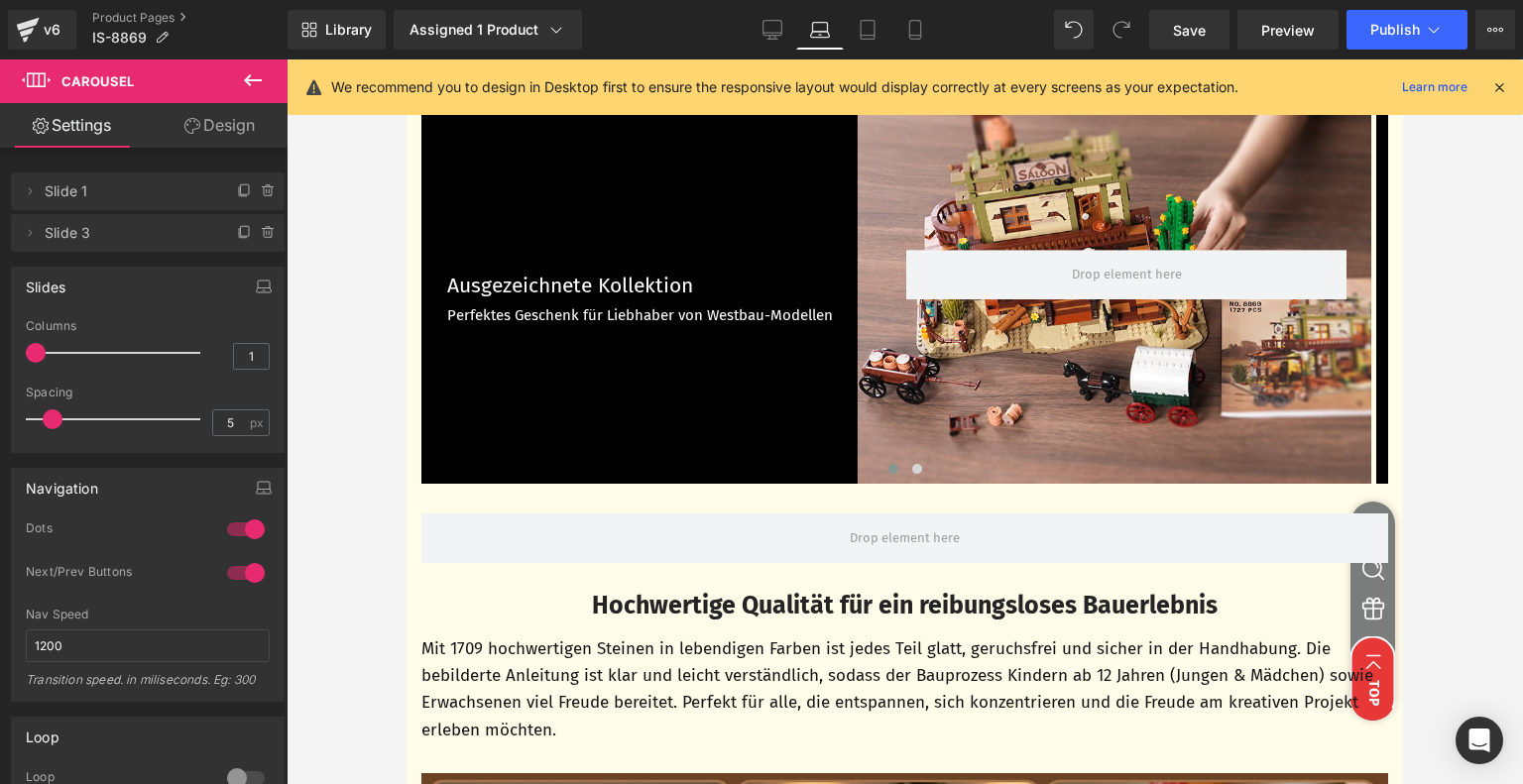 scroll, scrollTop: 4718, scrollLeft: 0, axis: vertical 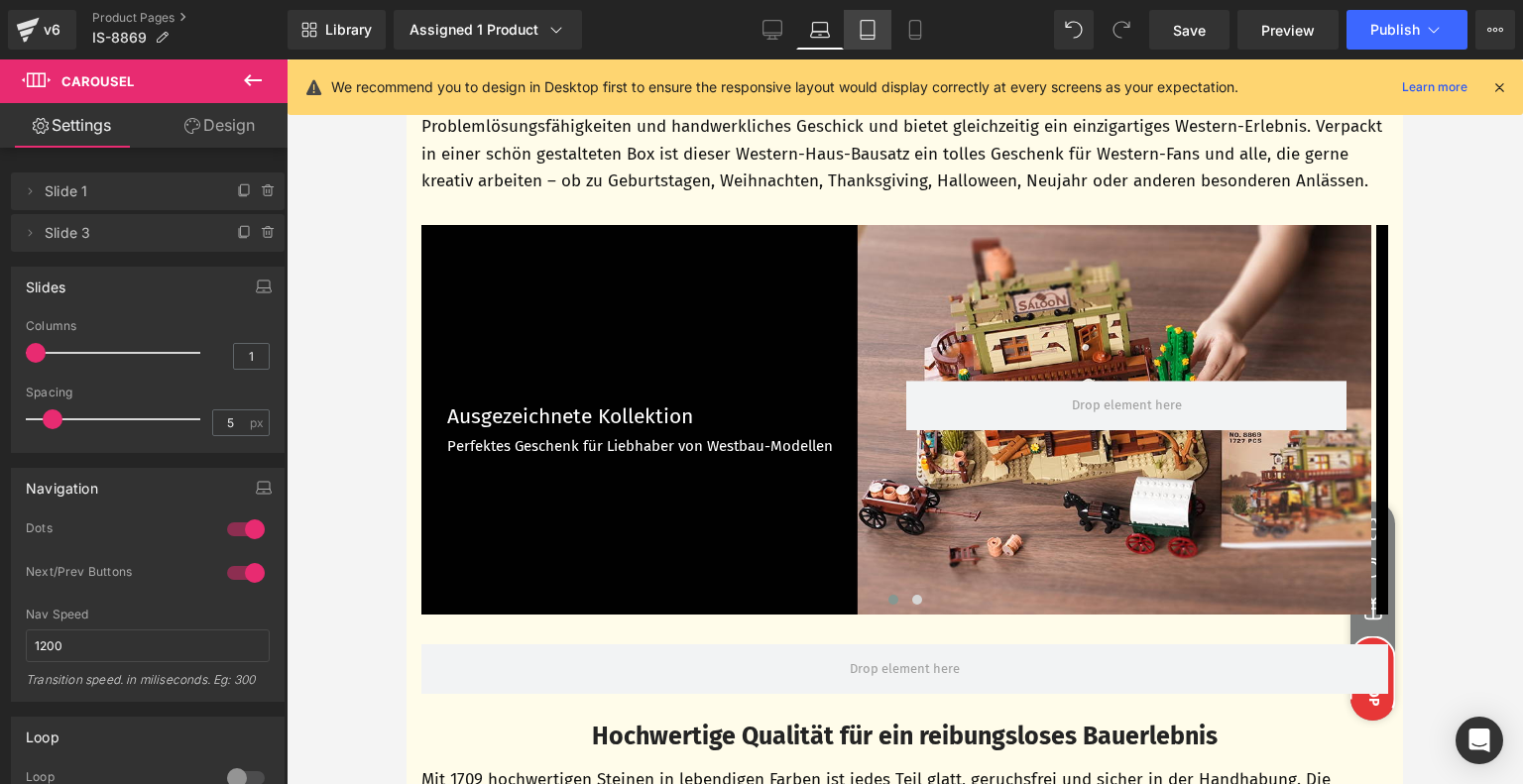 click on "Tablet" at bounding box center (868, 30) 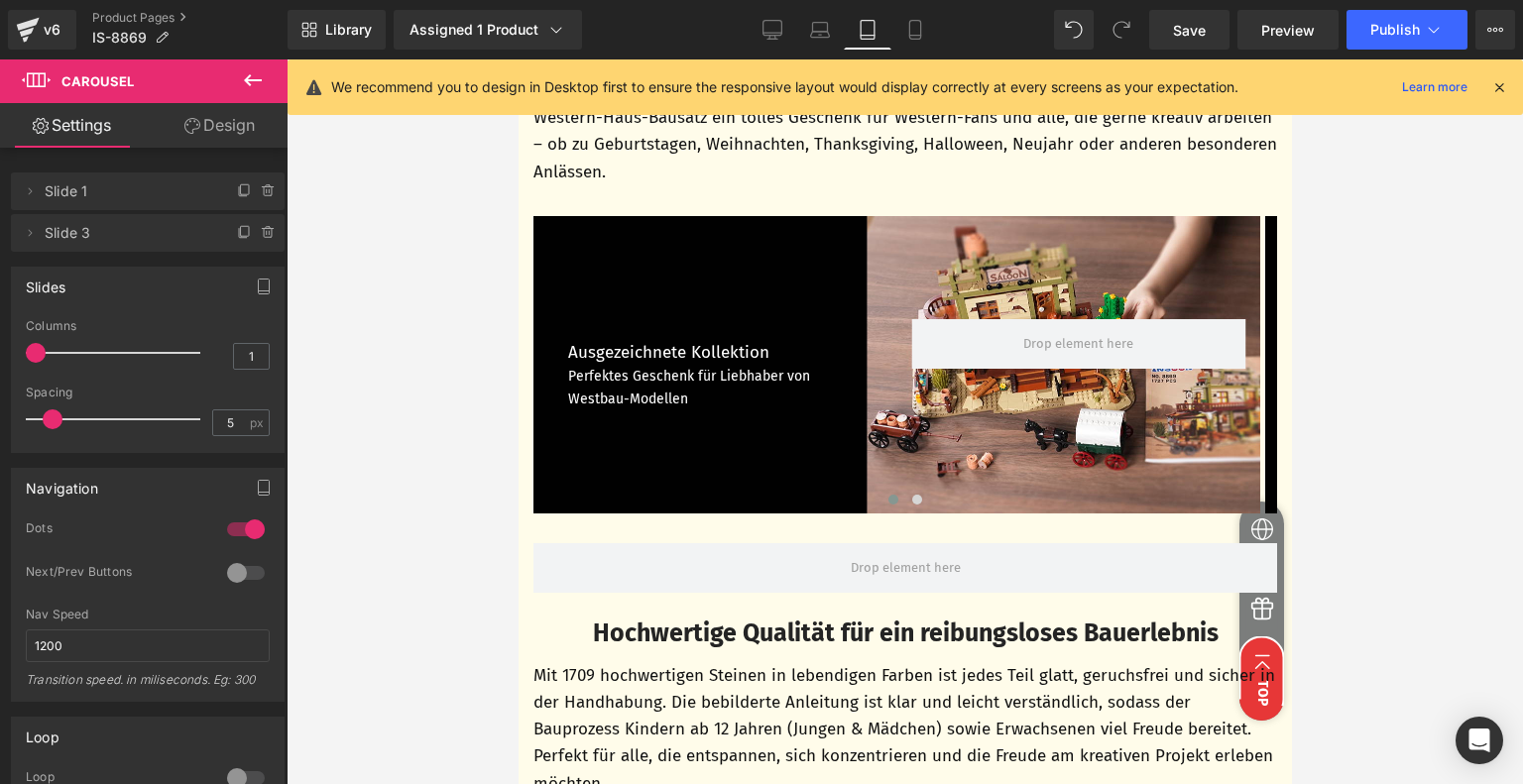 scroll, scrollTop: 4135, scrollLeft: 0, axis: vertical 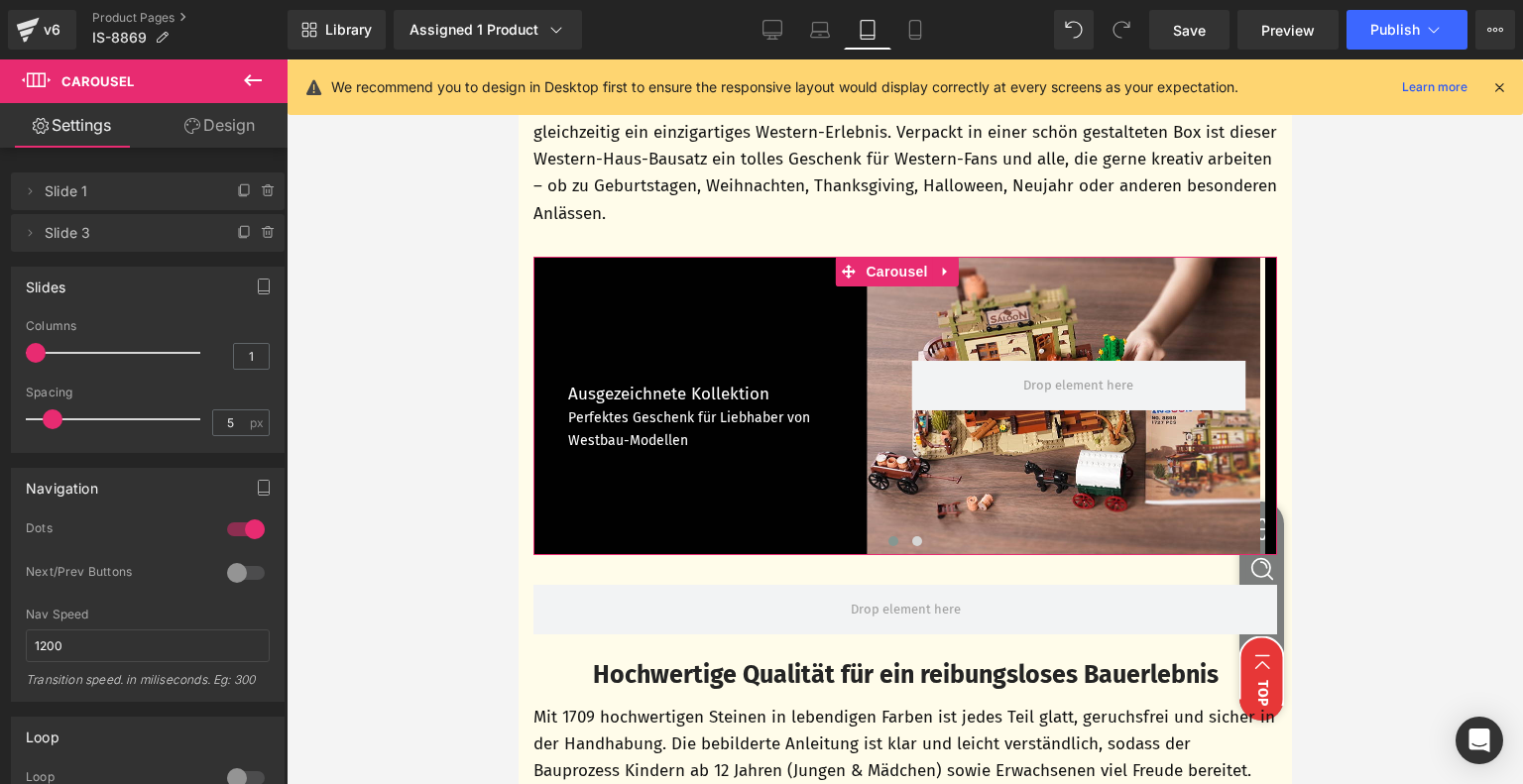 click at bounding box center [246, 573] 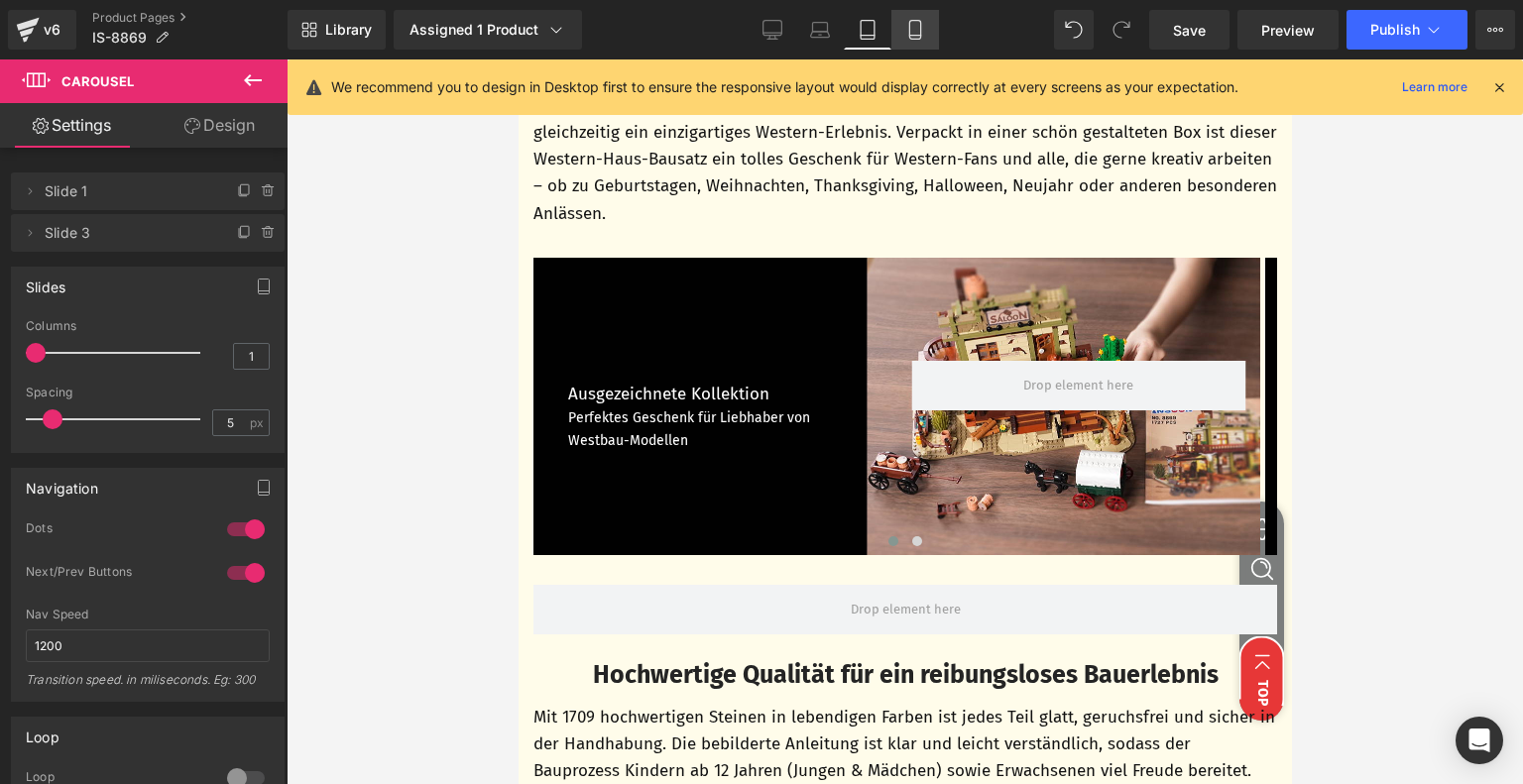 click 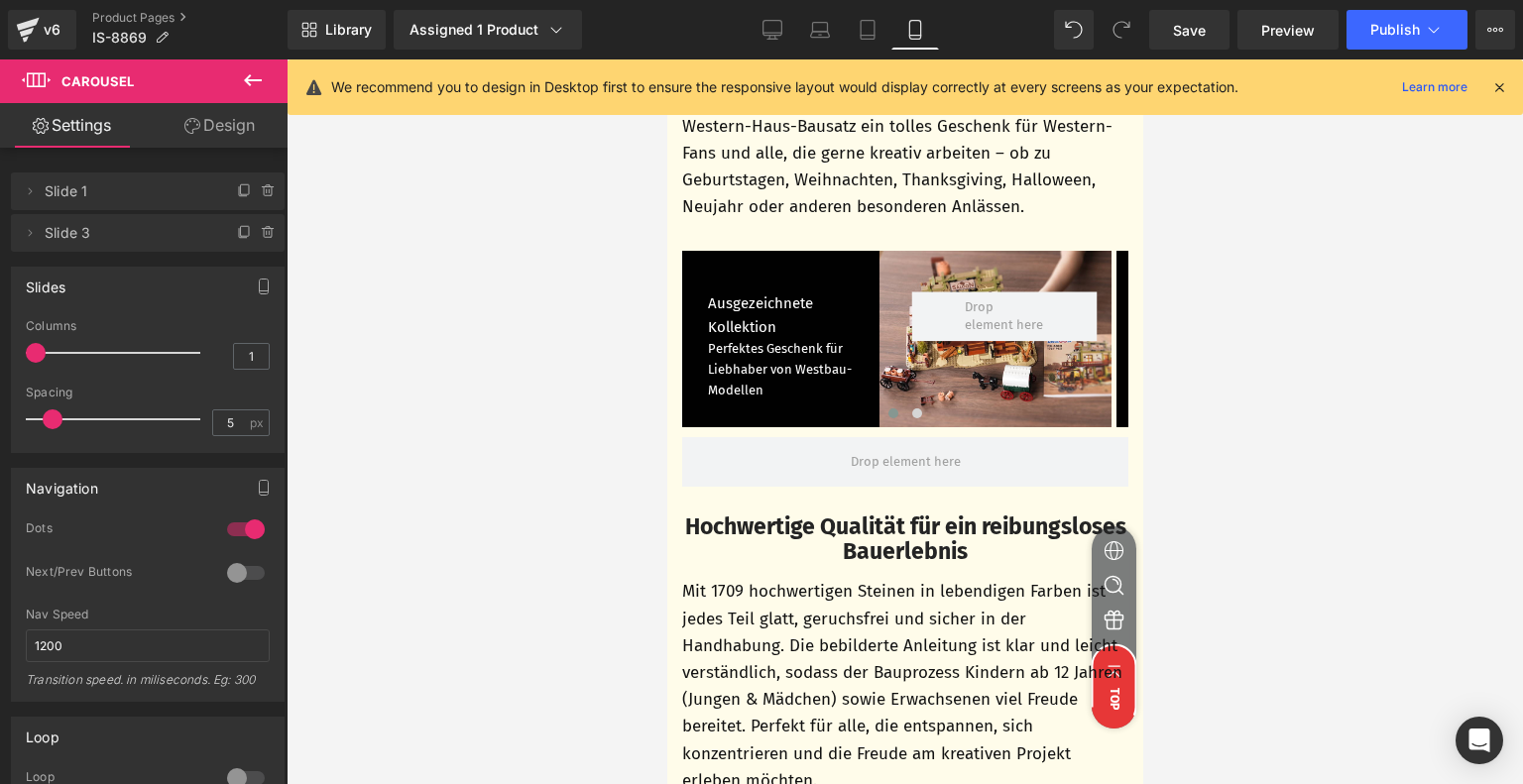 scroll, scrollTop: 4421, scrollLeft: 0, axis: vertical 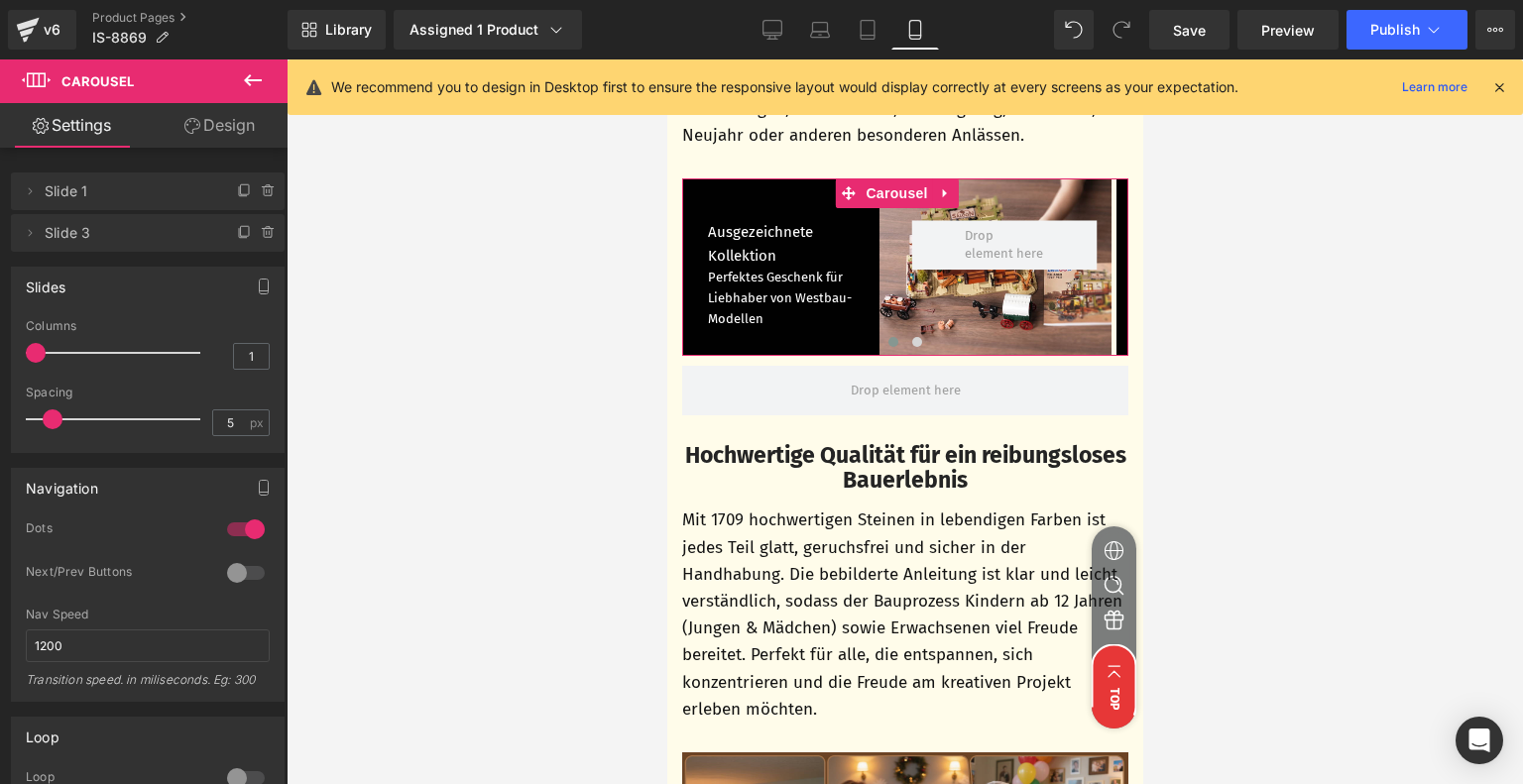 click at bounding box center [246, 573] 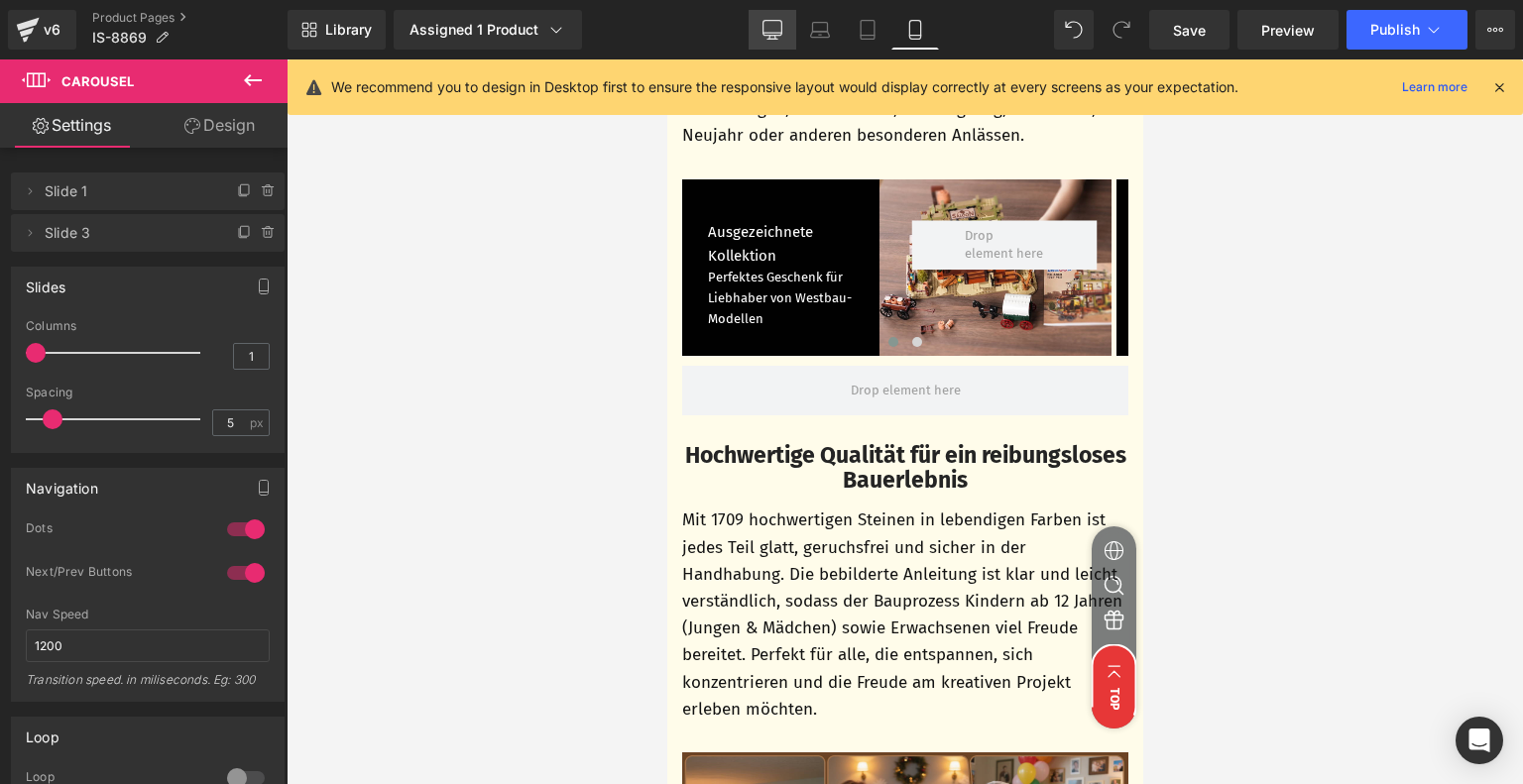 click 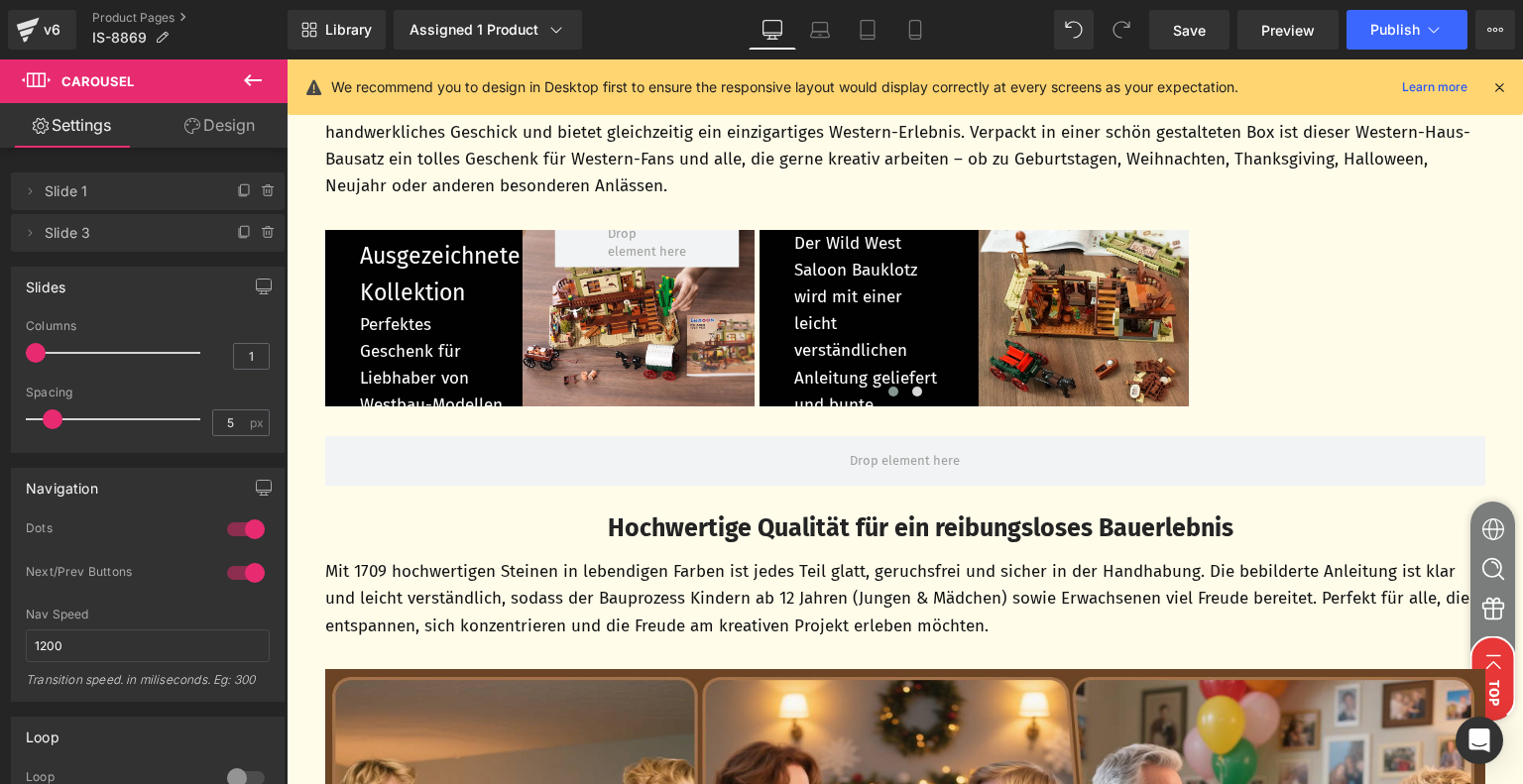 scroll, scrollTop: 5405, scrollLeft: 0, axis: vertical 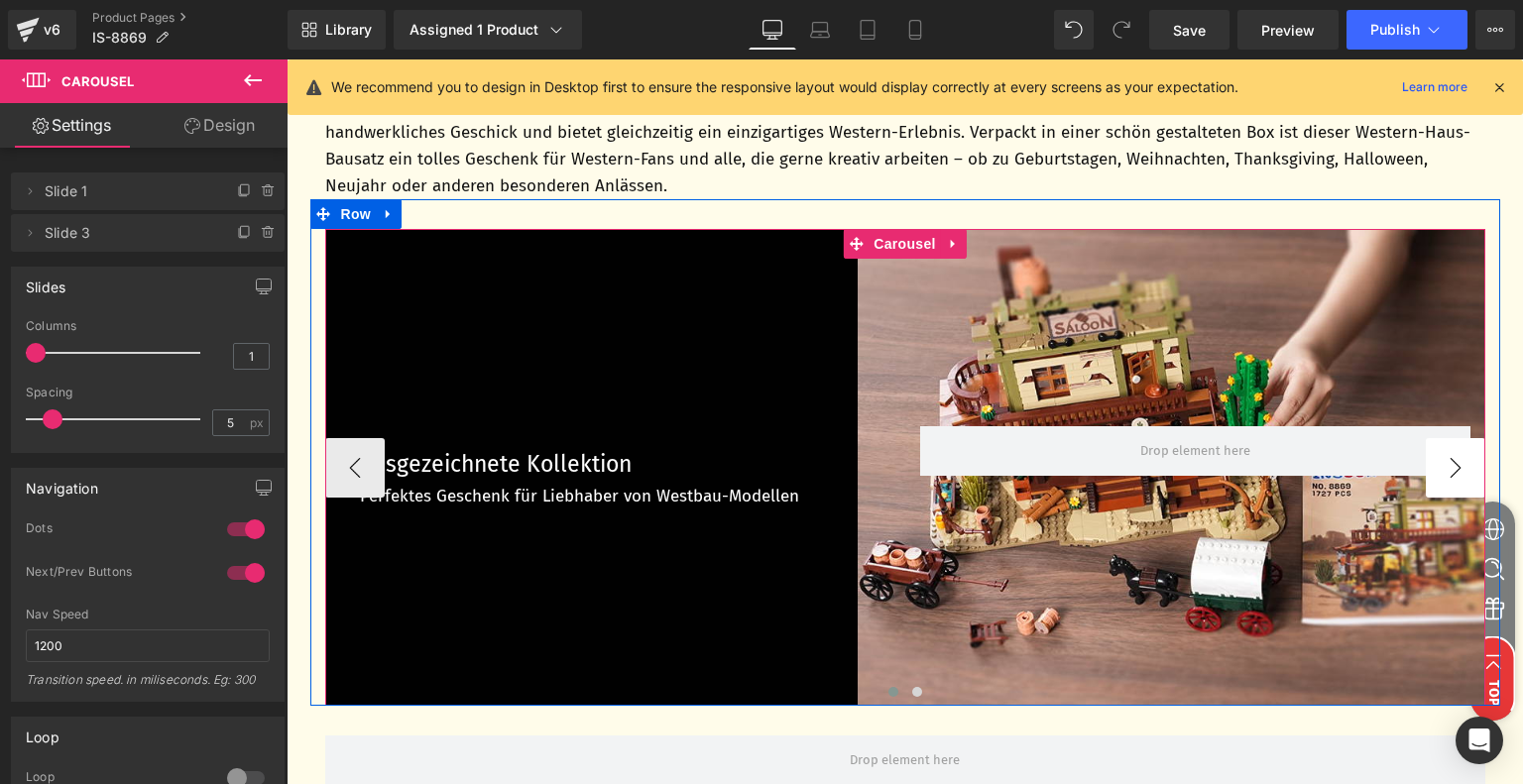 click on "›" at bounding box center (1456, 468) 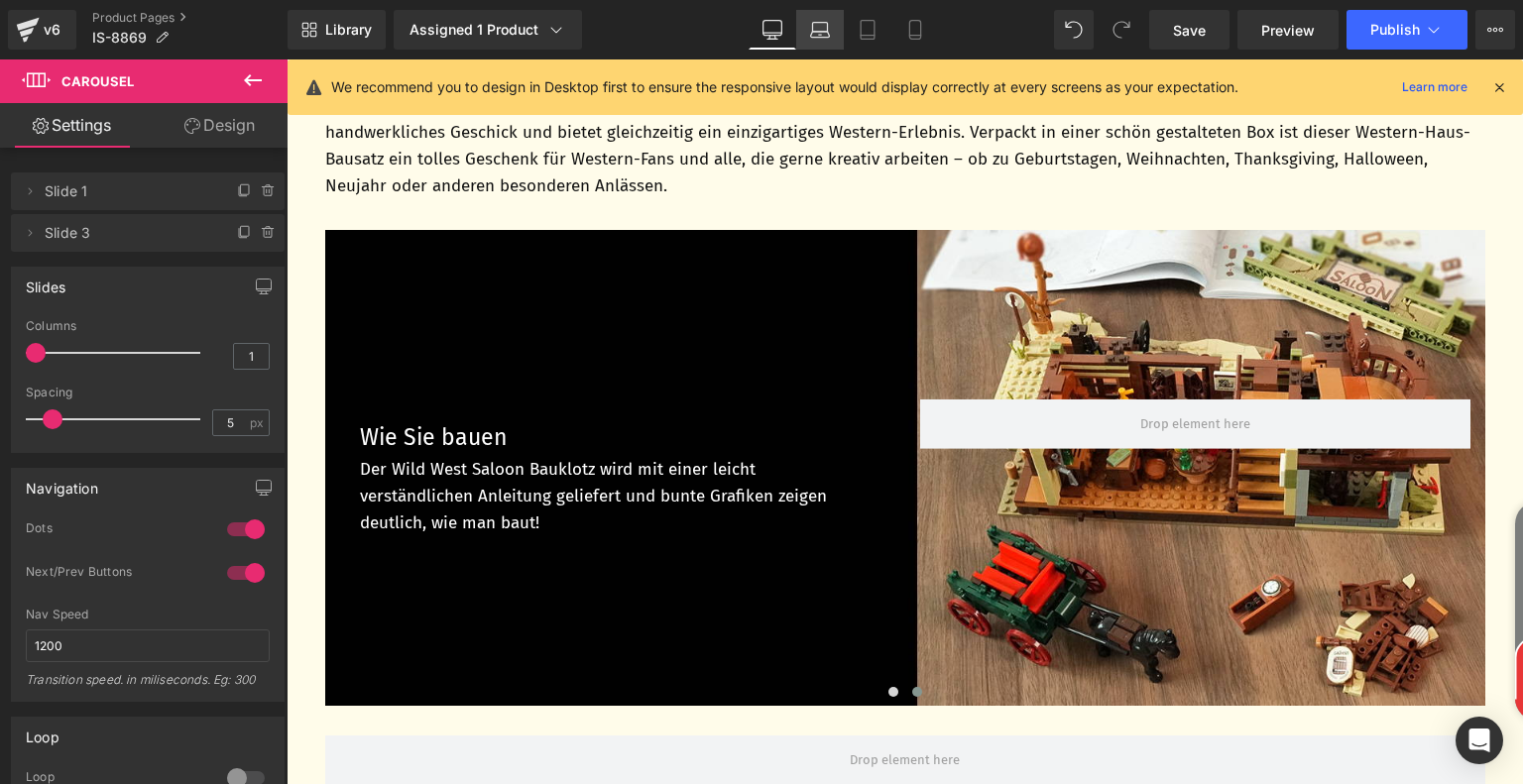 click 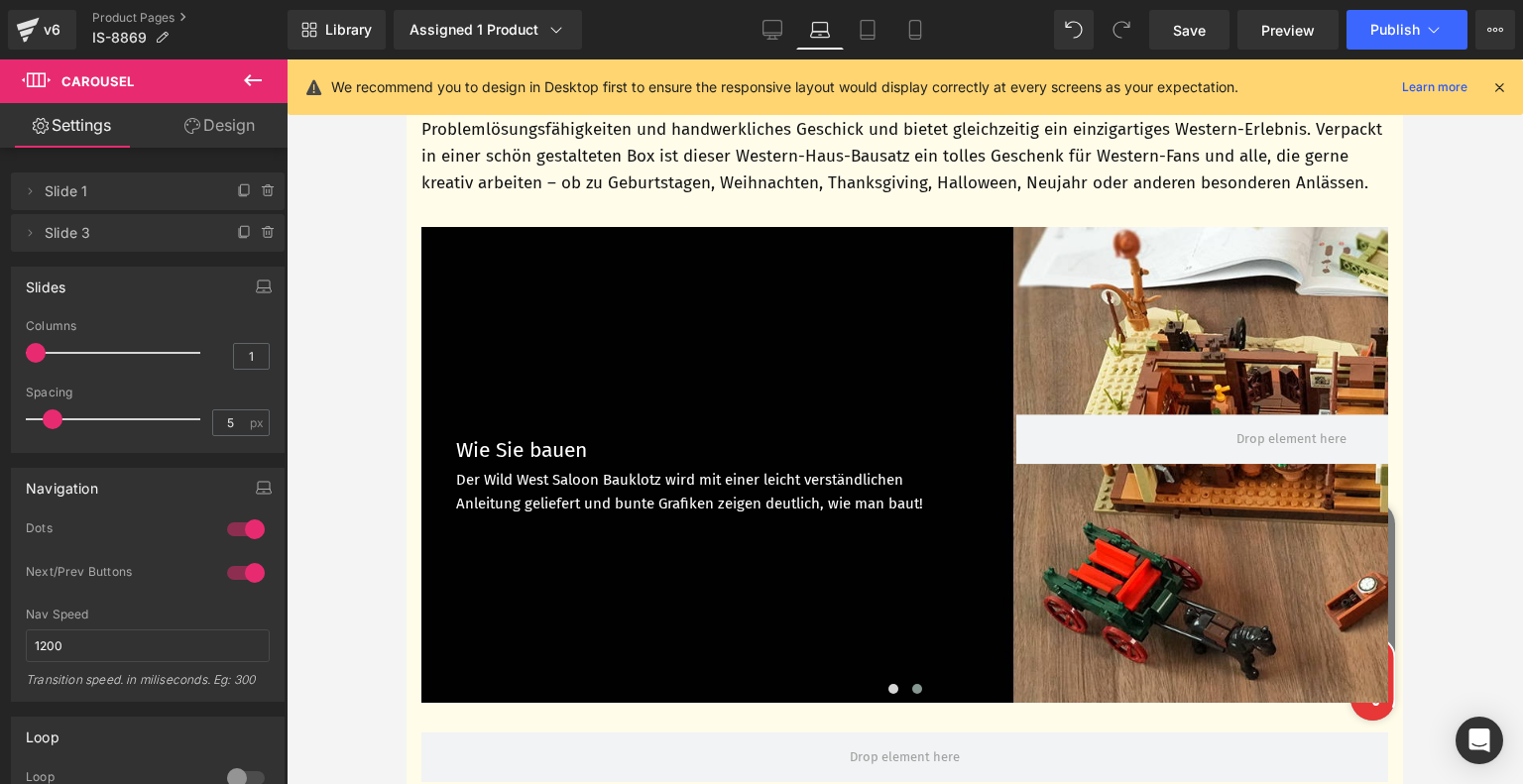 scroll, scrollTop: 4716, scrollLeft: 0, axis: vertical 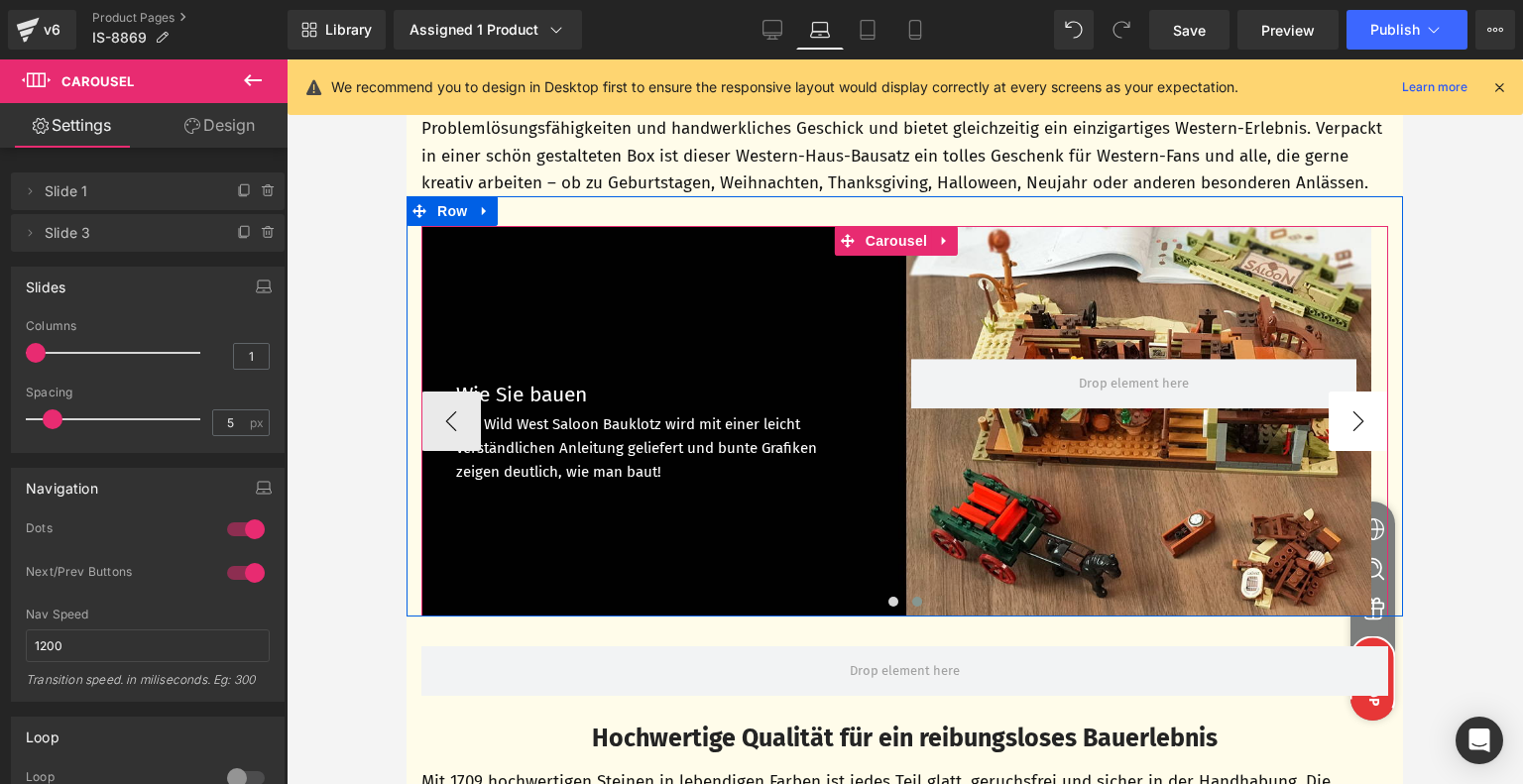 click on "›" at bounding box center (1358, 421) 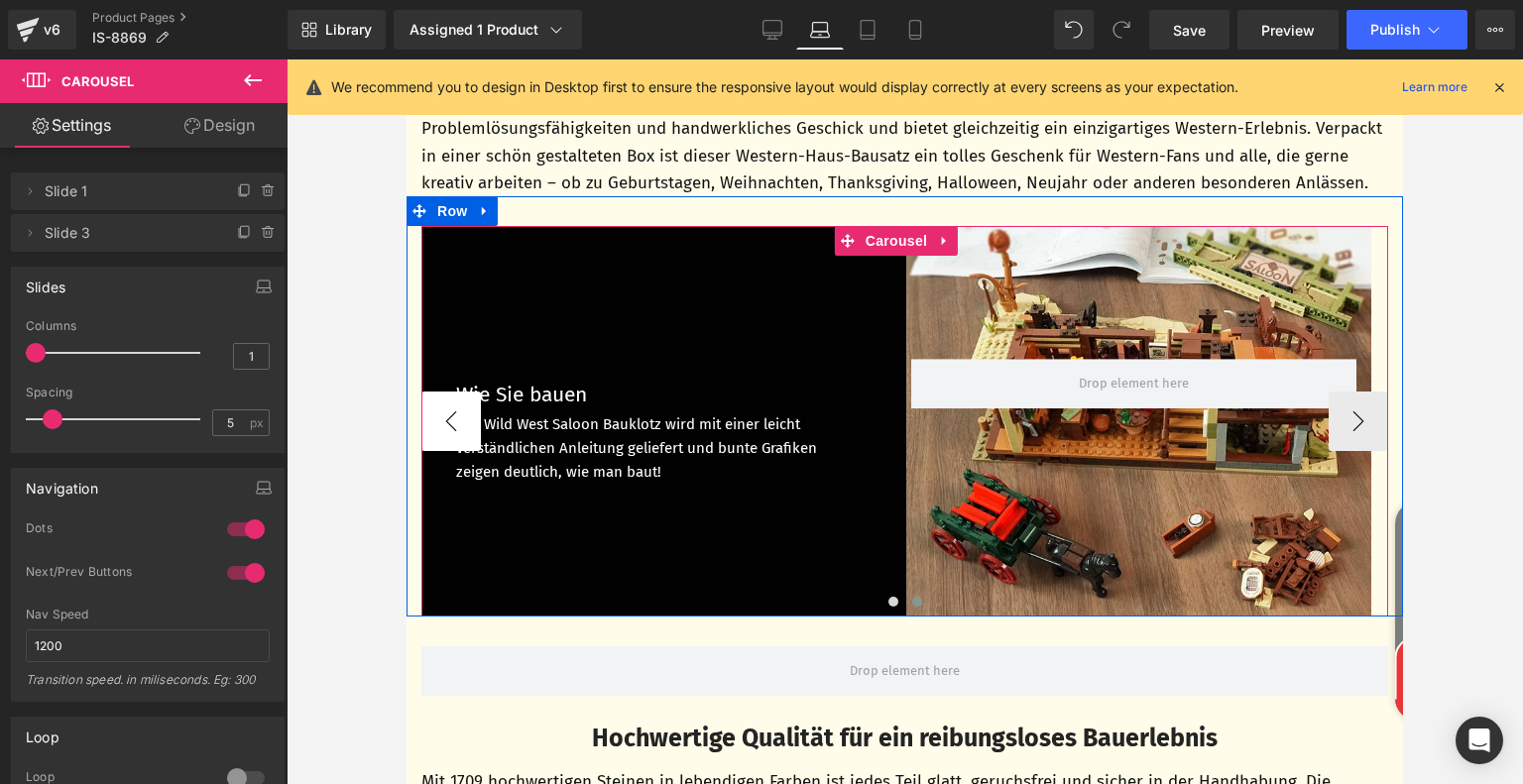 click on "‹" at bounding box center [451, 421] 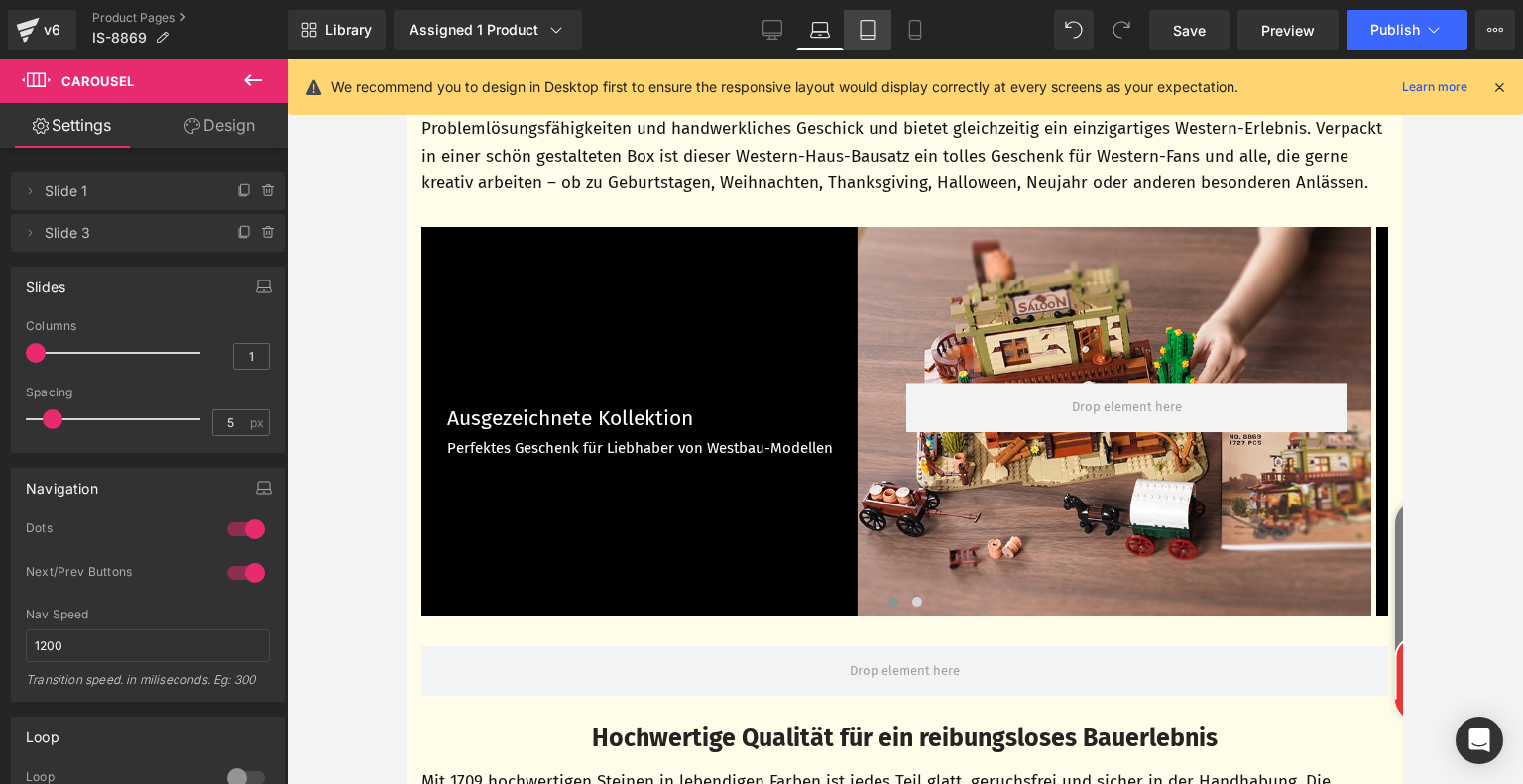 click 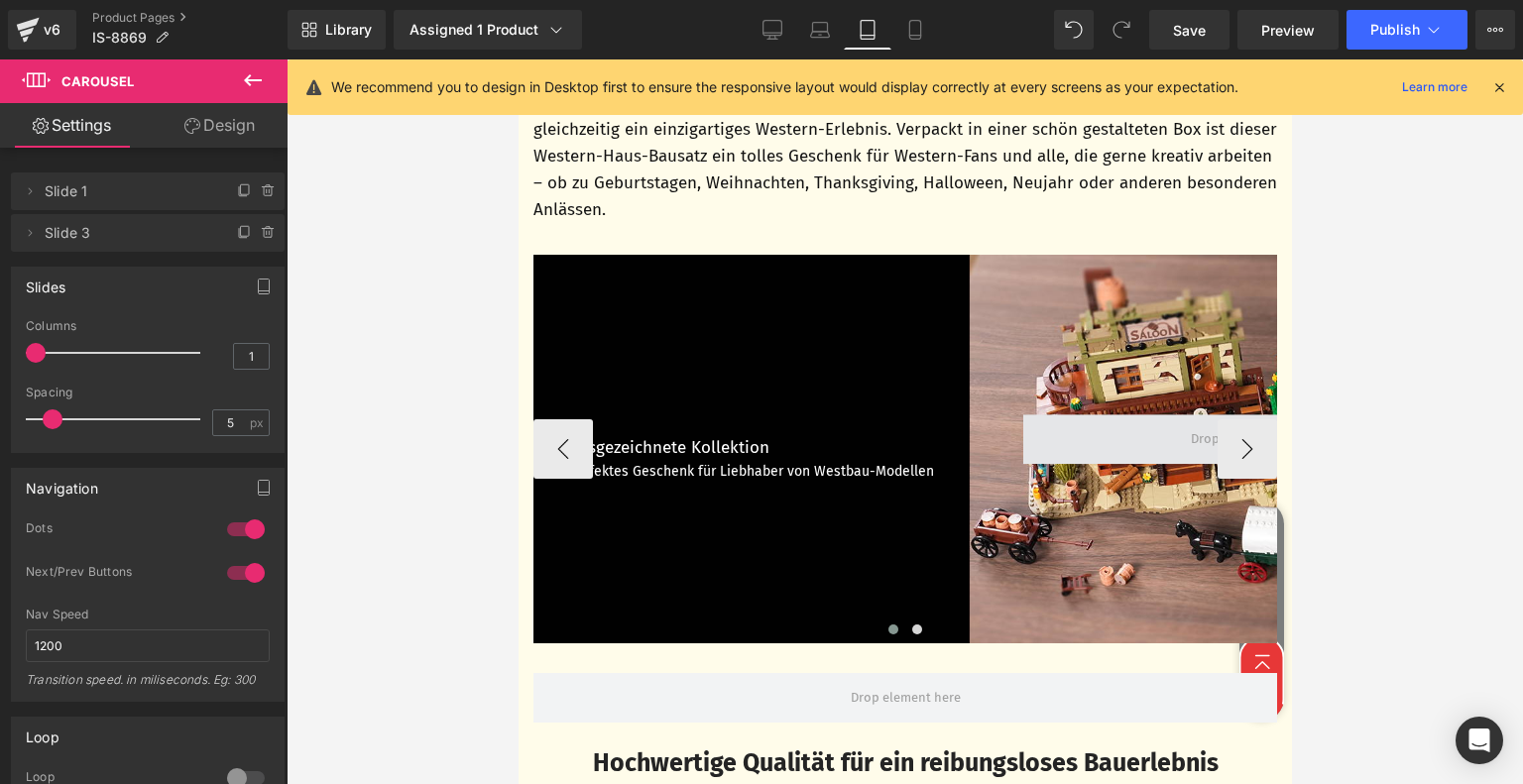 scroll, scrollTop: 4134, scrollLeft: 0, axis: vertical 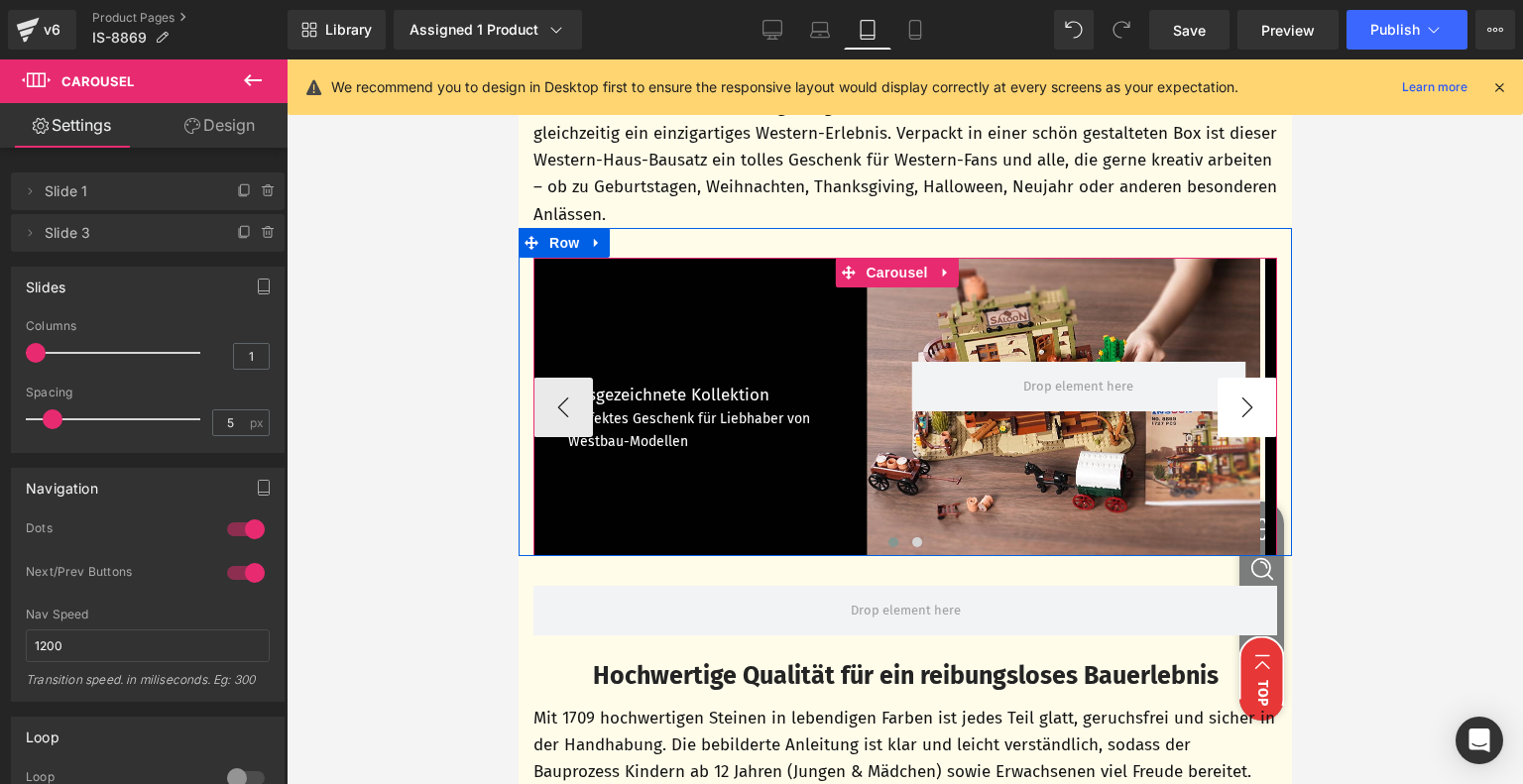 click on "›" at bounding box center (1246, 407) 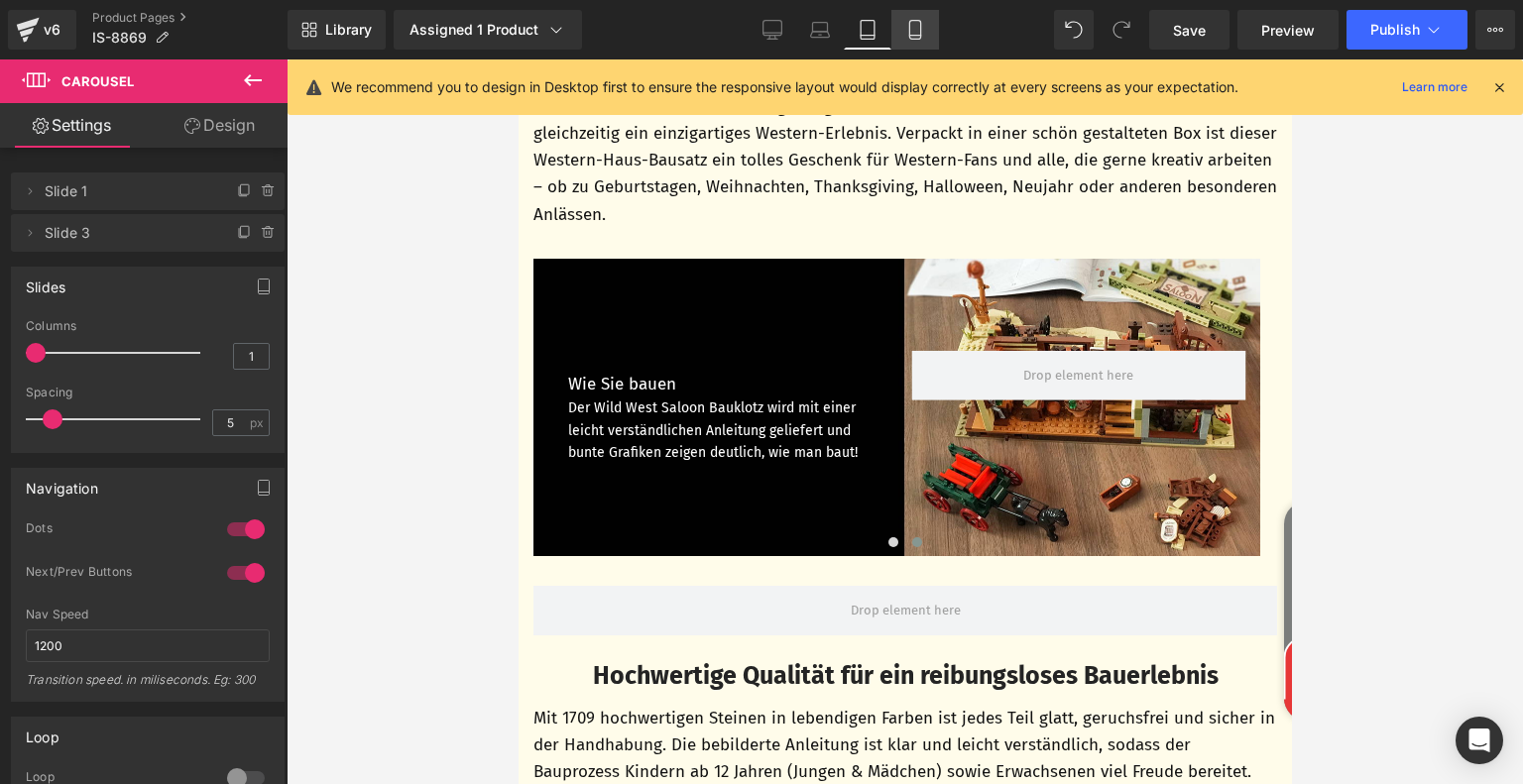 click on "Mobile" at bounding box center (915, 30) 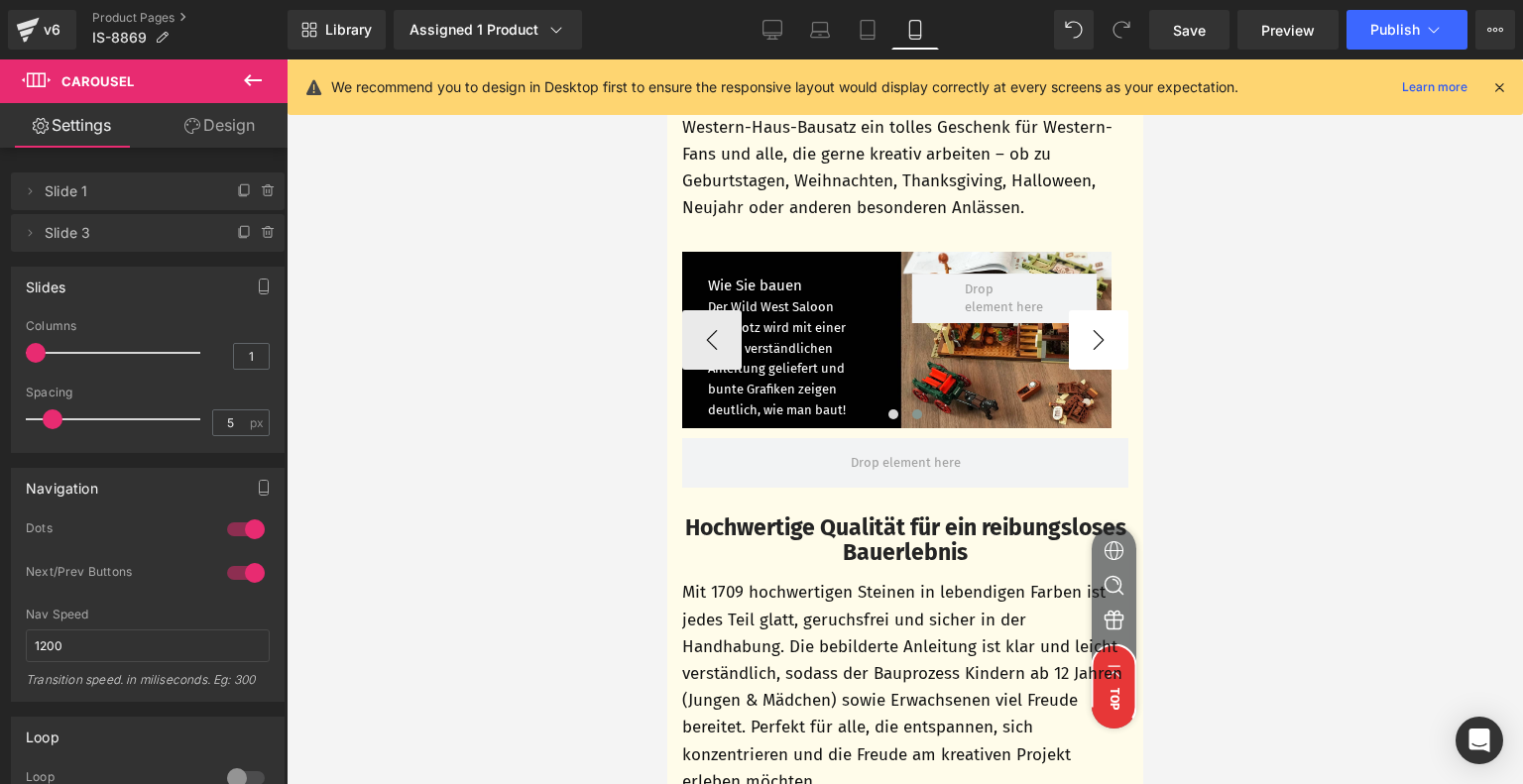 scroll, scrollTop: 4419, scrollLeft: 0, axis: vertical 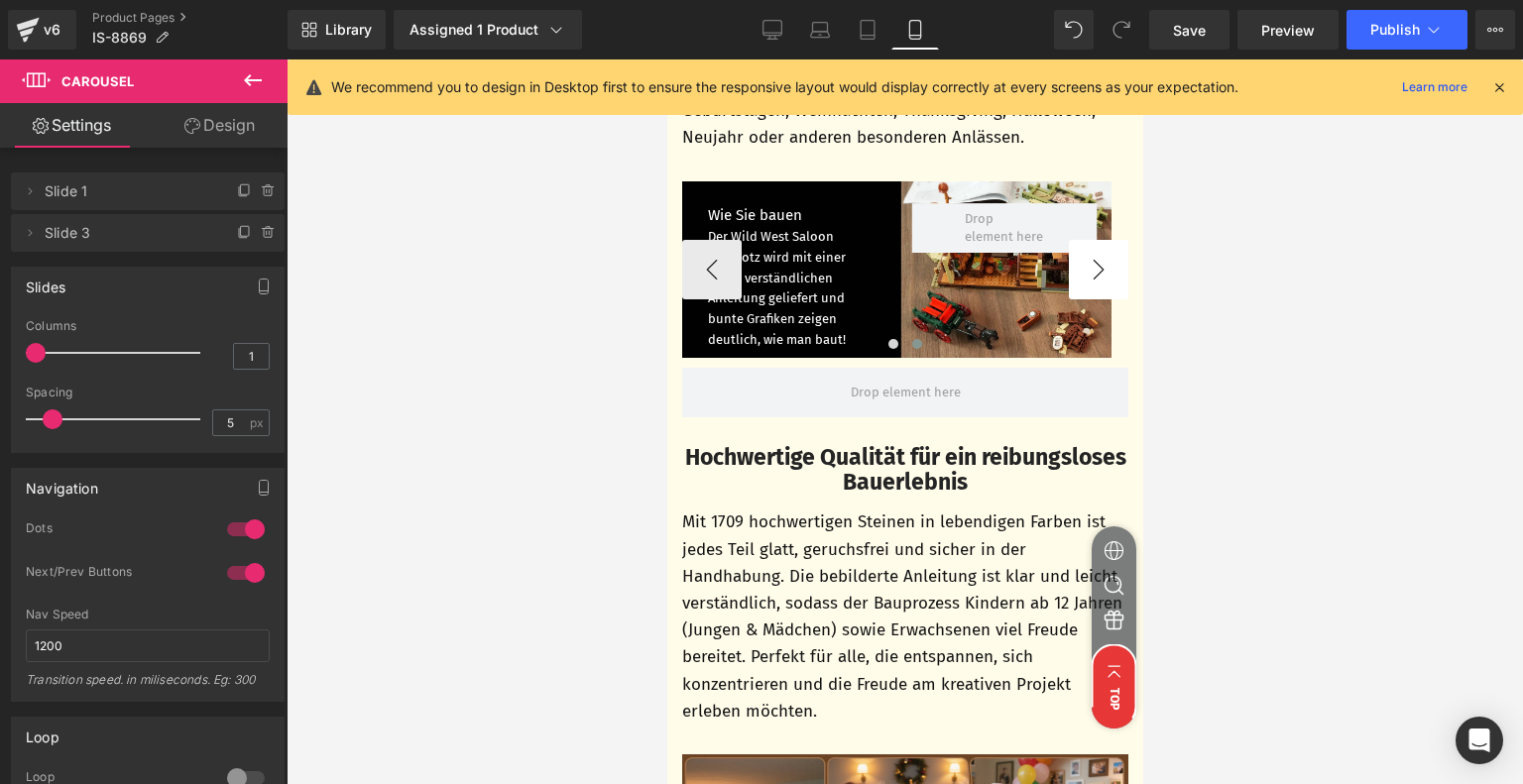 click on "›" at bounding box center [1098, 270] 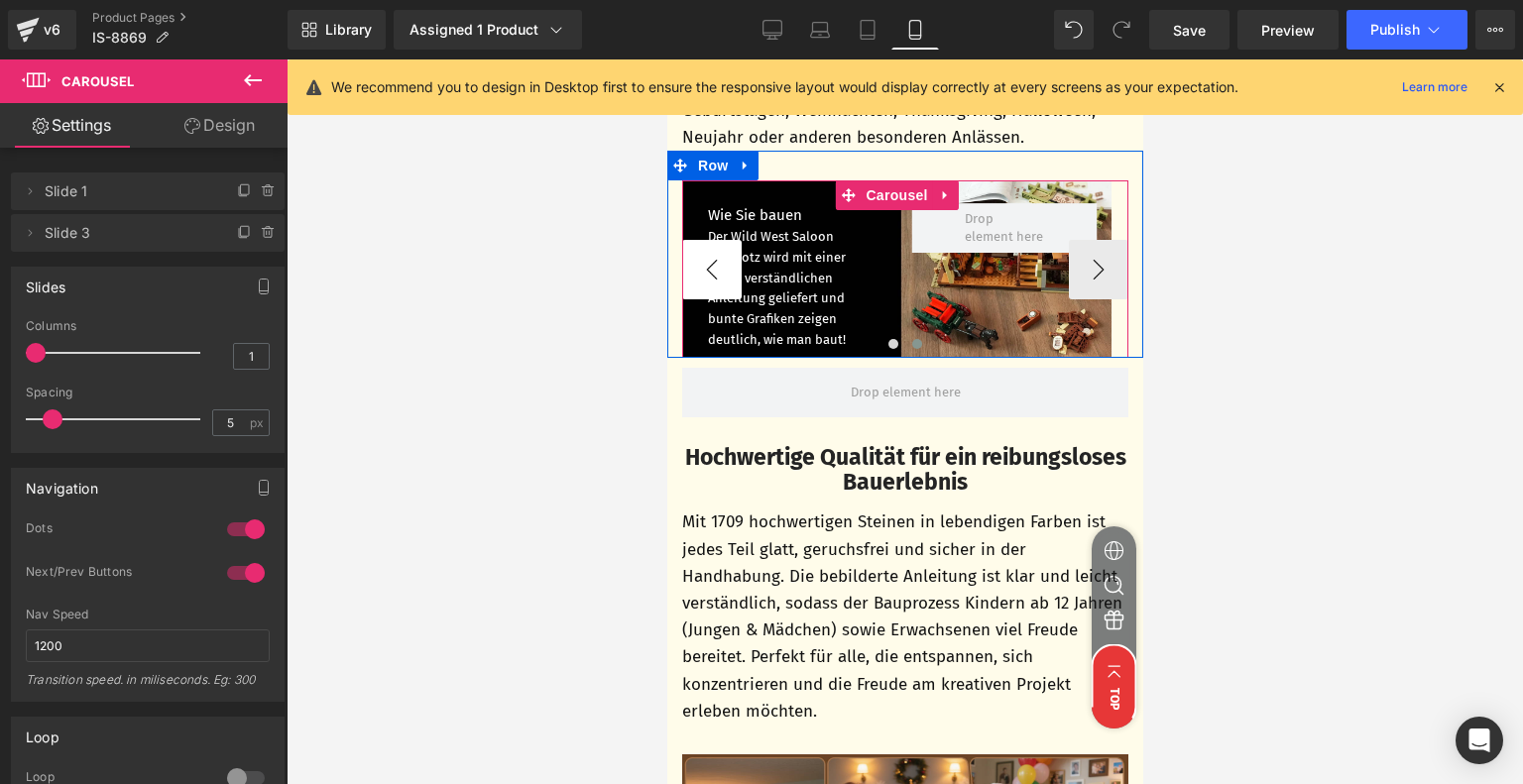 click on "‹" at bounding box center (711, 270) 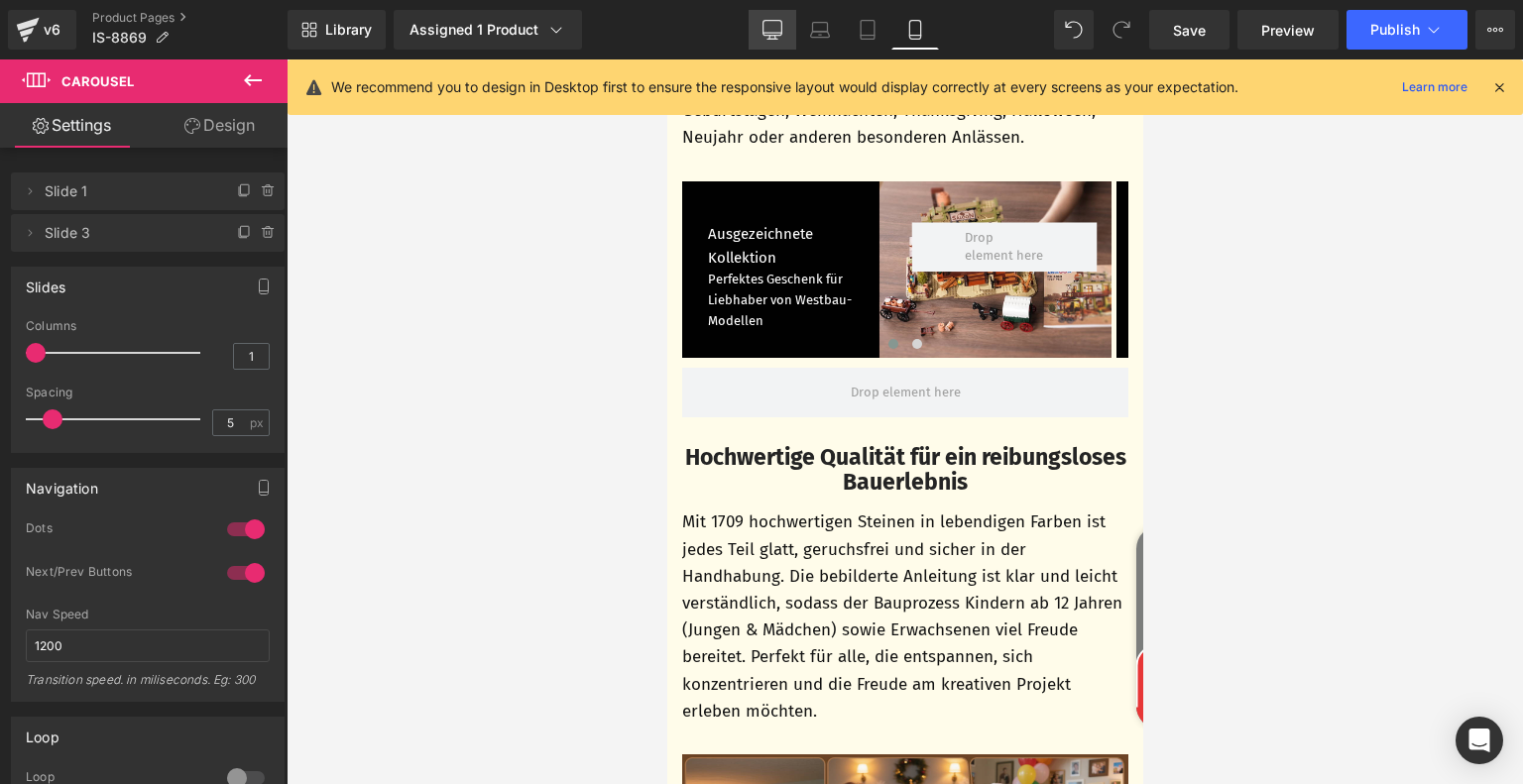 click 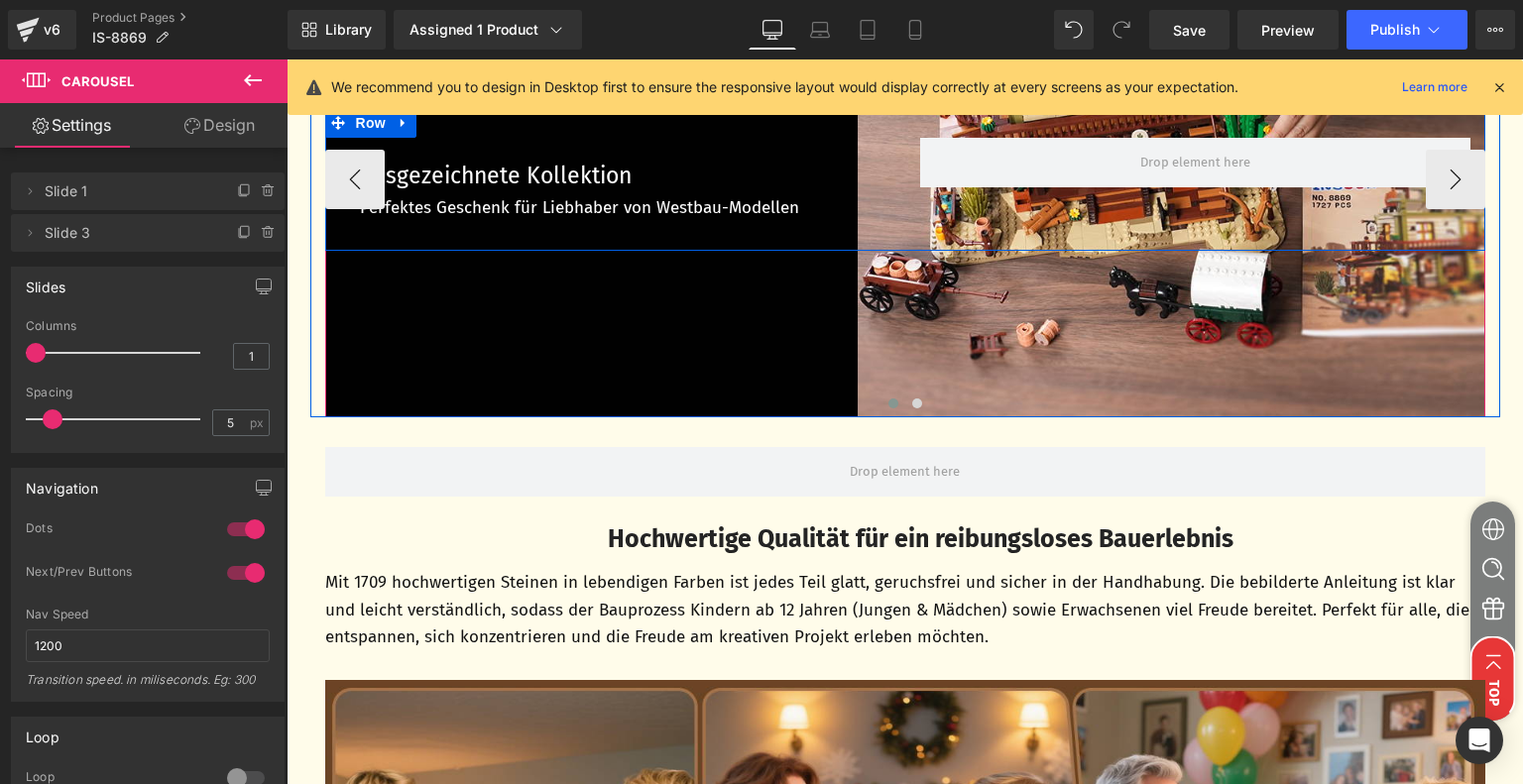scroll, scrollTop: 5701, scrollLeft: 0, axis: vertical 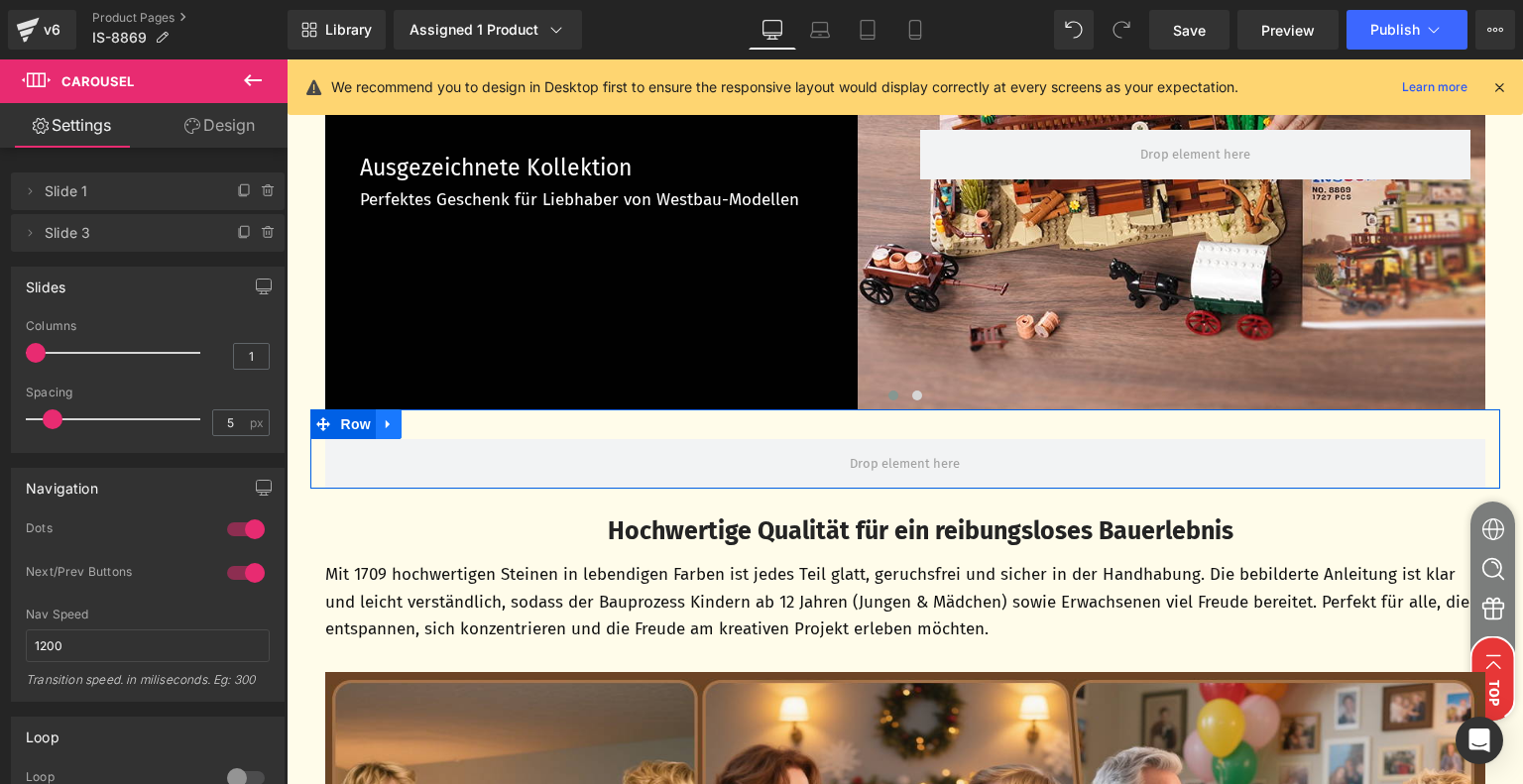 click 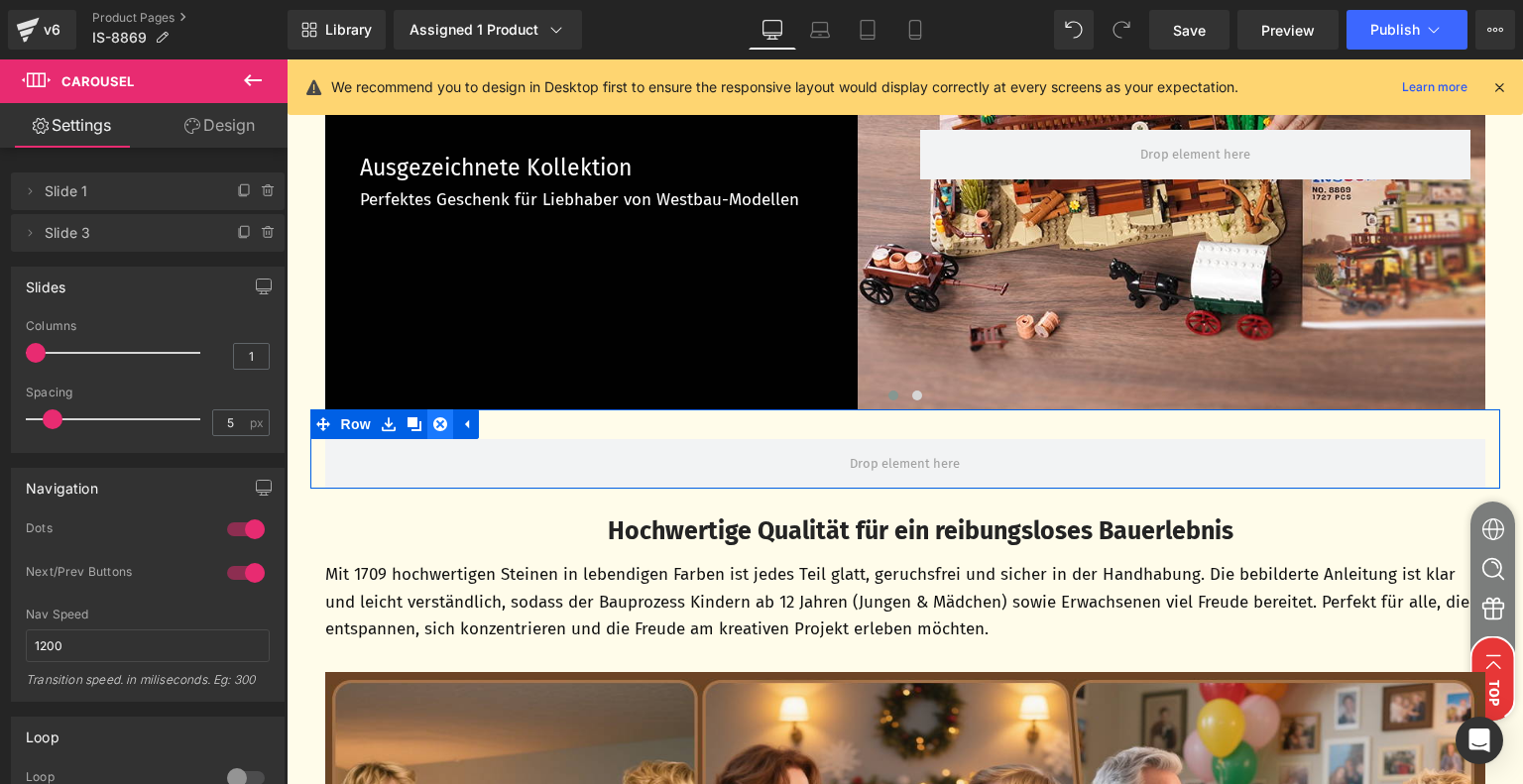 click 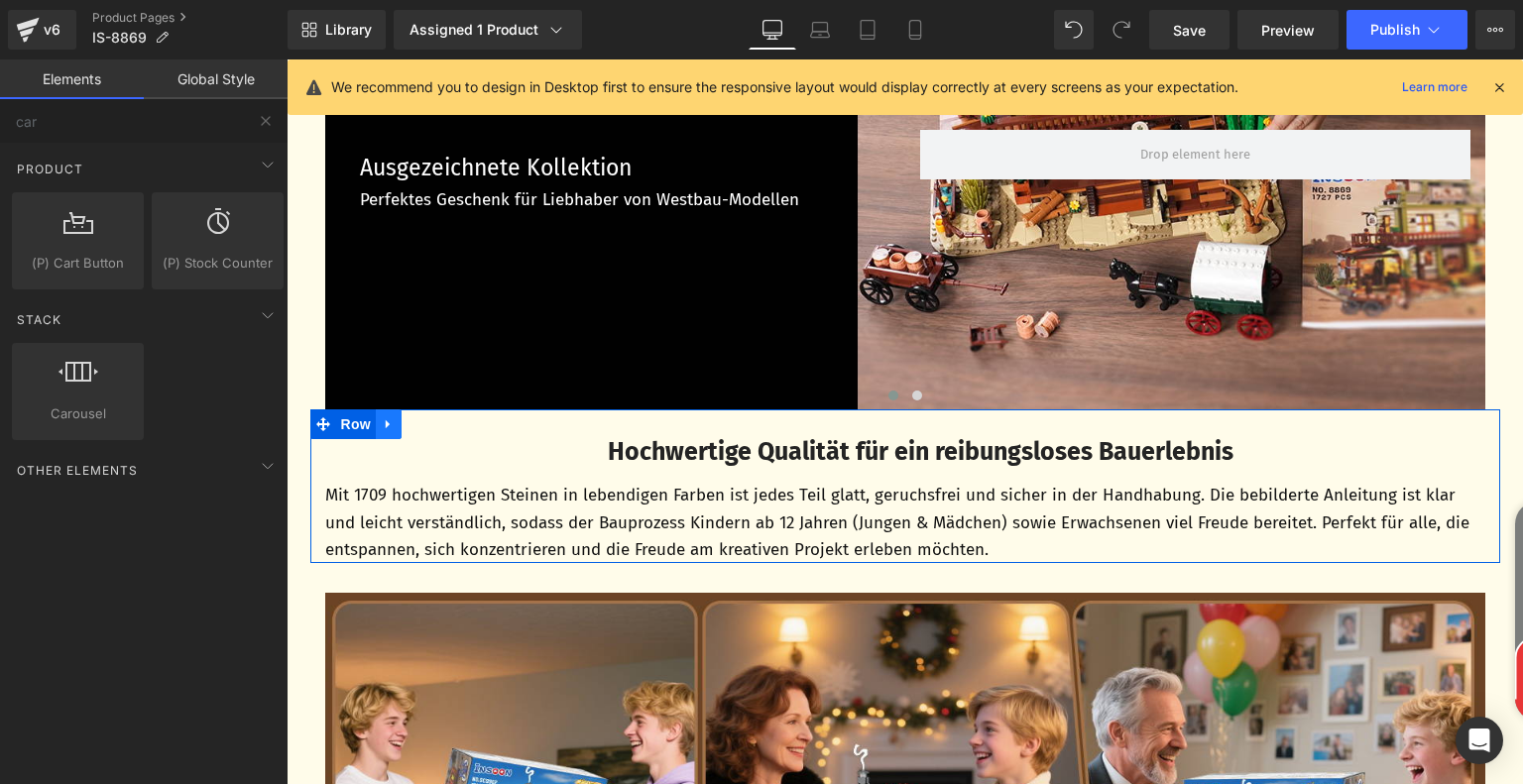 click 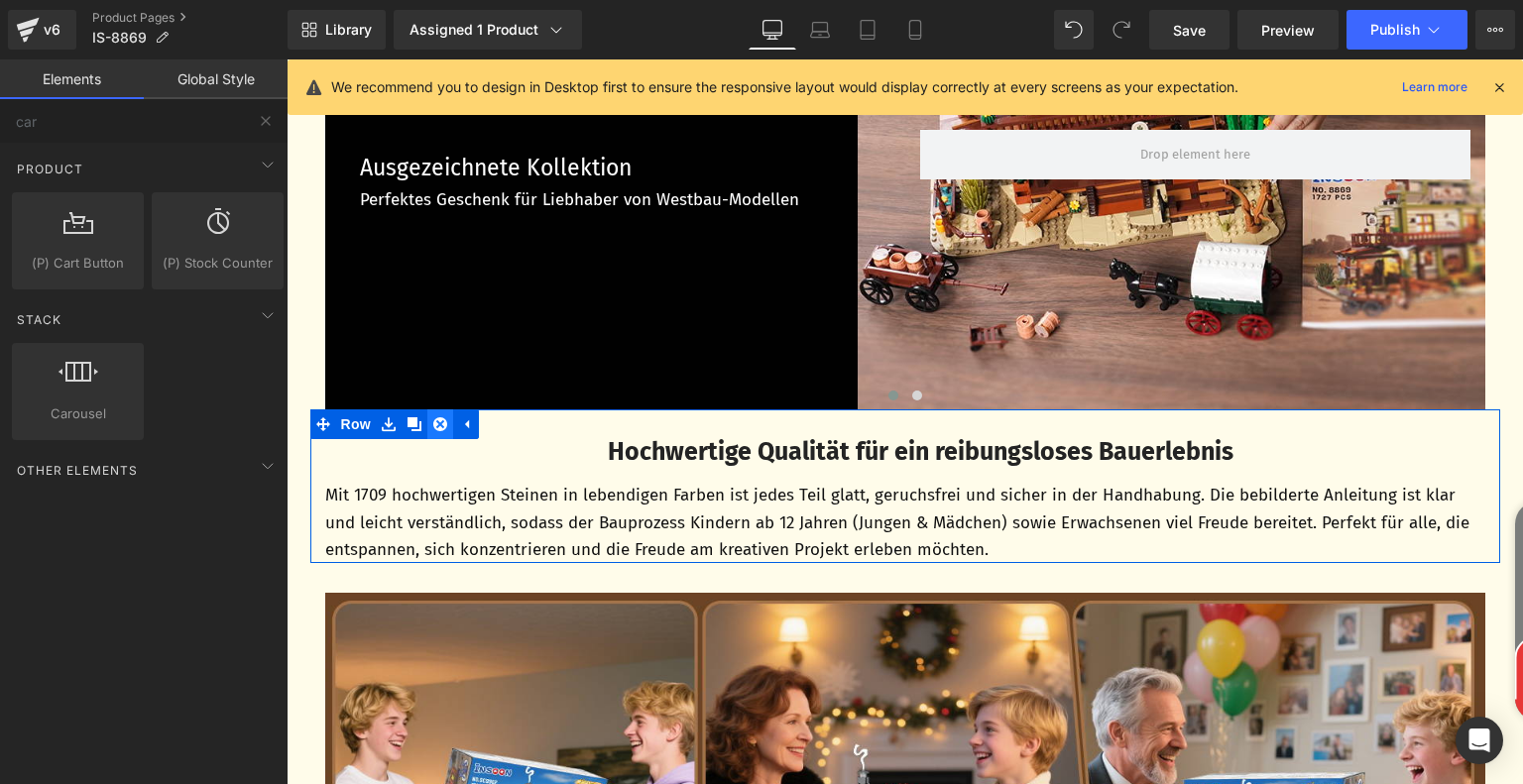 click 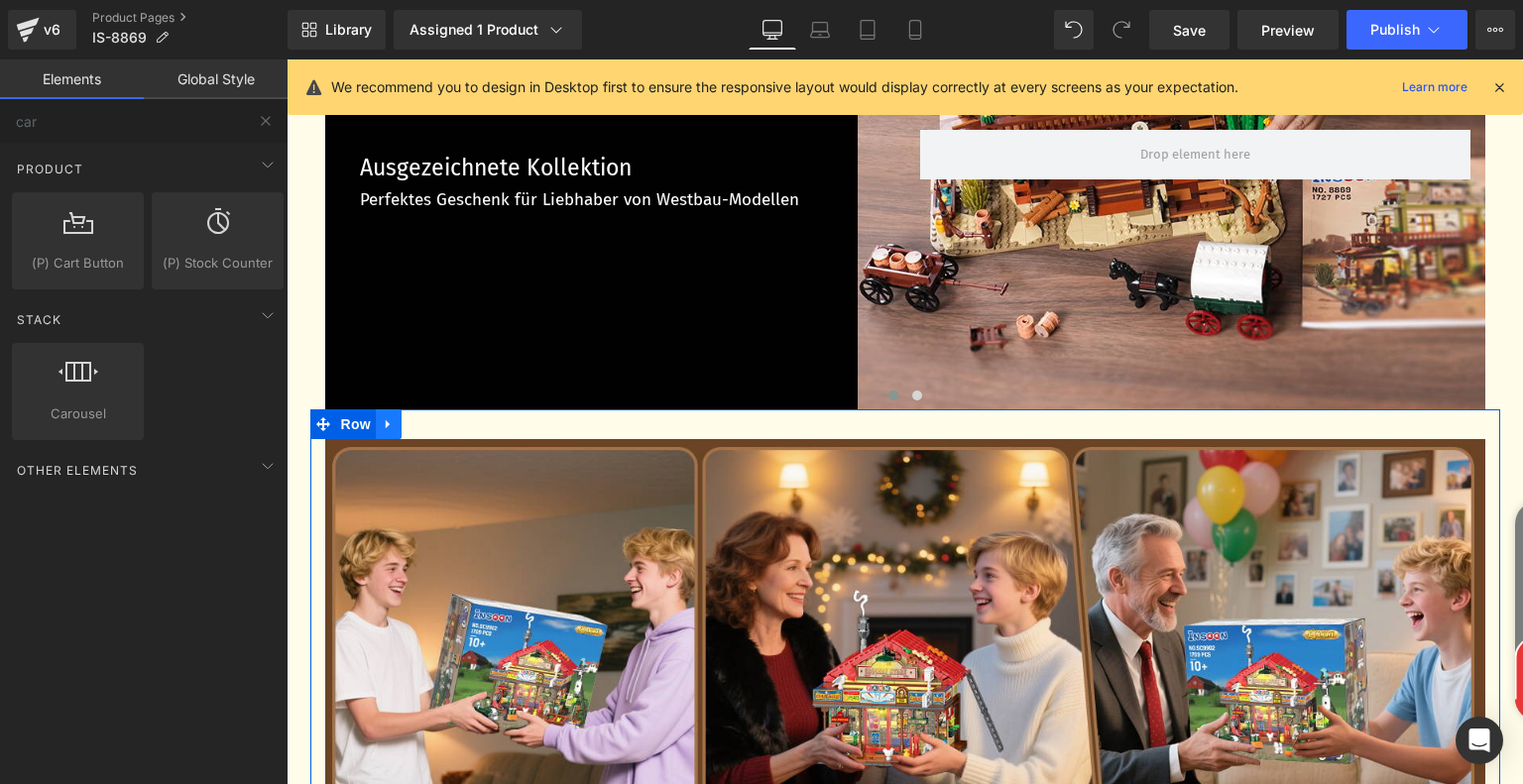 click 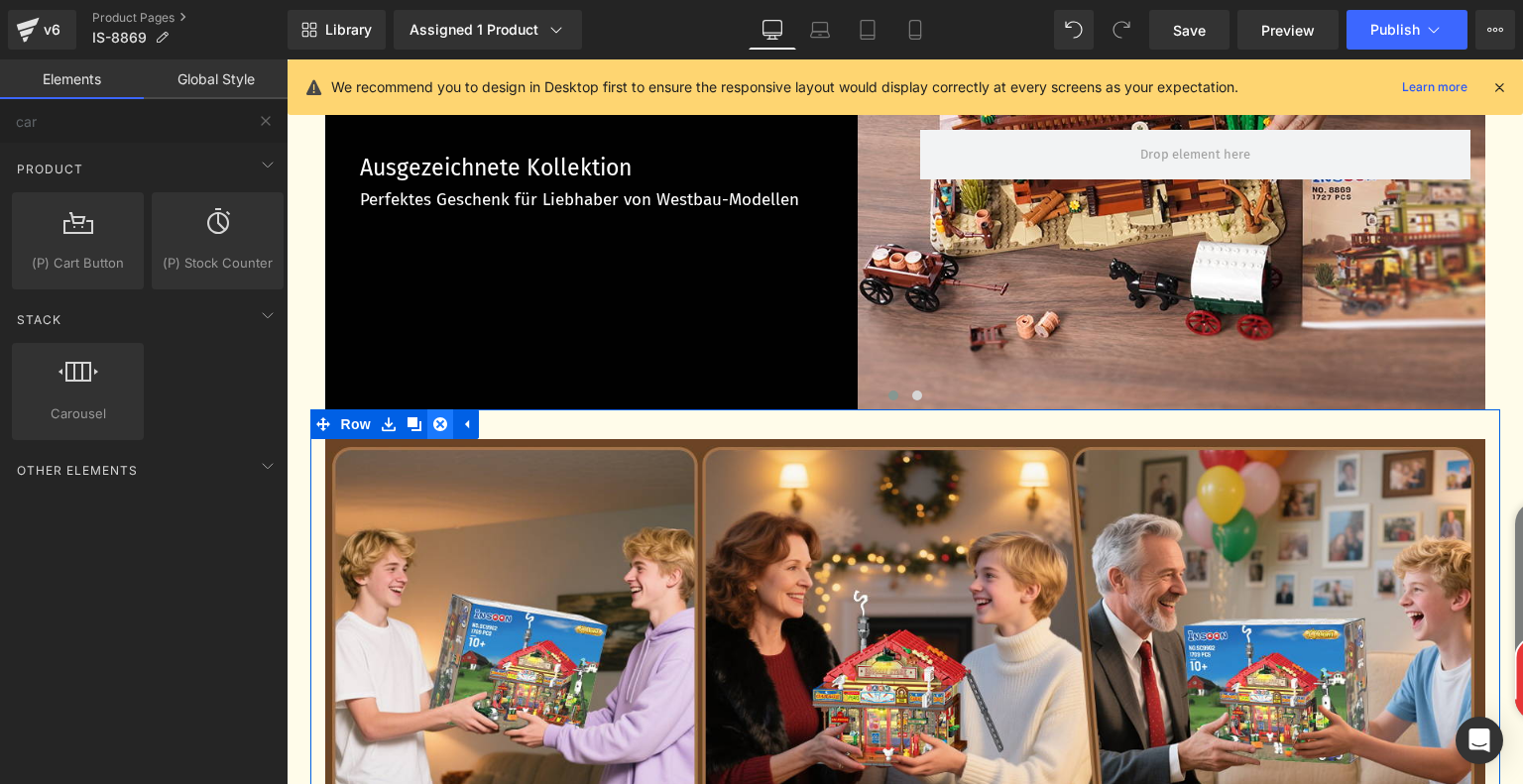 click 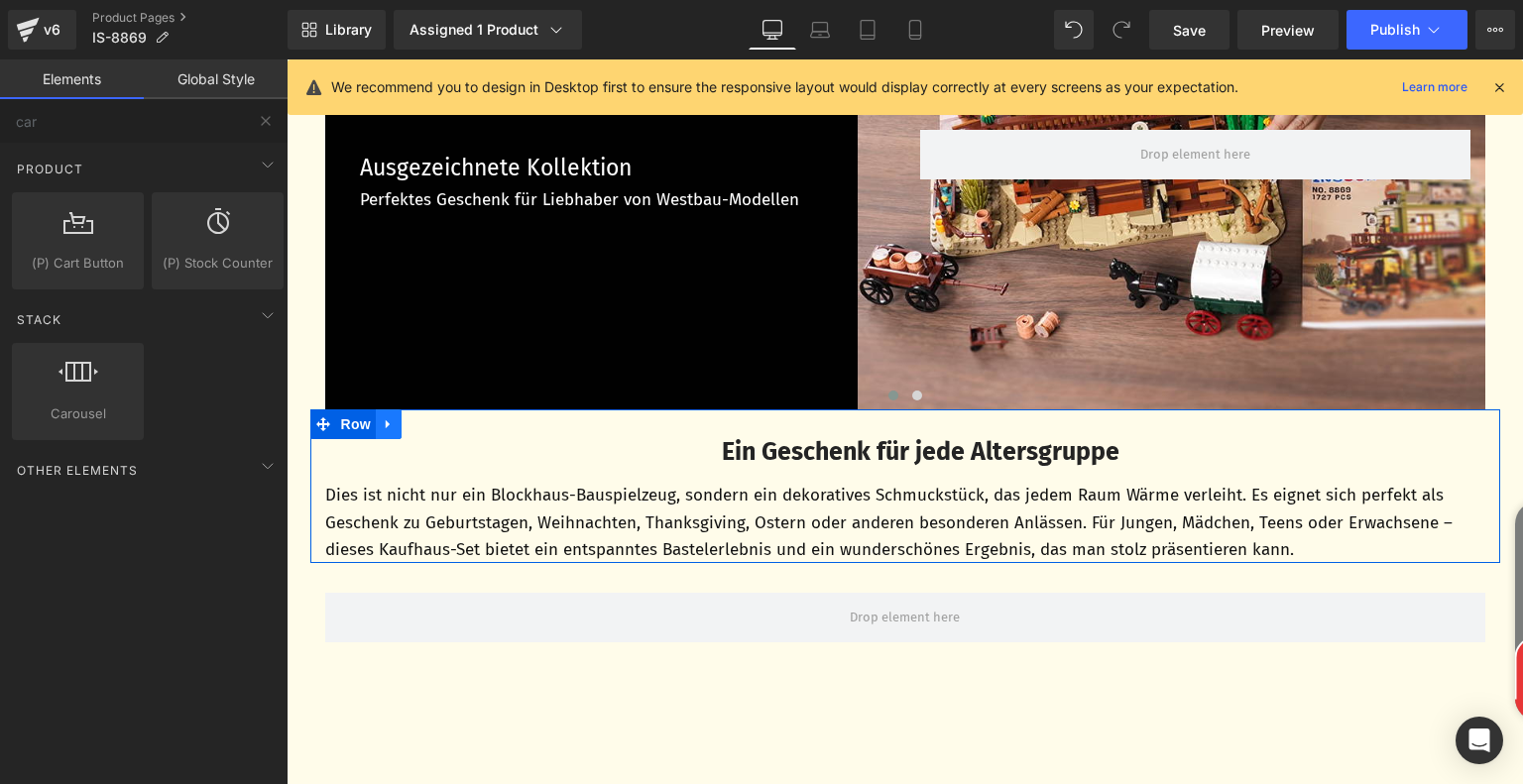 click at bounding box center [389, 424] 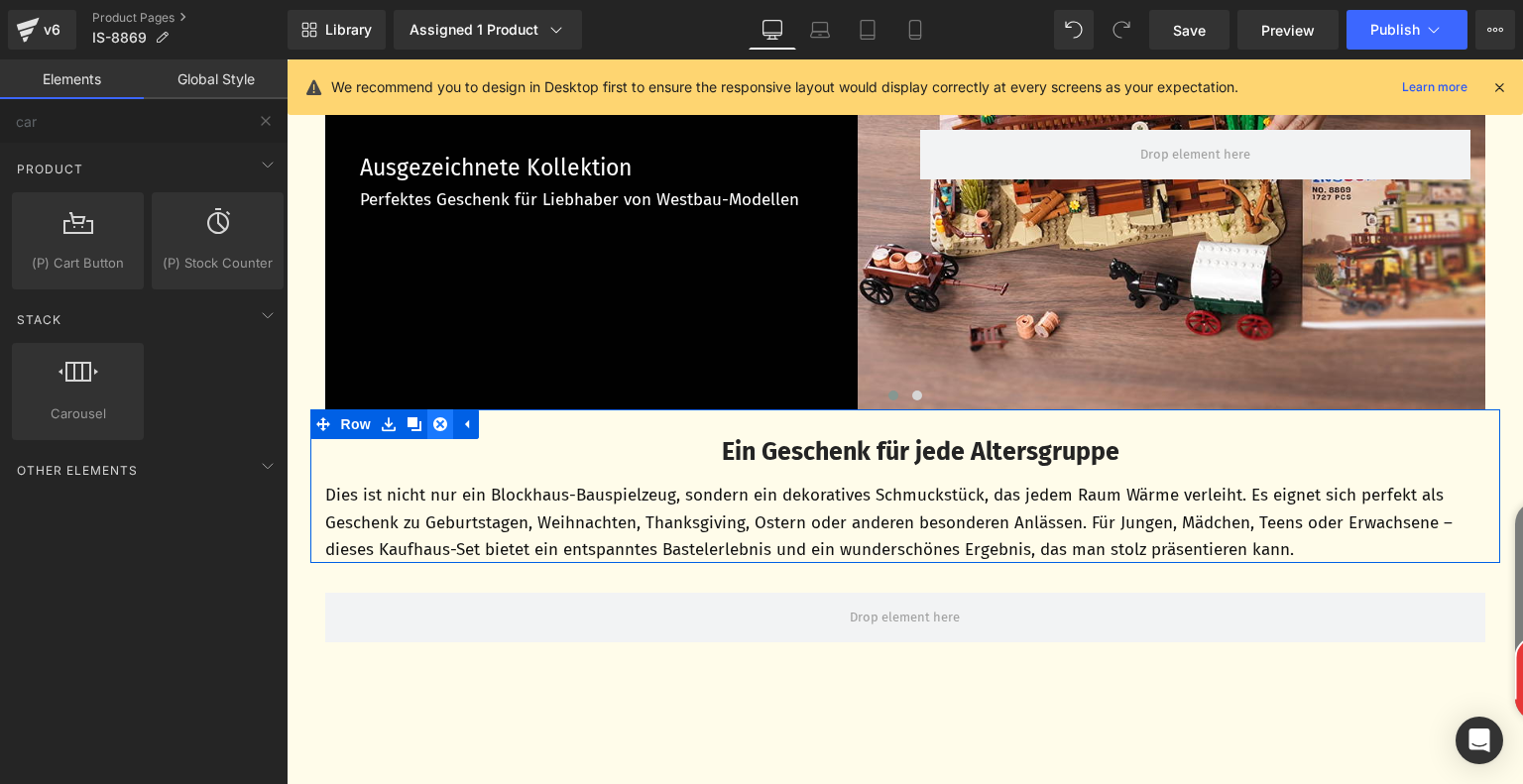 click 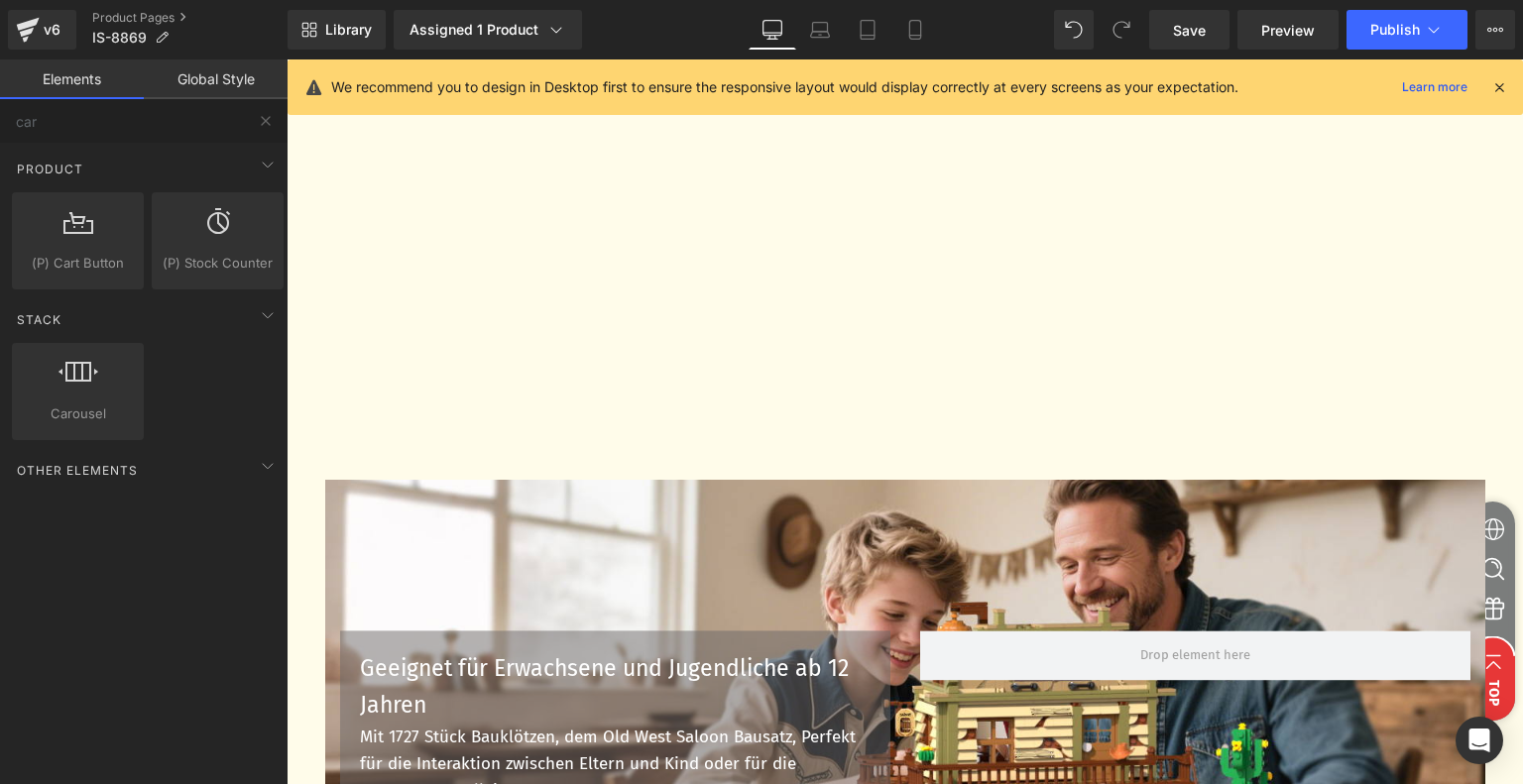 scroll, scrollTop: 2728, scrollLeft: 0, axis: vertical 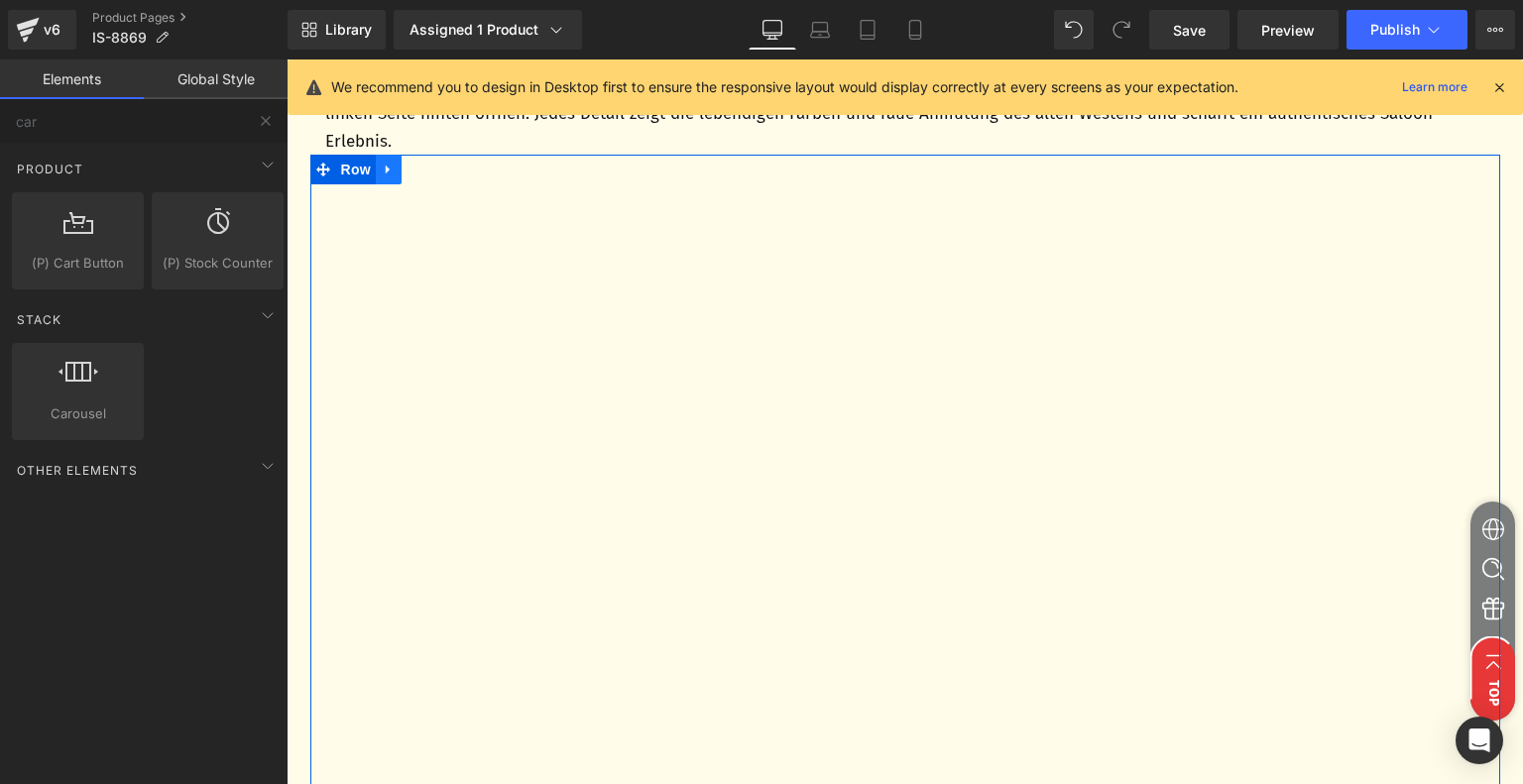 click at bounding box center (389, 169) 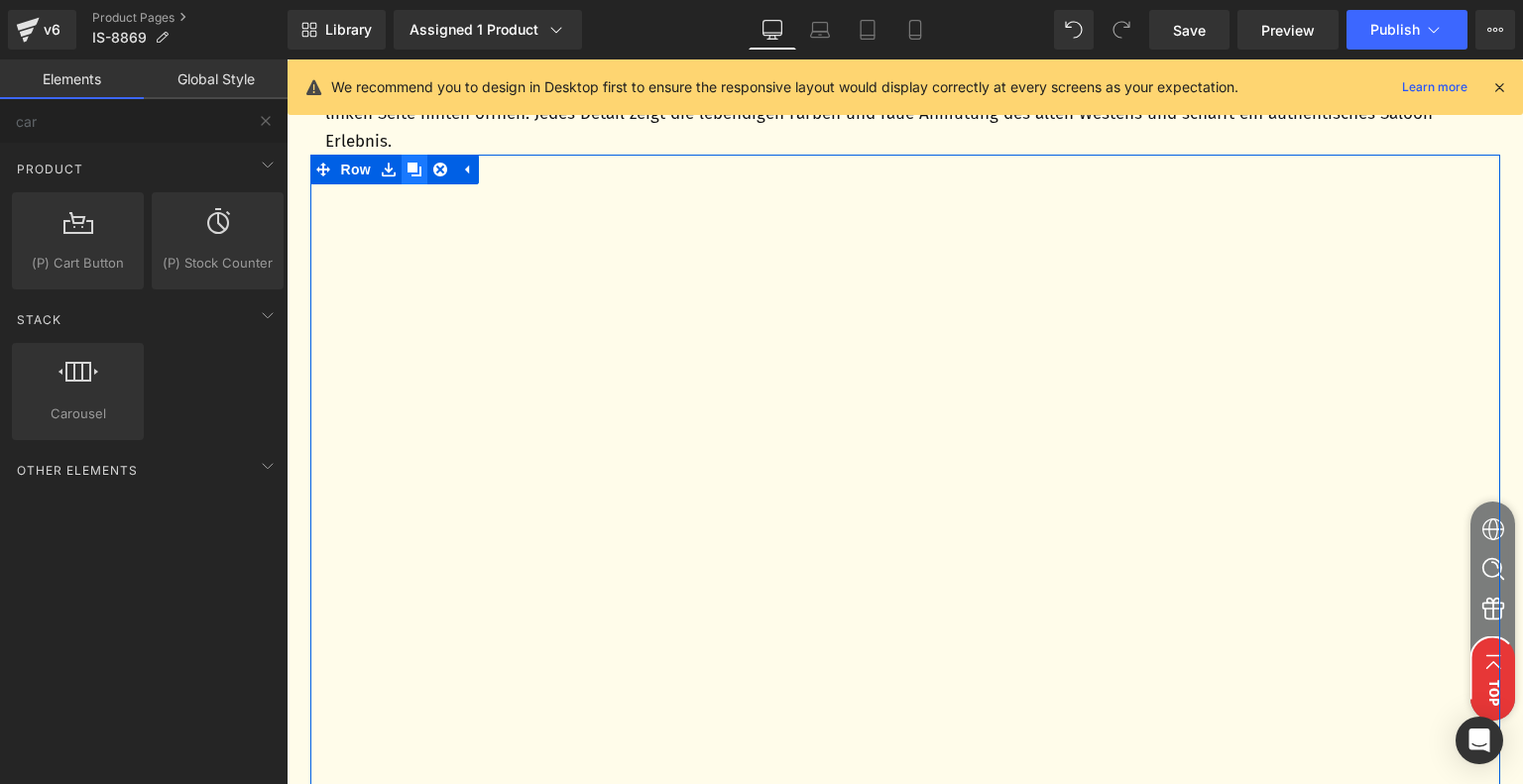 click 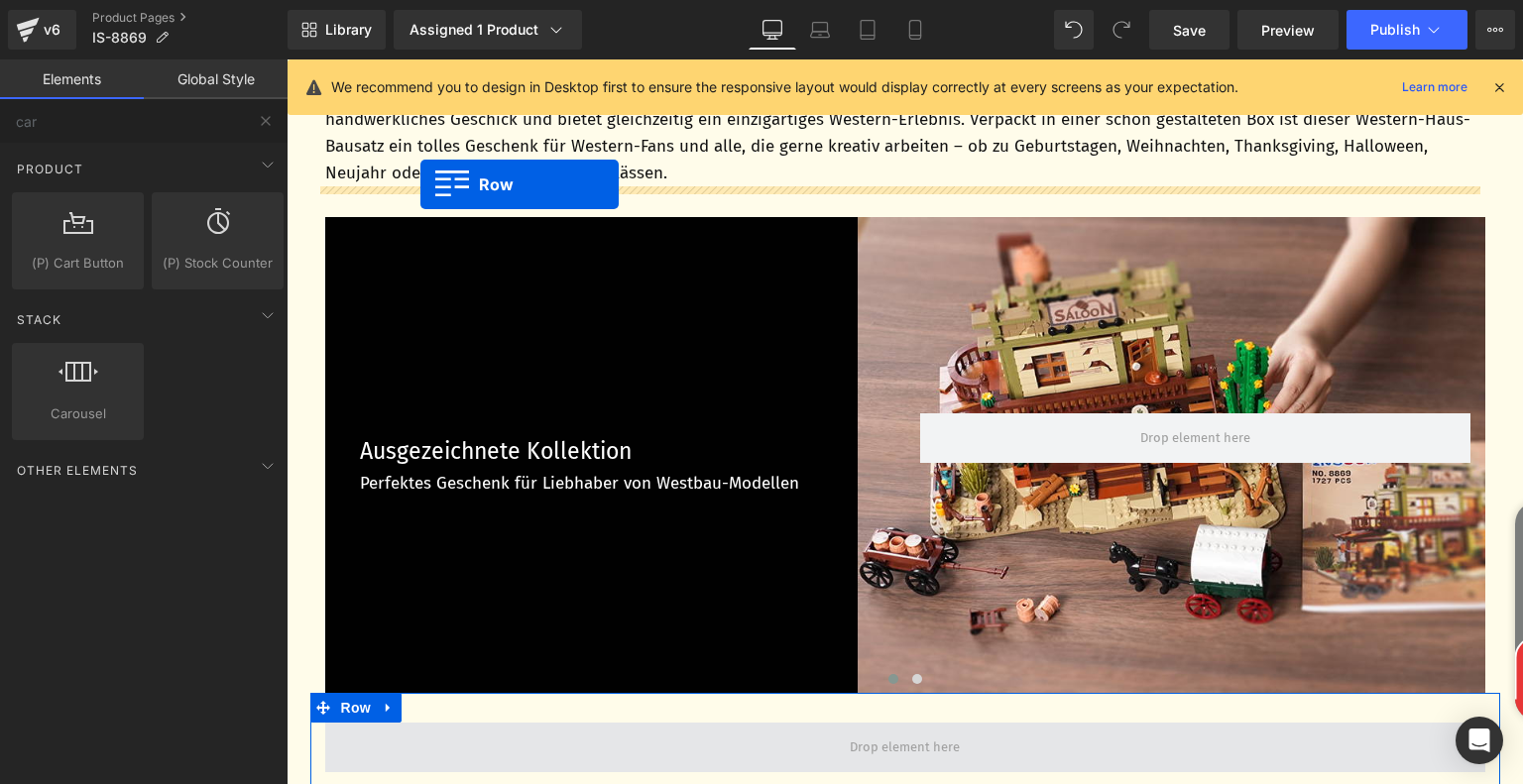 scroll, scrollTop: 5685, scrollLeft: 0, axis: vertical 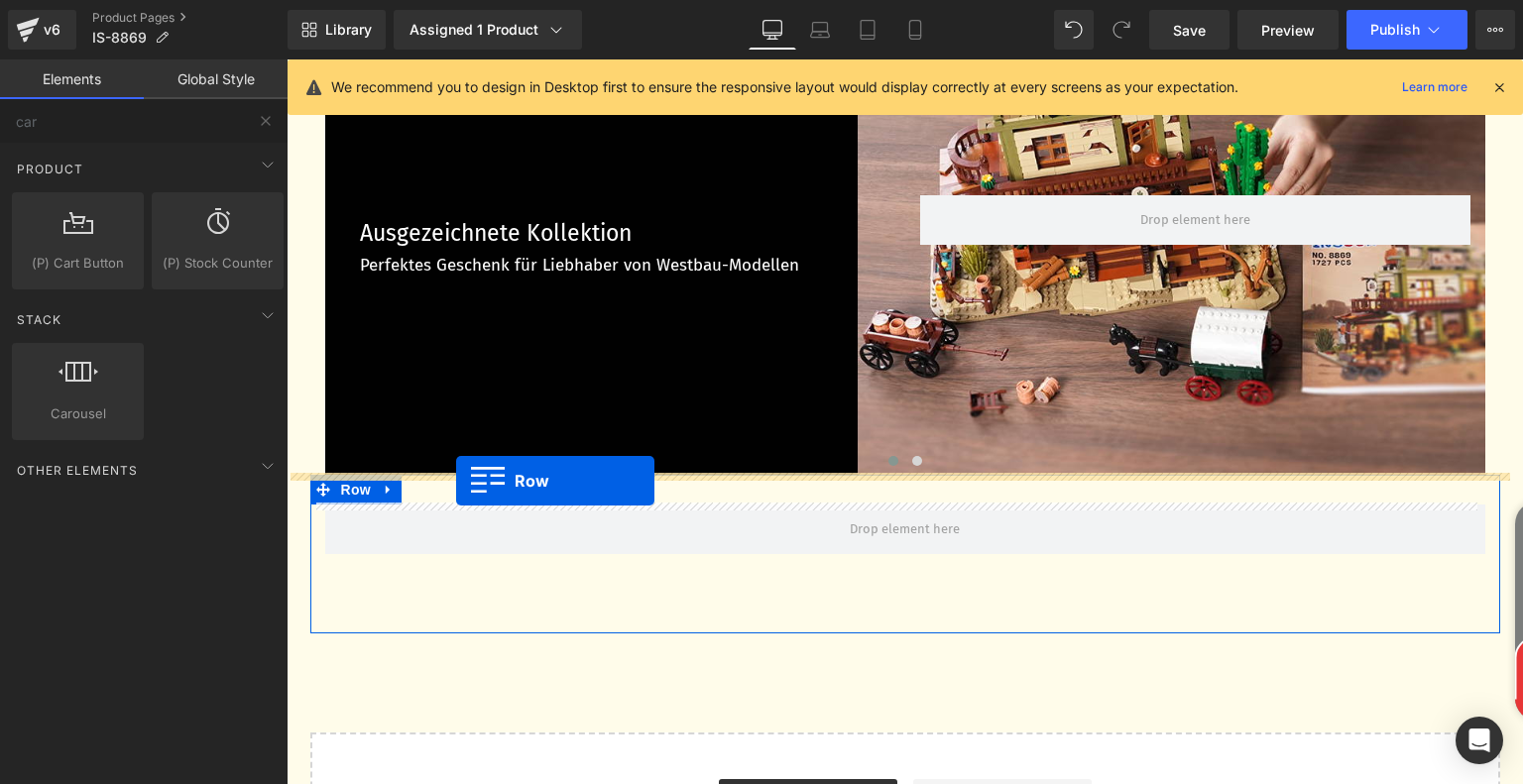 drag, startPoint x: 316, startPoint y: 352, endPoint x: 456, endPoint y: 481, distance: 190.37069 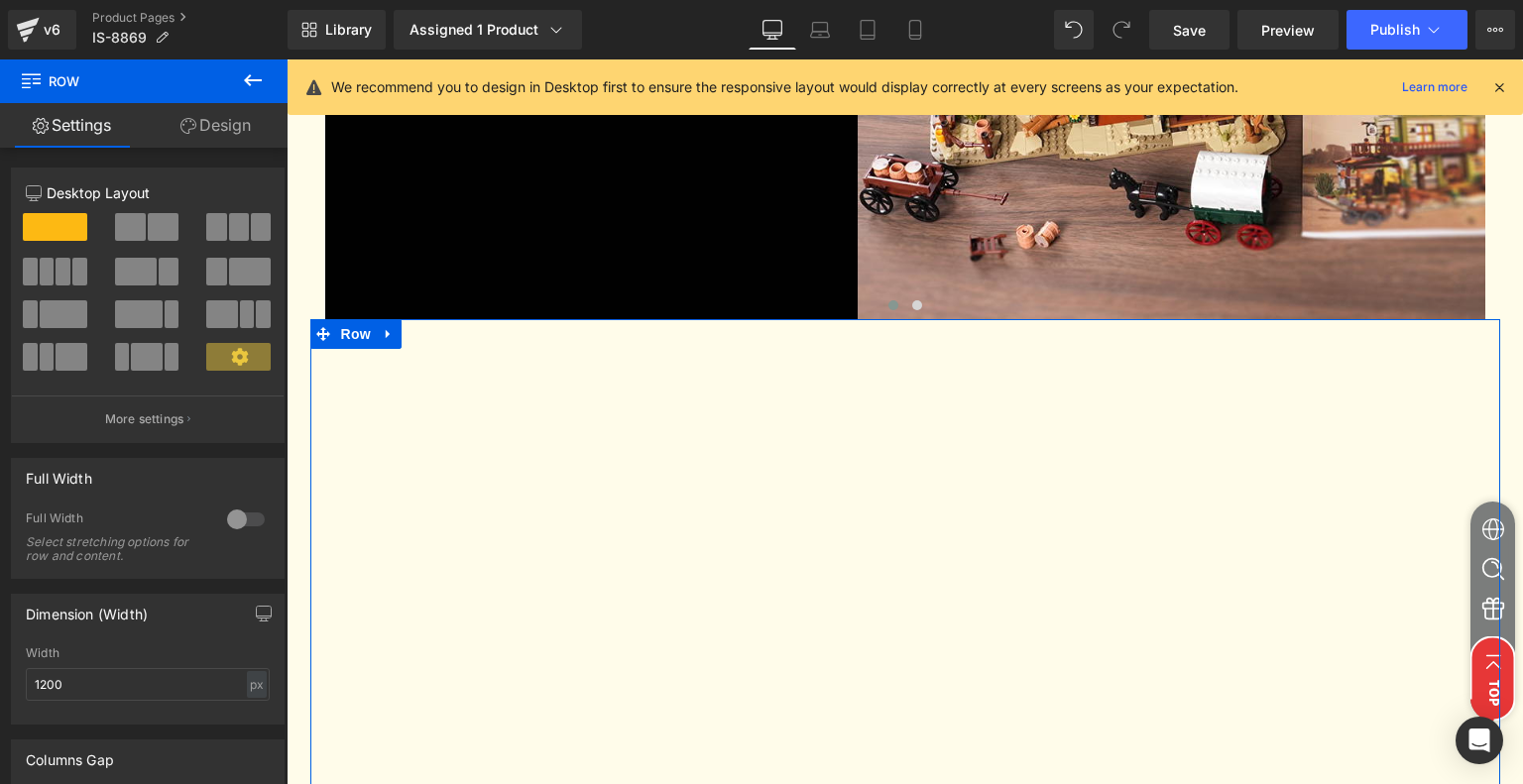 scroll, scrollTop: 5933, scrollLeft: 0, axis: vertical 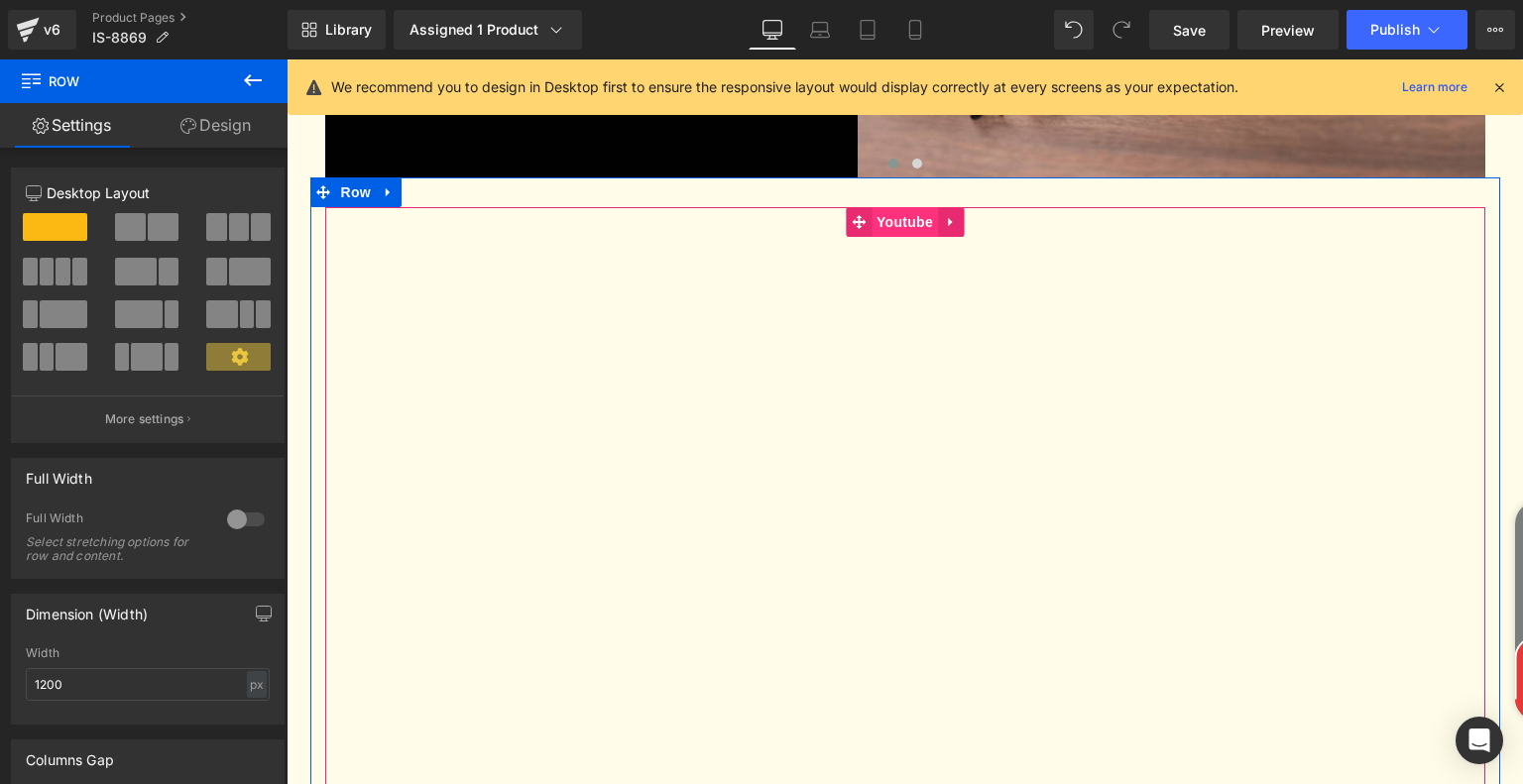click on "Youtube" at bounding box center (904, 222) 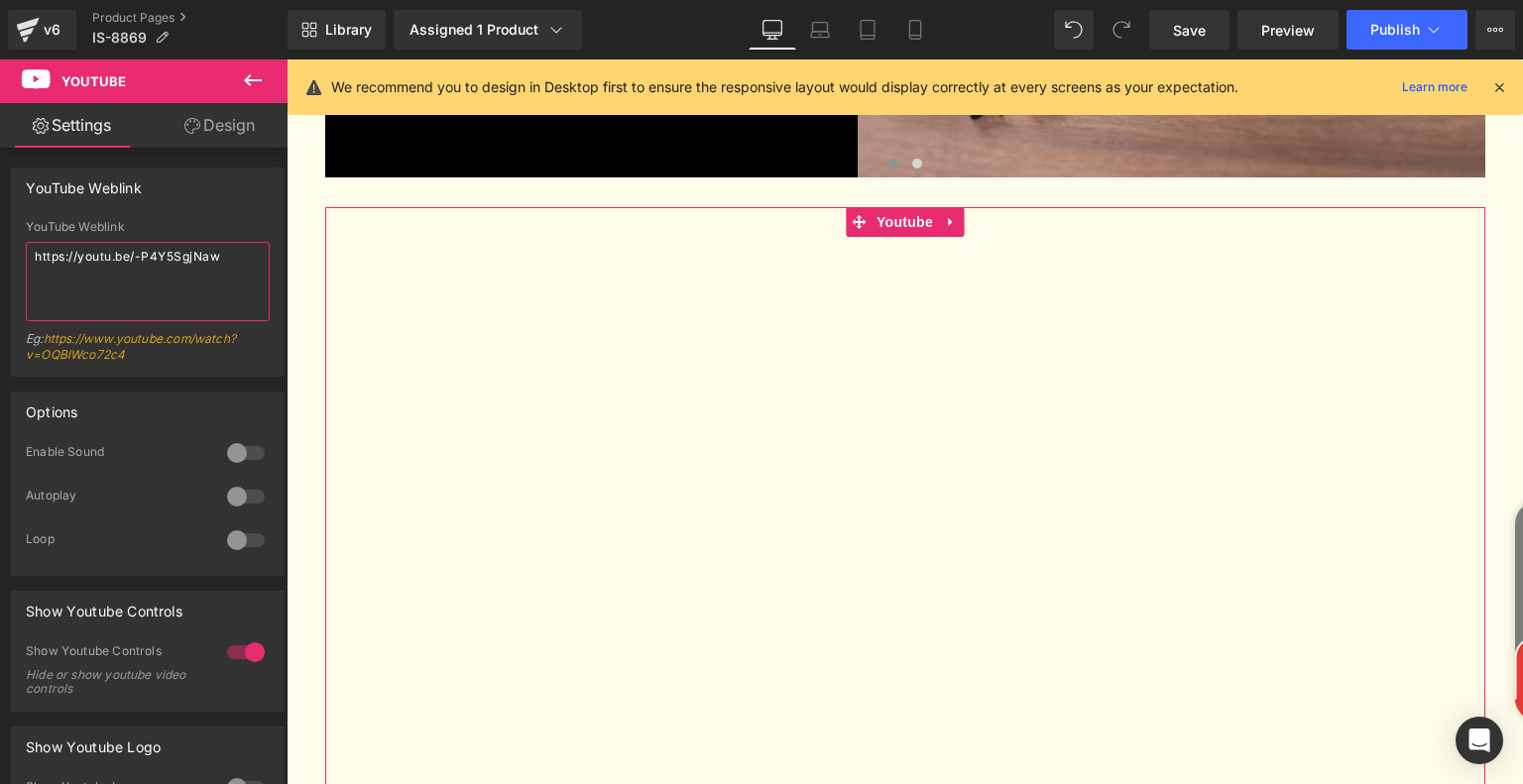drag, startPoint x: 230, startPoint y: 258, endPoint x: 0, endPoint y: 253, distance: 230.05434 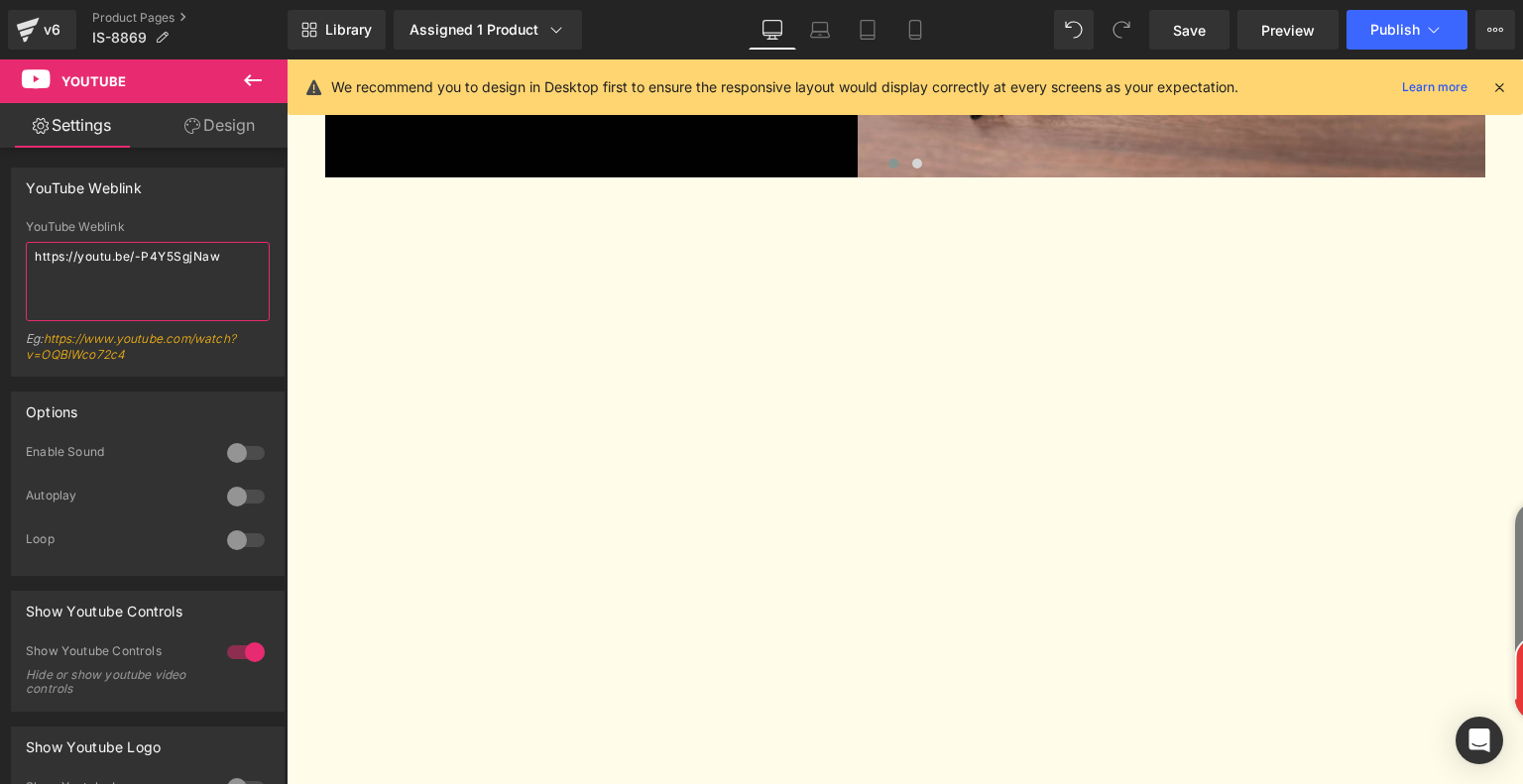 type on "https://youtu.be/aqqJTI5I2m4" 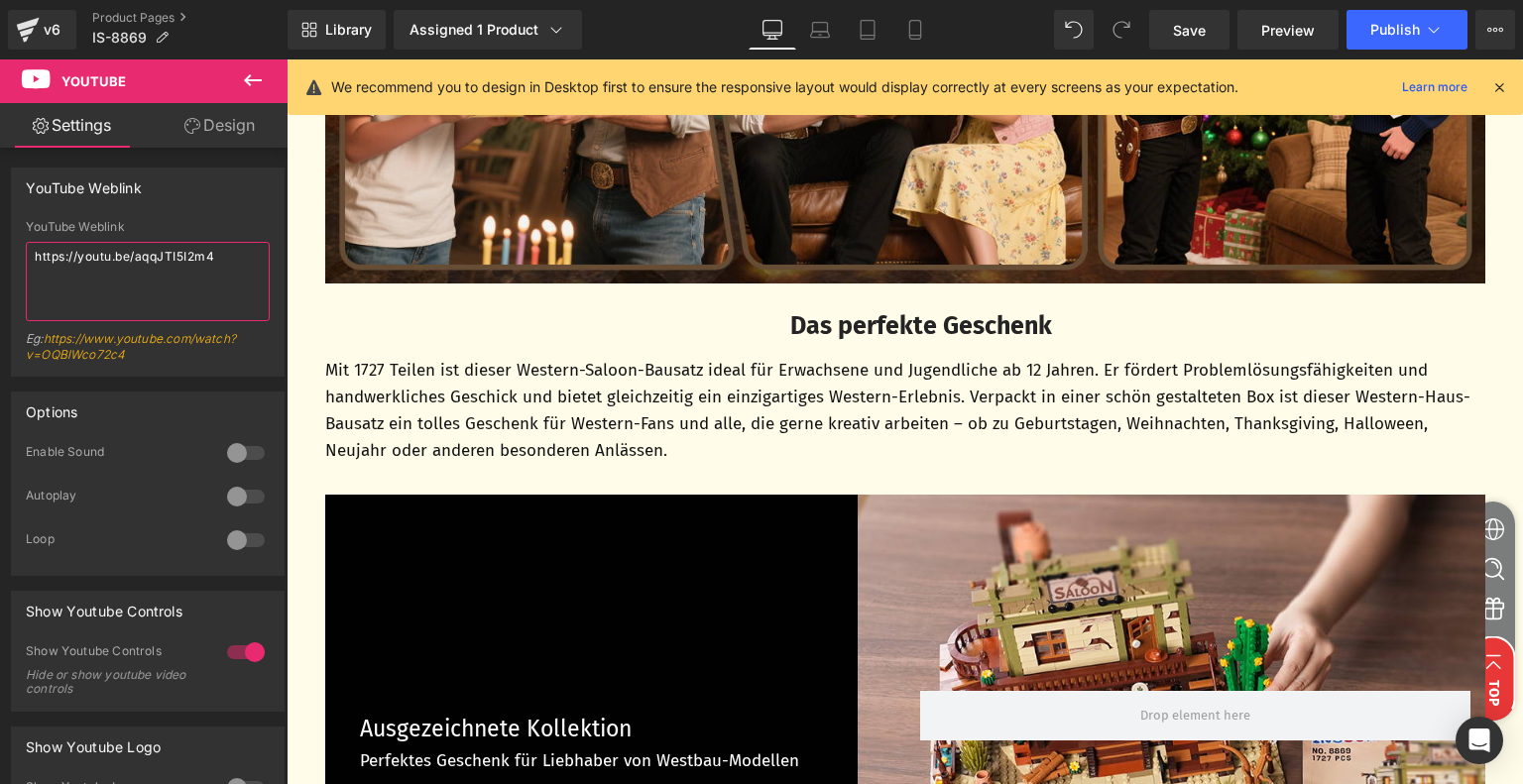 scroll, scrollTop: 5636, scrollLeft: 0, axis: vertical 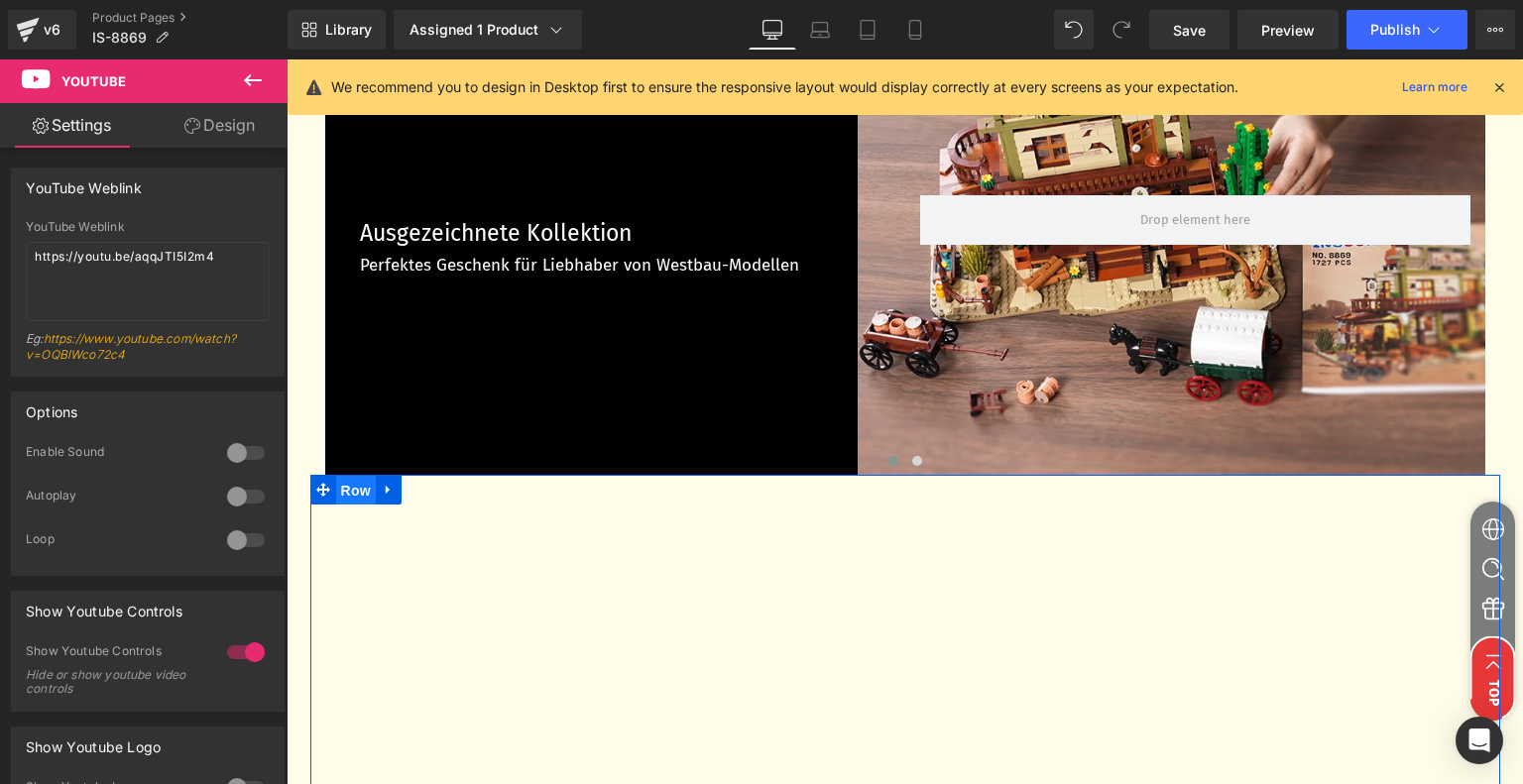 click on "Row" at bounding box center [356, 491] 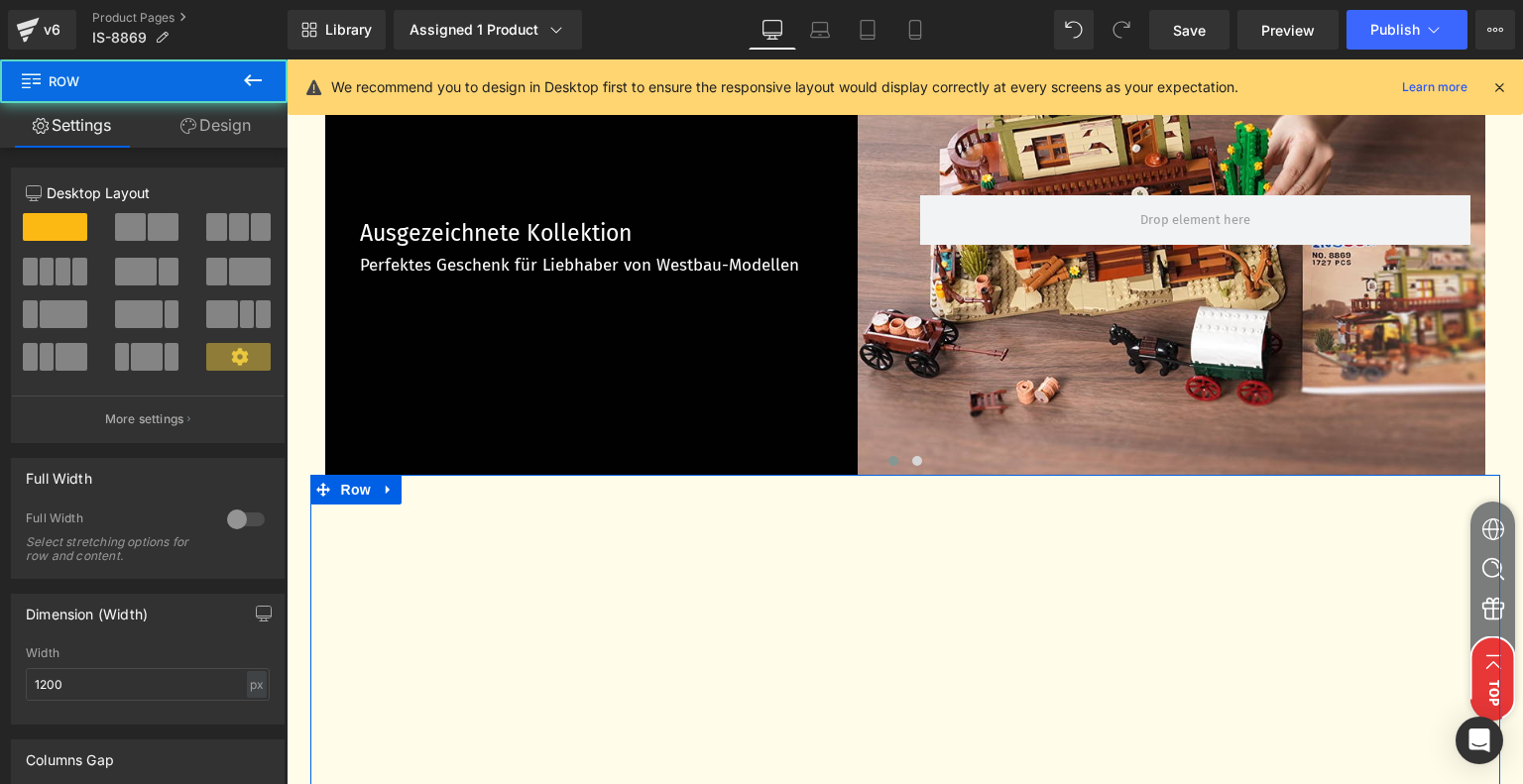 click on "Design" at bounding box center (215, 125) 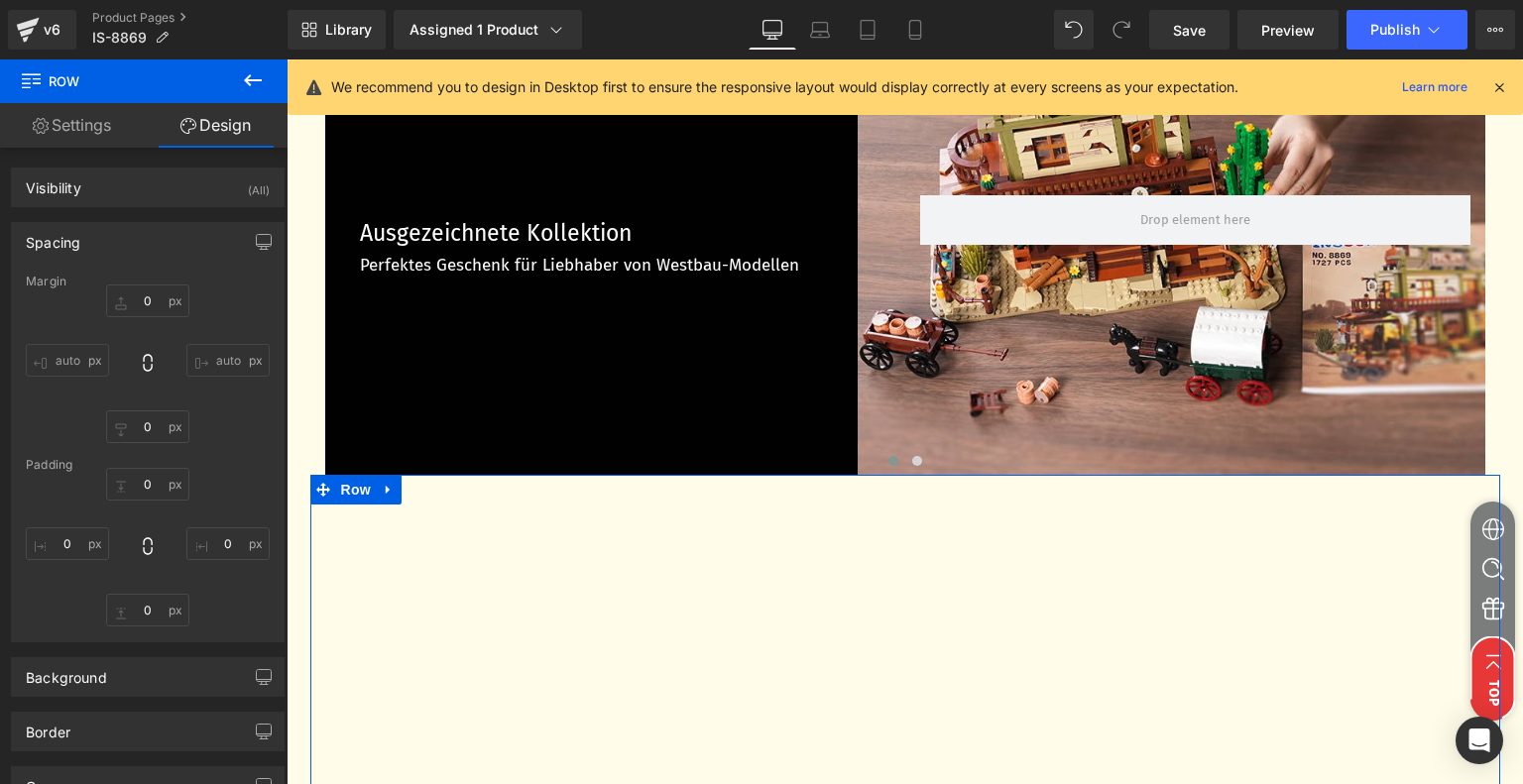 type on "0" 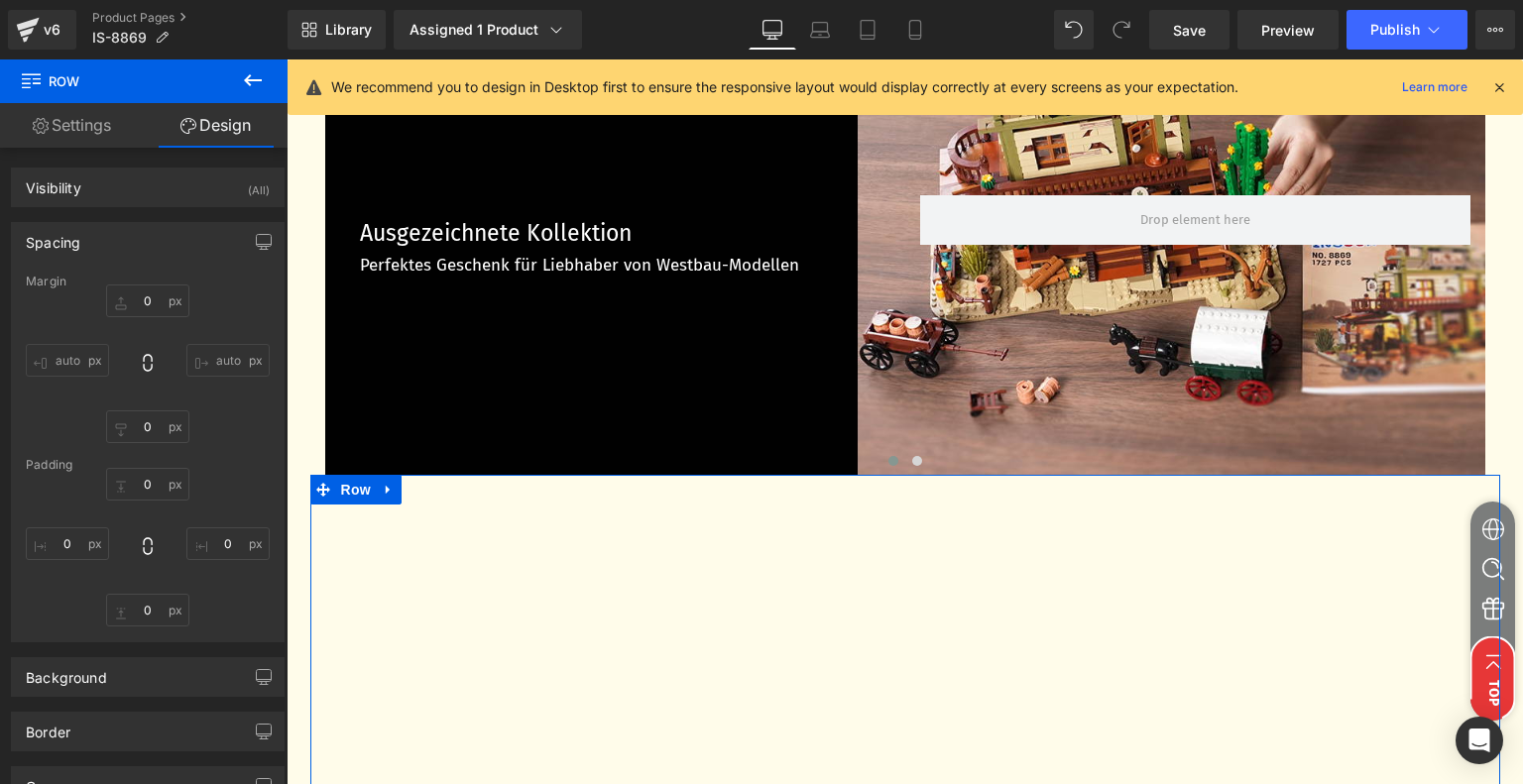 type on "0" 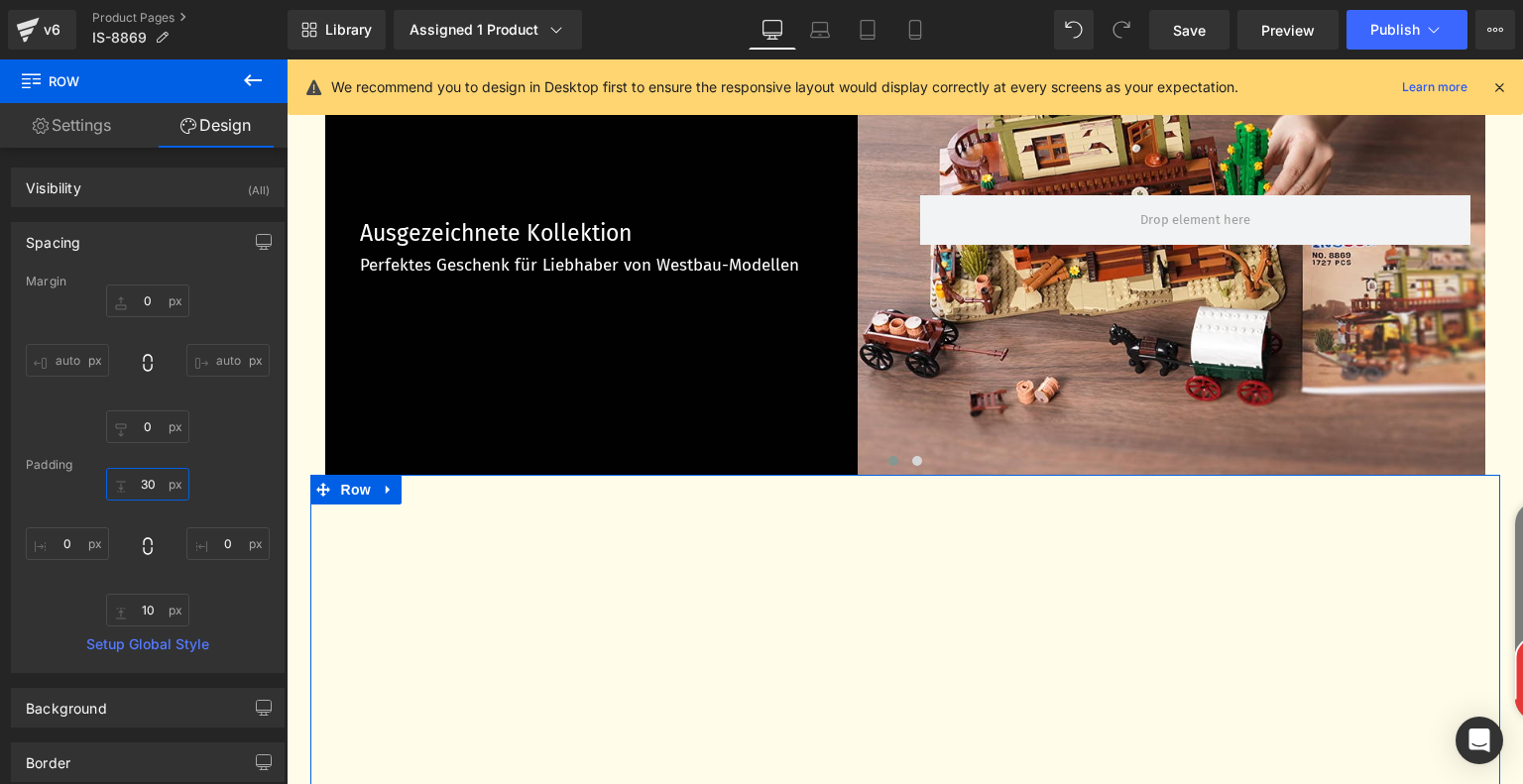 click on "30" at bounding box center (148, 484) 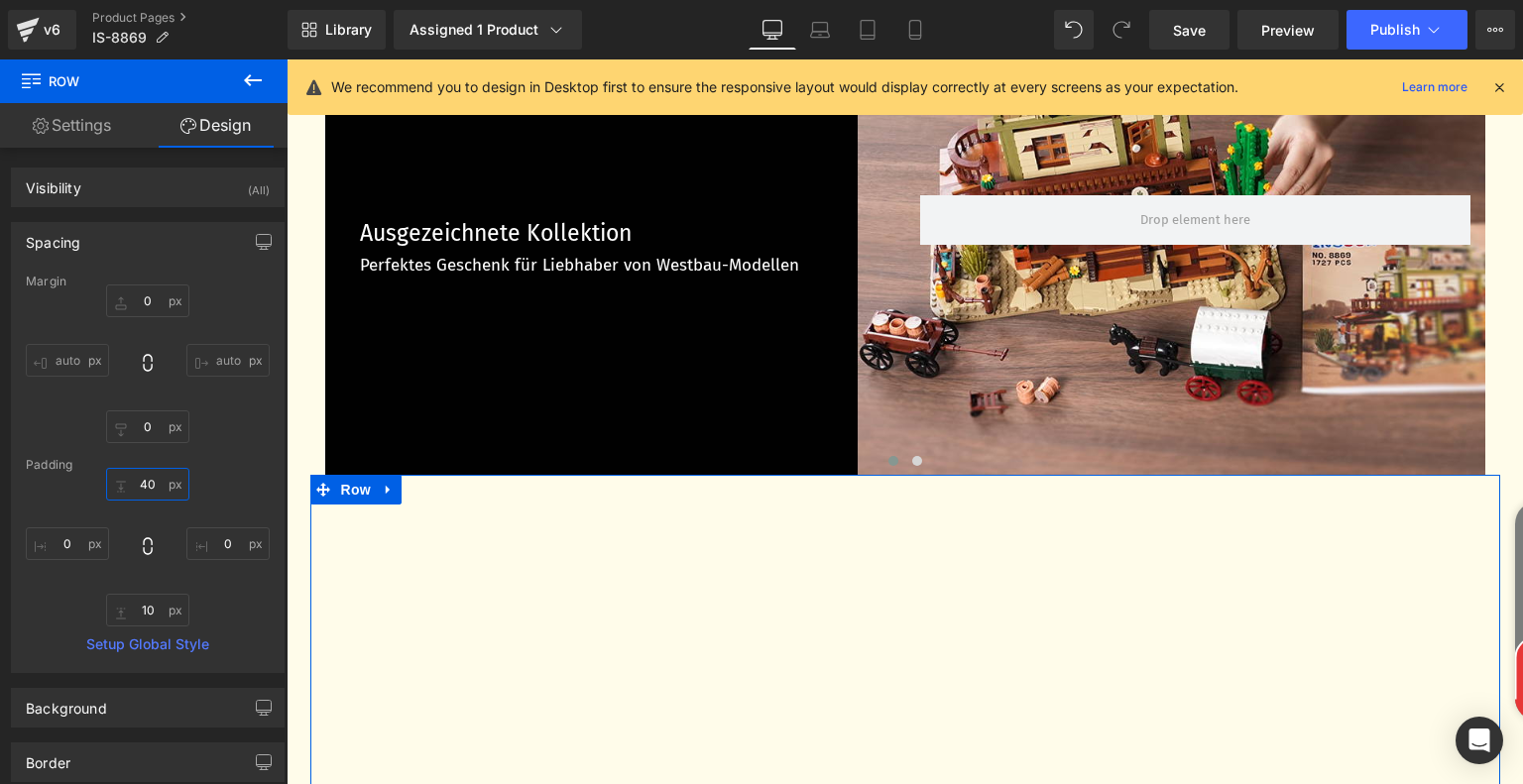 drag, startPoint x: 158, startPoint y: 485, endPoint x: 117, endPoint y: 487, distance: 41.04875 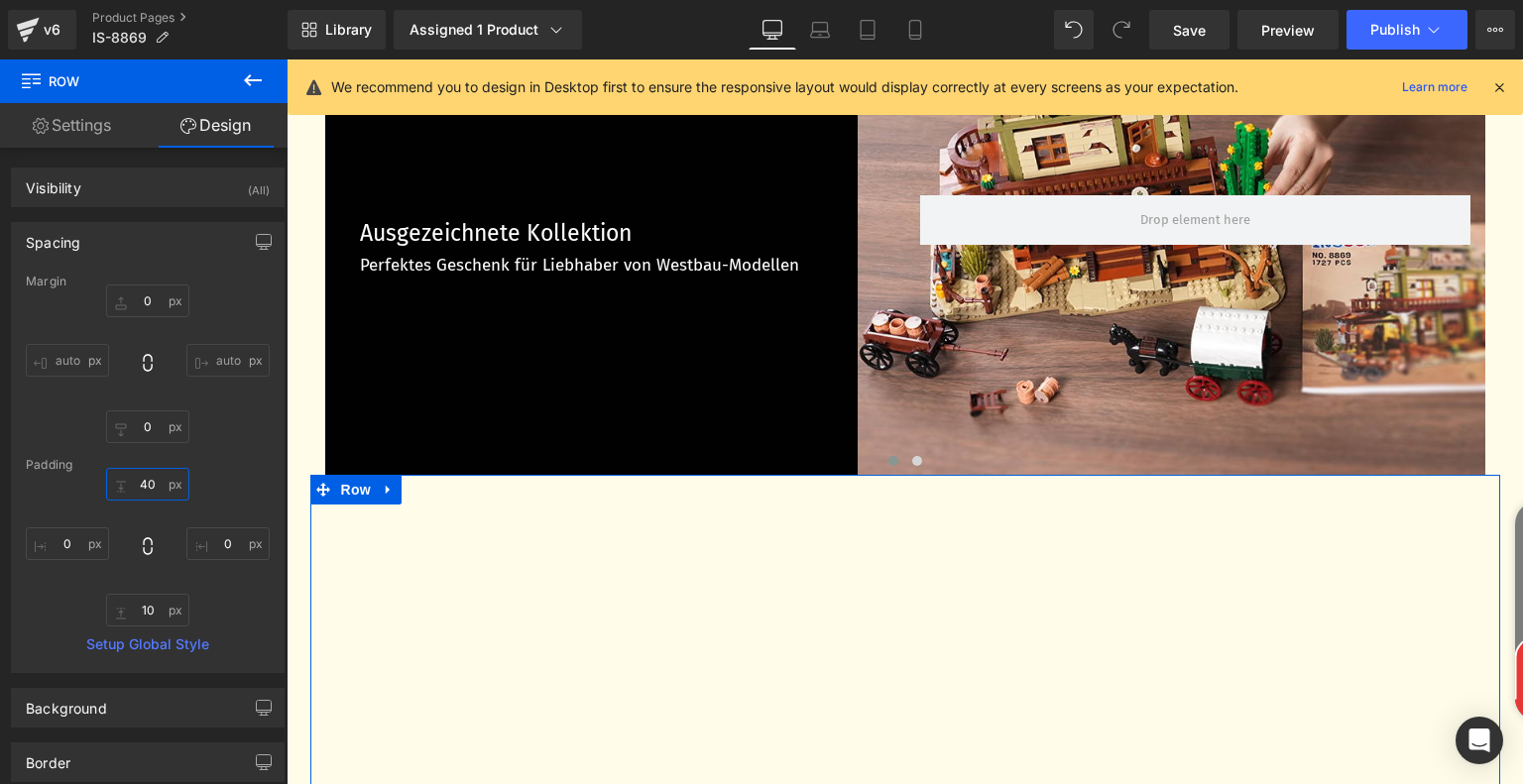 click on "40" at bounding box center (148, 484) 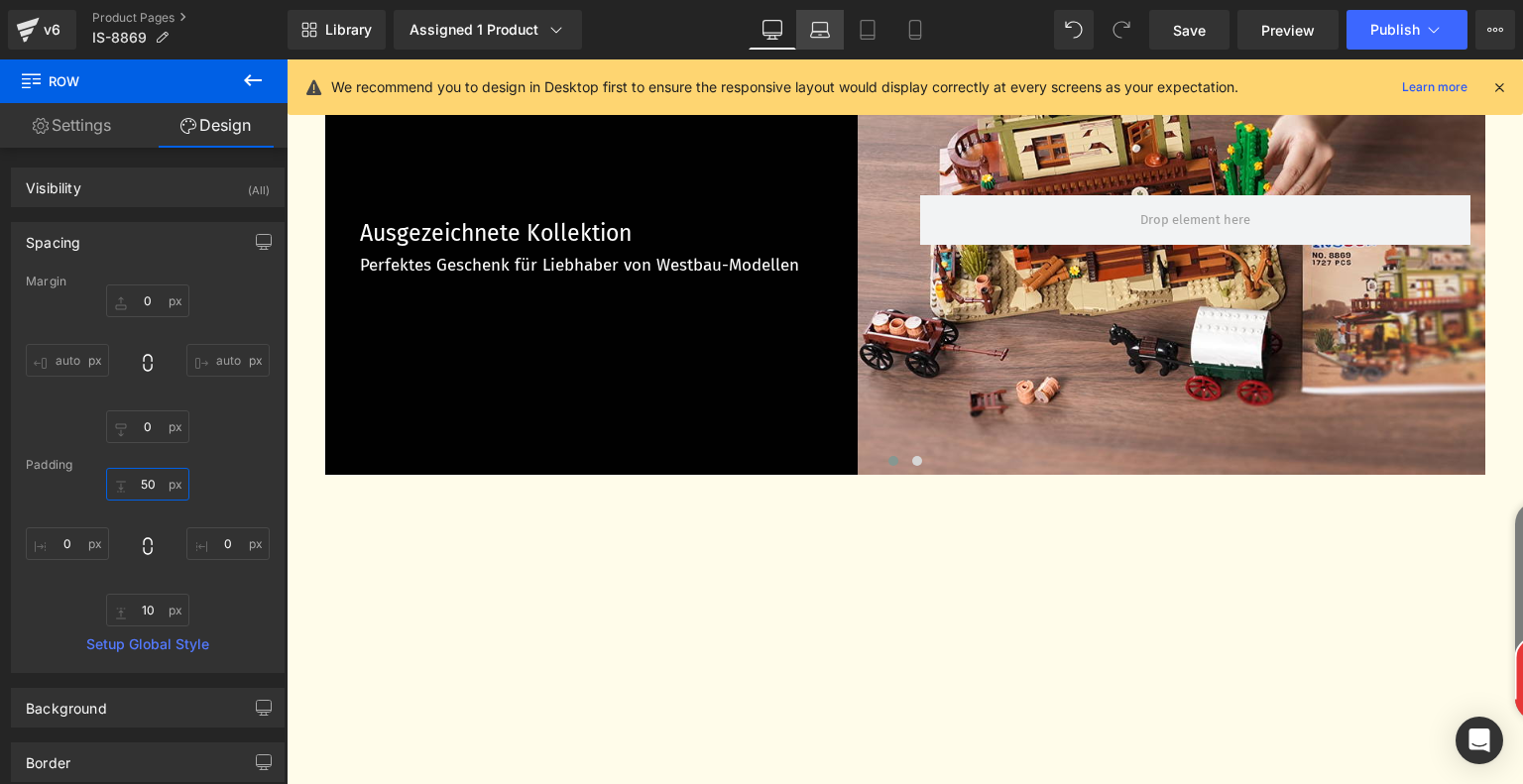 type on "50" 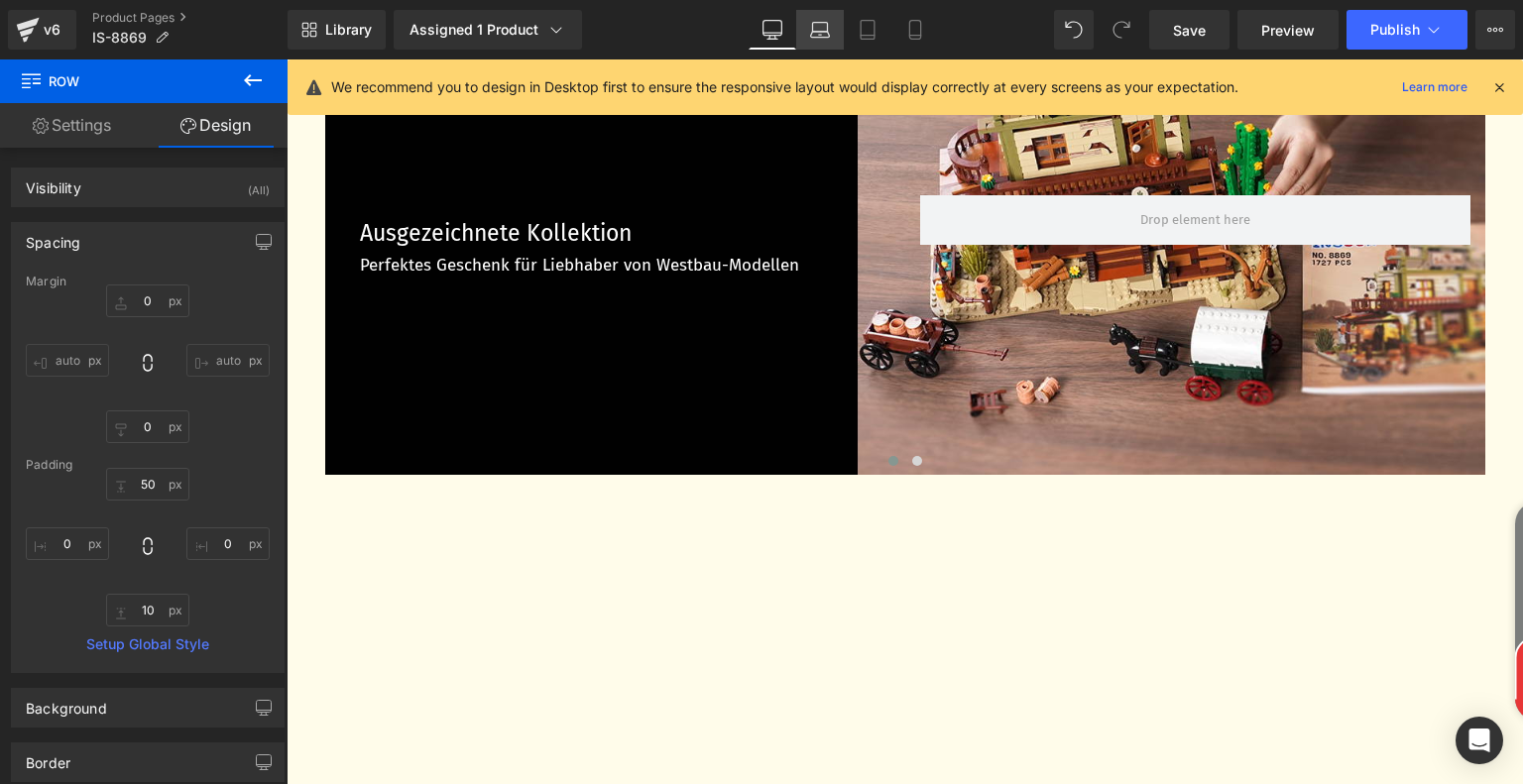 click 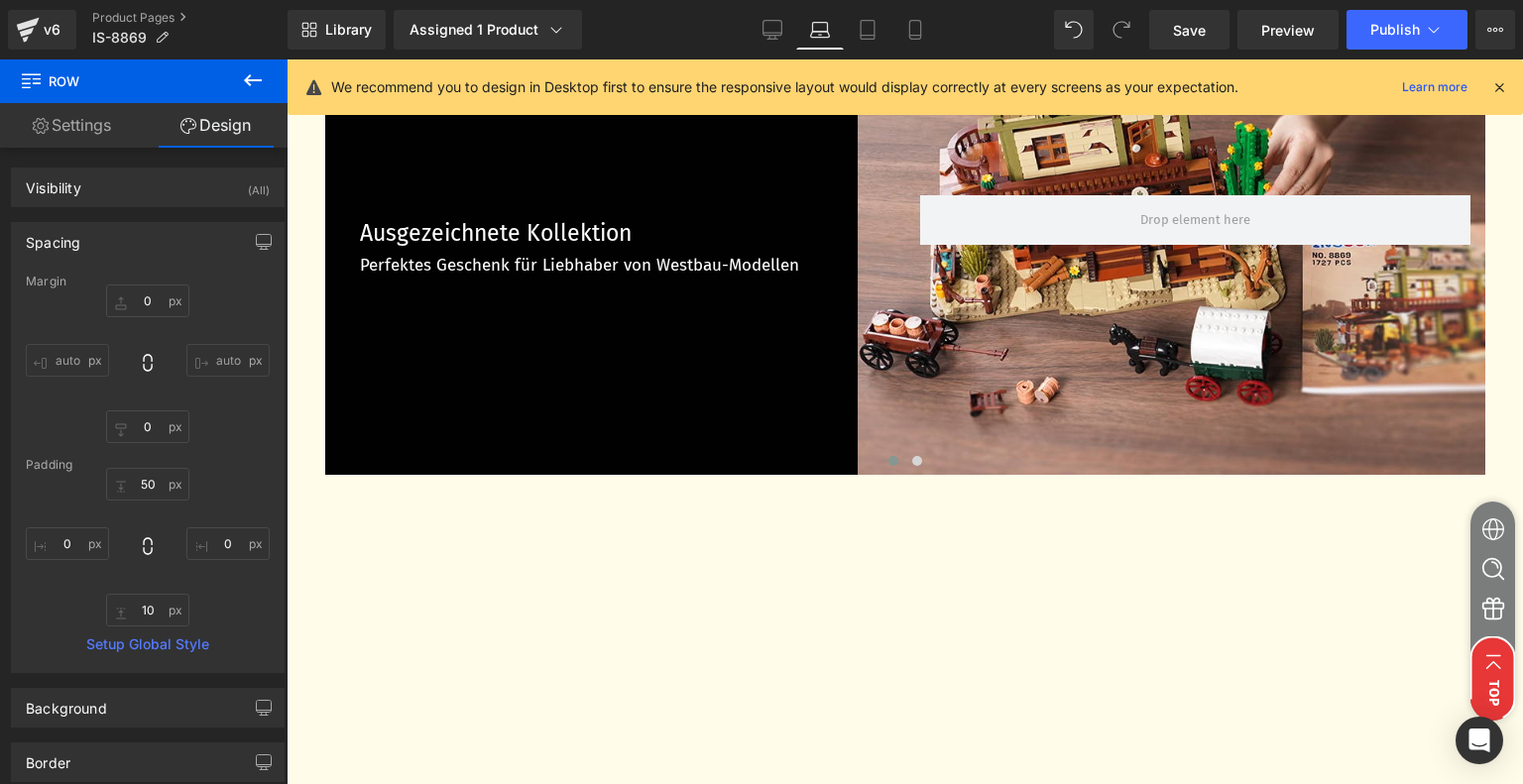 type on "0" 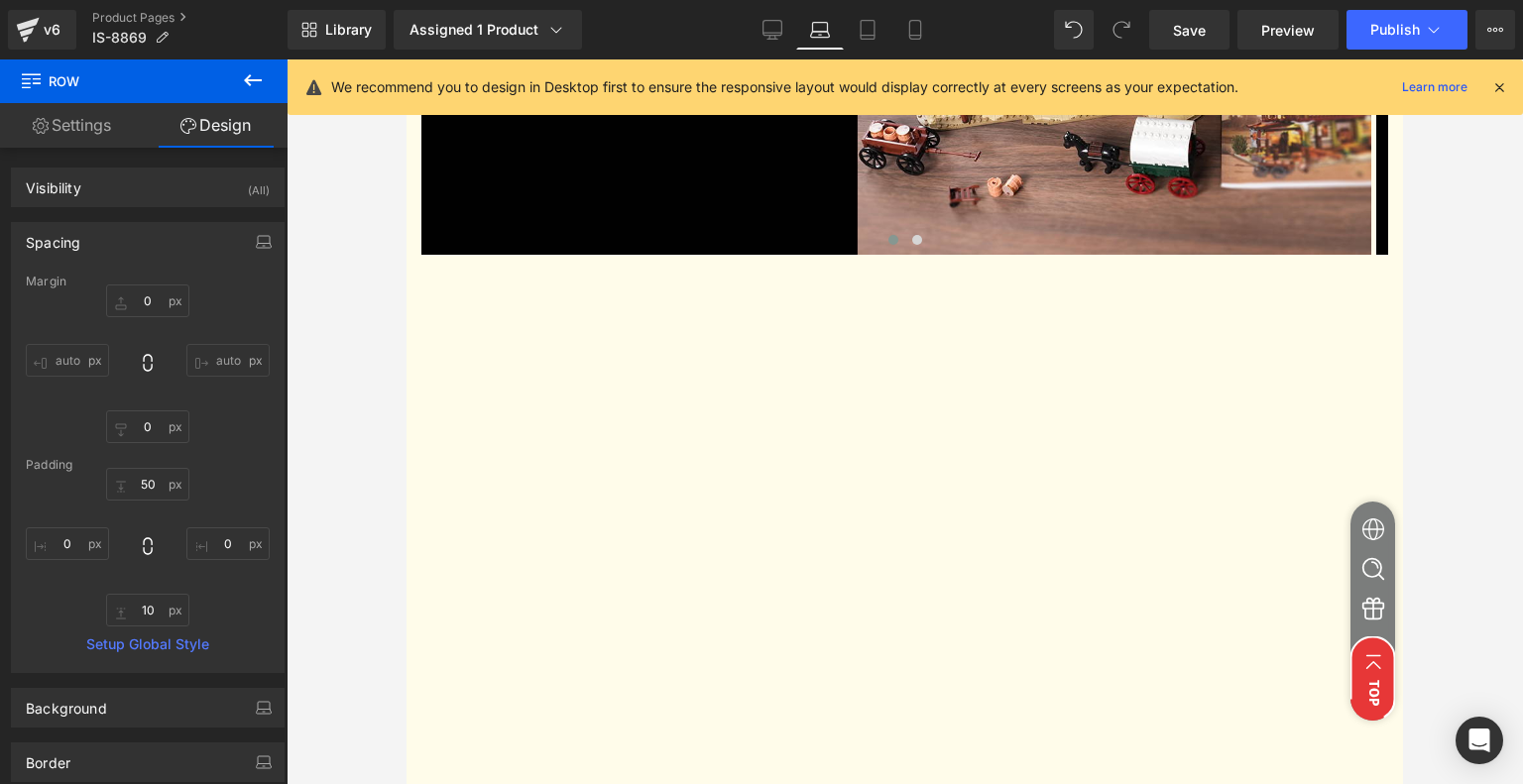 scroll, scrollTop: 4947, scrollLeft: 0, axis: vertical 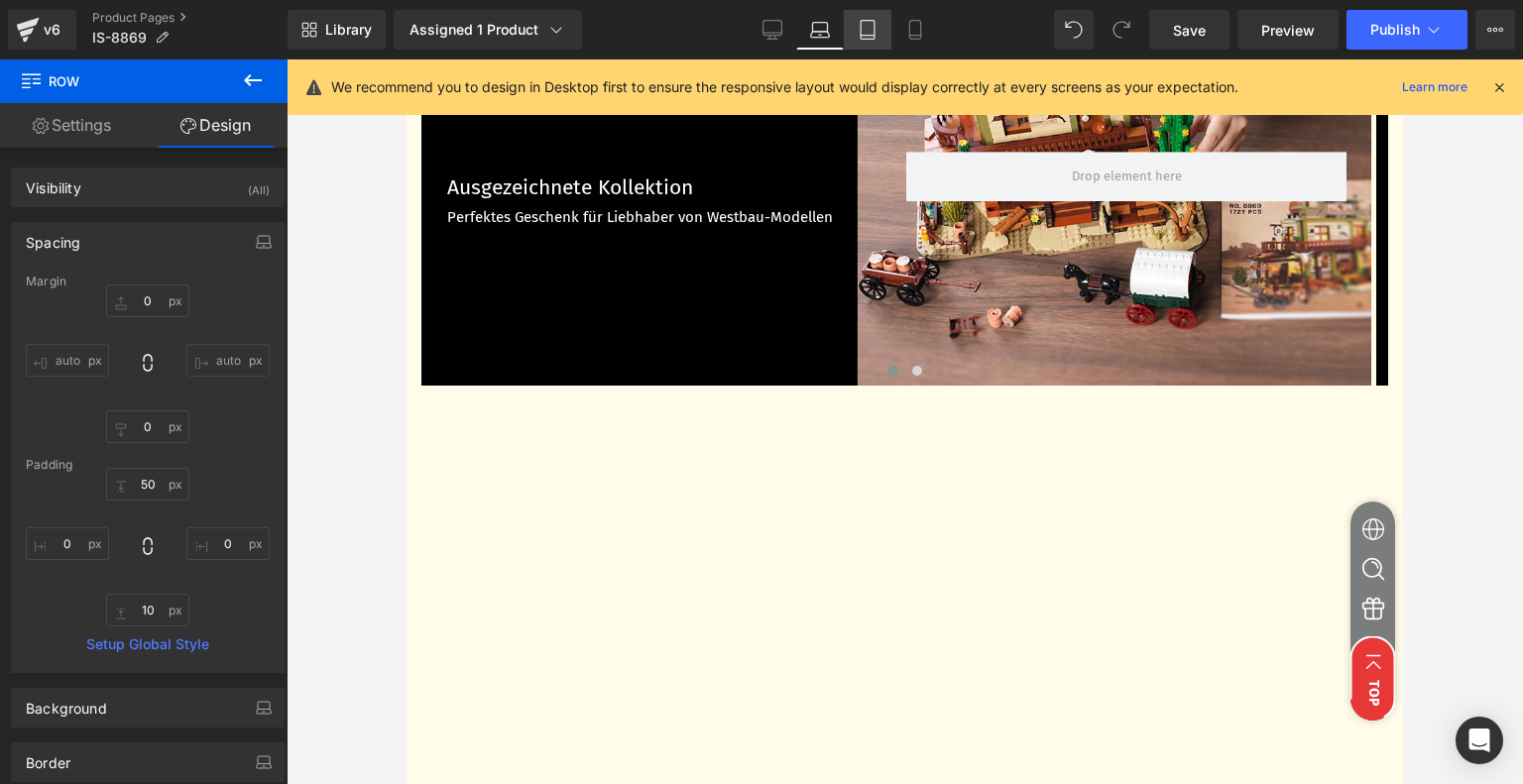 click on "Tablet" at bounding box center (868, 30) 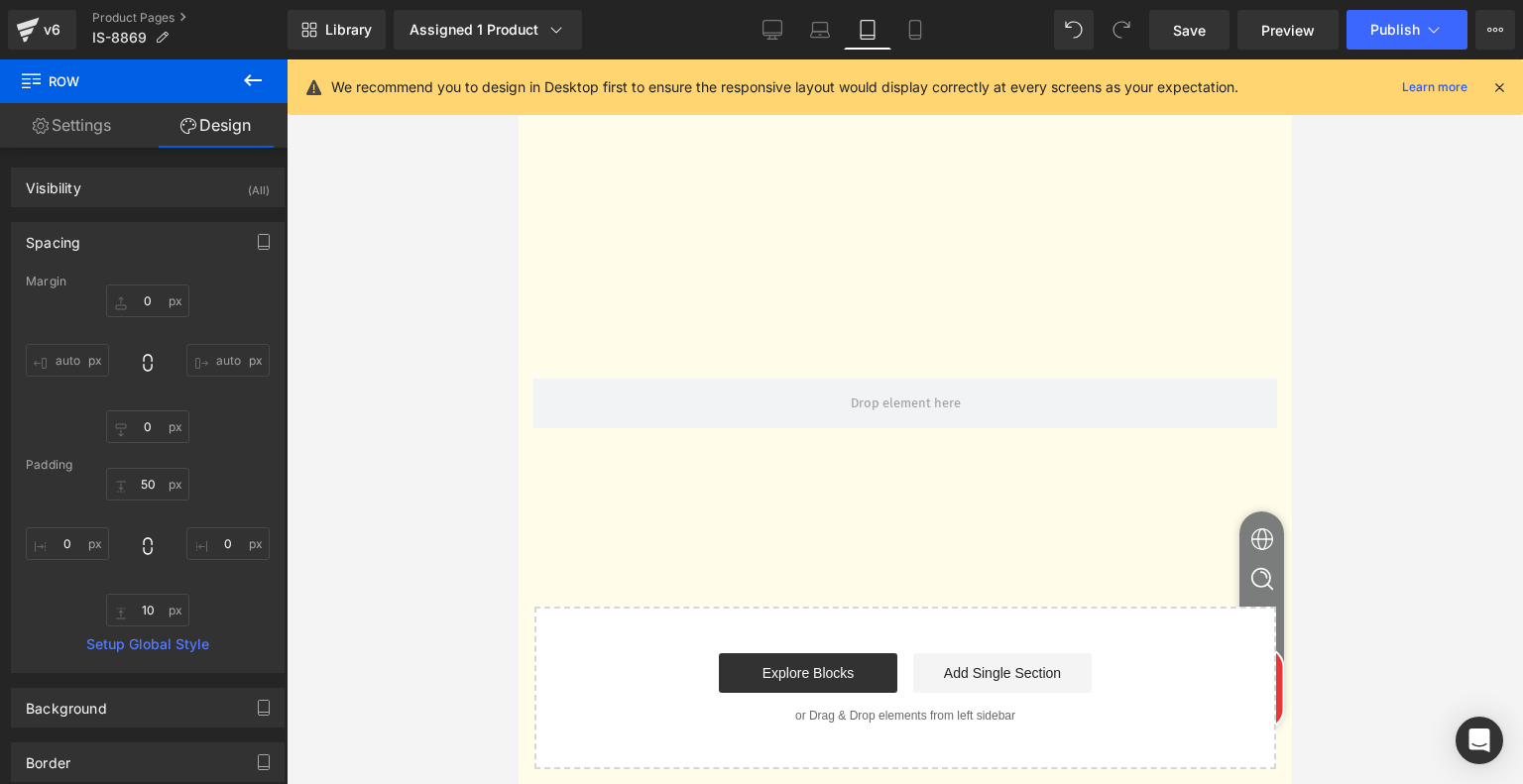 type on "0" 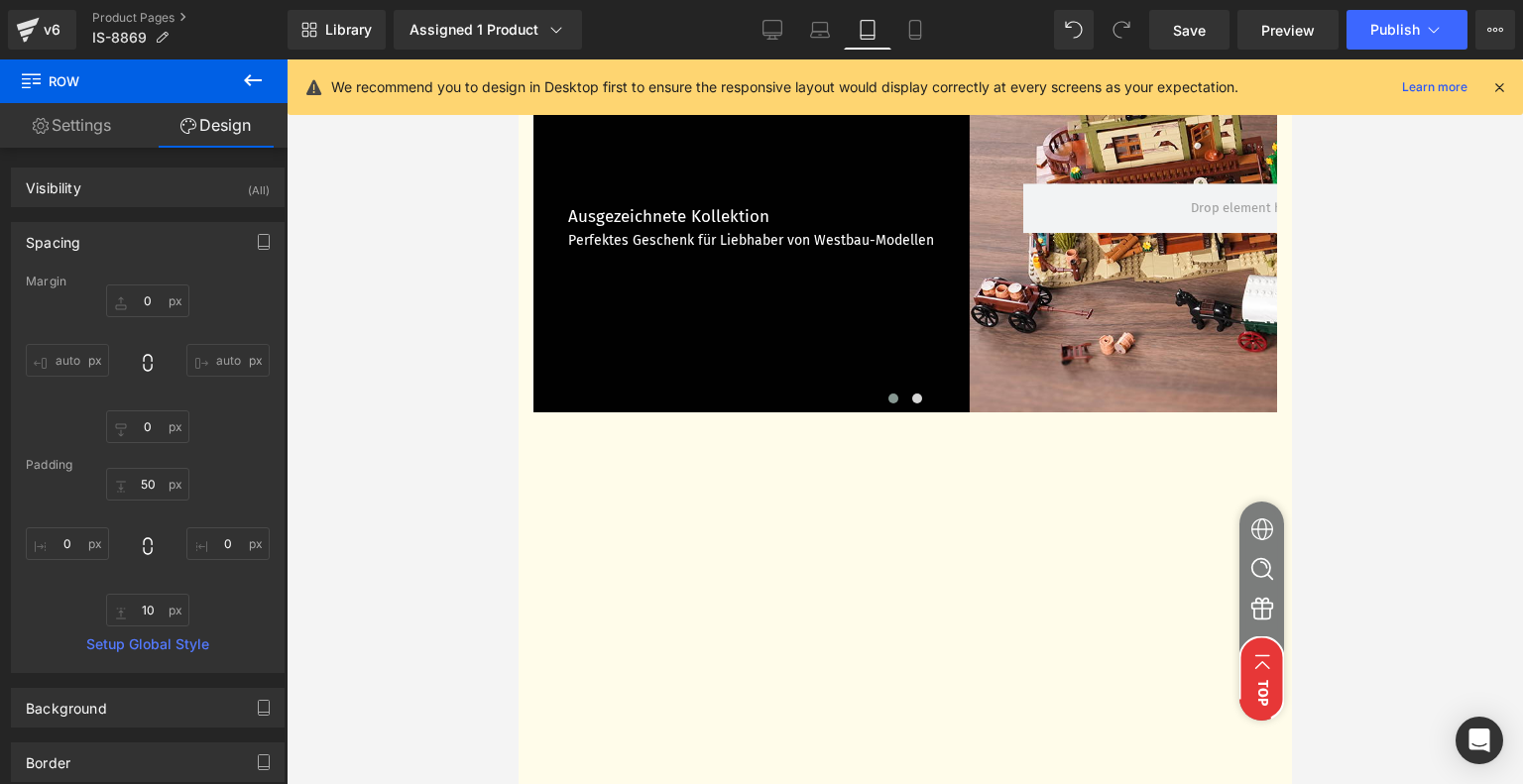 scroll, scrollTop: 4365, scrollLeft: 0, axis: vertical 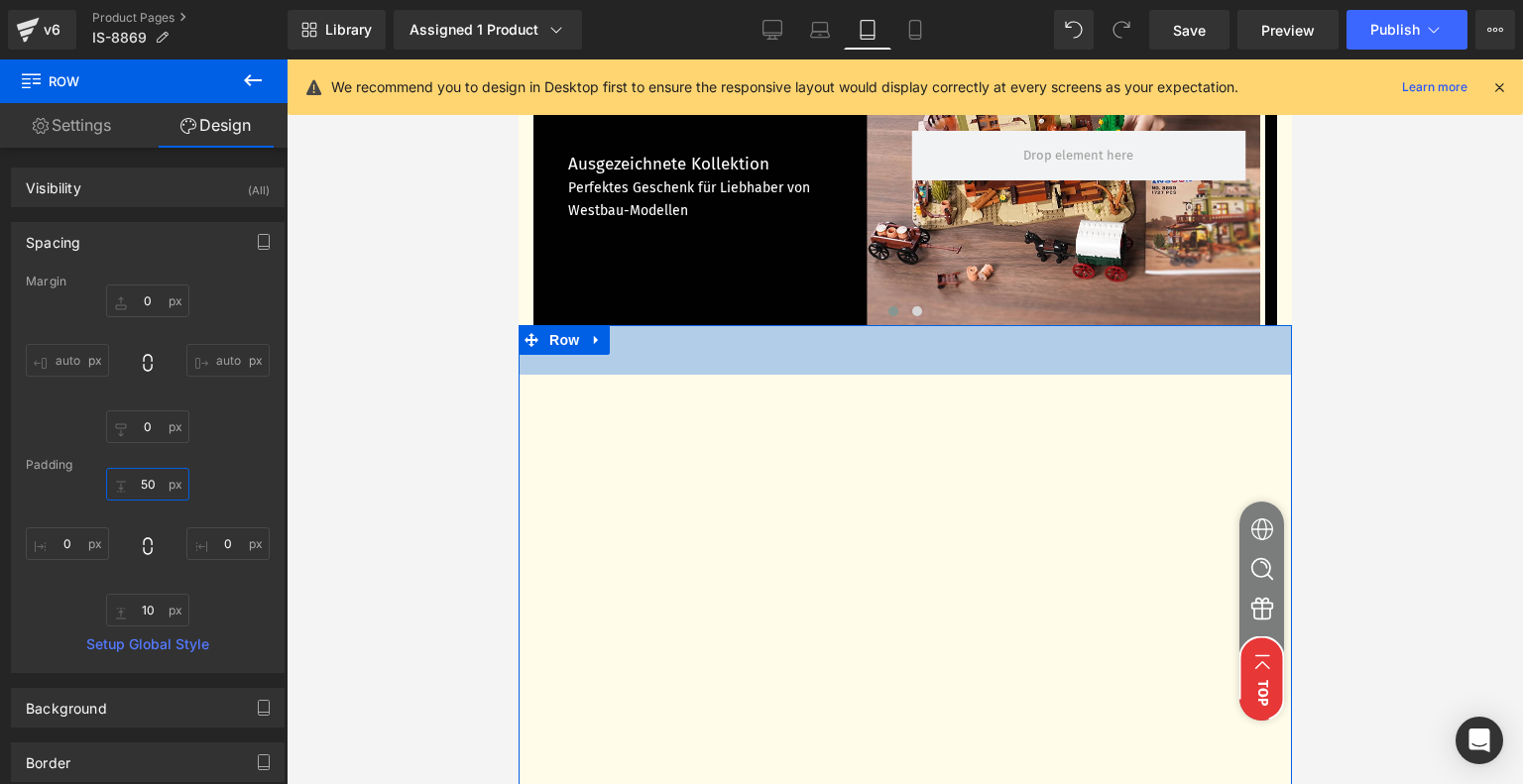 click on "50" at bounding box center [148, 484] 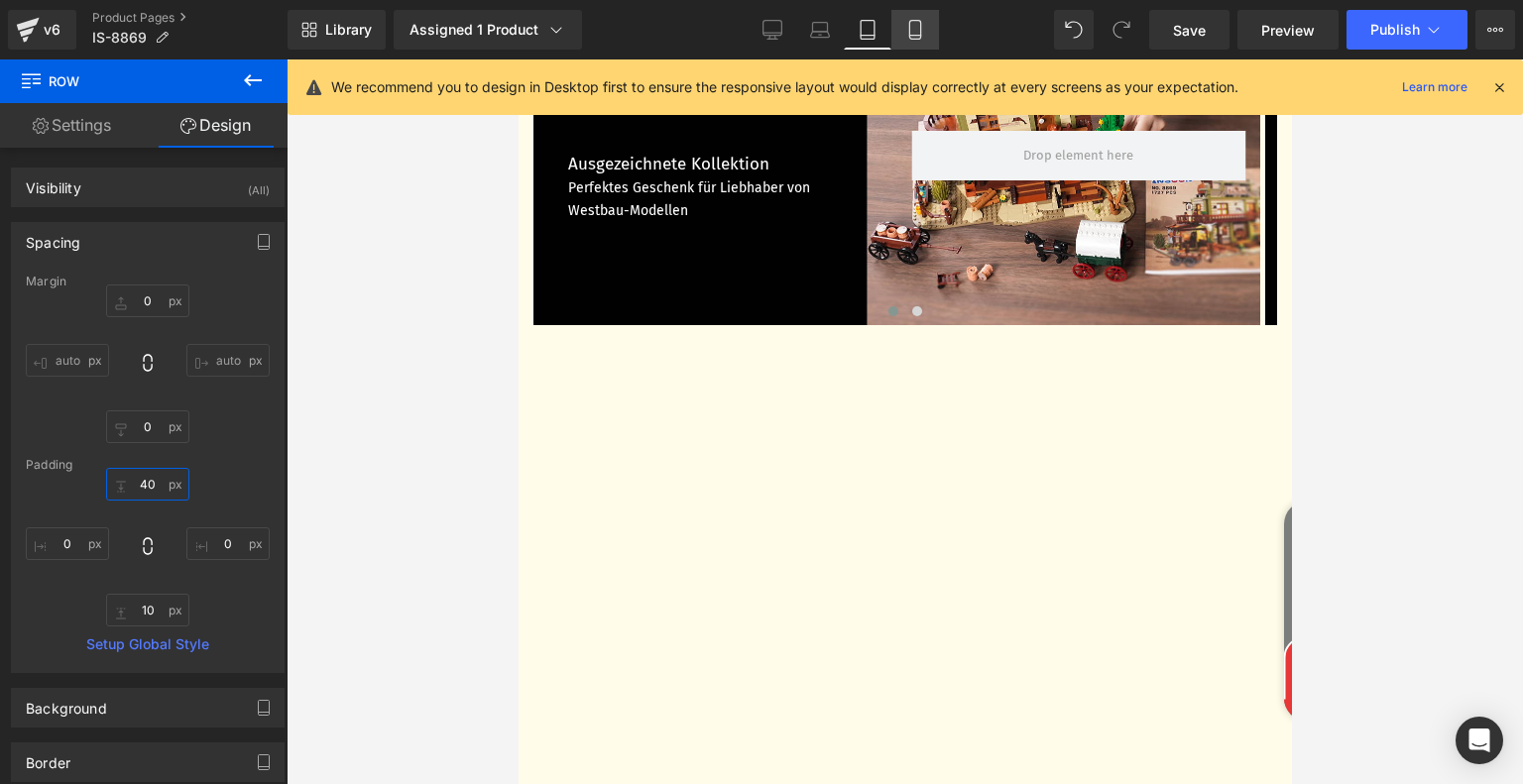 type on "40" 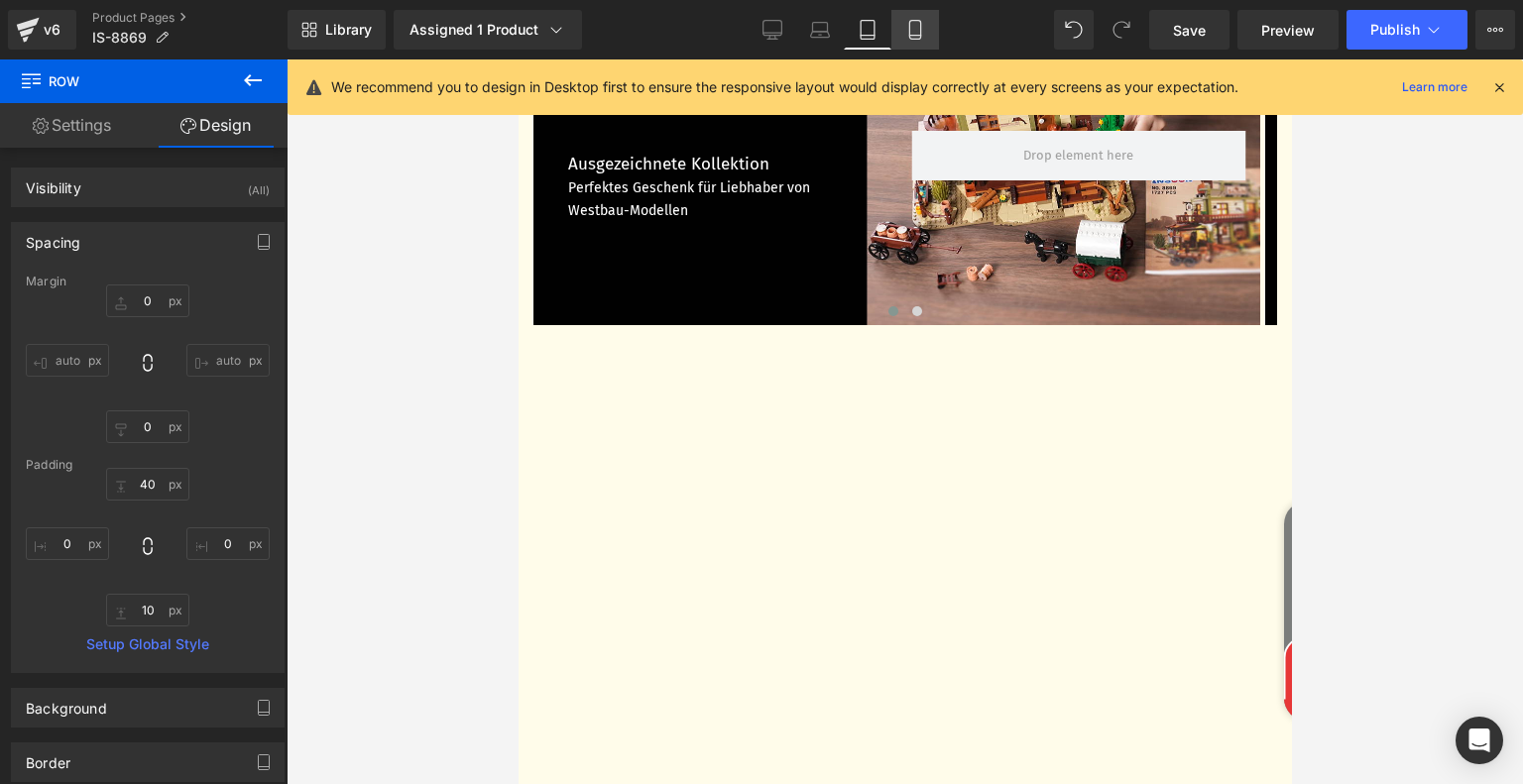 click on "Mobile" at bounding box center [915, 30] 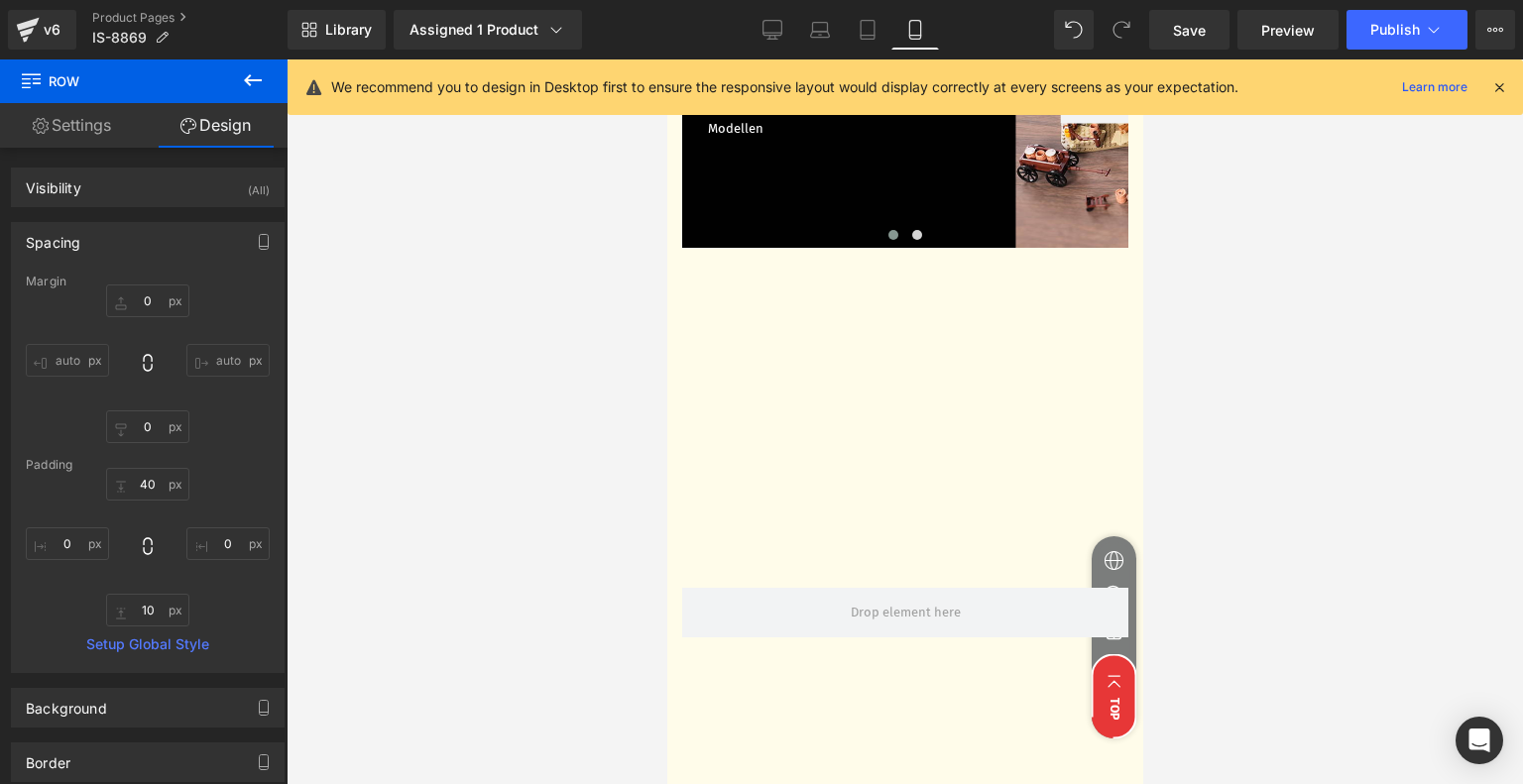 type on "0" 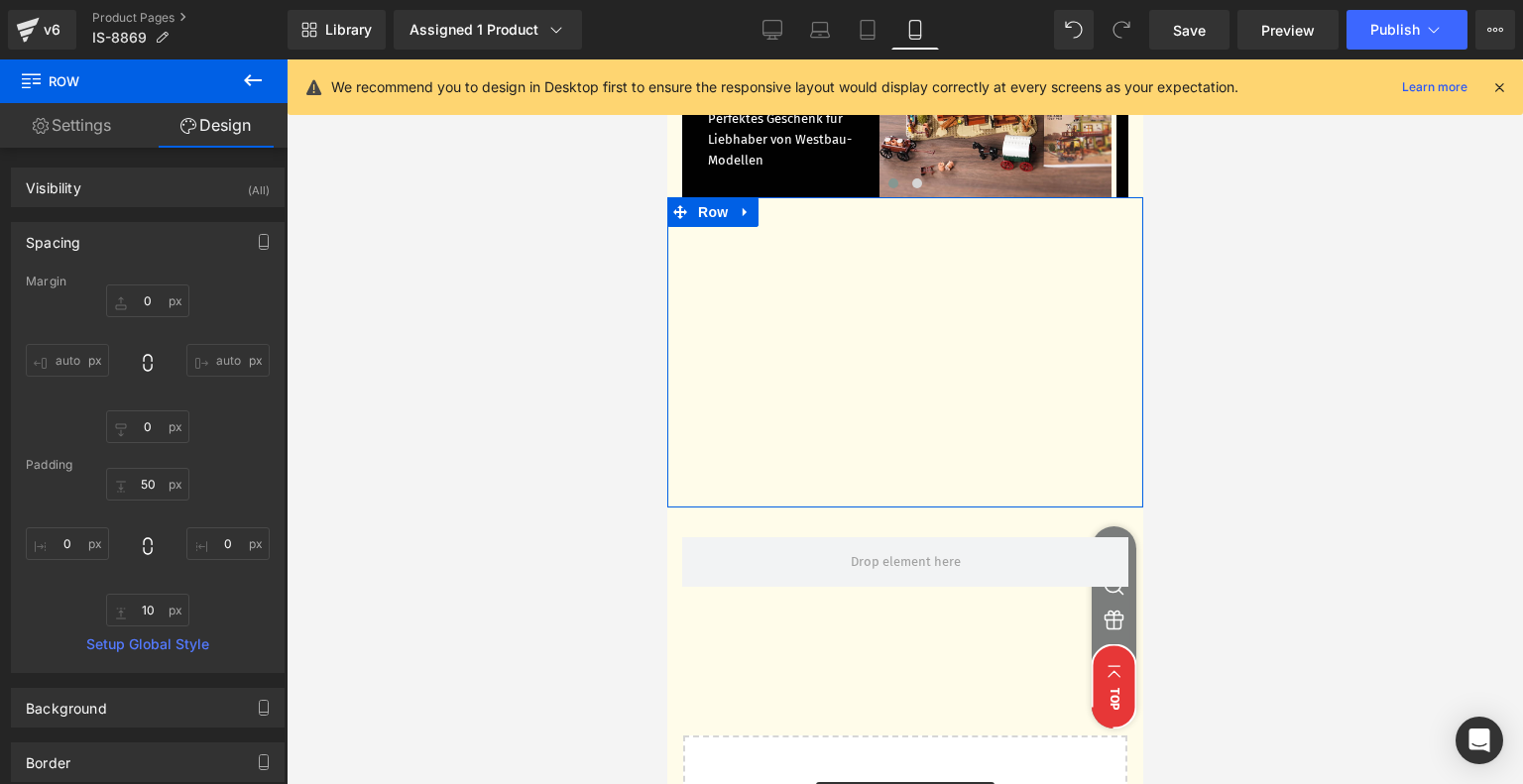 scroll, scrollTop: 4649, scrollLeft: 0, axis: vertical 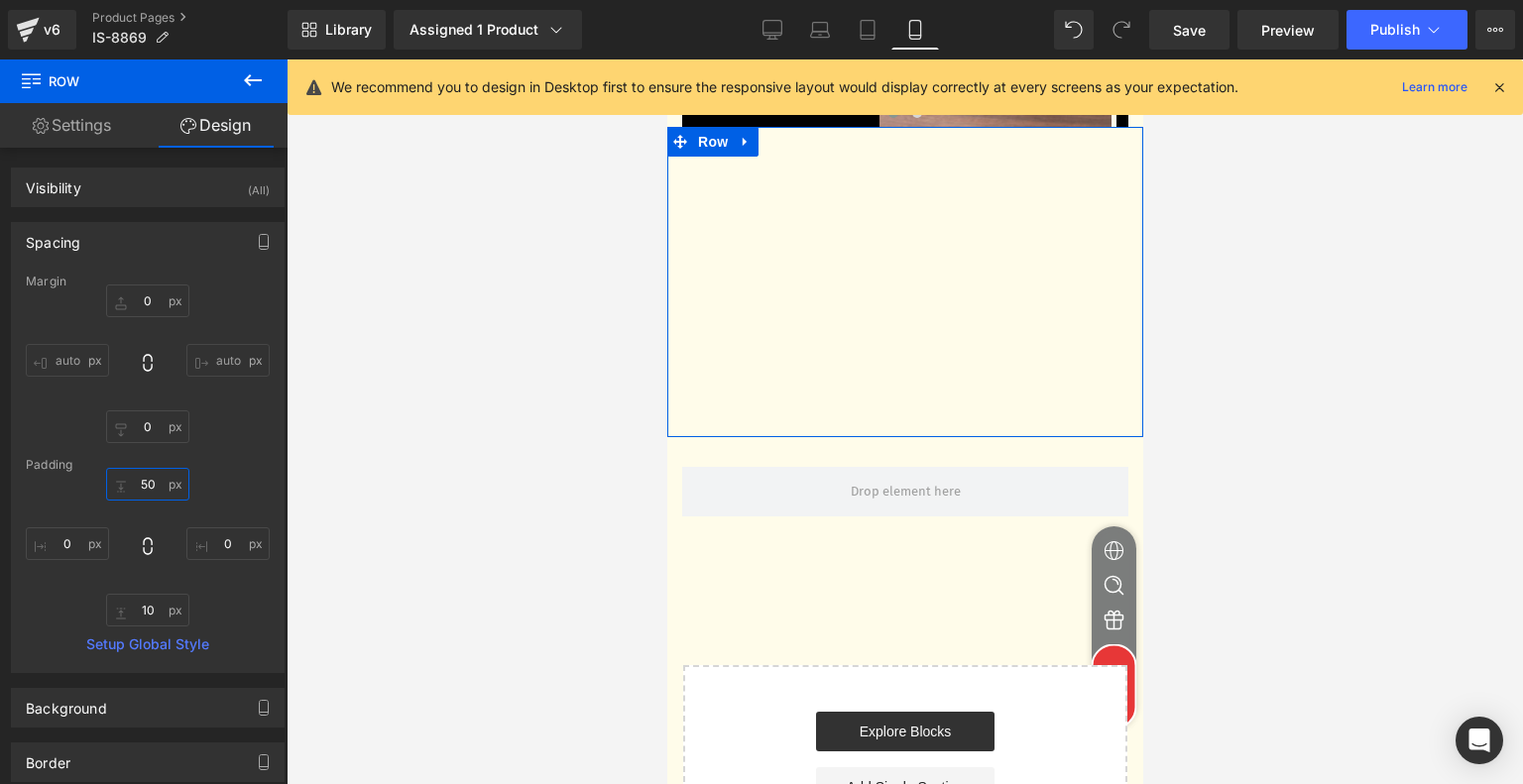 click on "50" at bounding box center [148, 484] 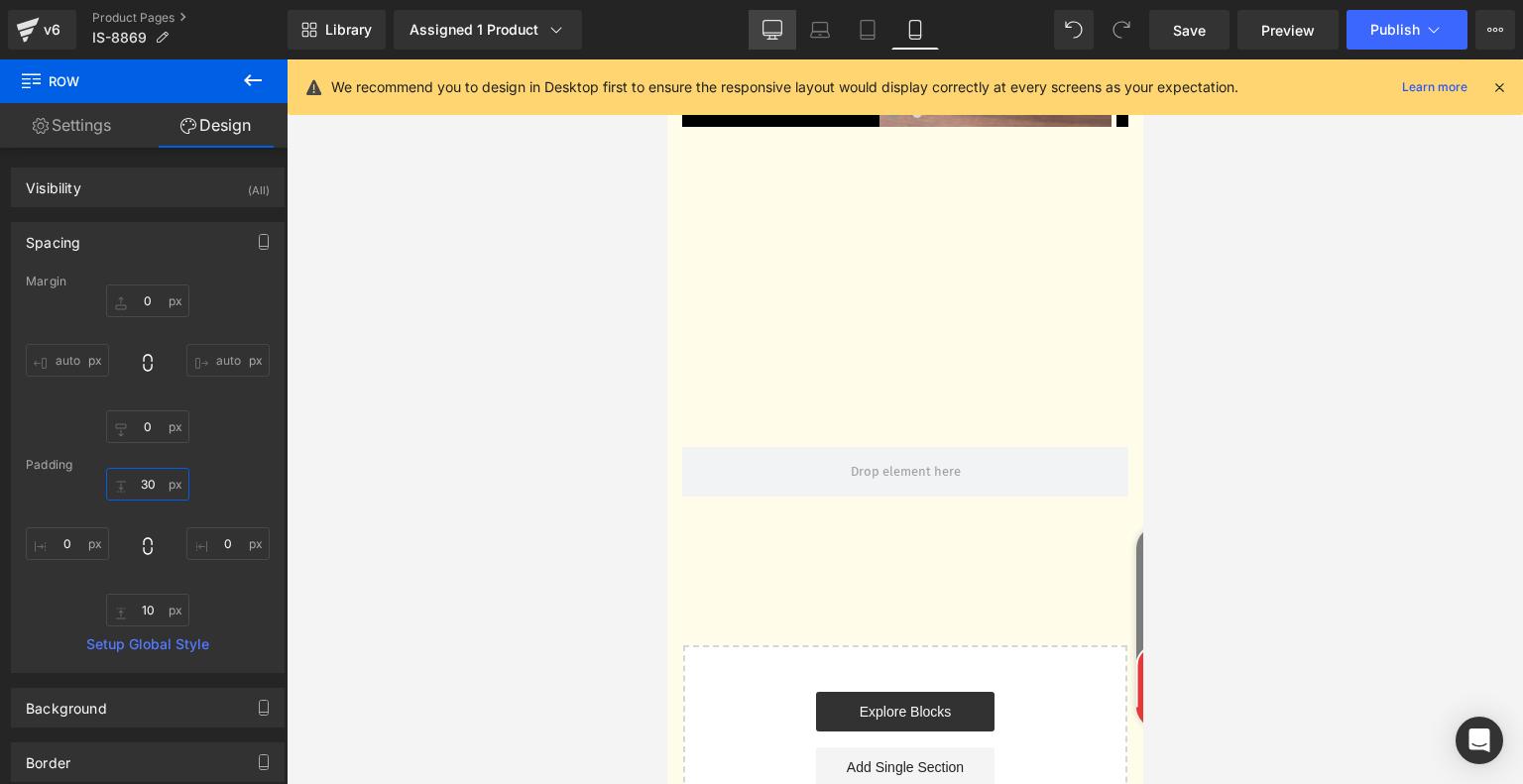 type 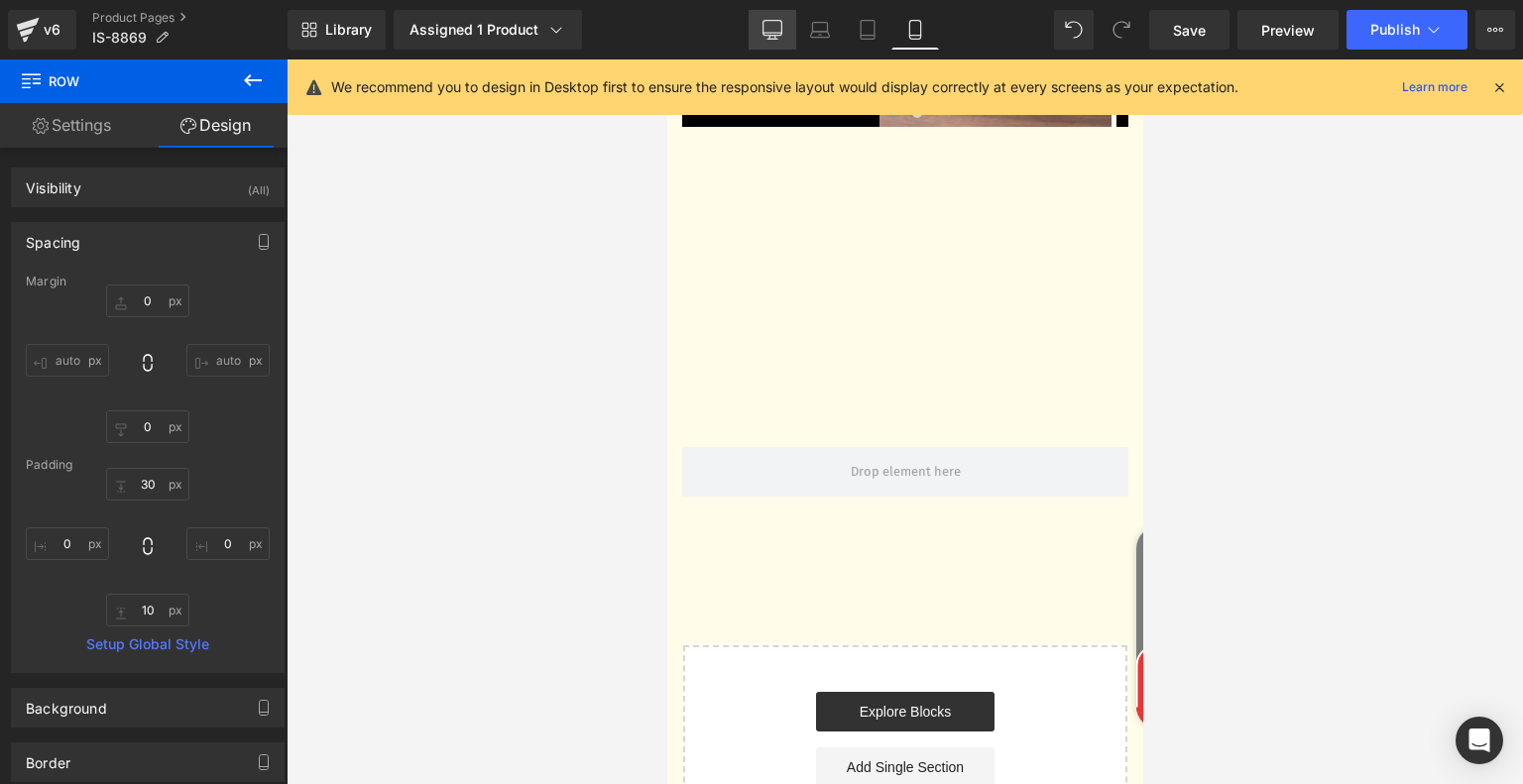 click on "Desktop" at bounding box center [772, 30] 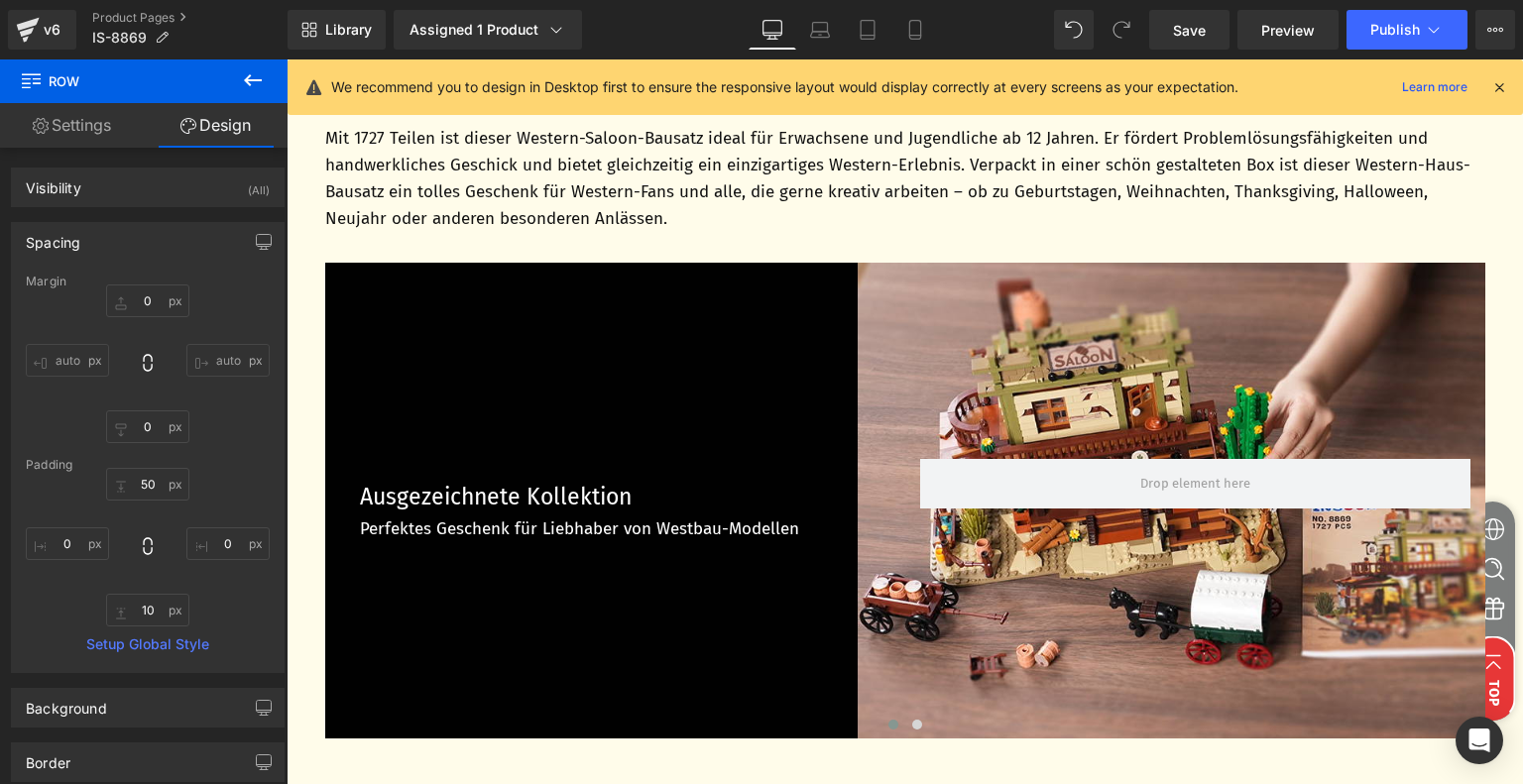 scroll, scrollTop: 5336, scrollLeft: 0, axis: vertical 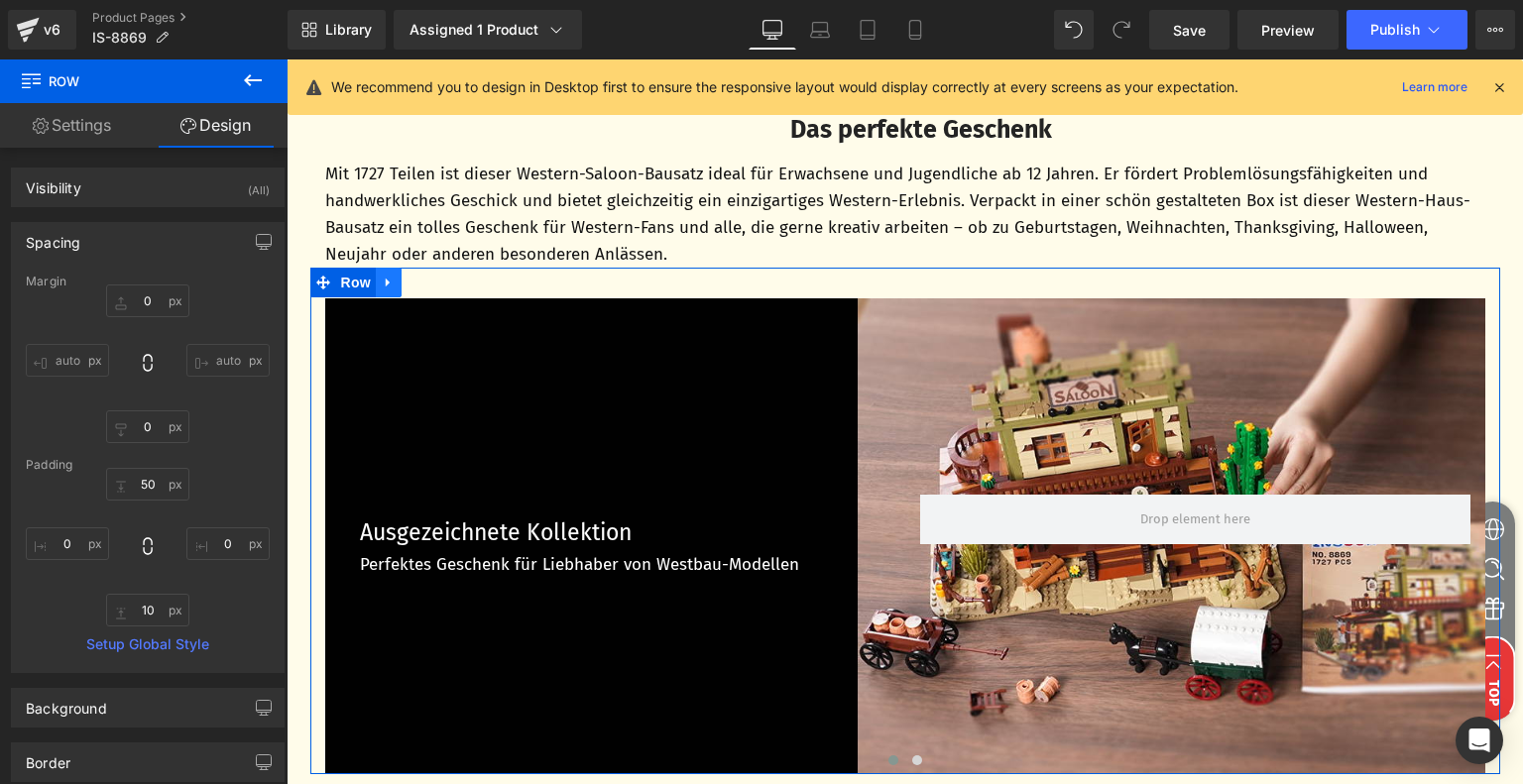 click at bounding box center [389, 282] 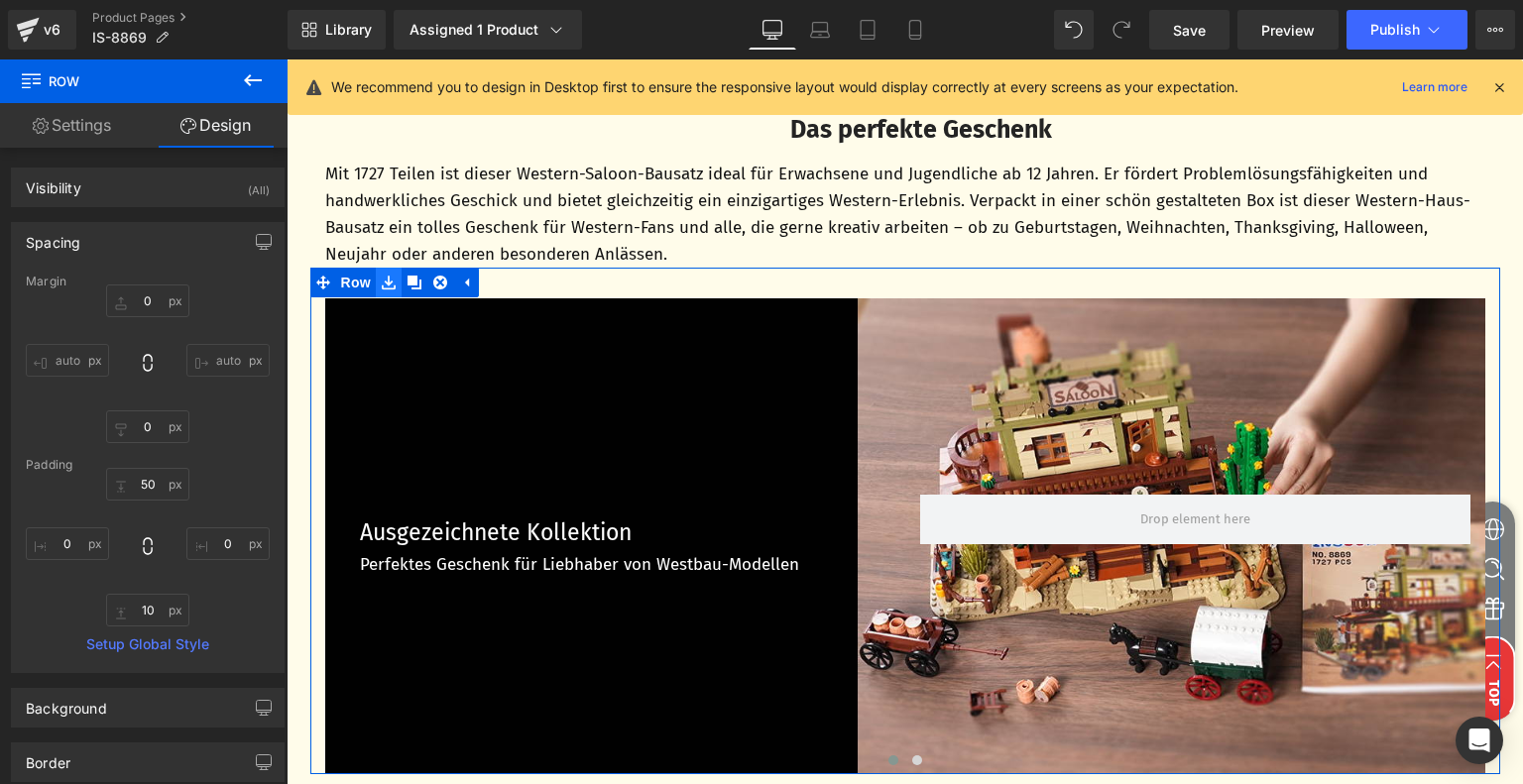 click 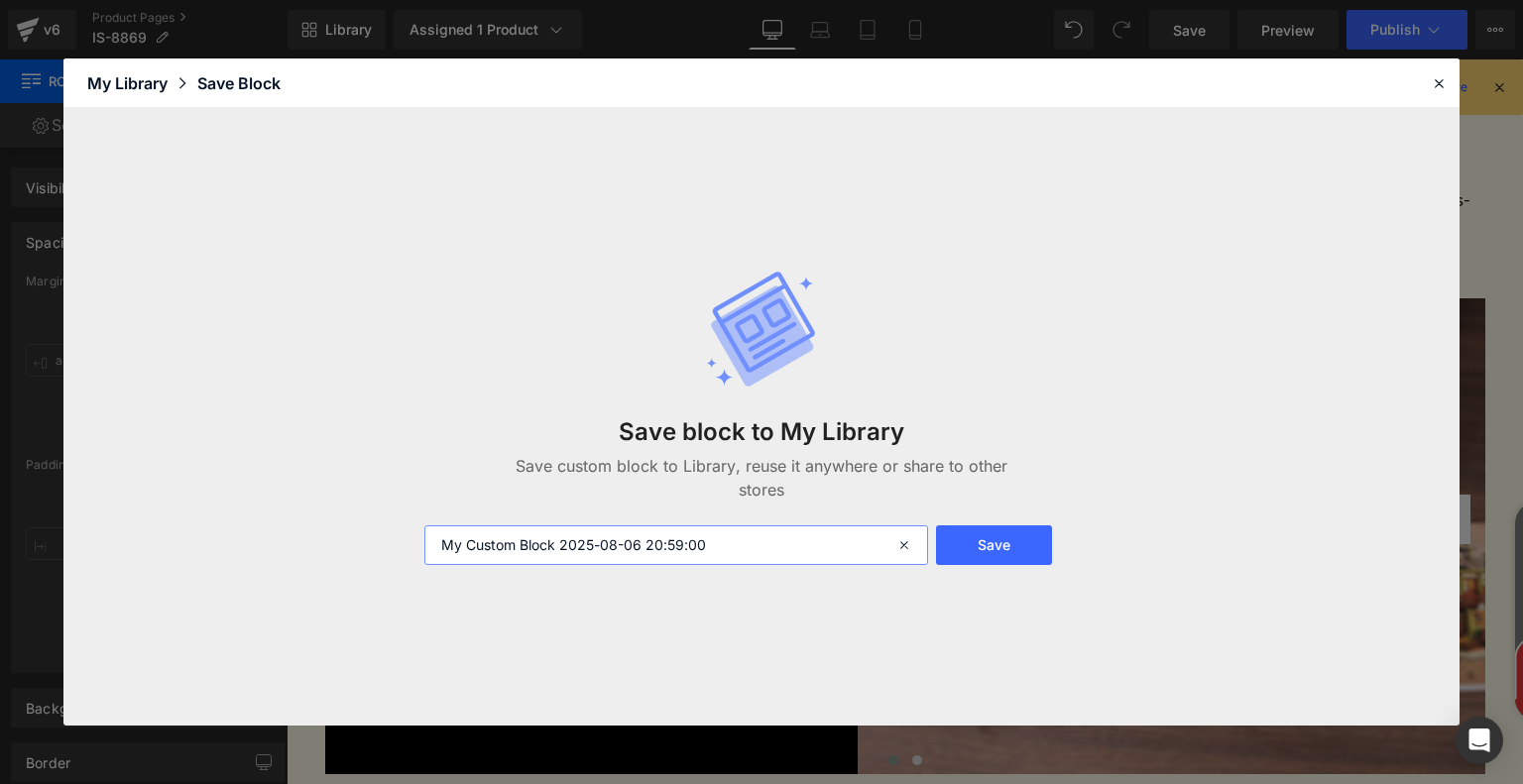 drag, startPoint x: 747, startPoint y: 551, endPoint x: 395, endPoint y: 520, distance: 353.36242 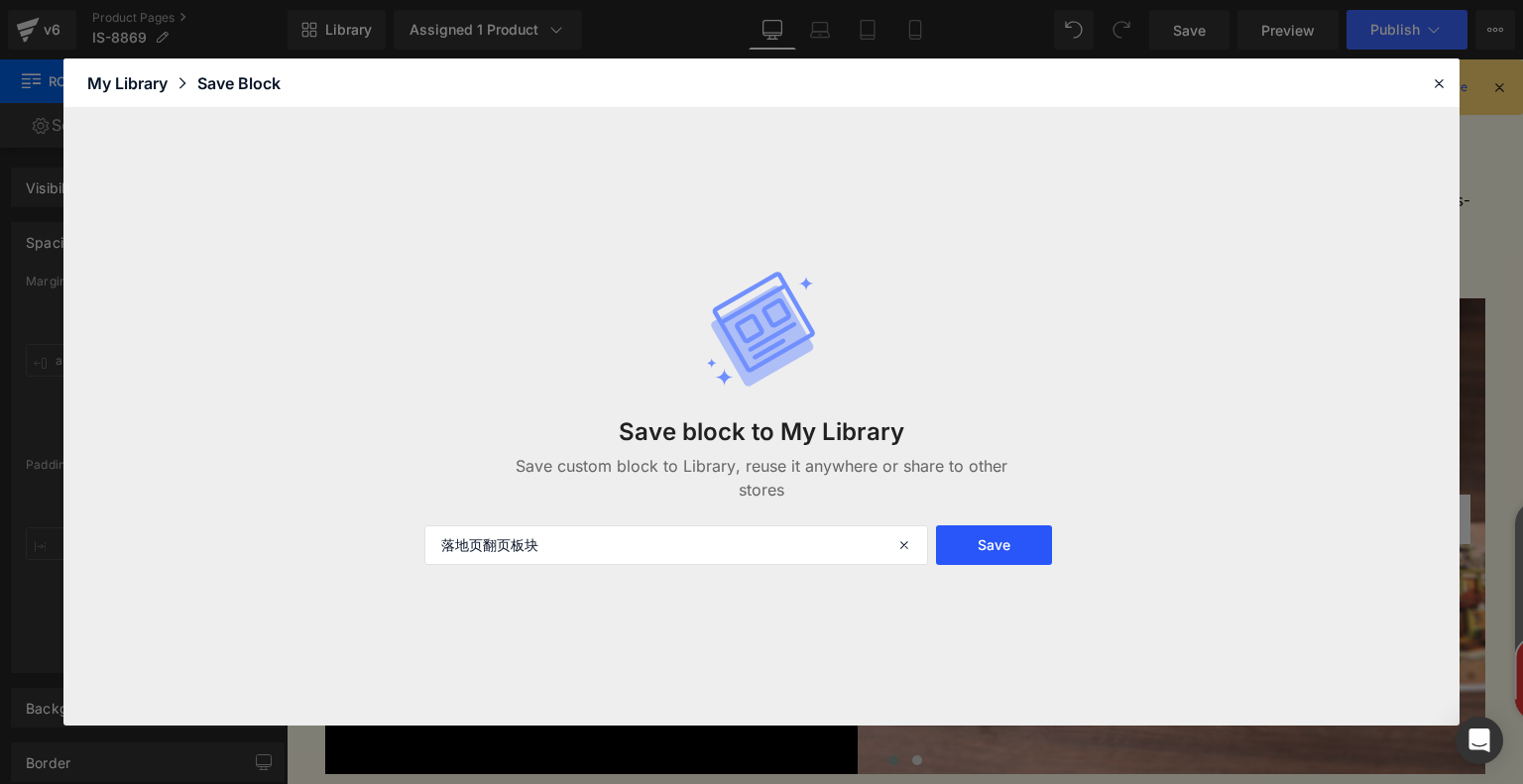 click on "Save" at bounding box center (994, 545) 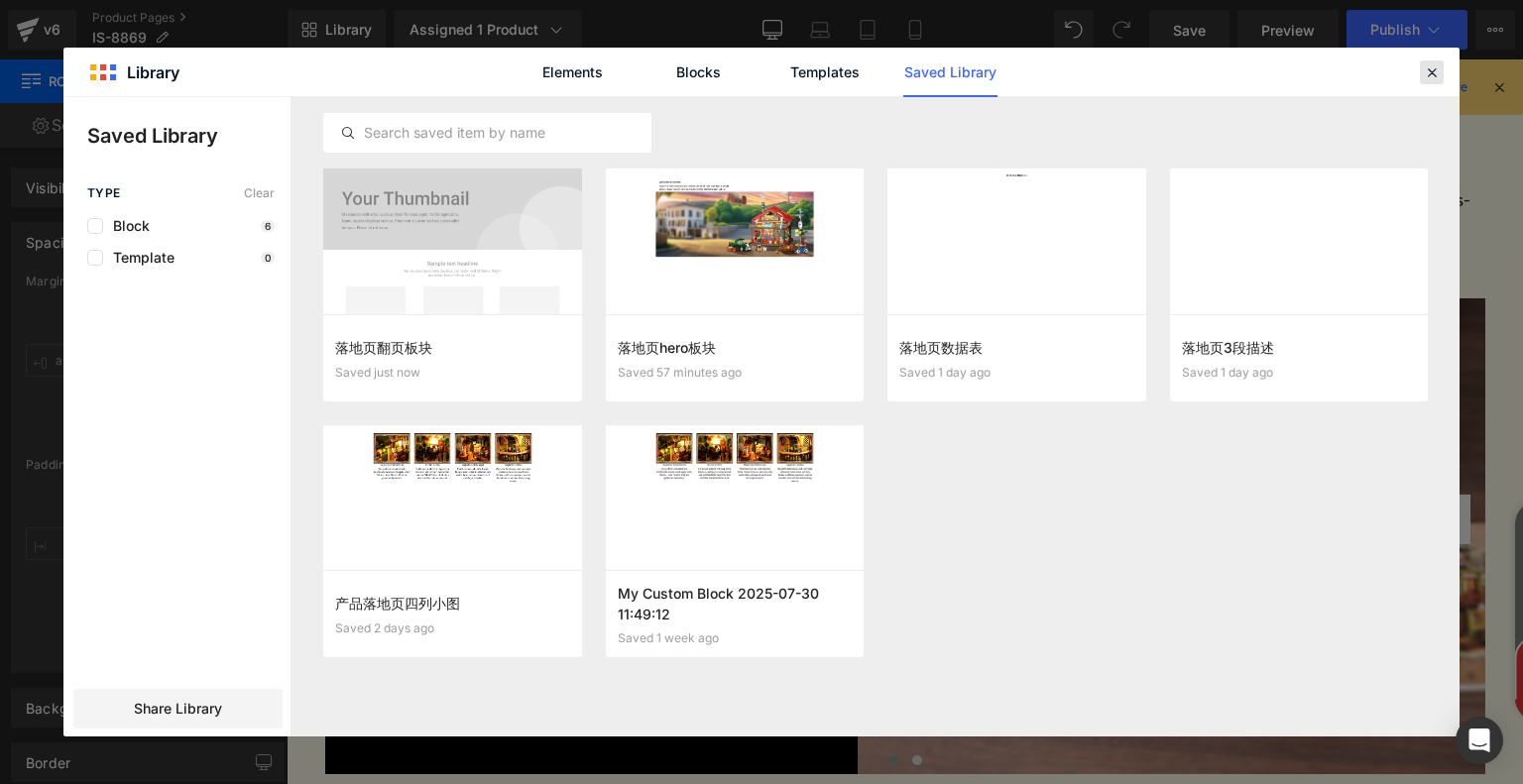 click at bounding box center (1432, 72) 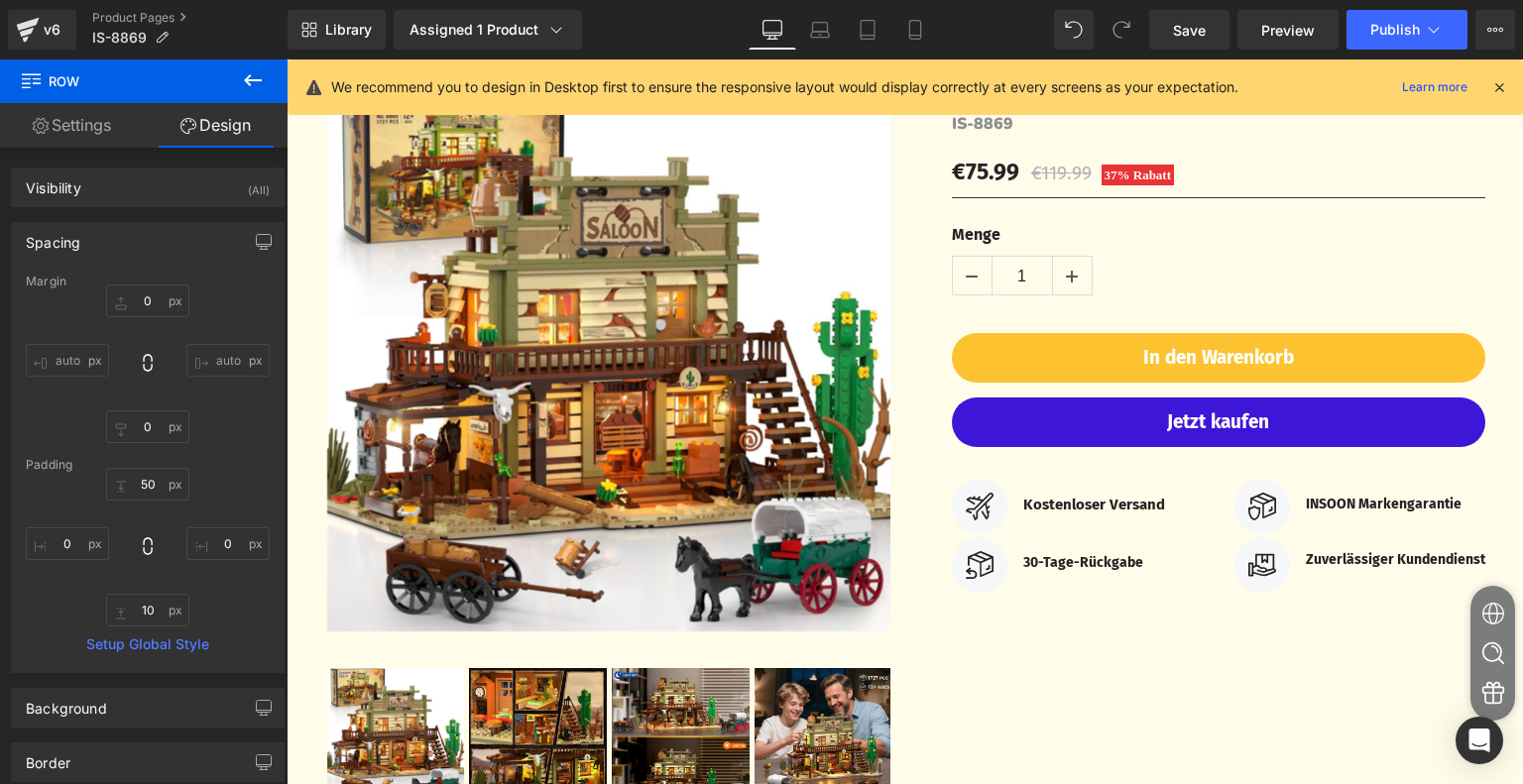 scroll, scrollTop: 109, scrollLeft: 0, axis: vertical 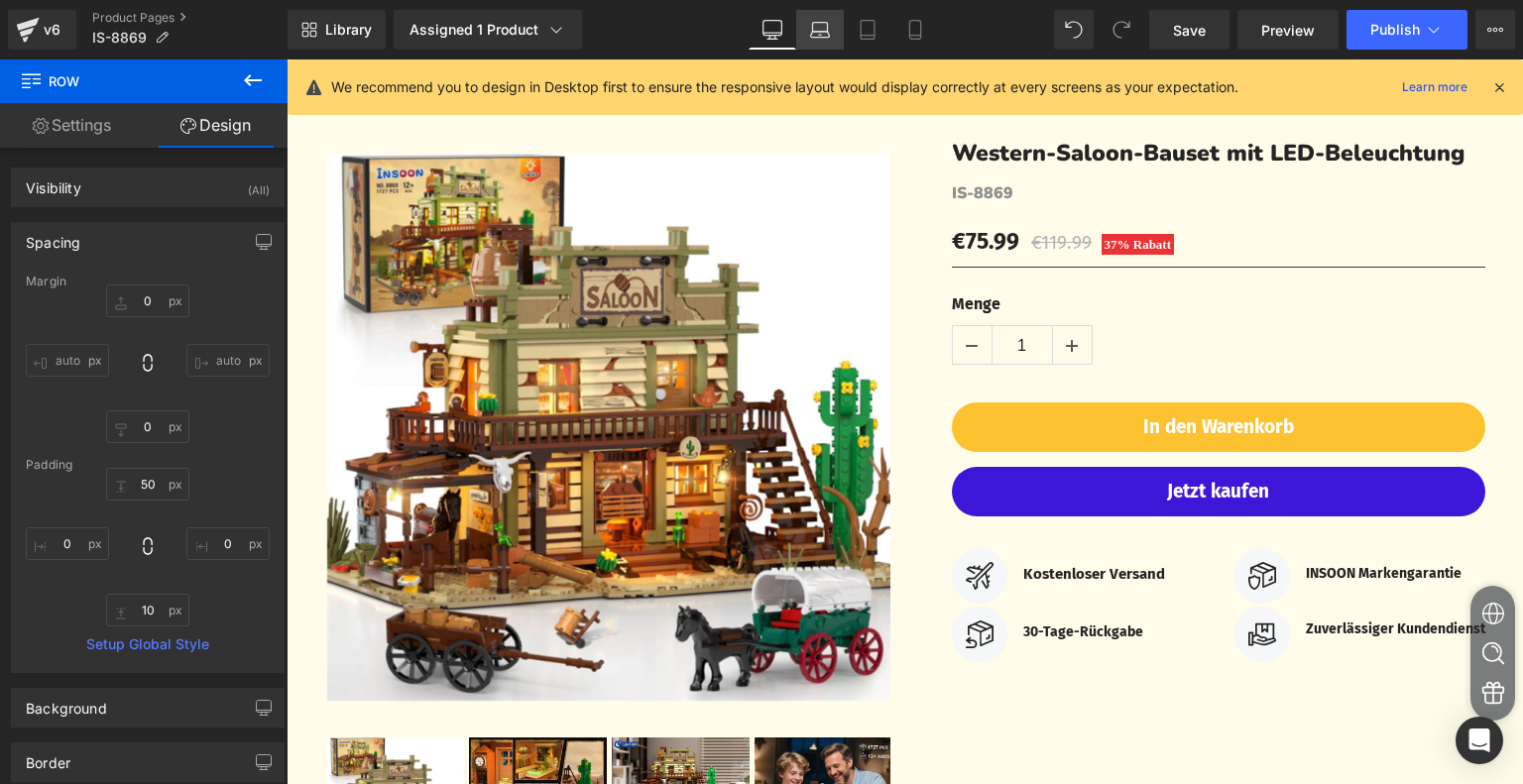 click on "Laptop" at bounding box center (820, 30) 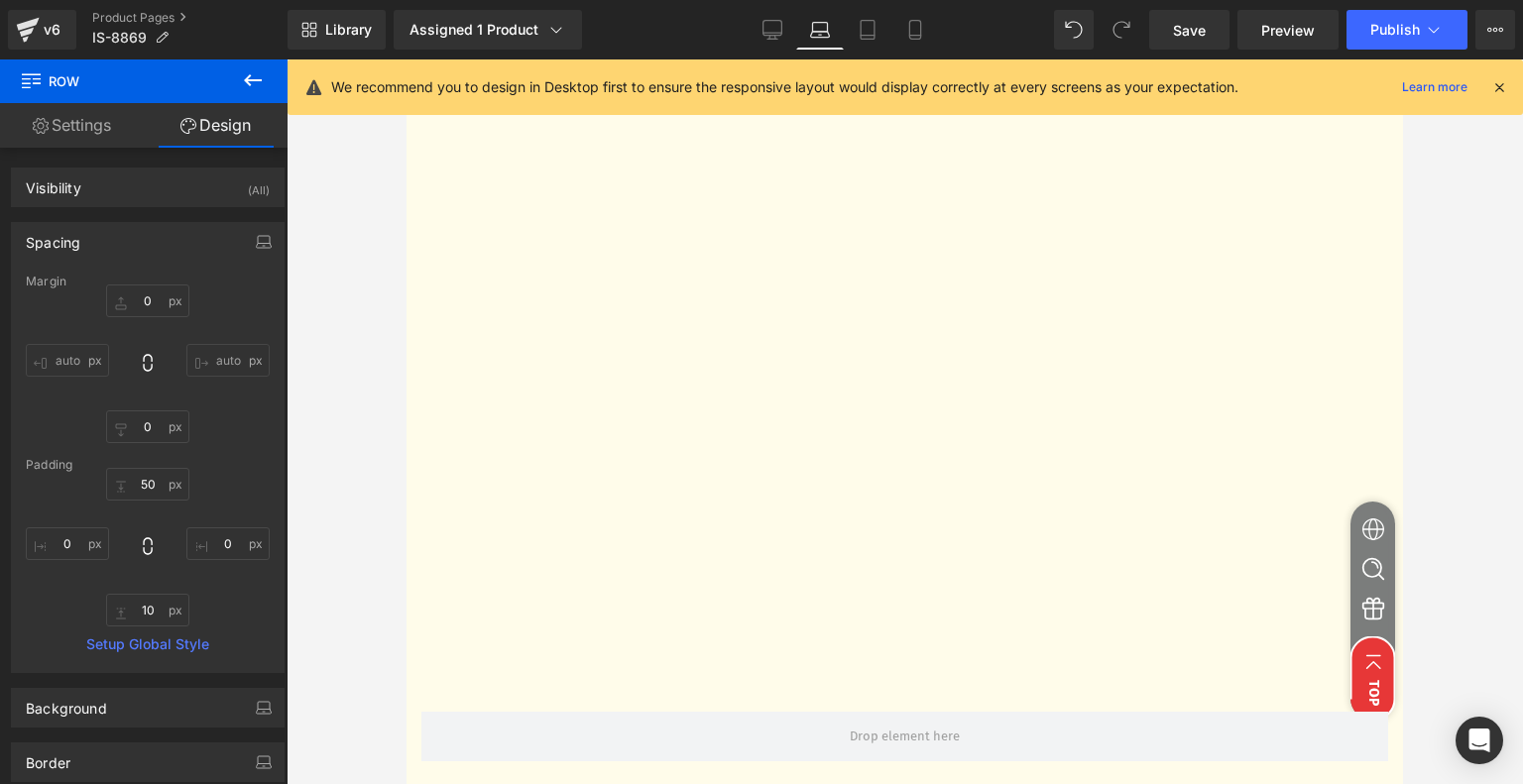 scroll, scrollTop: 5550, scrollLeft: 0, axis: vertical 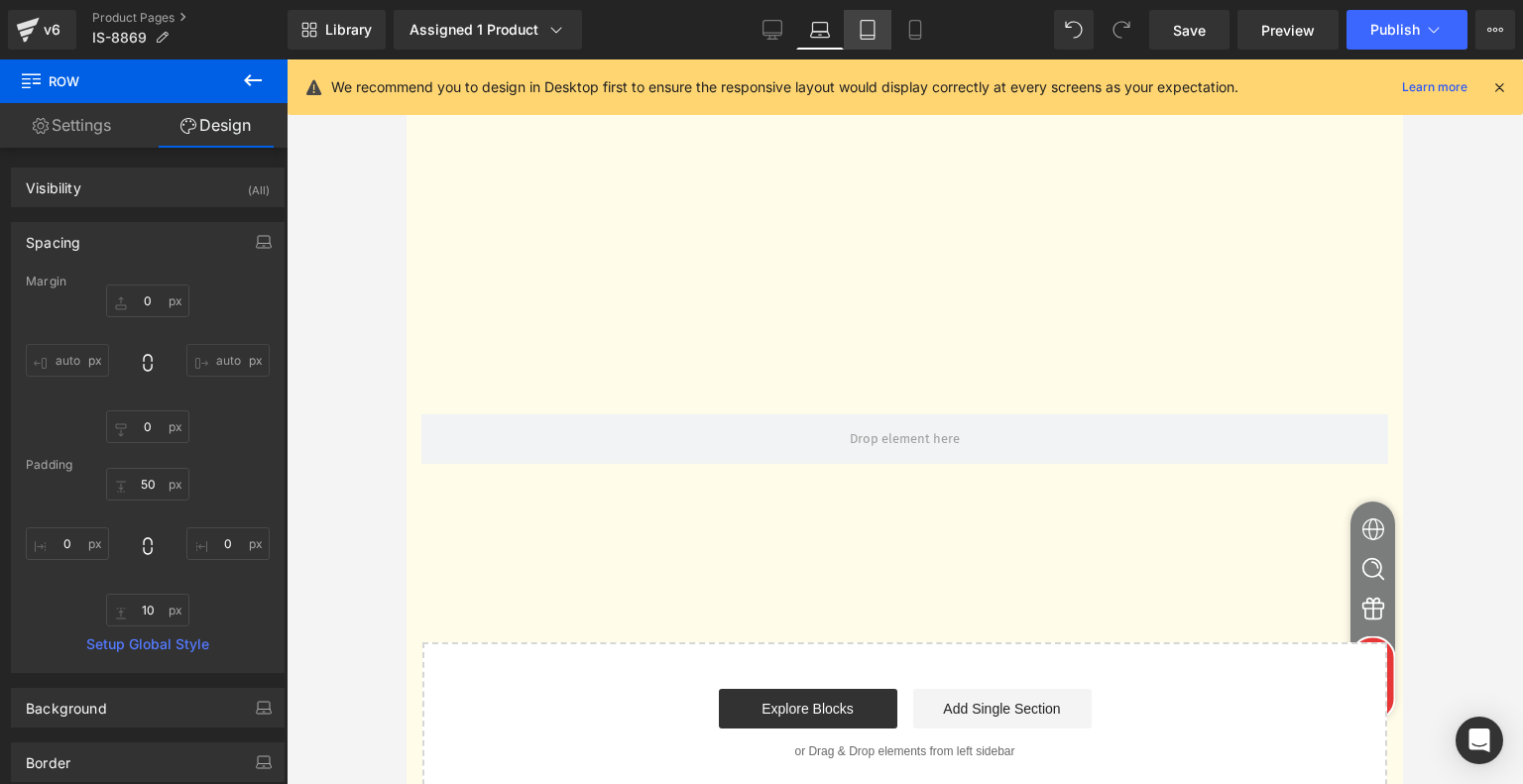 click 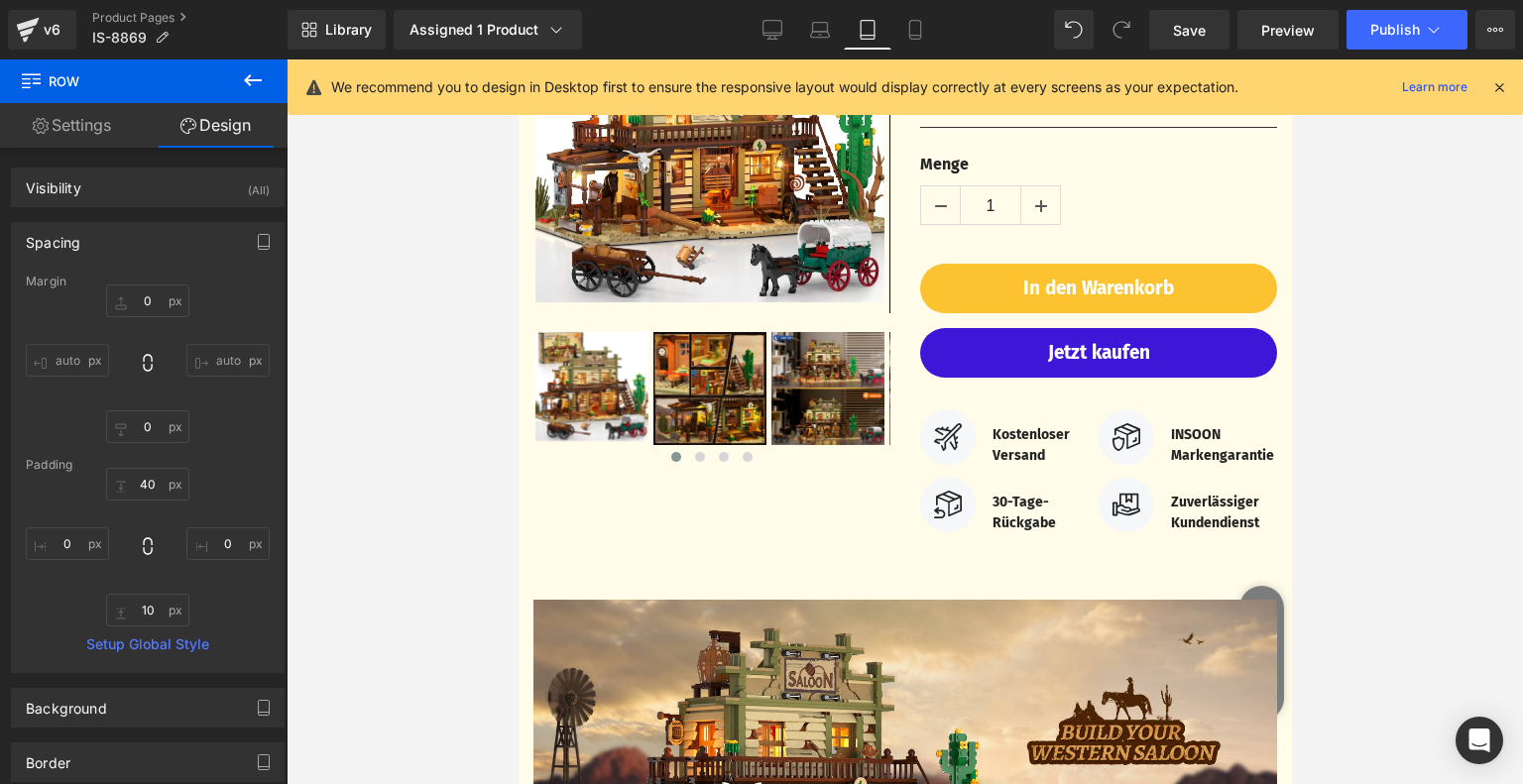 scroll, scrollTop: 87, scrollLeft: 0, axis: vertical 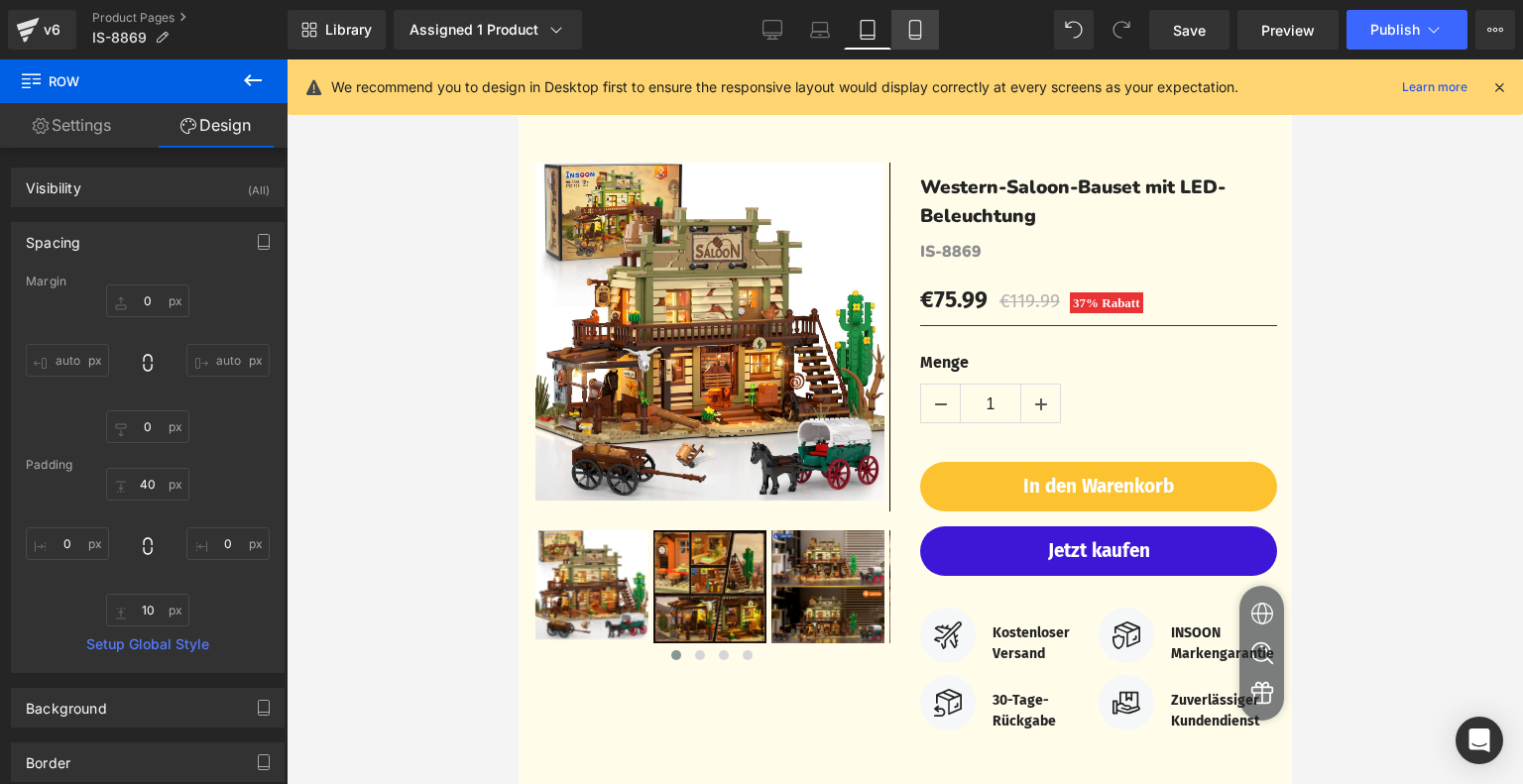 click on "Mobile" at bounding box center [915, 30] 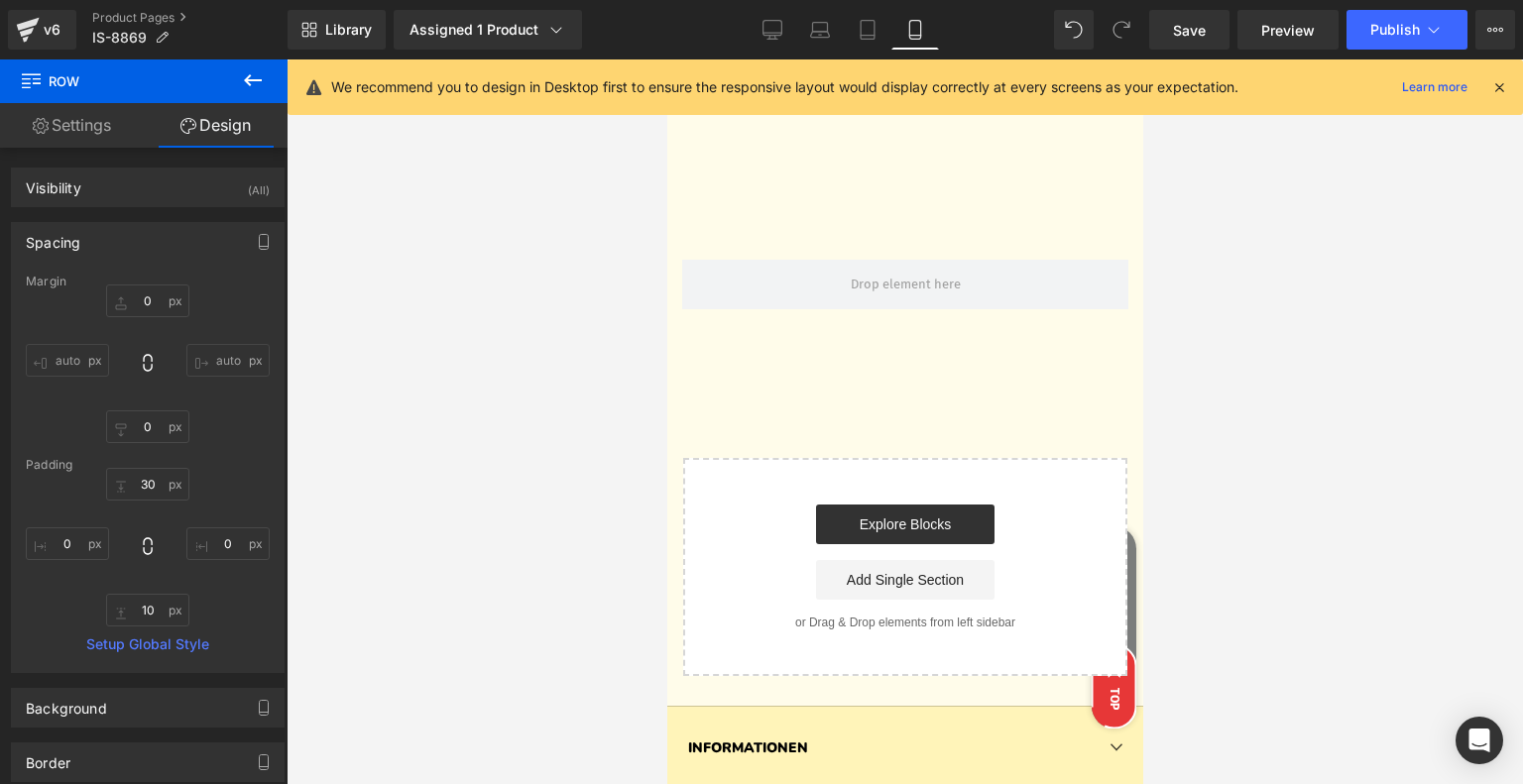 scroll, scrollTop: 4857, scrollLeft: 0, axis: vertical 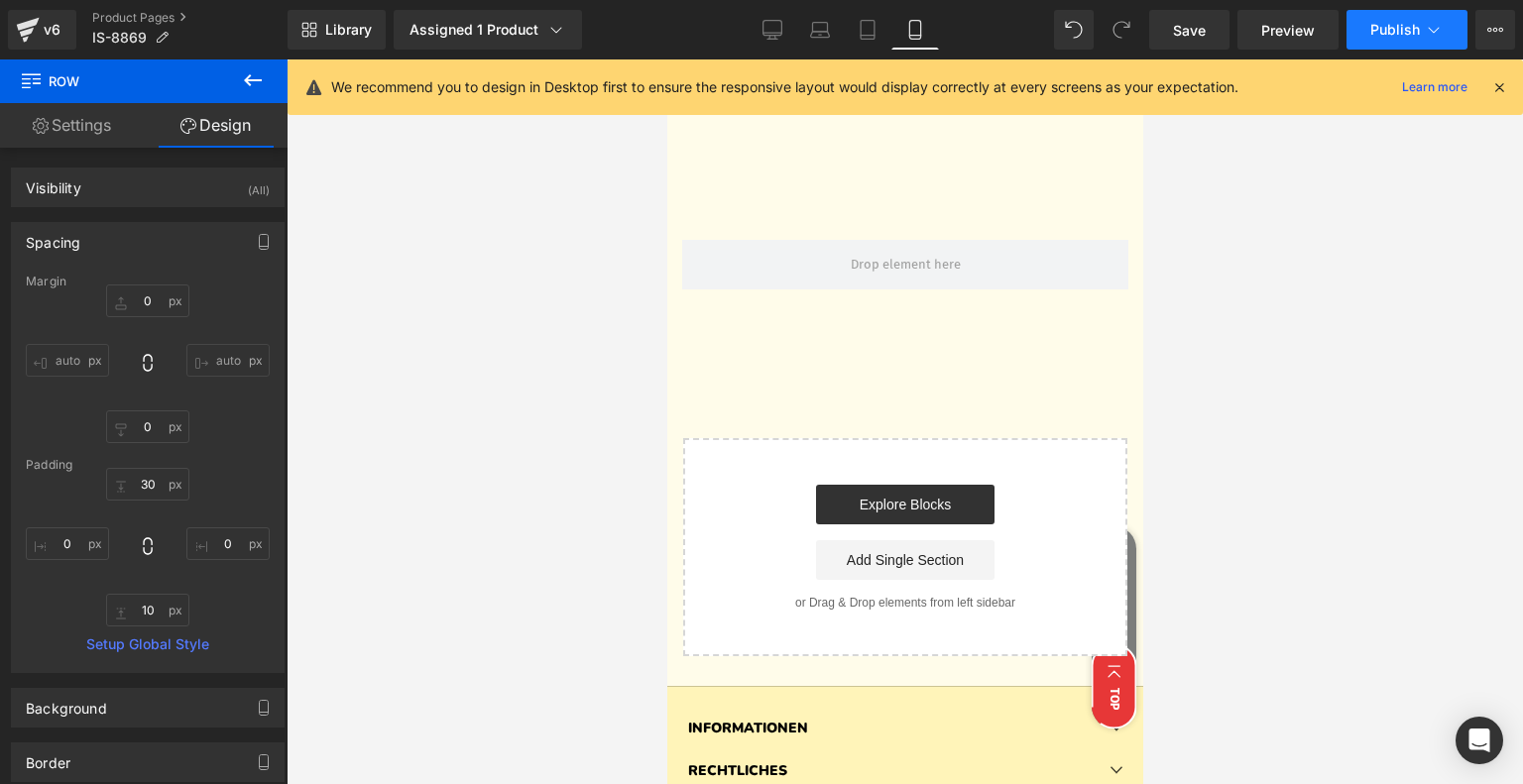 click on "Publish" at bounding box center (1395, 30) 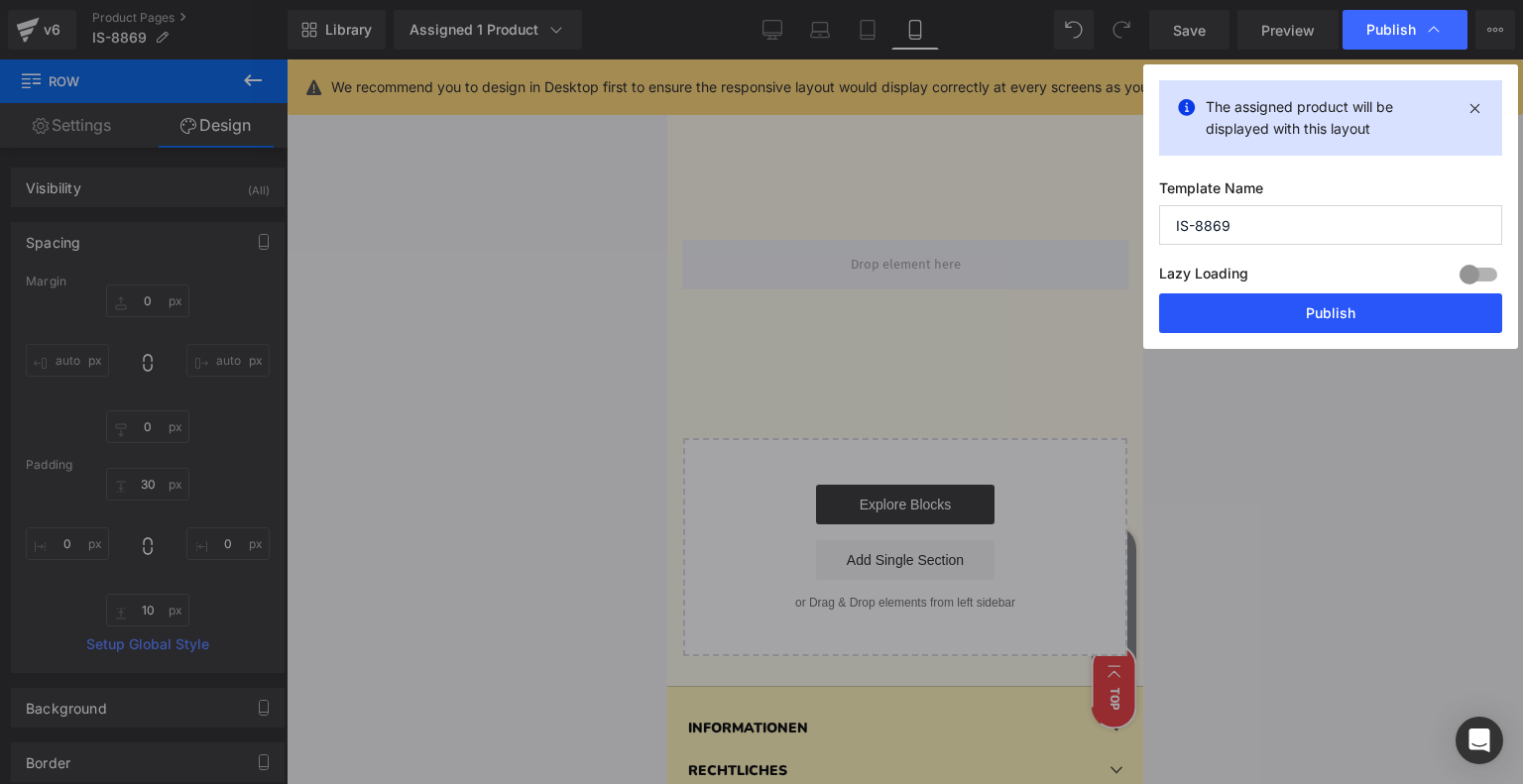 click on "Publish" at bounding box center (1331, 313) 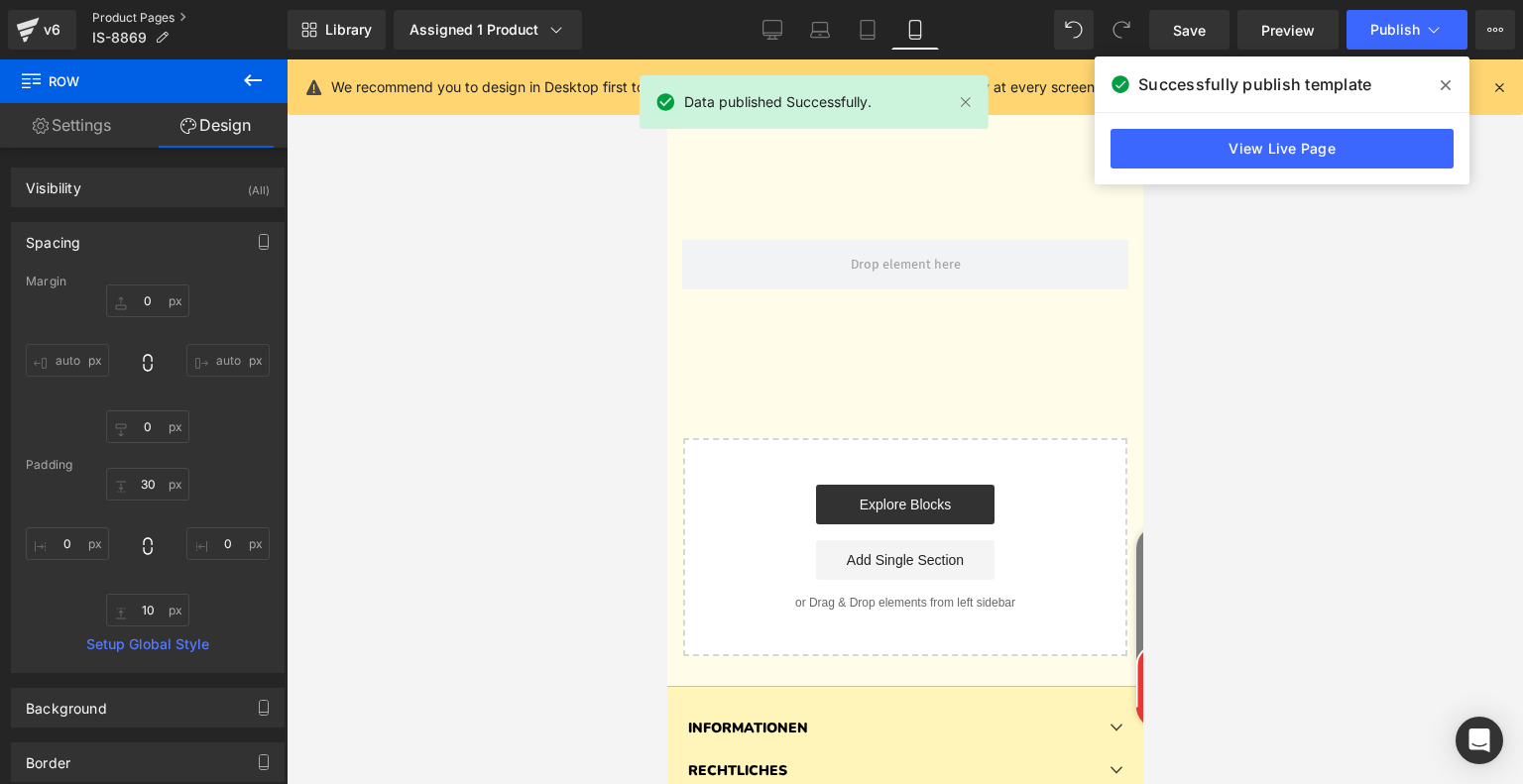 click on "Product Pages" at bounding box center [189, 18] 